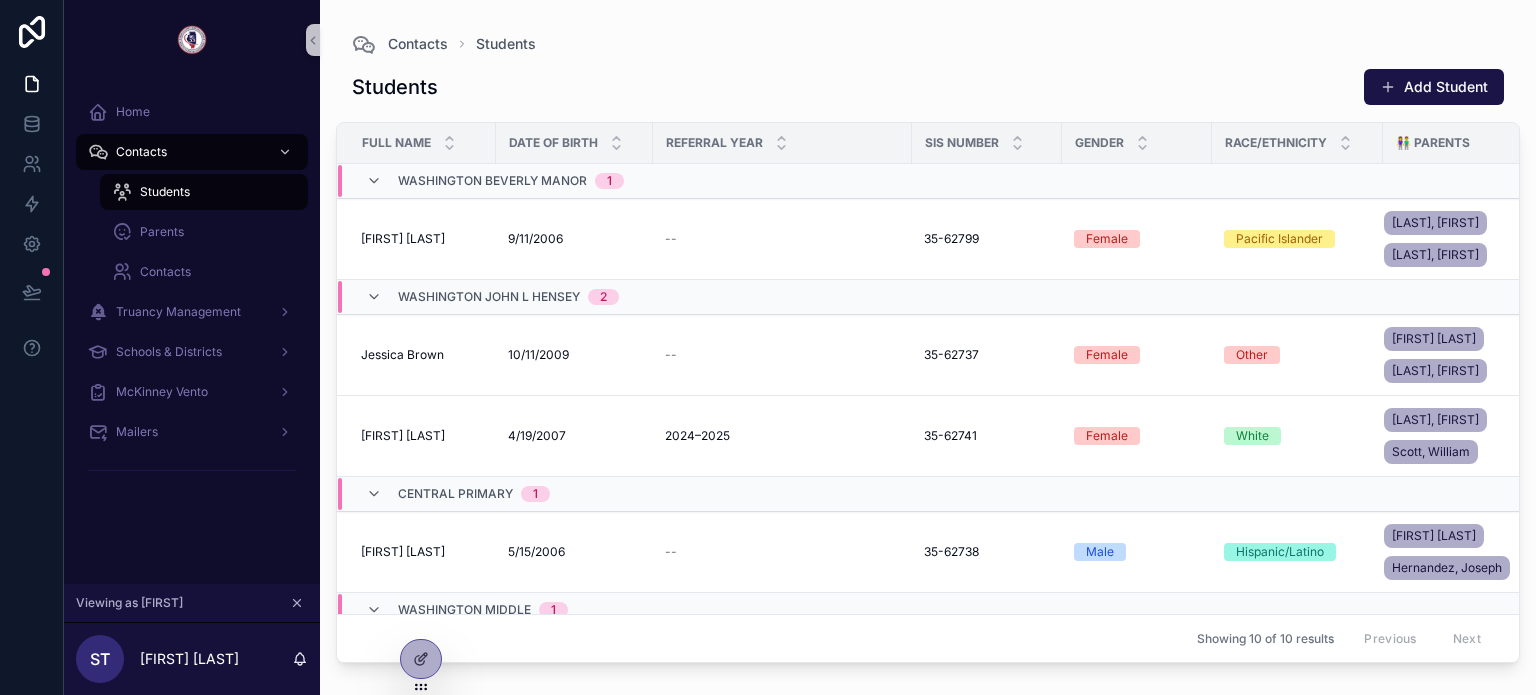 scroll, scrollTop: 0, scrollLeft: 0, axis: both 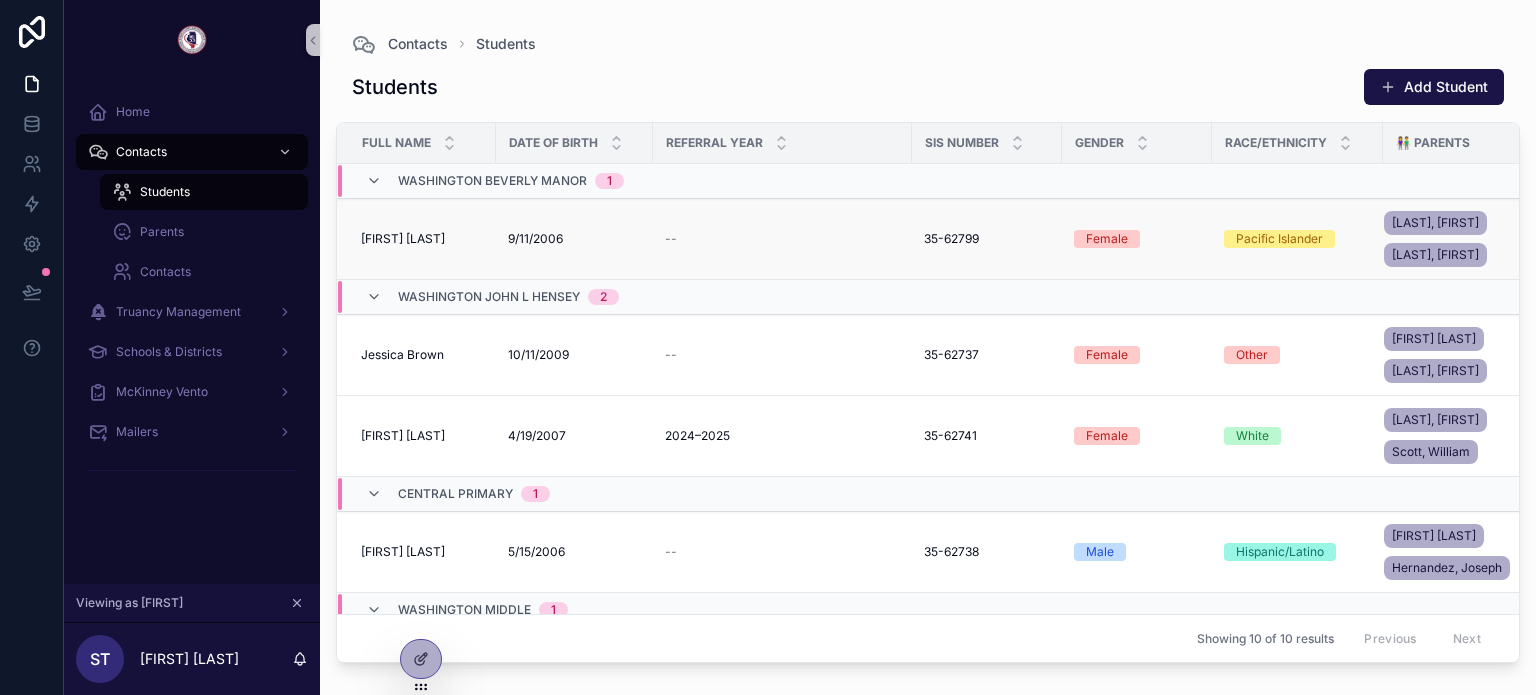 click on "Jennifer White Jennifer White" at bounding box center (416, 239) 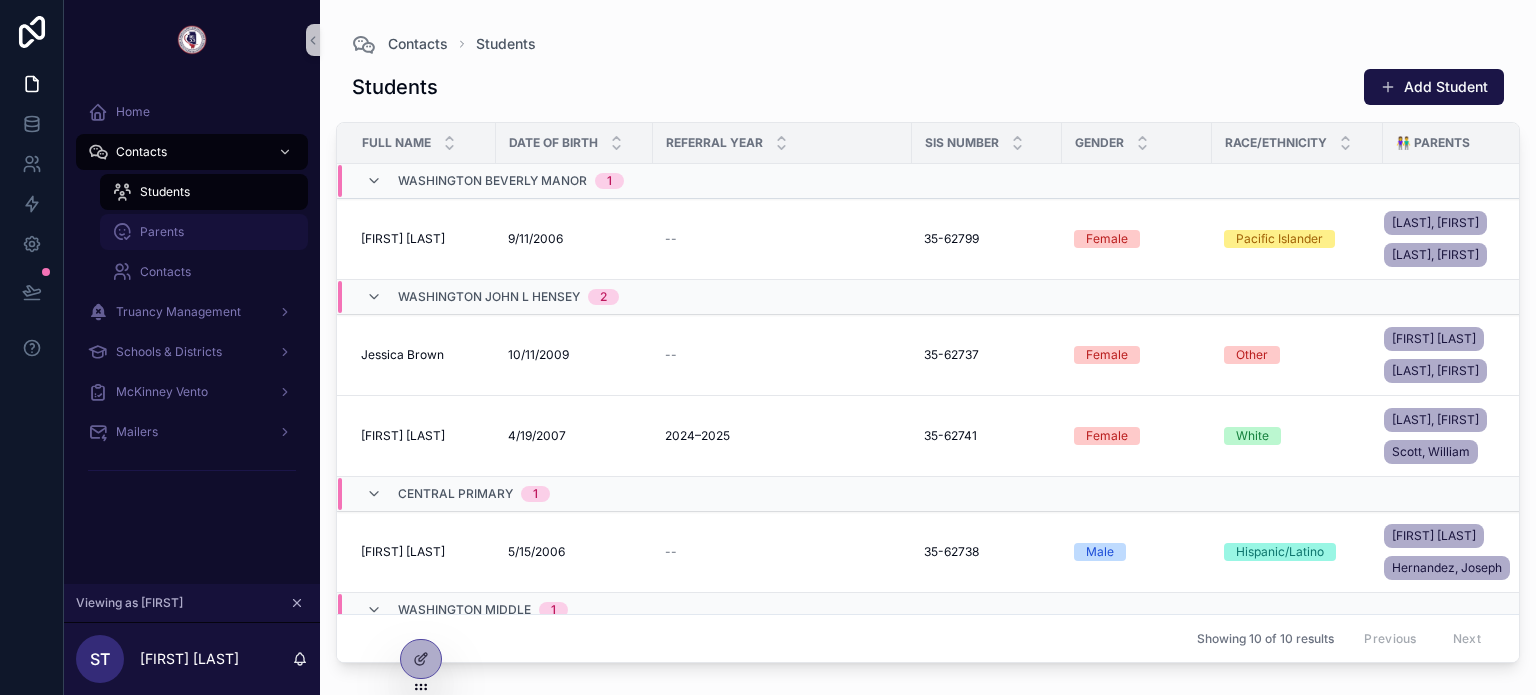click on "Parents" at bounding box center (204, 232) 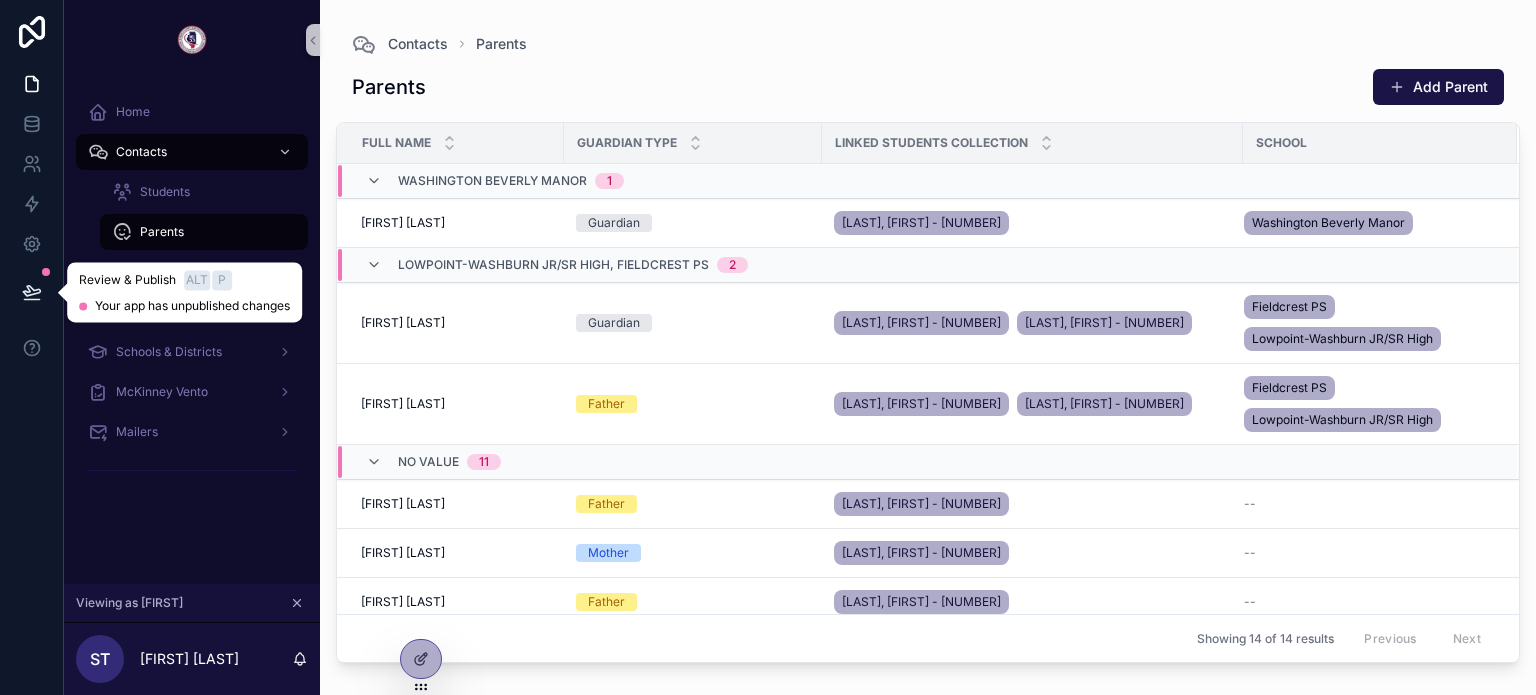 click at bounding box center (32, 292) 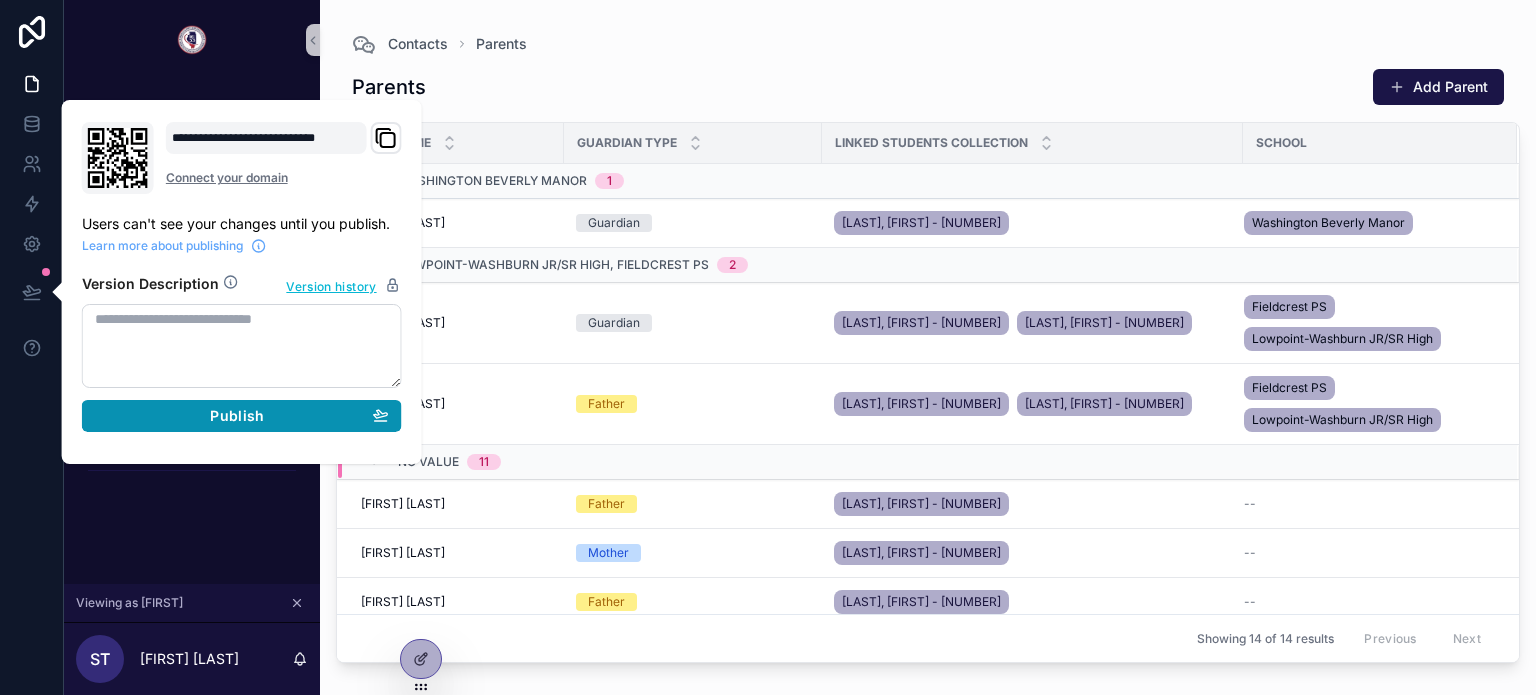 click on "Publish" at bounding box center [237, 416] 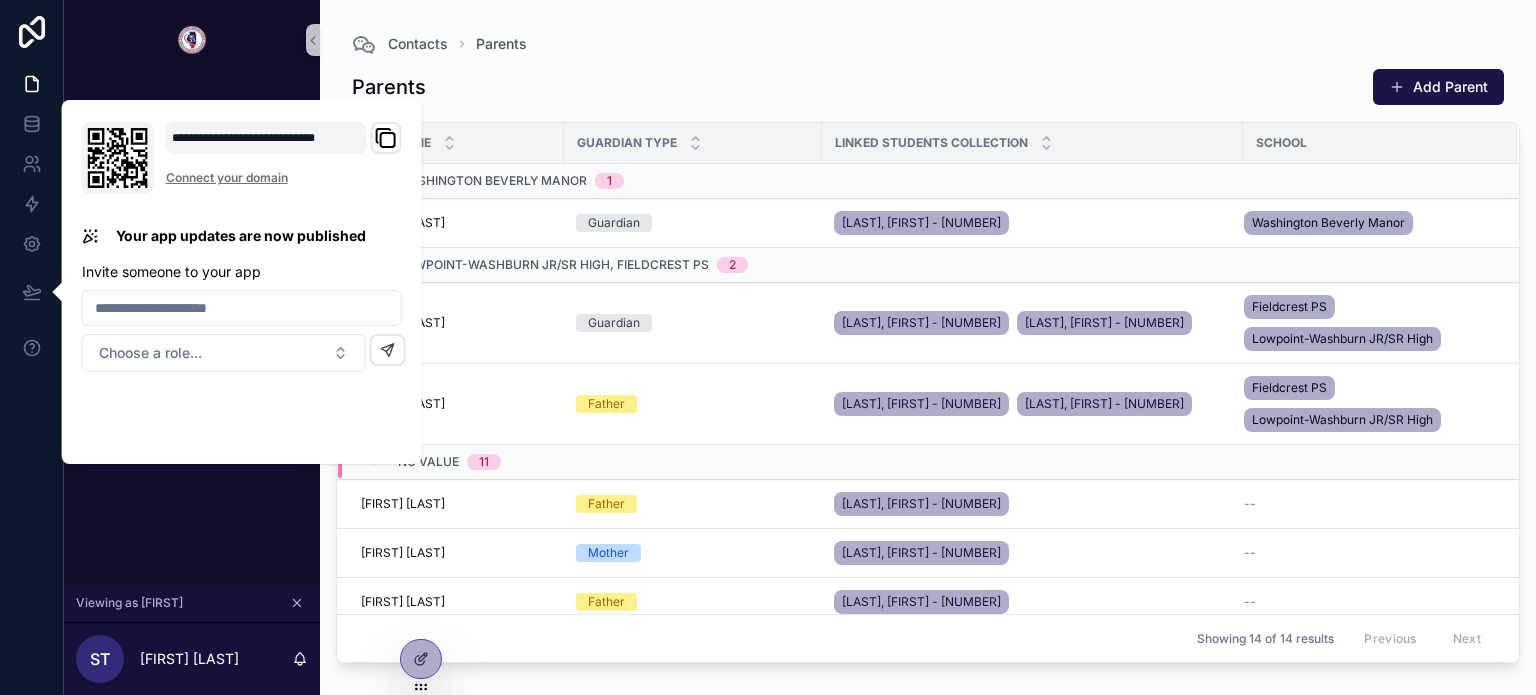 click on "Parents Add Parent" at bounding box center (928, 87) 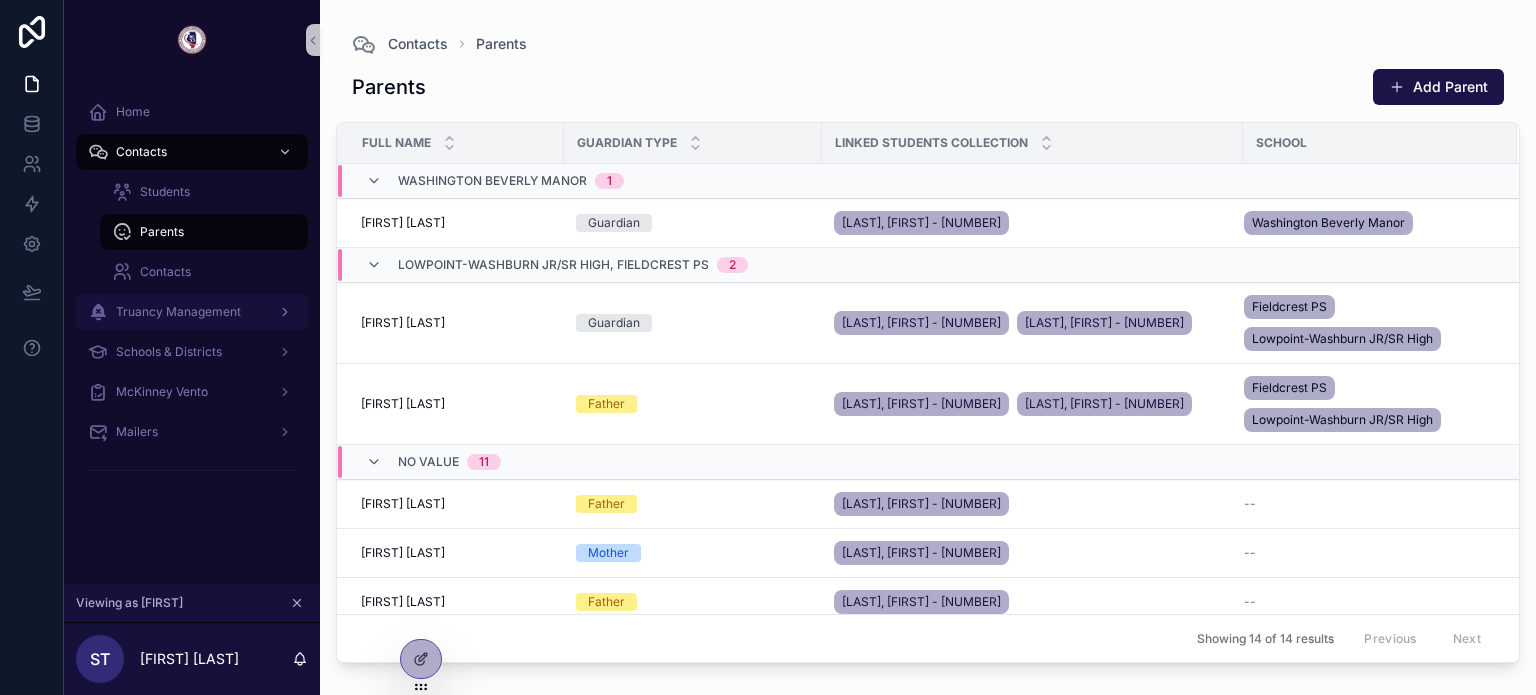 click on "Truancy Management" at bounding box center (192, 312) 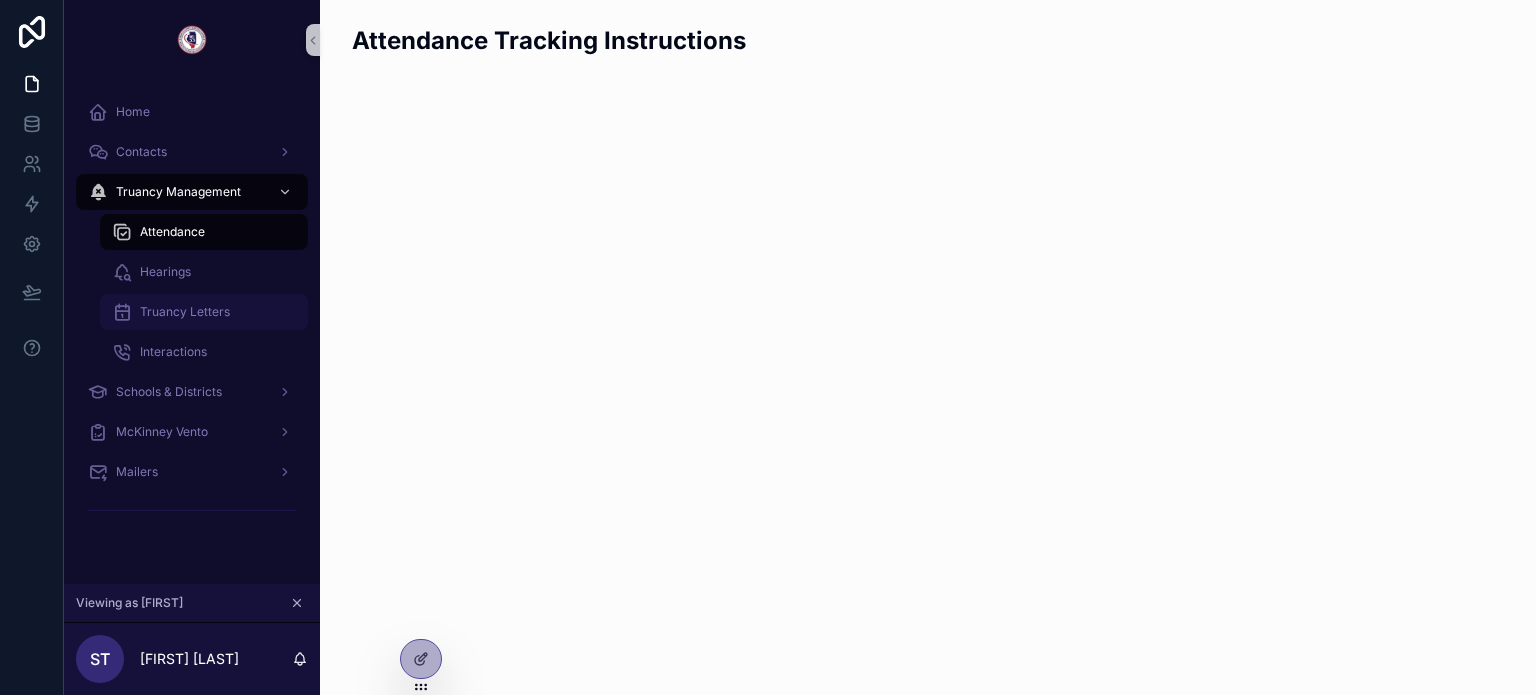 click on "Truancy Letters" at bounding box center [204, 312] 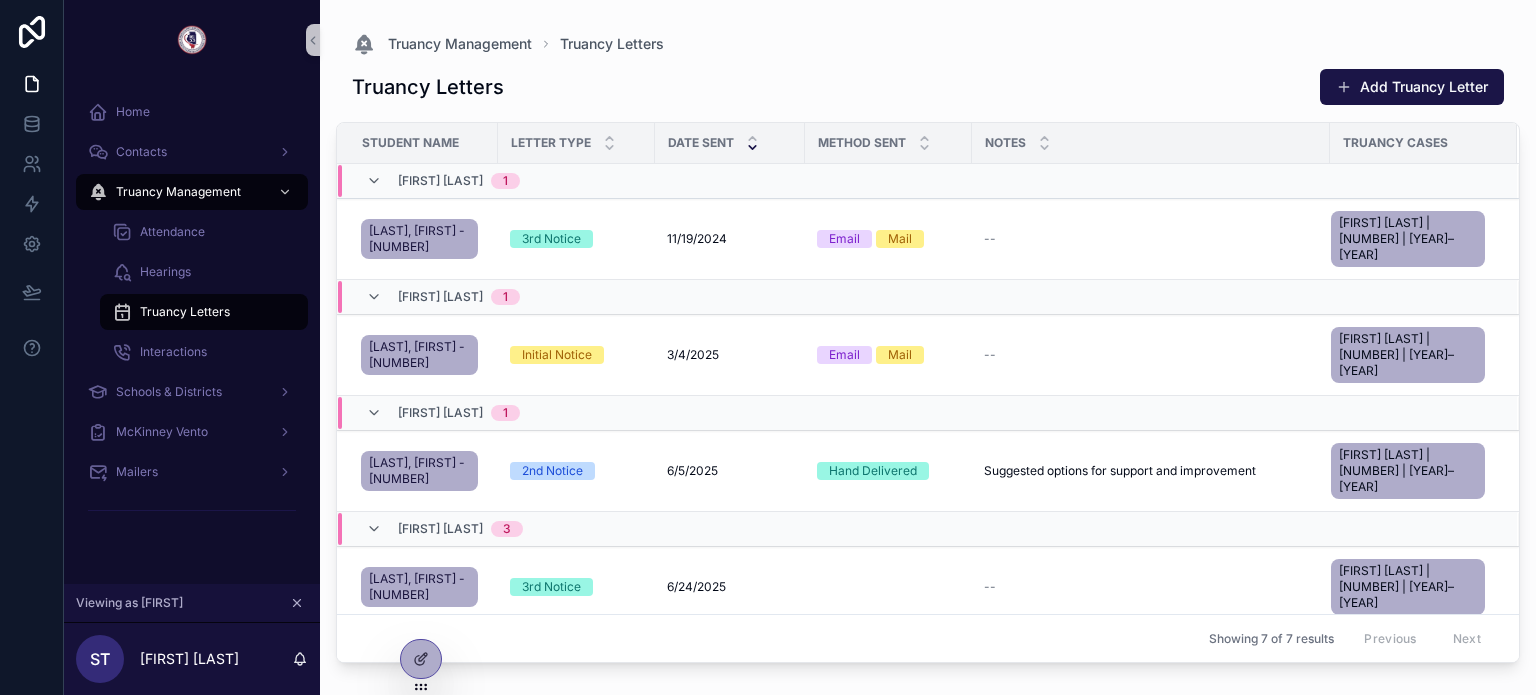 click on "Truancy Letters" at bounding box center [204, 312] 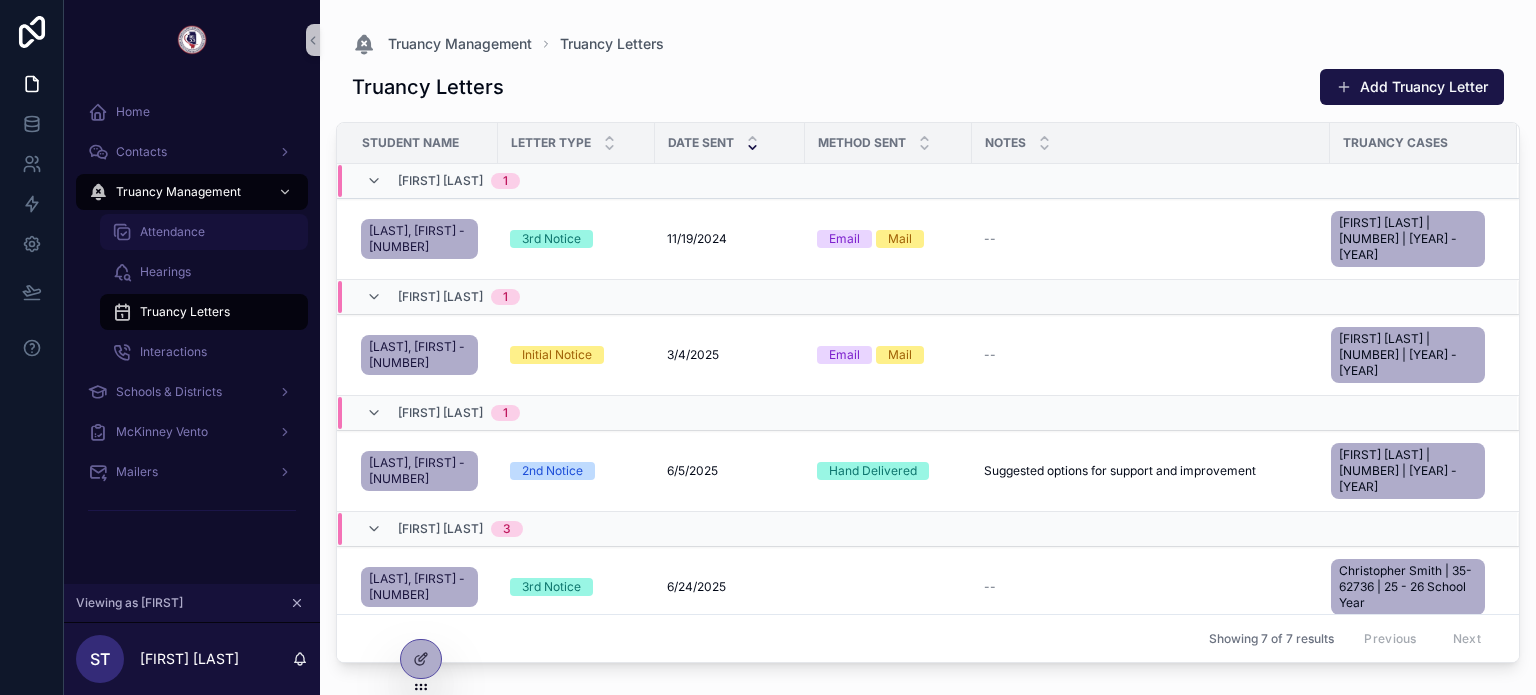 click on "Attendance" at bounding box center (172, 232) 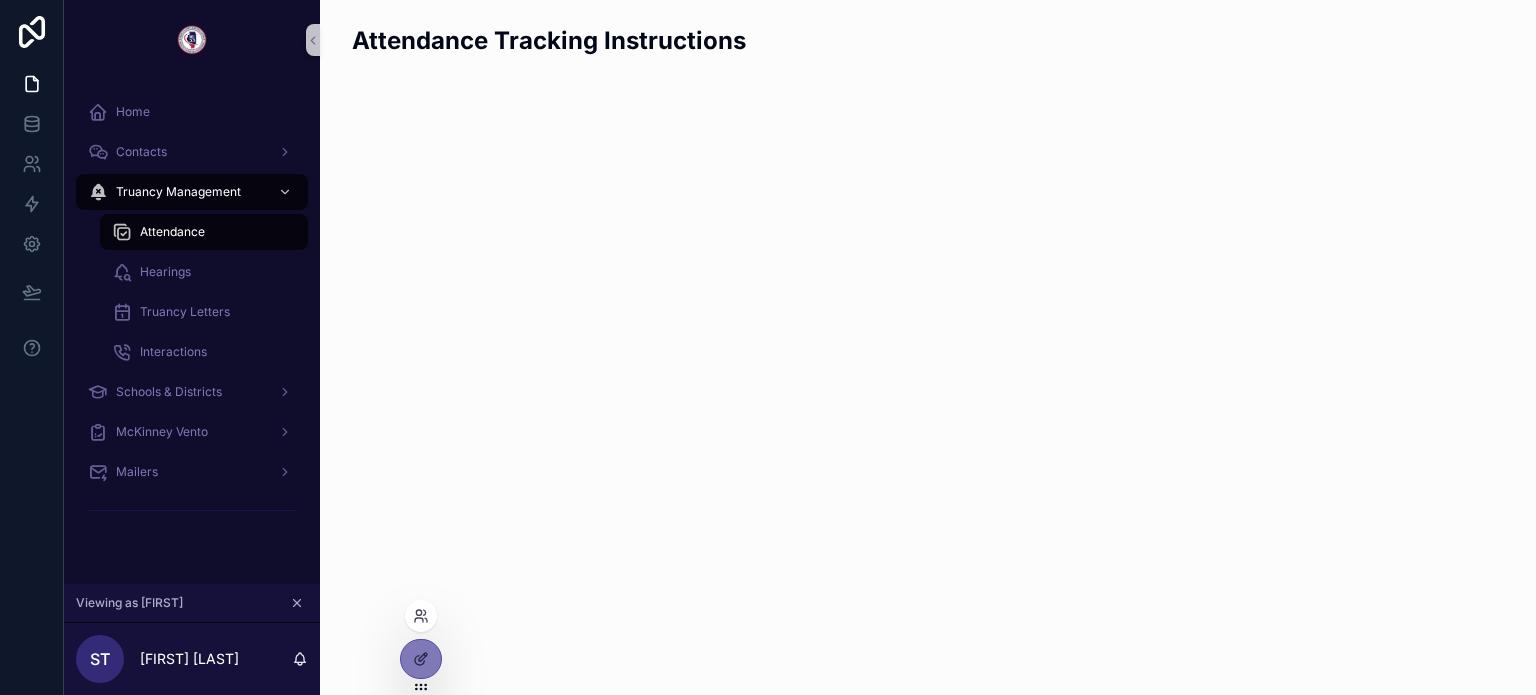 click at bounding box center (421, 616) 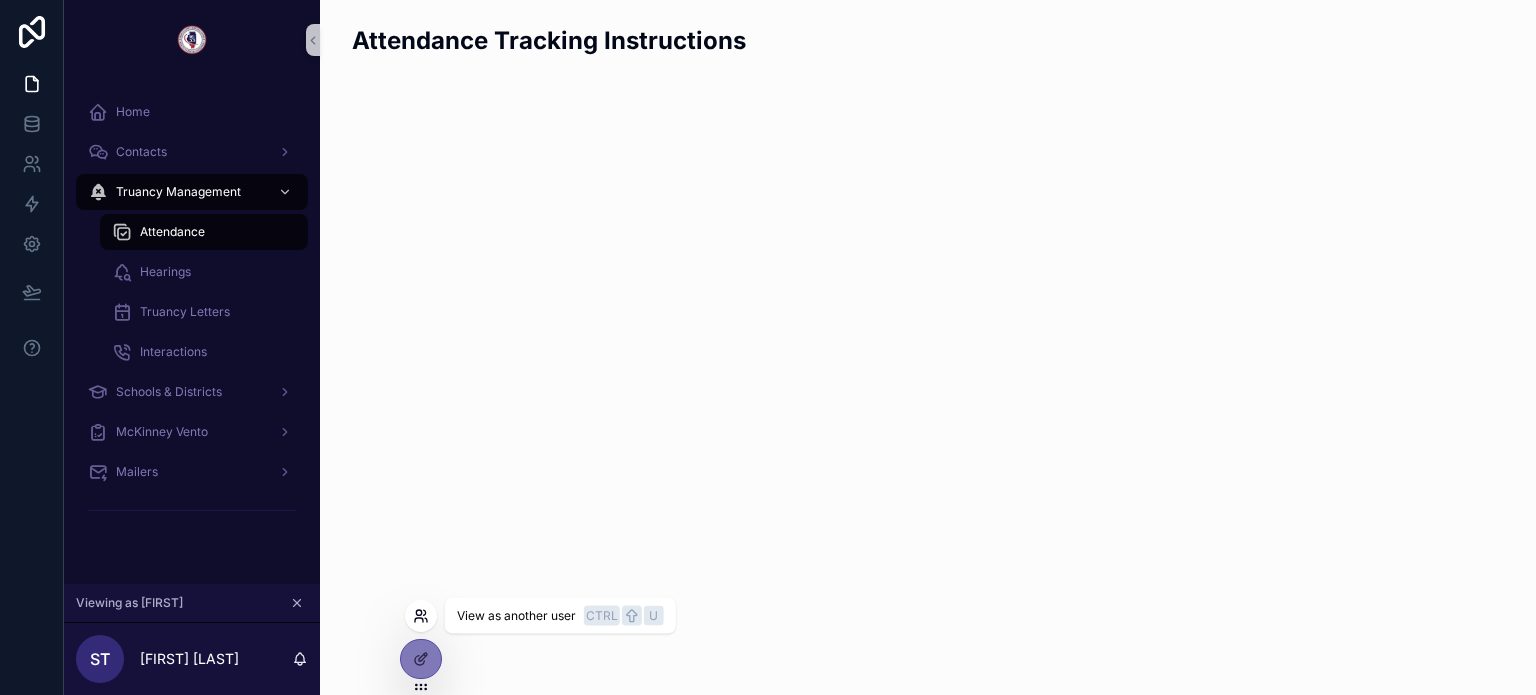 click 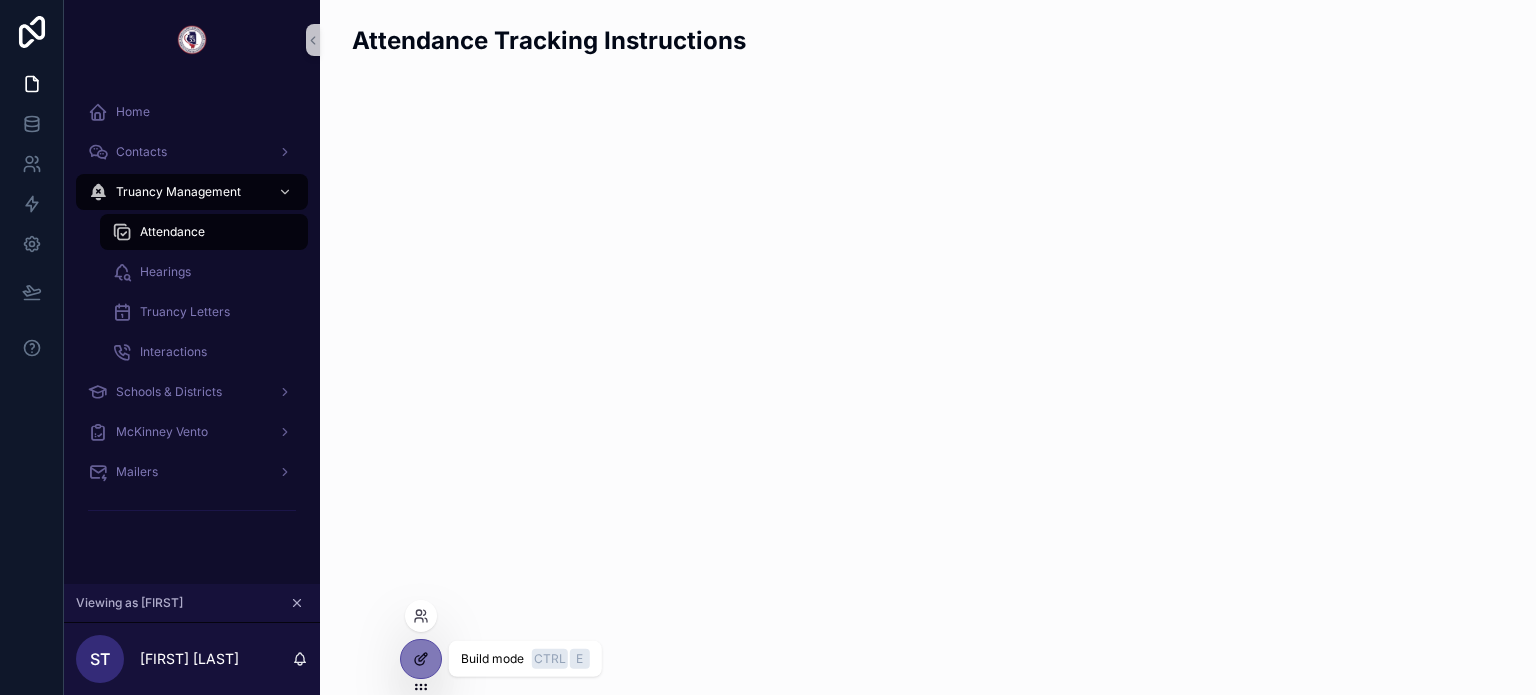 click at bounding box center [421, 659] 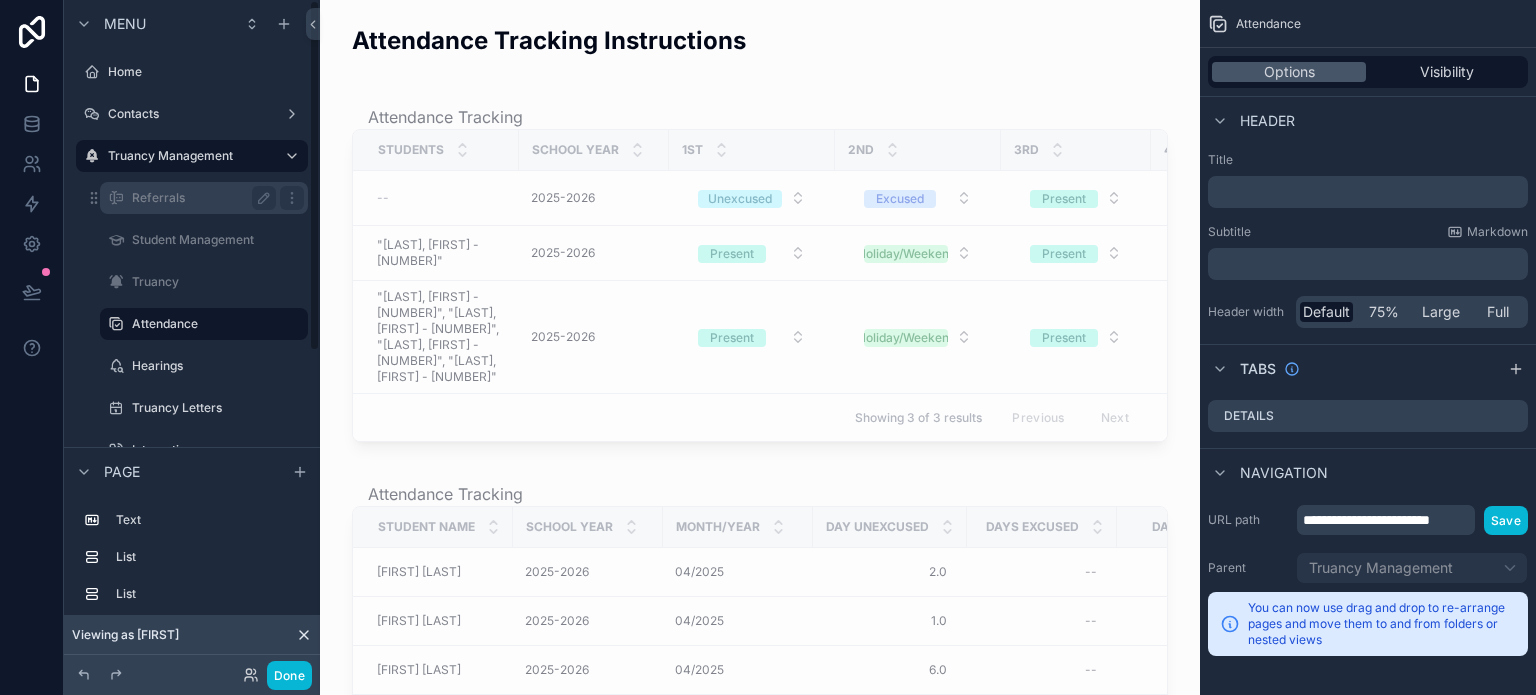 click on "Referrals" at bounding box center (204, 198) 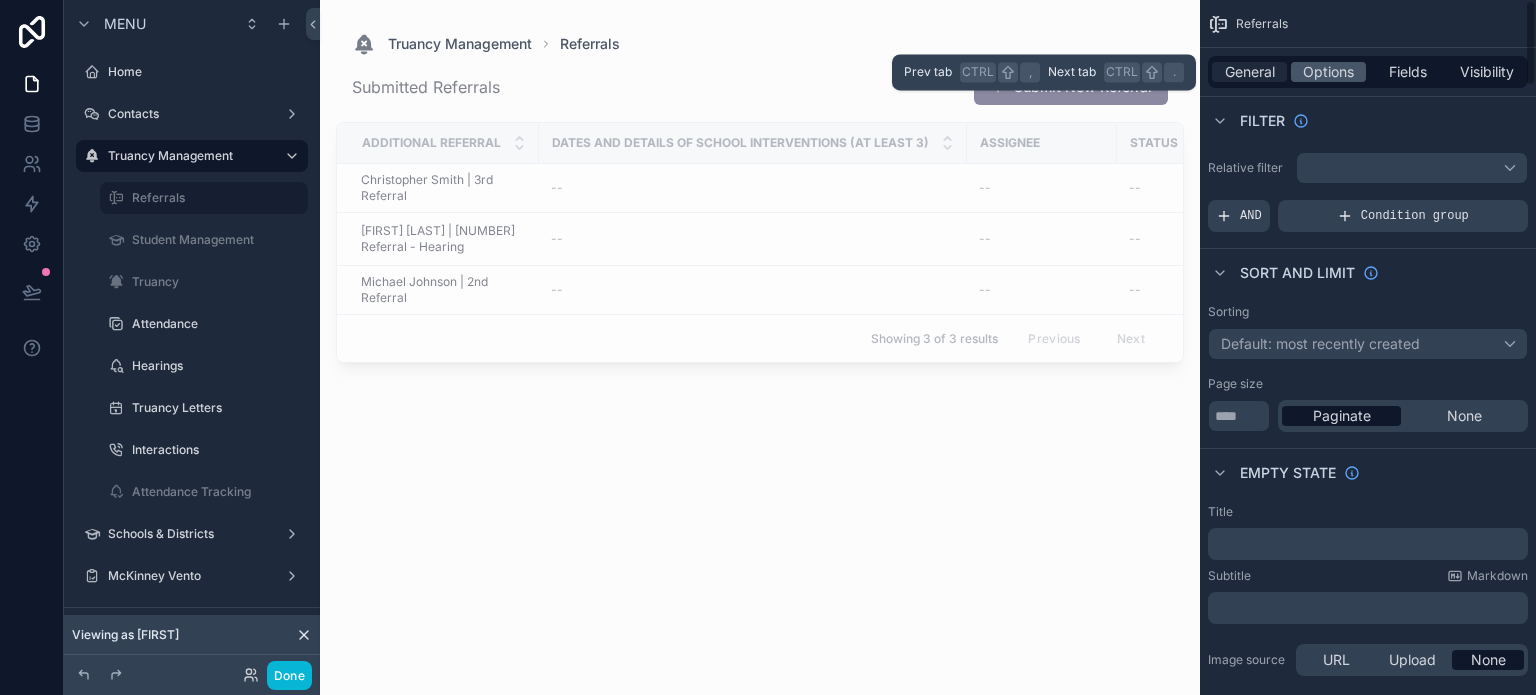 click on "General" at bounding box center (1250, 72) 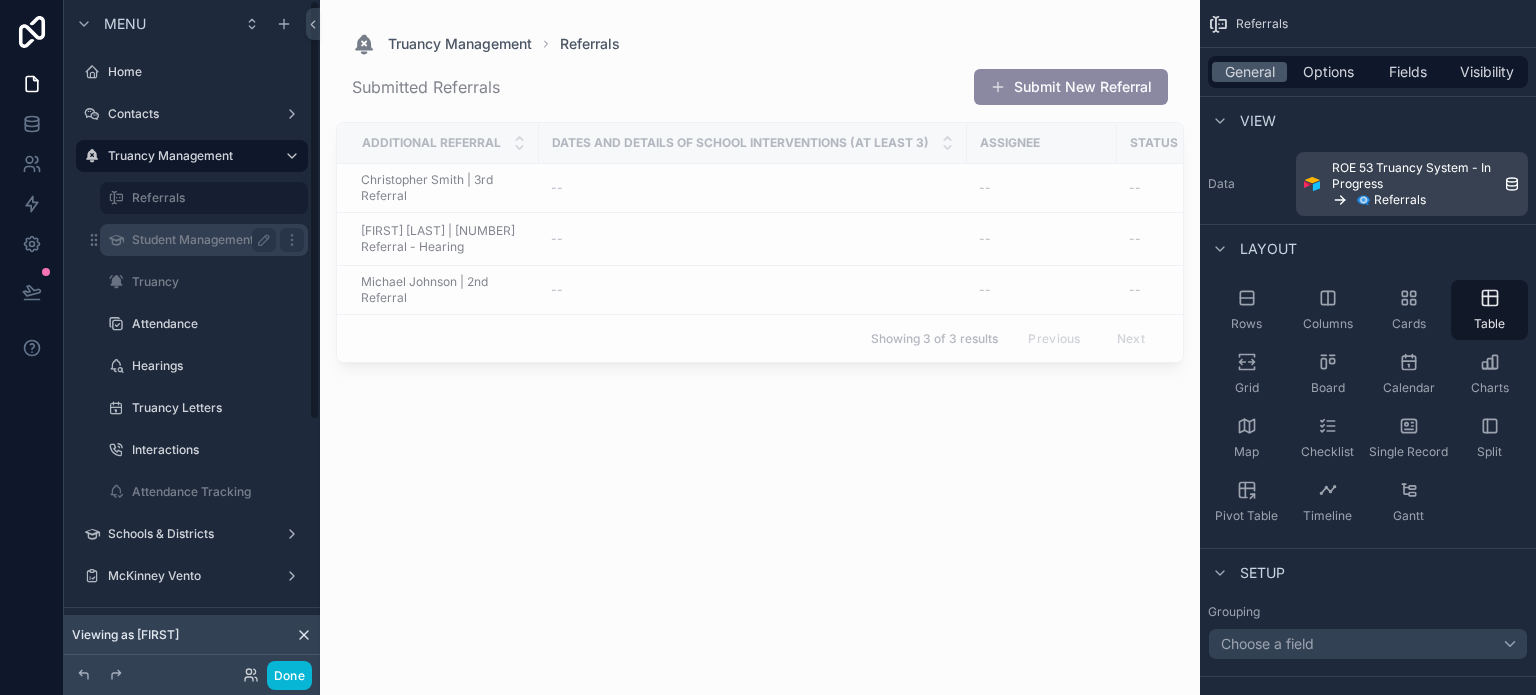 click on "Student Management" at bounding box center [204, 240] 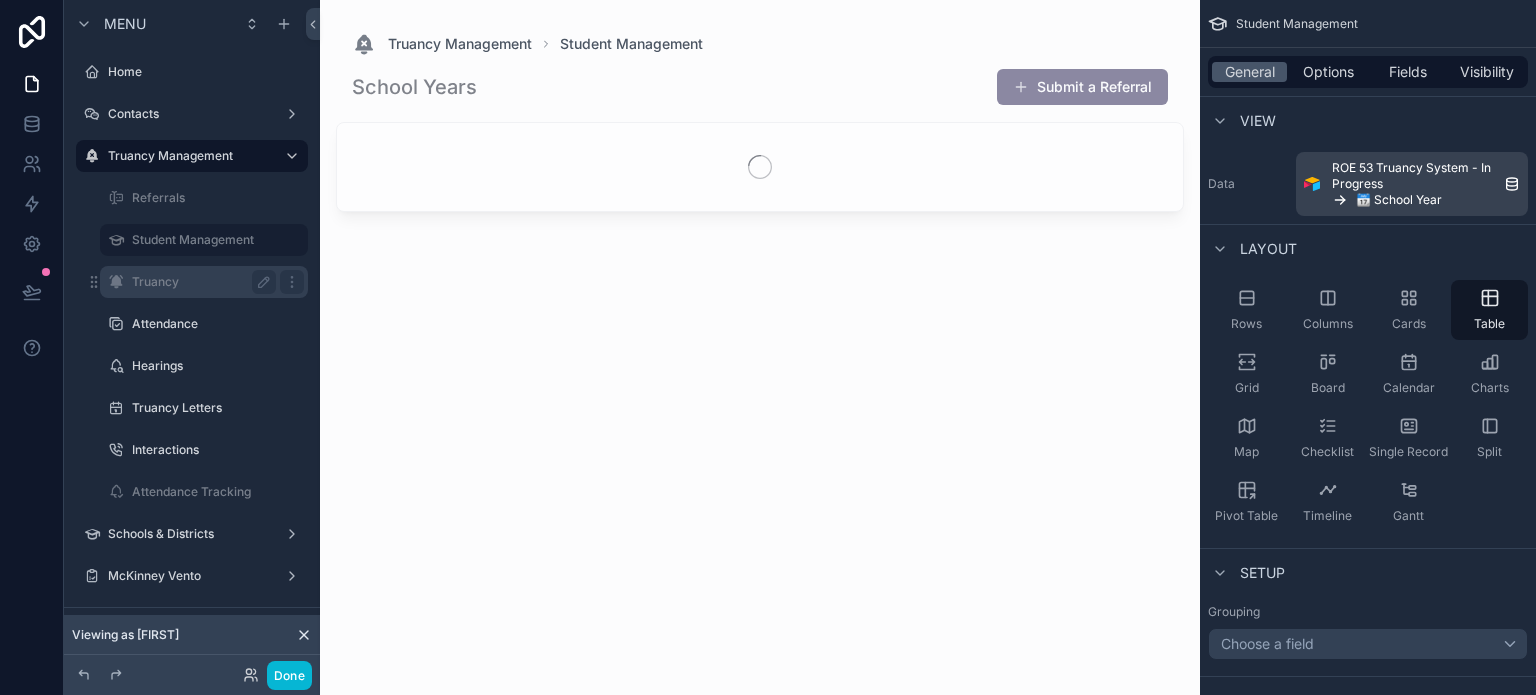 click on "Truancy" at bounding box center (200, 282) 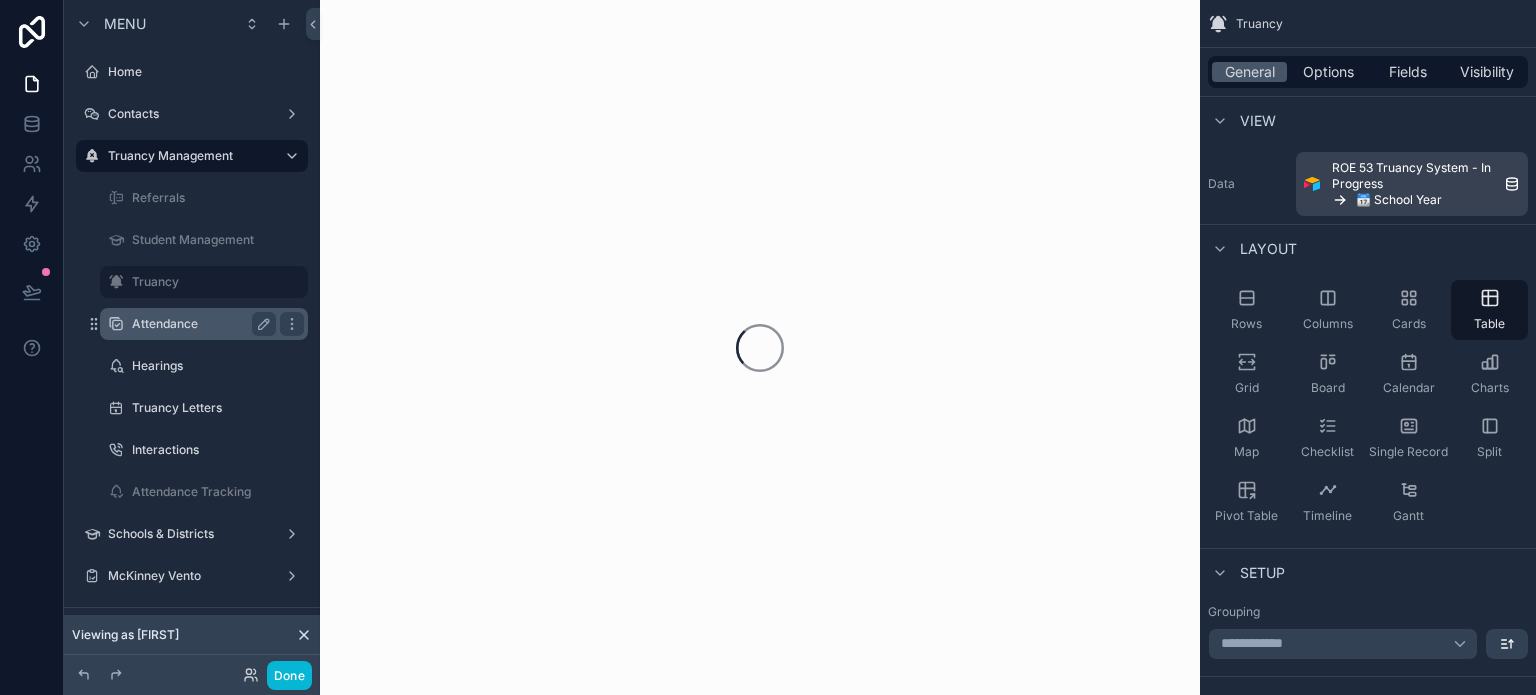 click on "Attendance" at bounding box center [200, 324] 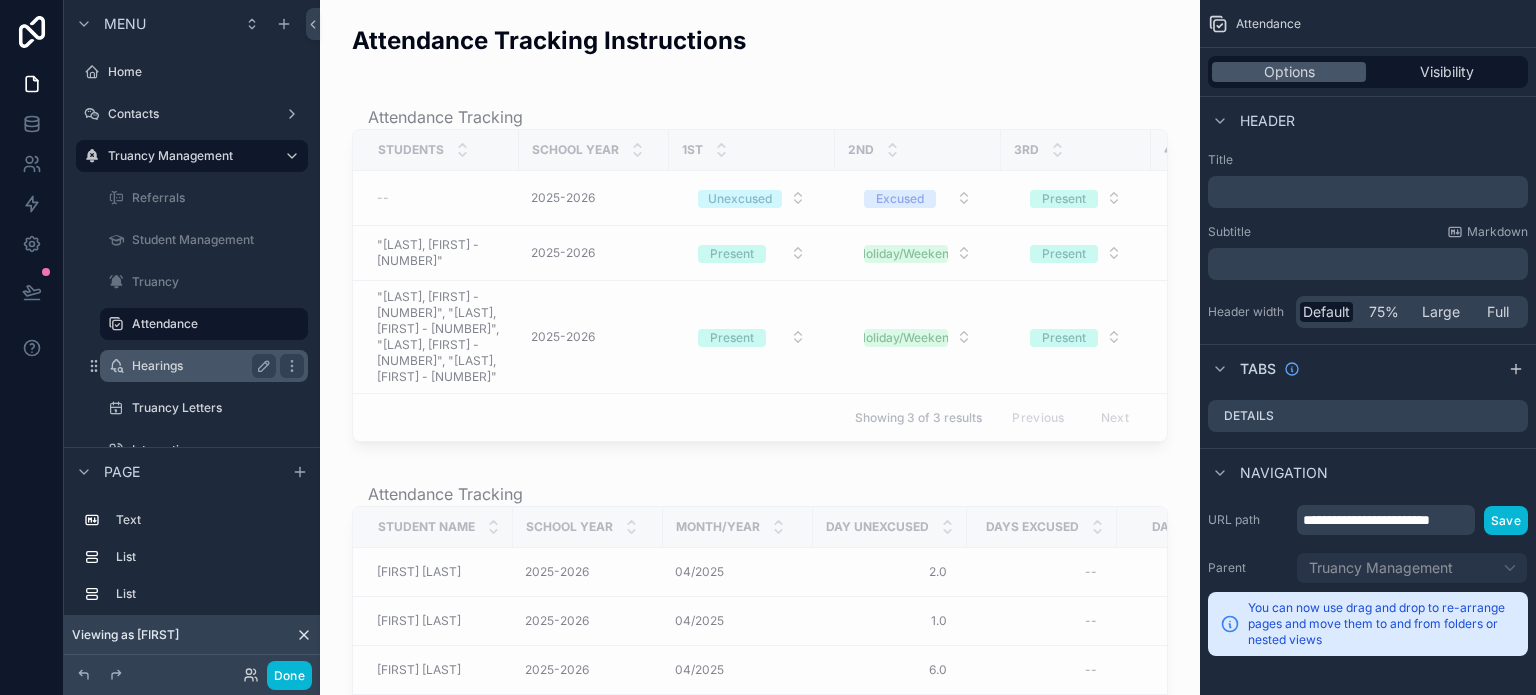 click on "Hearings" at bounding box center (200, 366) 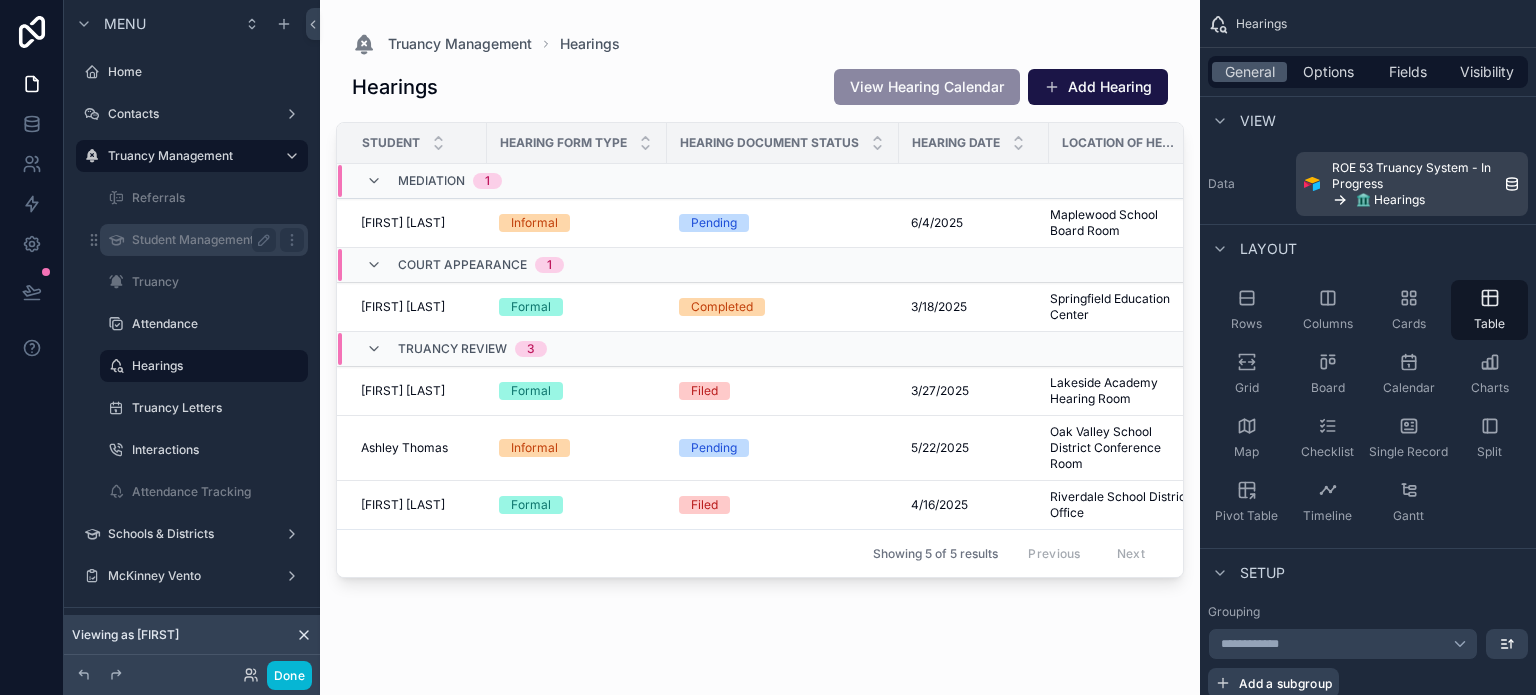 click on "Student Management" at bounding box center (204, 240) 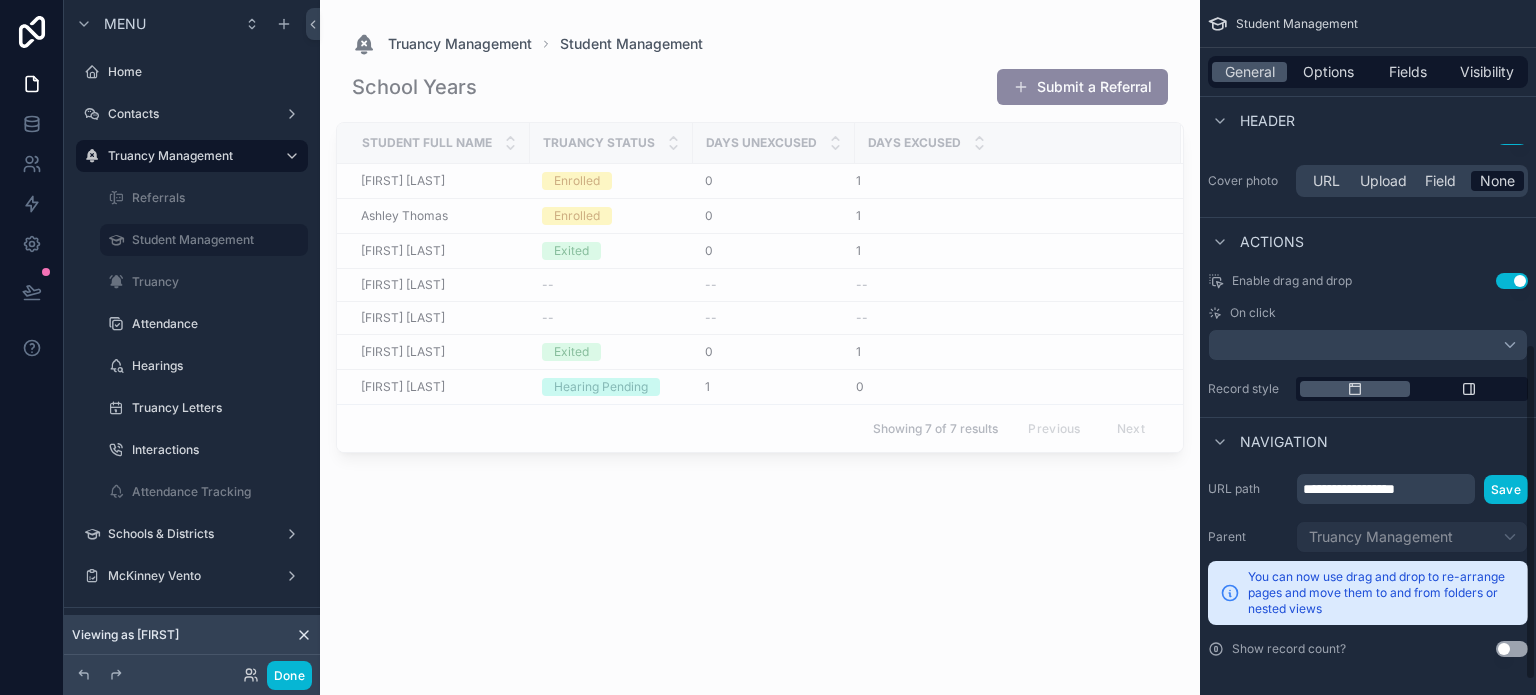 scroll, scrollTop: 740, scrollLeft: 0, axis: vertical 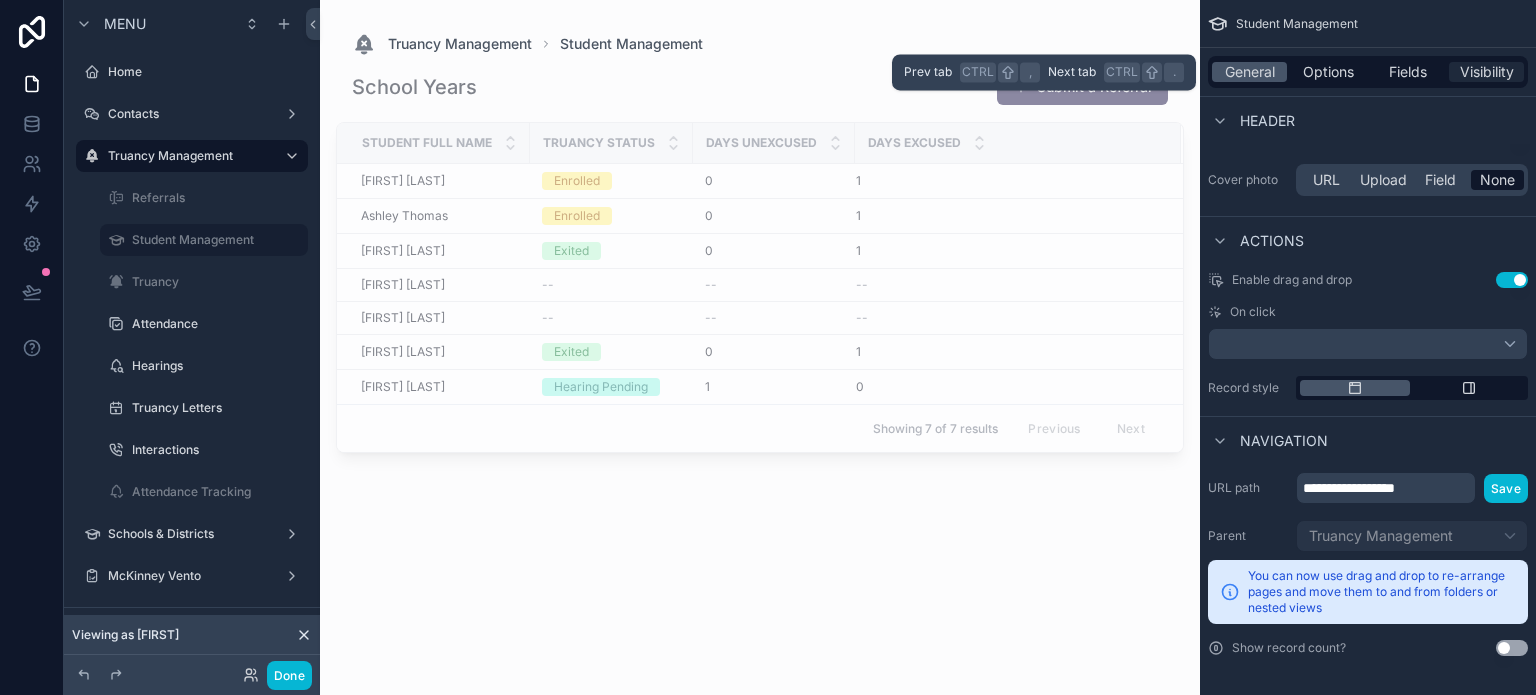 click on "Visibility" at bounding box center [1487, 72] 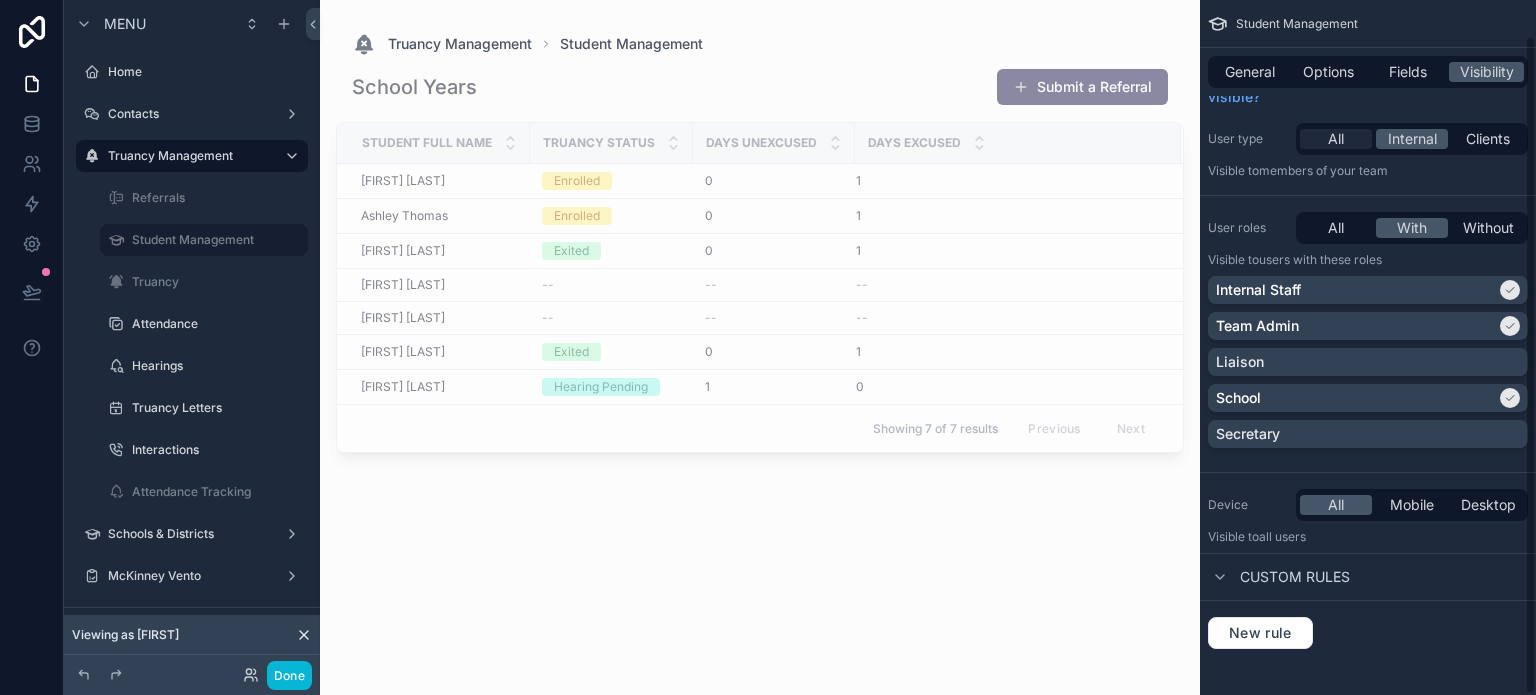 click on "All" at bounding box center (1336, 139) 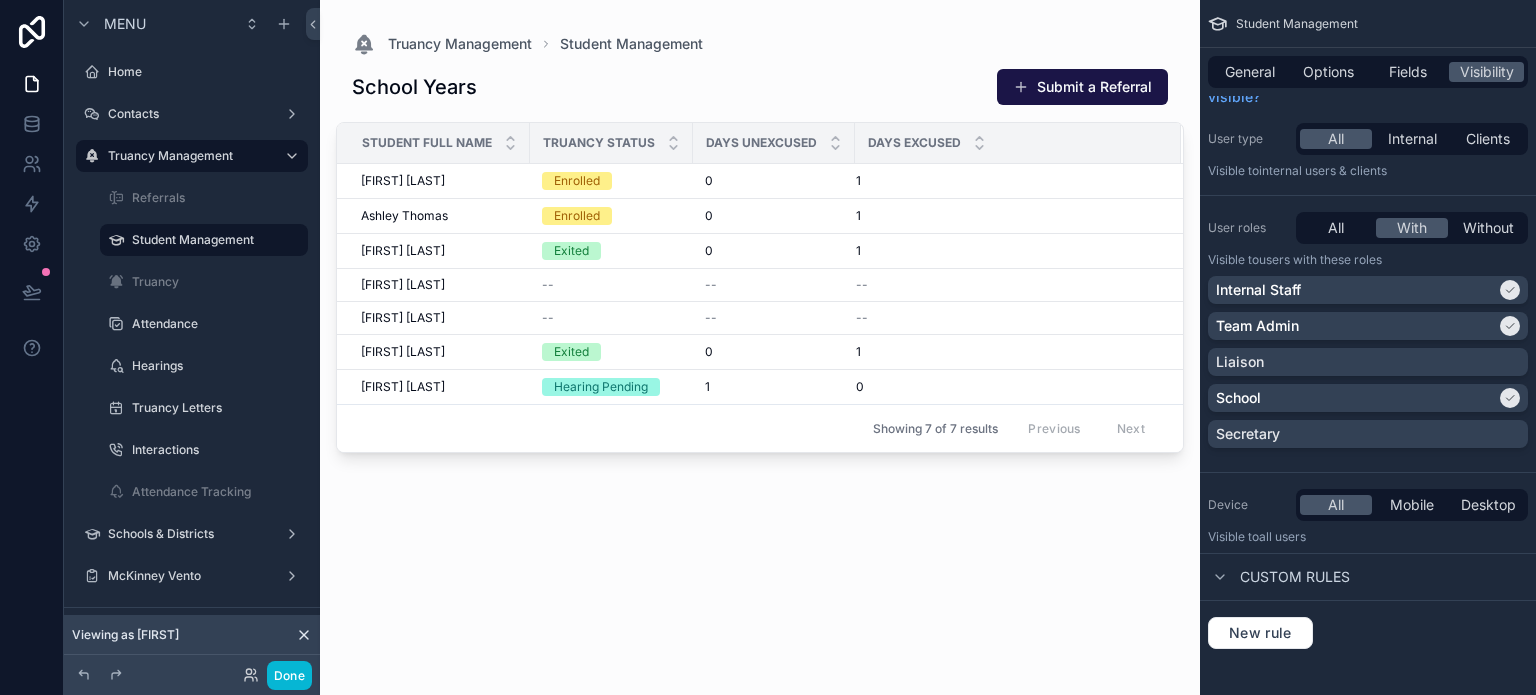 click at bounding box center [760, 335] 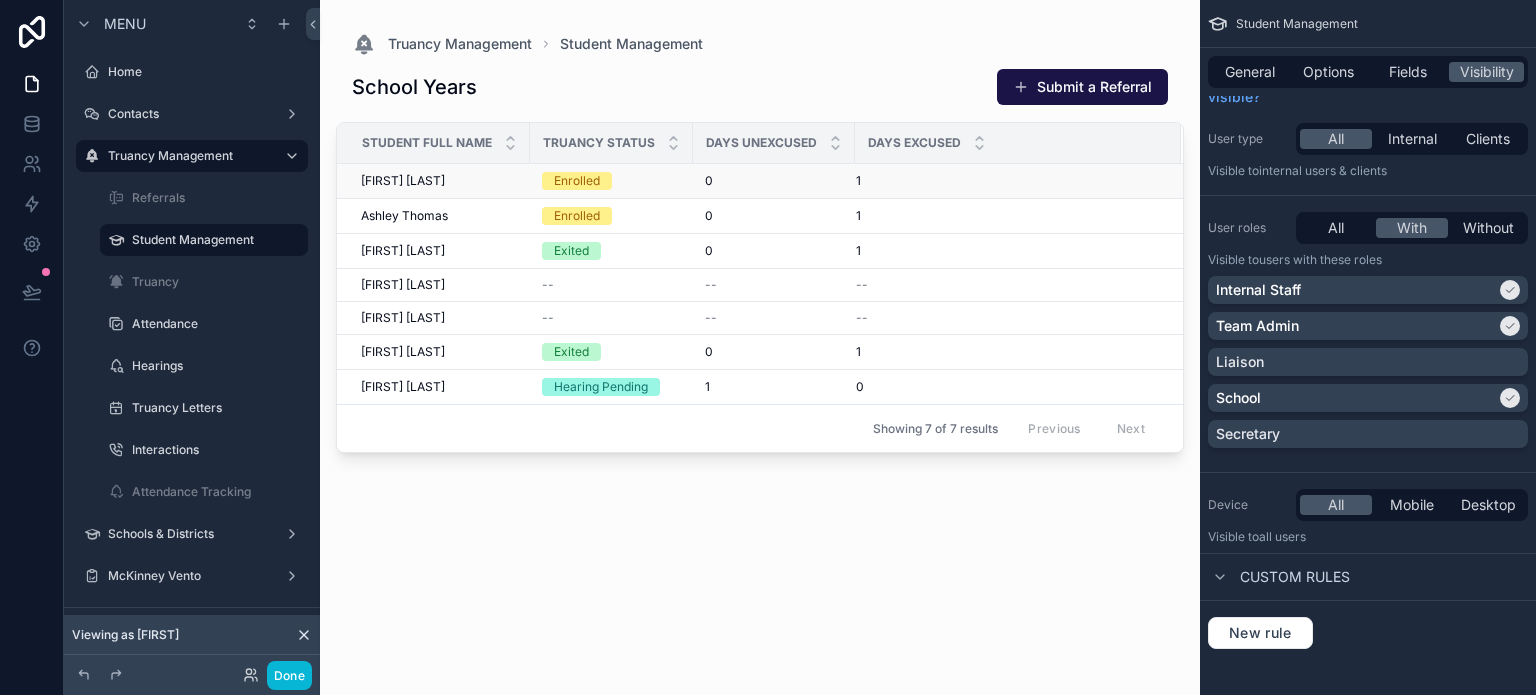 click on "[FIRST] [LAST]" at bounding box center (403, 181) 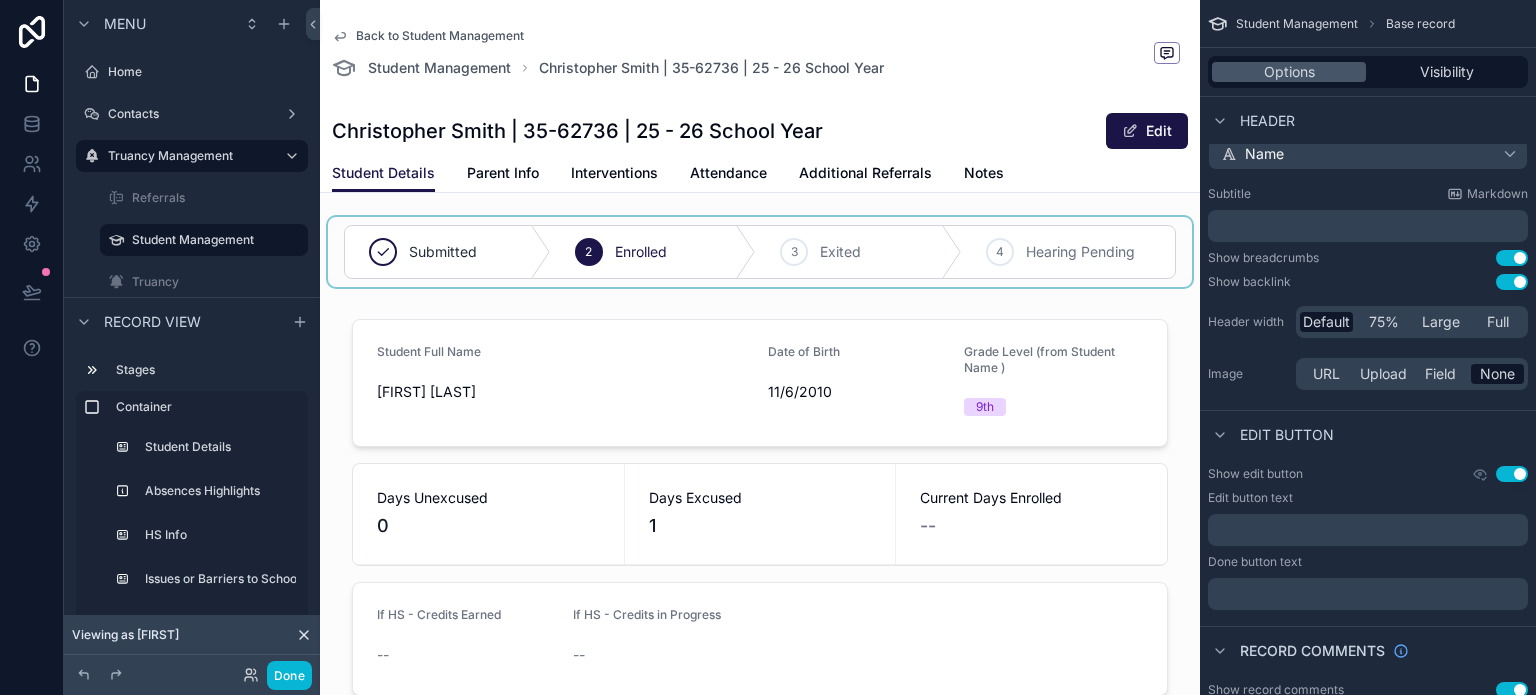 click at bounding box center [760, 252] 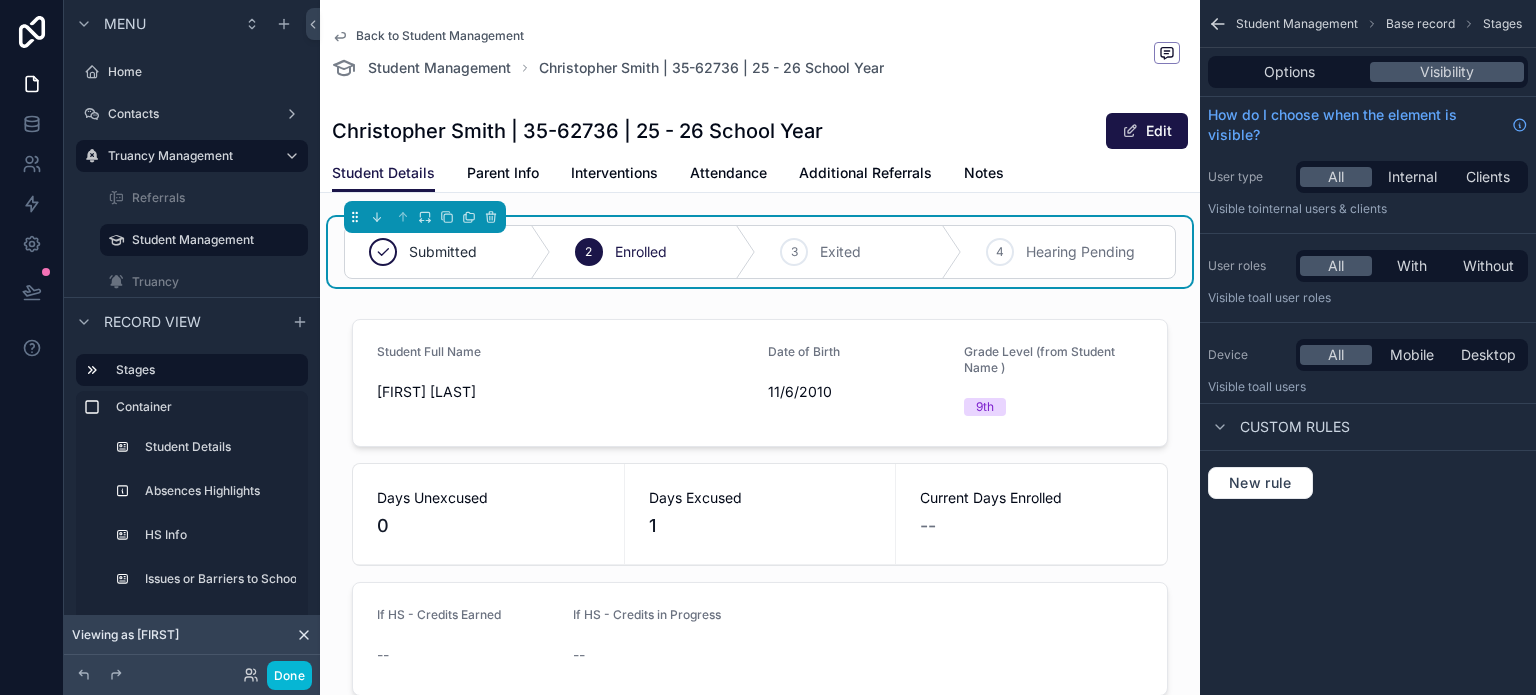 scroll, scrollTop: 0, scrollLeft: 0, axis: both 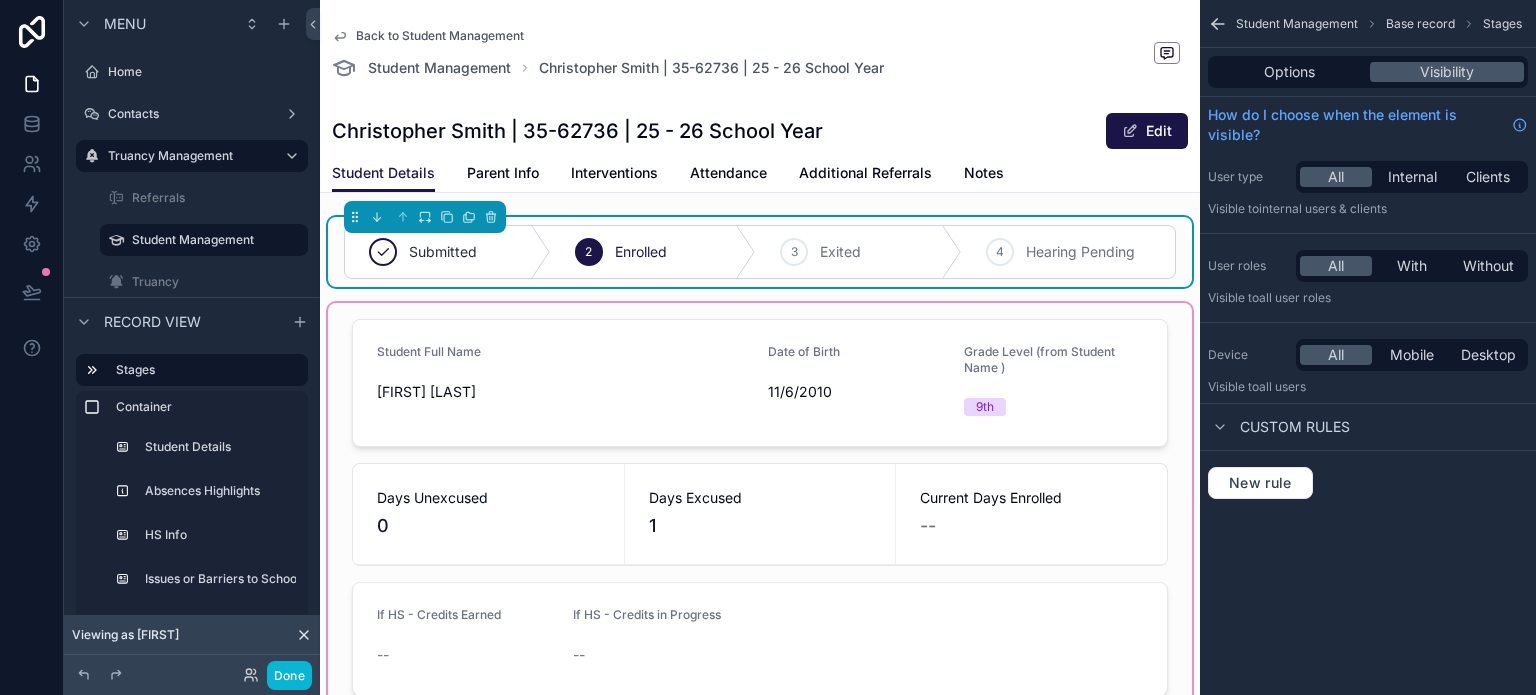 click at bounding box center [760, 971] 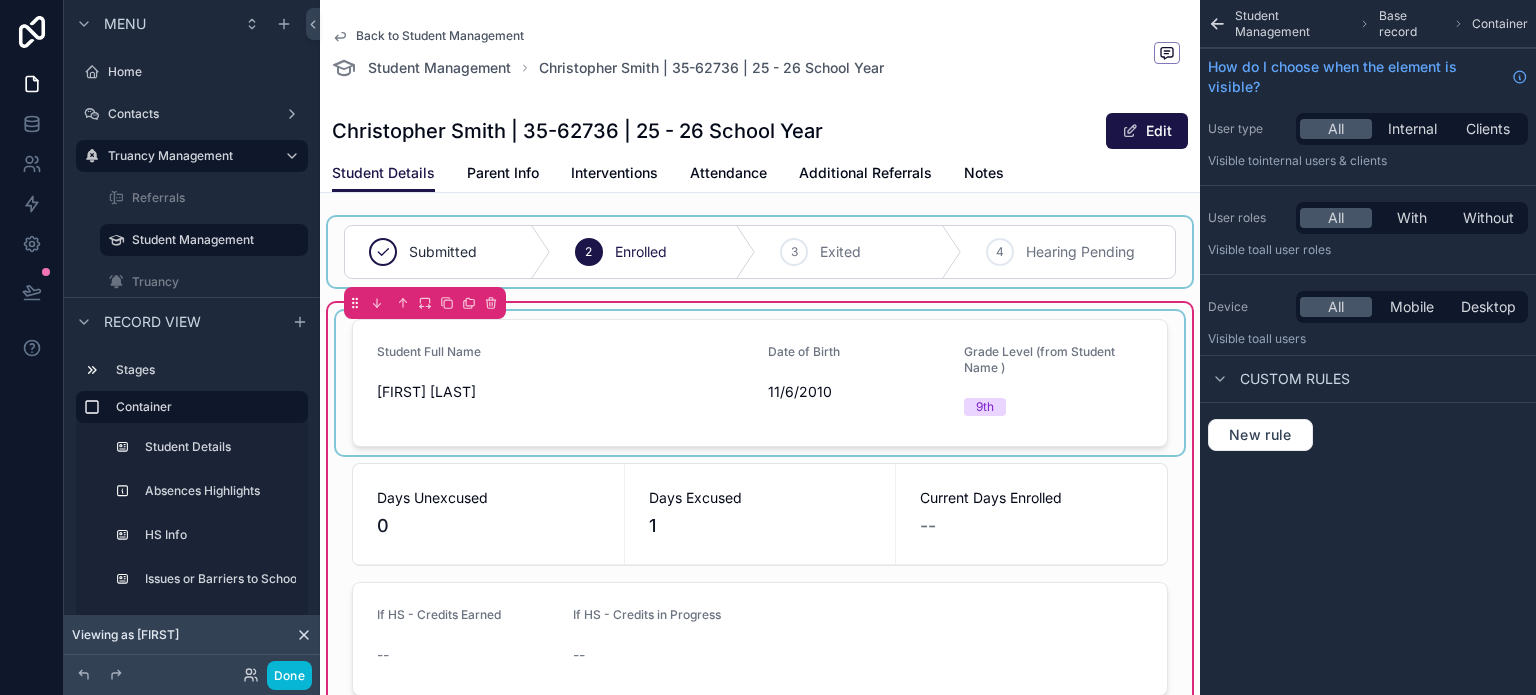 click at bounding box center [760, 383] 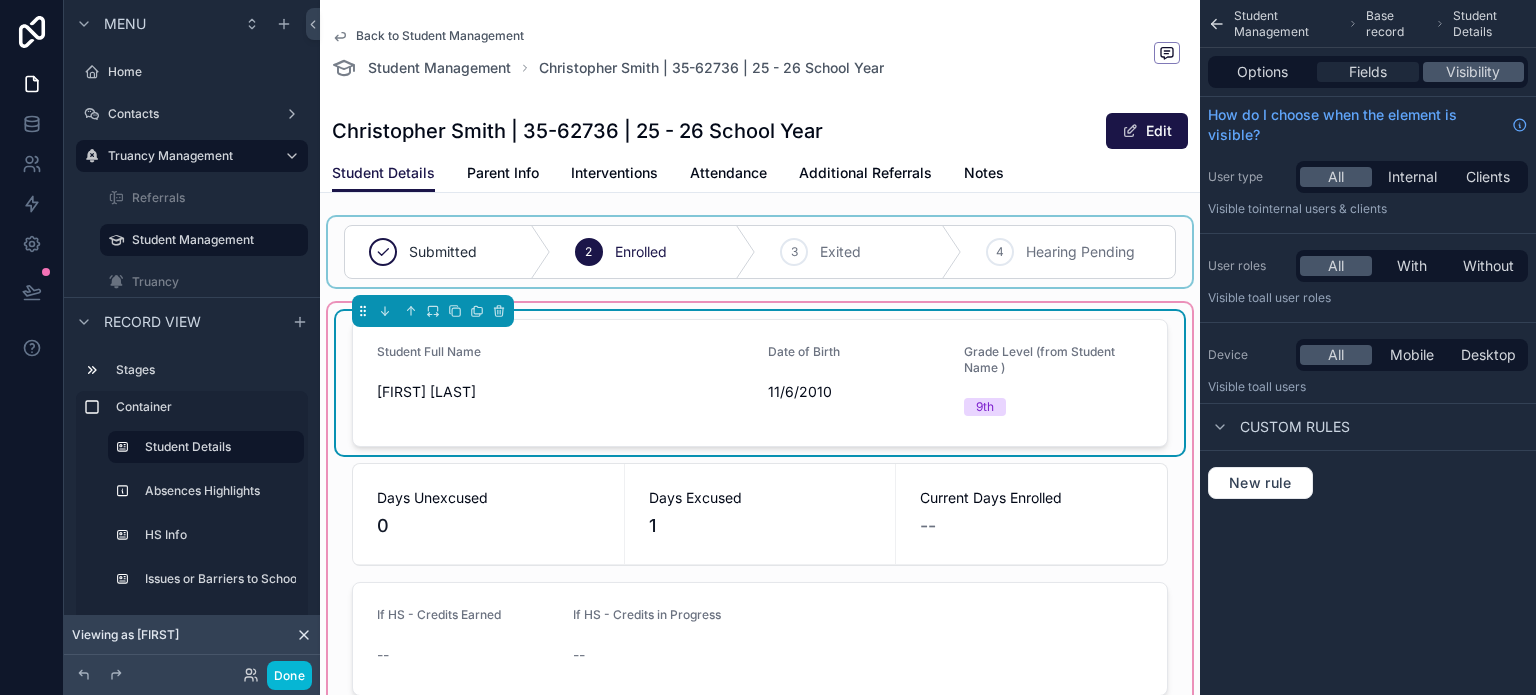 click on "Fields" at bounding box center [1368, 72] 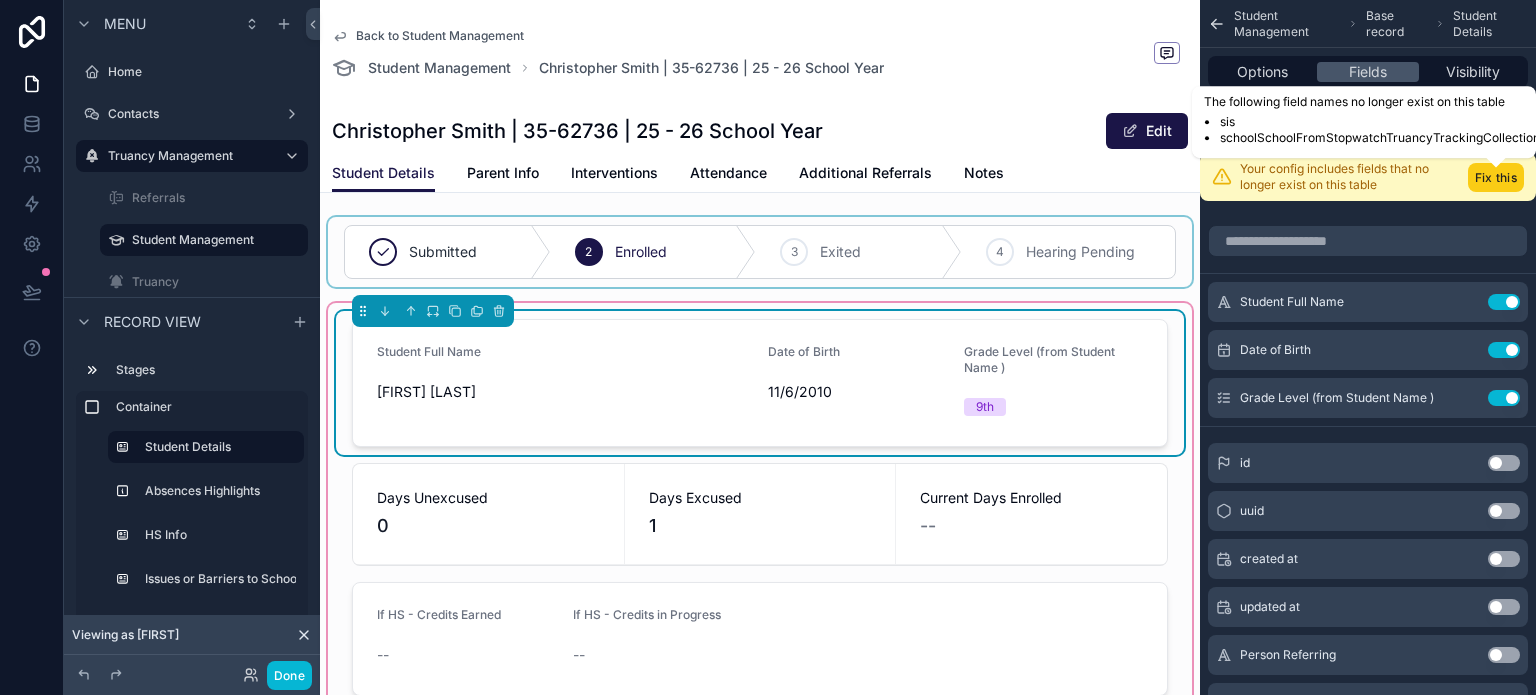 click at bounding box center (1496, 156) 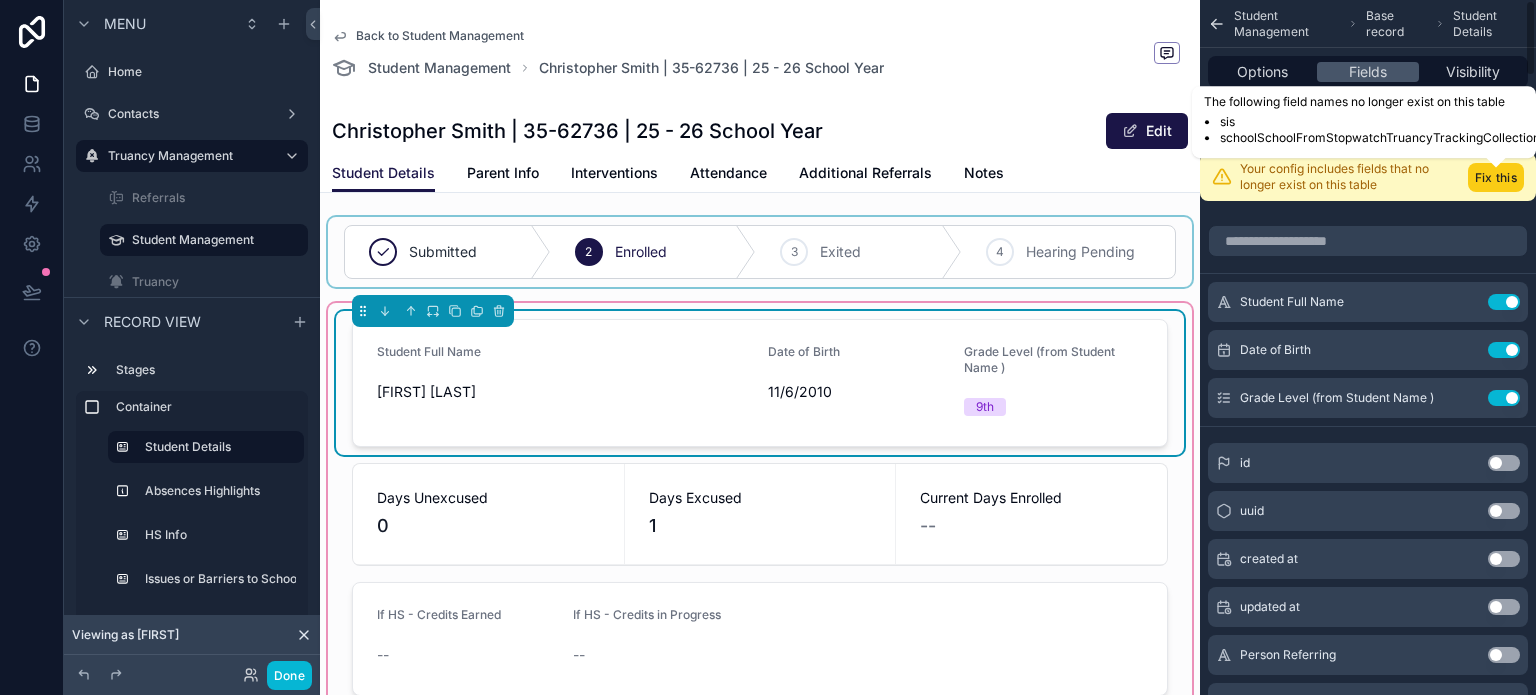 click on "Fix this" at bounding box center [1496, 177] 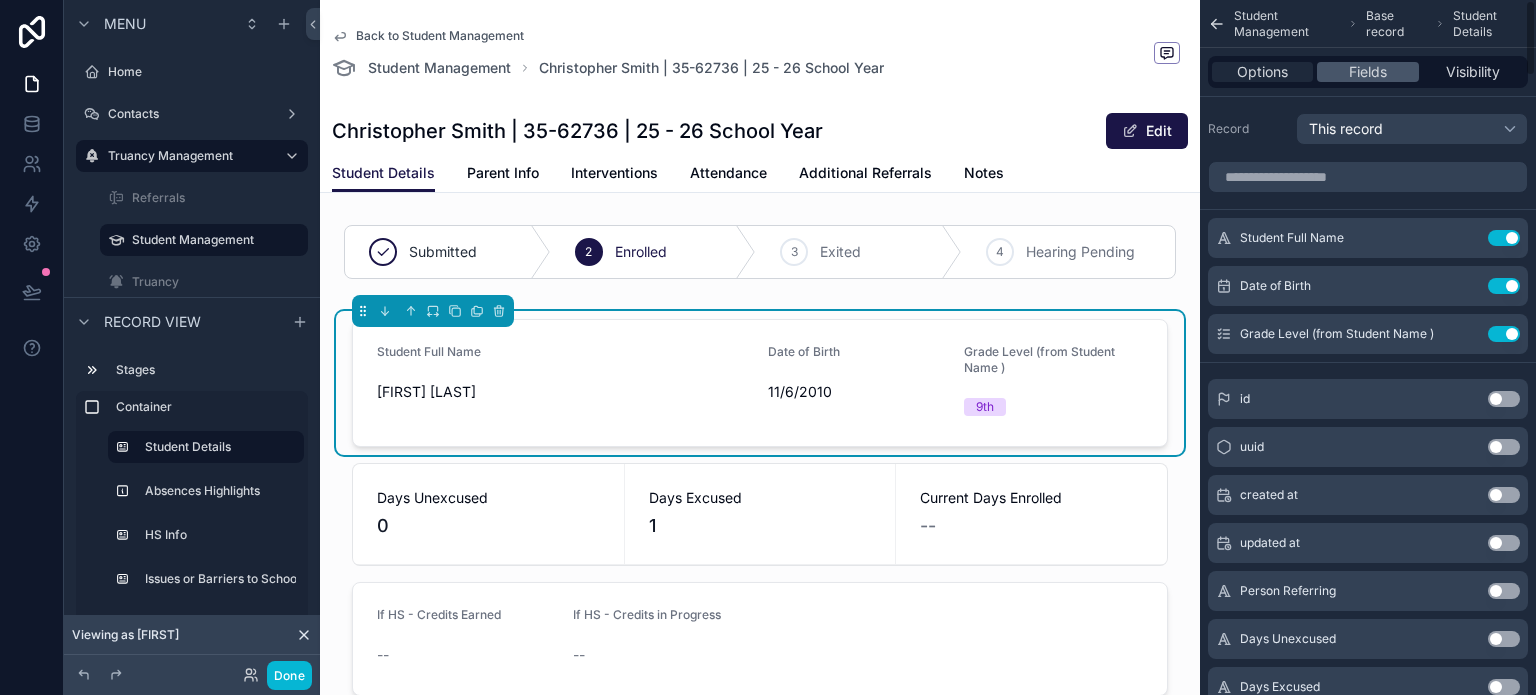 click on "Options Fields Visibility" at bounding box center (1368, 72) 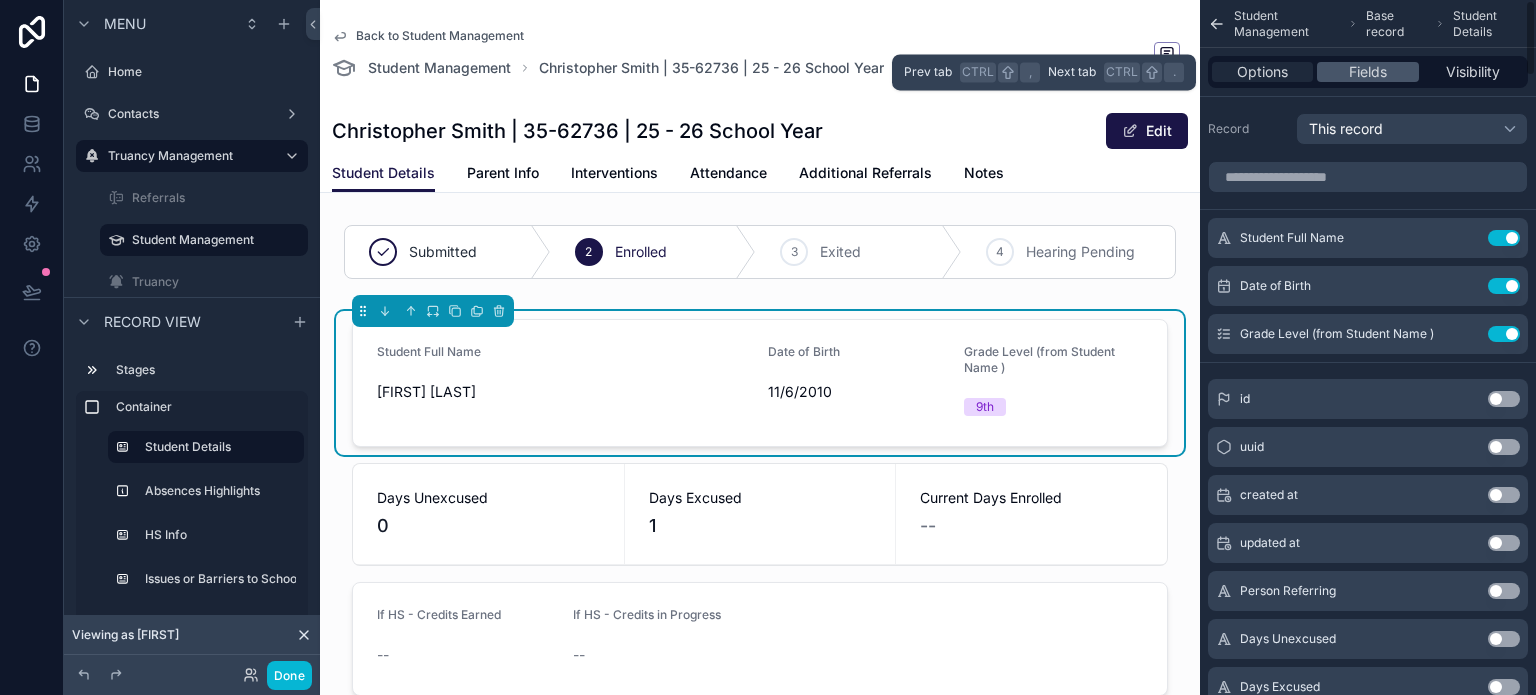 click on "Options" at bounding box center (1262, 72) 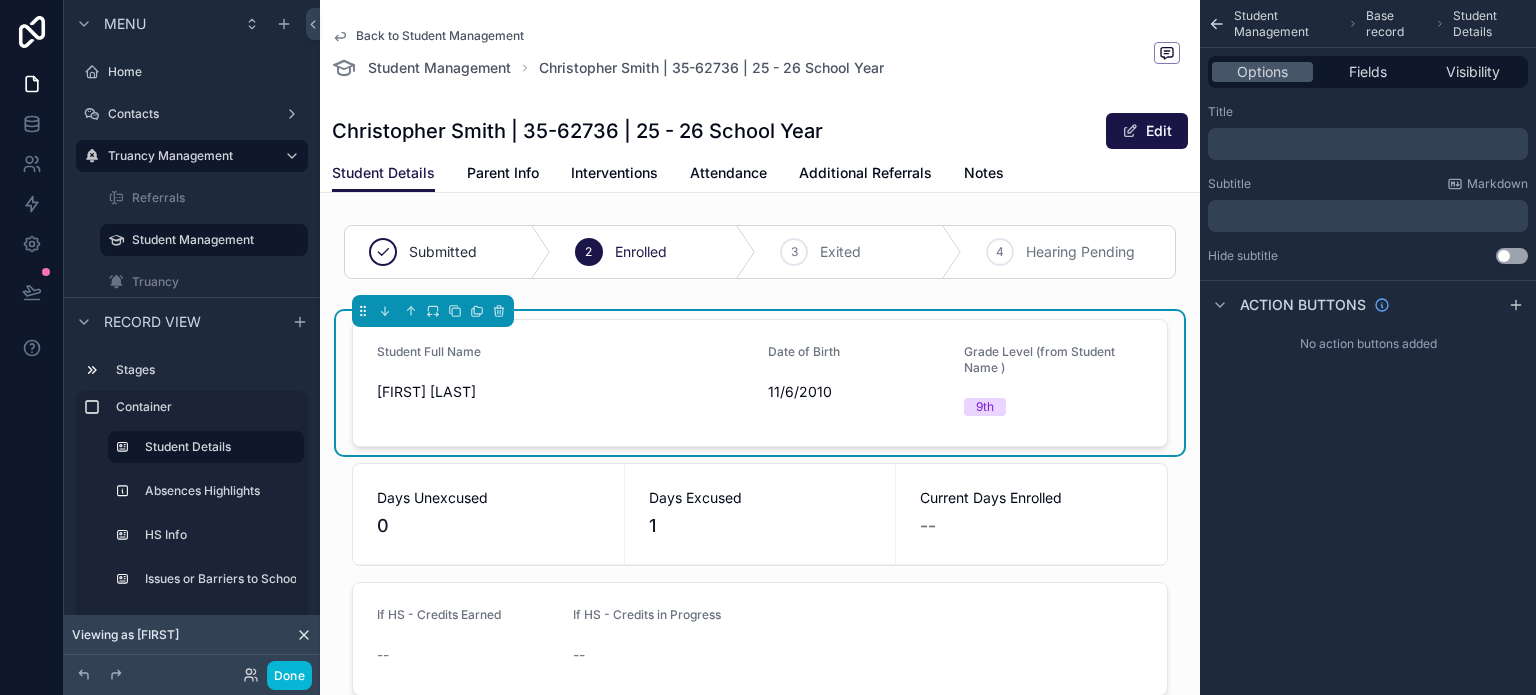 click on "Back to Student Management Student Management Christopher Smith | 35-62736 | 25 - 26 School Year Christopher Smith | 35-62736 | 25 - 26 School Year Edit" at bounding box center (760, 77) 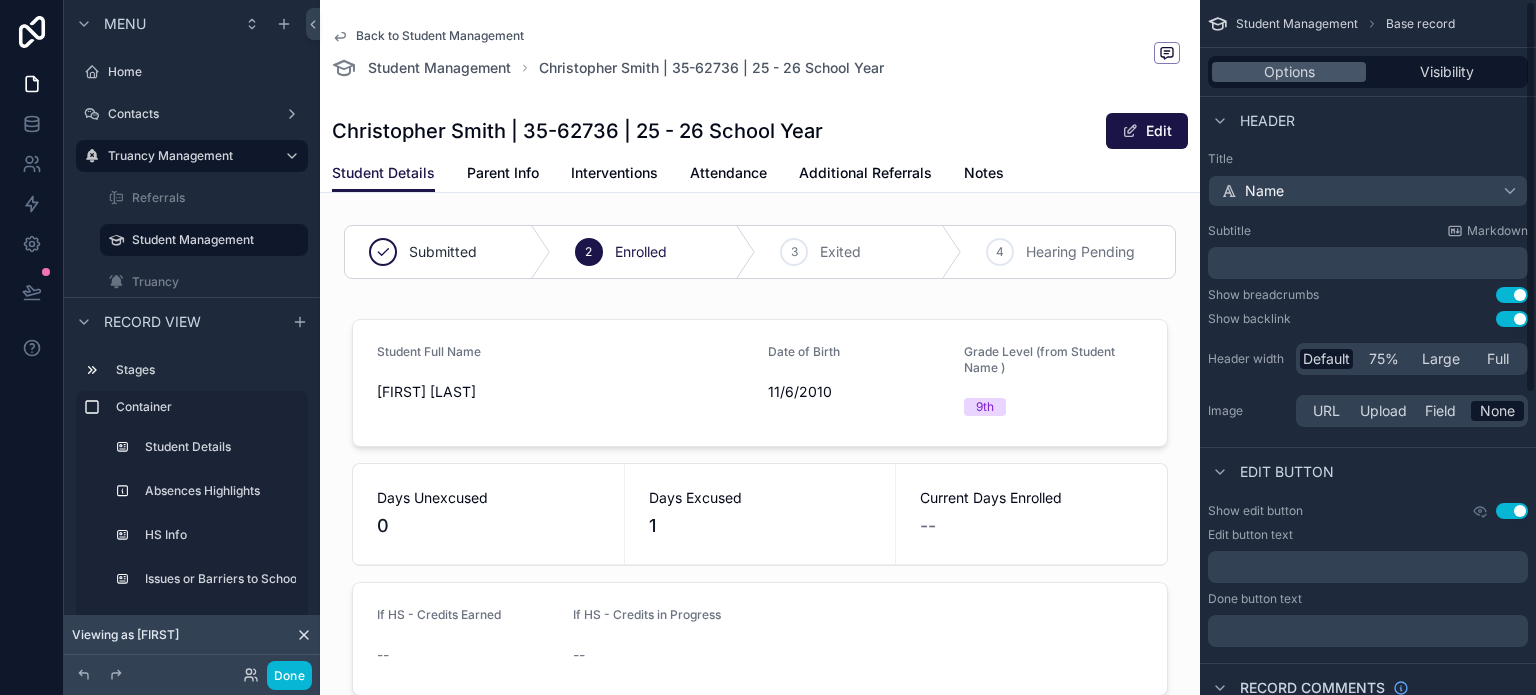 scroll, scrollTop: 0, scrollLeft: 0, axis: both 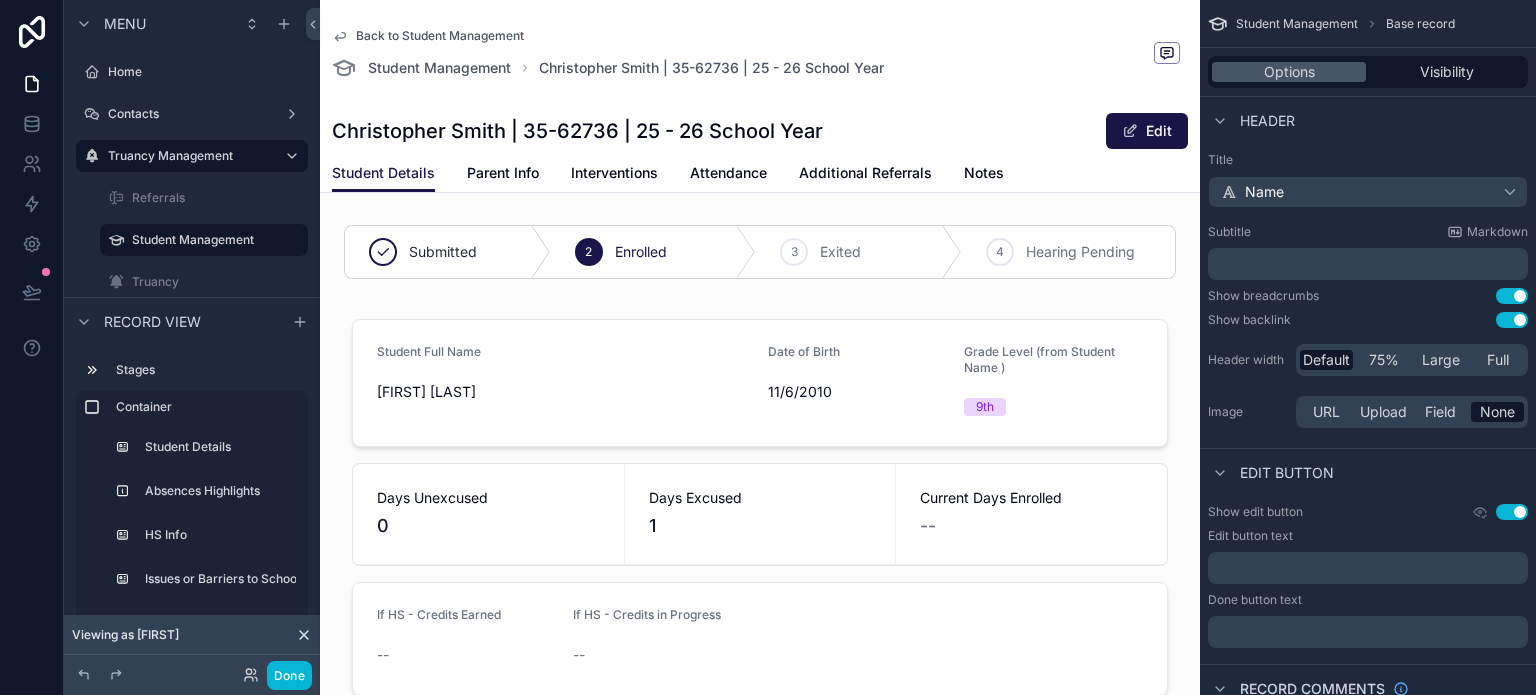 click on "Back to Student Management Student Management Christopher Smith | 35-62736 | 25 - 26 School Year" at bounding box center [760, 54] 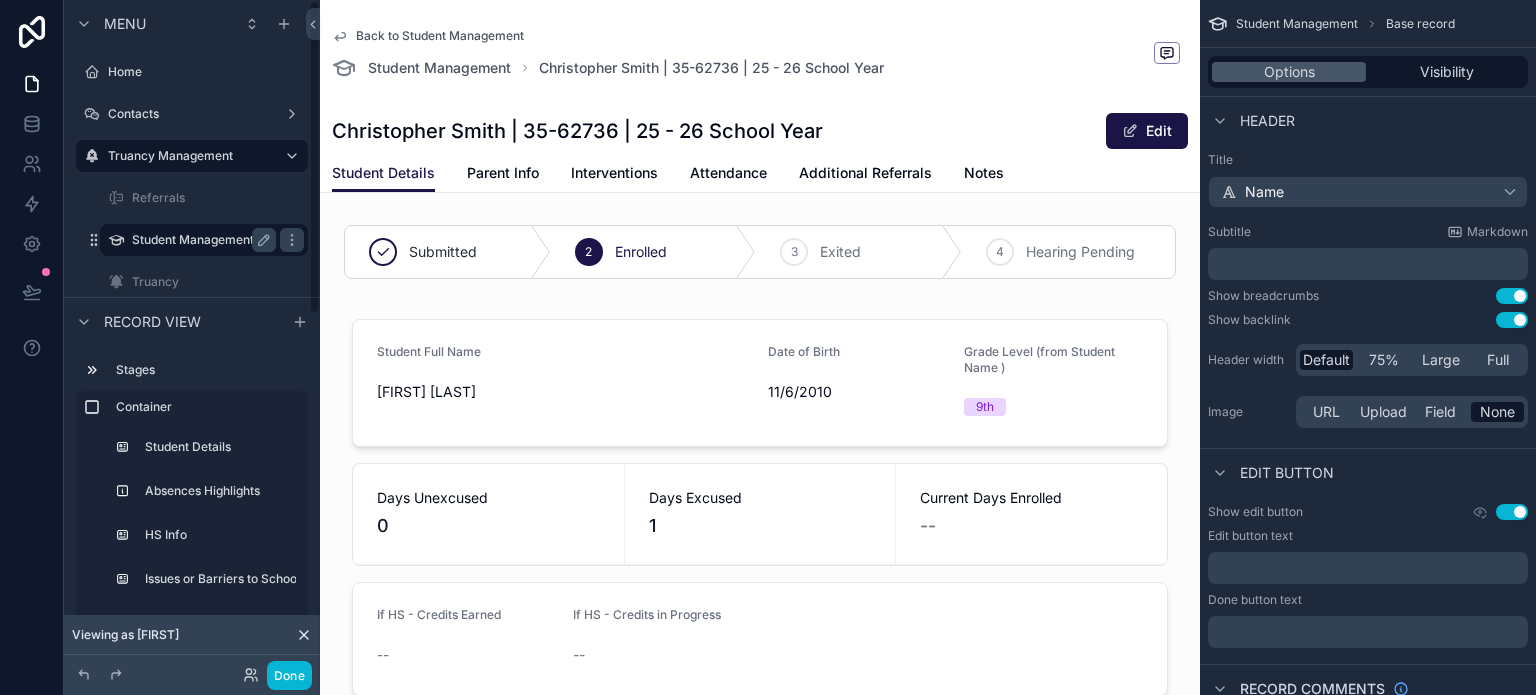 click on "Student Management" at bounding box center (200, 240) 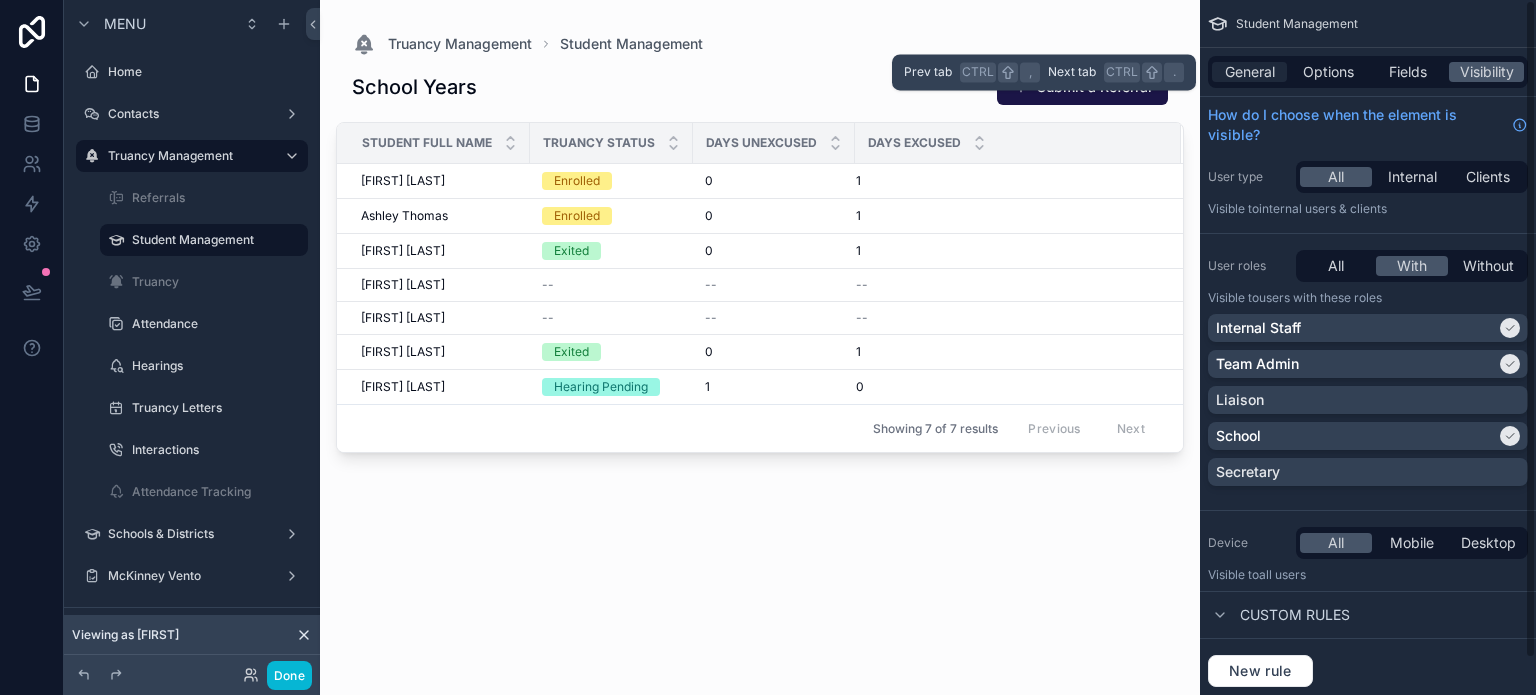 click on "General" at bounding box center [1250, 72] 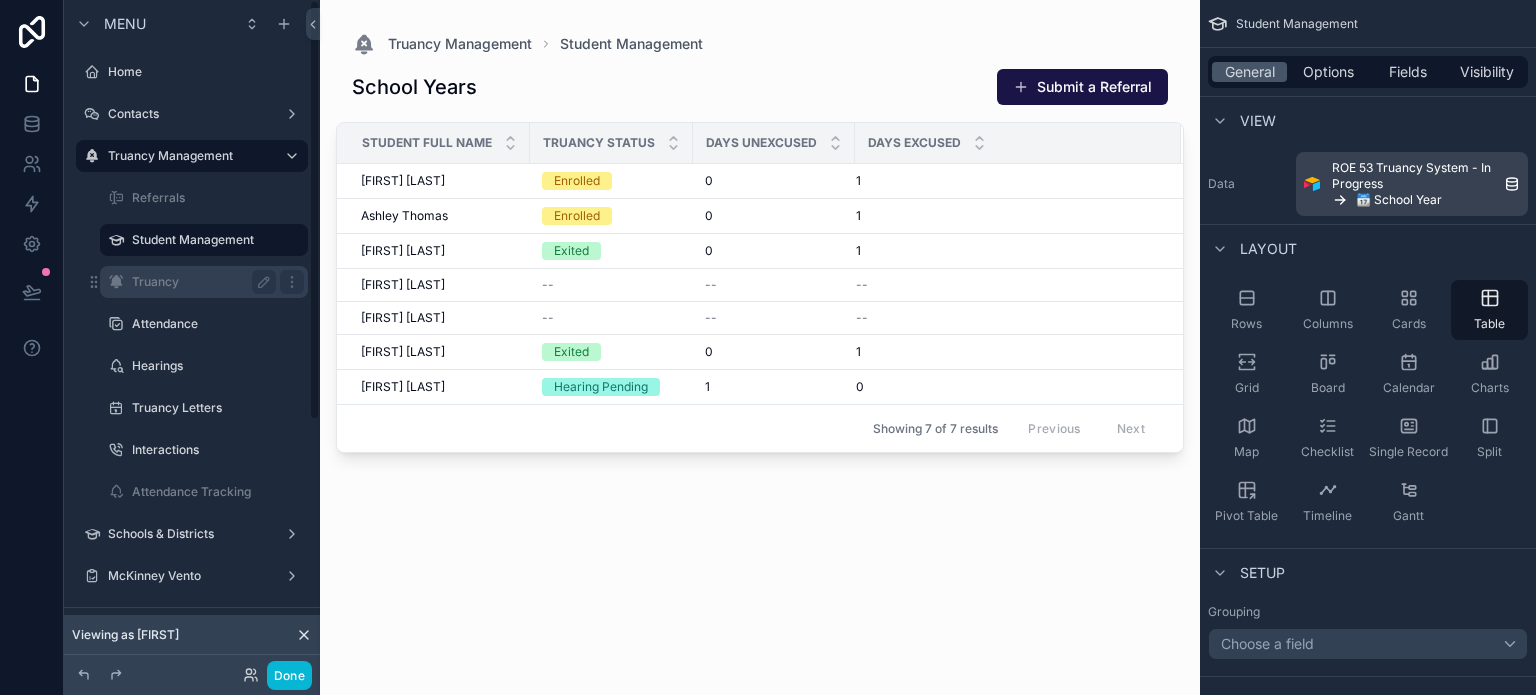 click on "Truancy" at bounding box center (204, 282) 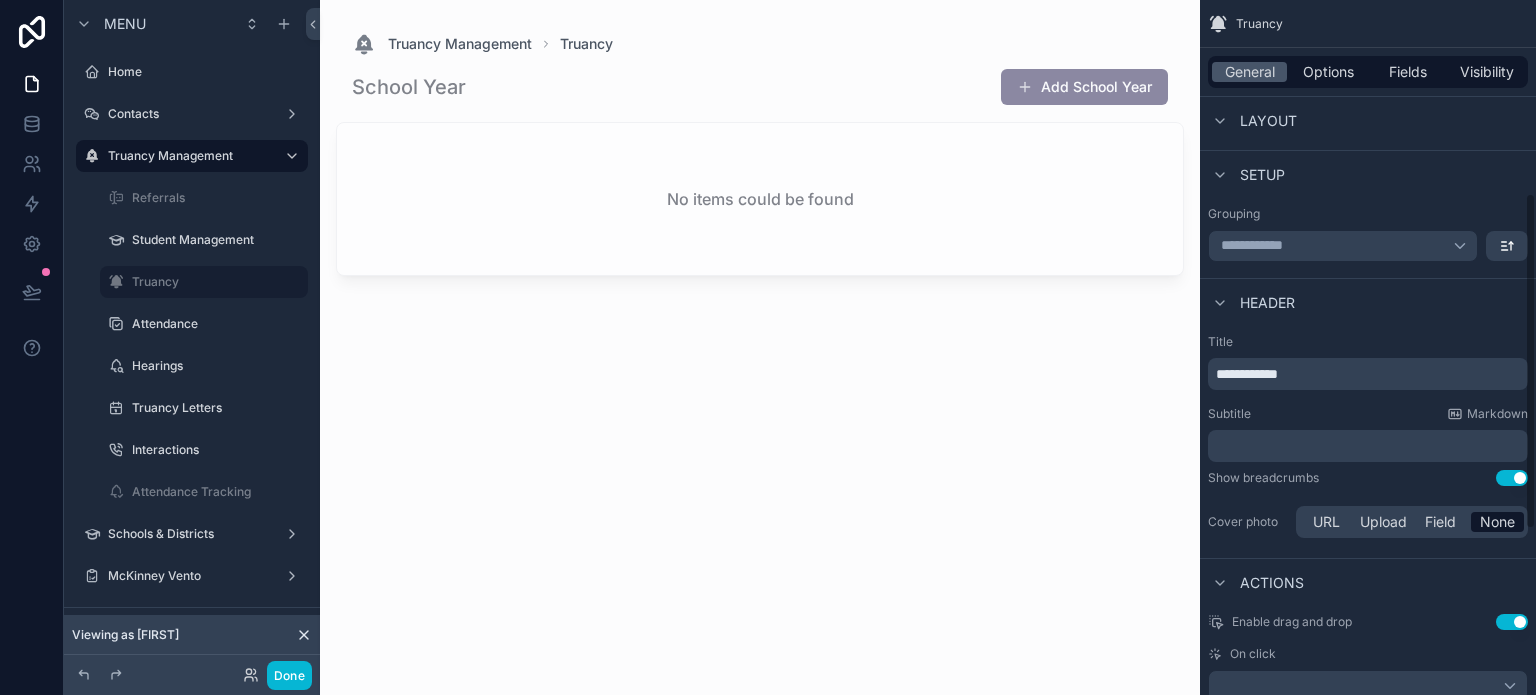 scroll, scrollTop: 400, scrollLeft: 0, axis: vertical 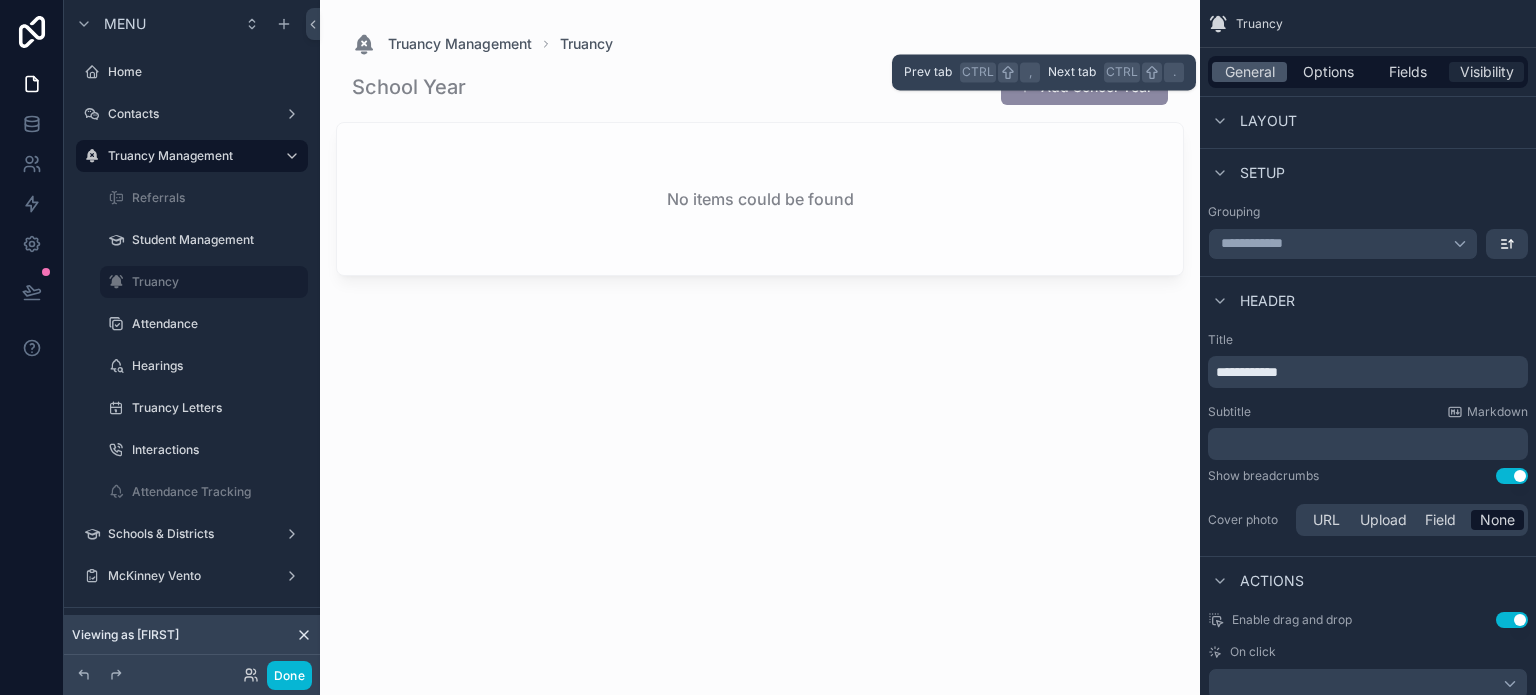 click on "Visibility" at bounding box center [1487, 72] 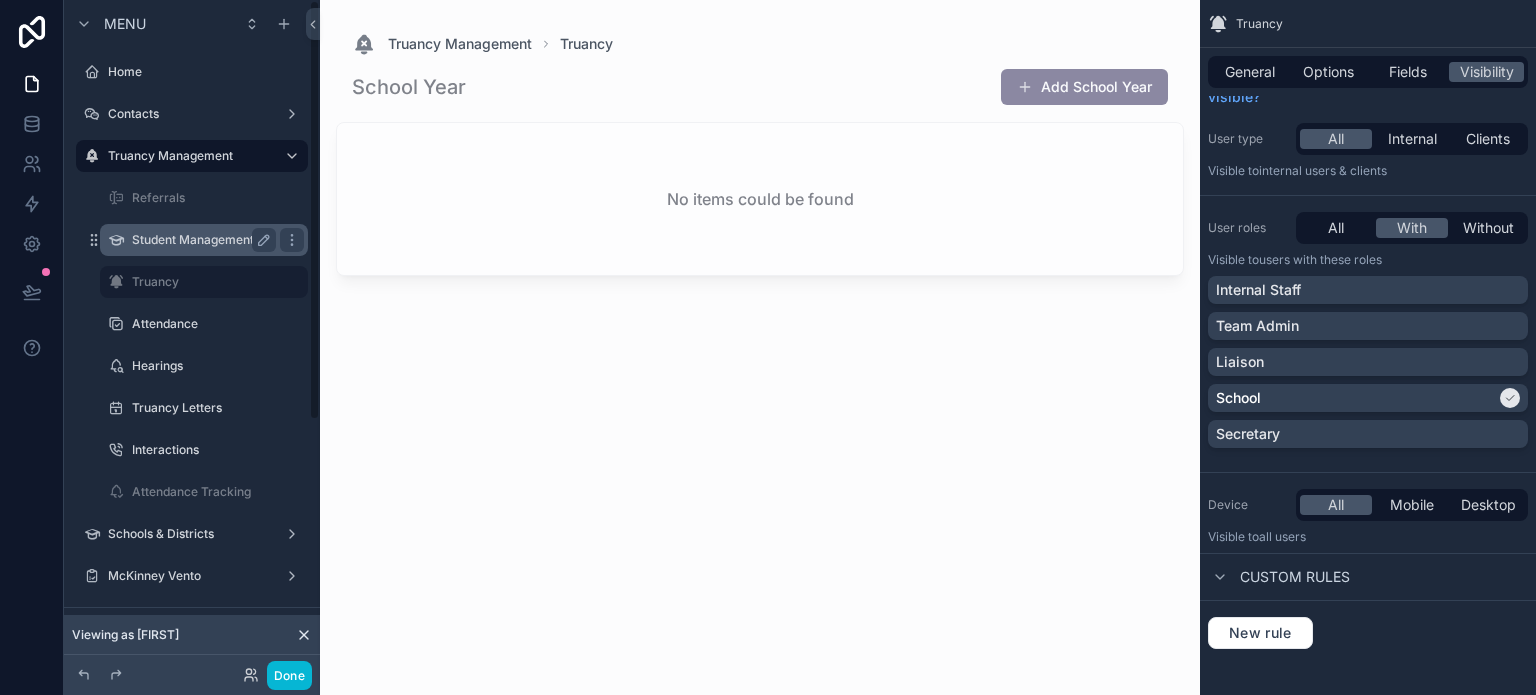 click on "Student Management" at bounding box center [200, 240] 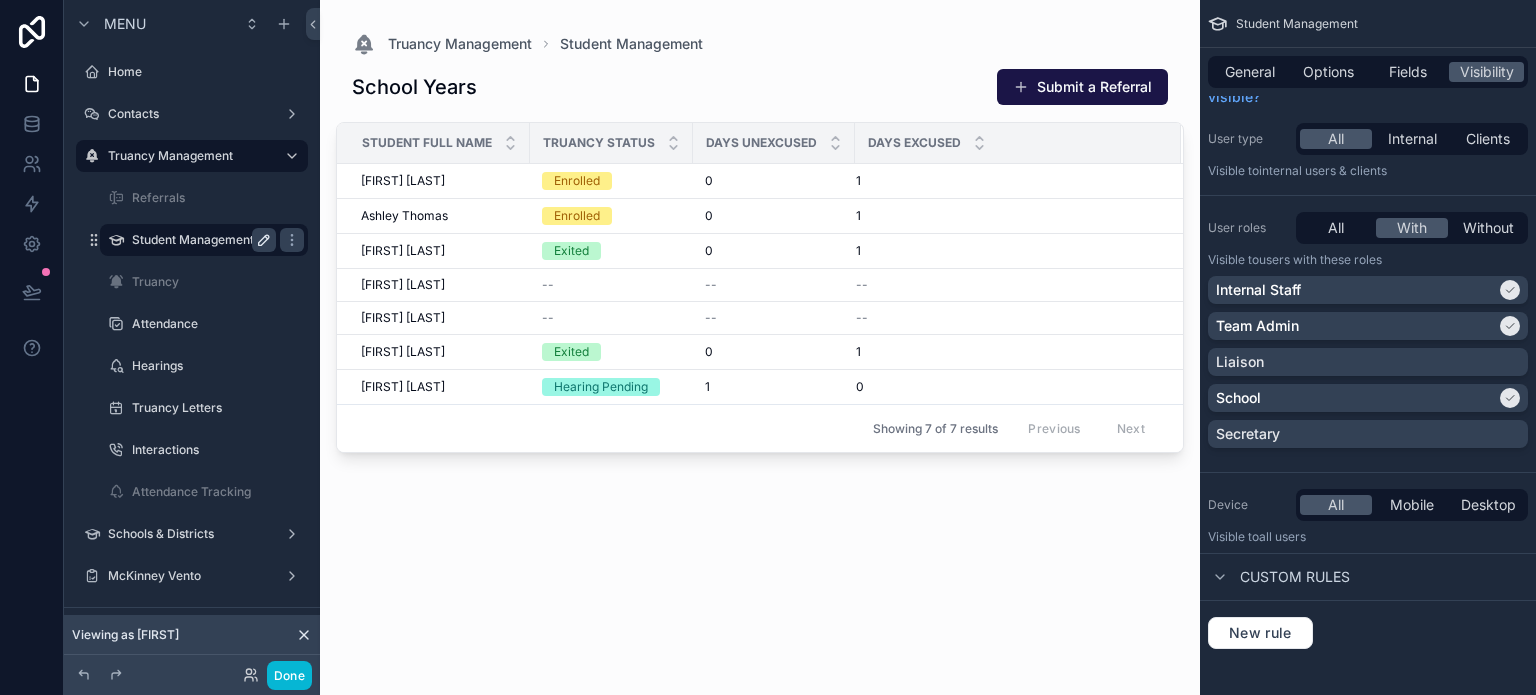 click 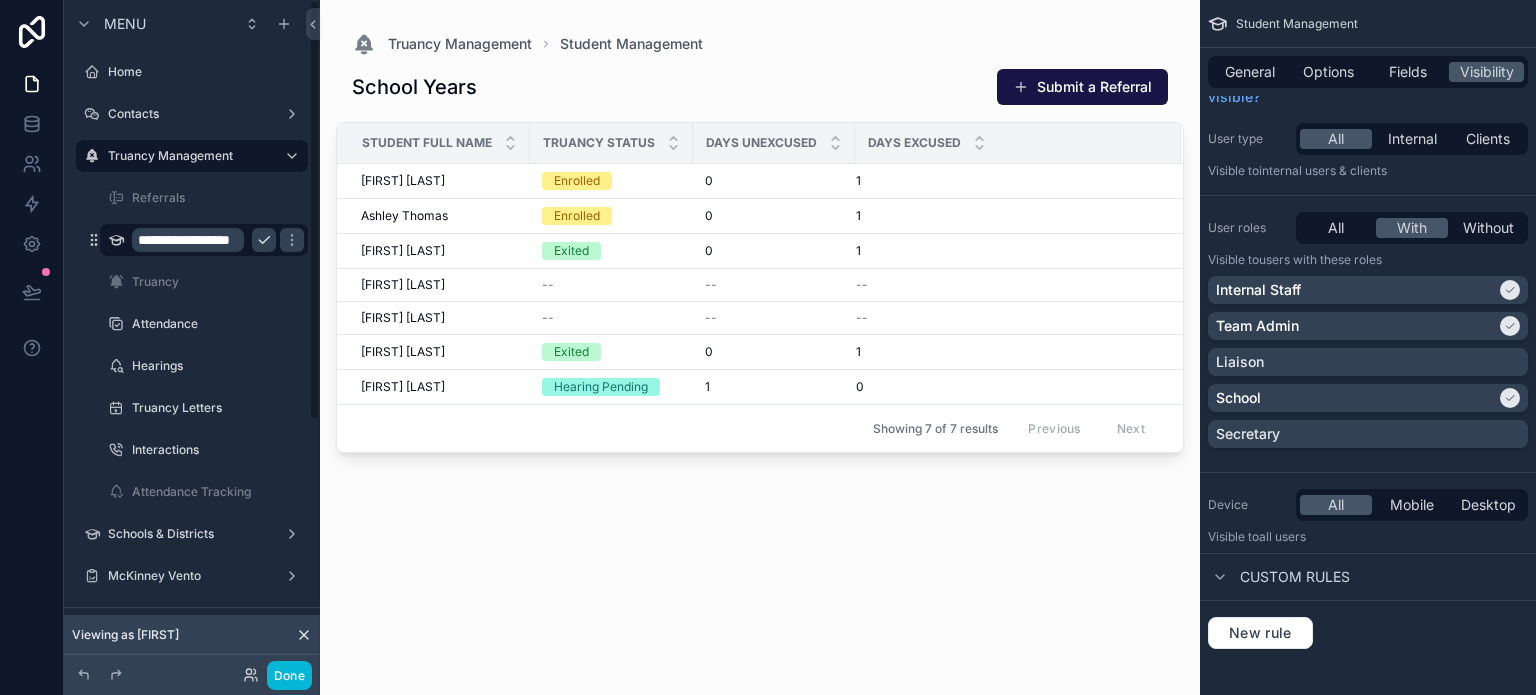 click on "**********" at bounding box center (188, 240) 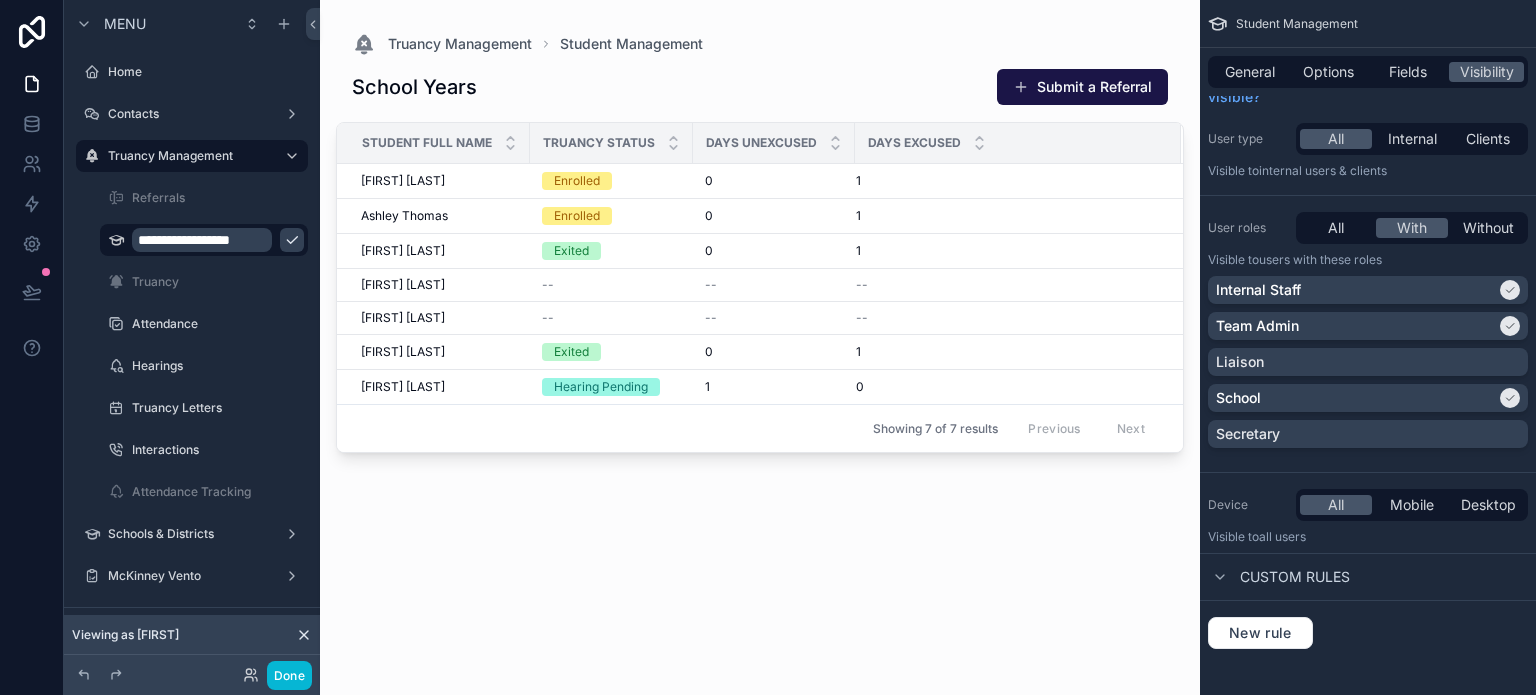 scroll, scrollTop: 0, scrollLeft: 16, axis: horizontal 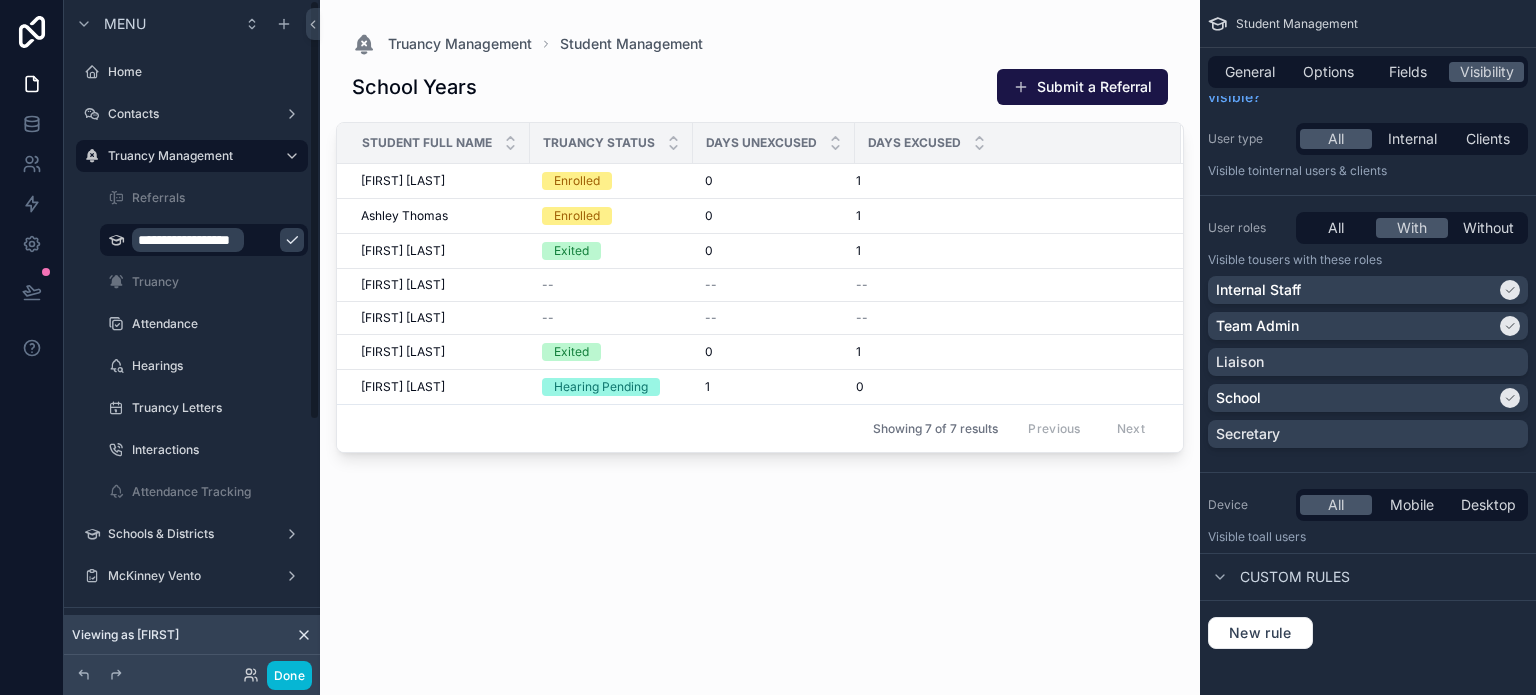type on "**********" 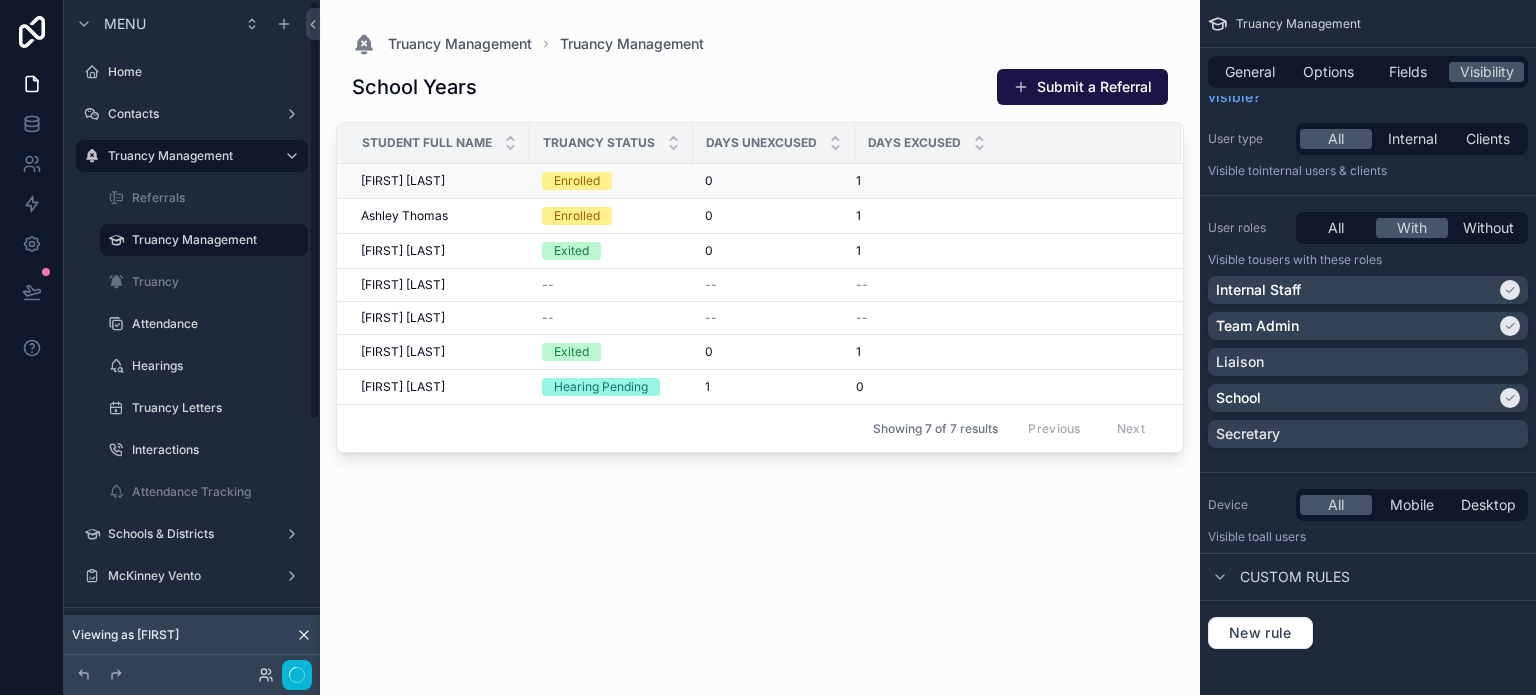 click on "[FIRST] [LAST]" at bounding box center [403, 181] 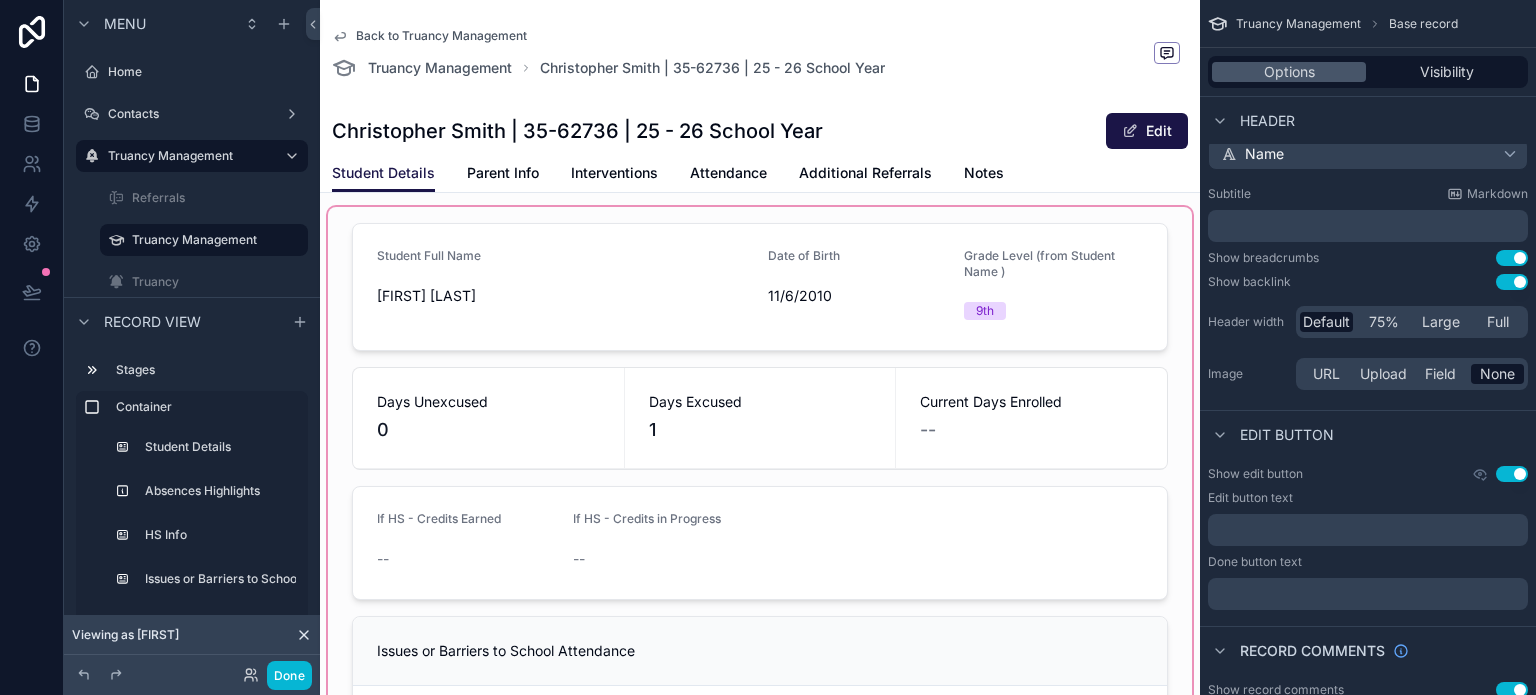 scroll, scrollTop: 100, scrollLeft: 0, axis: vertical 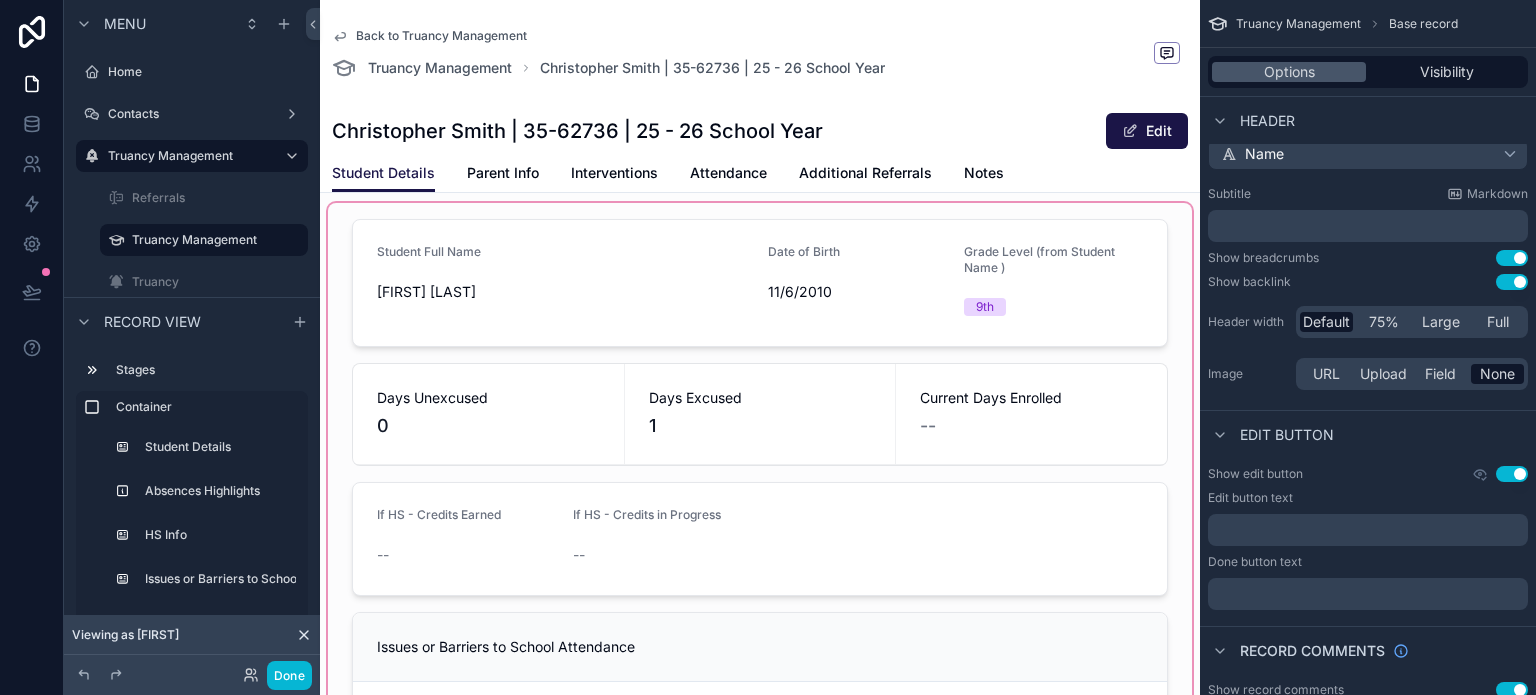 click at bounding box center [760, 871] 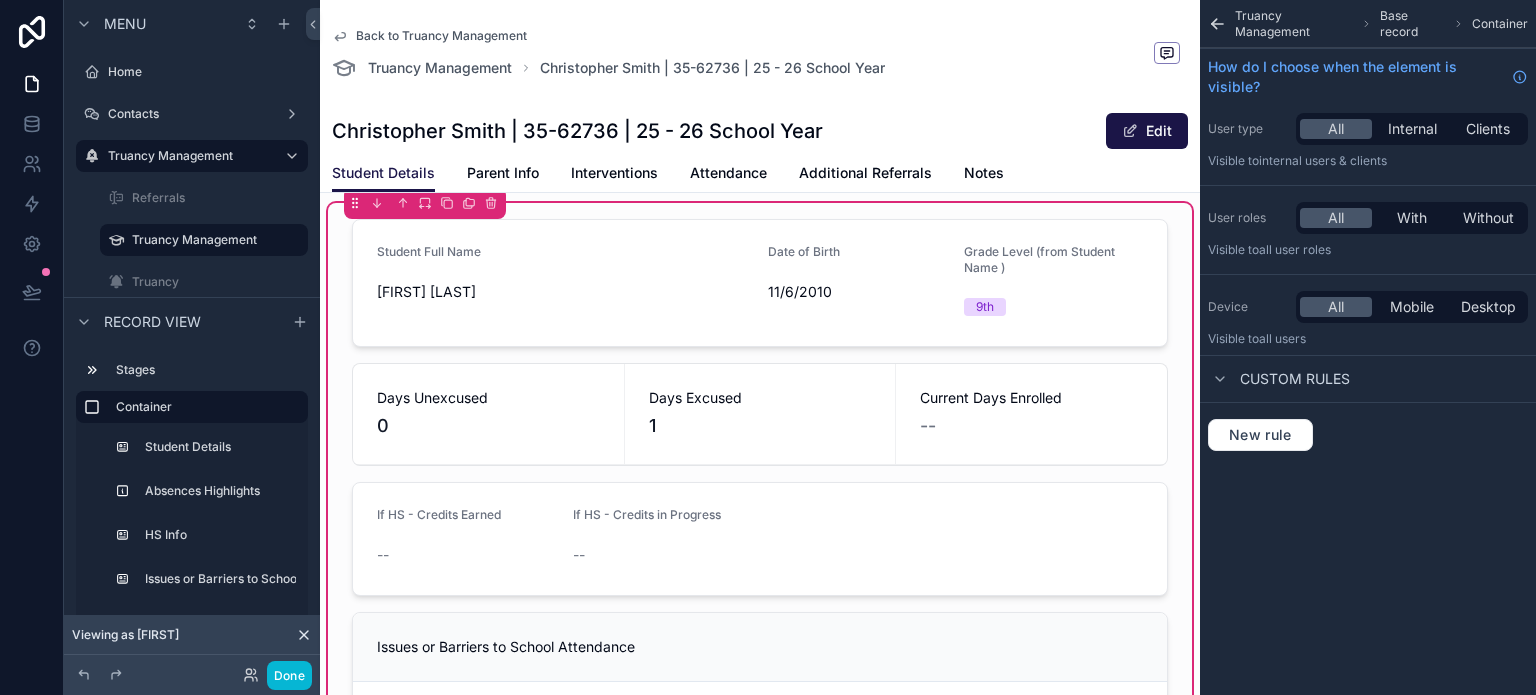 scroll, scrollTop: 0, scrollLeft: 0, axis: both 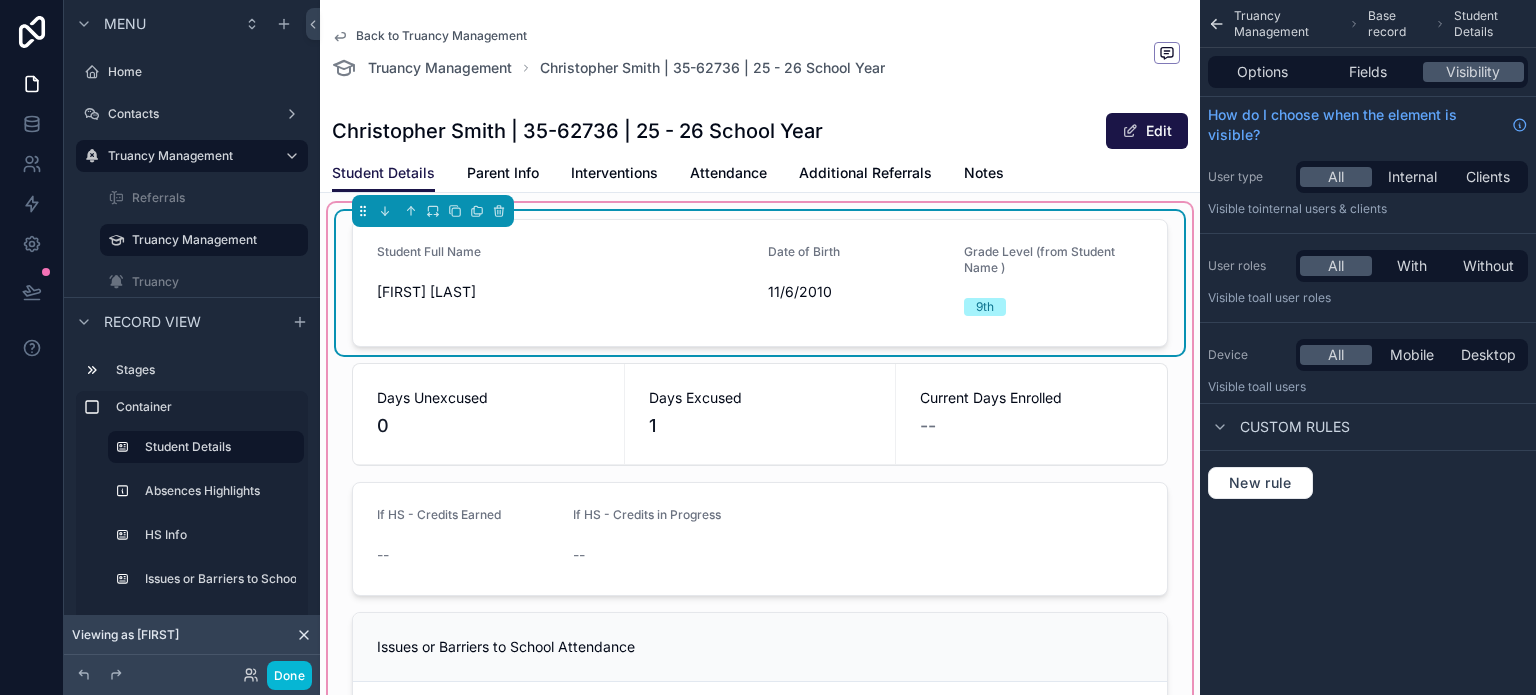 click on "Grade Level (from Student Name )" at bounding box center (1039, 259) 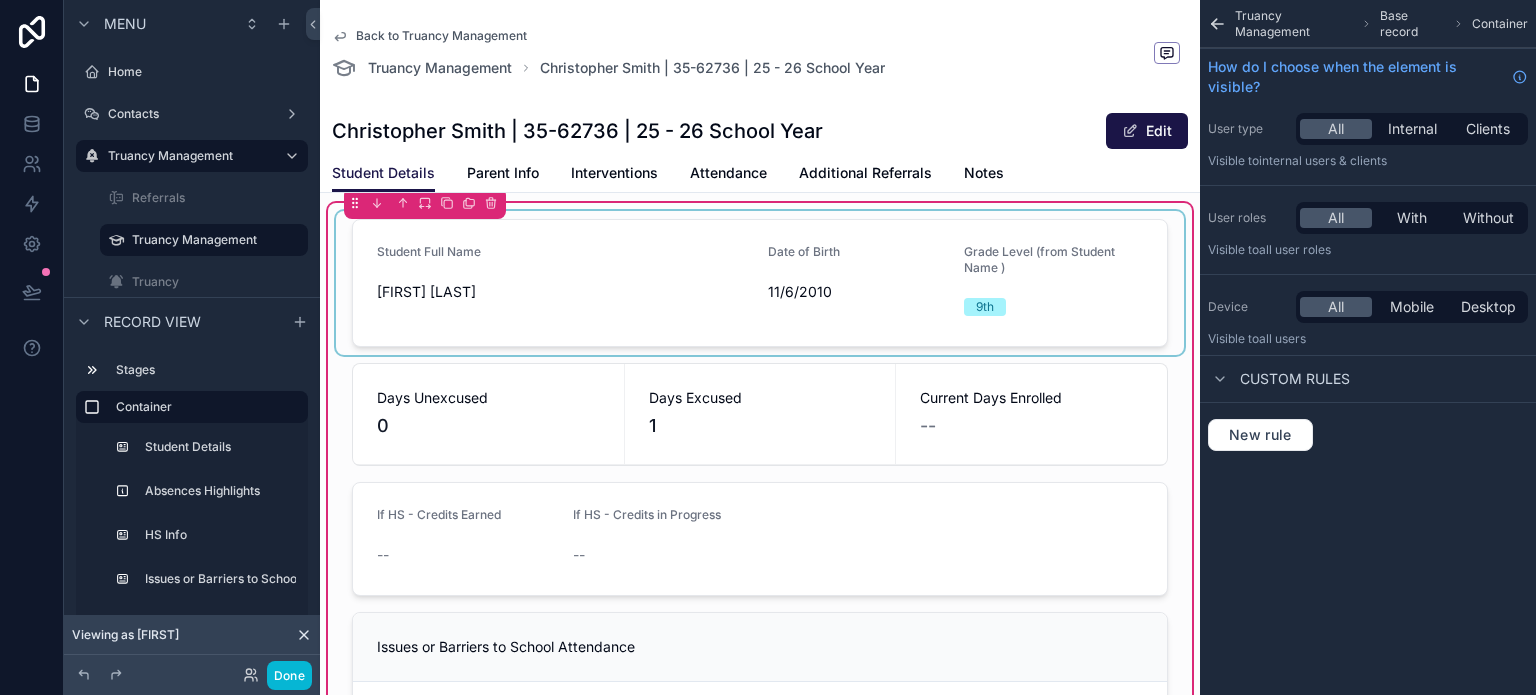 click at bounding box center [760, 283] 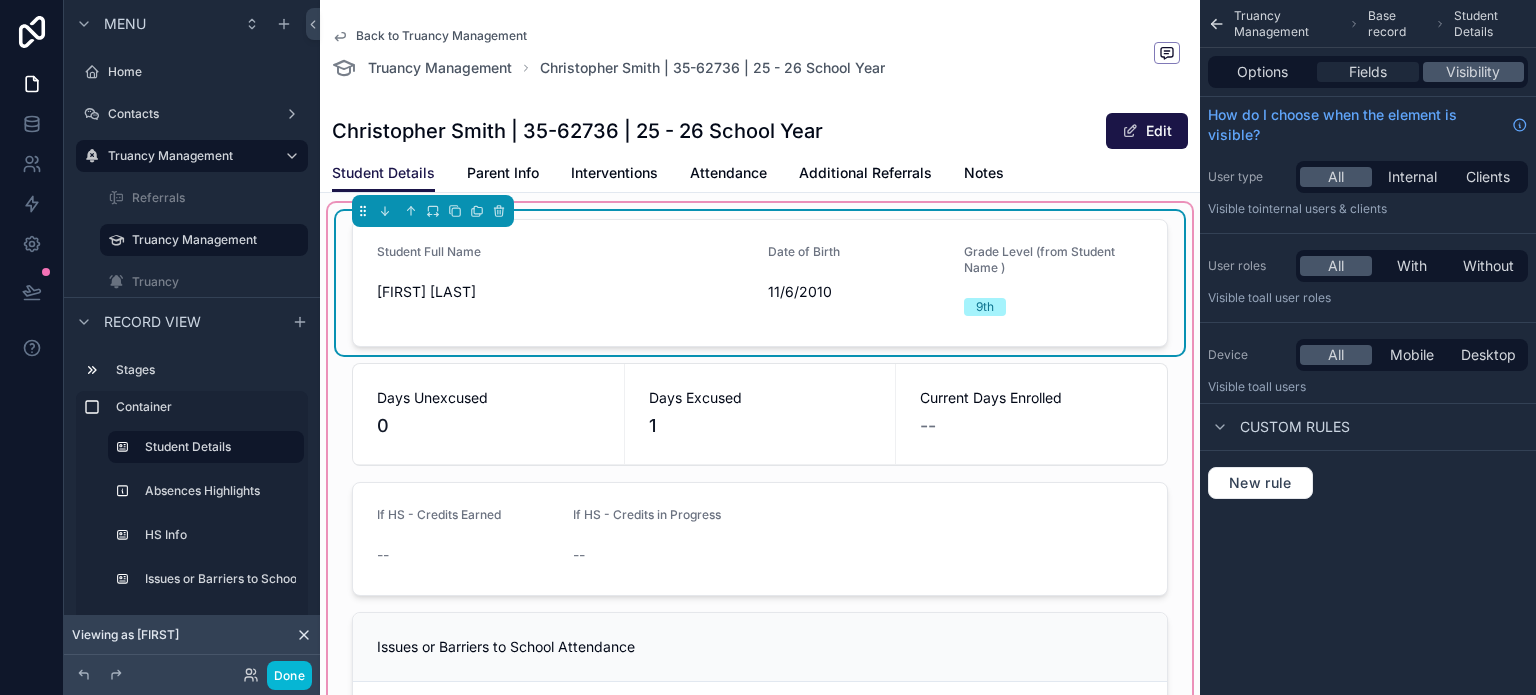 click on "Fields" at bounding box center [1368, 72] 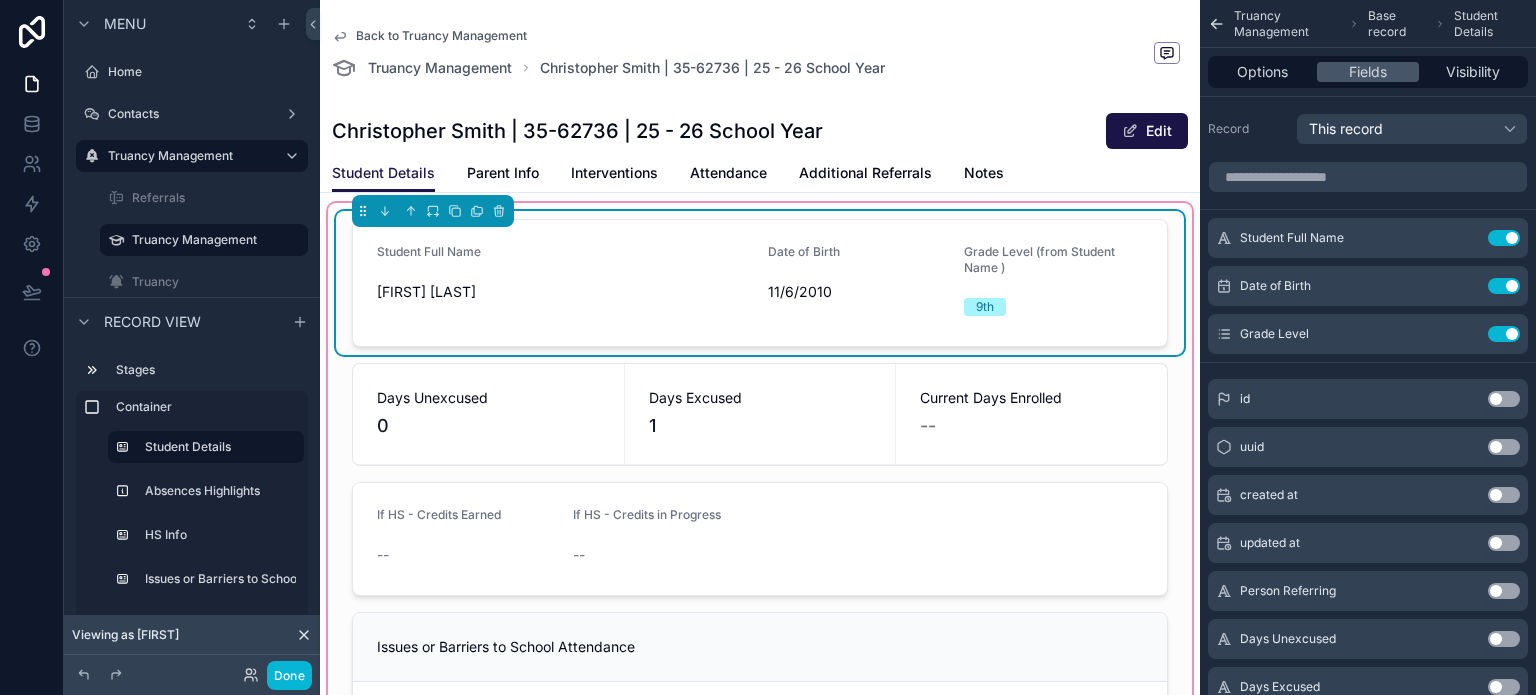 click at bounding box center (1368, 177) 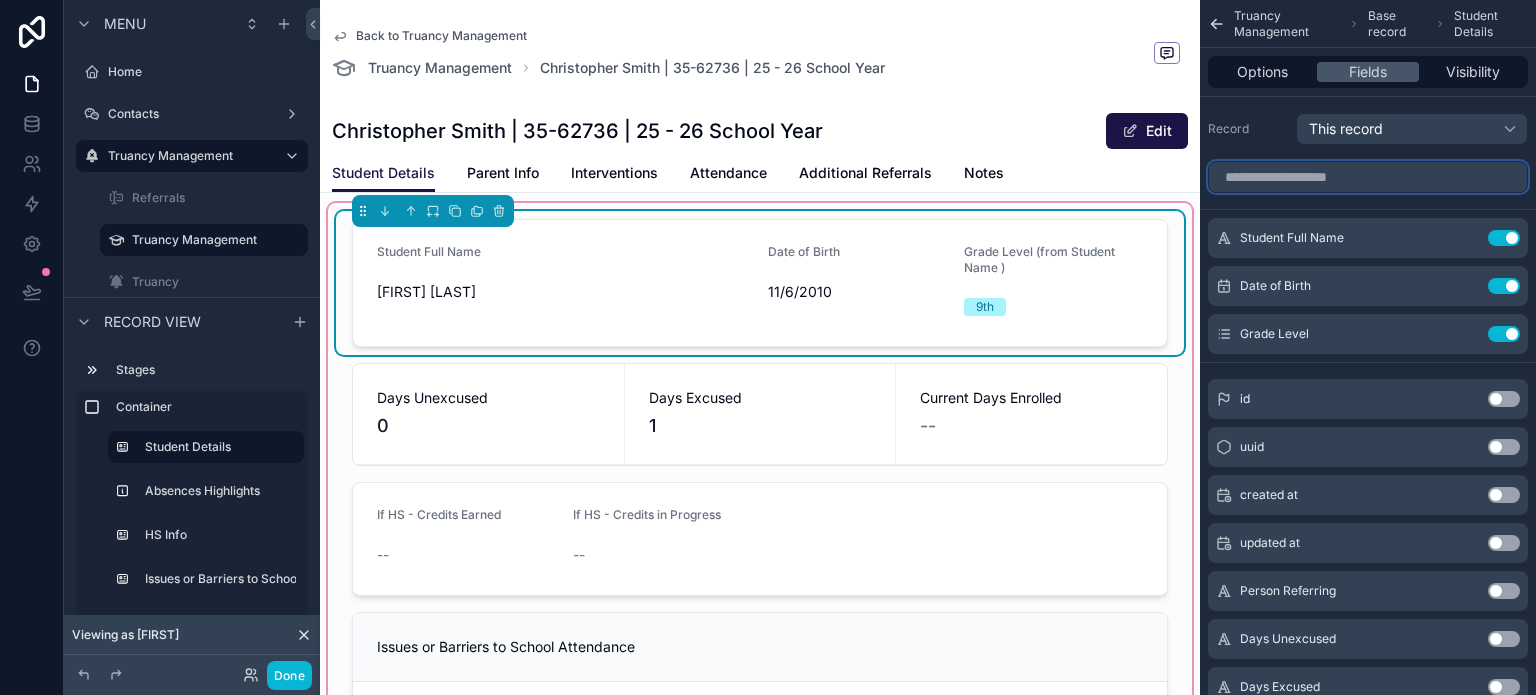 click at bounding box center (1368, 177) 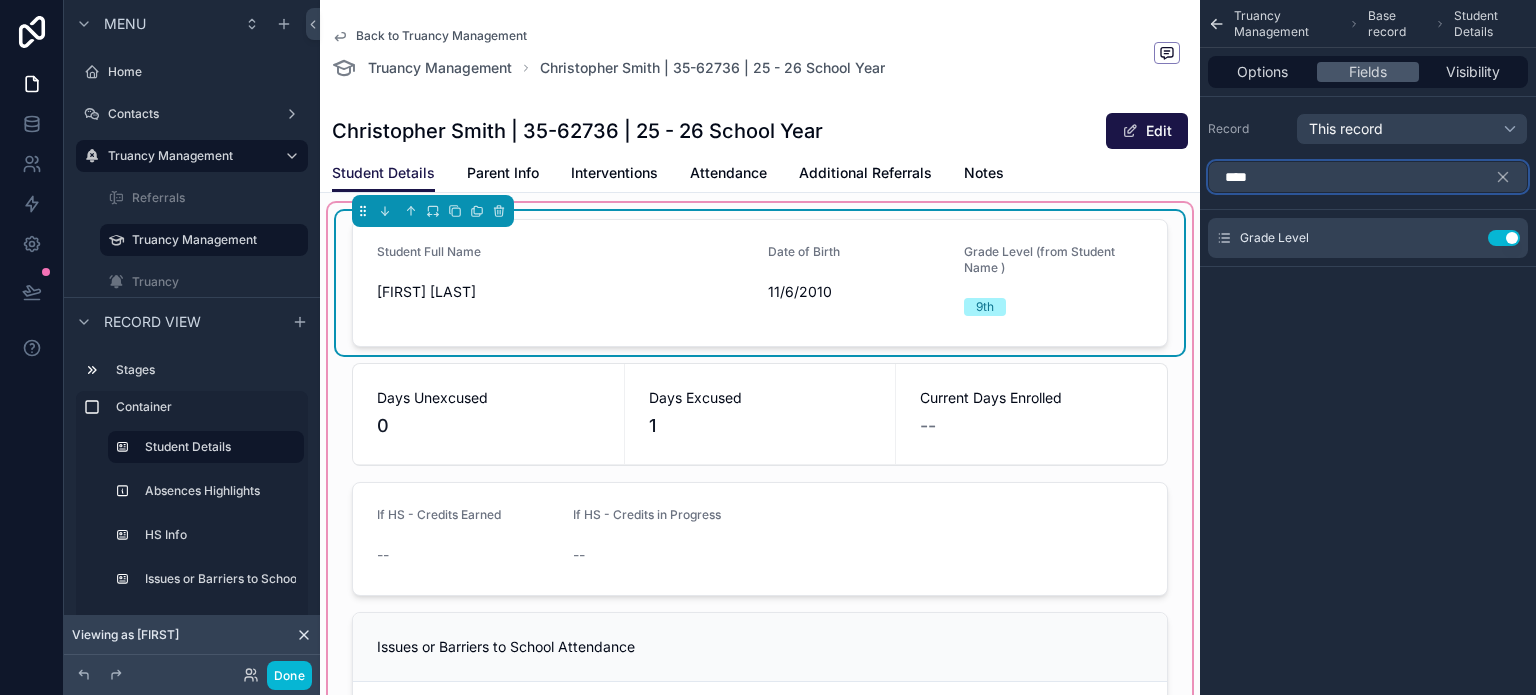 type on "*****" 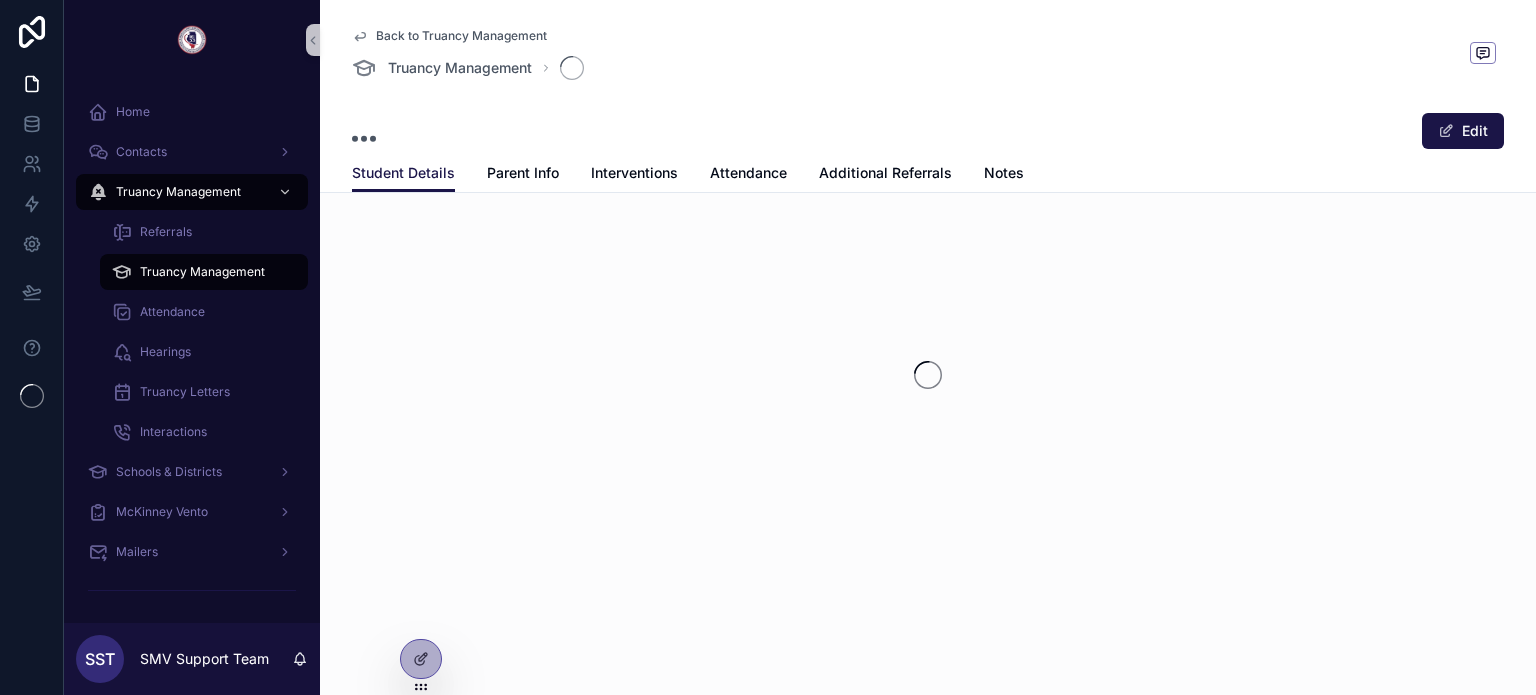 scroll, scrollTop: 0, scrollLeft: 0, axis: both 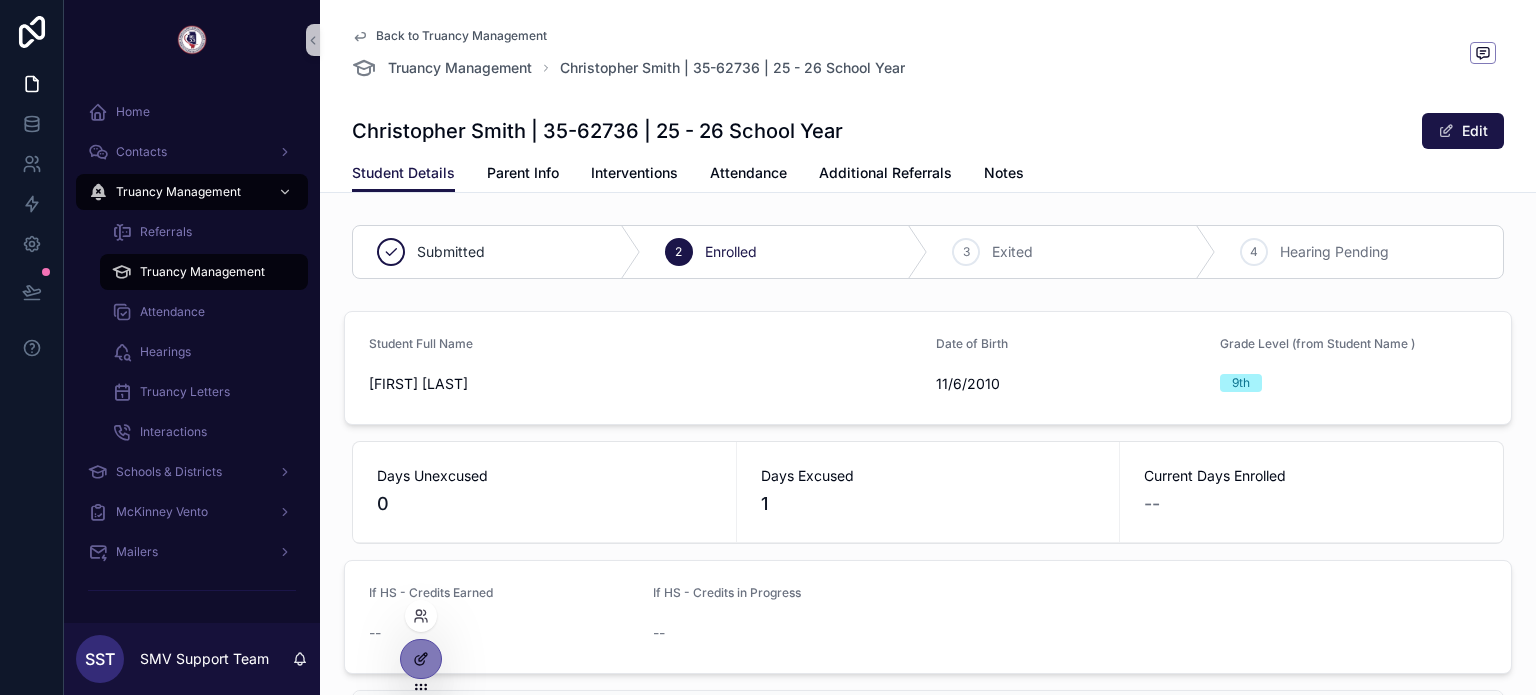click at bounding box center [421, 659] 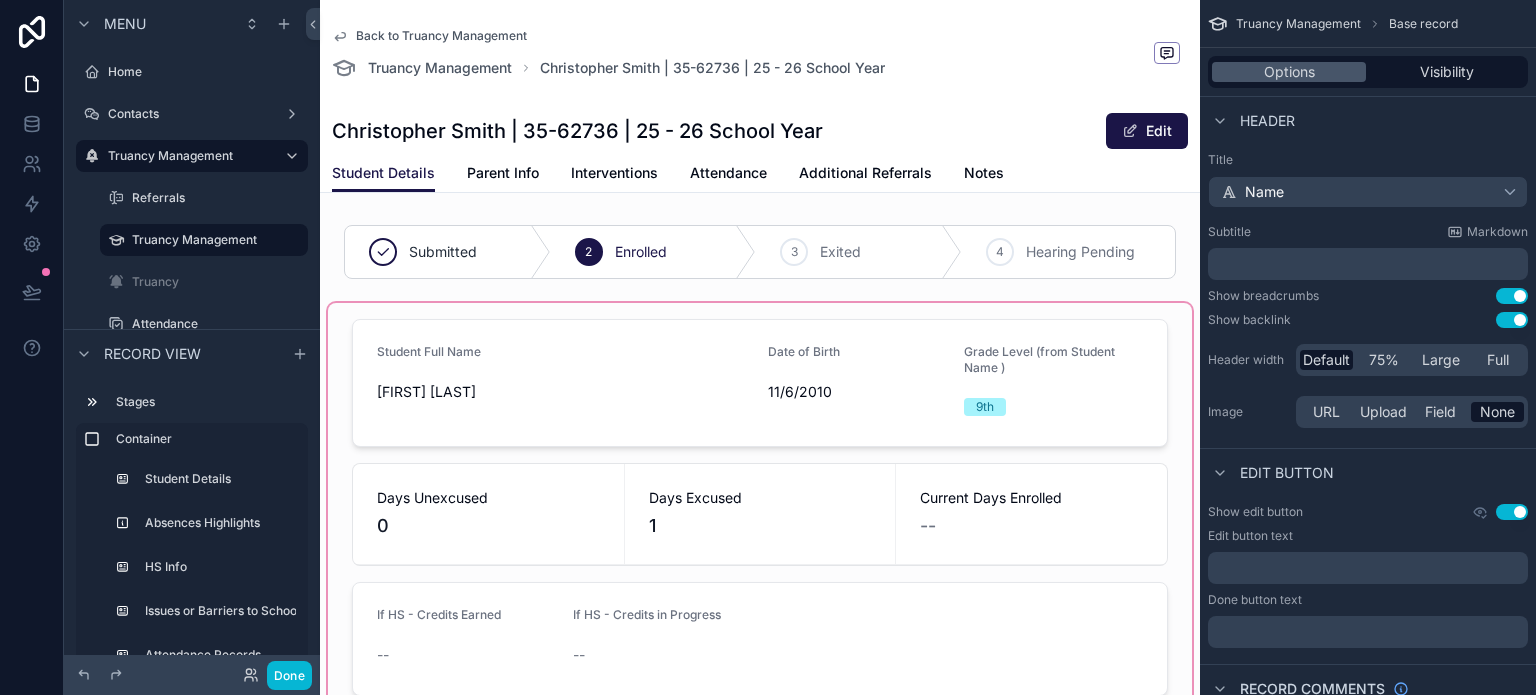 click at bounding box center (760, 971) 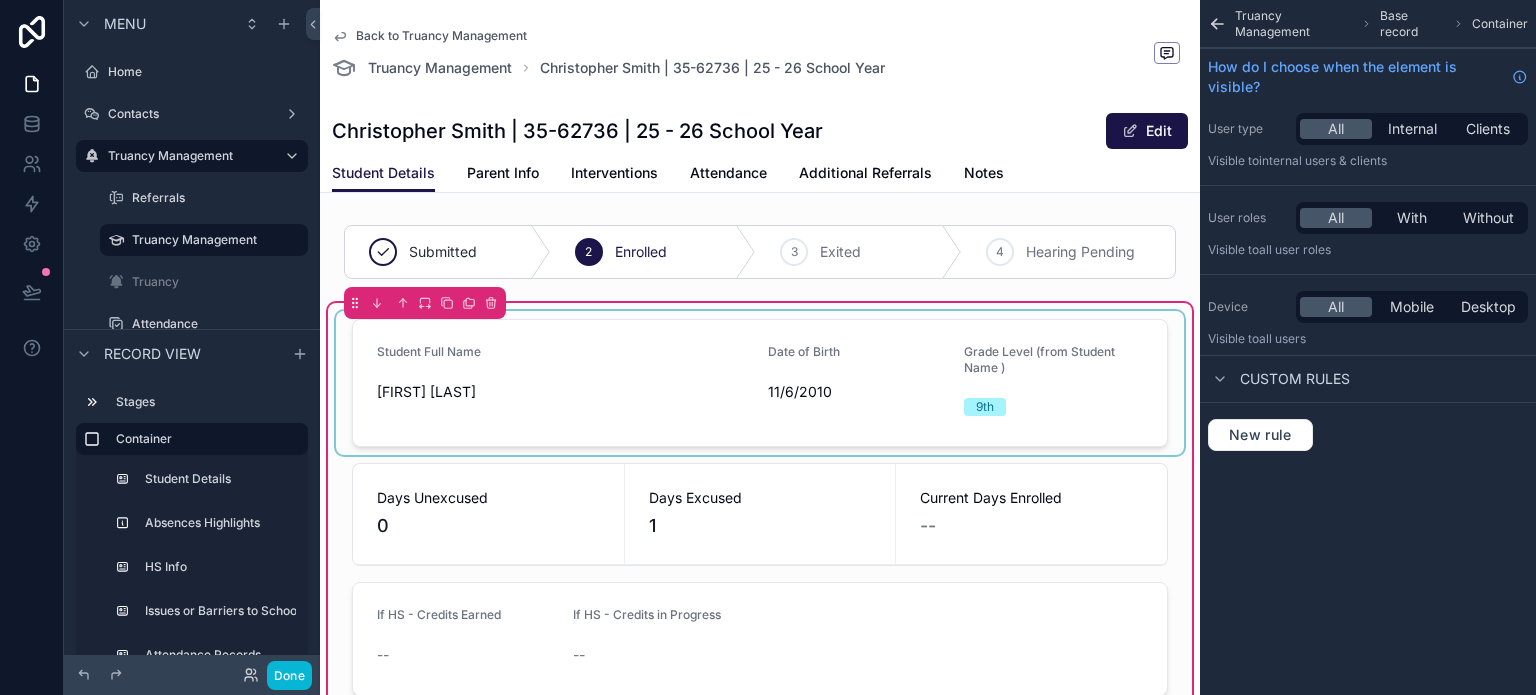 click at bounding box center (760, 383) 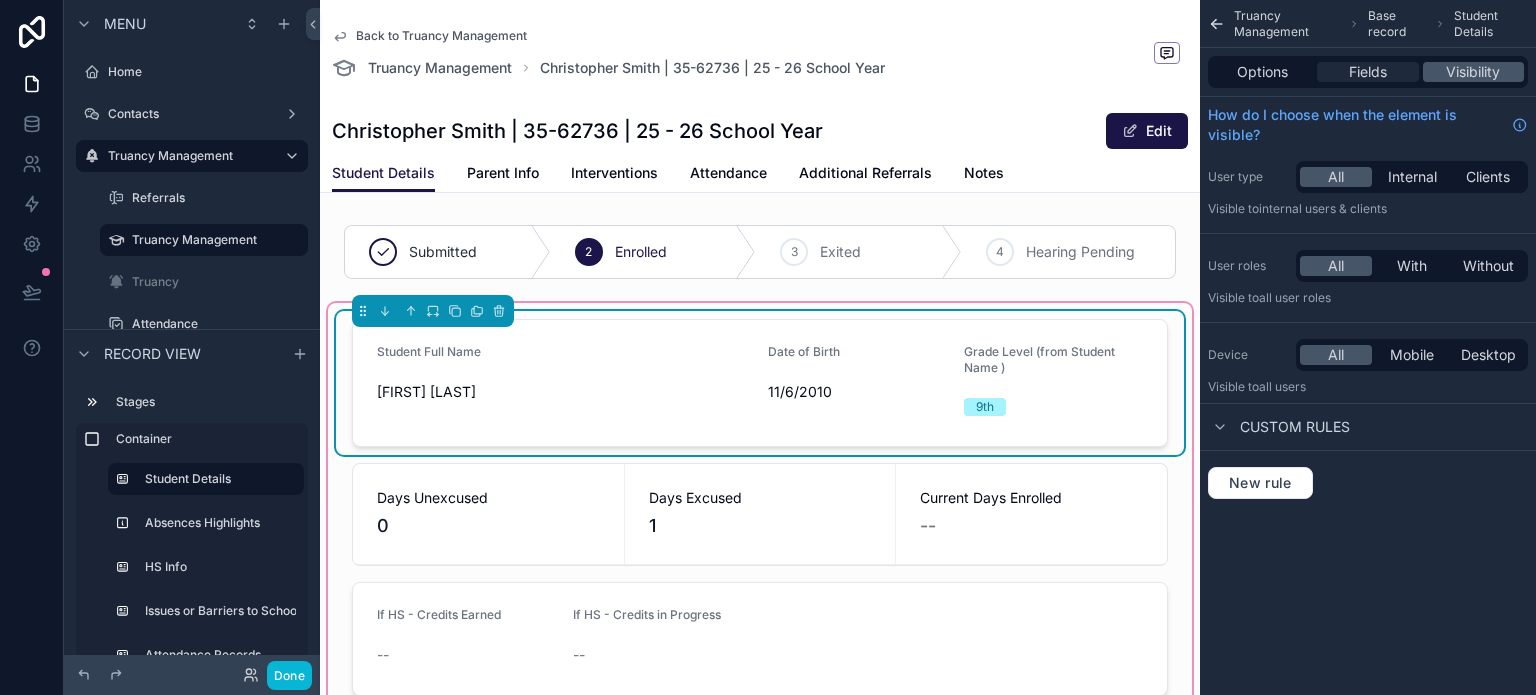 click on "Fields" at bounding box center [1368, 72] 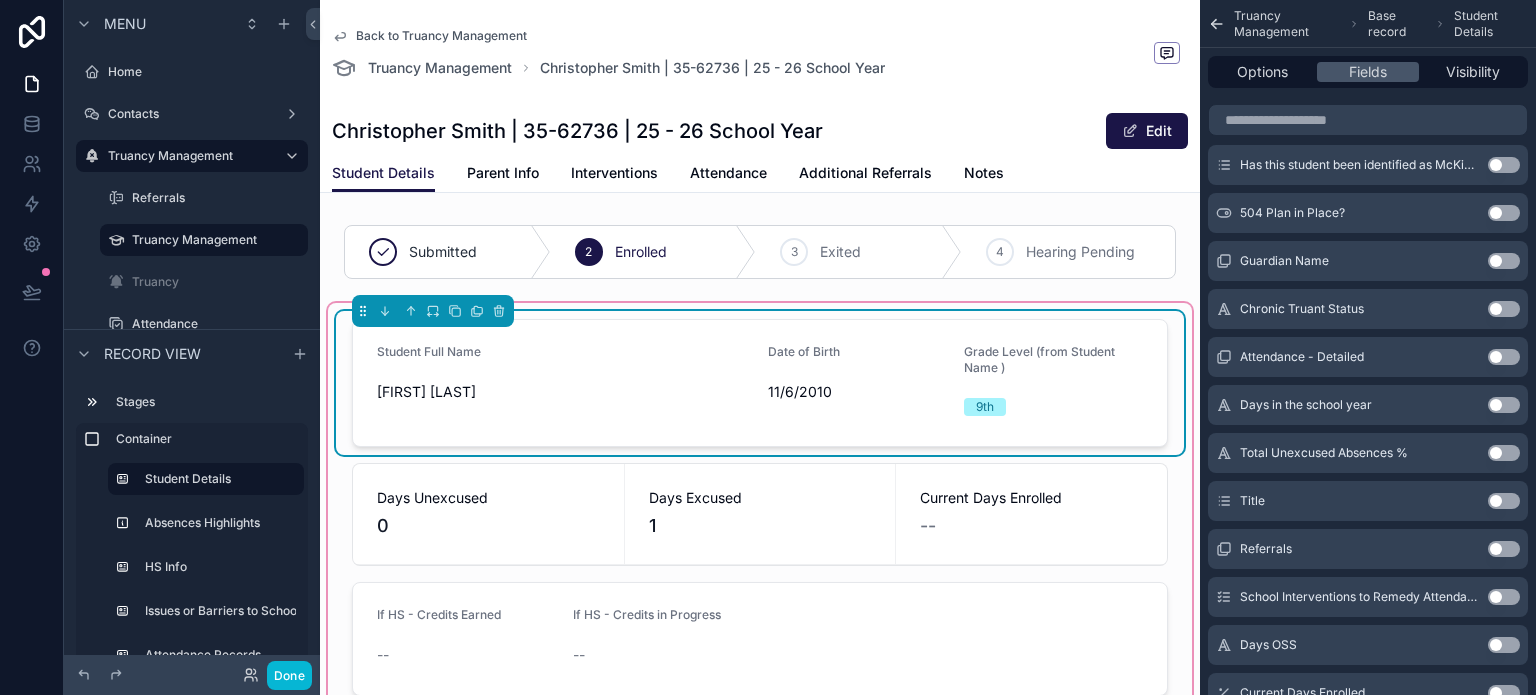 scroll, scrollTop: 1200, scrollLeft: 0, axis: vertical 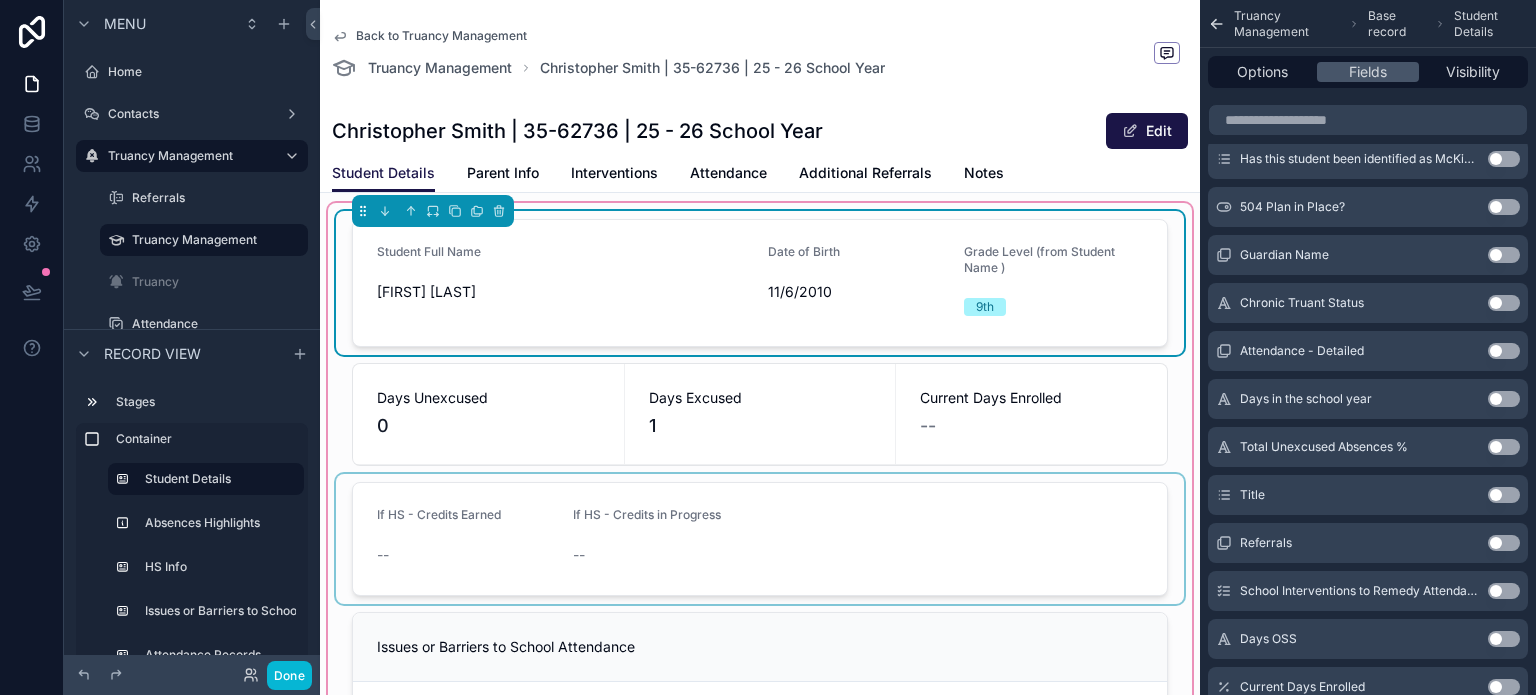 click at bounding box center [760, 539] 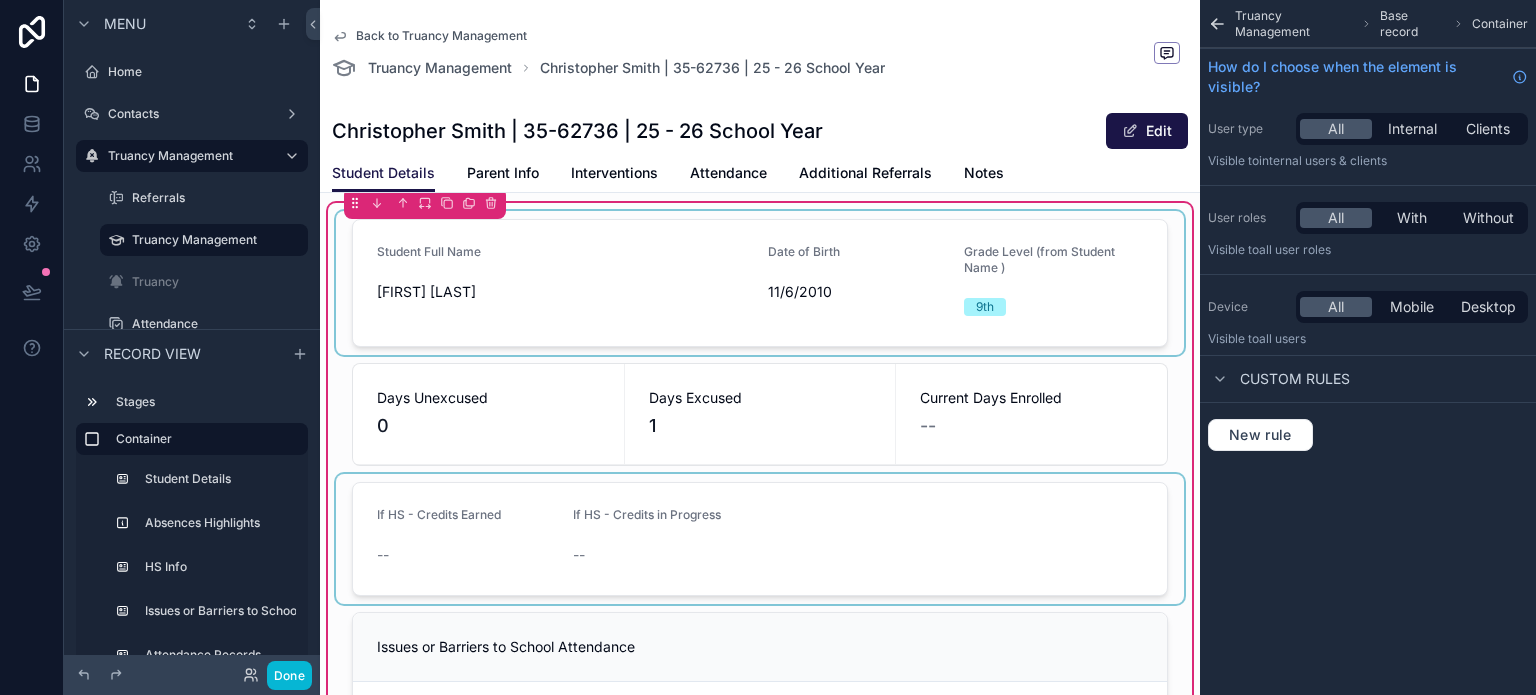 scroll, scrollTop: 0, scrollLeft: 0, axis: both 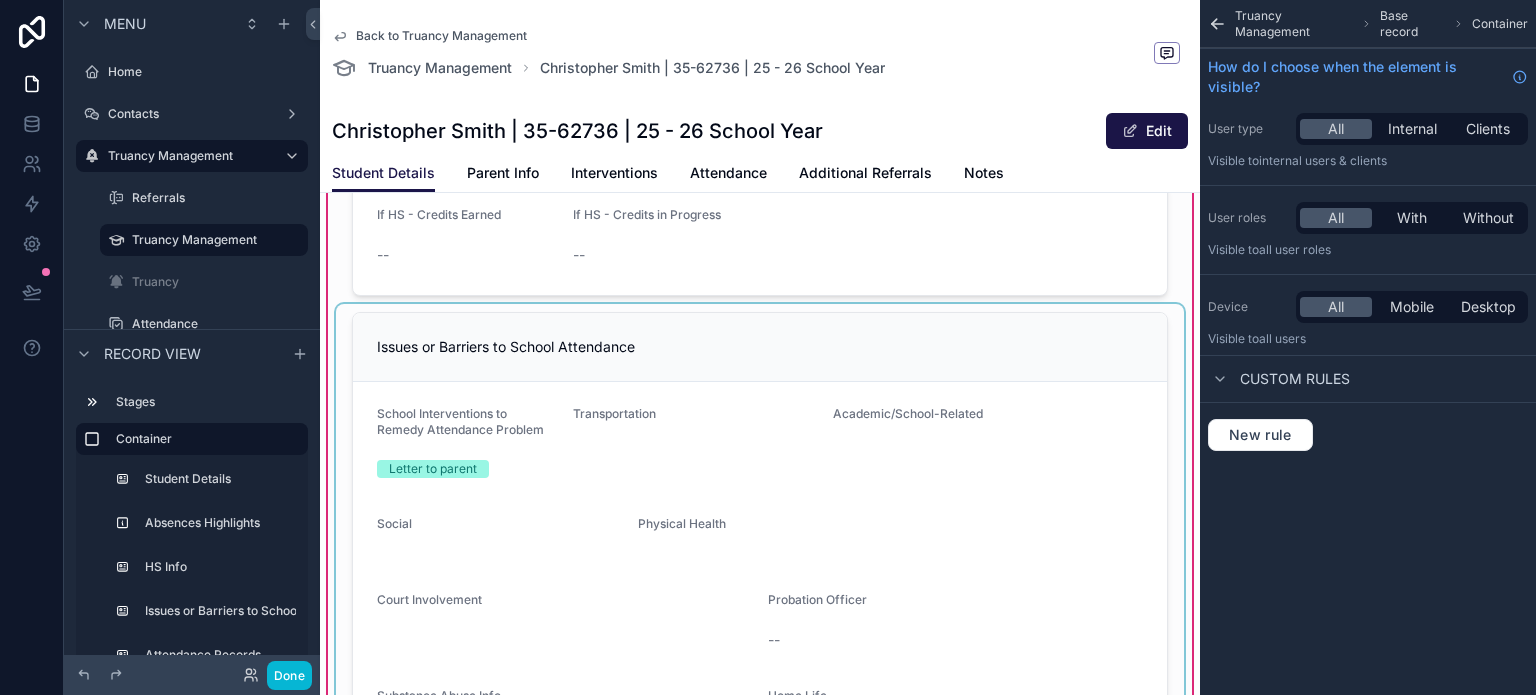 click at bounding box center (760, 678) 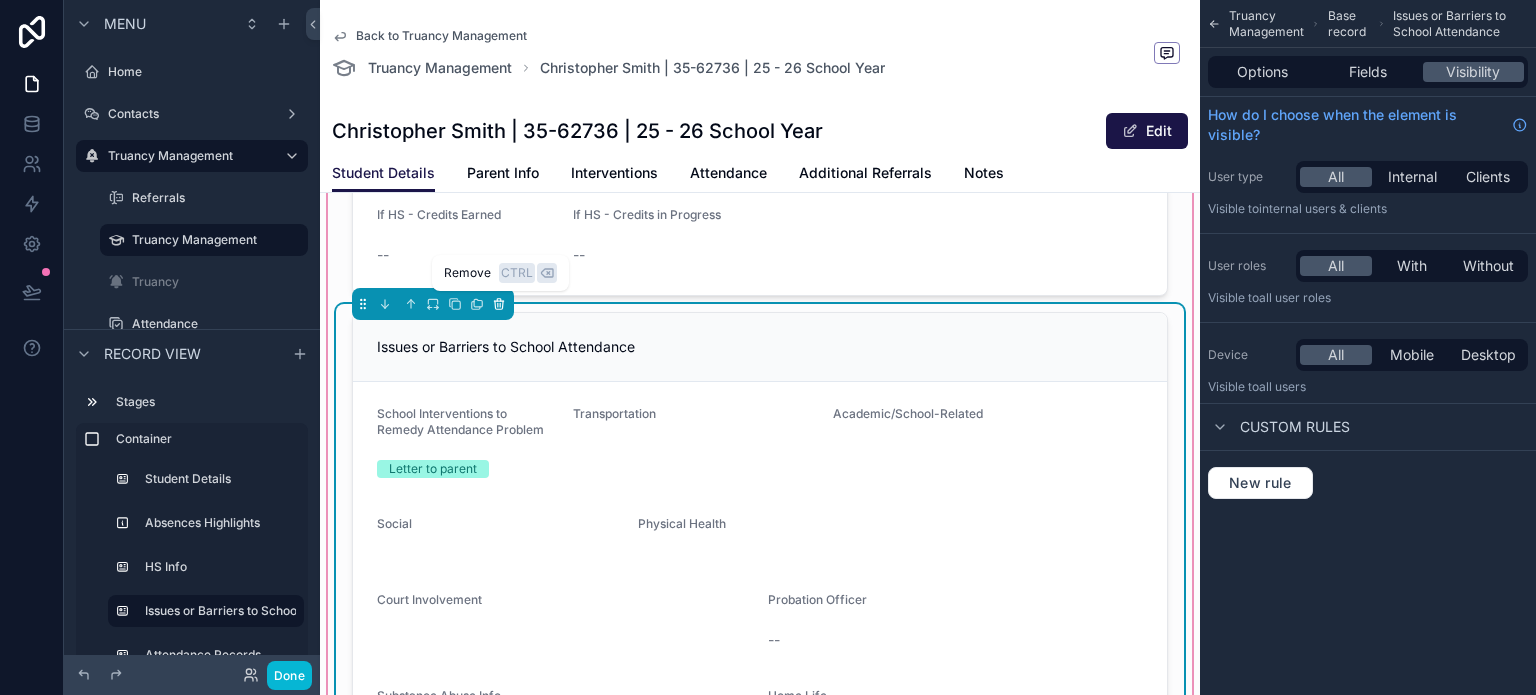 click 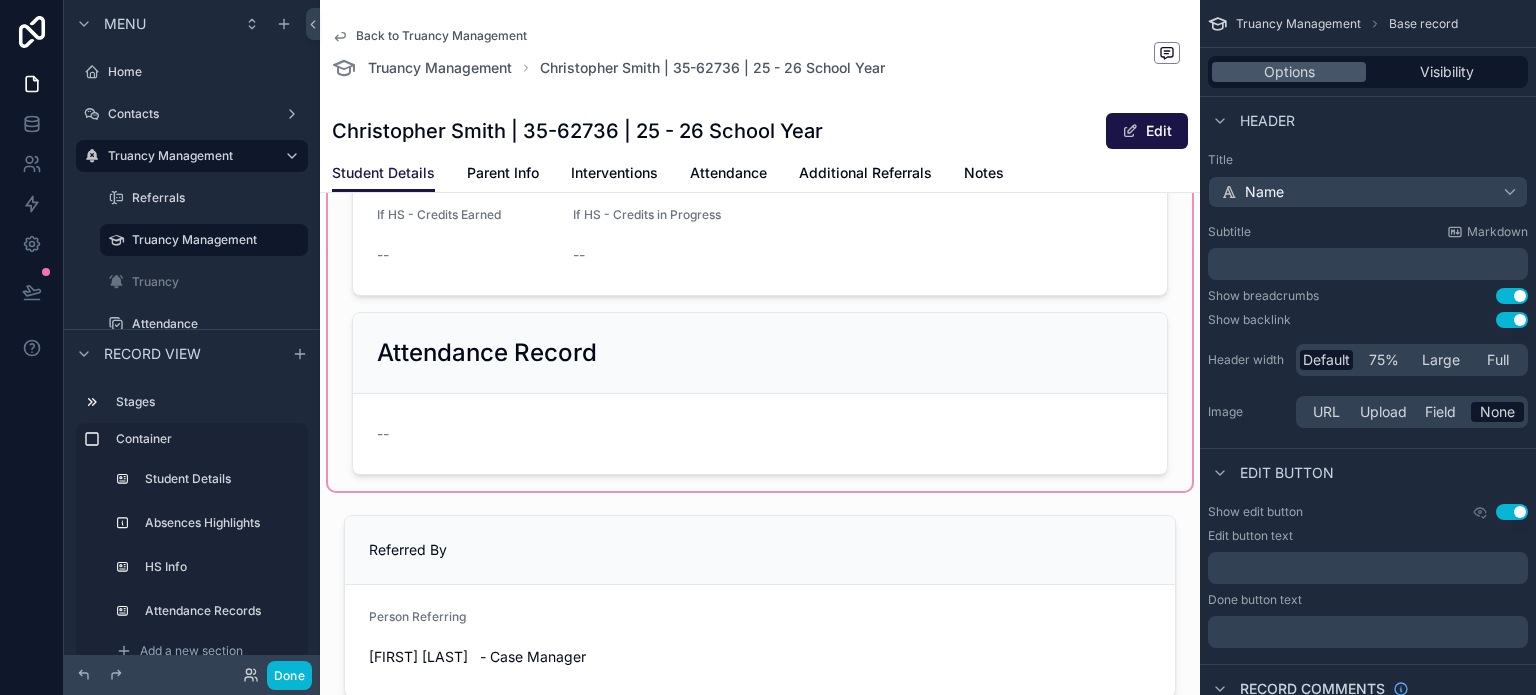 click at bounding box center (760, 197) 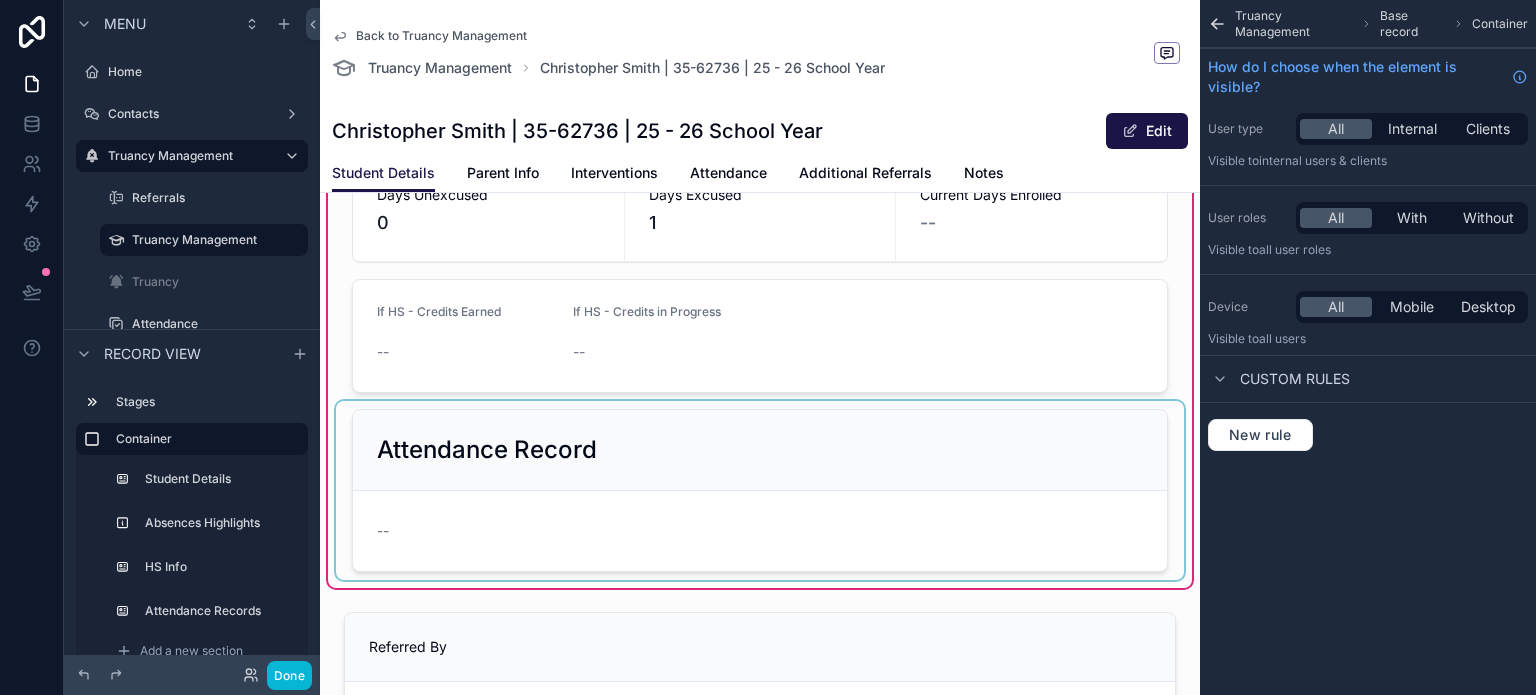 scroll, scrollTop: 300, scrollLeft: 0, axis: vertical 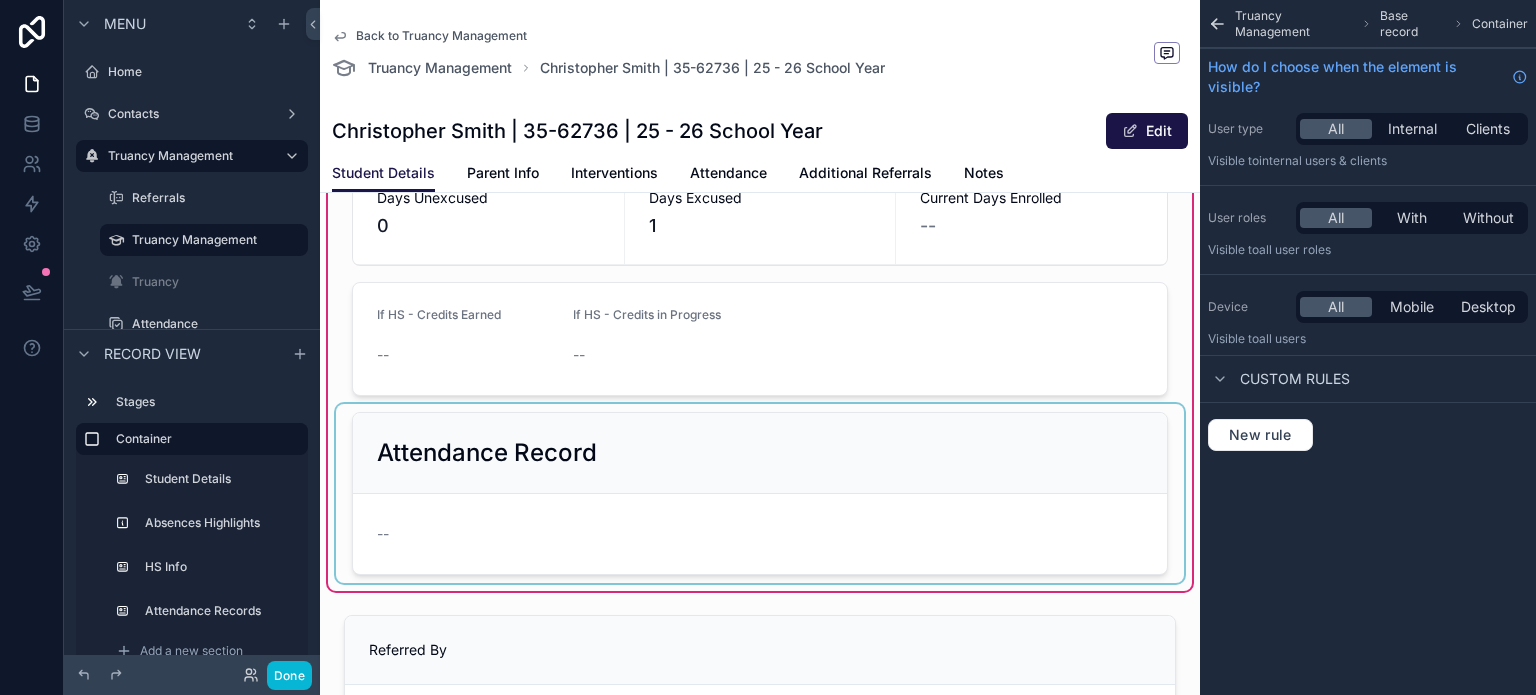click at bounding box center (760, 493) 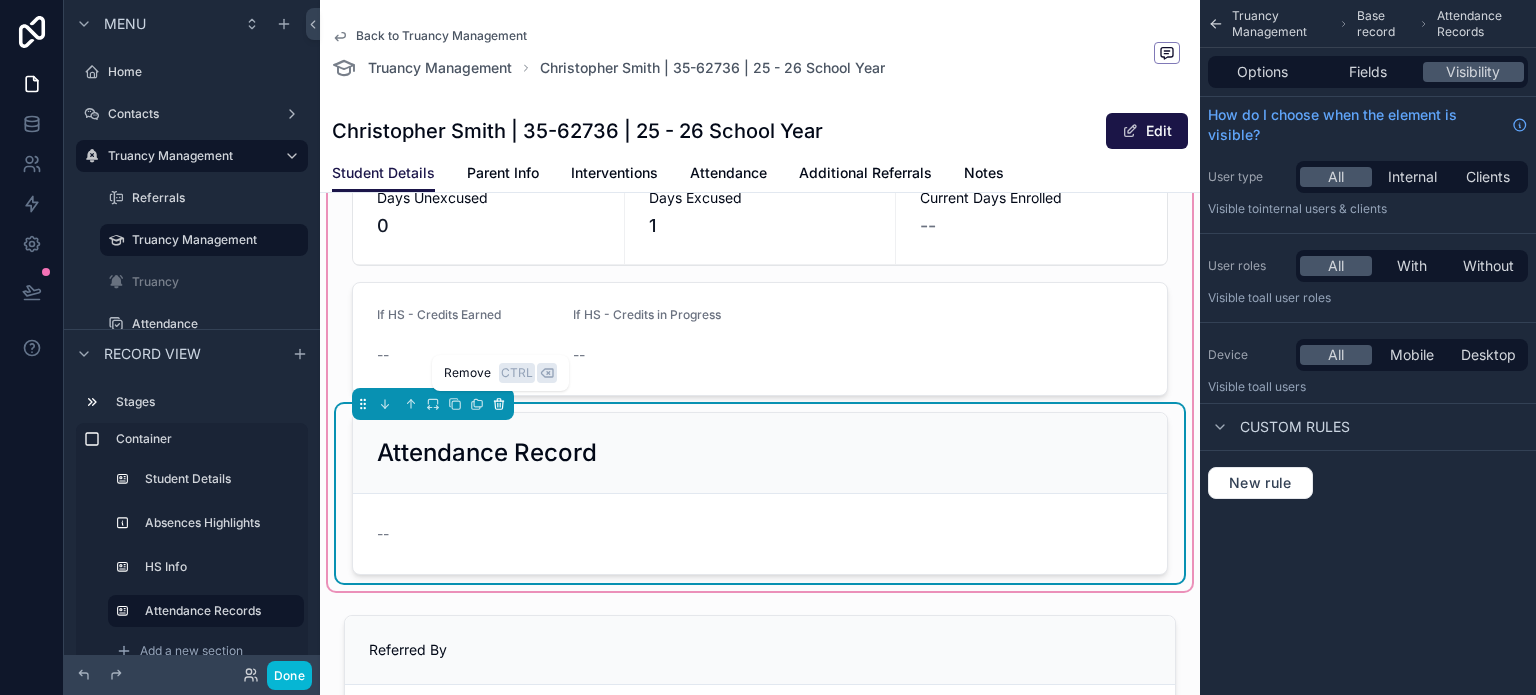 click 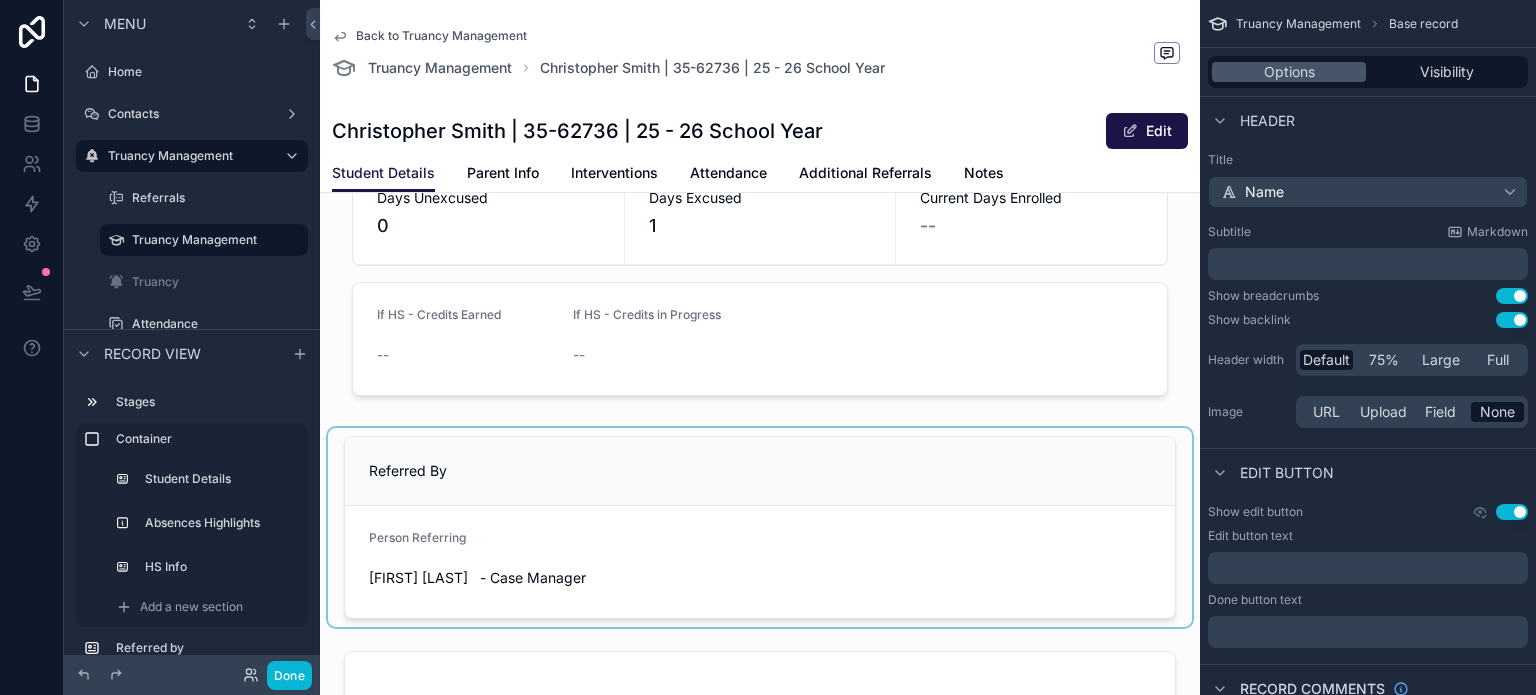 click at bounding box center (760, 527) 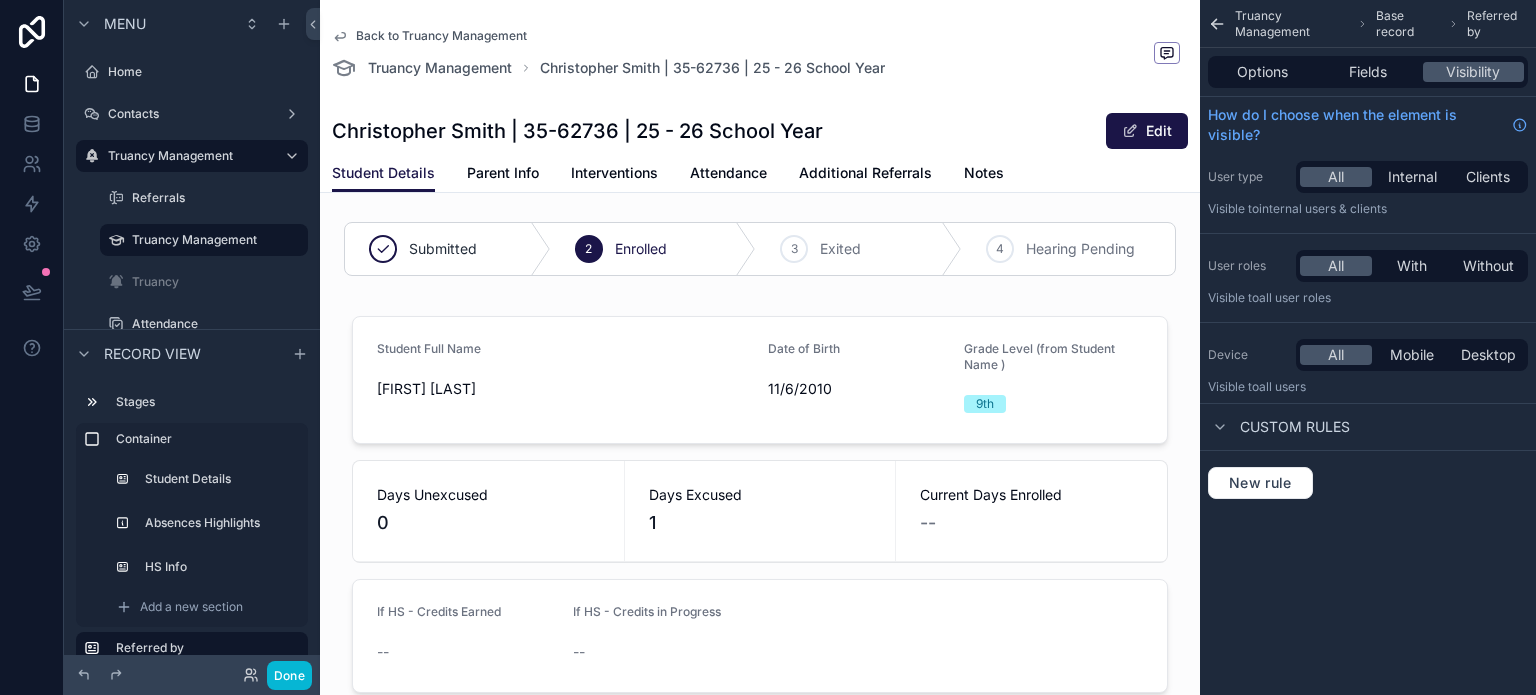 scroll, scrollTop: 0, scrollLeft: 0, axis: both 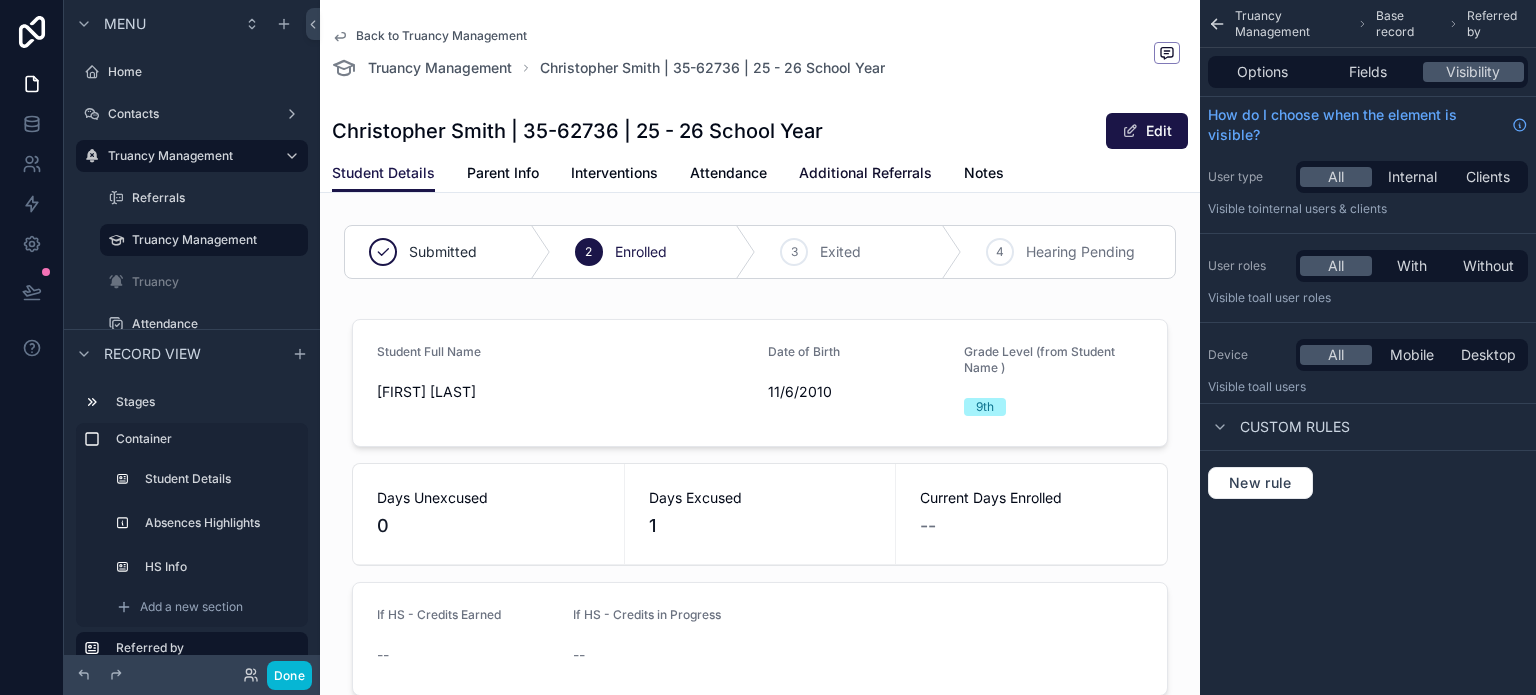 click on "Additional Referrals" at bounding box center (865, 173) 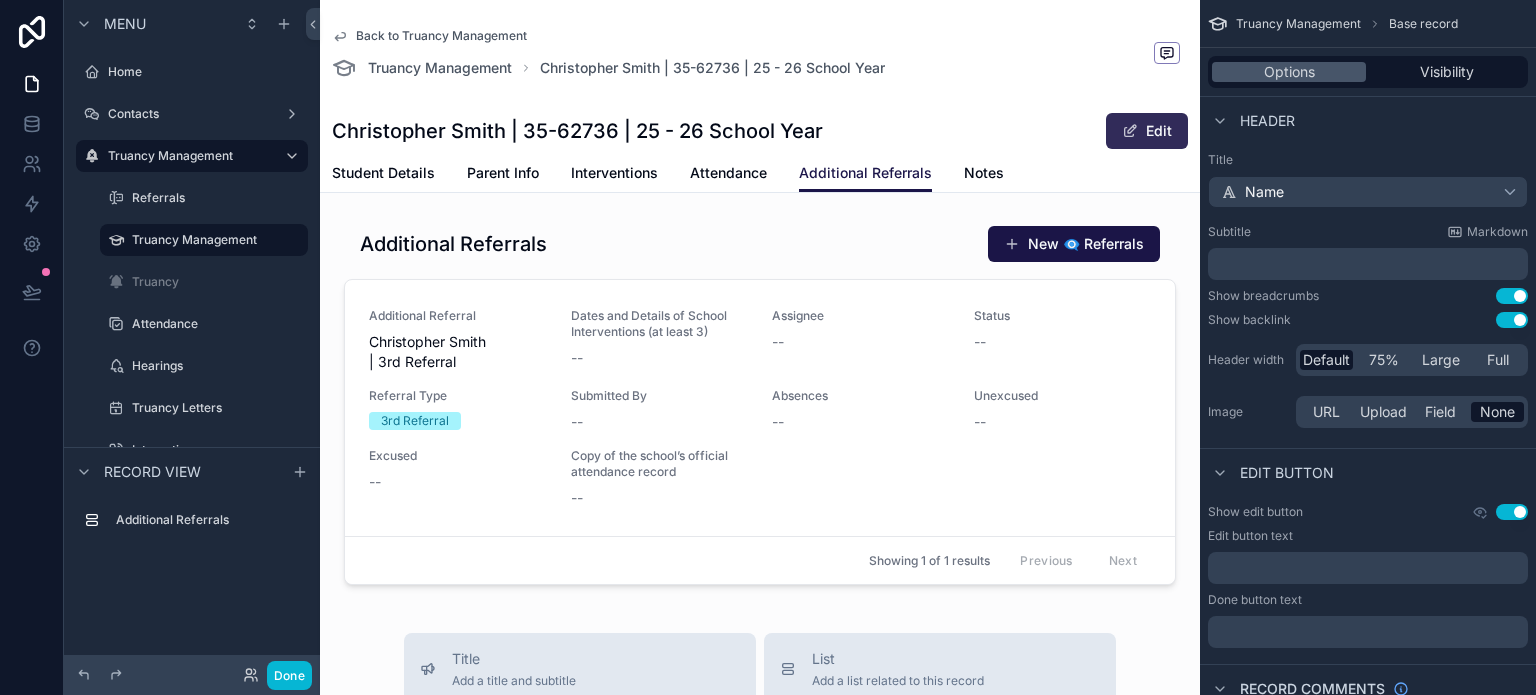 click on "Edit" at bounding box center [1147, 131] 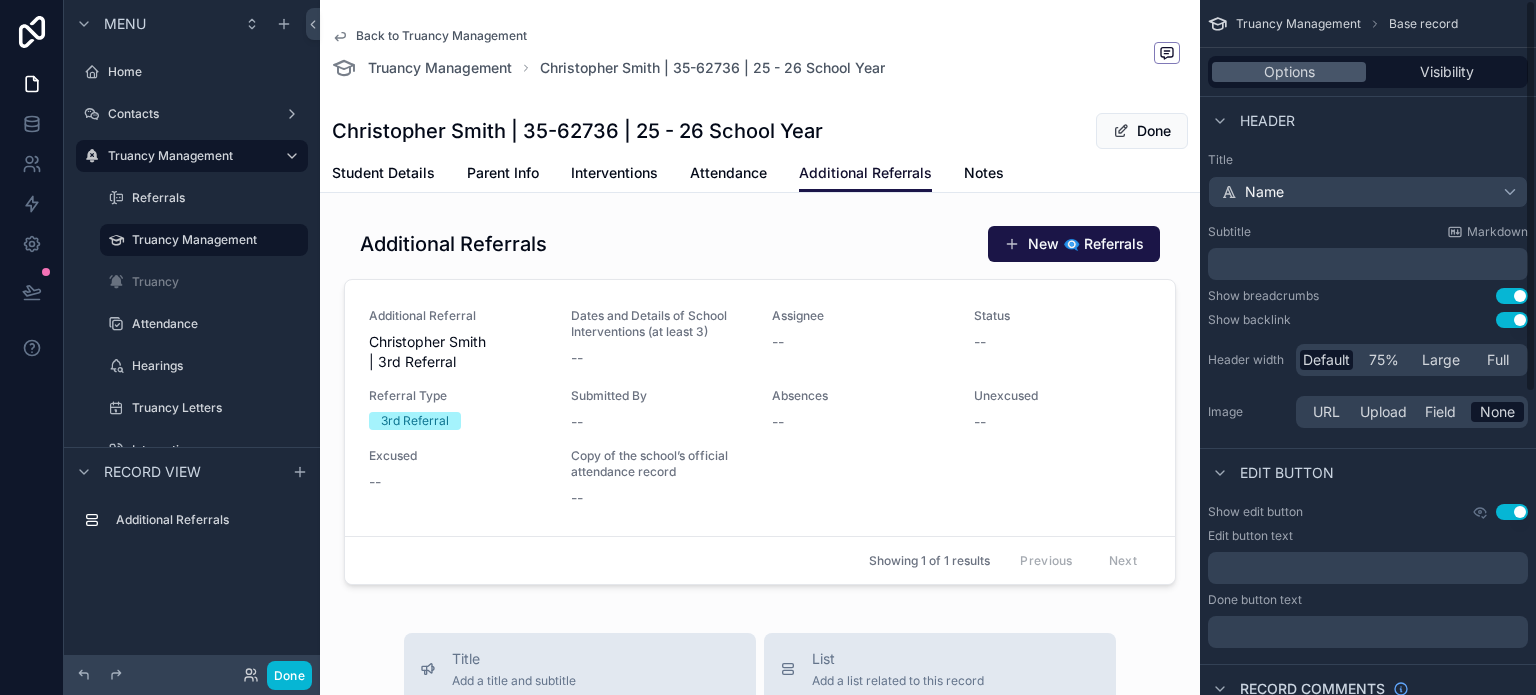 click on "Additional Referrals" at bounding box center (865, 173) 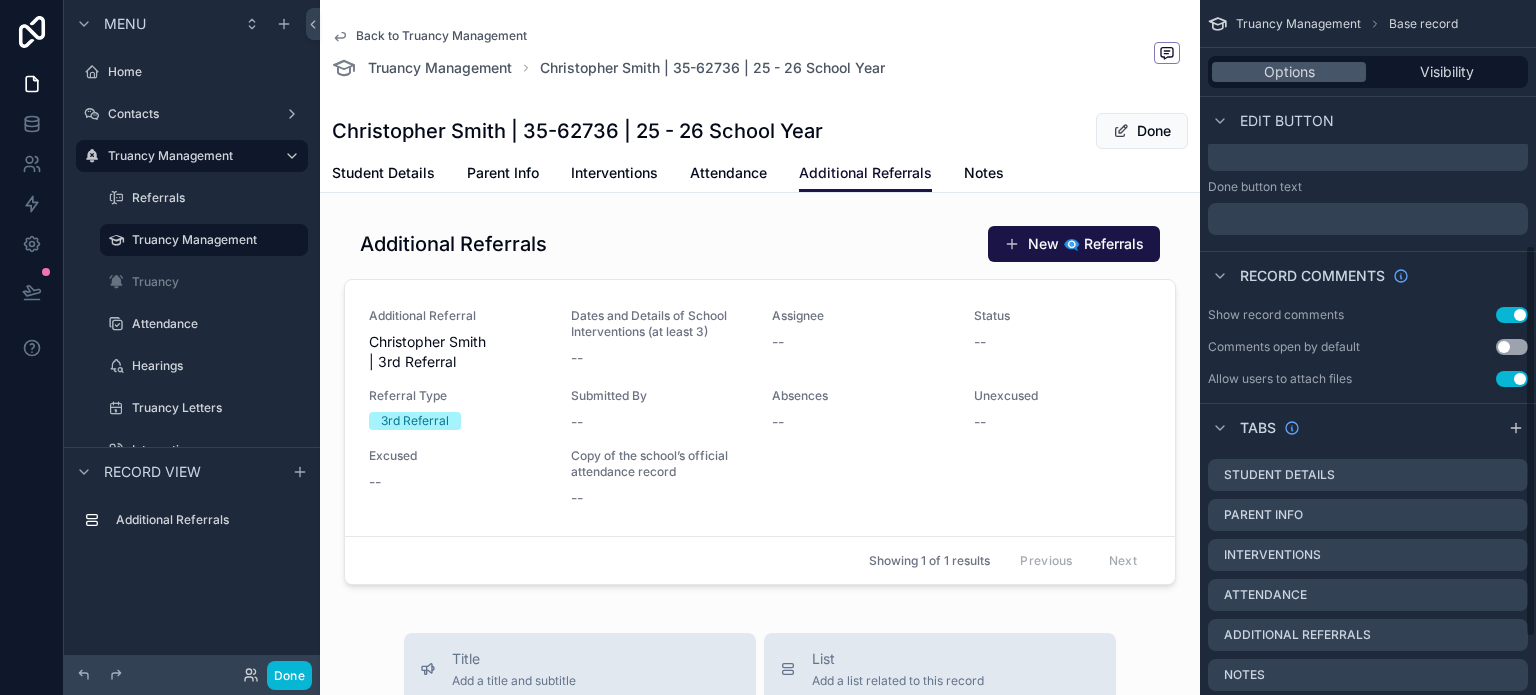 scroll, scrollTop: 500, scrollLeft: 0, axis: vertical 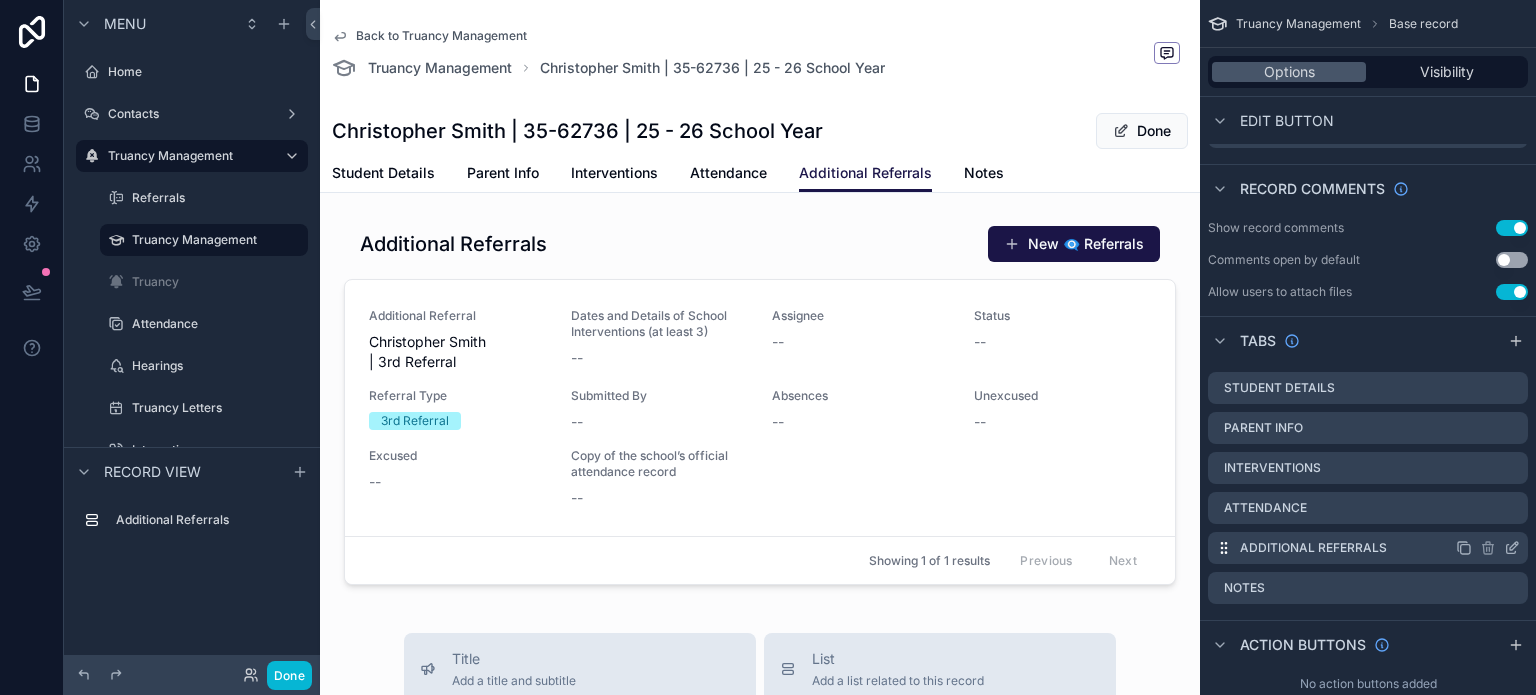 click 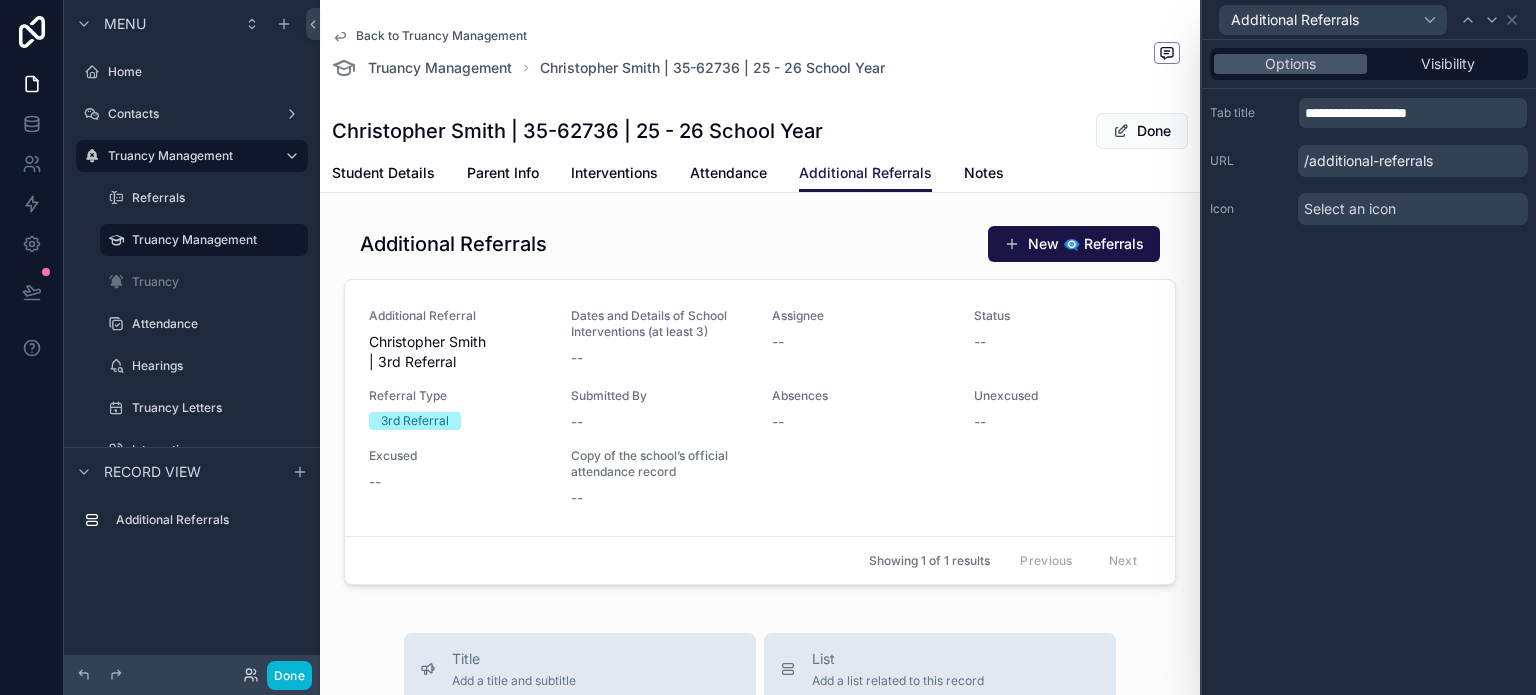 click on "/additional-referrals" at bounding box center [1413, 161] 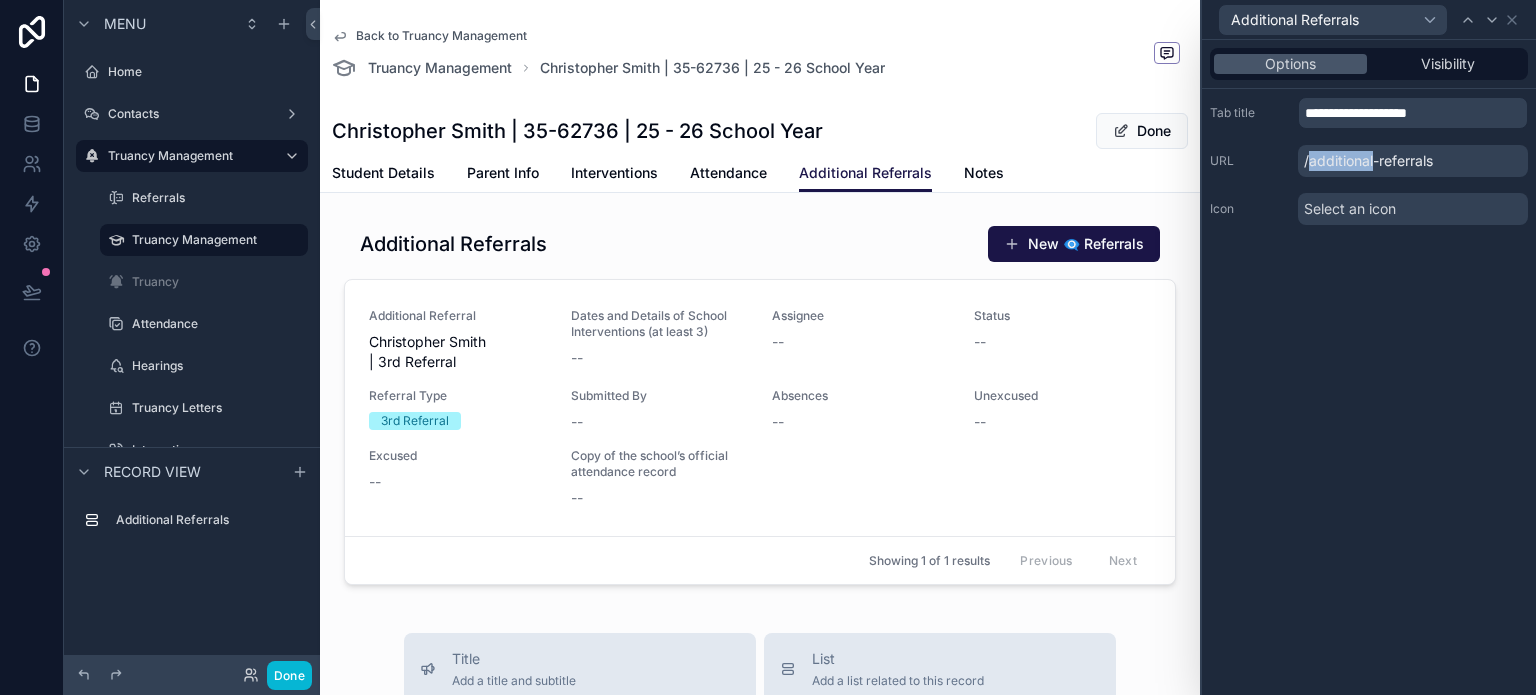click on "/additional-referrals" at bounding box center (1413, 161) 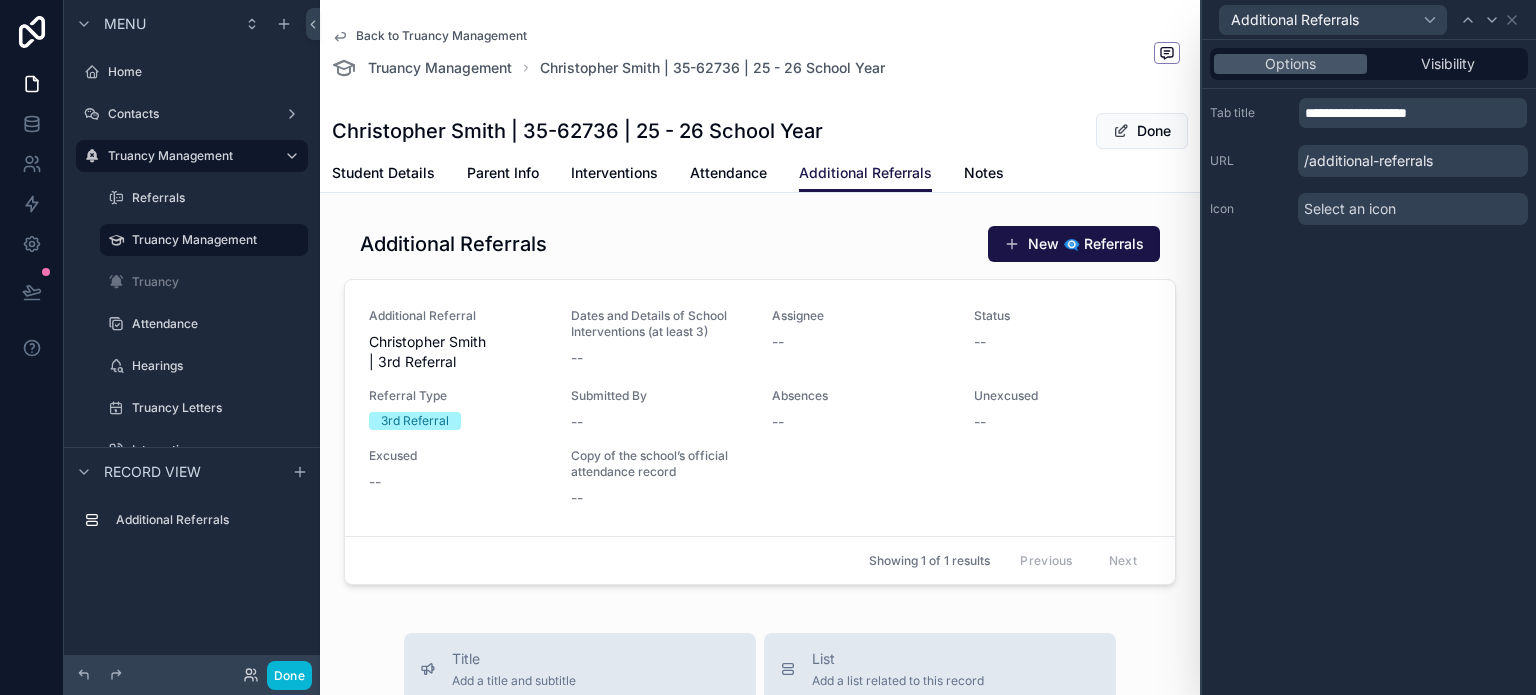 click on "/additional-referrals" at bounding box center [1413, 161] 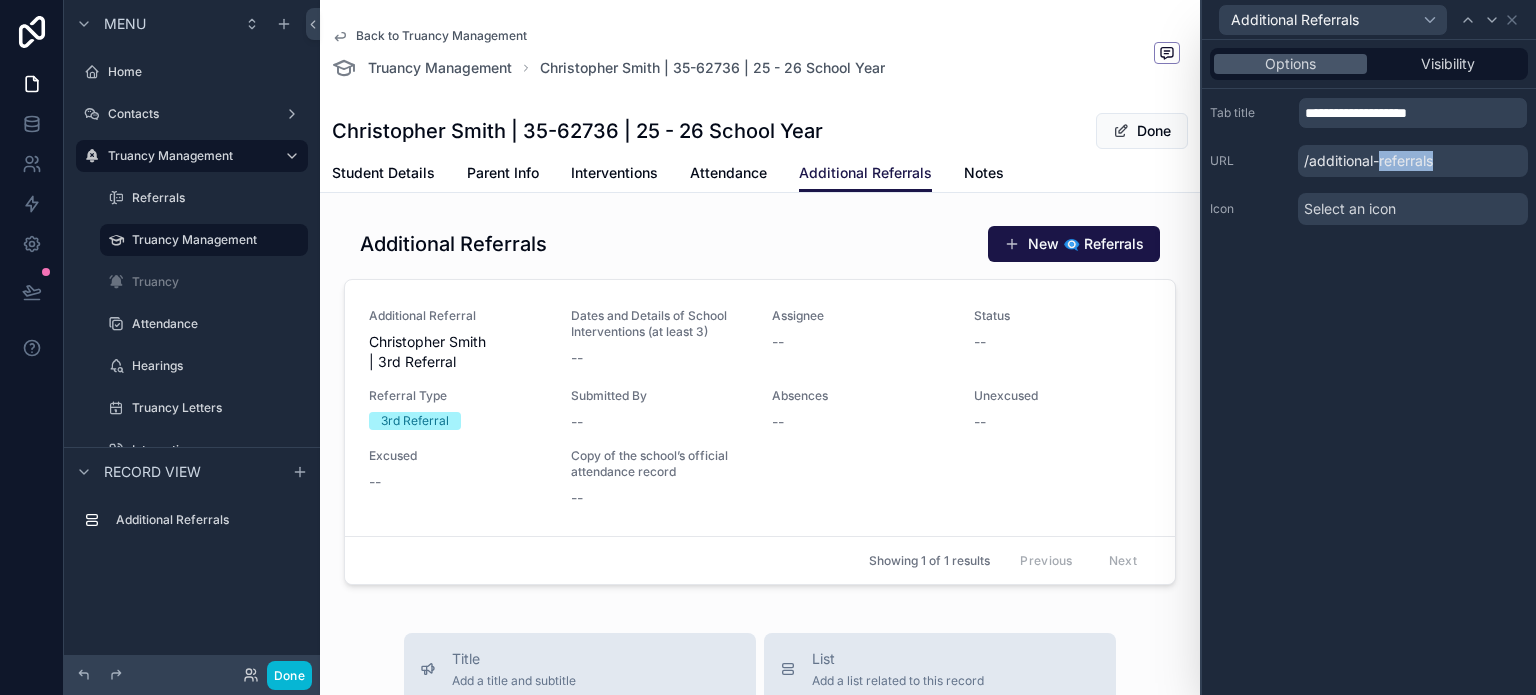 click on "/additional-referrals" at bounding box center [1413, 161] 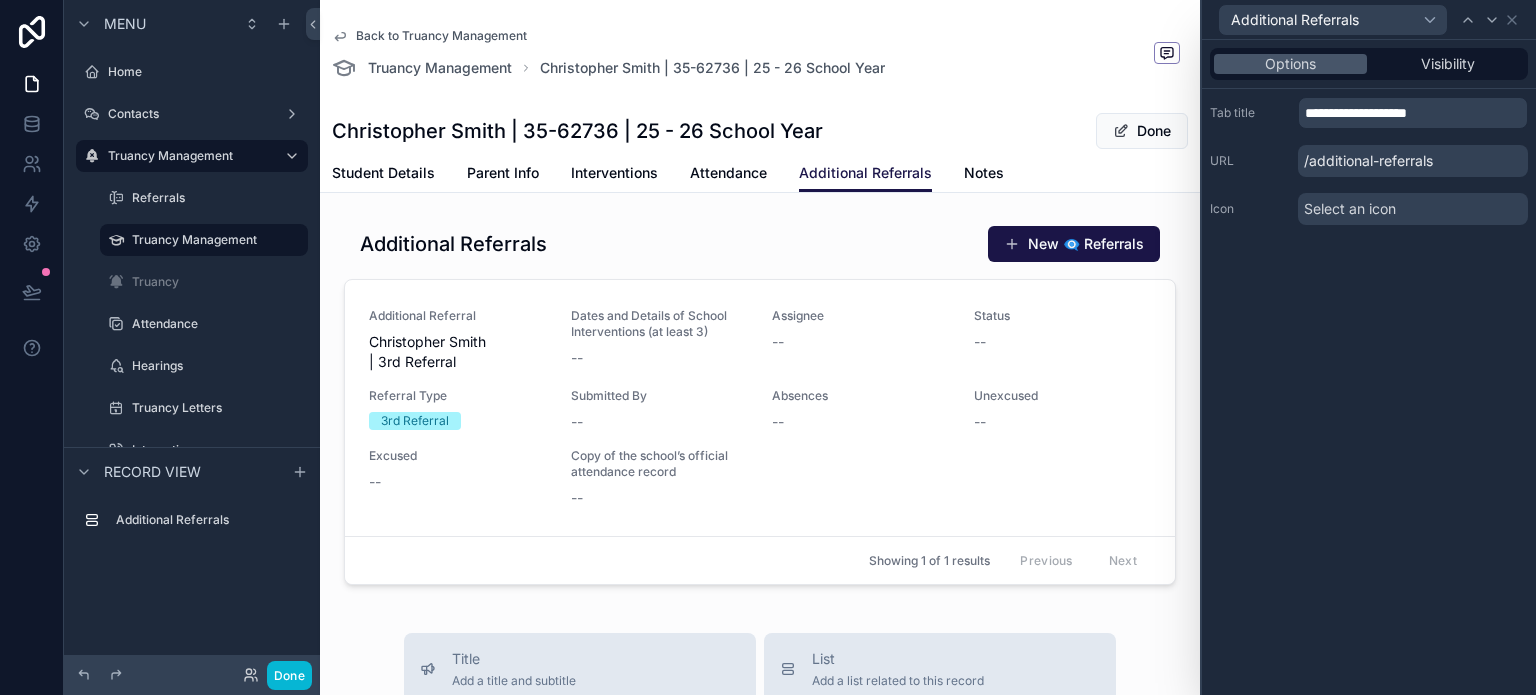 click on "/additional-referrals" at bounding box center [1413, 161] 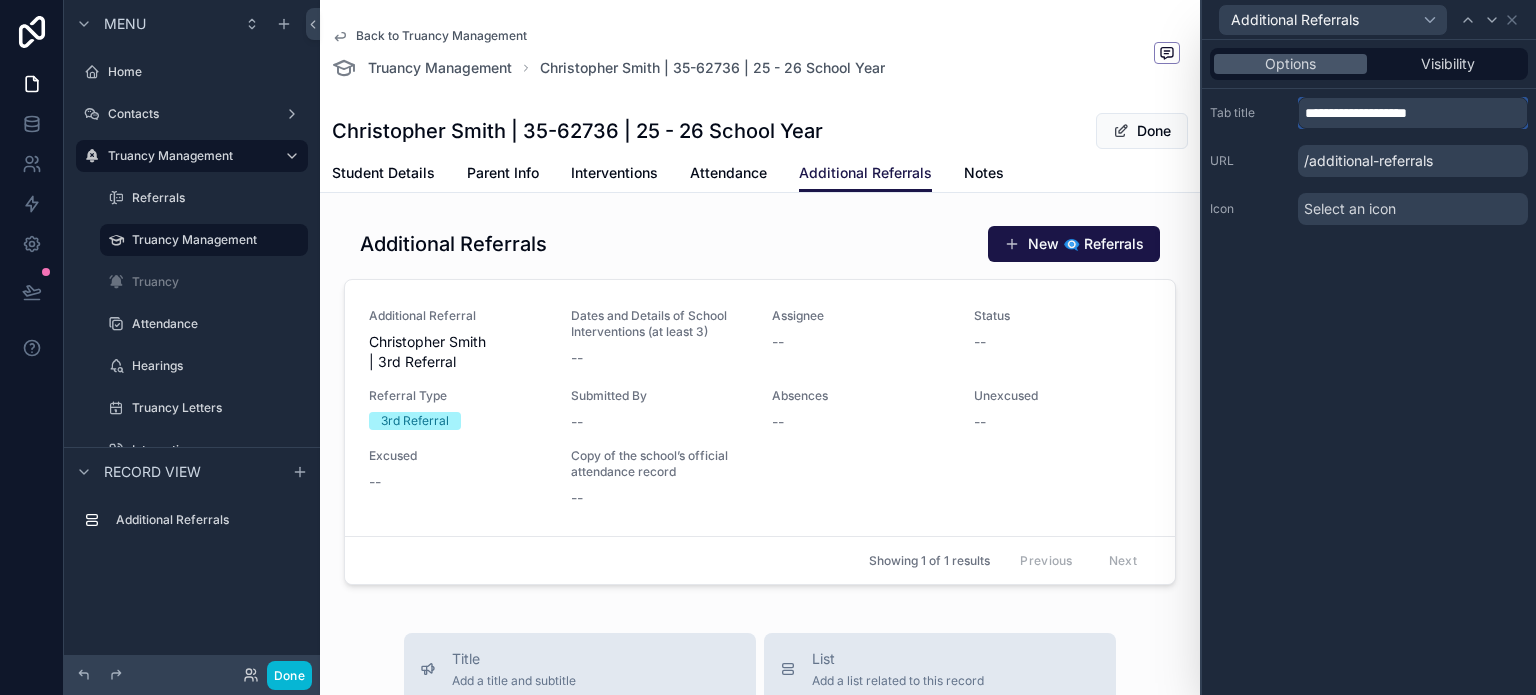 click on "**********" at bounding box center (1413, 113) 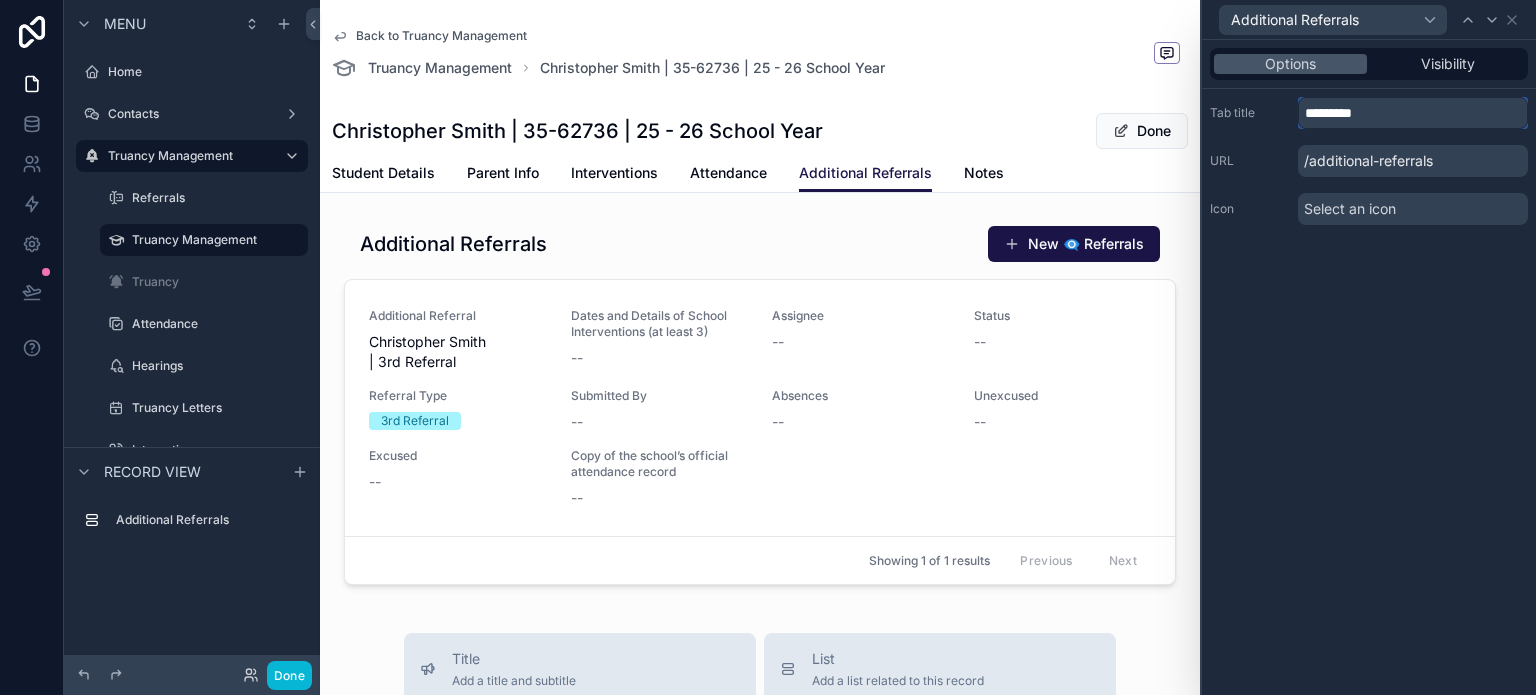 type on "*********" 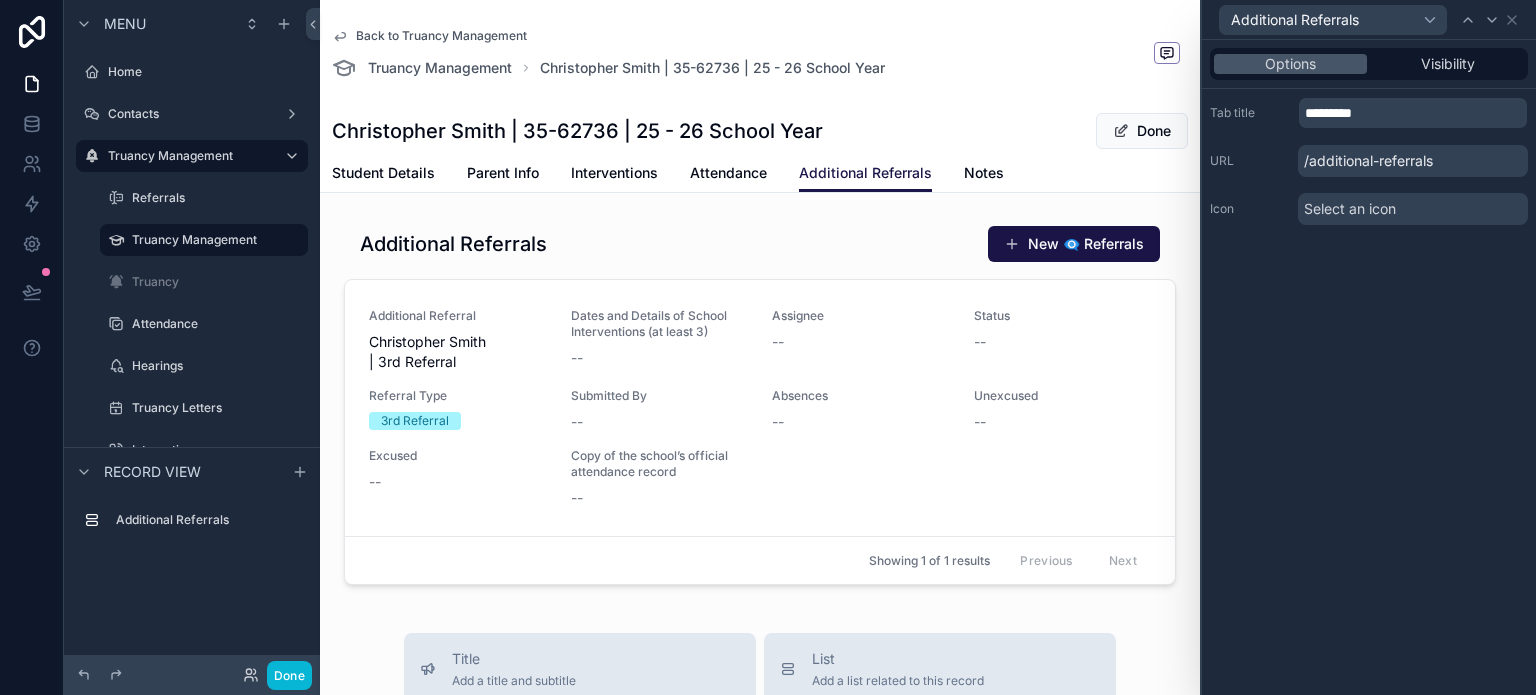 click on "Select an icon" at bounding box center (1413, 209) 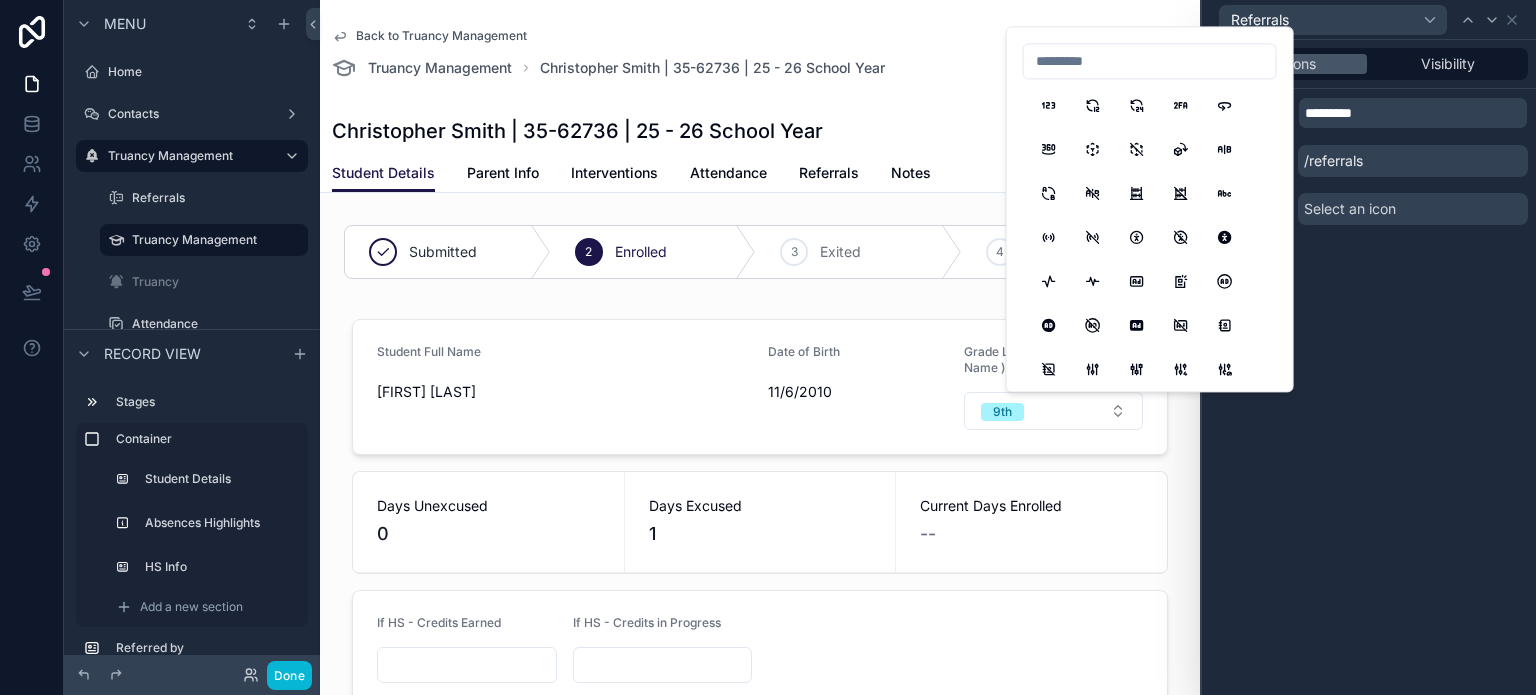 click on "Options Visibility Tab title ********* URL /referrals Icon Select an icon" at bounding box center [1369, 367] 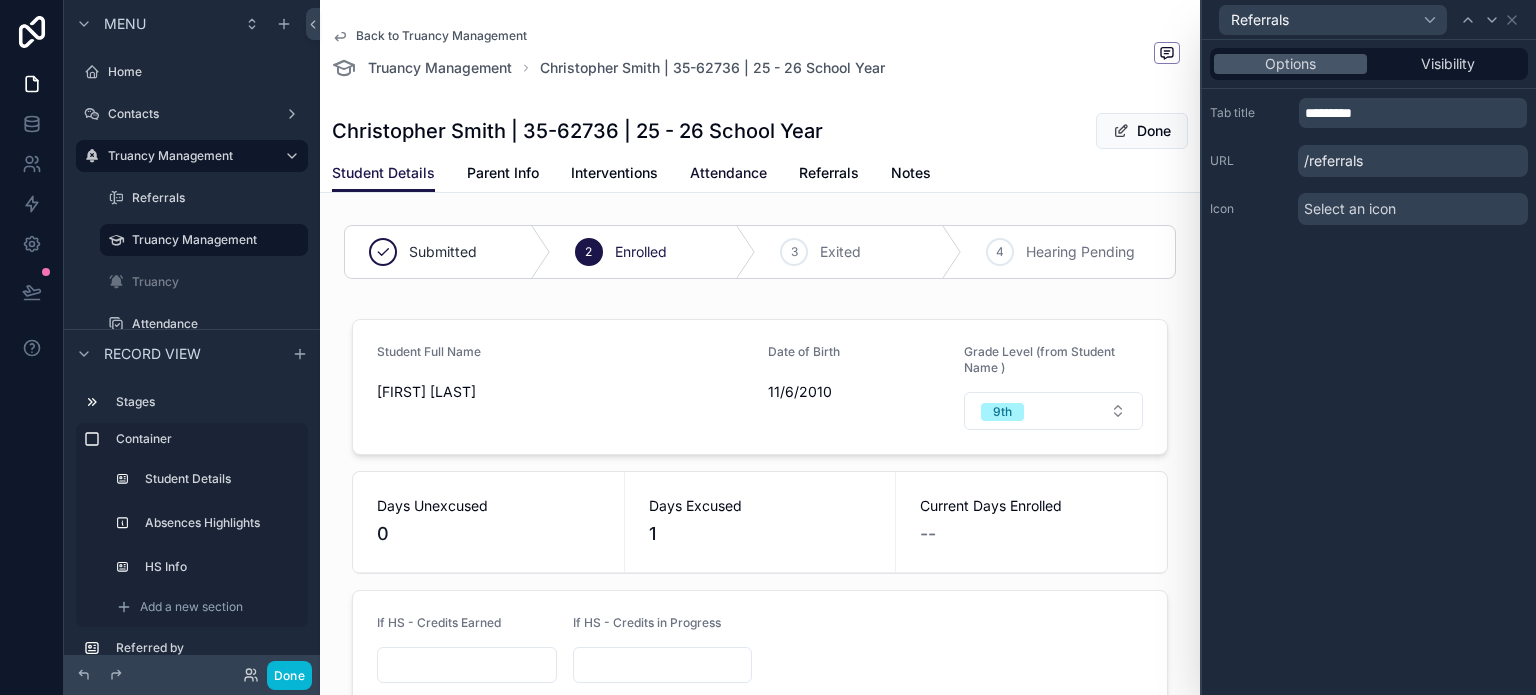 click on "Attendance" at bounding box center (728, 173) 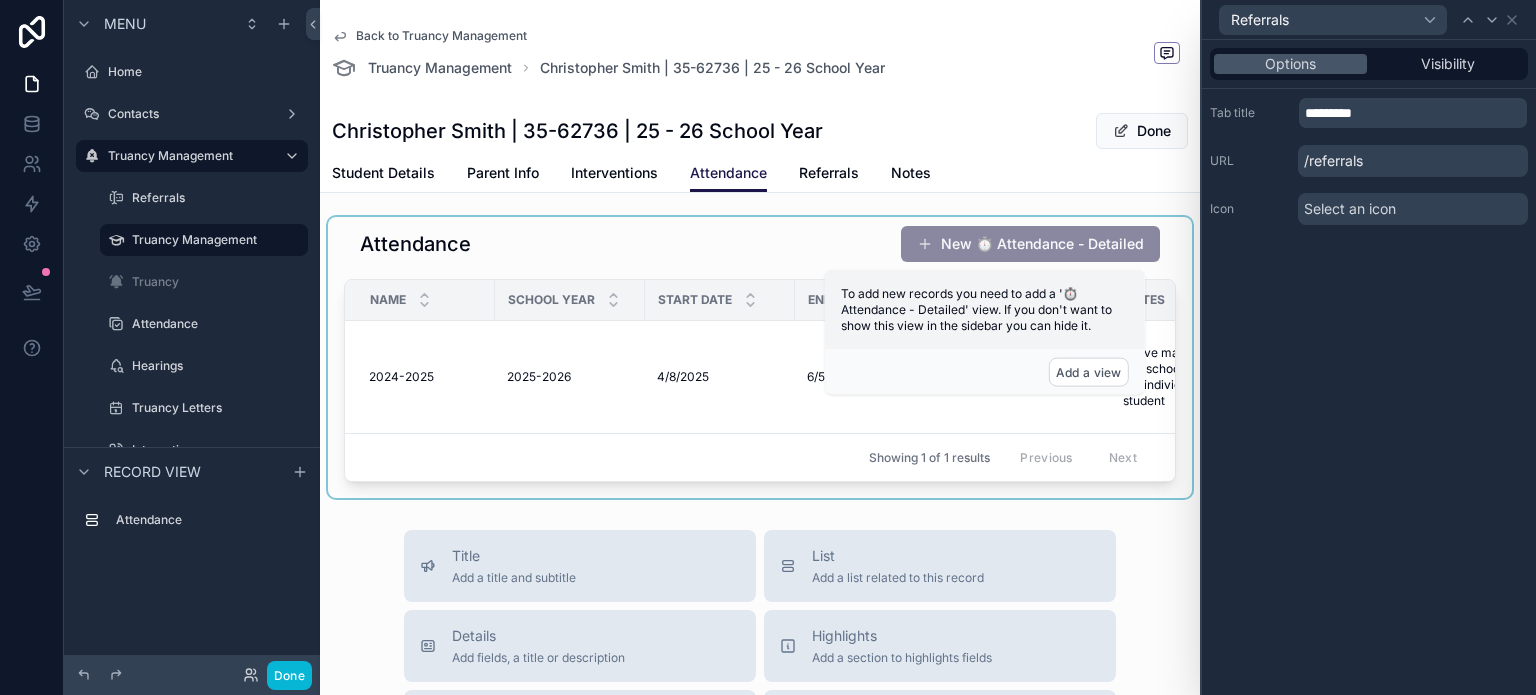 click at bounding box center [760, 357] 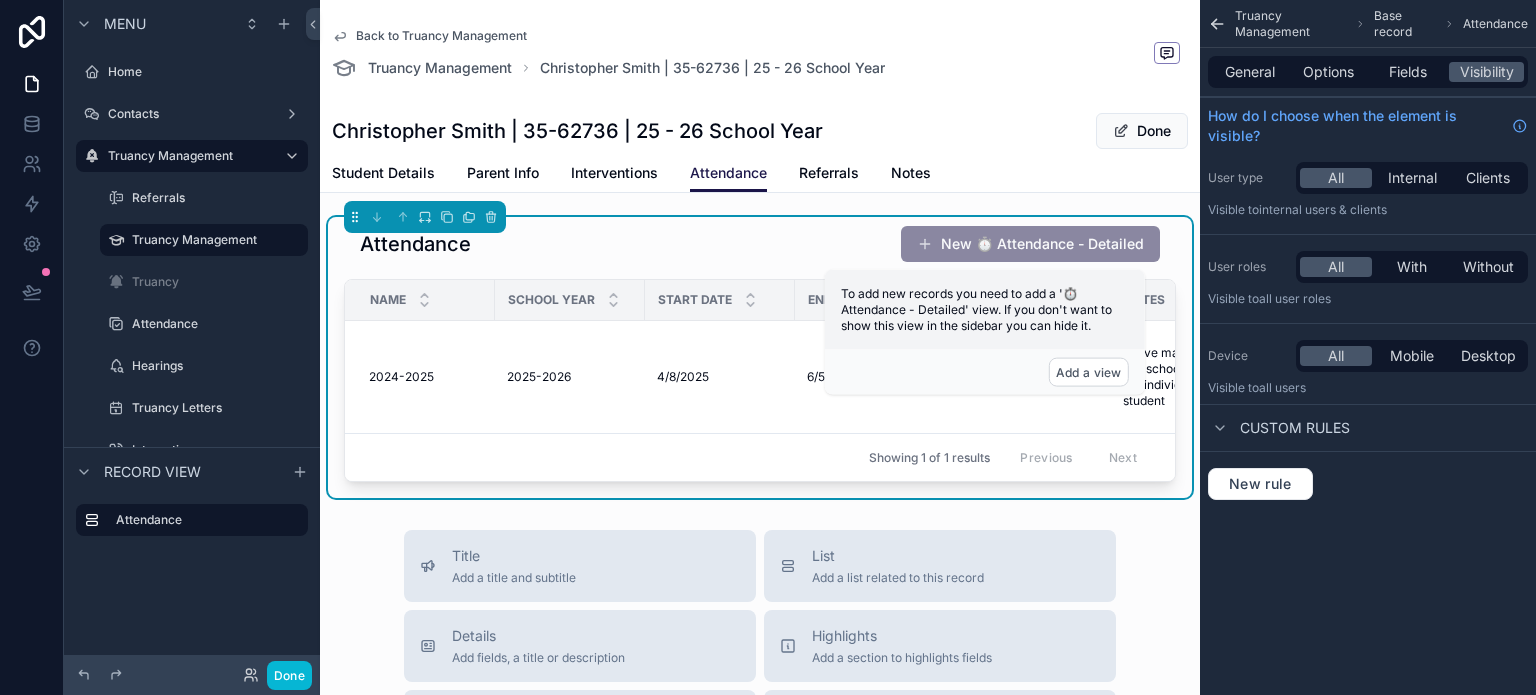 scroll, scrollTop: 0, scrollLeft: 0, axis: both 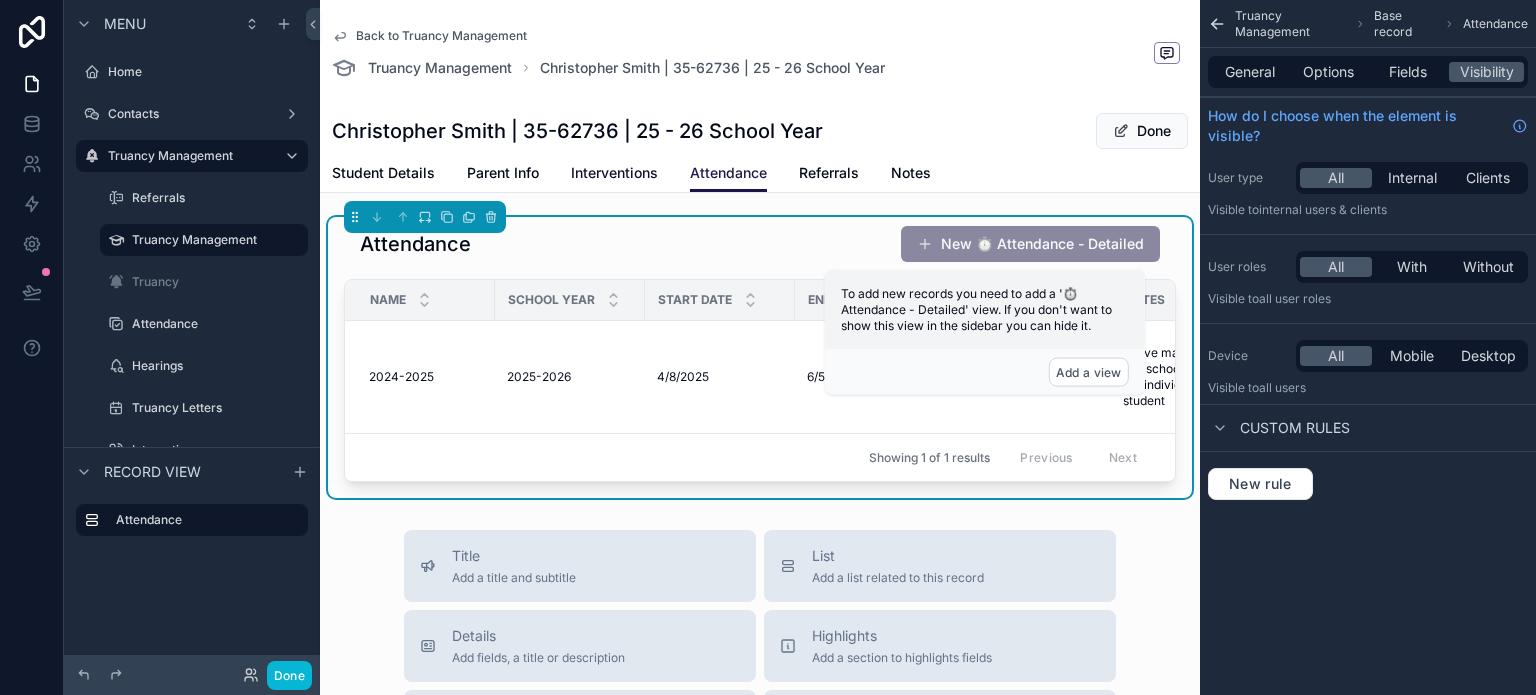 click on "Interventions" at bounding box center (614, 173) 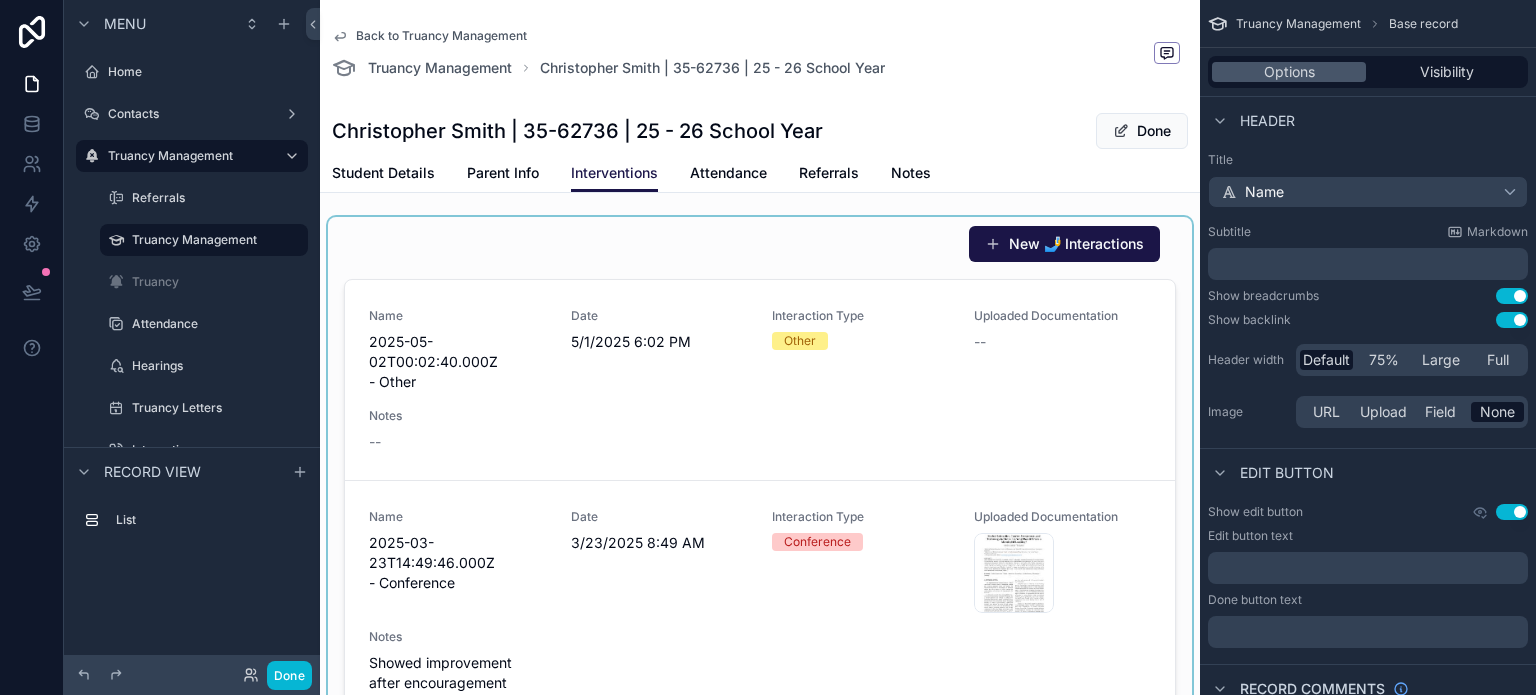 click at bounding box center (760, 516) 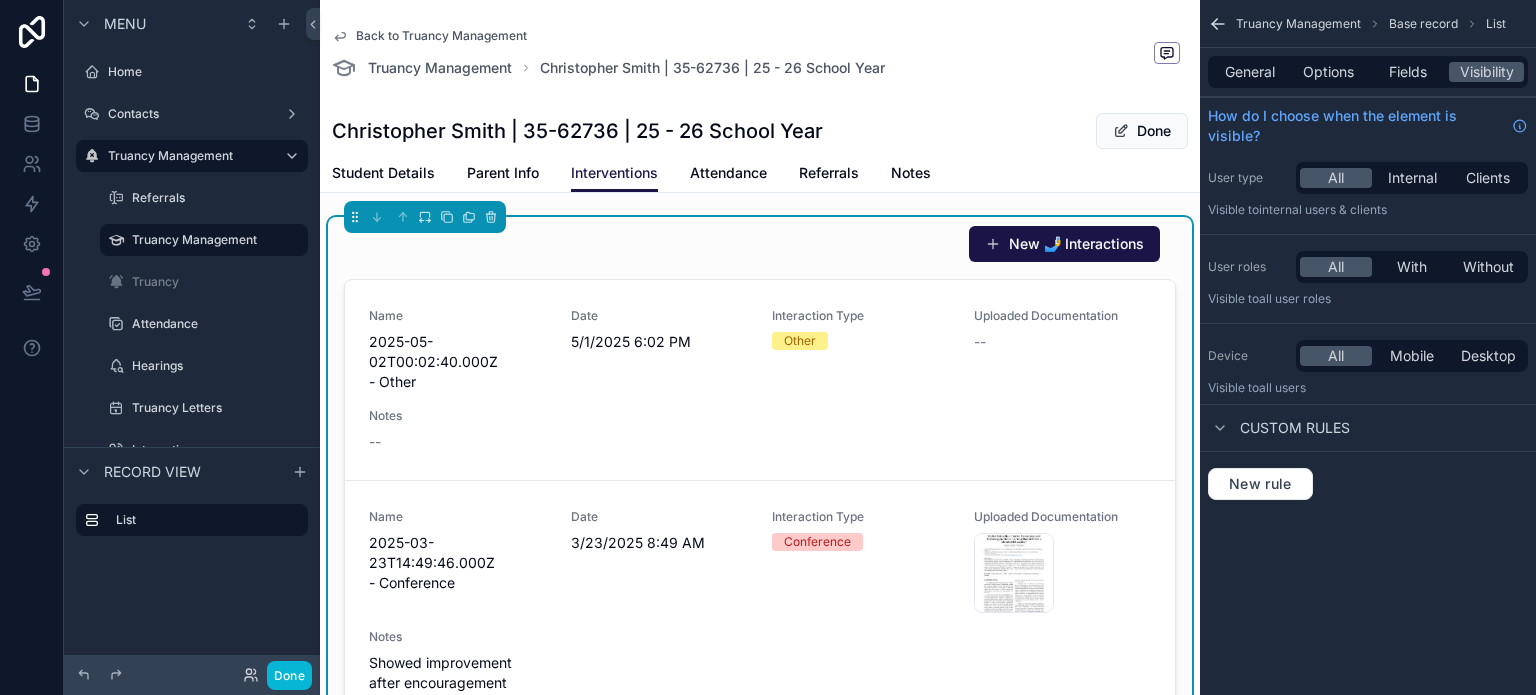 click on "General Options Fields Visibility" at bounding box center [1368, 72] 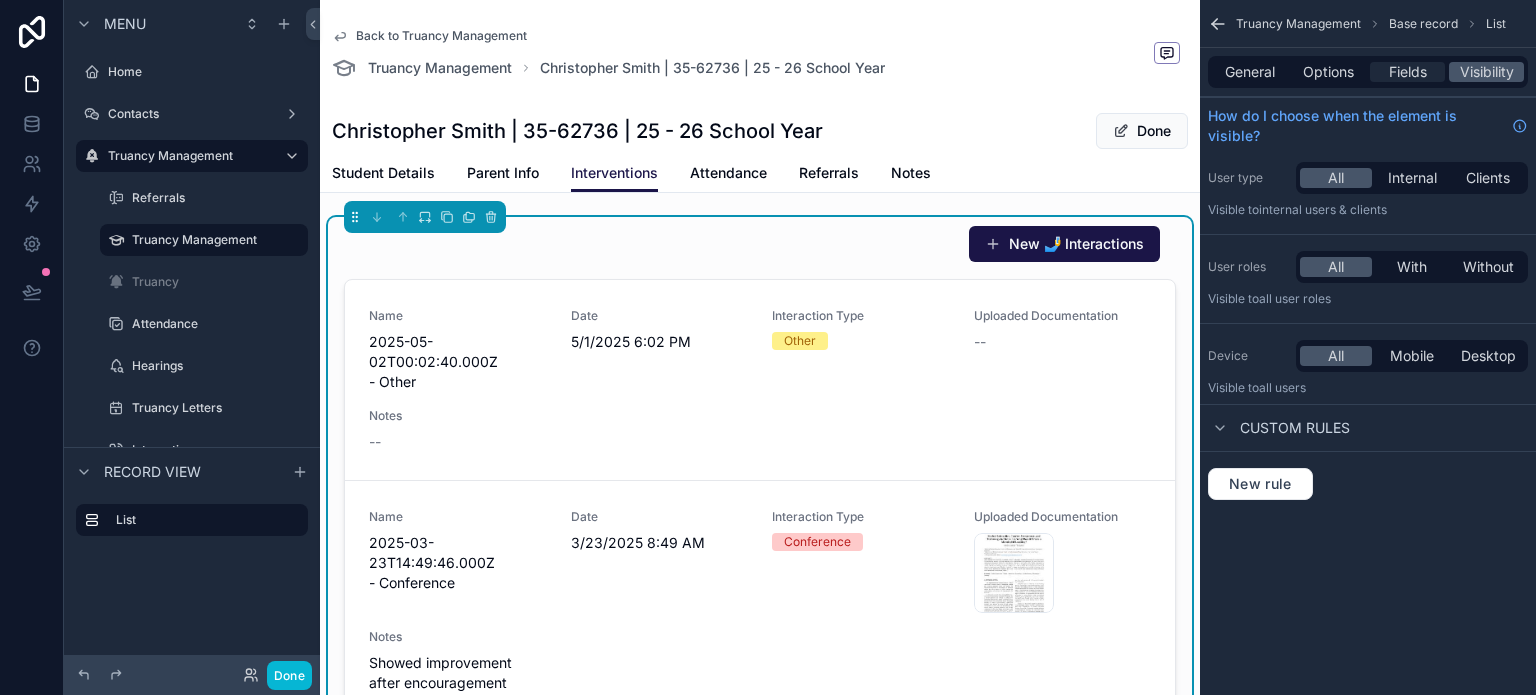 click on "Fields" at bounding box center (1408, 72) 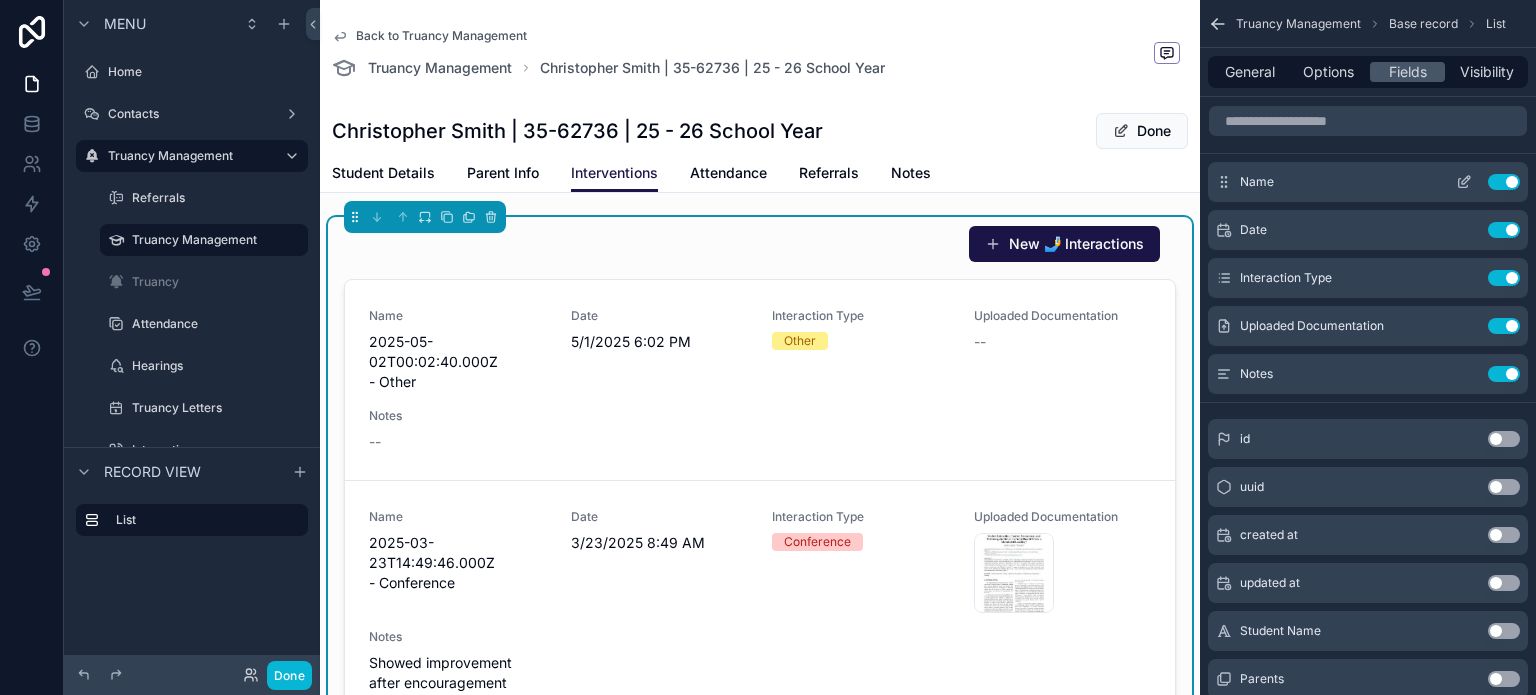 click on "Use setting" at bounding box center (1504, 182) 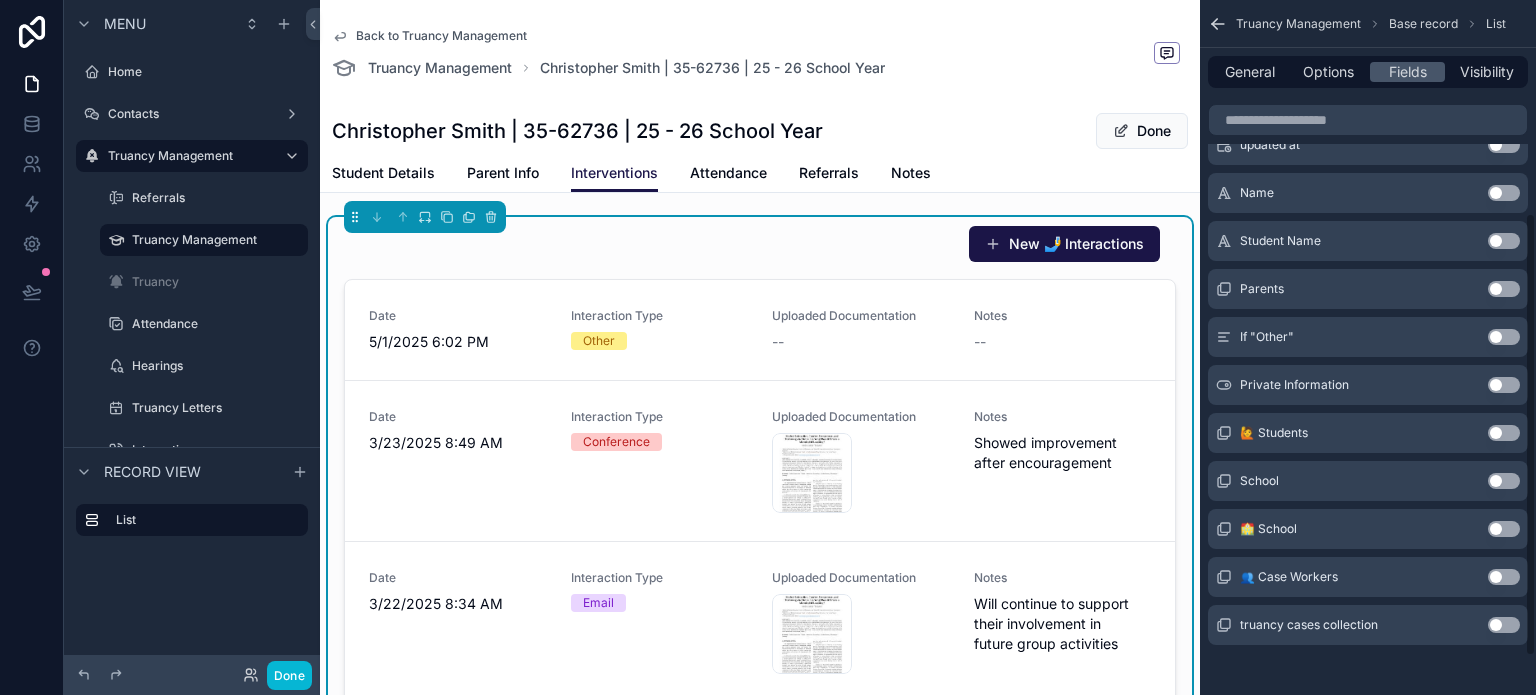 scroll, scrollTop: 395, scrollLeft: 0, axis: vertical 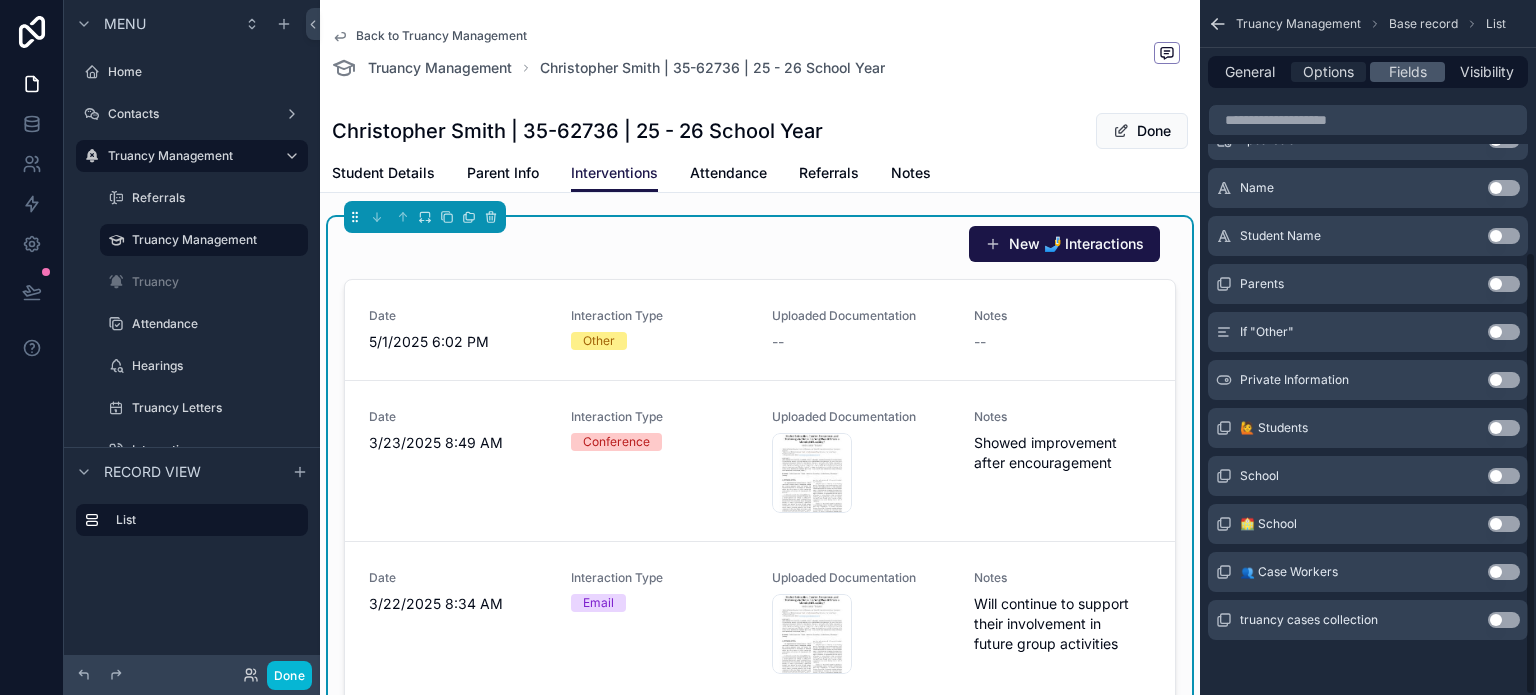 click on "Options" at bounding box center [1328, 72] 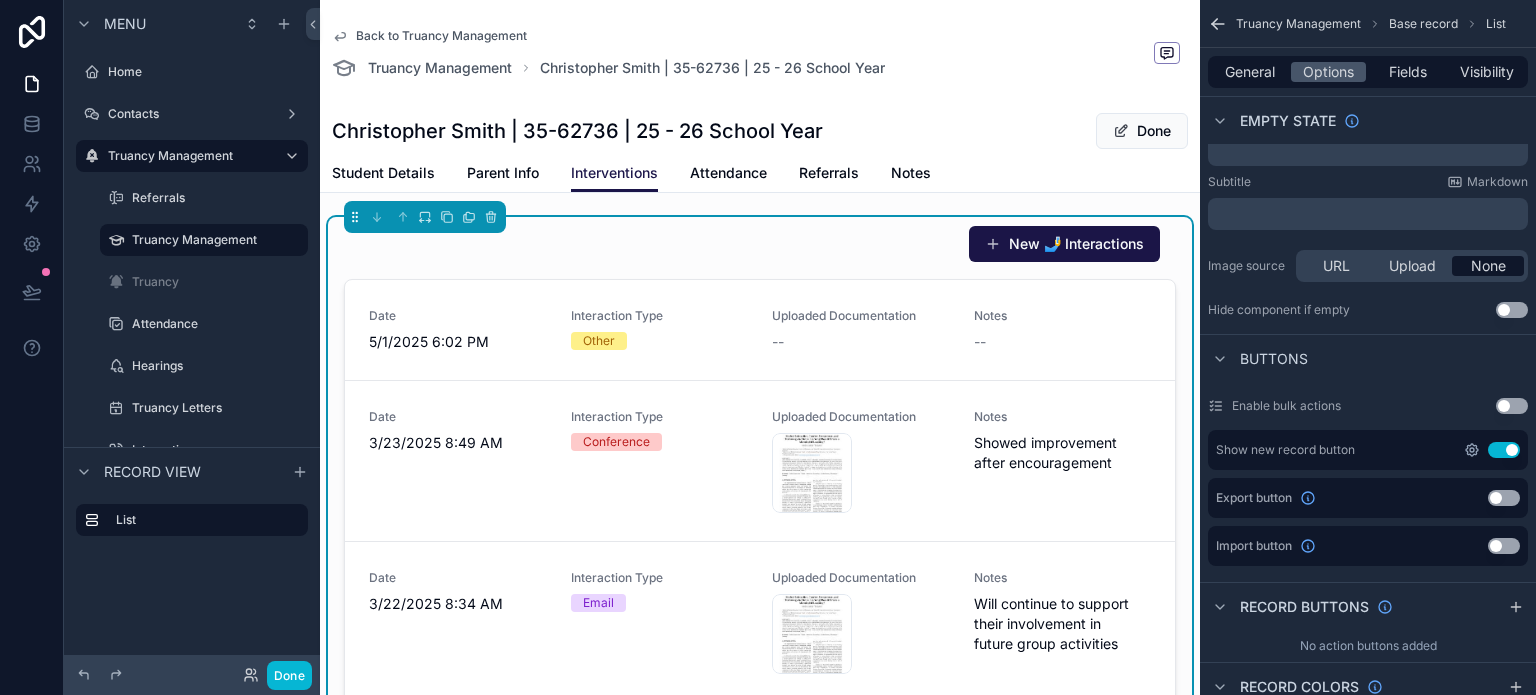 click 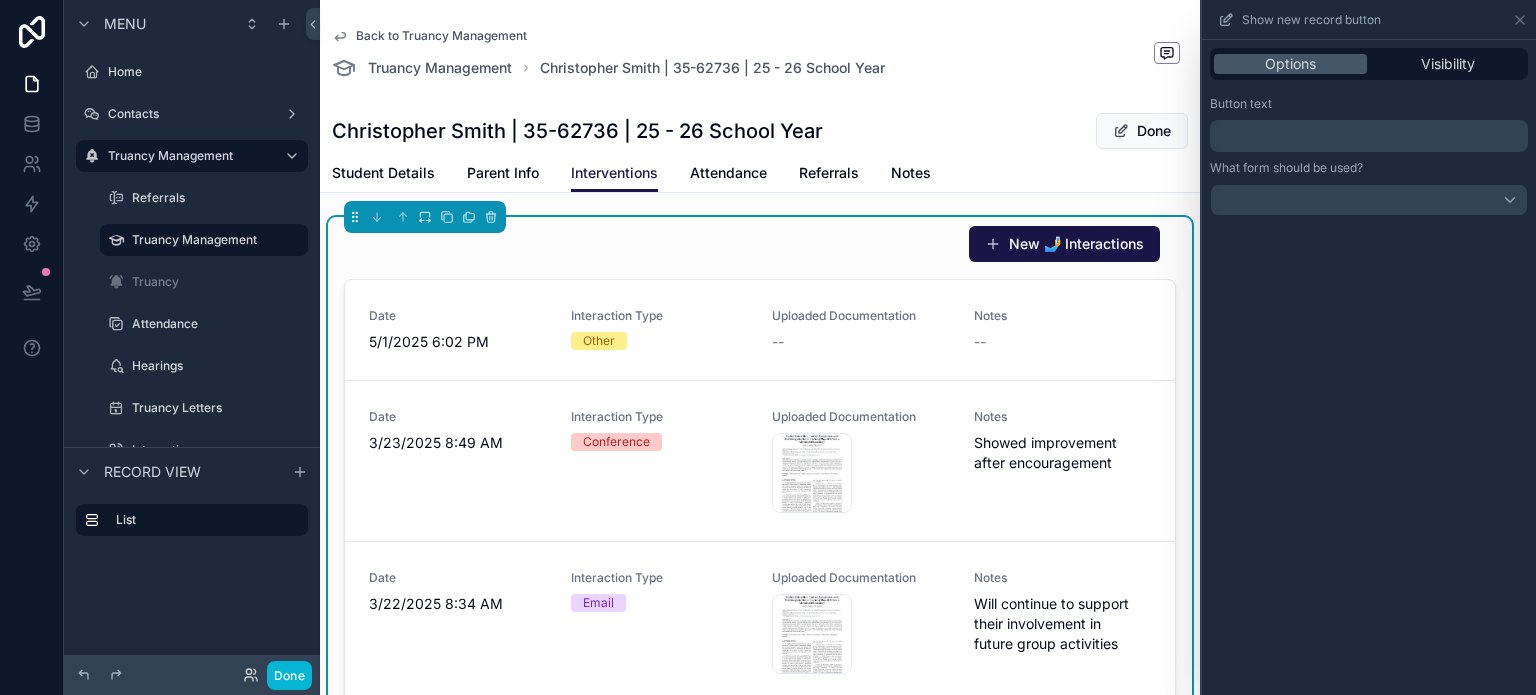 click on "﻿" at bounding box center [1371, 136] 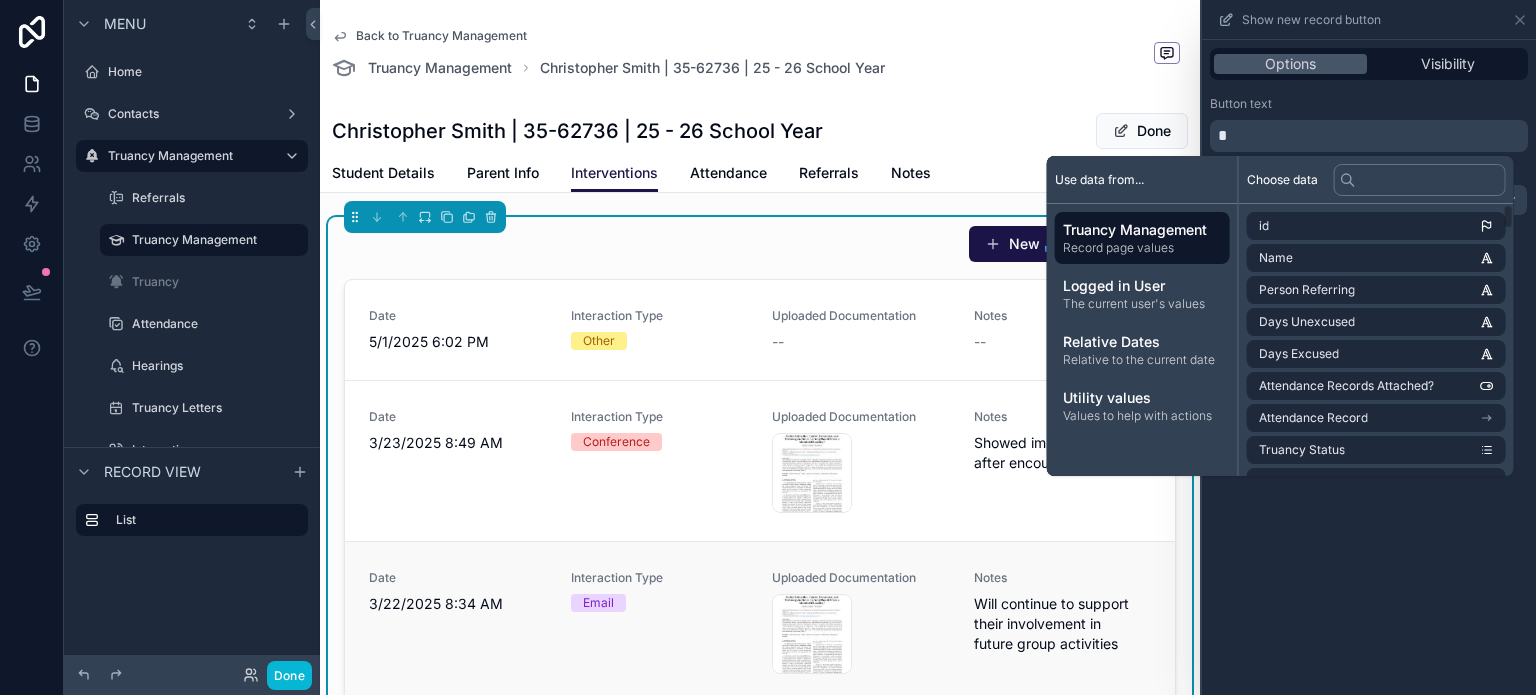 type 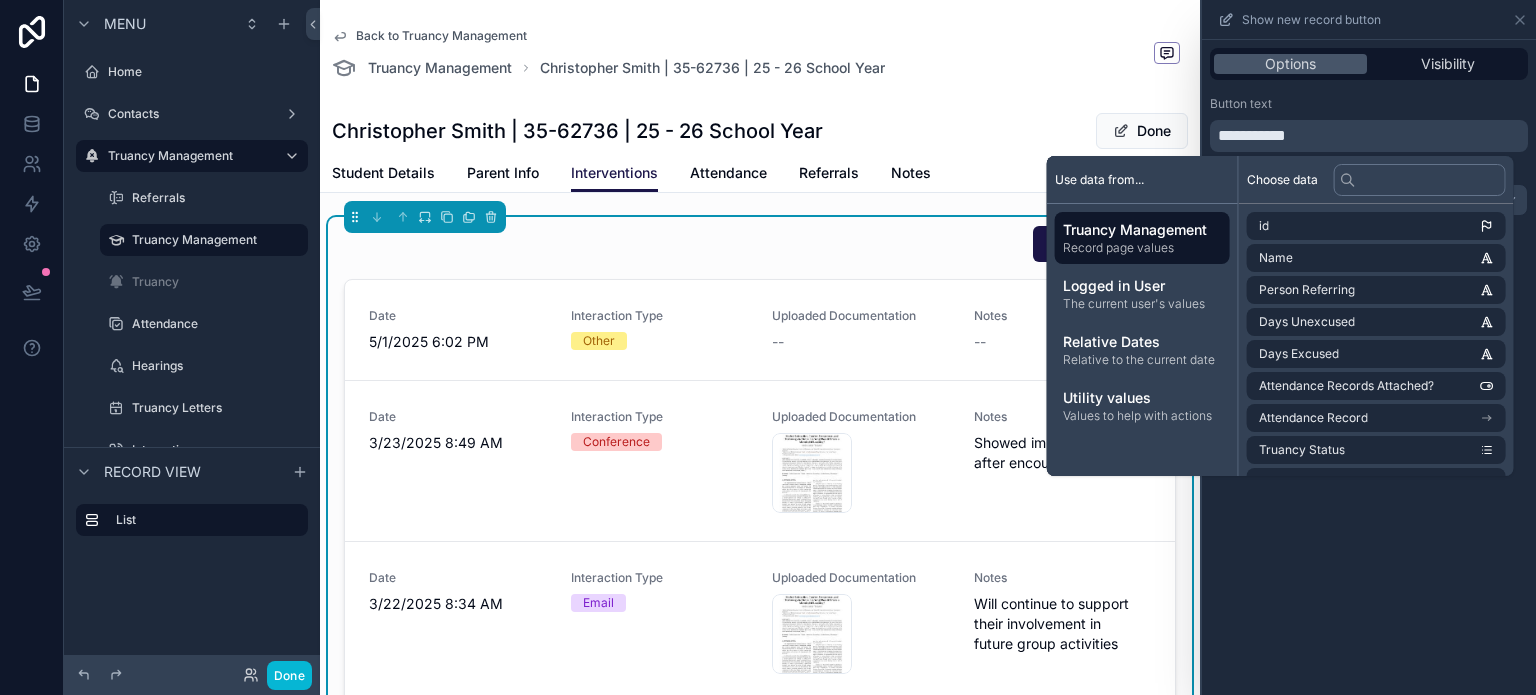 click on "Interaction" at bounding box center (760, 244) 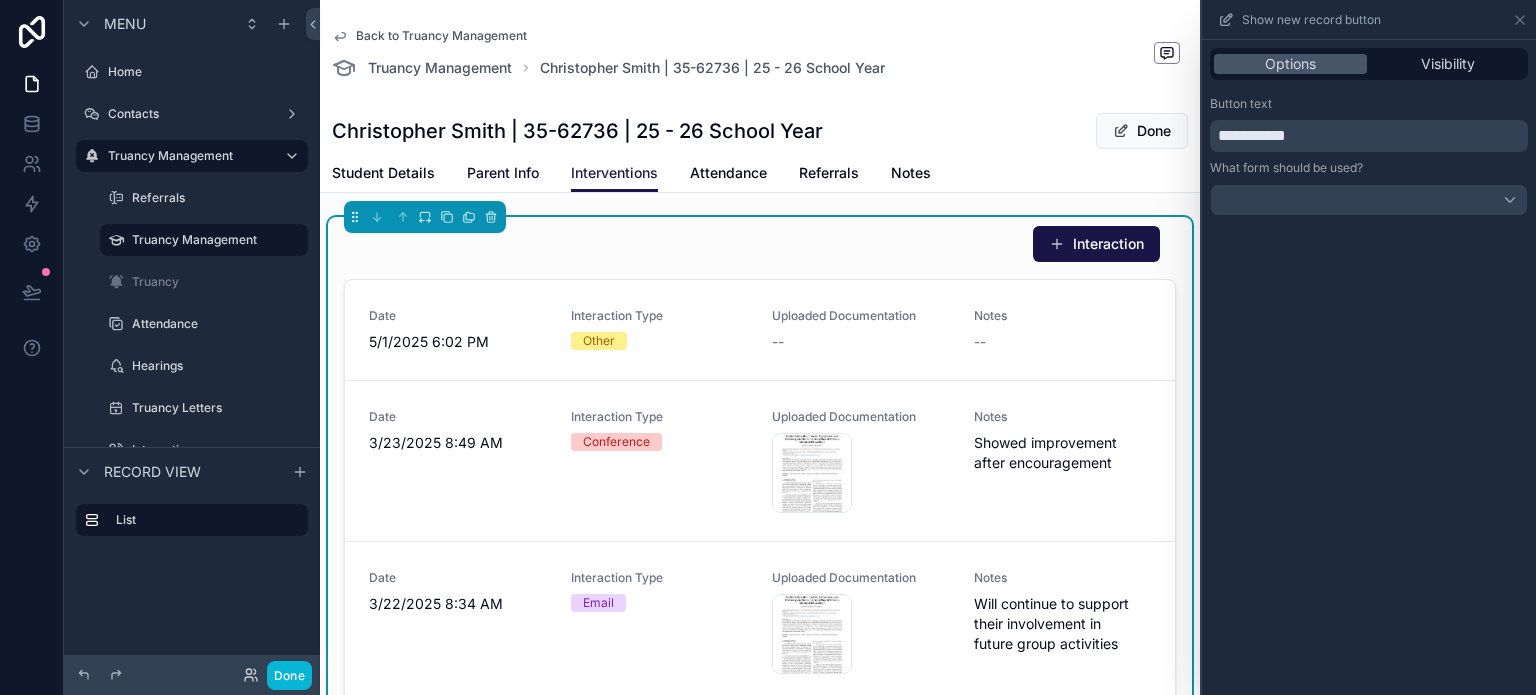 click on "Parent Info" at bounding box center (503, 175) 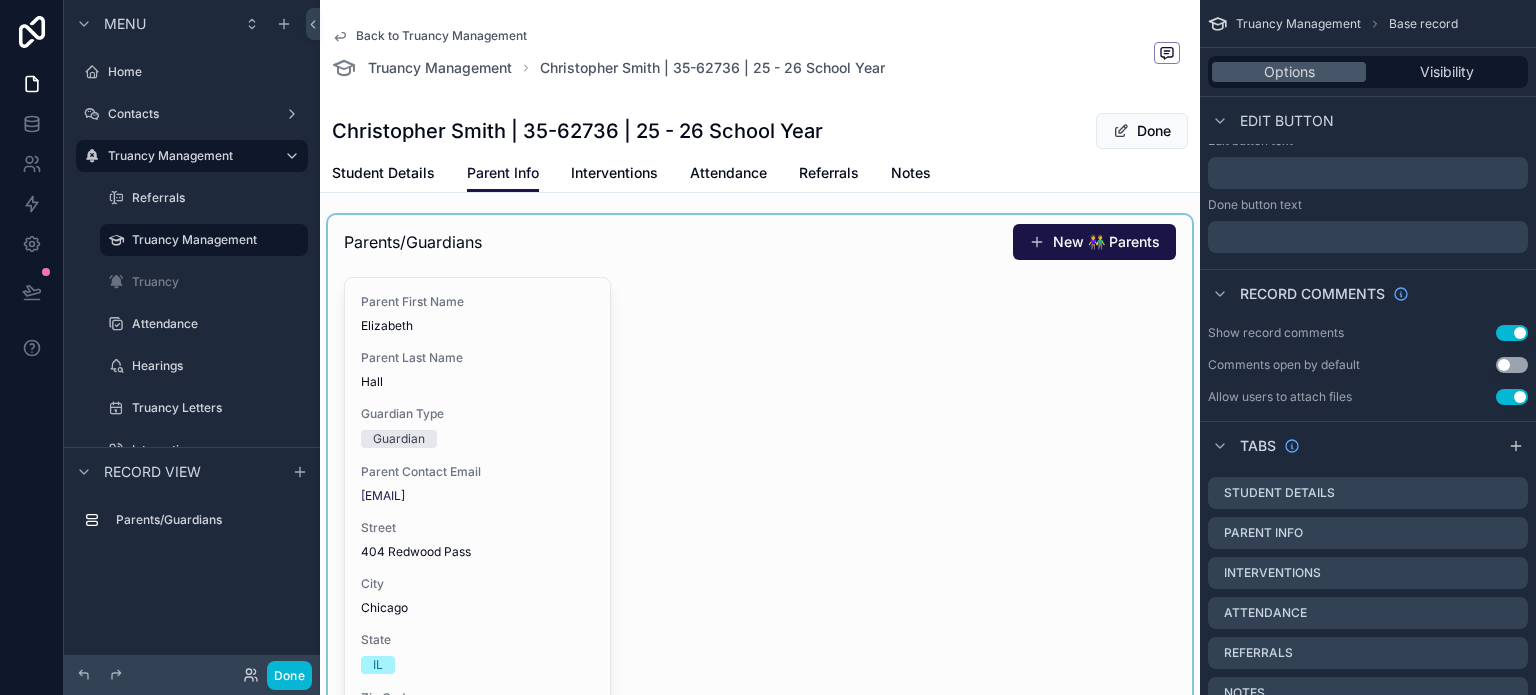 scroll, scrollTop: 0, scrollLeft: 0, axis: both 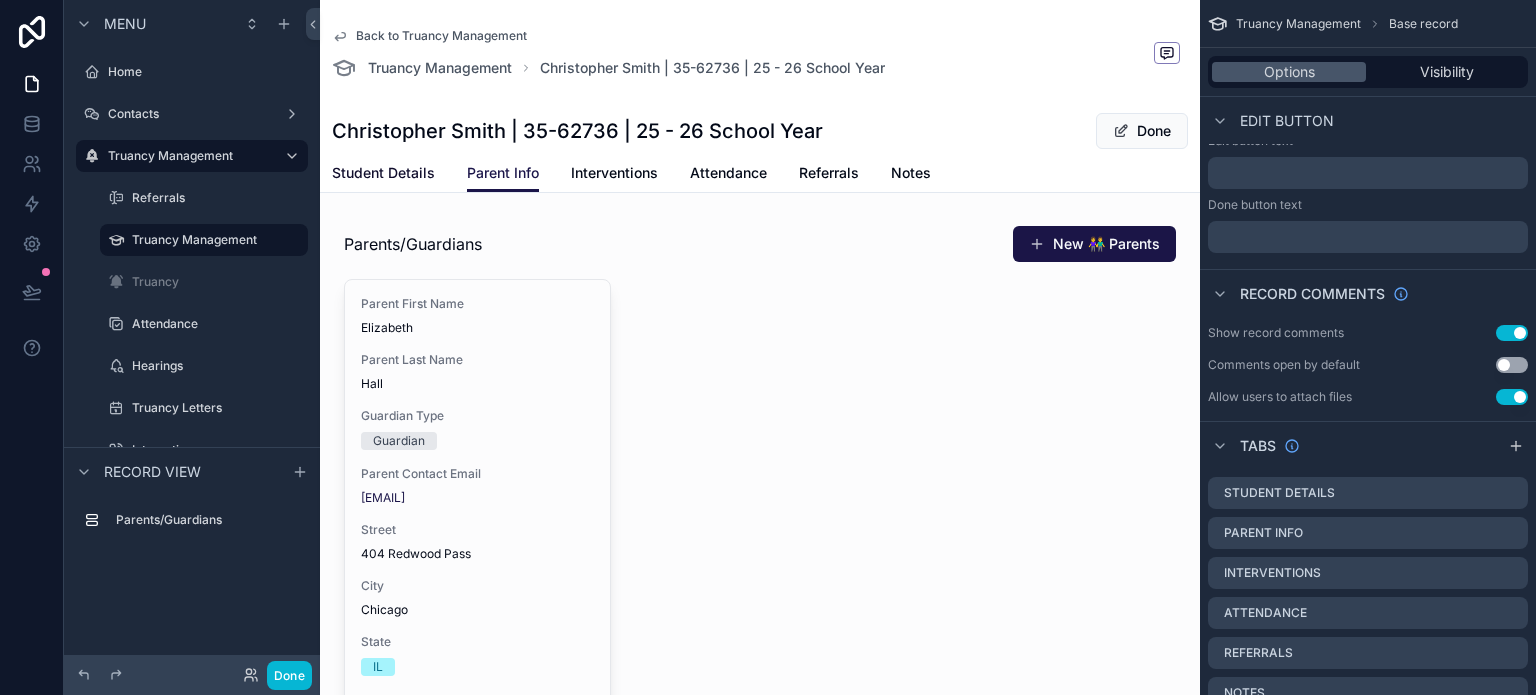 click on "Student Details" at bounding box center [383, 173] 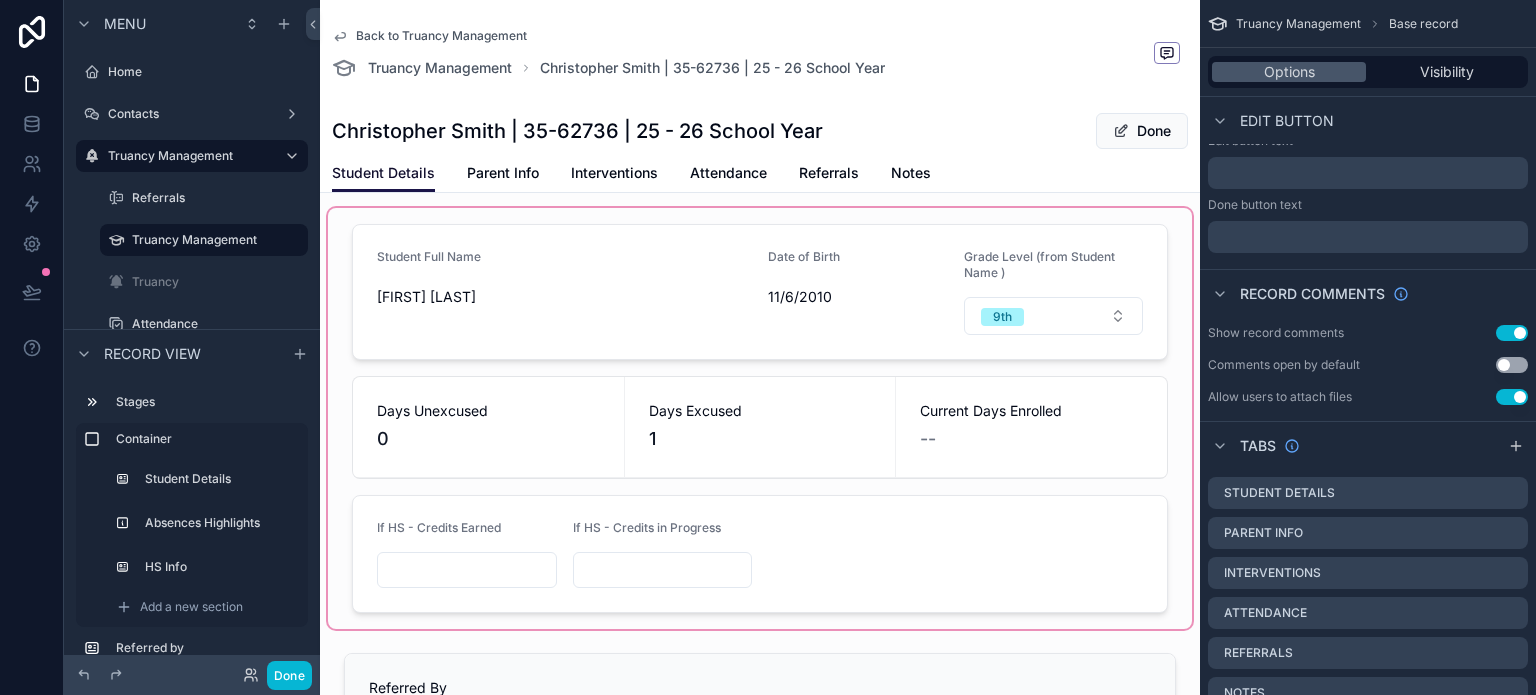 scroll, scrollTop: 100, scrollLeft: 0, axis: vertical 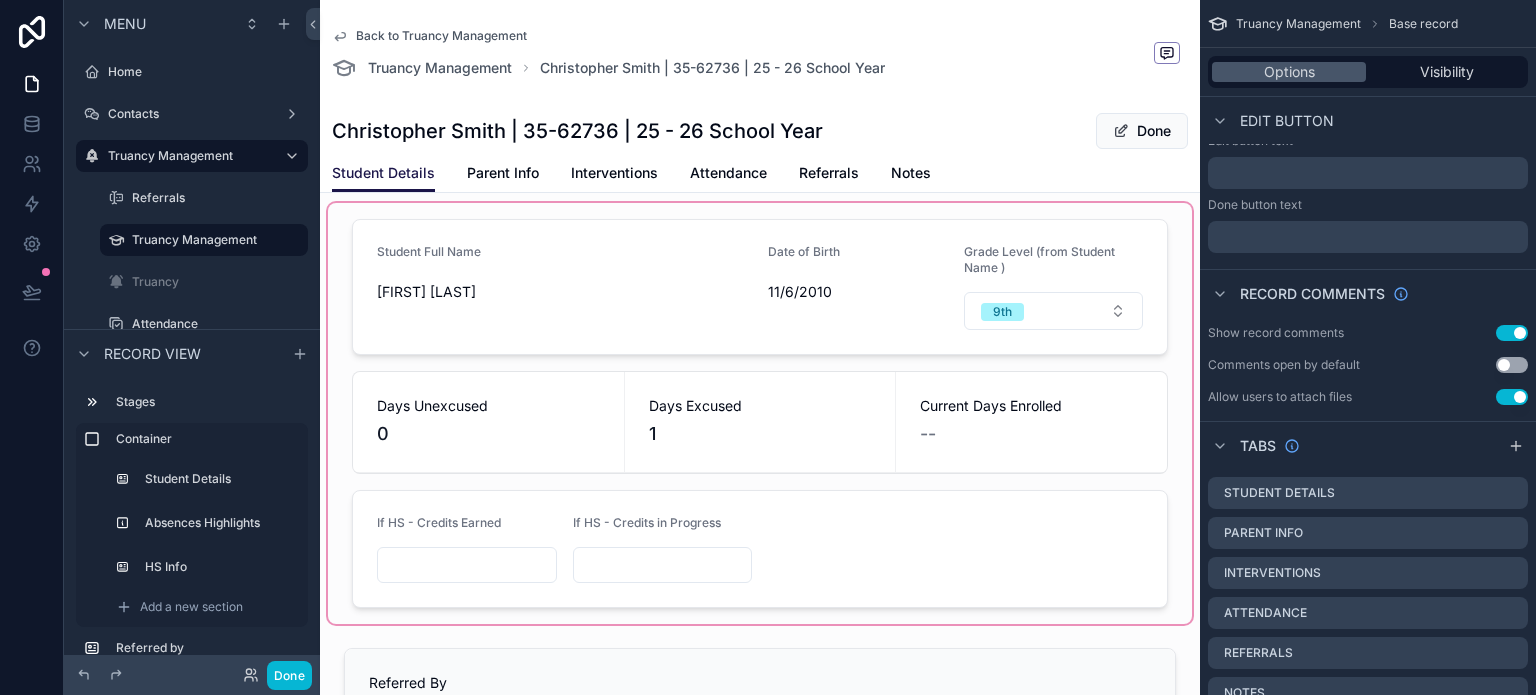 click at bounding box center (760, 413) 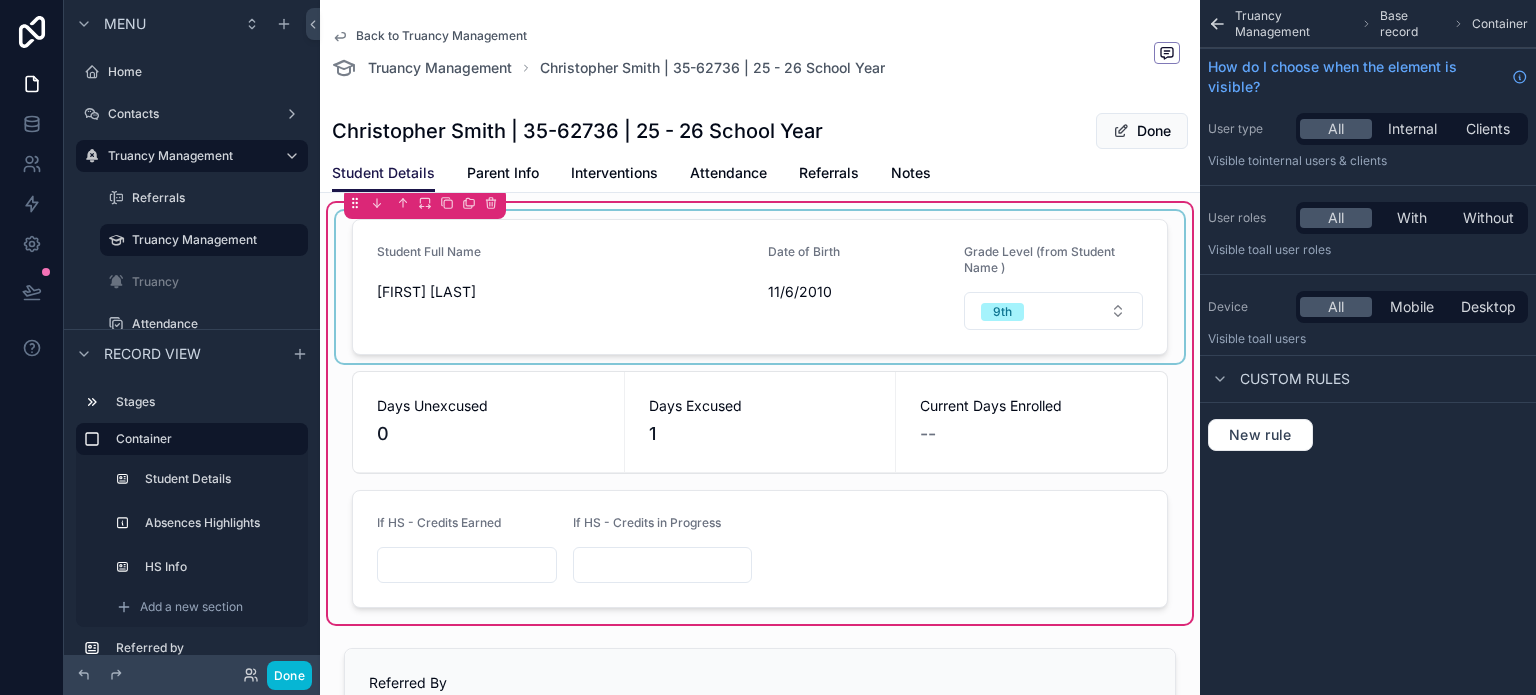 click at bounding box center [760, 287] 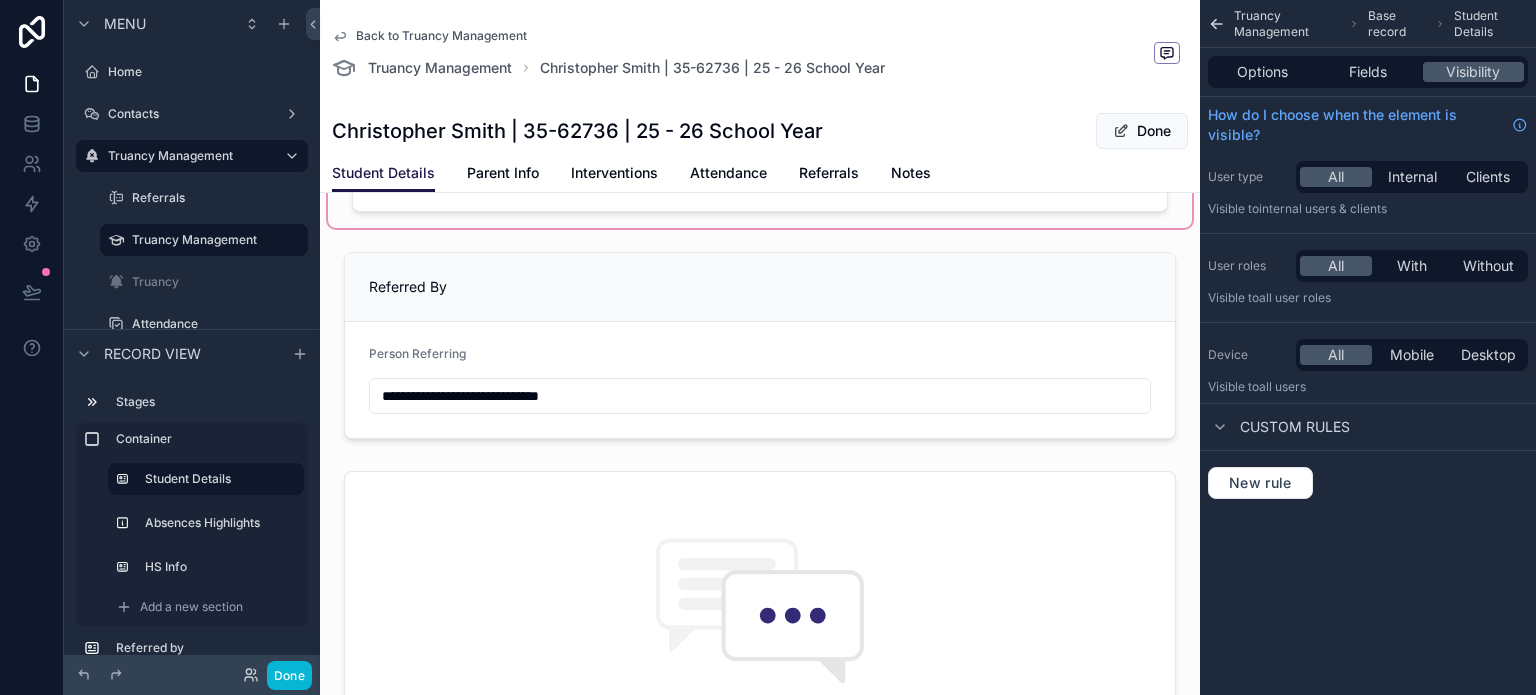 scroll, scrollTop: 500, scrollLeft: 0, axis: vertical 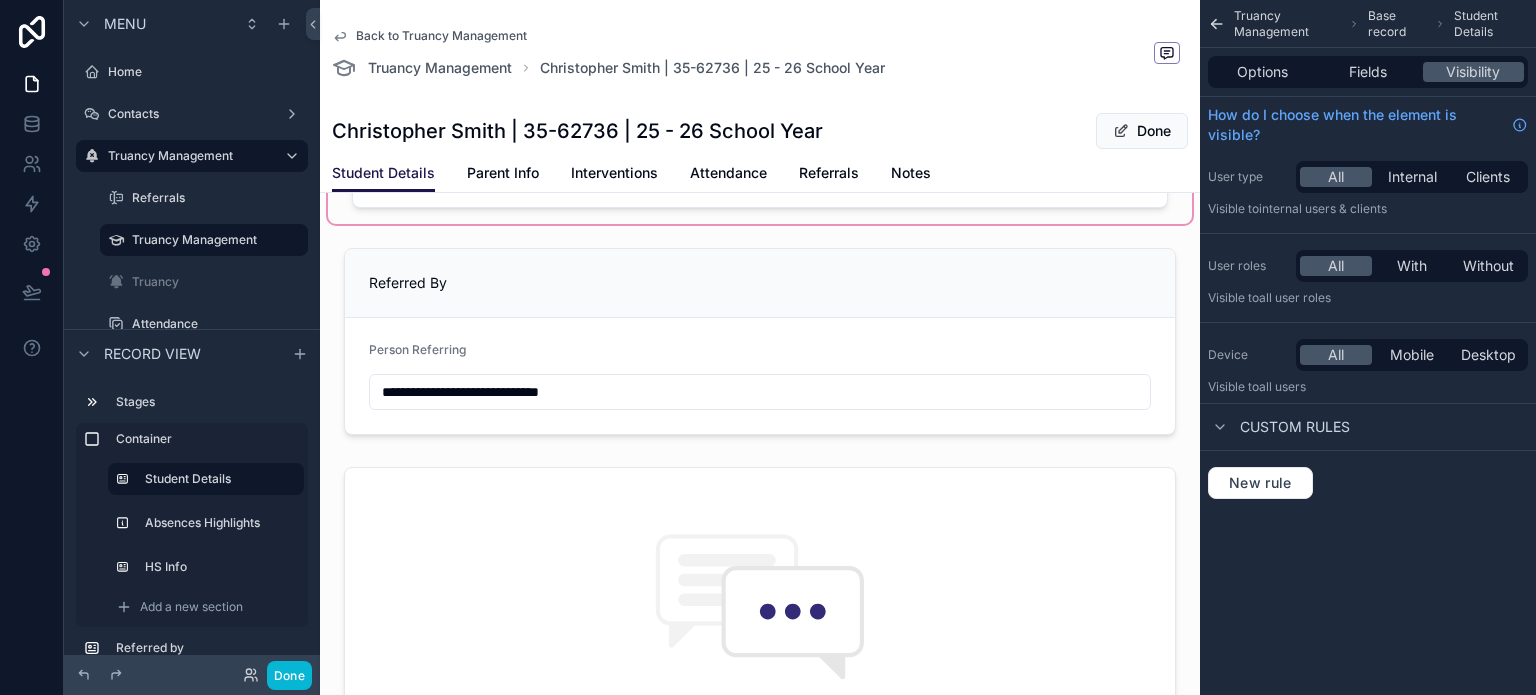 click at bounding box center (760, 341) 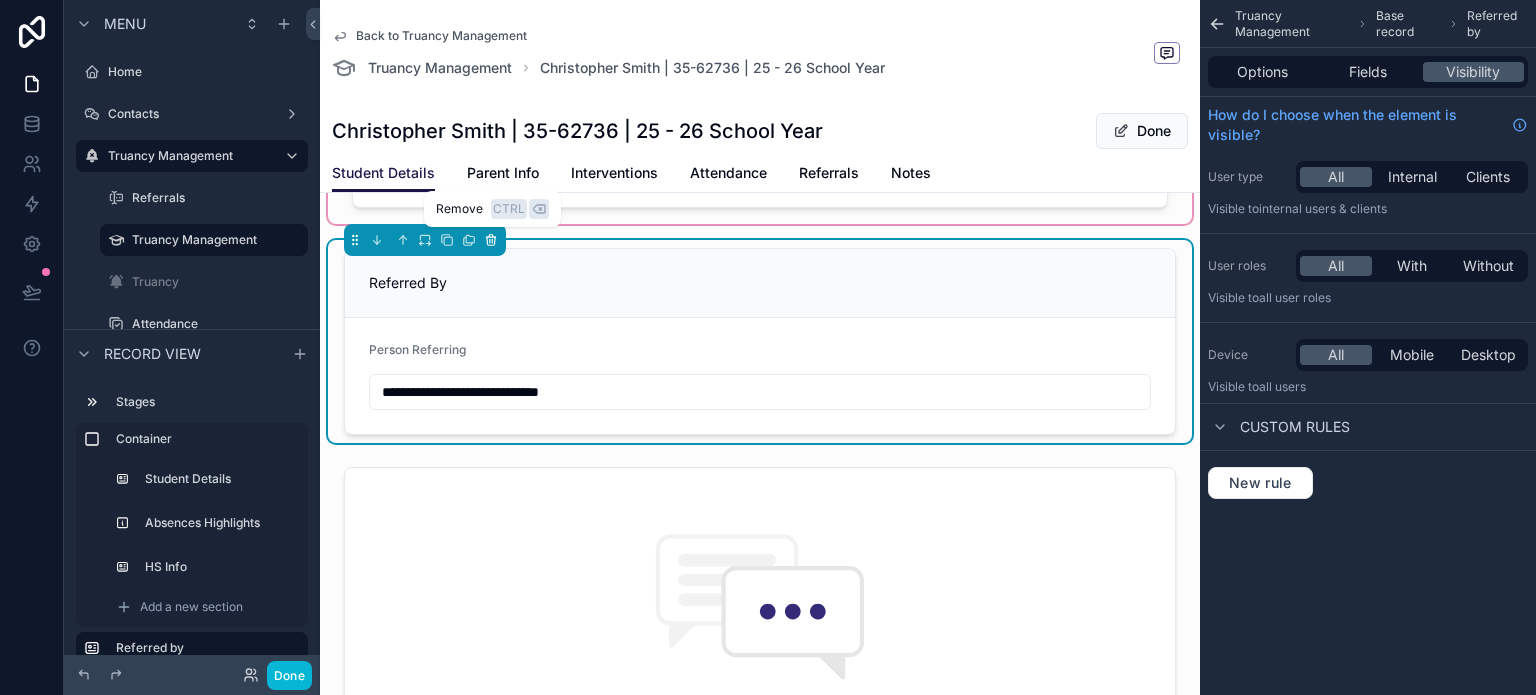 click at bounding box center (491, 240) 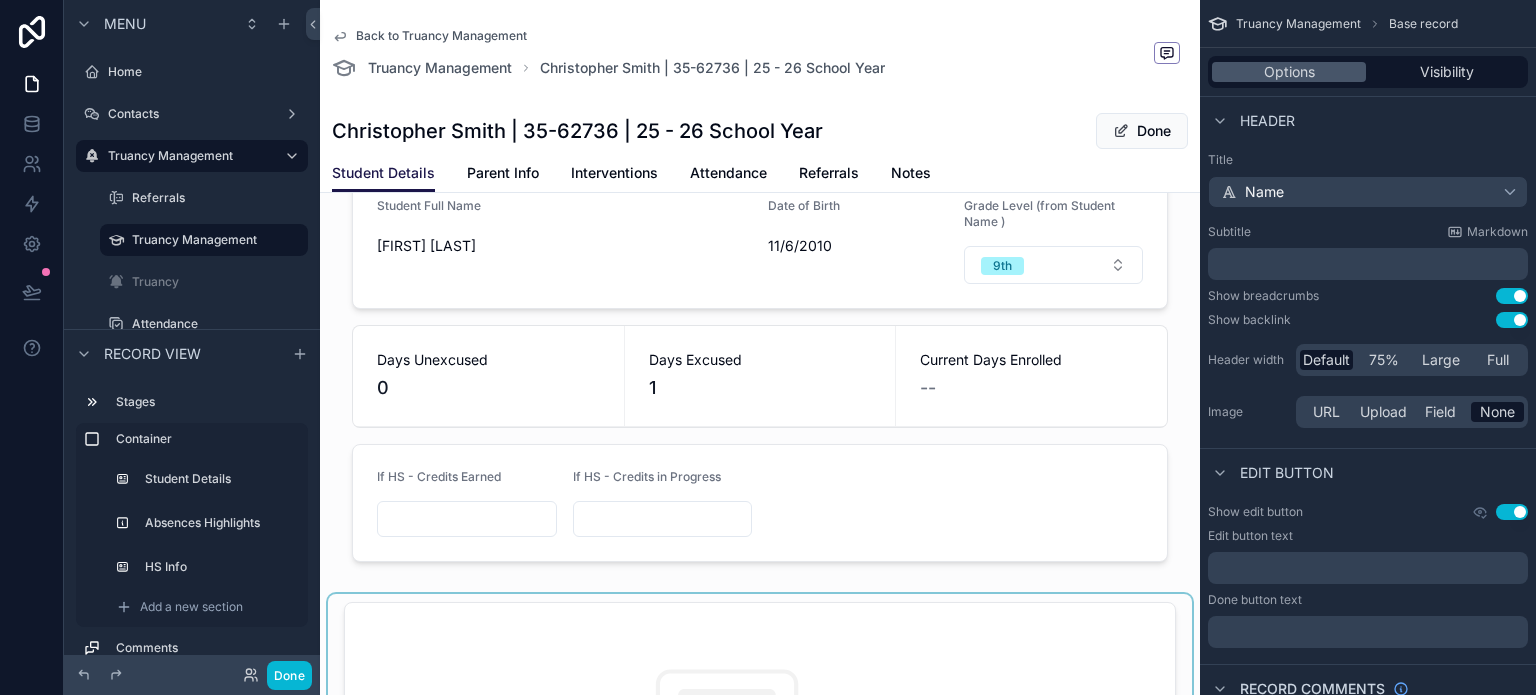 scroll, scrollTop: 100, scrollLeft: 0, axis: vertical 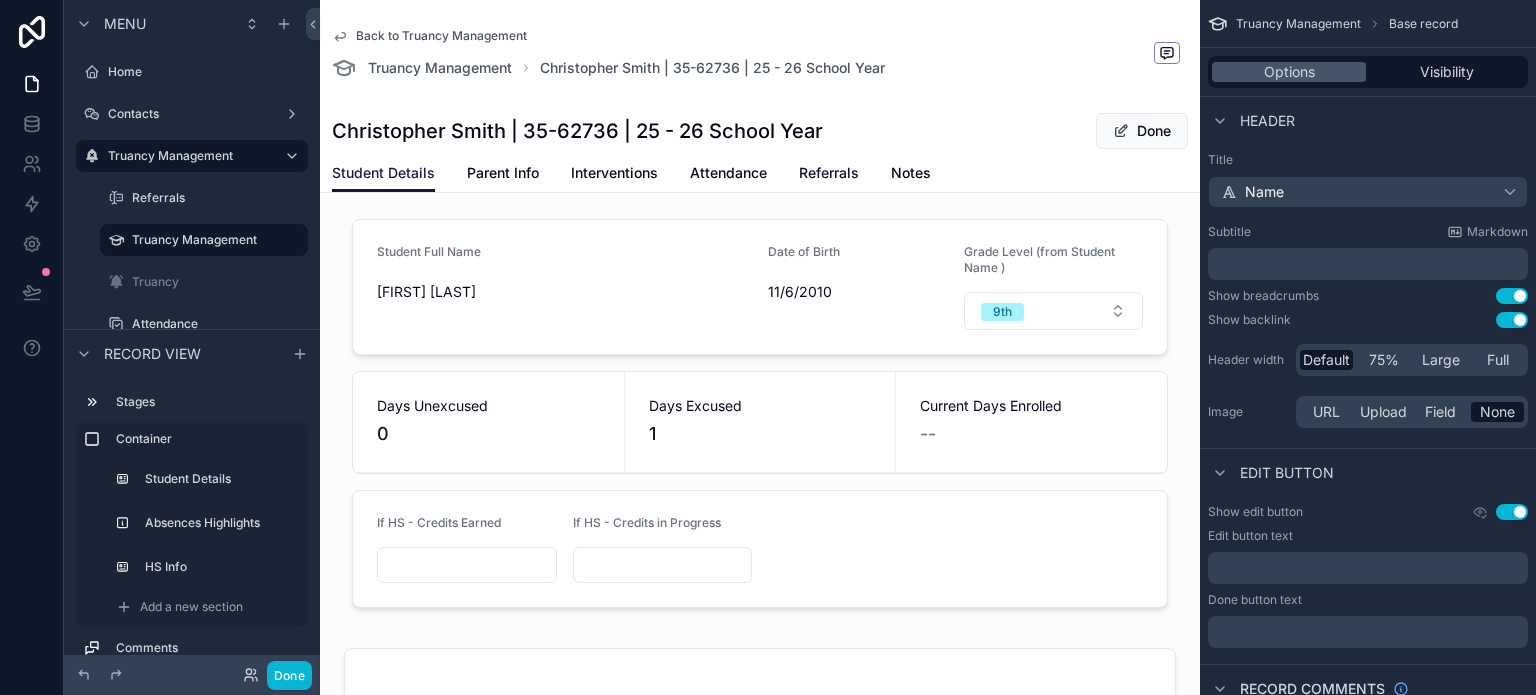 click on "Referrals" at bounding box center [829, 173] 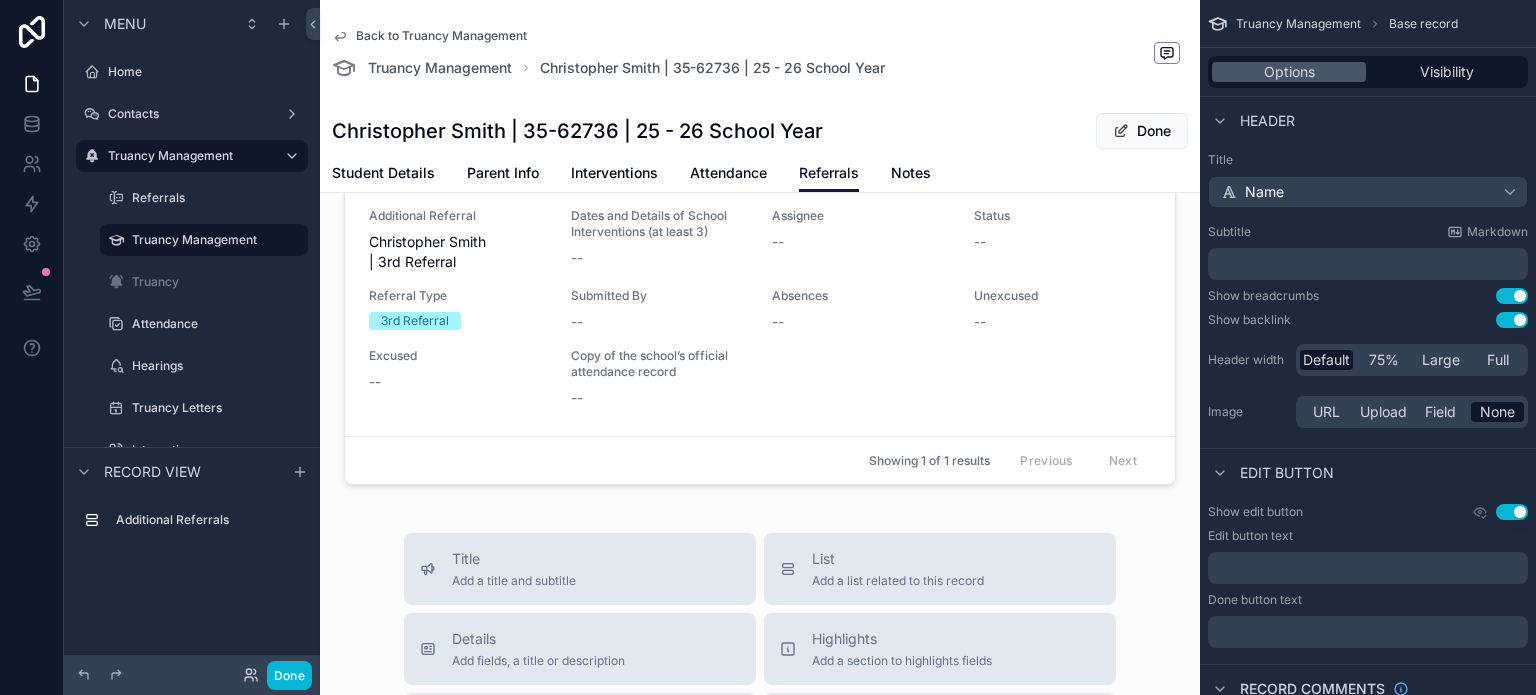 scroll, scrollTop: 0, scrollLeft: 0, axis: both 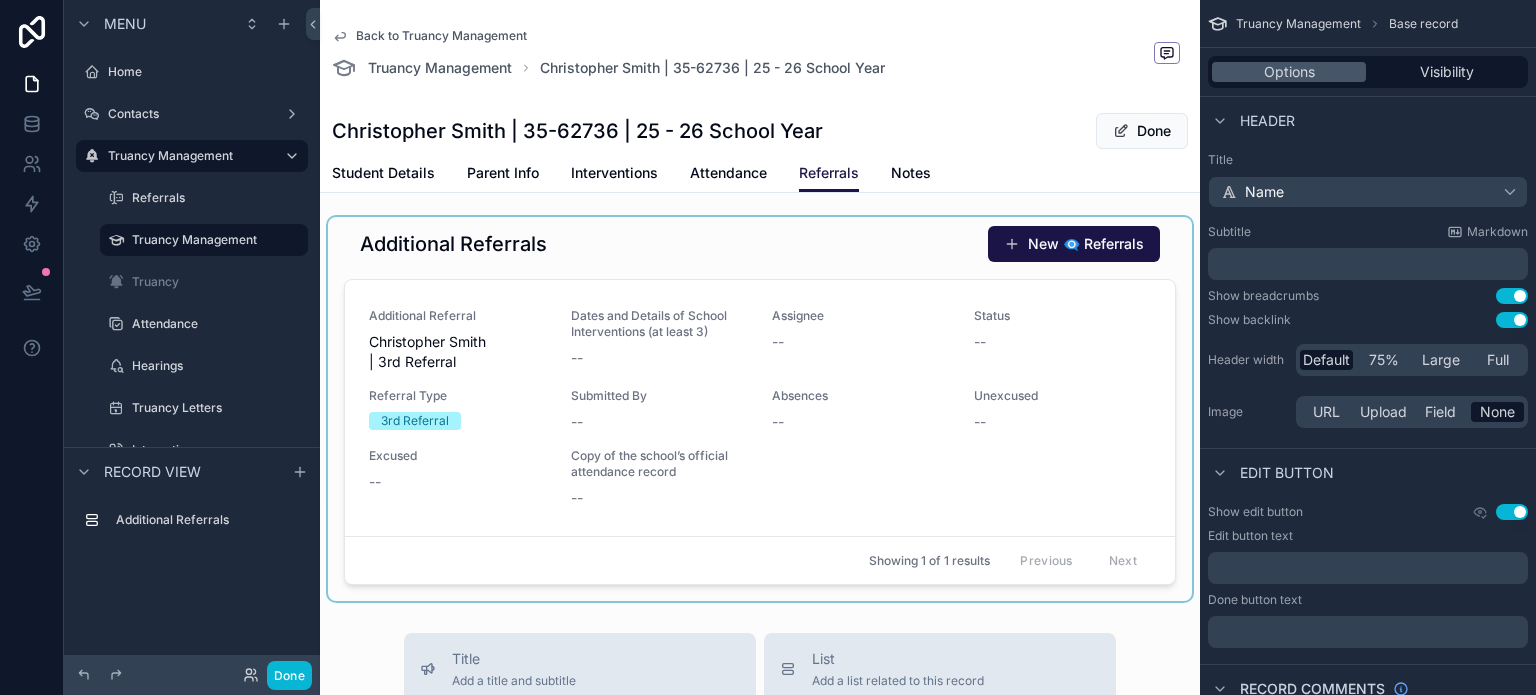 click at bounding box center [760, 409] 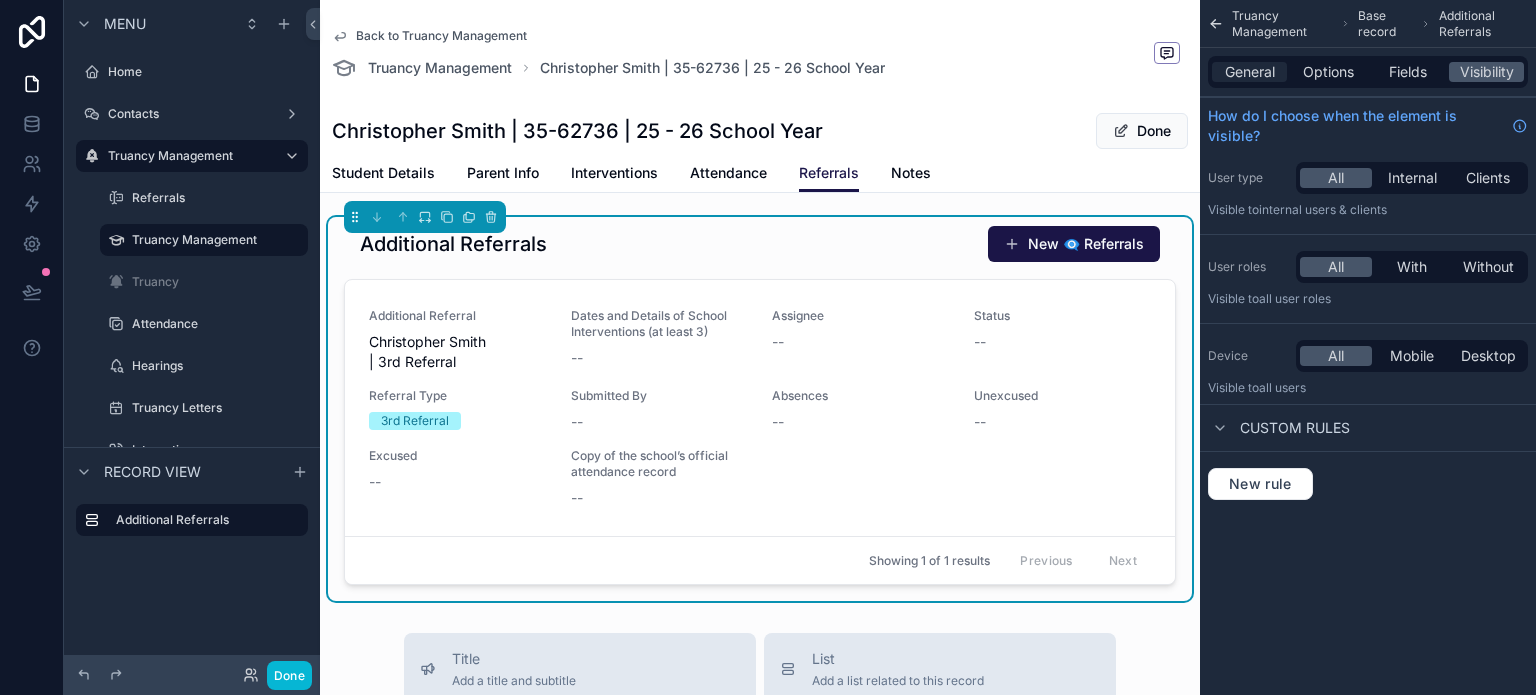 click on "General" at bounding box center (1250, 72) 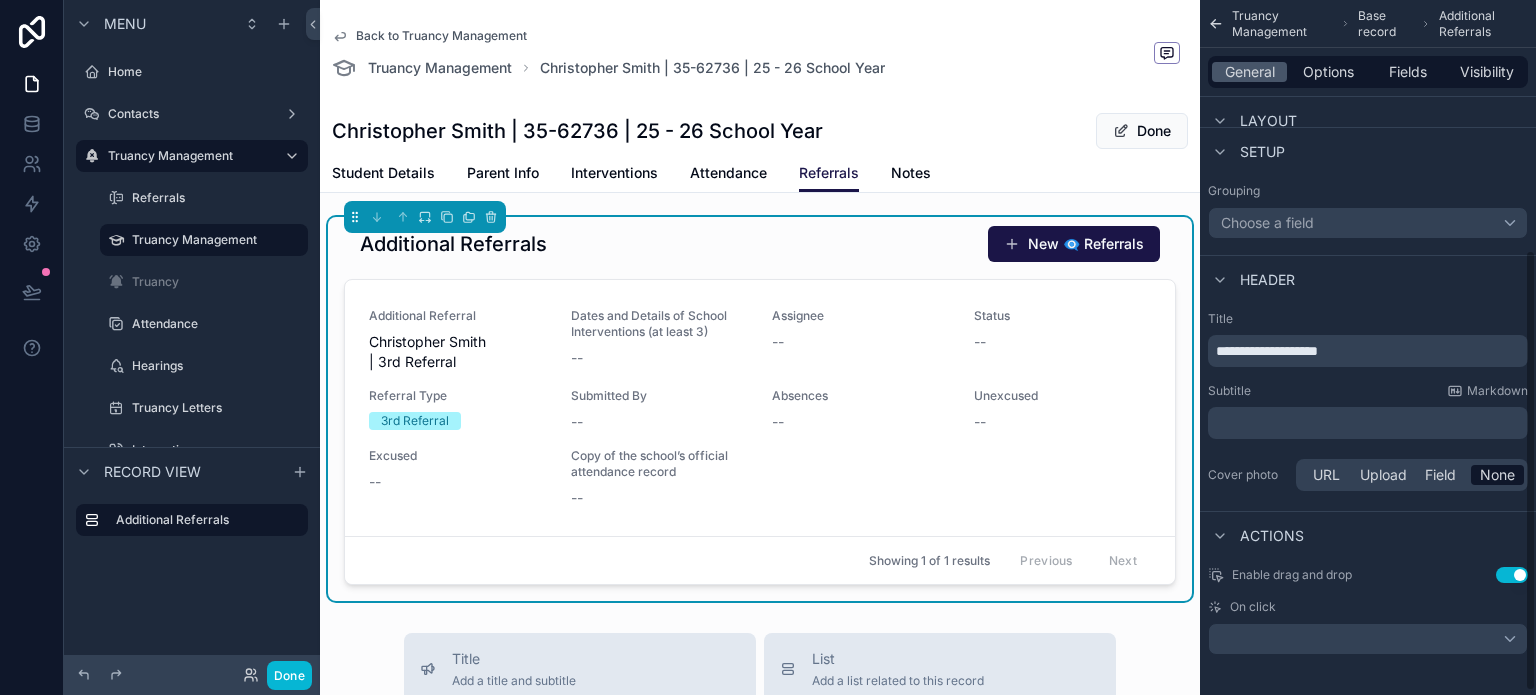 scroll, scrollTop: 397, scrollLeft: 0, axis: vertical 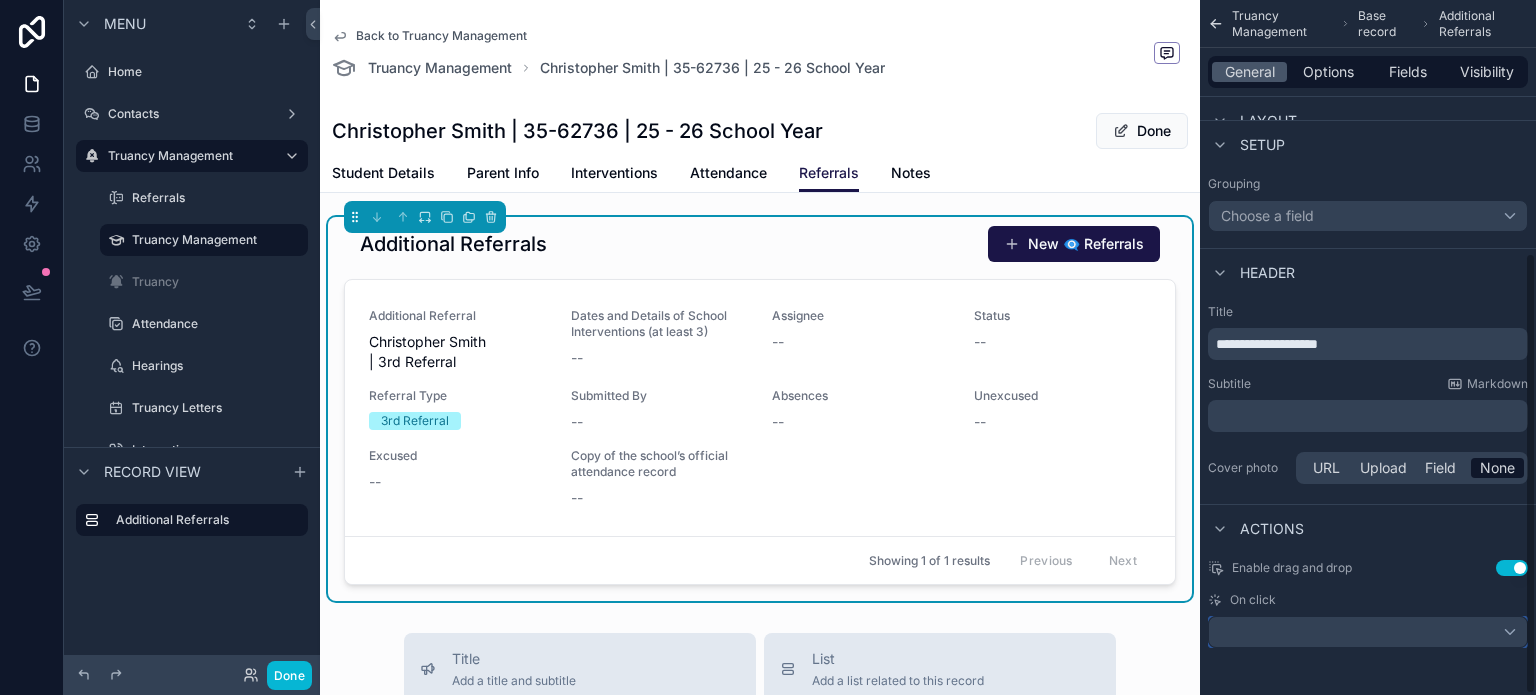 click at bounding box center [1368, 632] 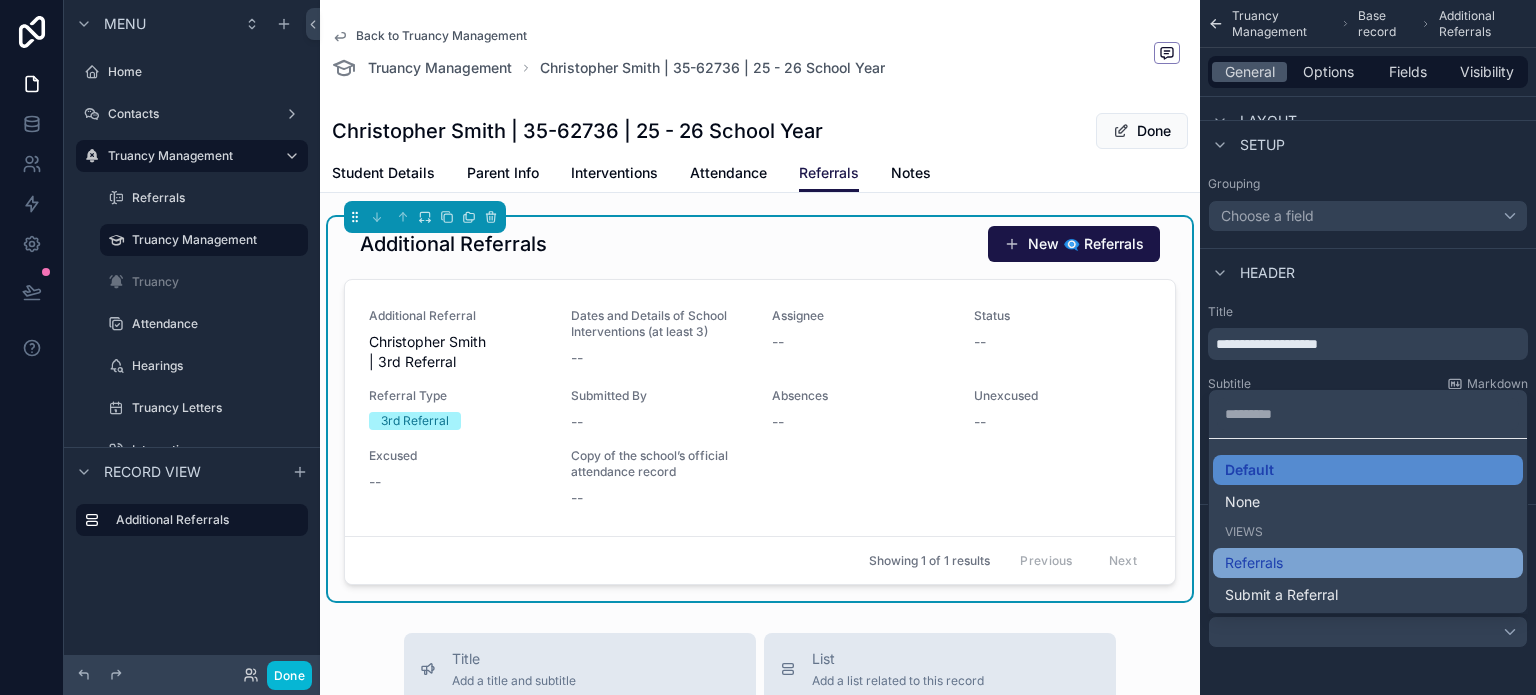click on "Referrals" at bounding box center (1254, 563) 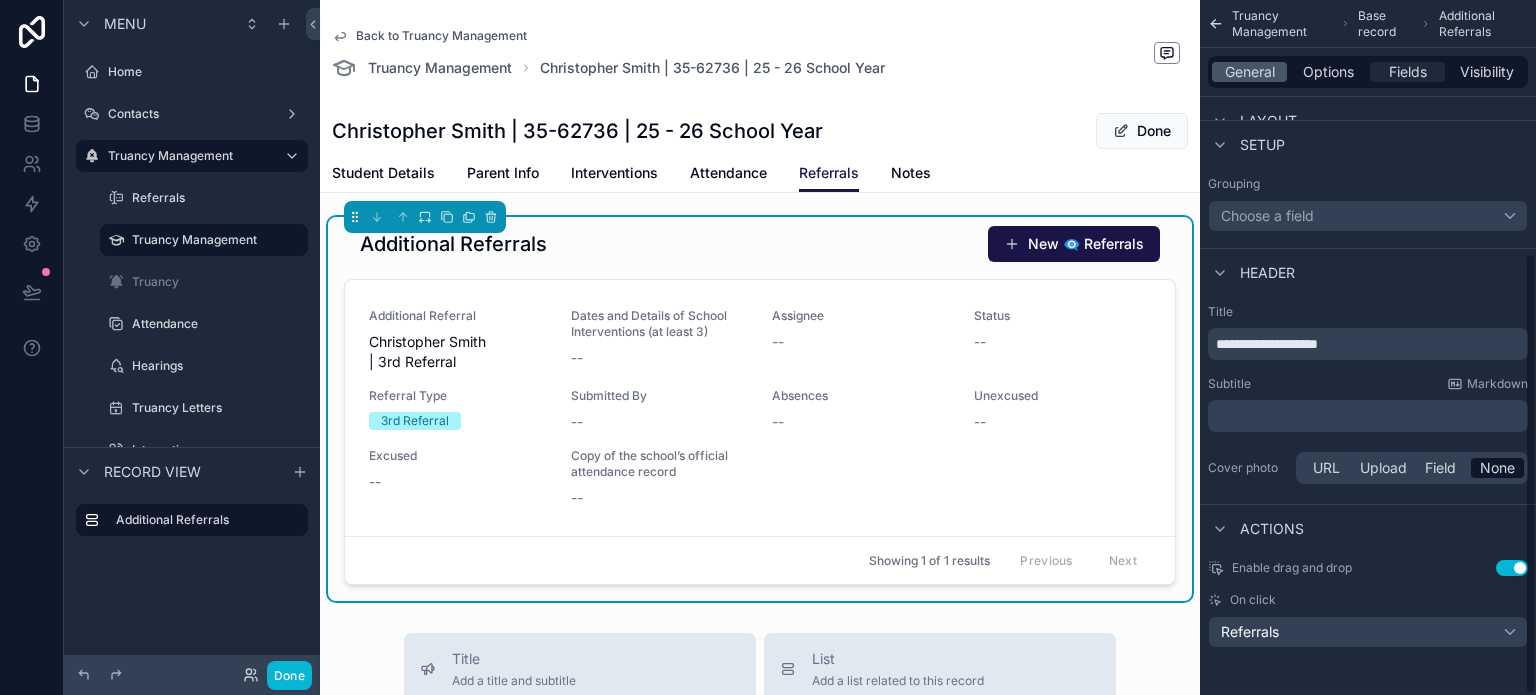 click on "Fields" at bounding box center [1408, 72] 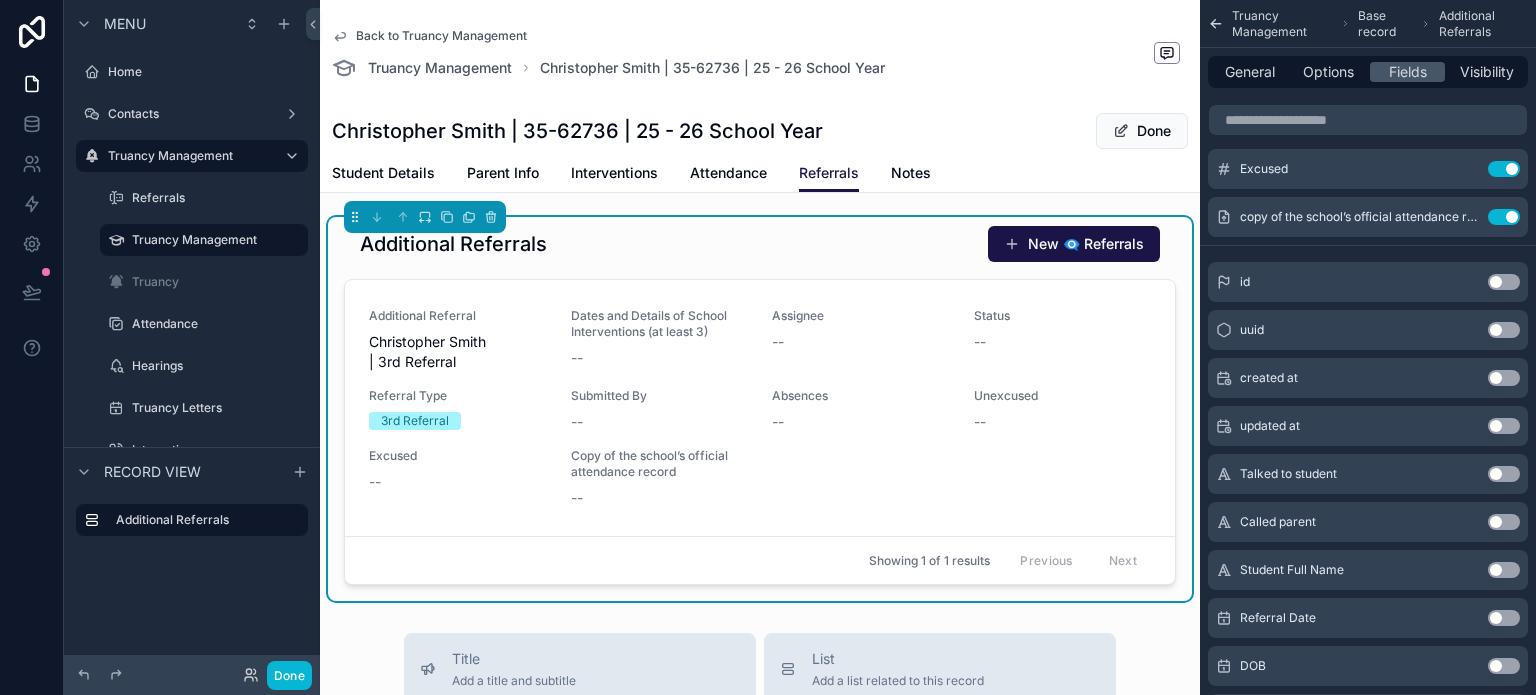 click on "Use setting" at bounding box center [1504, 618] 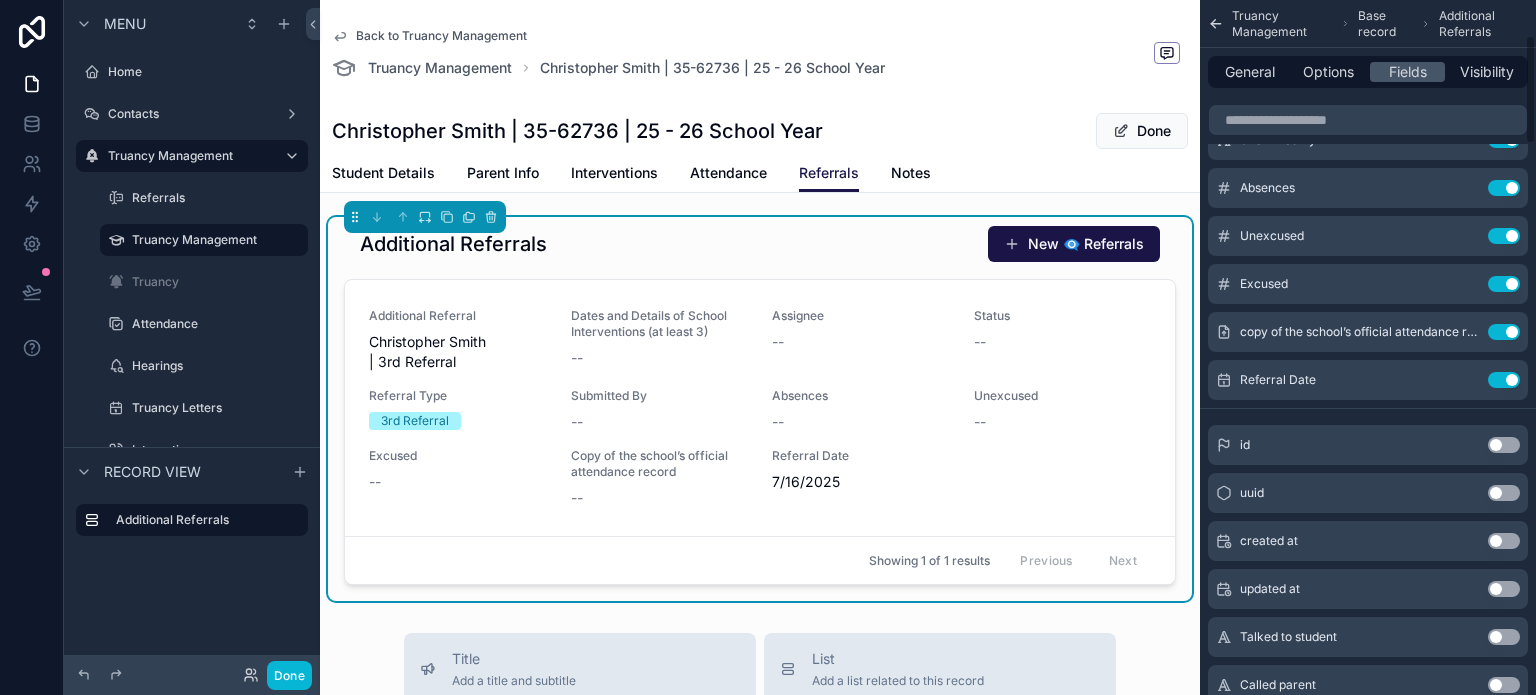 scroll, scrollTop: 197, scrollLeft: 0, axis: vertical 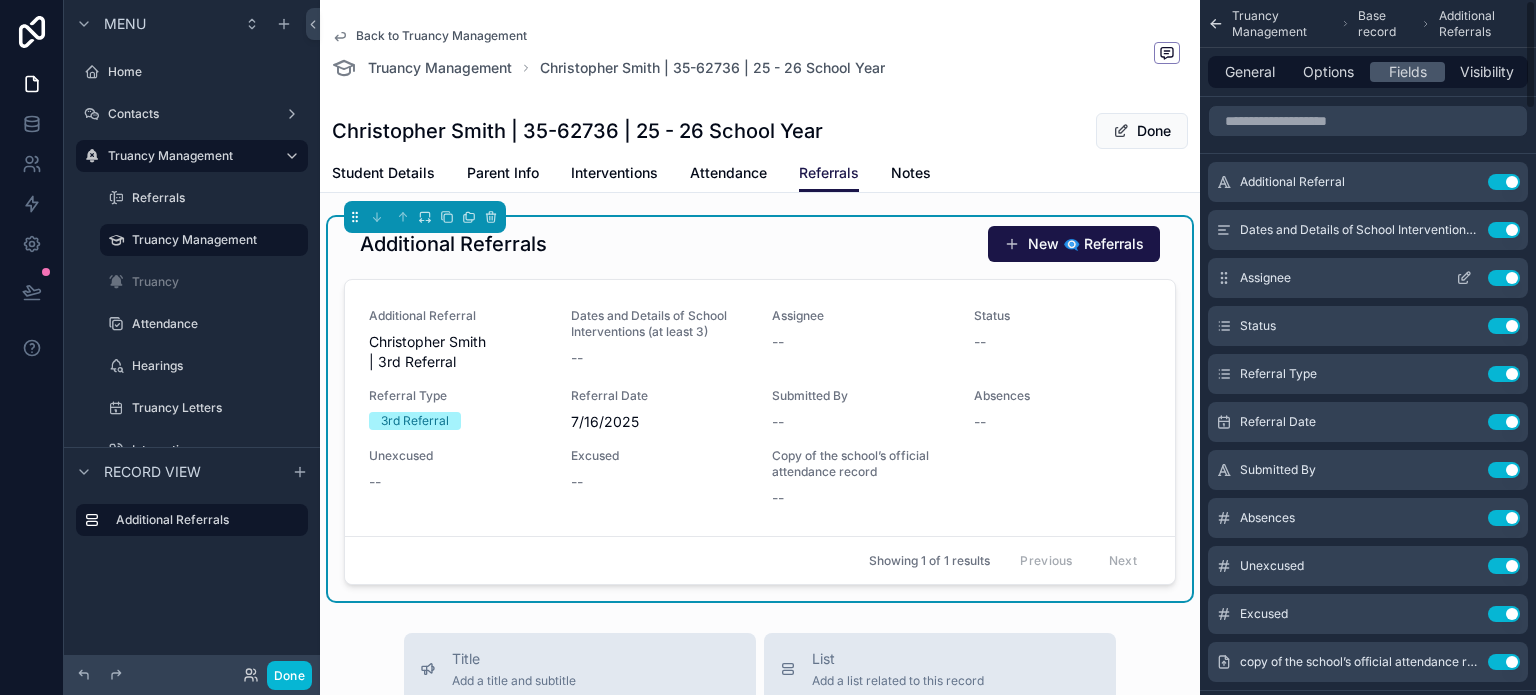 click on "Use setting" at bounding box center [1504, 278] 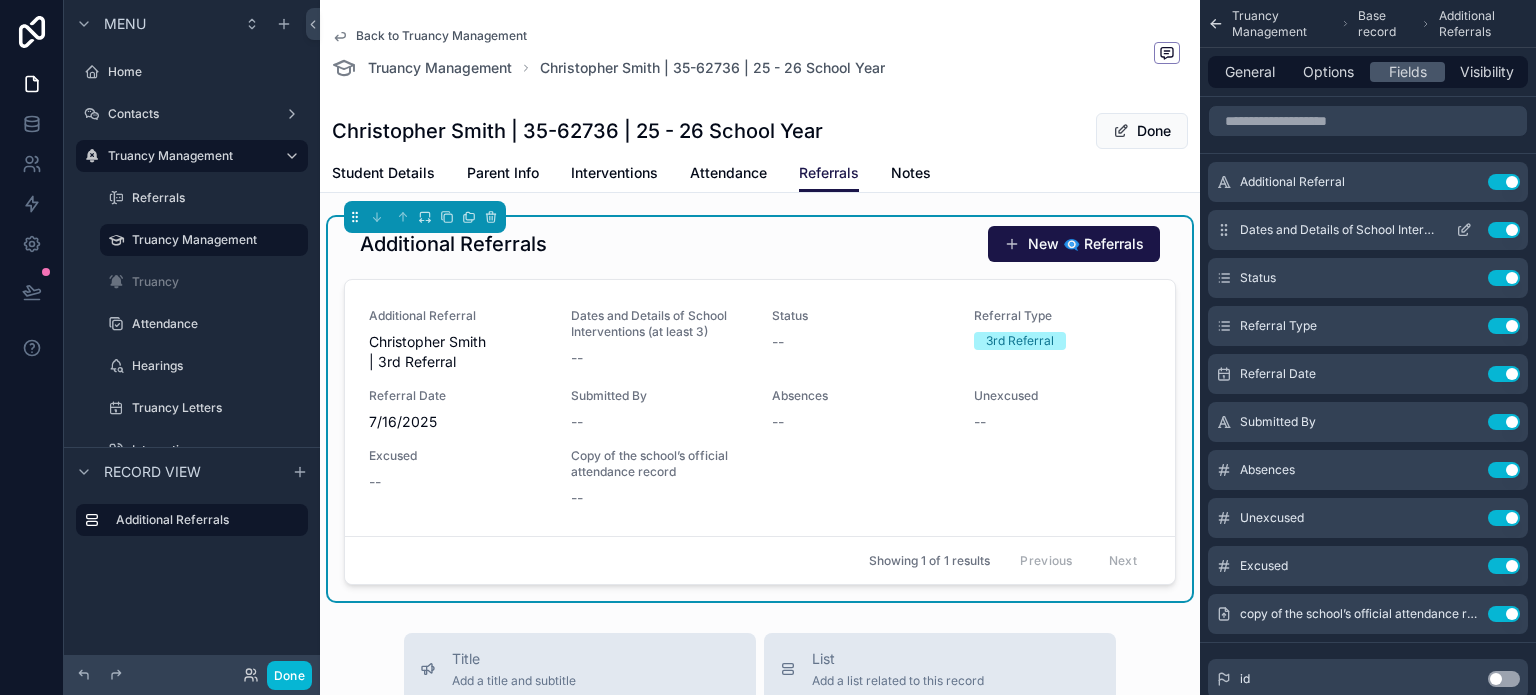 click on "Use setting" at bounding box center (1504, 230) 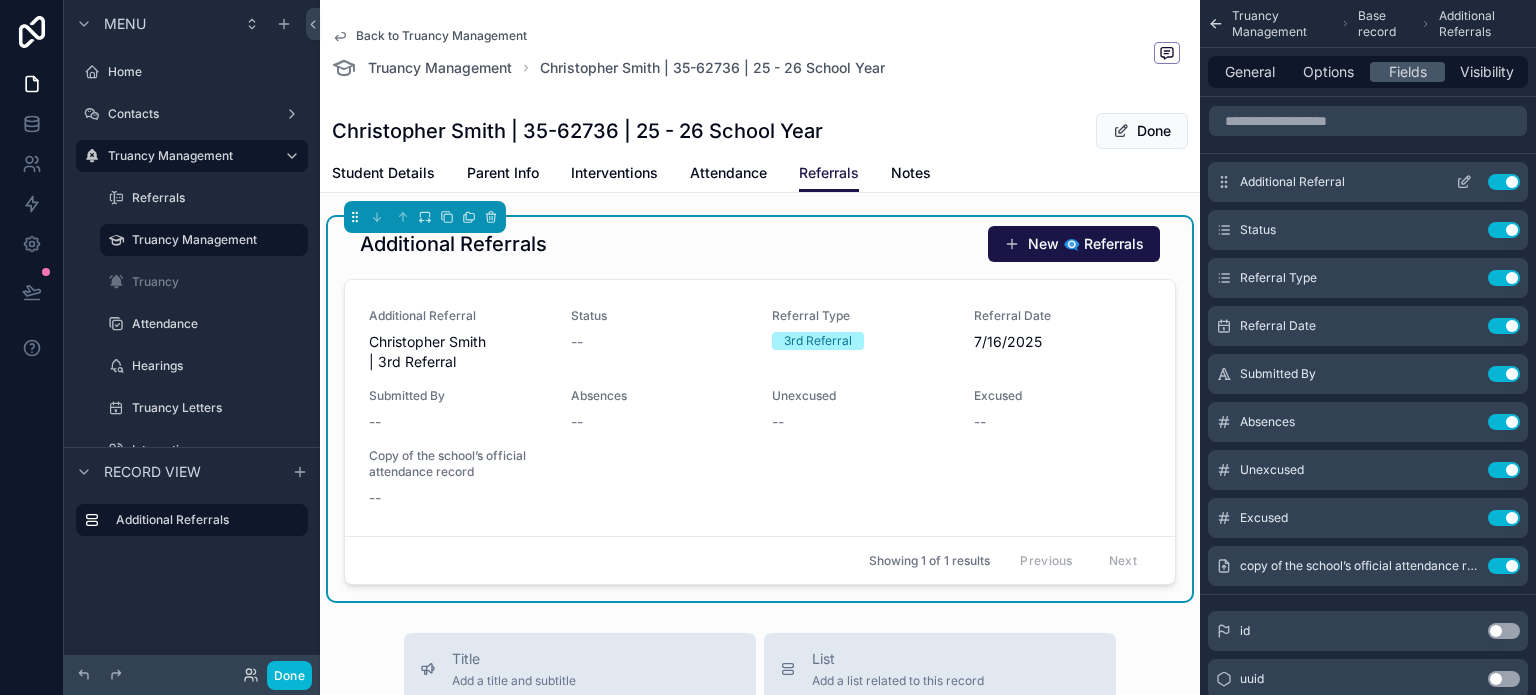click on "Use setting" at bounding box center [1504, 182] 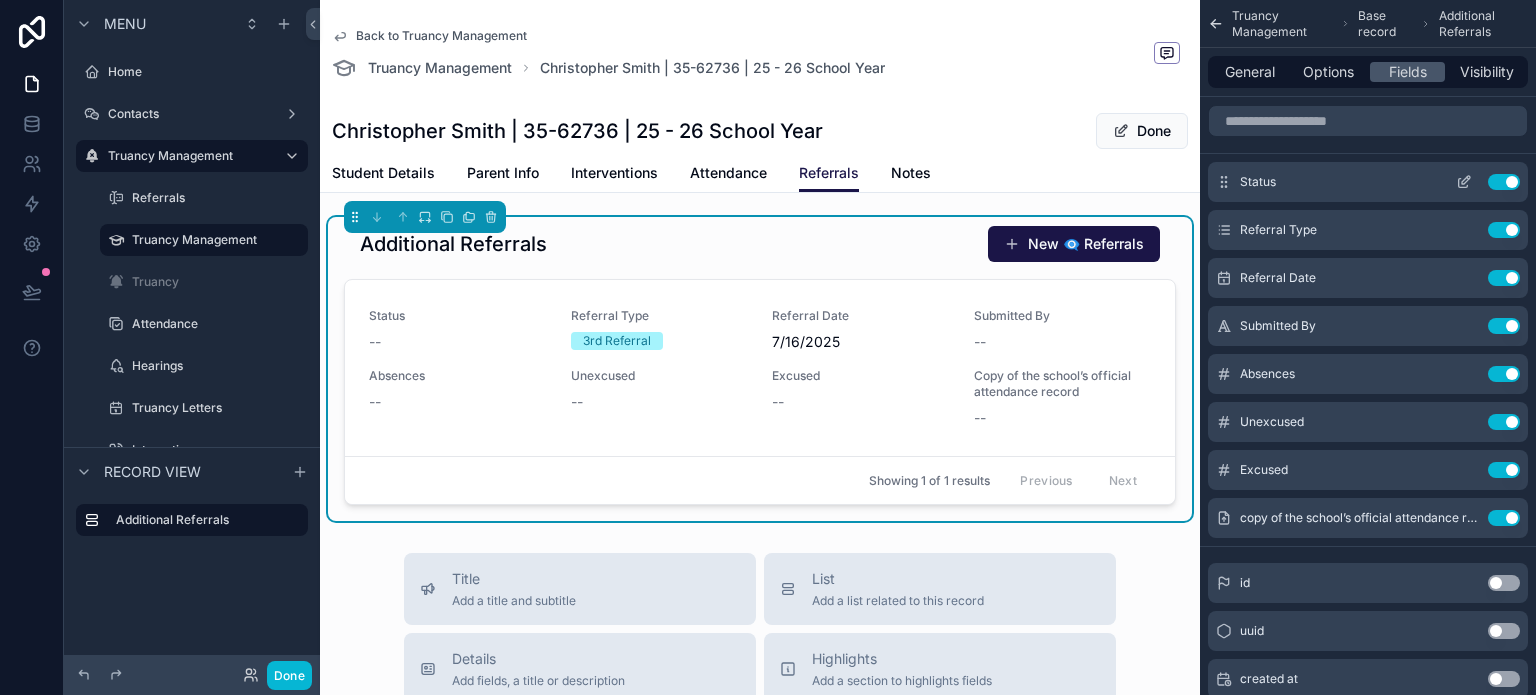 click on "Use setting" at bounding box center (1504, 182) 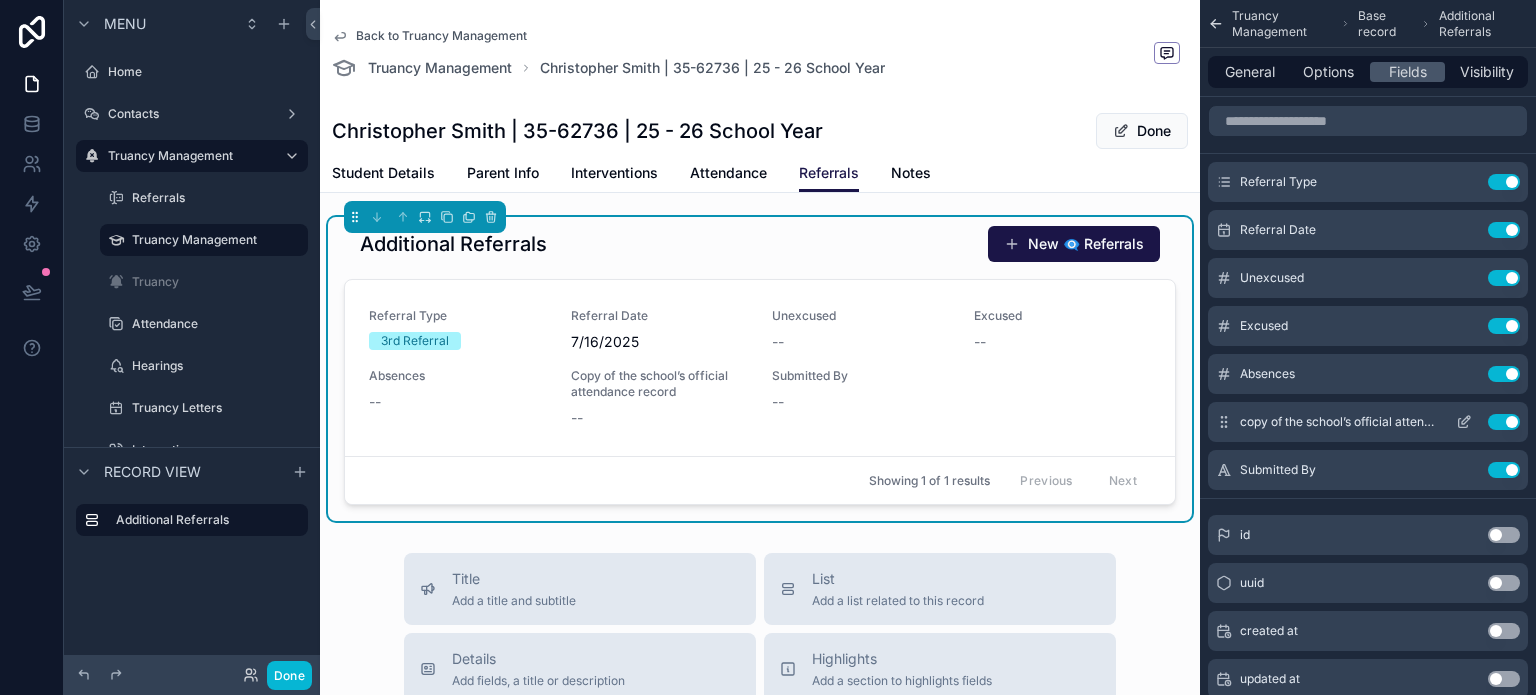 click on "Use setting" at bounding box center (1504, 422) 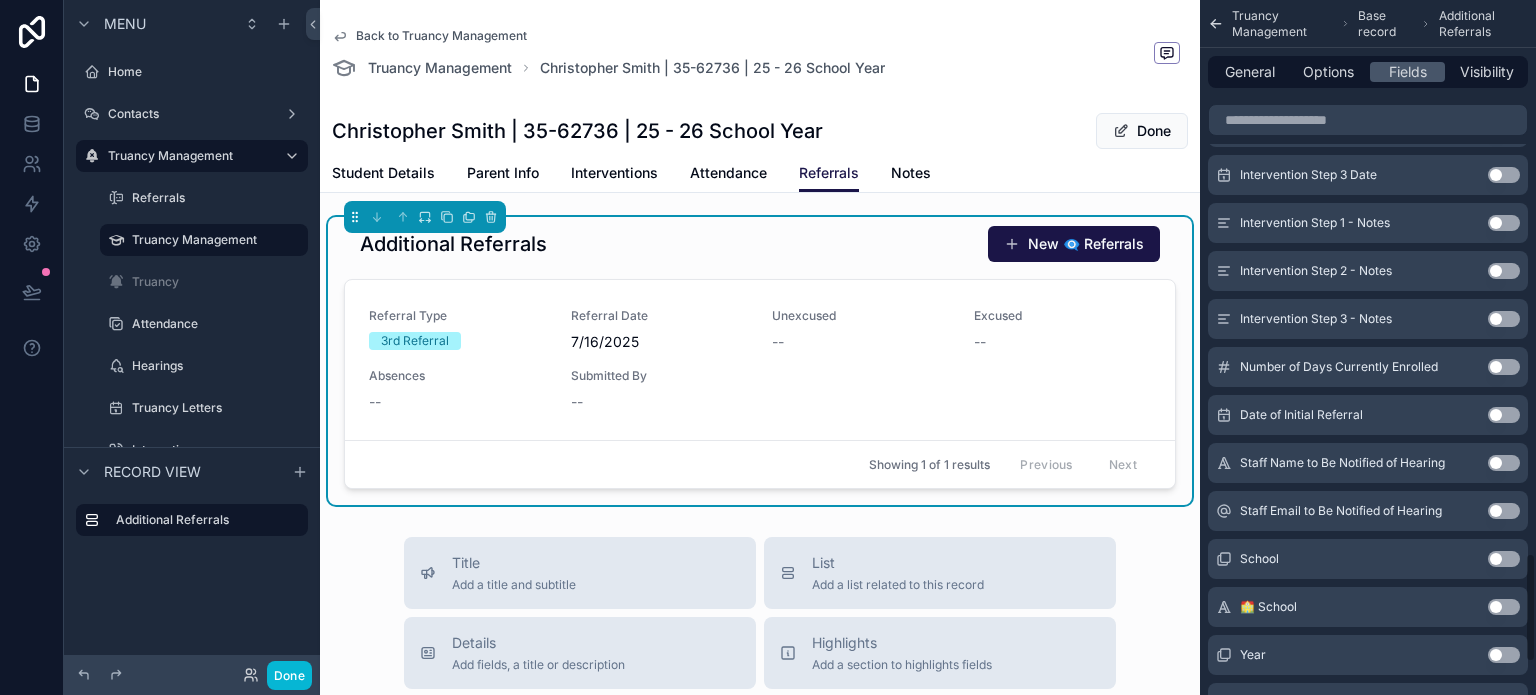 scroll, scrollTop: 3407, scrollLeft: 0, axis: vertical 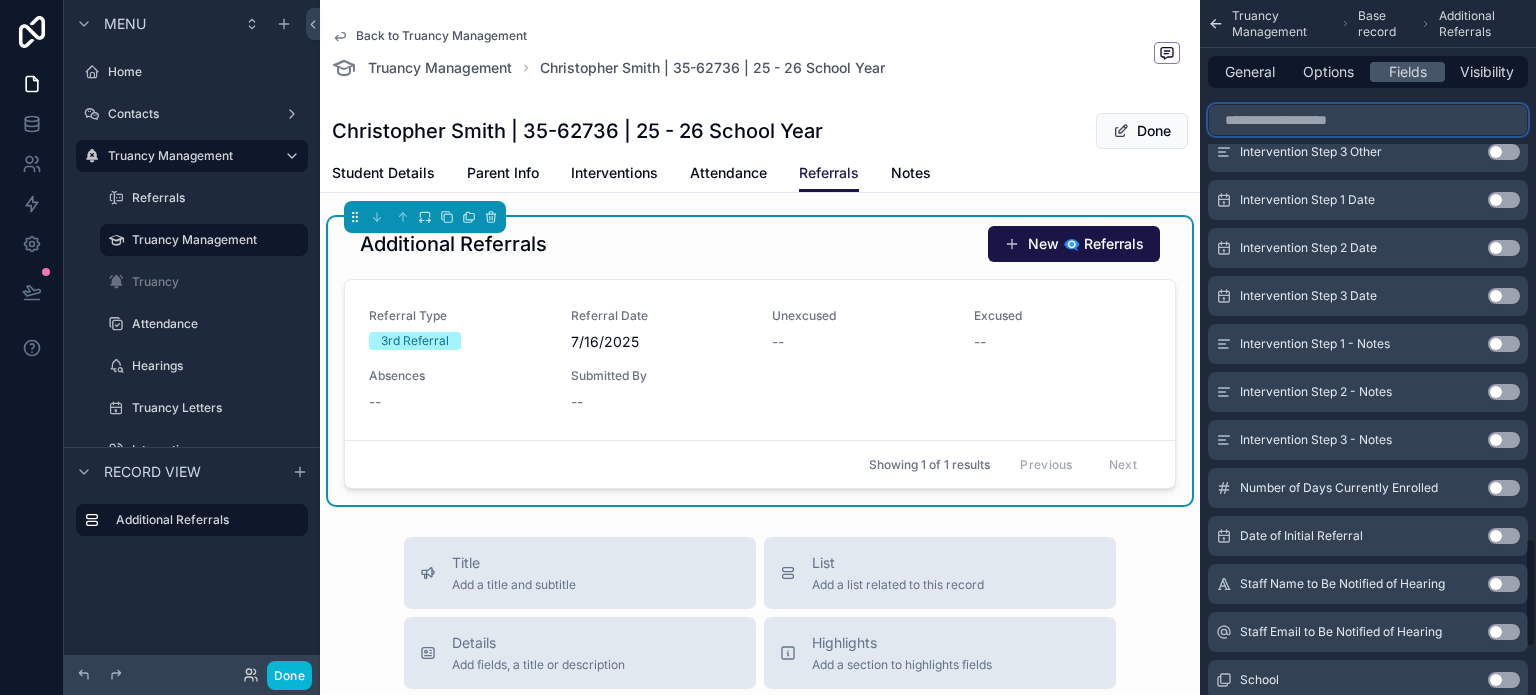 click at bounding box center [1368, 120] 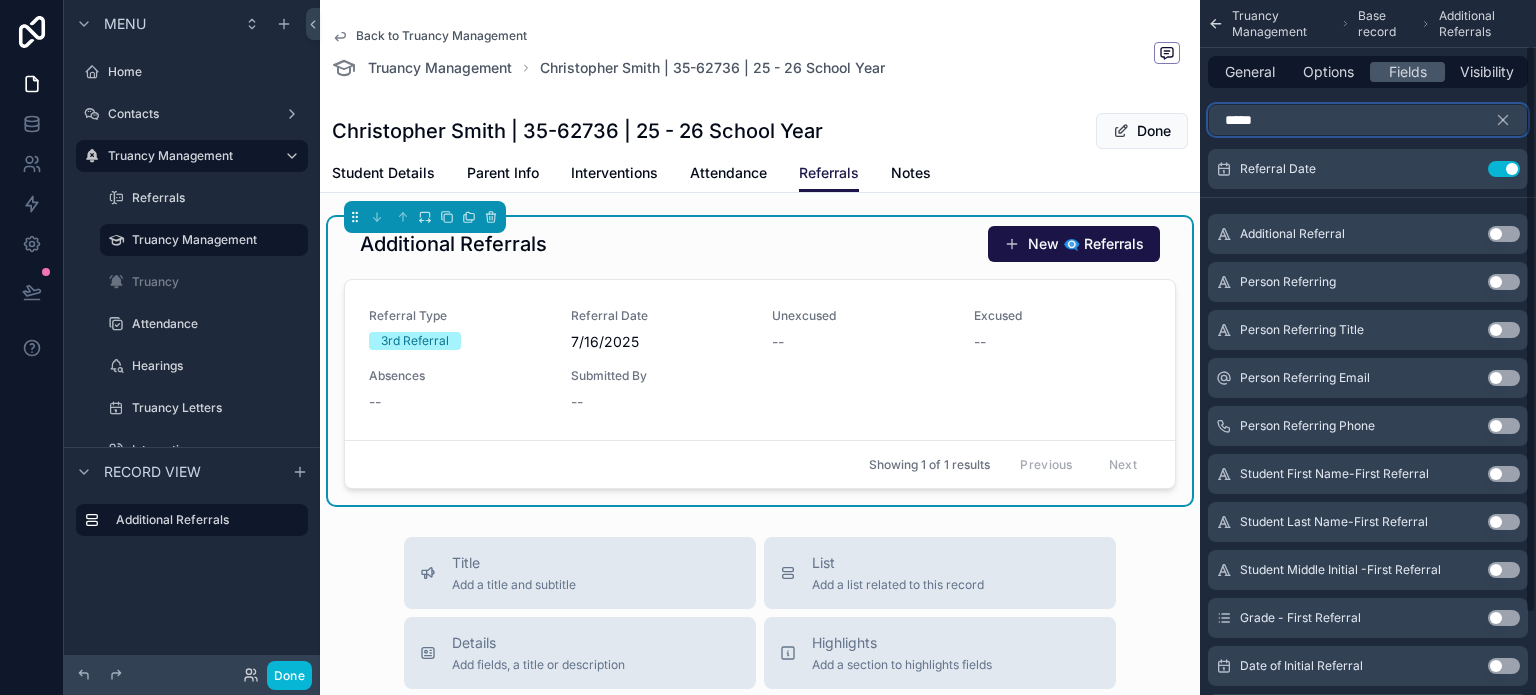 scroll, scrollTop: 55, scrollLeft: 0, axis: vertical 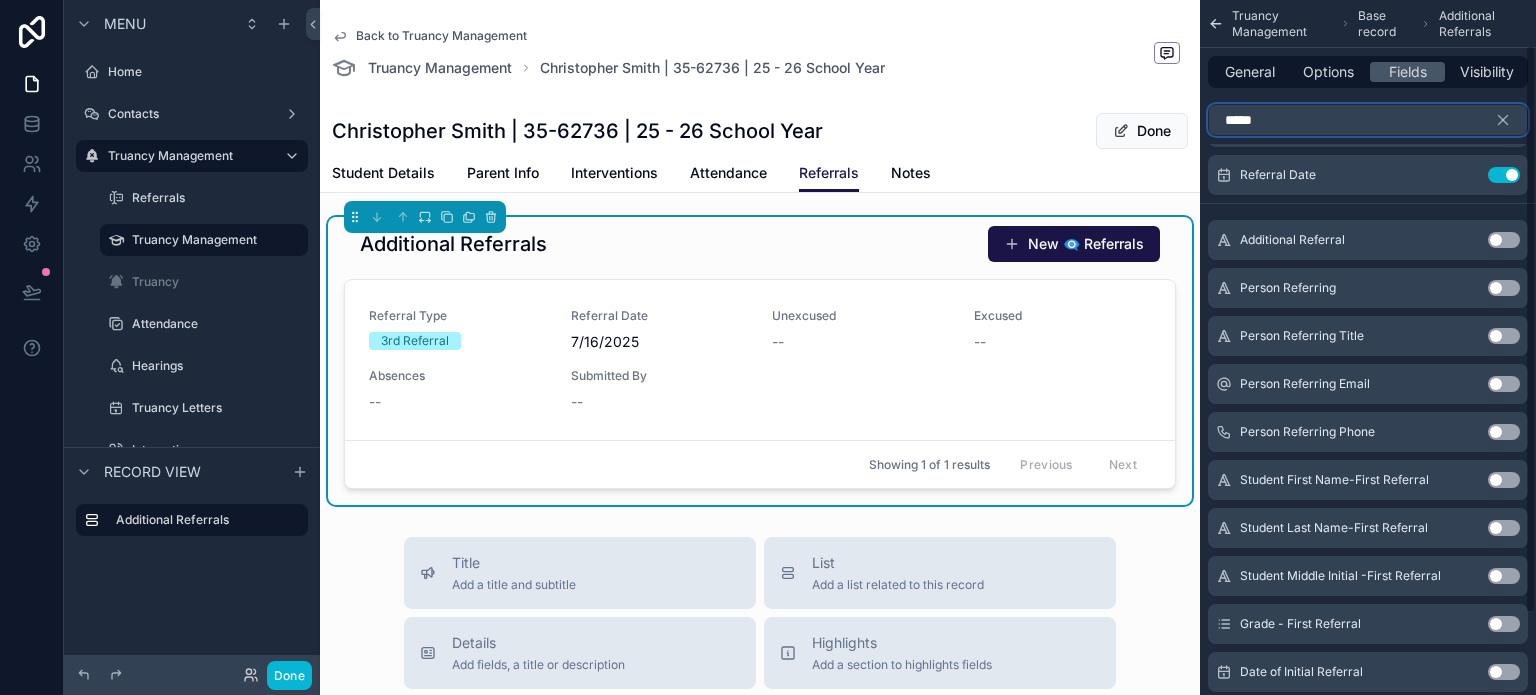type on "*****" 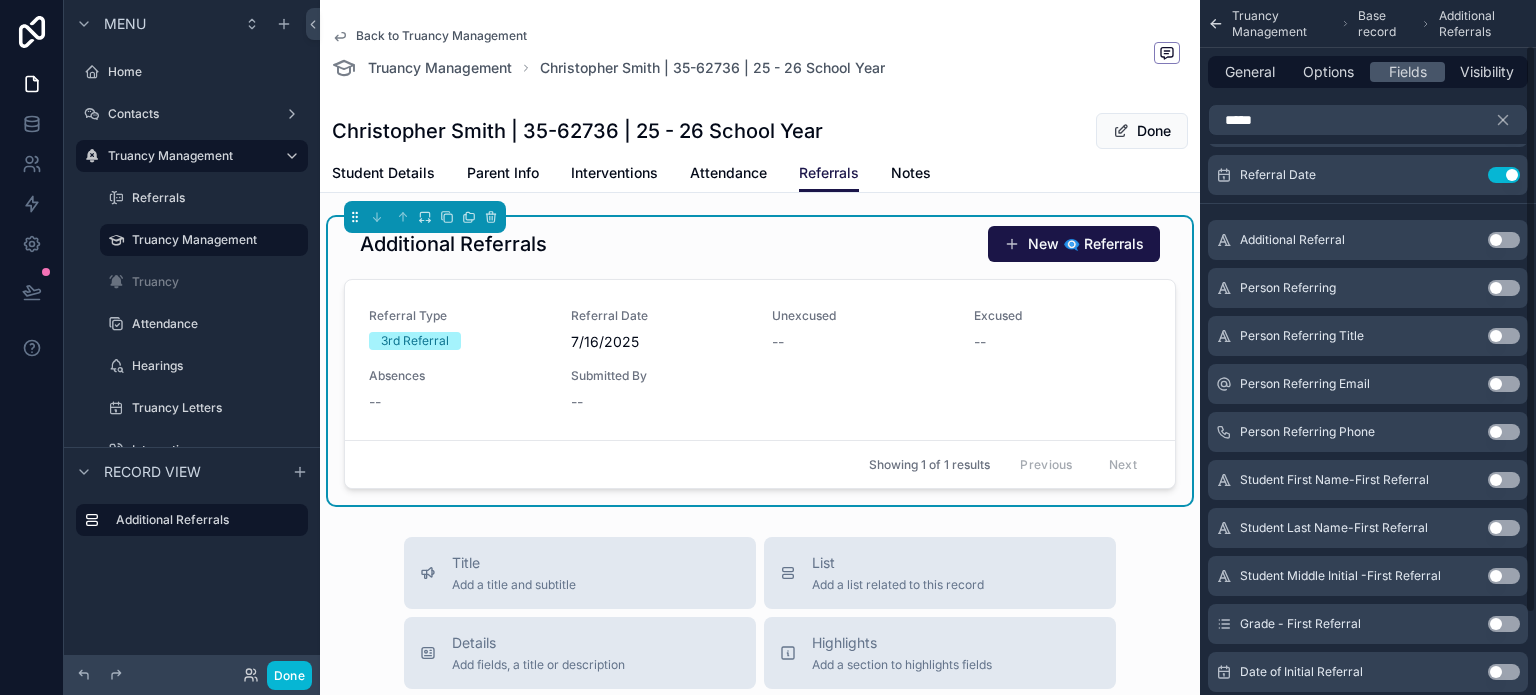 click on "Use setting" at bounding box center [1504, 288] 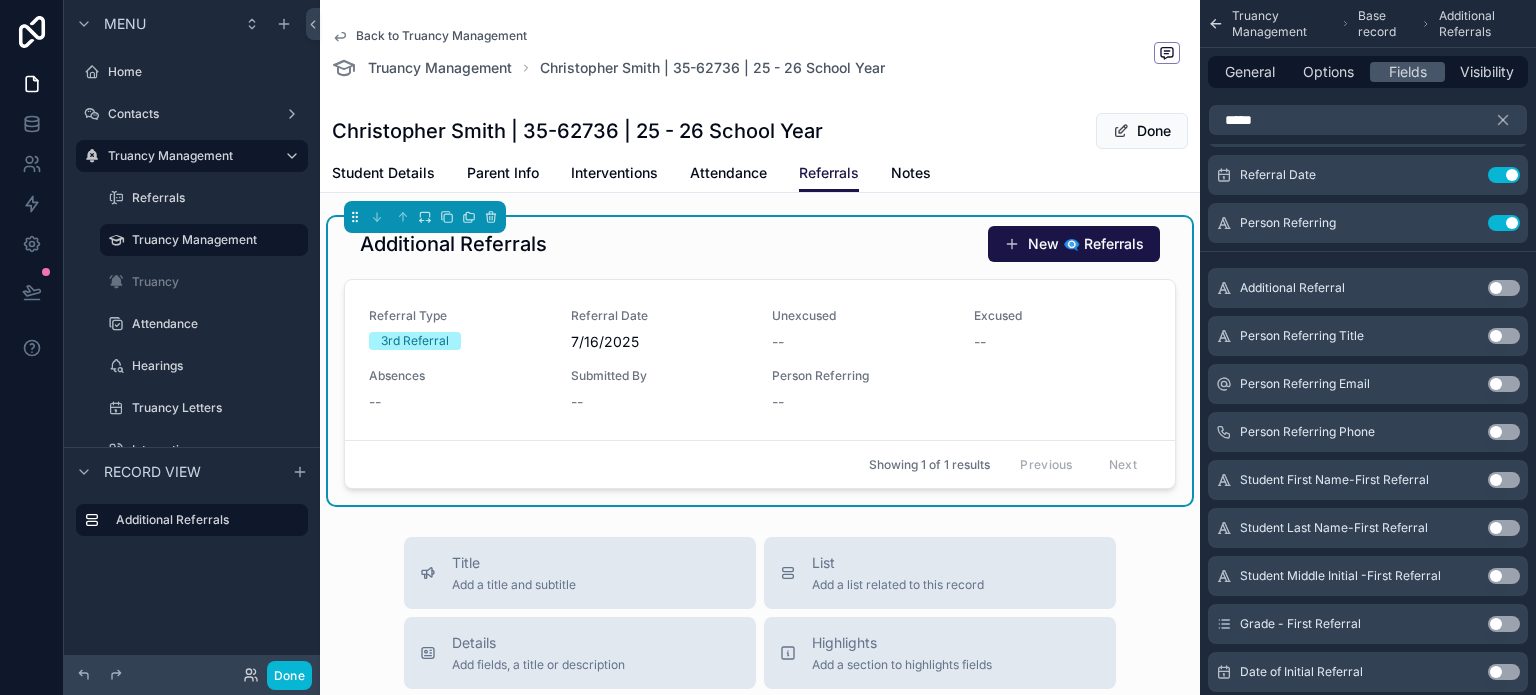 click on "Use setting" at bounding box center (1504, 336) 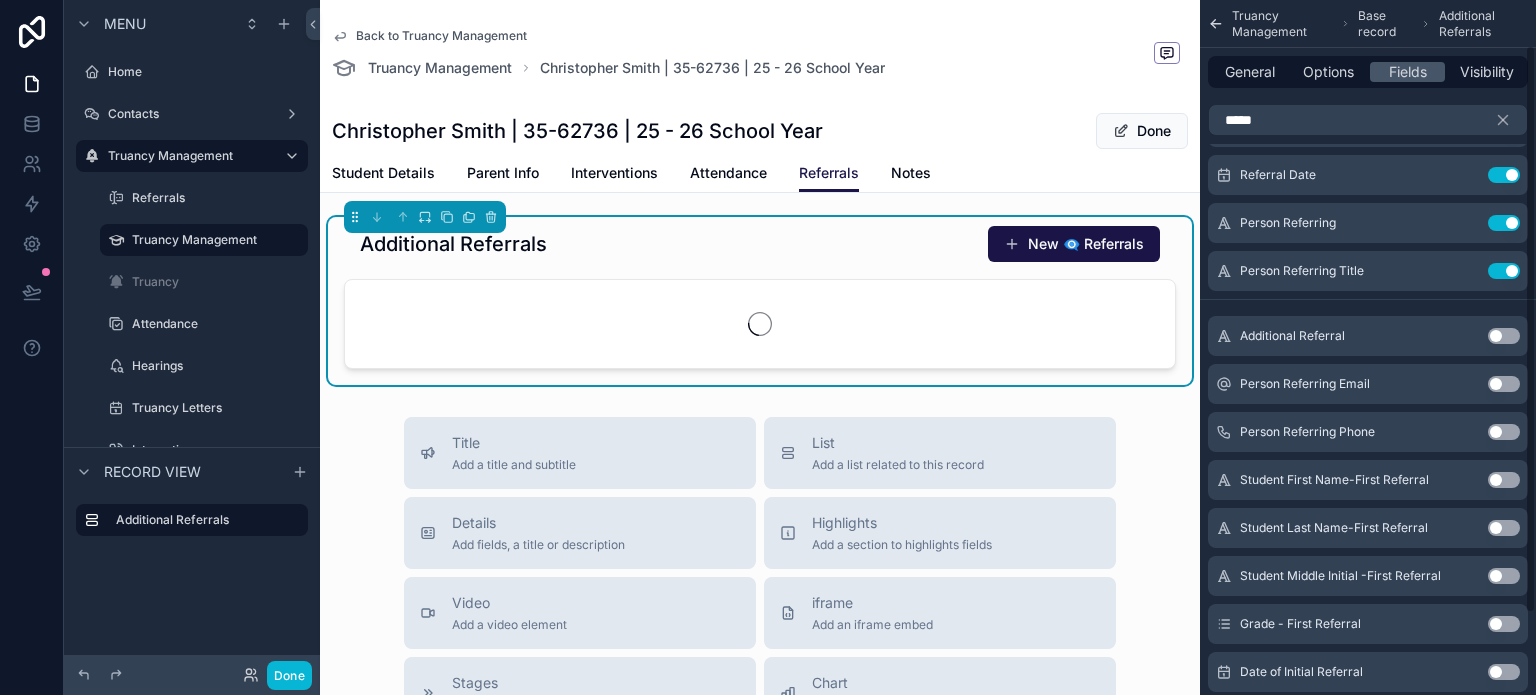 click on "Use setting" at bounding box center (1504, 384) 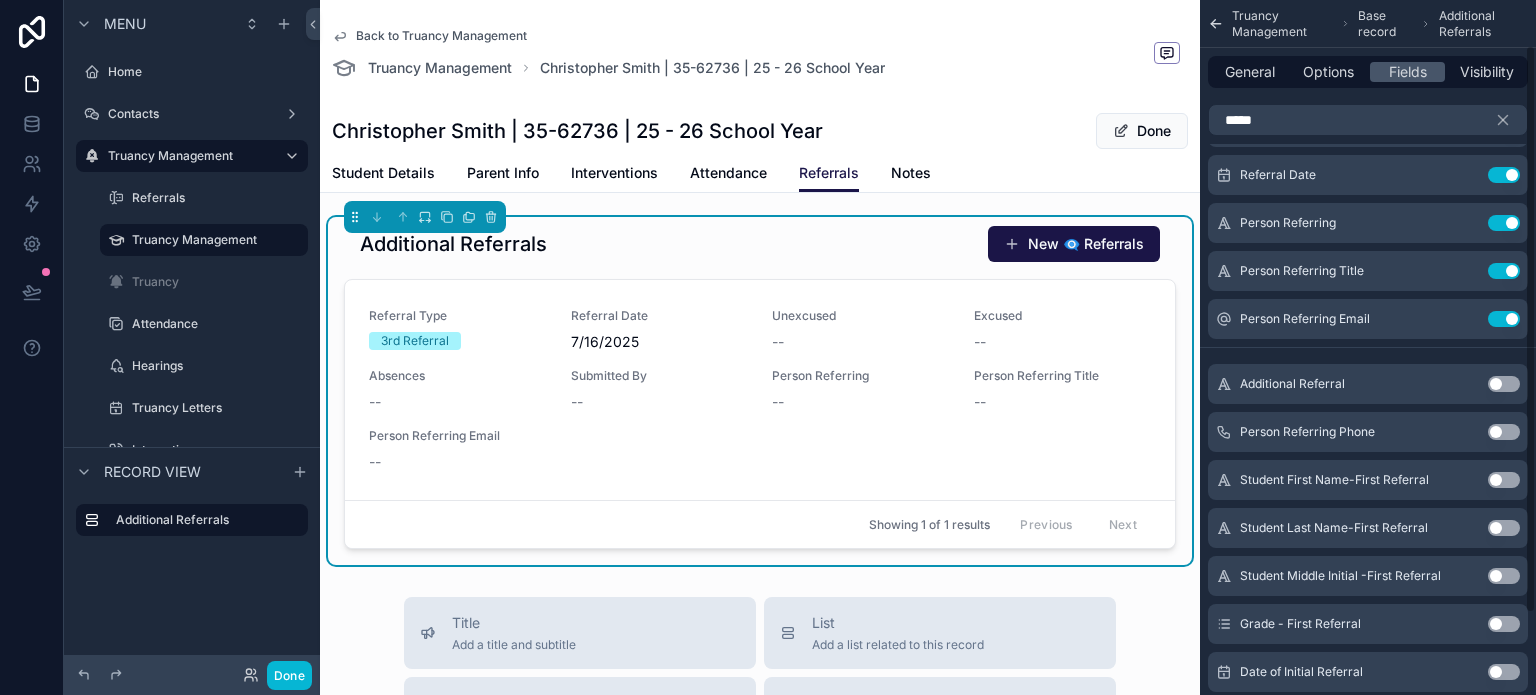 click on "Use setting" at bounding box center [1504, 432] 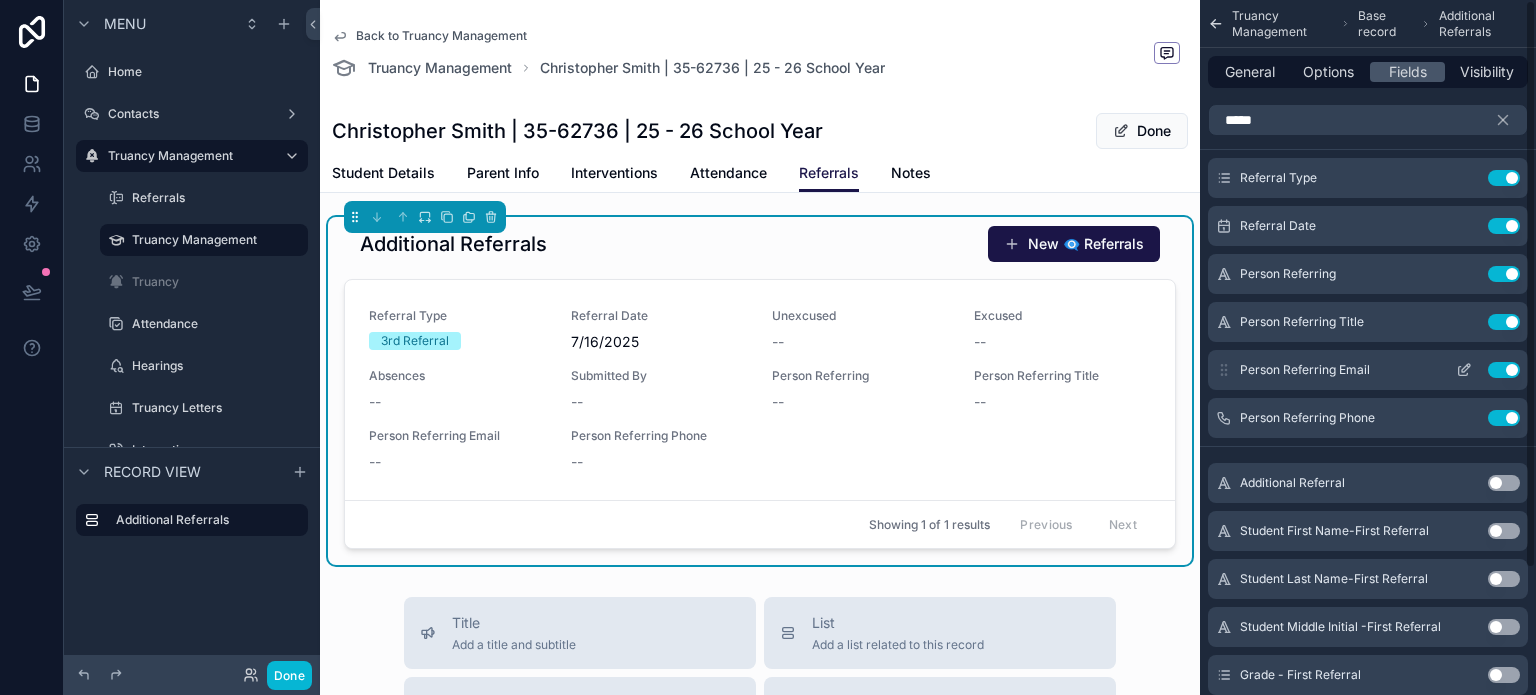 scroll, scrollTop: 0, scrollLeft: 0, axis: both 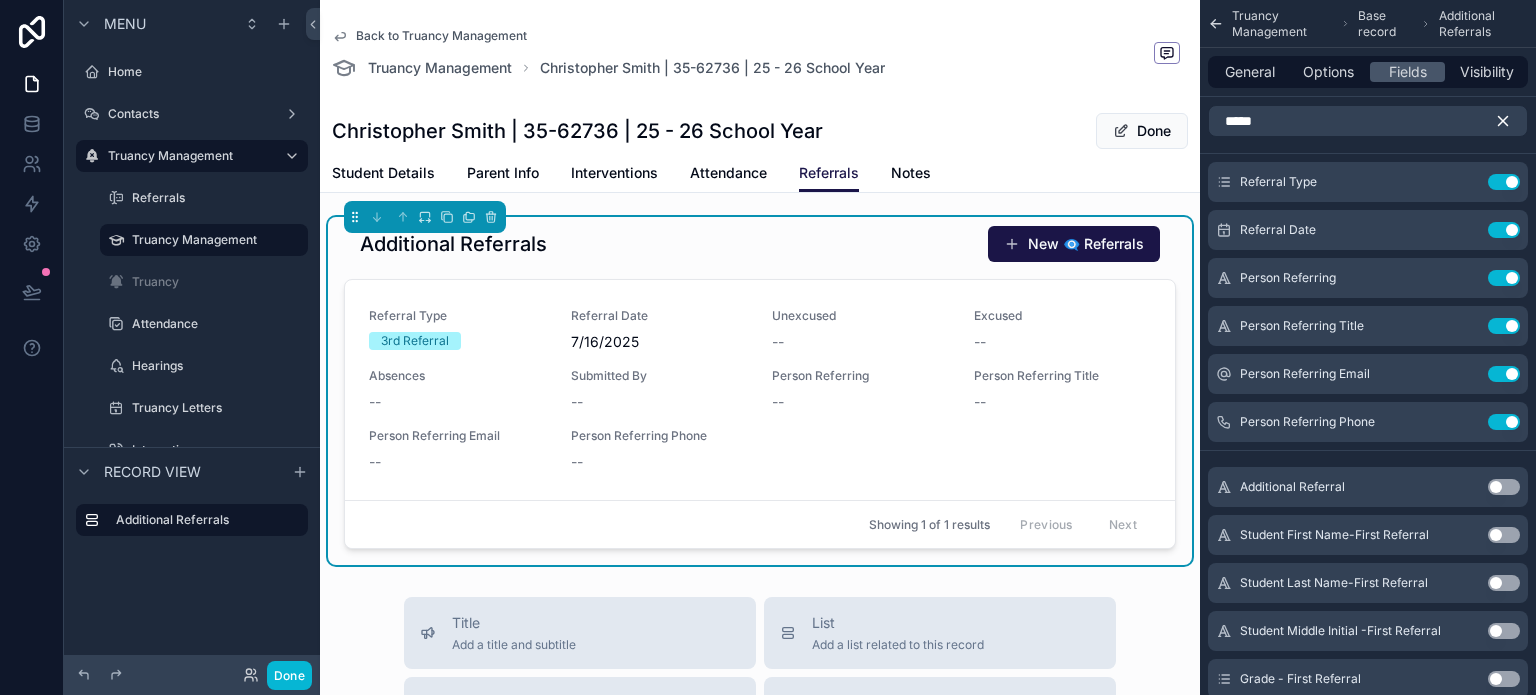 click 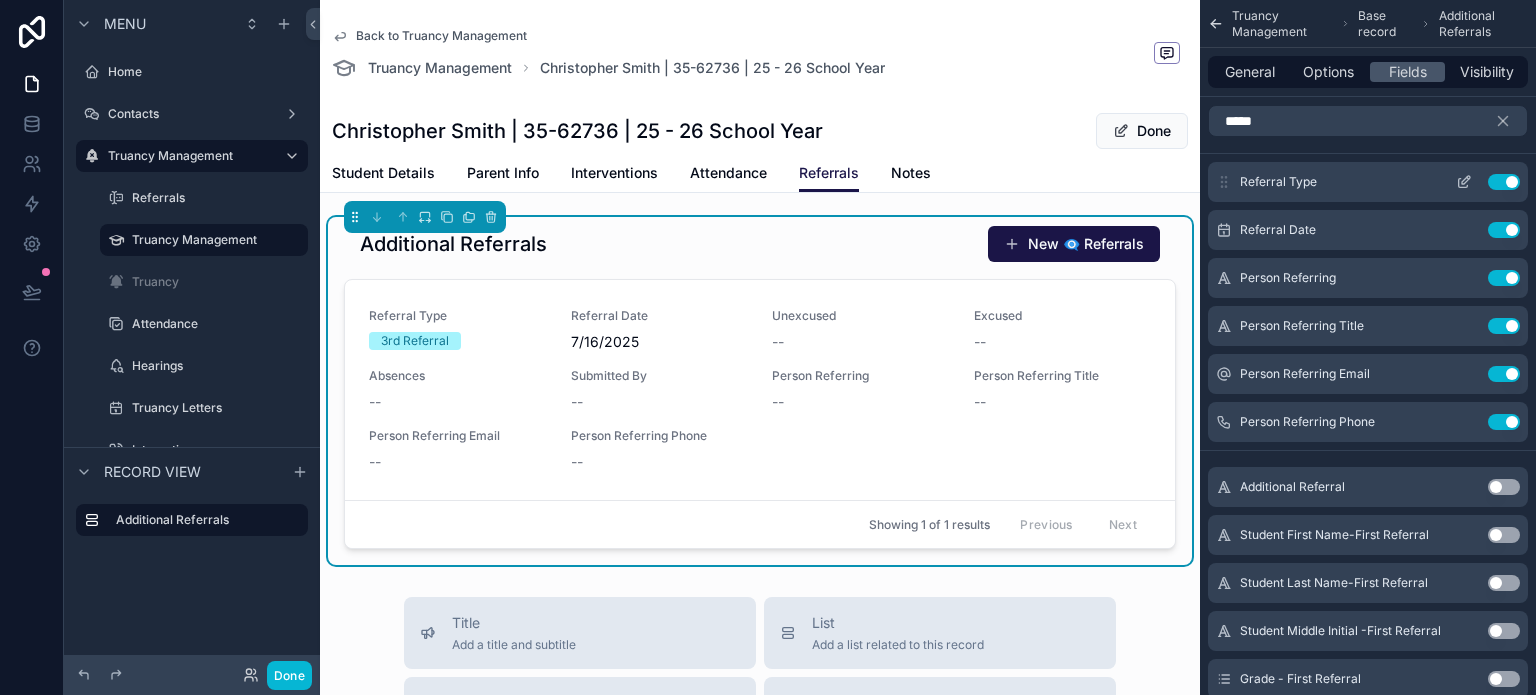 type 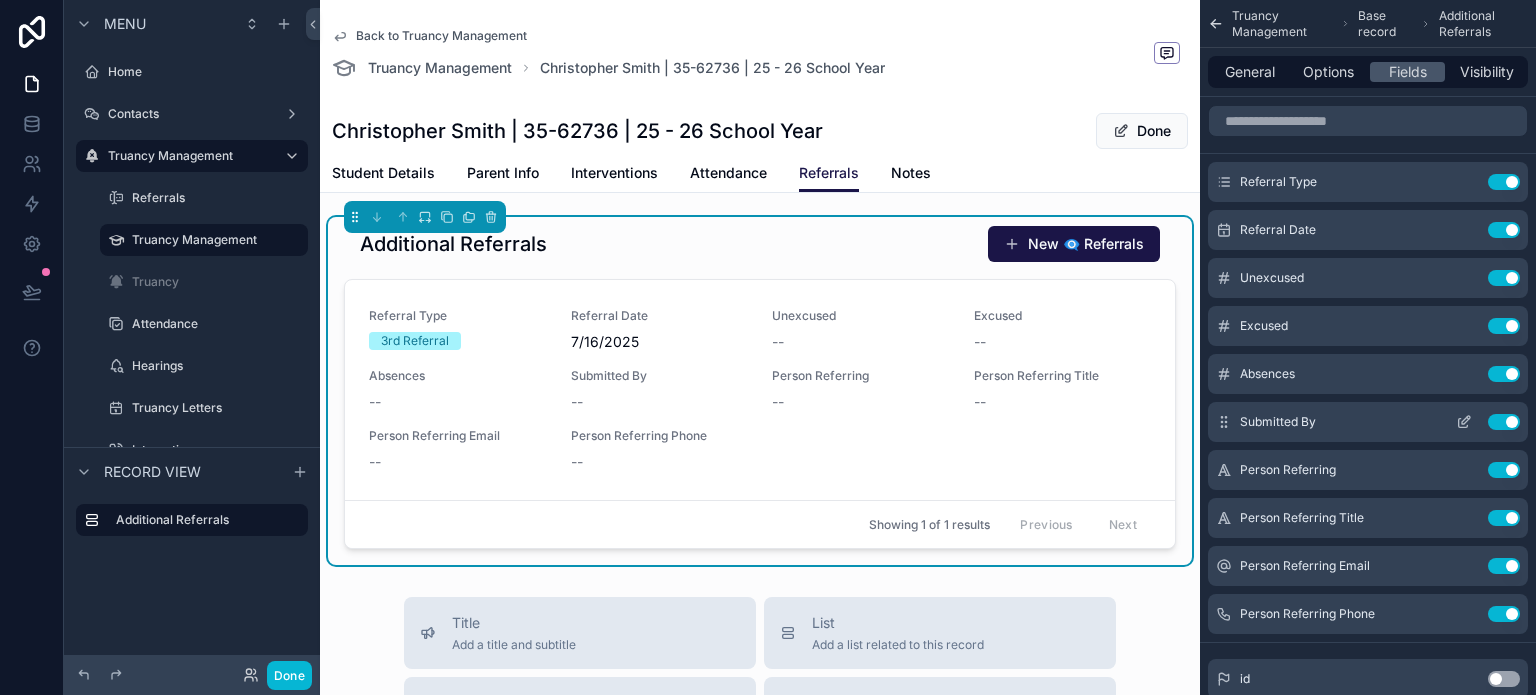 click on "Use setting" at bounding box center (1504, 422) 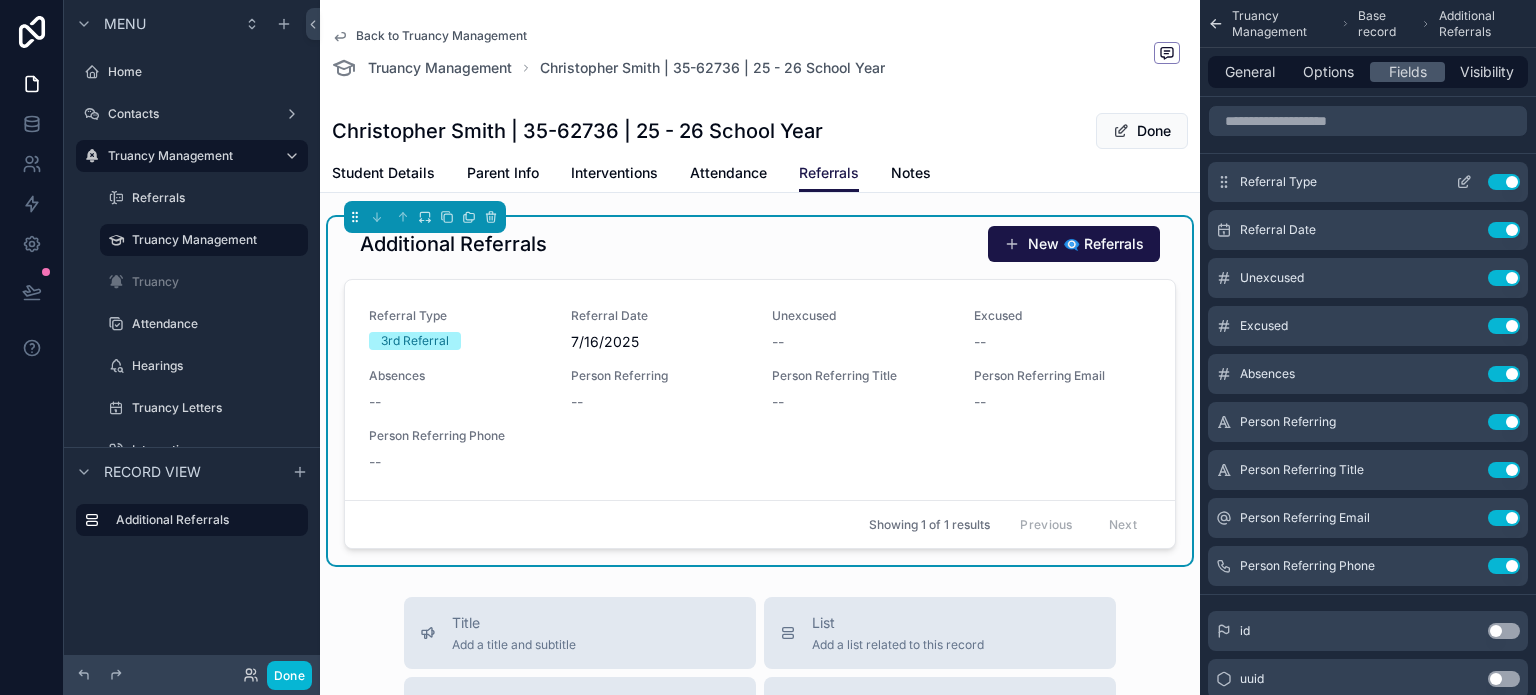click at bounding box center [1464, 182] 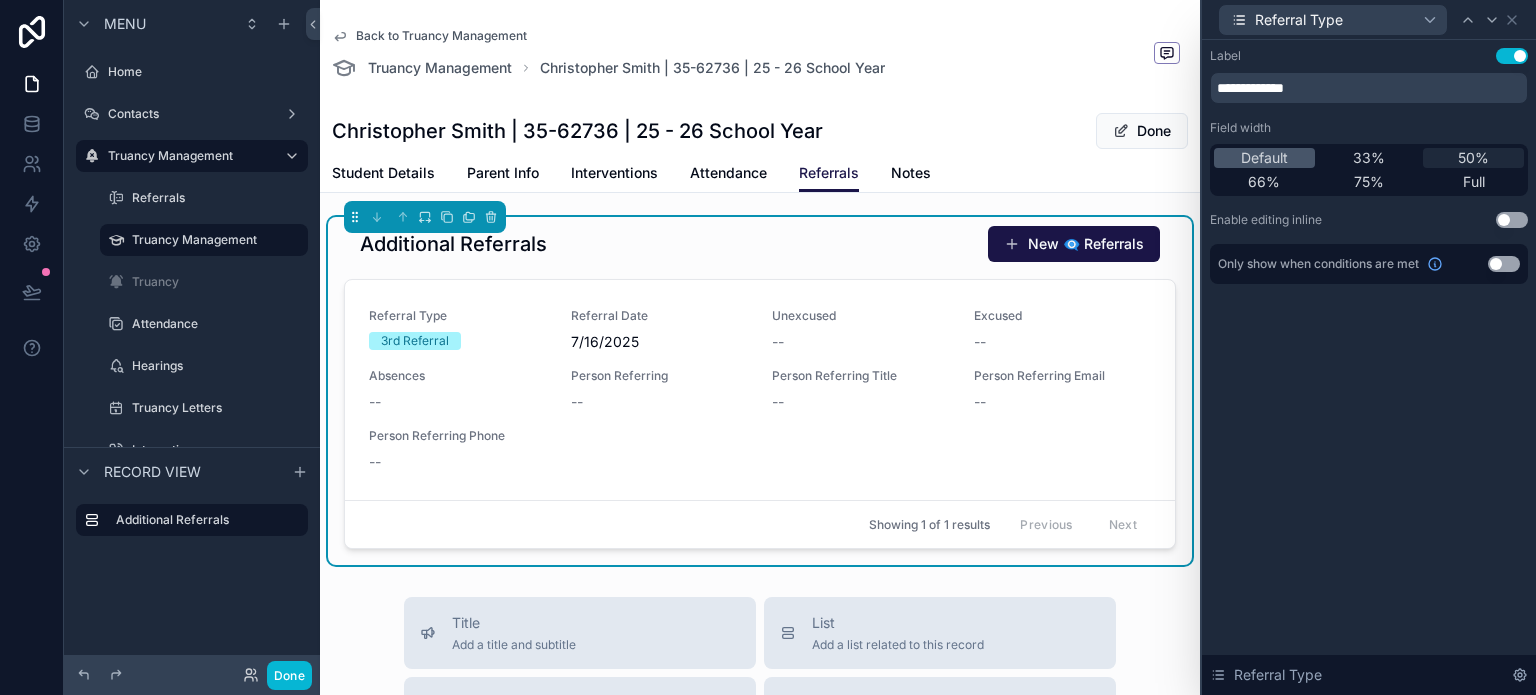 click on "50%" at bounding box center [1473, 158] 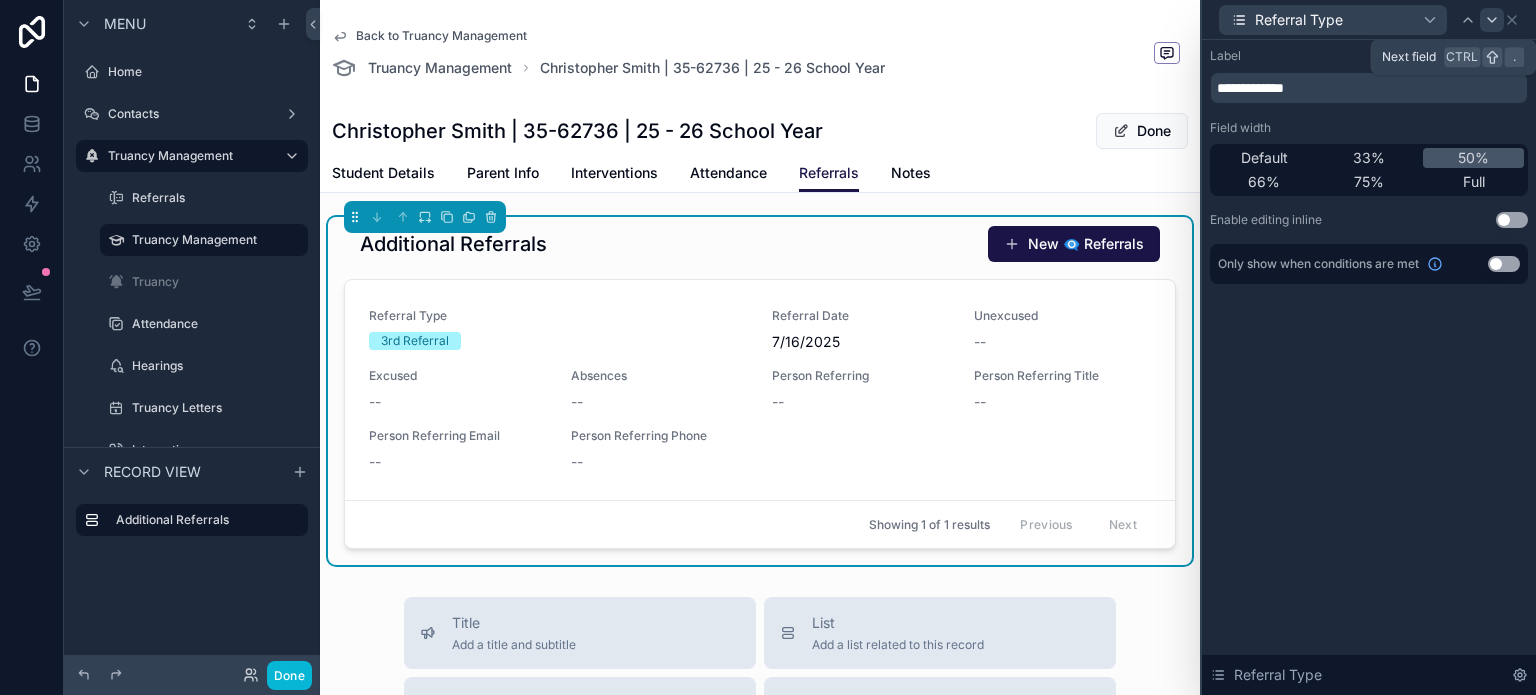 click 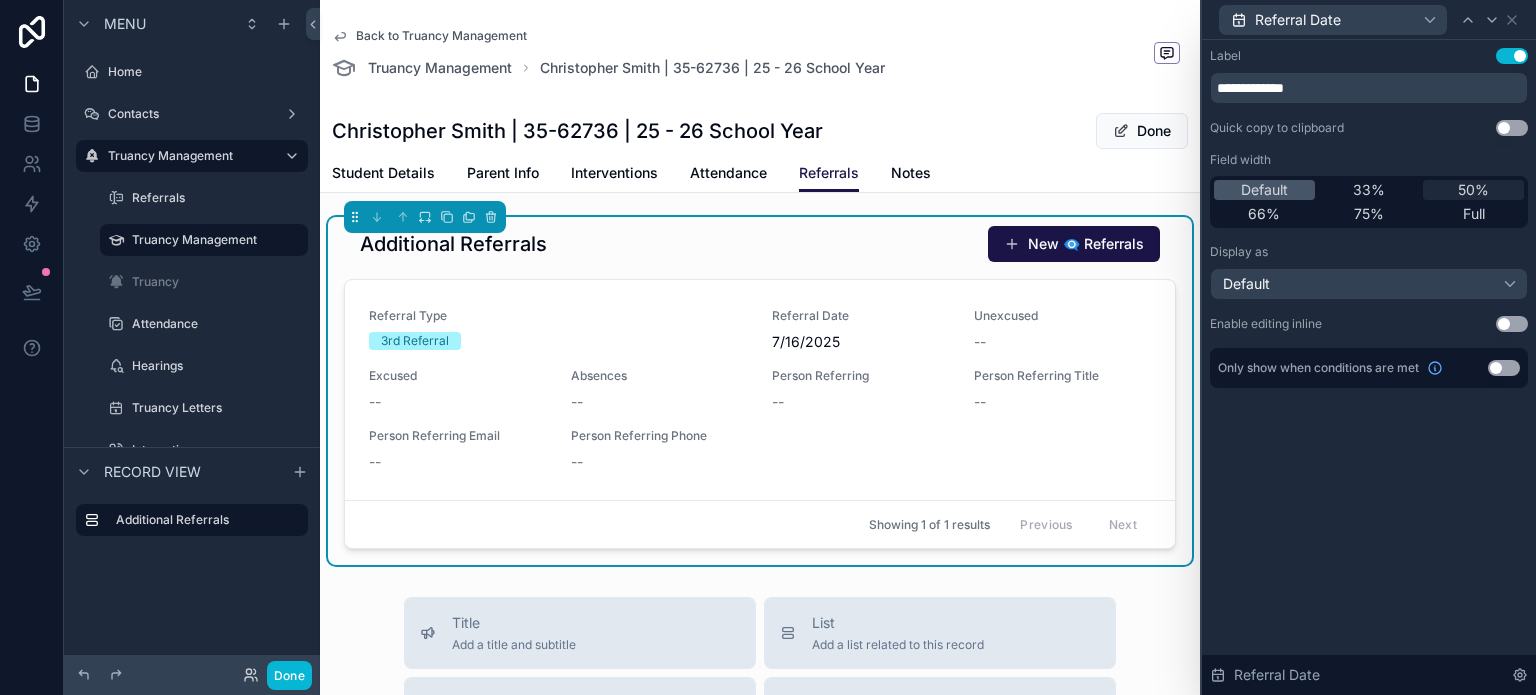 click on "50%" at bounding box center (1473, 190) 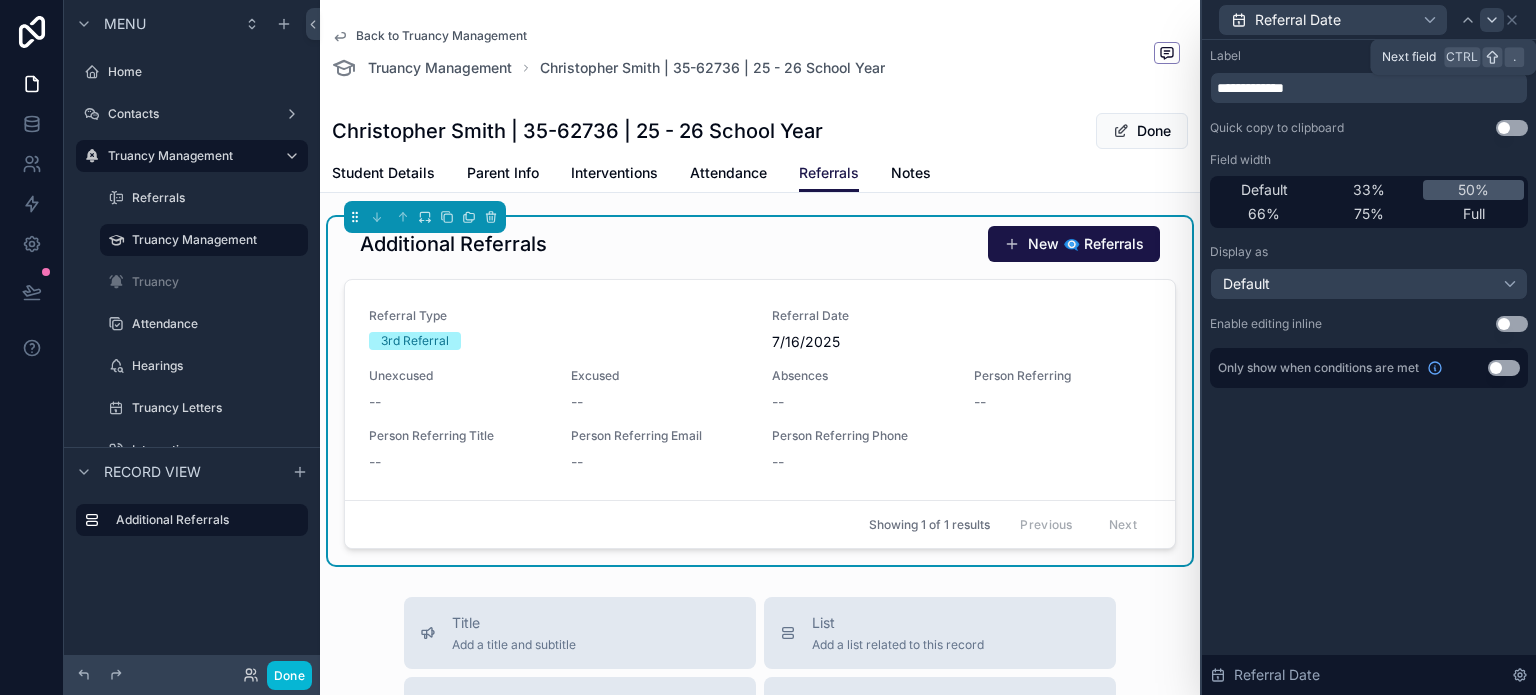 click 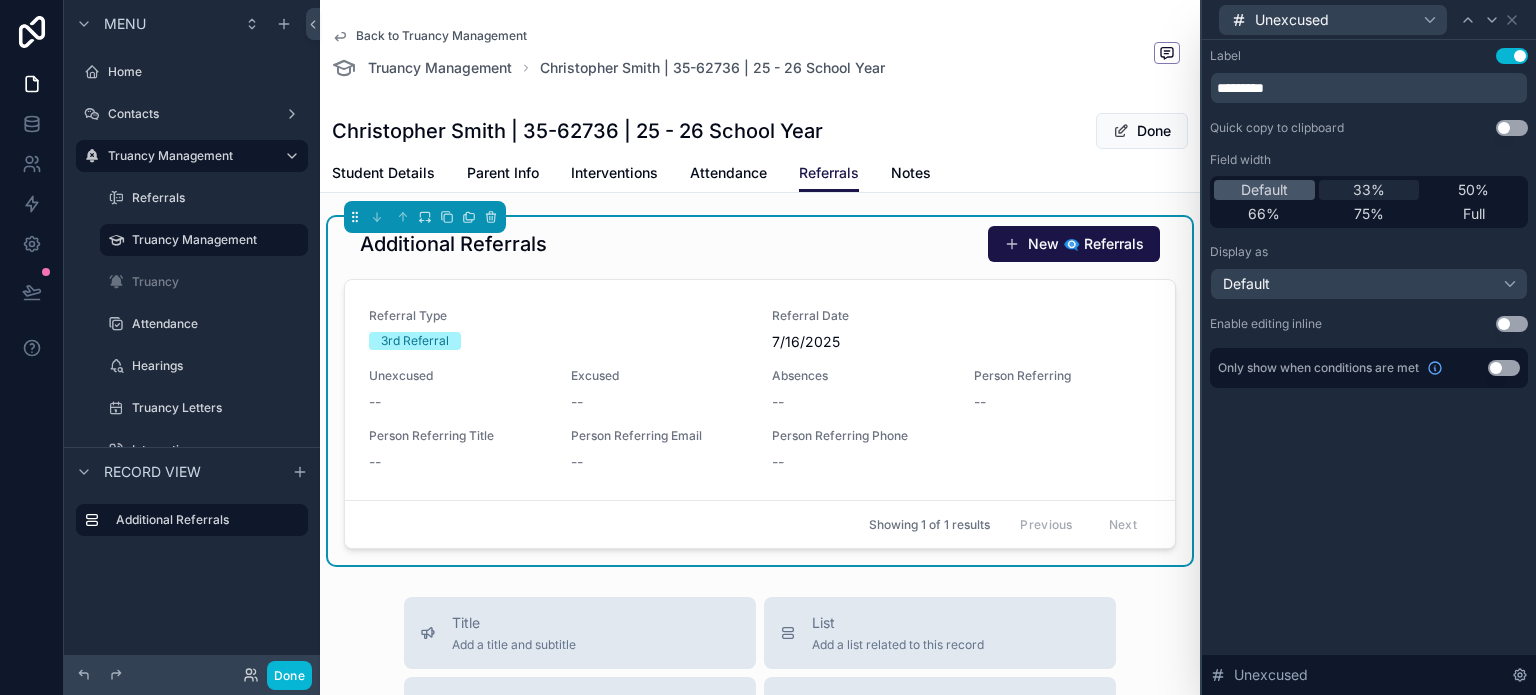 click on "33%" at bounding box center [1369, 190] 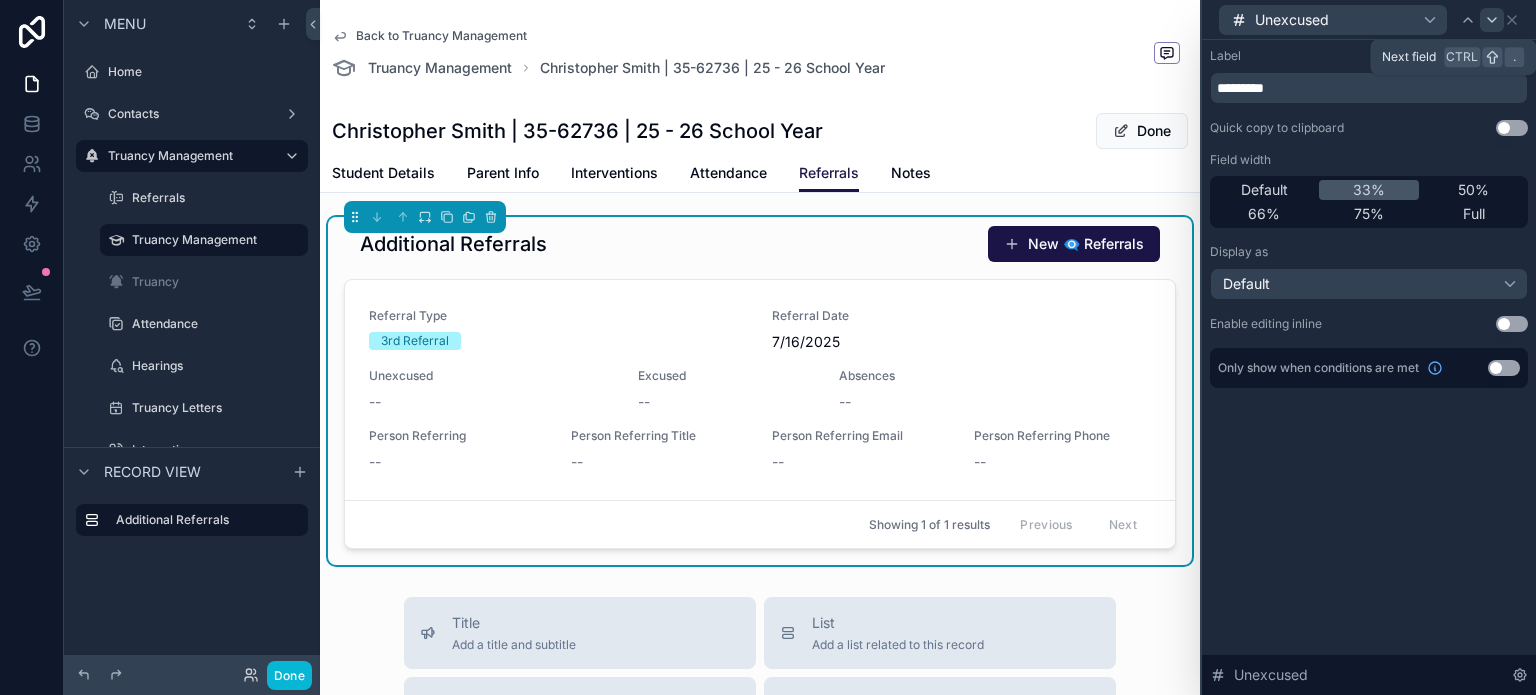 click 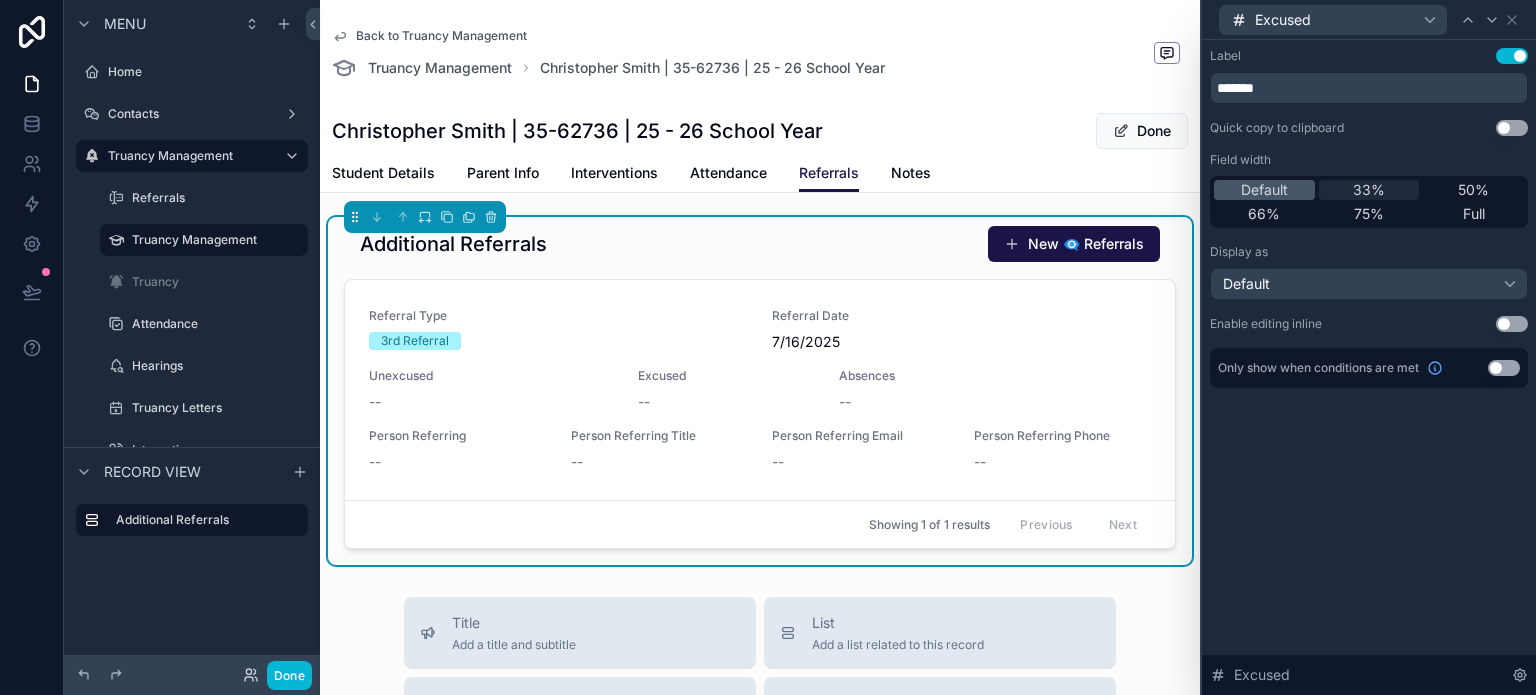 click on "33%" at bounding box center (1369, 190) 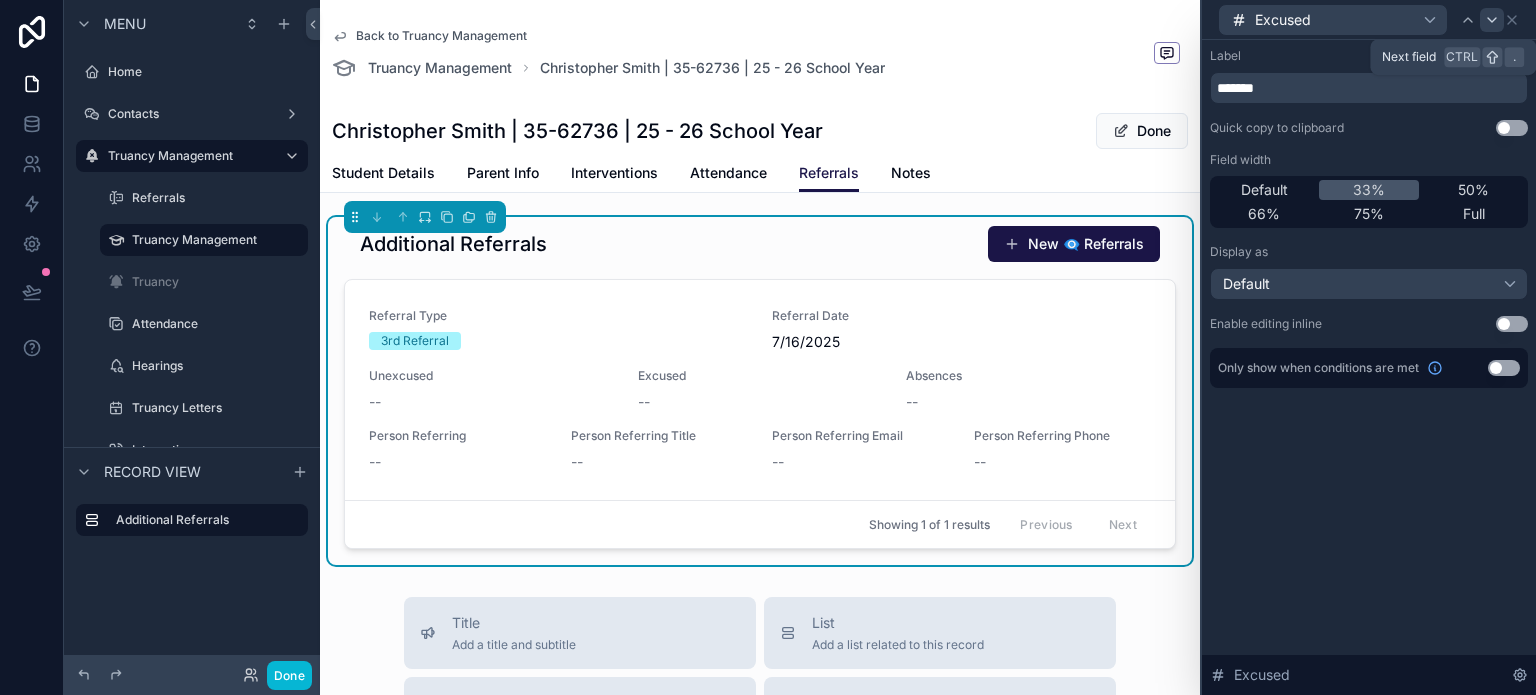click 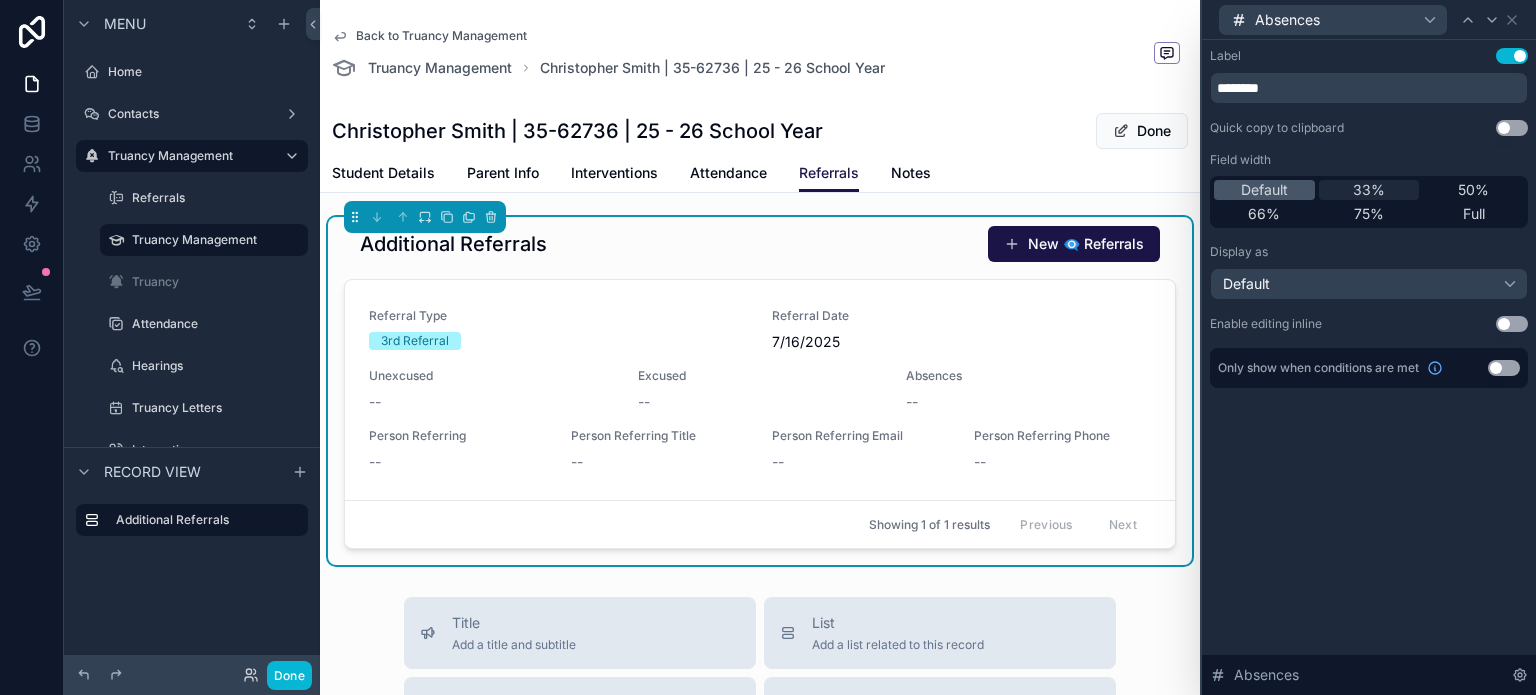click on "33%" at bounding box center (1369, 190) 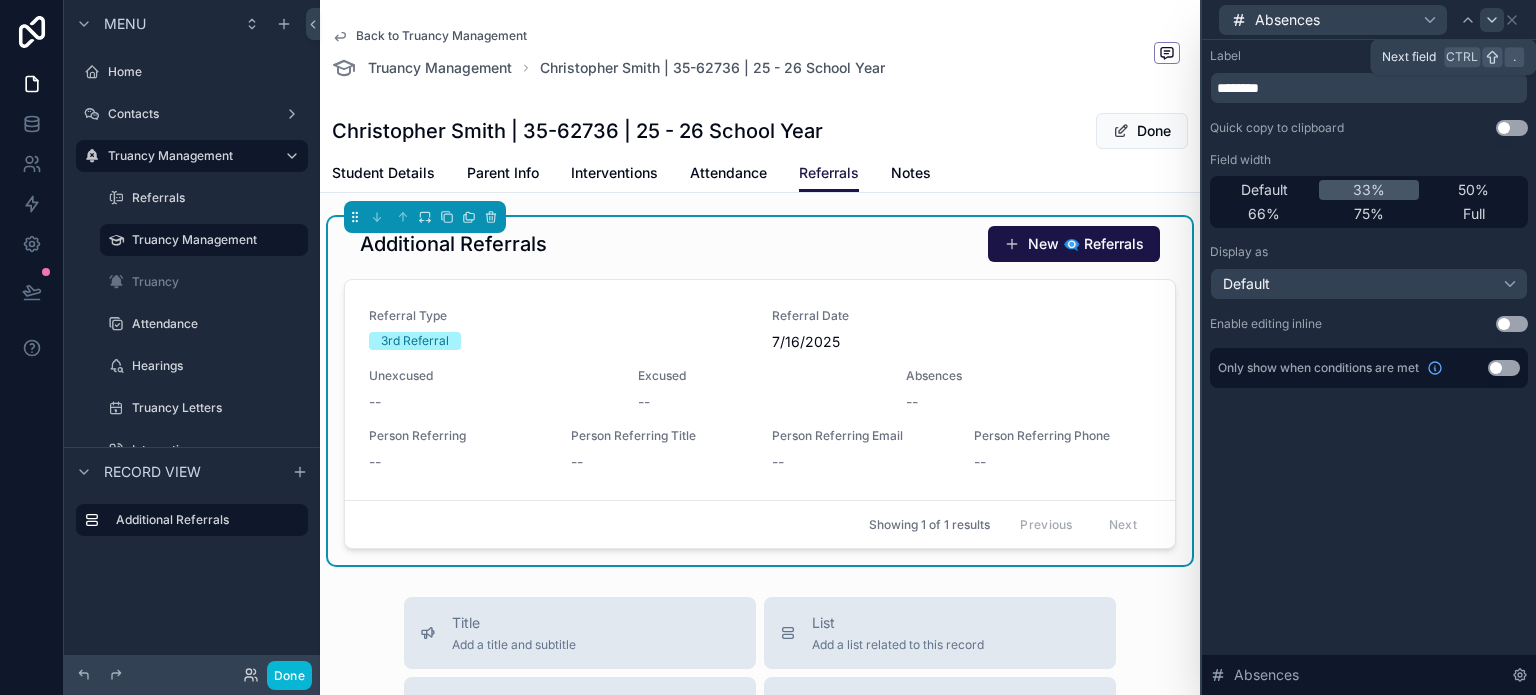 click 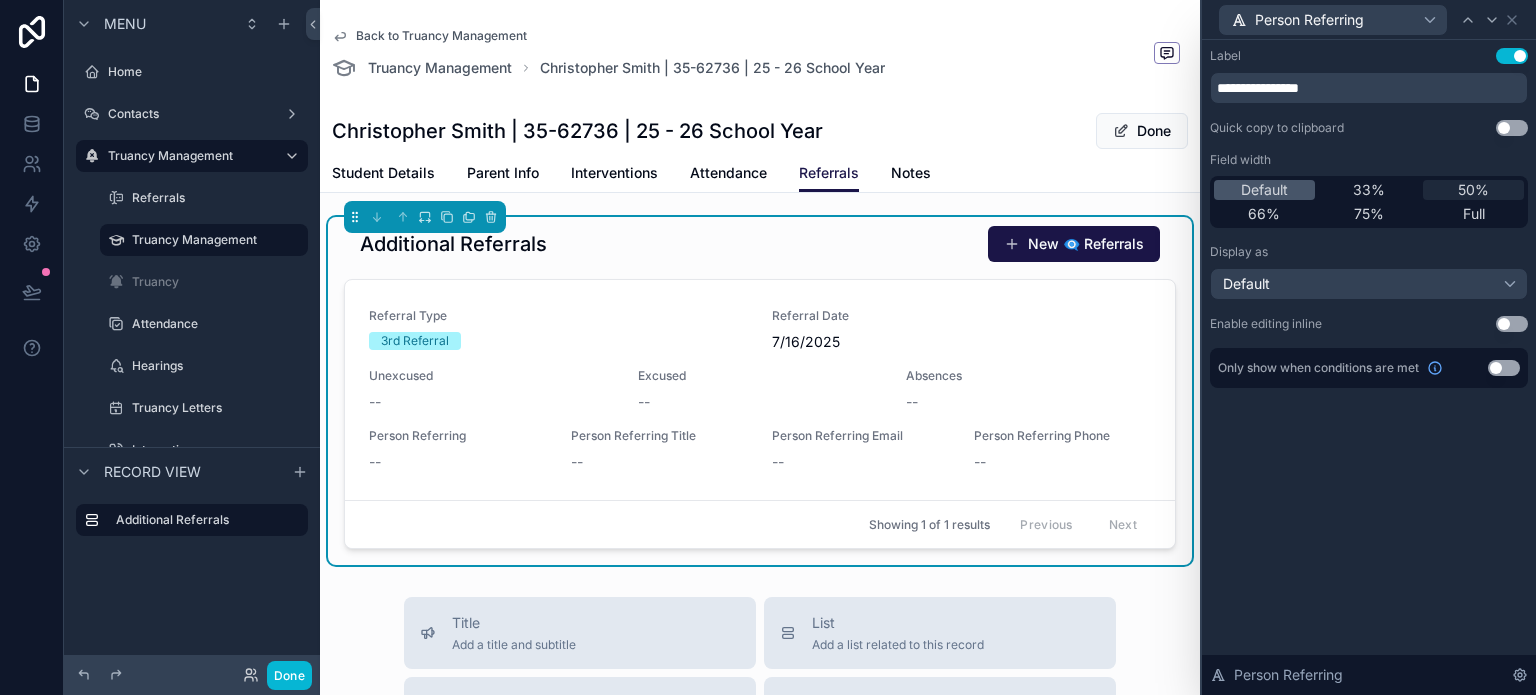 click on "50%" at bounding box center (1473, 190) 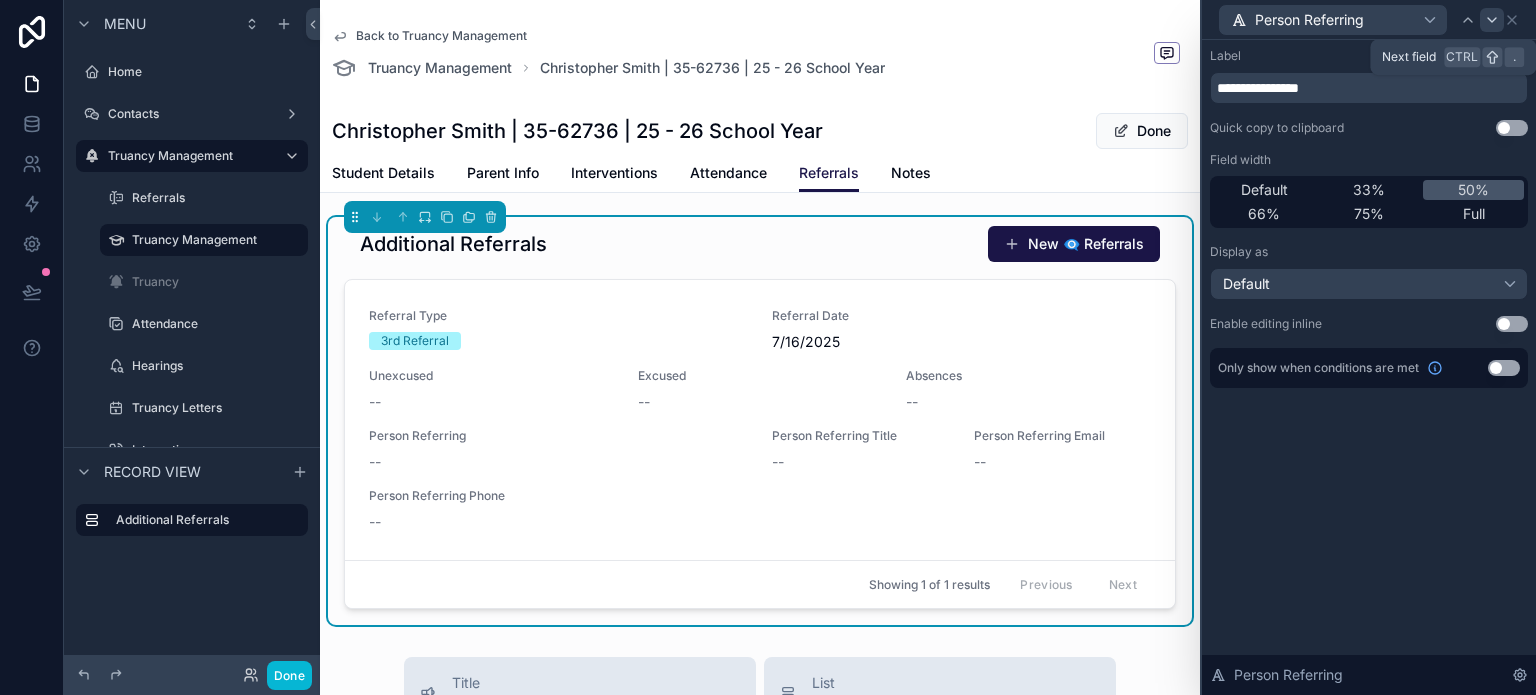 click 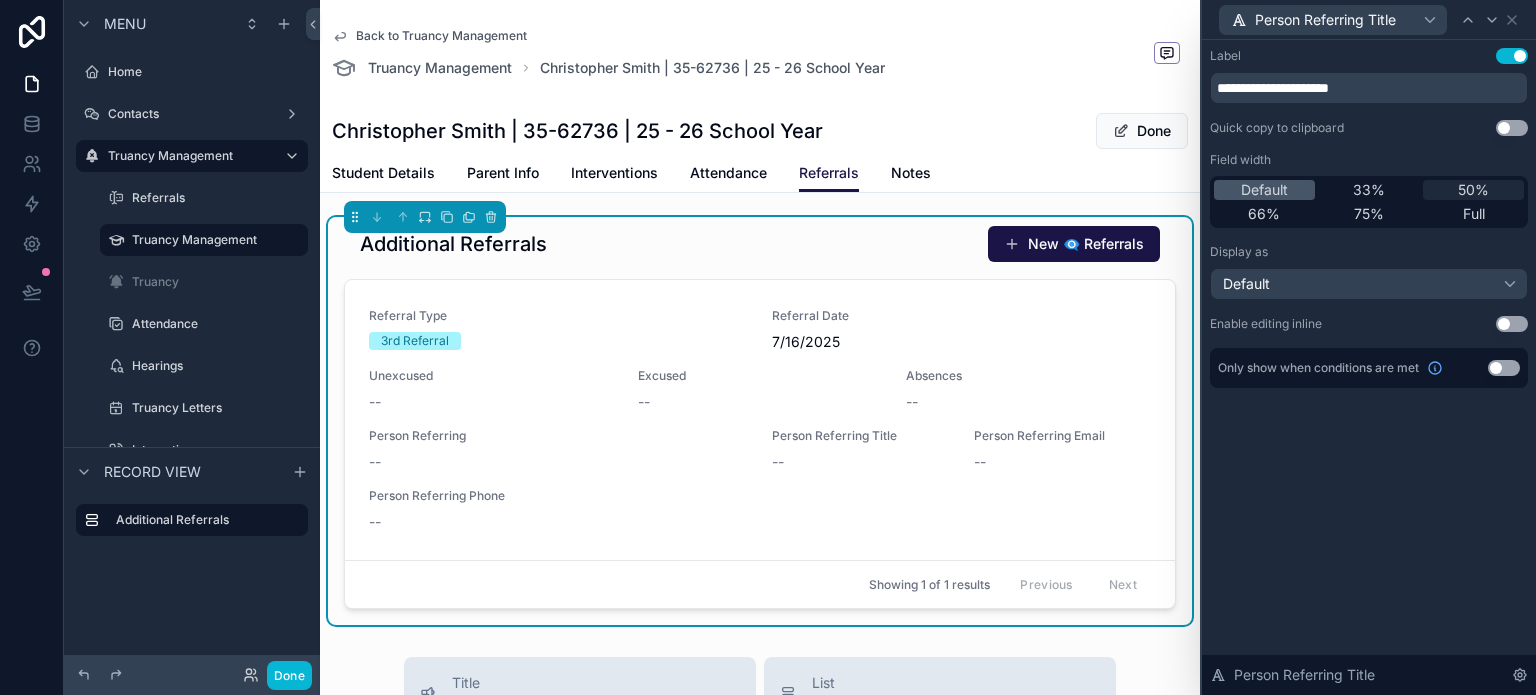 click on "50%" at bounding box center (1473, 190) 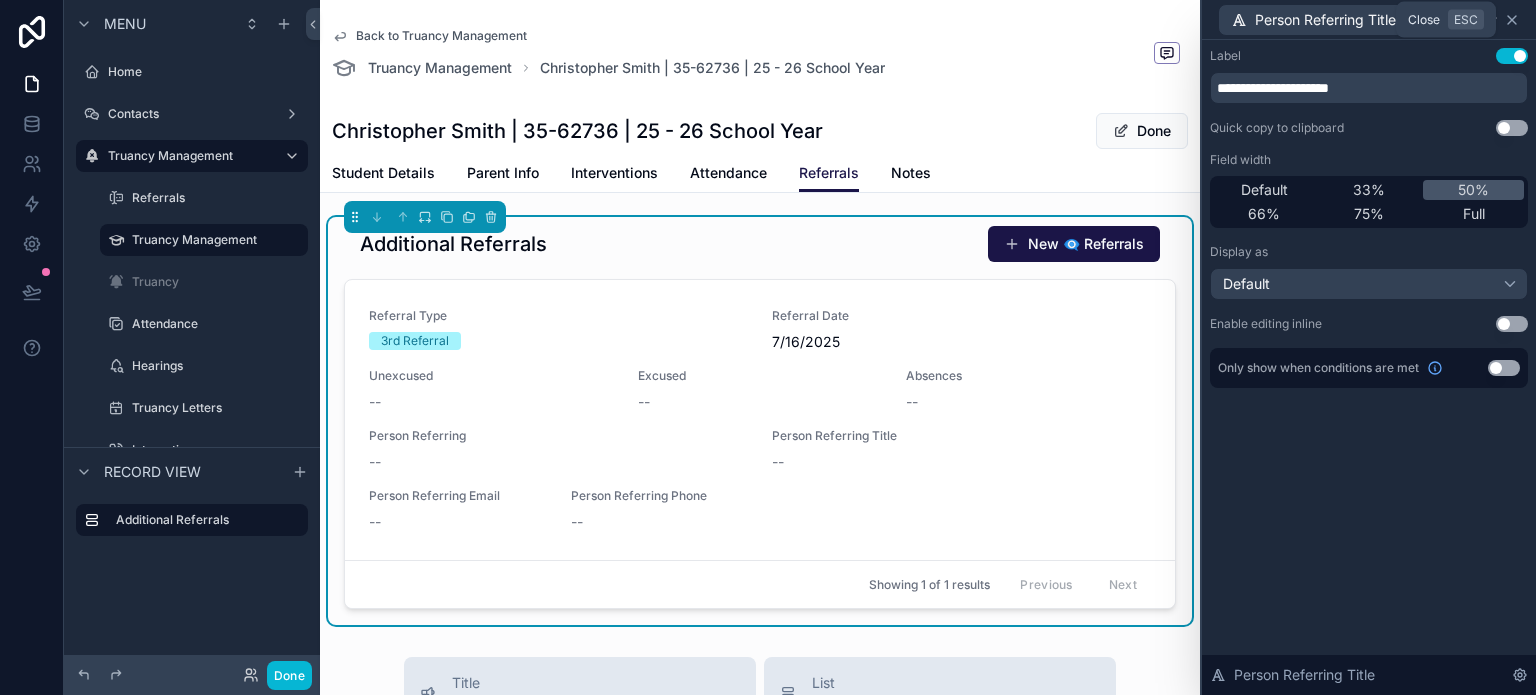 click 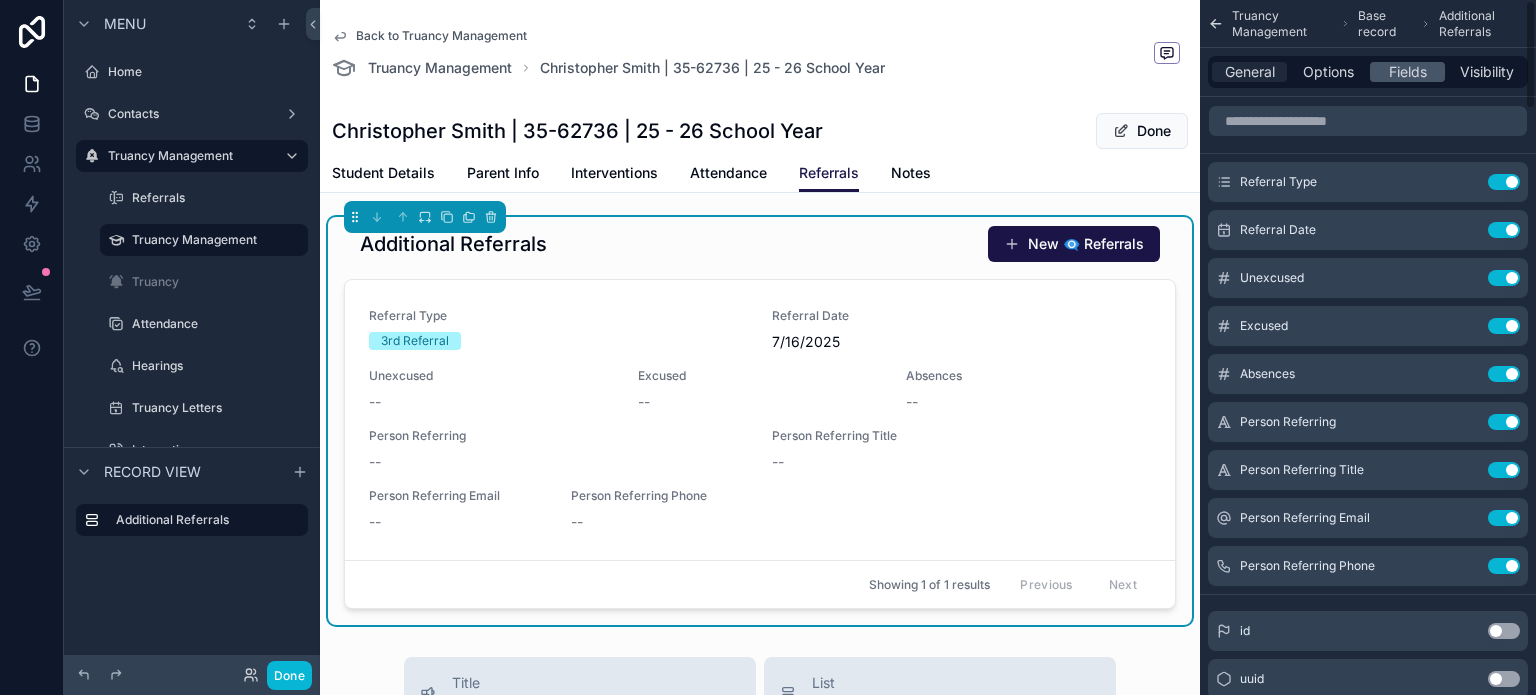 click on "General" at bounding box center [1250, 72] 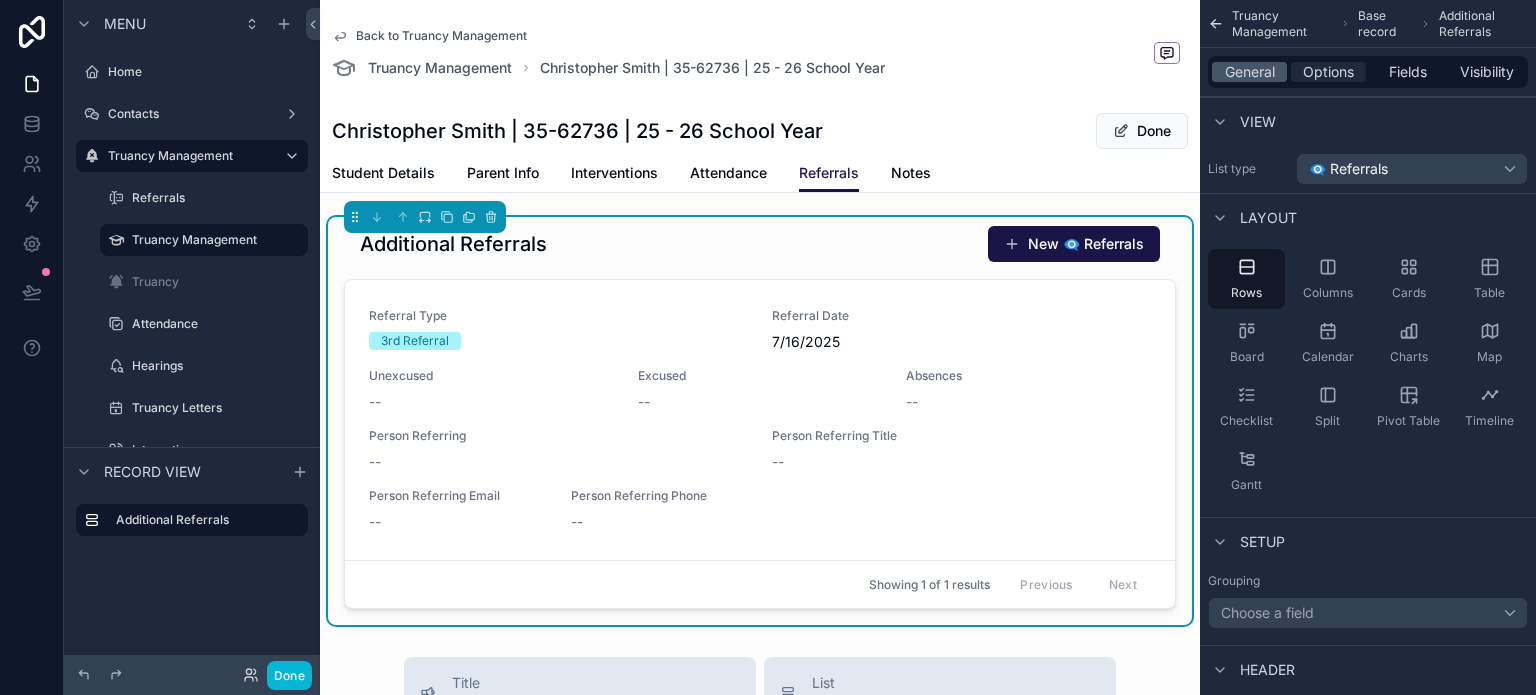 click on "Options" at bounding box center [1328, 72] 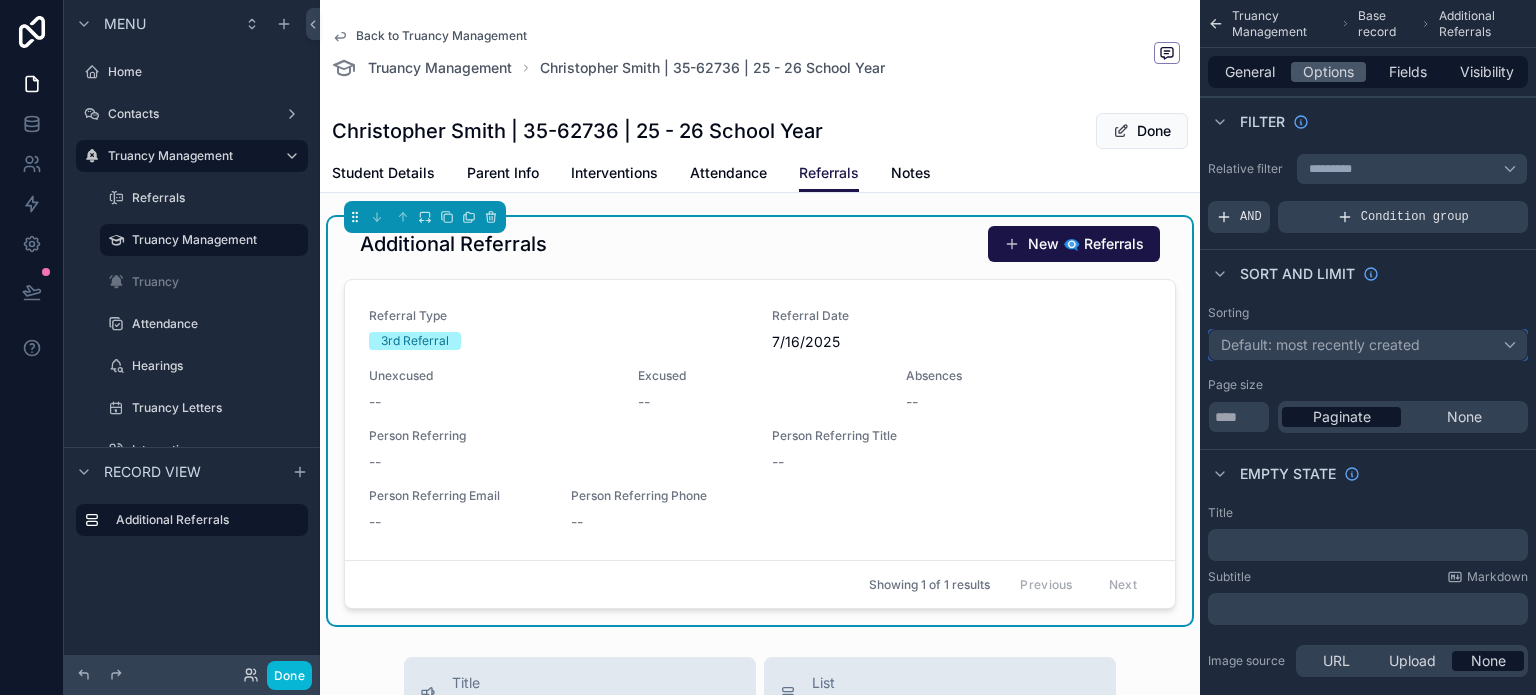 click on "Default: most recently created" at bounding box center [1320, 344] 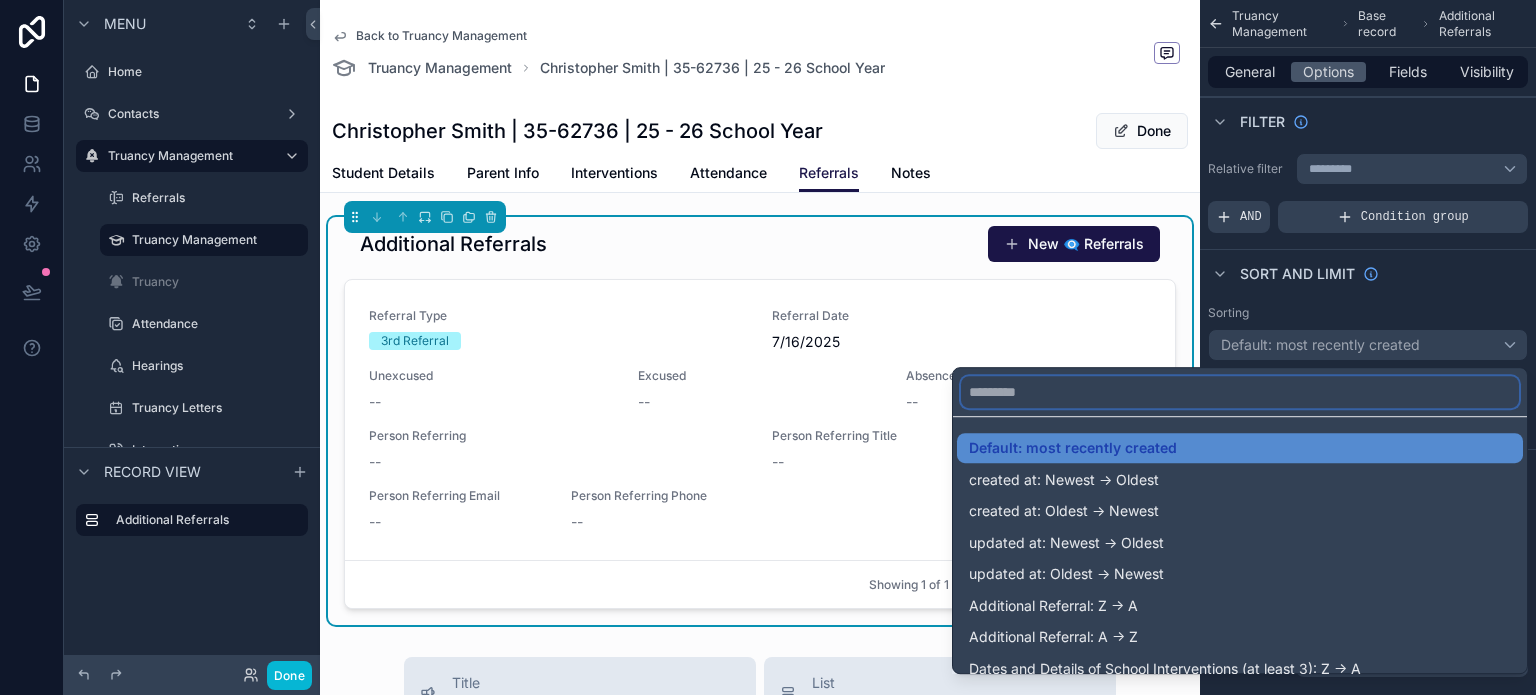 click at bounding box center [1240, 392] 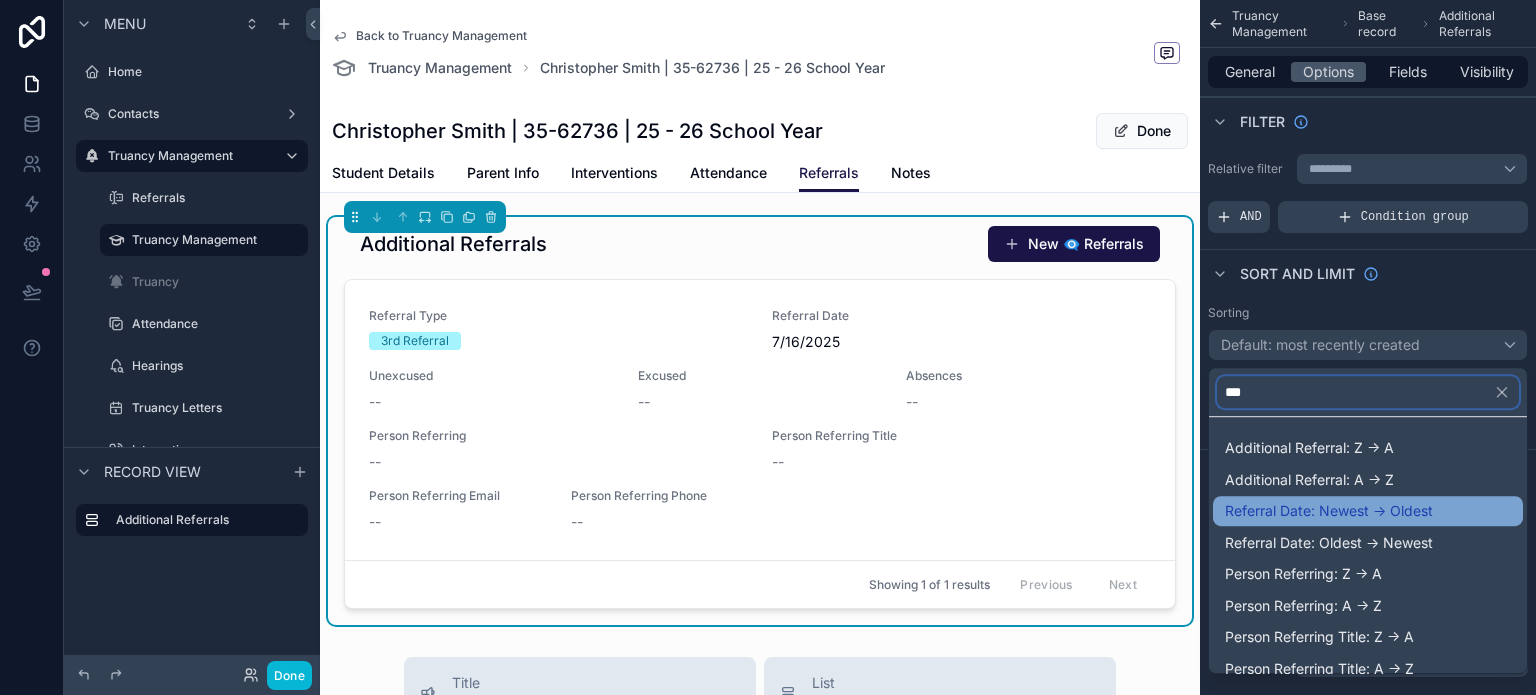 type on "***" 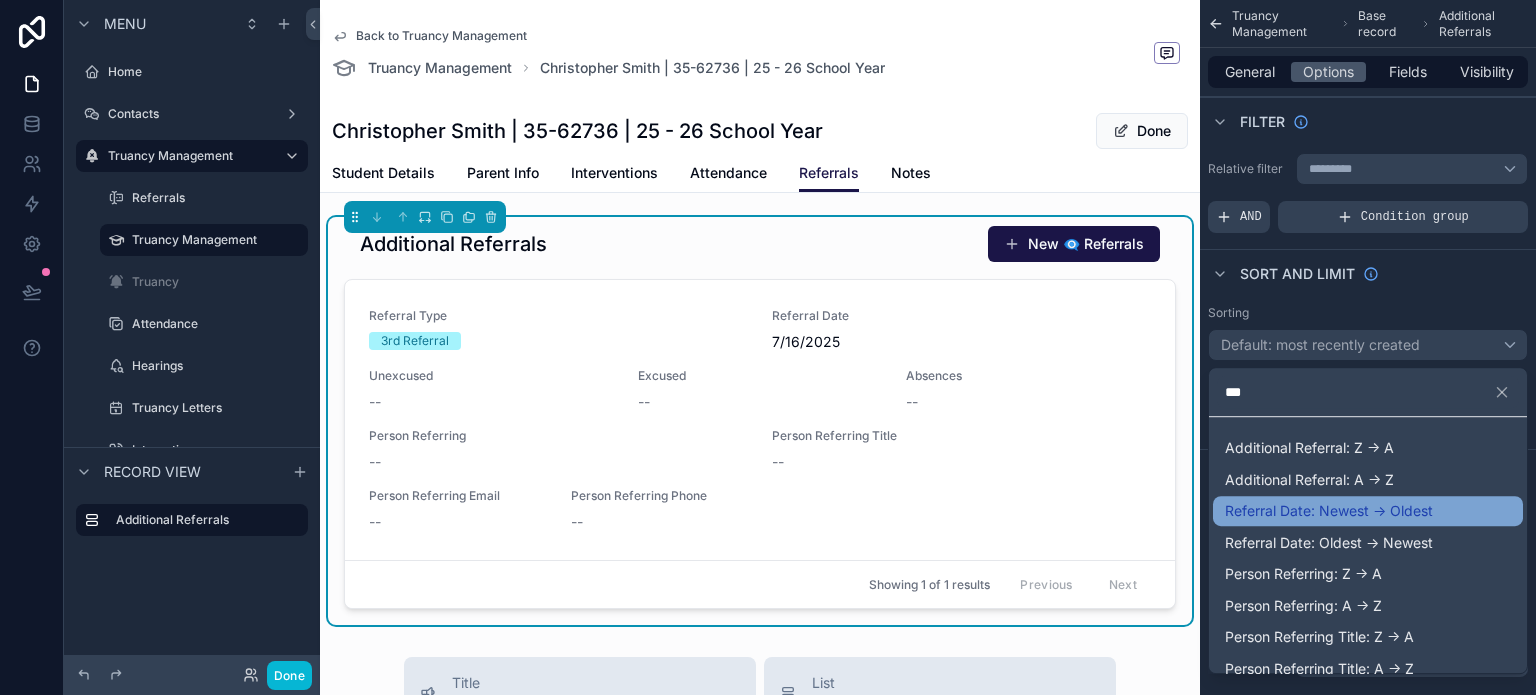 click on "Referral Date: Newest -> Oldest" at bounding box center (1329, 511) 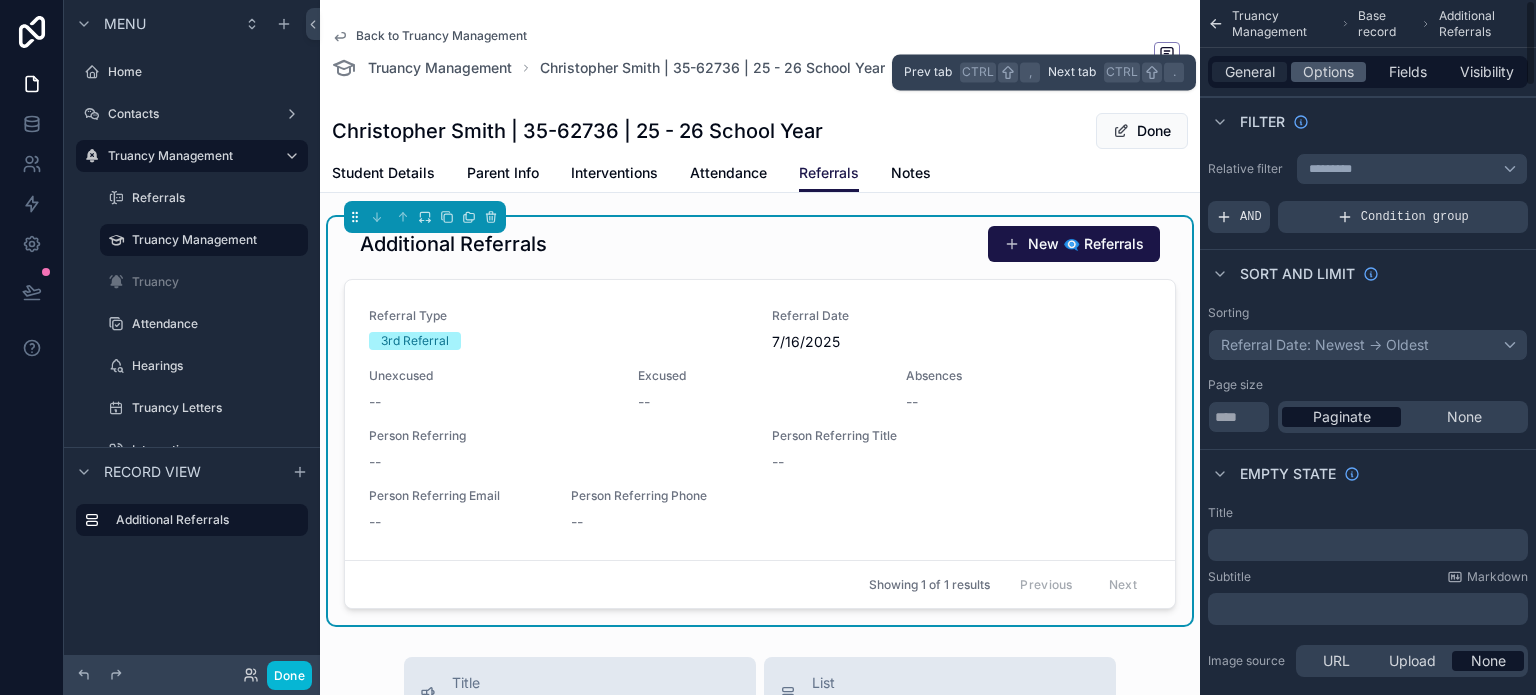 click on "General" at bounding box center [1250, 72] 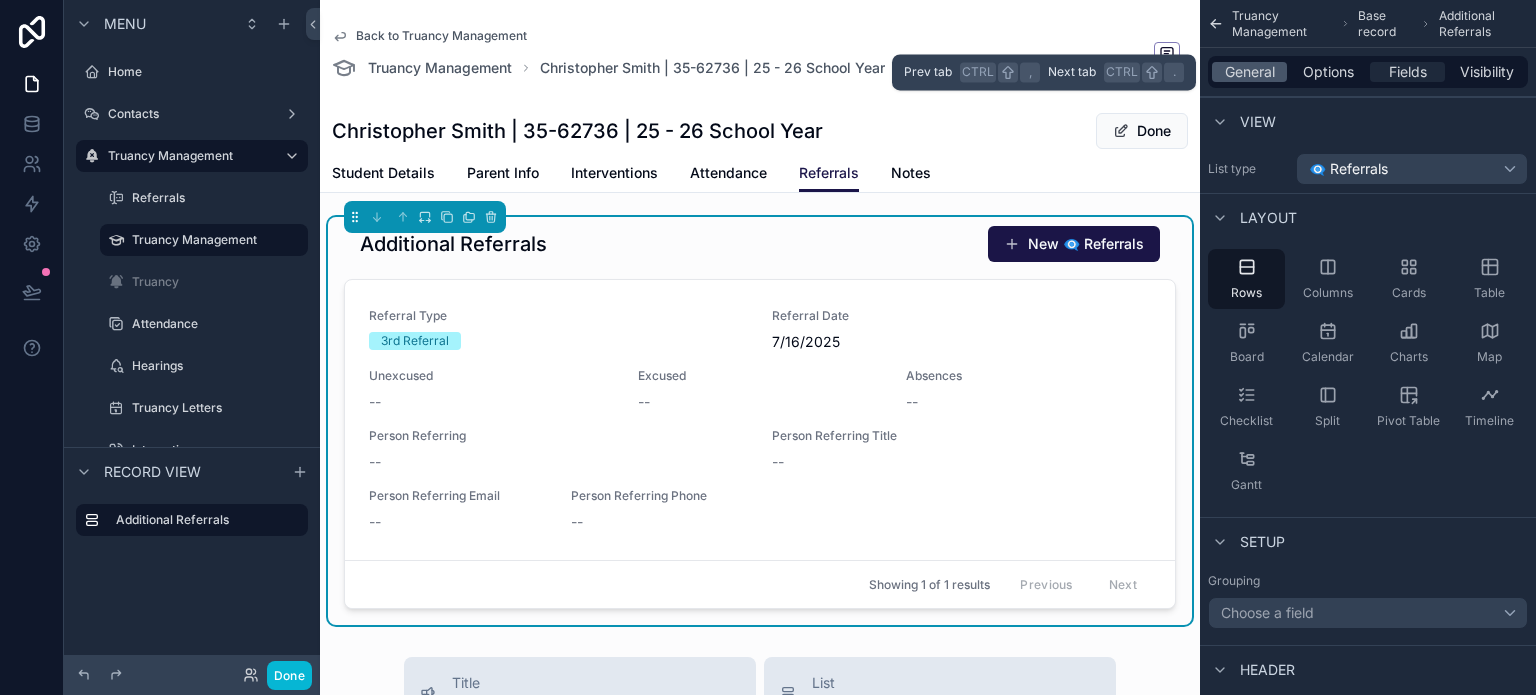 click on "Fields" at bounding box center (1408, 72) 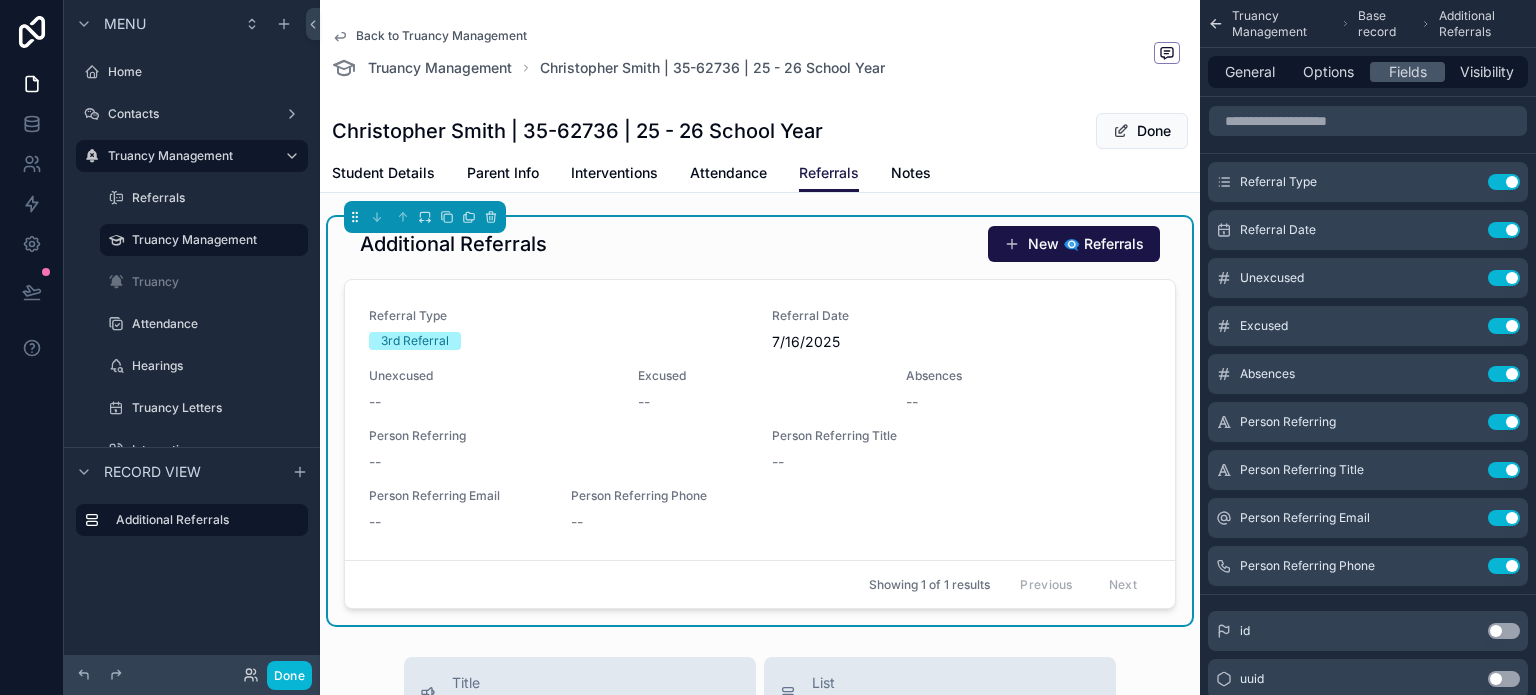 click on "General Options Fields Visibility" at bounding box center [1368, 72] 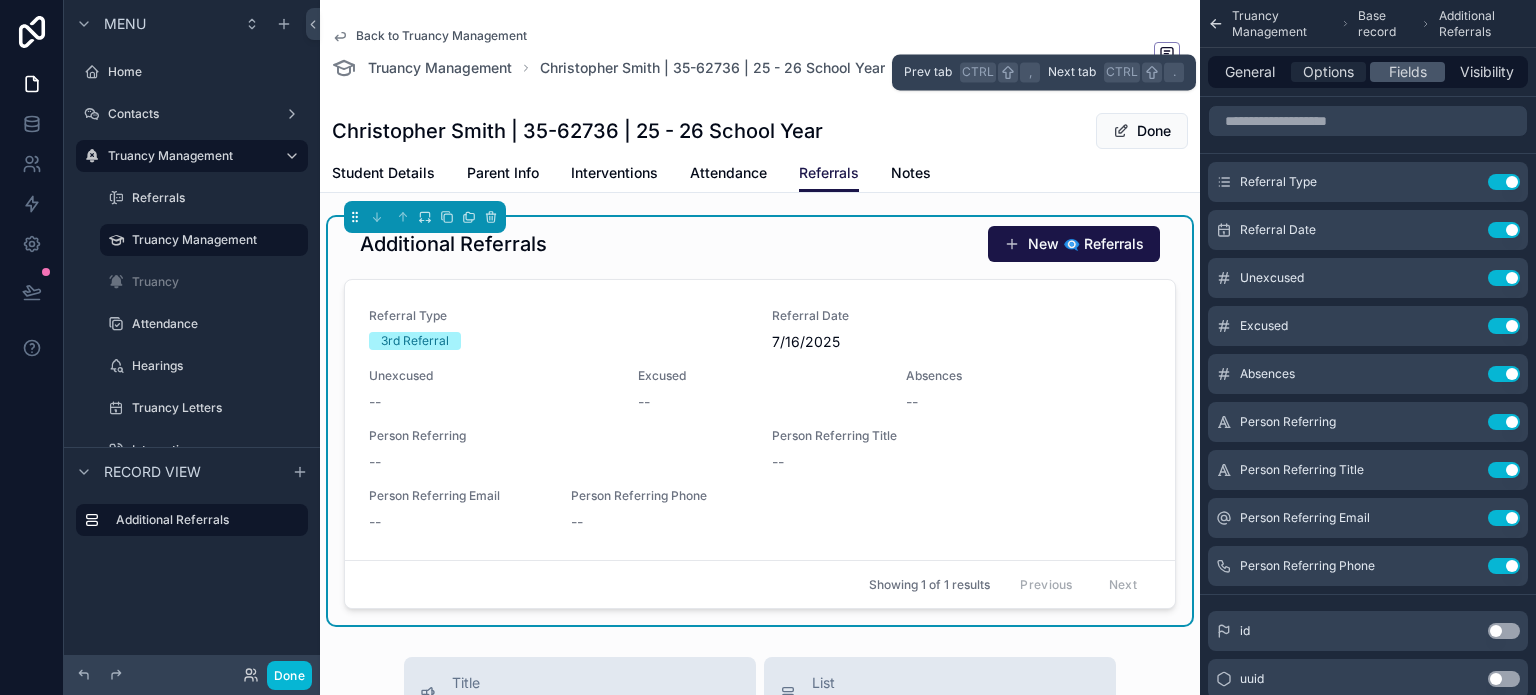click on "Options" at bounding box center [1328, 72] 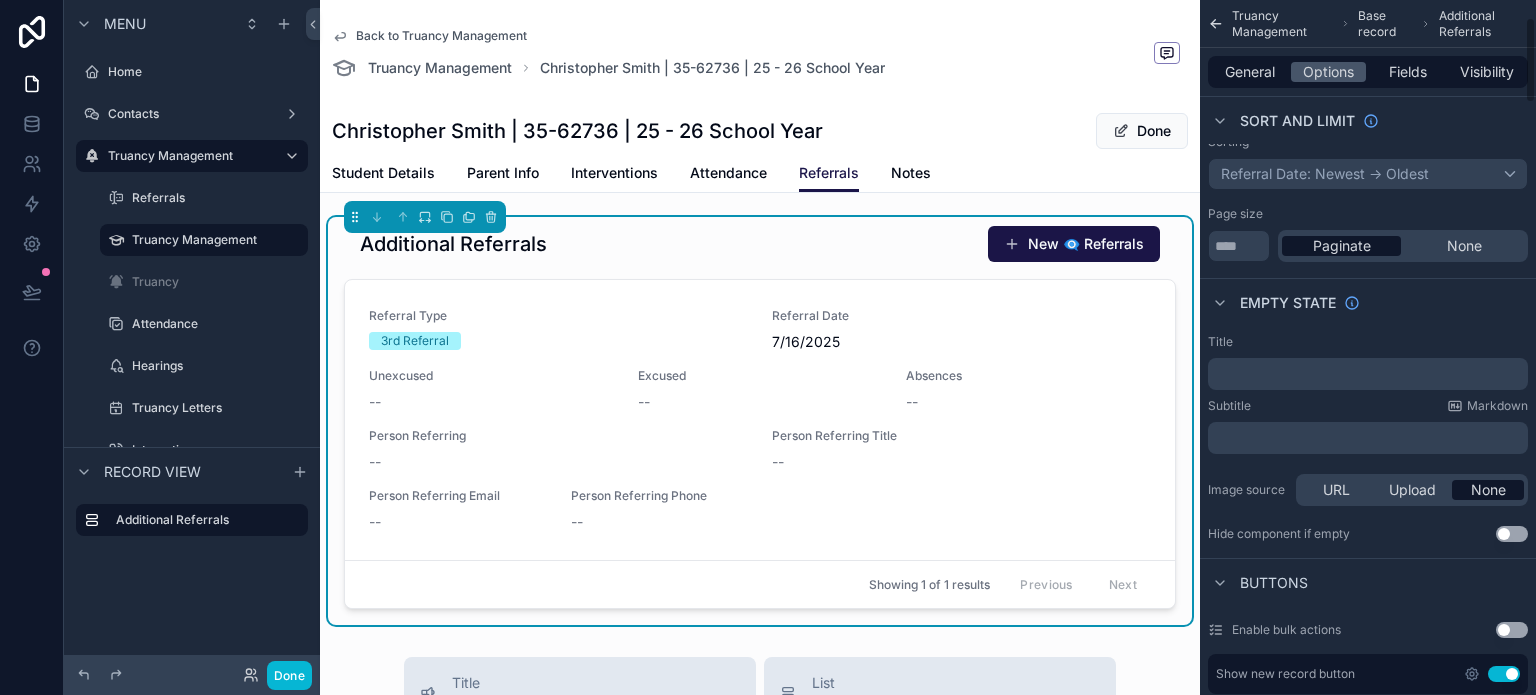 scroll, scrollTop: 200, scrollLeft: 0, axis: vertical 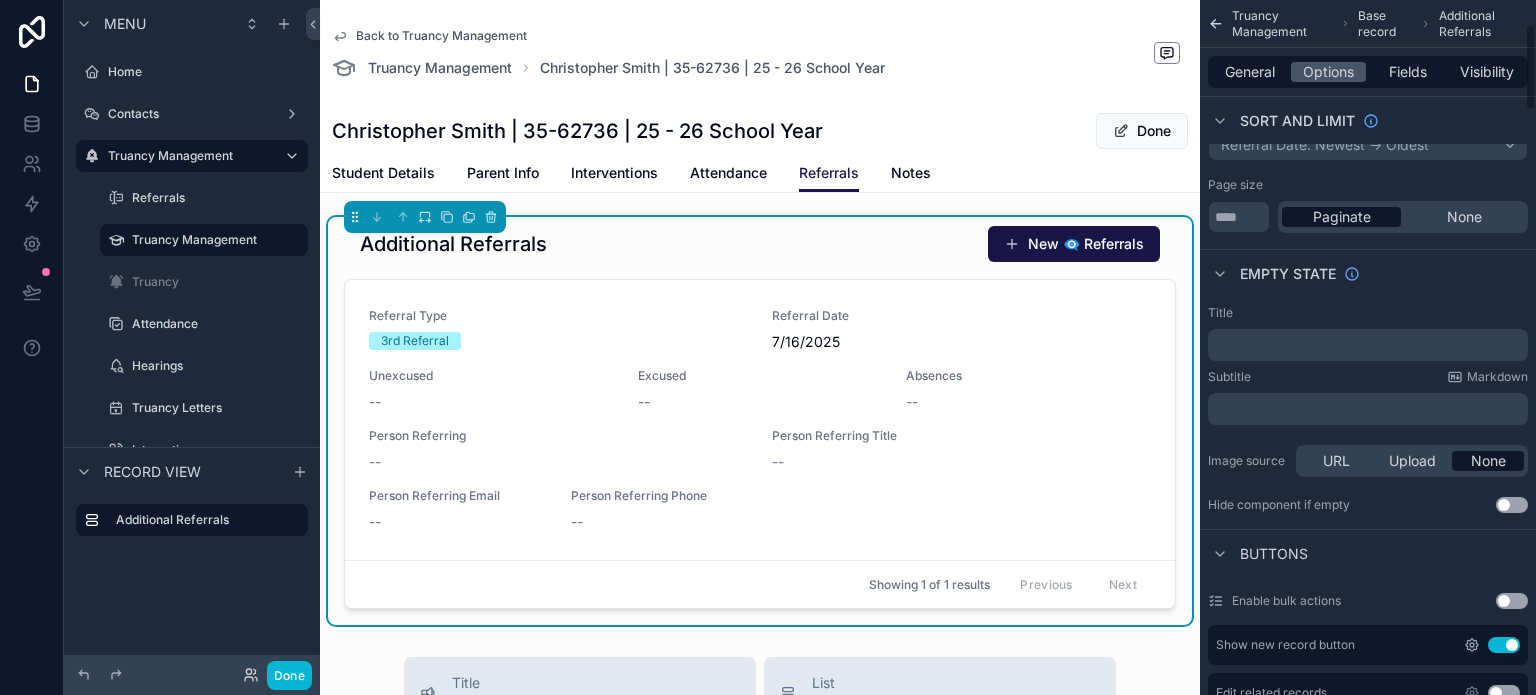 click 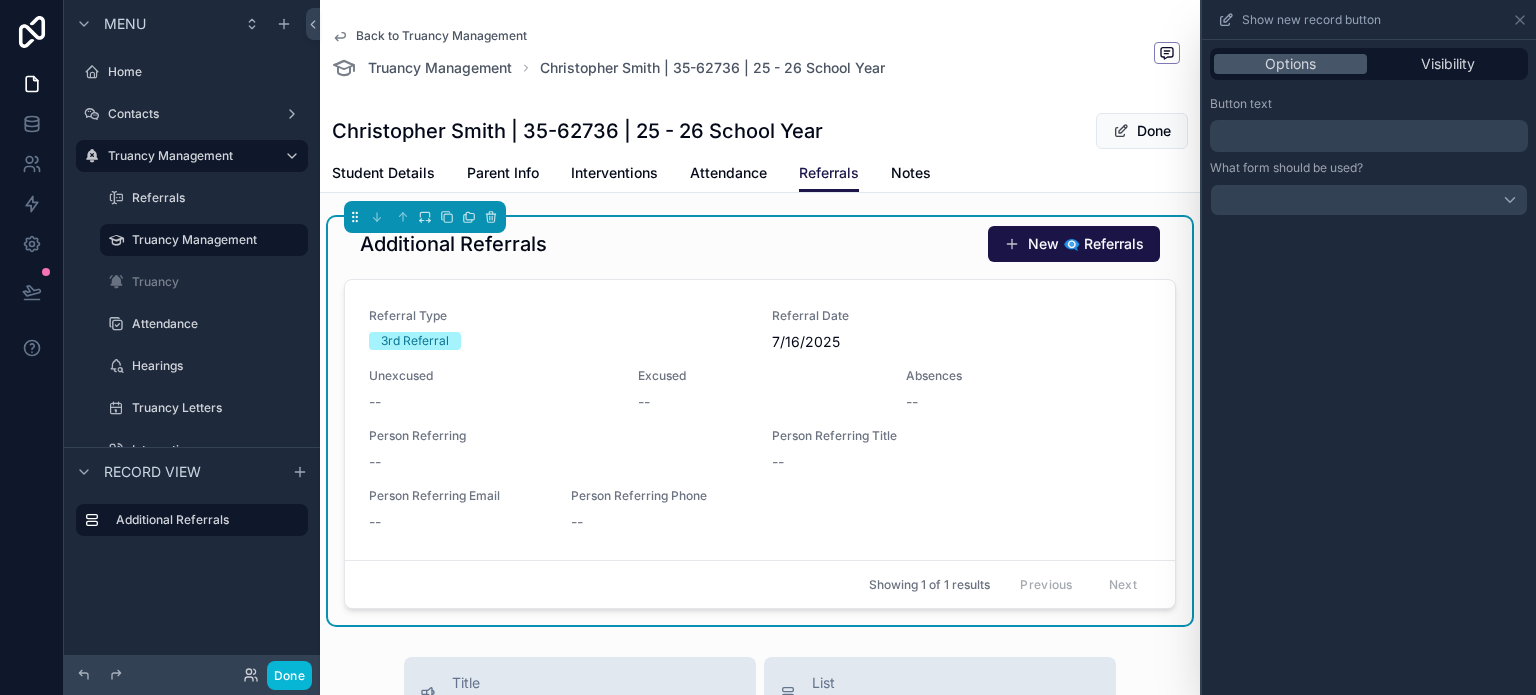 click on "﻿" at bounding box center [1371, 136] 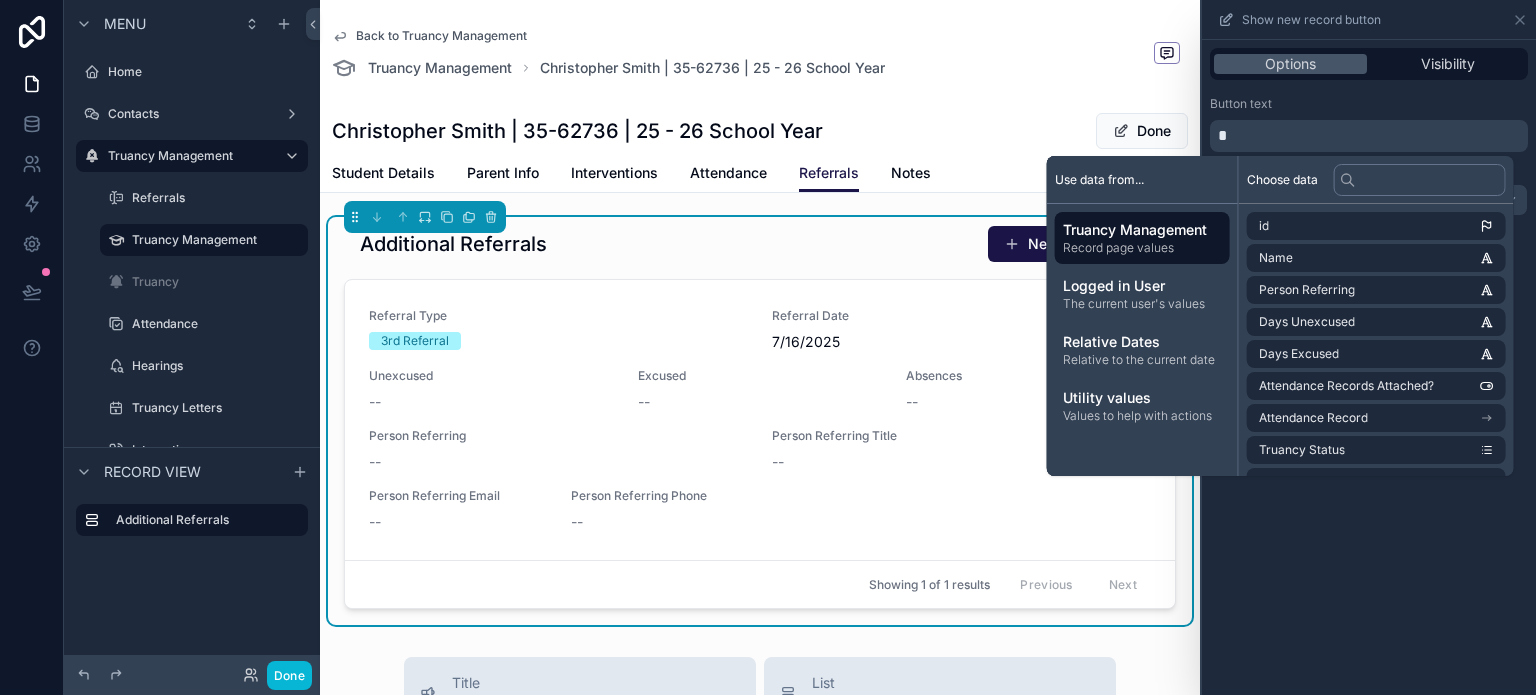 type 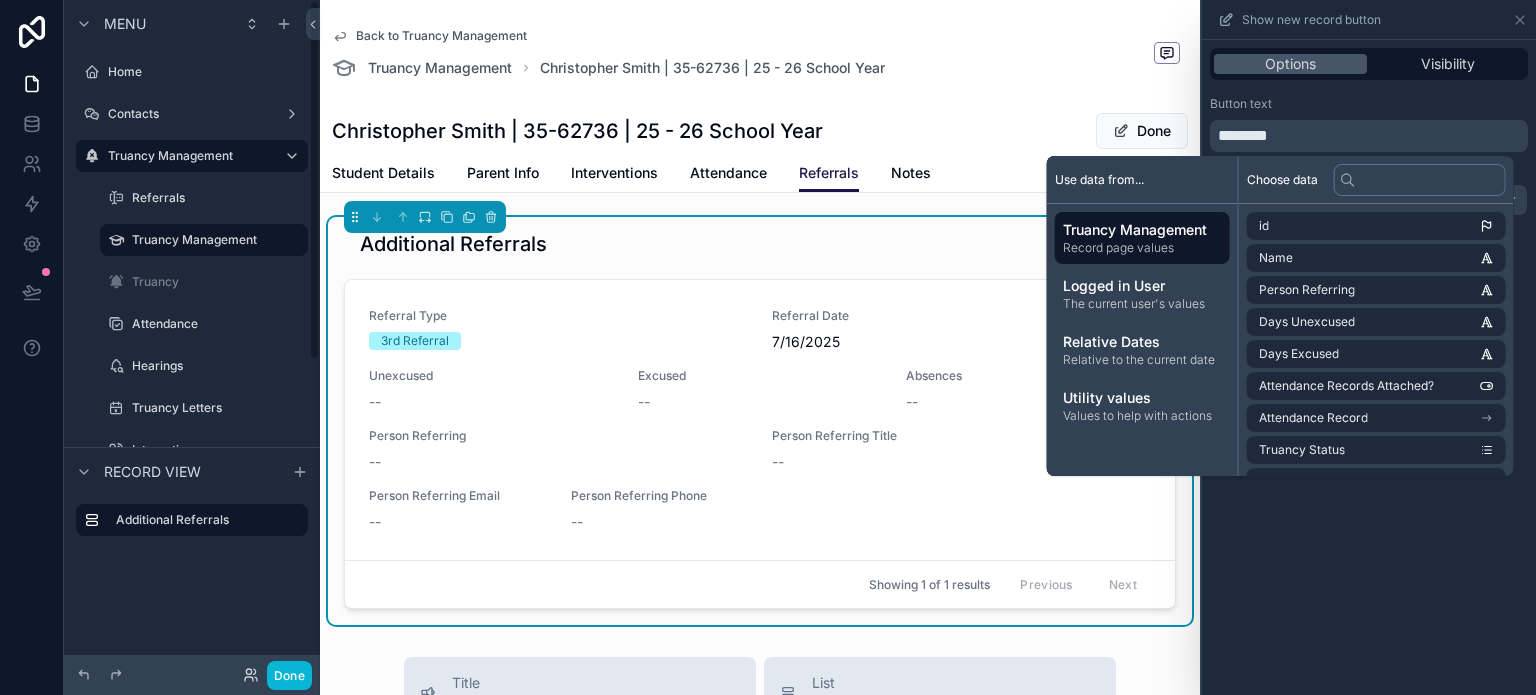 click on "Button text" at bounding box center [1369, 104] 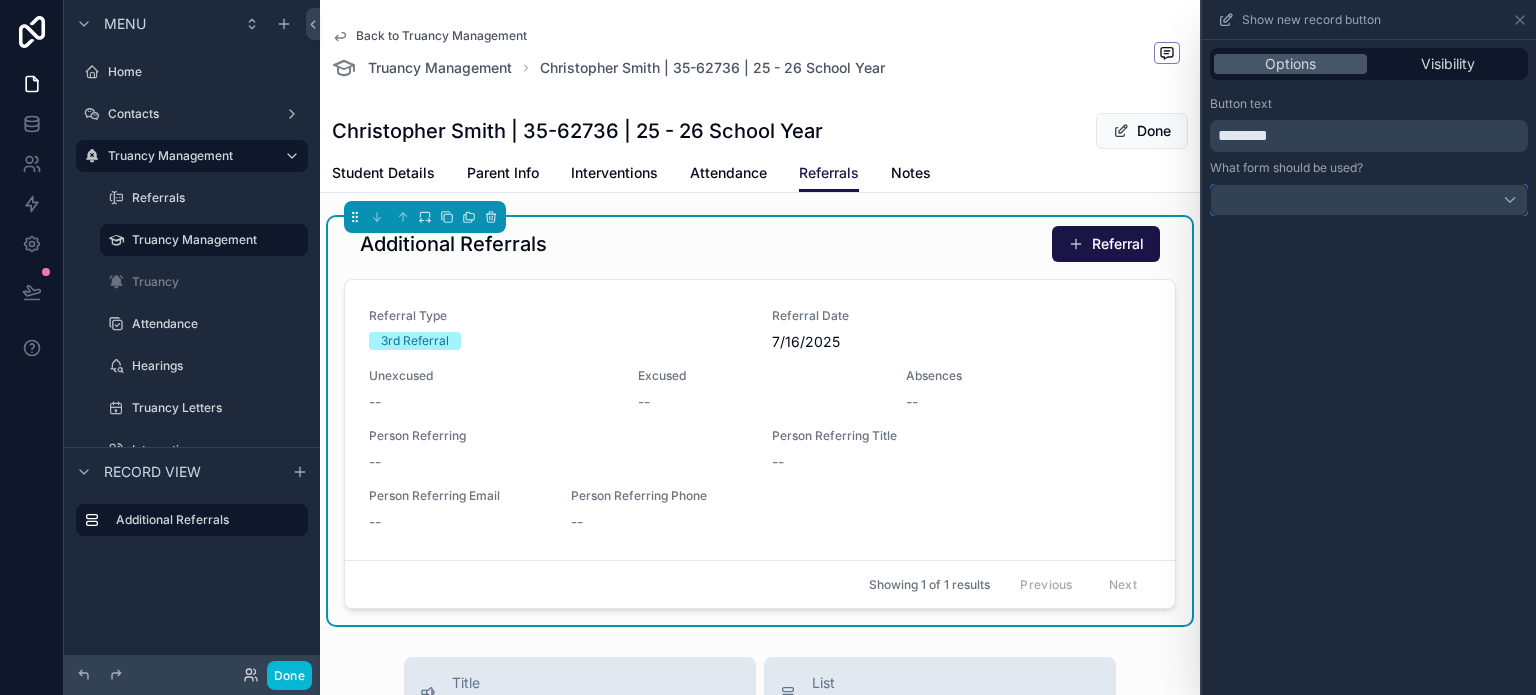 click at bounding box center [1369, 200] 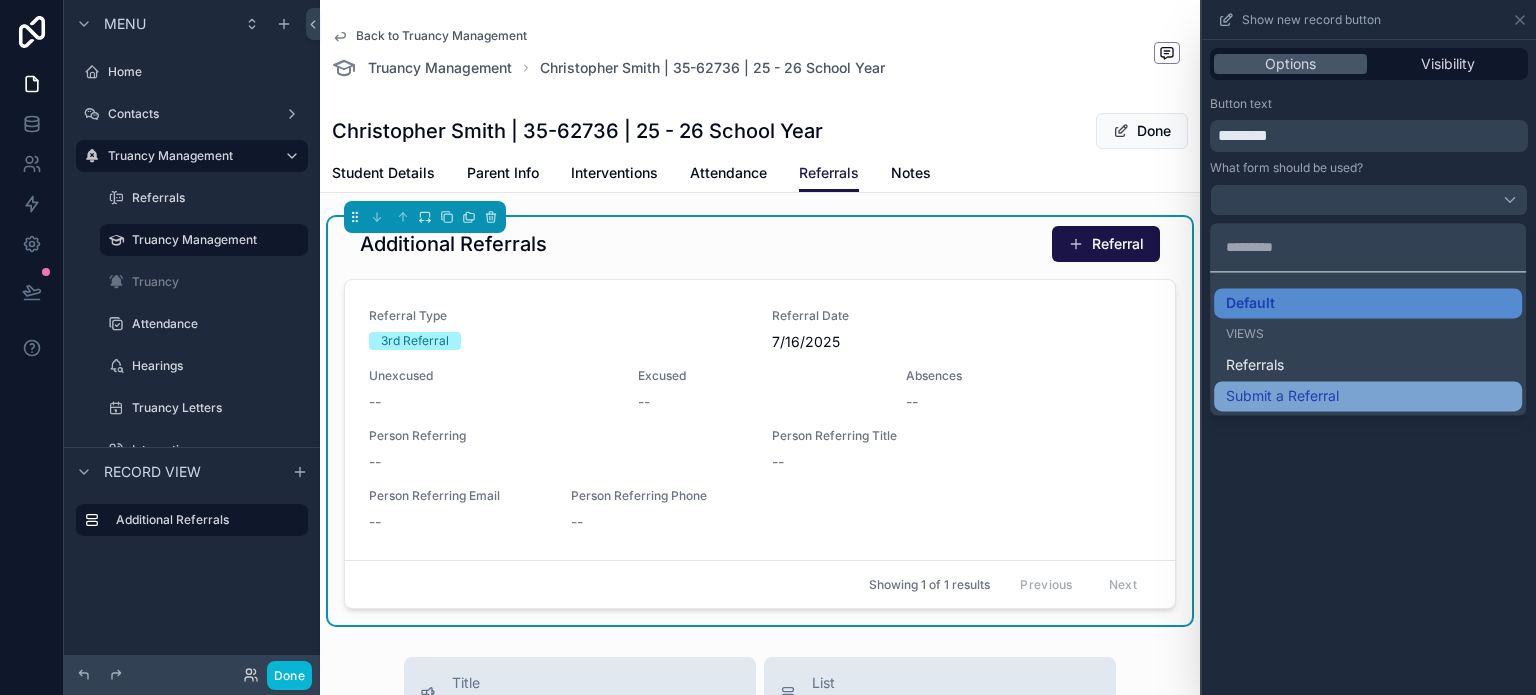 click on "Submit a Referral" at bounding box center (1282, 396) 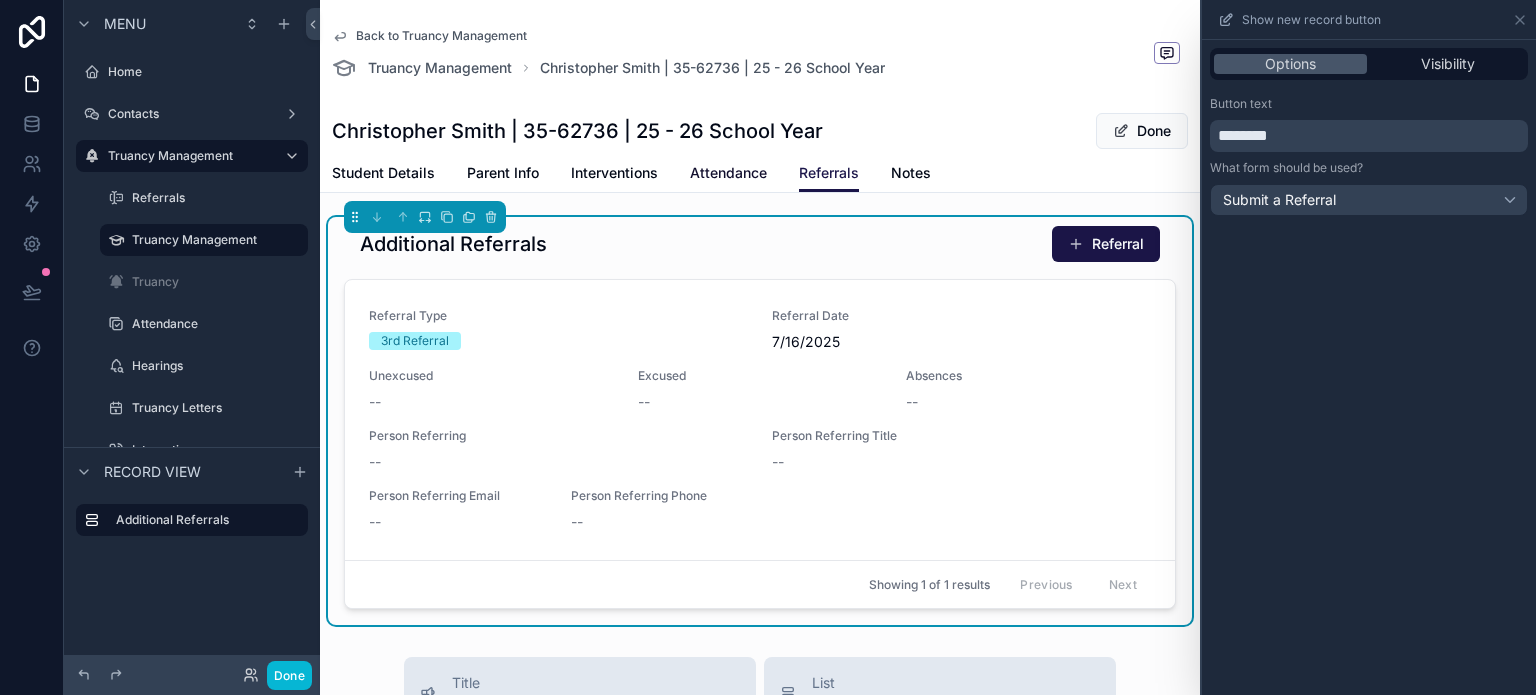 click on "Attendance" at bounding box center [728, 173] 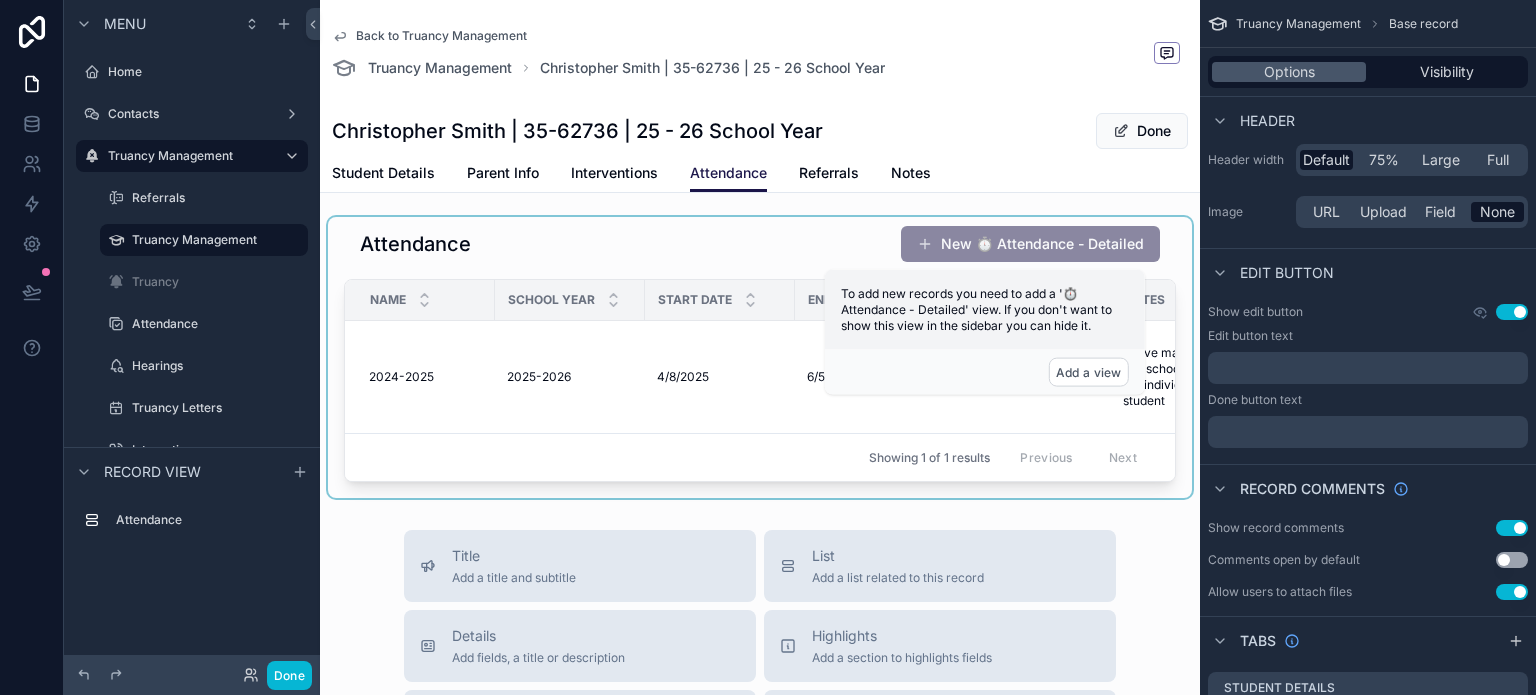 click at bounding box center [760, 357] 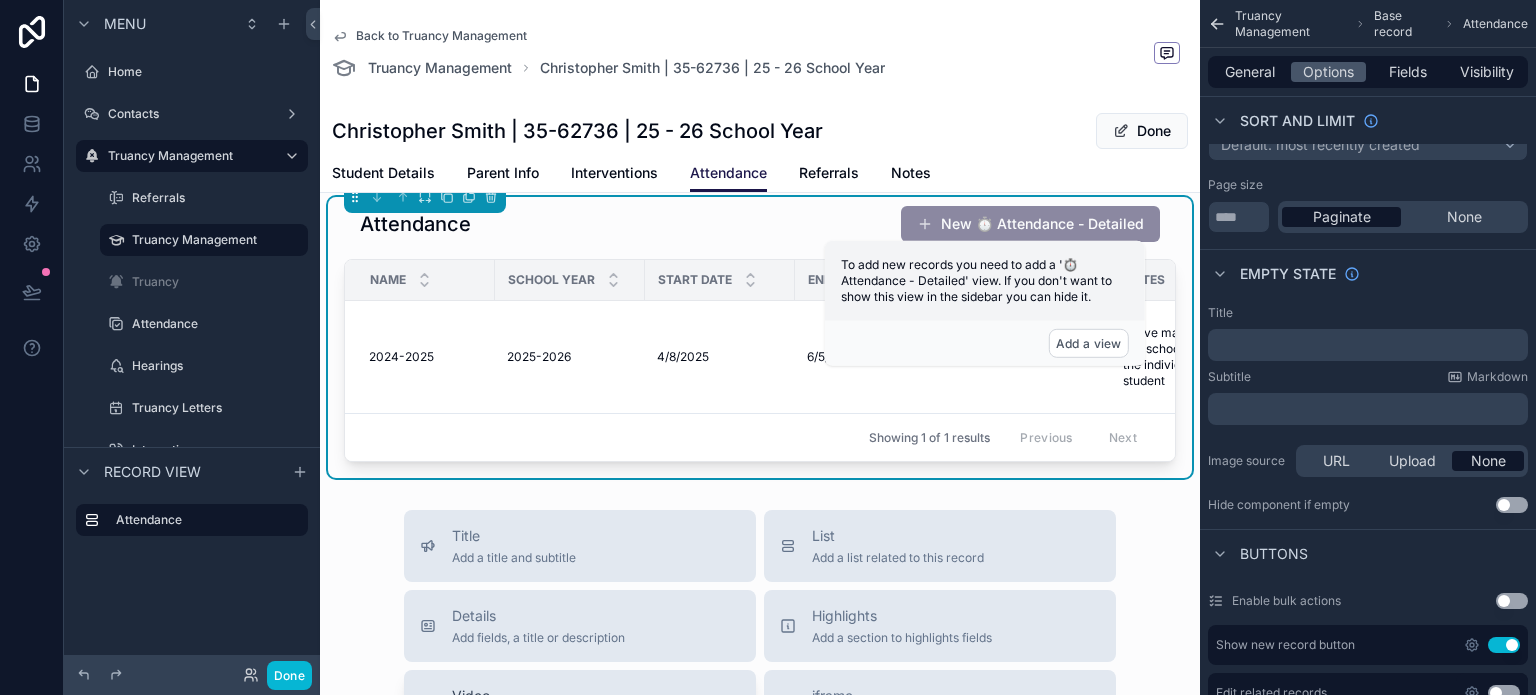 scroll, scrollTop: 0, scrollLeft: 0, axis: both 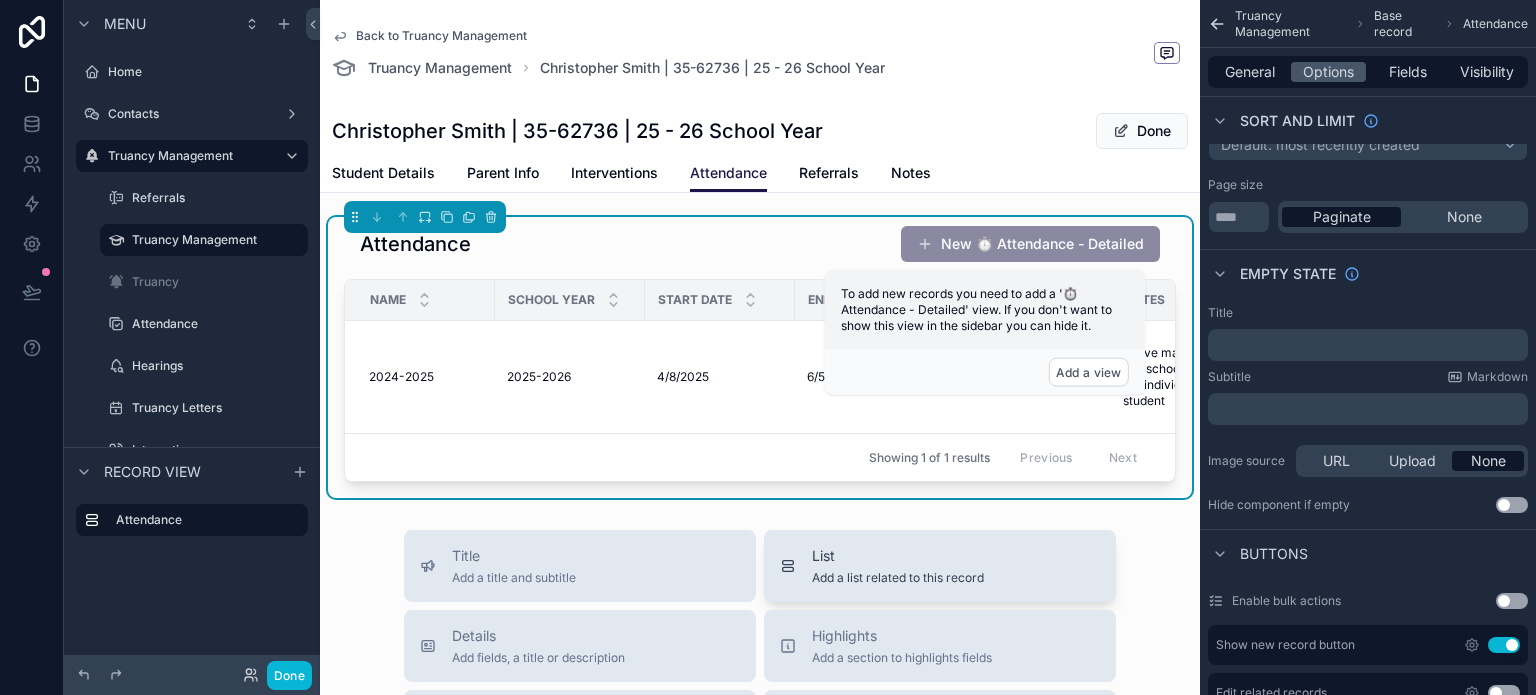 click on "List Add a list related to this record" at bounding box center [940, 566] 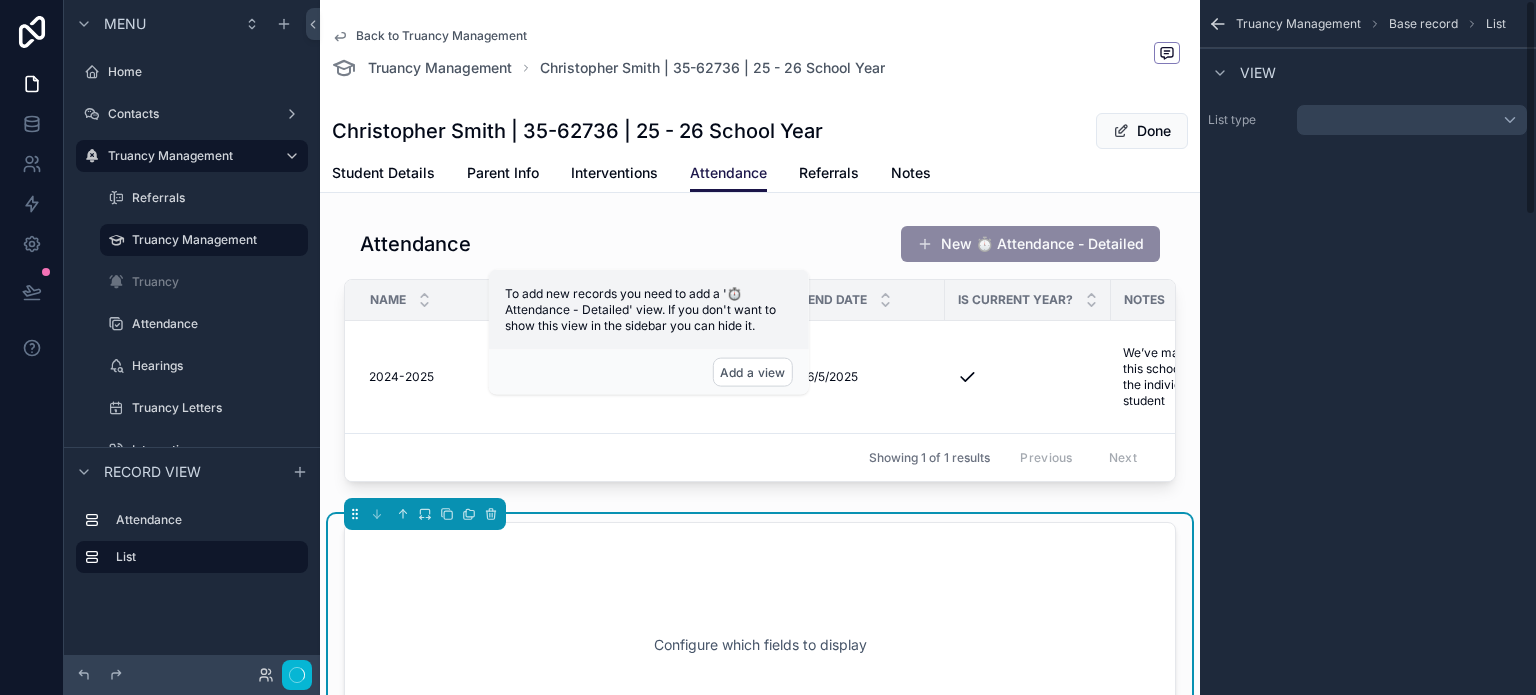 scroll, scrollTop: 0, scrollLeft: 0, axis: both 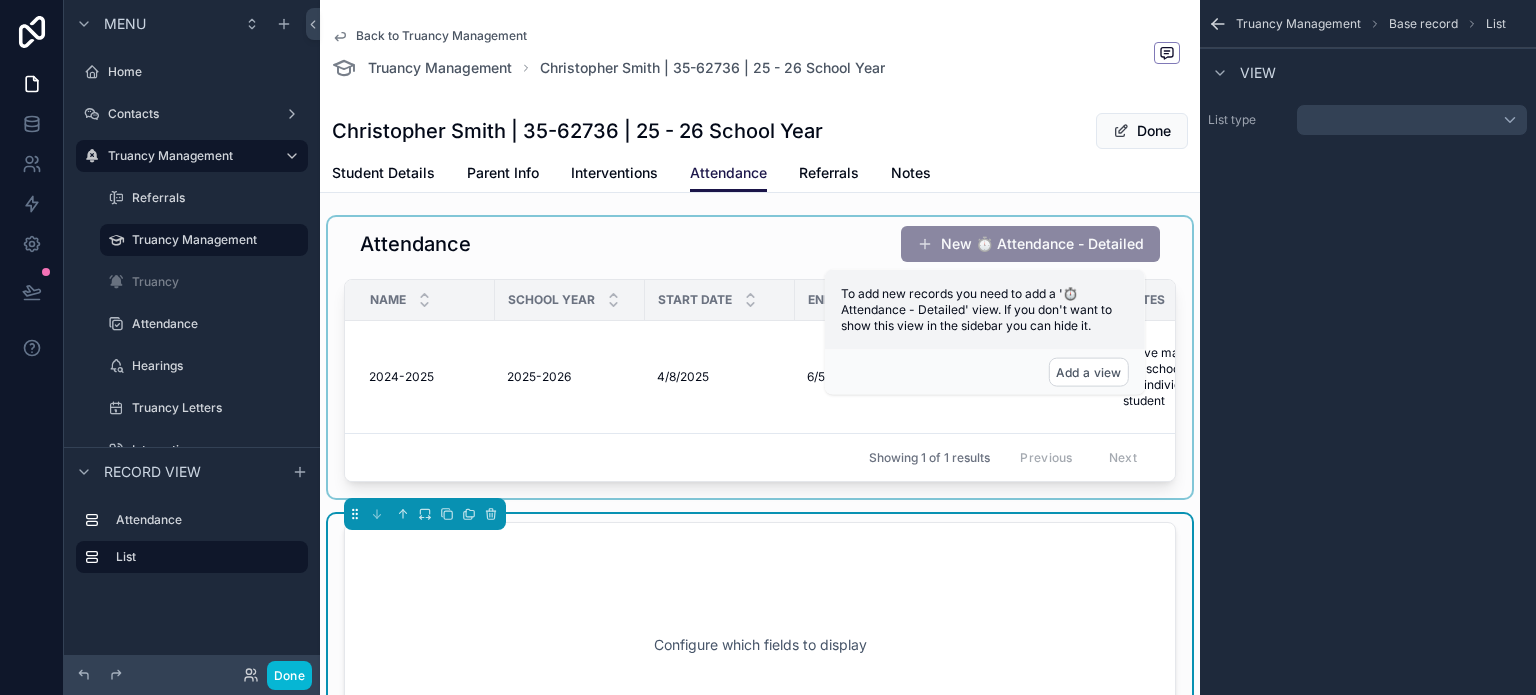 click at bounding box center (760, 357) 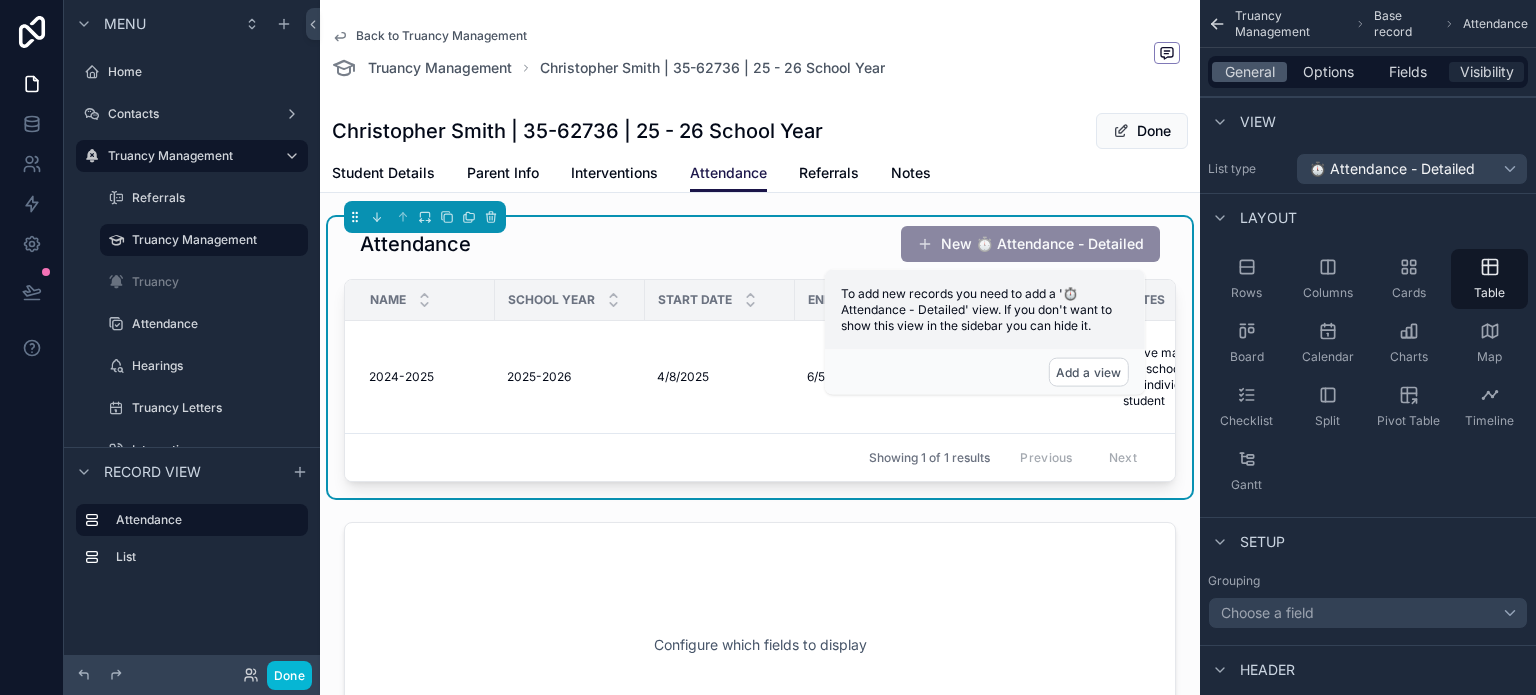 click on "Visibility" at bounding box center (1487, 72) 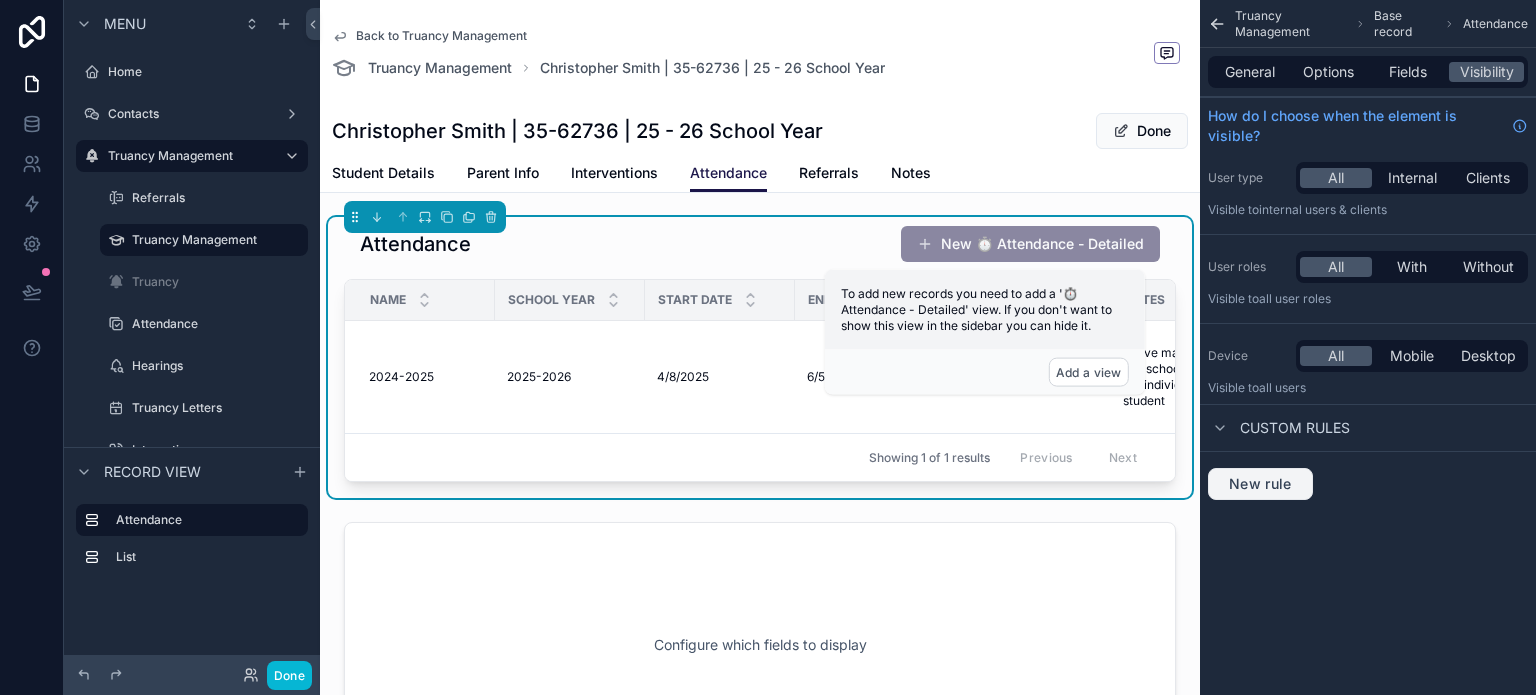 click on "New rule" at bounding box center [1260, 484] 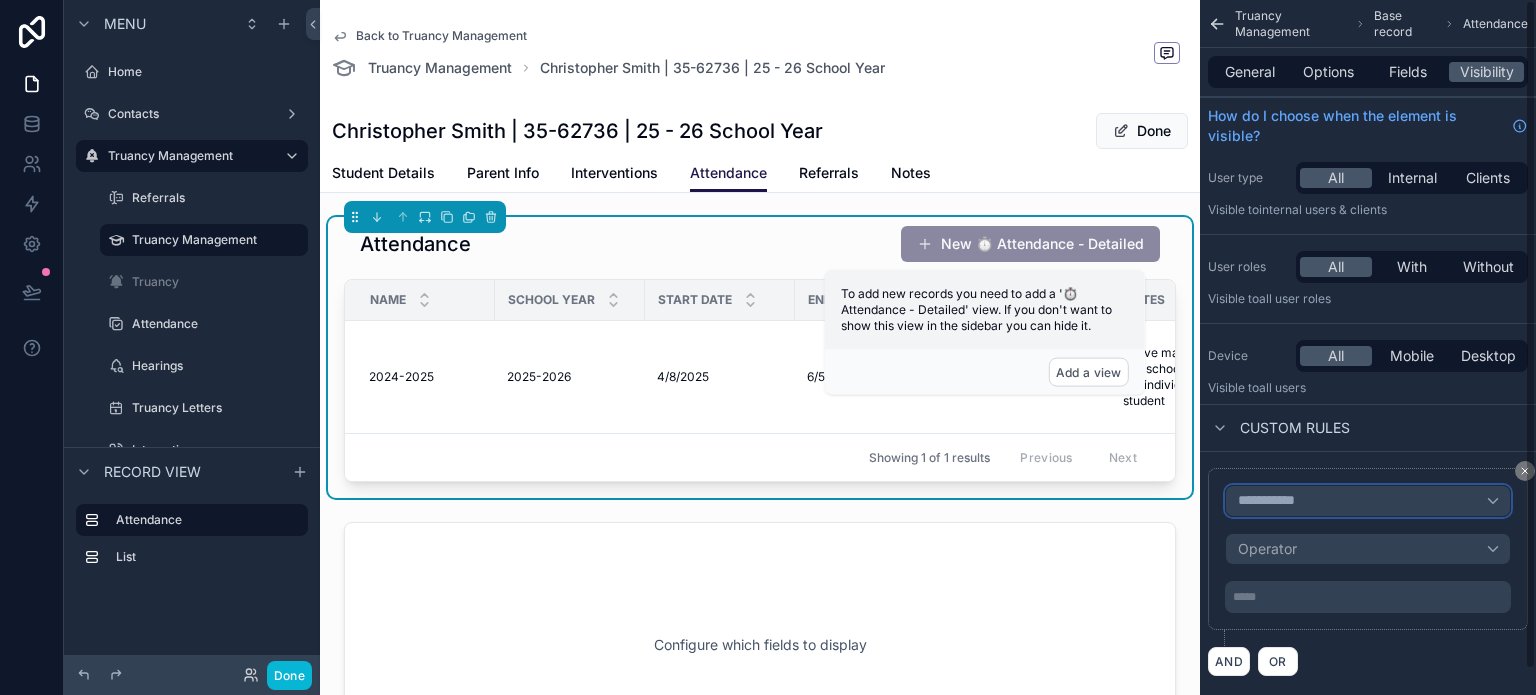 click on "**********" at bounding box center (1275, 501) 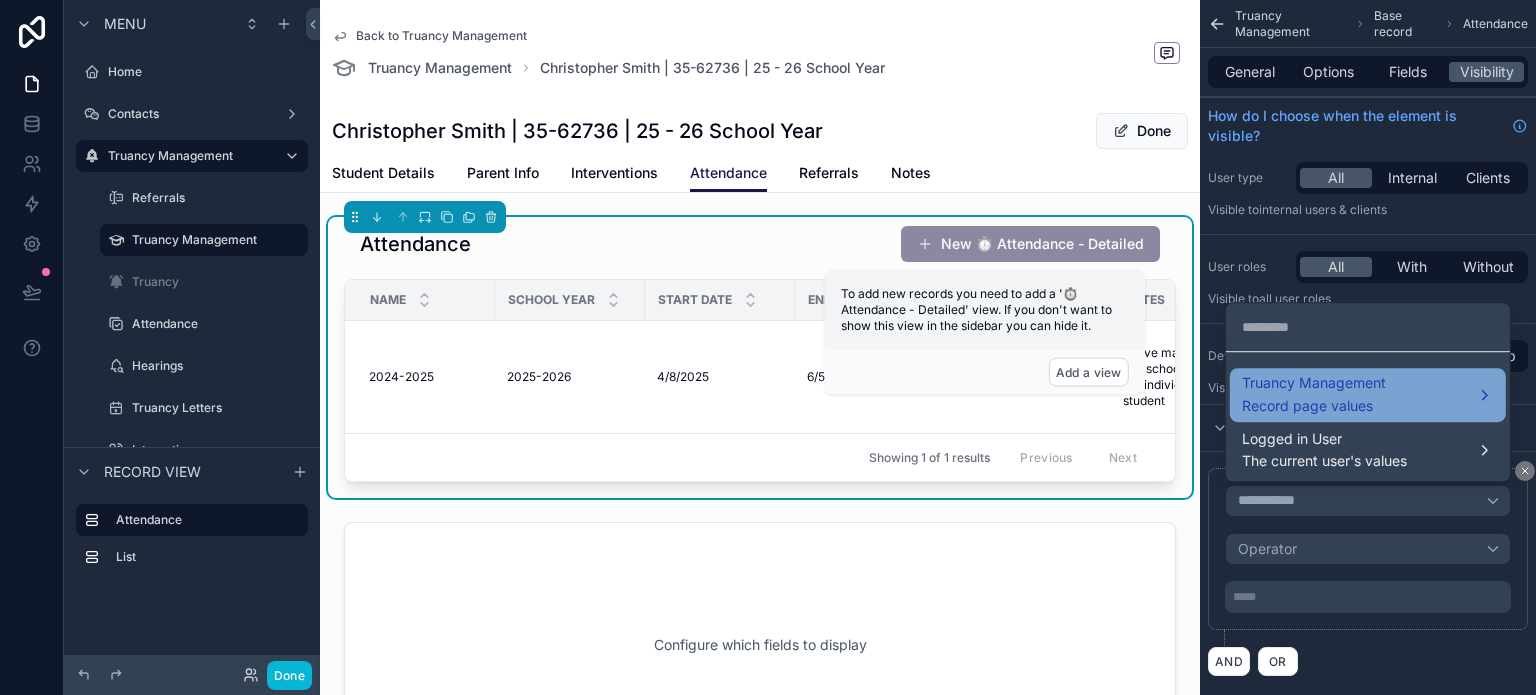 click on "Record page values" at bounding box center [1314, 406] 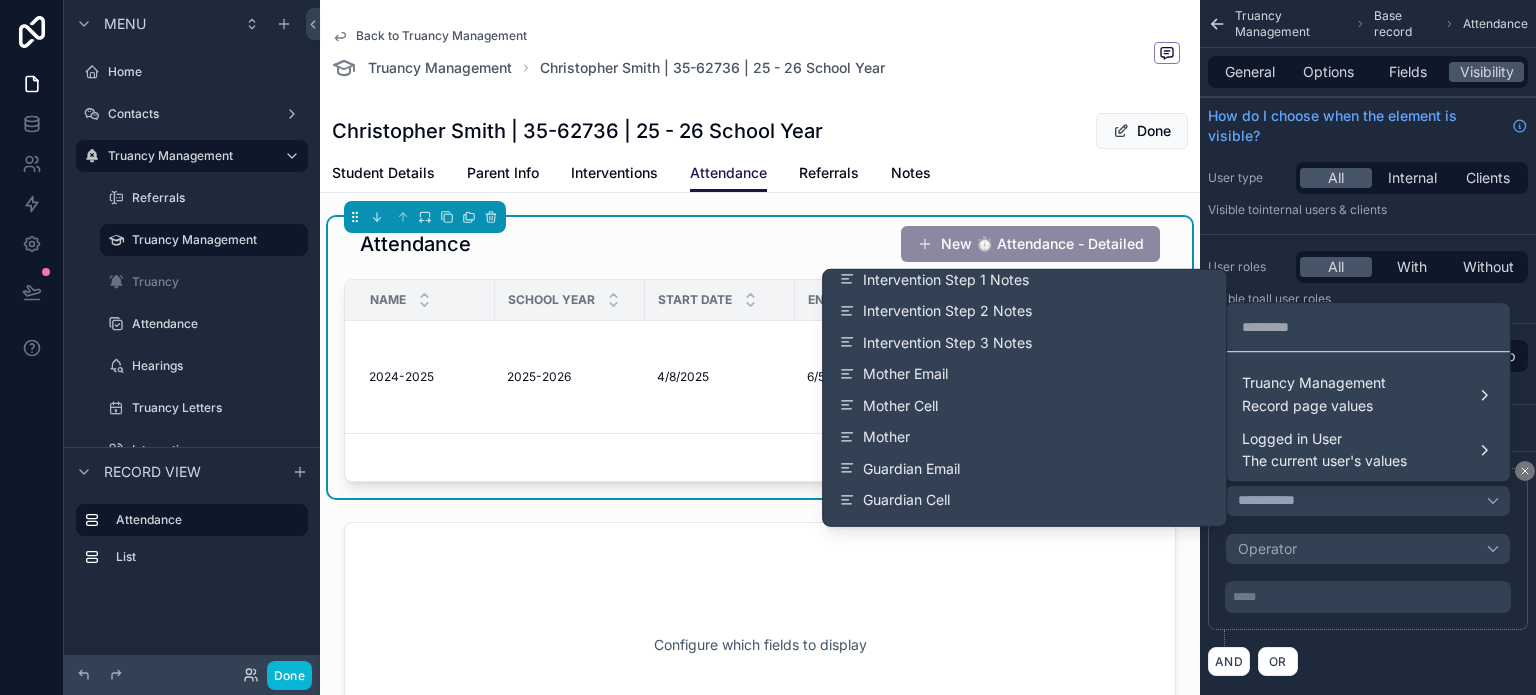 scroll, scrollTop: 2600, scrollLeft: 0, axis: vertical 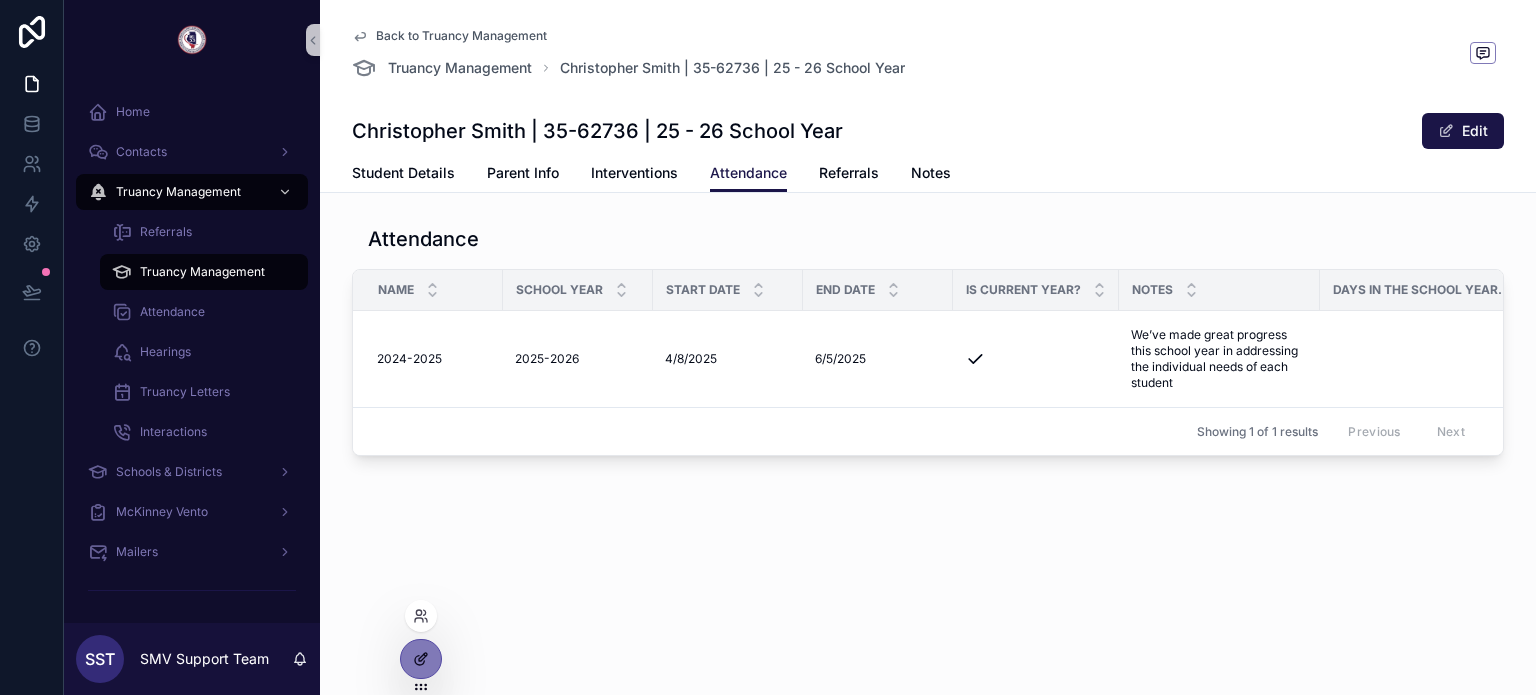 click at bounding box center [421, 659] 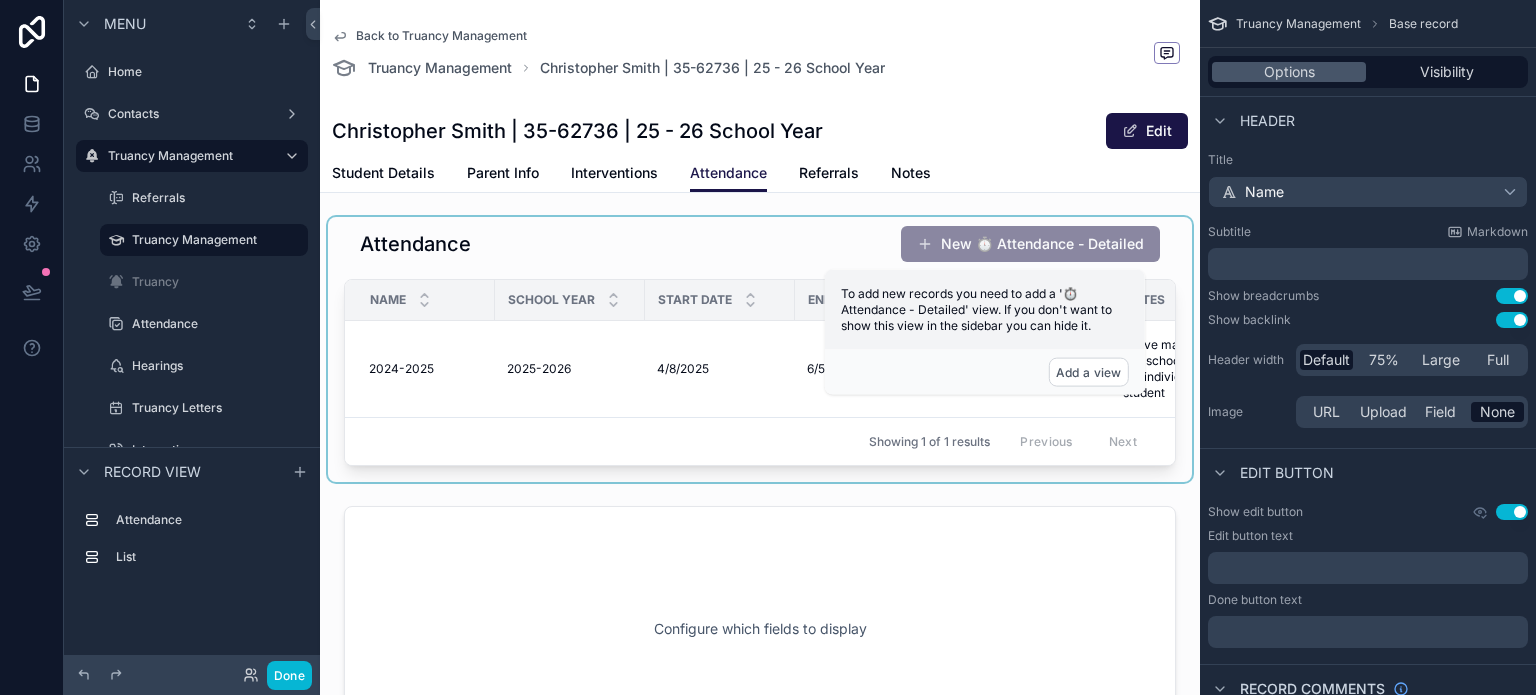 click at bounding box center (760, 349) 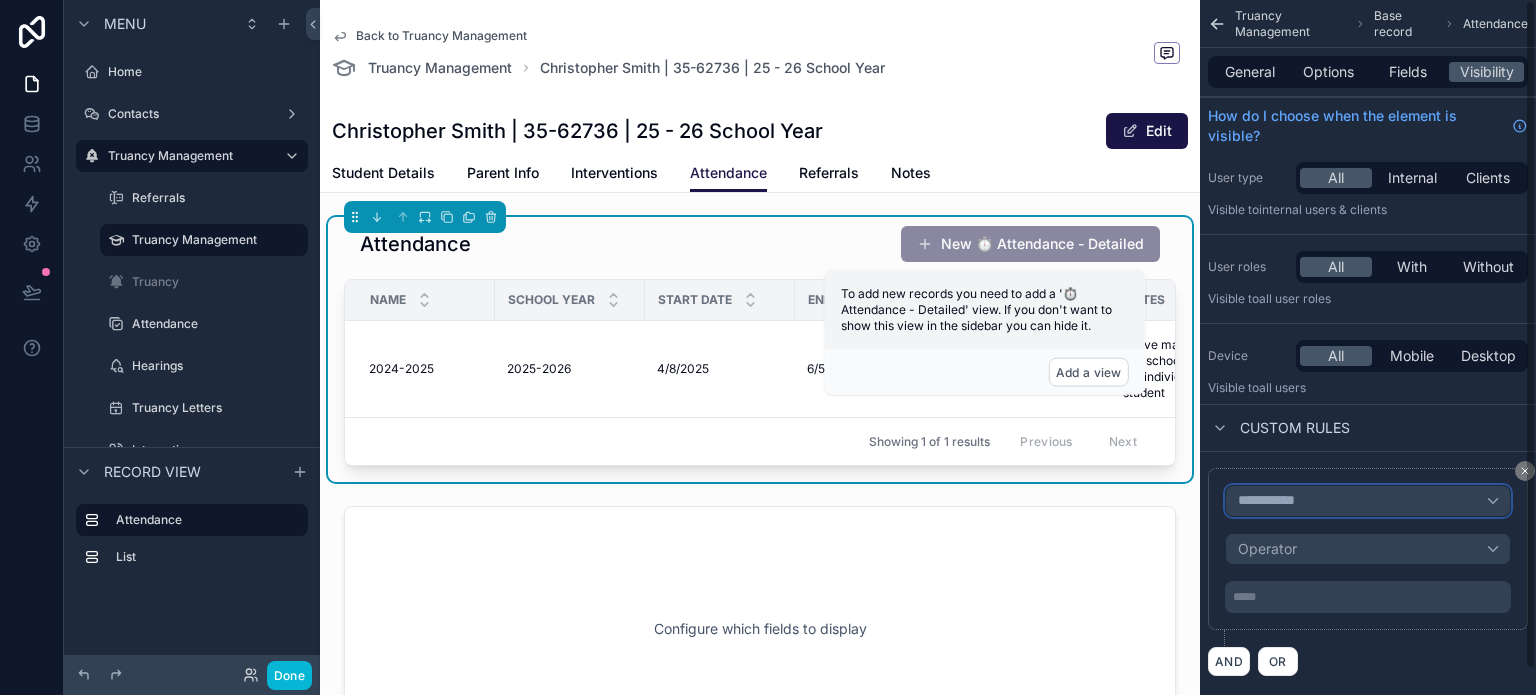 click on "**********" at bounding box center (1275, 501) 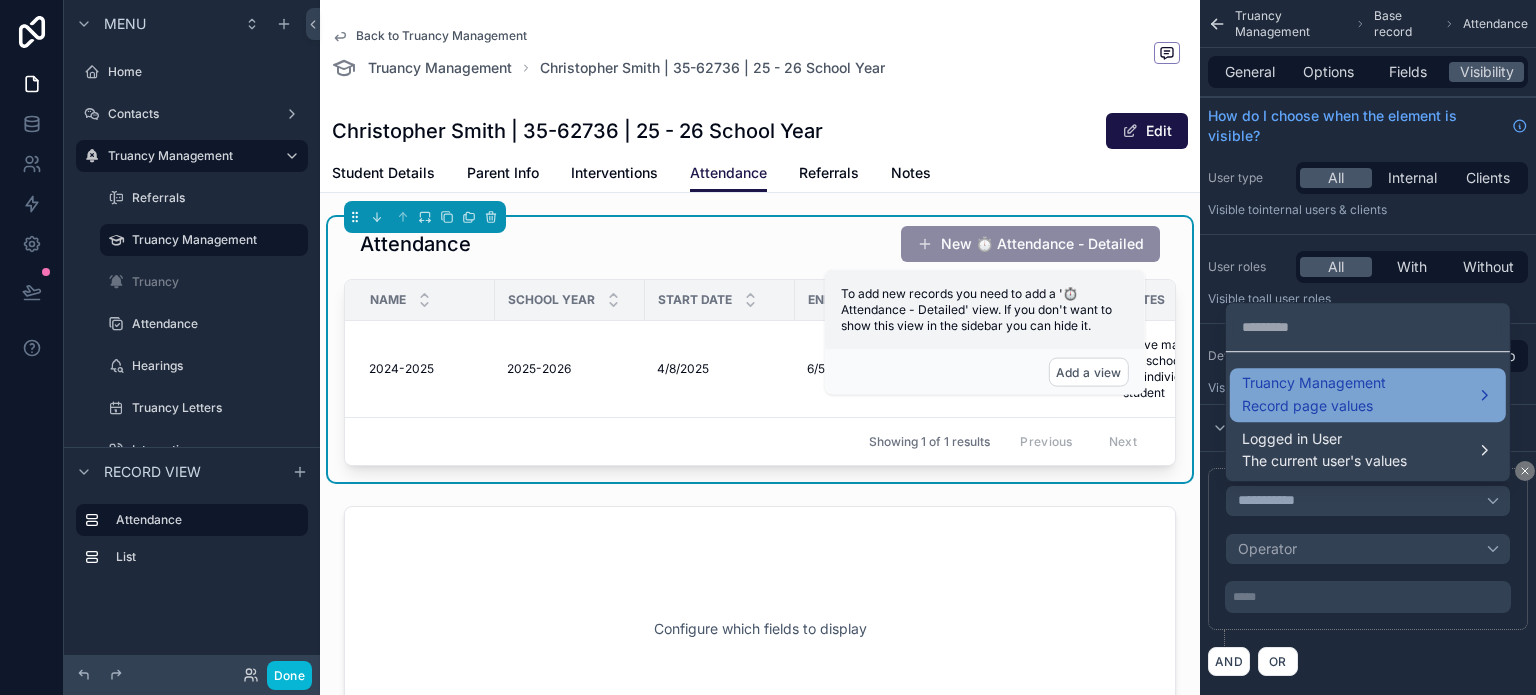 click on "Record page values" at bounding box center (1314, 406) 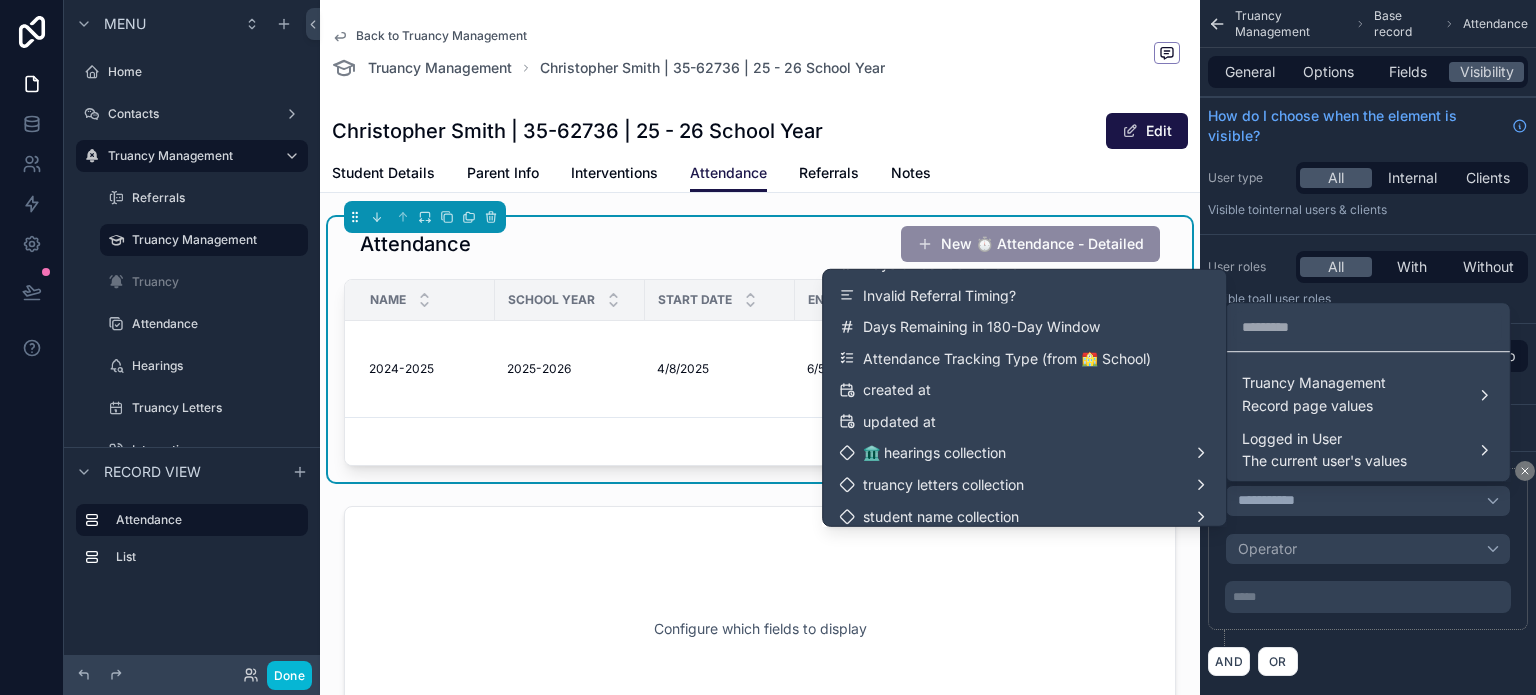 scroll, scrollTop: 3726, scrollLeft: 0, axis: vertical 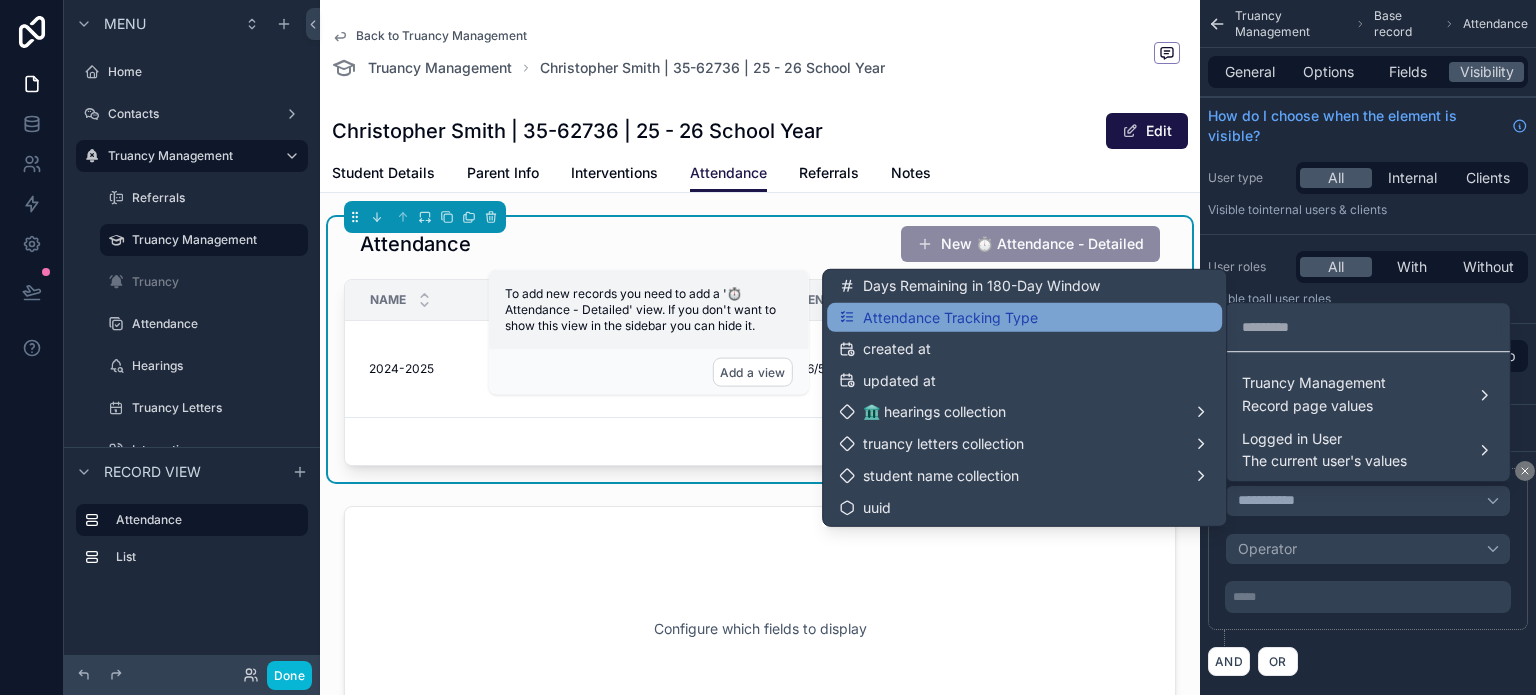 click on "Attendance Tracking Type" at bounding box center [1024, 317] 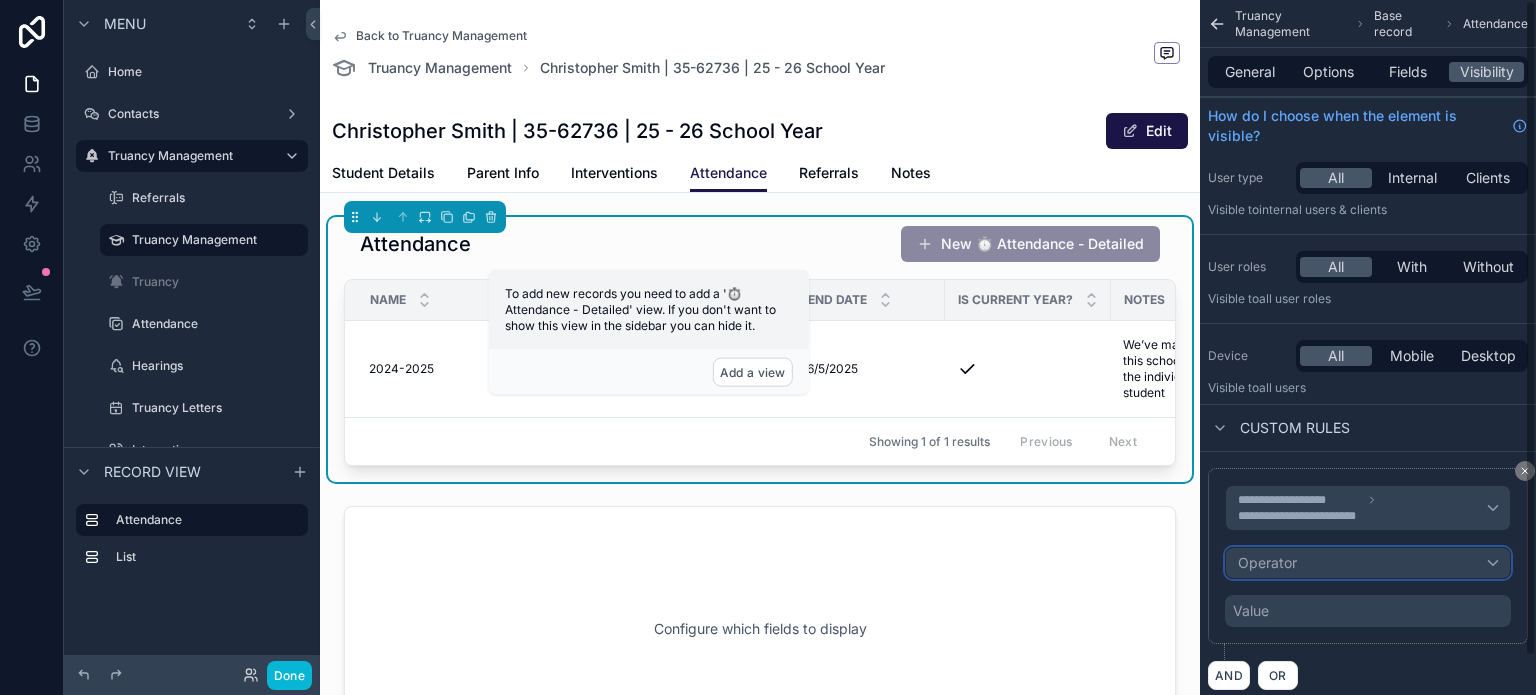 click on "Operator" at bounding box center [1267, 562] 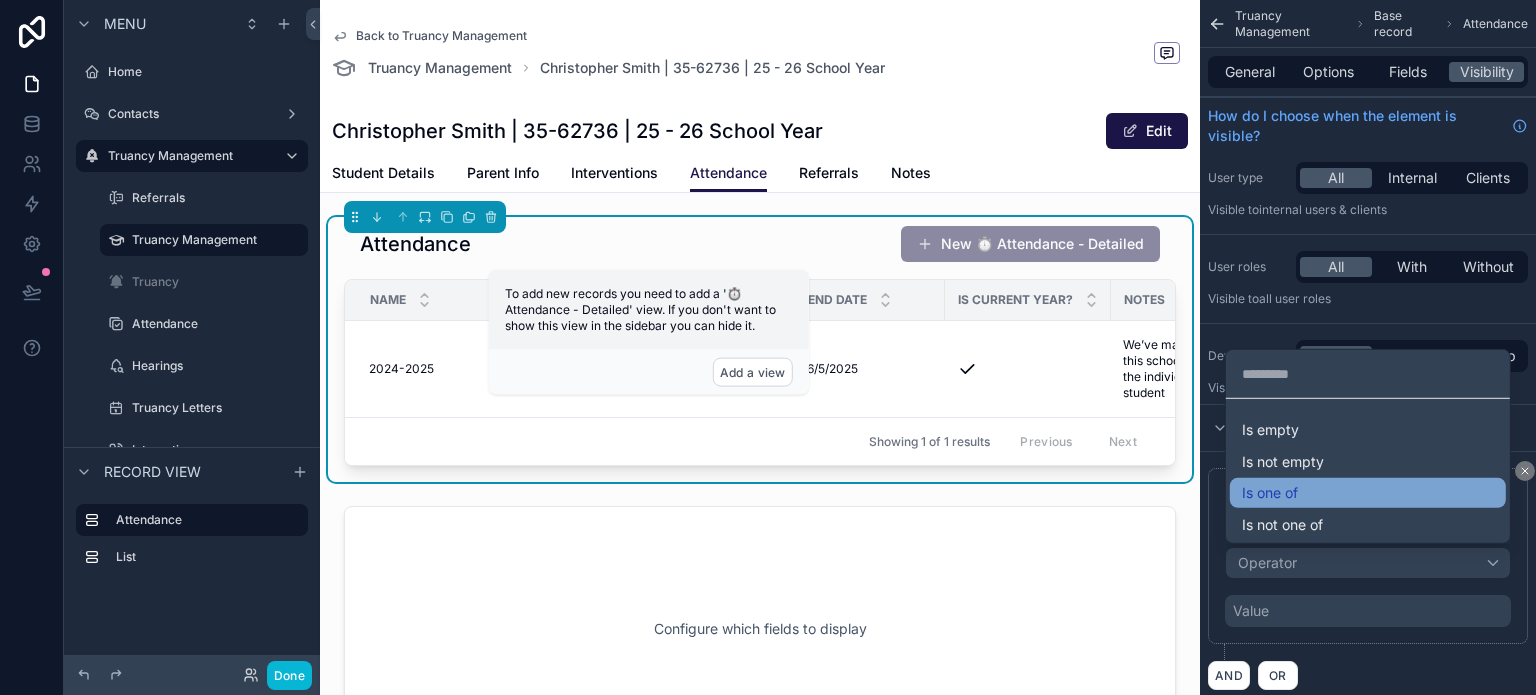 click on "Is one of" at bounding box center (1270, 493) 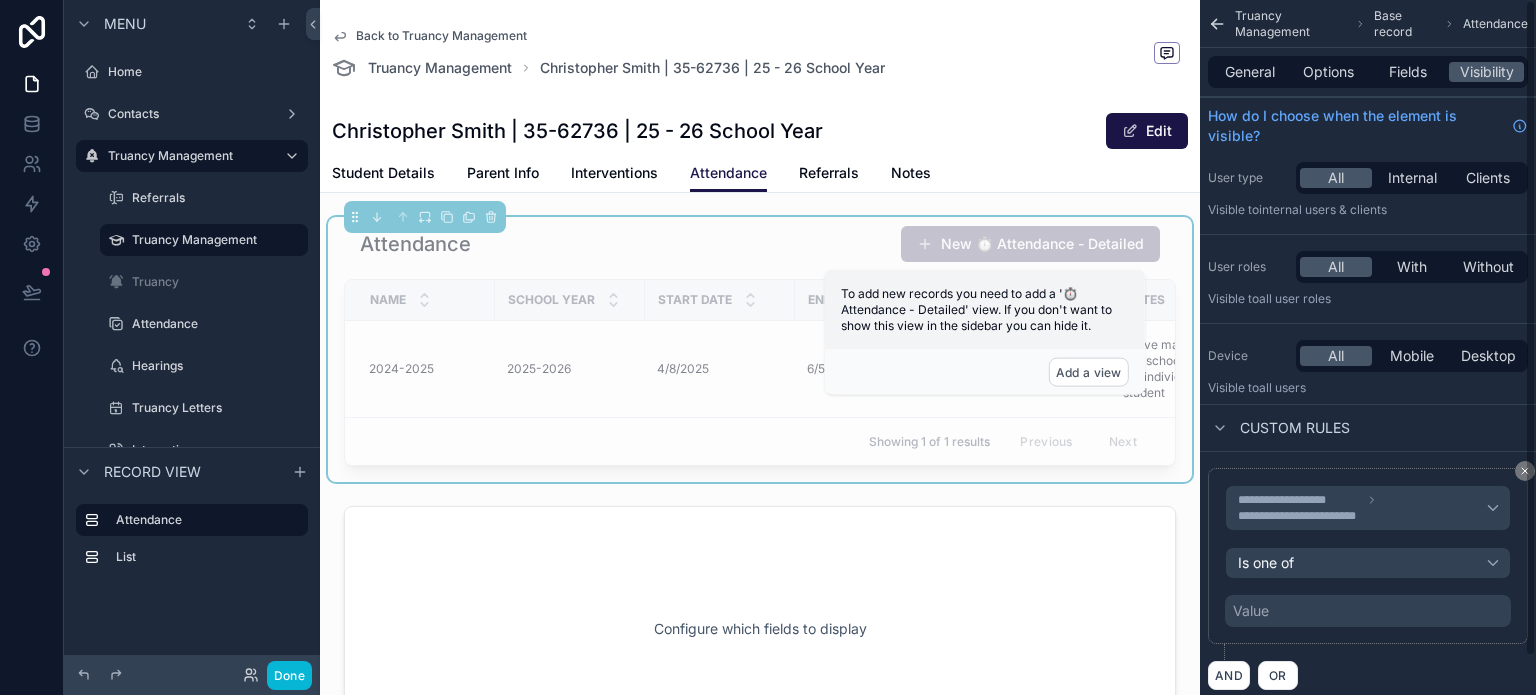 click on "Value" at bounding box center (1368, 611) 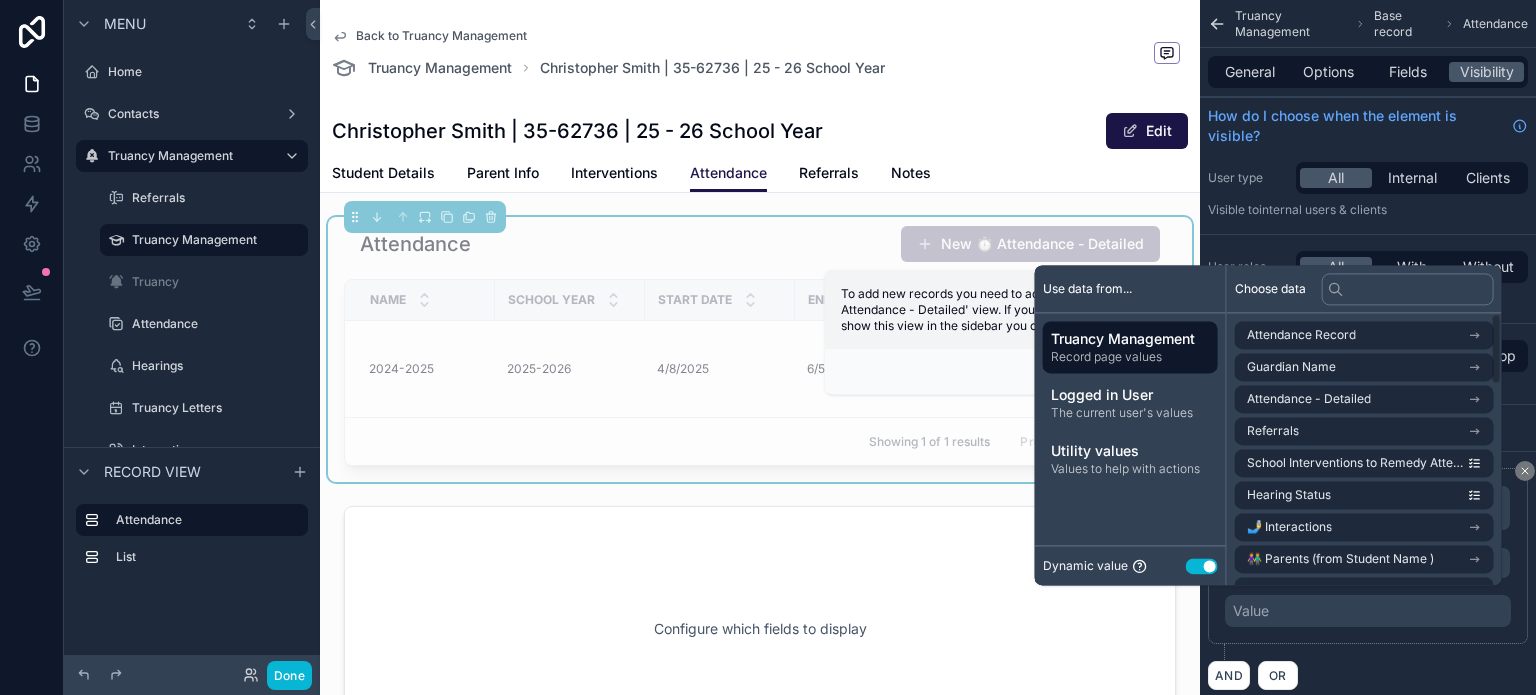 click on "Use setting" at bounding box center [1202, 566] 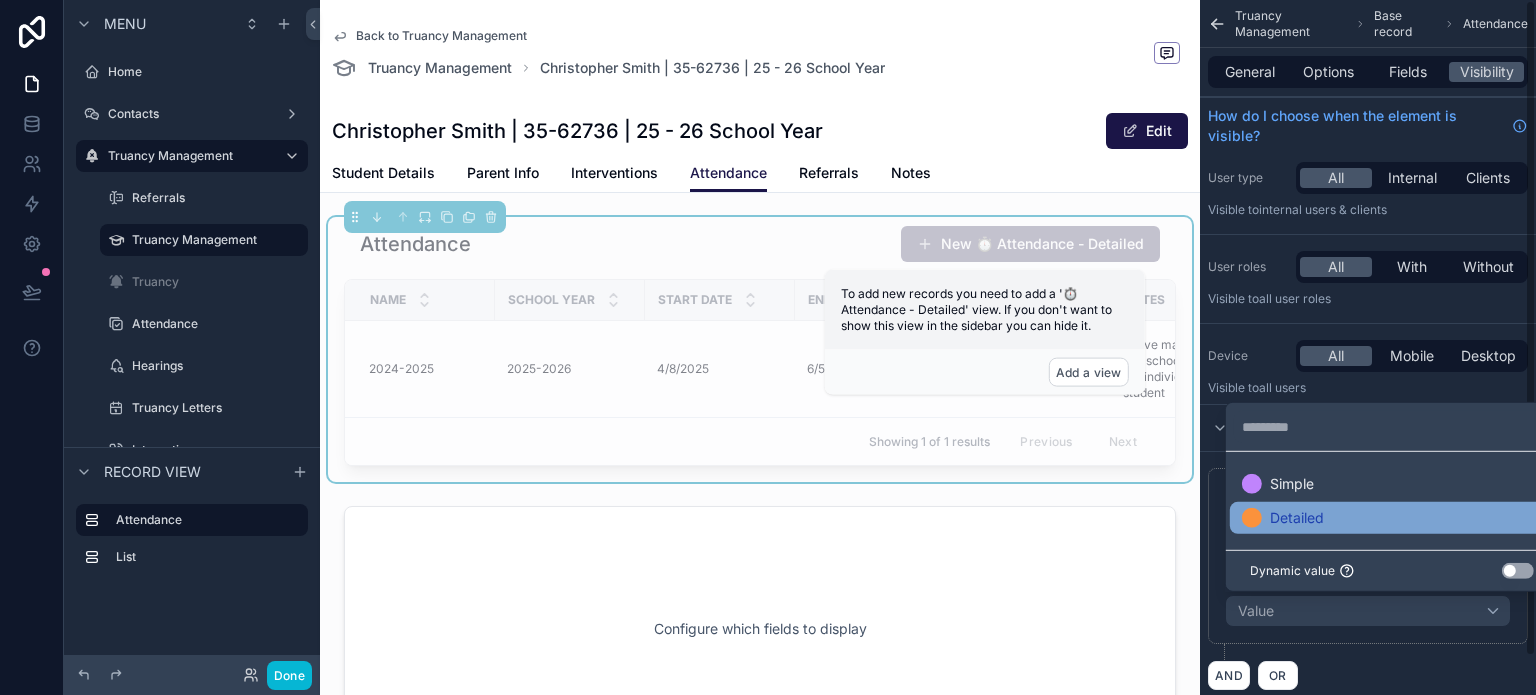 click on "Detailed" at bounding box center [1392, 518] 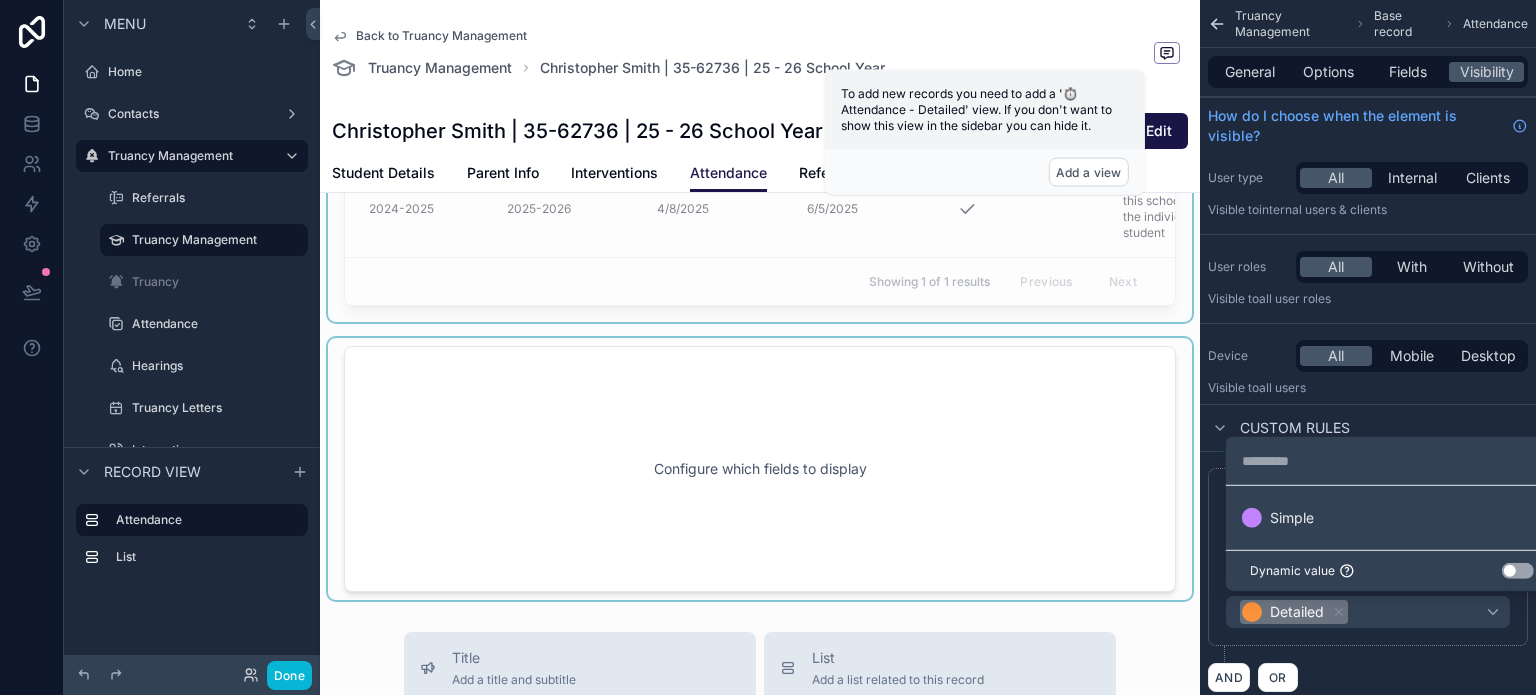 scroll, scrollTop: 200, scrollLeft: 0, axis: vertical 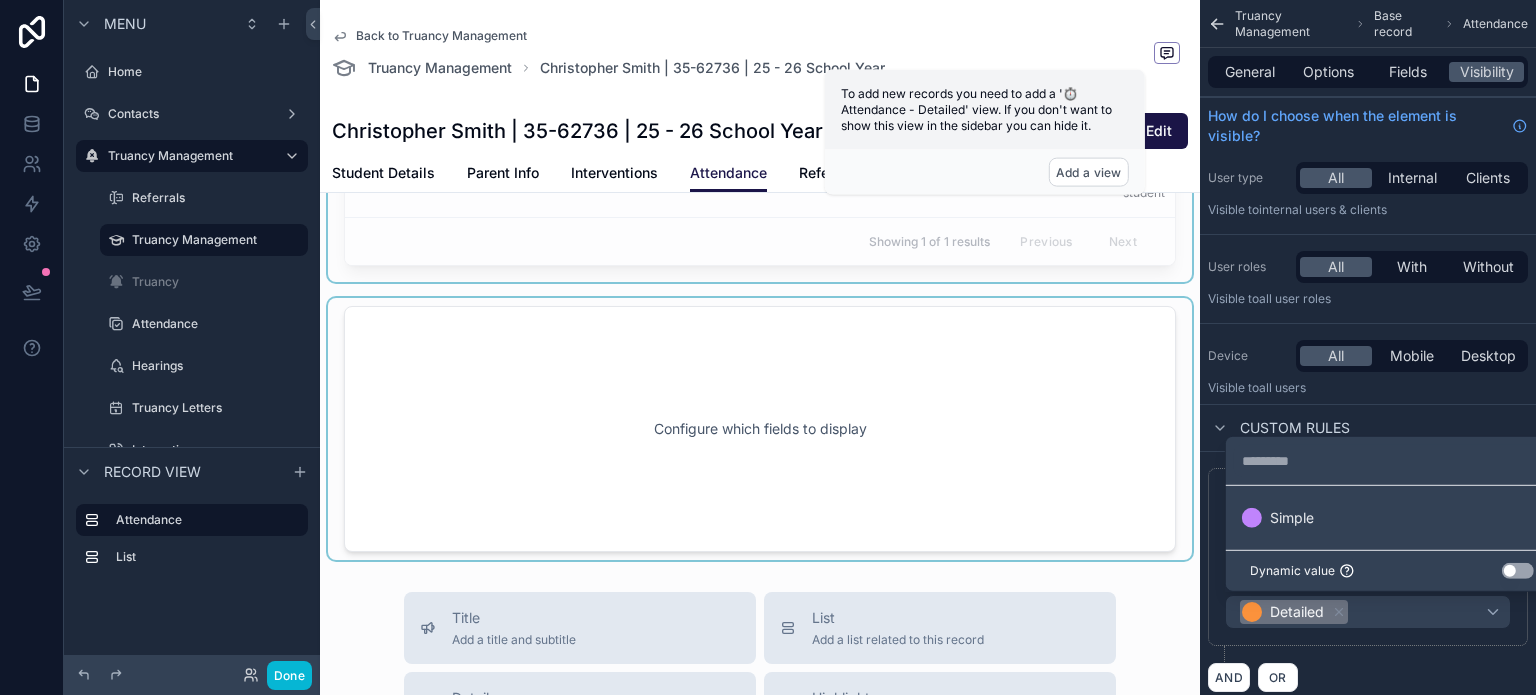 click at bounding box center (760, 429) 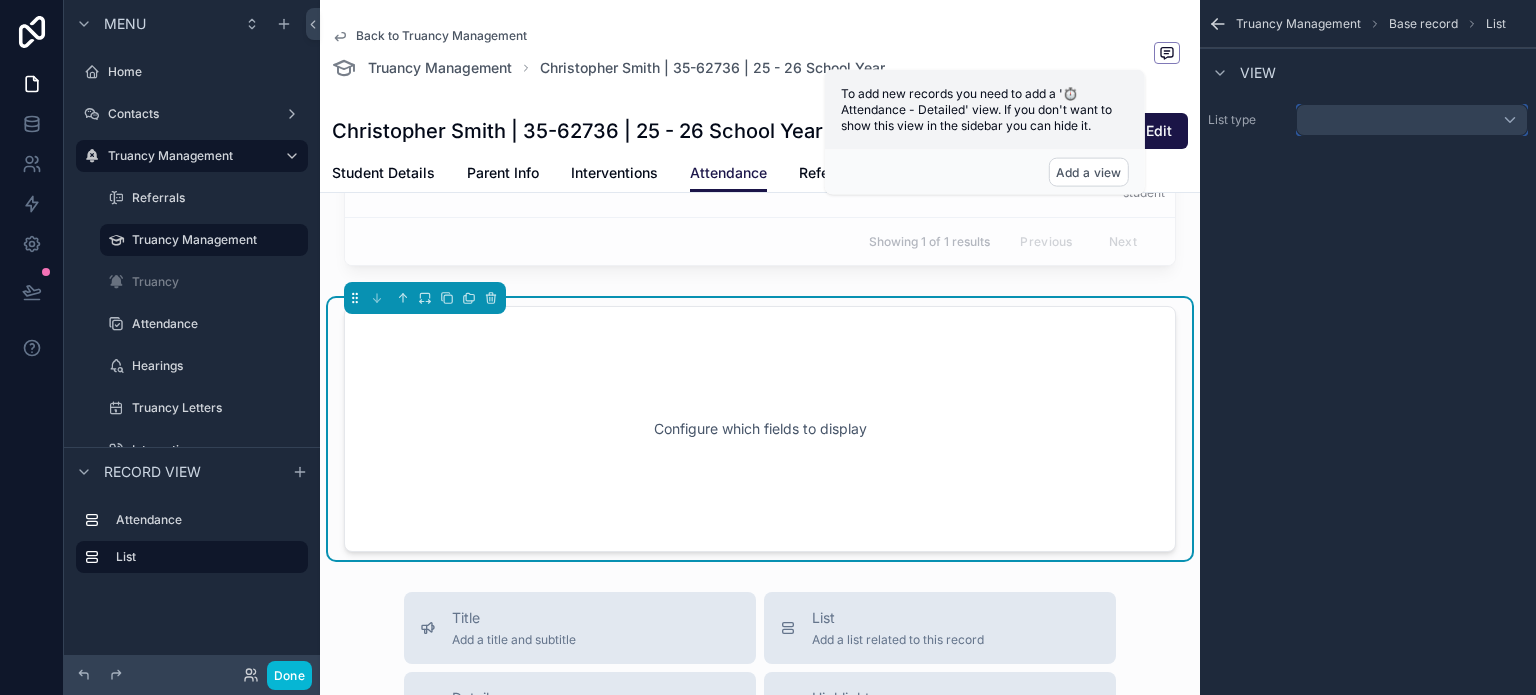 click at bounding box center (1412, 120) 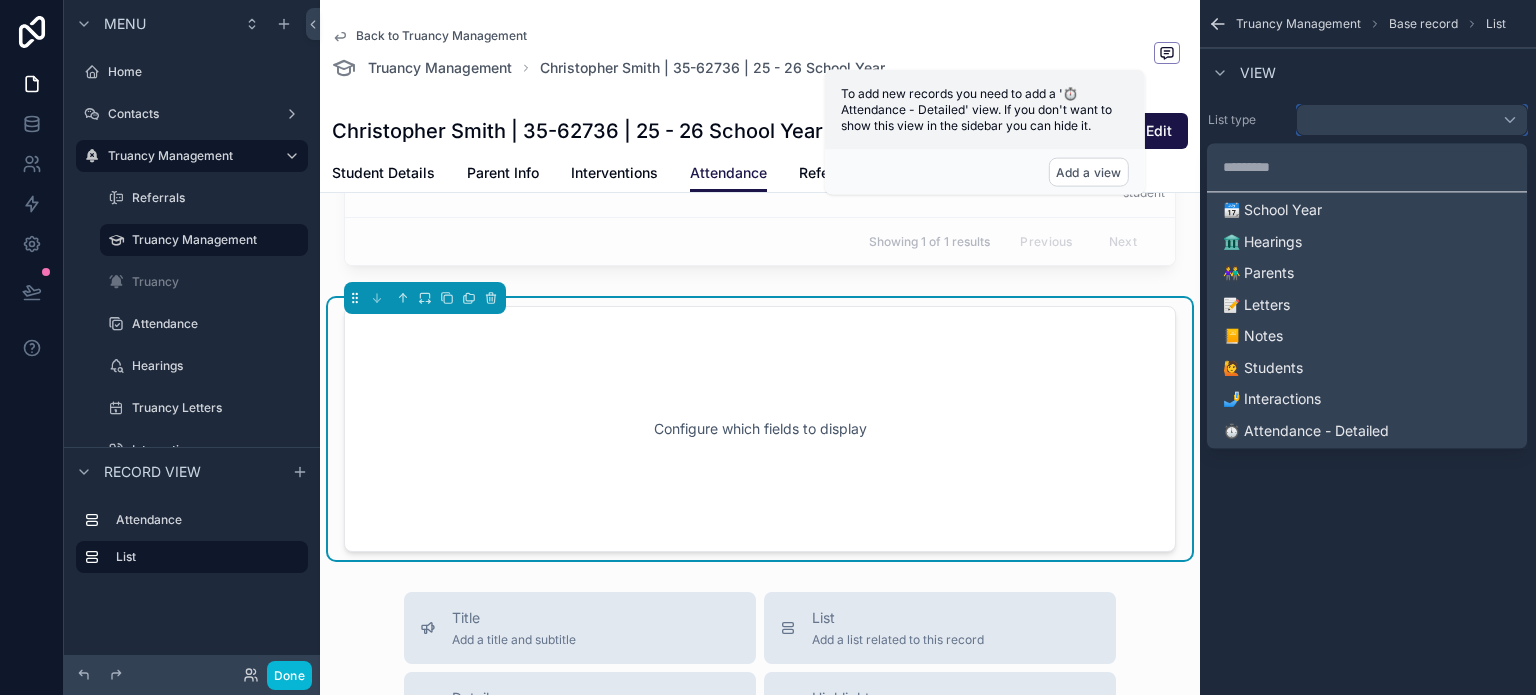 scroll, scrollTop: 700, scrollLeft: 0, axis: vertical 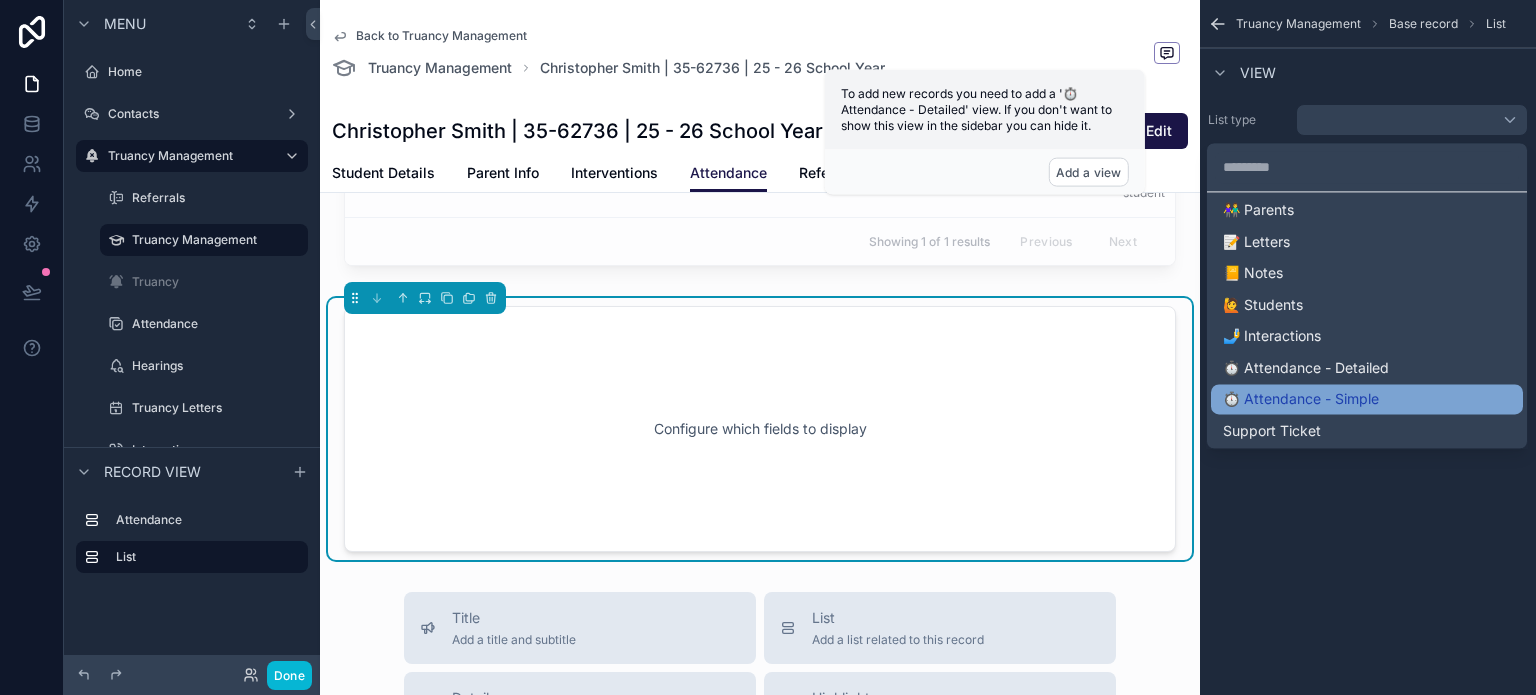 click on "⏱️ Attendance - Simple" at bounding box center (1367, 399) 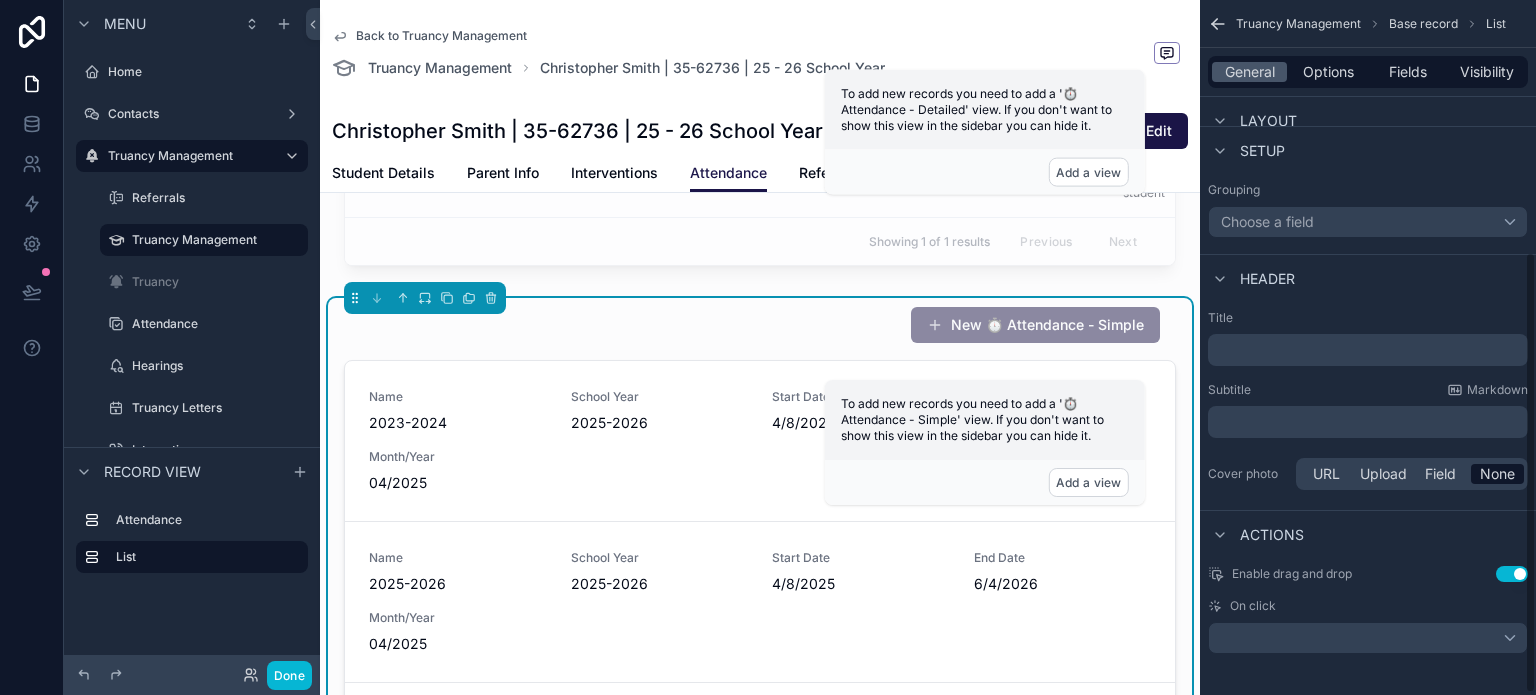 scroll, scrollTop: 397, scrollLeft: 0, axis: vertical 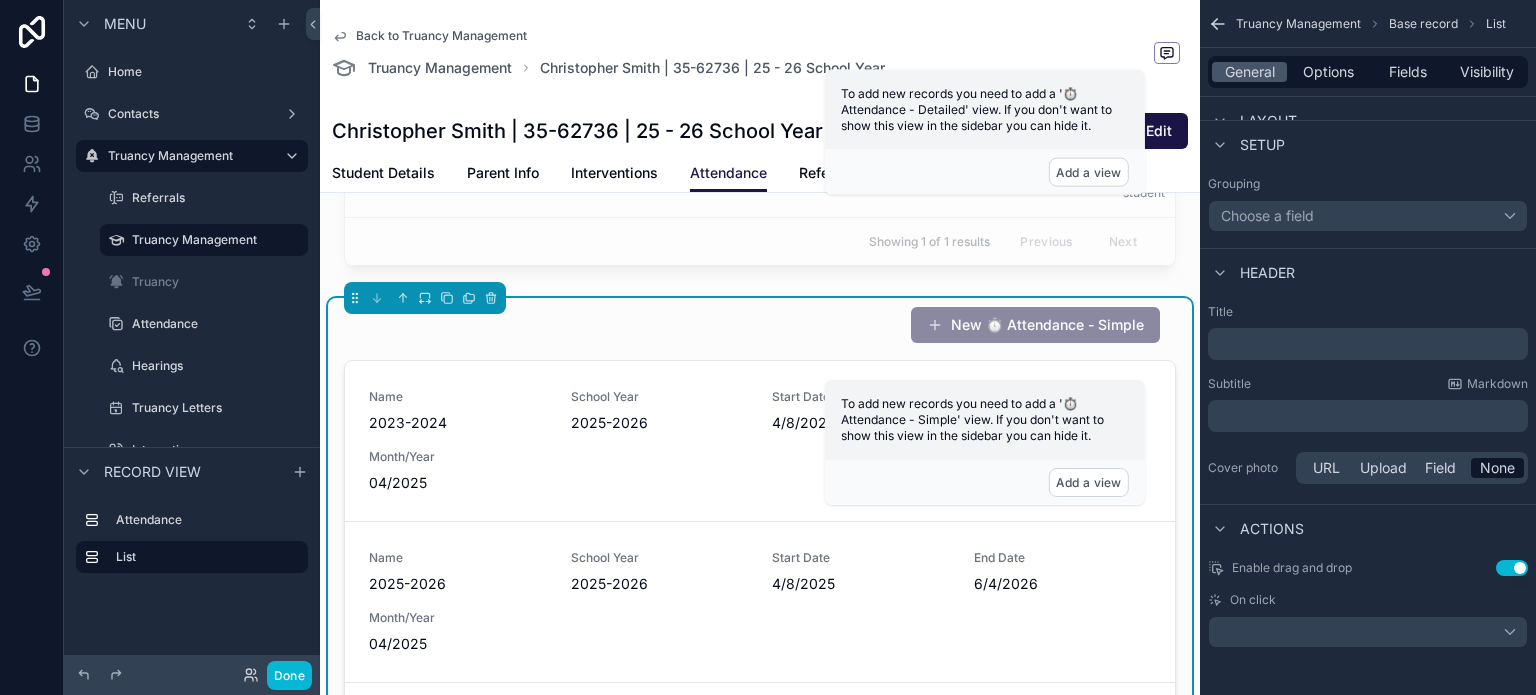 click on "New ⏱️ Attendance - Simple" at bounding box center [760, 325] 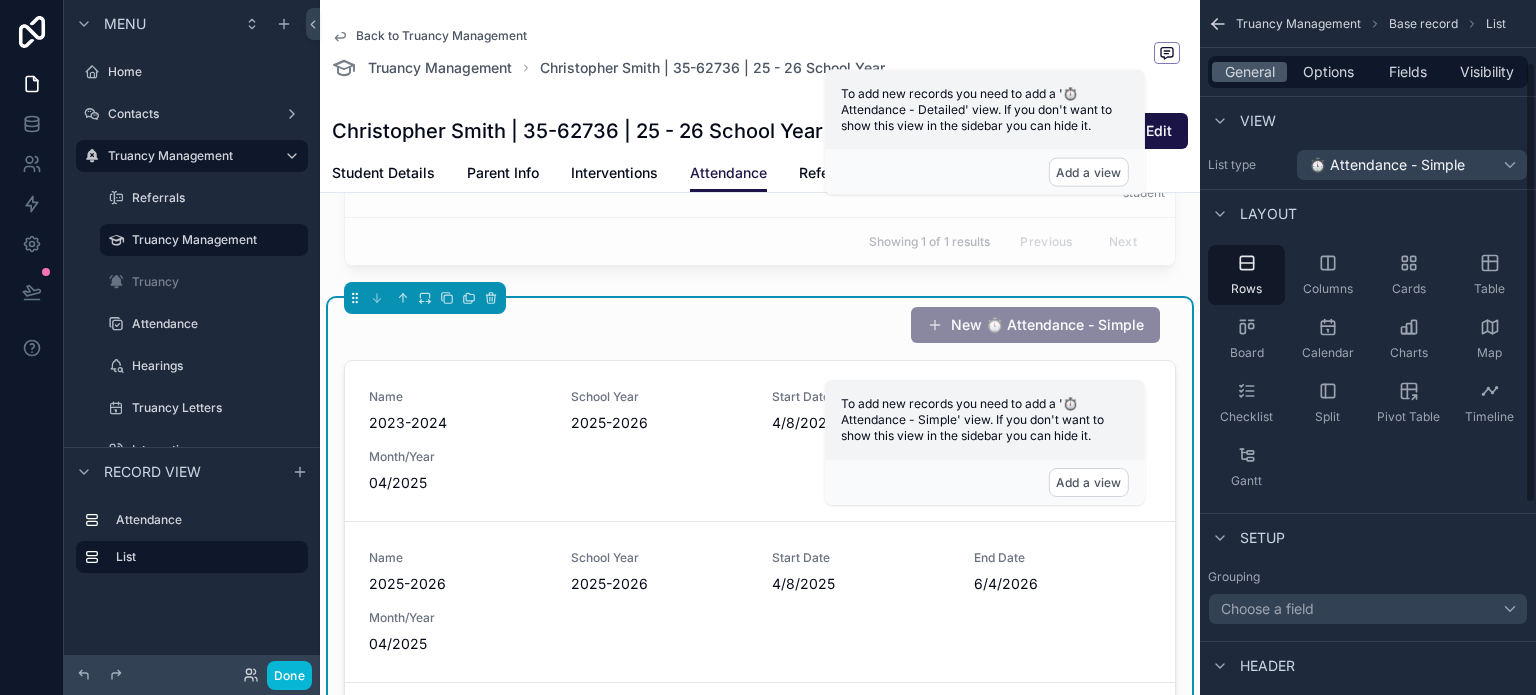 scroll, scrollTop: 0, scrollLeft: 0, axis: both 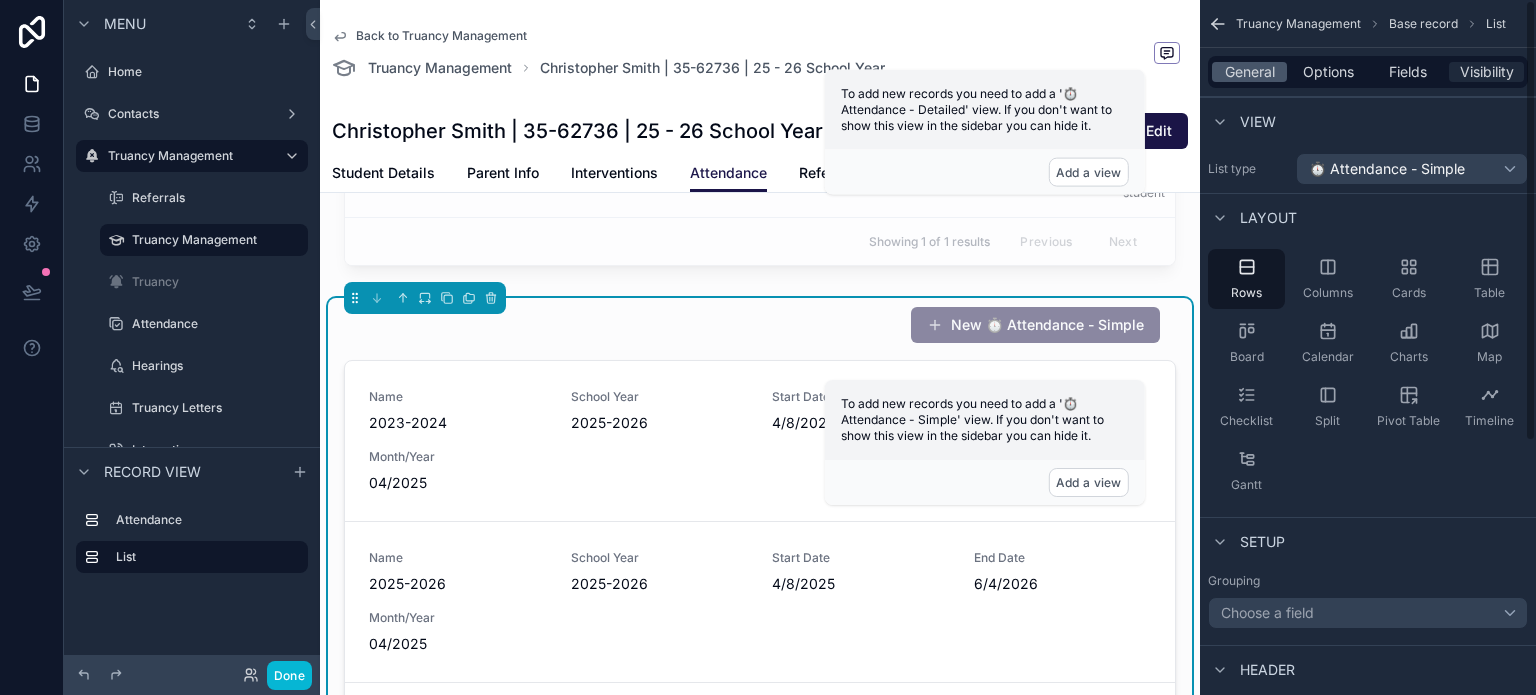 click on "Visibility" at bounding box center [1487, 72] 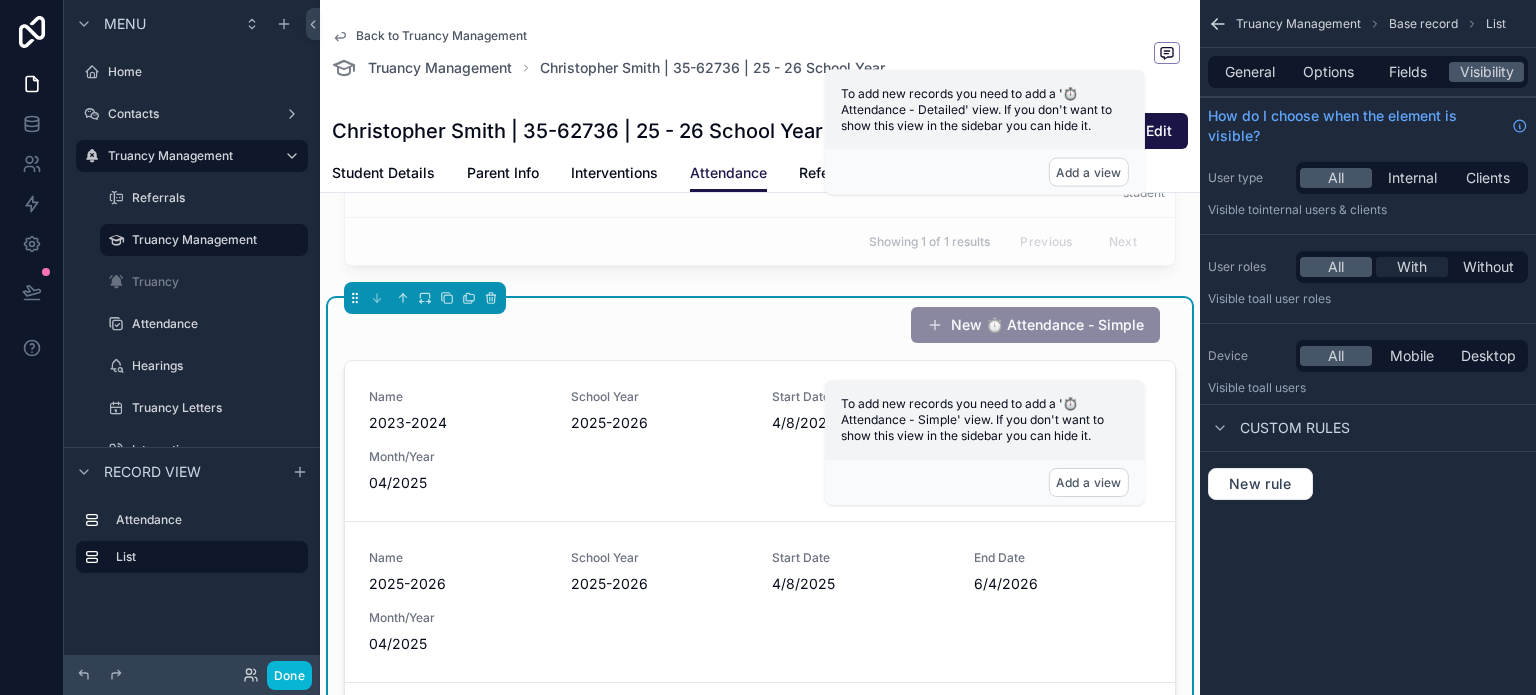 click on "With" at bounding box center (1412, 267) 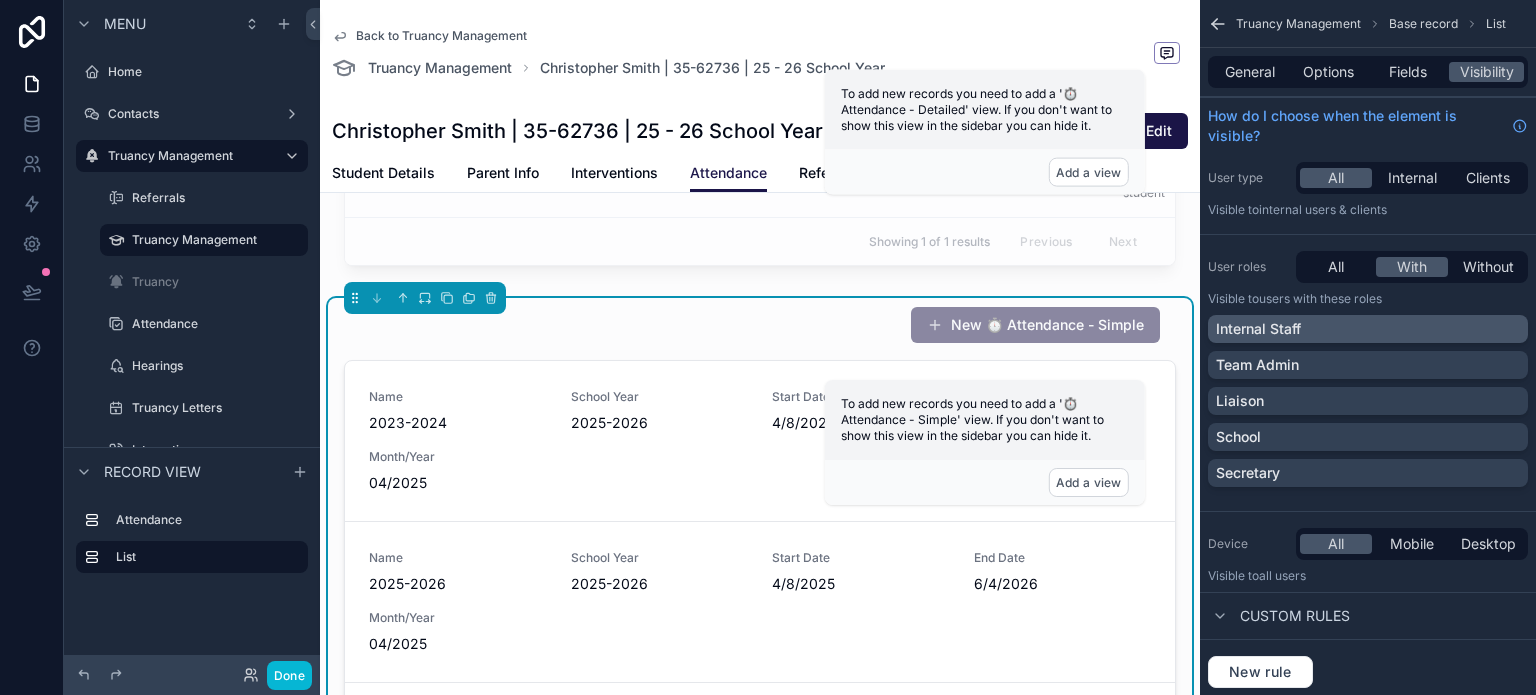 click on "Internal Staff" at bounding box center [1368, 329] 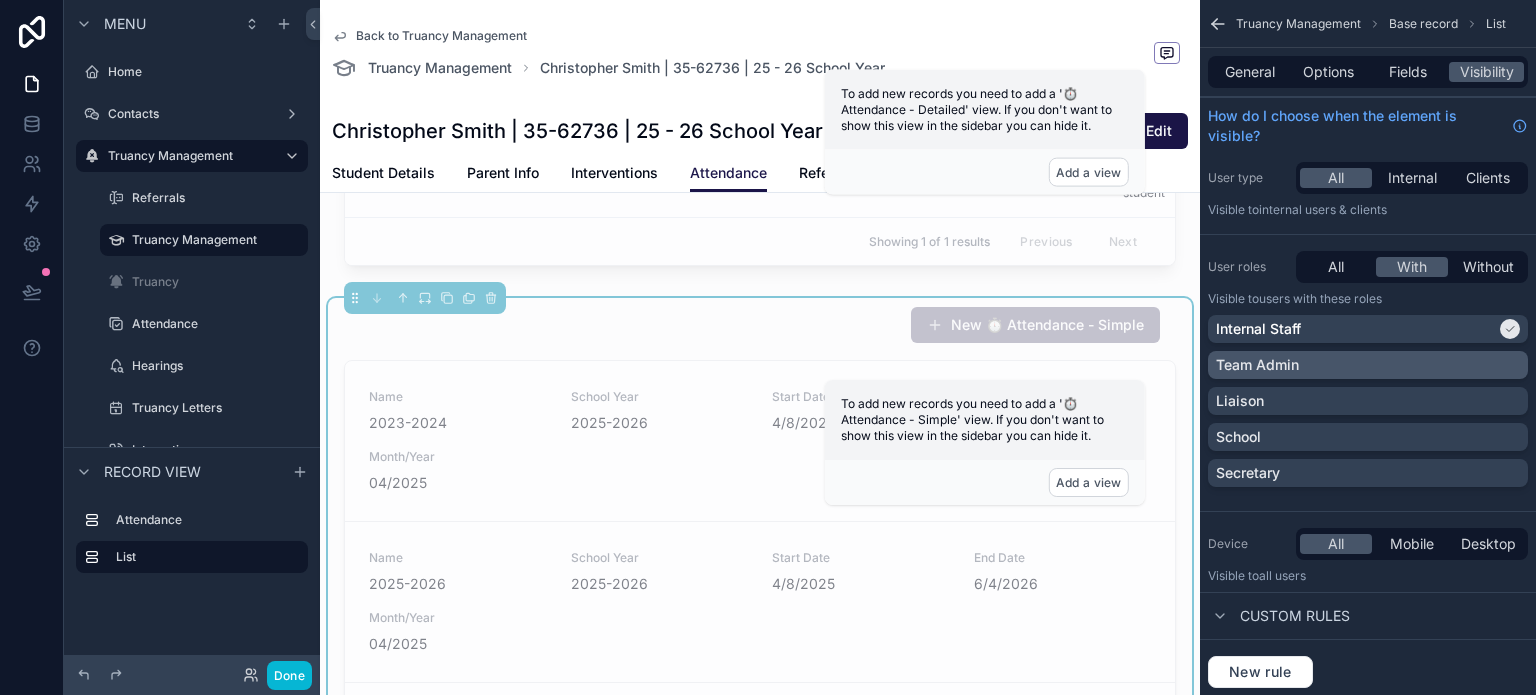 click on "Team Admin" at bounding box center [1368, 365] 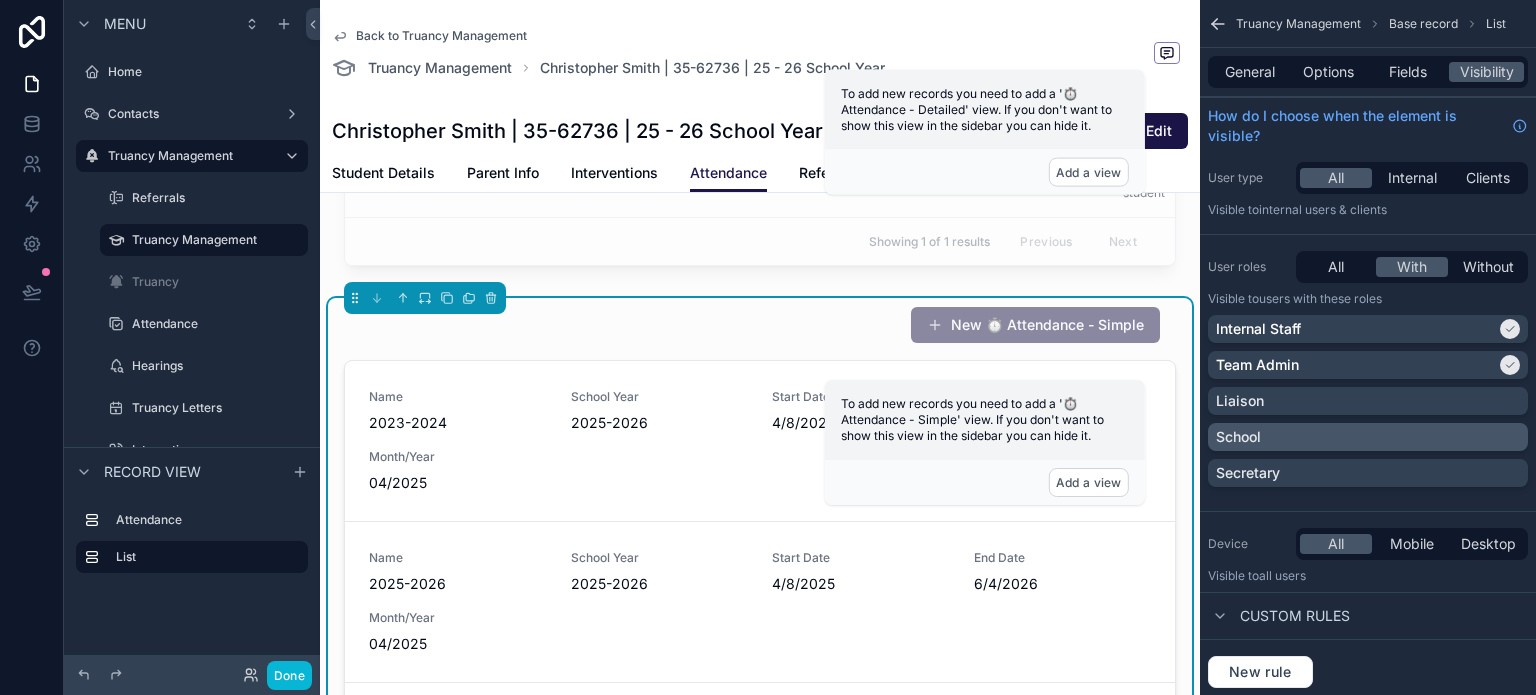 click on "School" at bounding box center (1368, 437) 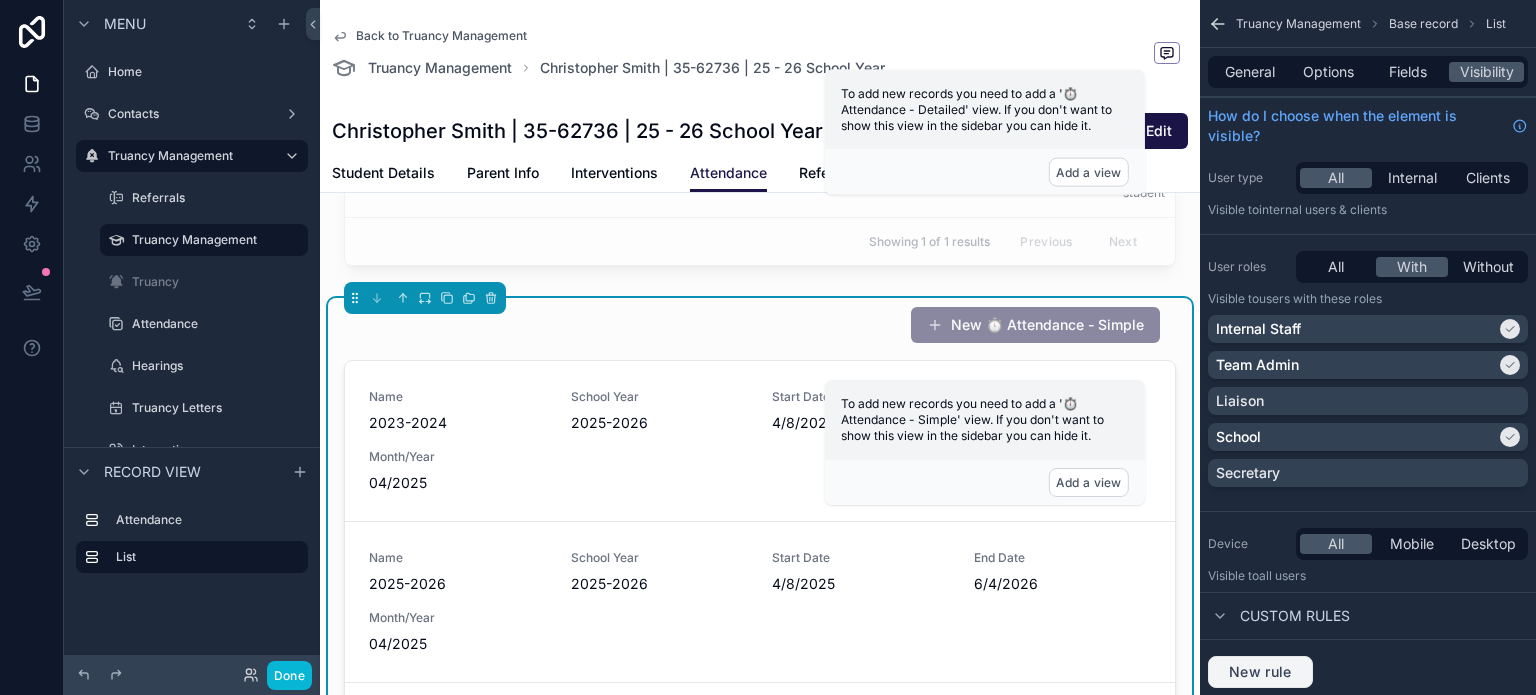 click on "New rule" at bounding box center (1260, 672) 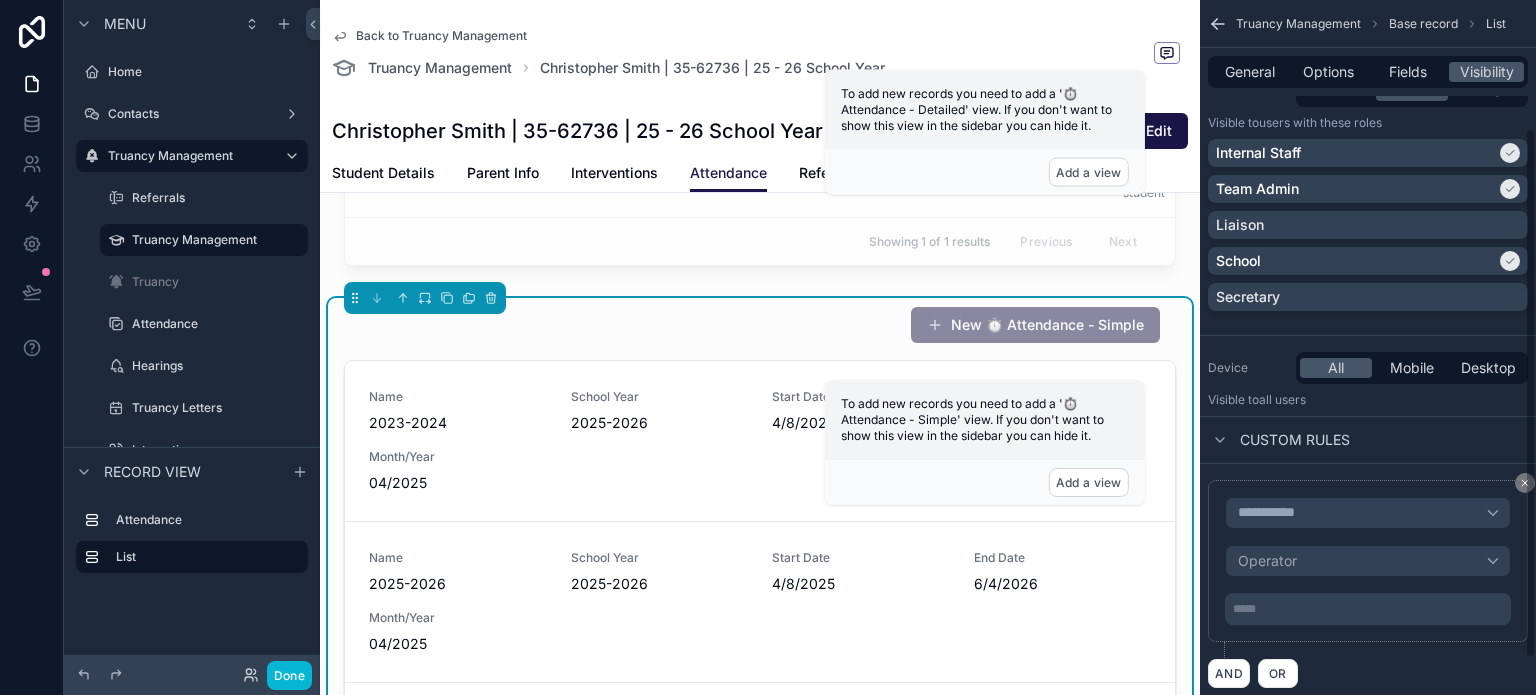scroll, scrollTop: 200, scrollLeft: 0, axis: vertical 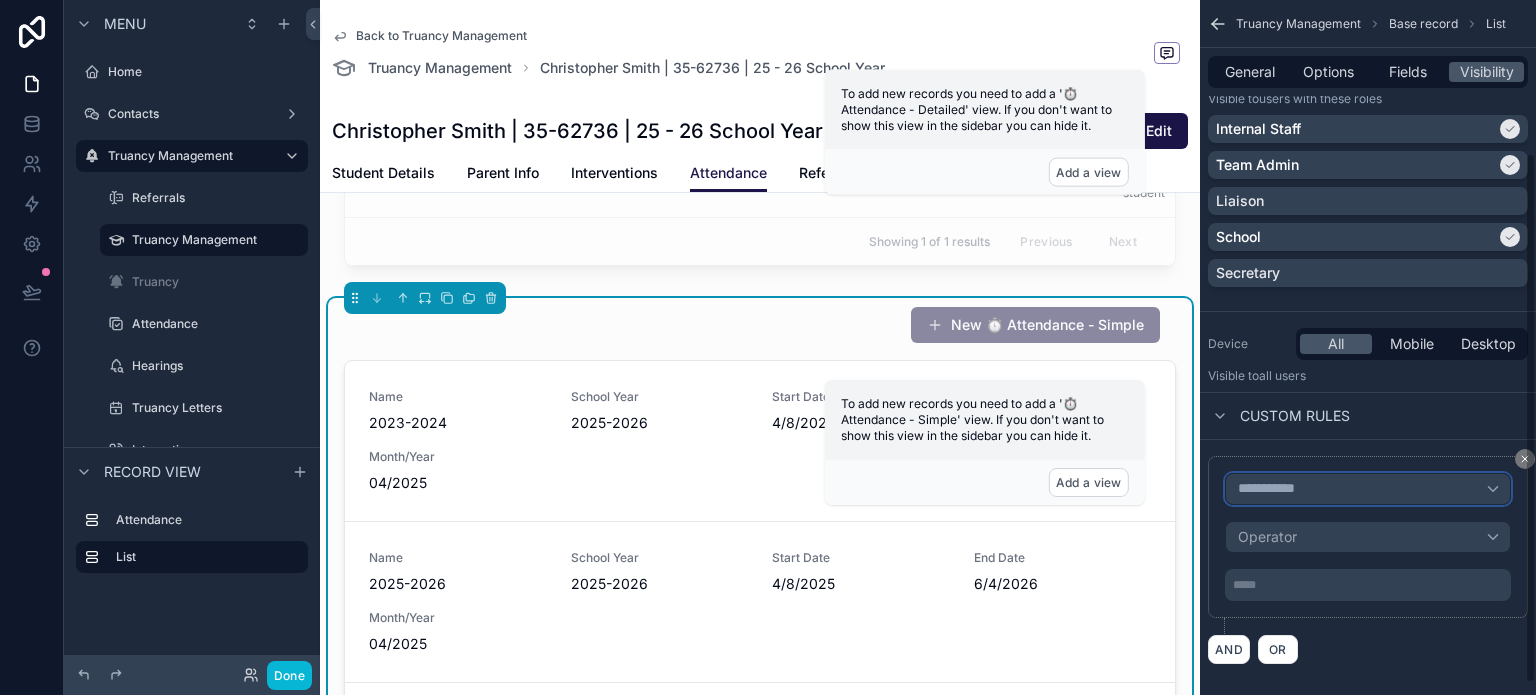 click on "**********" at bounding box center [1275, 489] 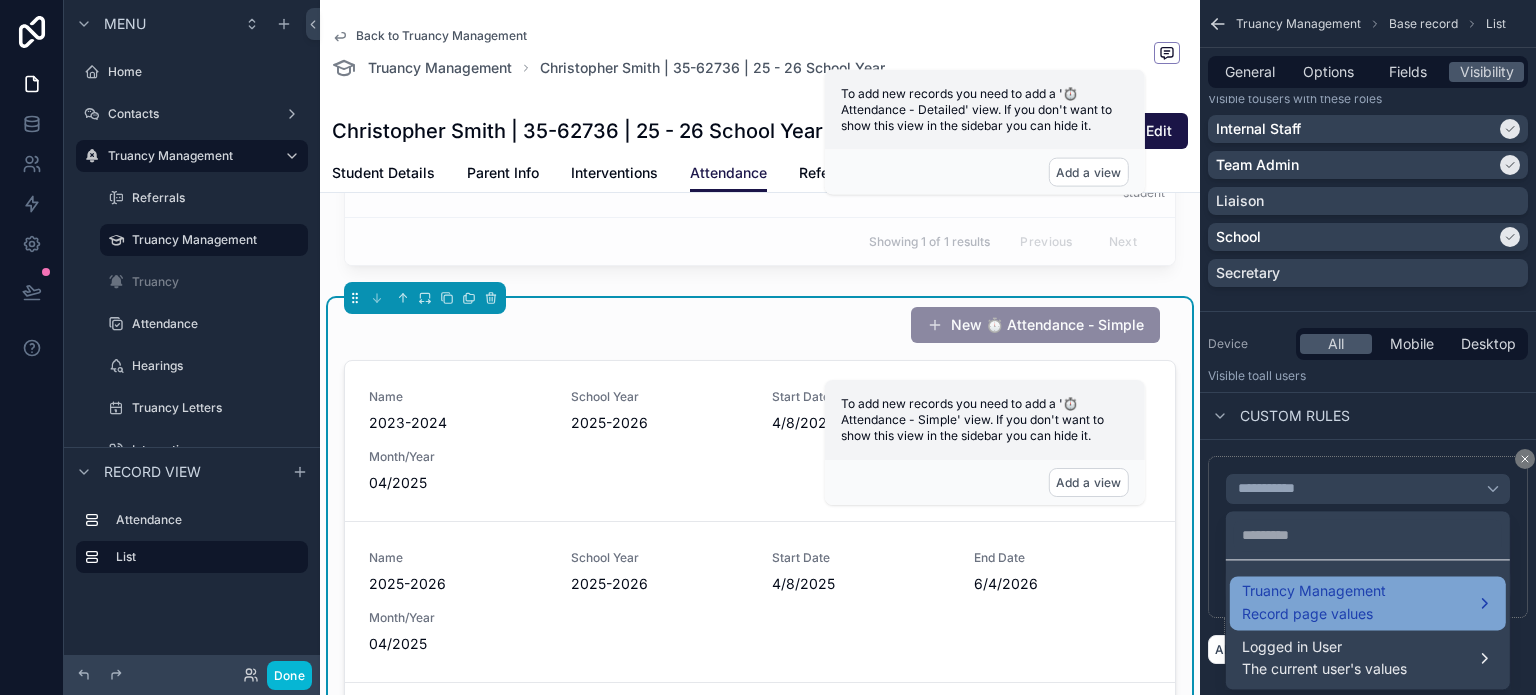 click on "Truancy Management" at bounding box center [1314, 591] 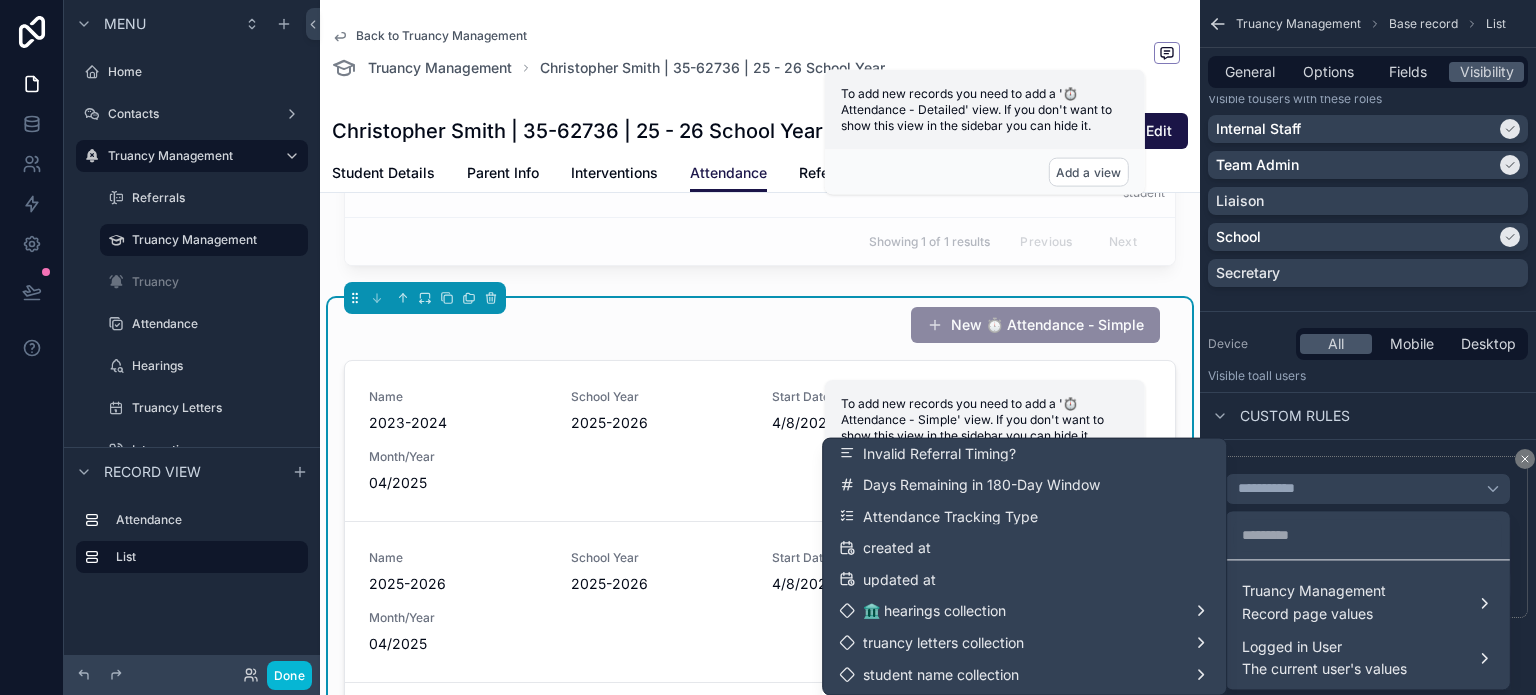 scroll, scrollTop: 3700, scrollLeft: 0, axis: vertical 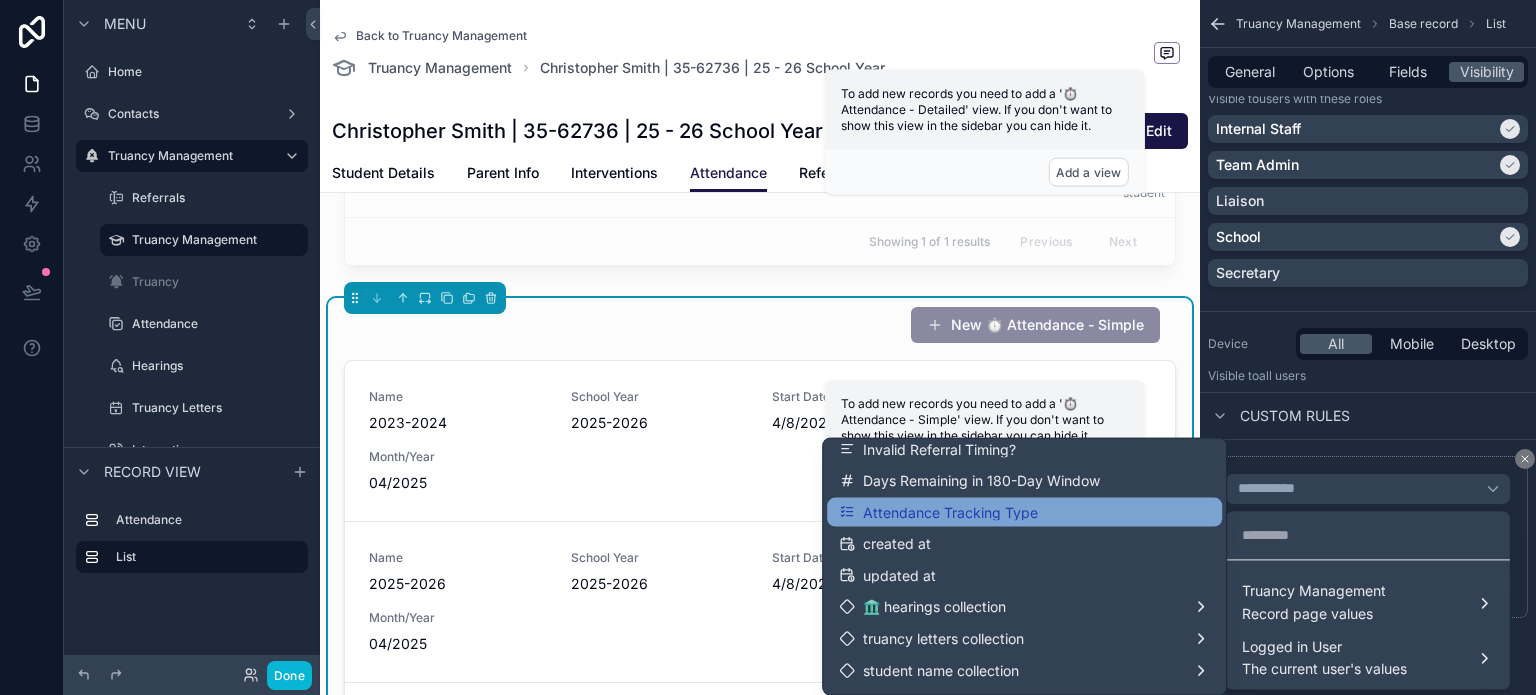 click on "Attendance Tracking Type" at bounding box center [1024, 511] 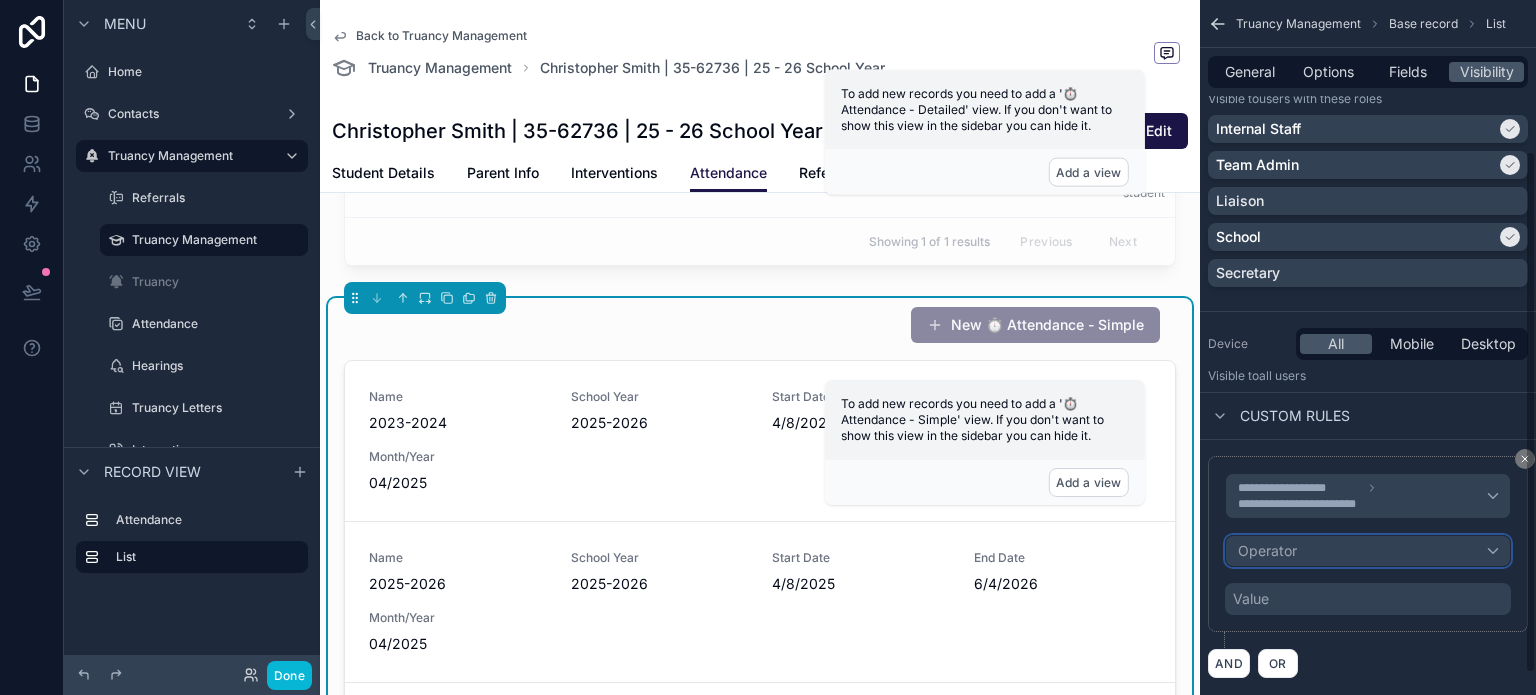 click on "Operator" at bounding box center (1267, 550) 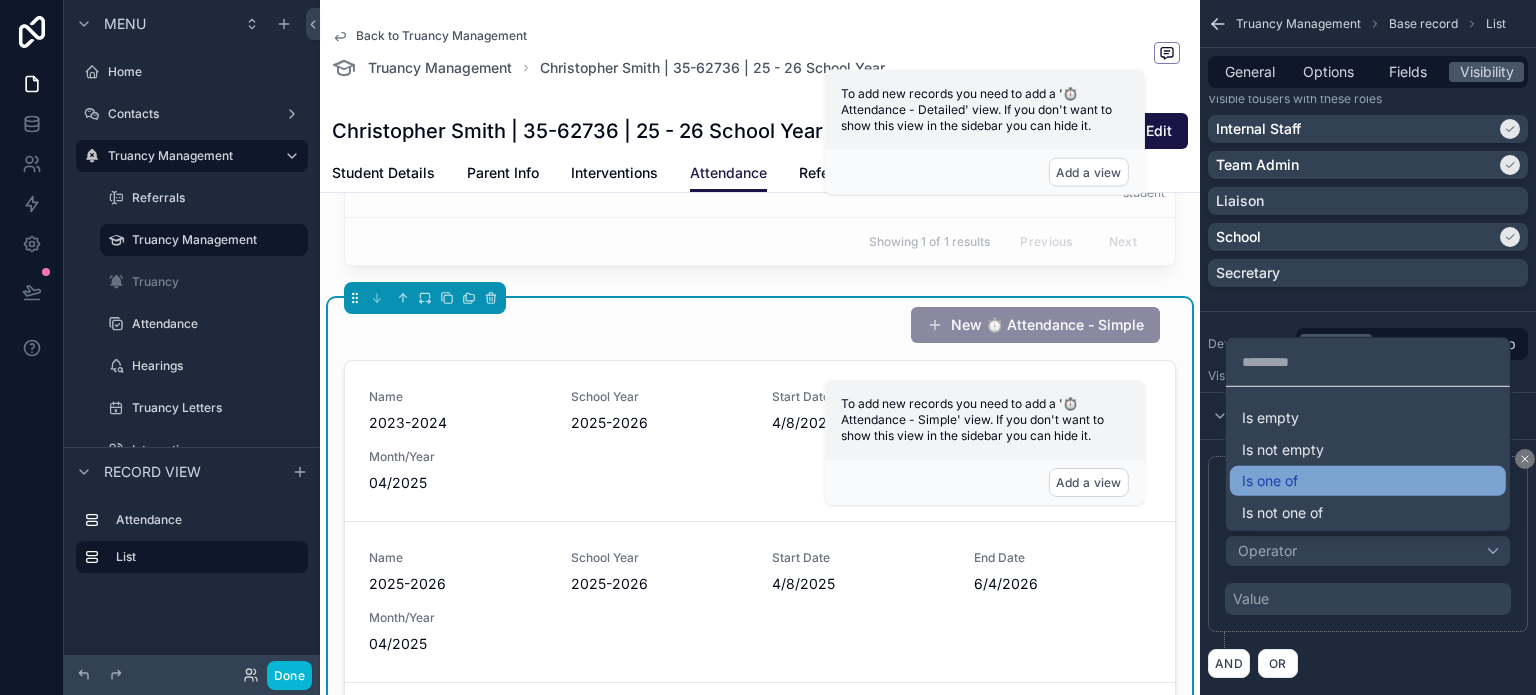 click on "Is one of" at bounding box center (1270, 481) 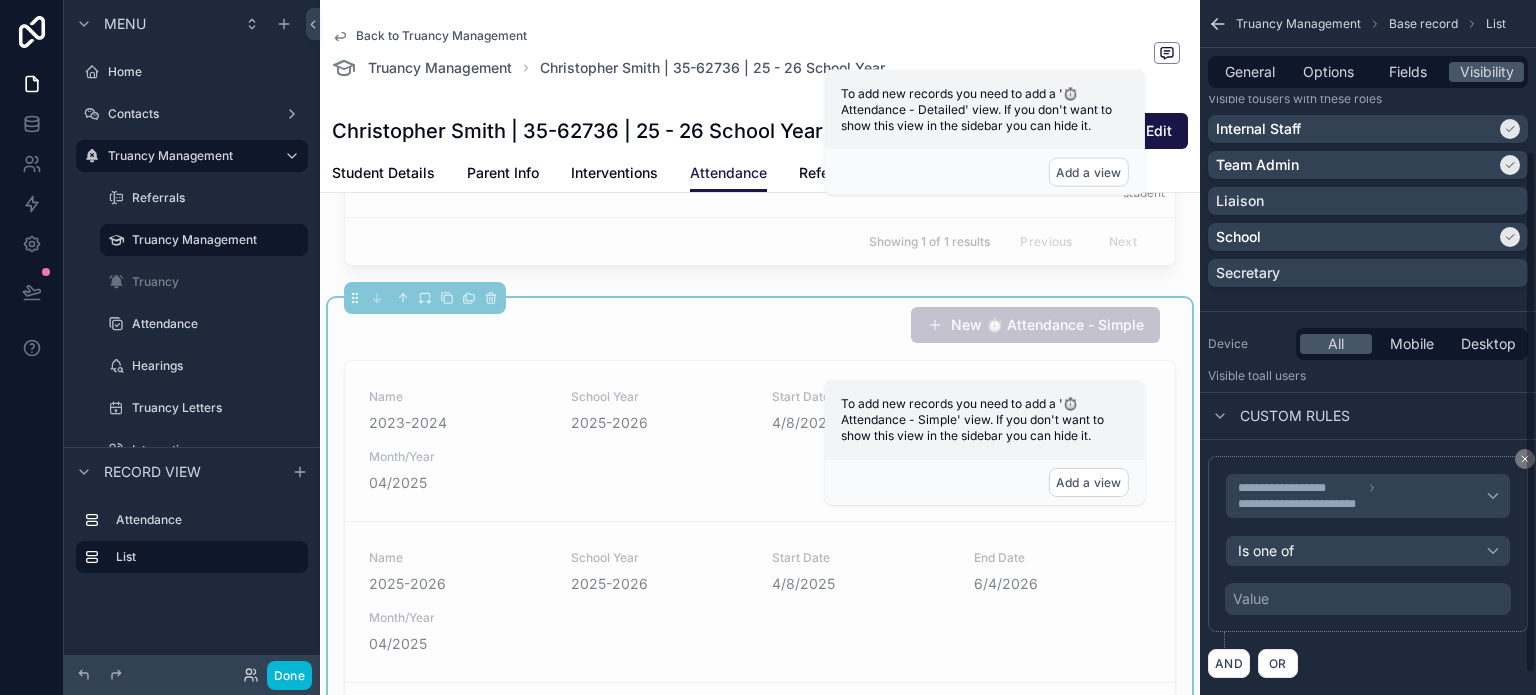 click on "Value" at bounding box center [1368, 599] 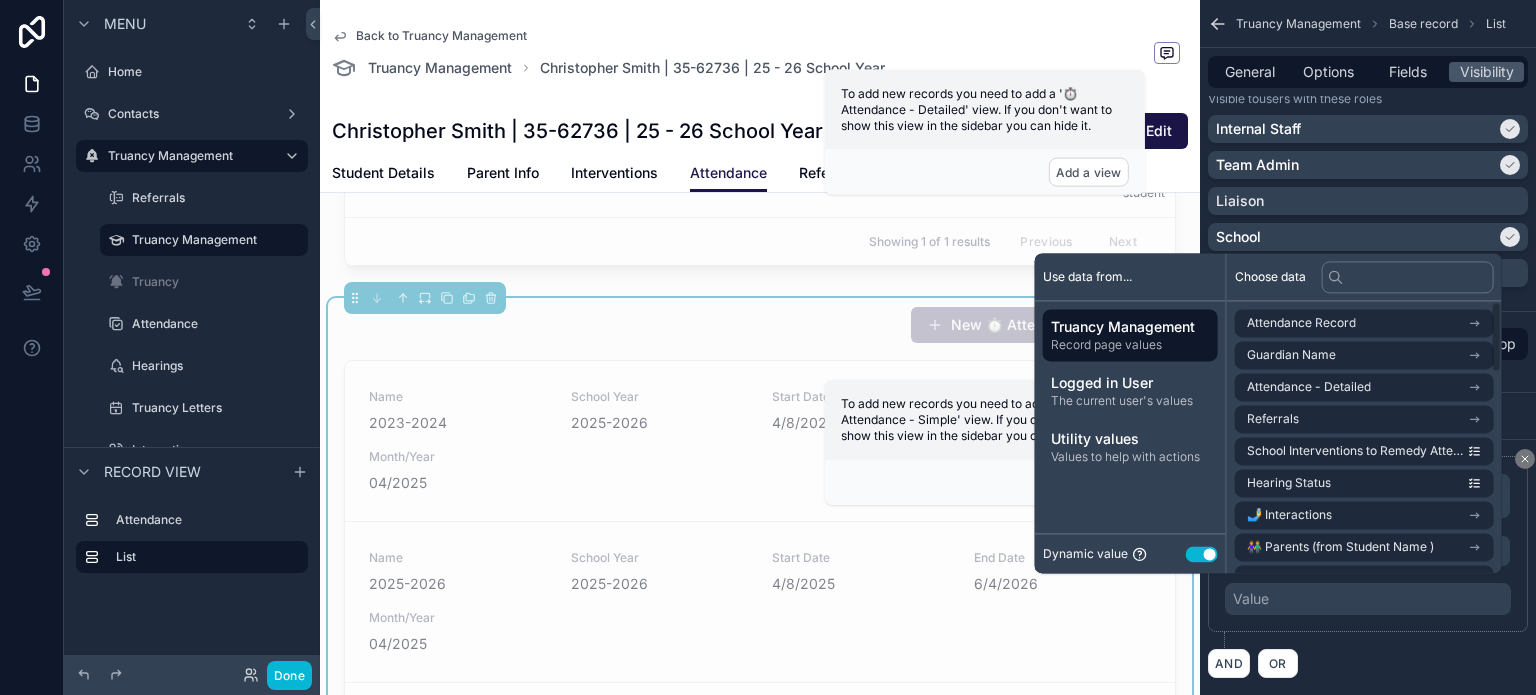 click on "Use setting" at bounding box center [1202, 554] 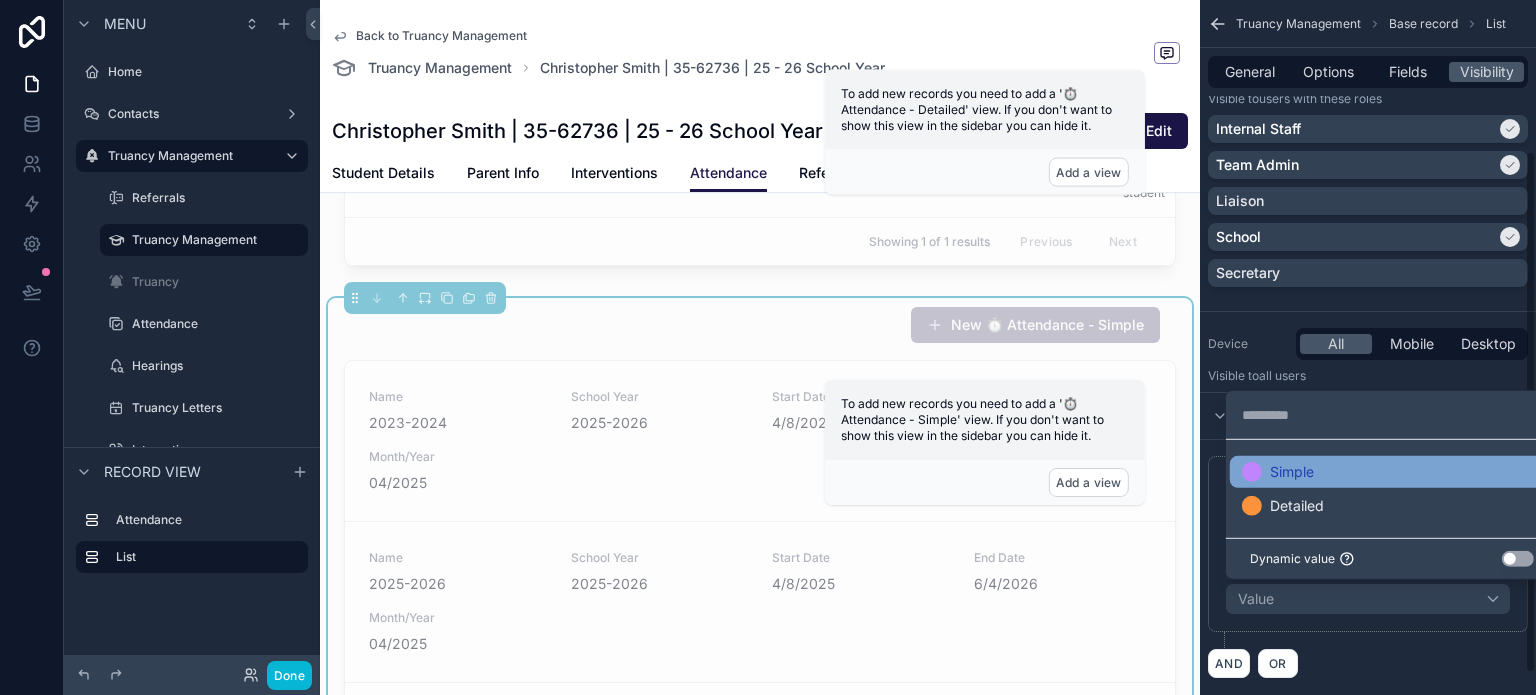 click on "Simple" at bounding box center [1292, 472] 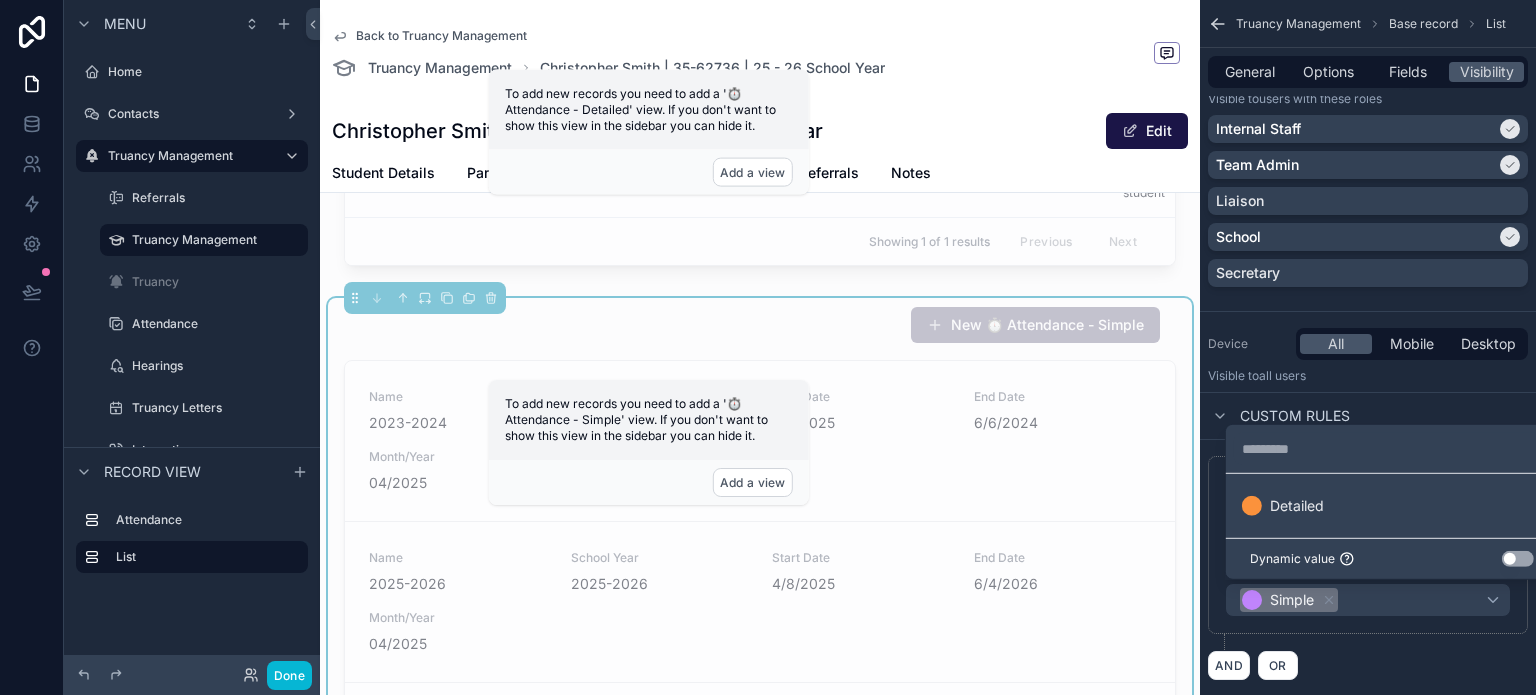 click on "New ⏱️ Attendance - Simple" at bounding box center [760, 325] 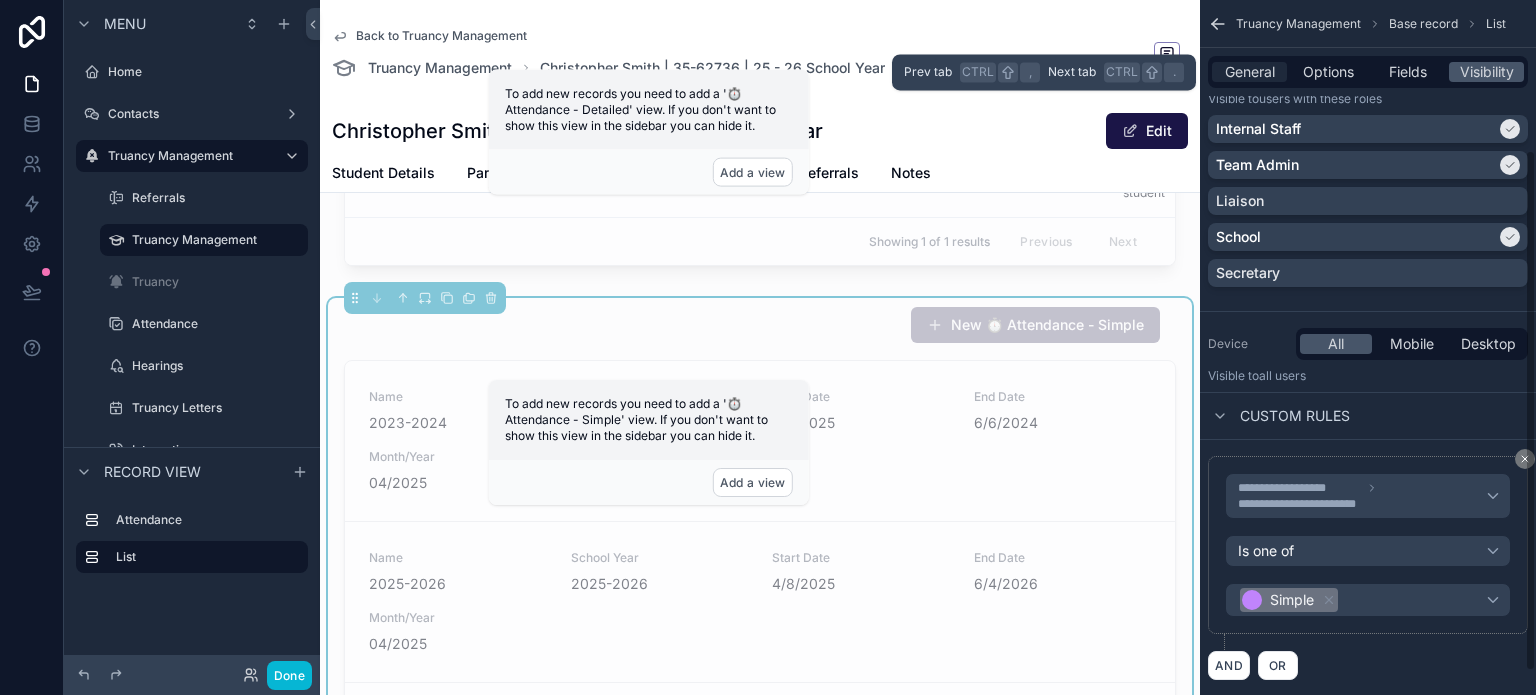 click on "General" at bounding box center (1250, 72) 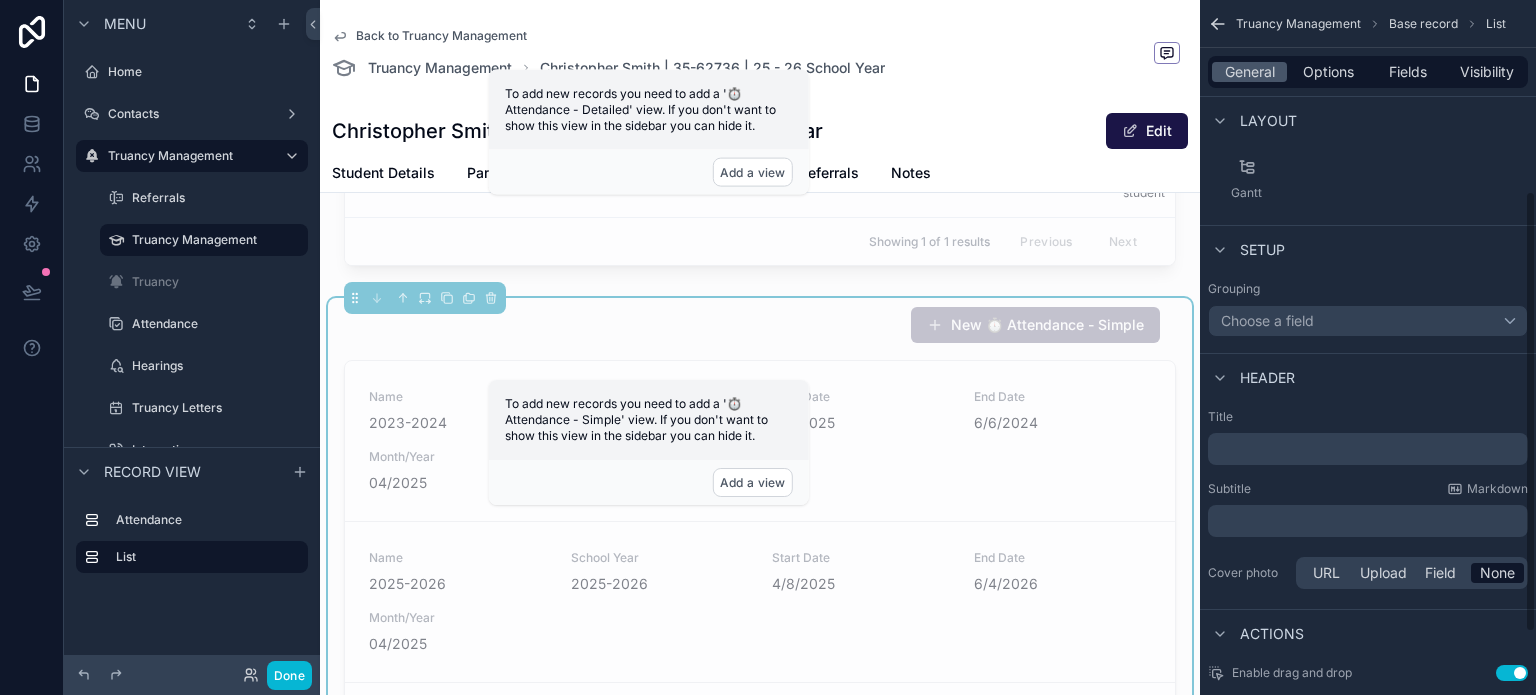 scroll, scrollTop: 300, scrollLeft: 0, axis: vertical 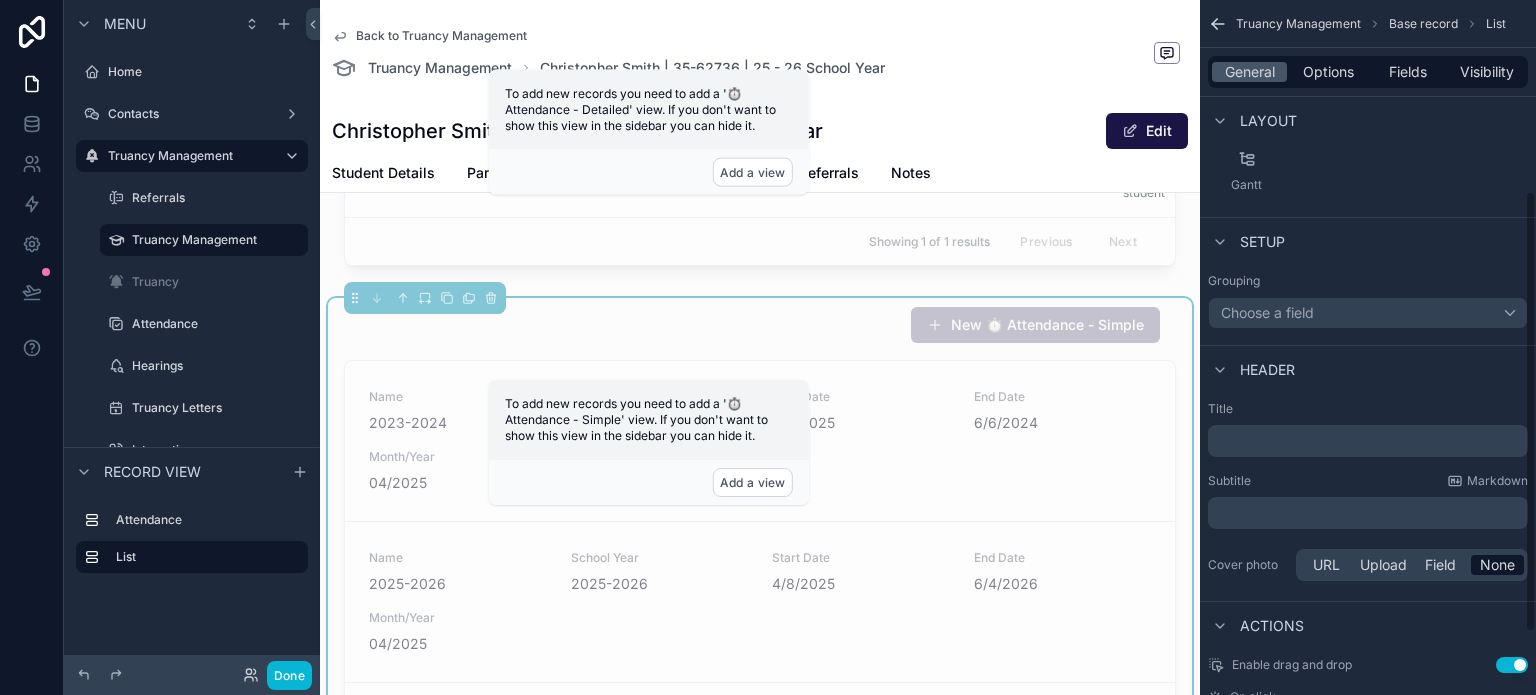 click on "﻿" at bounding box center (1370, 513) 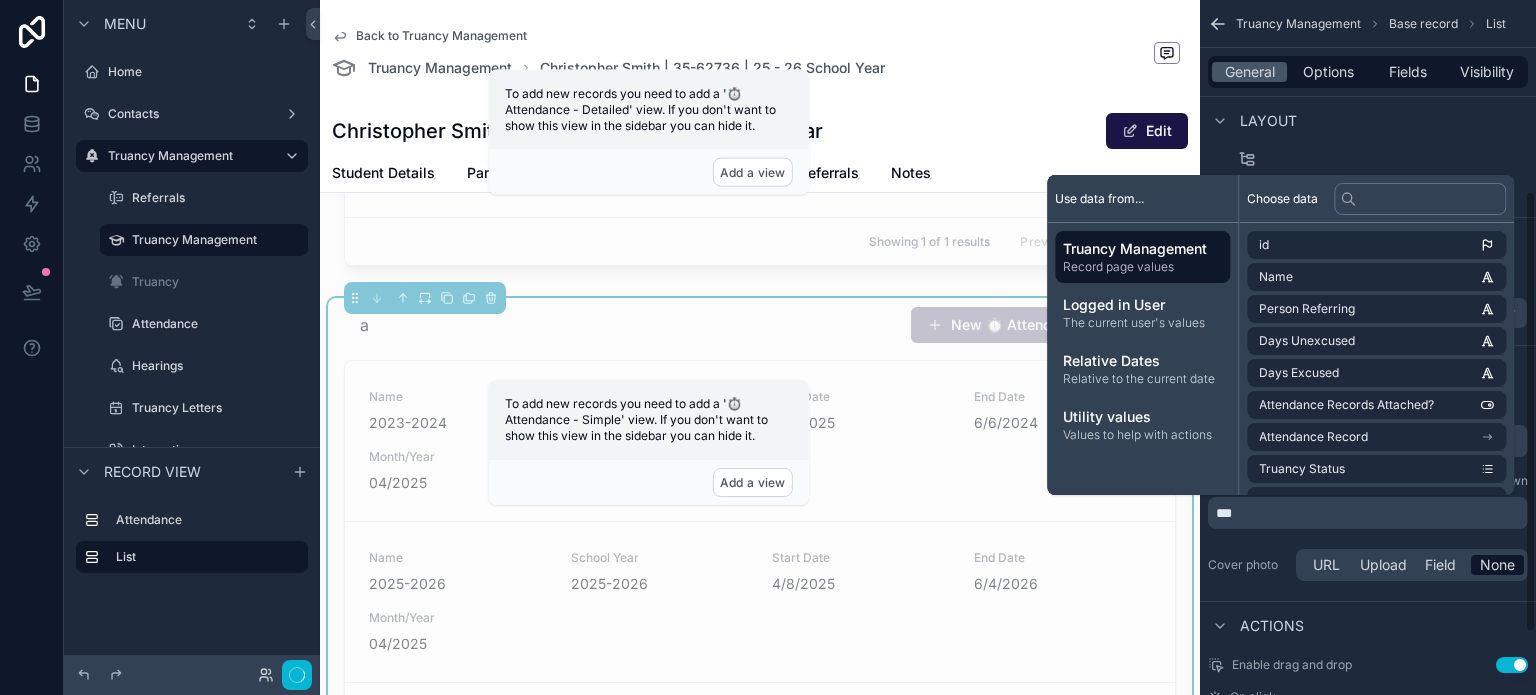type 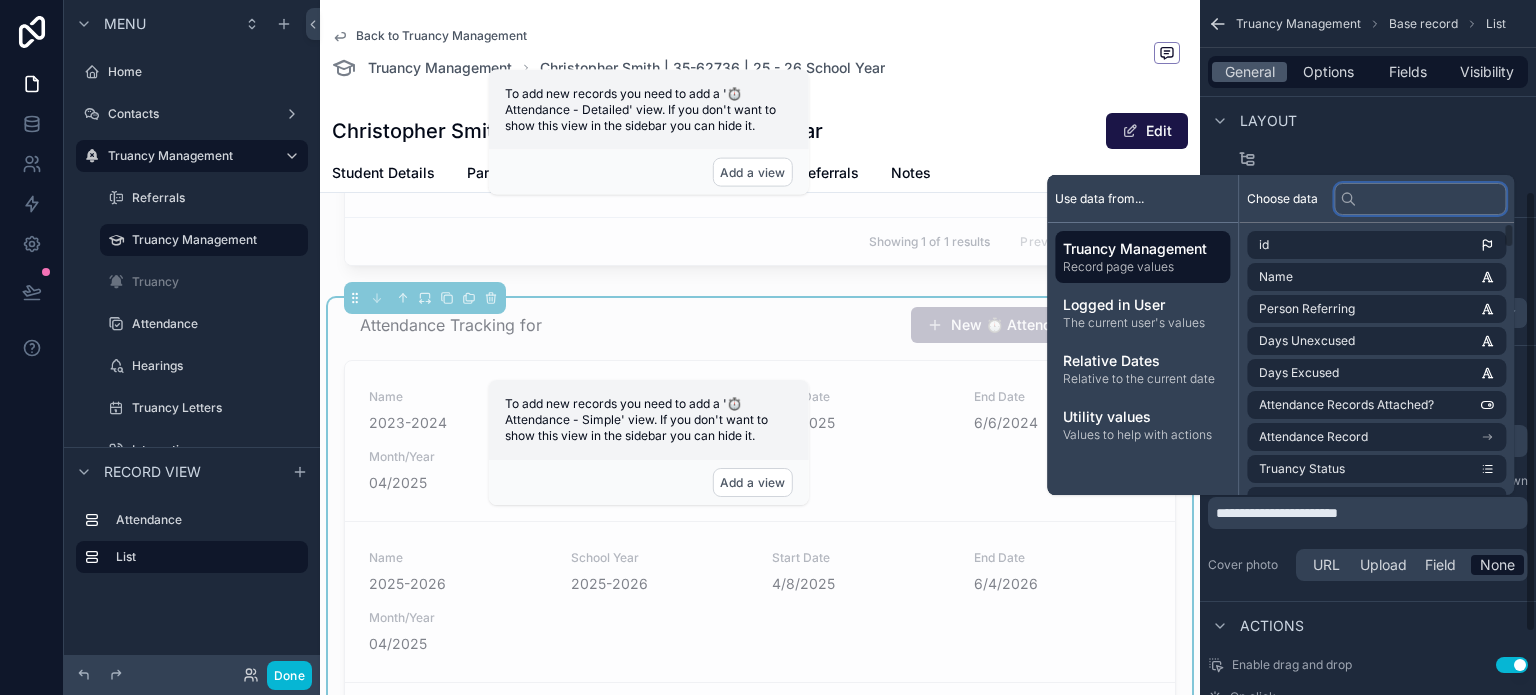 click at bounding box center (1420, 199) 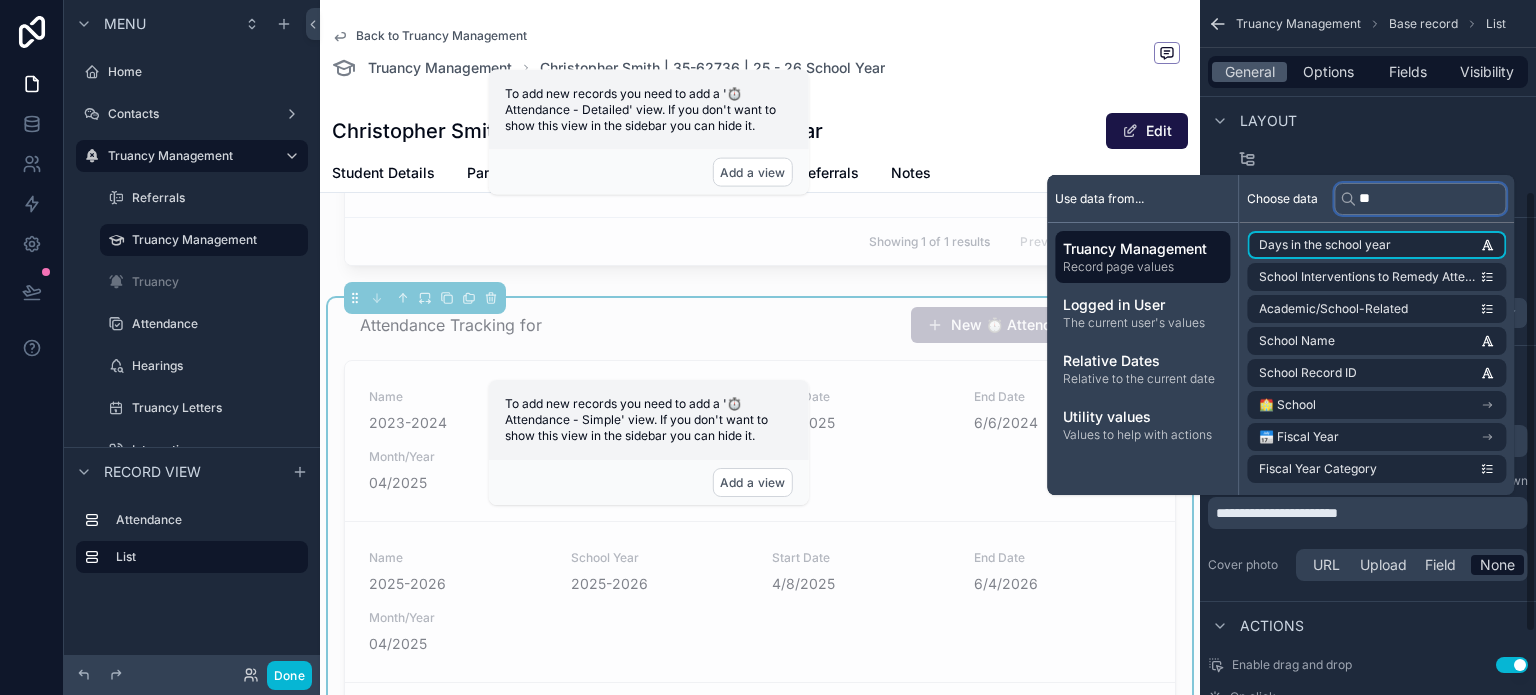 type on "*" 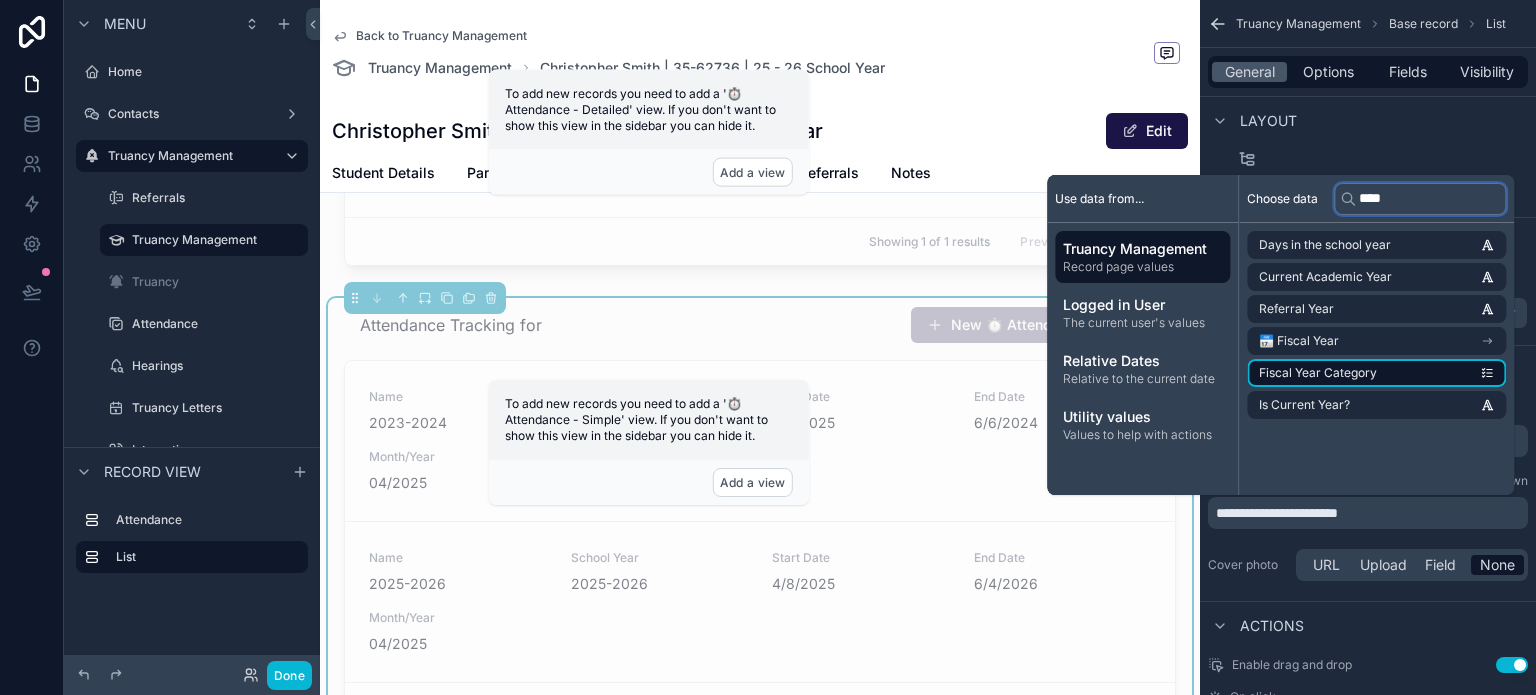 type on "****" 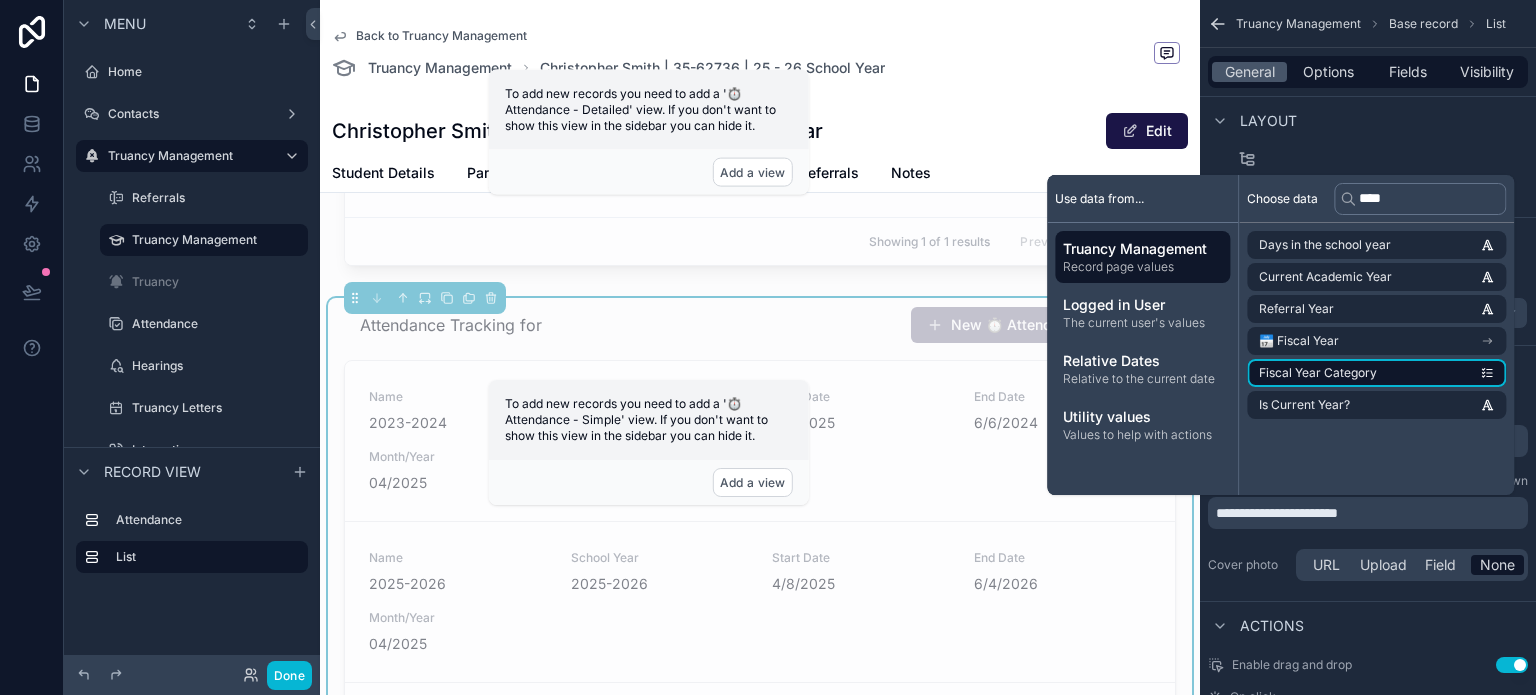 click on "Fiscal Year Category" at bounding box center [1376, 373] 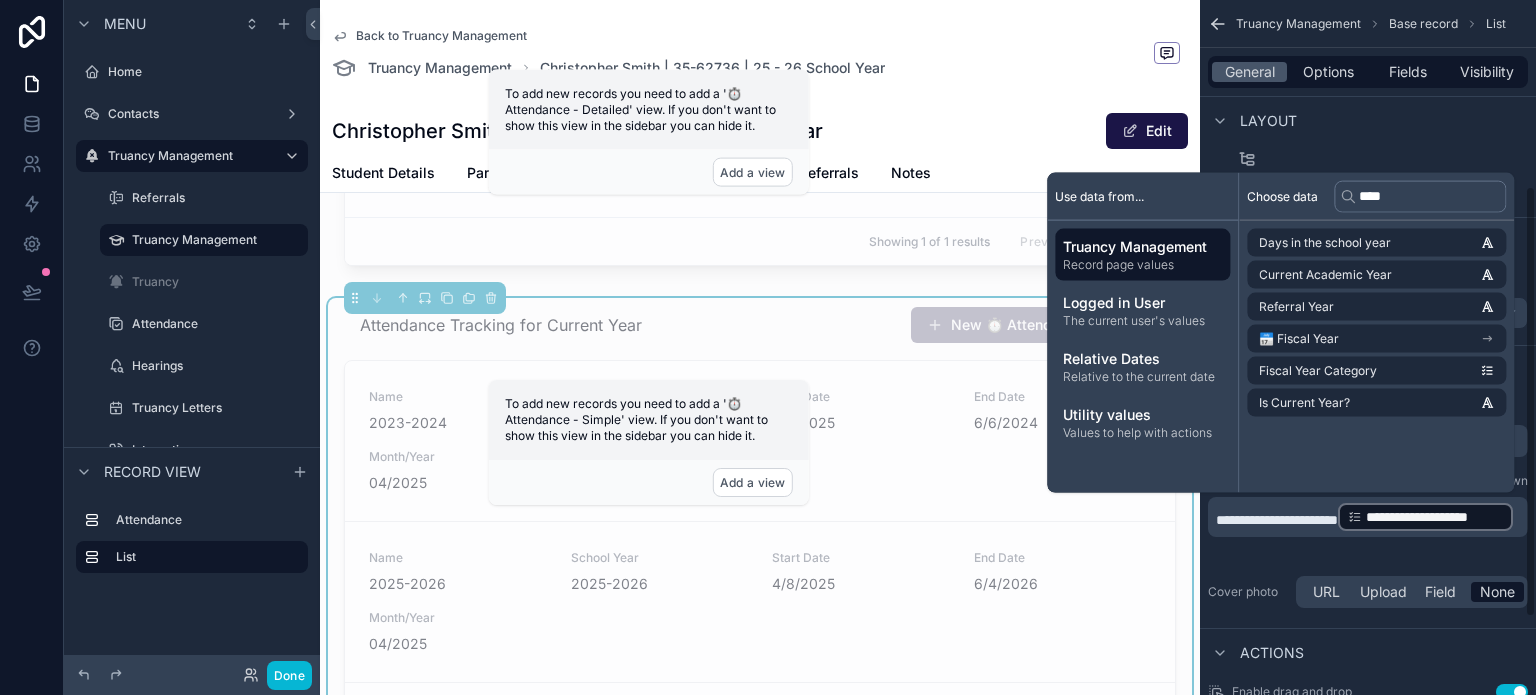 click on "**********" at bounding box center [1434, 517] 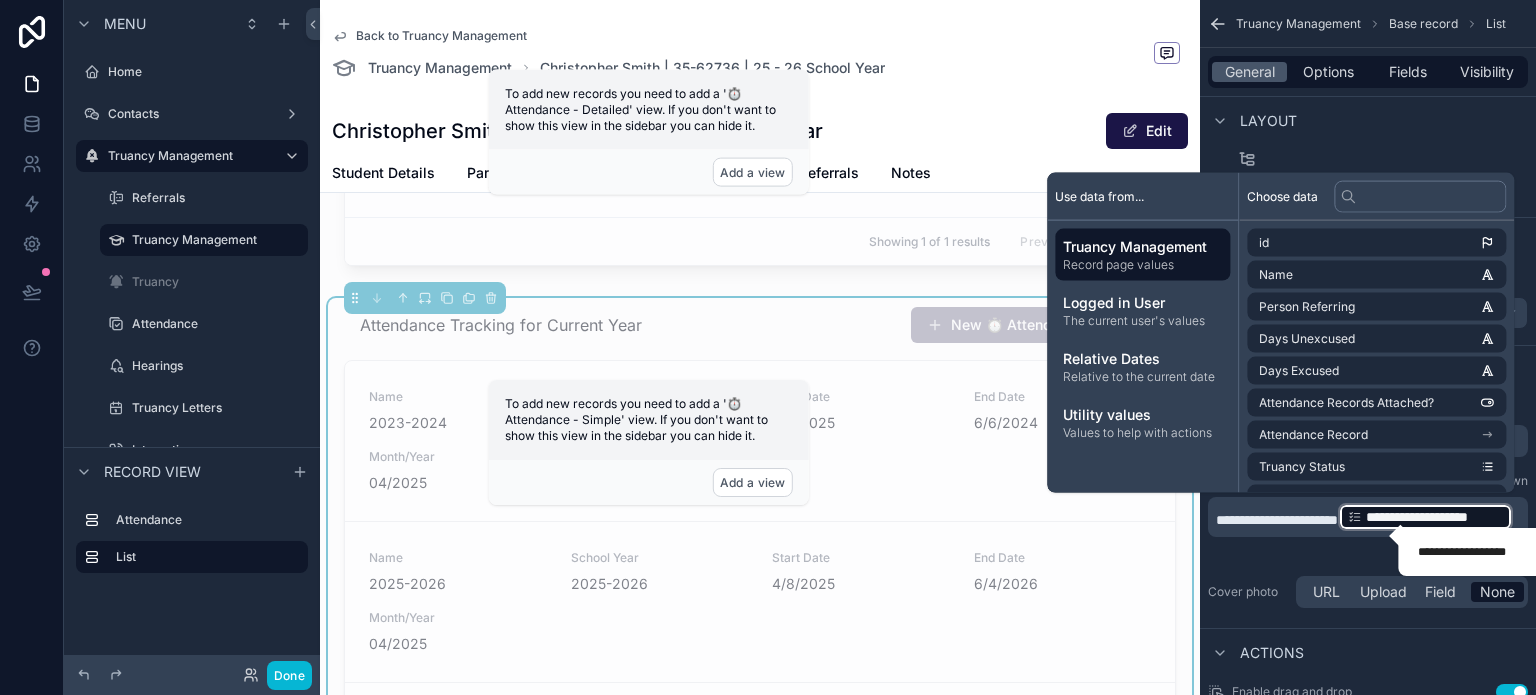 scroll, scrollTop: 302, scrollLeft: 0, axis: vertical 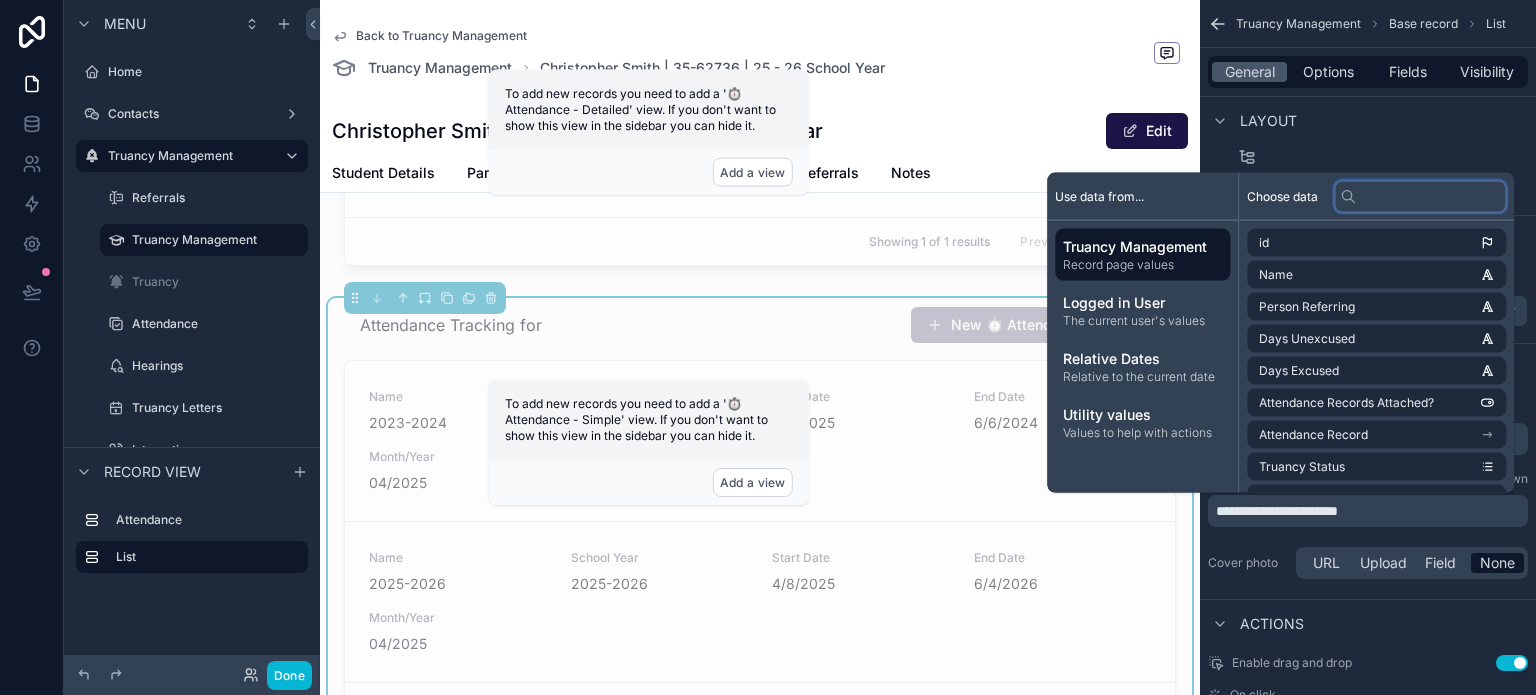 click at bounding box center (1420, 196) 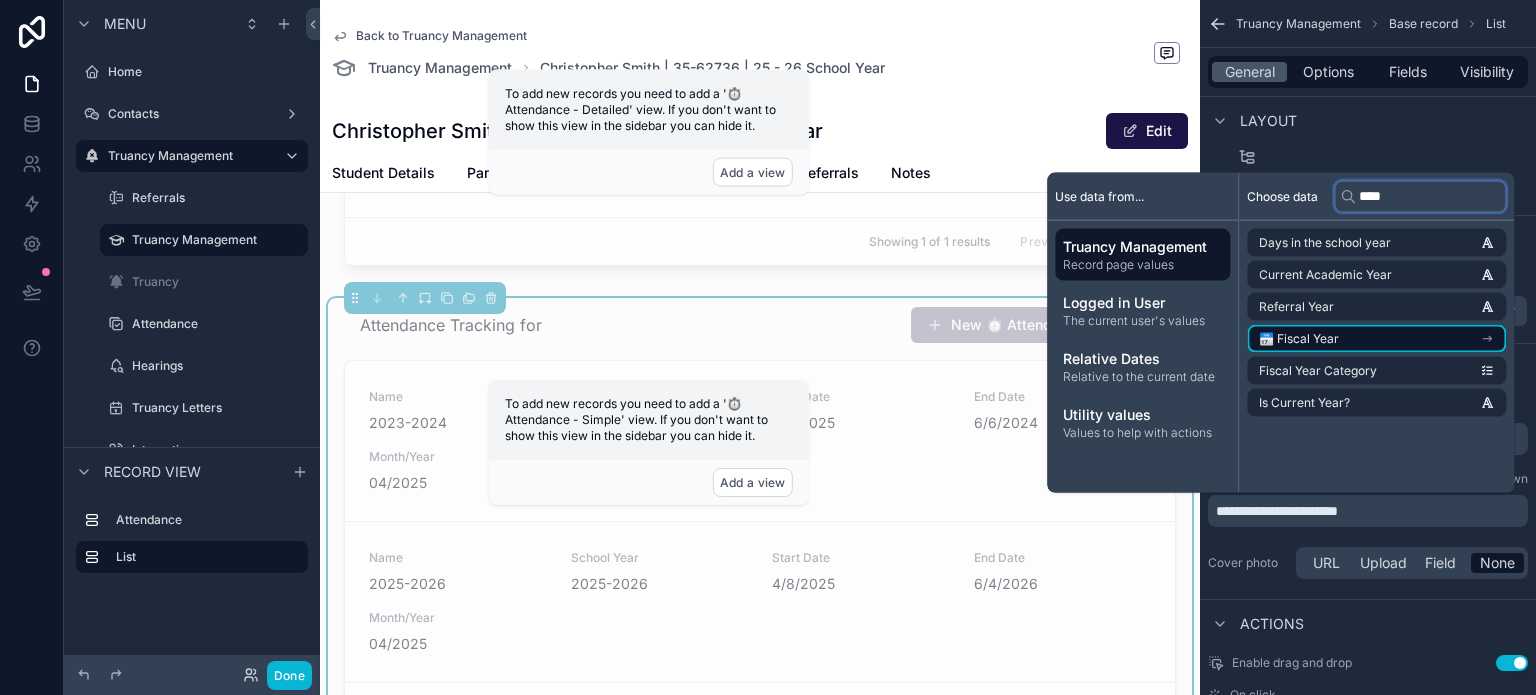 type on "****" 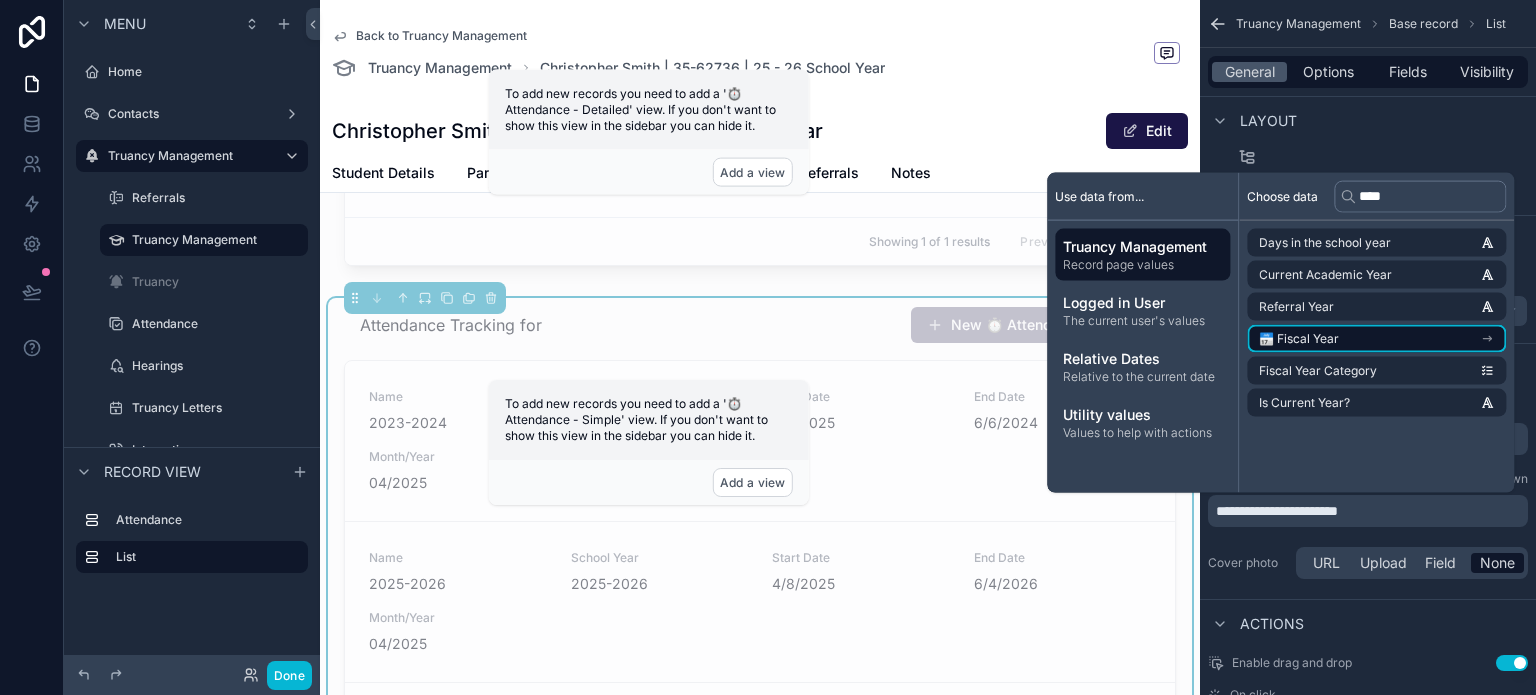 click on "📅 Fiscal Year" at bounding box center (1376, 339) 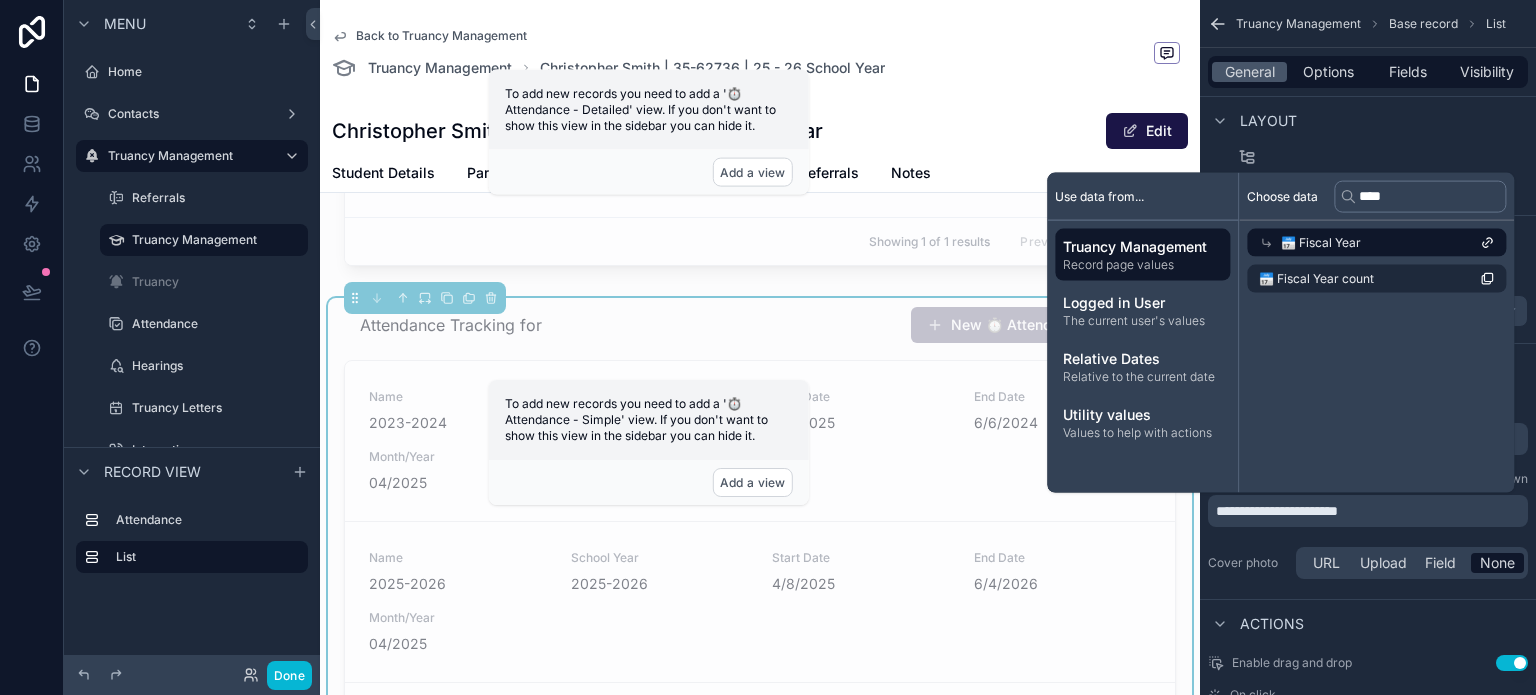 click on "📅 Fiscal Year" at bounding box center (1376, 243) 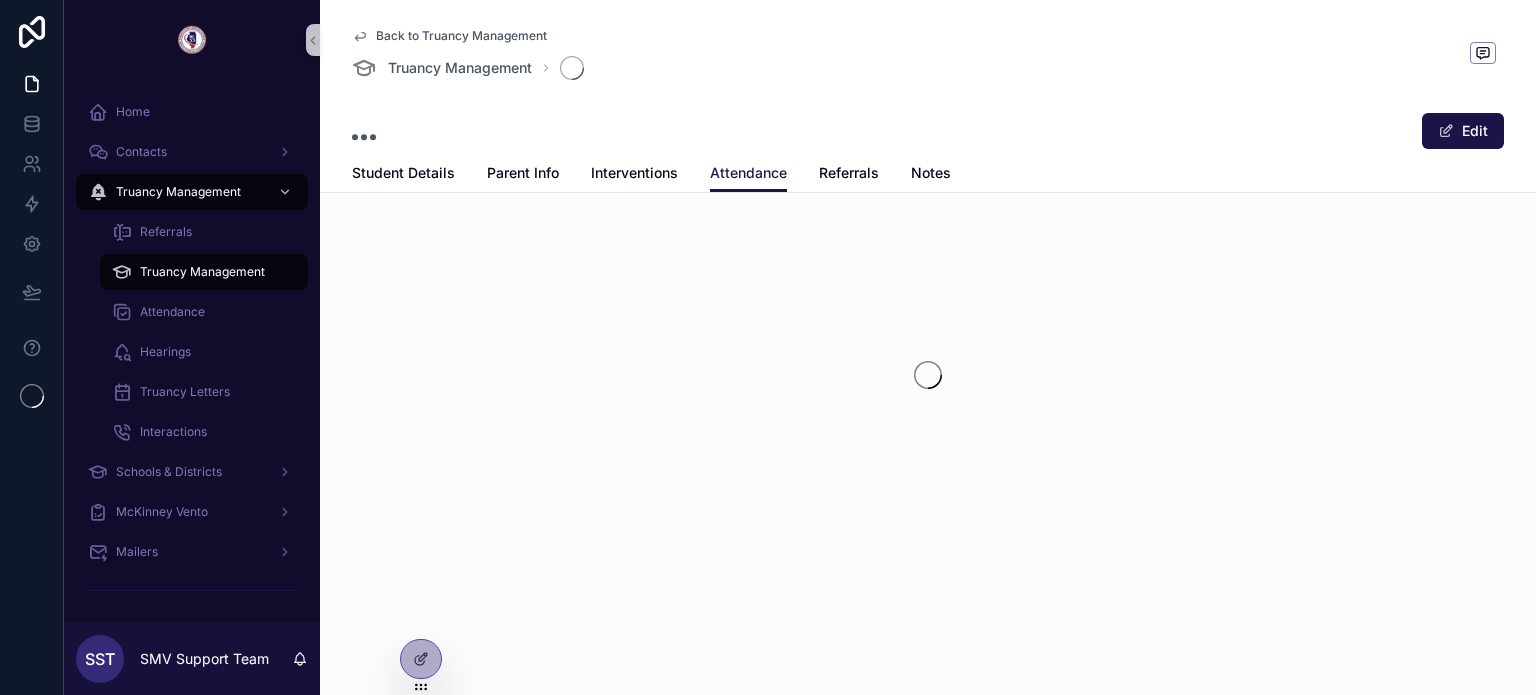 scroll, scrollTop: 0, scrollLeft: 0, axis: both 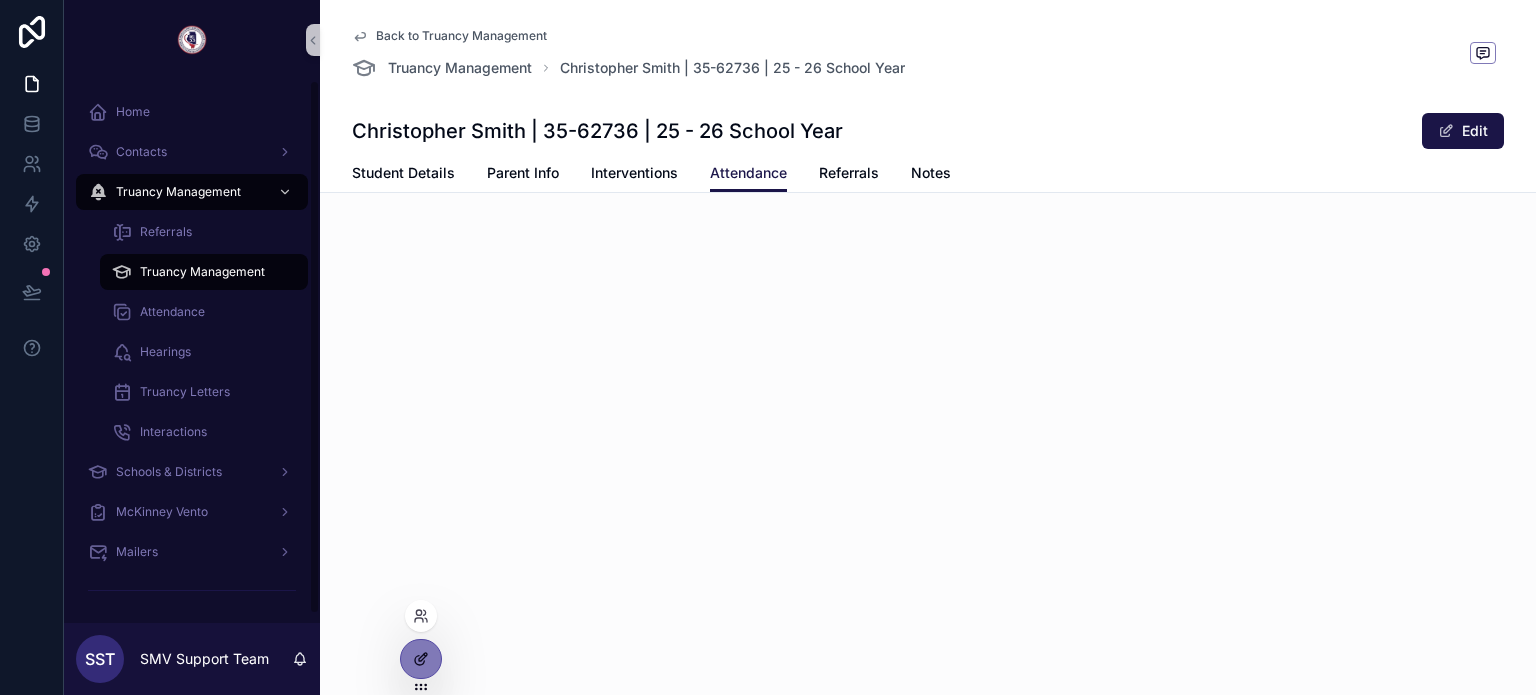 click at bounding box center [421, 659] 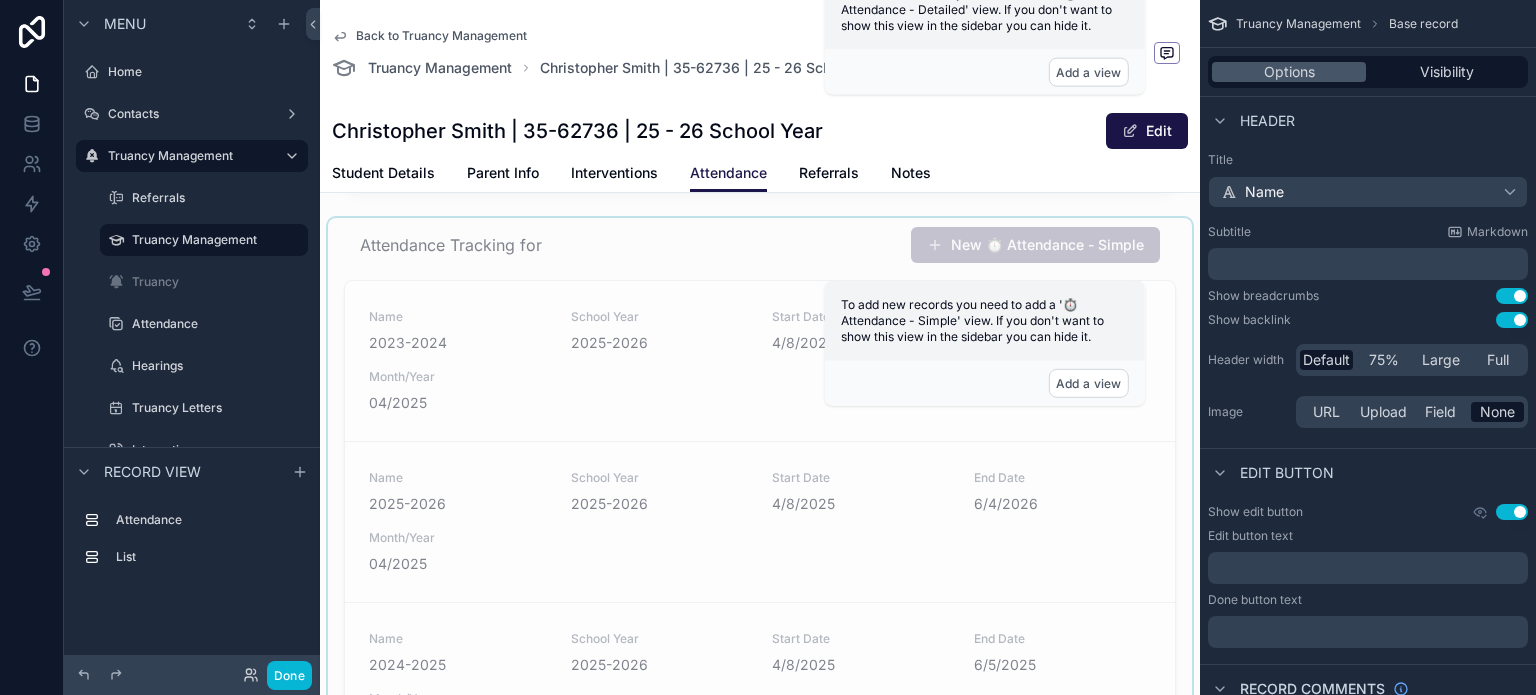 scroll, scrollTop: 300, scrollLeft: 0, axis: vertical 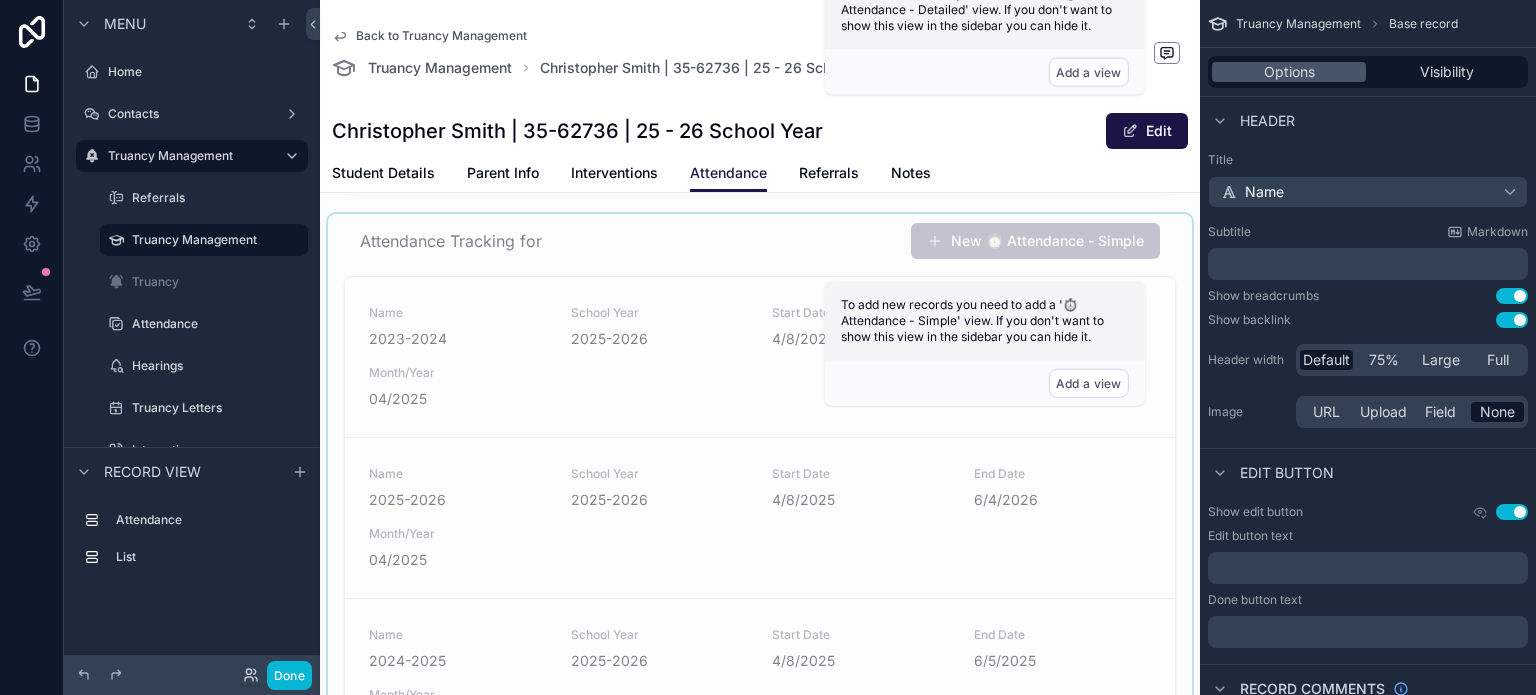click at bounding box center (760, 513) 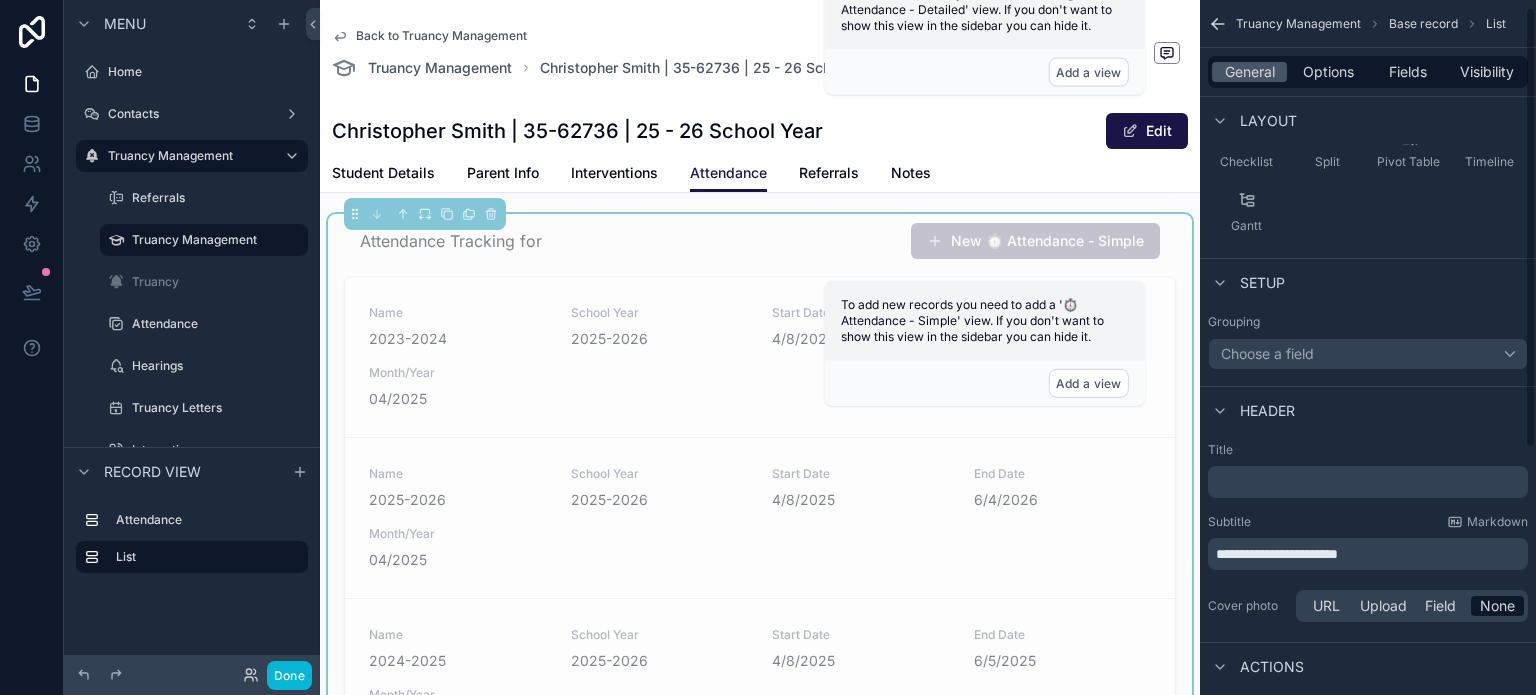 scroll, scrollTop: 300, scrollLeft: 0, axis: vertical 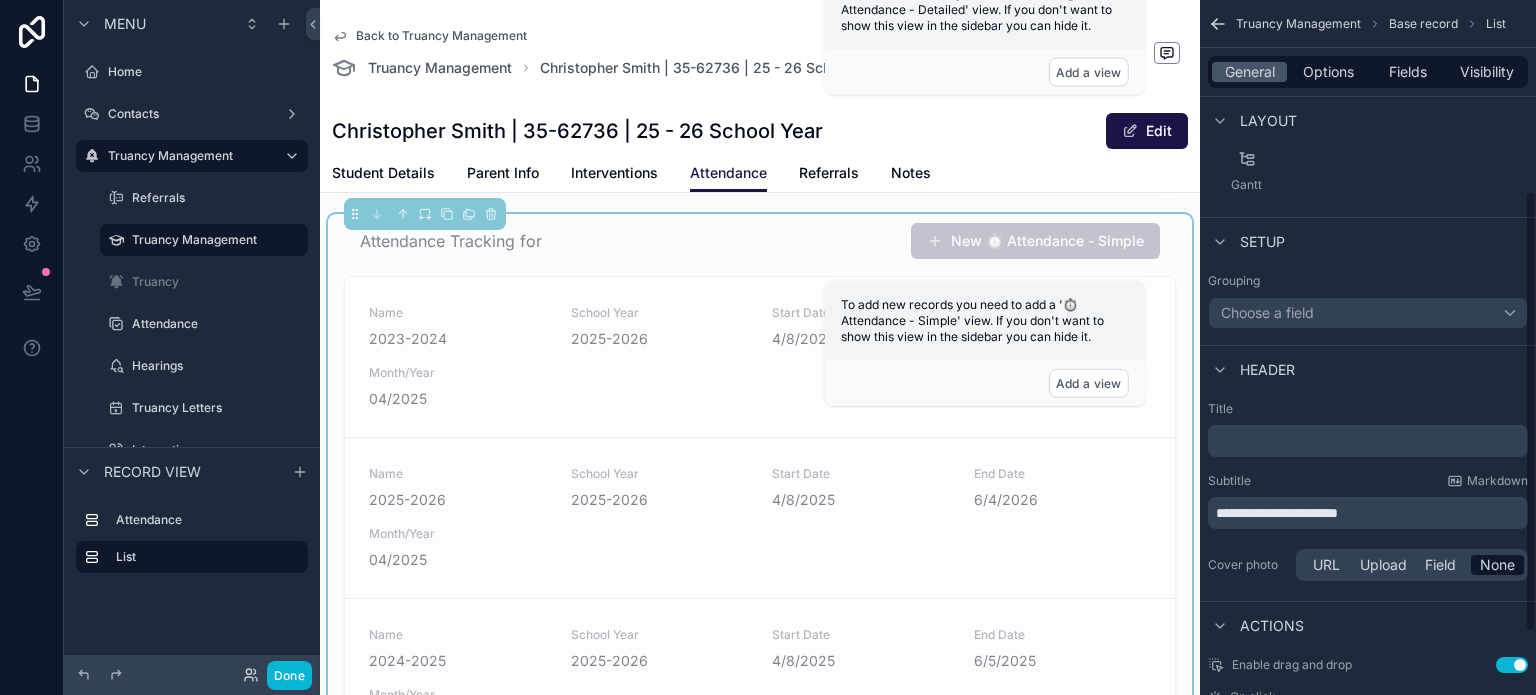 click on "**********" at bounding box center [1370, 513] 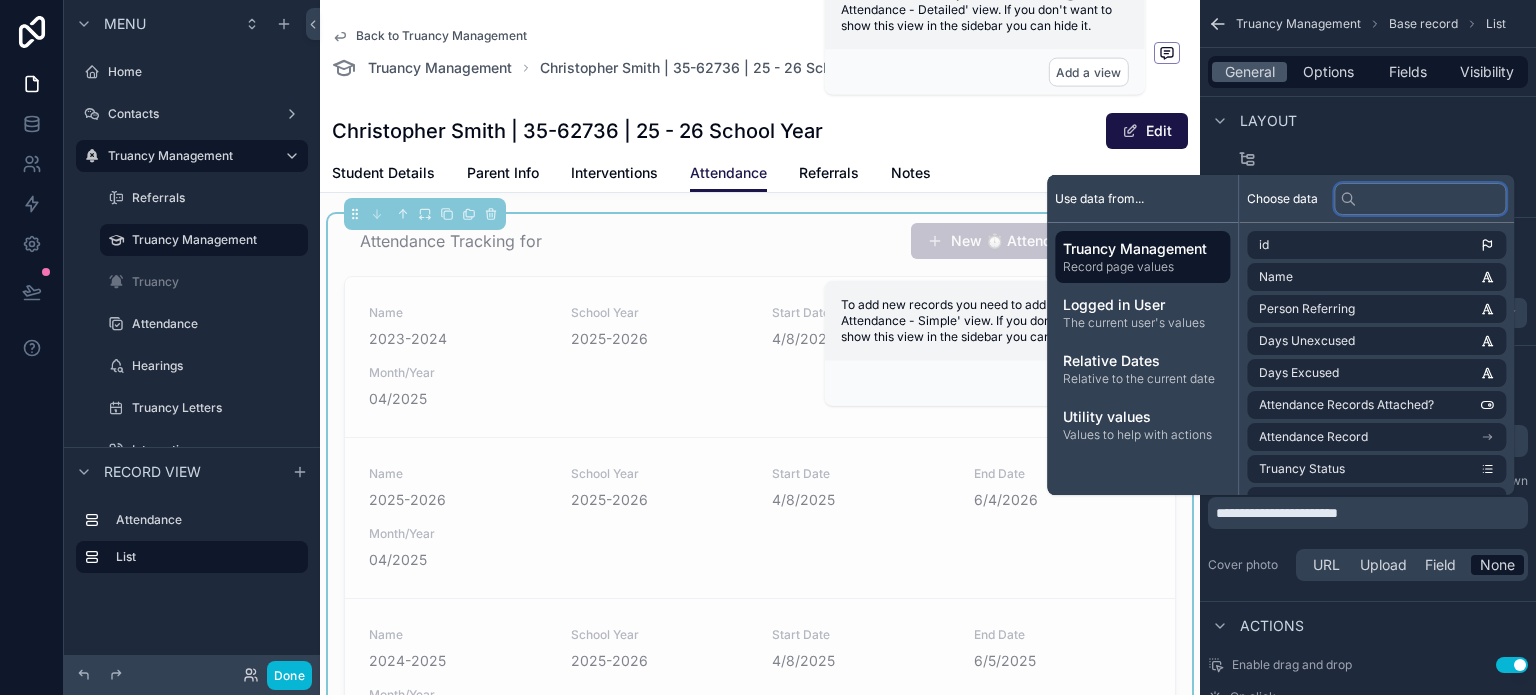 click at bounding box center [1420, 199] 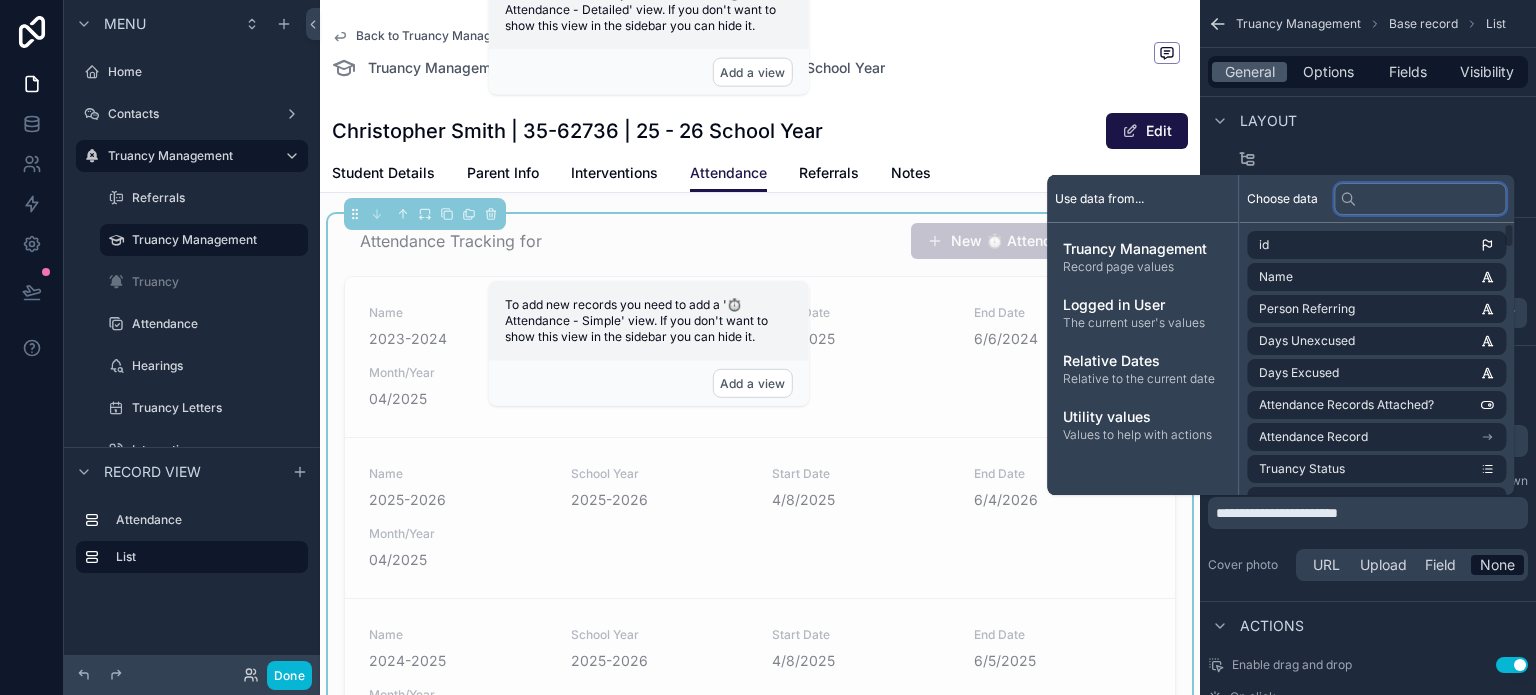 click at bounding box center [1420, 199] 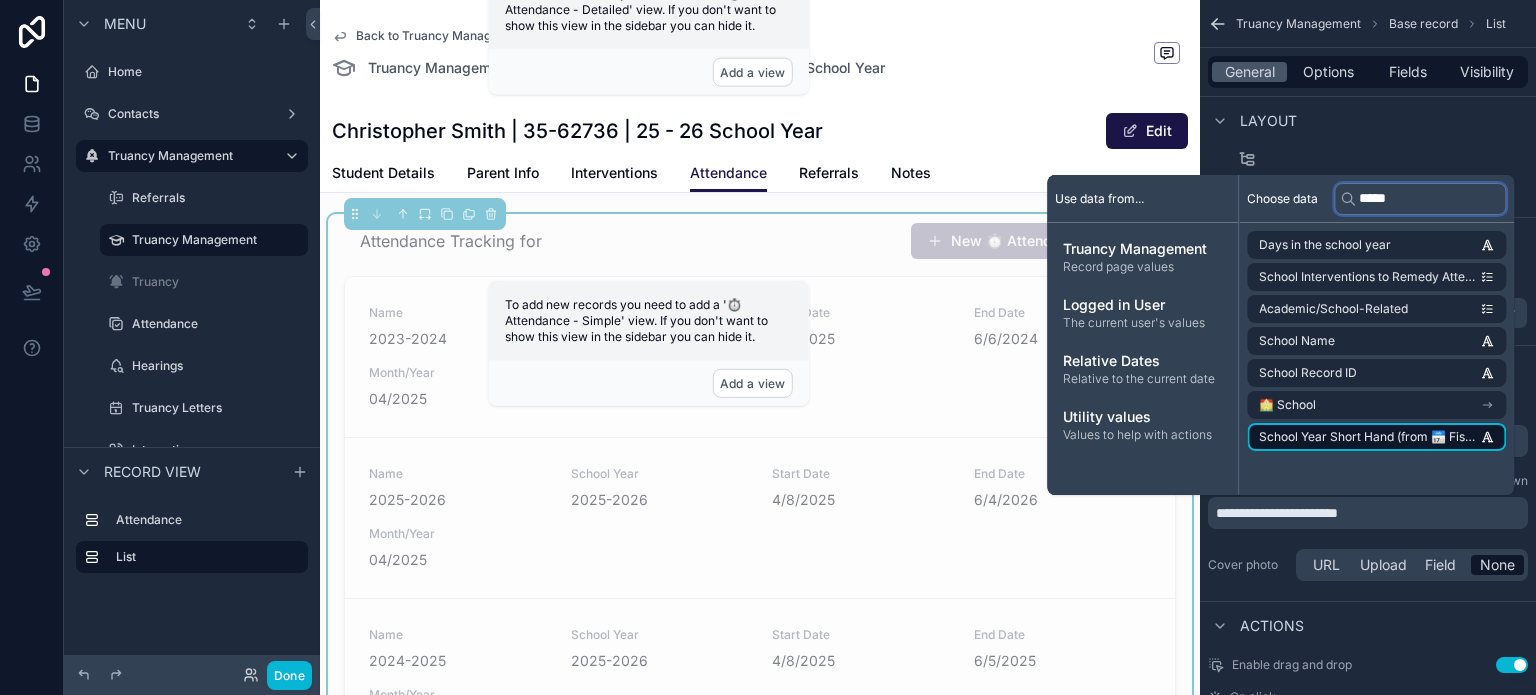 type on "*****" 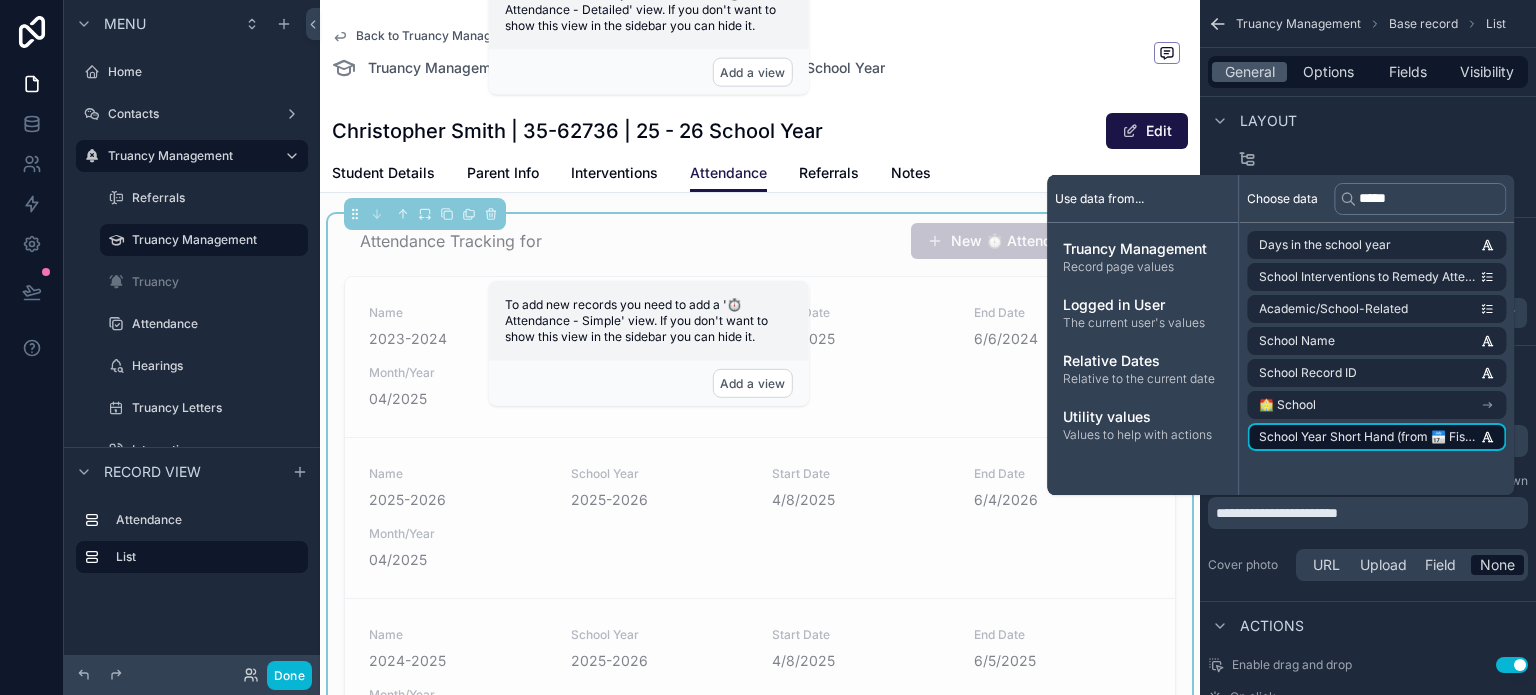 click on "School Year Short Hand (from 📅 Fiscal Year)" at bounding box center (1369, 437) 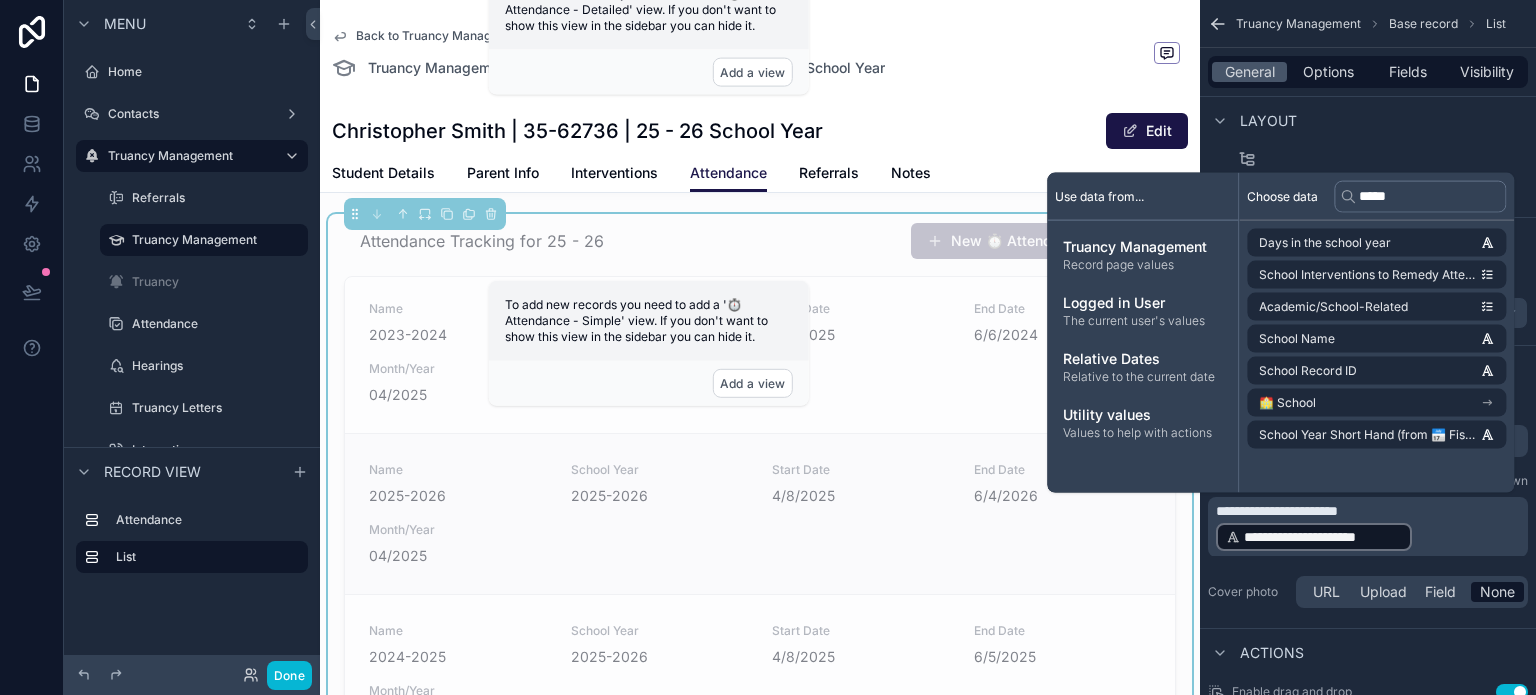scroll, scrollTop: 0, scrollLeft: 0, axis: both 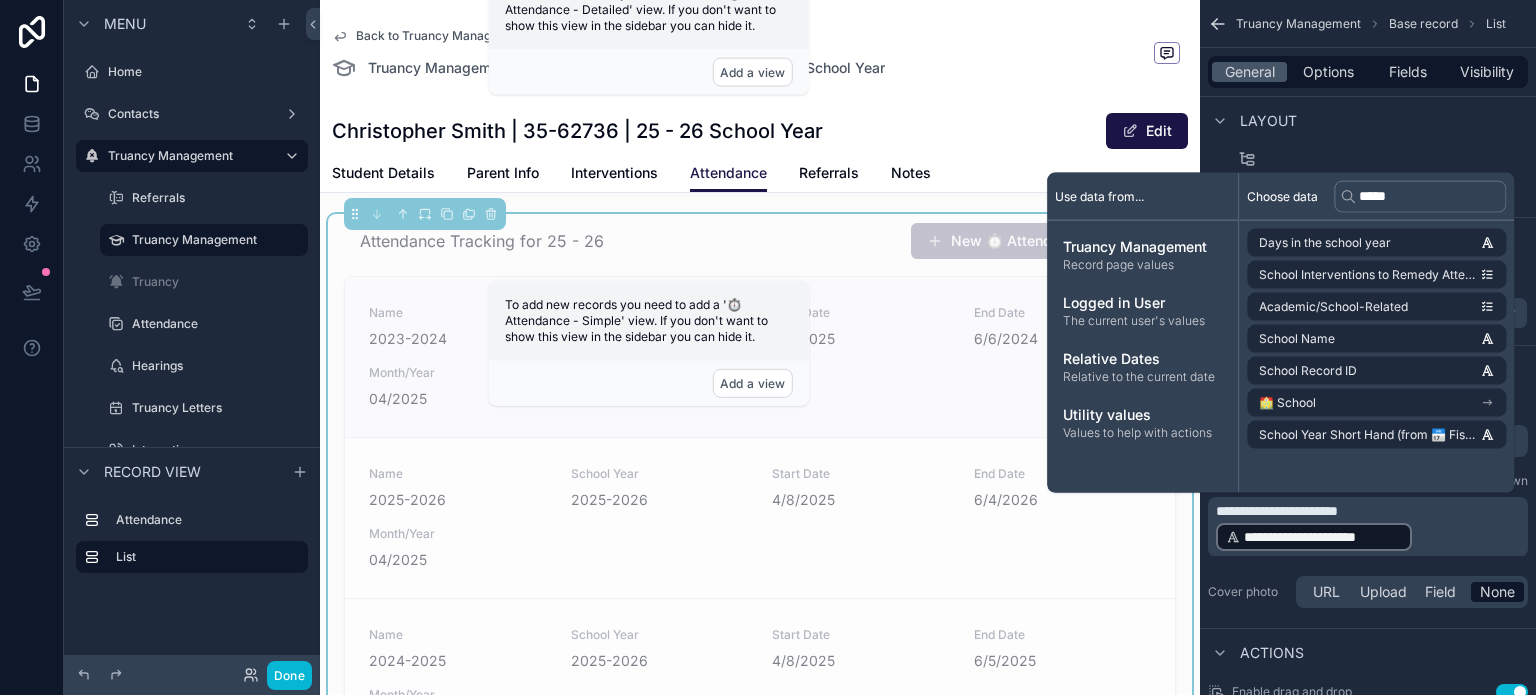 click on "Name 2023-2024   School Year  2025-2026 Start Date 4/8/2025 End Date 6/6/2024 Month/Year 04/2025" at bounding box center [760, 357] 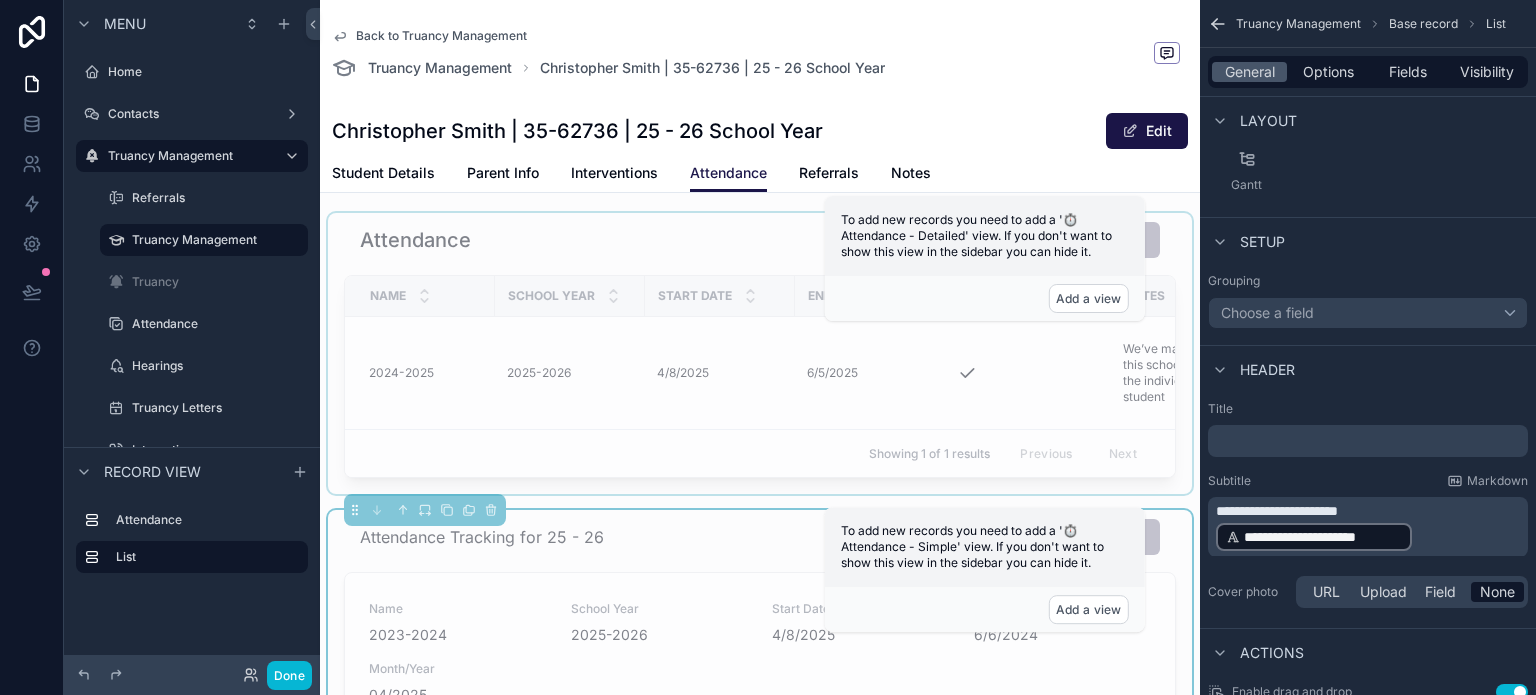 scroll, scrollTop: 0, scrollLeft: 0, axis: both 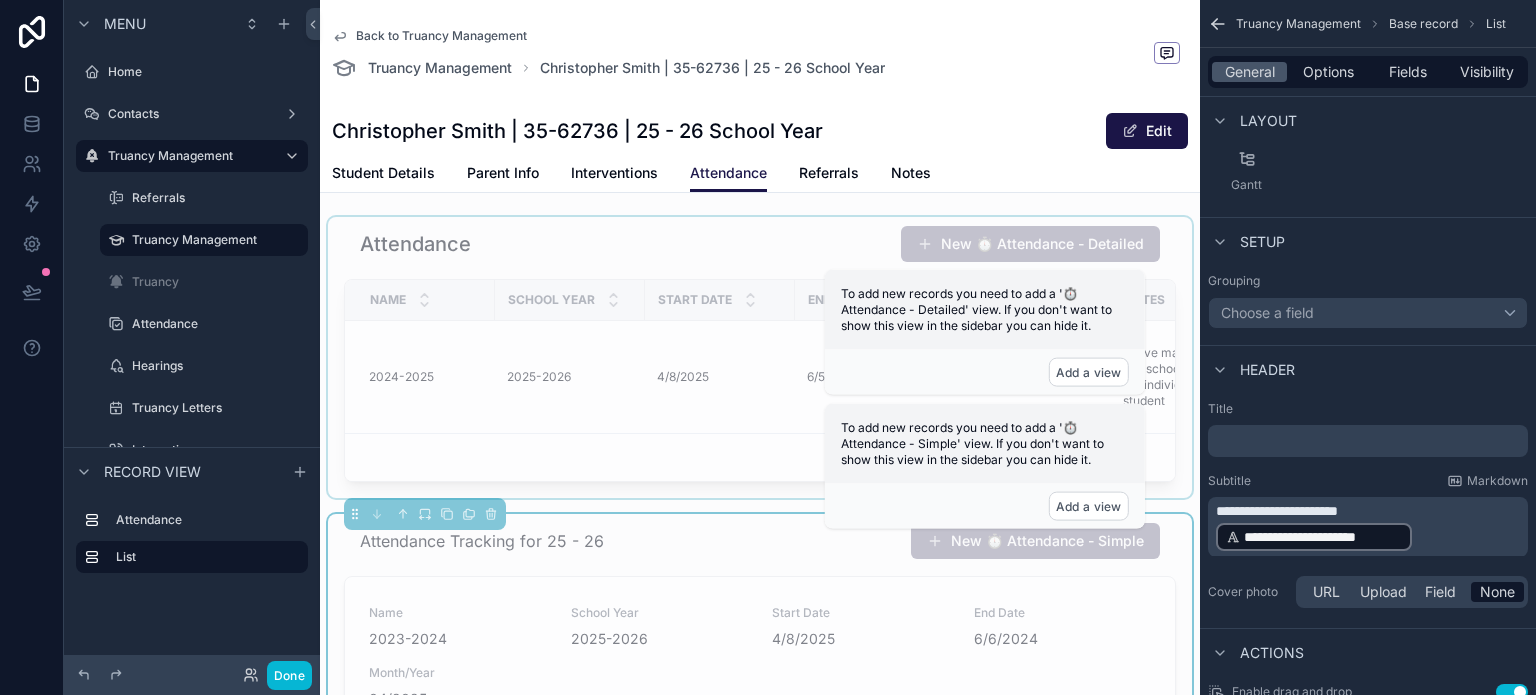click at bounding box center [760, 357] 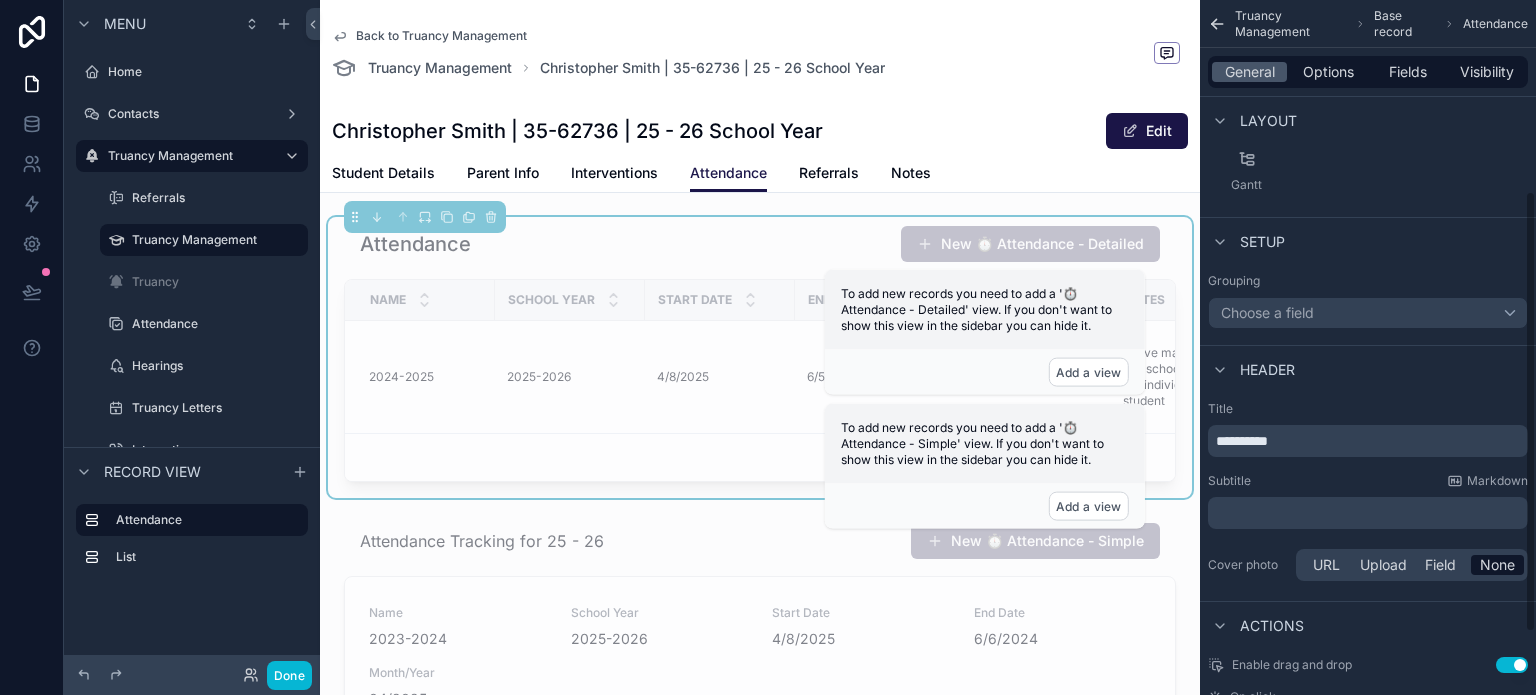 click on "**********" at bounding box center (1242, 441) 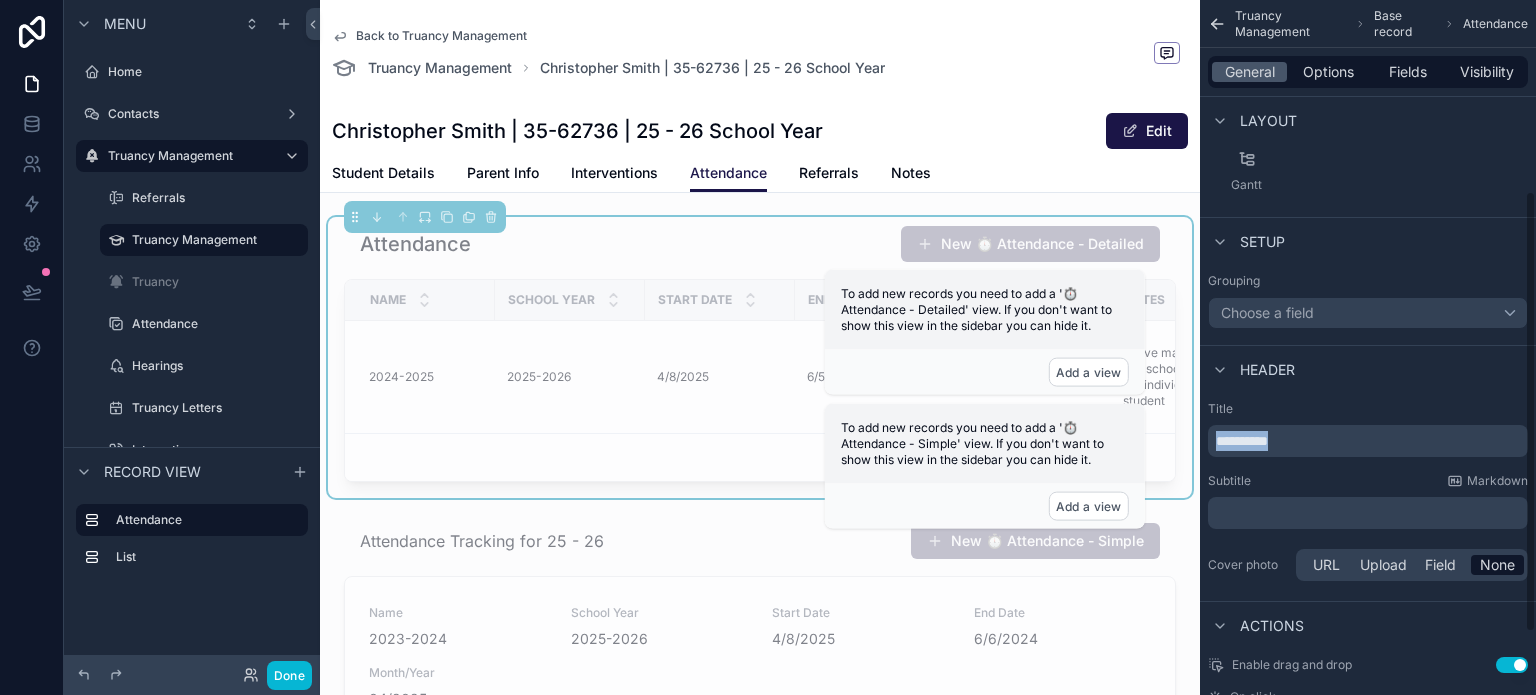 click on "**********" at bounding box center [1242, 441] 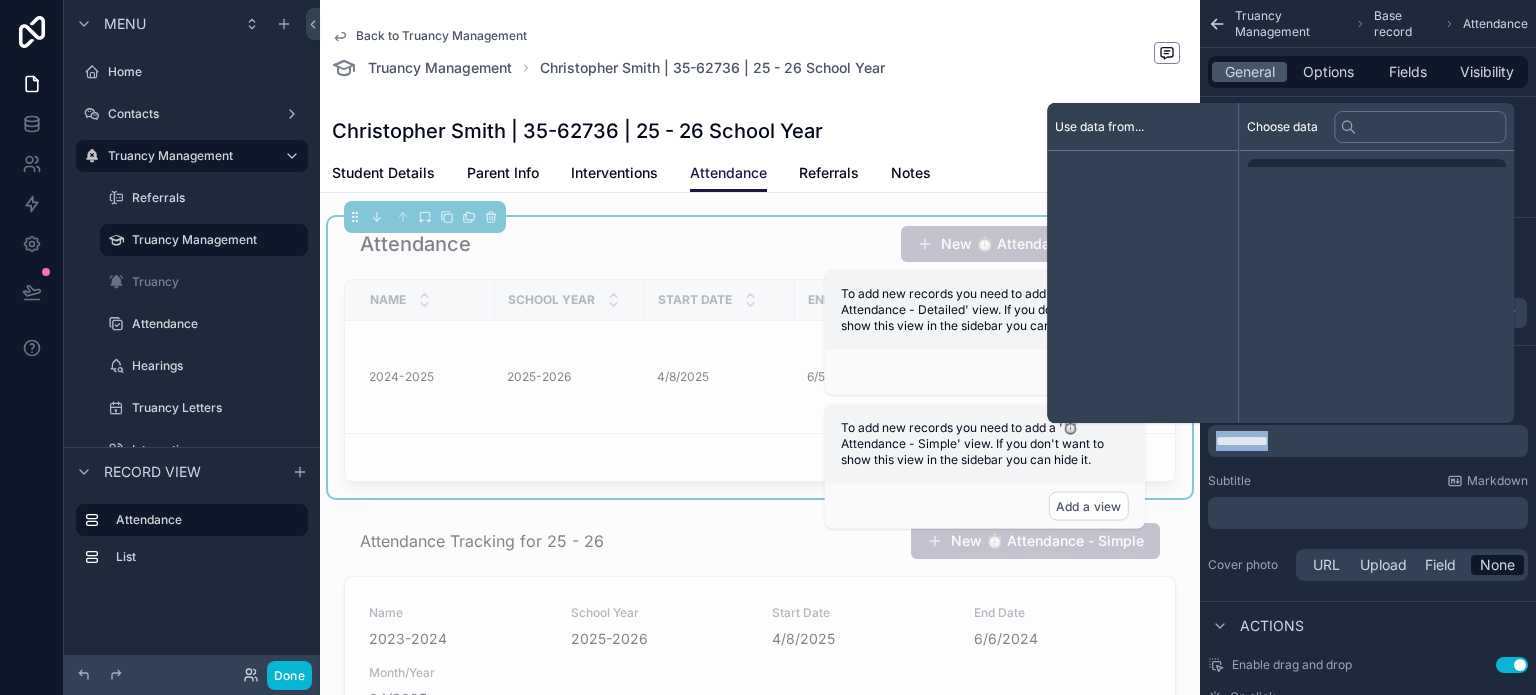 click on "**********" at bounding box center [1242, 441] 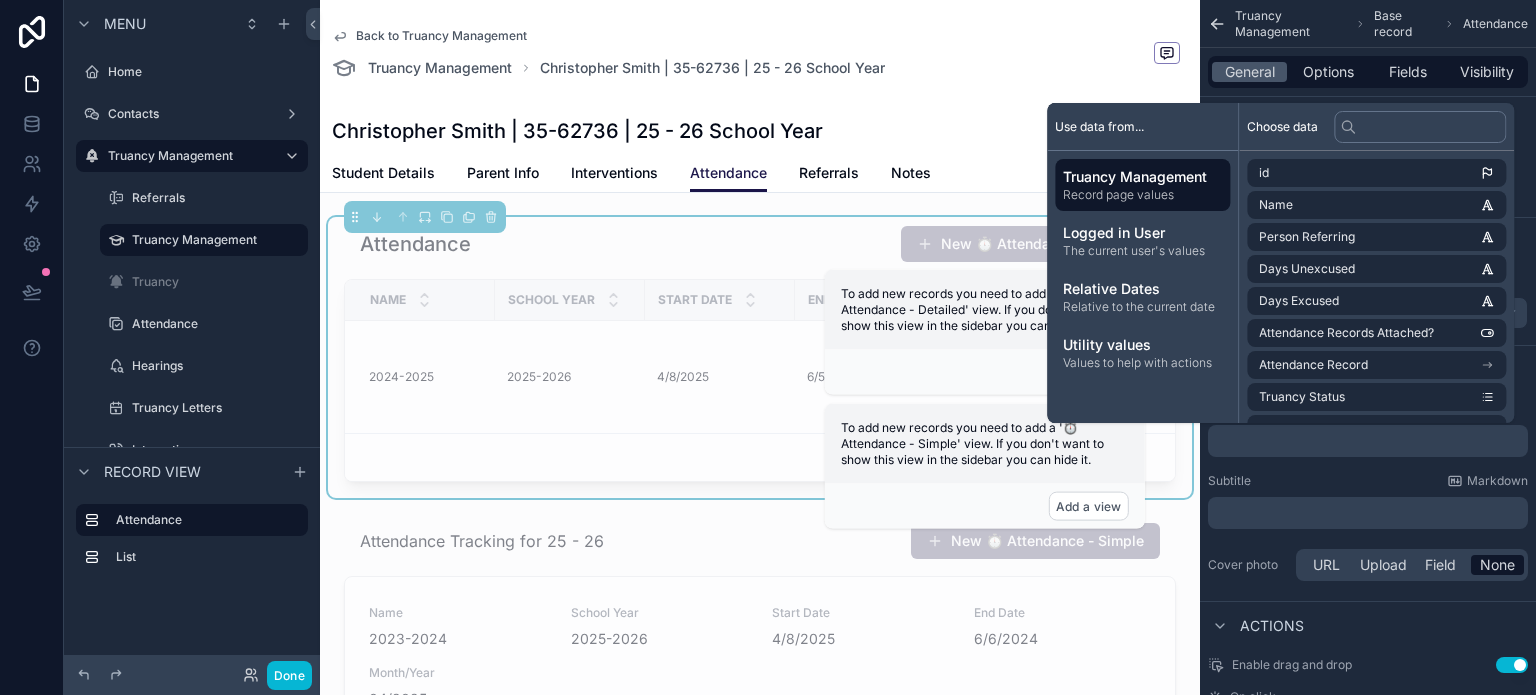 click on "﻿" at bounding box center [1368, 513] 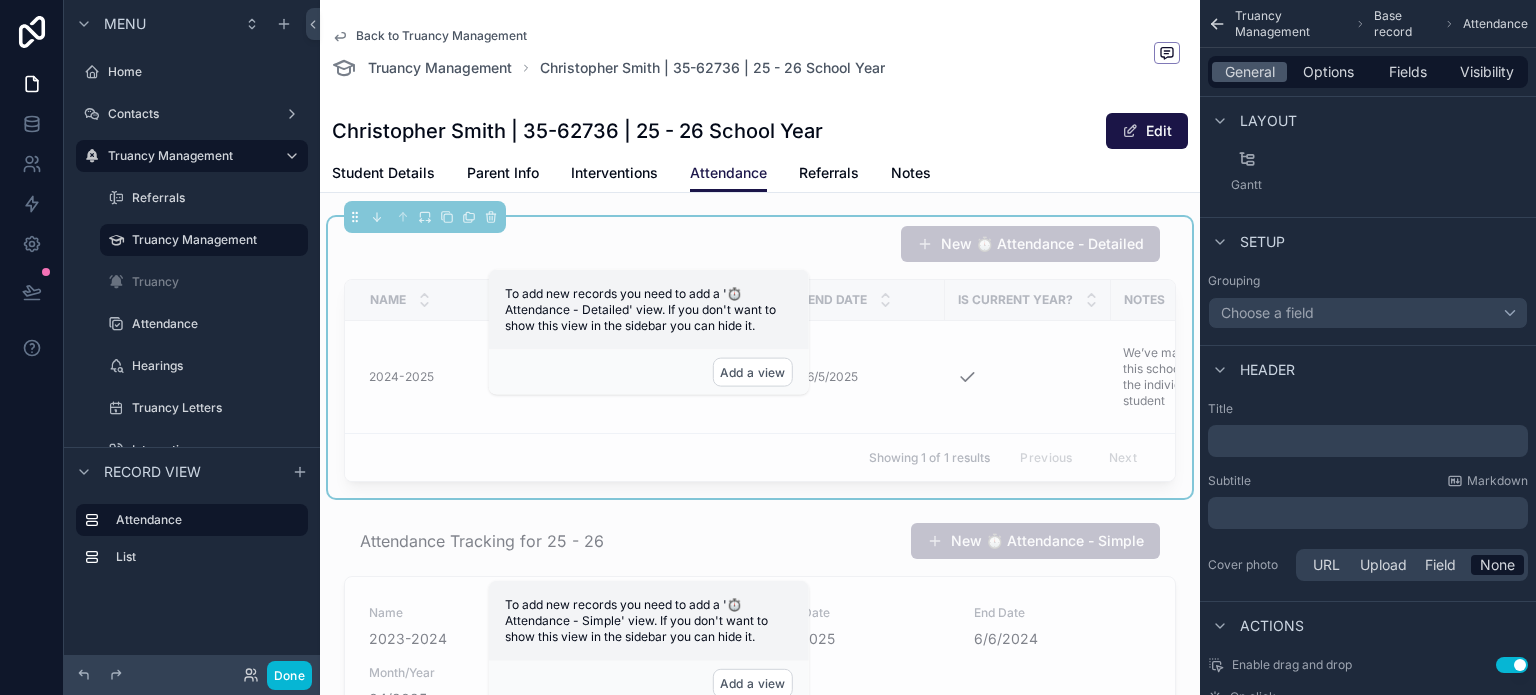 click on "﻿" at bounding box center (1368, 513) 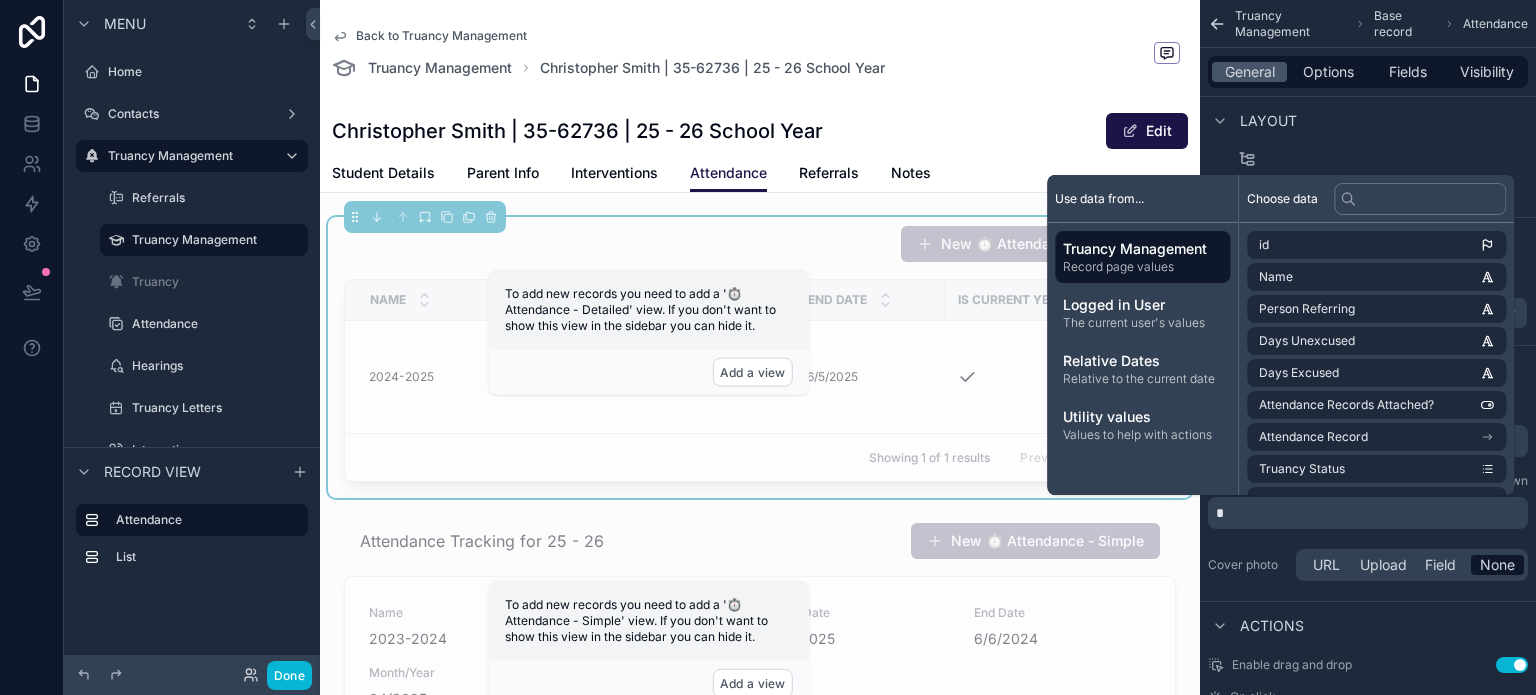 type 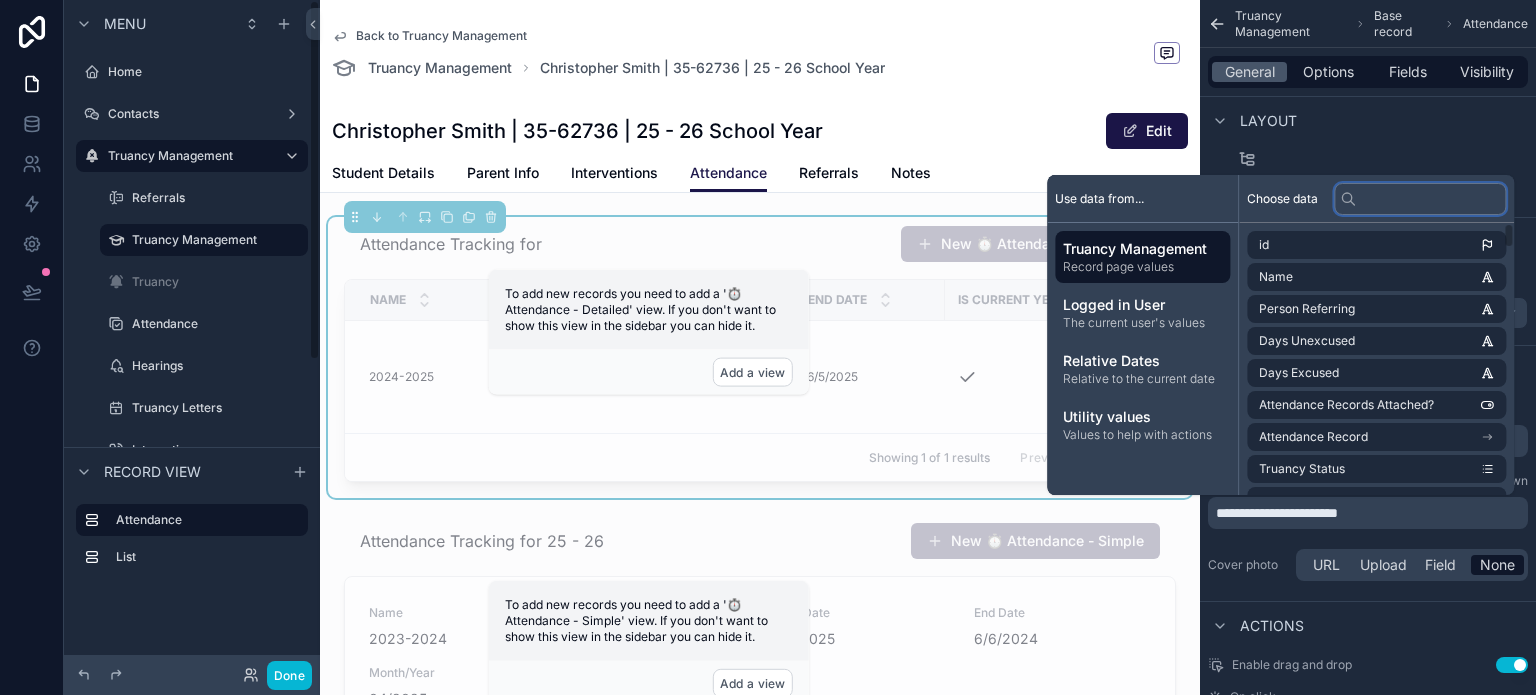 click at bounding box center (1420, 199) 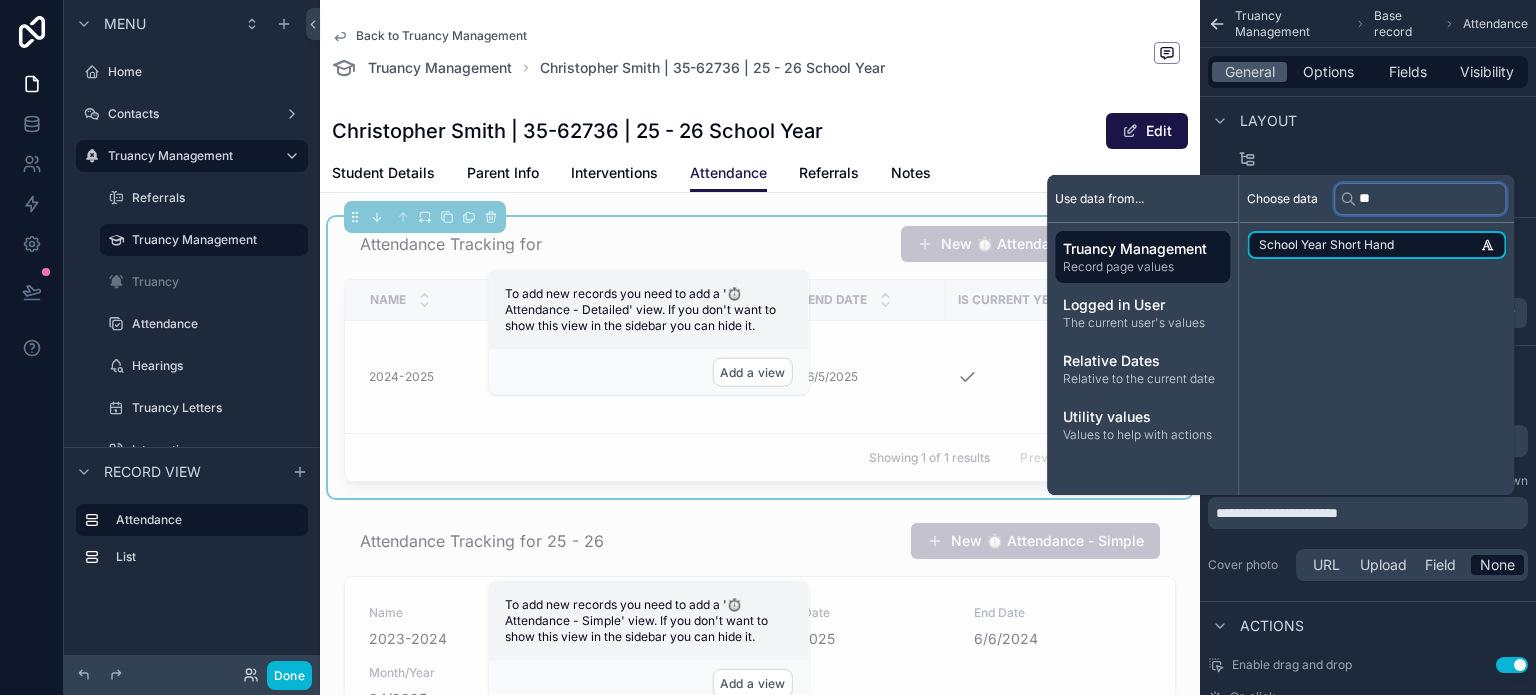 type on "**" 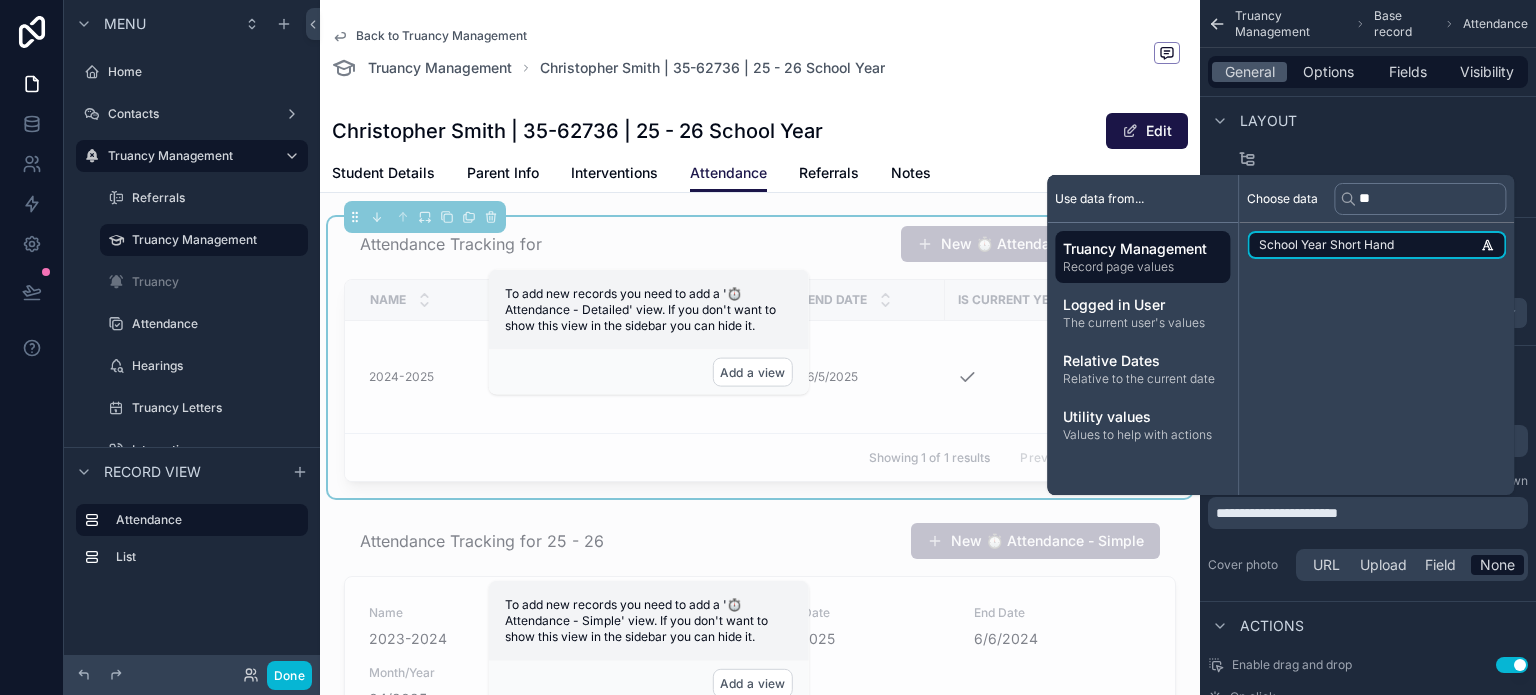 click on "School Year Short Hand" at bounding box center (1376, 245) 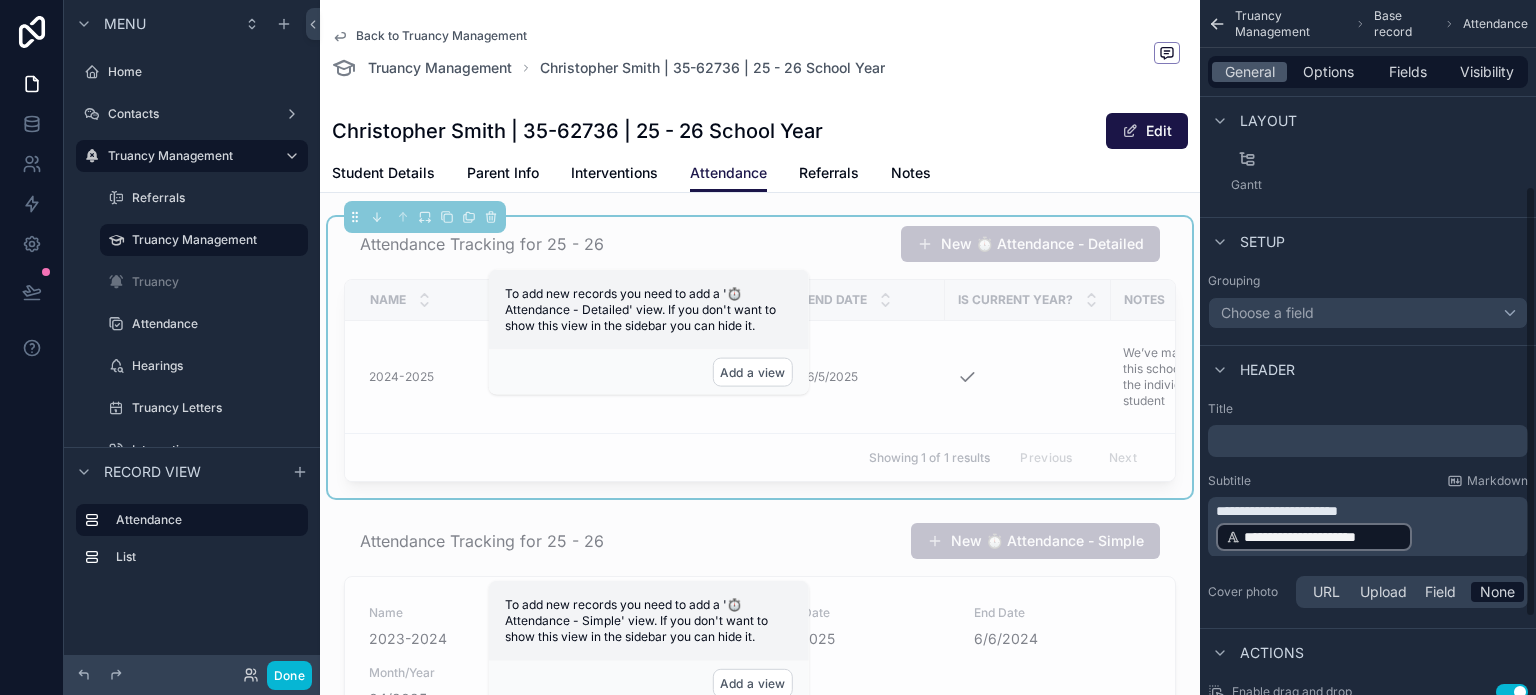click on "**********" at bounding box center (1370, 527) 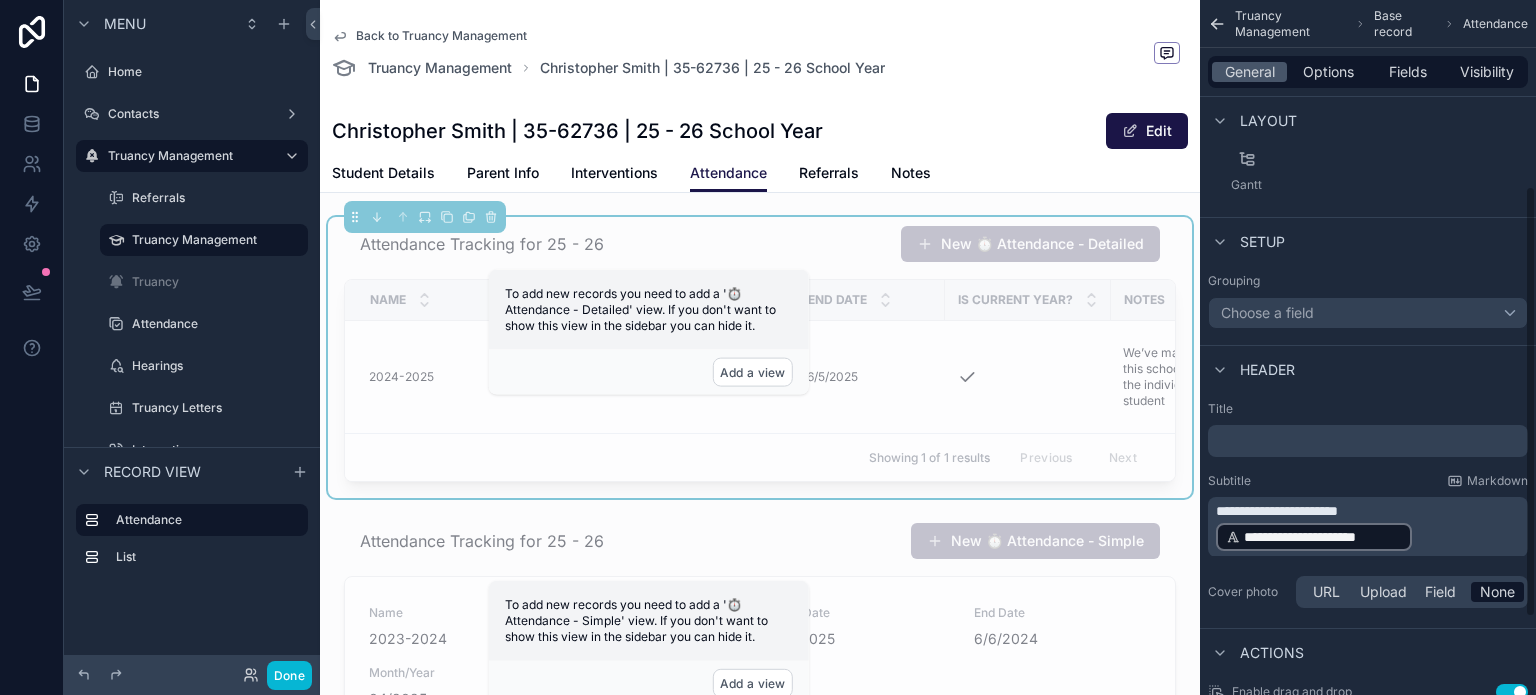 click on "**********" at bounding box center [1370, 527] 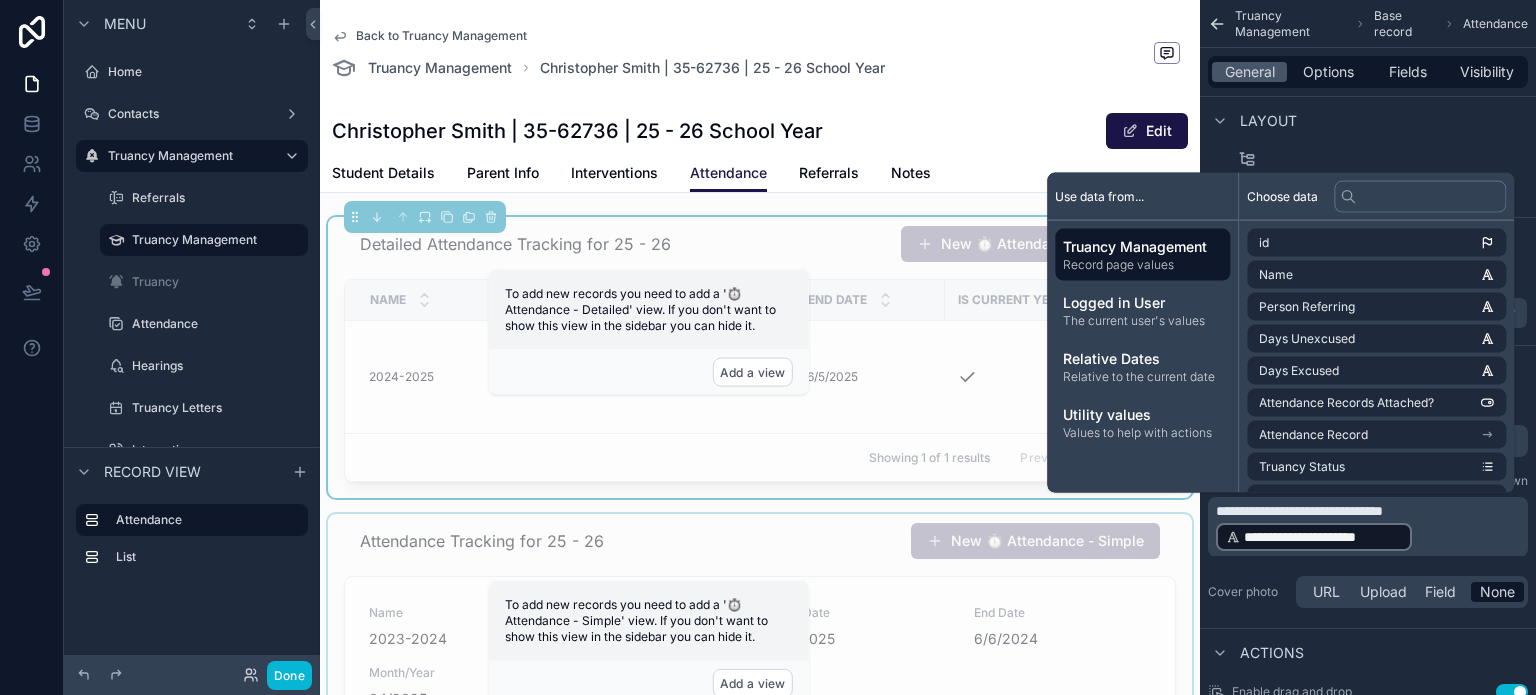 click at bounding box center [760, 813] 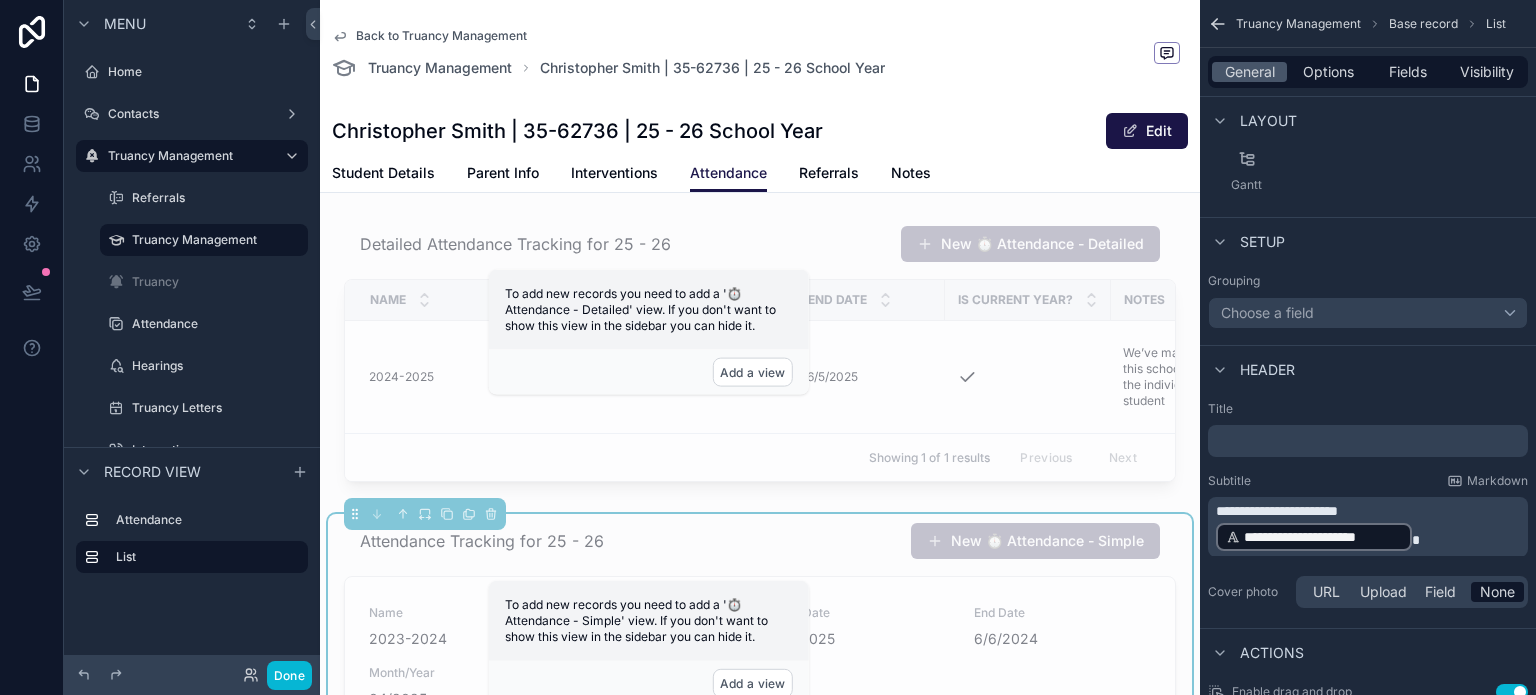 click on "**********" at bounding box center (1277, 511) 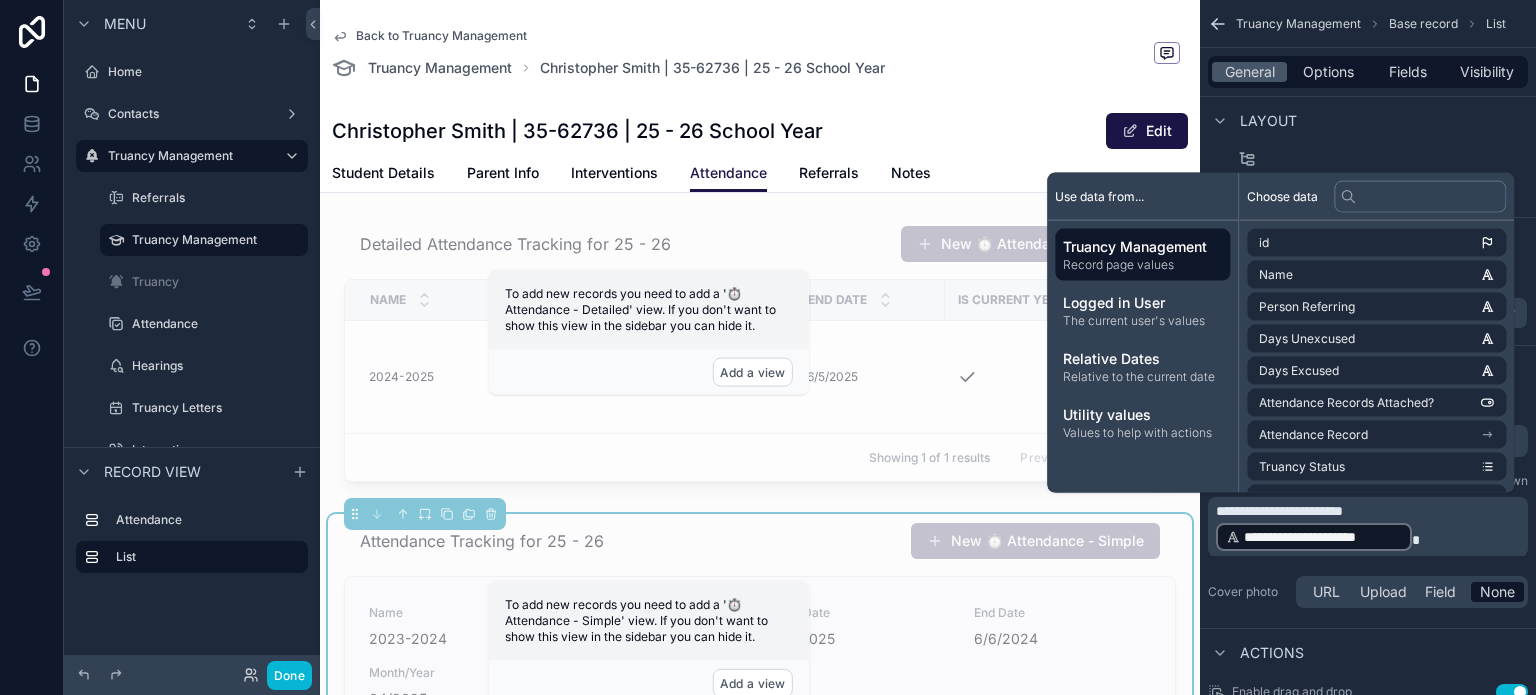 type 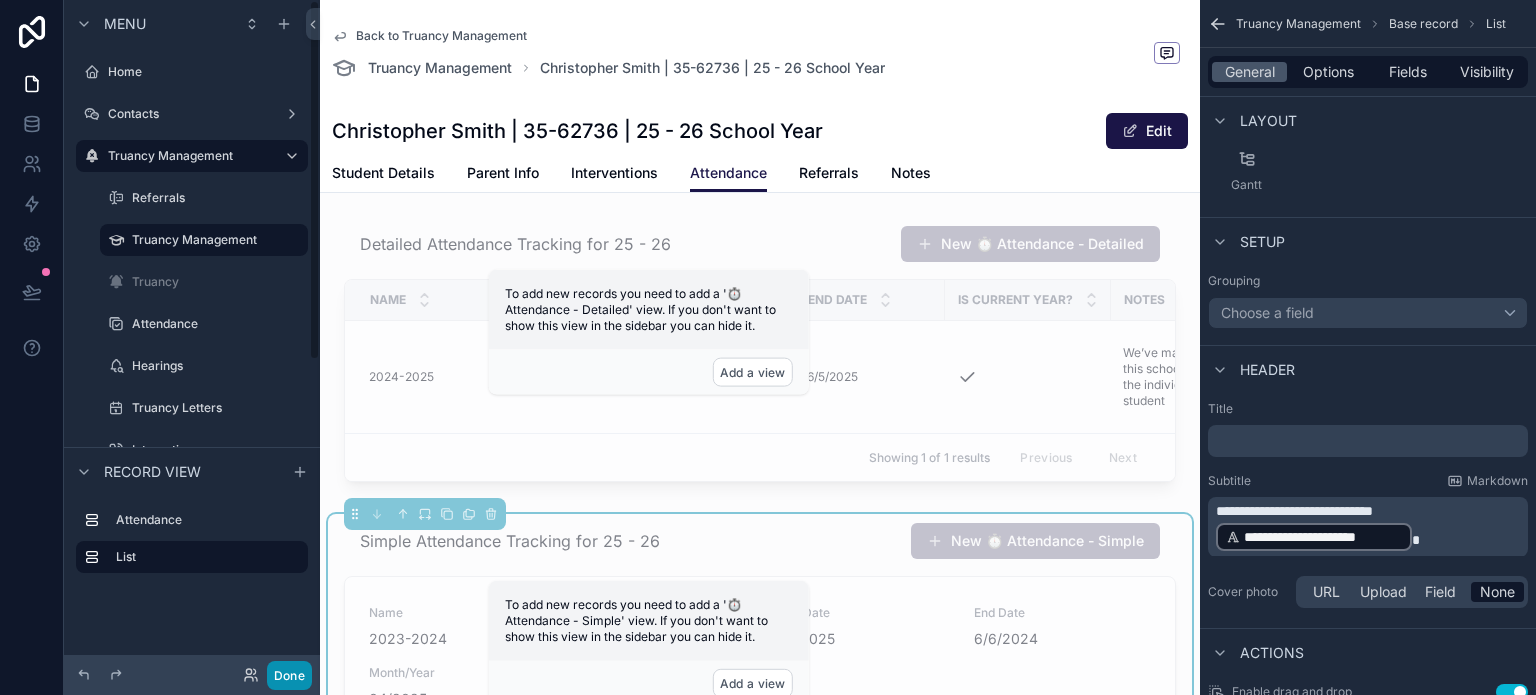 click on "Done" at bounding box center (289, 675) 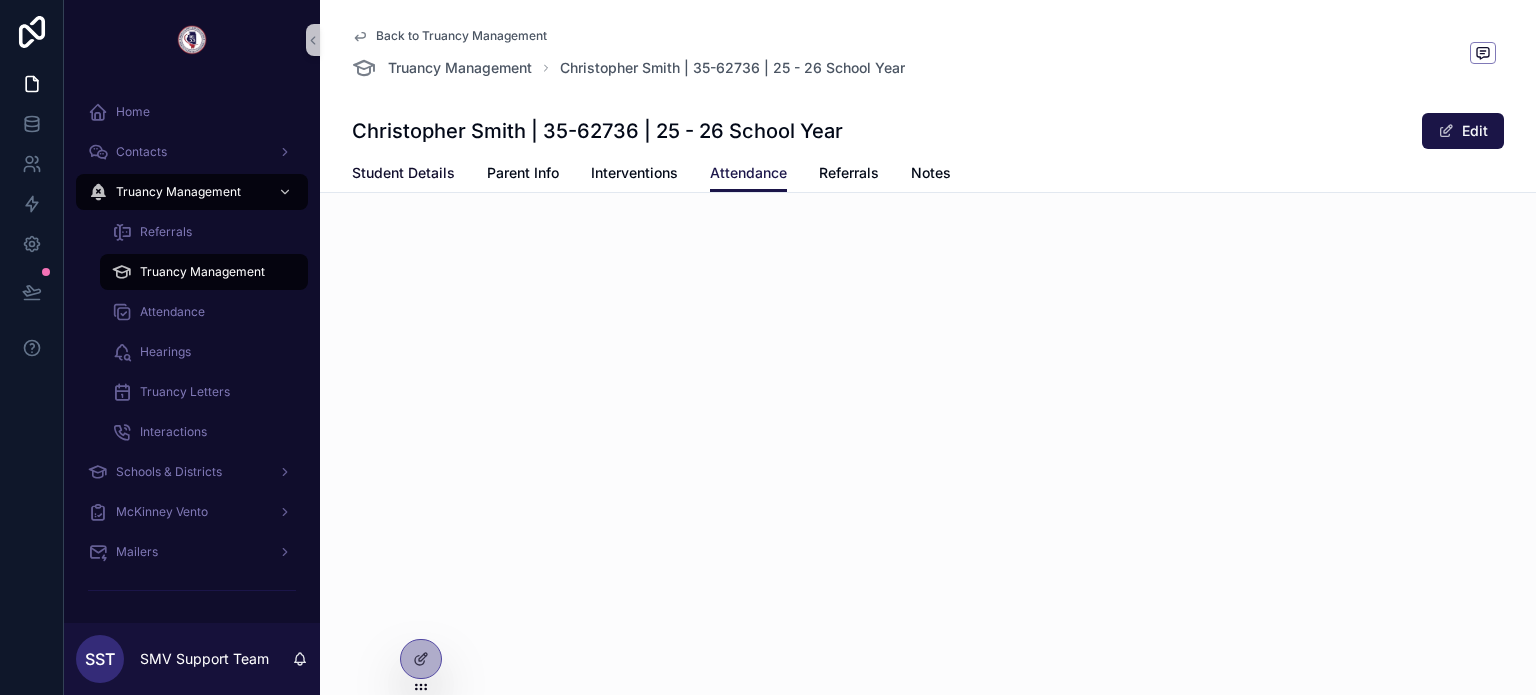 click on "Student Details" at bounding box center [403, 173] 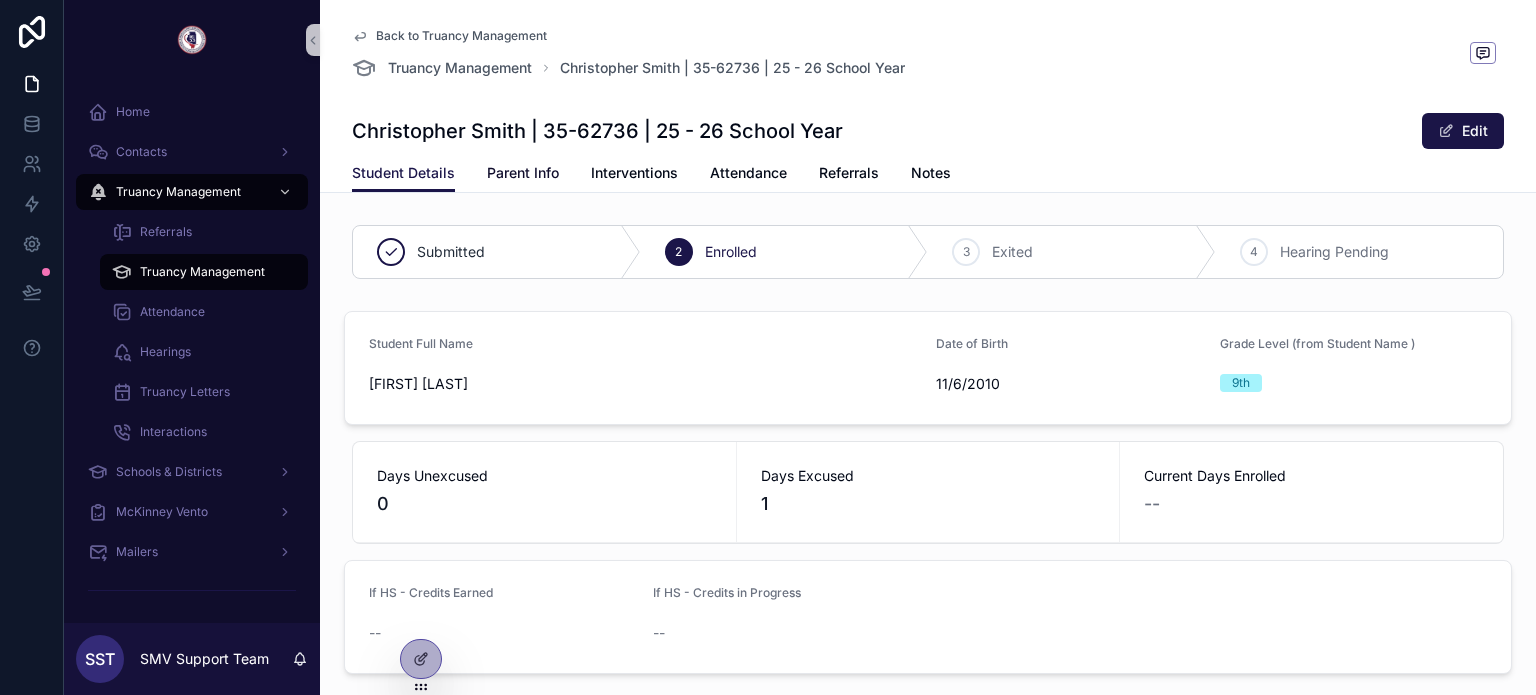 click on "Parent Info" at bounding box center (523, 173) 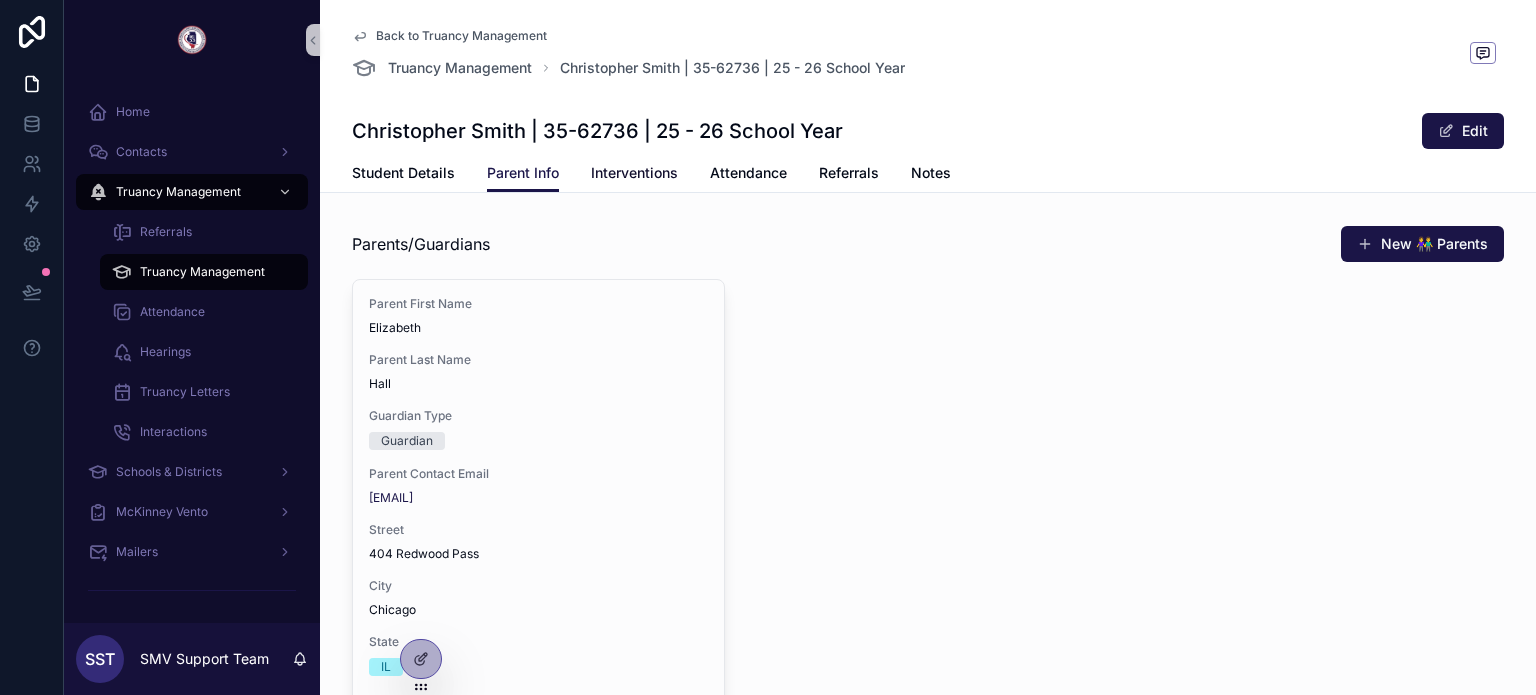 click on "Interventions" at bounding box center (634, 173) 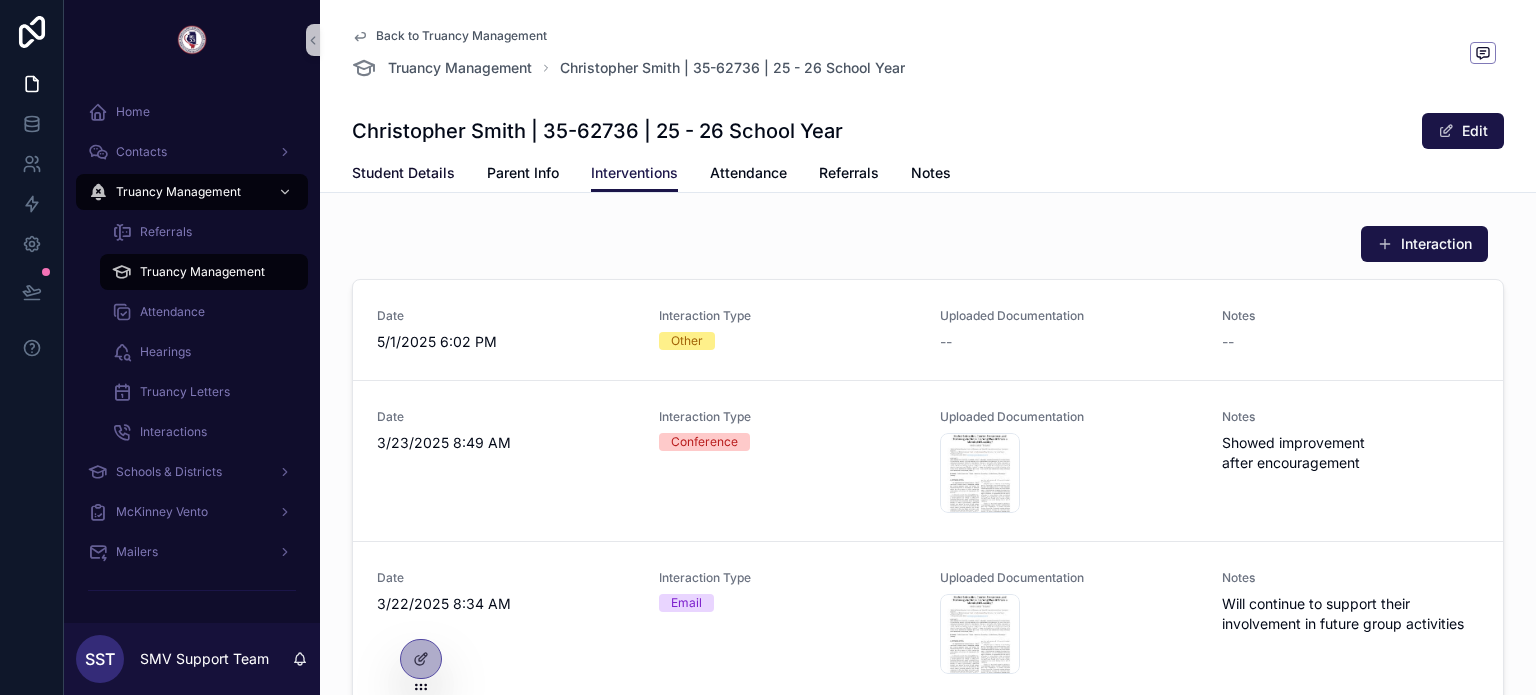 click on "Student Details" at bounding box center [403, 173] 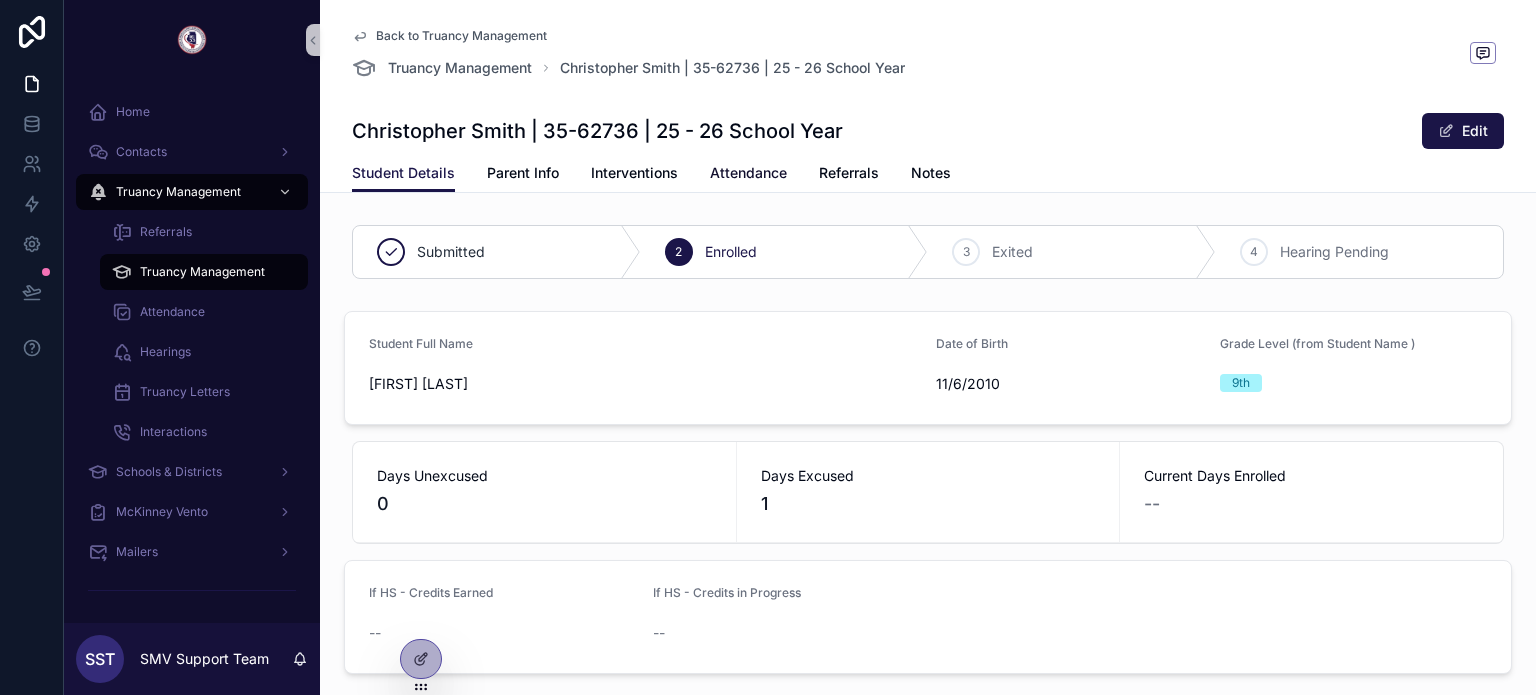 click on "Attendance" at bounding box center (748, 173) 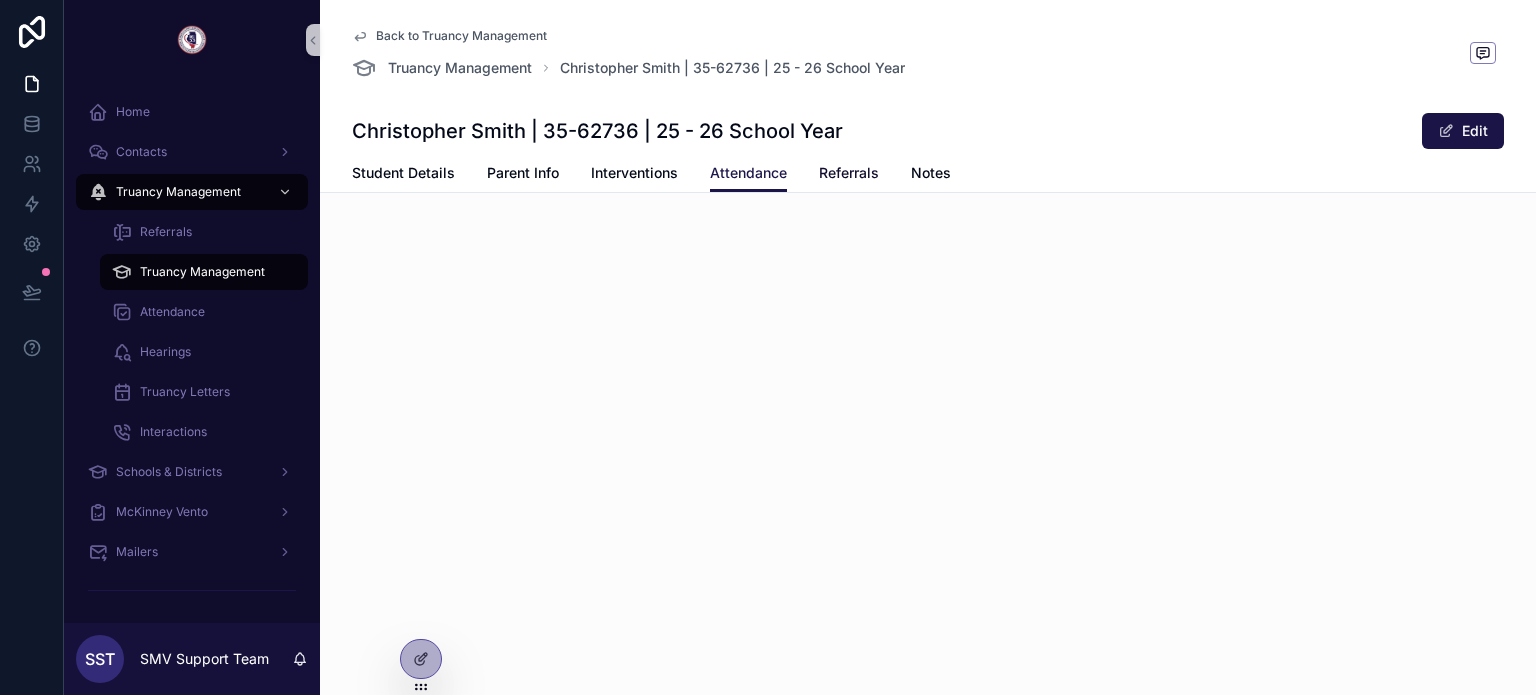 click on "Referrals" at bounding box center (849, 173) 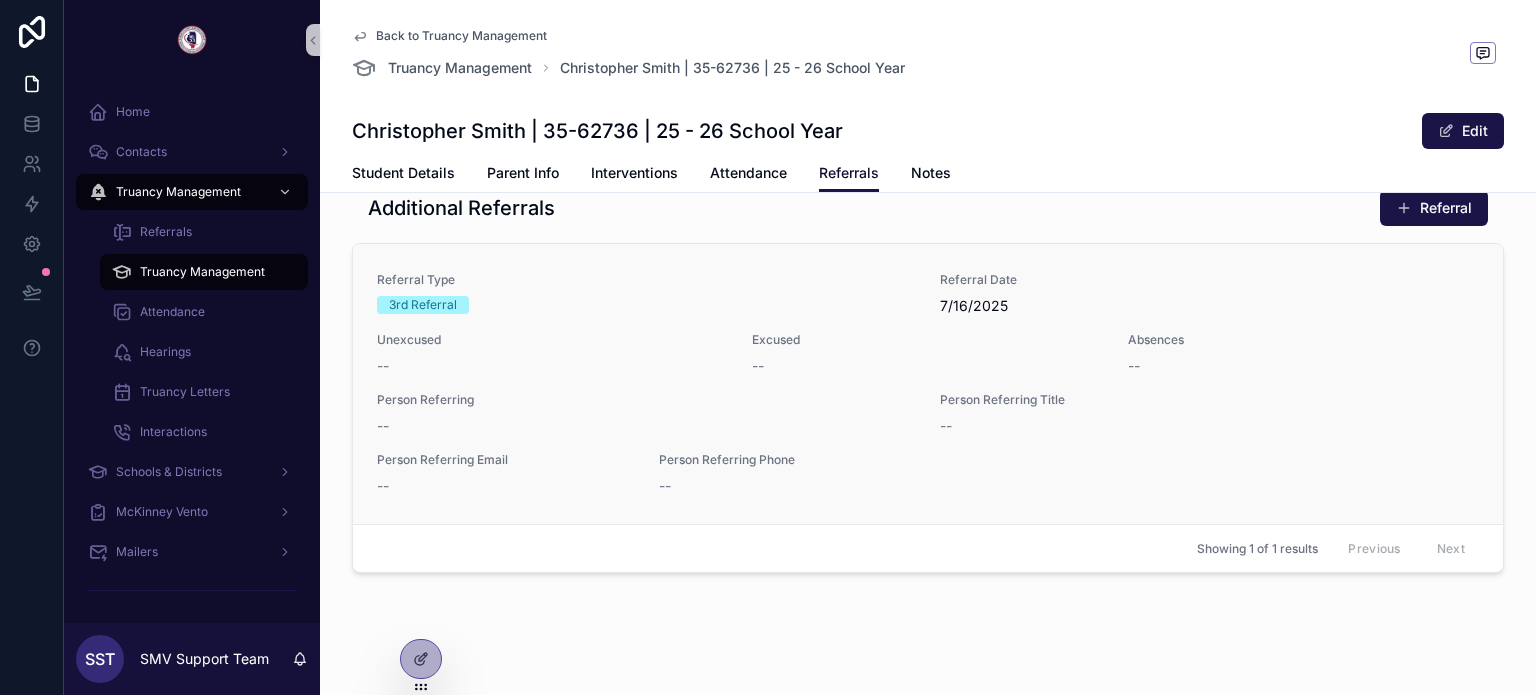 scroll, scrollTop: 0, scrollLeft: 0, axis: both 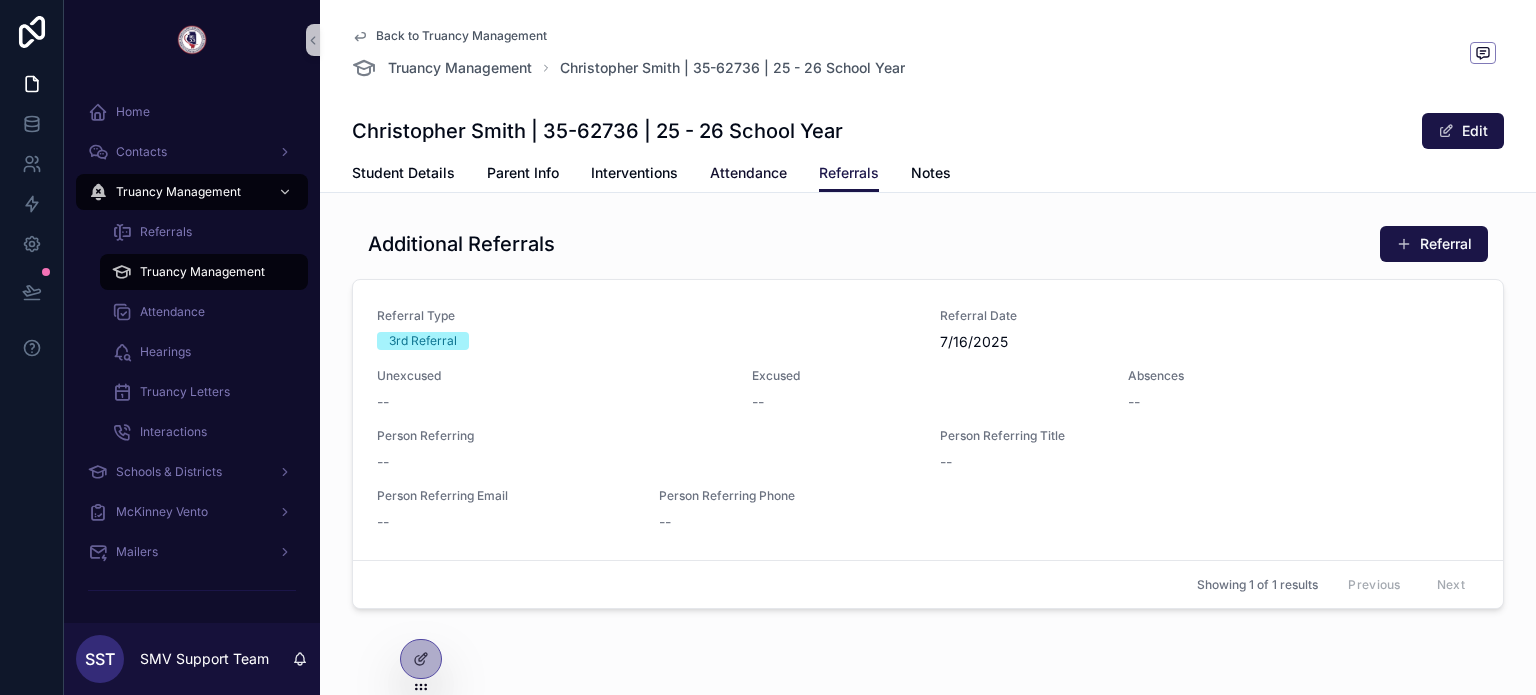click on "Attendance" at bounding box center (748, 173) 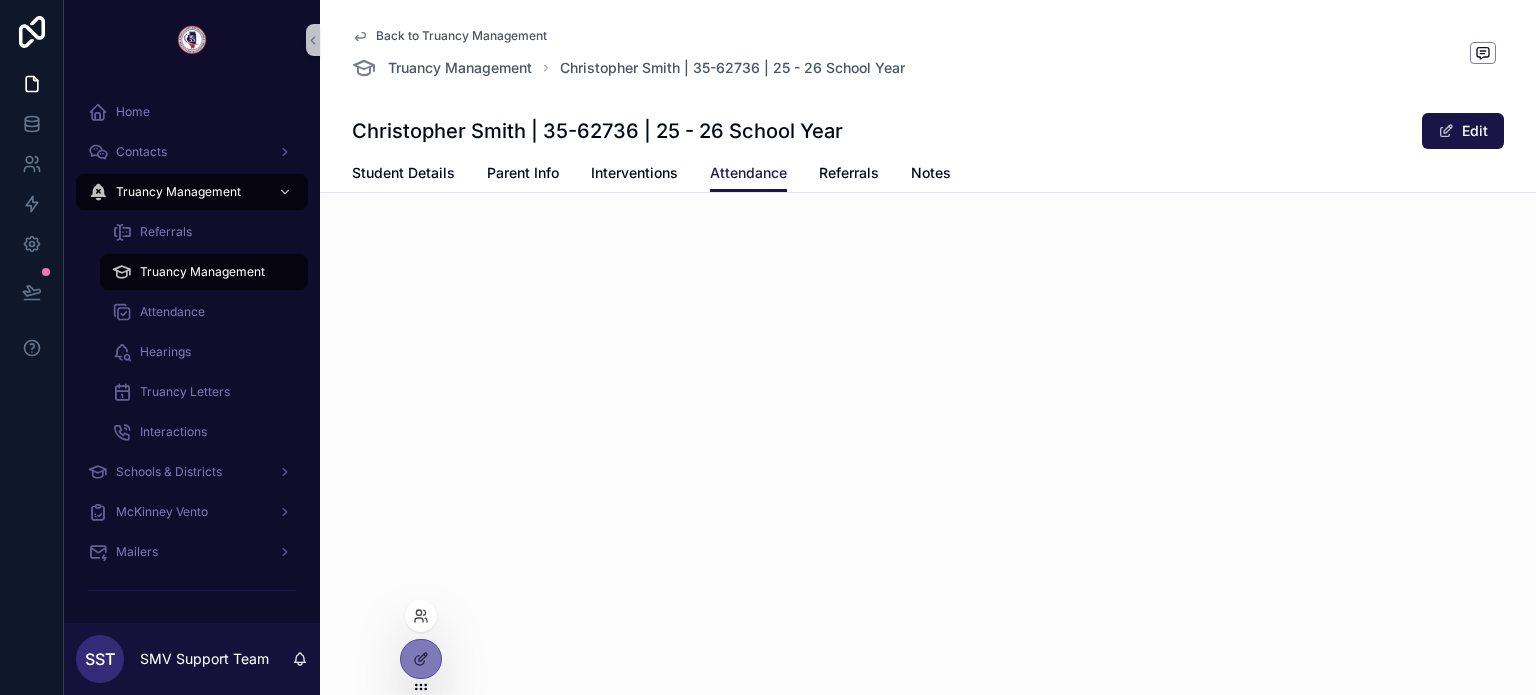 click at bounding box center (421, 659) 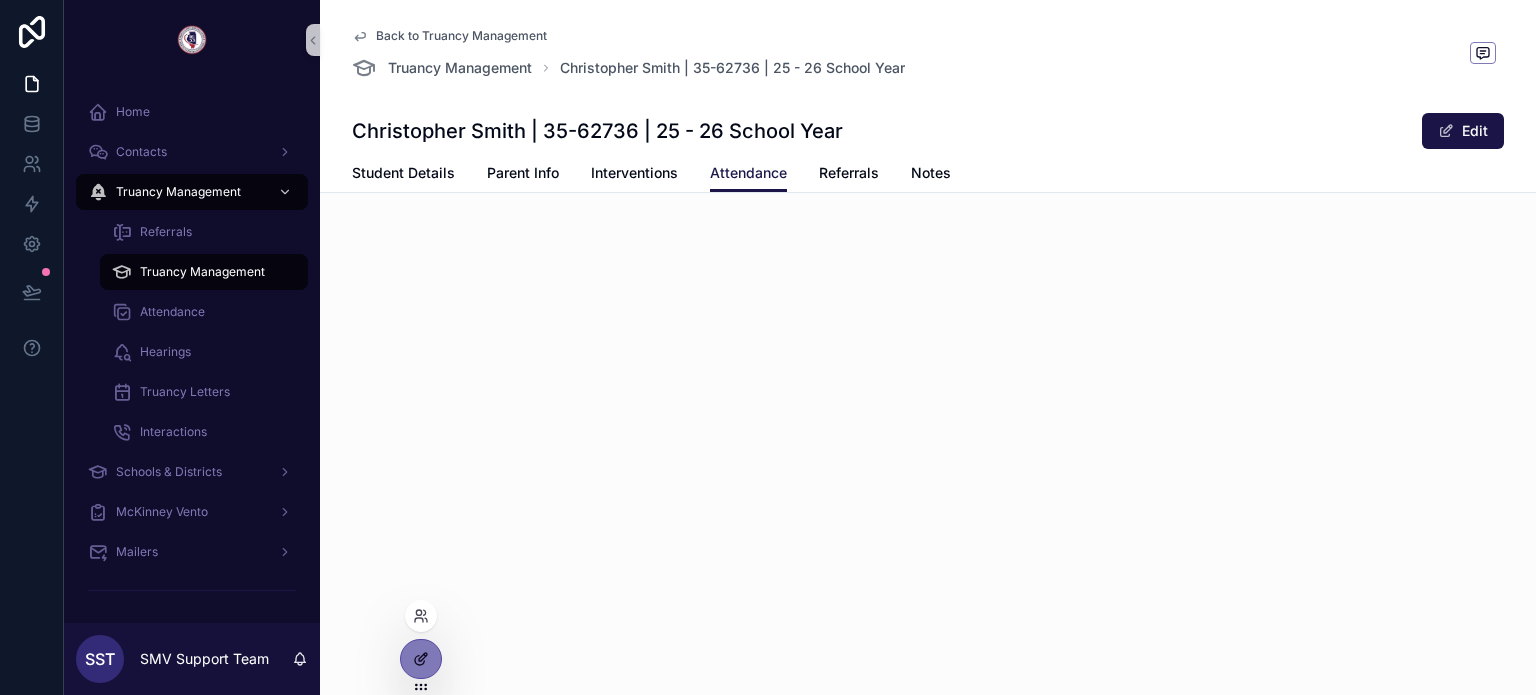 click at bounding box center [421, 659] 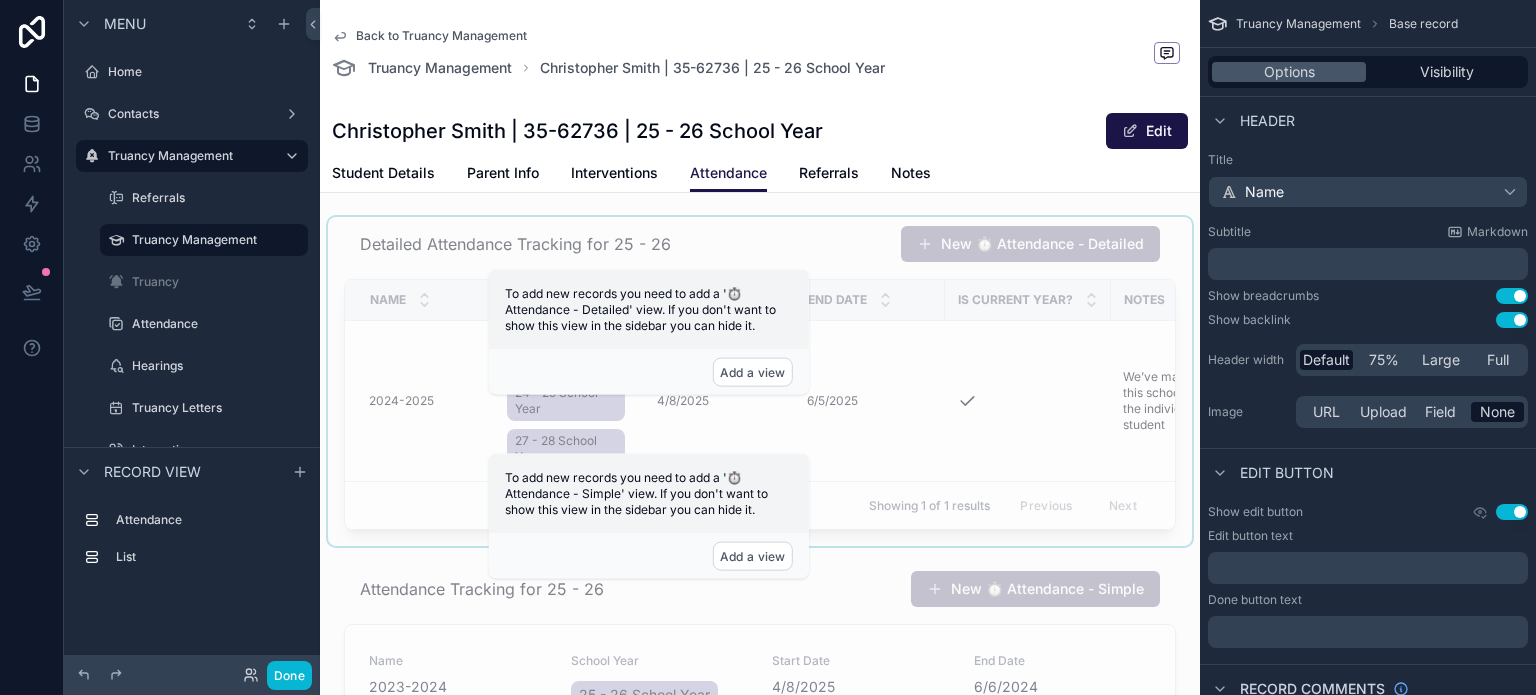 click at bounding box center [760, 381] 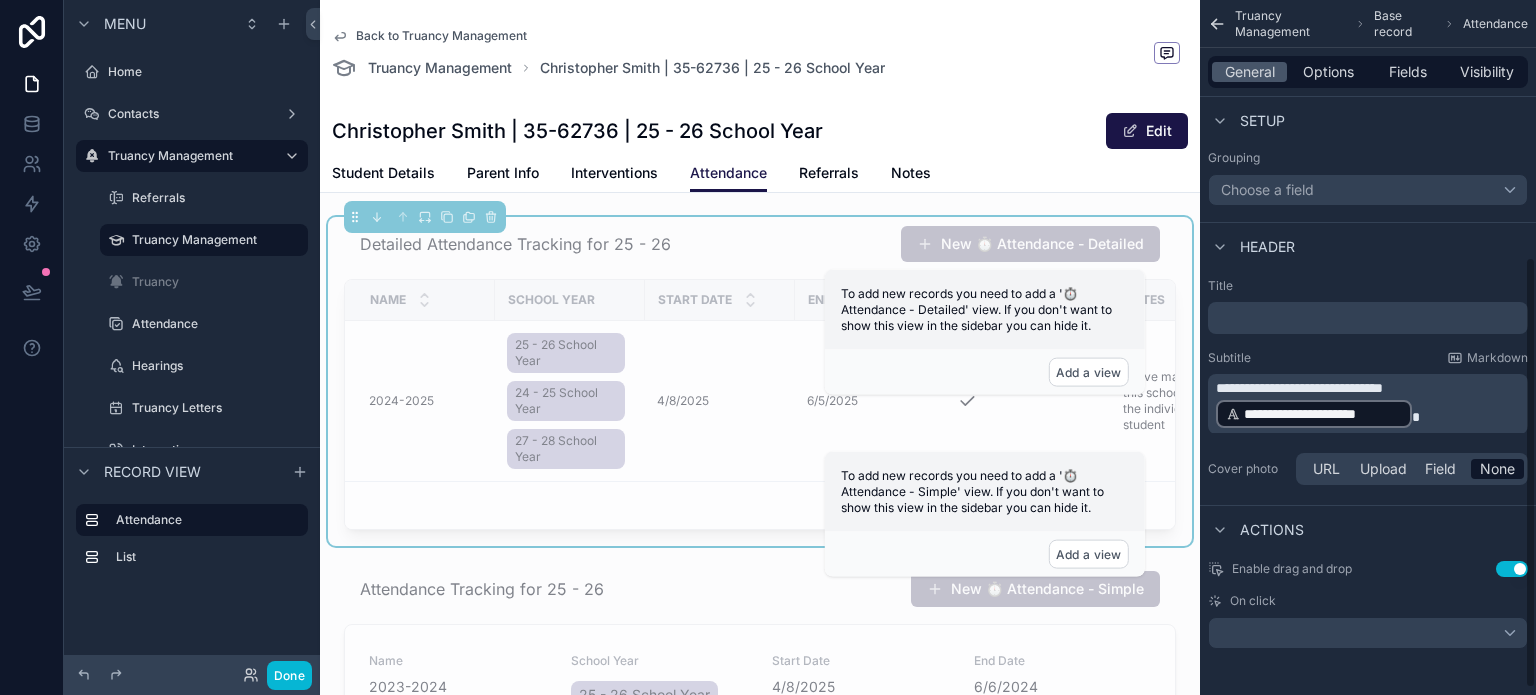 scroll, scrollTop: 424, scrollLeft: 0, axis: vertical 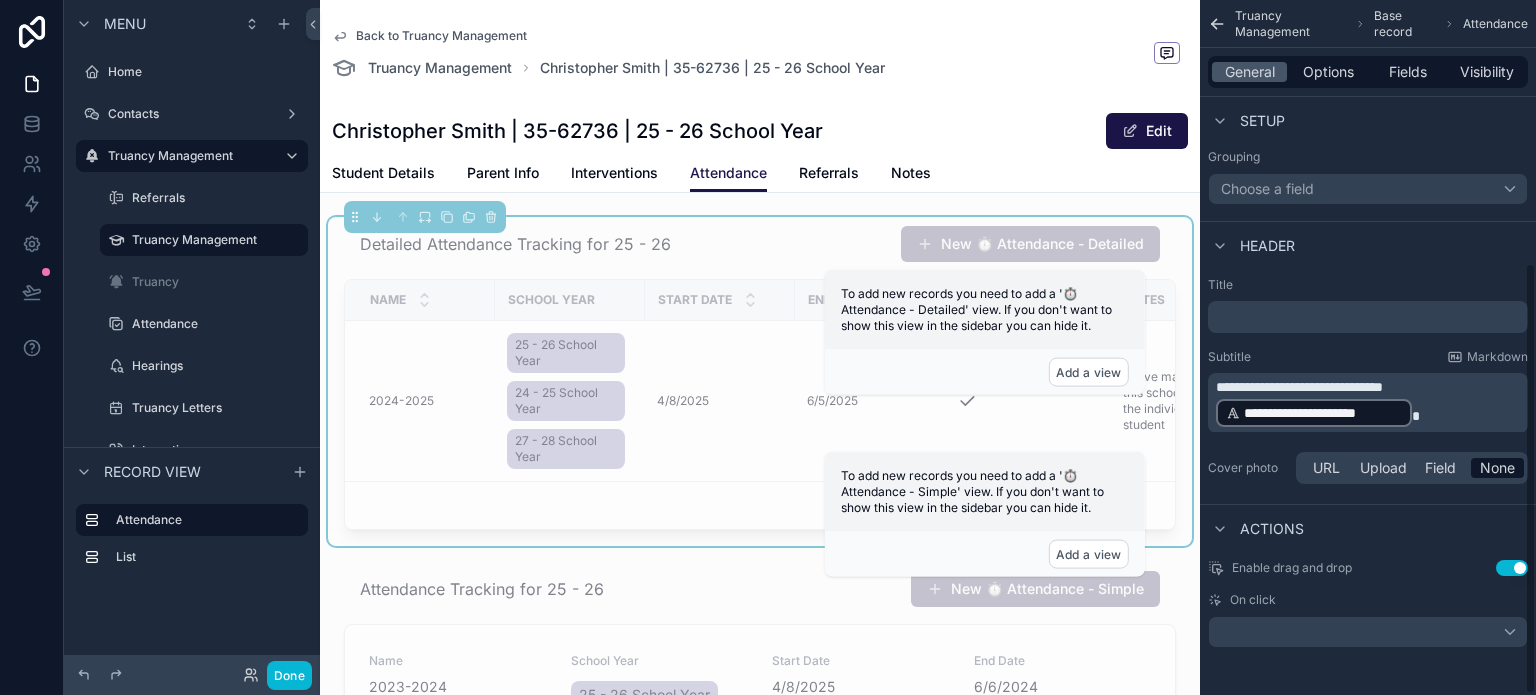 click on "General Options Fields Visibility" at bounding box center (1368, 72) 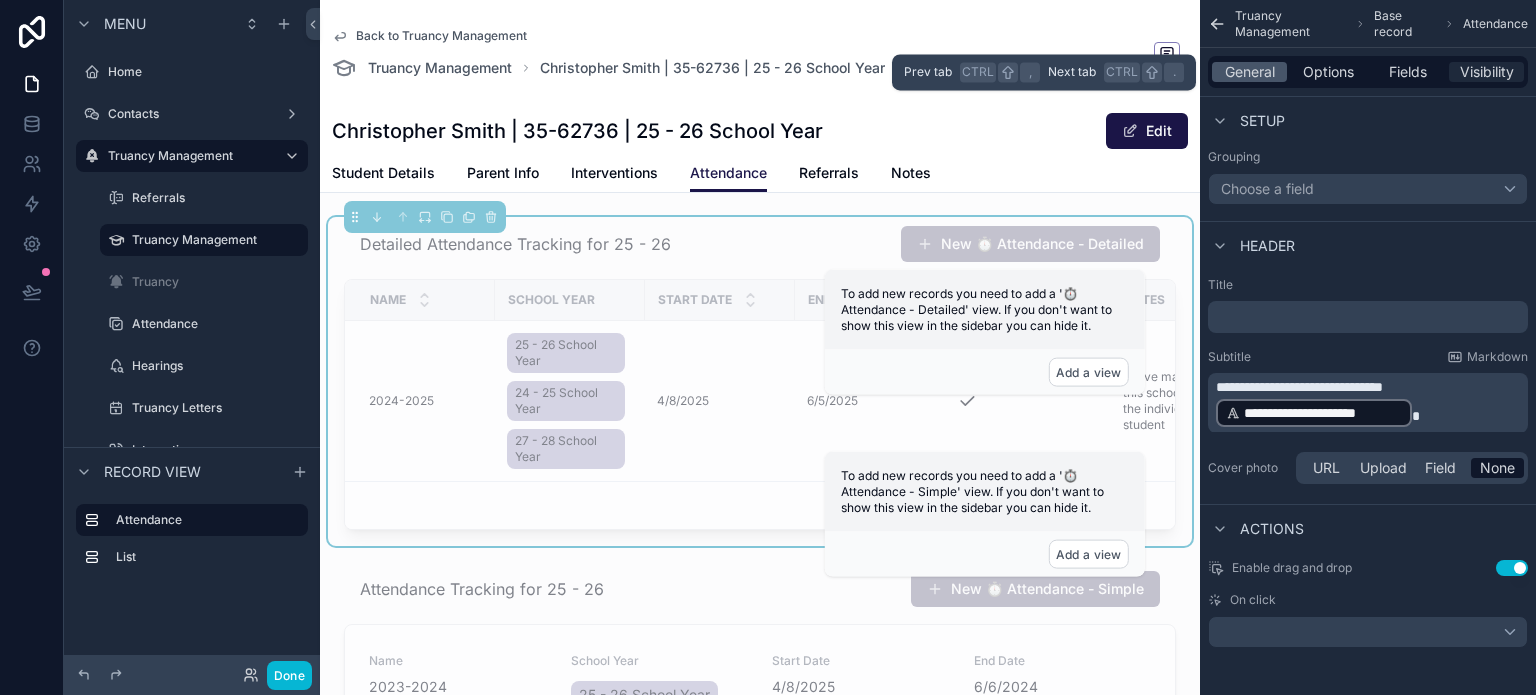 click on "Visibility" at bounding box center [1487, 72] 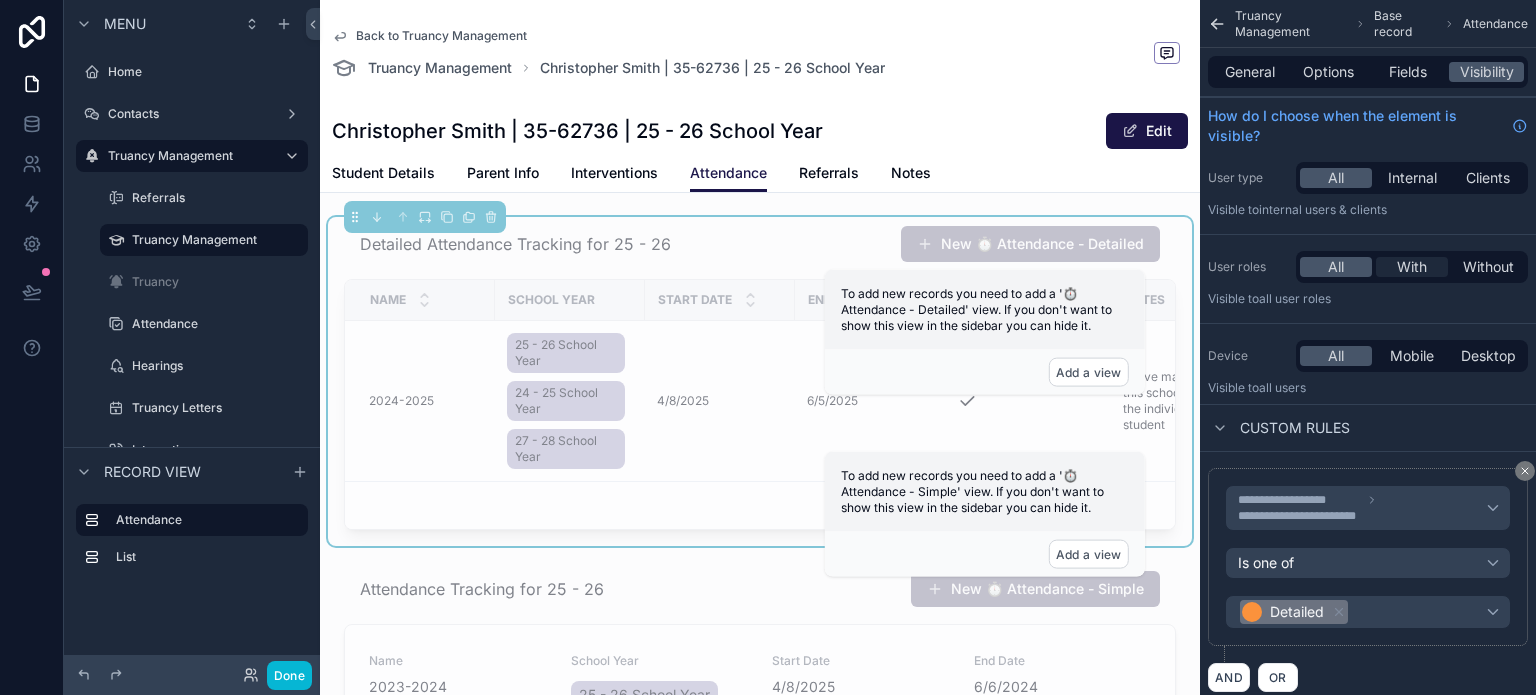 click on "With" at bounding box center (1412, 267) 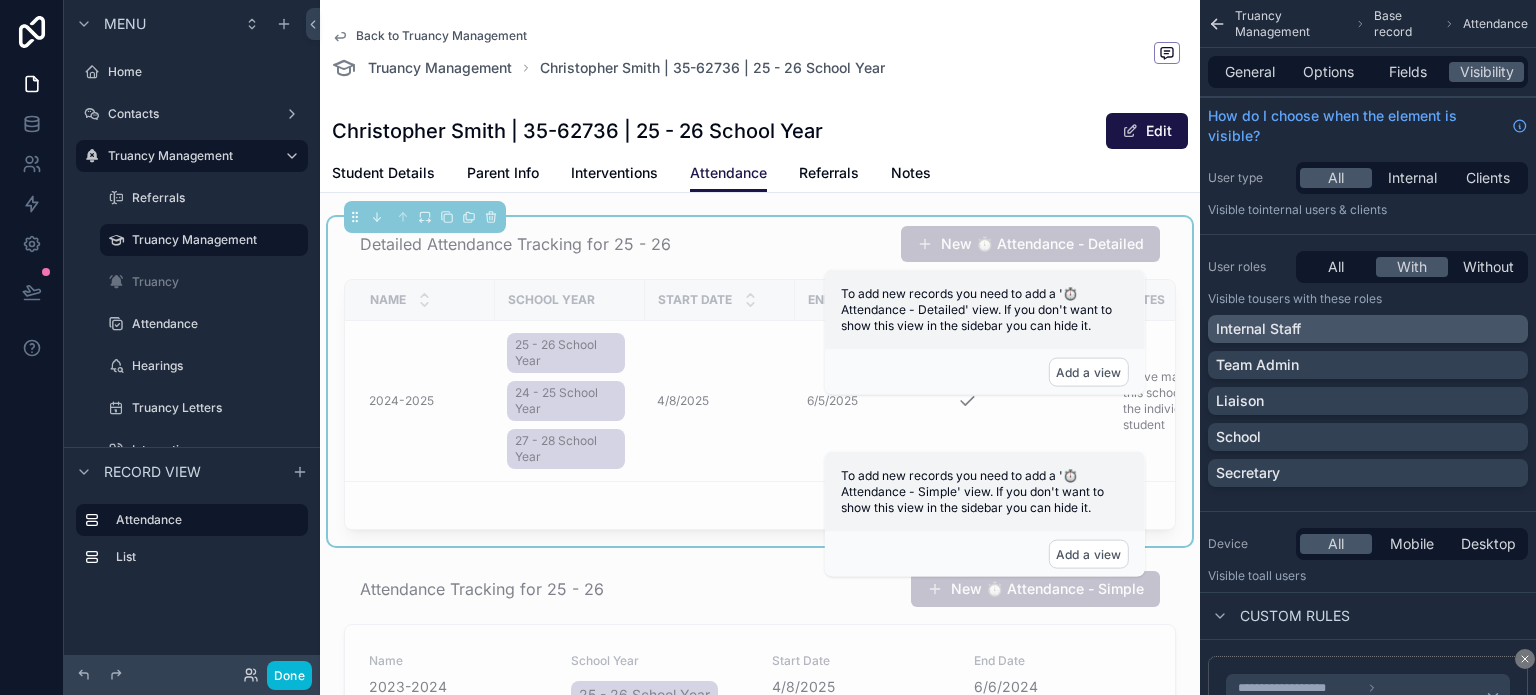 click on "Internal Staff" at bounding box center (1368, 329) 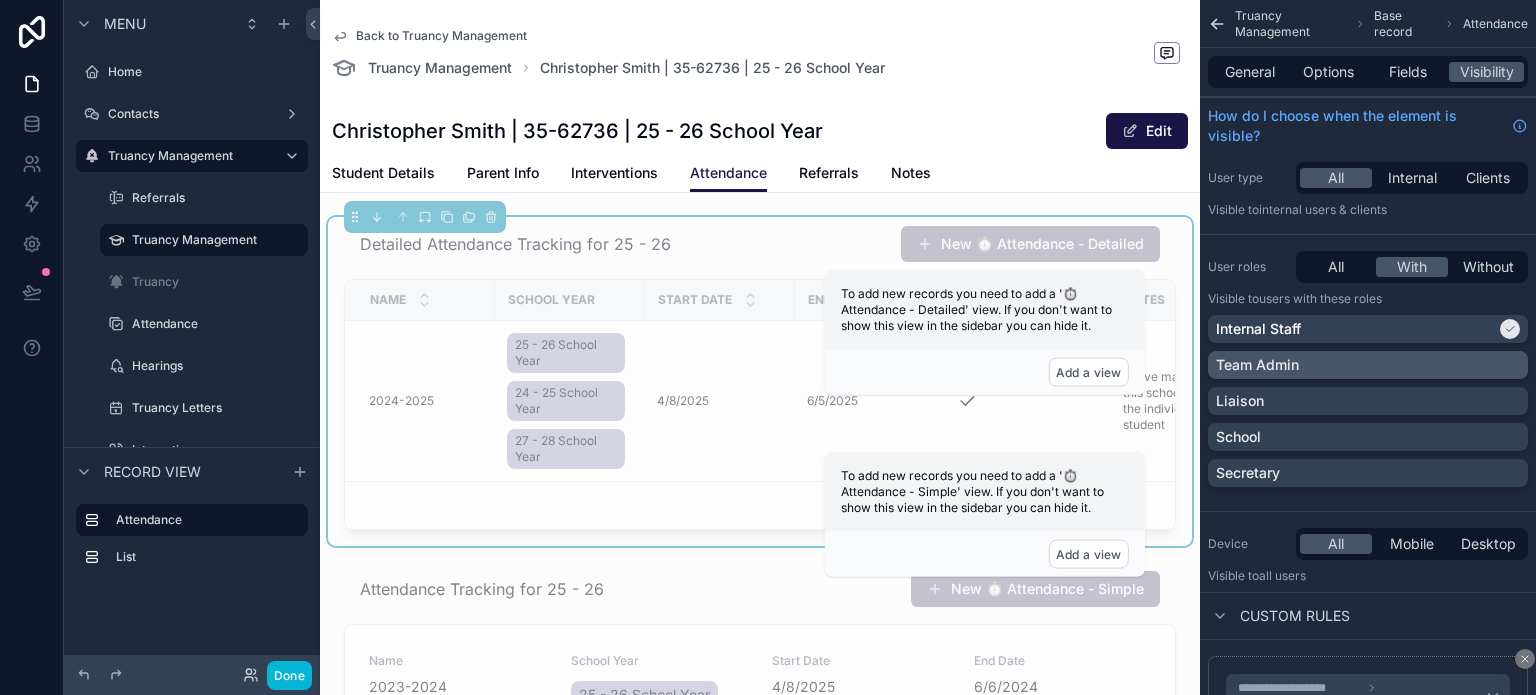 click on "Team Admin" at bounding box center [1368, 365] 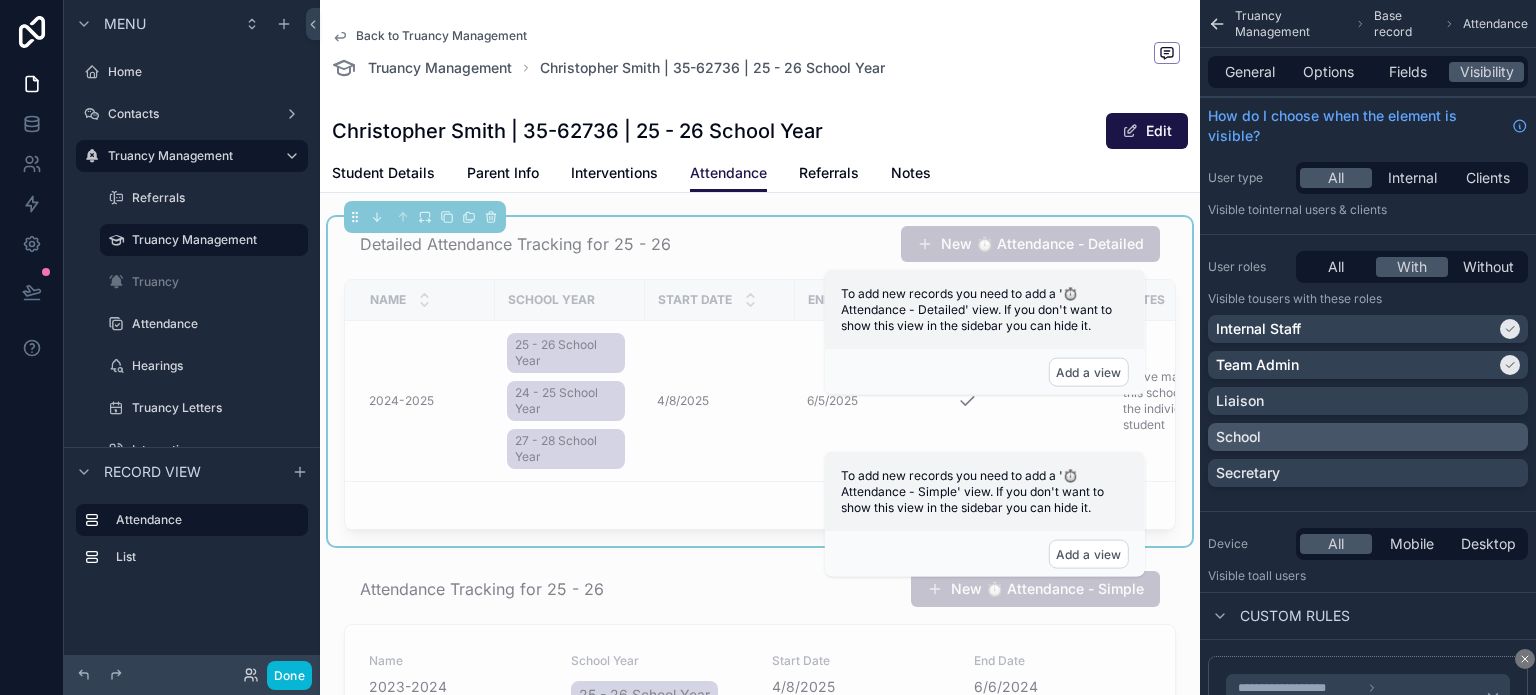 click on "School" at bounding box center (1368, 437) 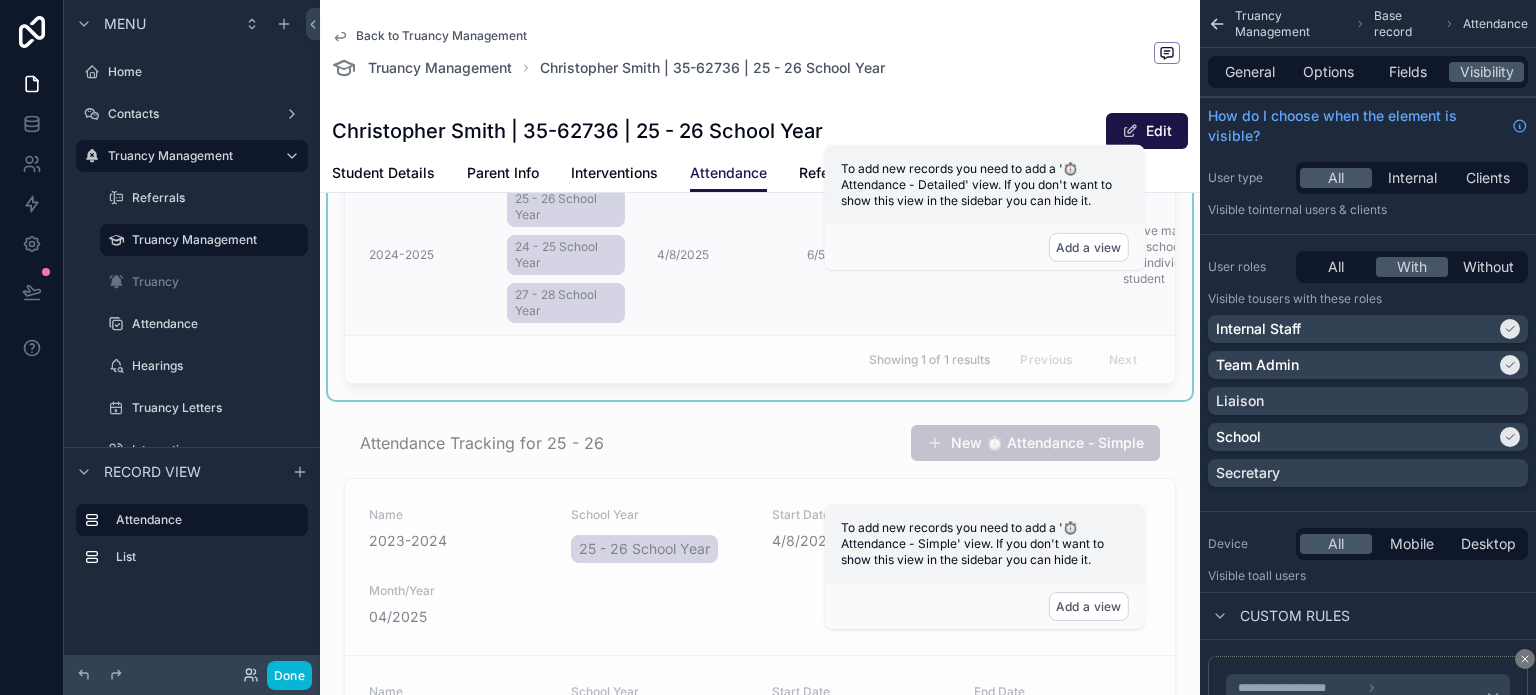 scroll, scrollTop: 200, scrollLeft: 0, axis: vertical 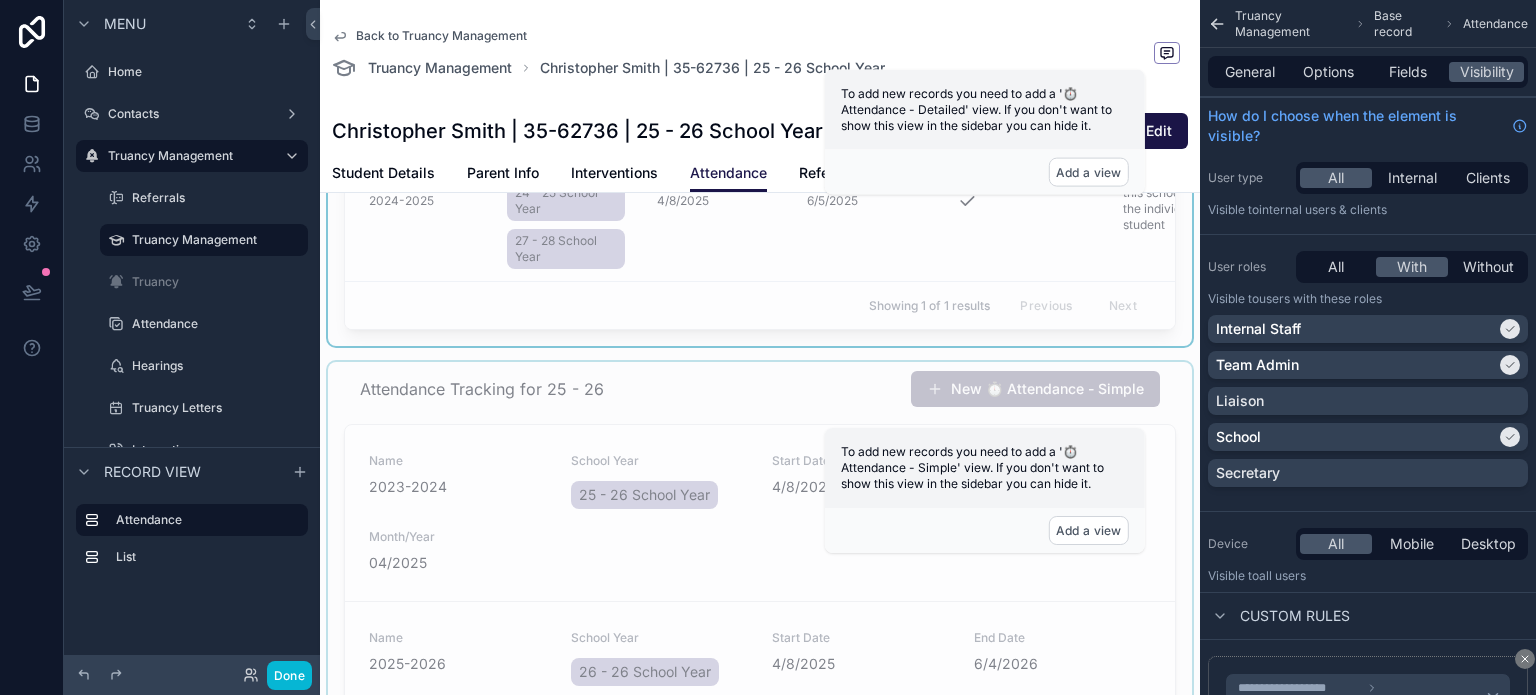 click at bounding box center (760, 661) 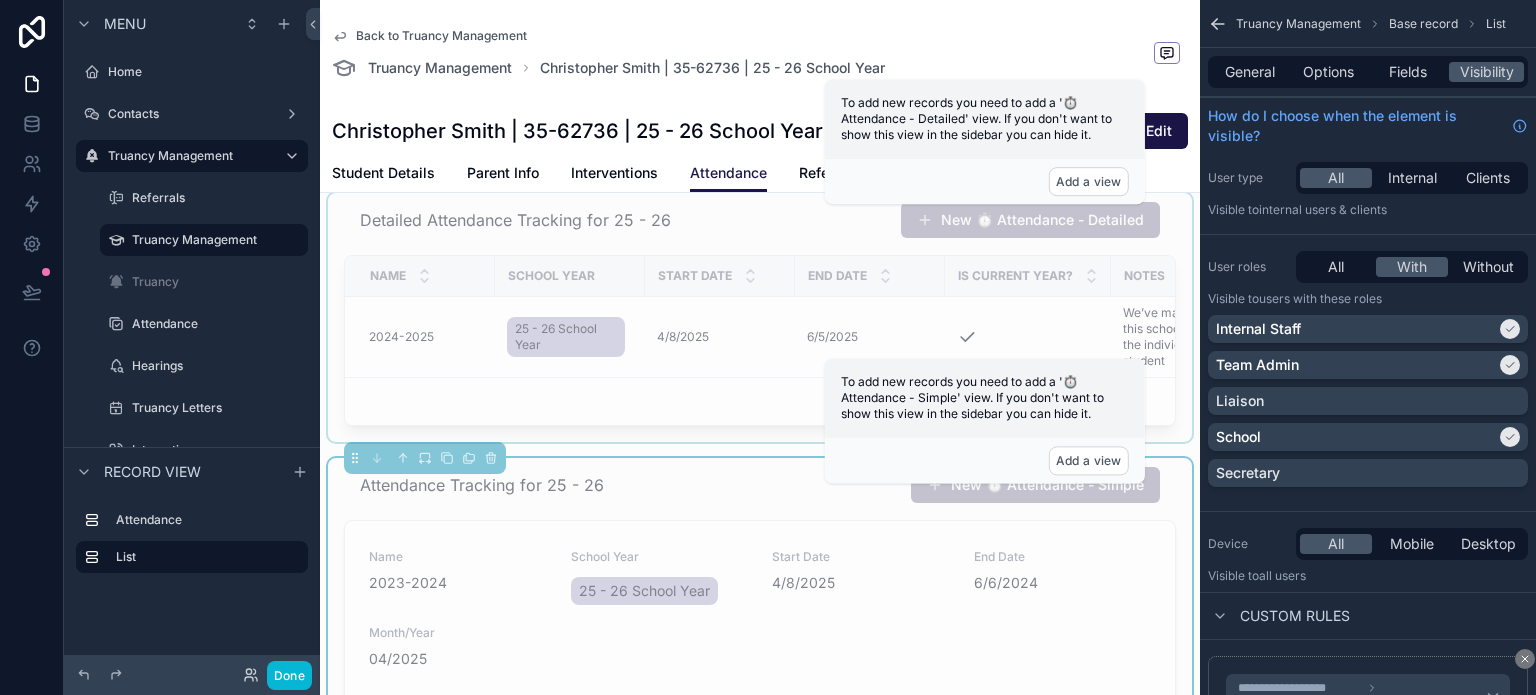 scroll, scrollTop: 0, scrollLeft: 0, axis: both 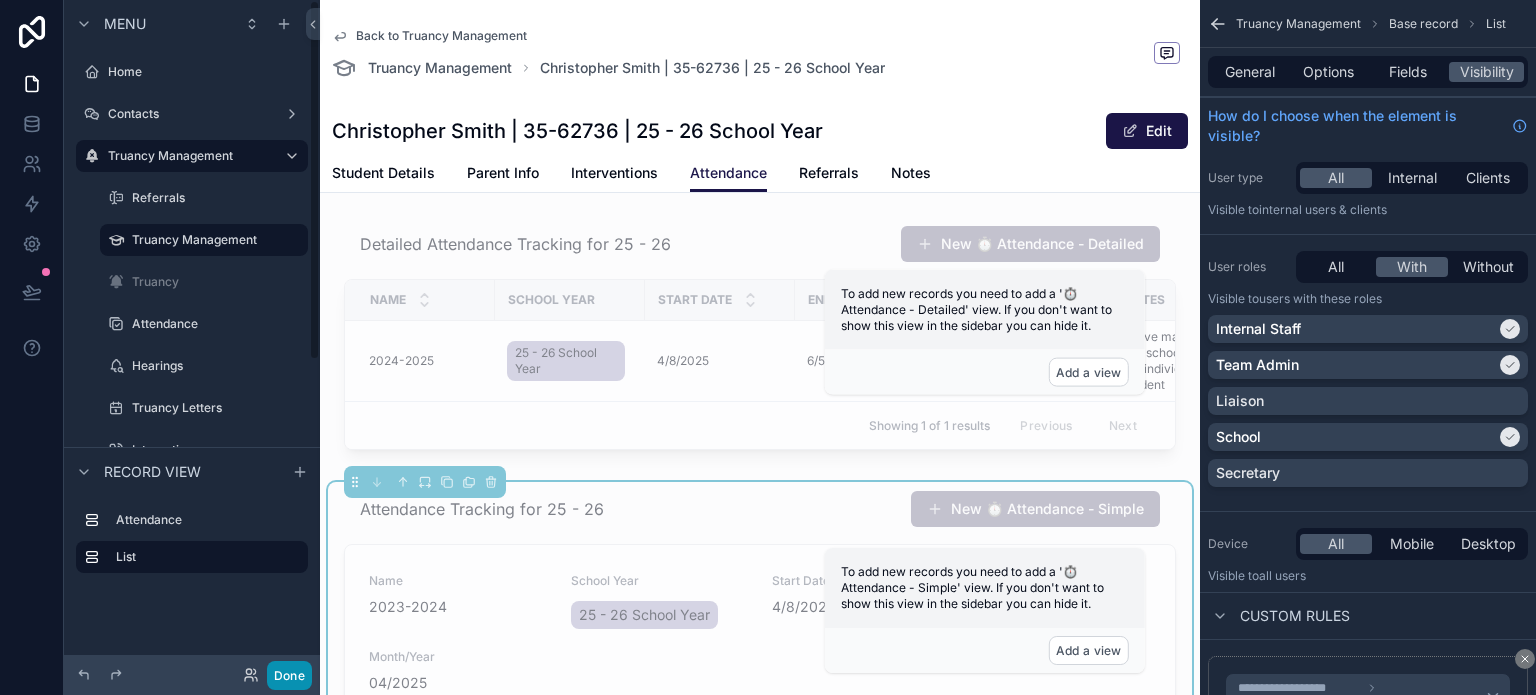 click on "Done" at bounding box center (289, 675) 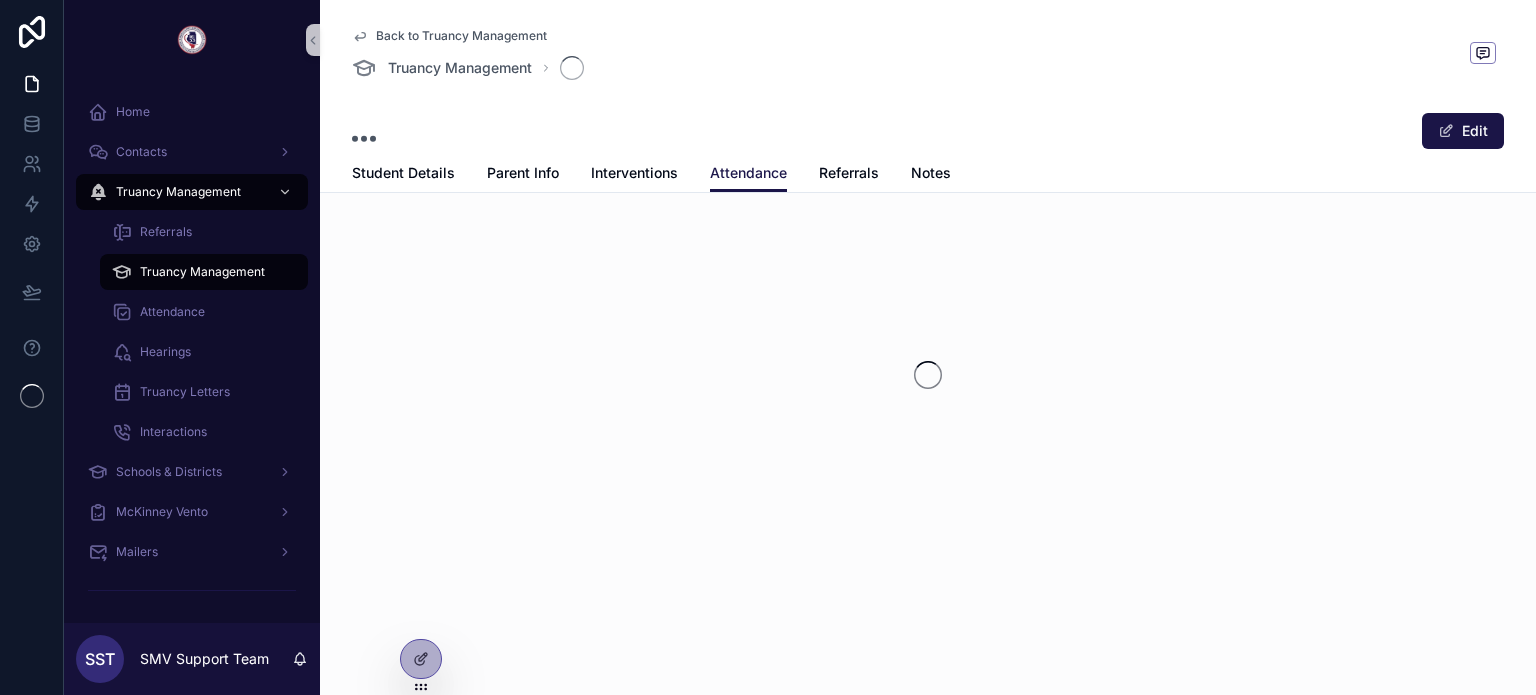 scroll, scrollTop: 0, scrollLeft: 0, axis: both 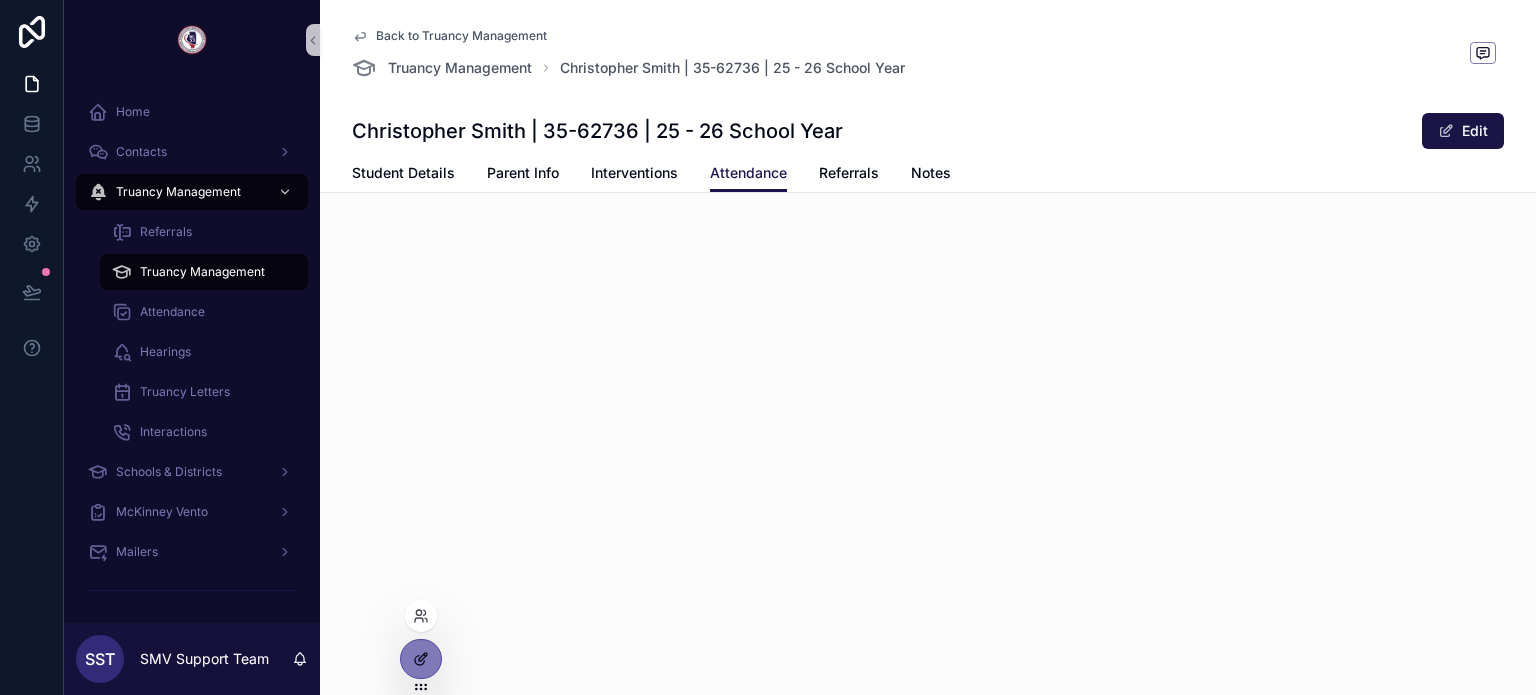 click 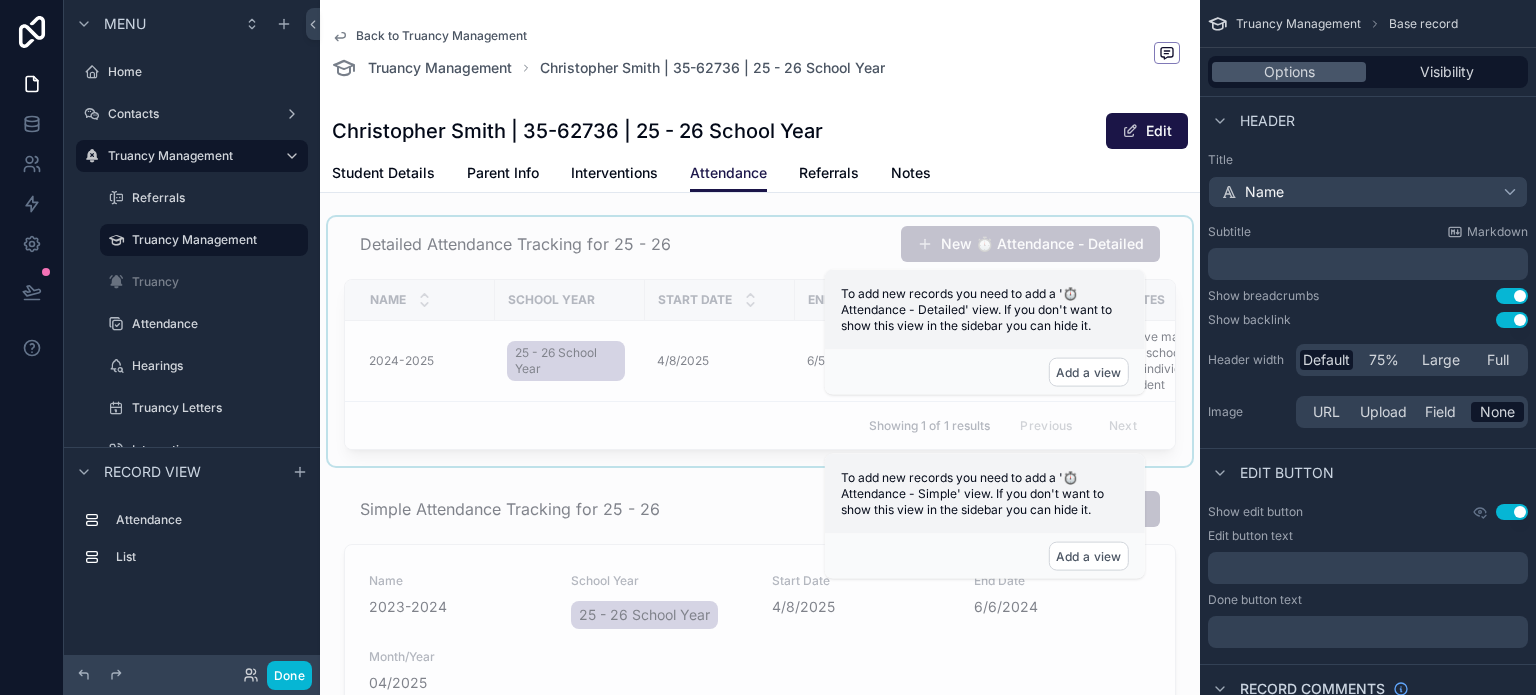 click at bounding box center (760, 341) 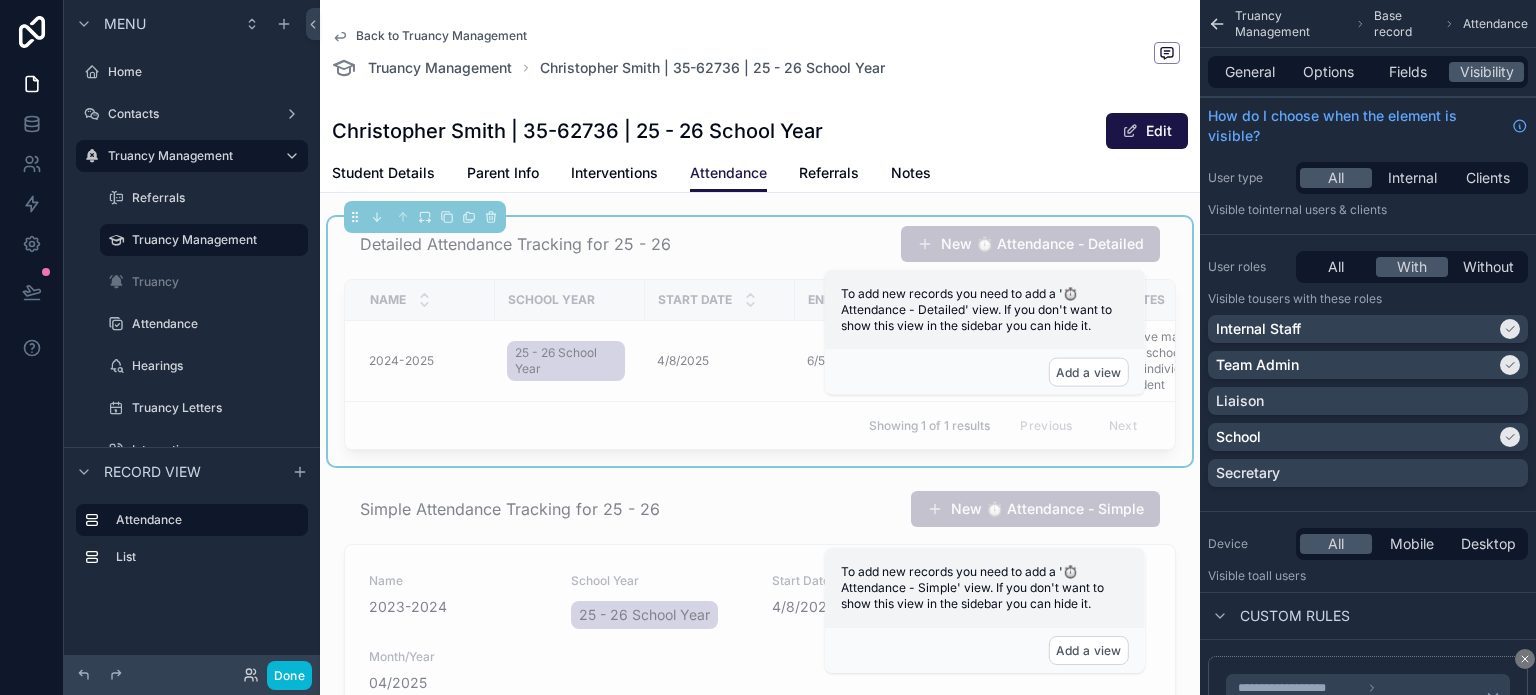 click on "Detailed Attendance Tracking for 25 - 26 New ⏱️ Attendance - Detailed" at bounding box center [760, 244] 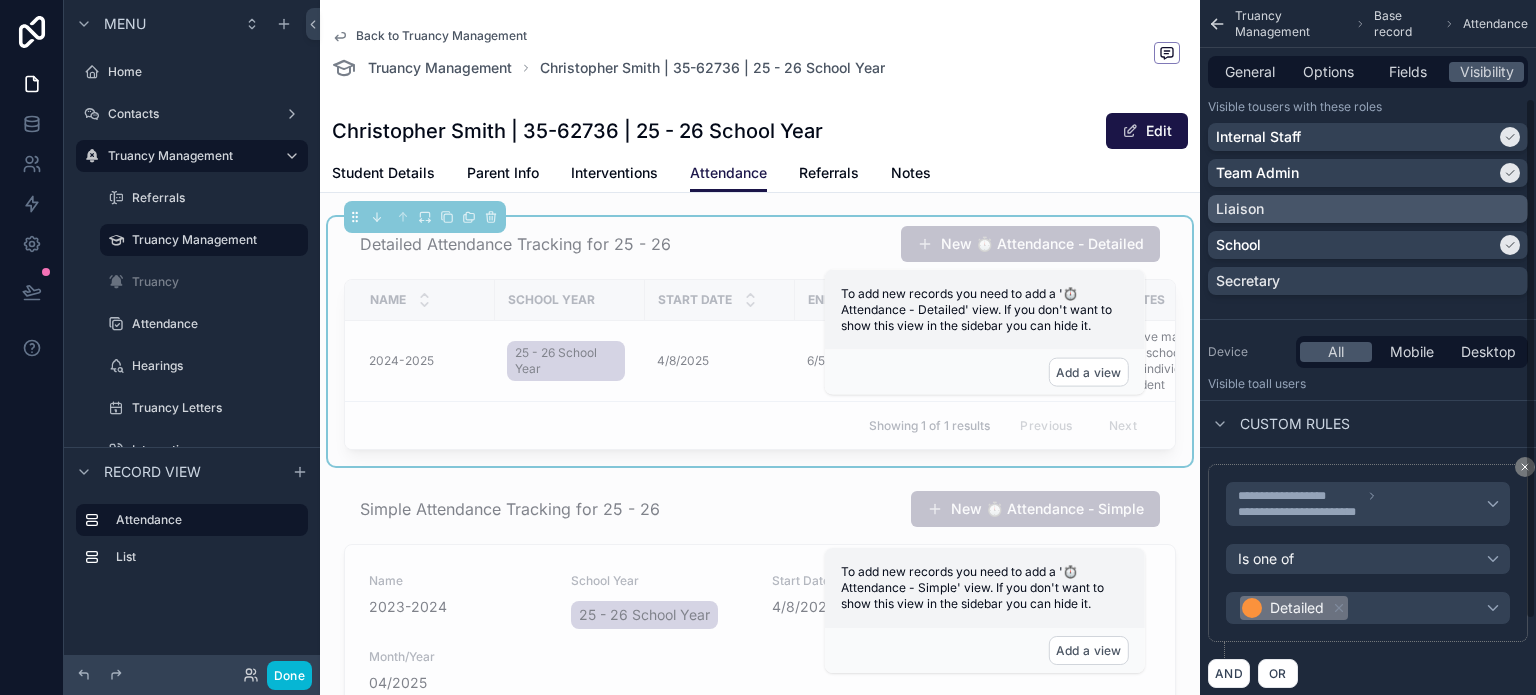 scroll, scrollTop: 200, scrollLeft: 0, axis: vertical 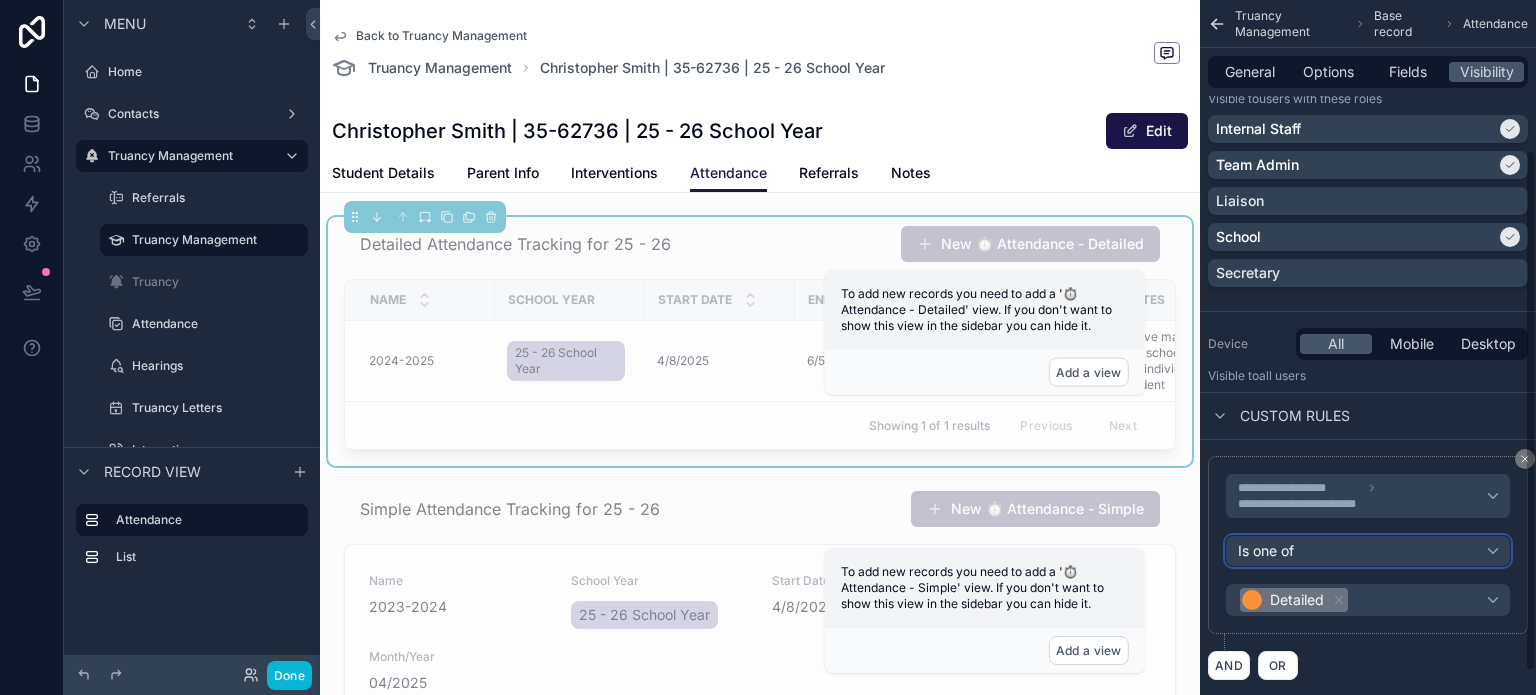 click on "Is one of" at bounding box center [1266, 551] 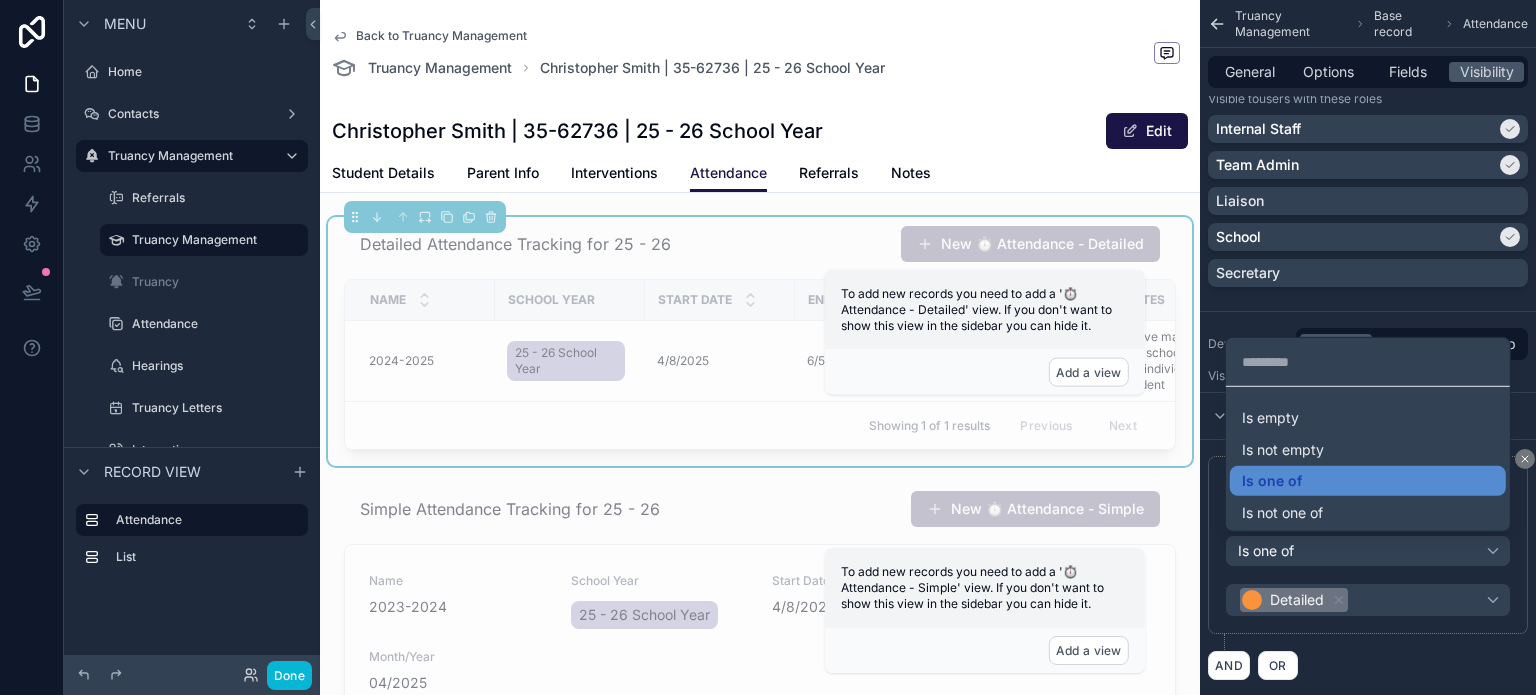click at bounding box center [768, 347] 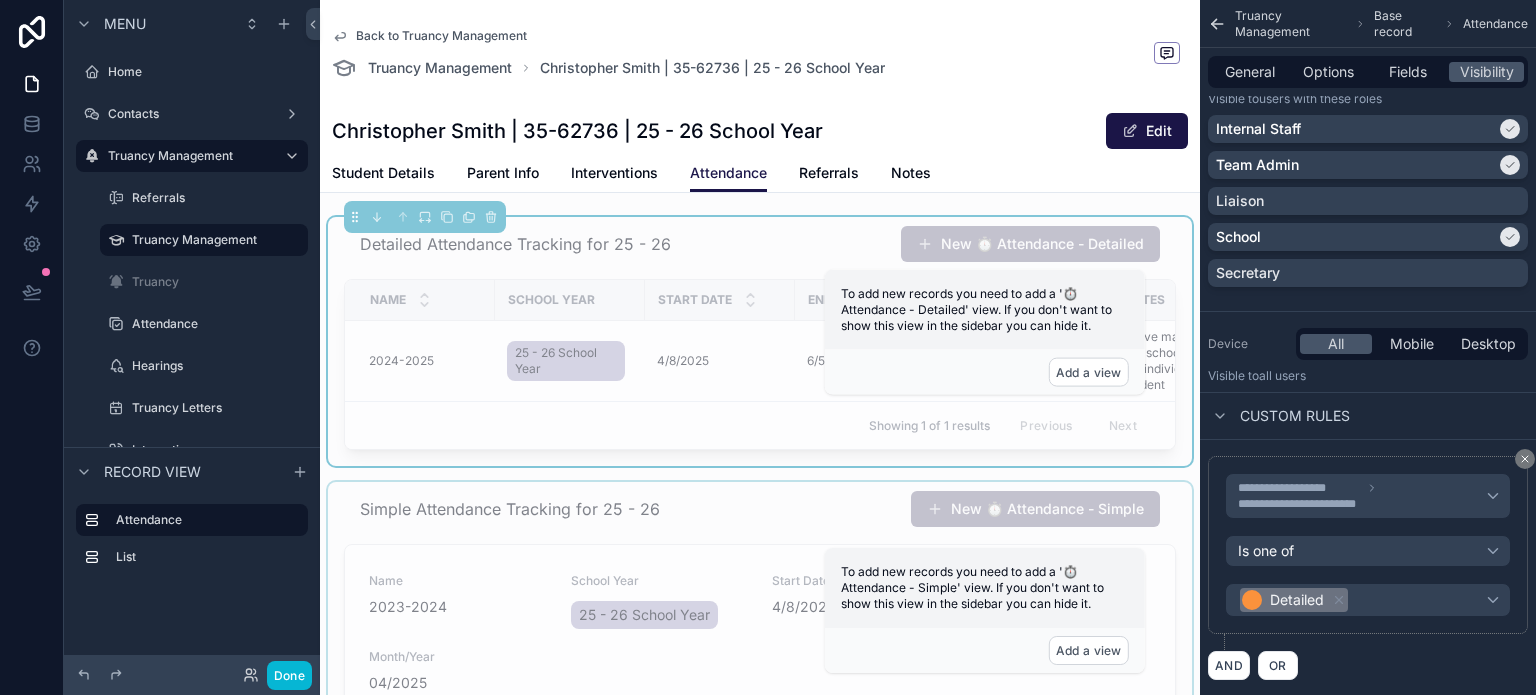 click at bounding box center [760, 781] 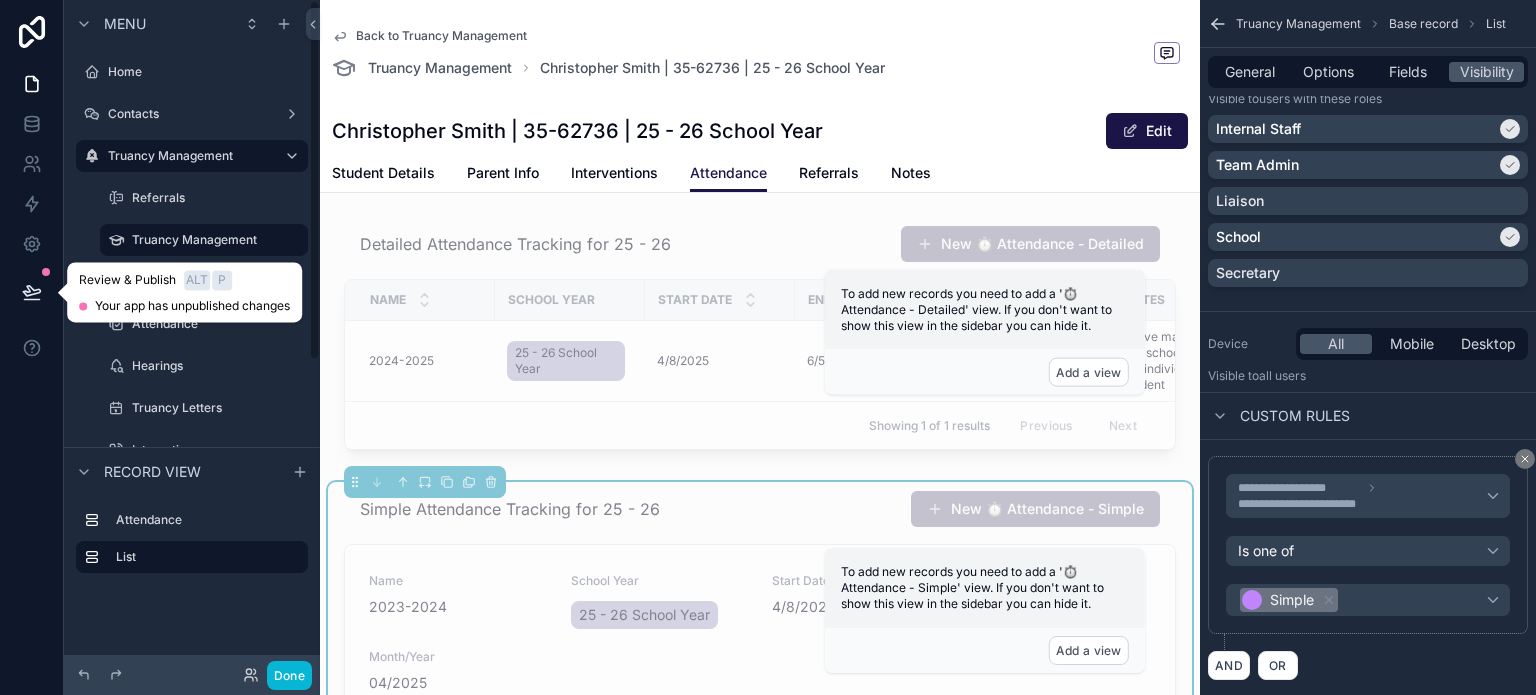 click at bounding box center [32, 292] 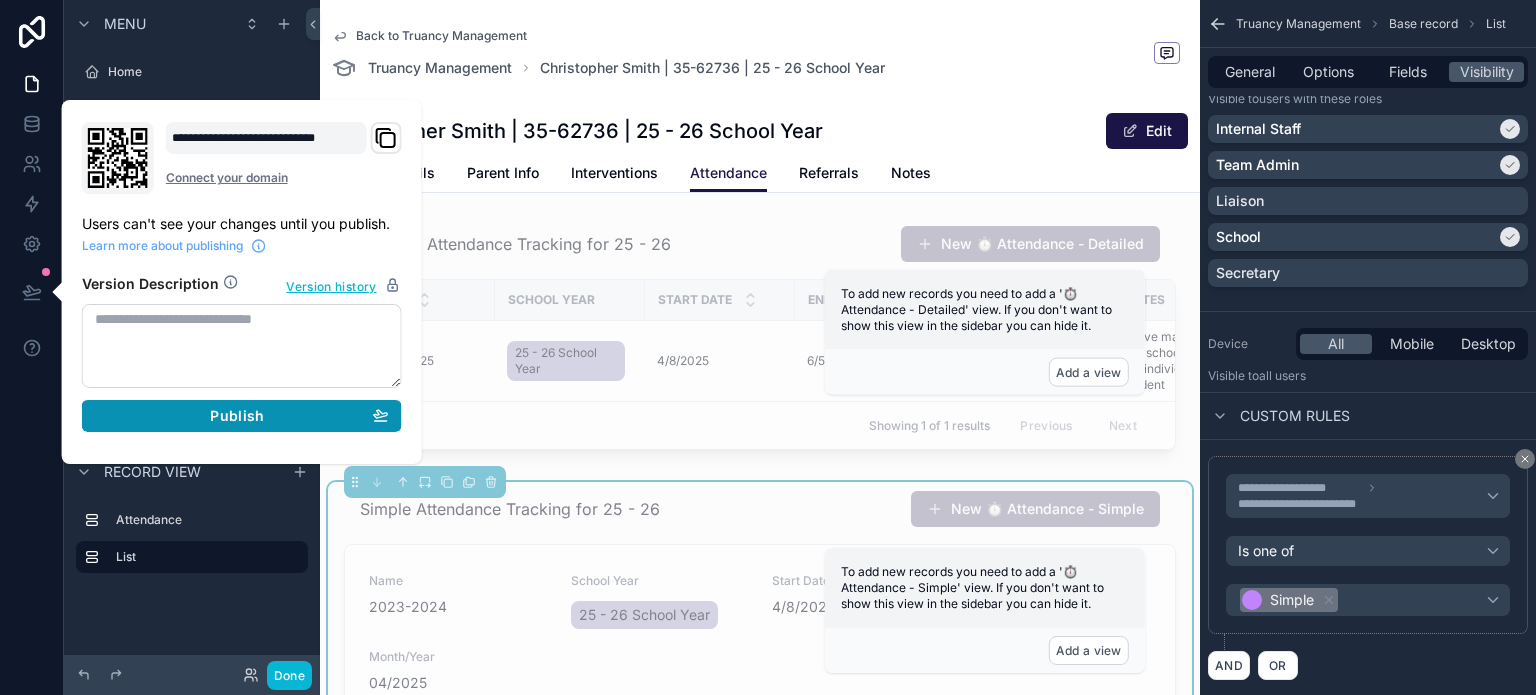click on "Publish" at bounding box center (242, 416) 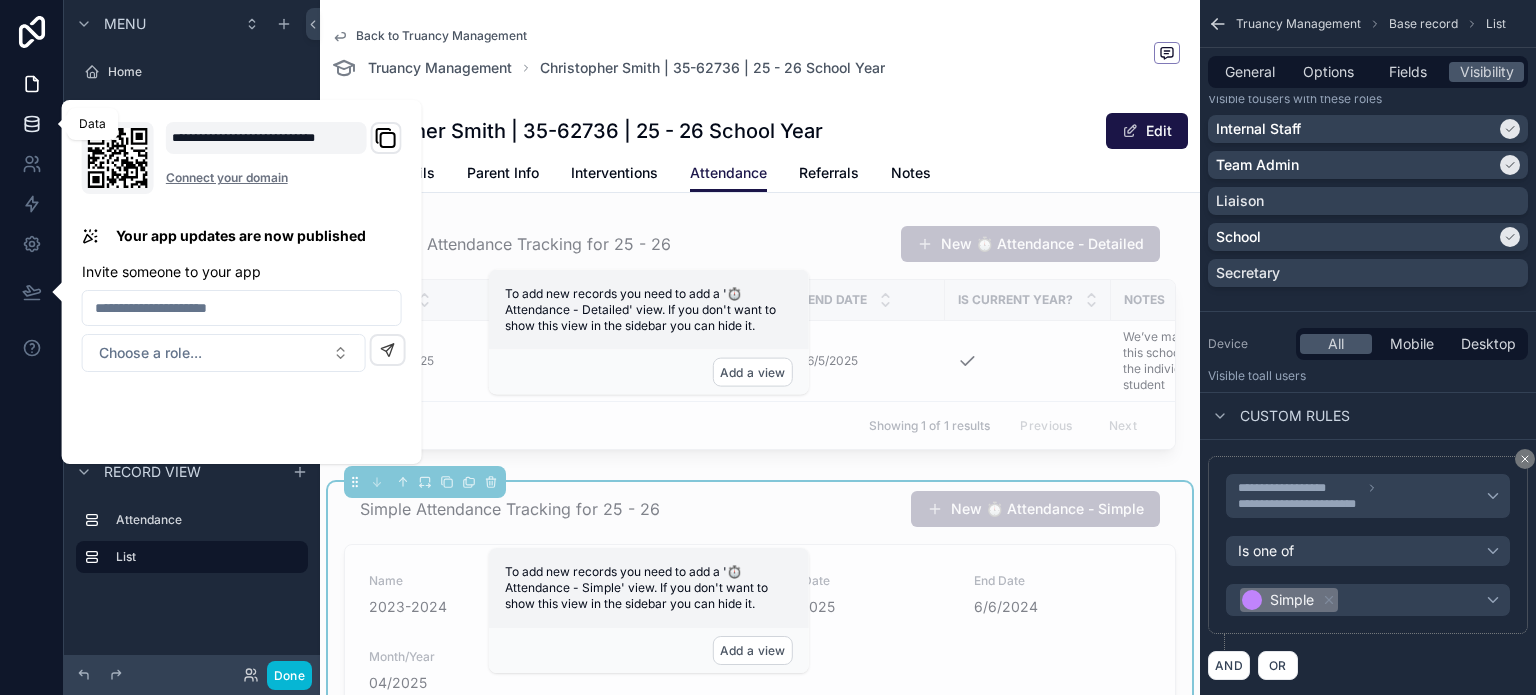click 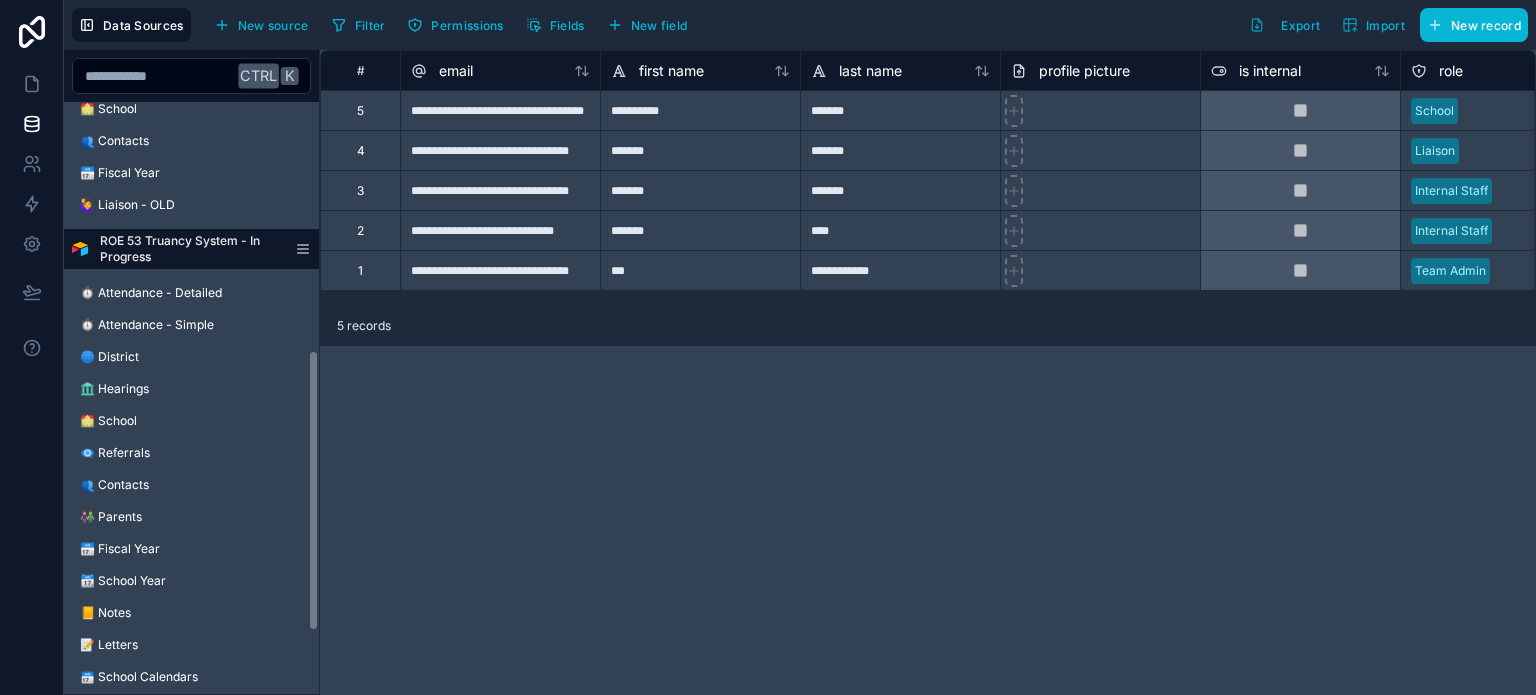 scroll, scrollTop: 600, scrollLeft: 0, axis: vertical 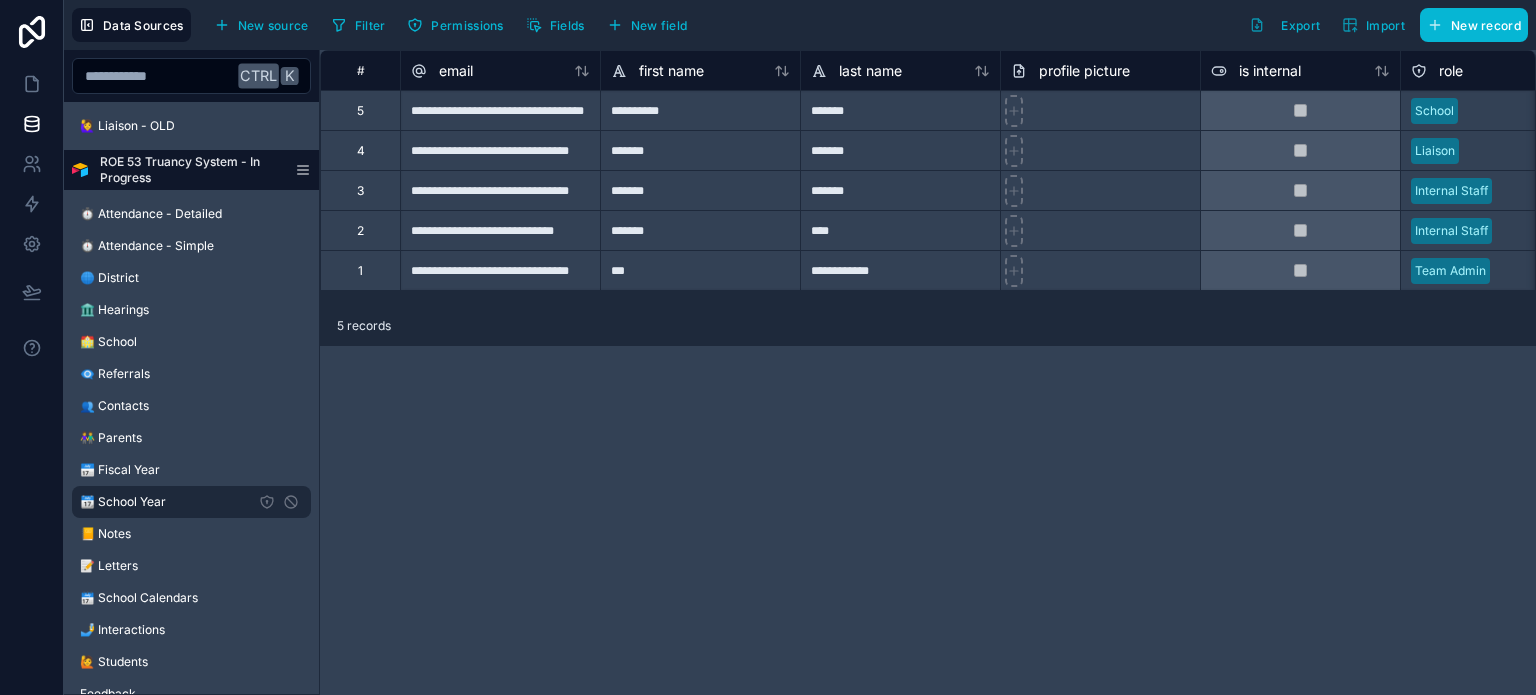 click on "📆 School Year" at bounding box center (191, 502) 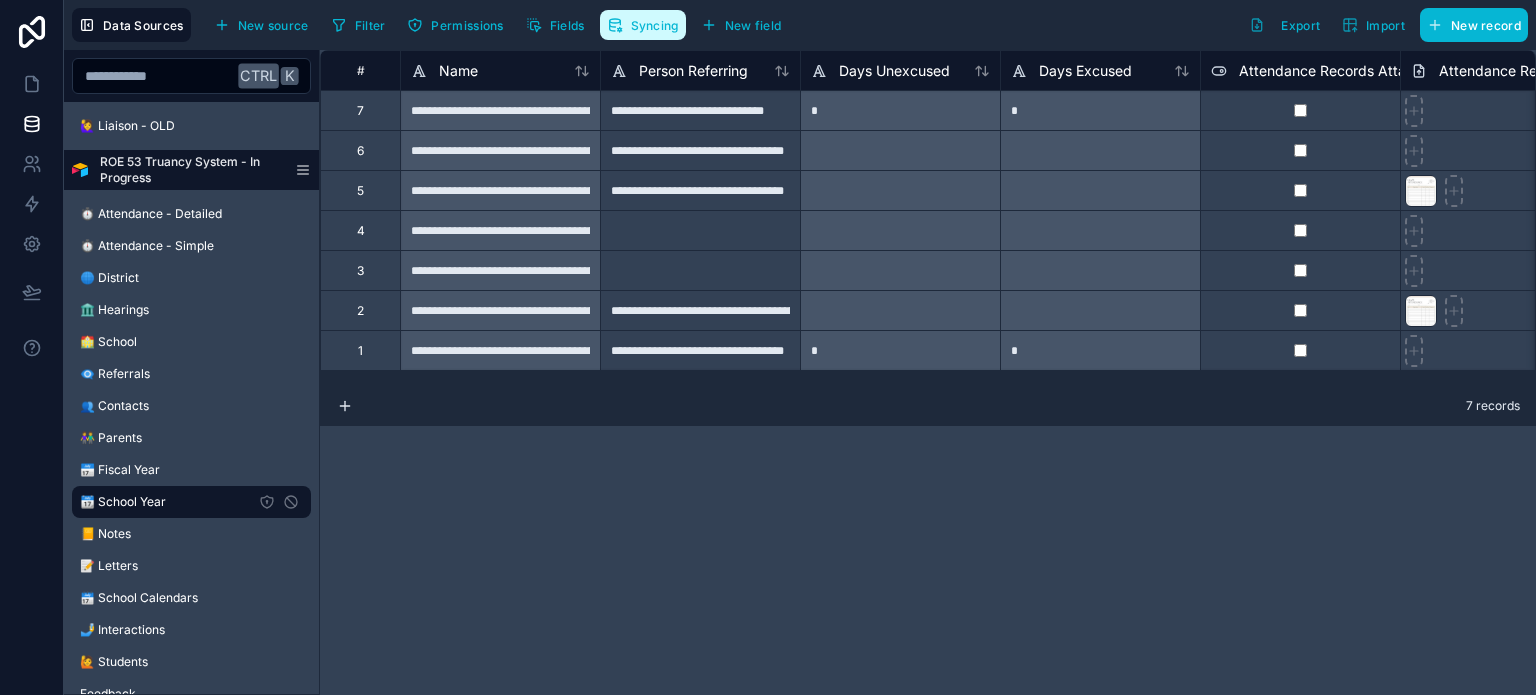 click on "Syncing" at bounding box center (643, 25) 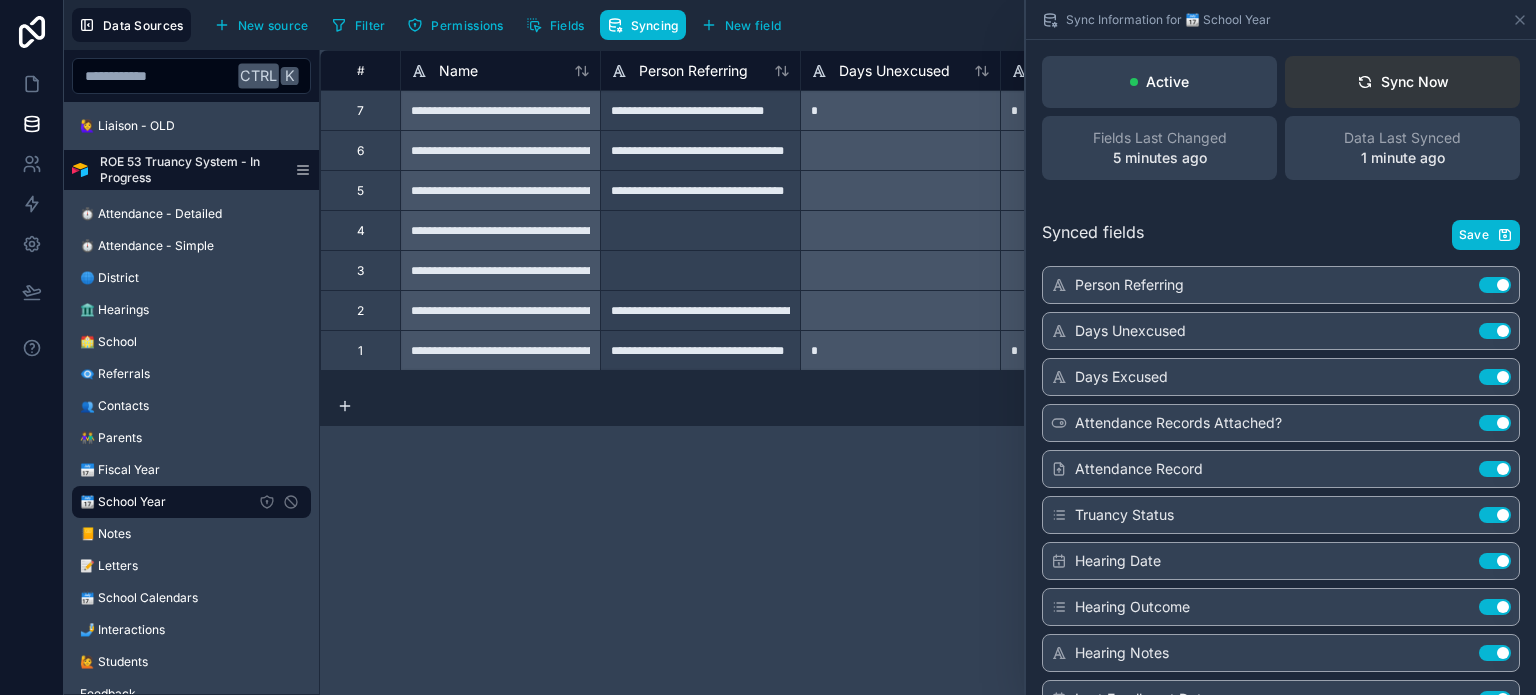 click on "Sync Now" at bounding box center [1402, 82] 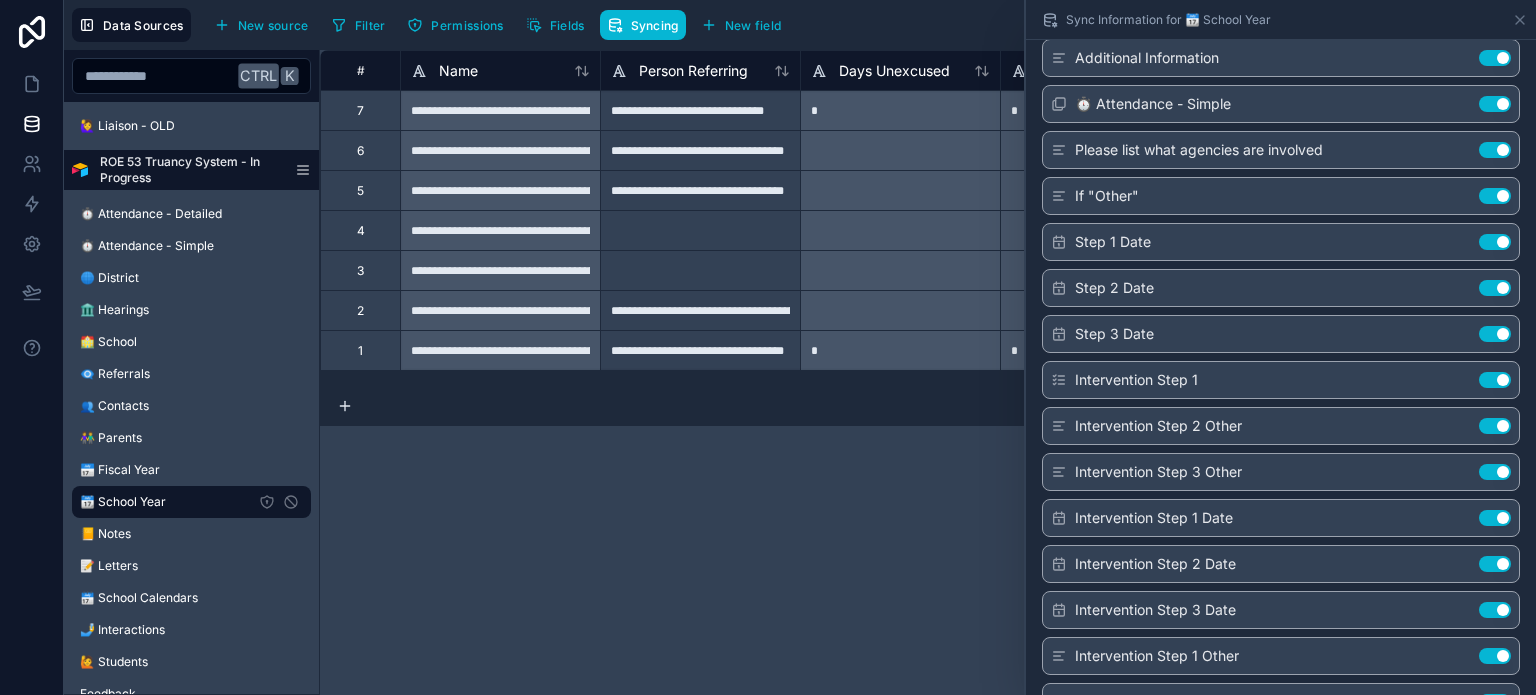 scroll, scrollTop: 2622, scrollLeft: 0, axis: vertical 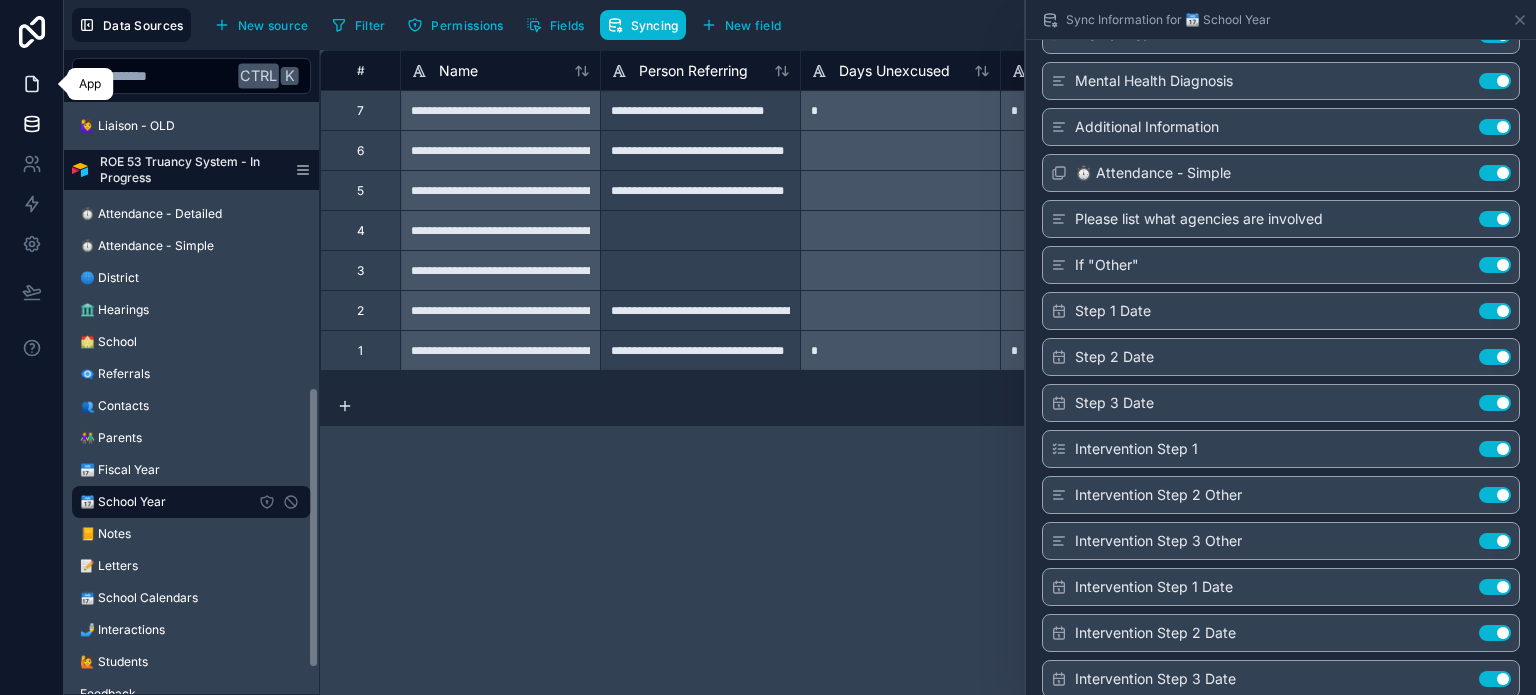 click at bounding box center (31, 84) 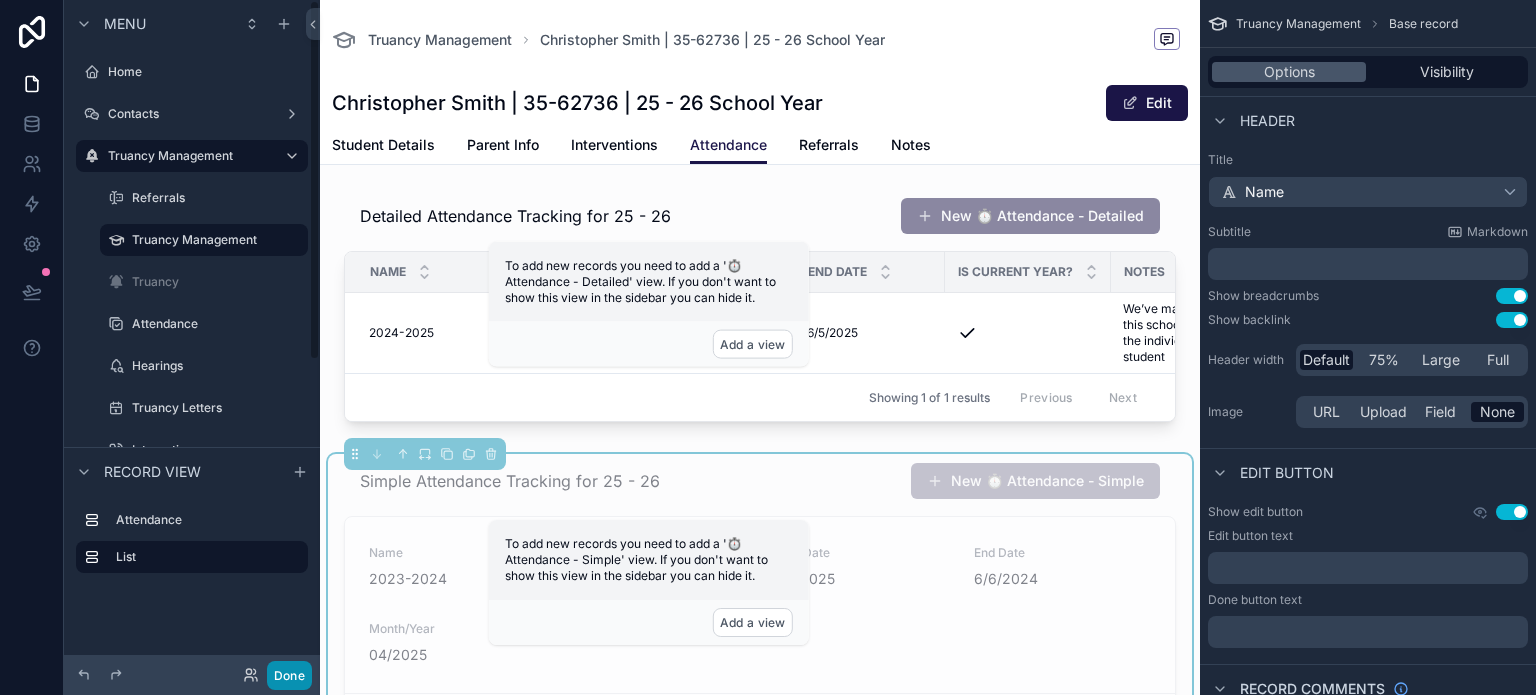 click on "Done" at bounding box center (289, 675) 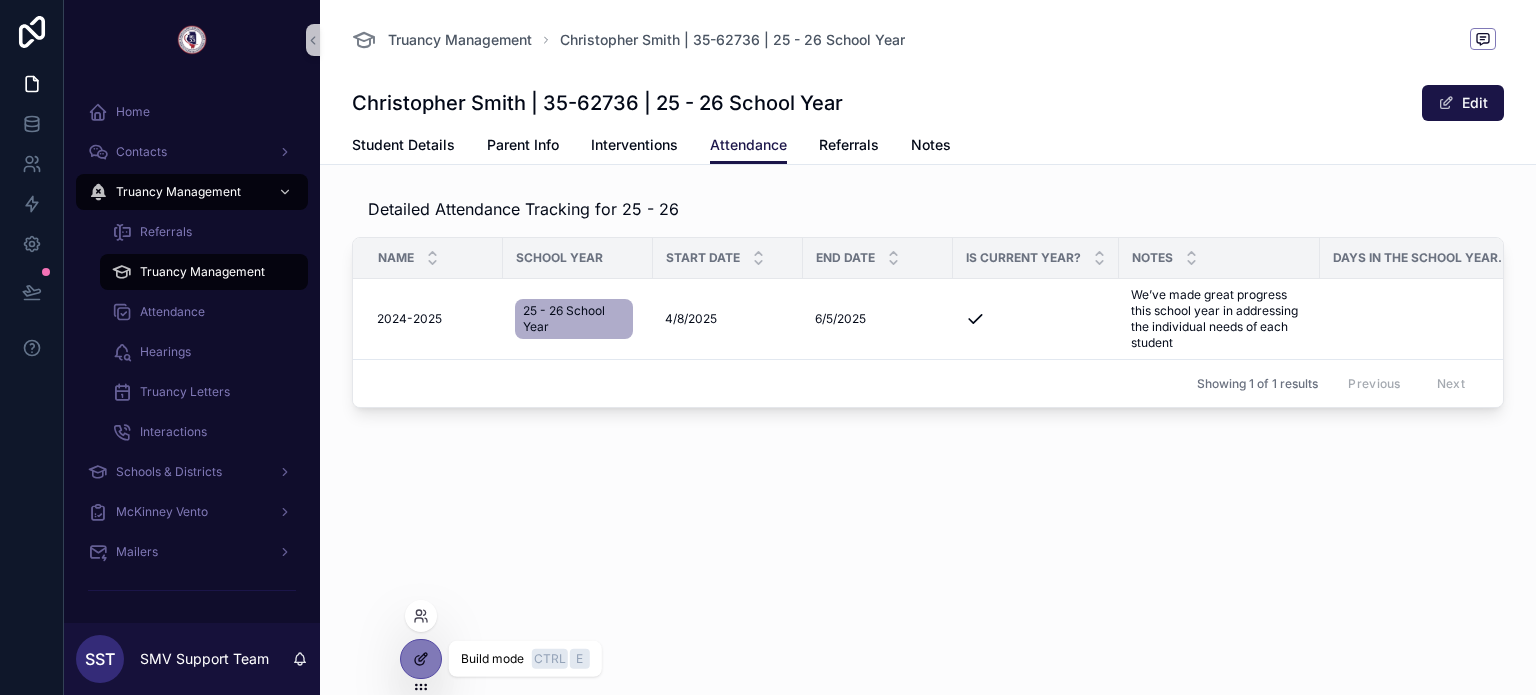 click at bounding box center (421, 659) 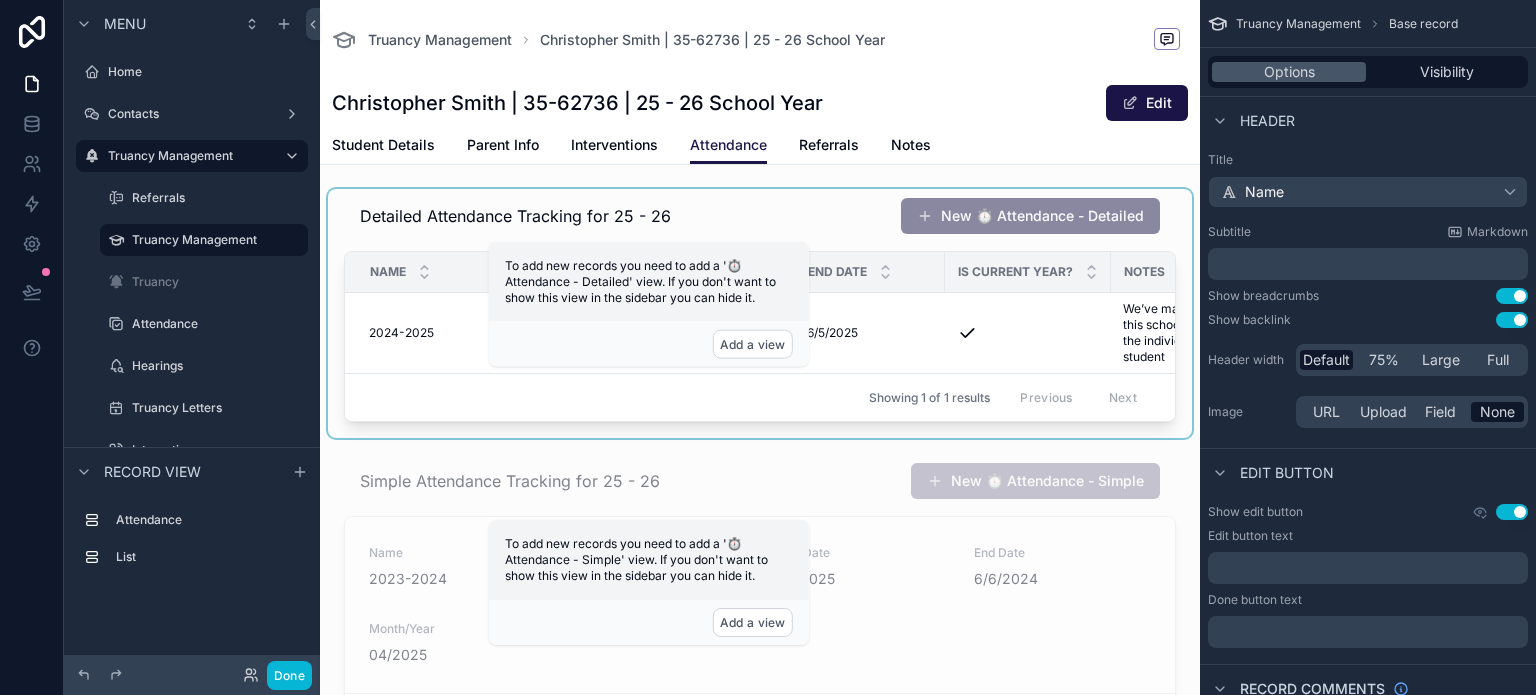 click on "Showing 1 of 1 results Previous Next" at bounding box center [760, 397] 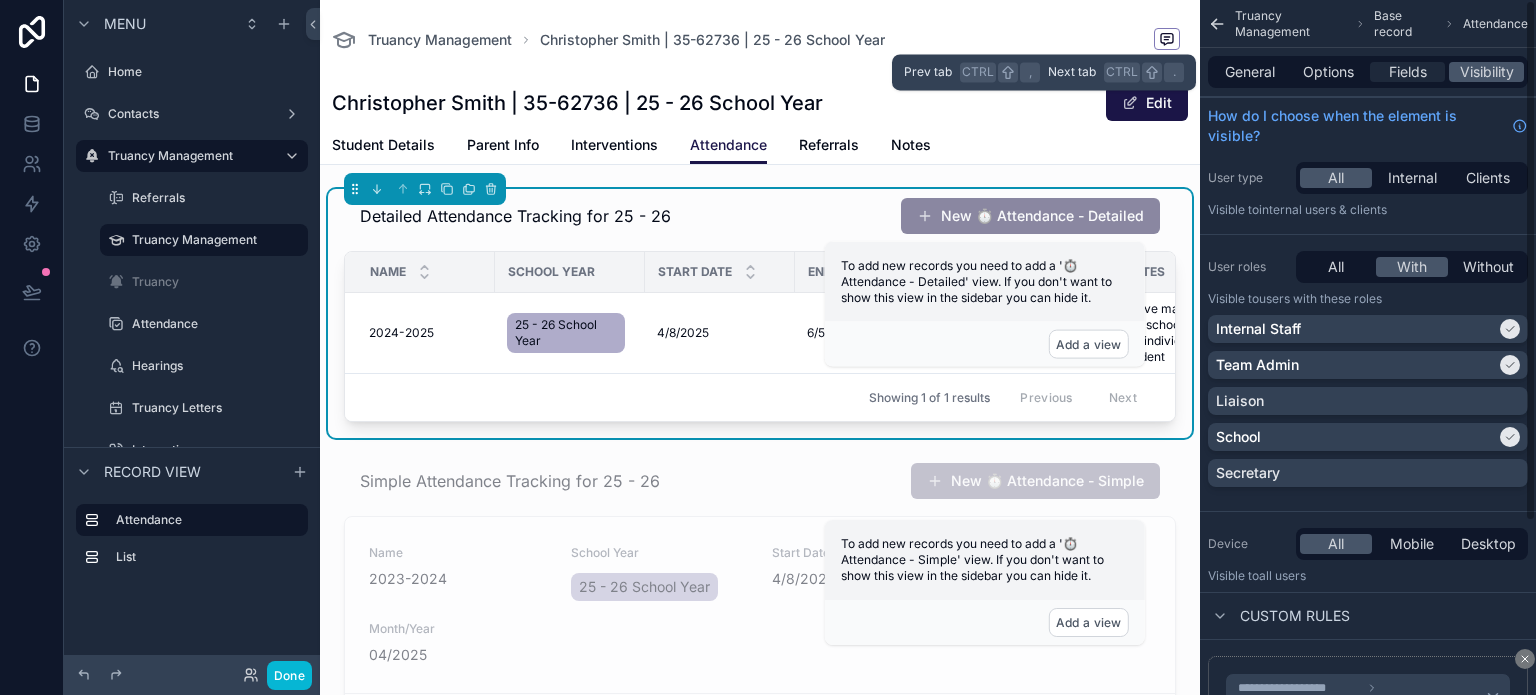 click on "Fields" at bounding box center [1407, 72] 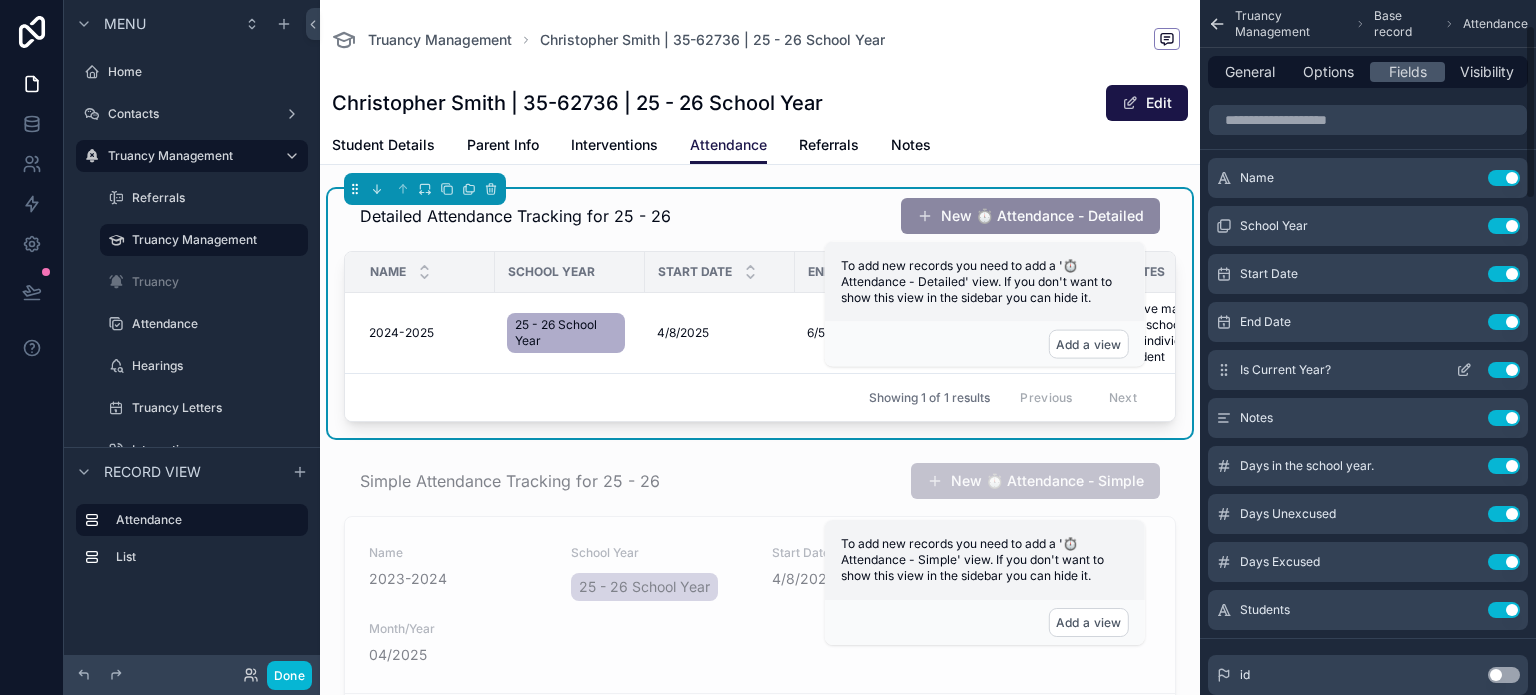 scroll, scrollTop: 0, scrollLeft: 0, axis: both 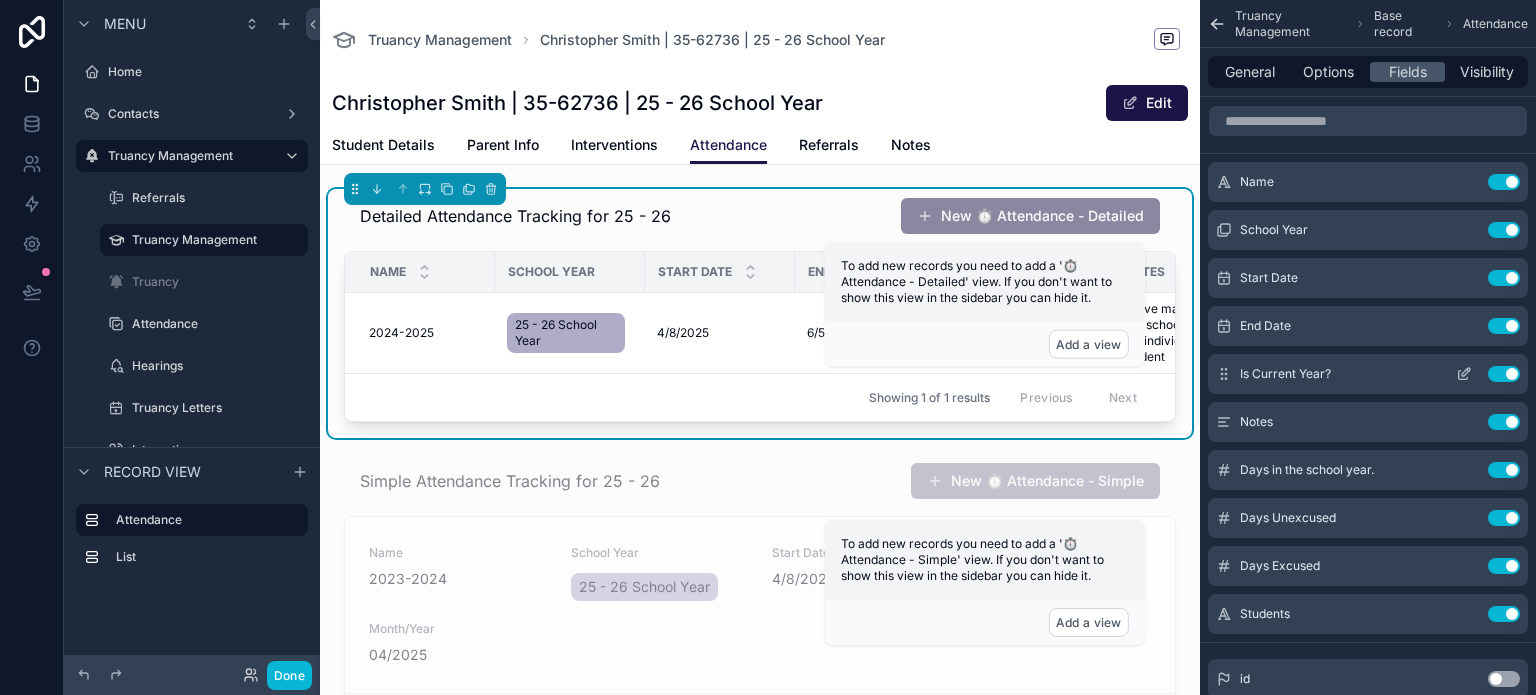 click on "Use setting" at bounding box center [1504, 374] 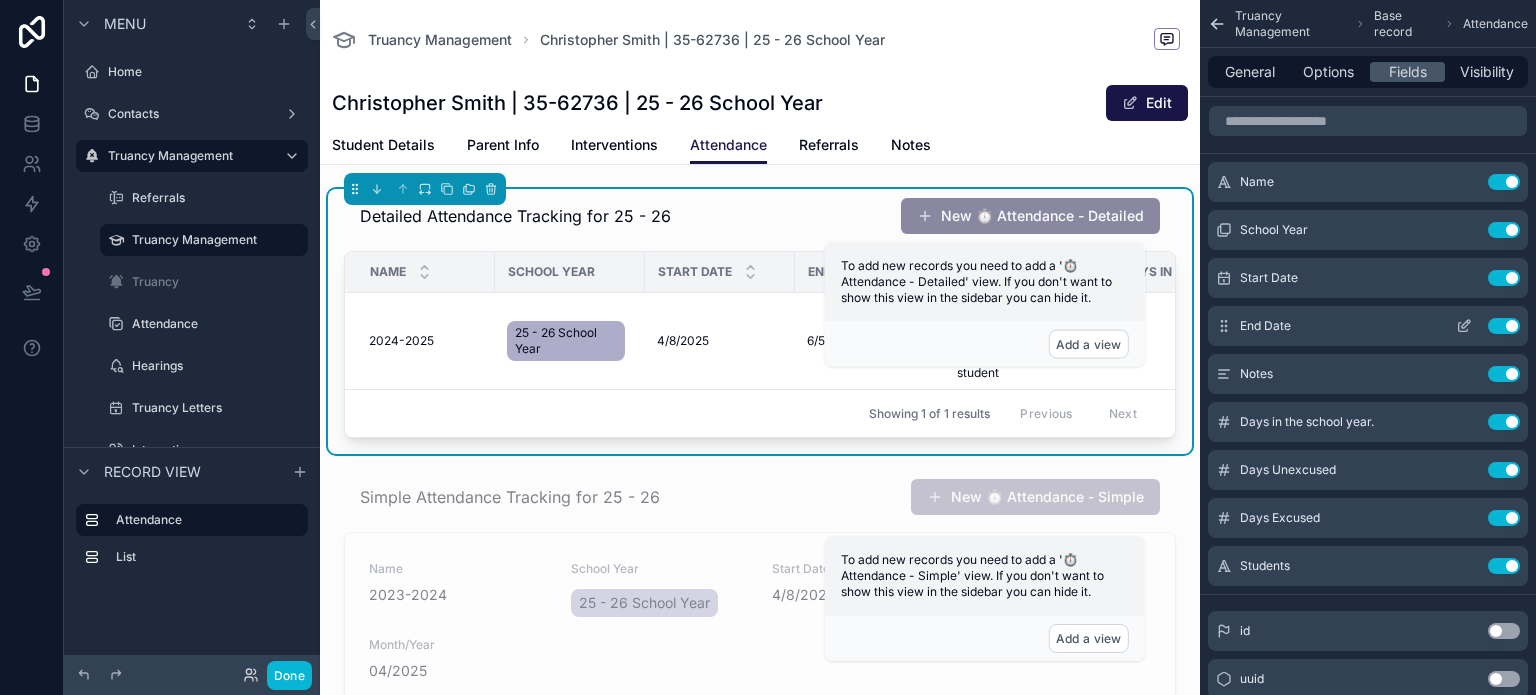 click on "Use setting" at bounding box center [1504, 326] 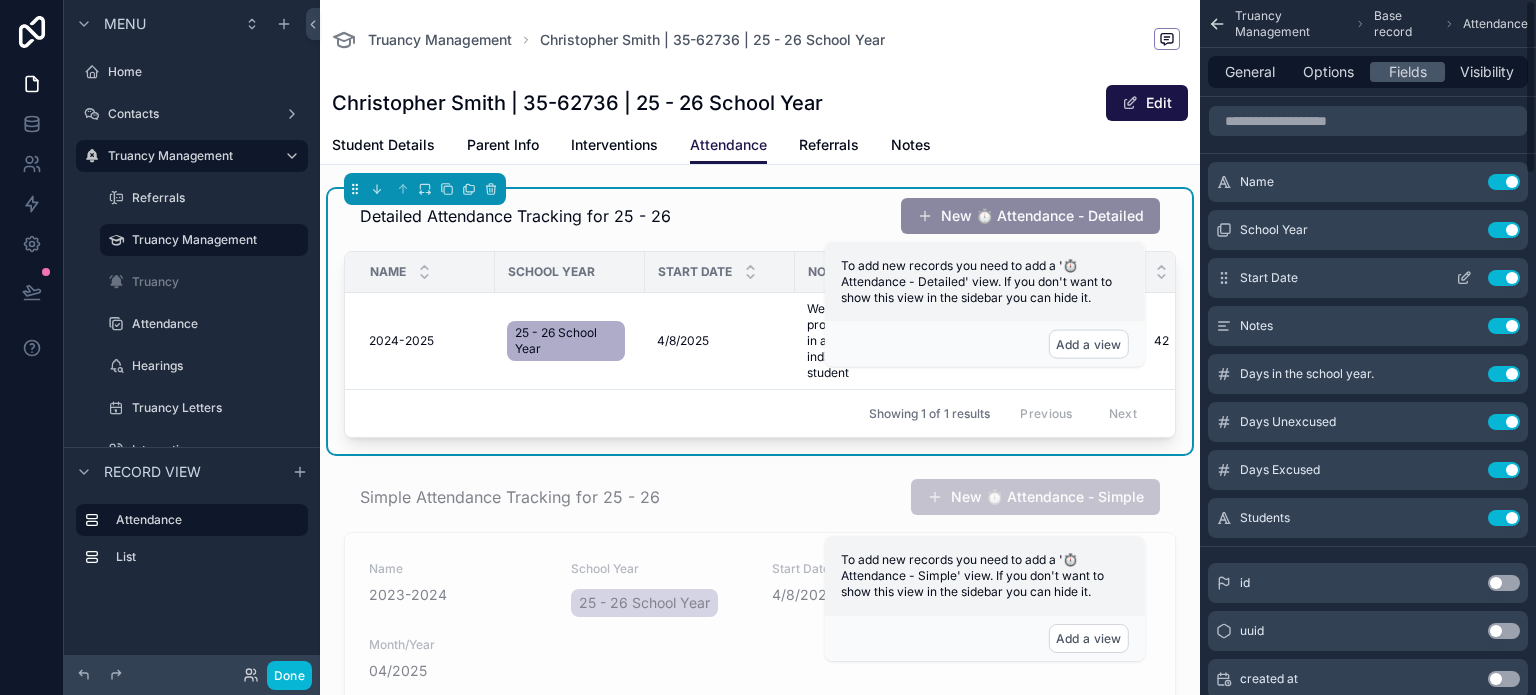 click on "Start Date Use setting" at bounding box center (1368, 278) 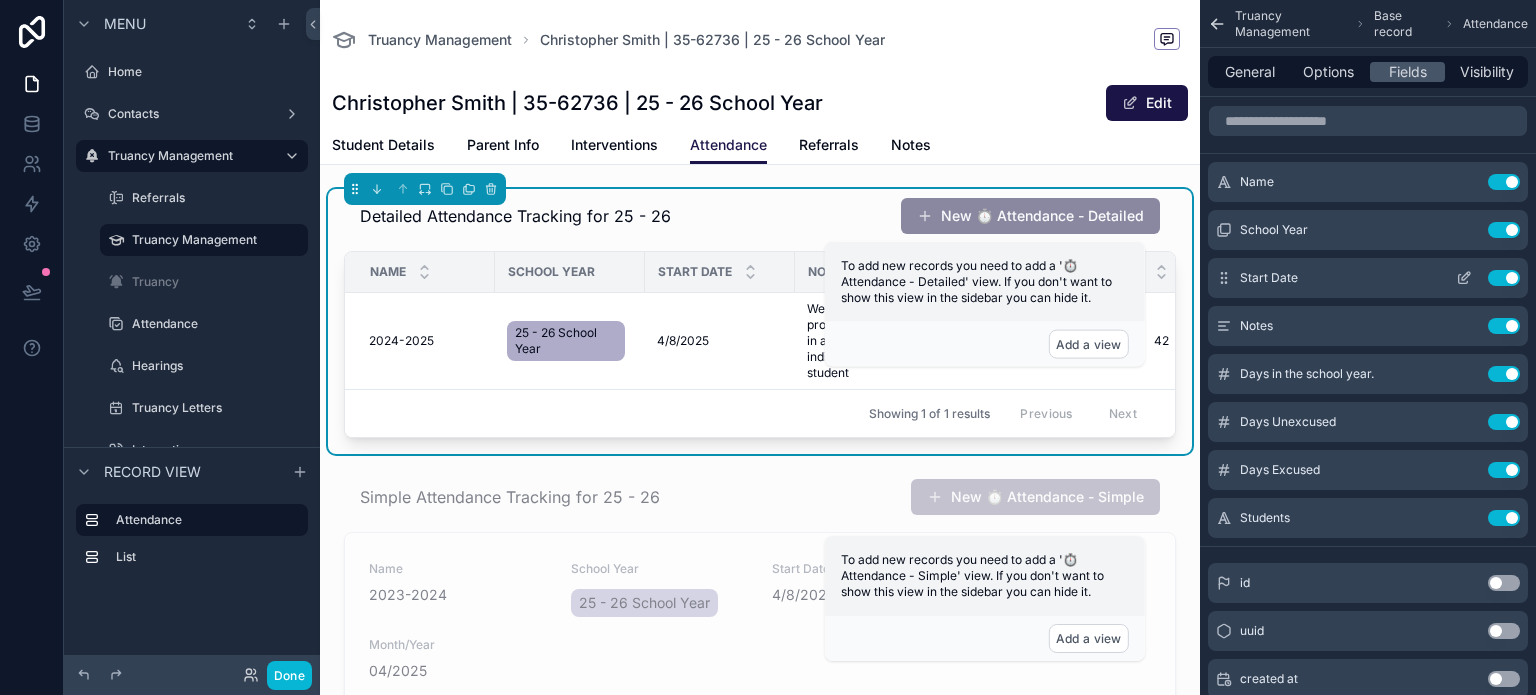 click on "Use setting" at bounding box center (1504, 278) 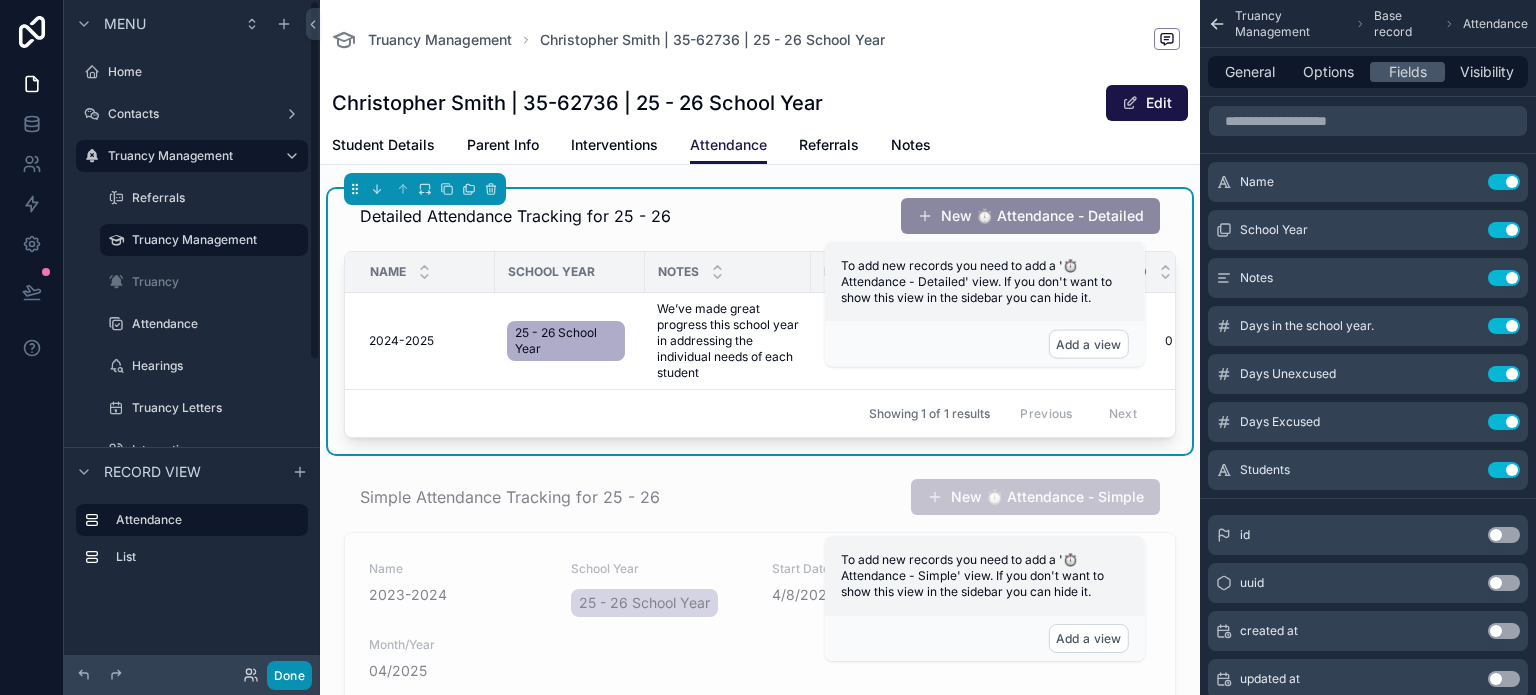 click on "Done" at bounding box center [289, 675] 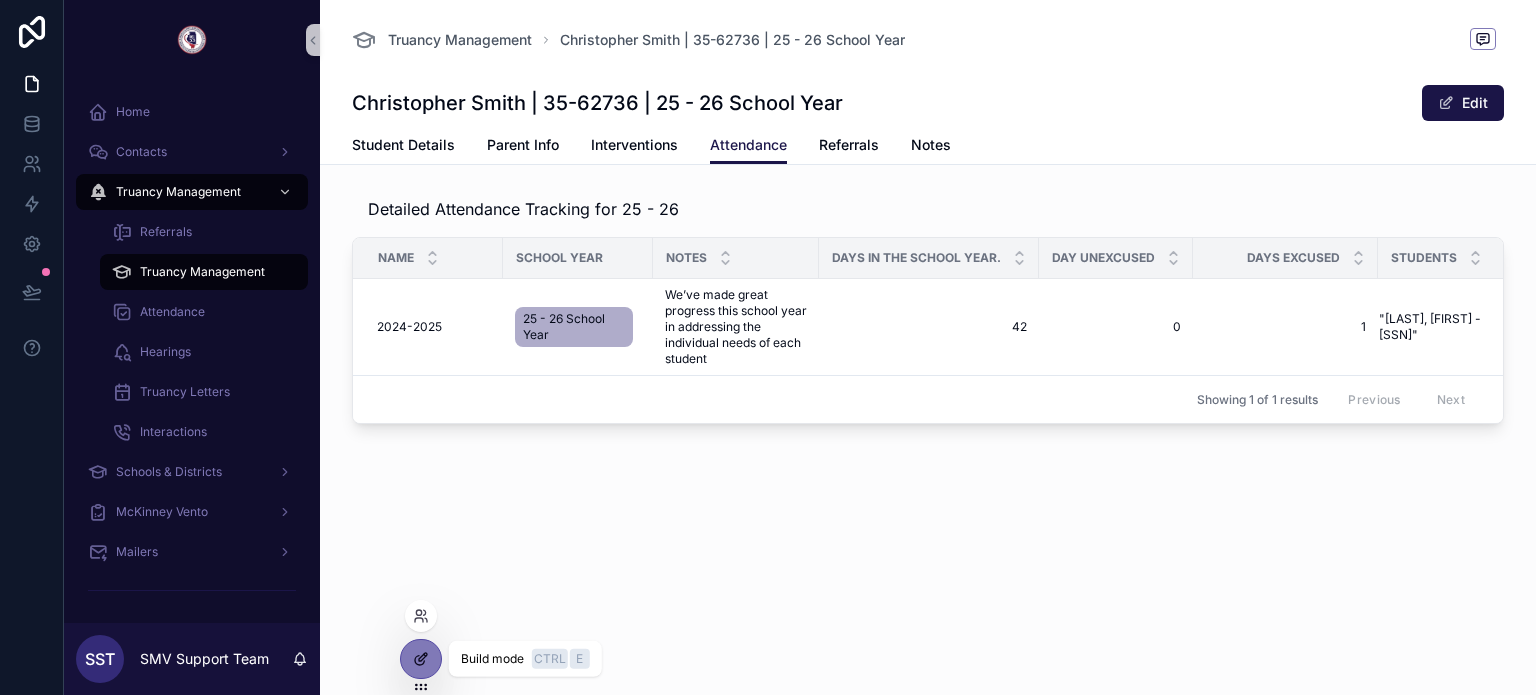 click at bounding box center (421, 659) 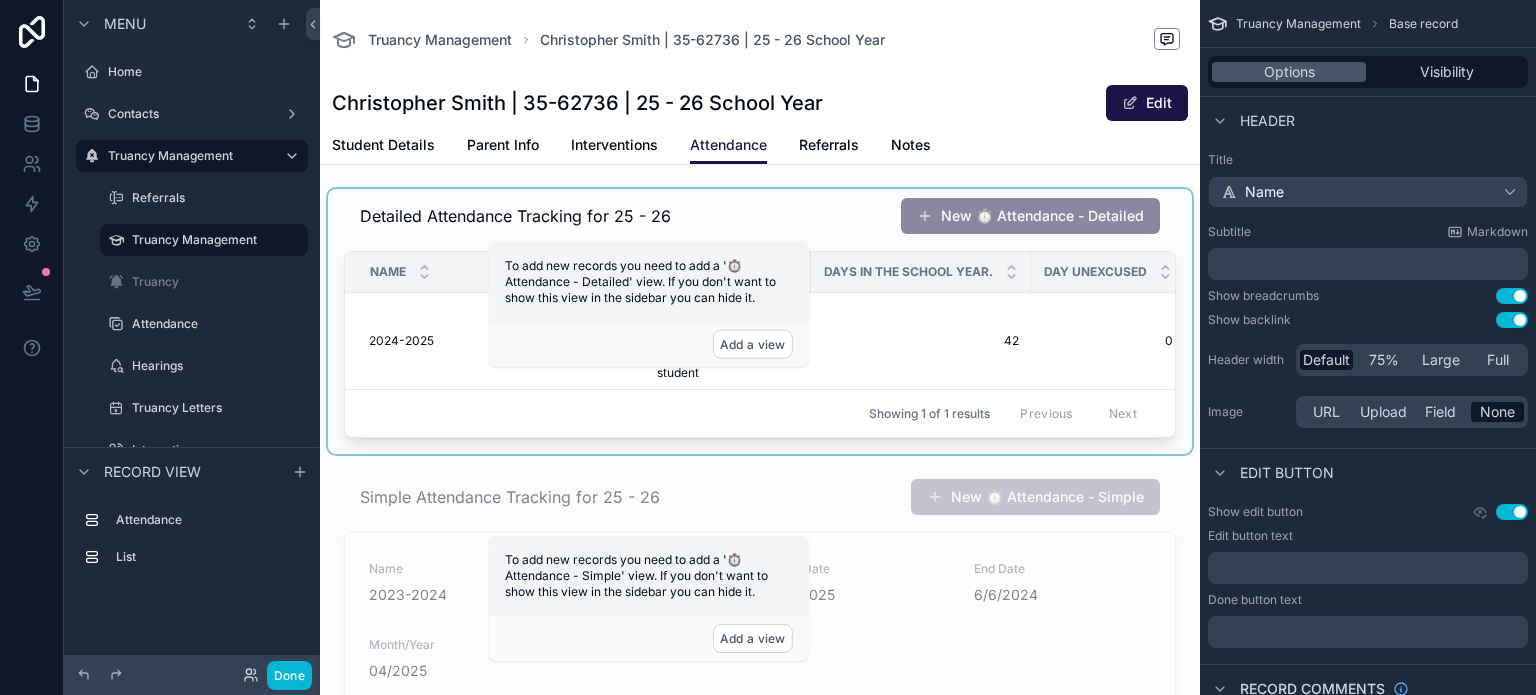 click on "Showing 1 of 1 results Previous Next" at bounding box center [760, 413] 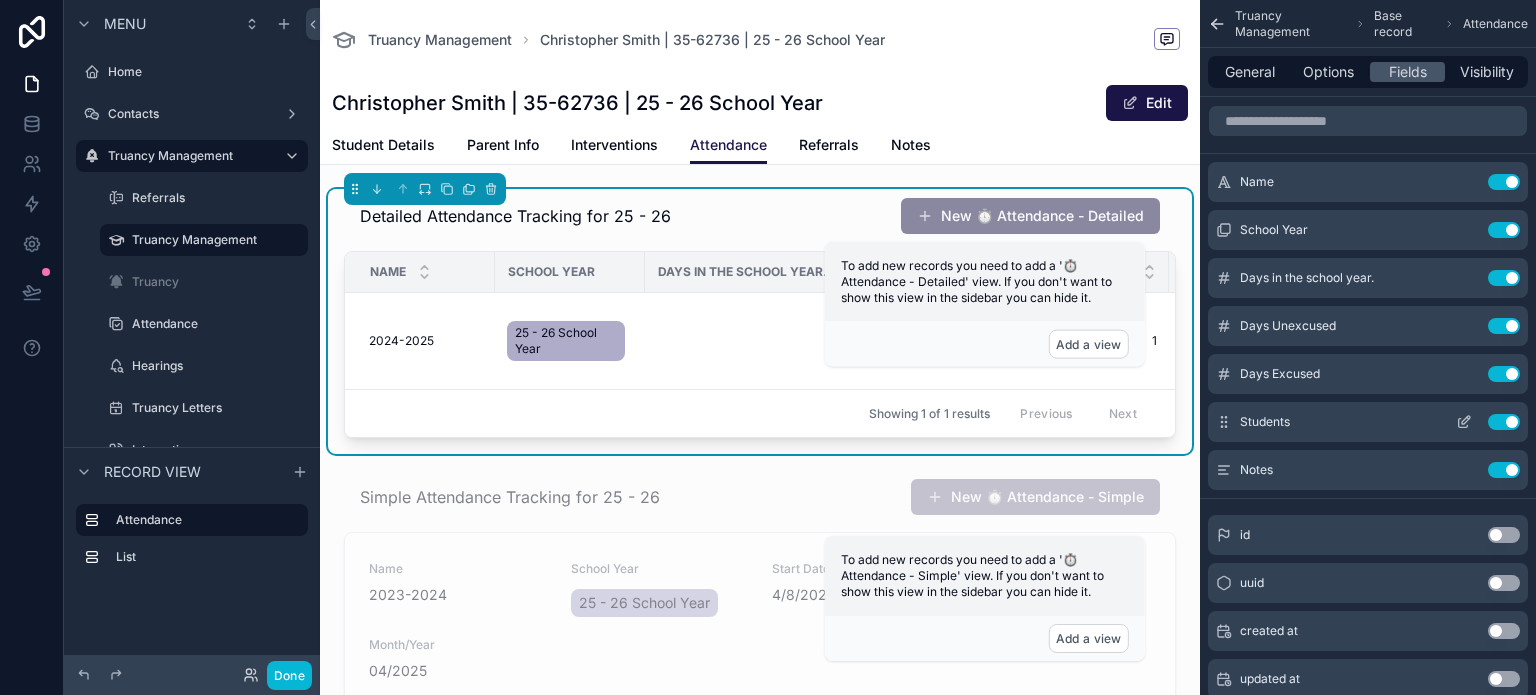 click on "Use setting" at bounding box center [1504, 422] 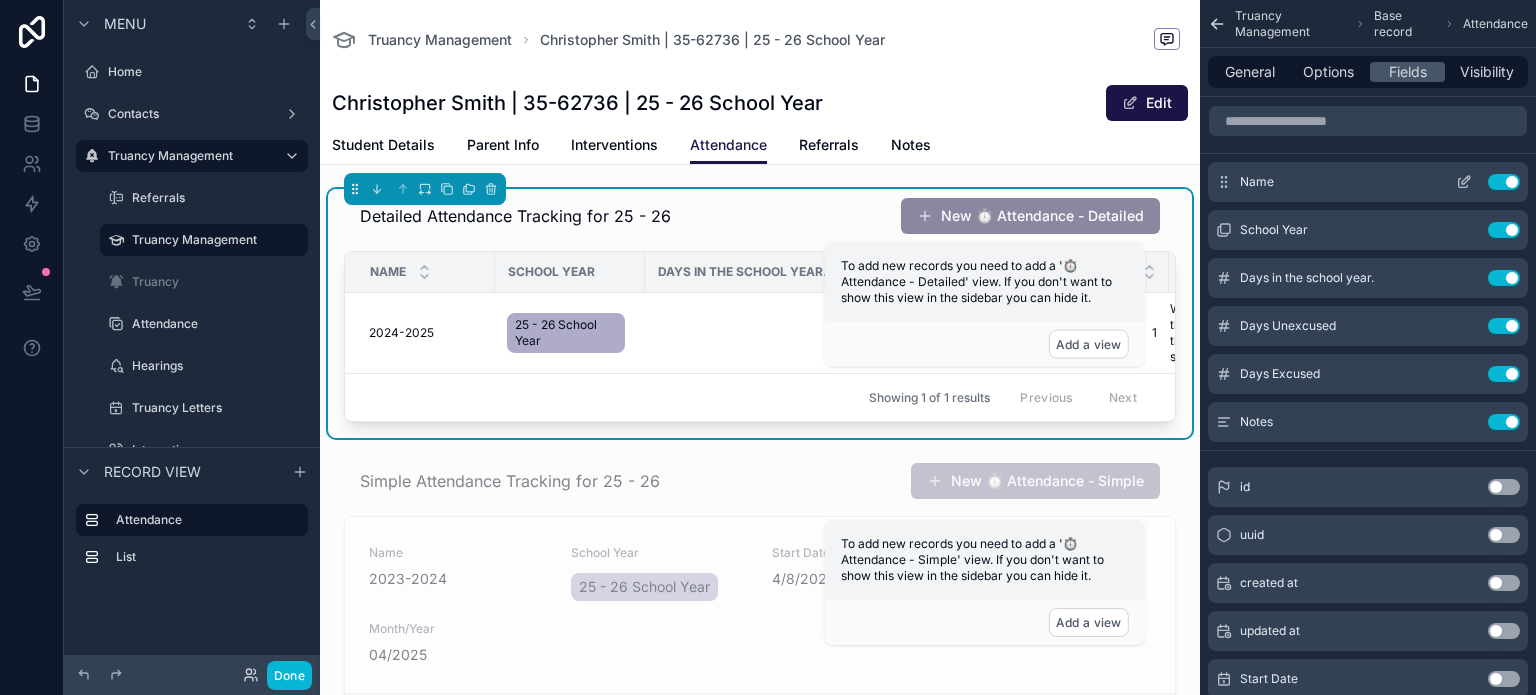 click on "Use setting" at bounding box center [1504, 182] 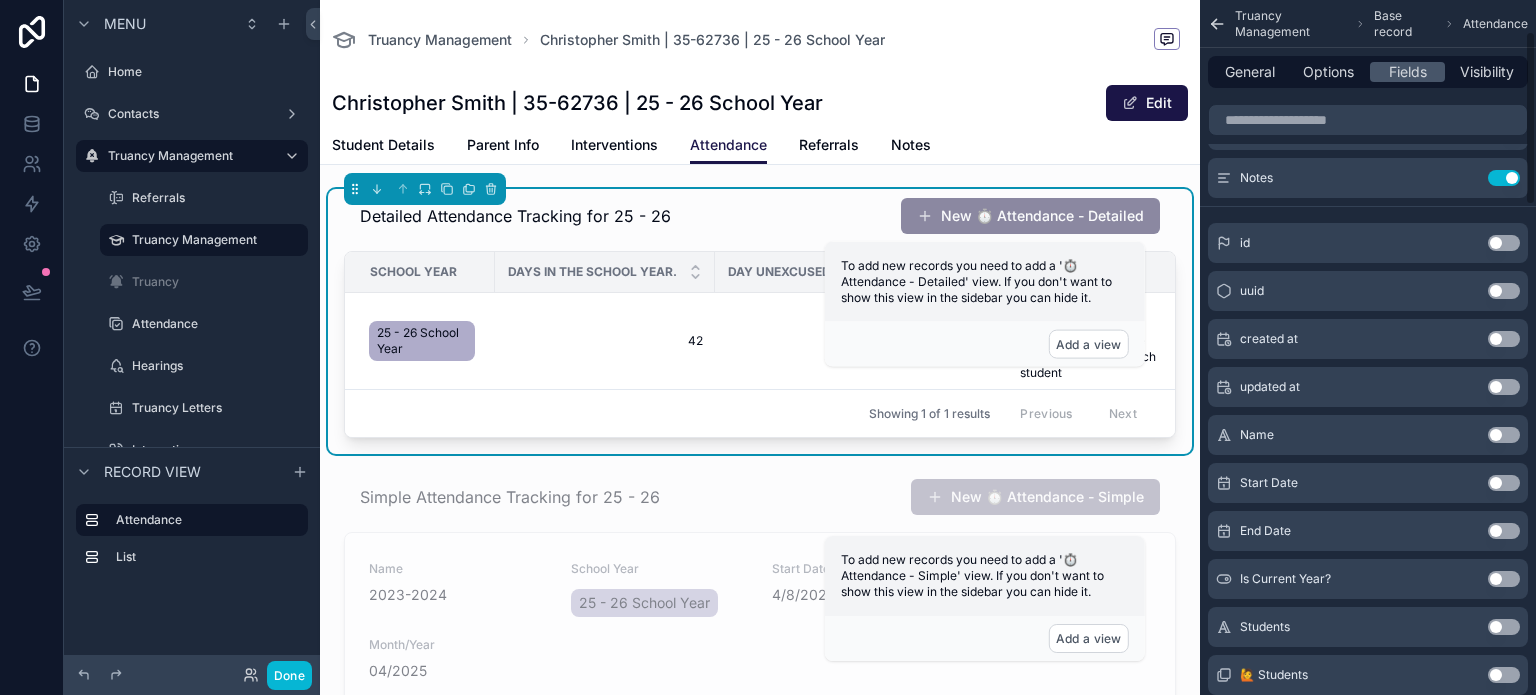 scroll, scrollTop: 200, scrollLeft: 0, axis: vertical 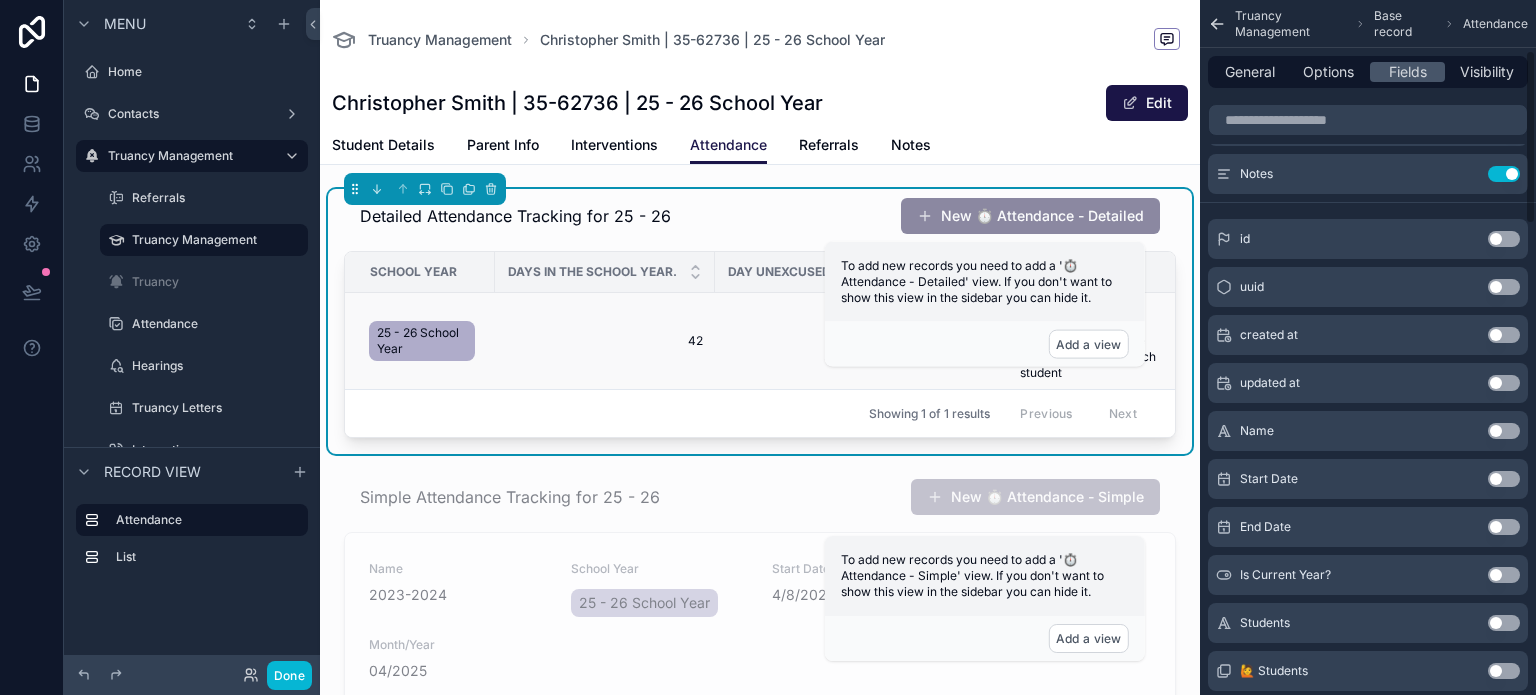 click on "42 42" at bounding box center [605, 341] 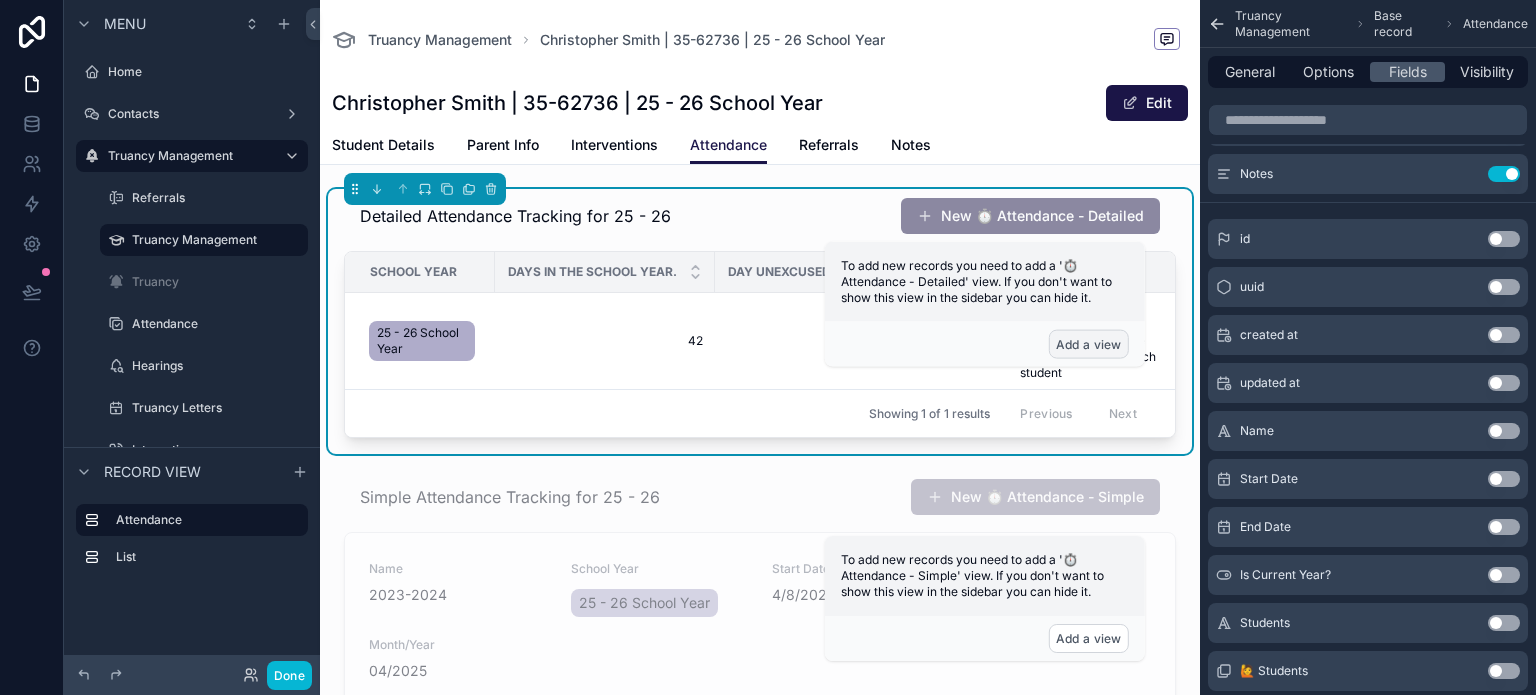 click on "Add a view" at bounding box center (1089, 344) 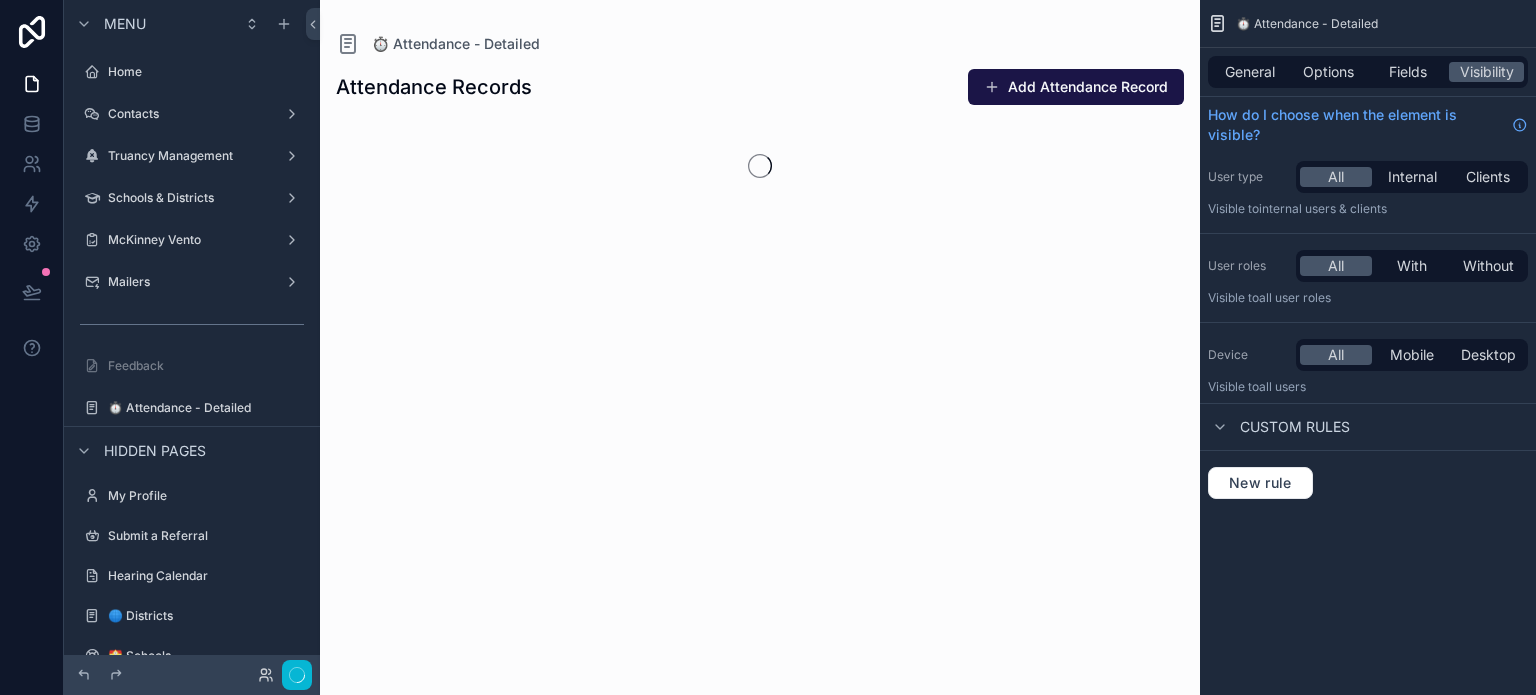 scroll, scrollTop: 0, scrollLeft: 0, axis: both 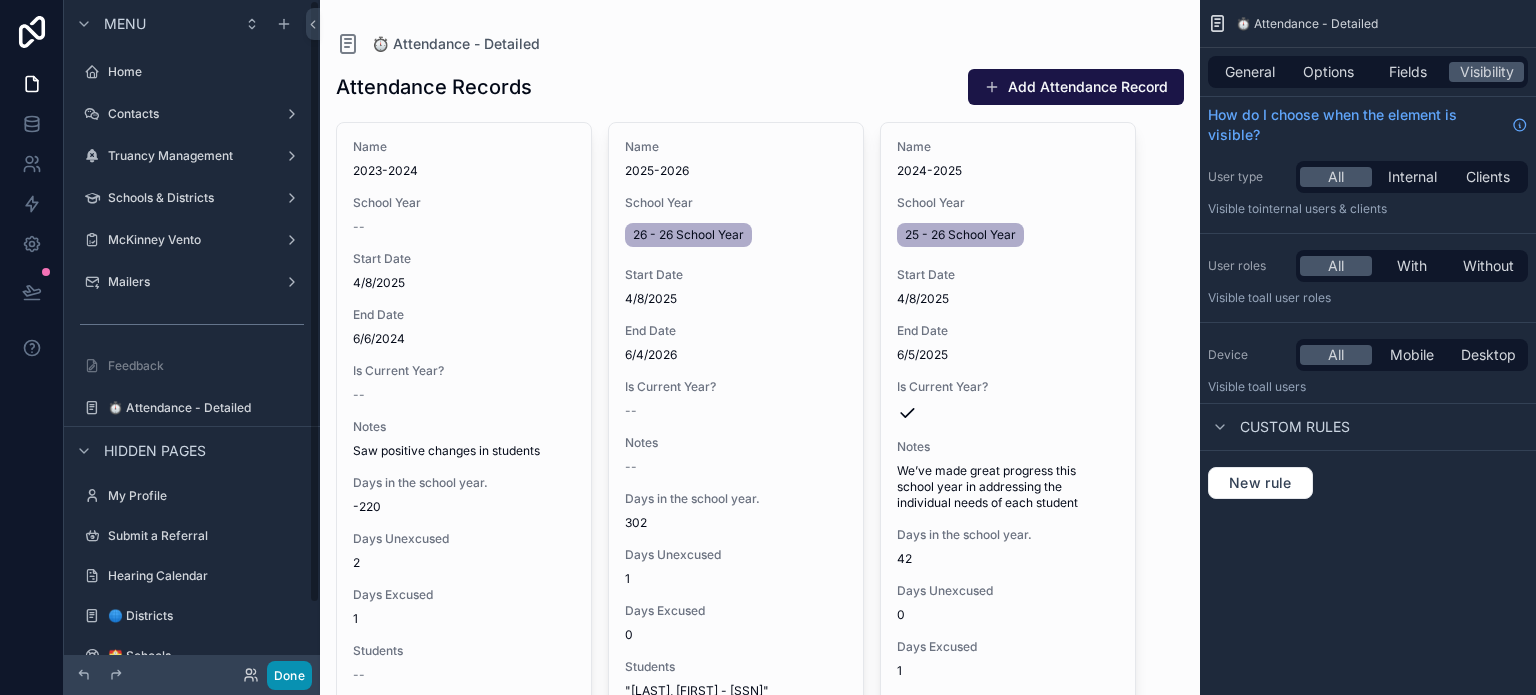 click on "Done" at bounding box center [289, 675] 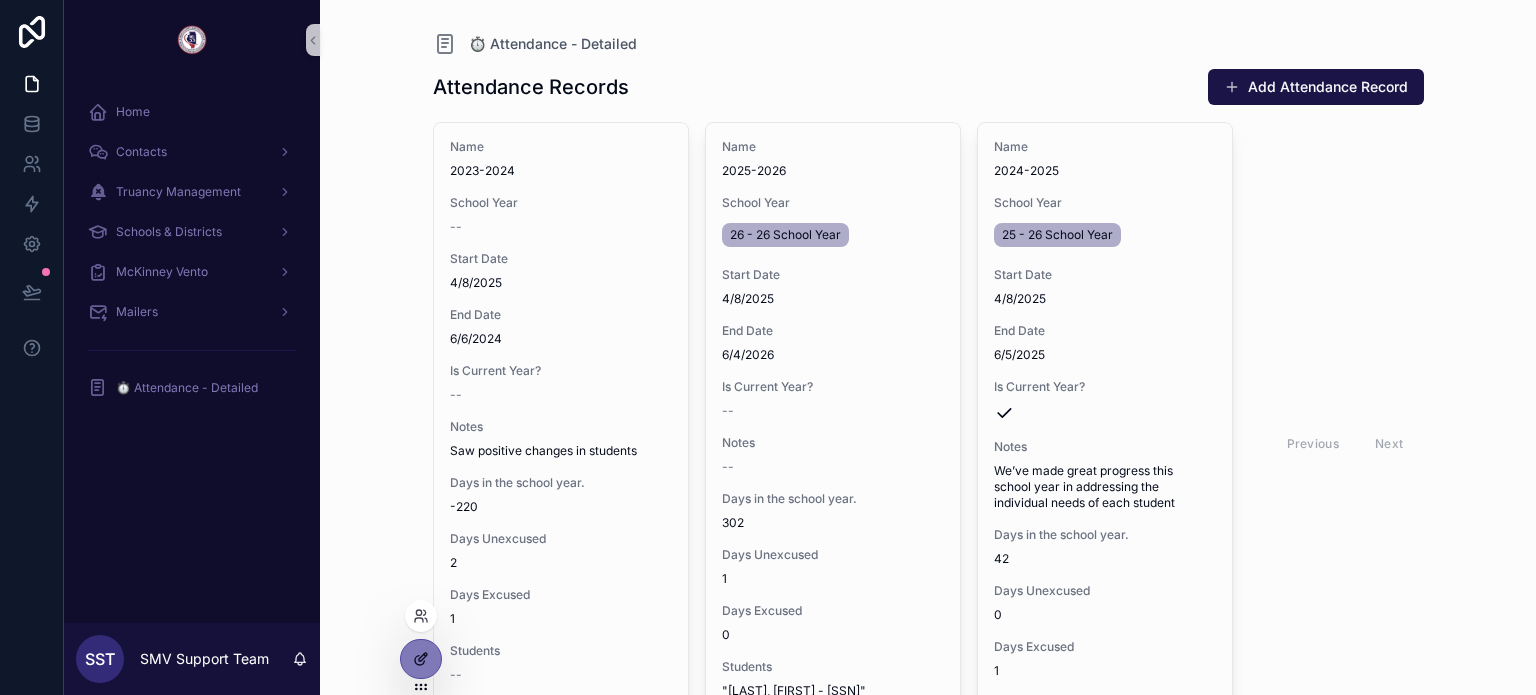 click 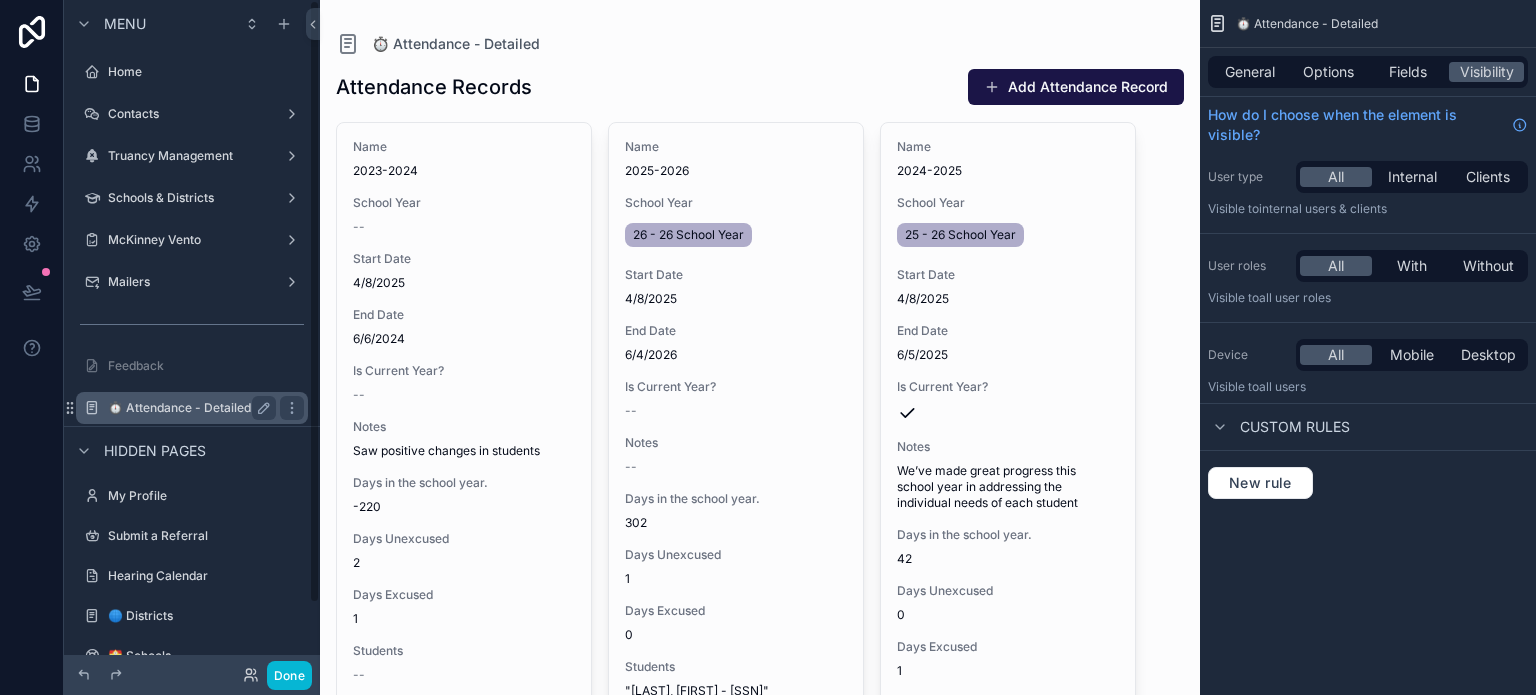 click on "⏱️ Attendance - Detailed" at bounding box center [192, 408] 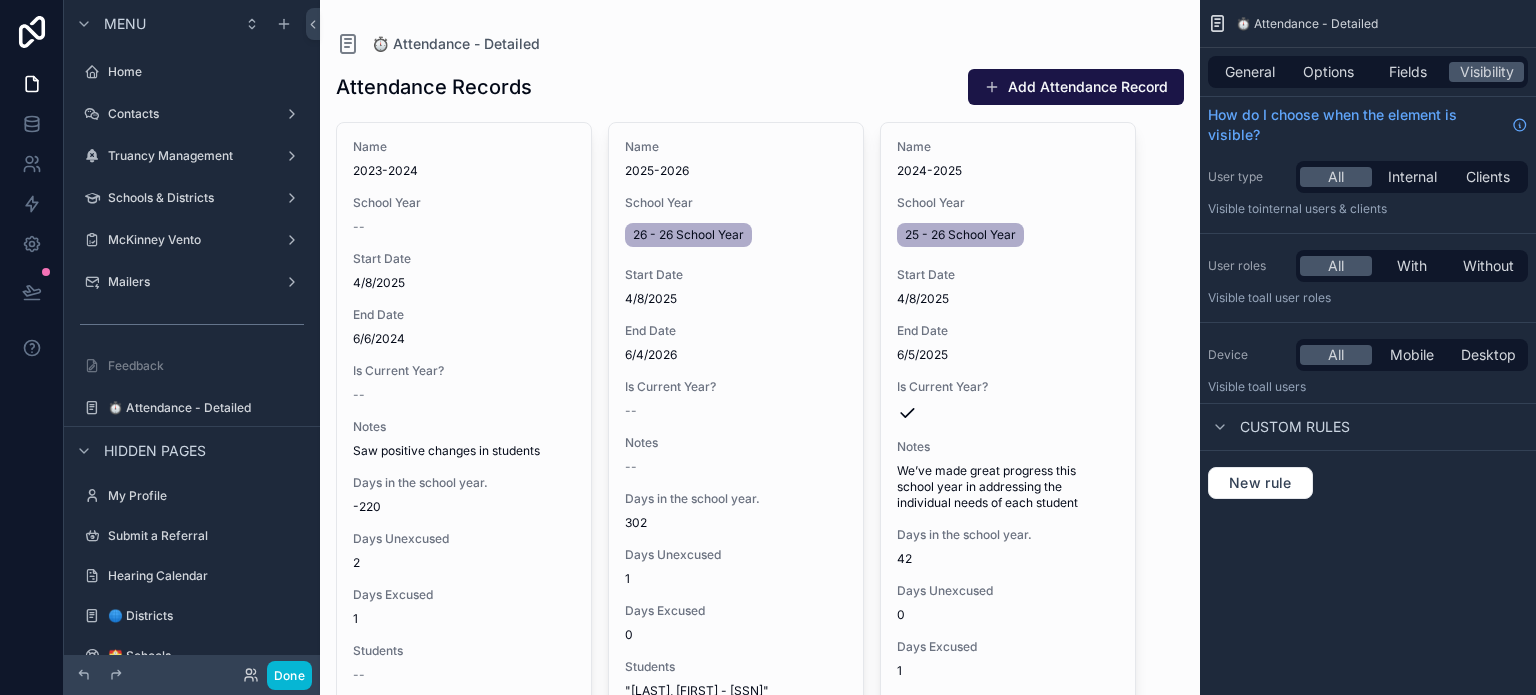 click at bounding box center [760, 414] 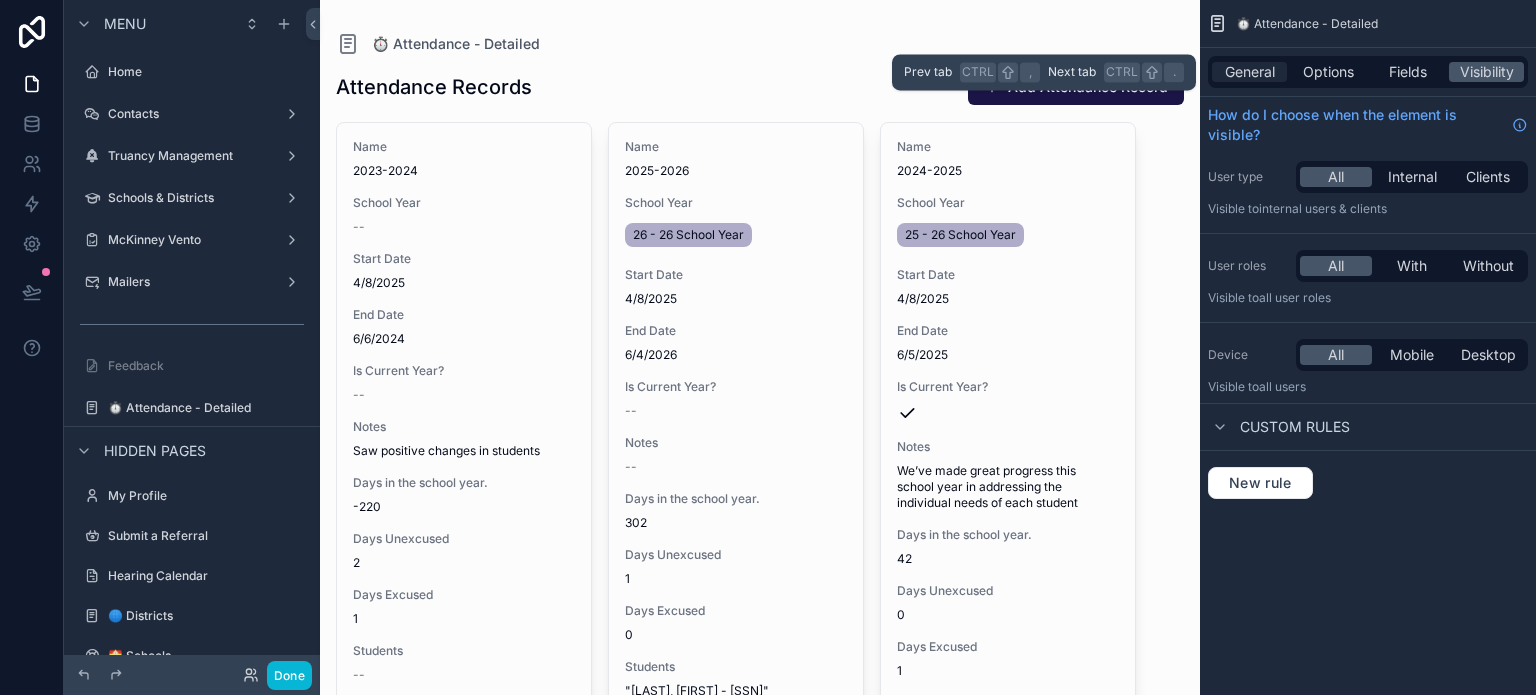 click on "General" at bounding box center [1250, 72] 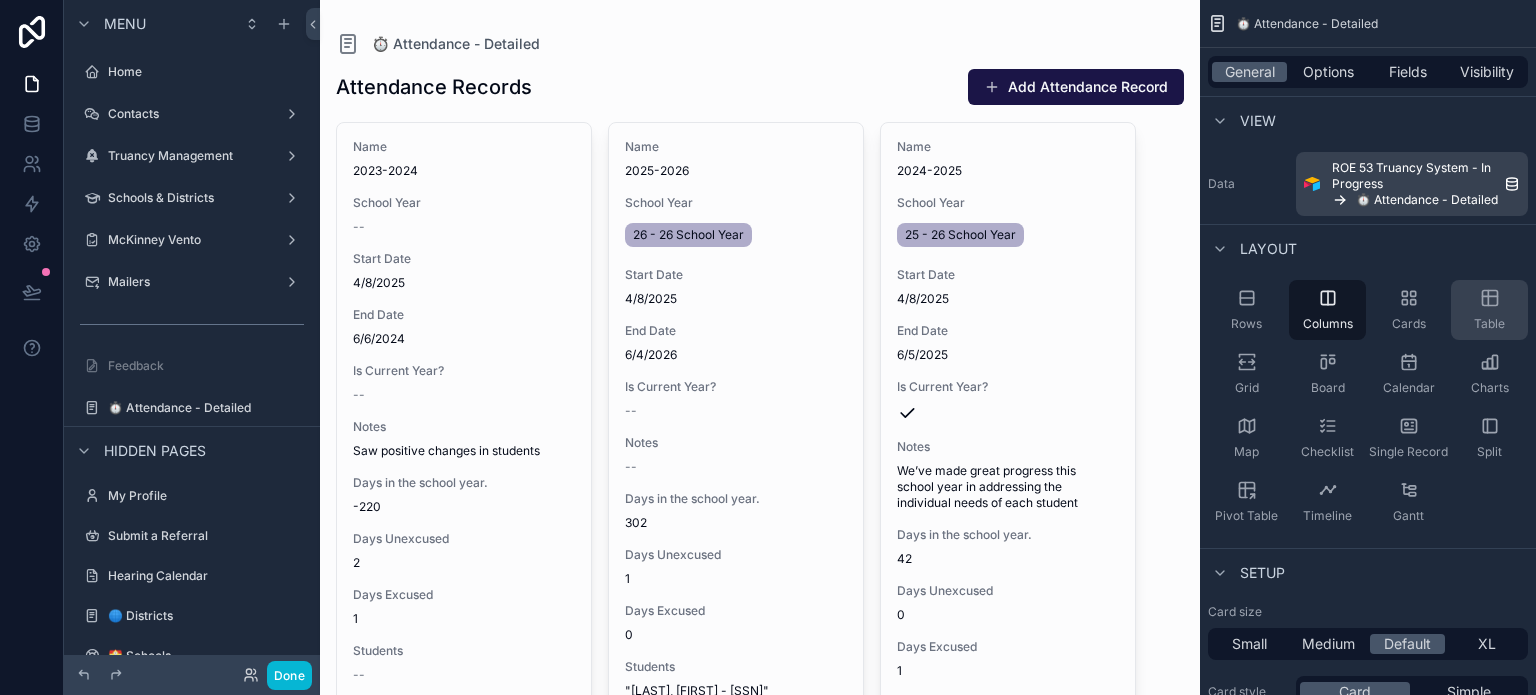 click on "Table" at bounding box center [1489, 310] 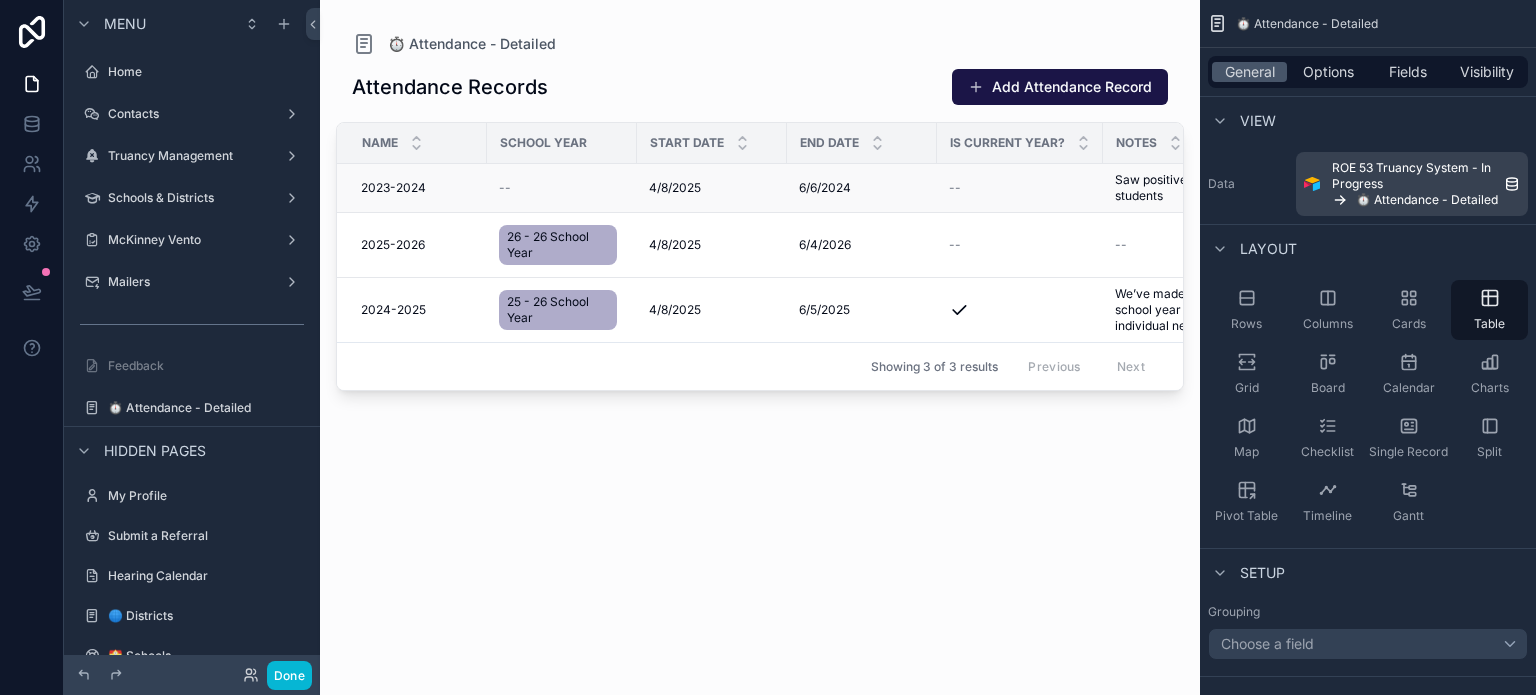 click on "--" at bounding box center [562, 188] 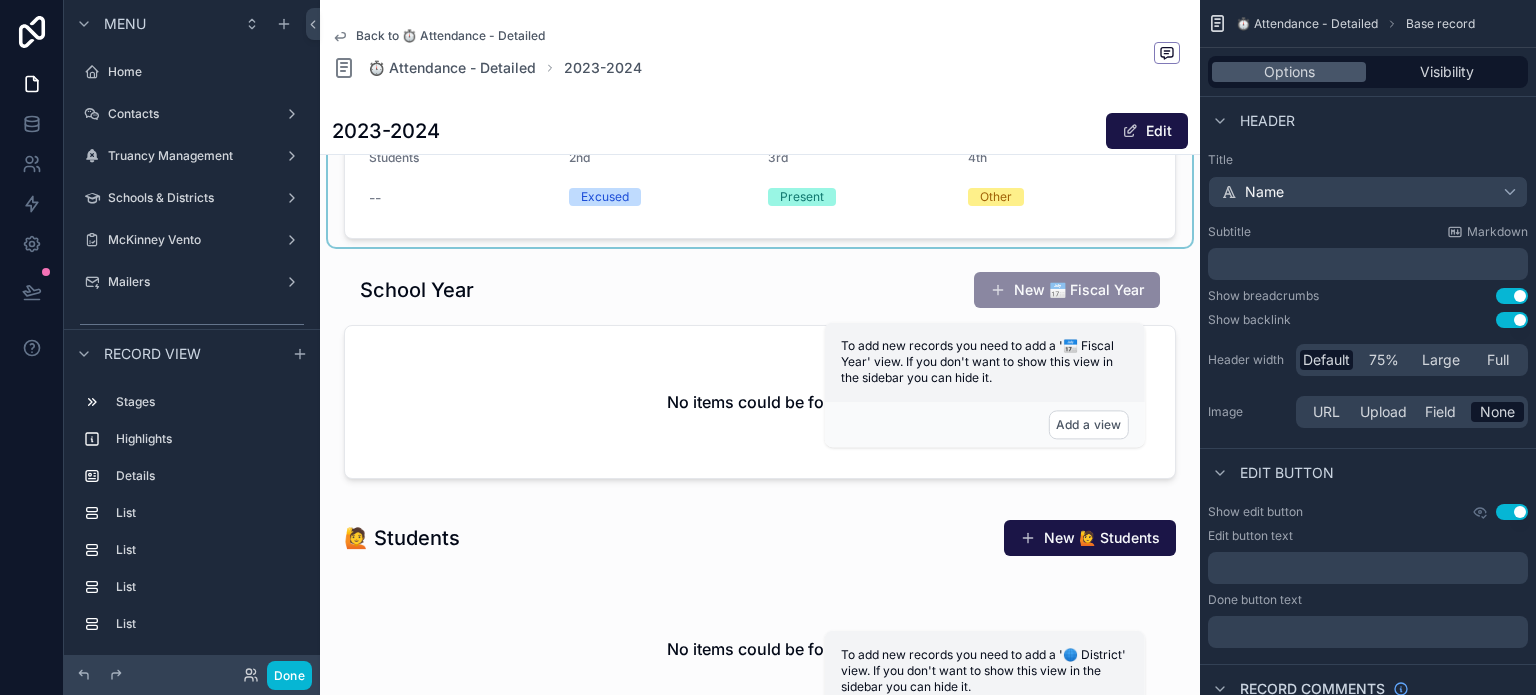 scroll, scrollTop: 500, scrollLeft: 0, axis: vertical 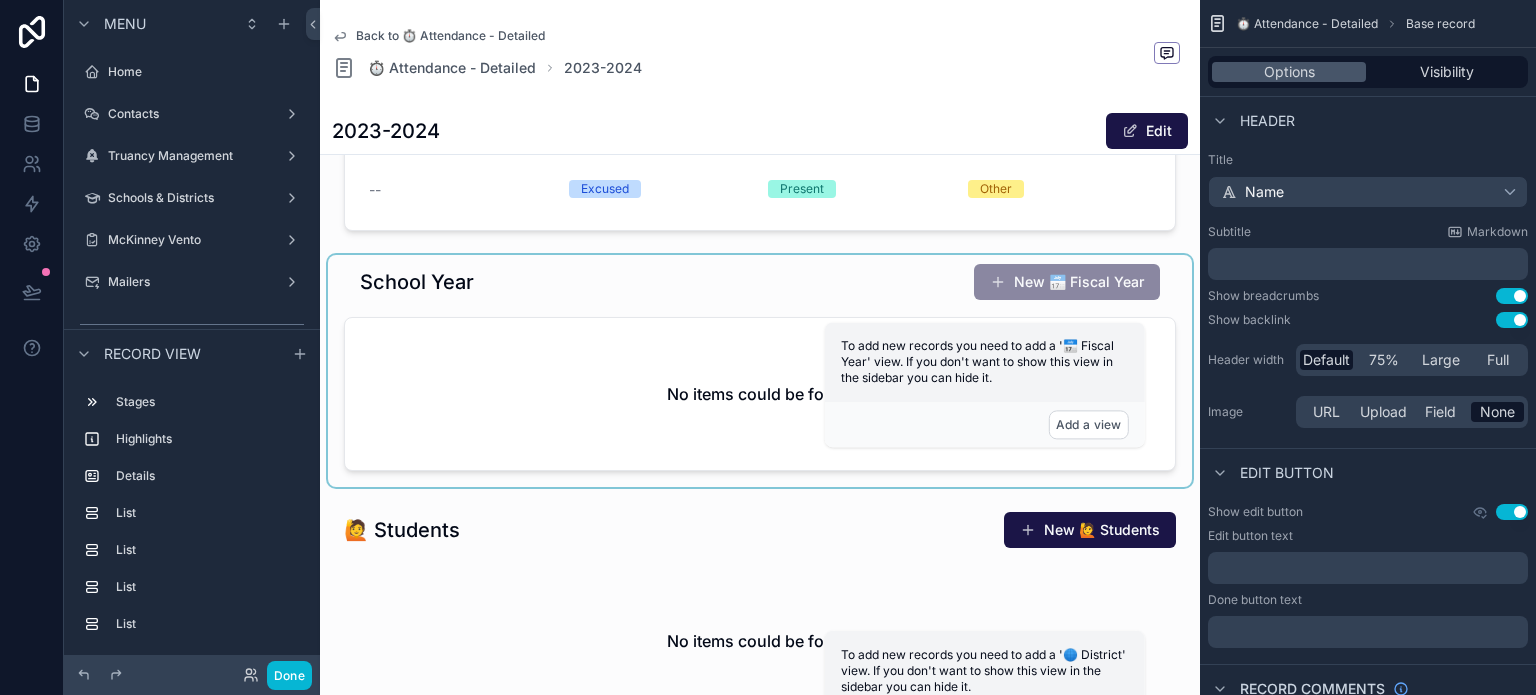 click at bounding box center [760, 371] 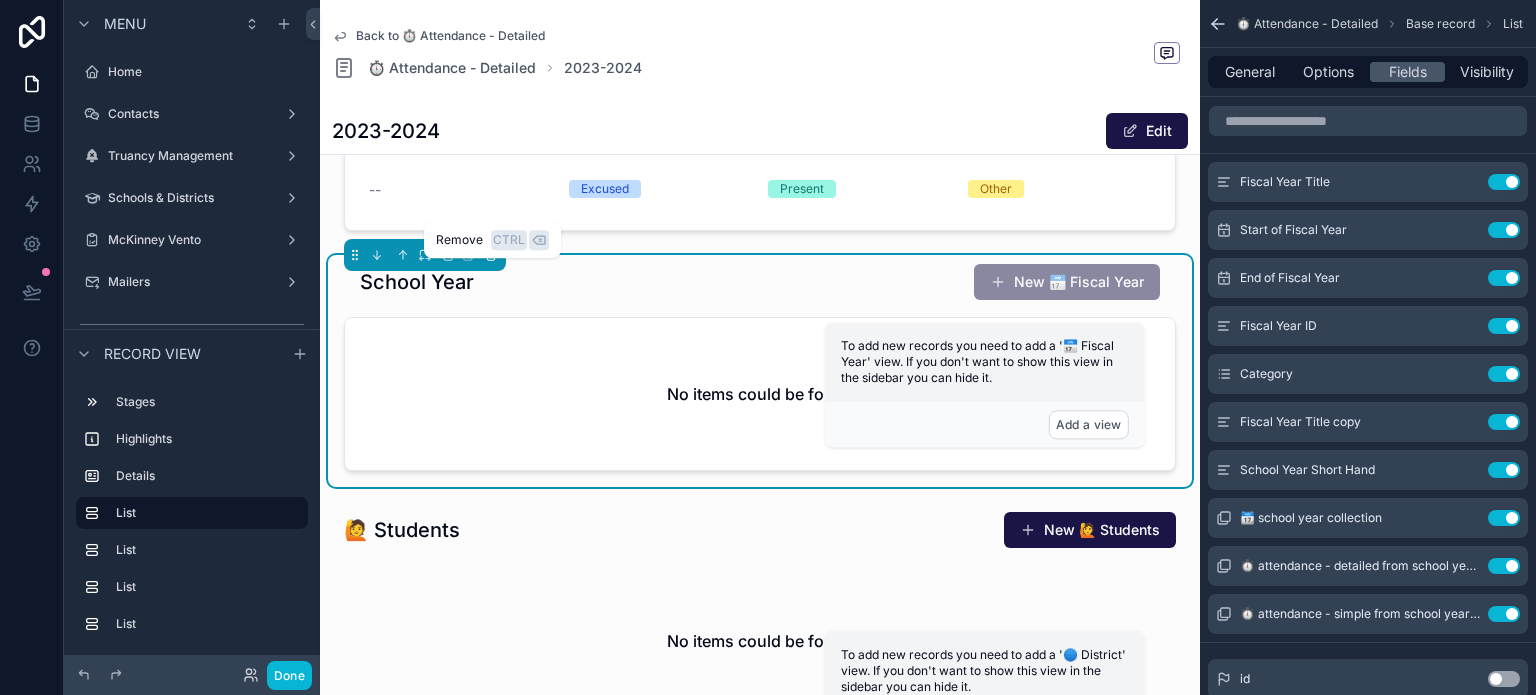 click 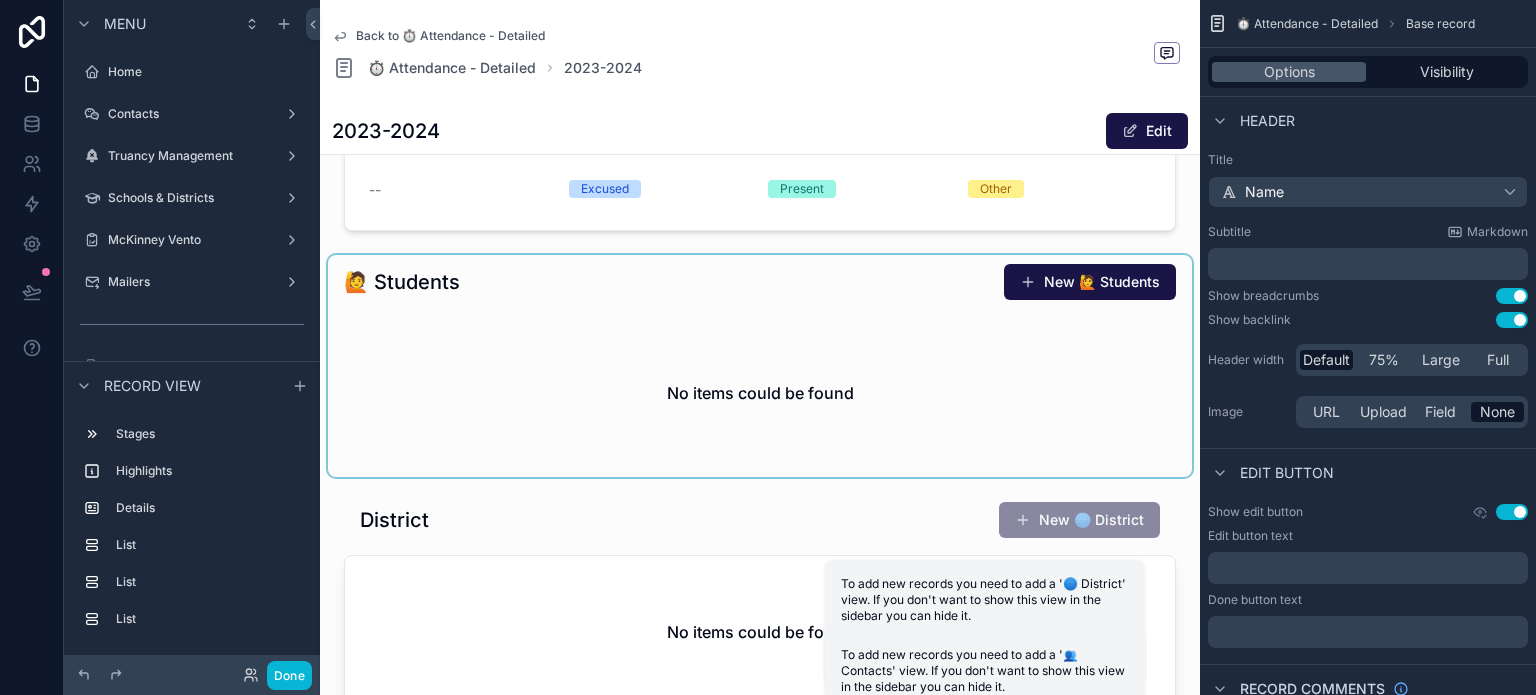 click at bounding box center (760, 366) 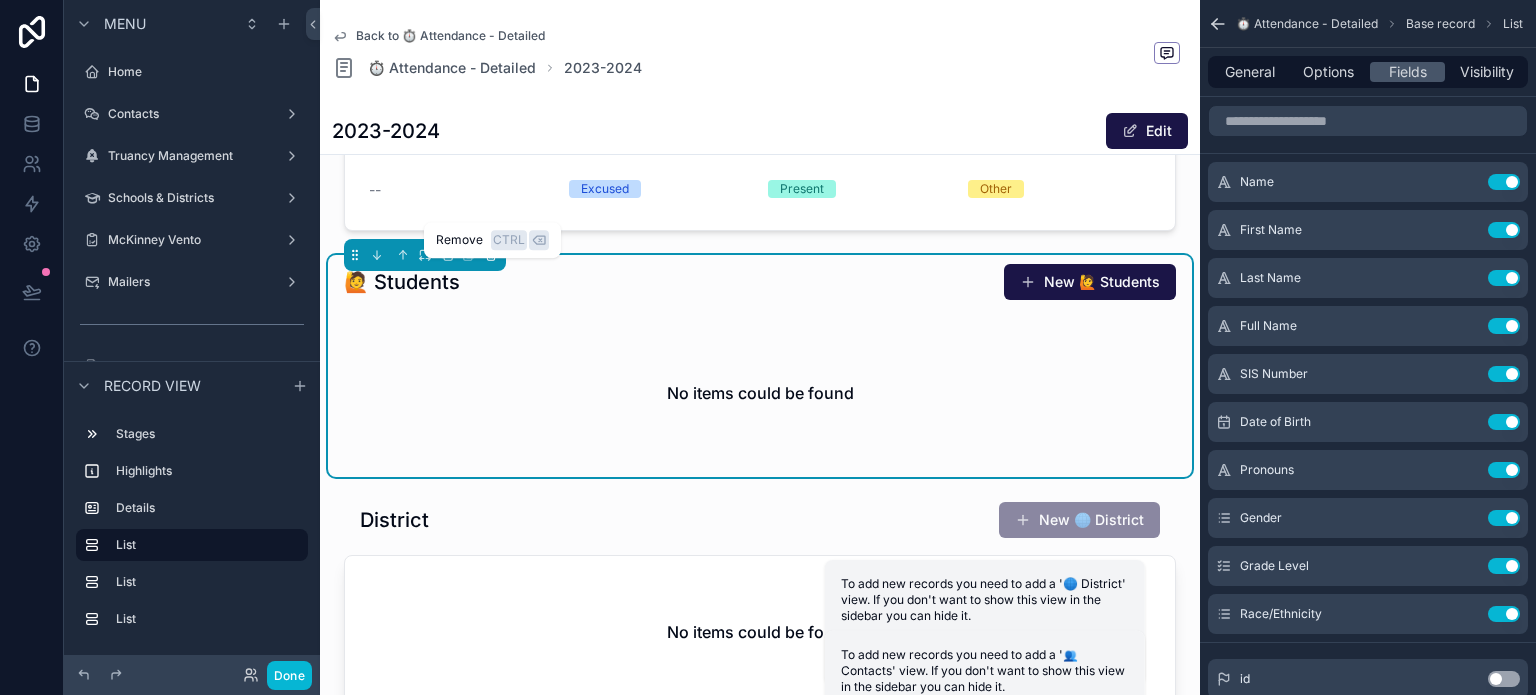 click 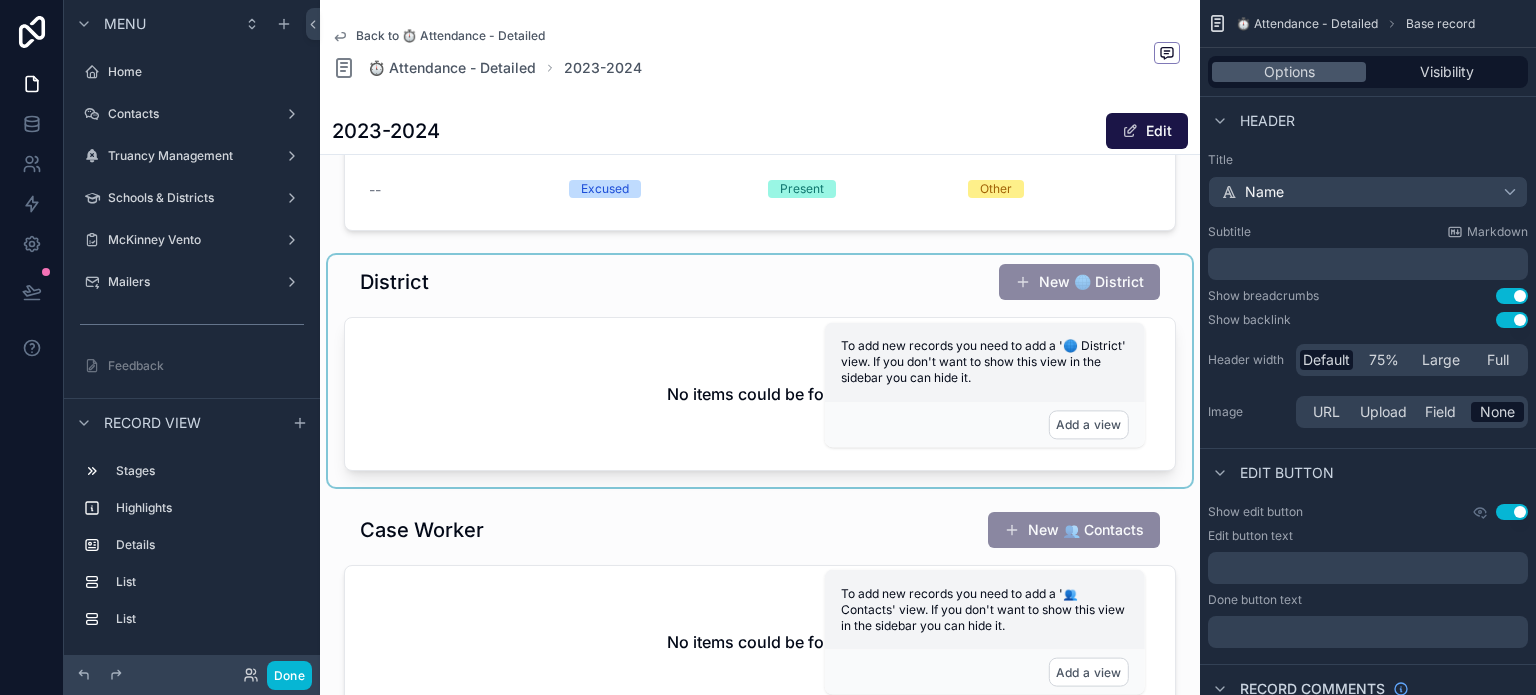 click at bounding box center [760, 371] 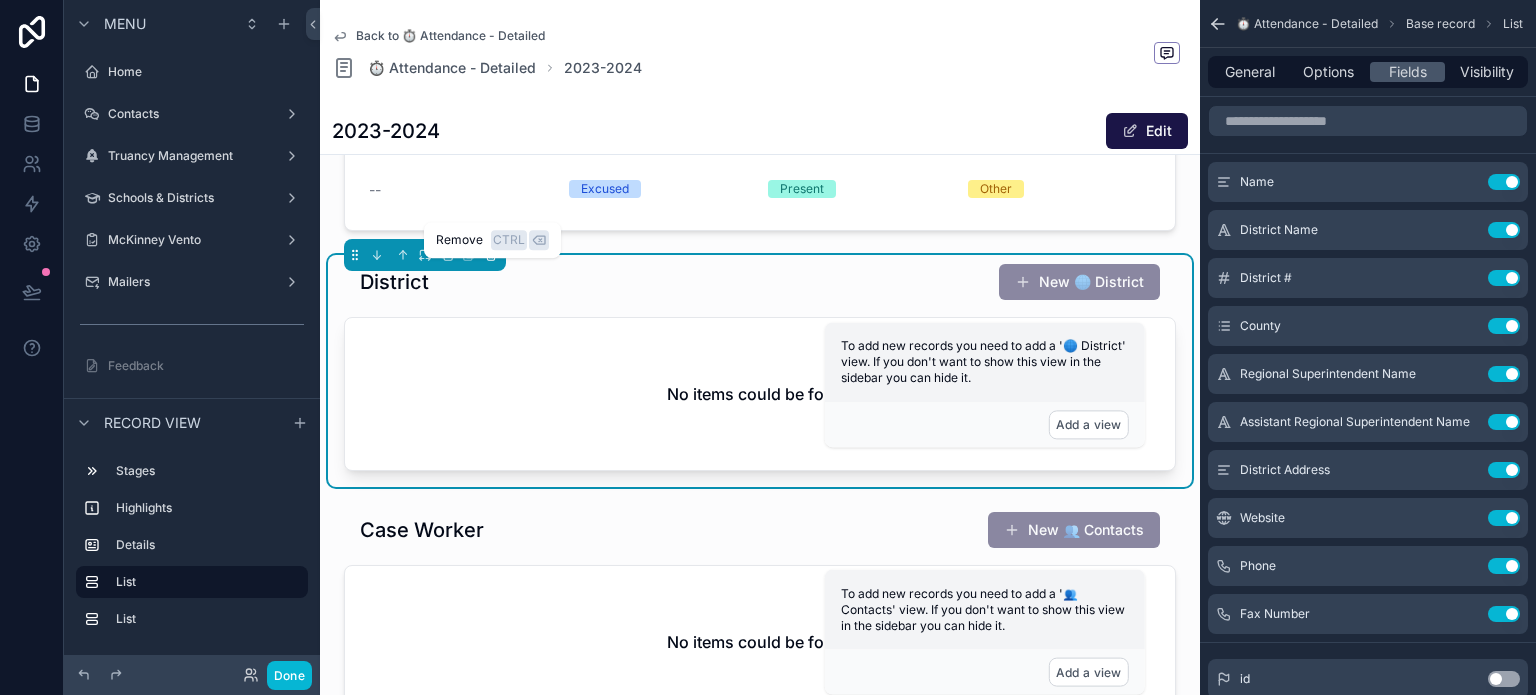 click 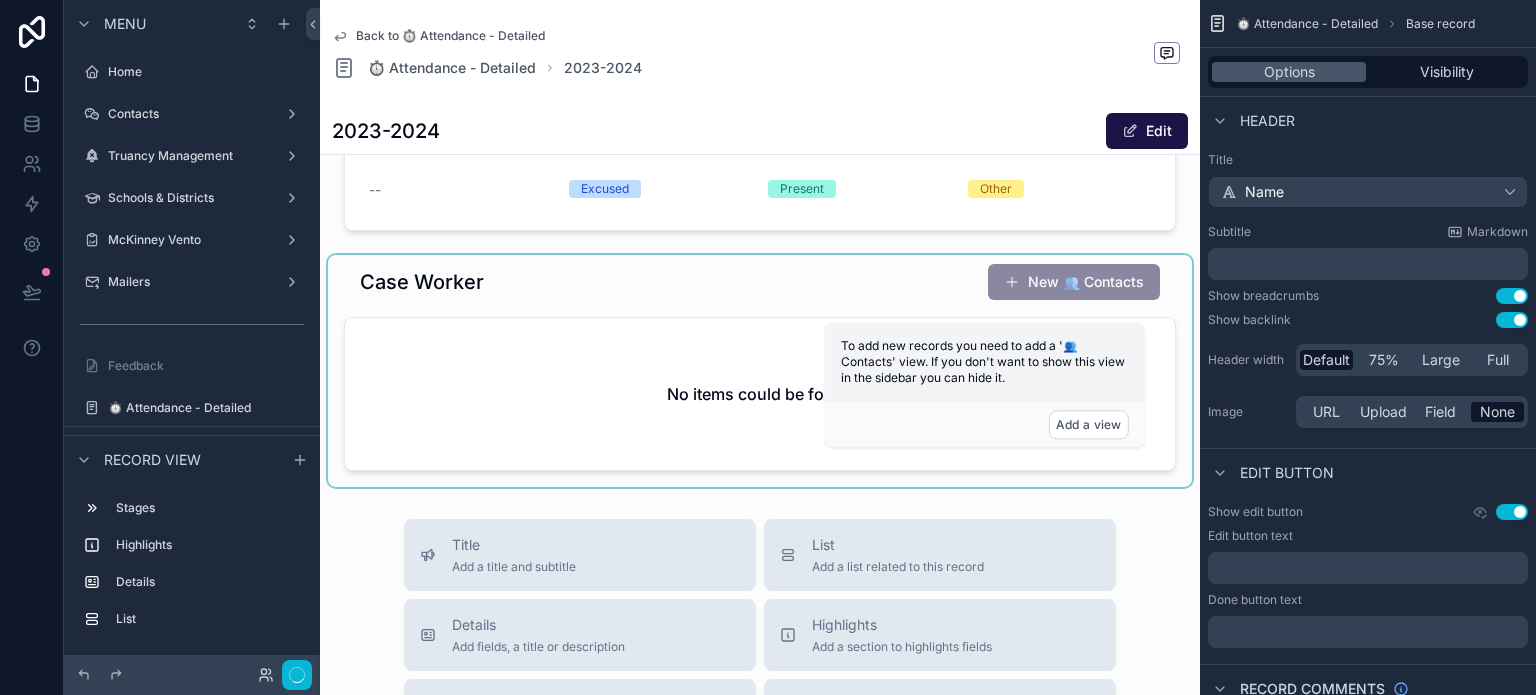 click at bounding box center (760, 371) 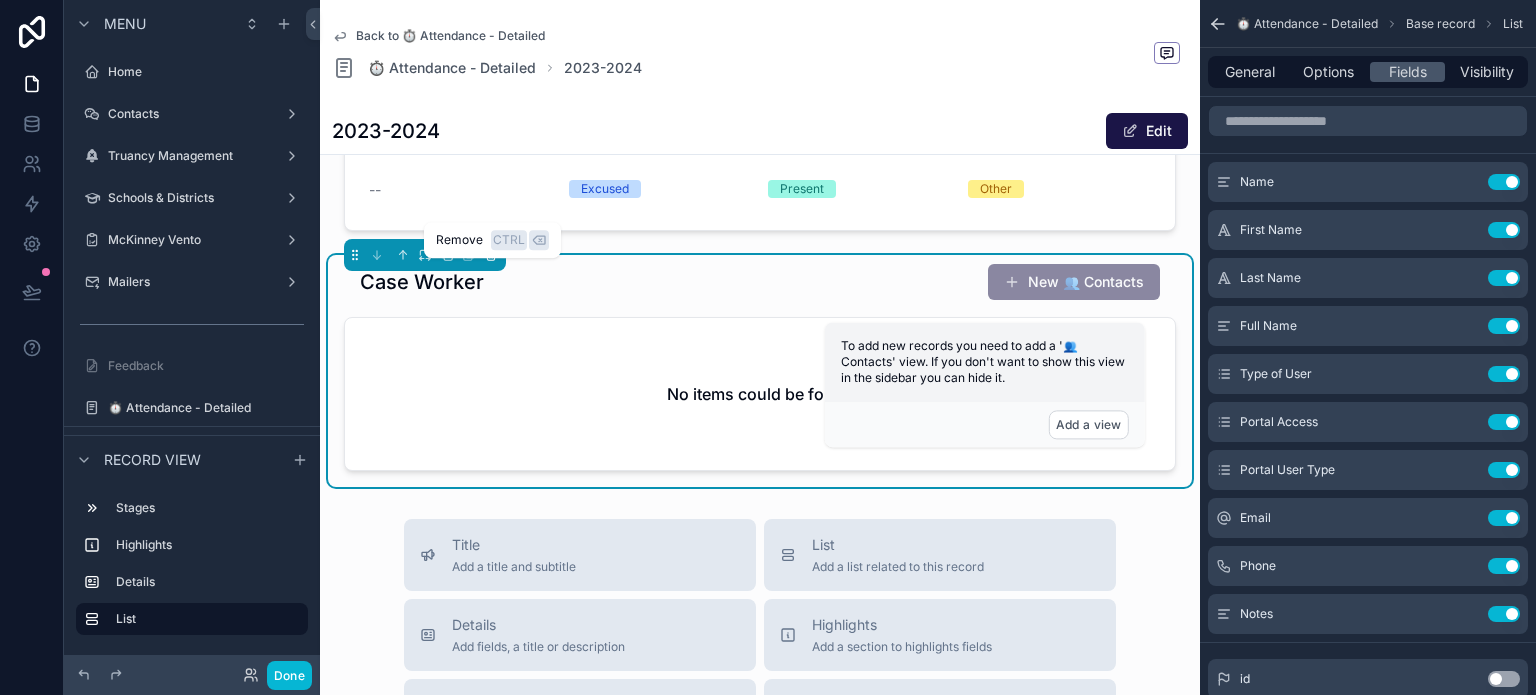 click 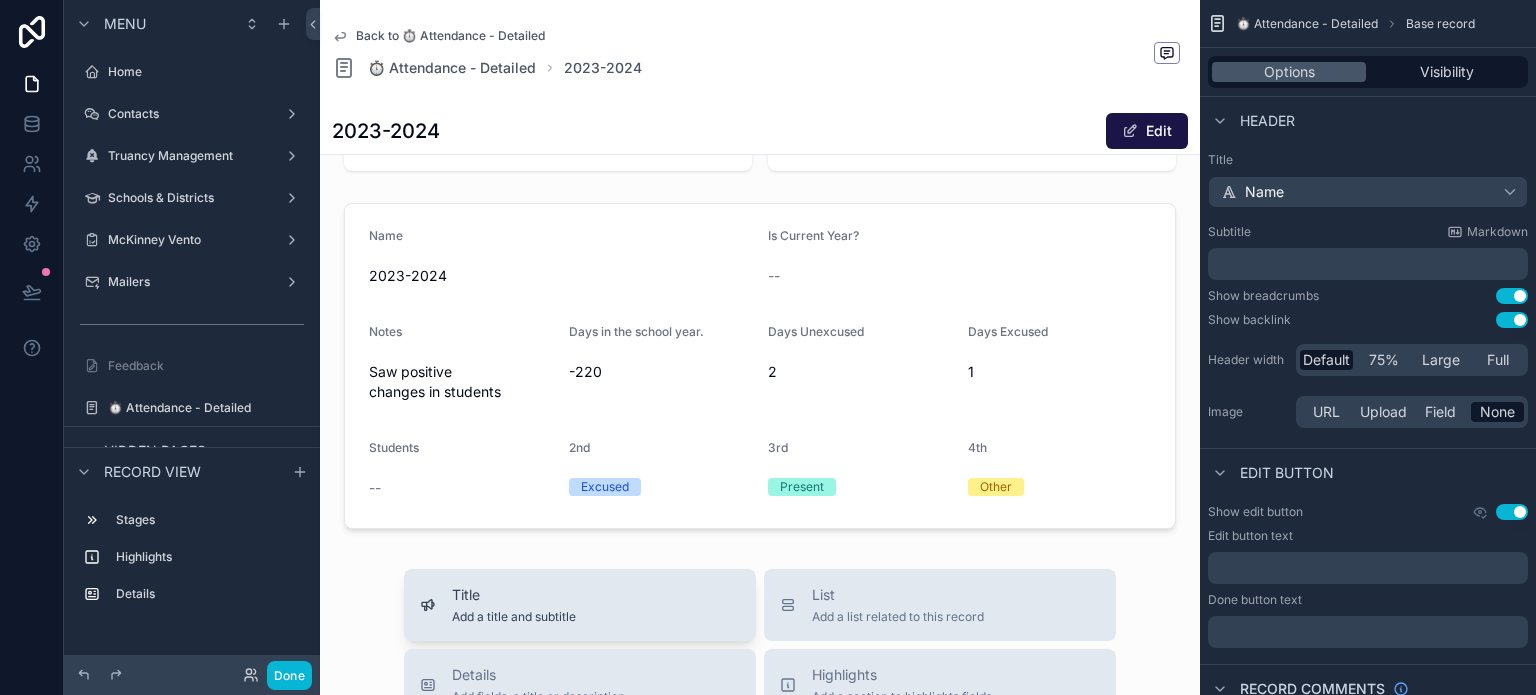 scroll, scrollTop: 200, scrollLeft: 0, axis: vertical 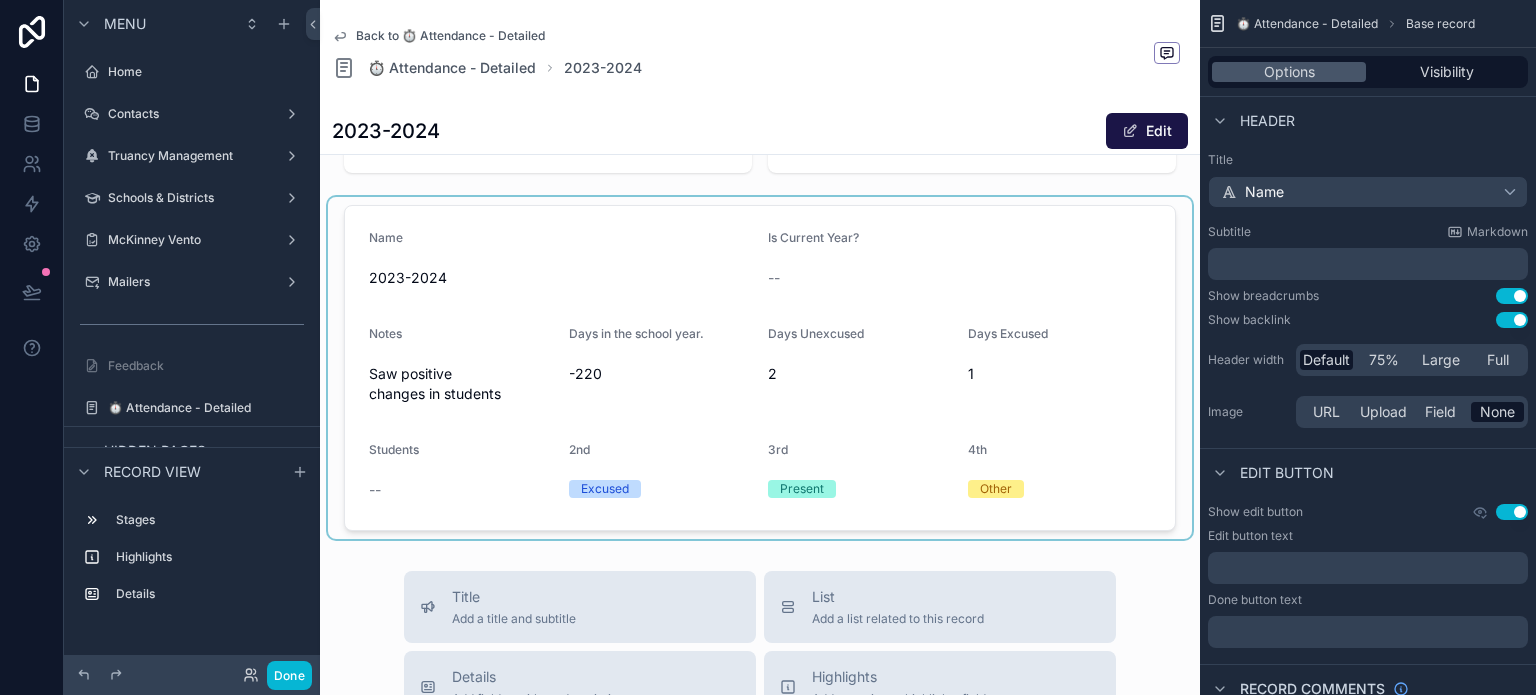 click at bounding box center [760, 368] 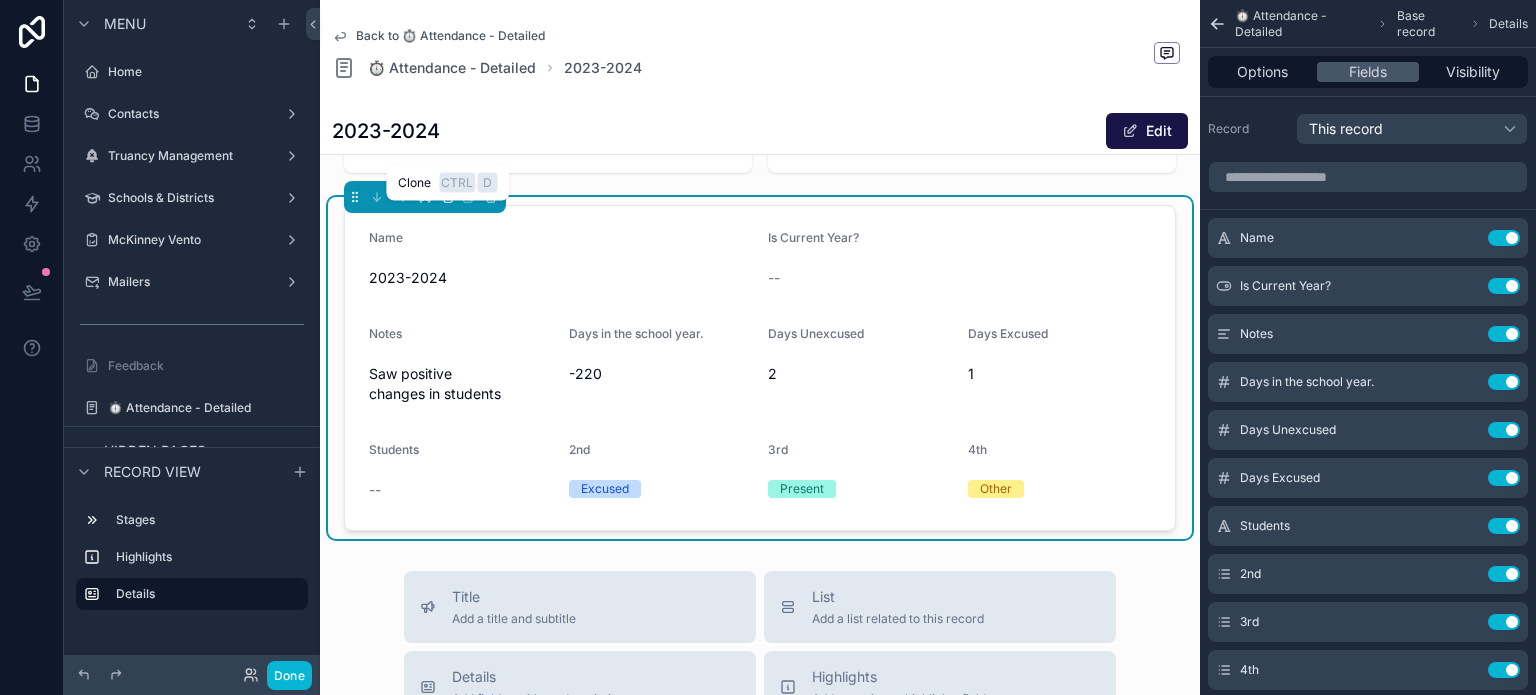 click 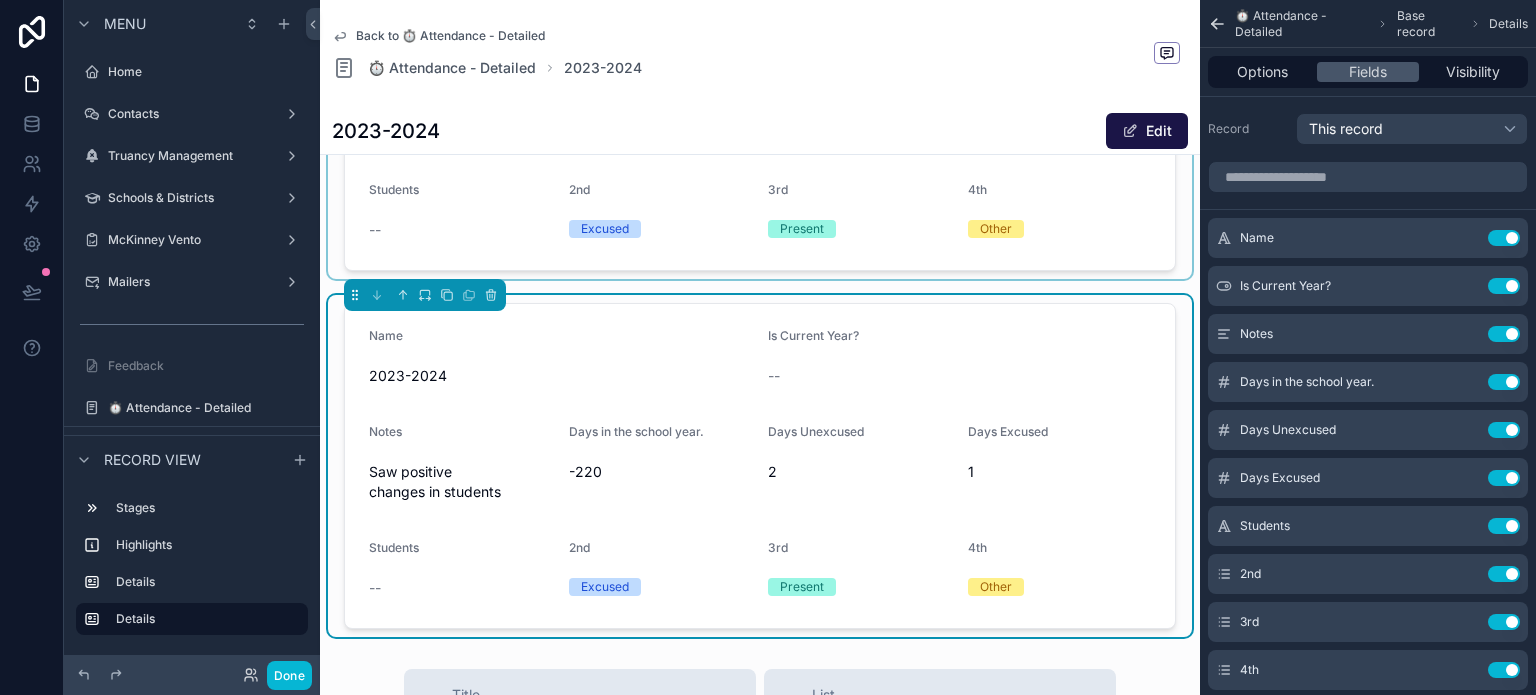 scroll, scrollTop: 500, scrollLeft: 0, axis: vertical 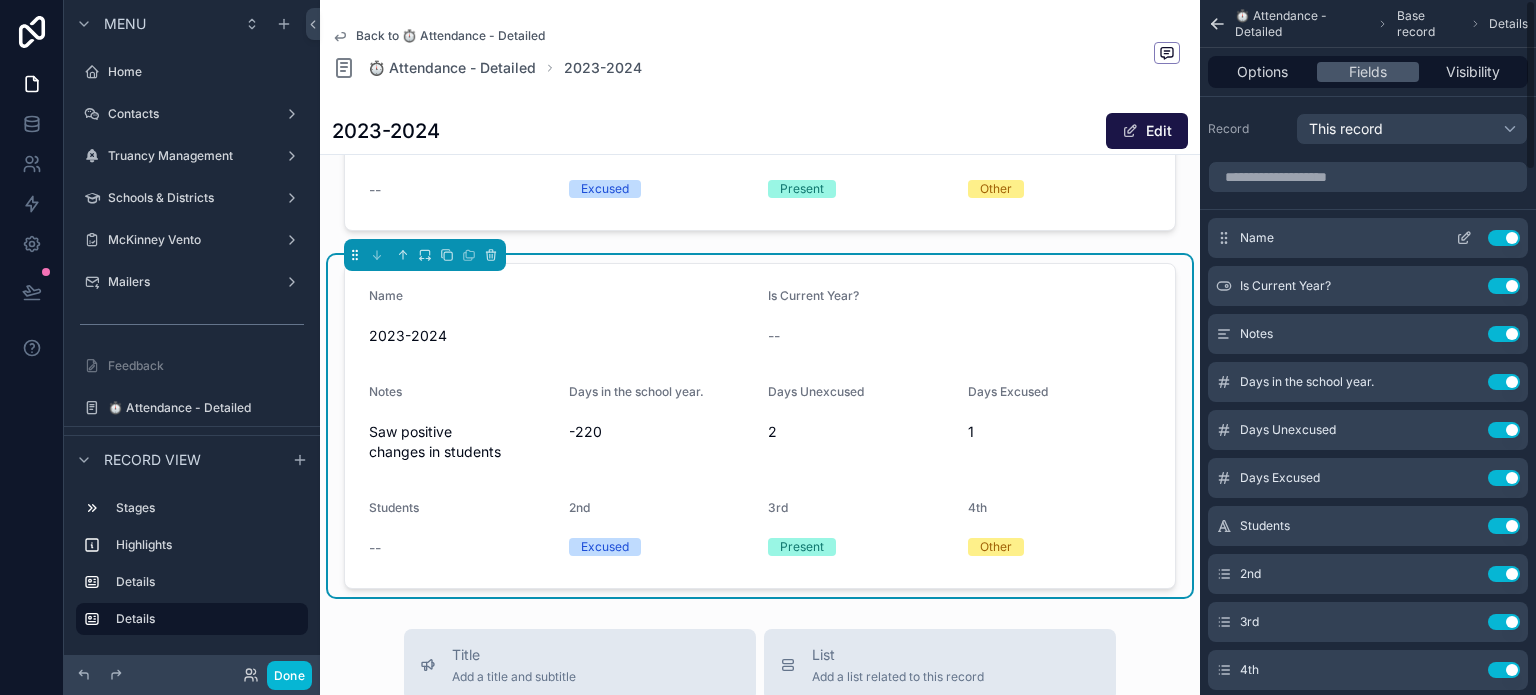 click on "Use setting" at bounding box center (1504, 238) 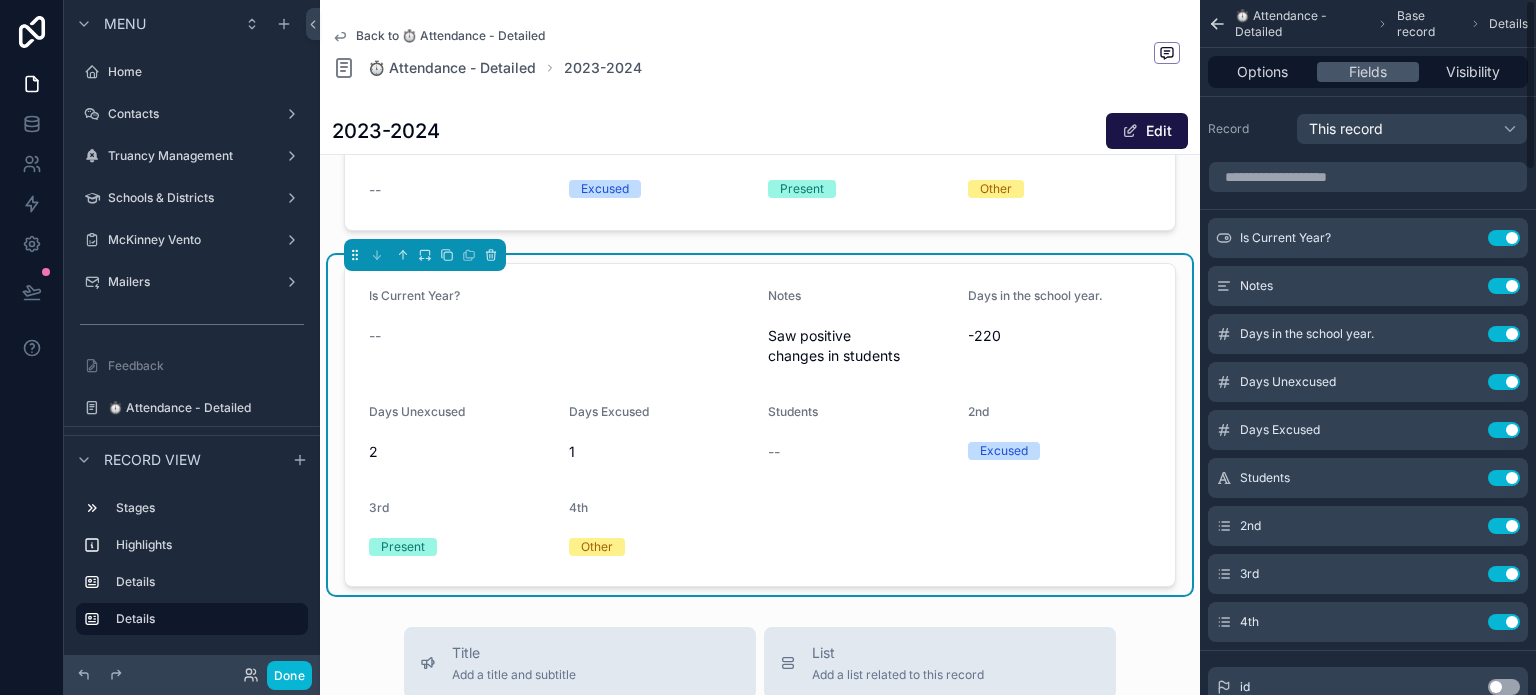 click on "Use setting" at bounding box center [1504, 238] 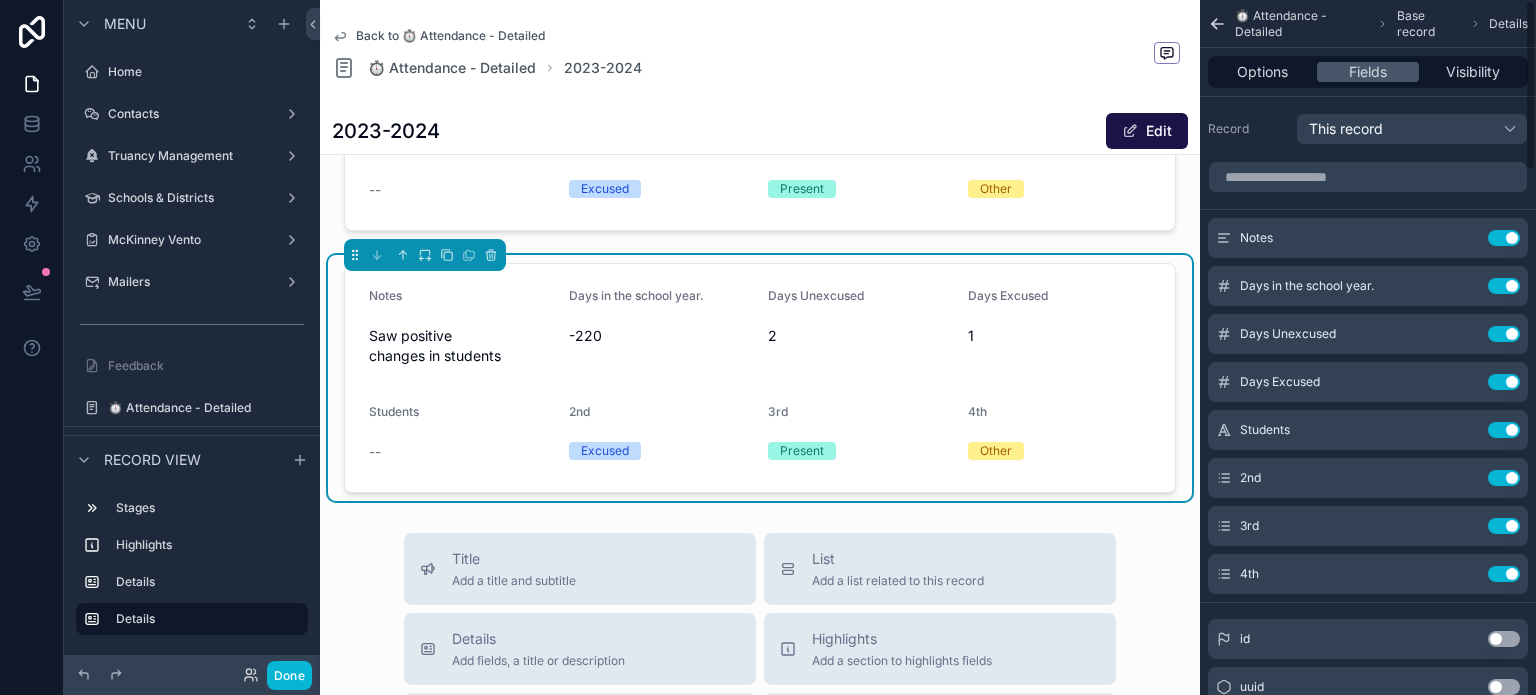 click on "Use setting" at bounding box center [1504, 238] 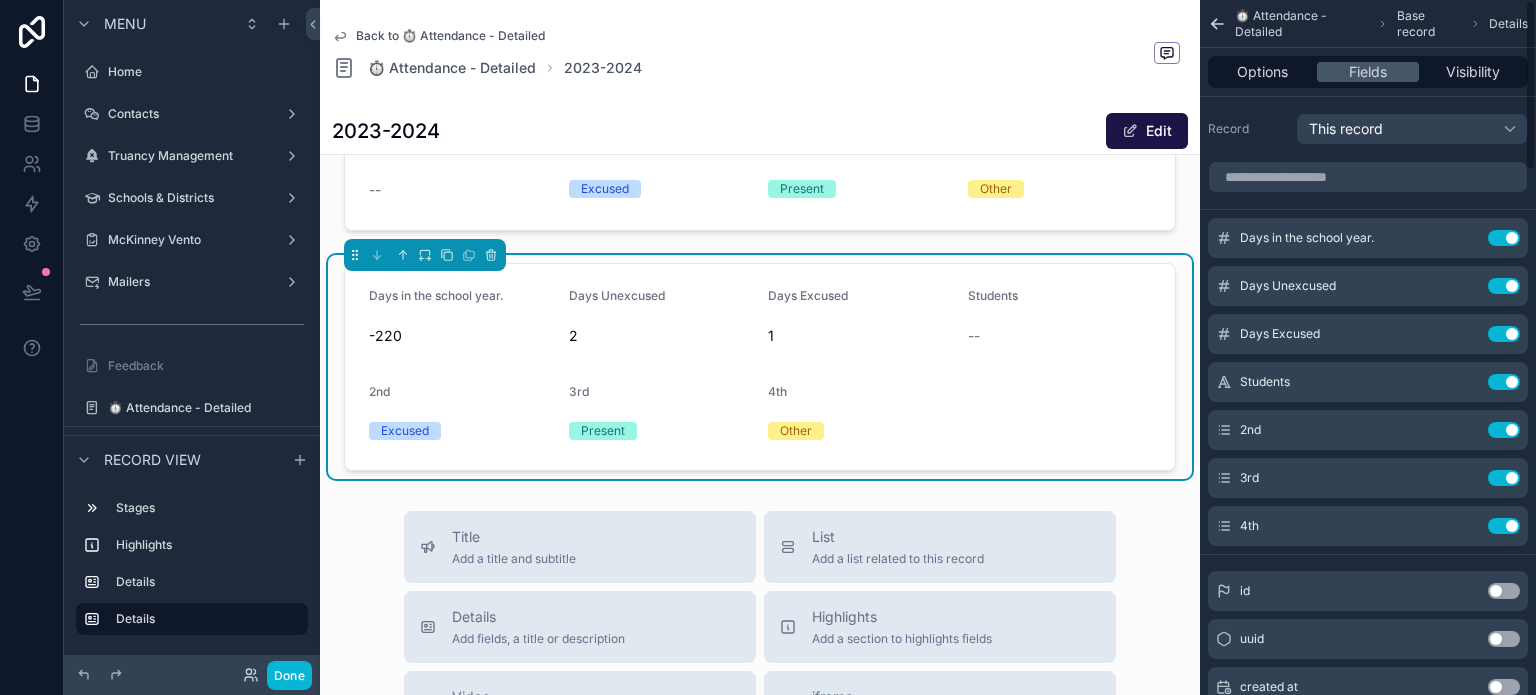 click on "Use setting" at bounding box center (1504, 238) 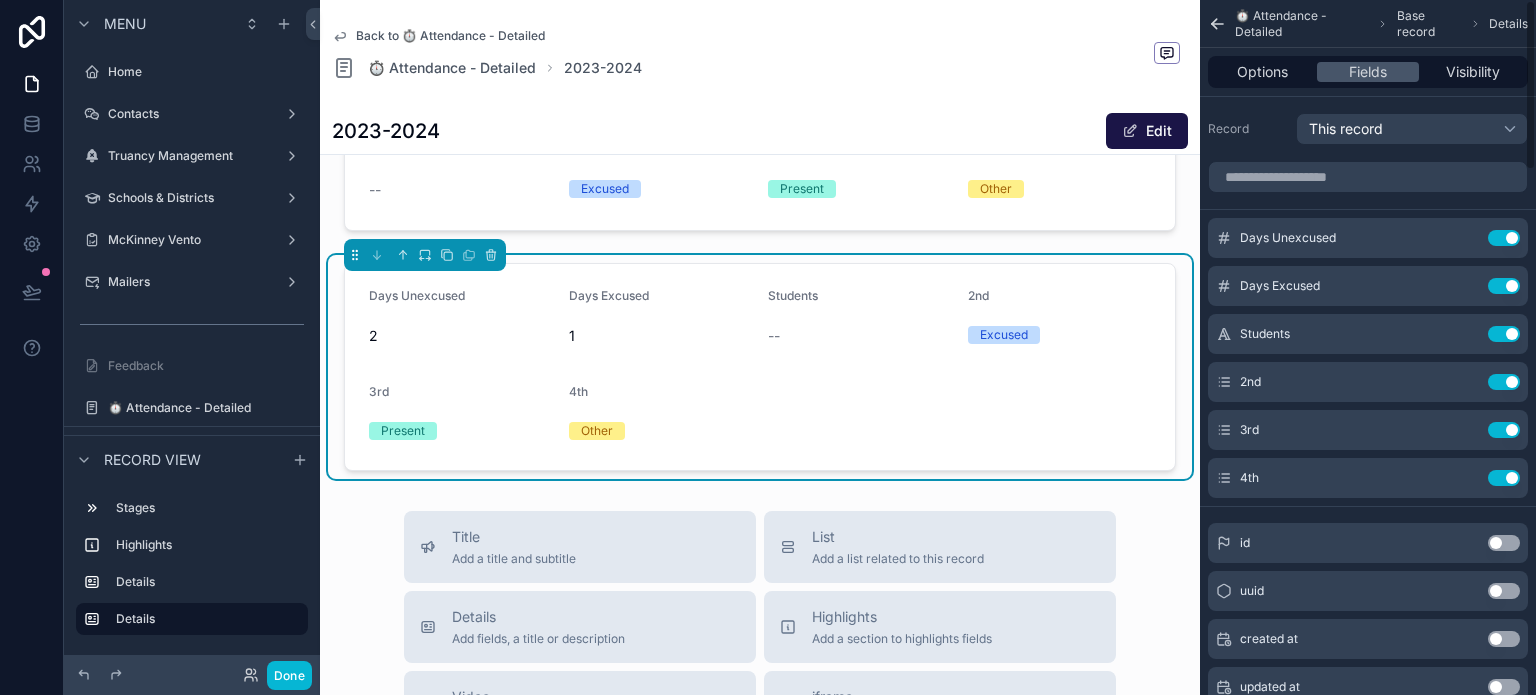 click on "Use setting" at bounding box center (1504, 238) 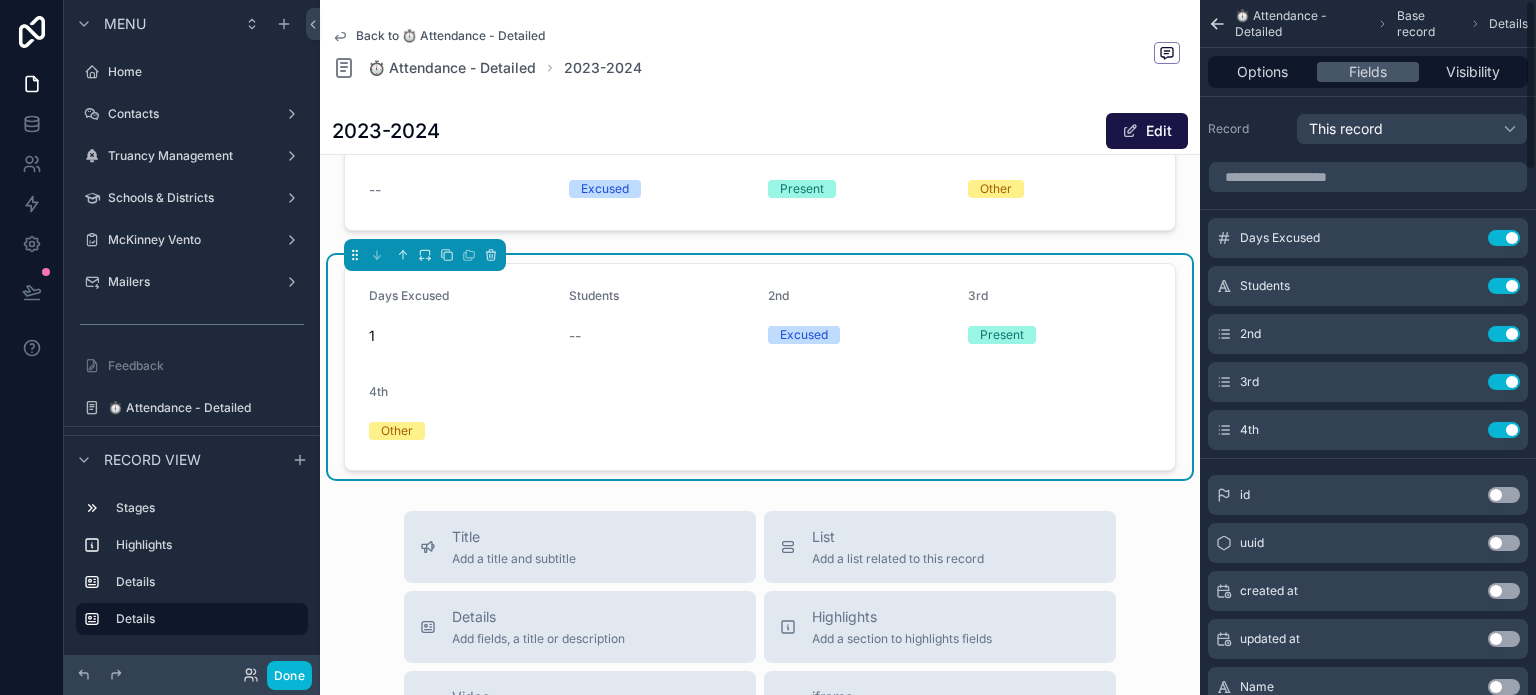 click on "Use setting" at bounding box center (1504, 238) 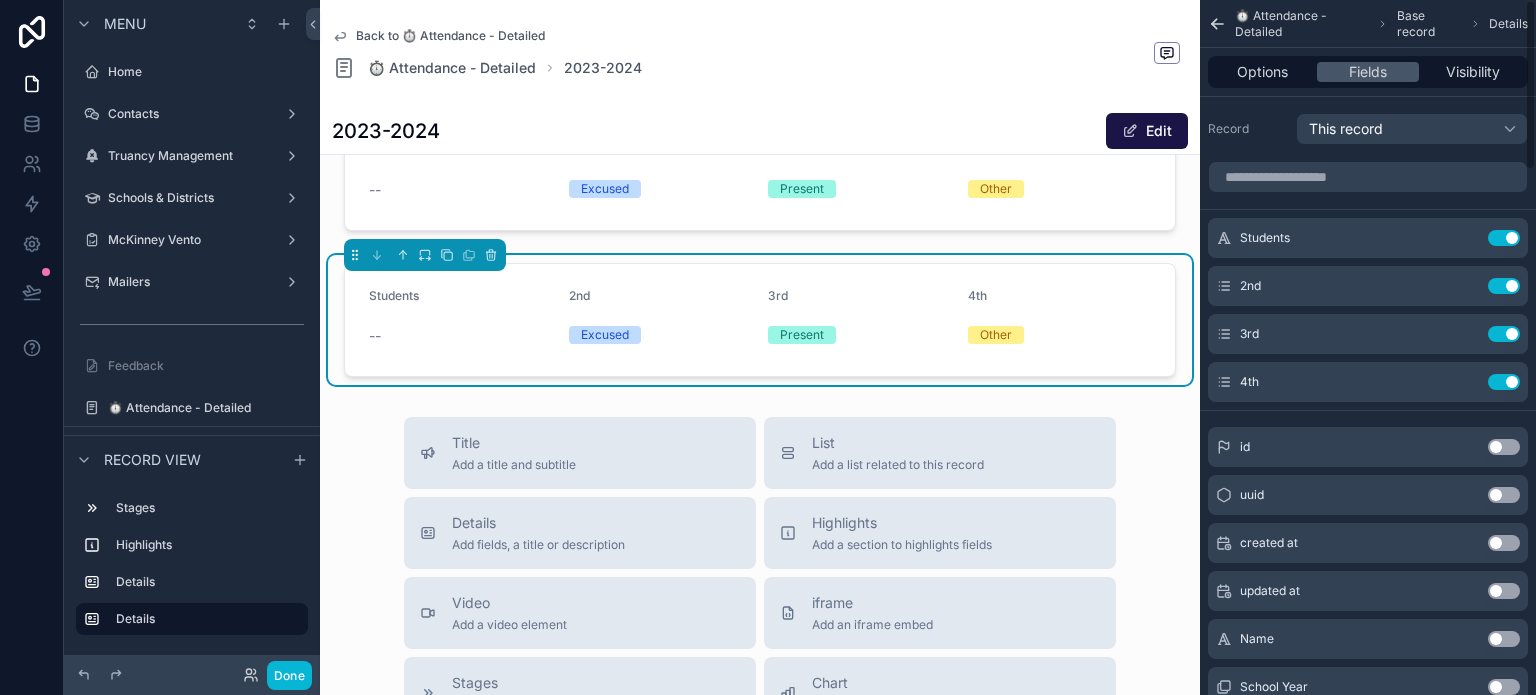 click on "Use setting" at bounding box center [1504, 238] 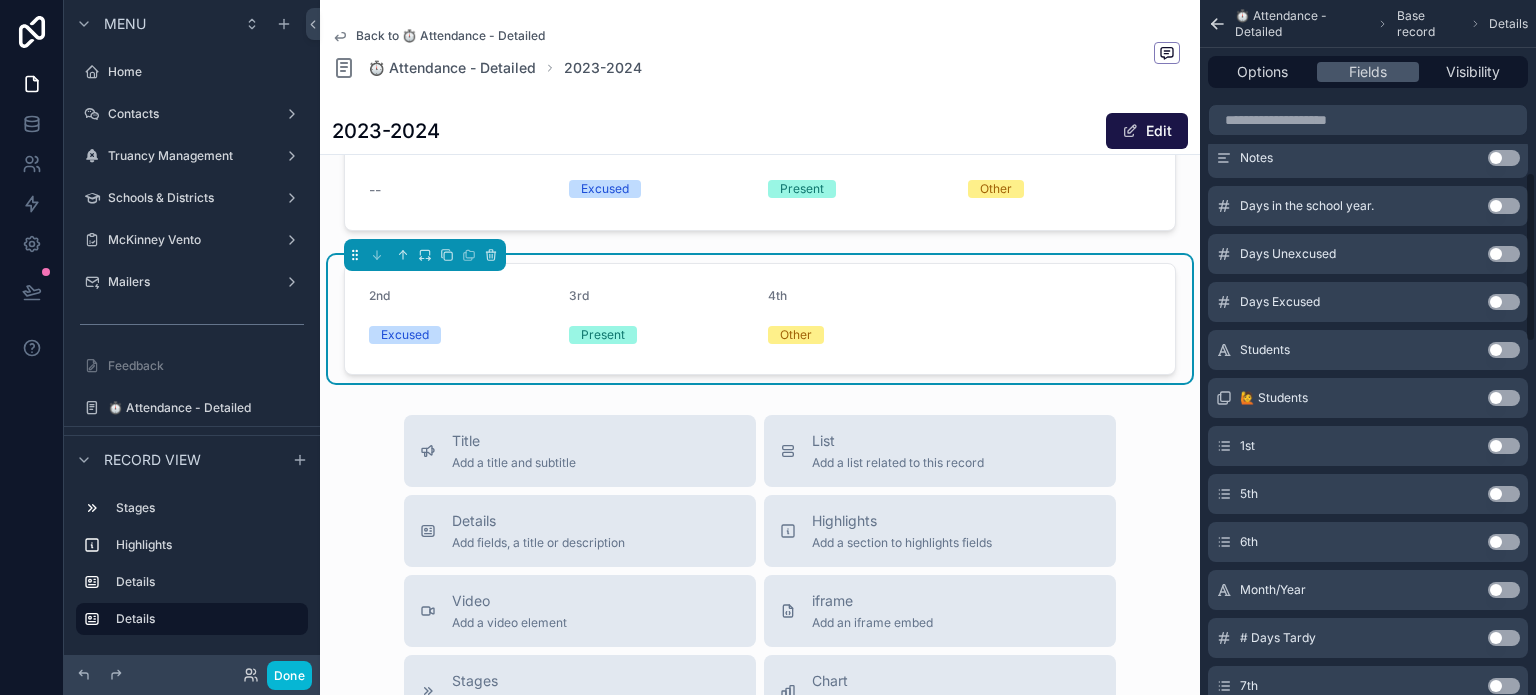 scroll, scrollTop: 700, scrollLeft: 0, axis: vertical 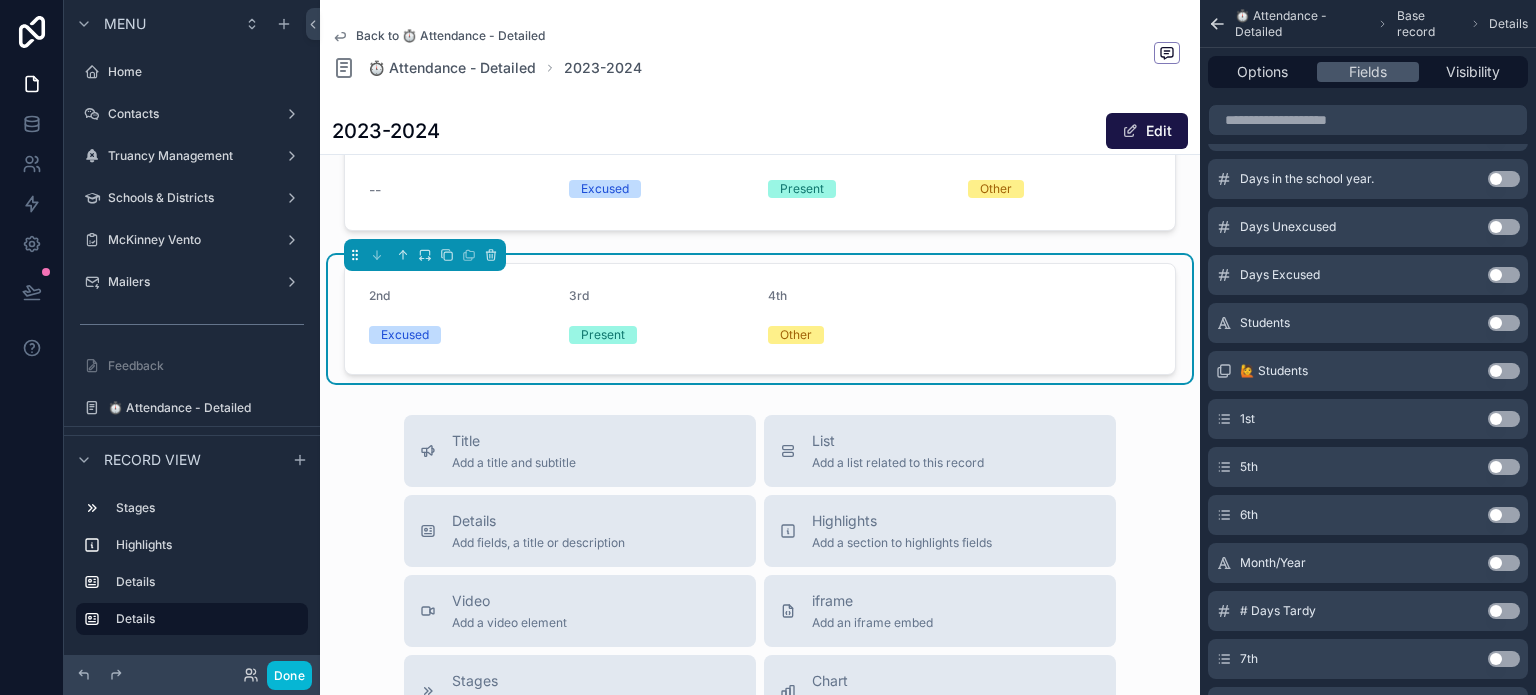 click on "Use setting" at bounding box center (1504, 419) 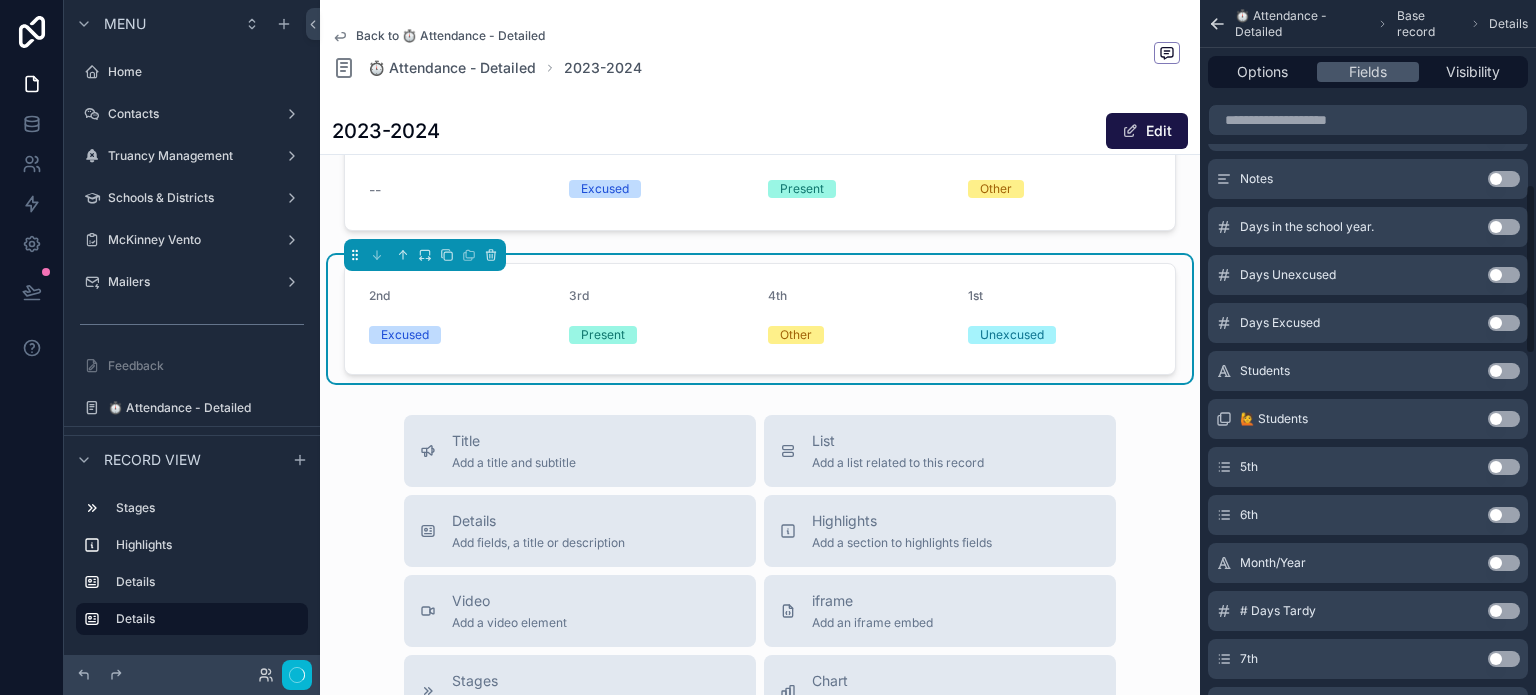 scroll, scrollTop: 748, scrollLeft: 0, axis: vertical 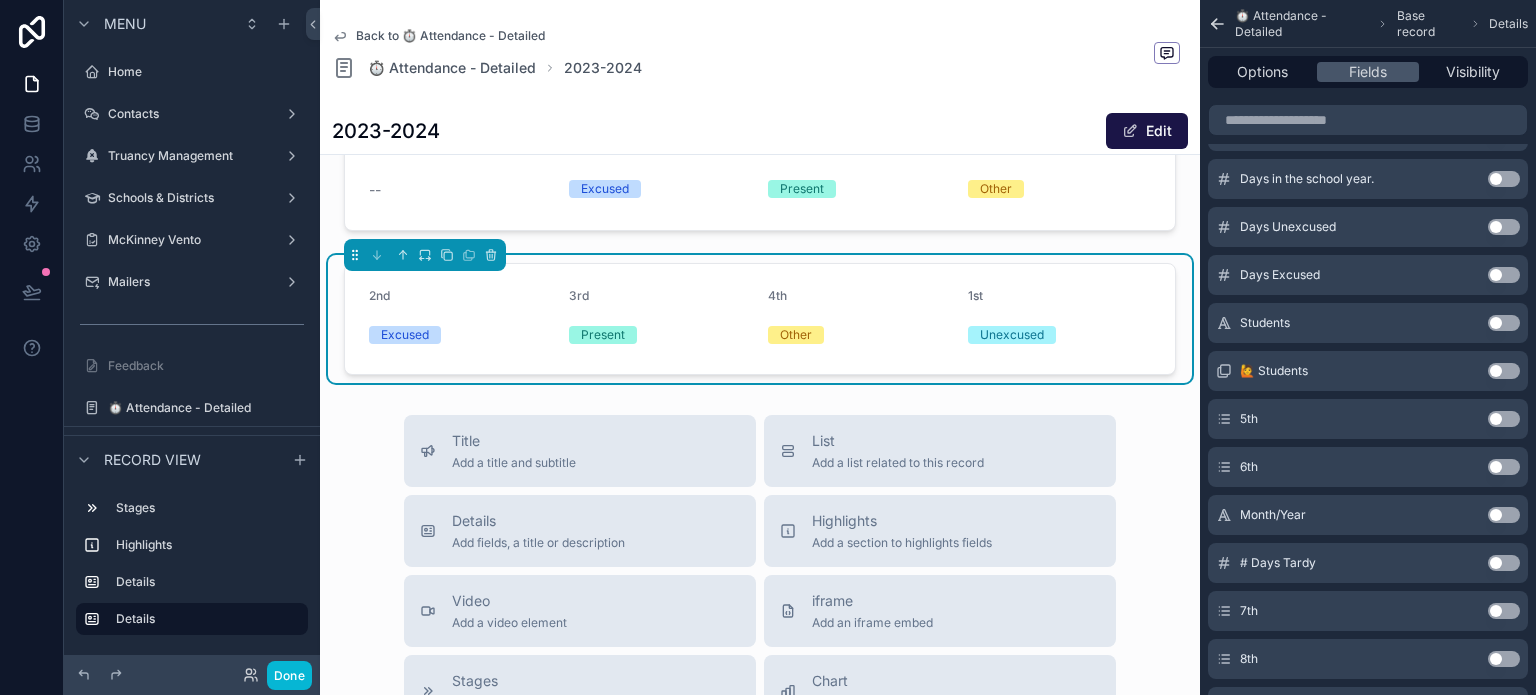 click on "Use setting" at bounding box center [1504, 419] 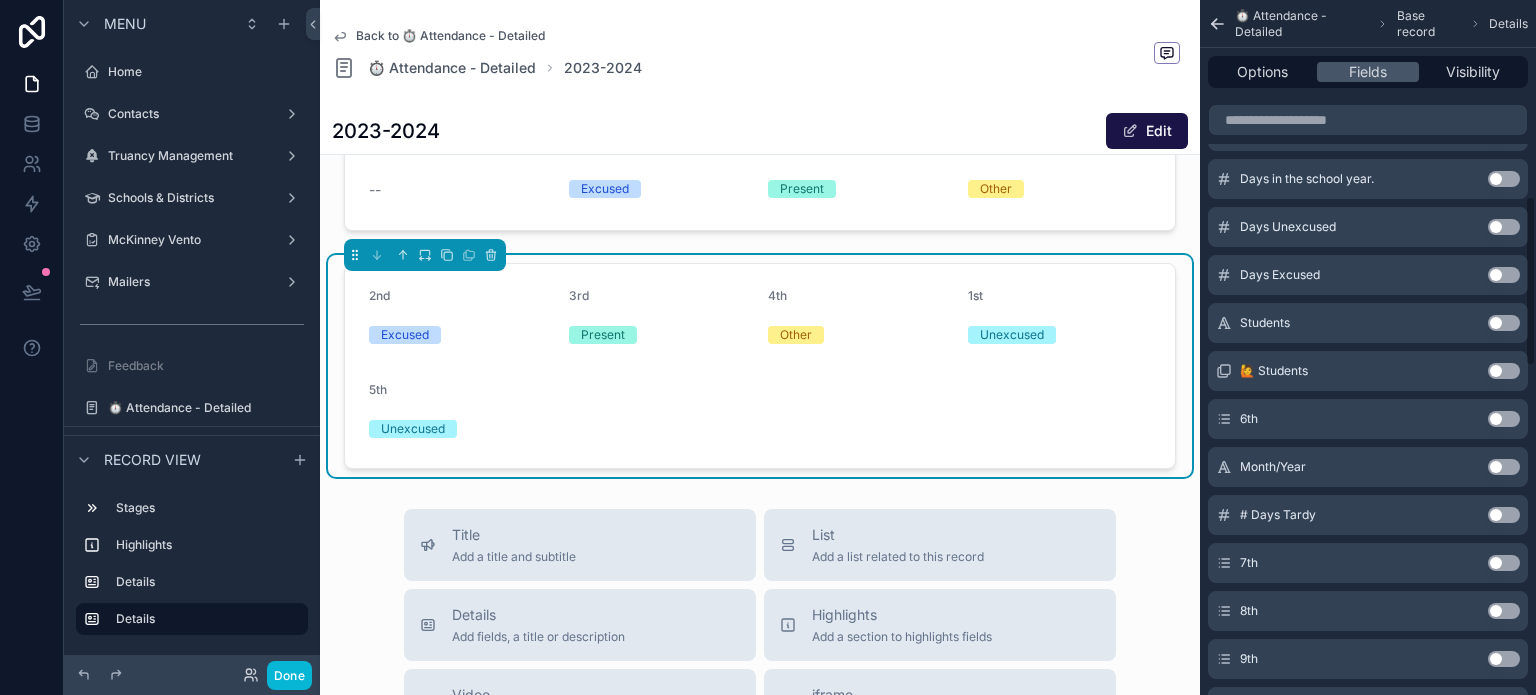 click on "Use setting" at bounding box center (1504, 419) 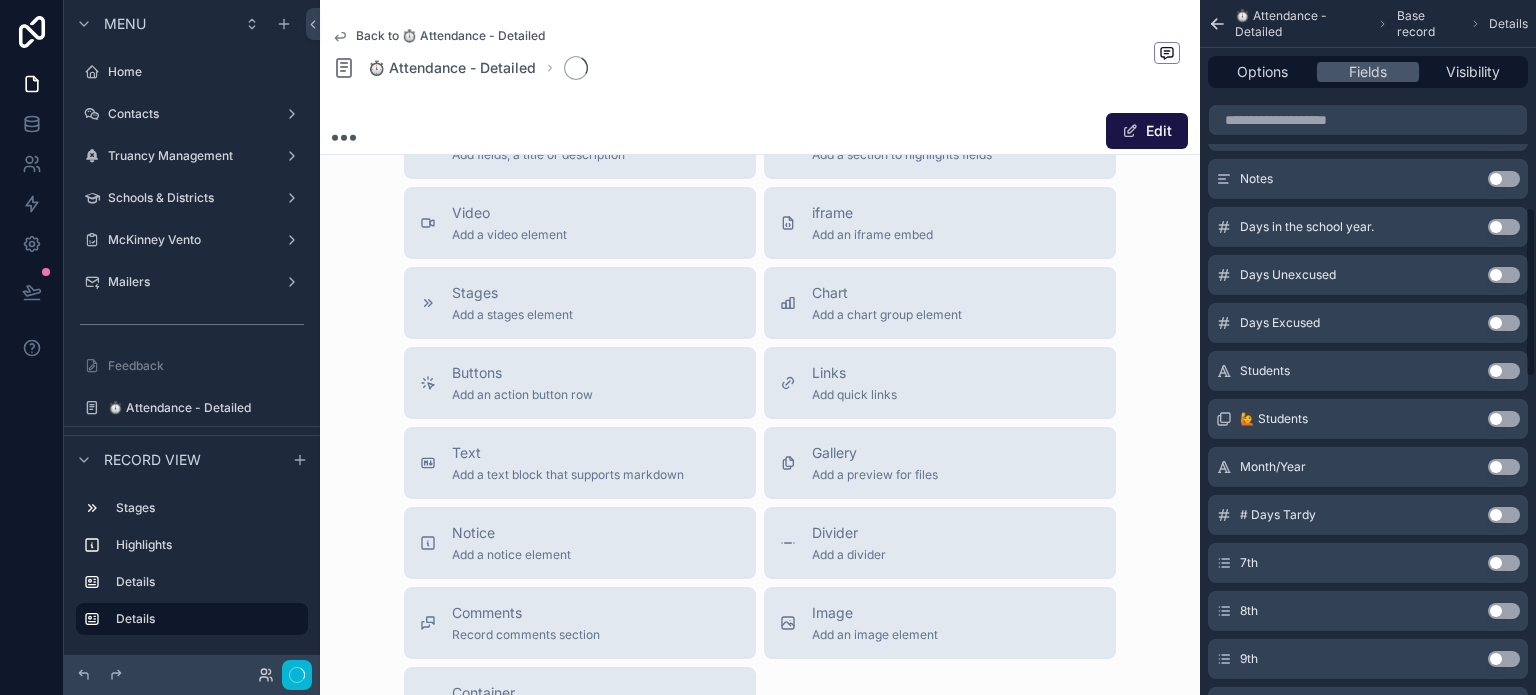 scroll, scrollTop: 844, scrollLeft: 0, axis: vertical 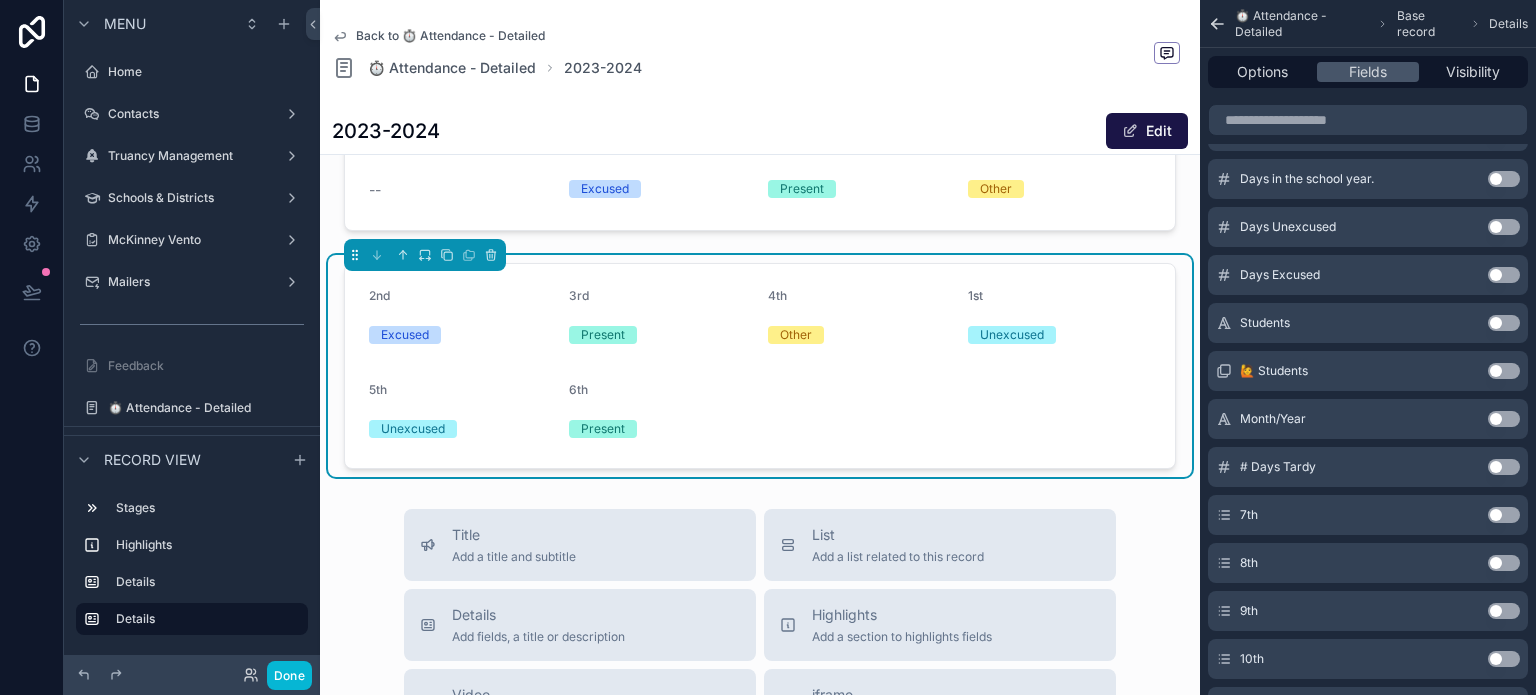 click on "Use setting" at bounding box center (1504, 515) 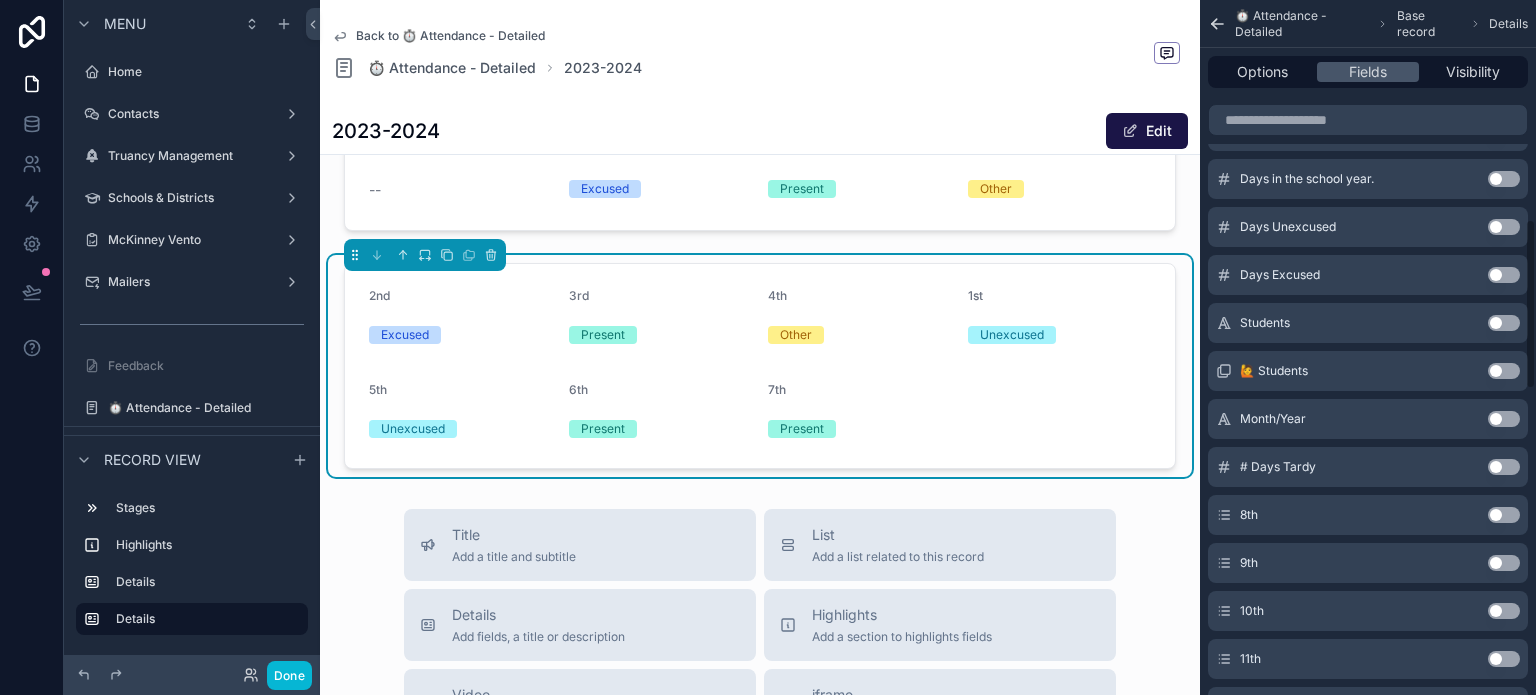 click on "Use setting" at bounding box center [1504, 515] 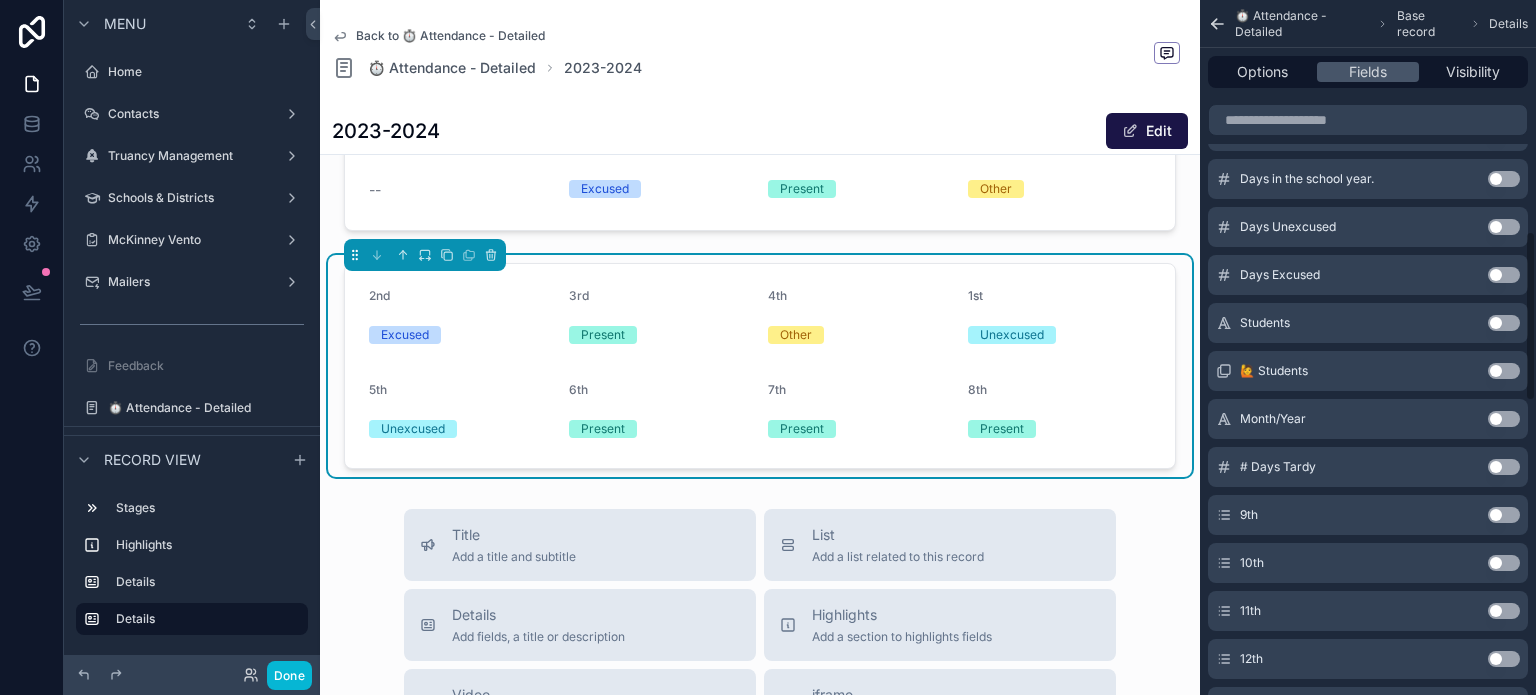 click on "Use setting" at bounding box center (1504, 515) 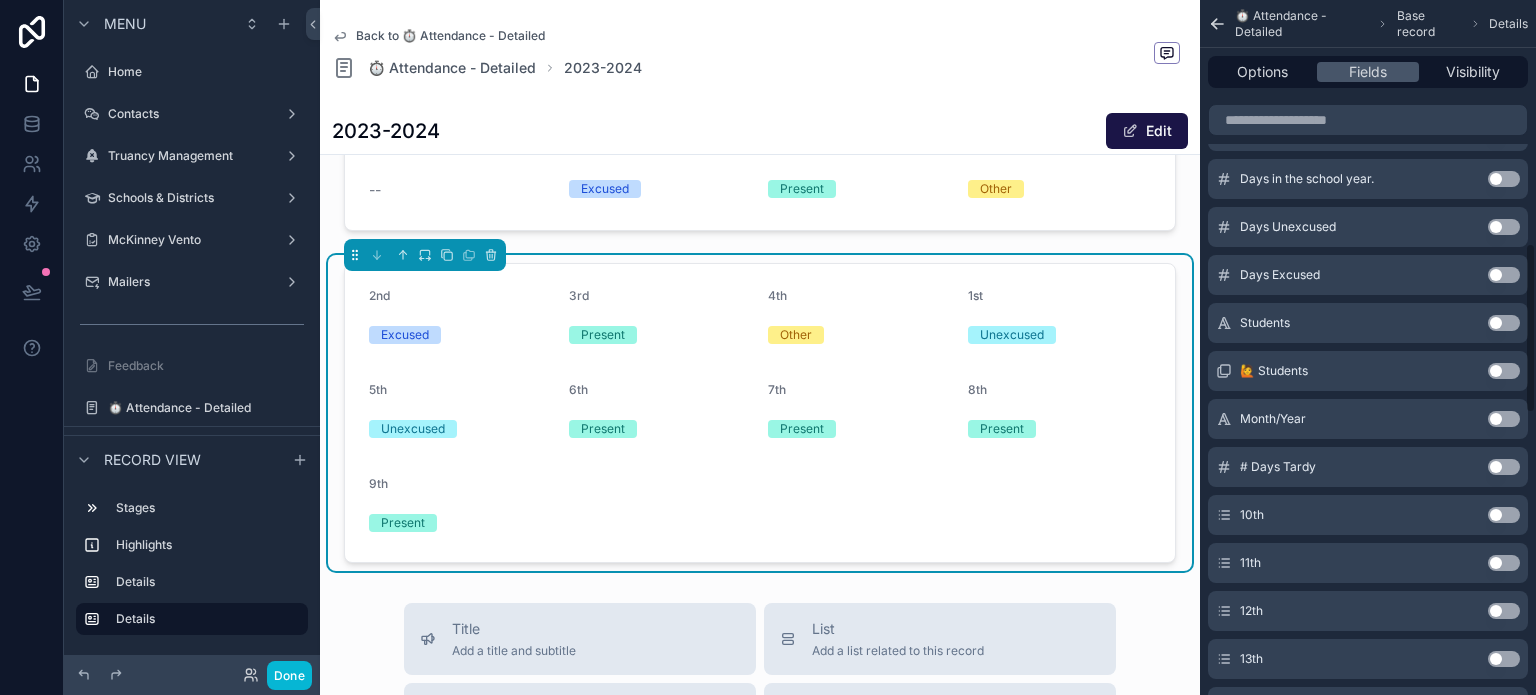click on "Use setting" at bounding box center [1504, 515] 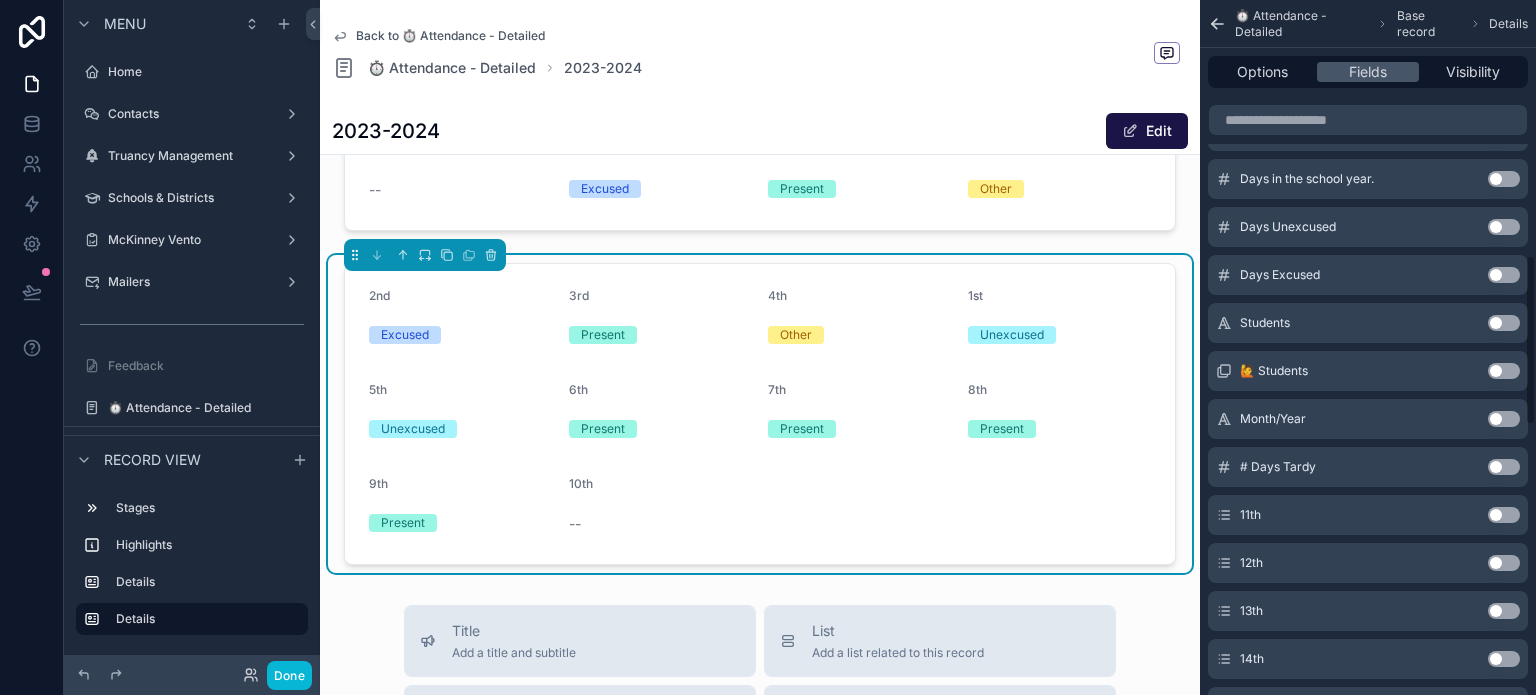 click on "Use setting" at bounding box center (1504, 515) 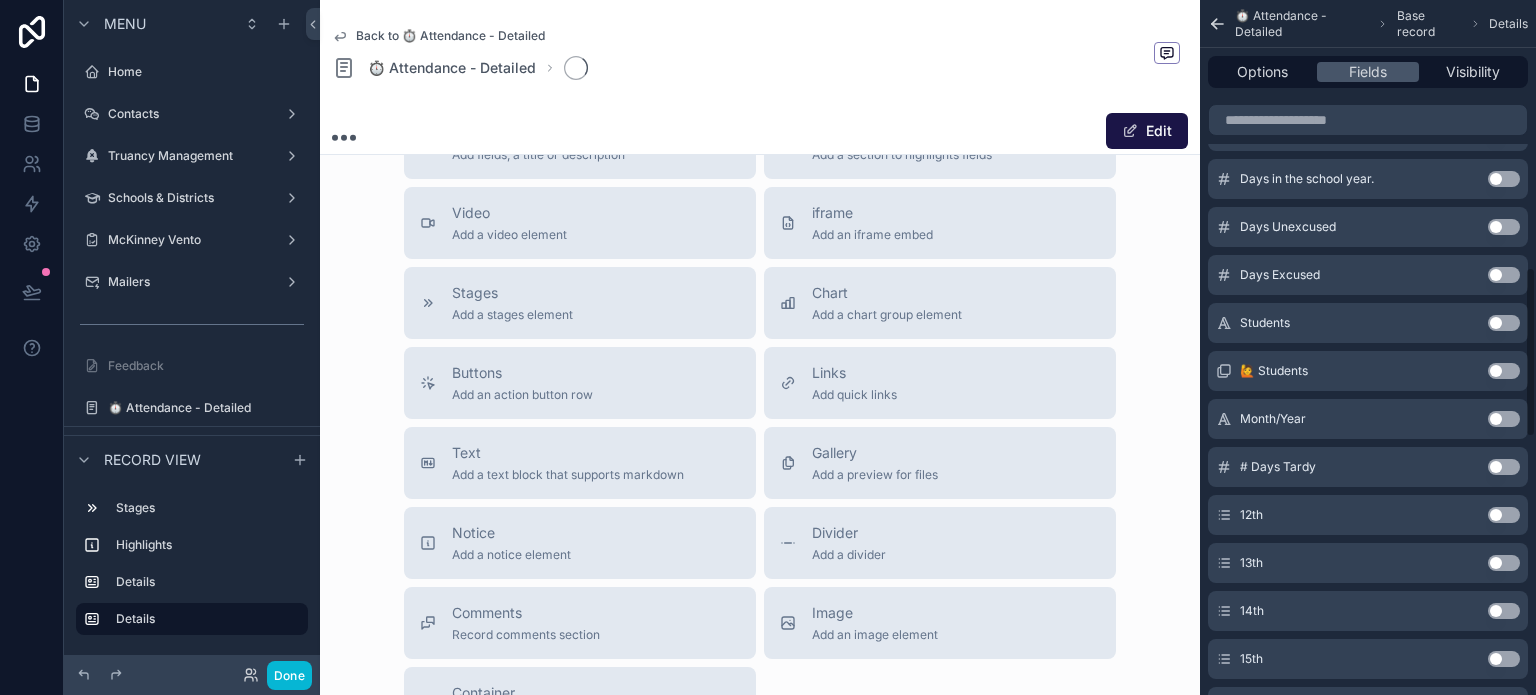 click on "Use setting" at bounding box center (1504, 515) 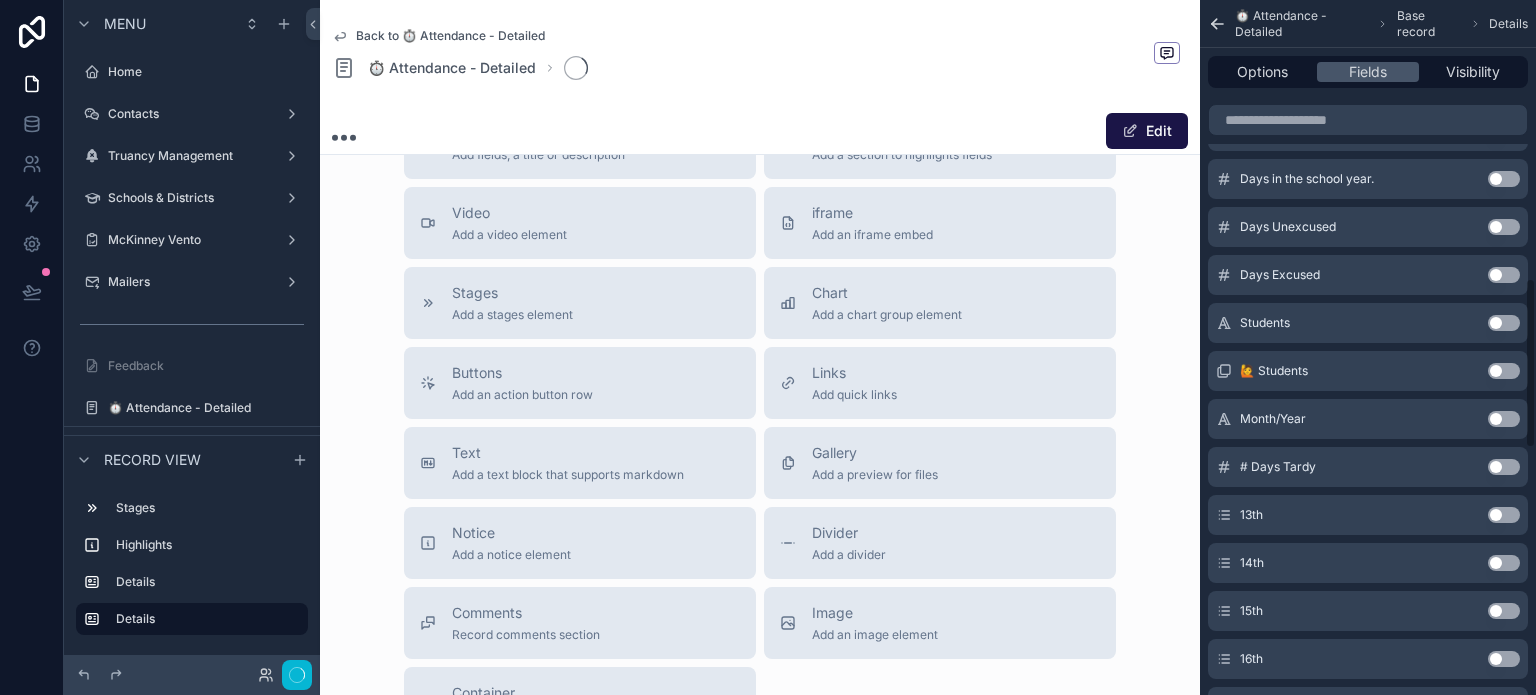 click on "Use setting" at bounding box center [1504, 515] 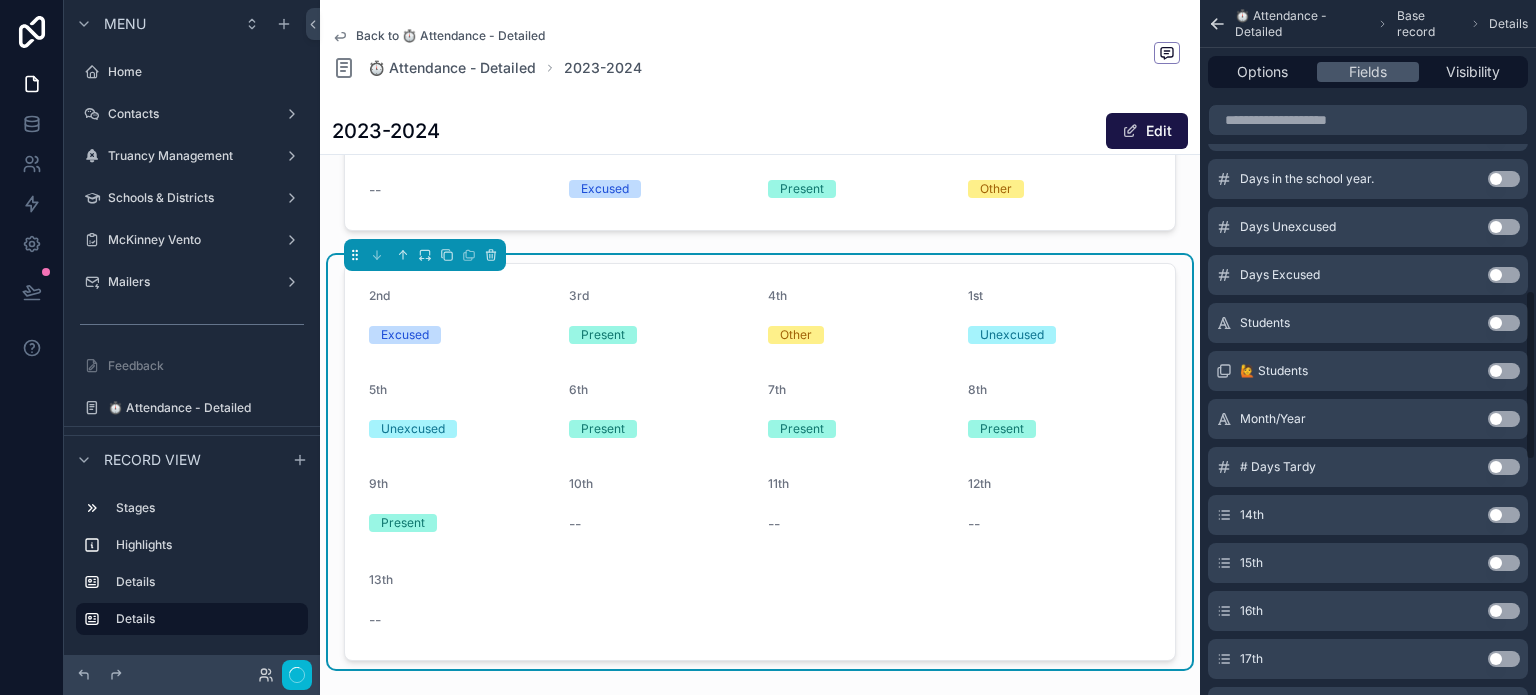 click on "Use setting" at bounding box center [1504, 515] 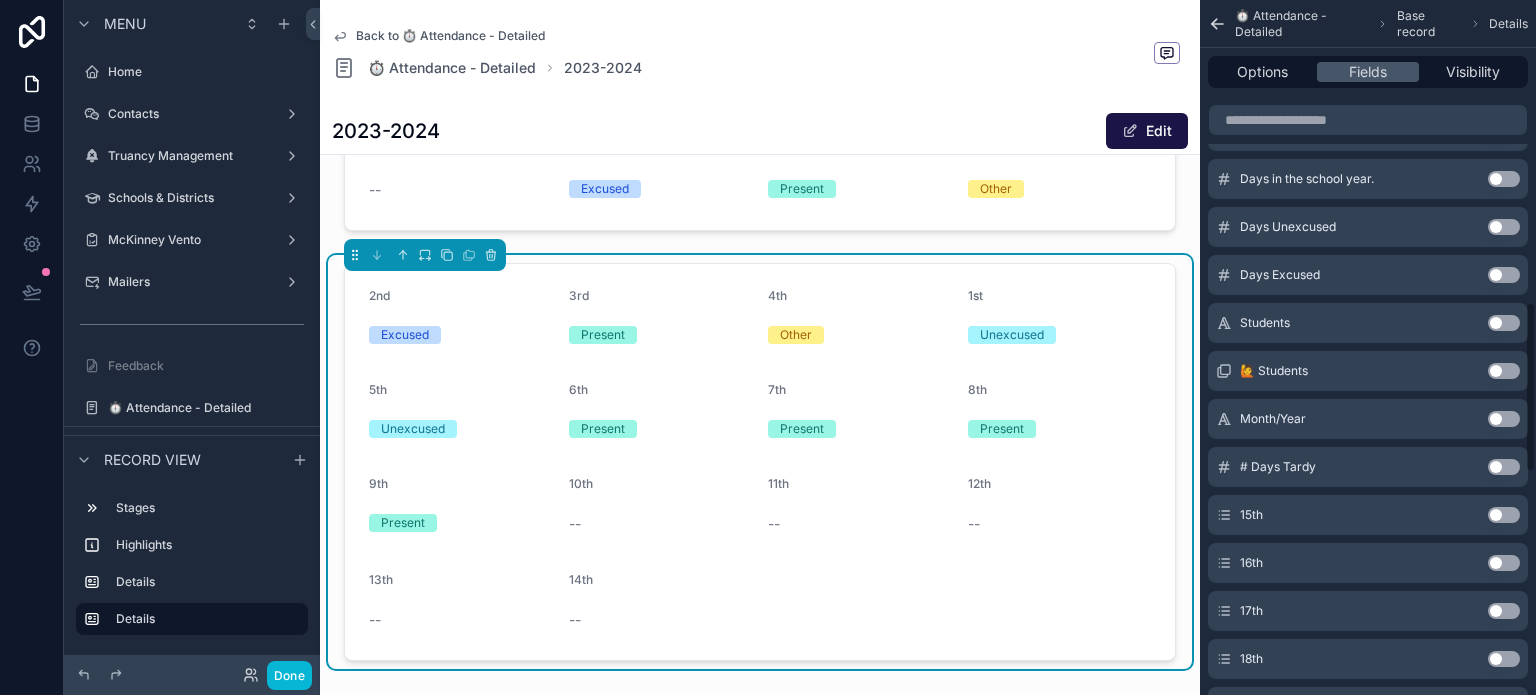 click on "Use setting" at bounding box center (1504, 515) 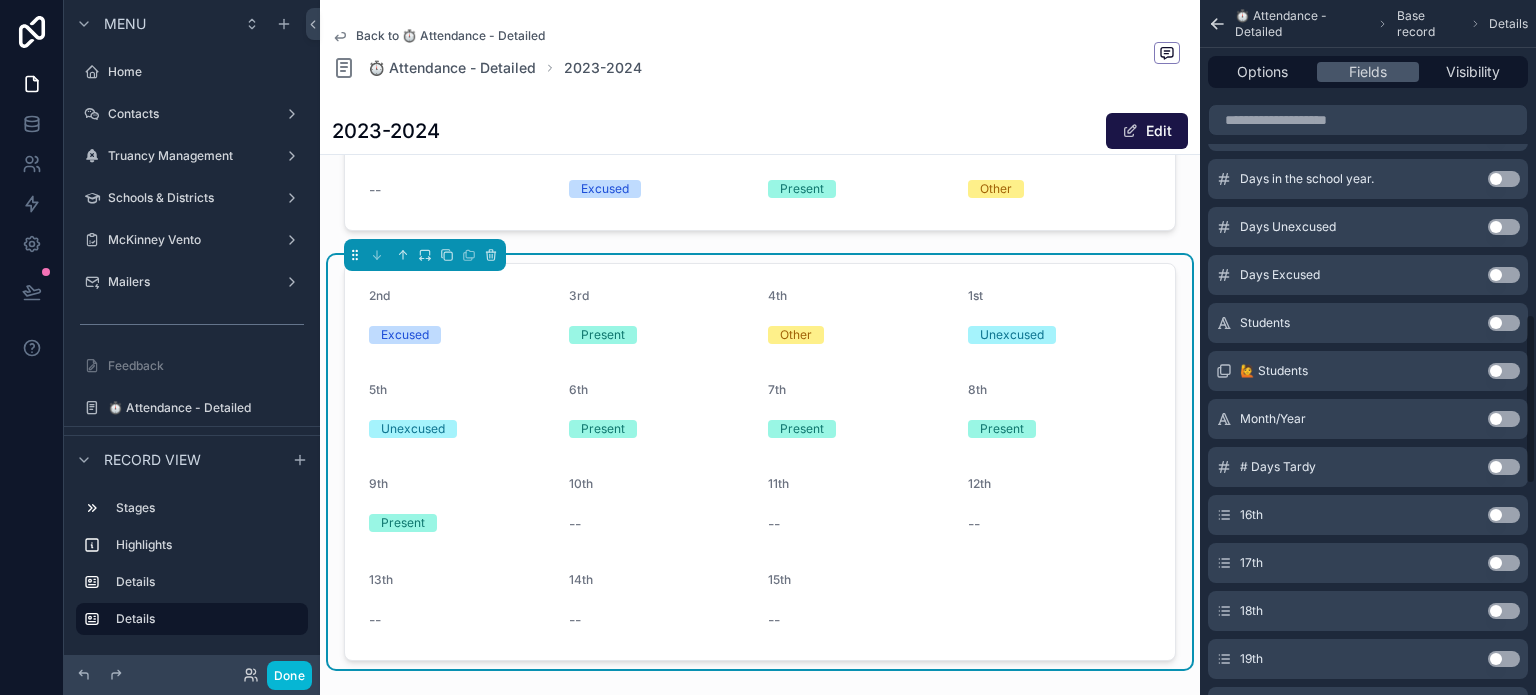click on "Use setting" at bounding box center (1504, 515) 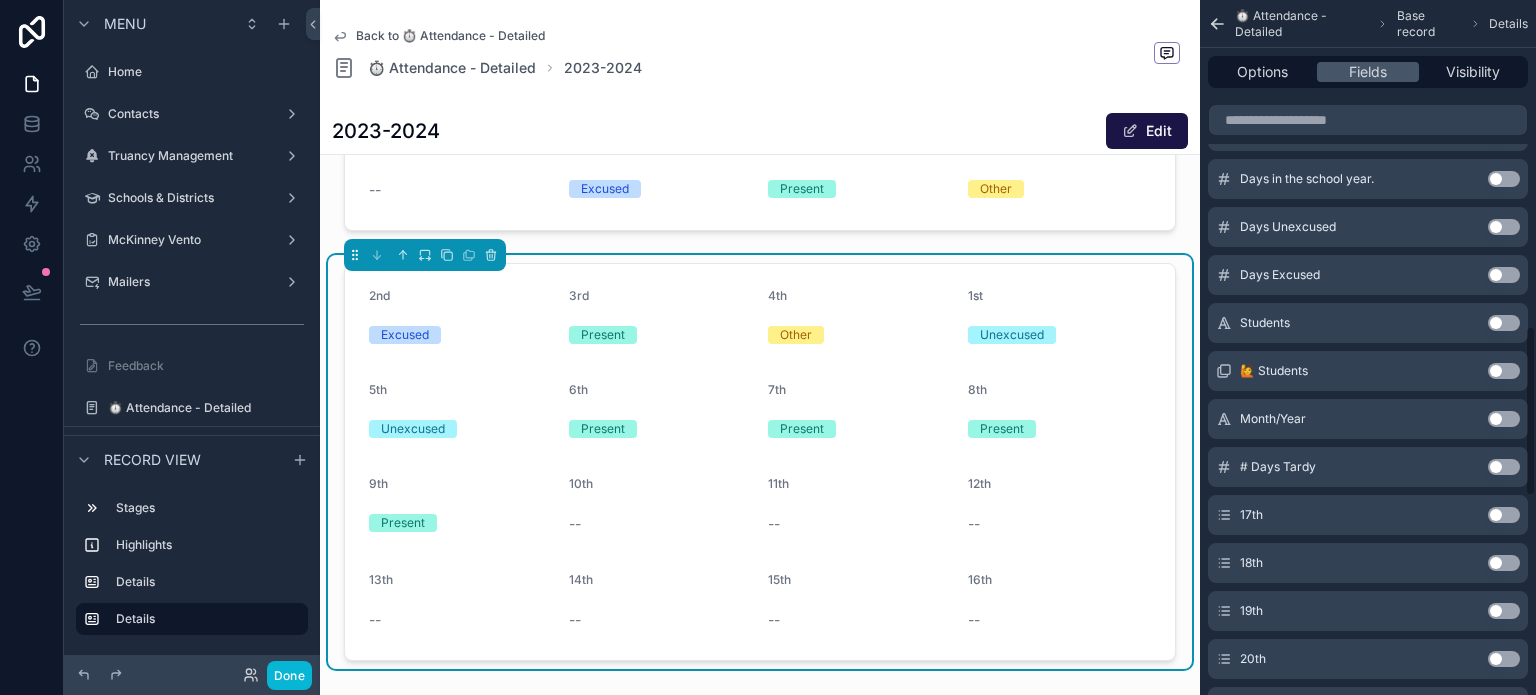 click on "Use setting" at bounding box center (1504, 515) 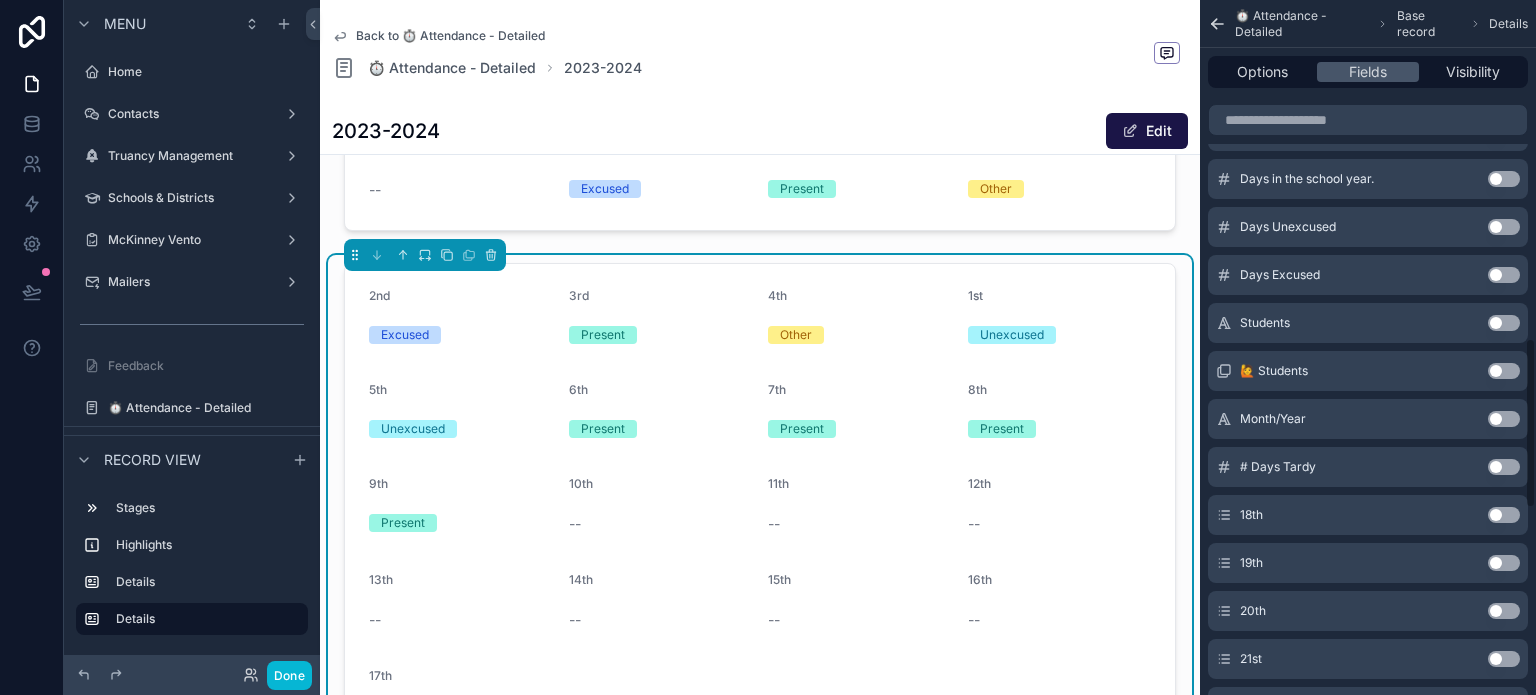 click on "Use setting" at bounding box center [1504, 515] 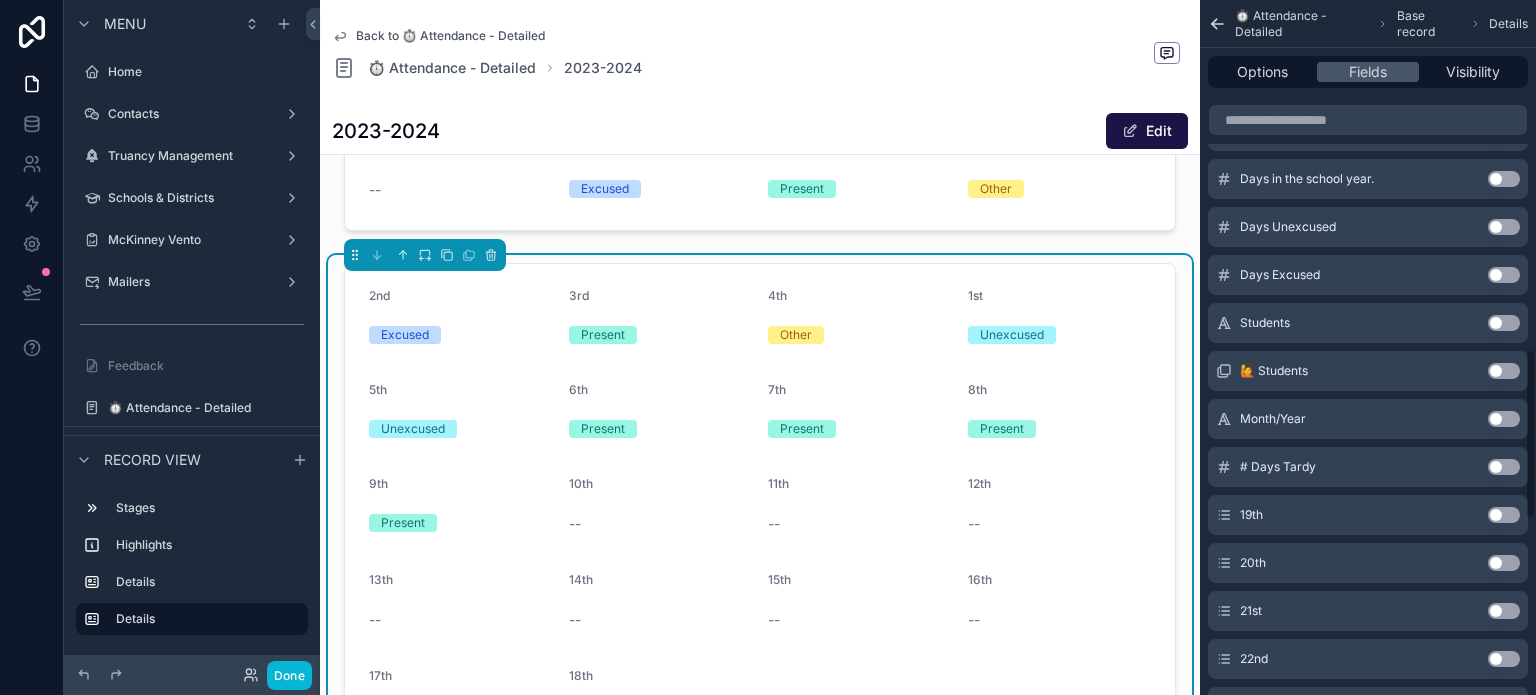 click on "Use setting" at bounding box center (1504, 515) 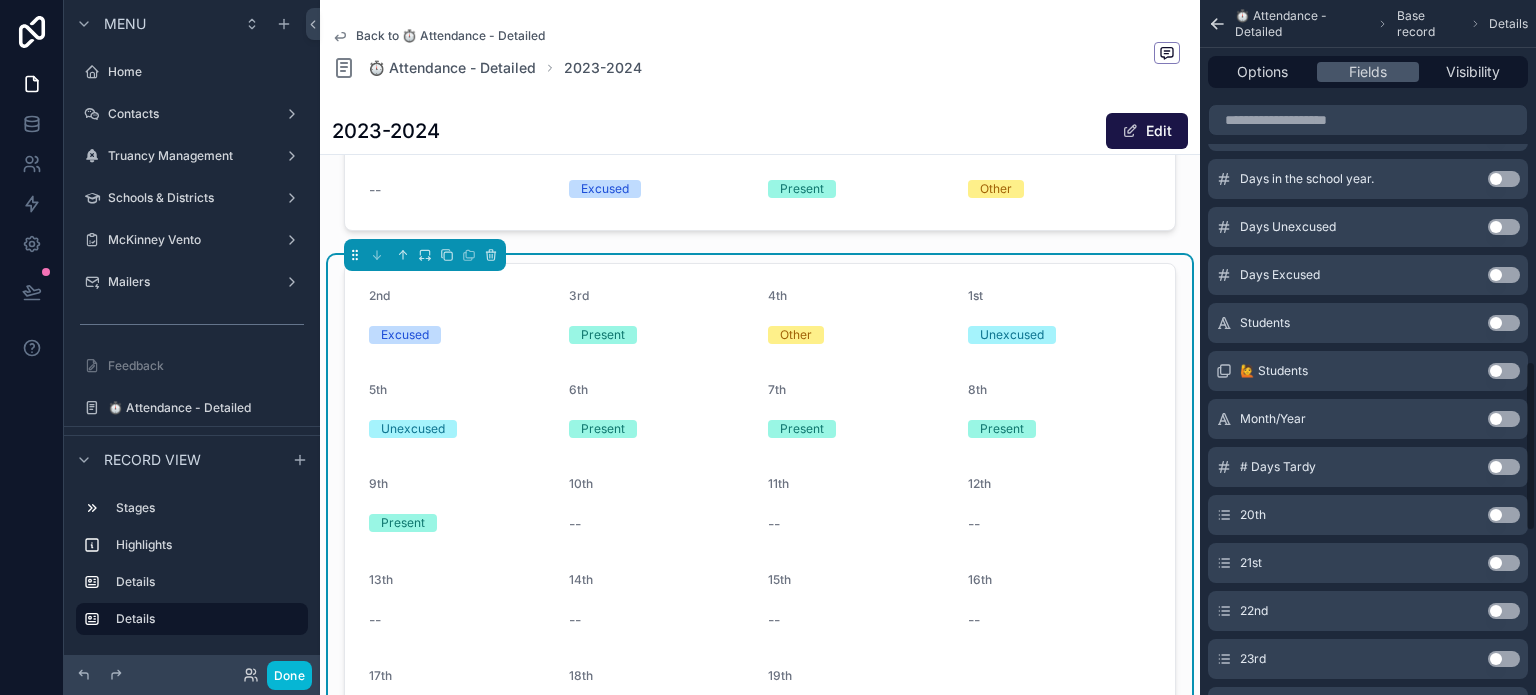 click on "Use setting" at bounding box center [1504, 515] 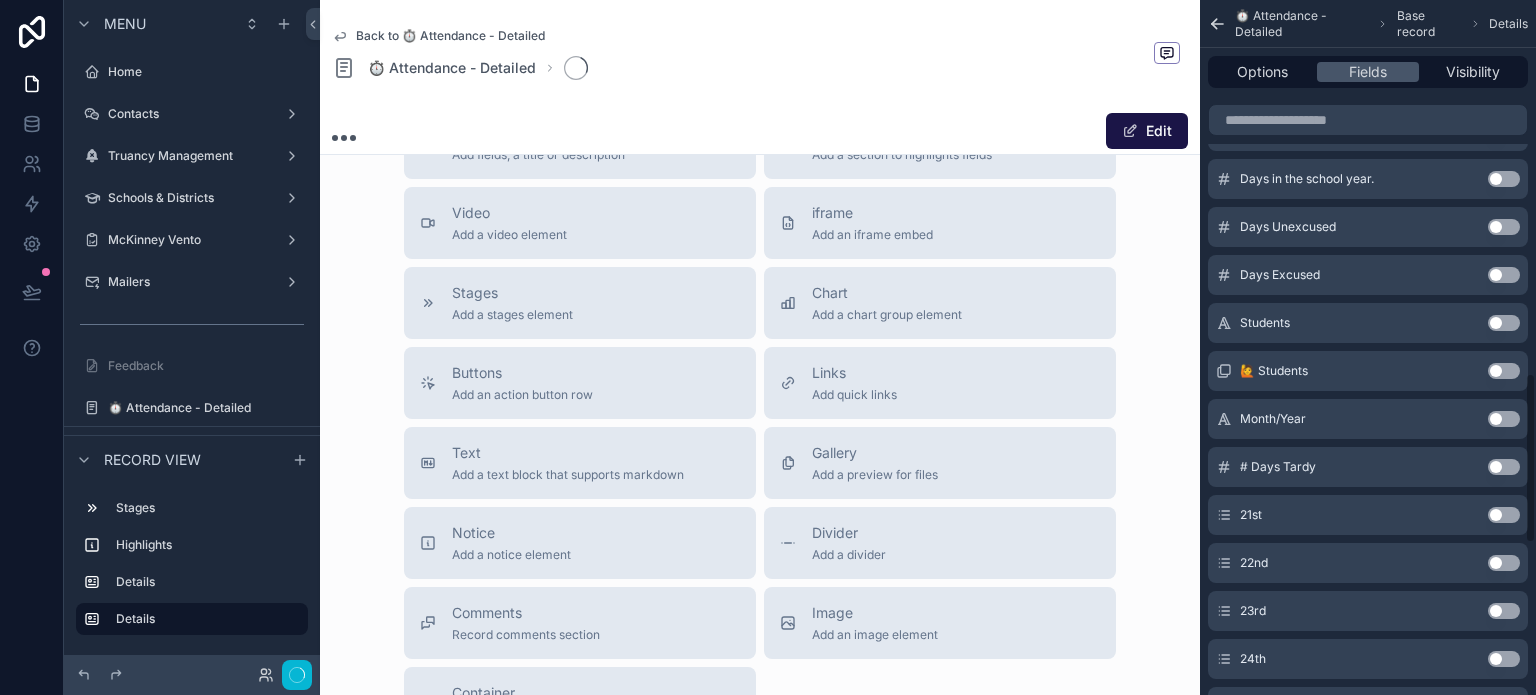 click on "Use setting" at bounding box center [1504, 515] 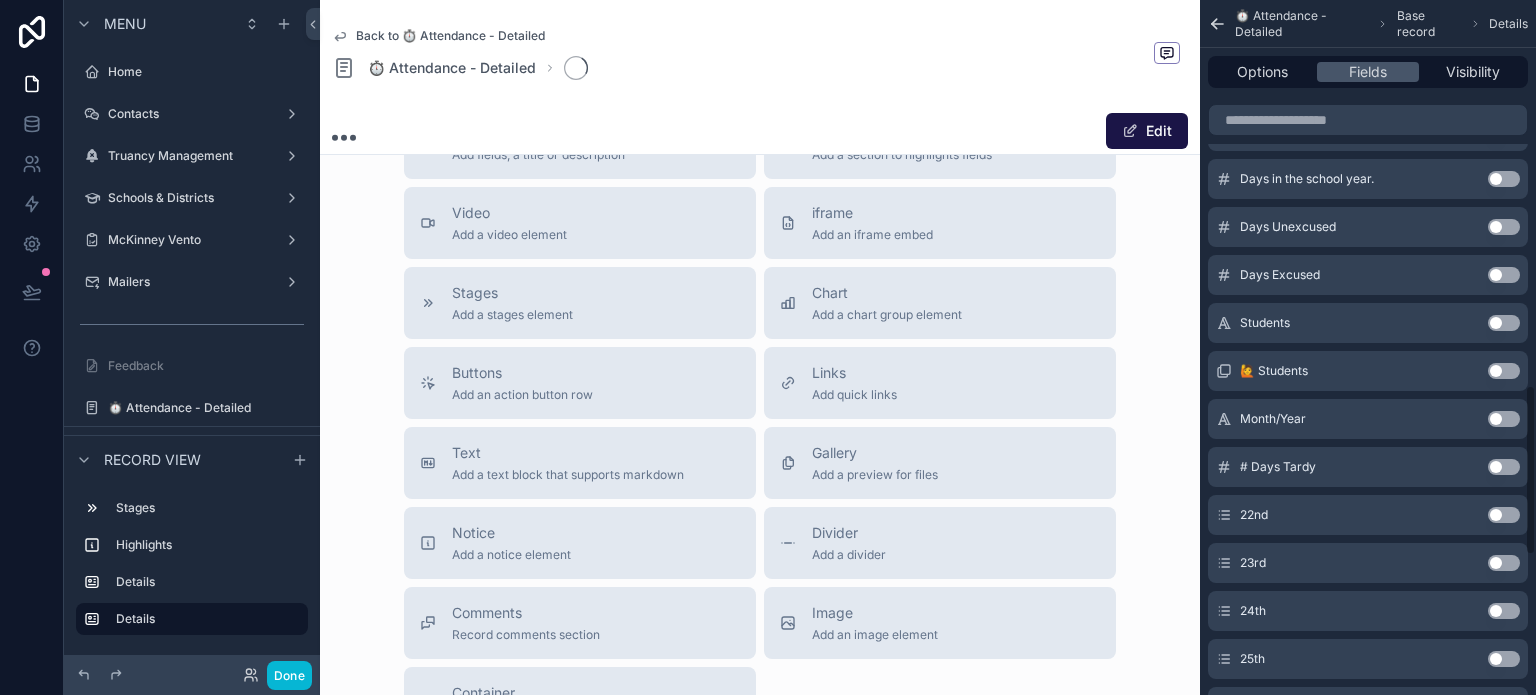 click on "Use setting" at bounding box center [1504, 515] 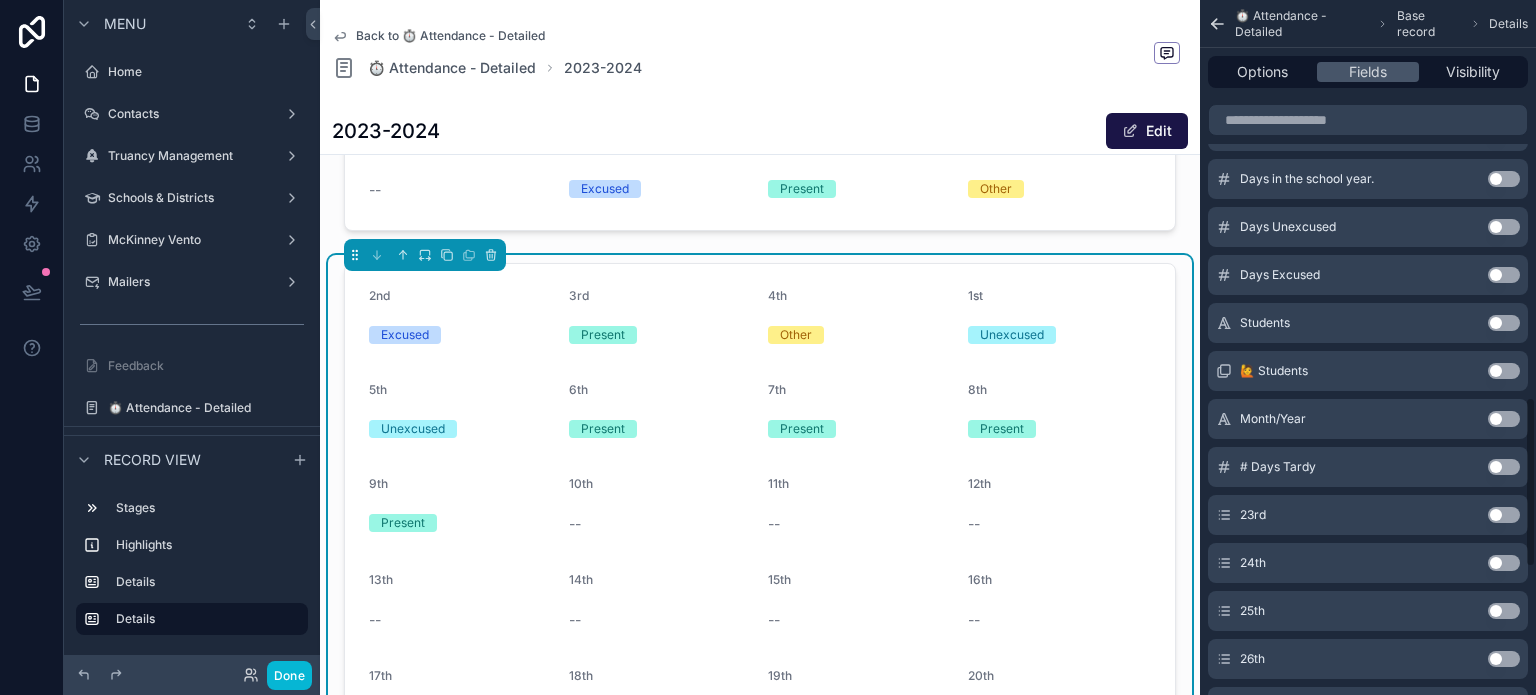 click on "Use setting" at bounding box center [1504, 515] 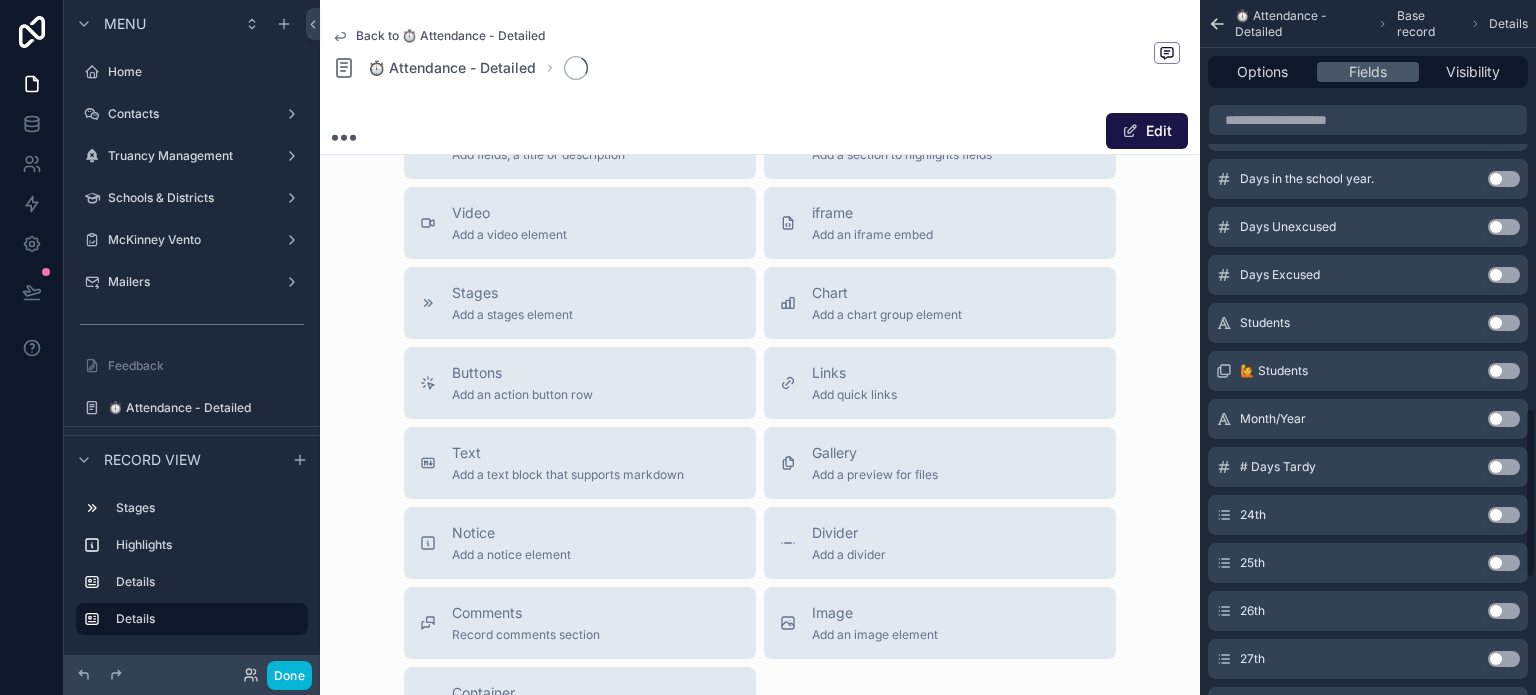 click on "Use setting" at bounding box center (1504, 515) 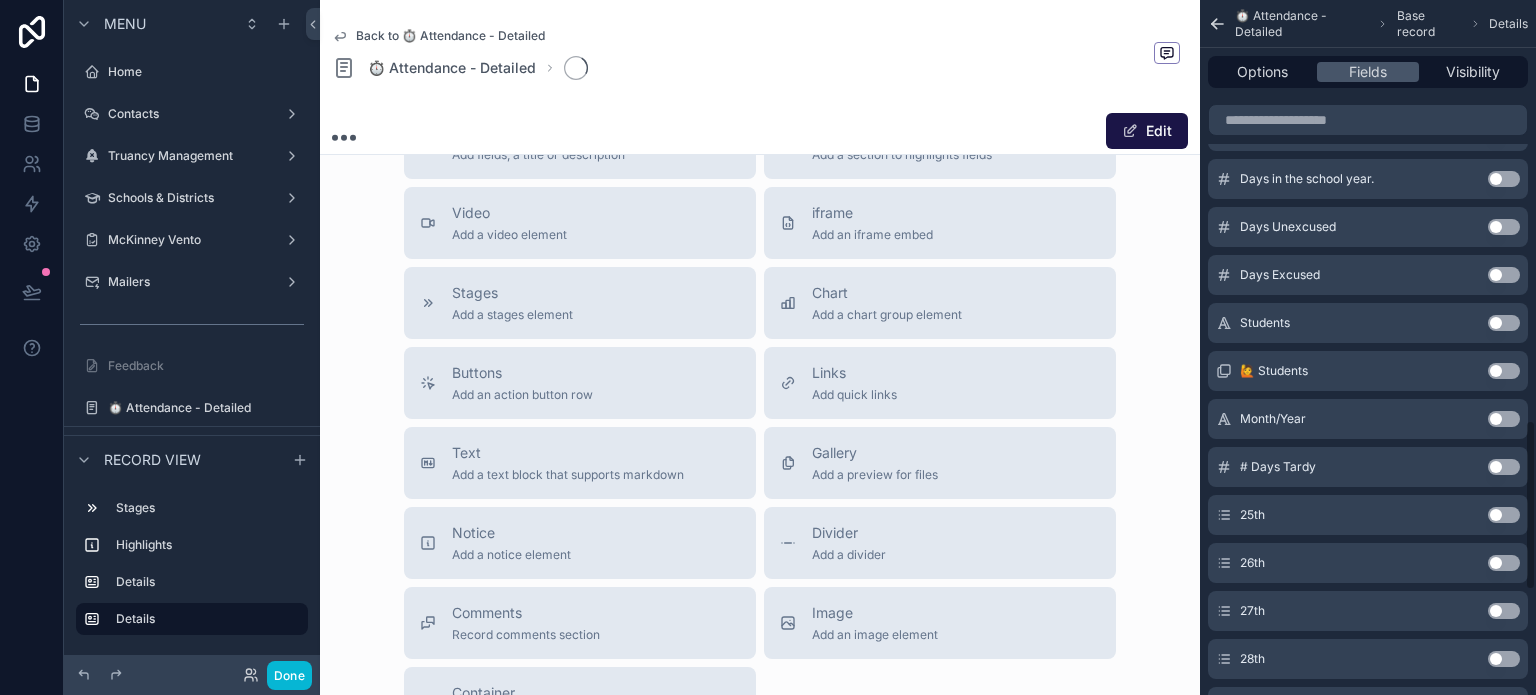 click on "Use setting" at bounding box center (1504, 515) 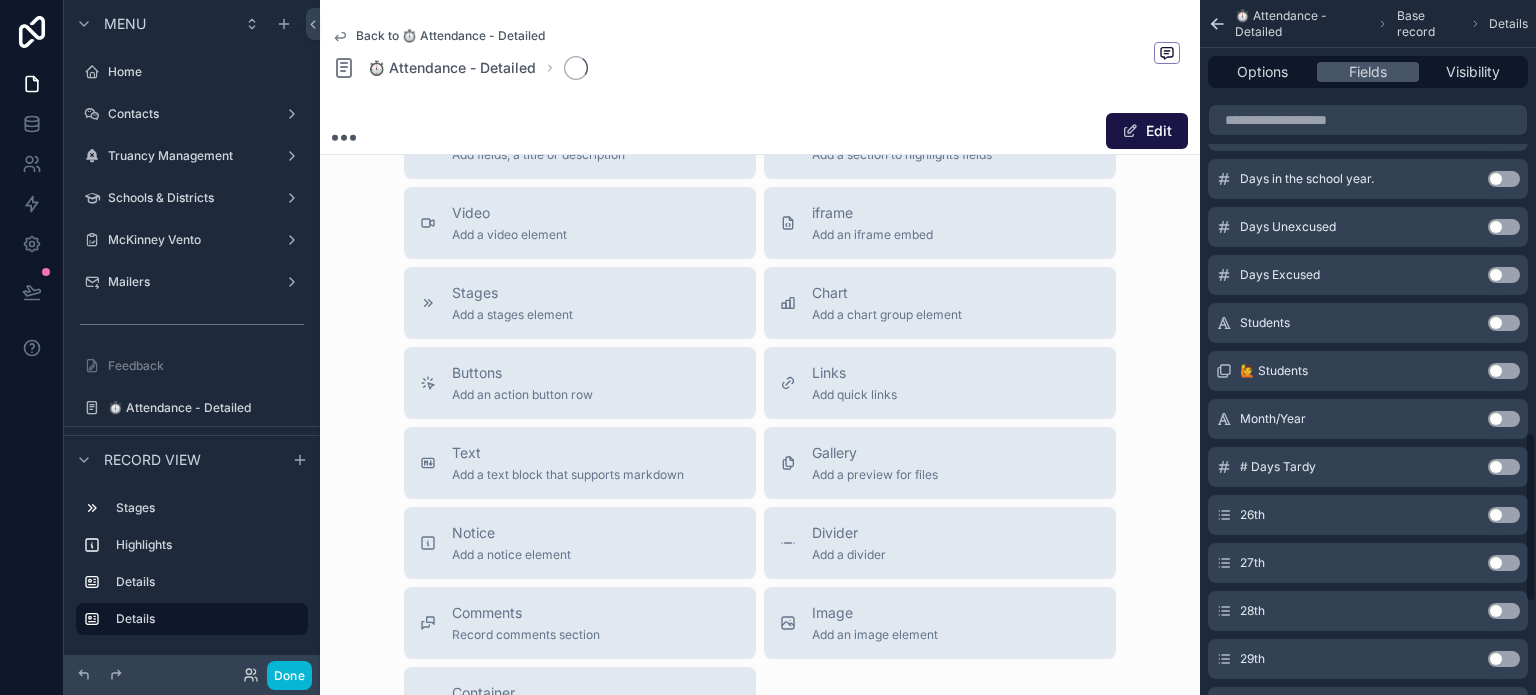 click on "Use setting" at bounding box center (1504, 515) 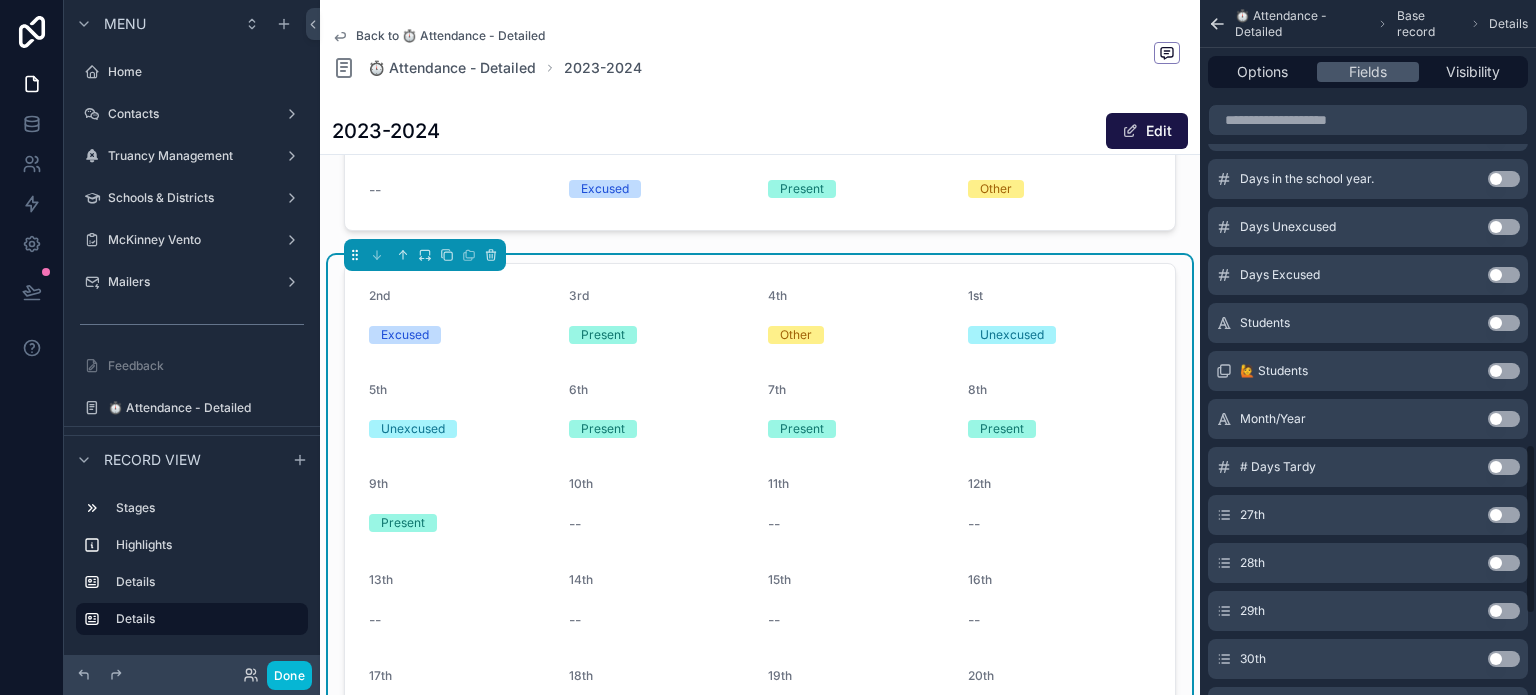 click on "Use setting" at bounding box center (1504, 515) 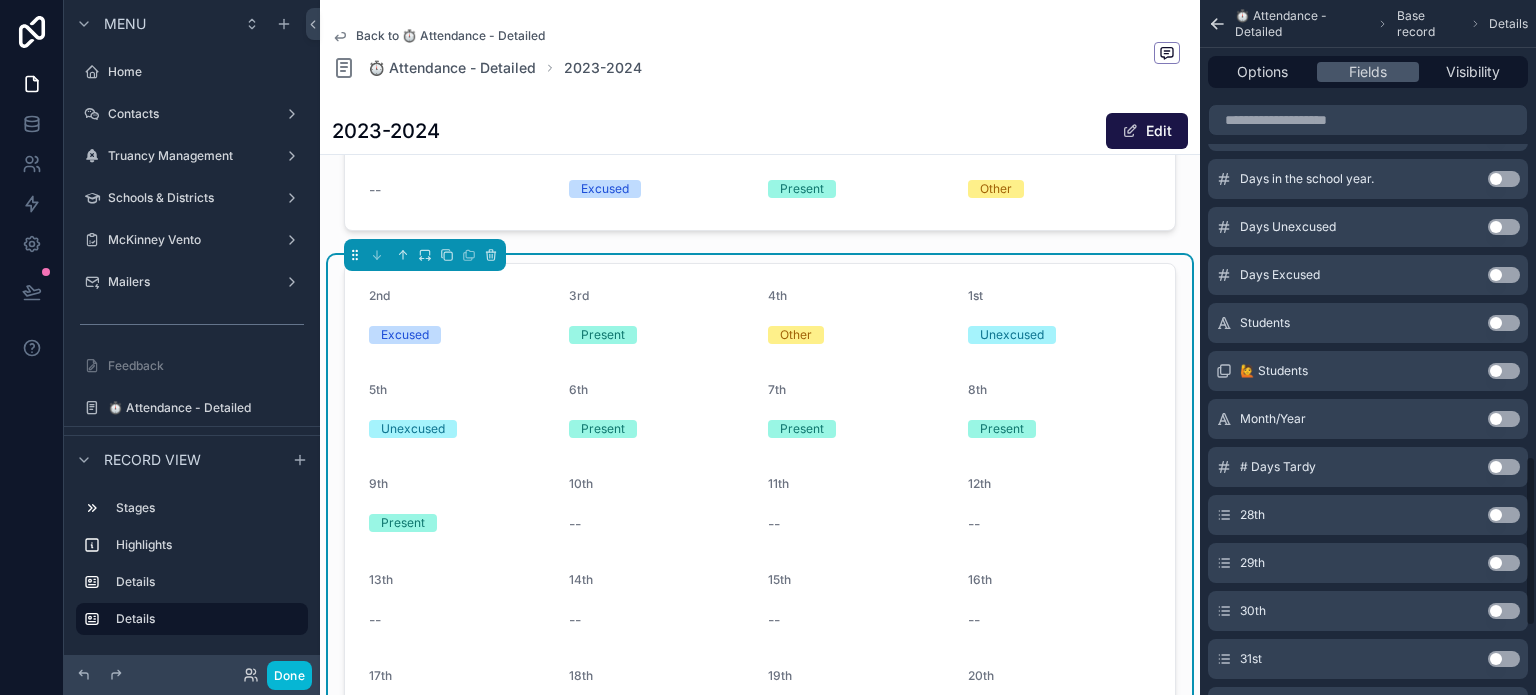 click on "Use setting" at bounding box center [1504, 515] 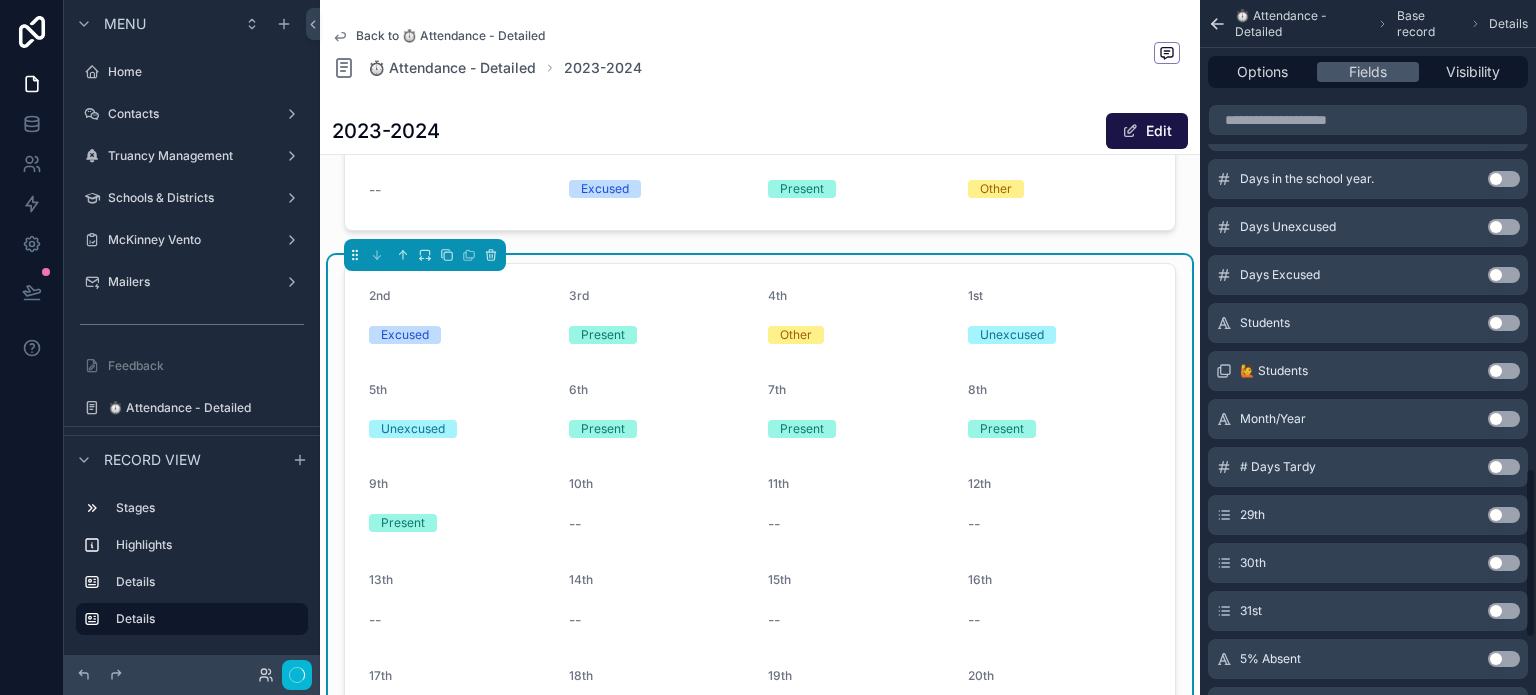 click on "Use setting" at bounding box center (1504, 515) 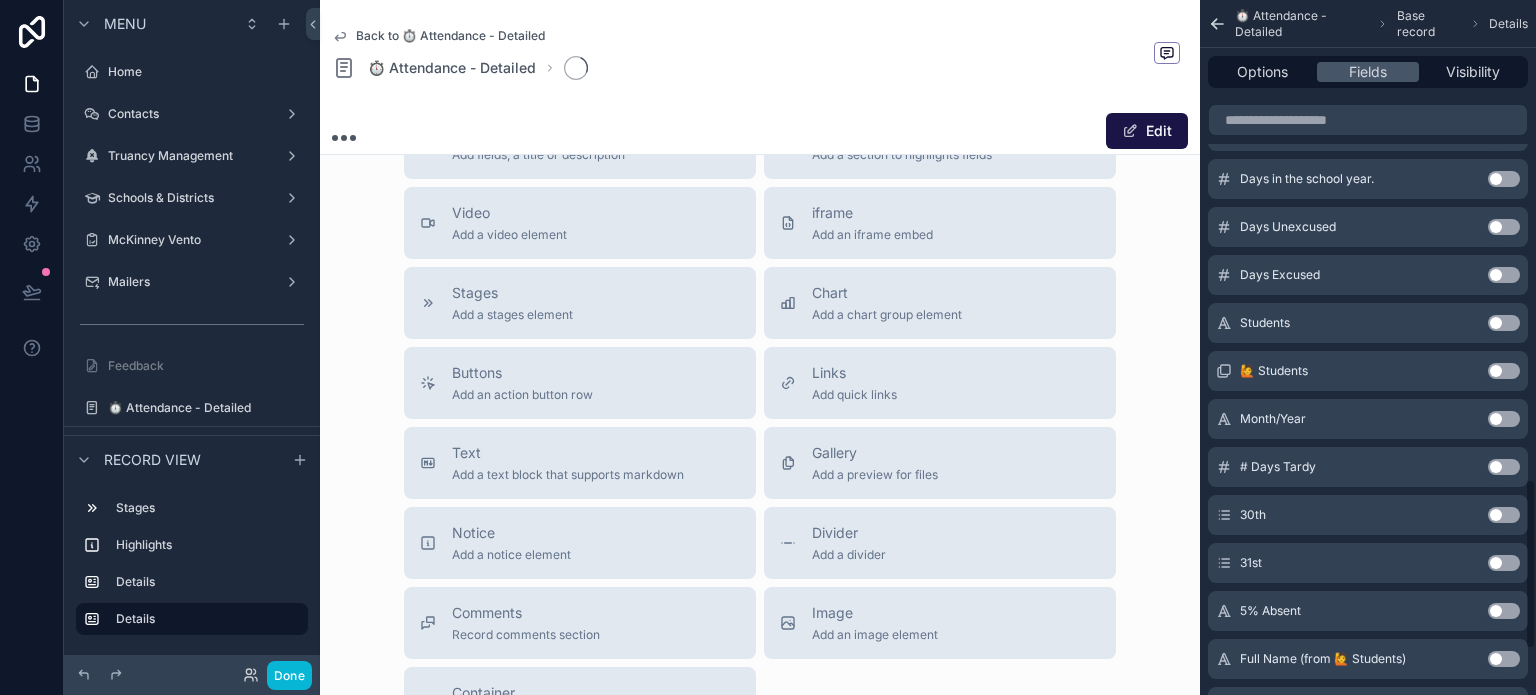click on "Use setting" at bounding box center [1504, 515] 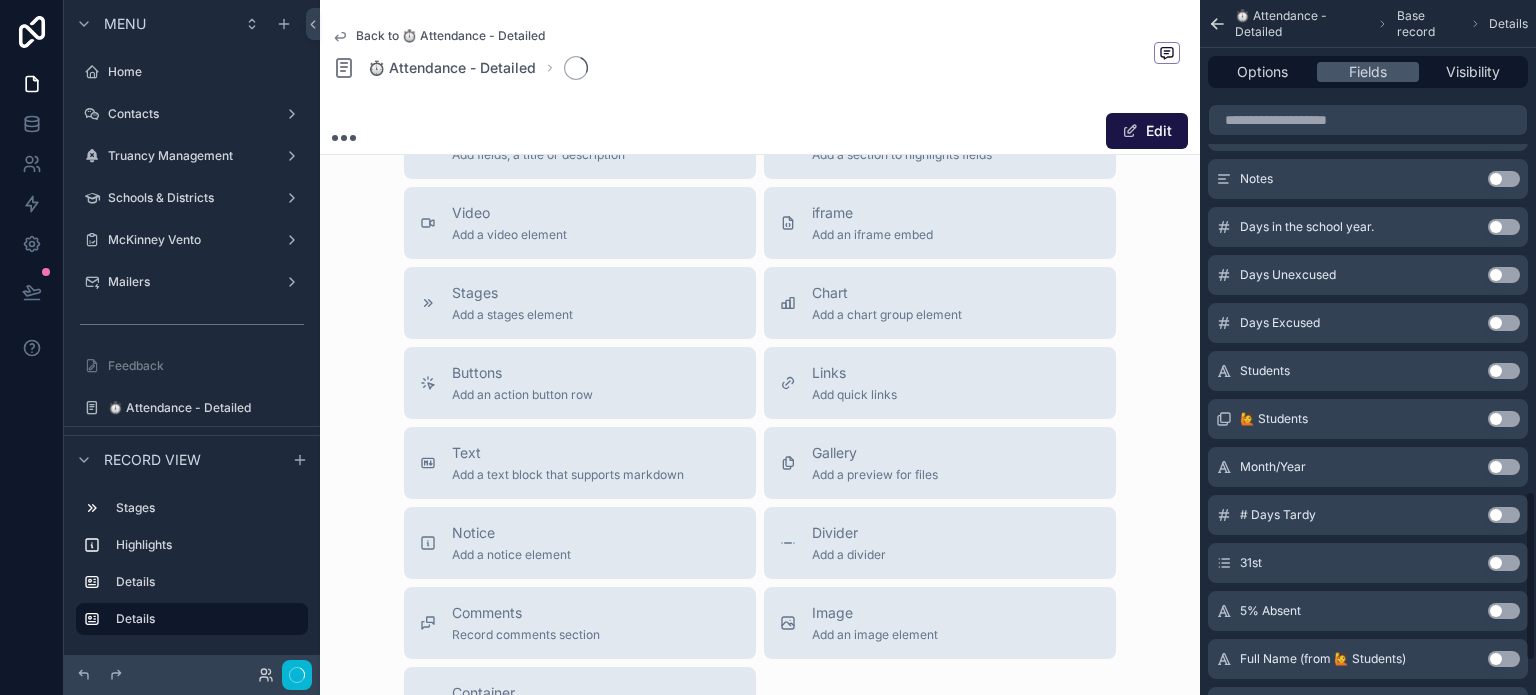 scroll, scrollTop: 1996, scrollLeft: 0, axis: vertical 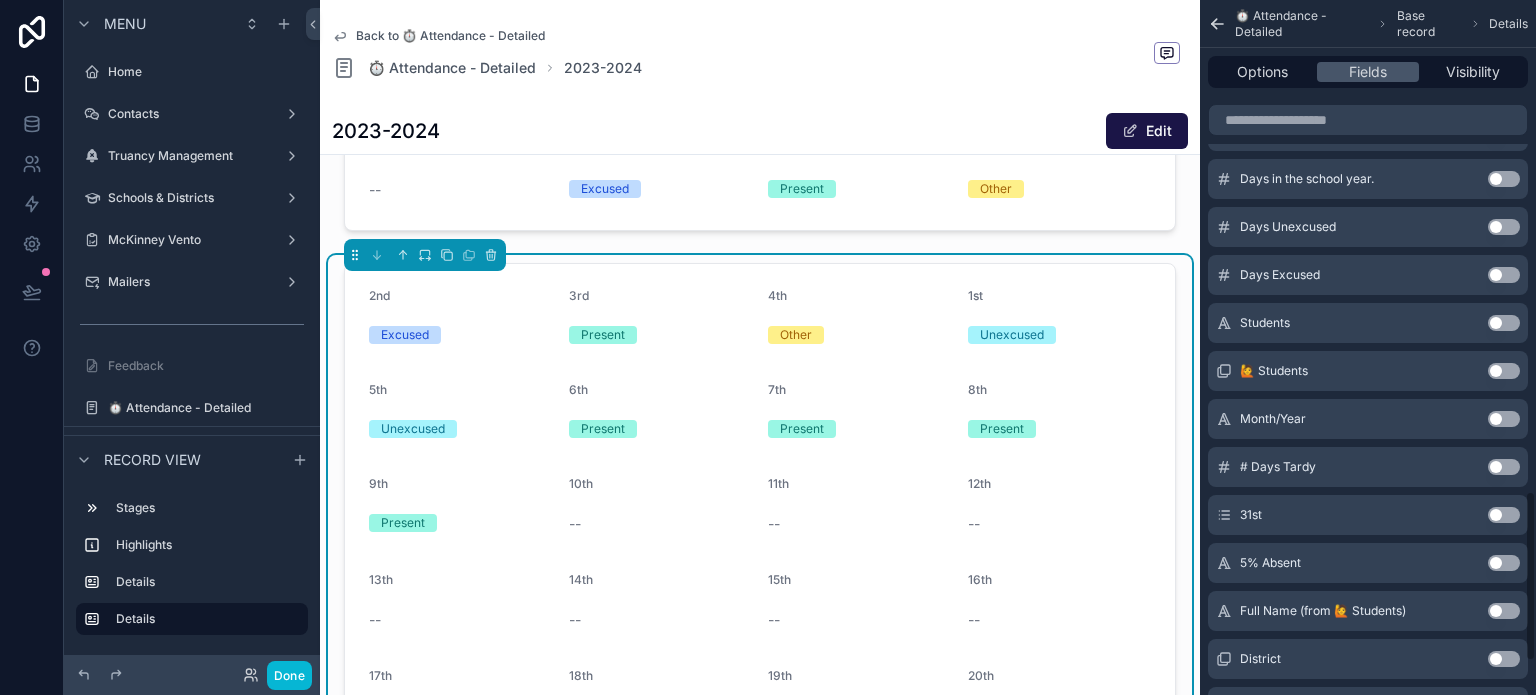 click on "Use setting" at bounding box center (1504, 515) 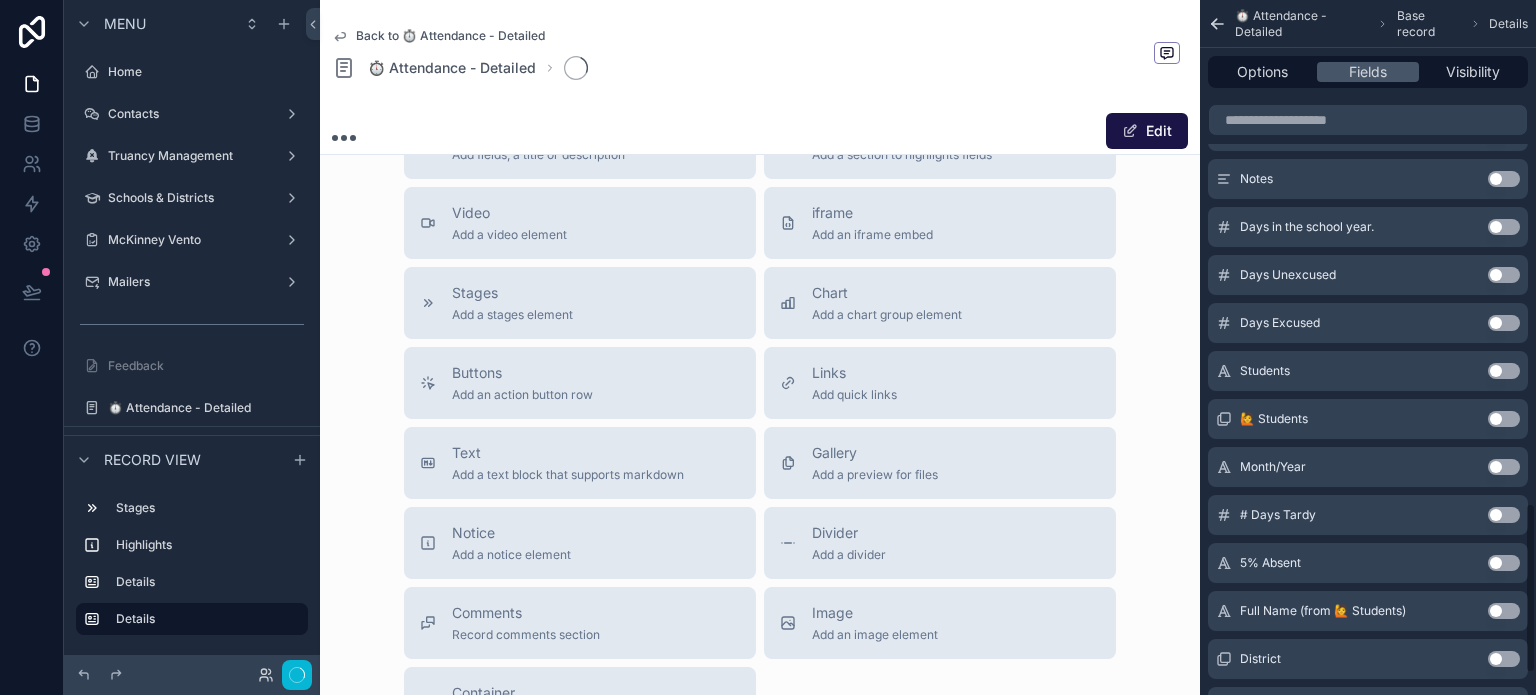 scroll, scrollTop: 2044, scrollLeft: 0, axis: vertical 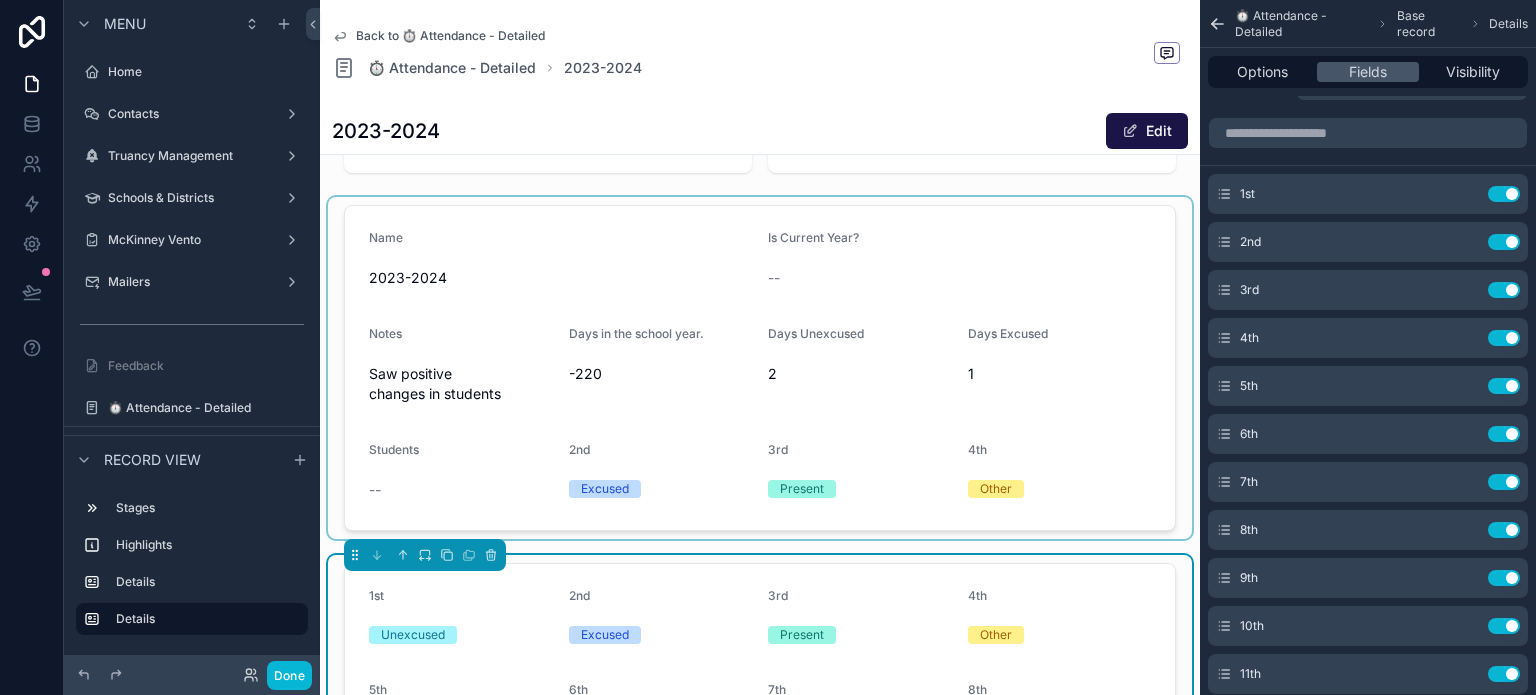 click at bounding box center (760, 368) 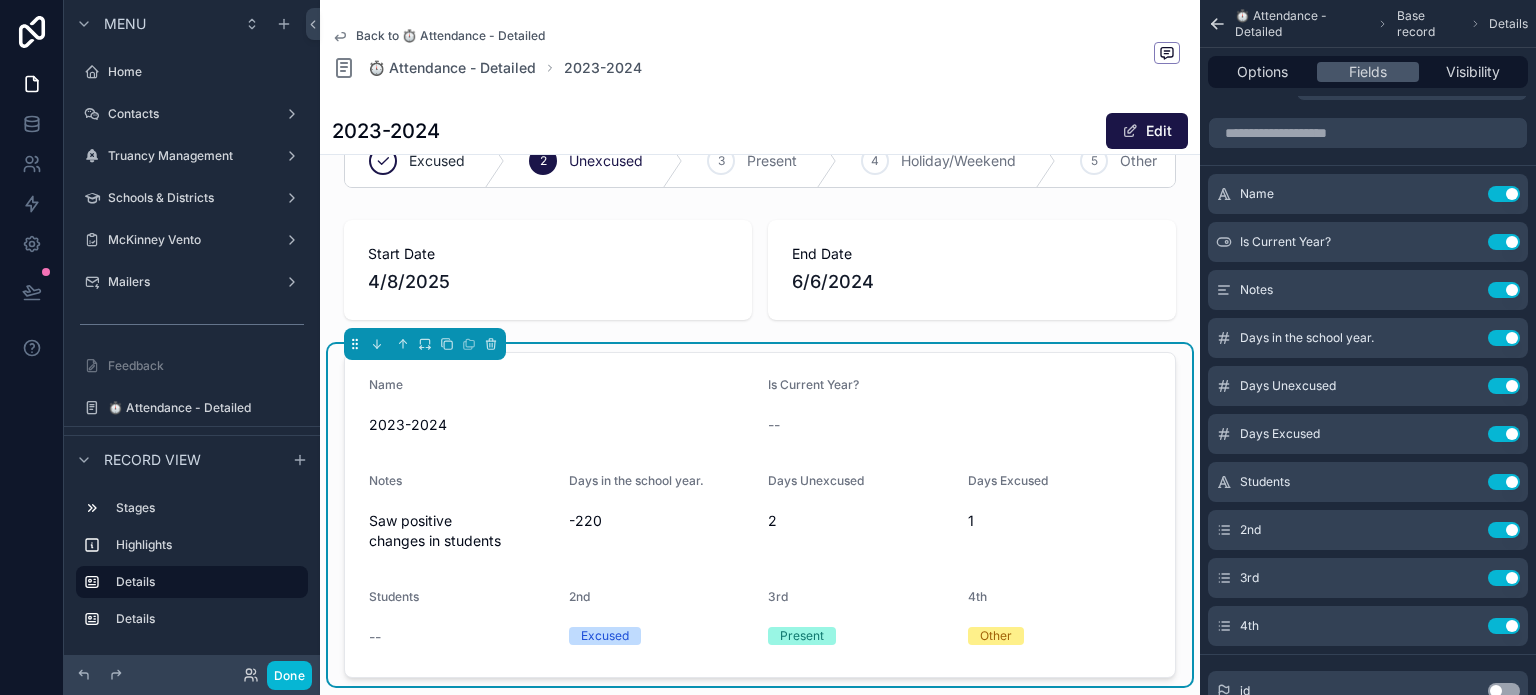 scroll, scrollTop: 0, scrollLeft: 0, axis: both 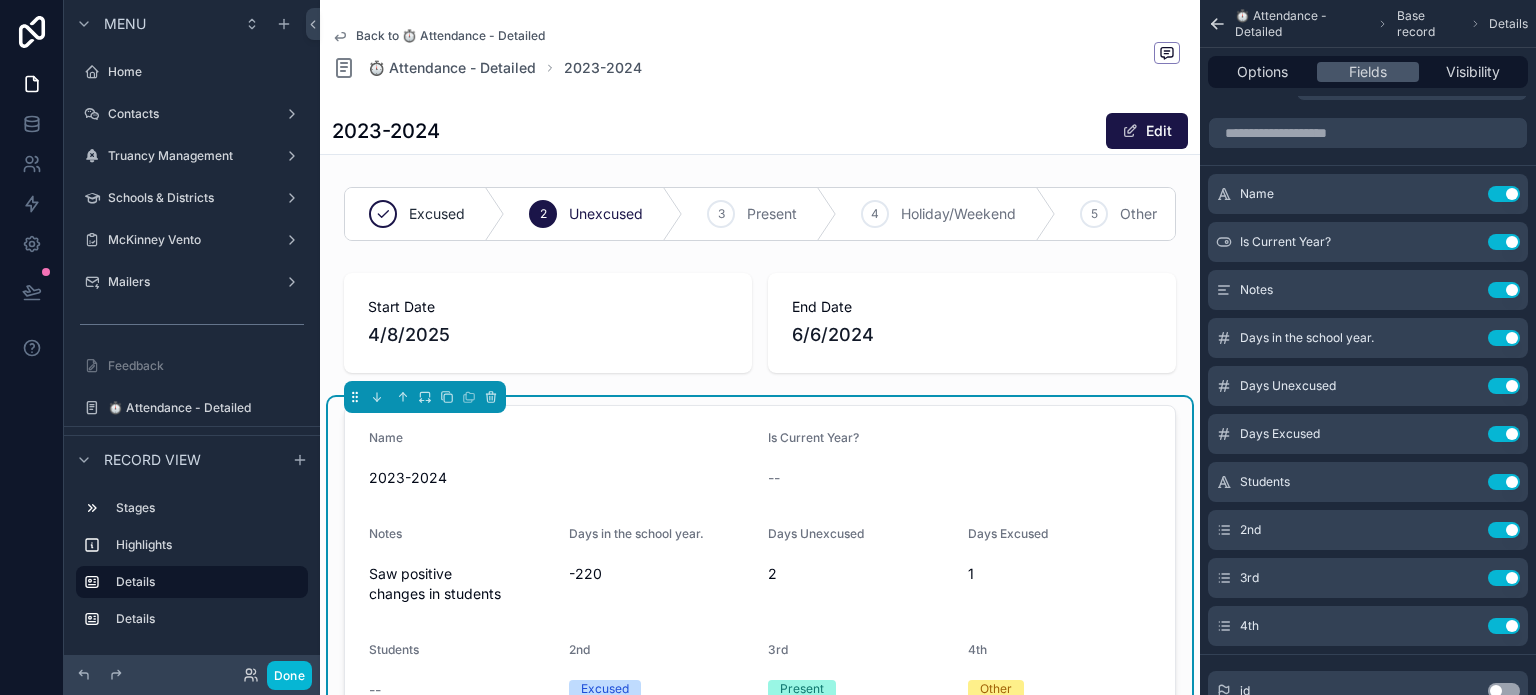 click at bounding box center [760, 323] 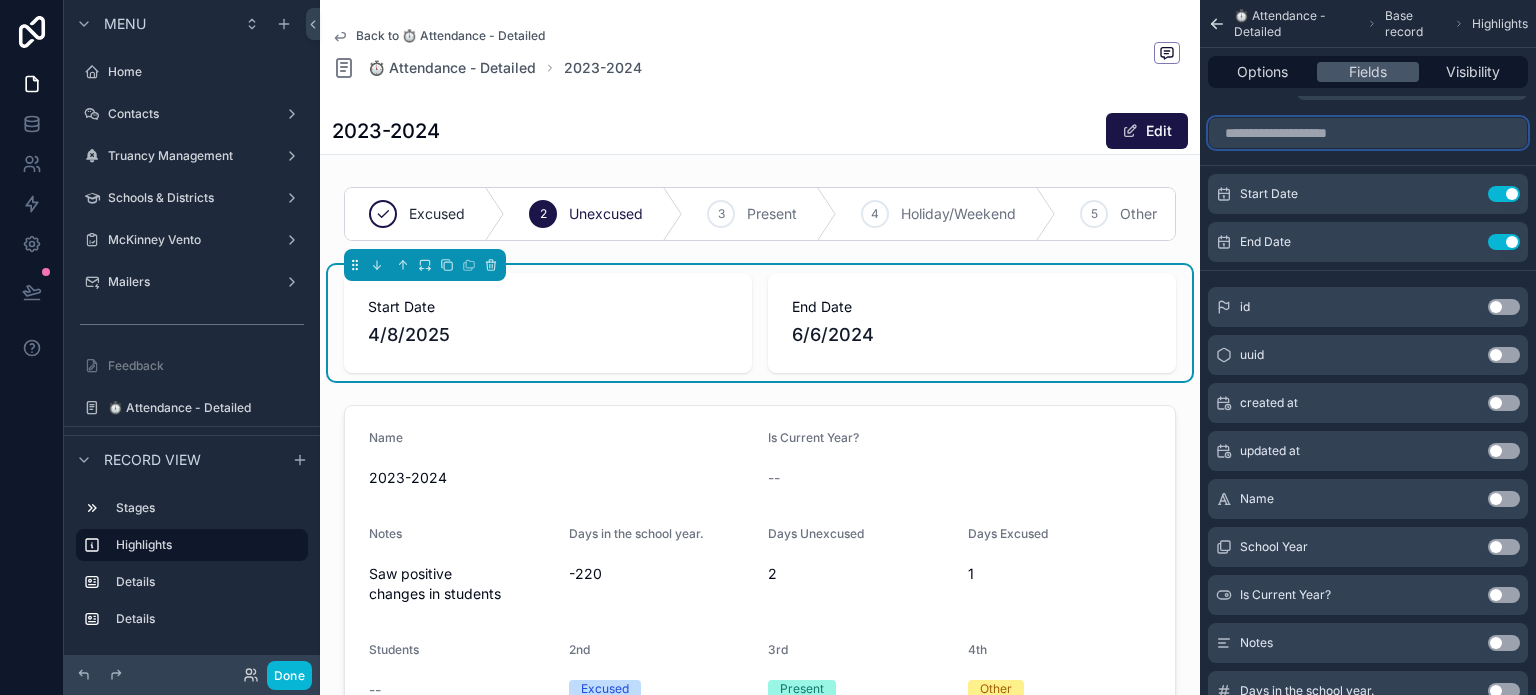 click at bounding box center [1368, 133] 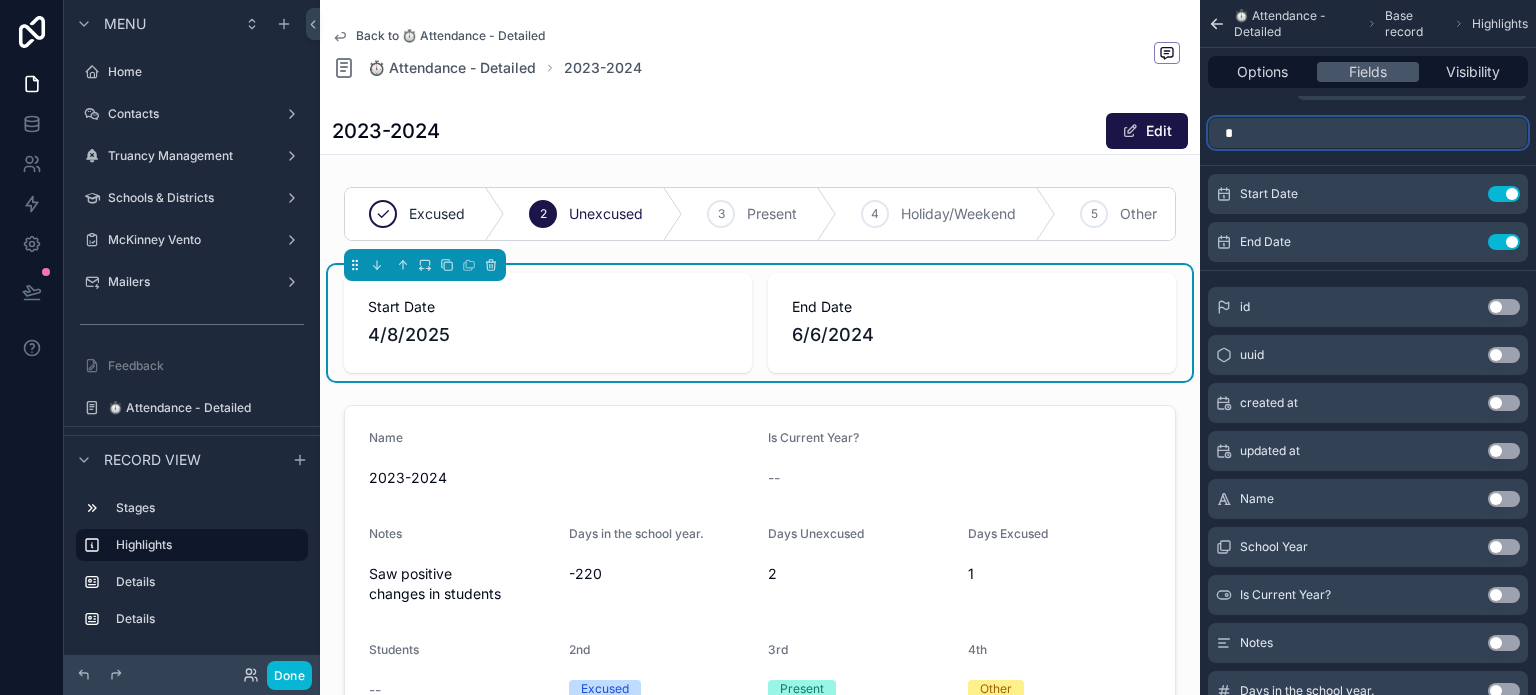 scroll, scrollTop: 0, scrollLeft: 0, axis: both 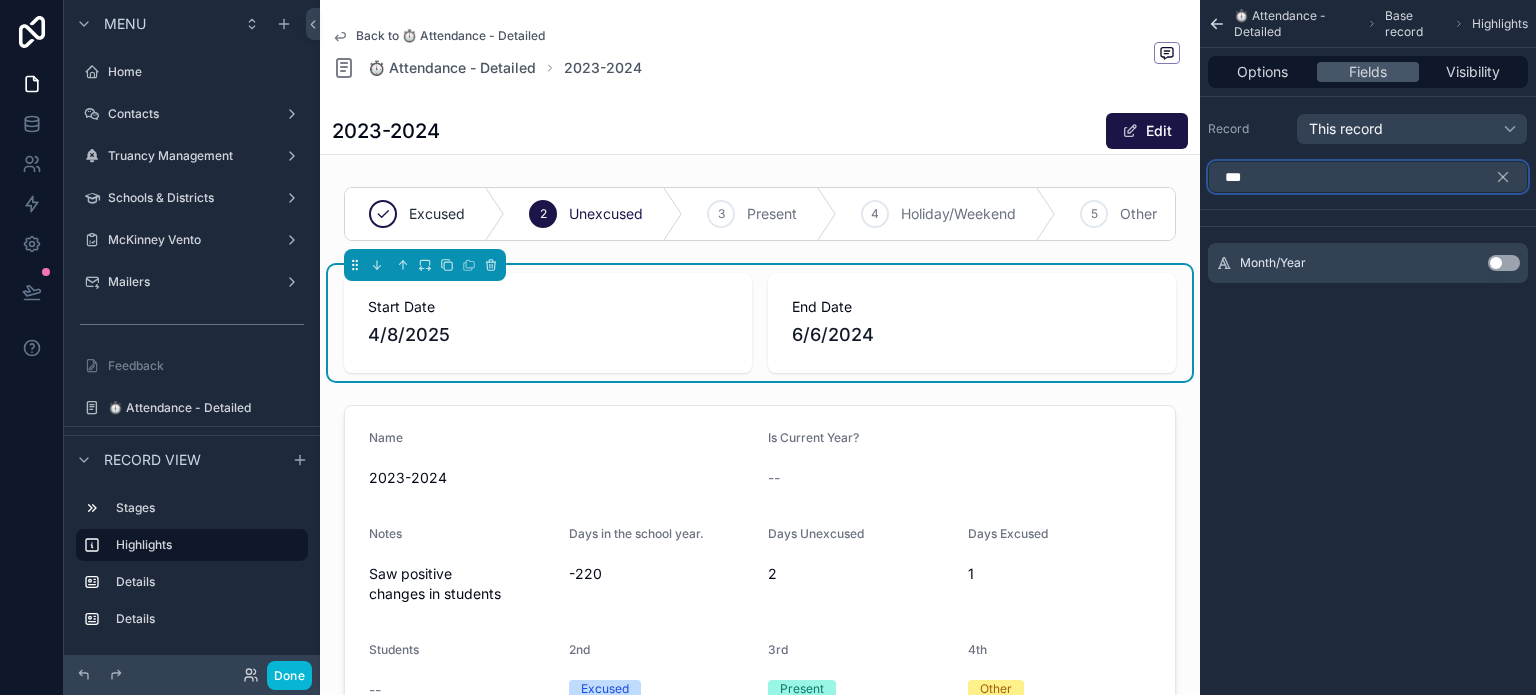 type on "***" 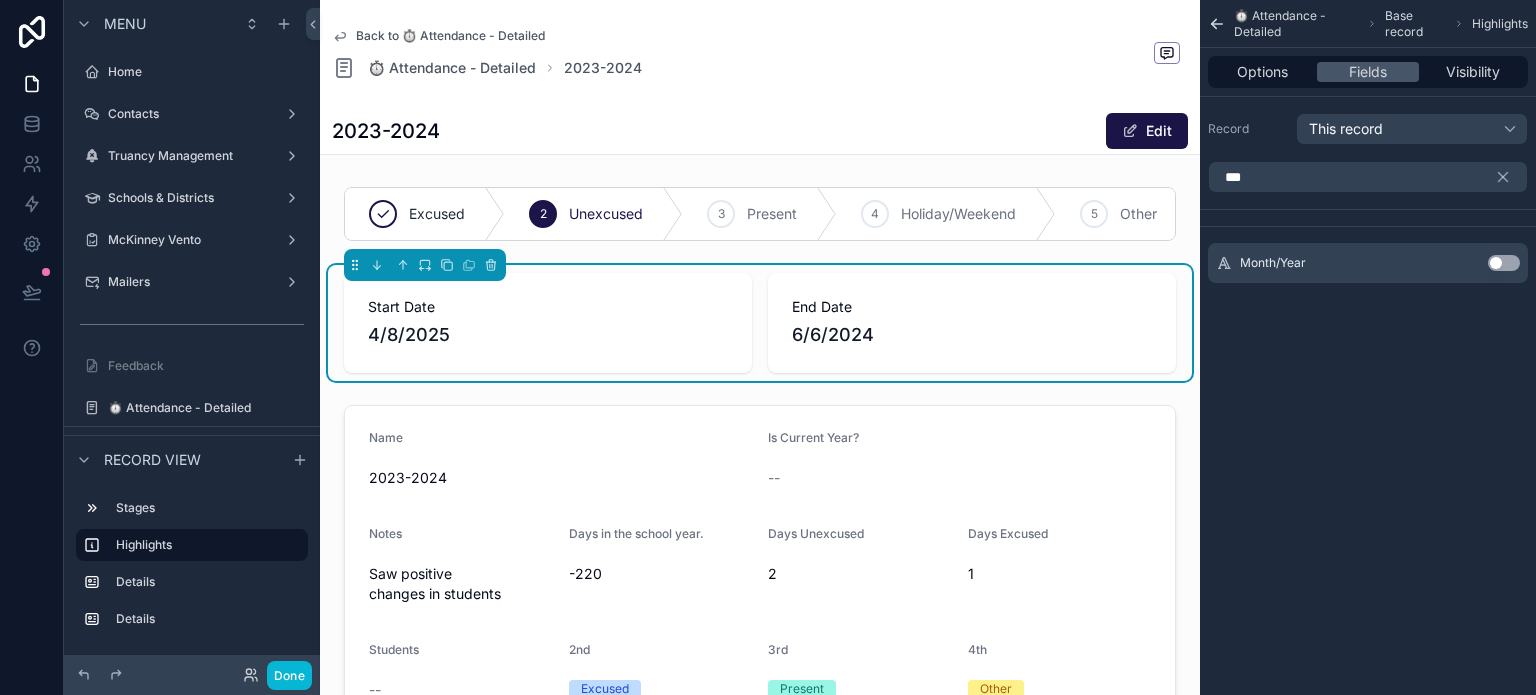 click on "Use setting" at bounding box center [1504, 263] 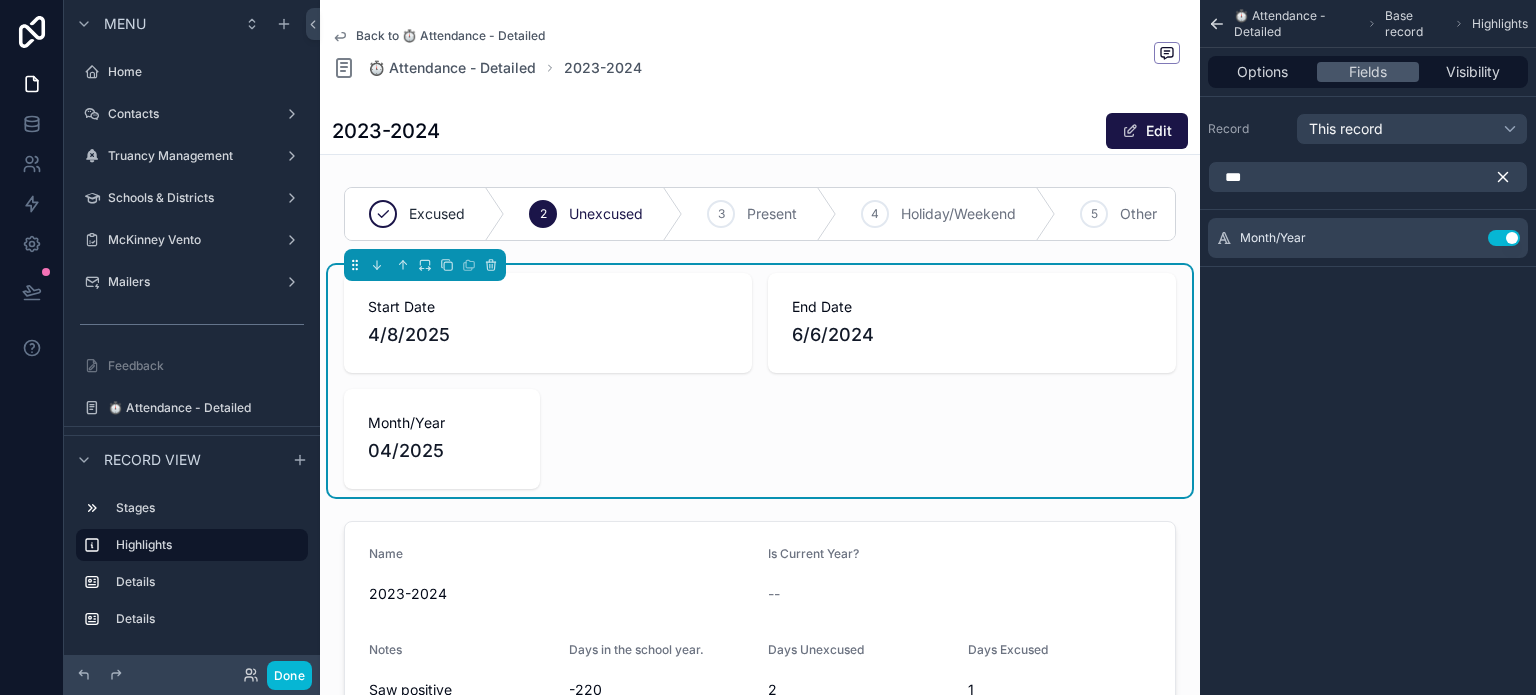 click 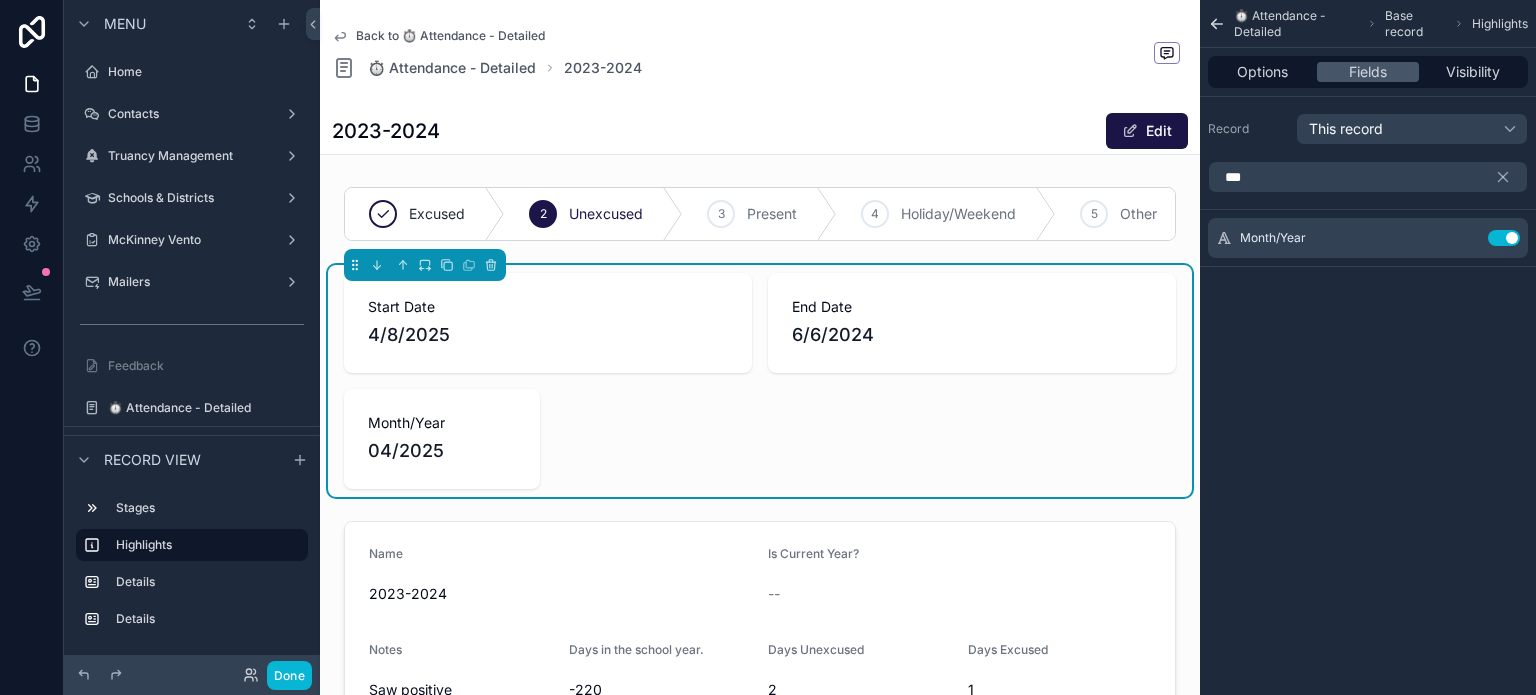 type 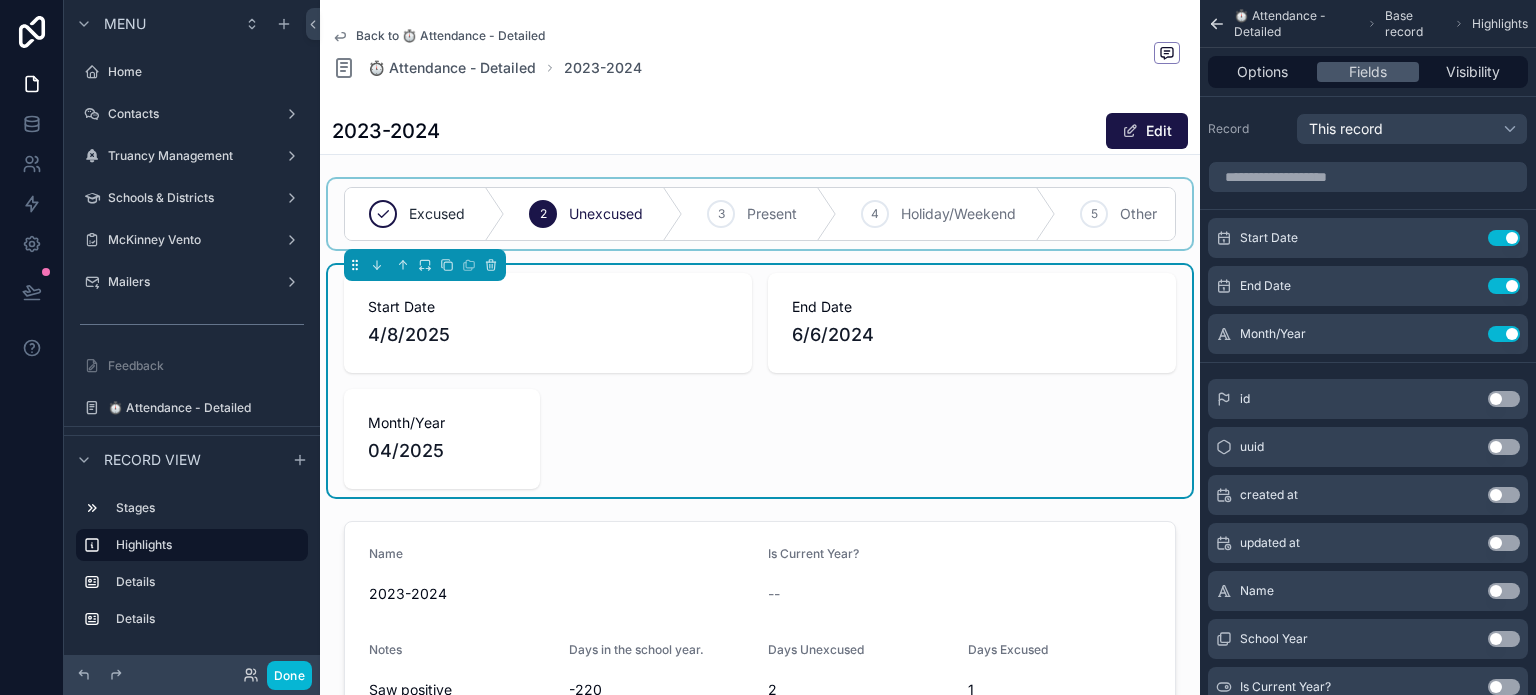 click at bounding box center (760, 214) 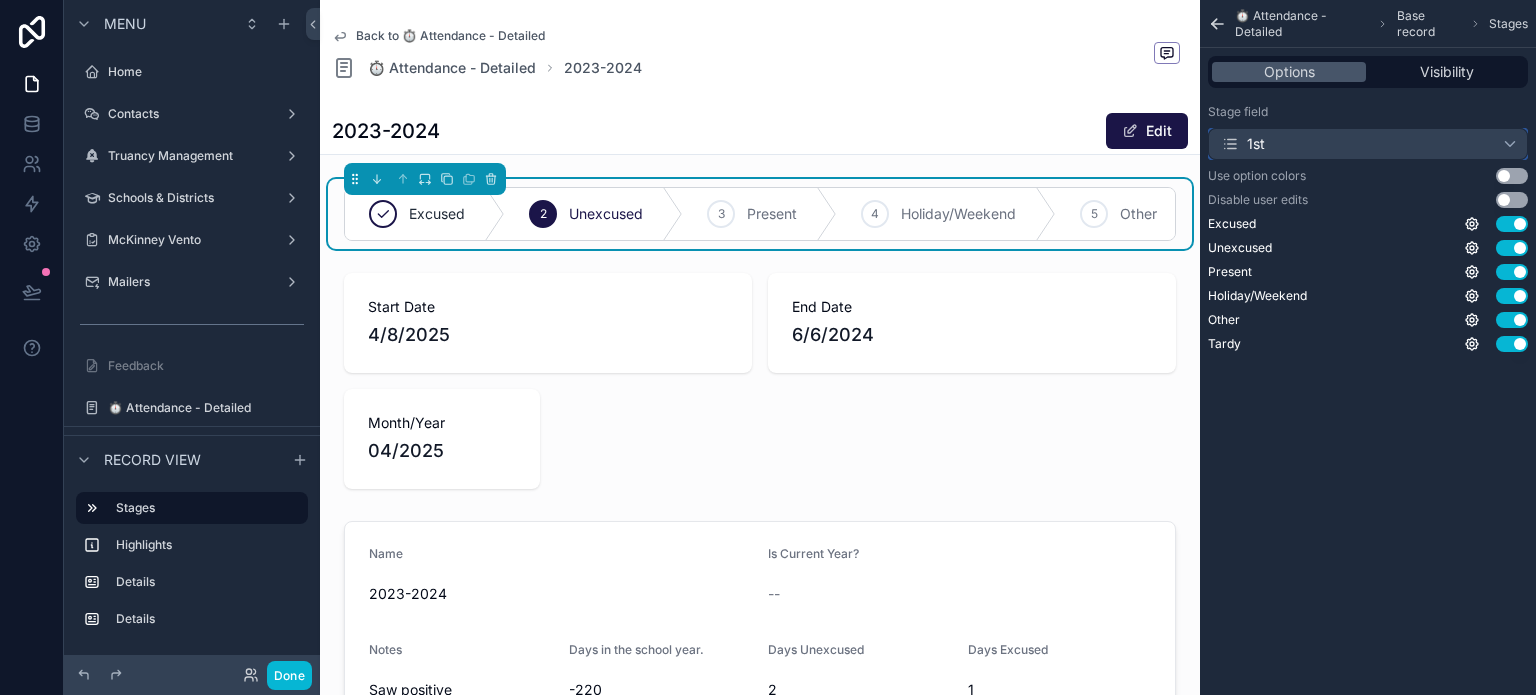click on "1st" at bounding box center [1368, 144] 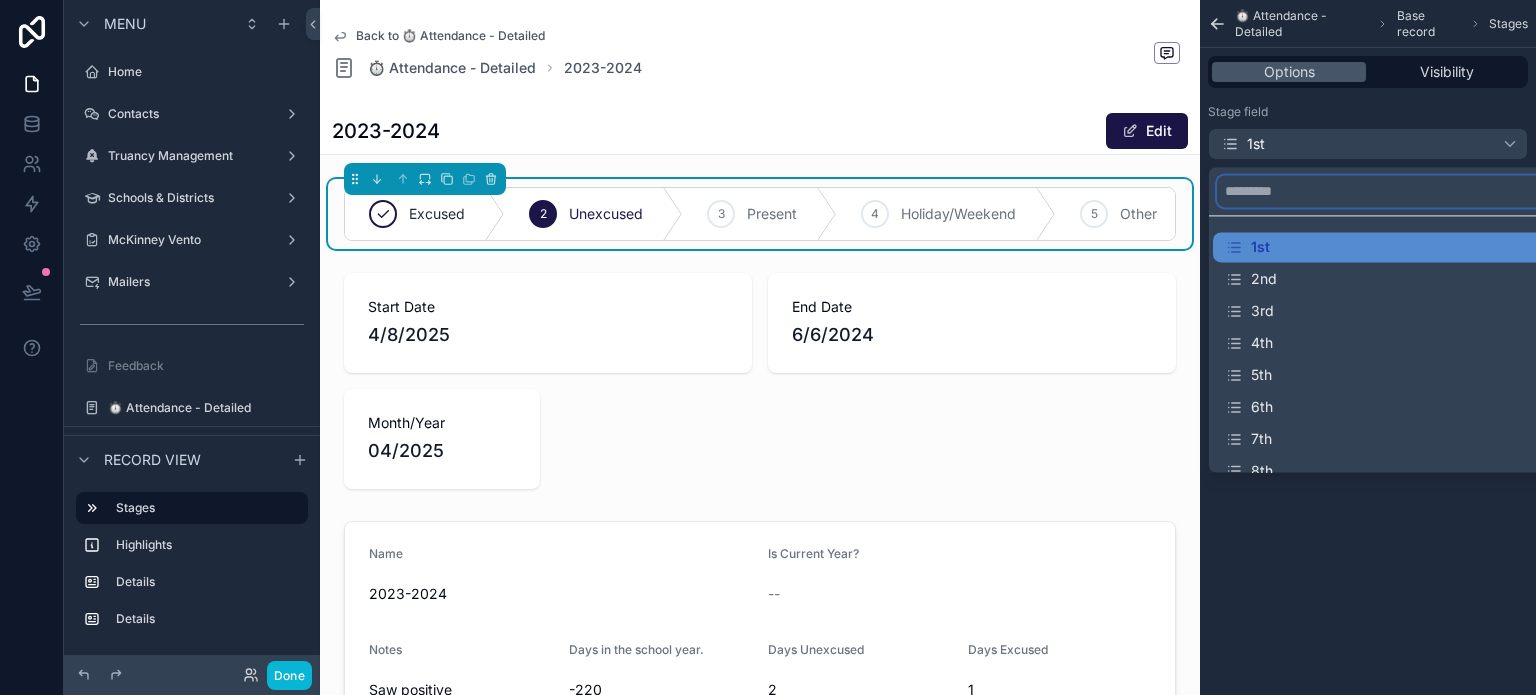 click at bounding box center (1392, 191) 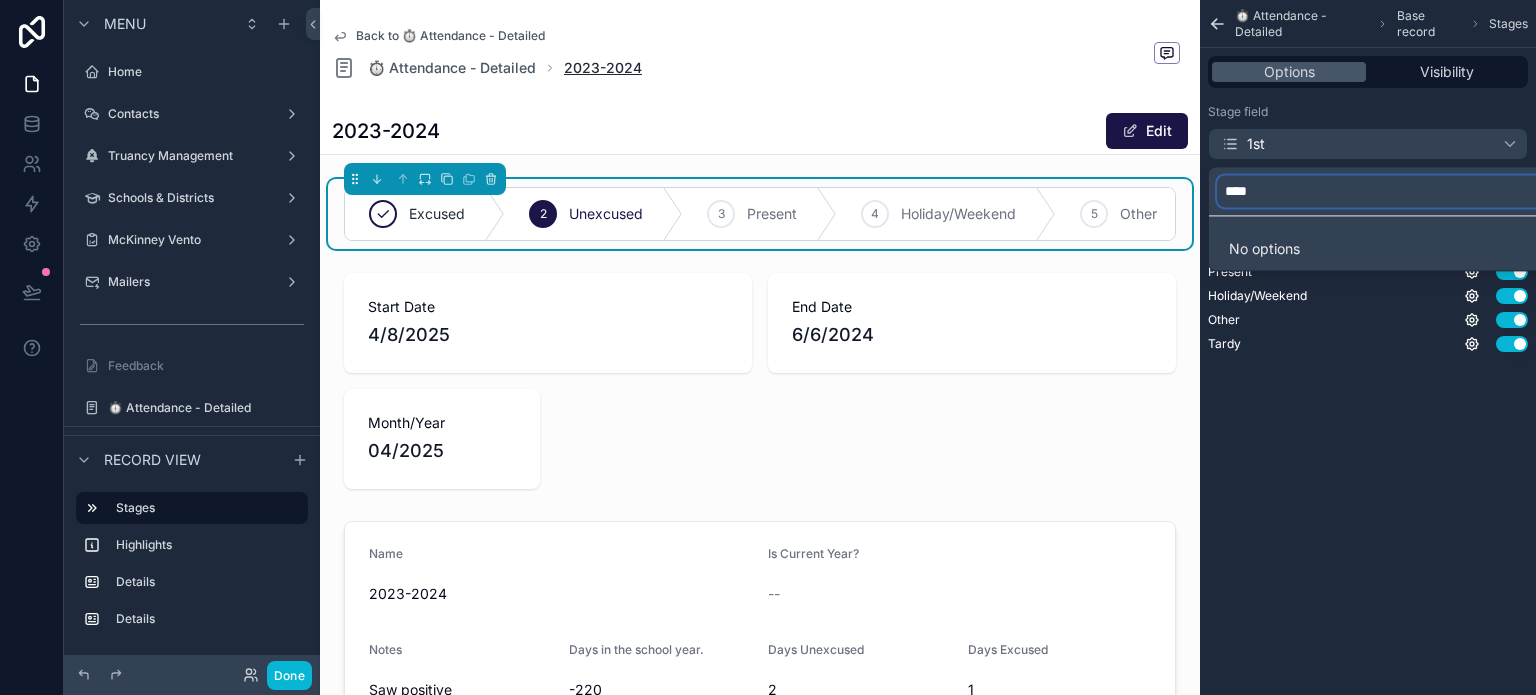 type on "****" 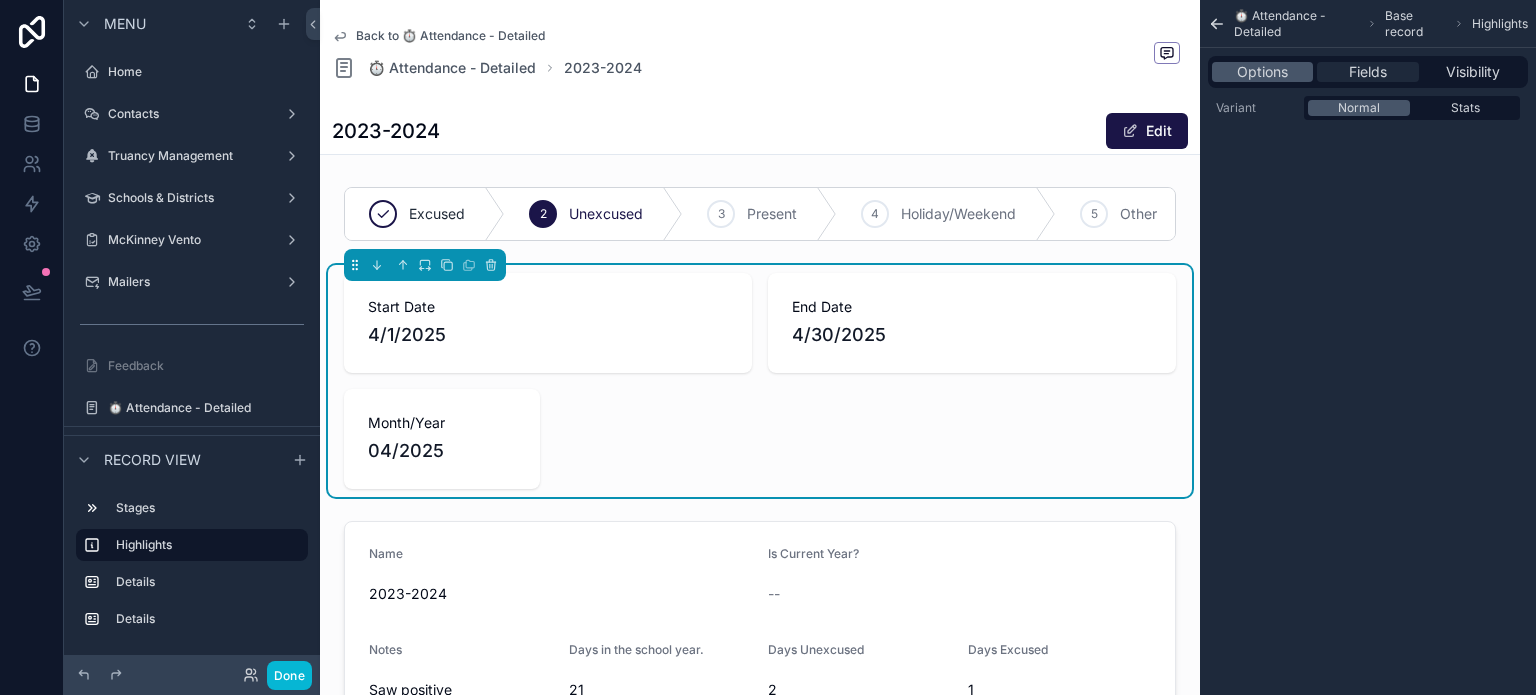 click on "Fields" at bounding box center (1368, 72) 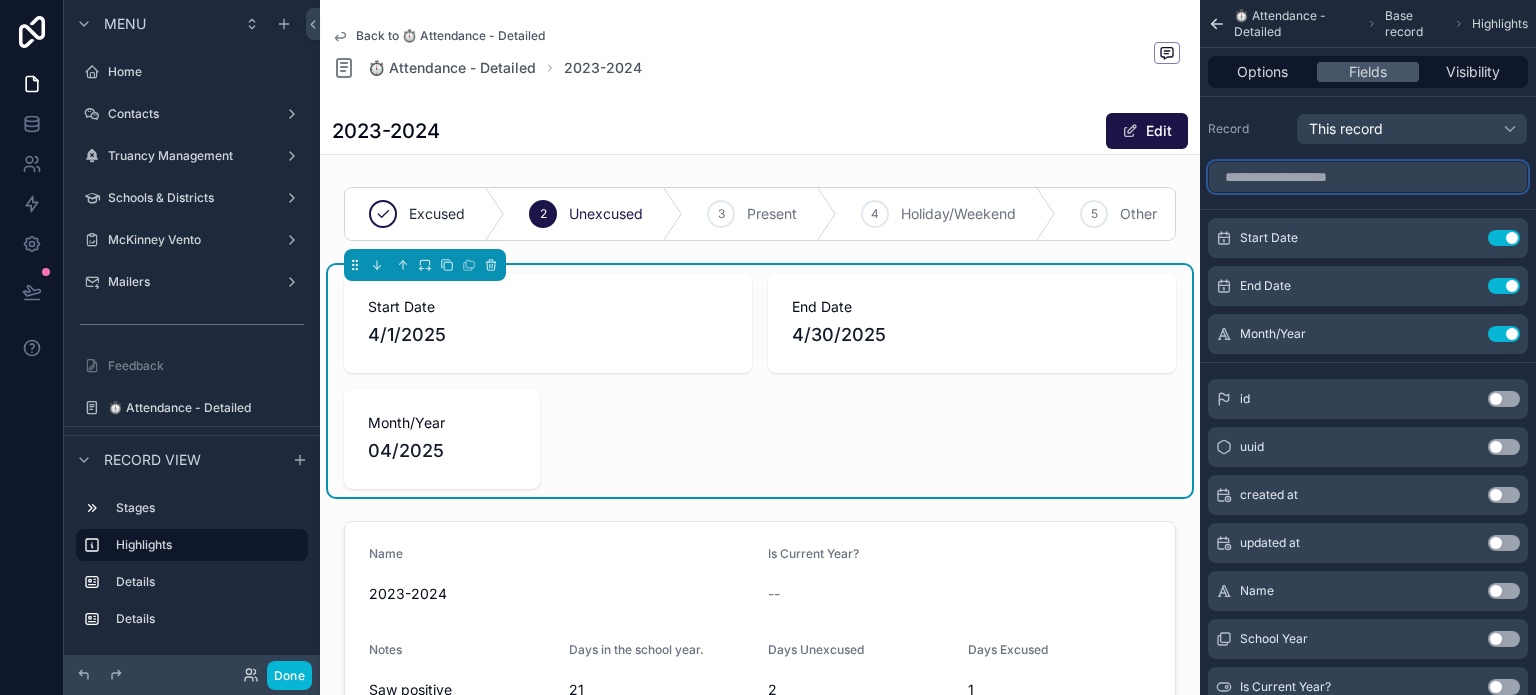 click at bounding box center (1368, 177) 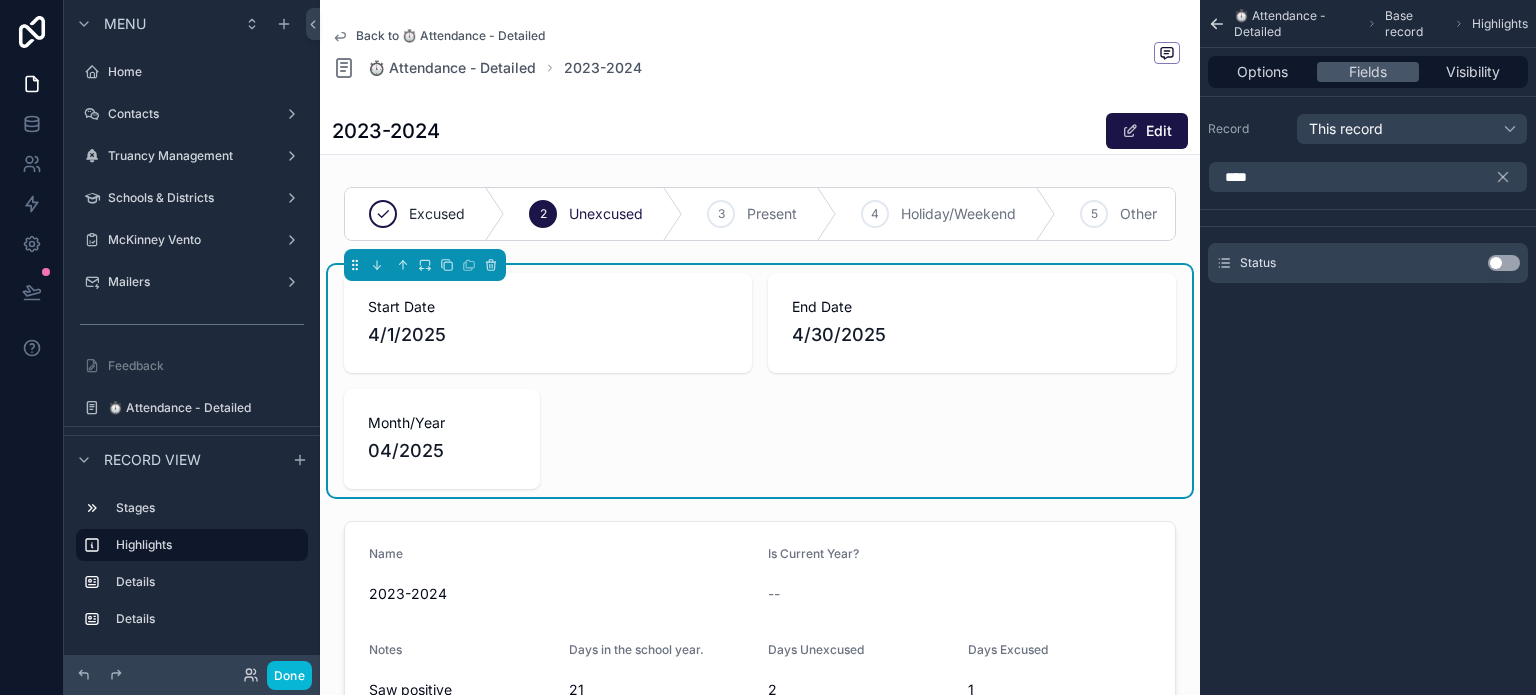 click on "Use setting" at bounding box center (1504, 263) 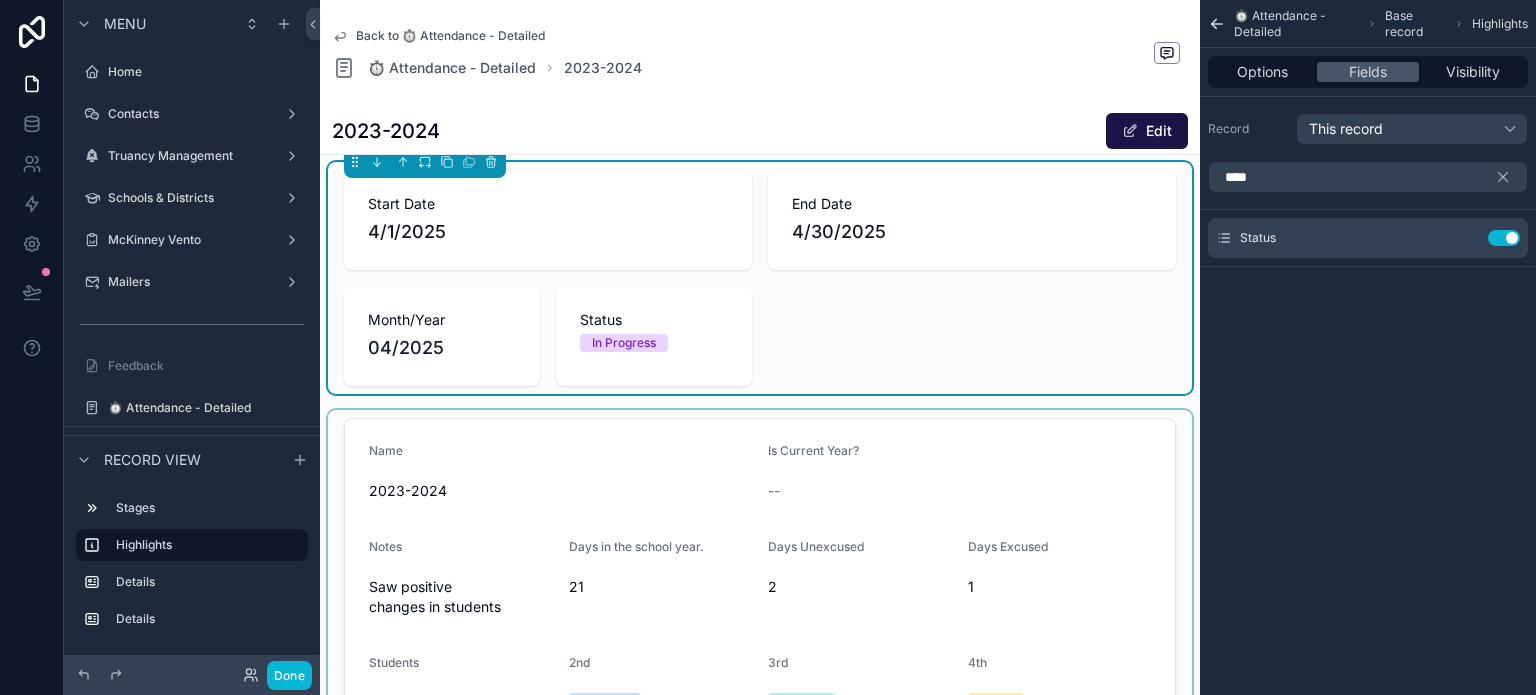 scroll, scrollTop: 100, scrollLeft: 0, axis: vertical 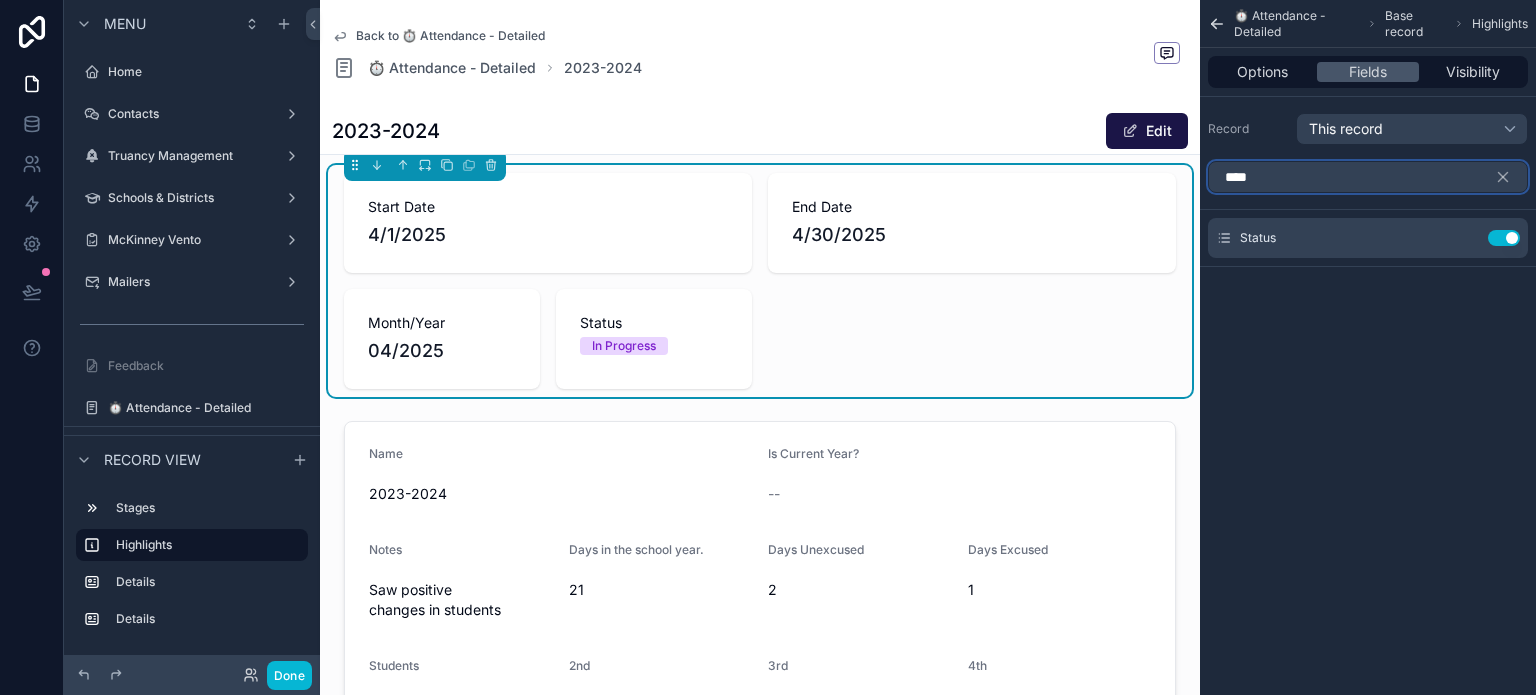 click on "****" at bounding box center (1368, 177) 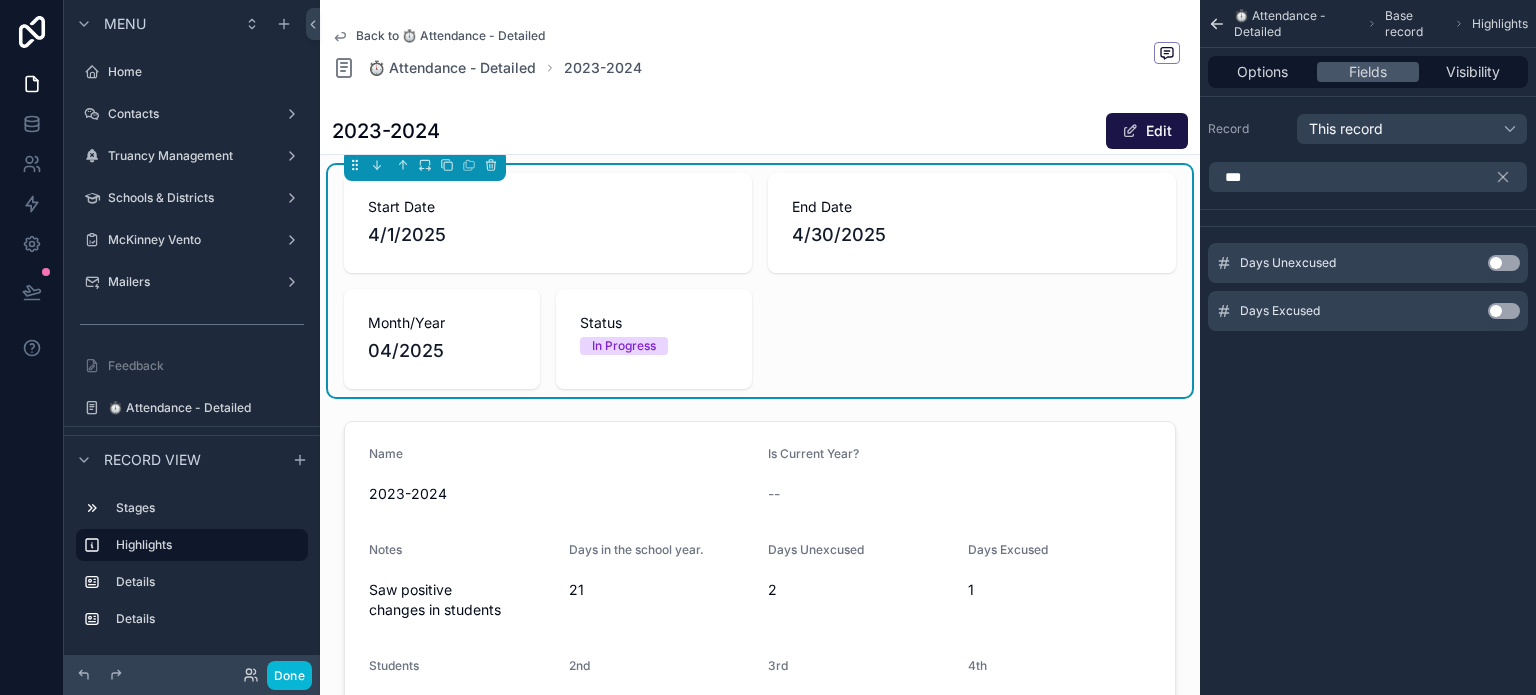 click on "Use setting" at bounding box center (1504, 311) 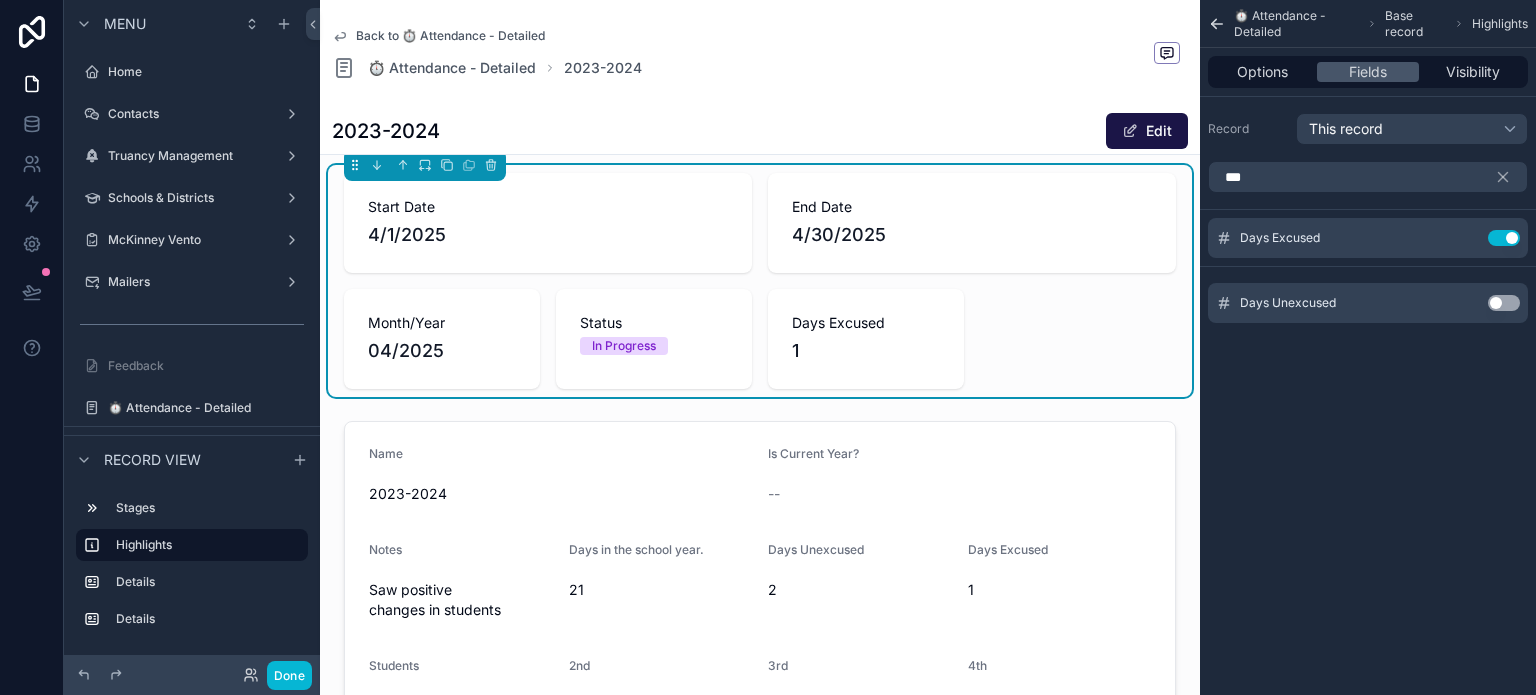 click on "Use setting" at bounding box center [1504, 303] 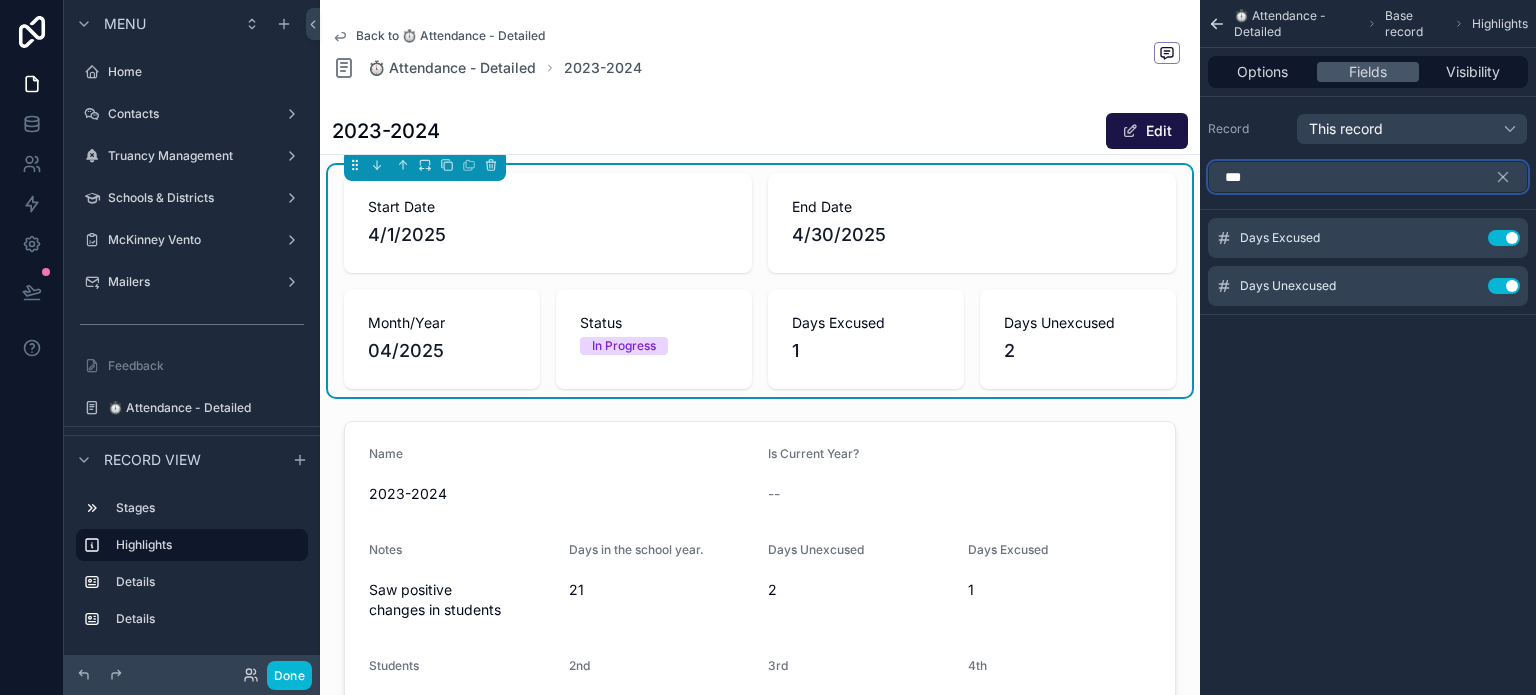 click on "***" at bounding box center (1368, 177) 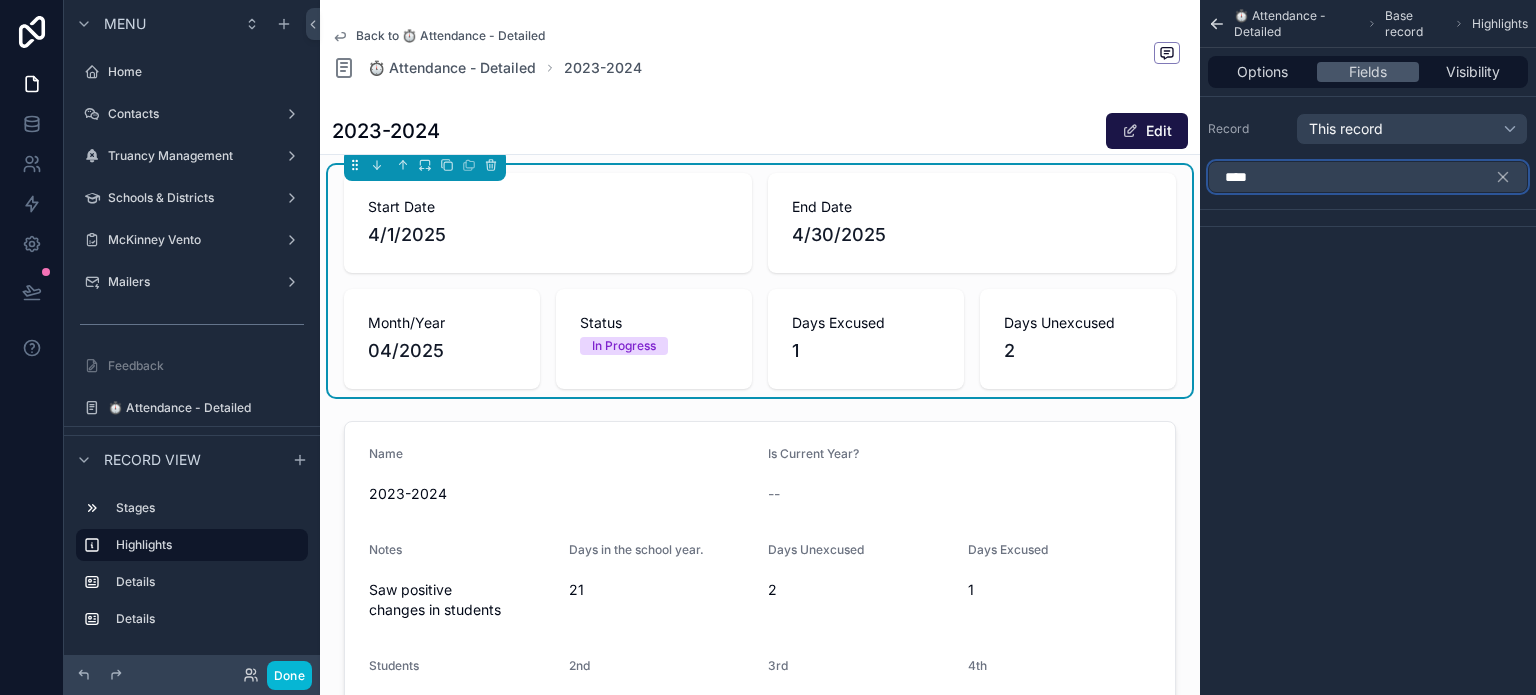 click on "****" at bounding box center [1368, 177] 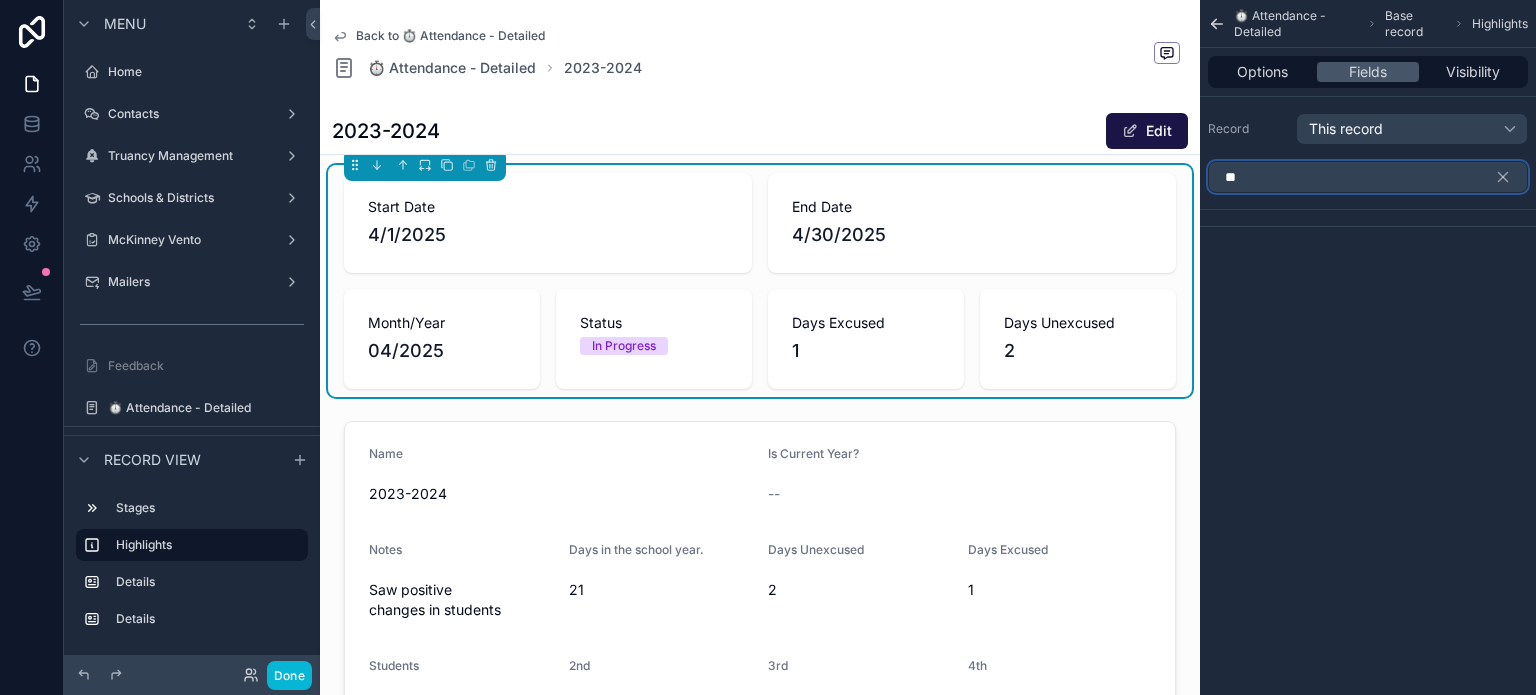 type on "*" 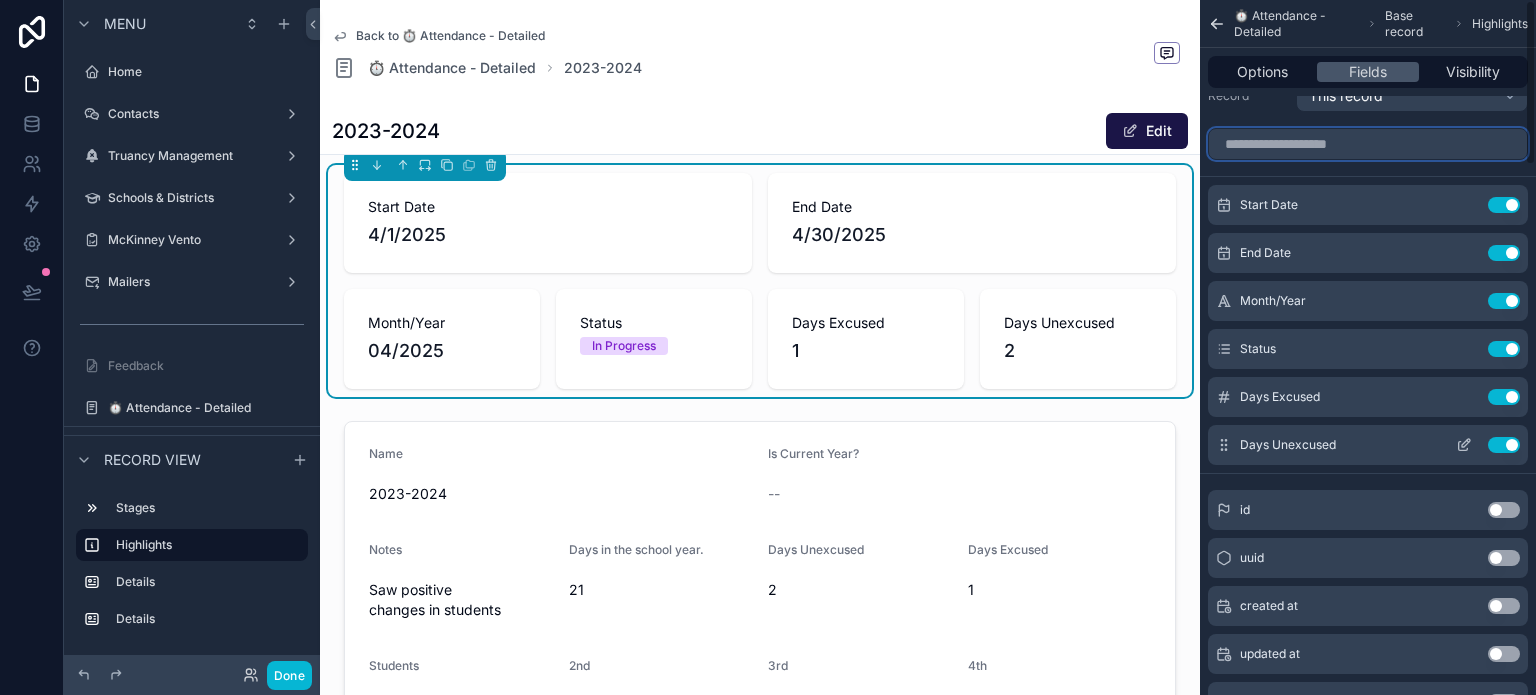 scroll, scrollTop: 0, scrollLeft: 0, axis: both 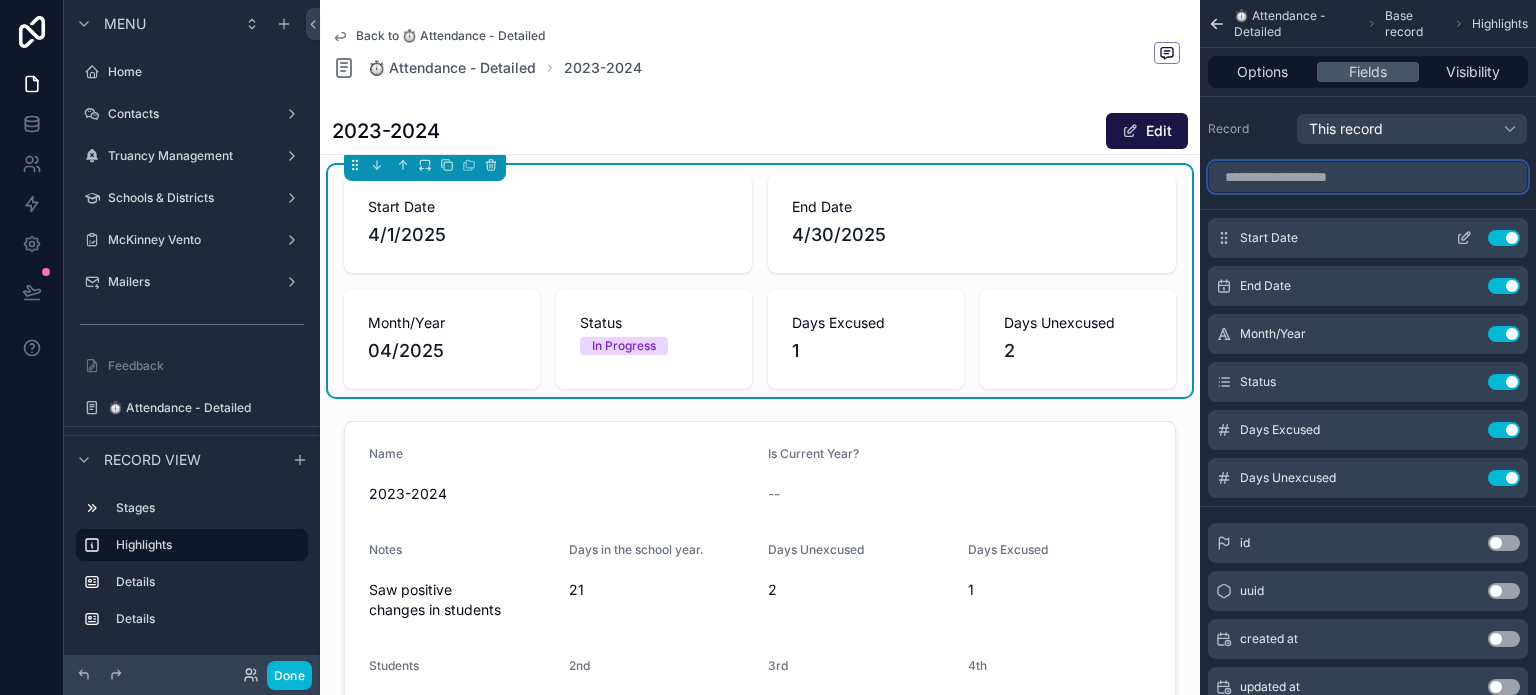type 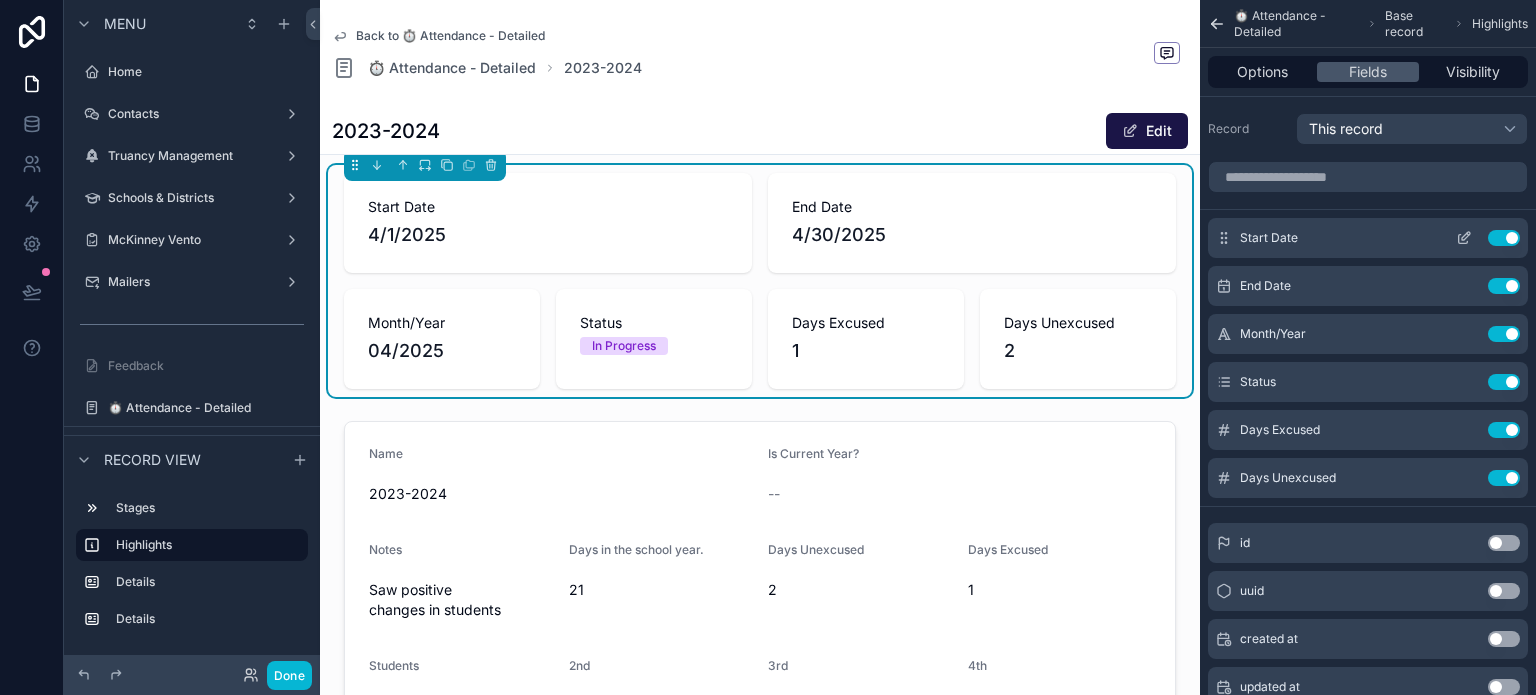 click on "Use setting" at bounding box center [1504, 238] 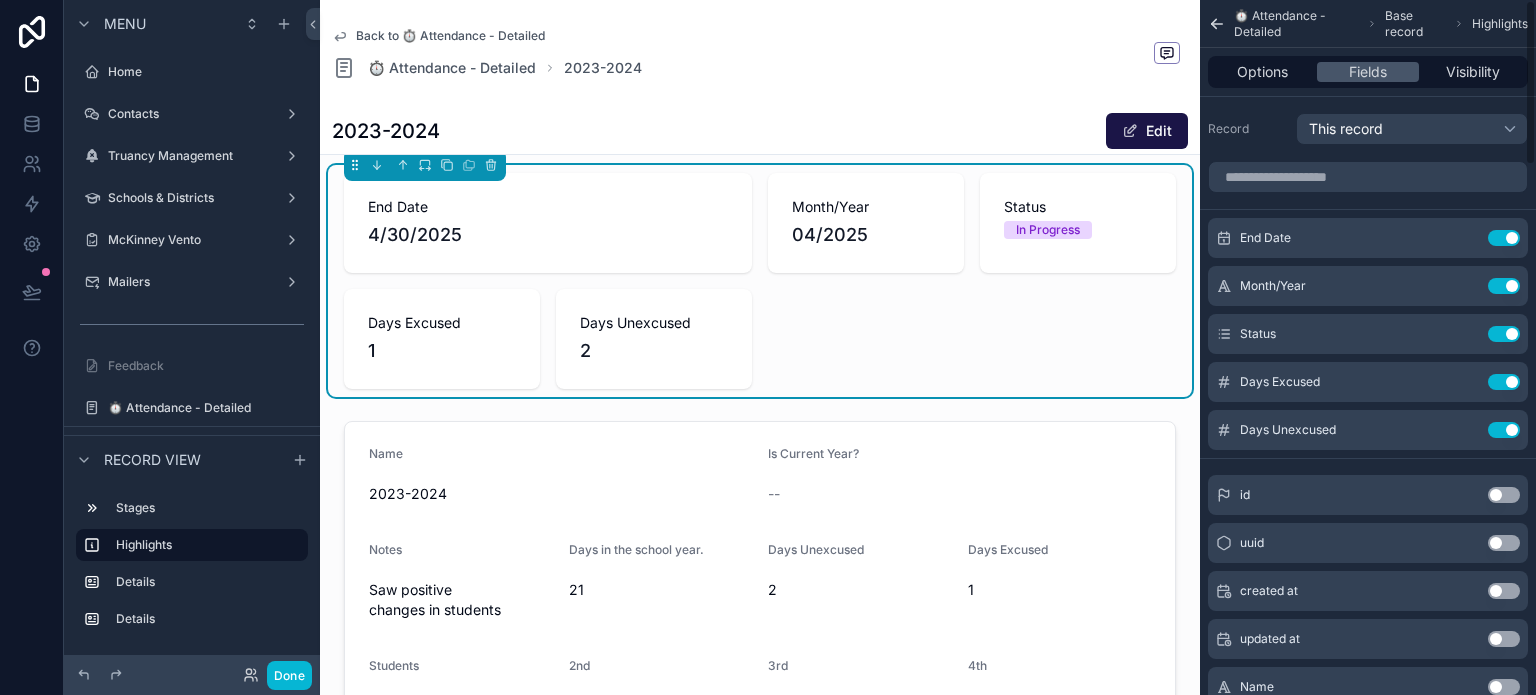 click on "Use setting" at bounding box center [1504, 238] 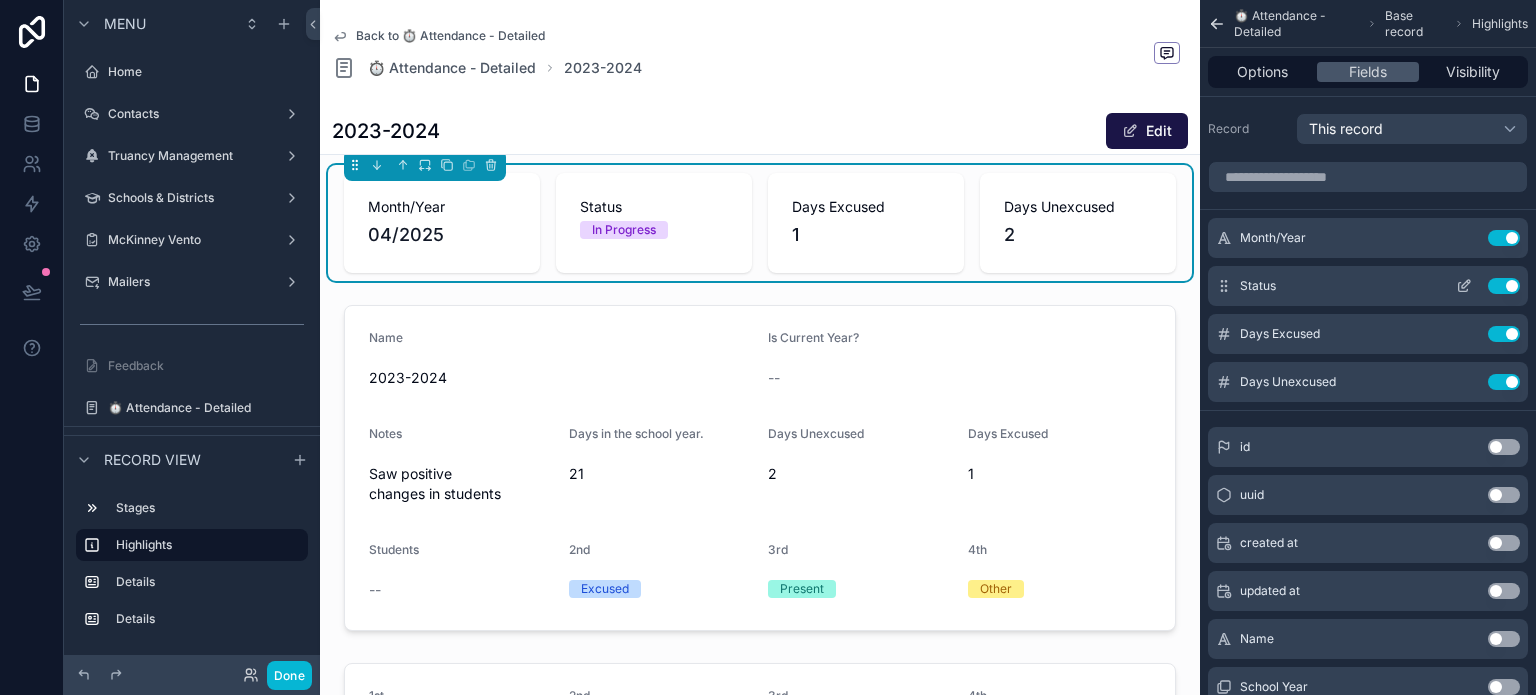 click at bounding box center [1464, 286] 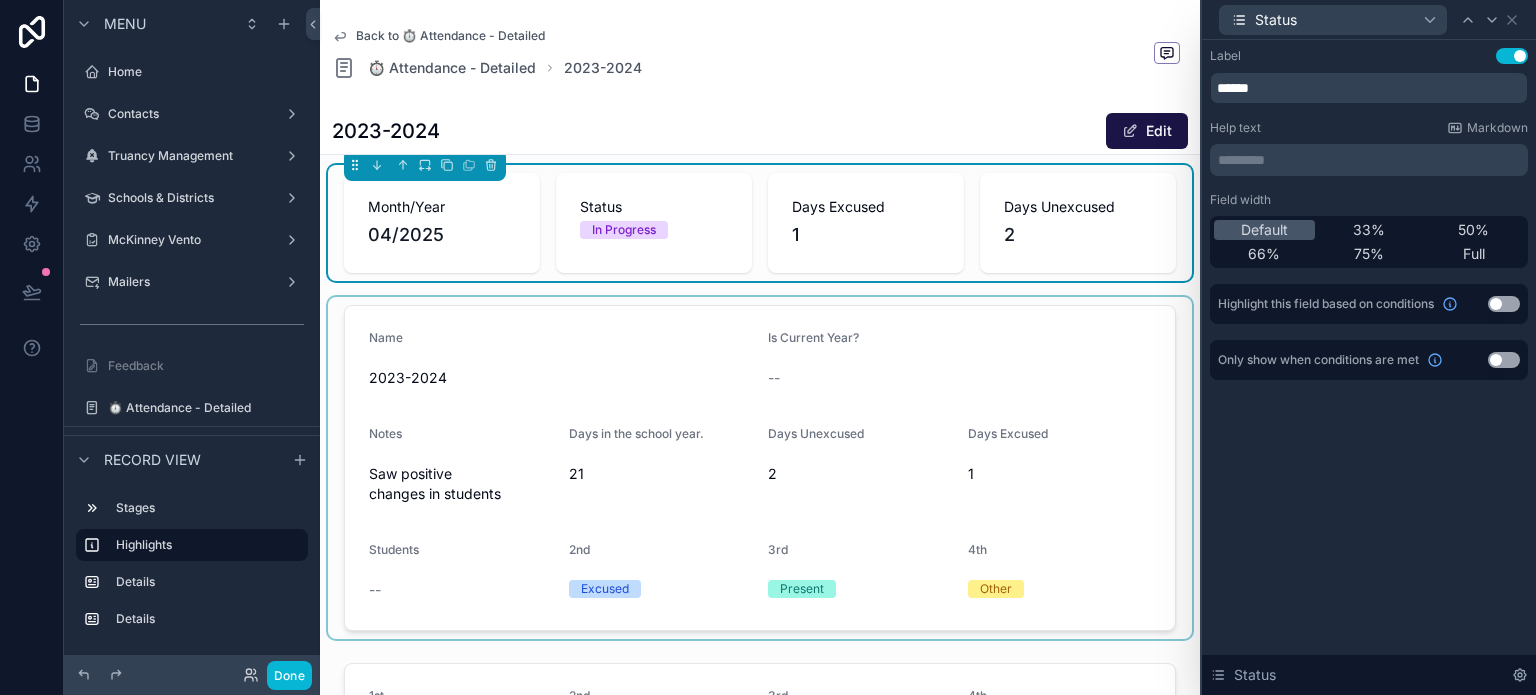 click at bounding box center (760, 468) 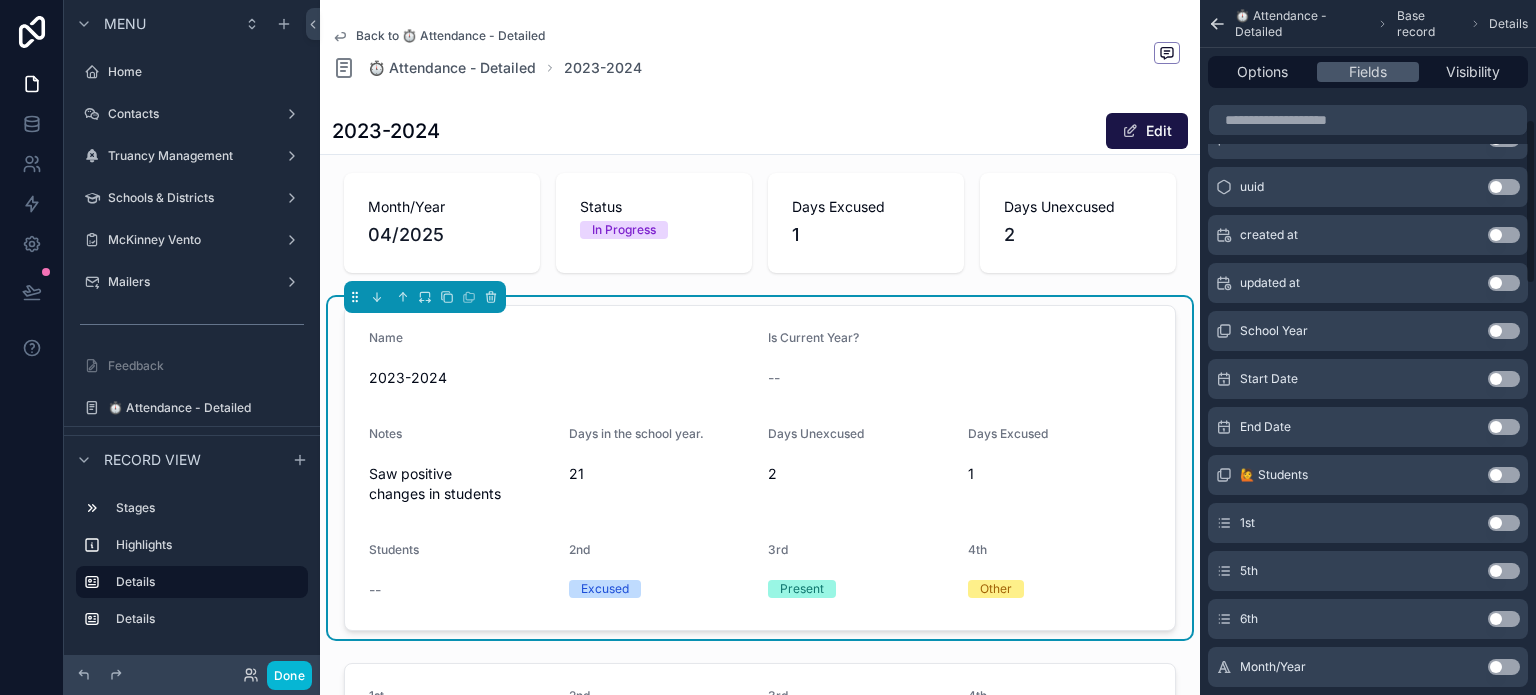 scroll, scrollTop: 600, scrollLeft: 0, axis: vertical 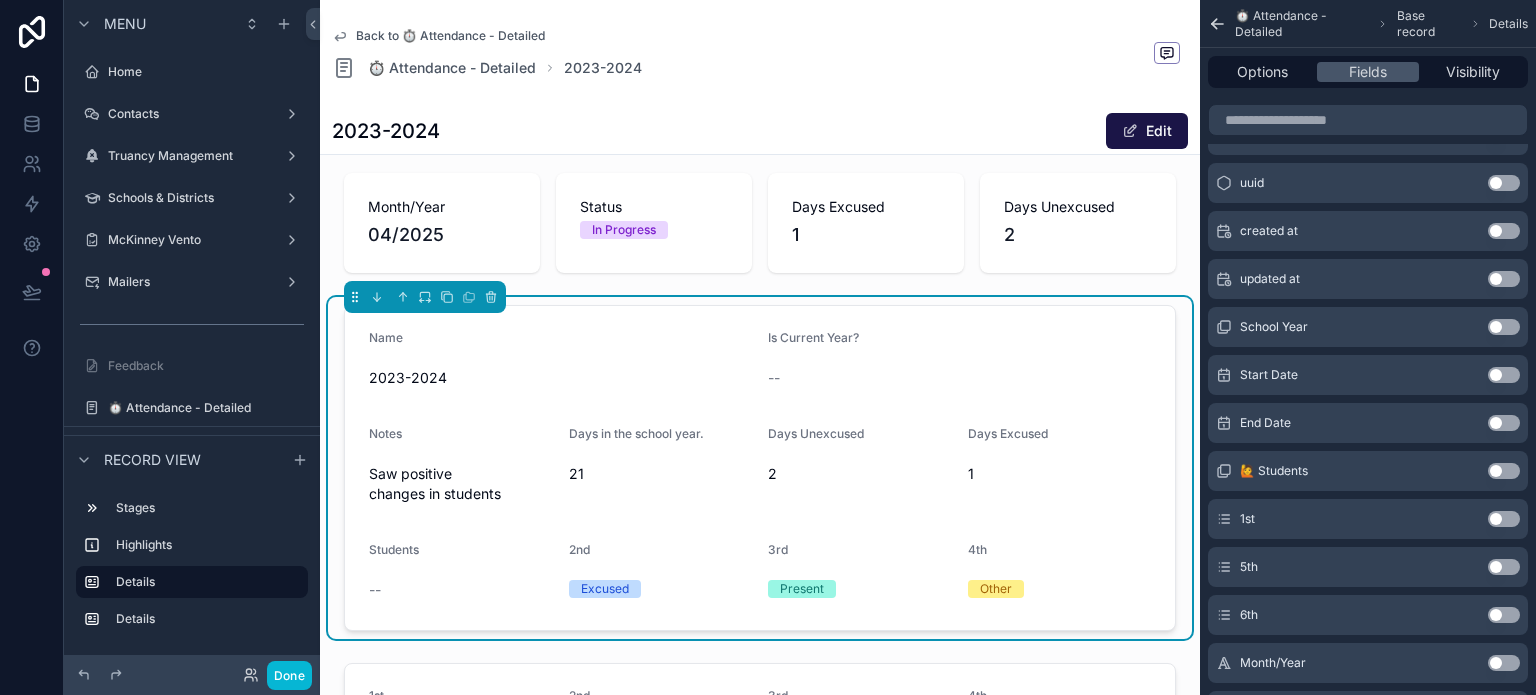 click on "Use setting" at bounding box center (1504, 471) 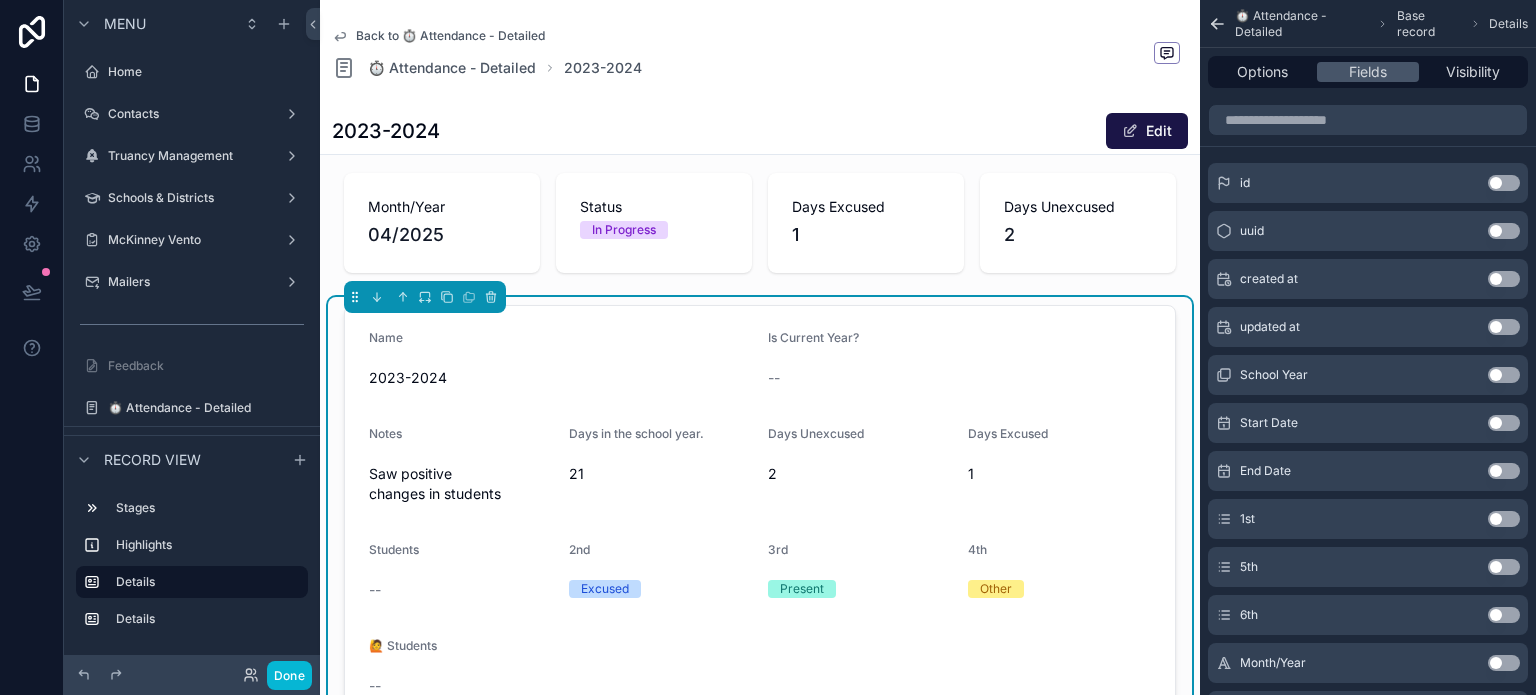 click on "Use setting" at bounding box center [1504, 375] 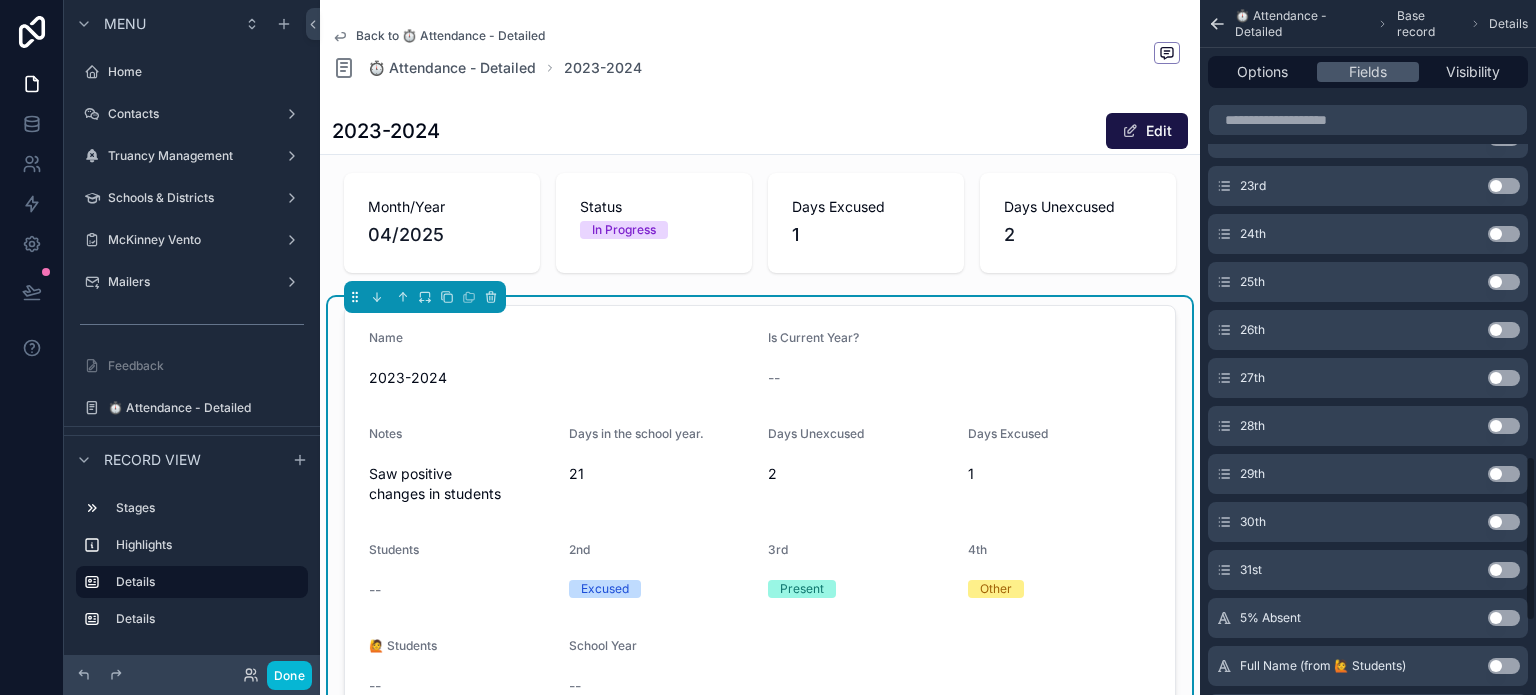 scroll, scrollTop: 2200, scrollLeft: 0, axis: vertical 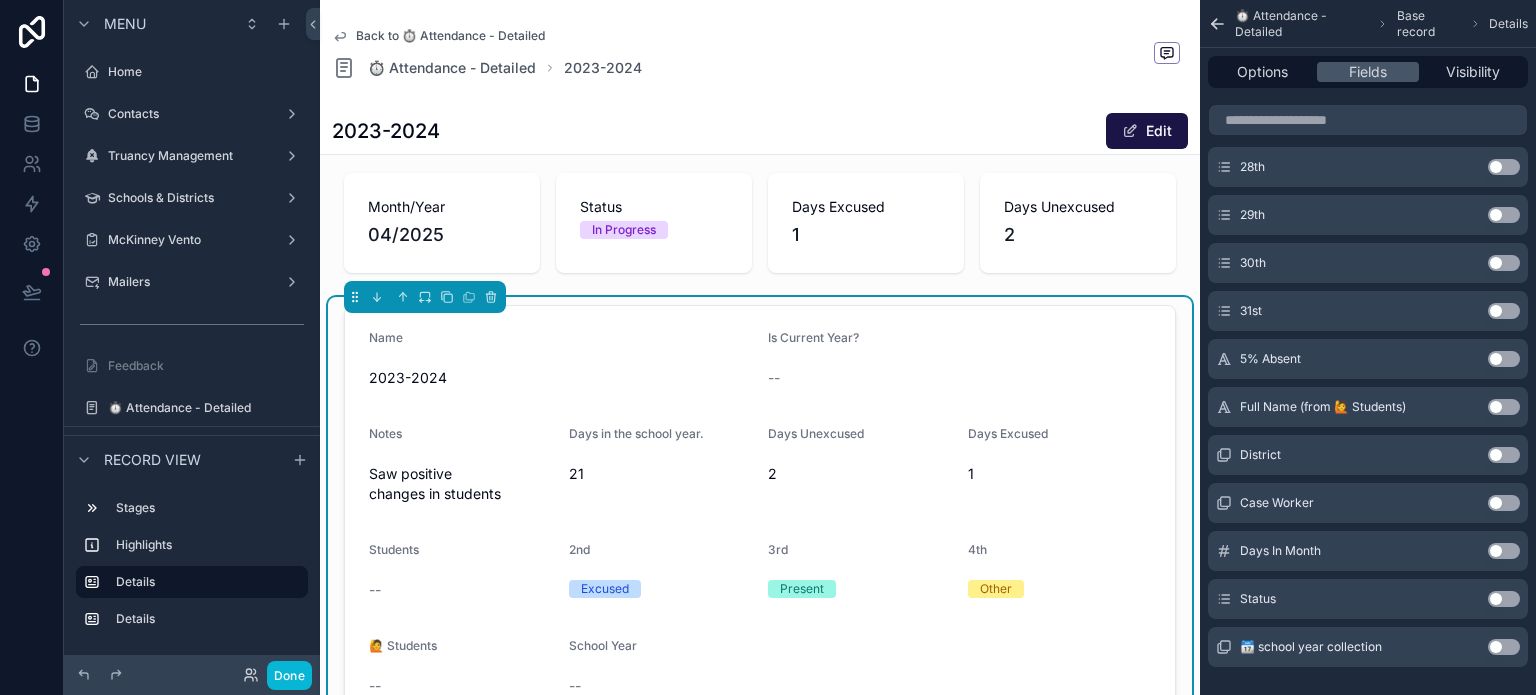 click on "Use setting" at bounding box center (1504, 359) 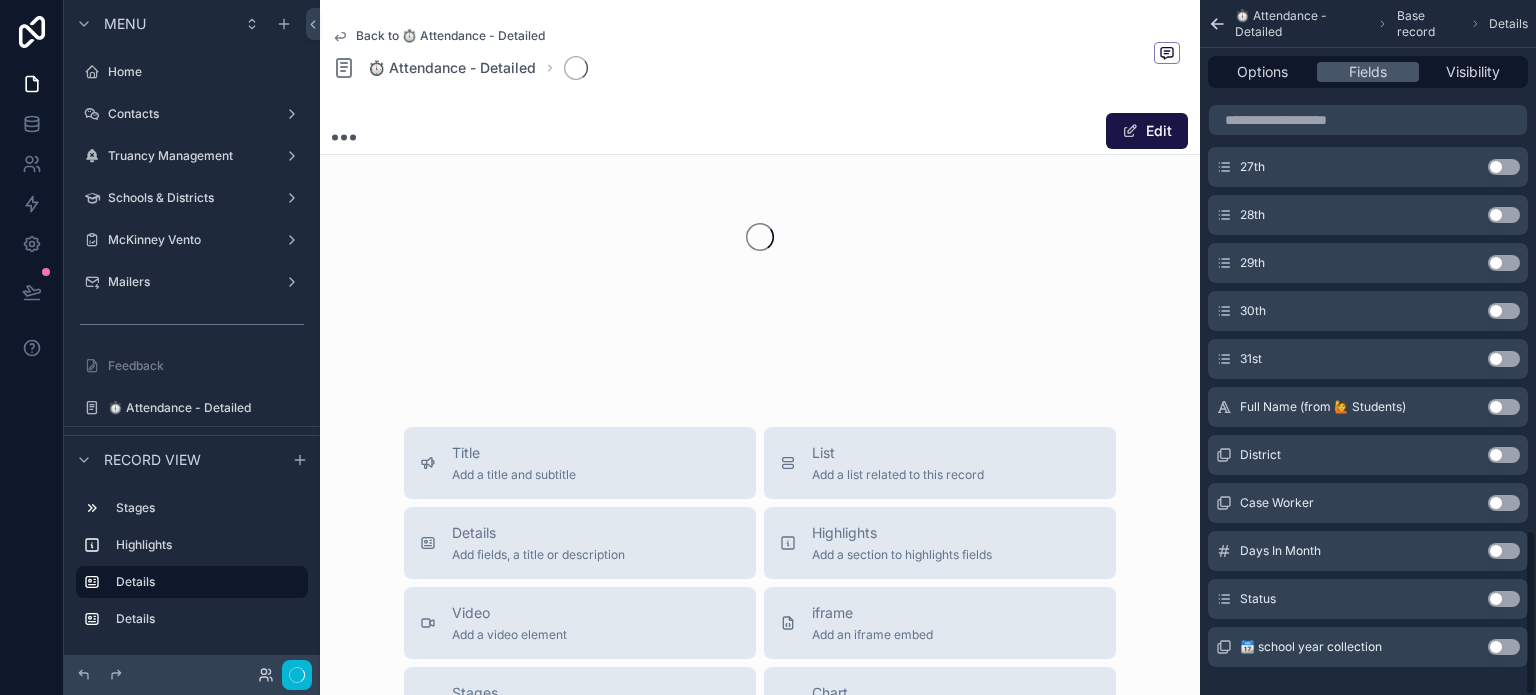 scroll, scrollTop: 2227, scrollLeft: 0, axis: vertical 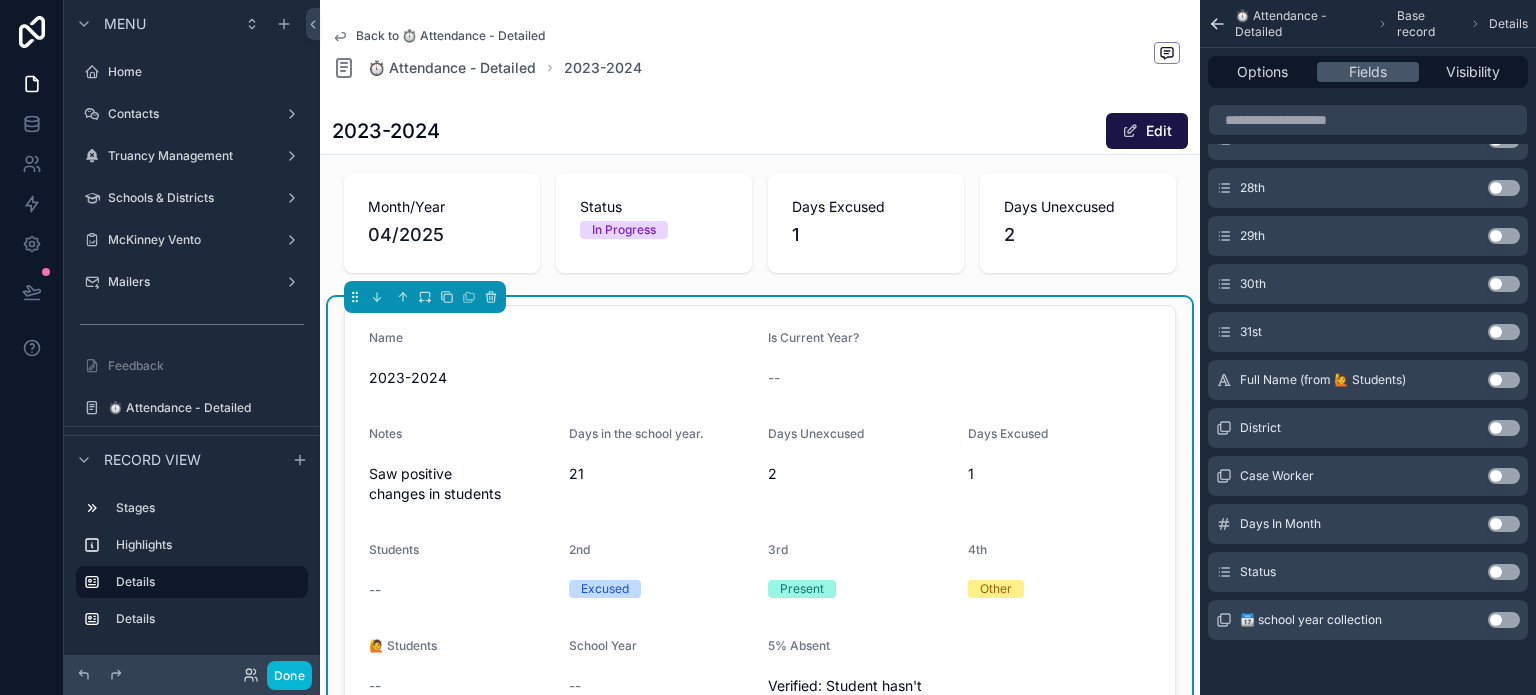 click on "Use setting" at bounding box center [1504, 428] 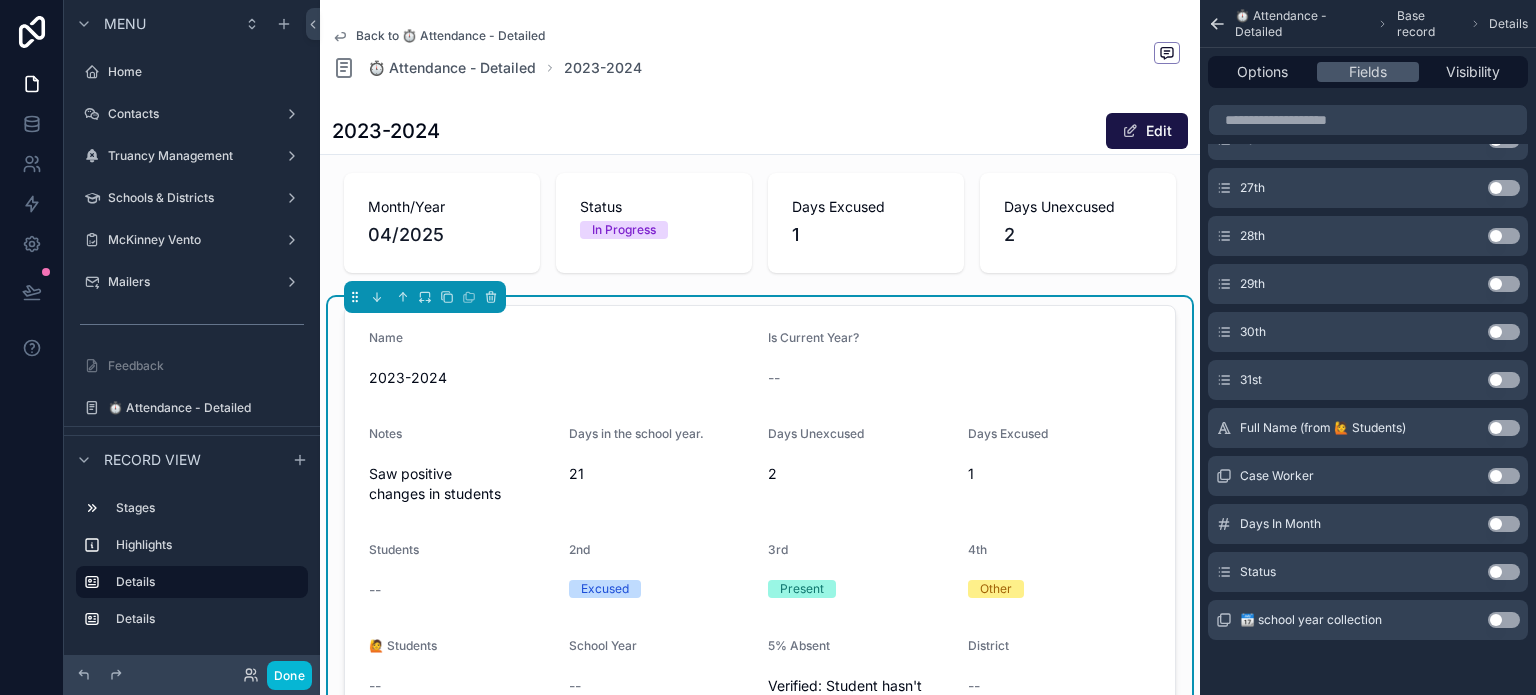 click on "Use setting" at bounding box center [1504, 572] 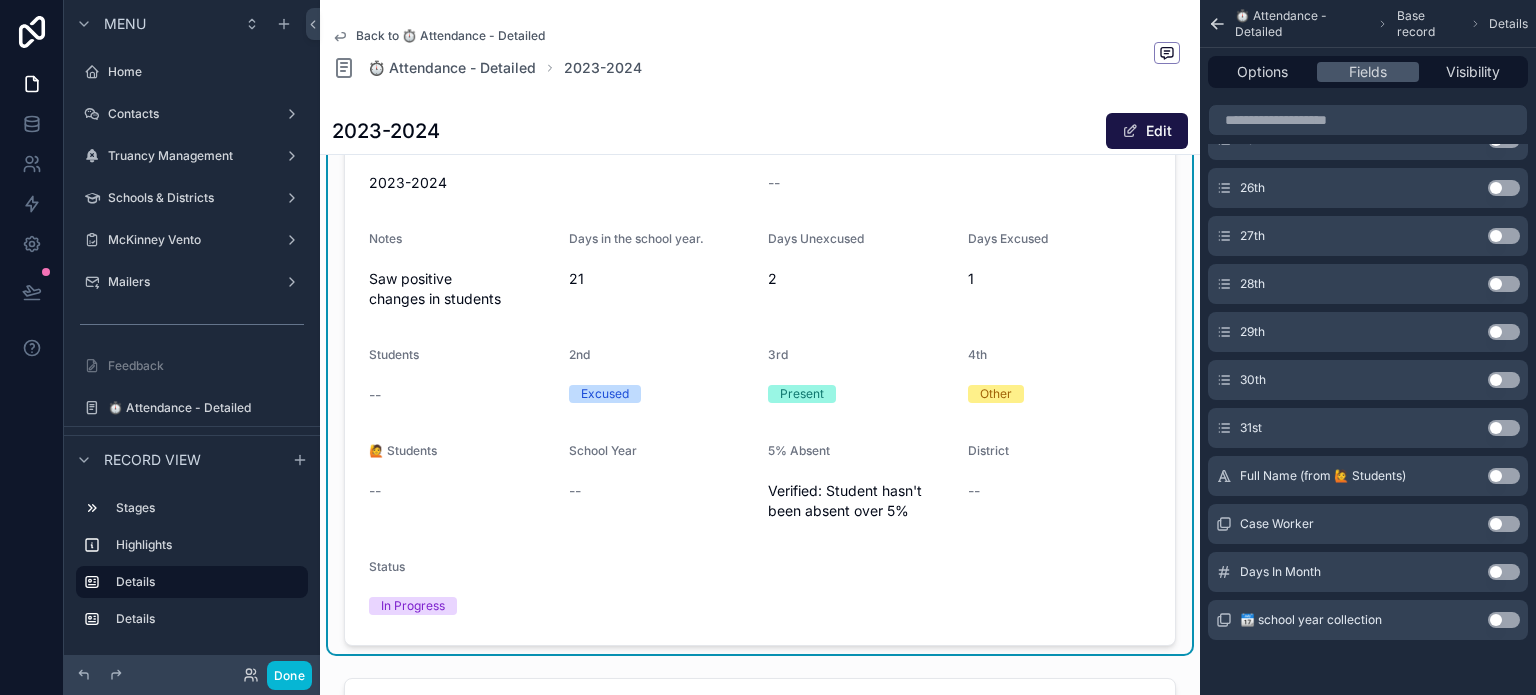 scroll, scrollTop: 300, scrollLeft: 0, axis: vertical 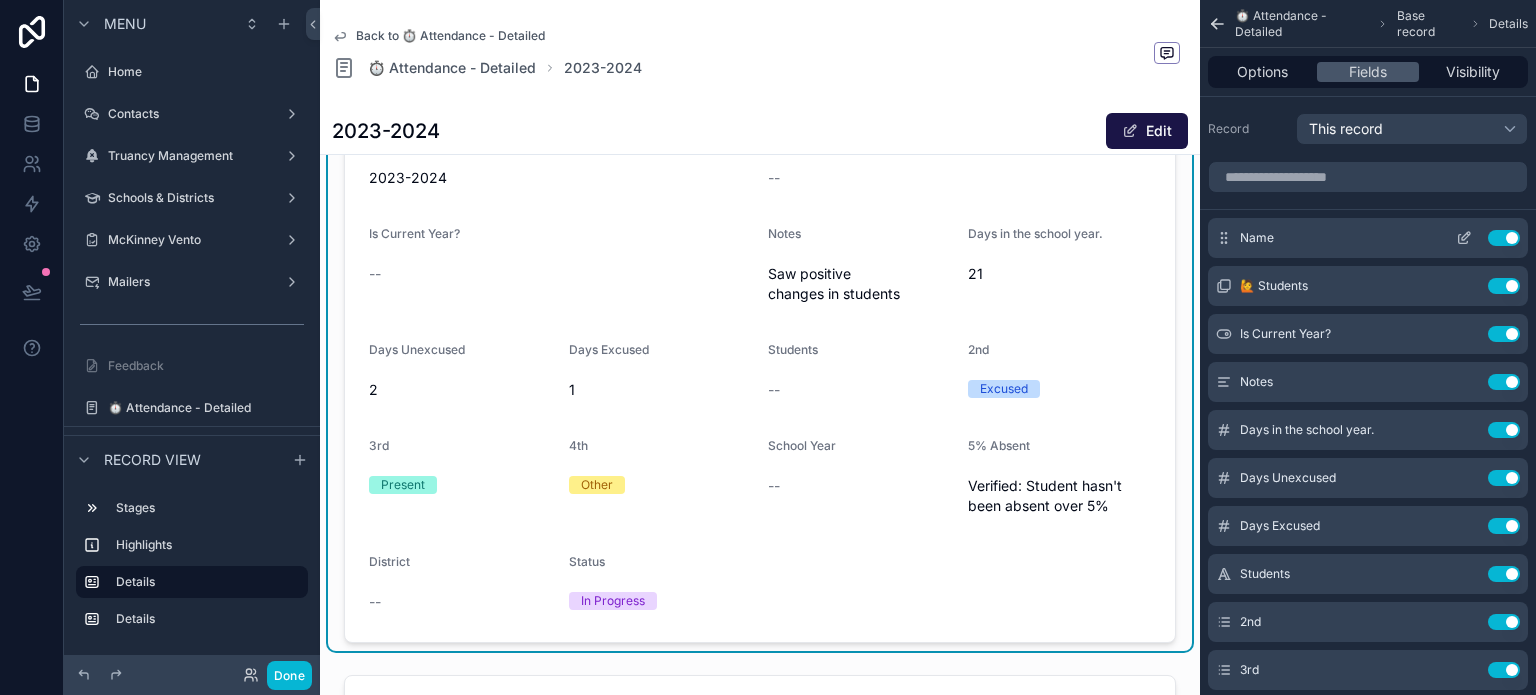 click on "Use setting" at bounding box center (1484, 238) 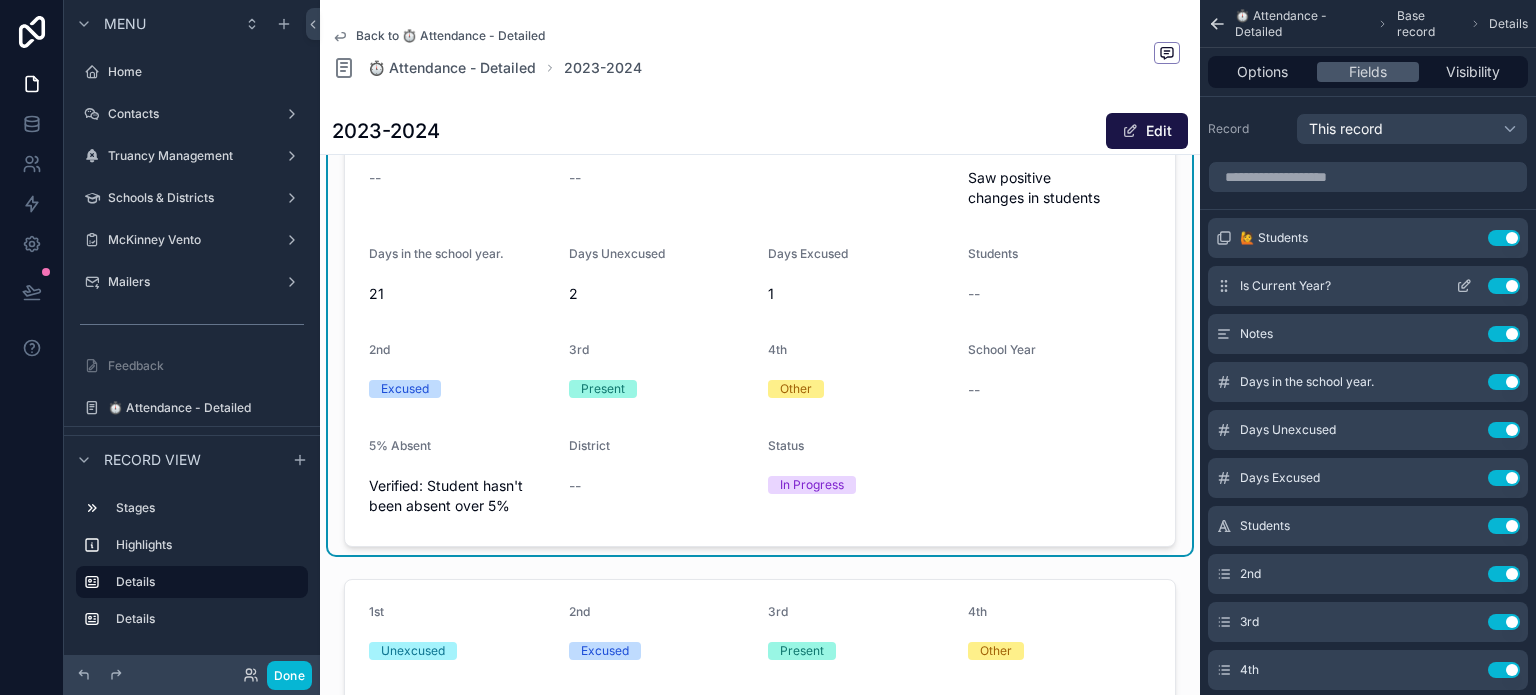 click on "Use setting" at bounding box center (1504, 286) 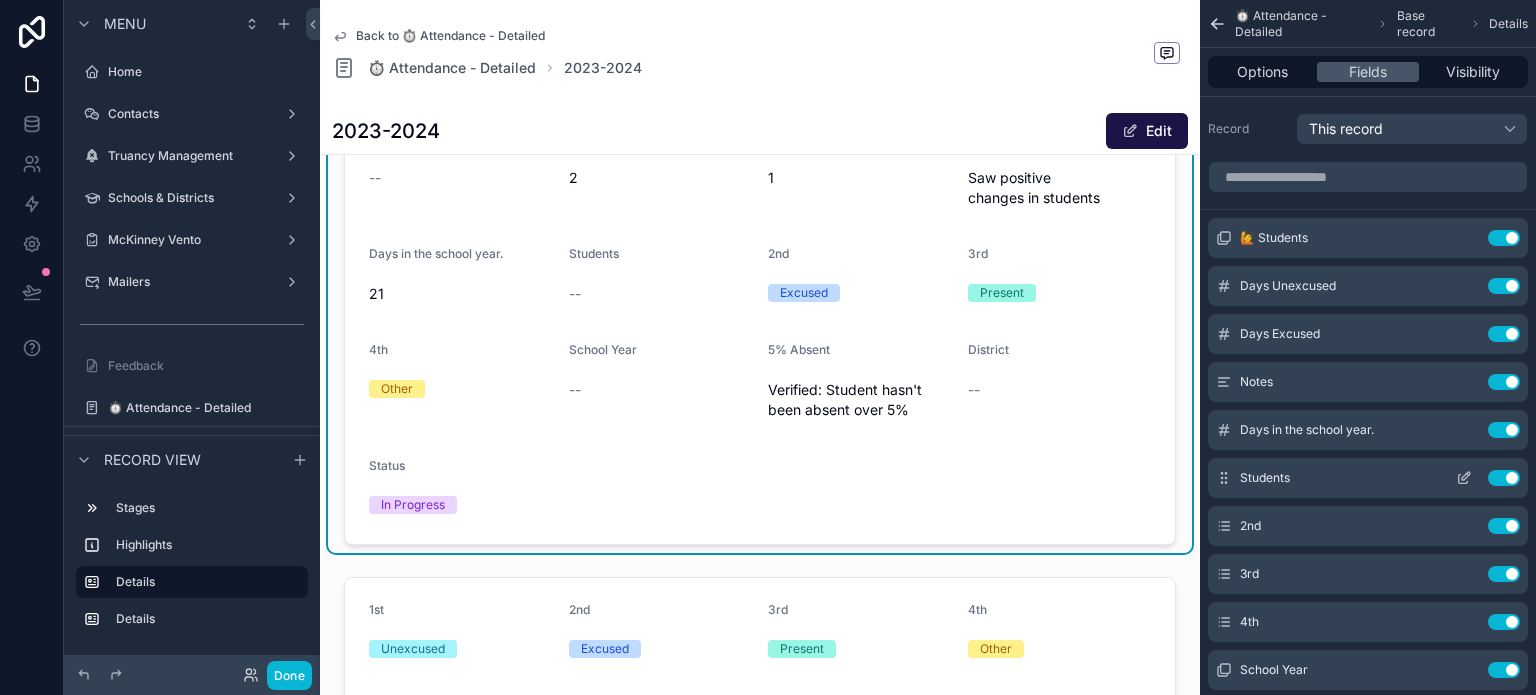 click on "Use setting" at bounding box center [1504, 478] 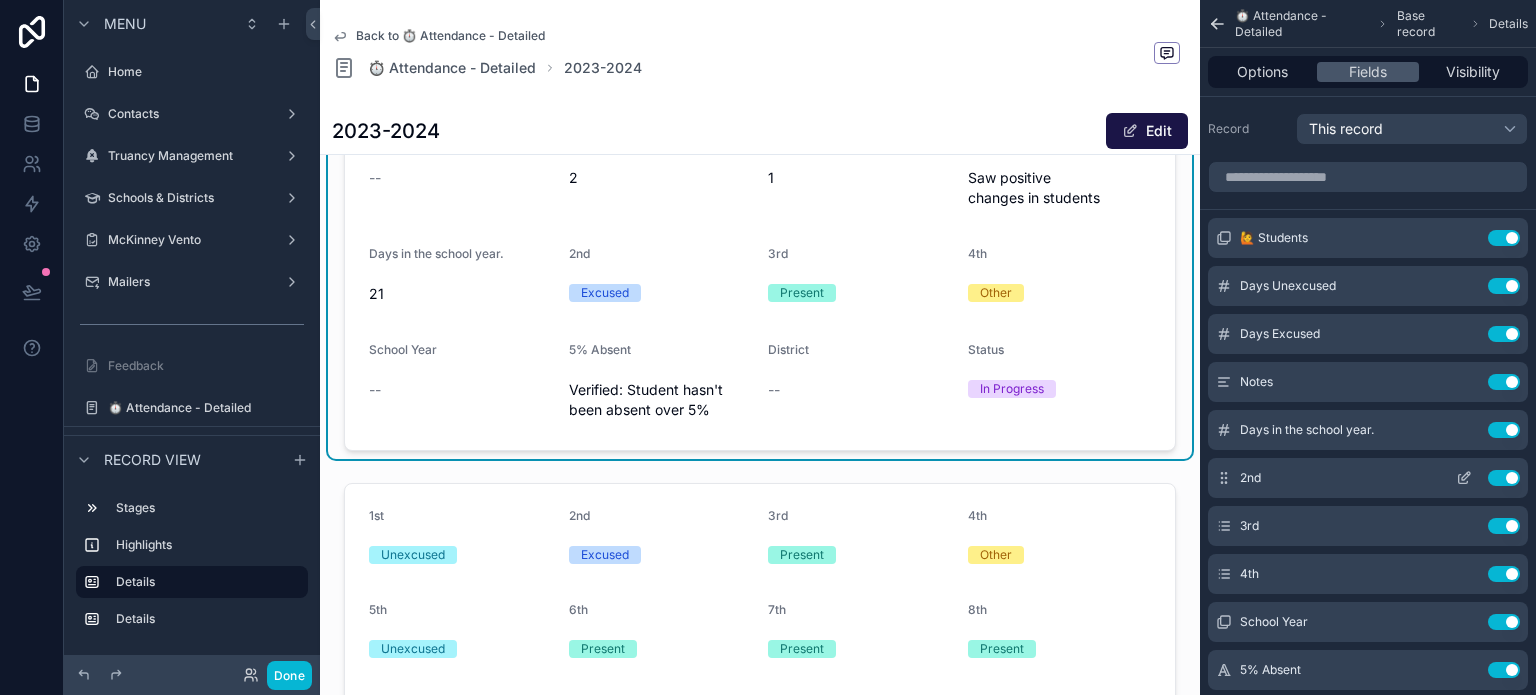 click on "Use setting" at bounding box center [1504, 478] 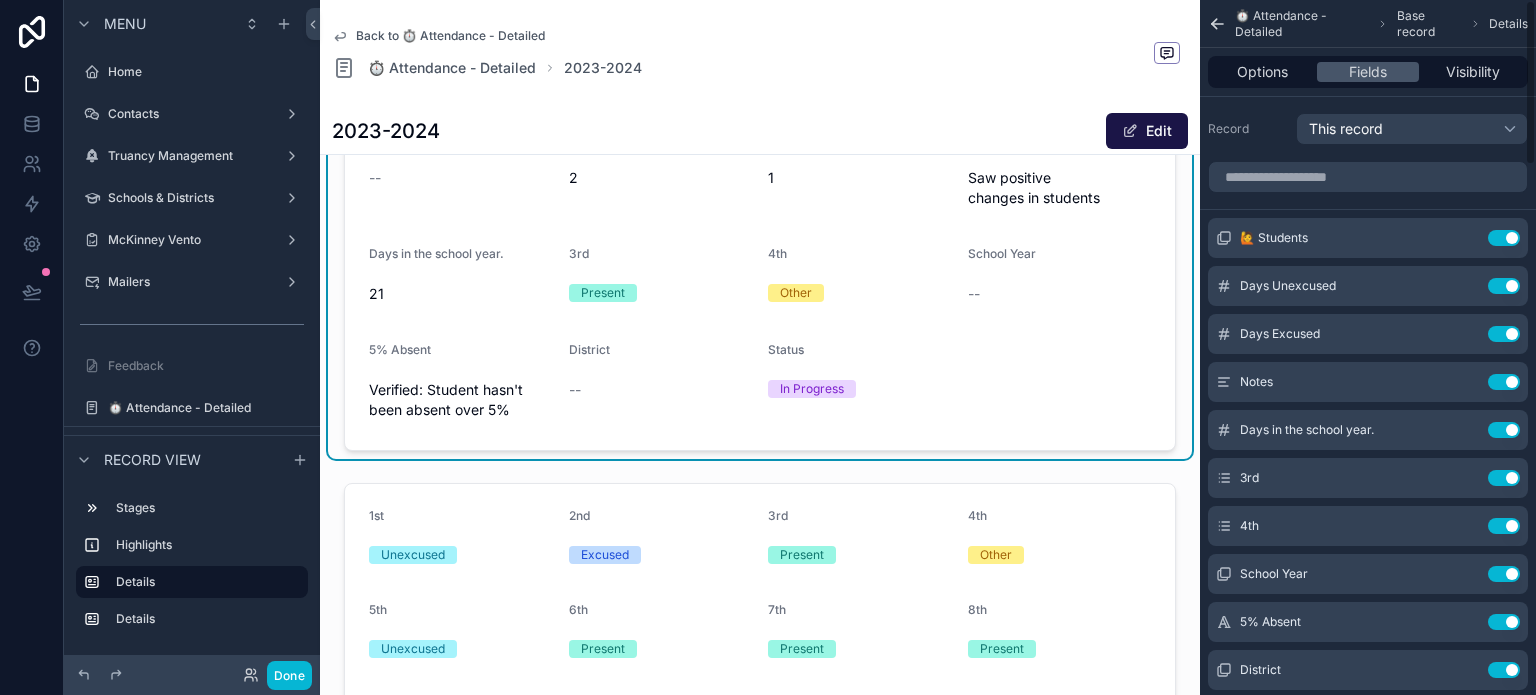 click on "Use setting" at bounding box center (1504, 478) 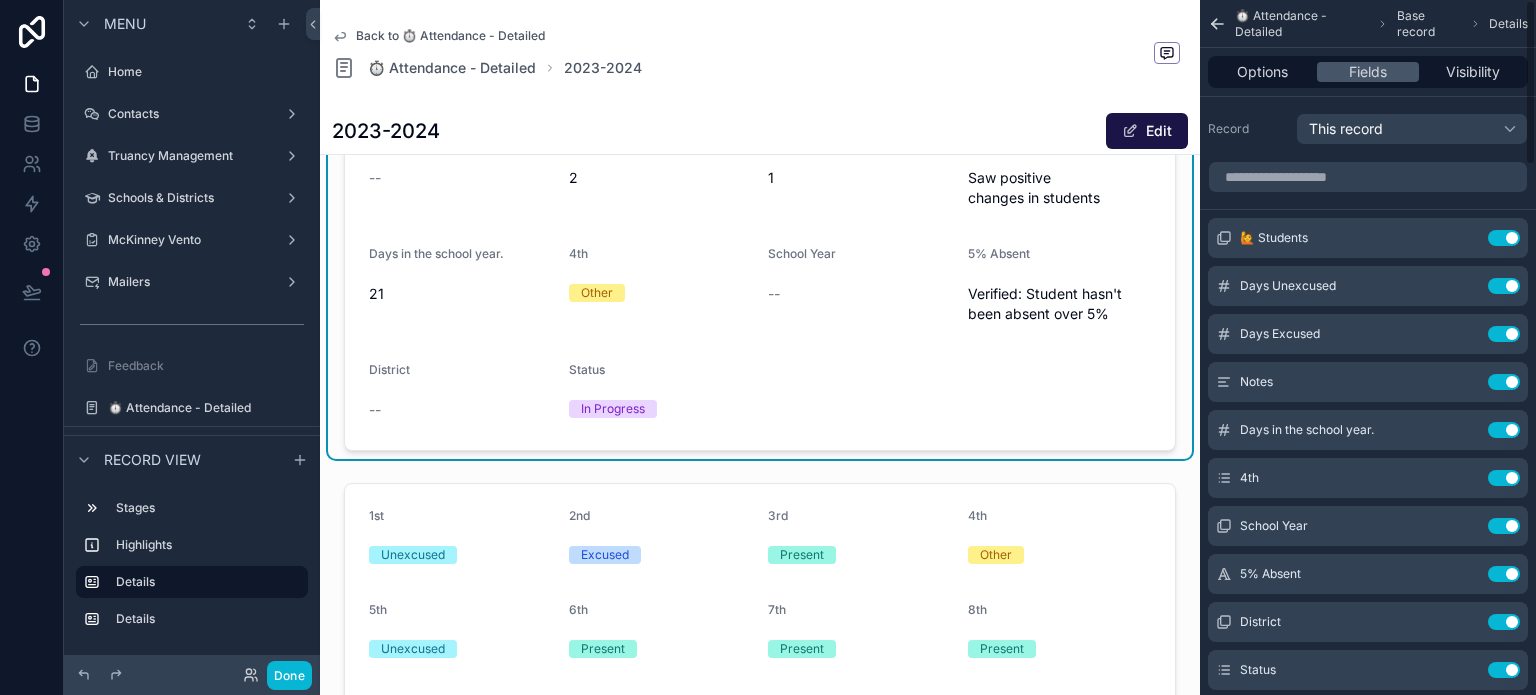click on "Use setting" at bounding box center (1504, 478) 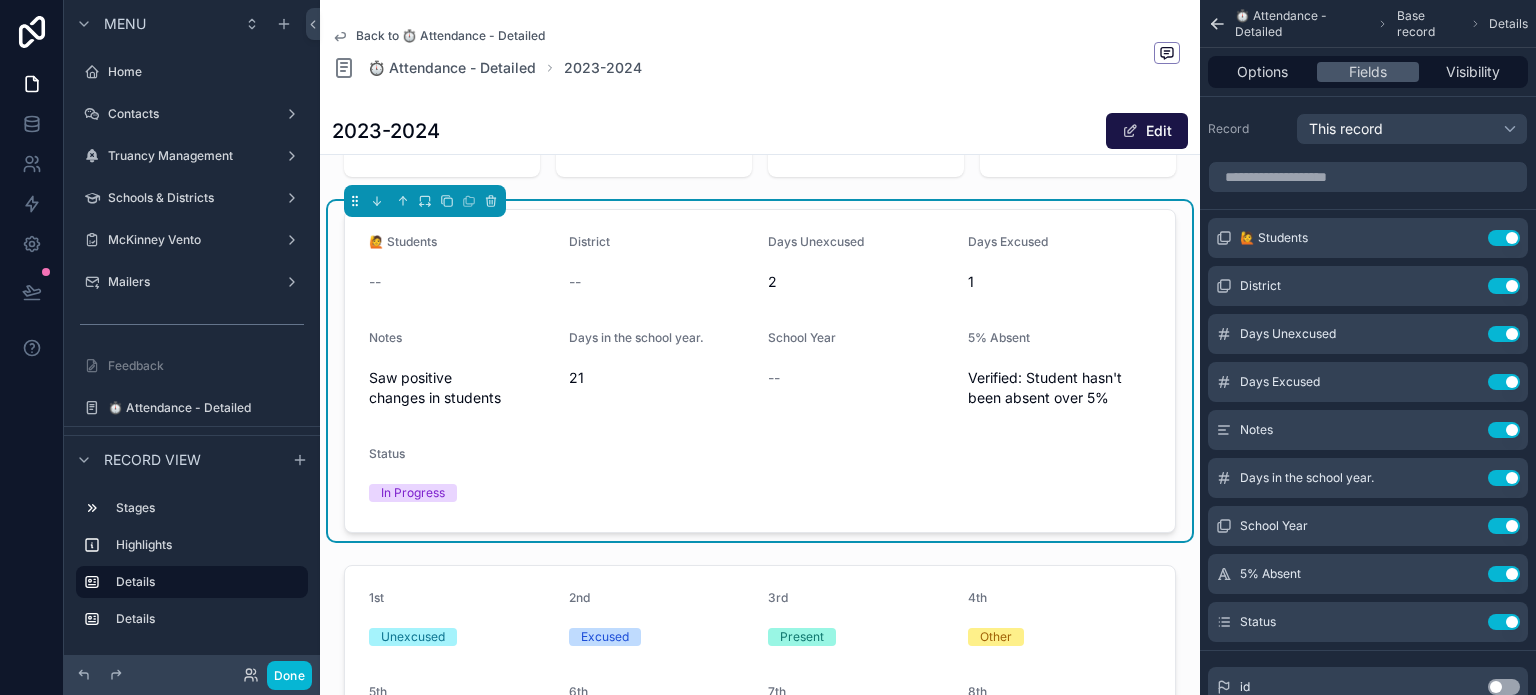 scroll, scrollTop: 200, scrollLeft: 0, axis: vertical 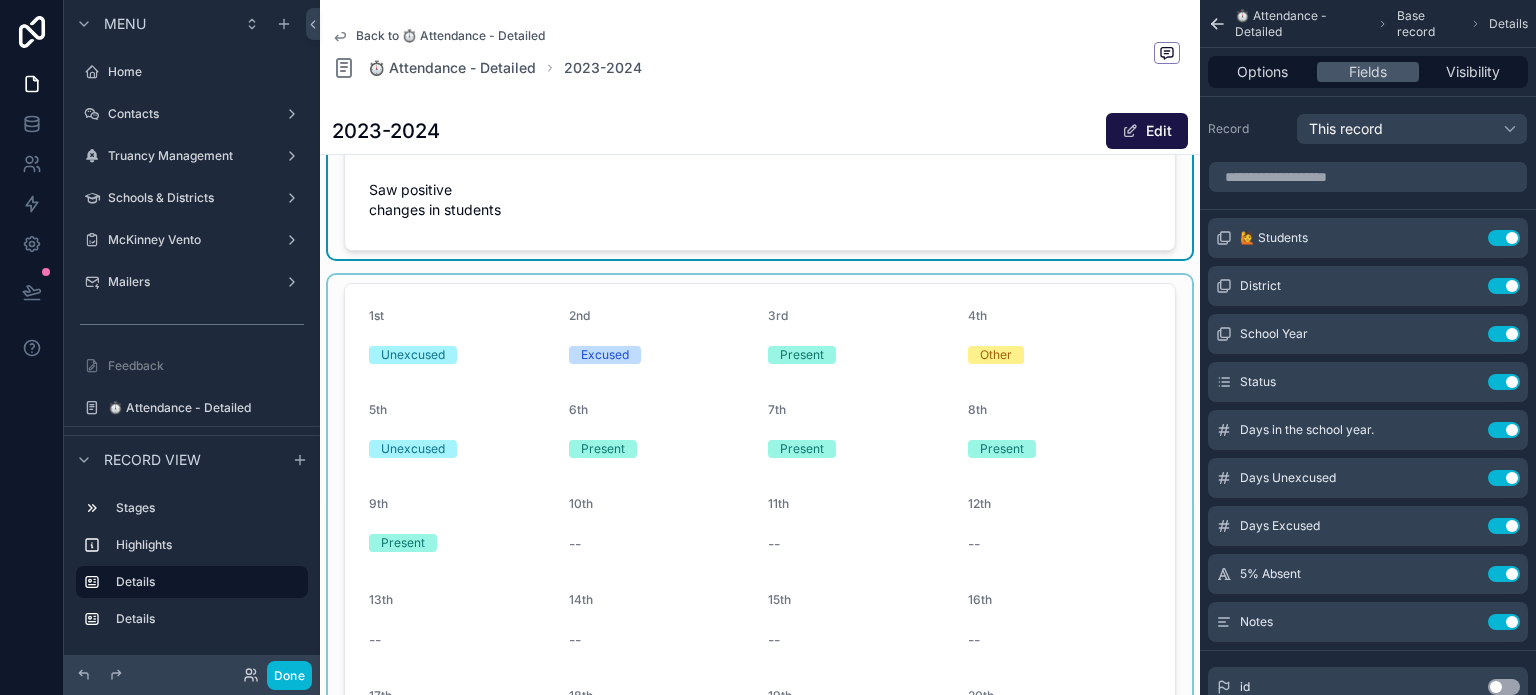 click at bounding box center (760, 674) 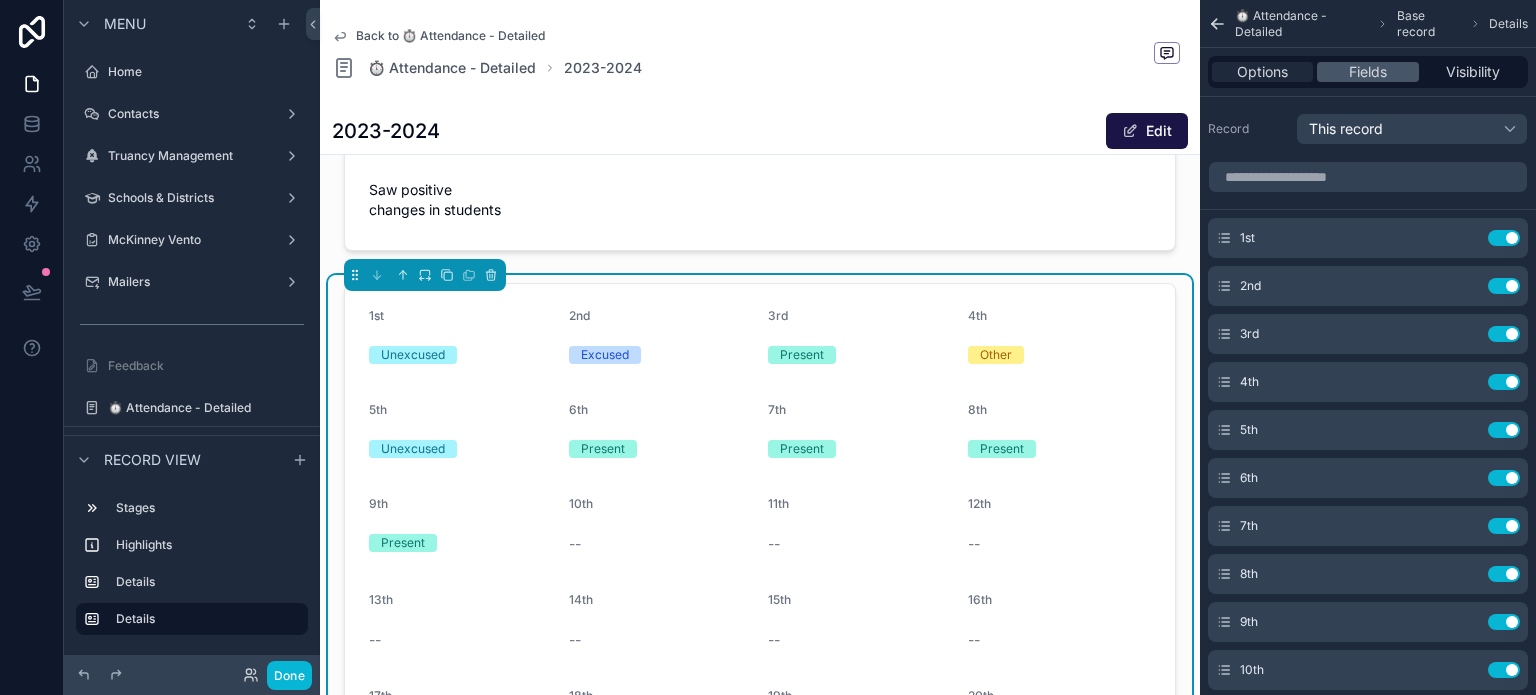 click on "Options" at bounding box center (1262, 72) 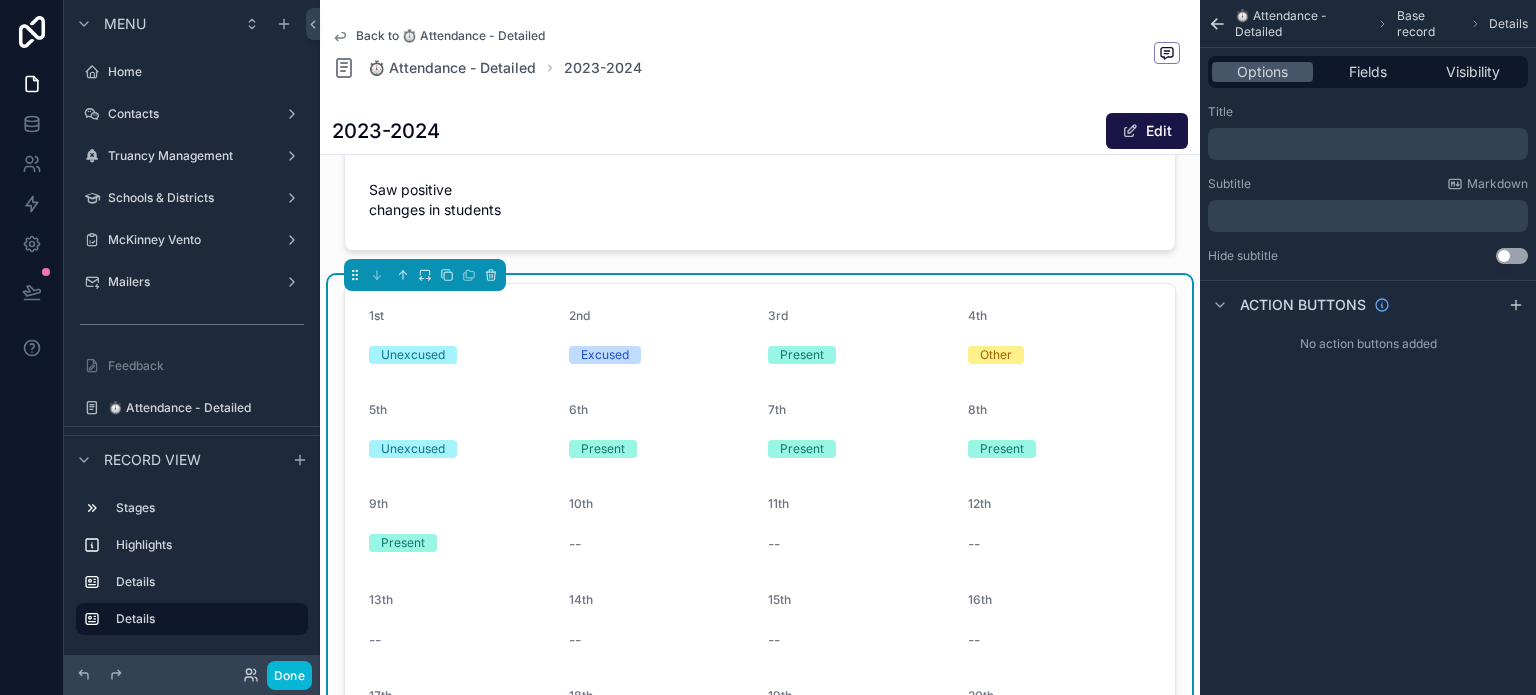 click on "﻿" at bounding box center (1370, 144) 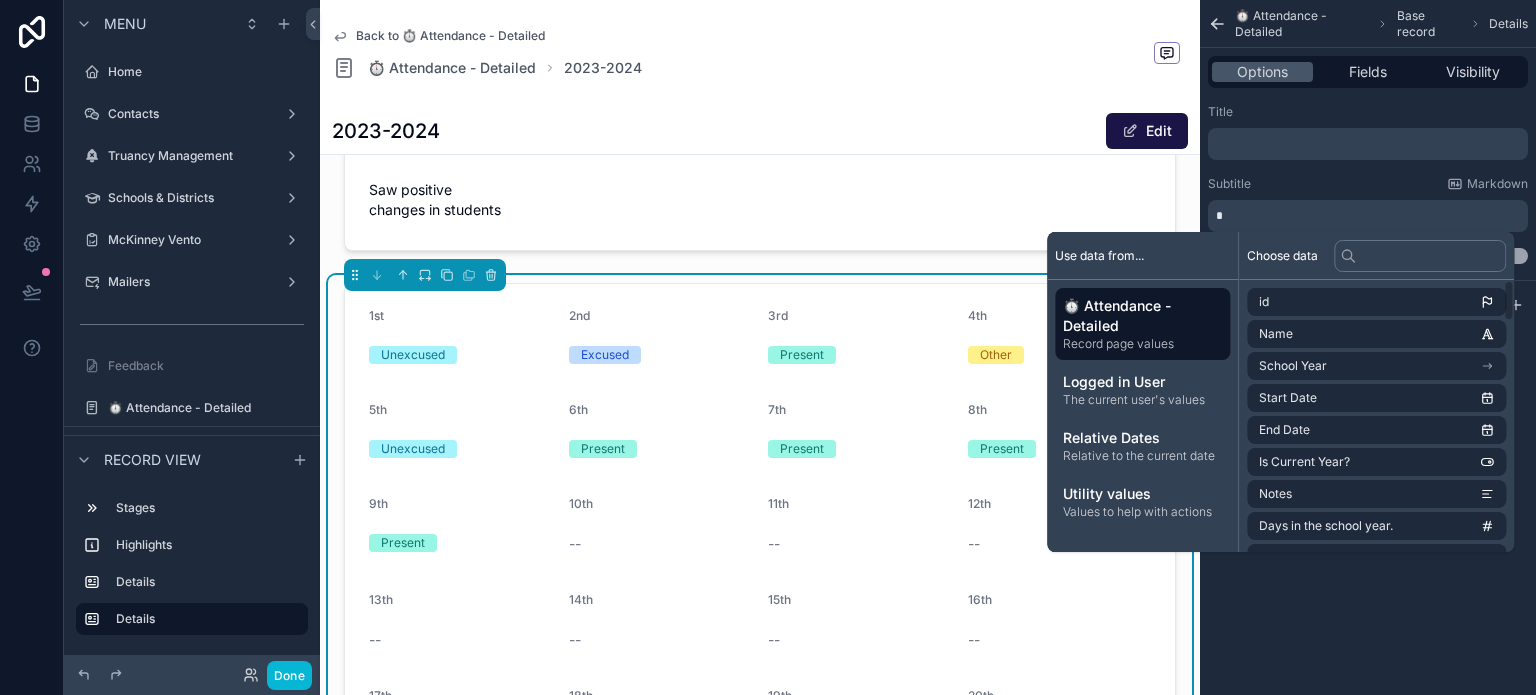 type 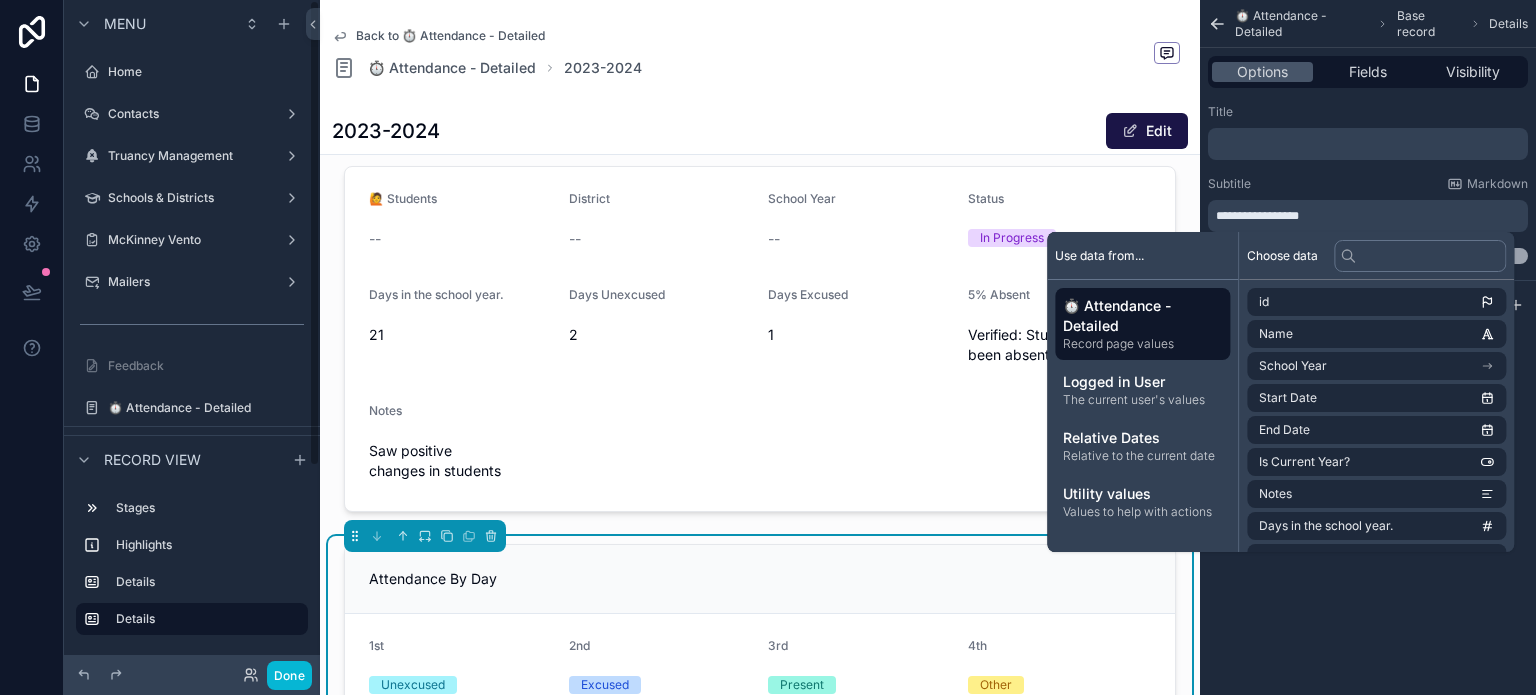 scroll, scrollTop: 200, scrollLeft: 0, axis: vertical 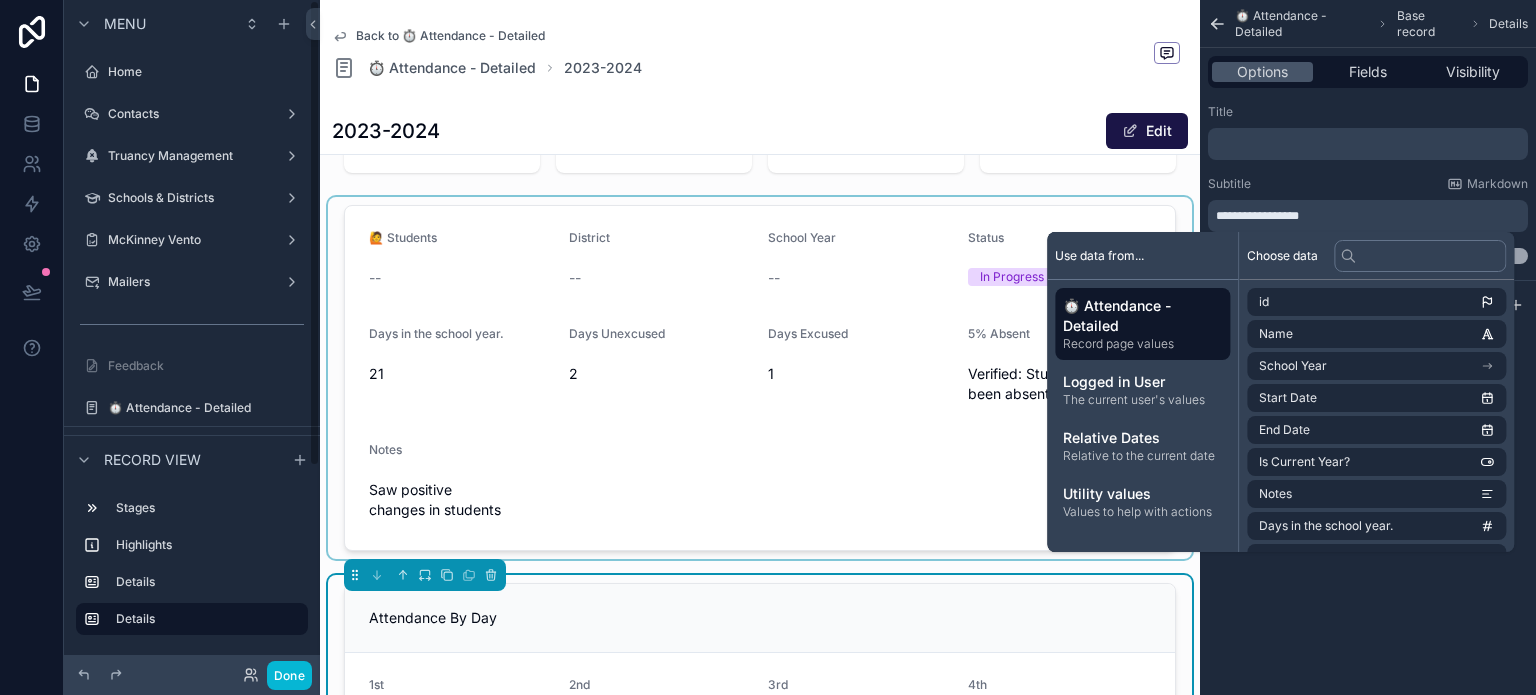 click at bounding box center (760, 378) 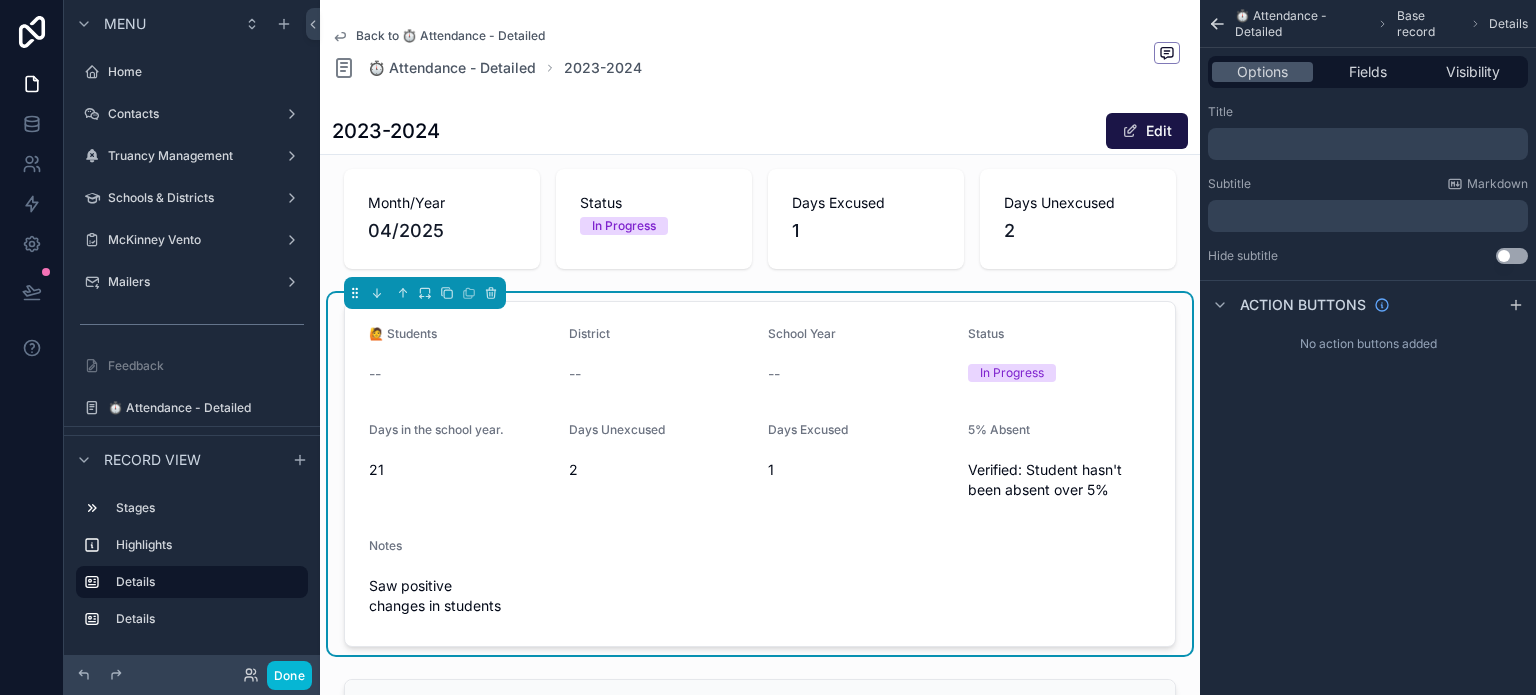 scroll, scrollTop: 100, scrollLeft: 0, axis: vertical 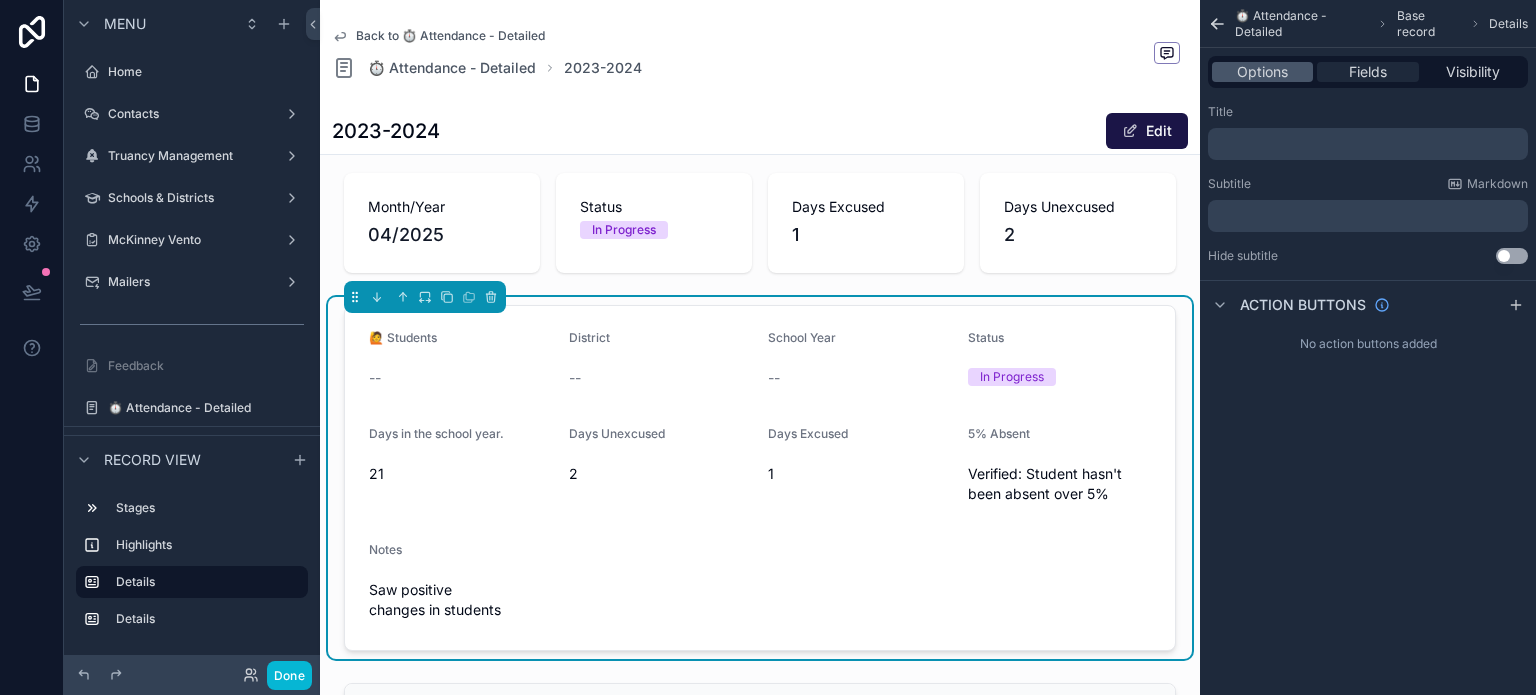 click on "Fields" at bounding box center [1368, 72] 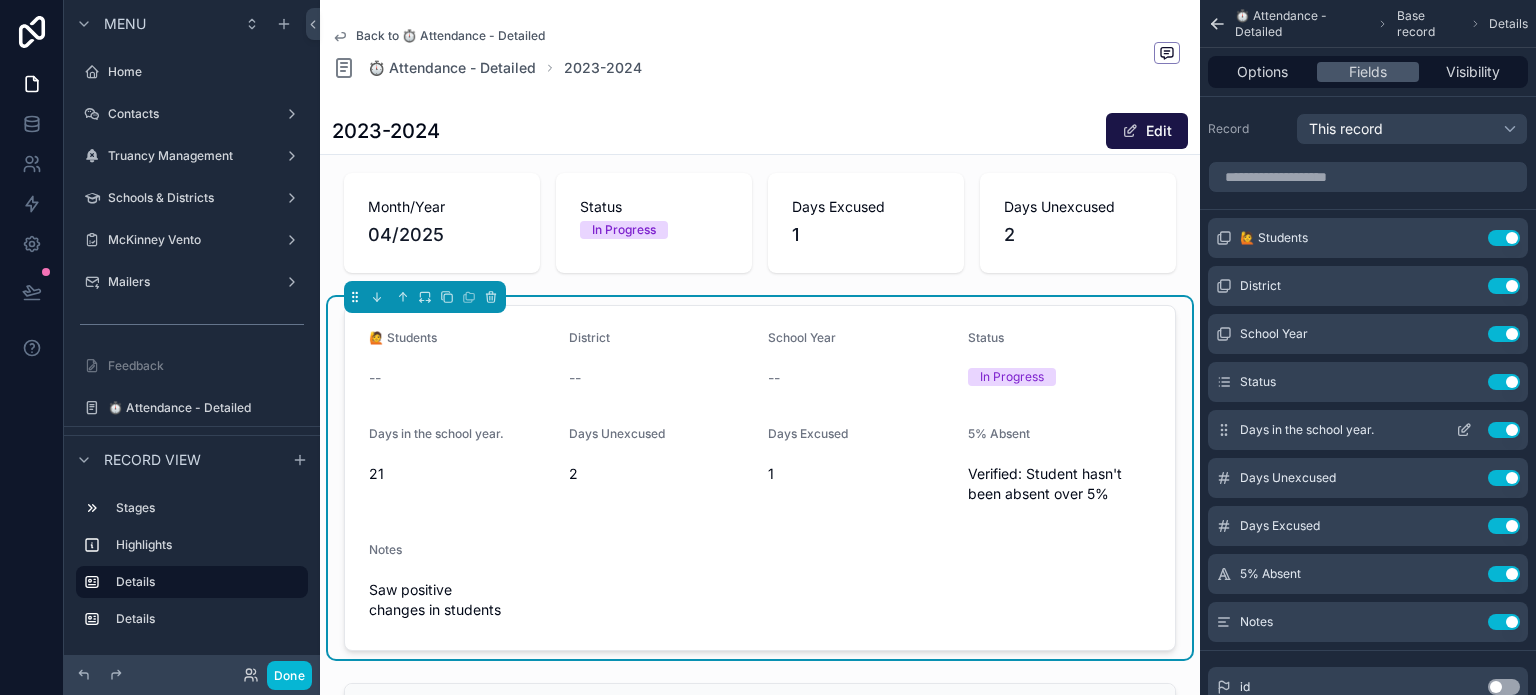 click on "Use setting" at bounding box center (1504, 430) 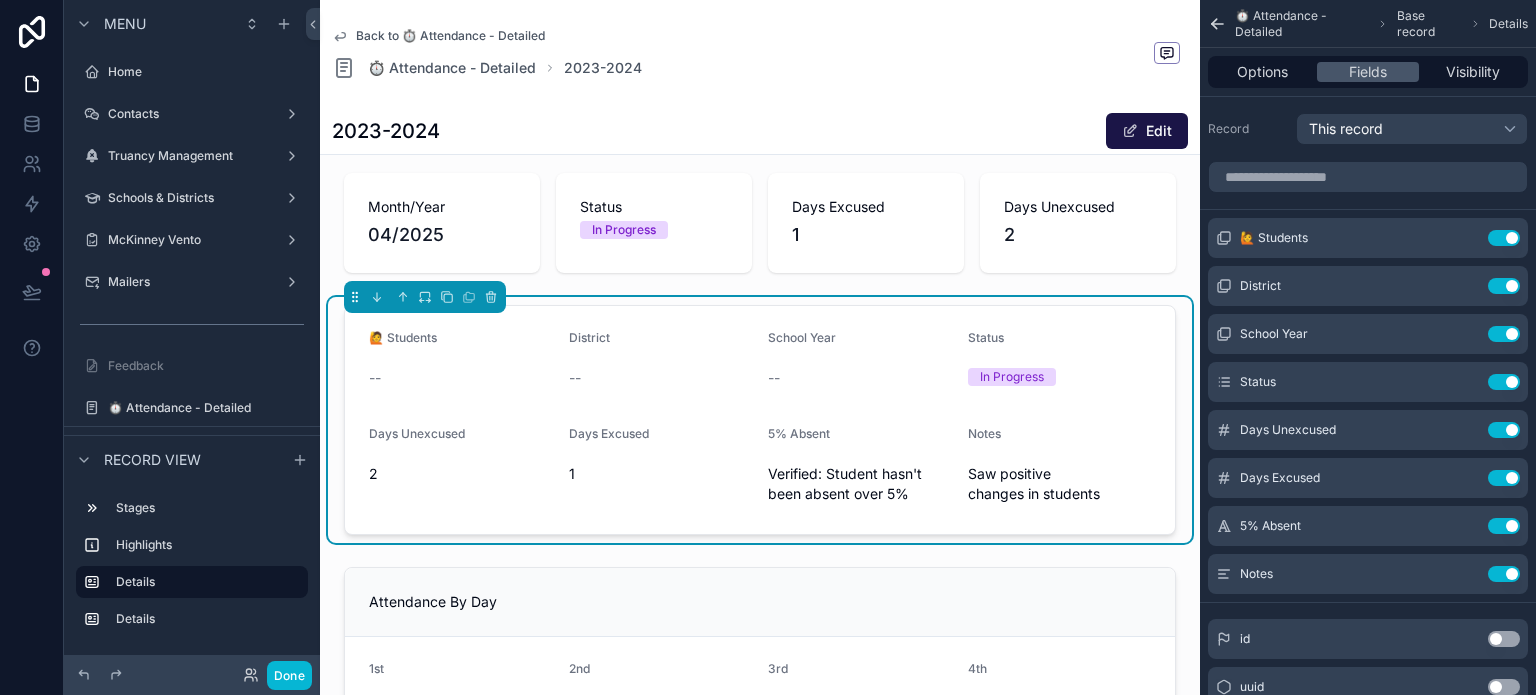 click on "Use setting" at bounding box center (1504, 430) 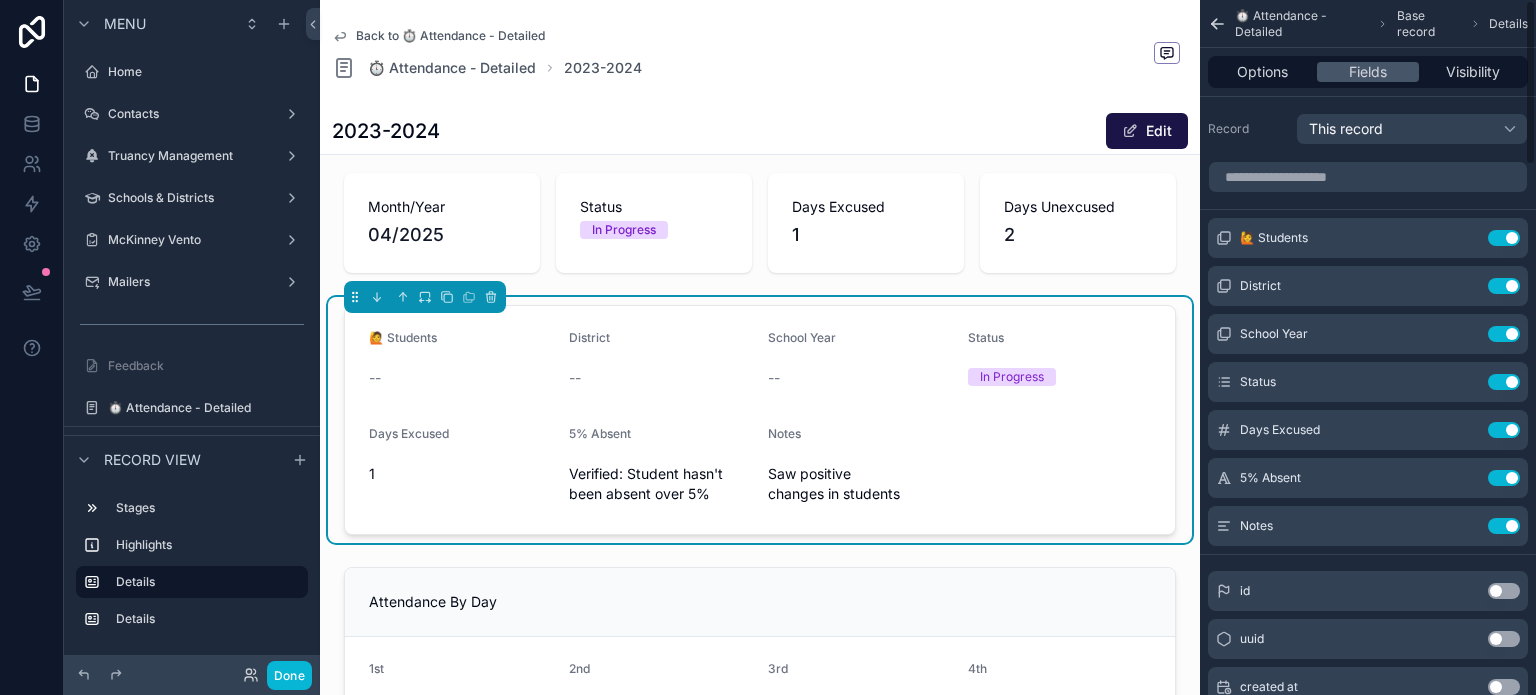 click on "Use setting" at bounding box center (1504, 430) 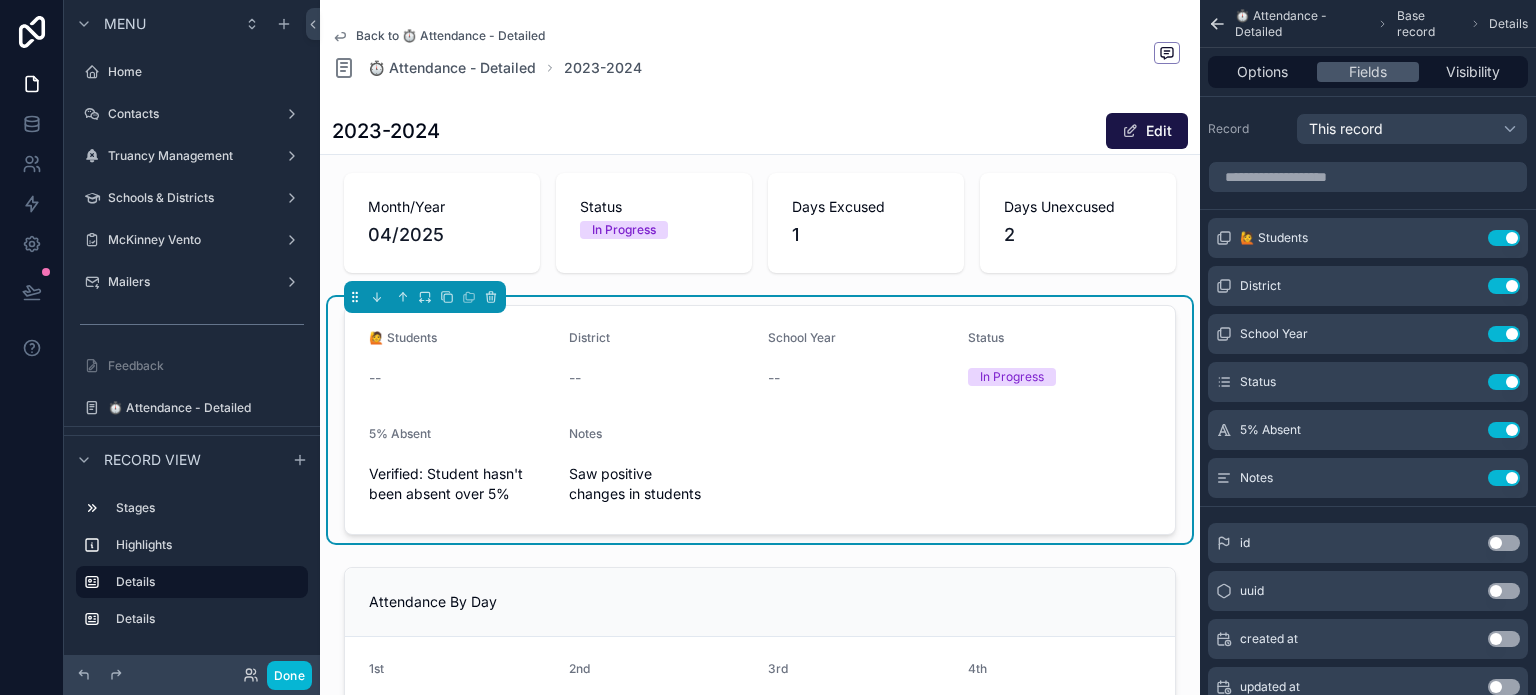 click on "Use setting" at bounding box center [1504, 430] 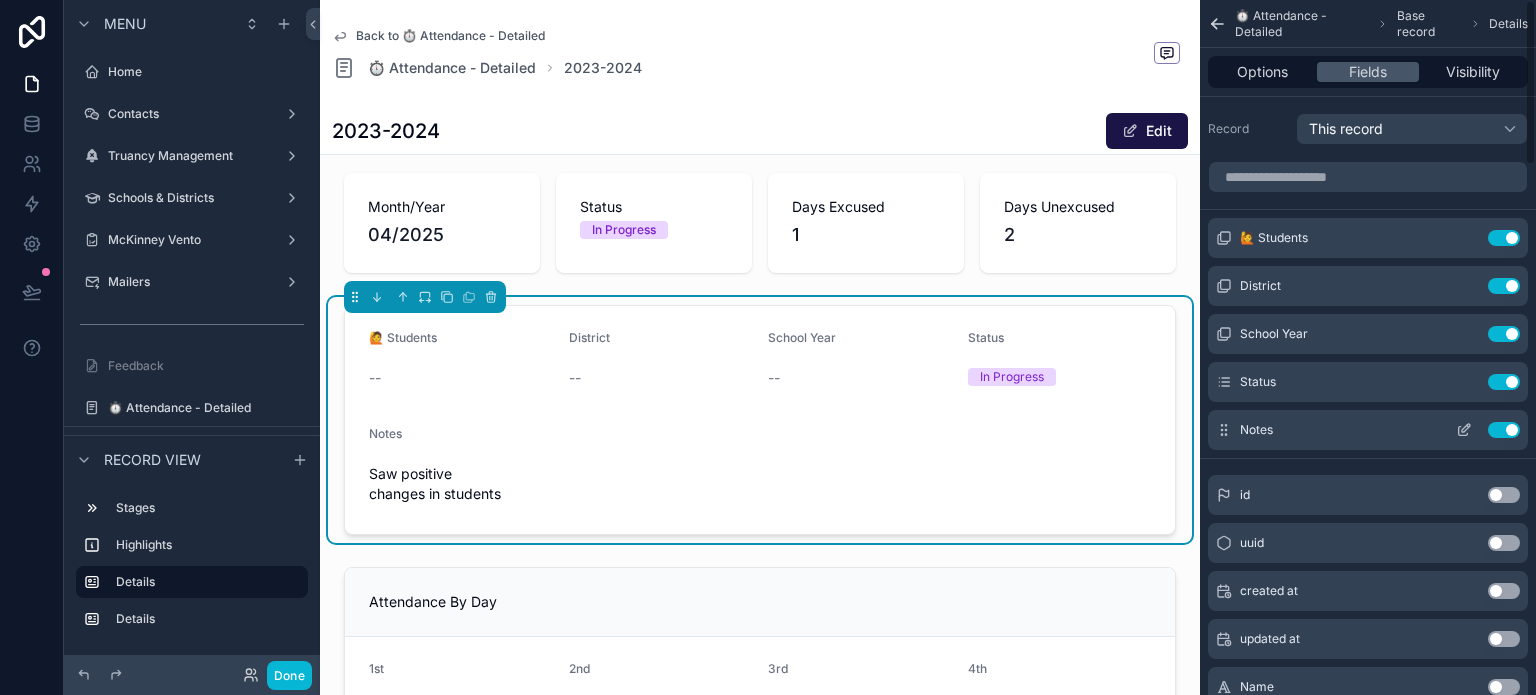 click on "Use setting" at bounding box center (1504, 430) 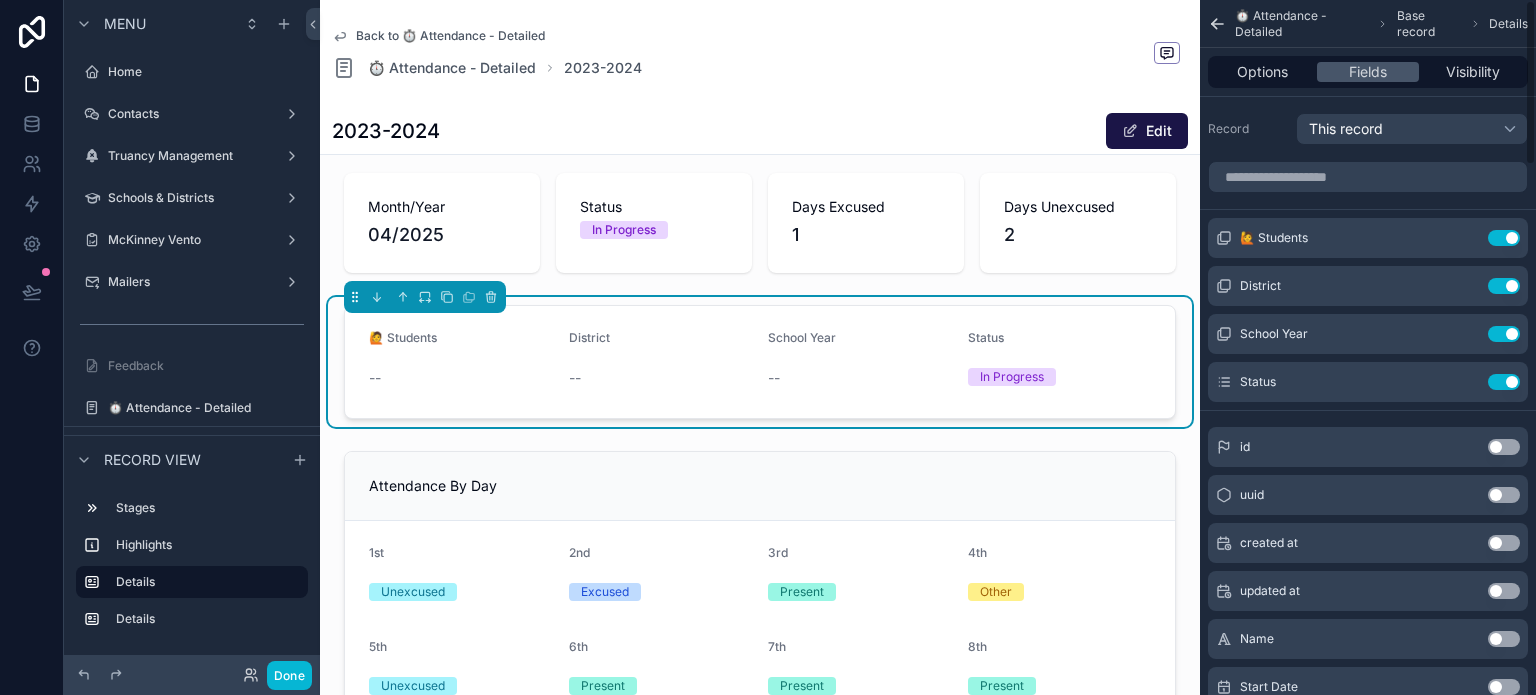 scroll, scrollTop: 200, scrollLeft: 0, axis: vertical 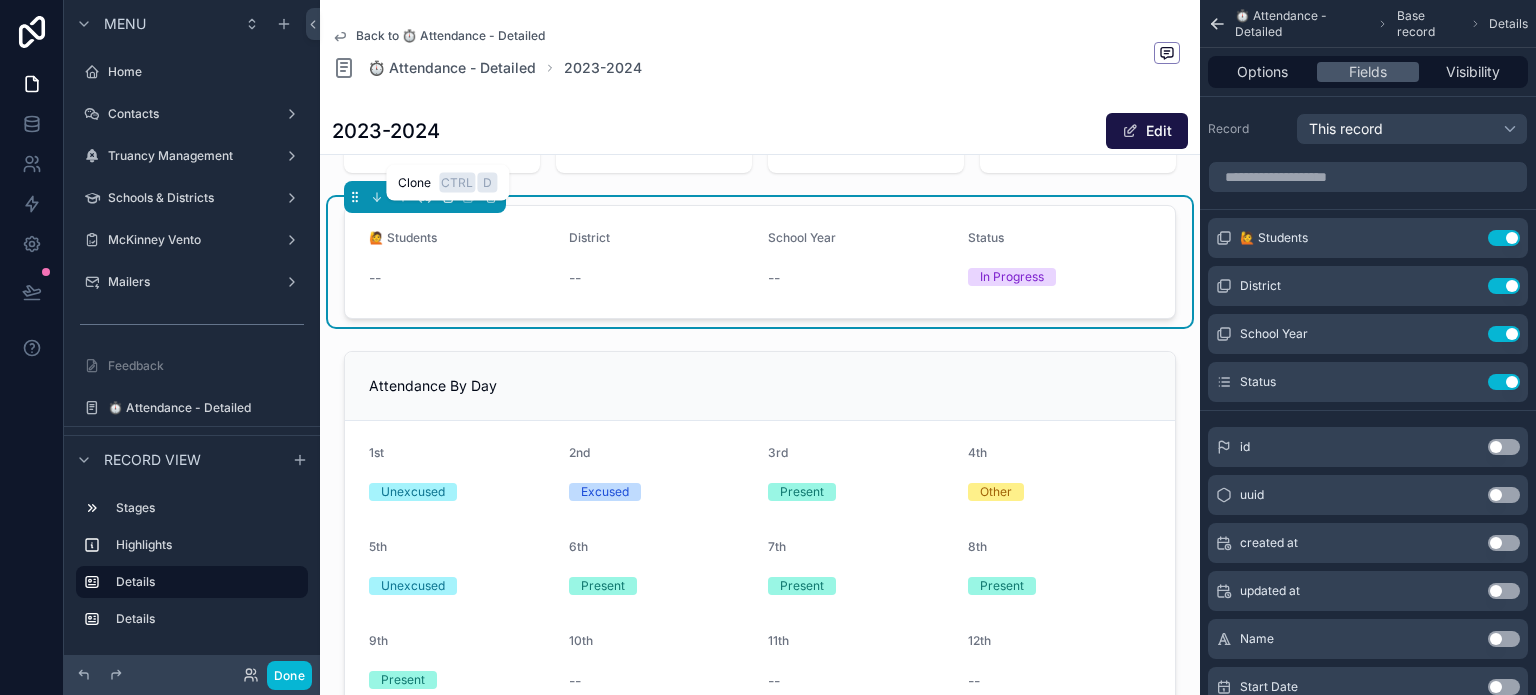 click 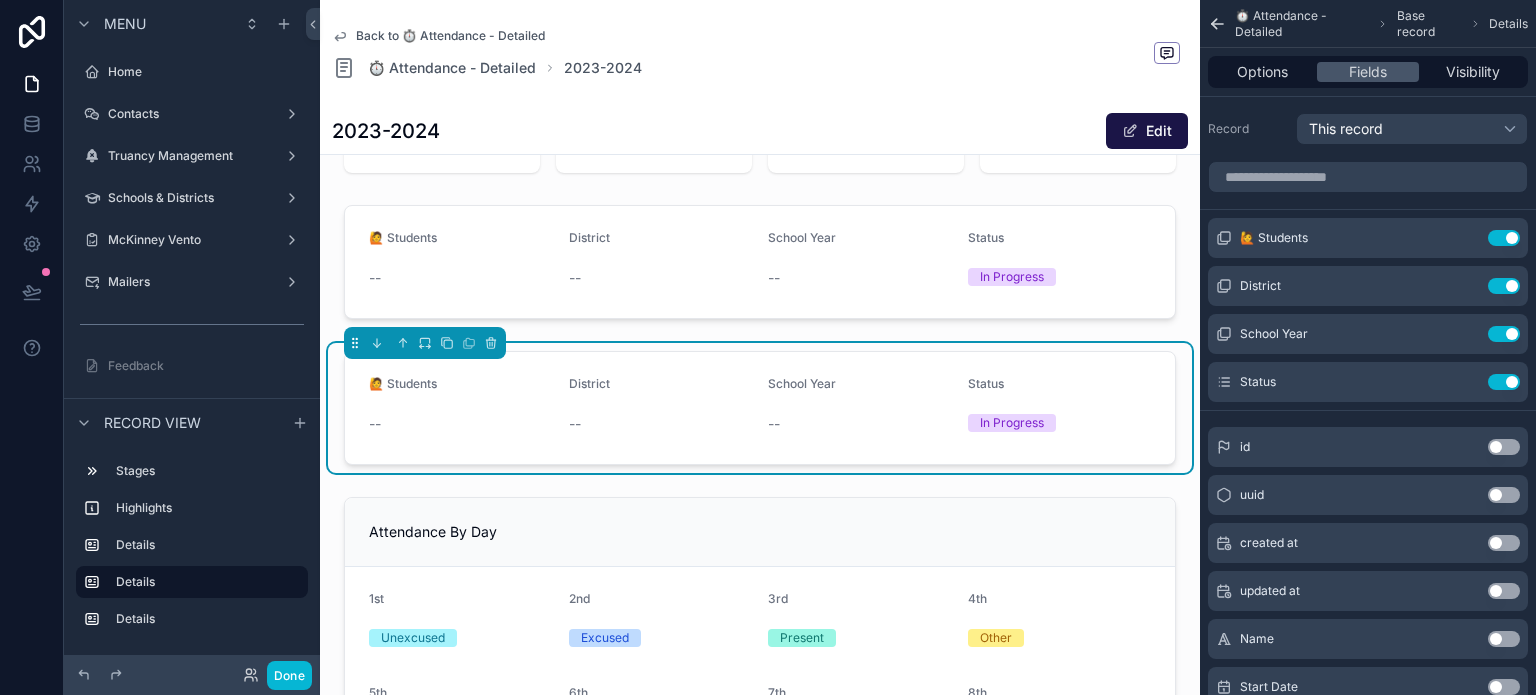 click on "🙋 Students" at bounding box center [461, 388] 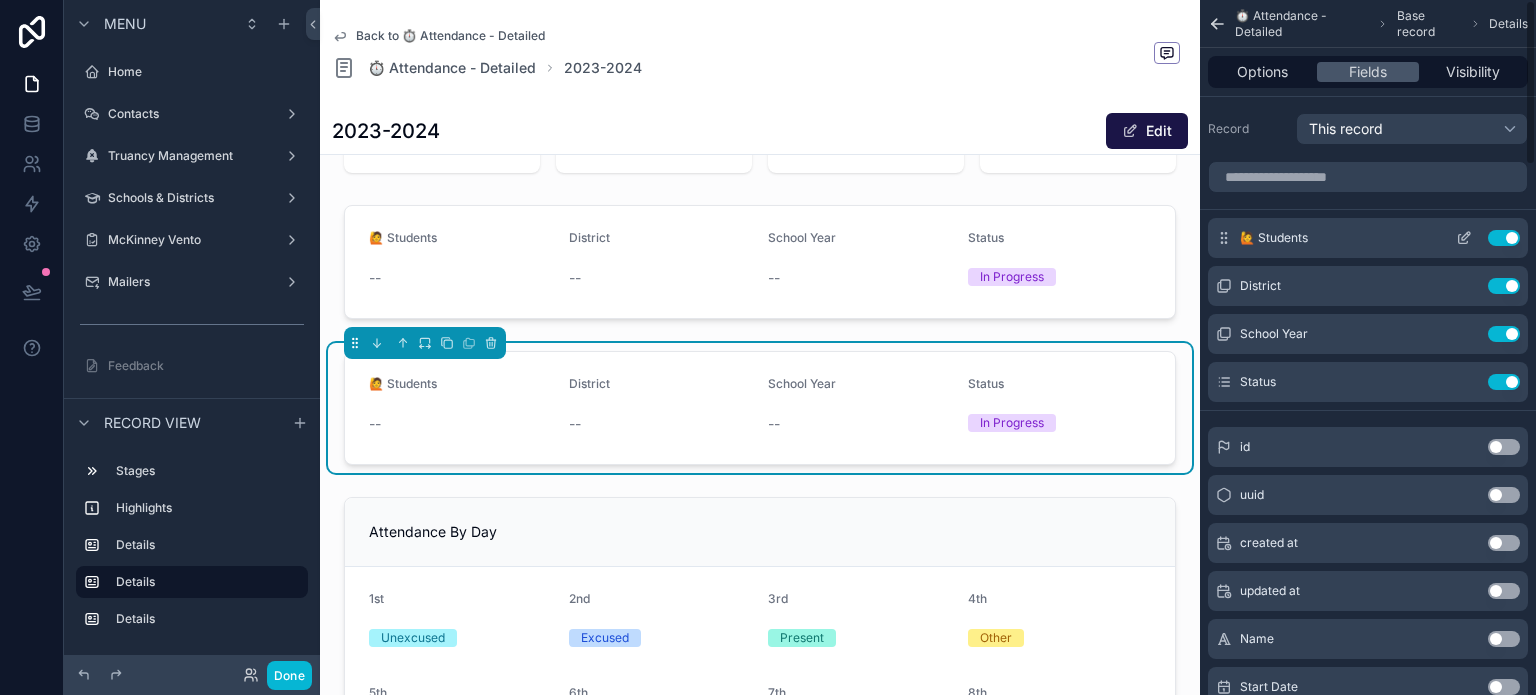 click on "Use setting" at bounding box center (1504, 238) 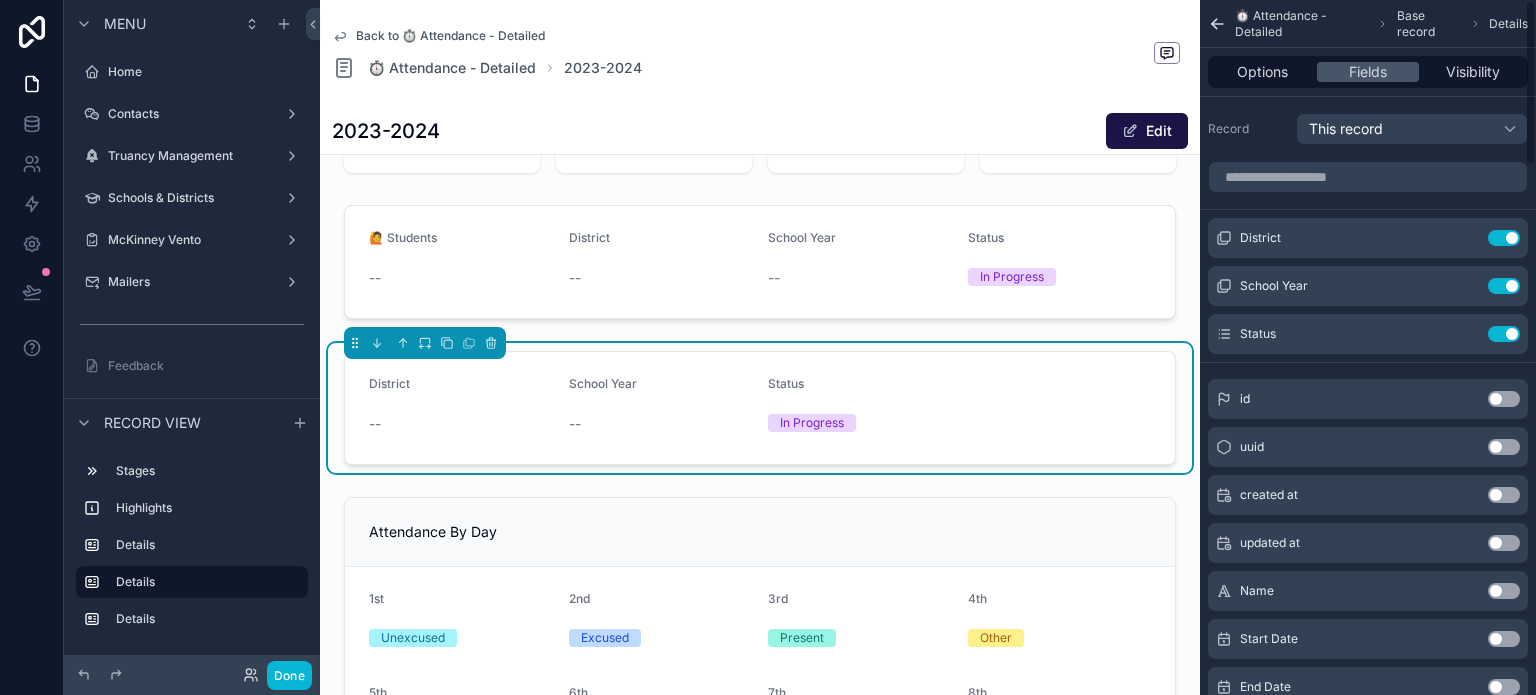 click on "Use setting" at bounding box center [1504, 238] 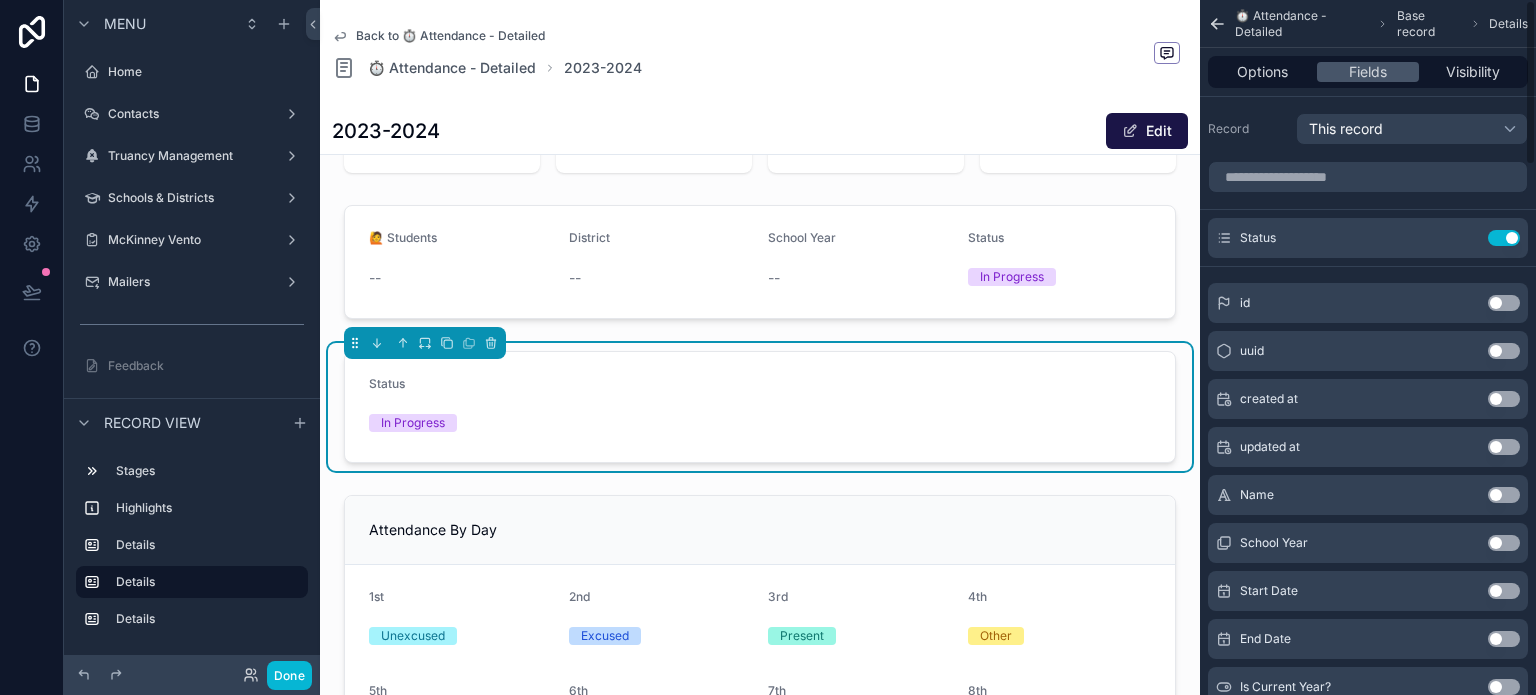 click on "Use setting" at bounding box center (1504, 238) 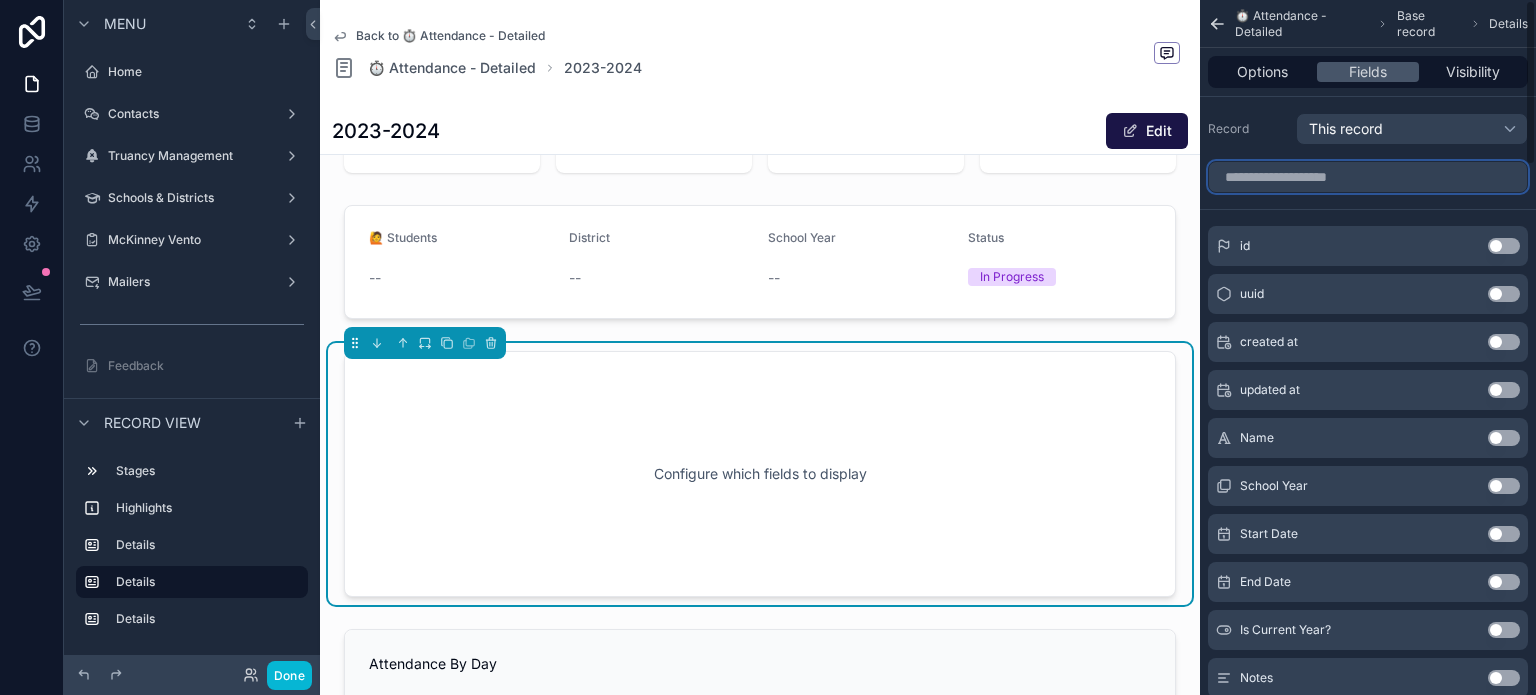 click at bounding box center [1368, 177] 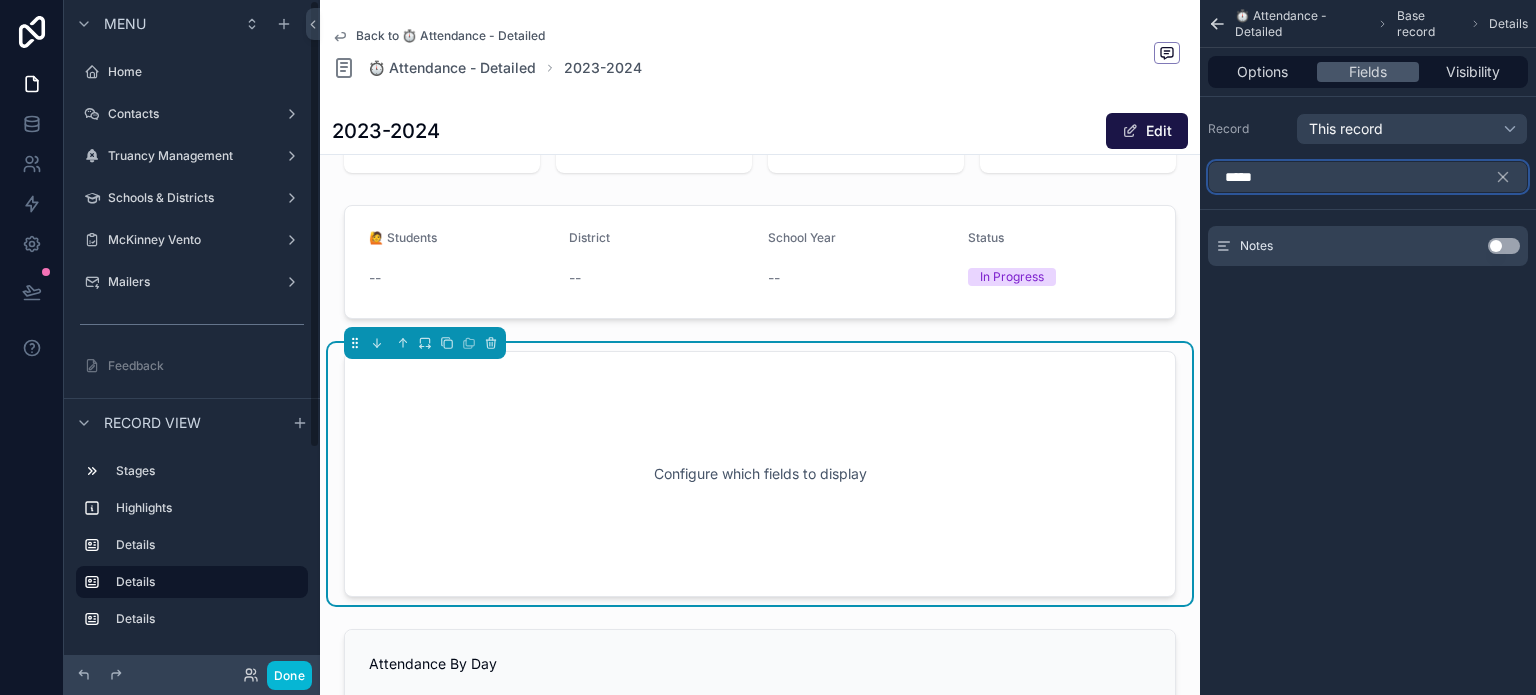 type on "*****" 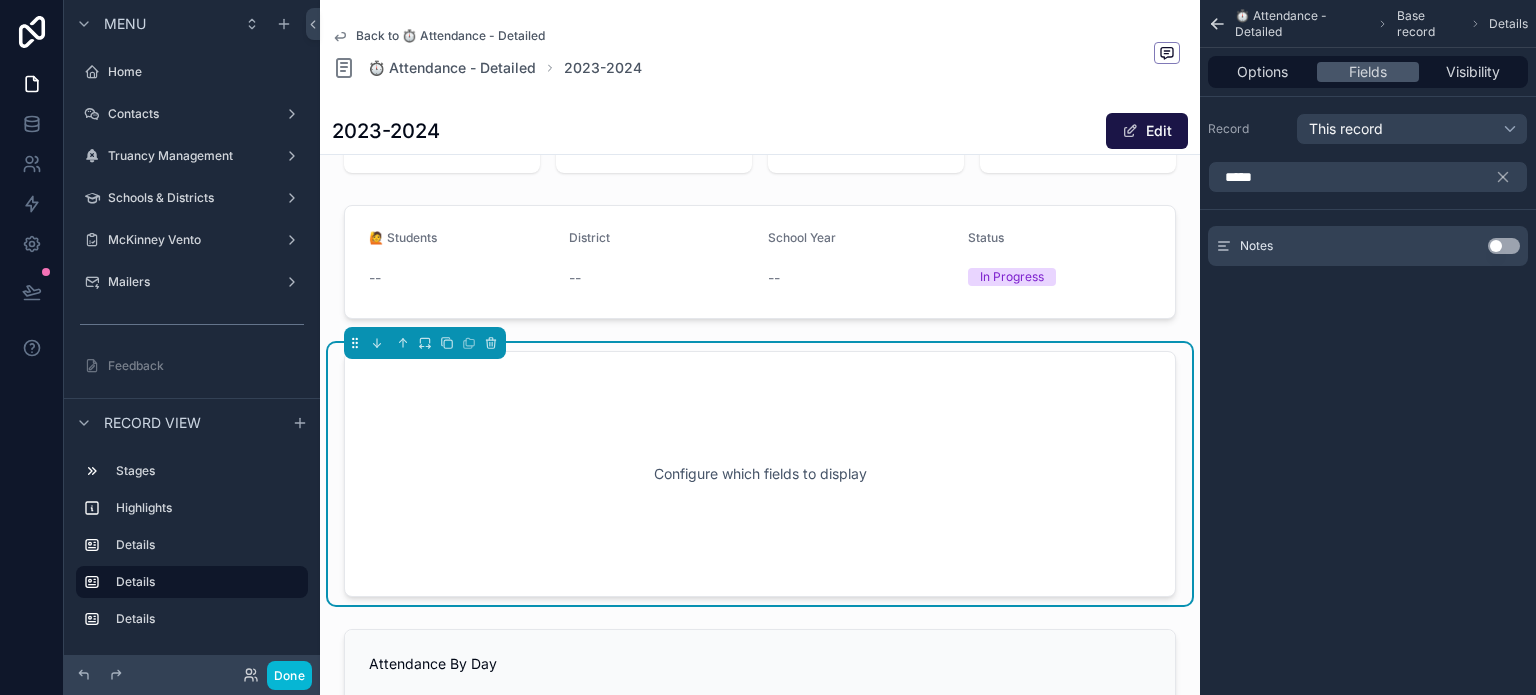 click on "Use setting" at bounding box center (1504, 246) 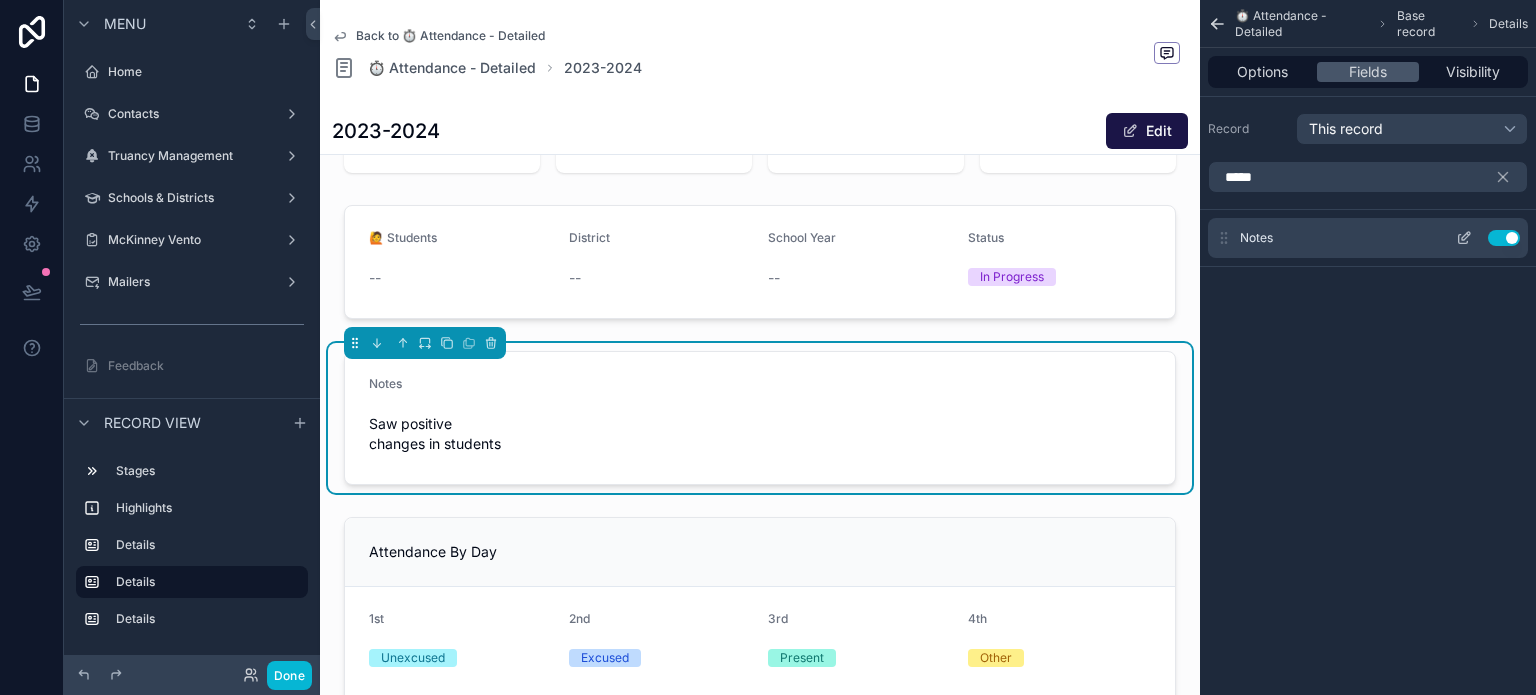 click 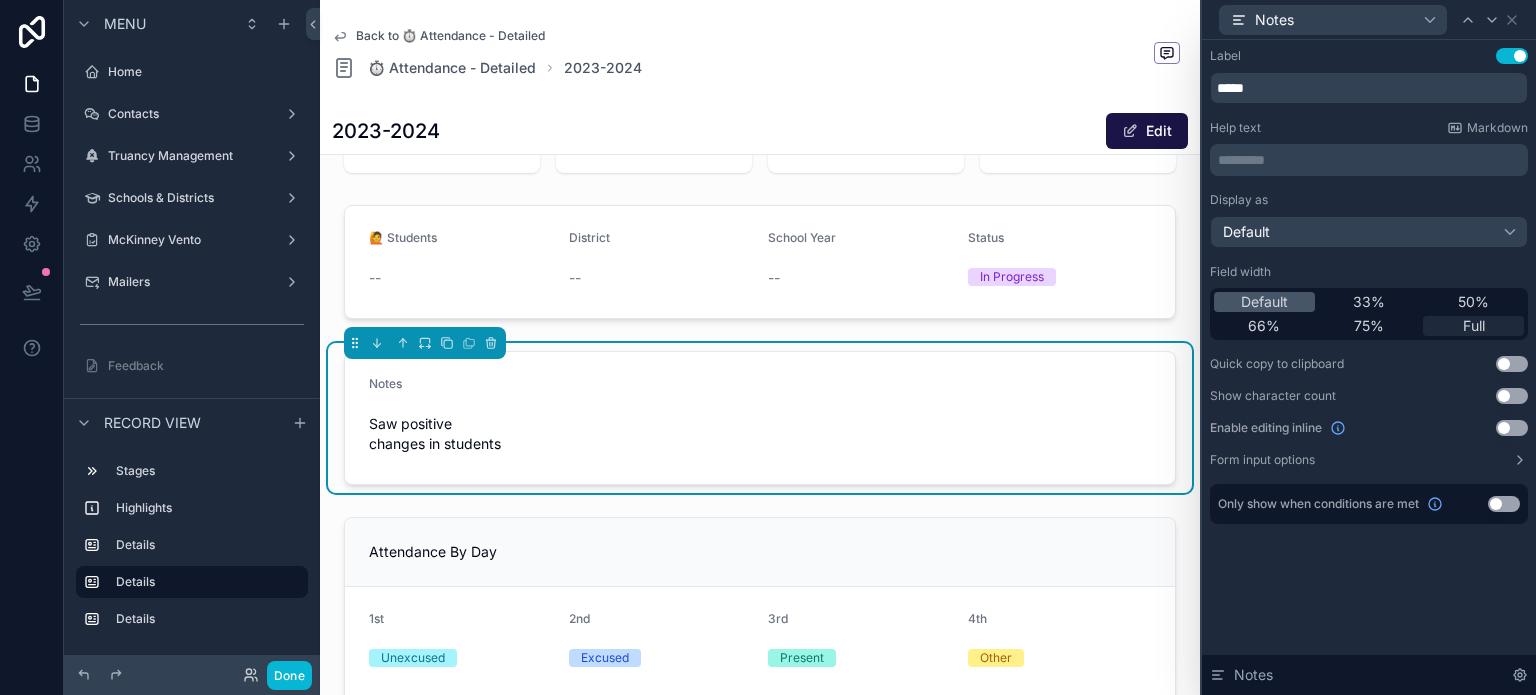 click on "Full" at bounding box center [1474, 326] 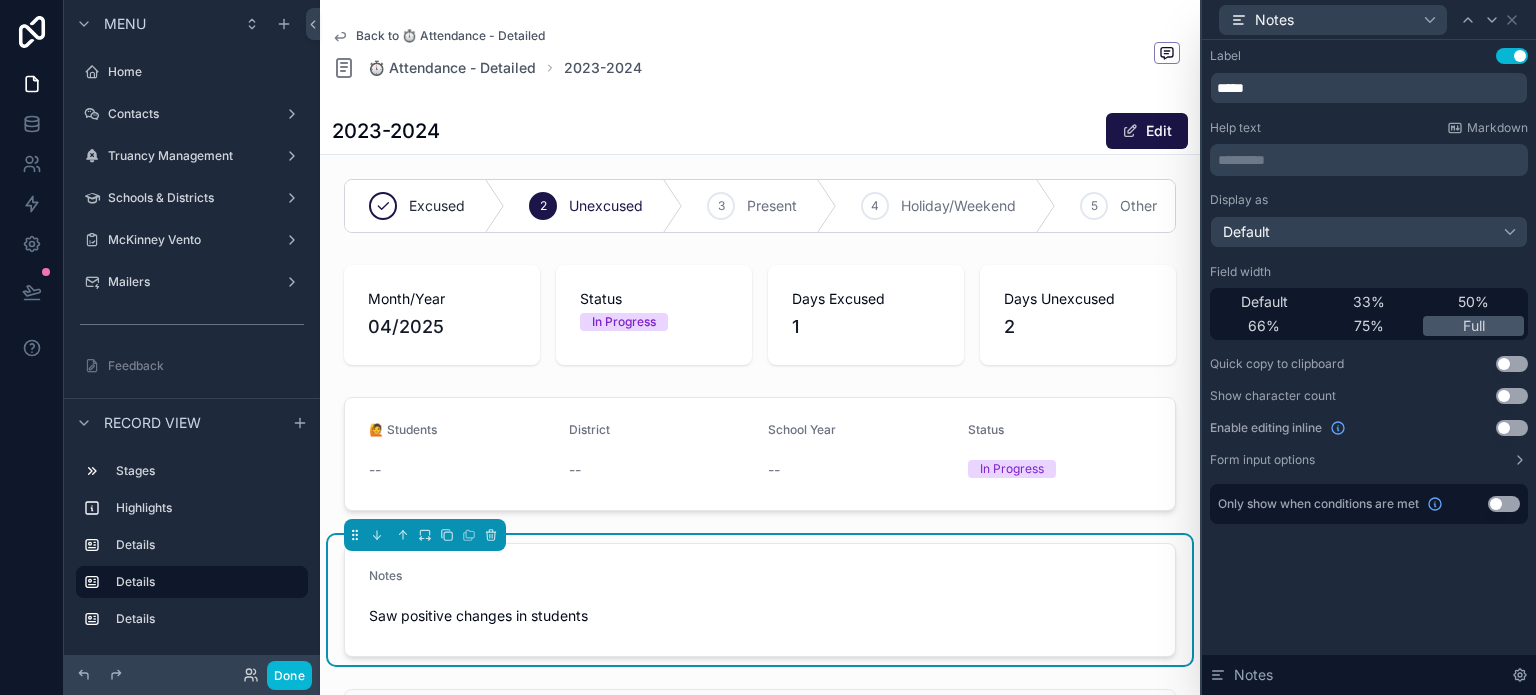 scroll, scrollTop: 0, scrollLeft: 0, axis: both 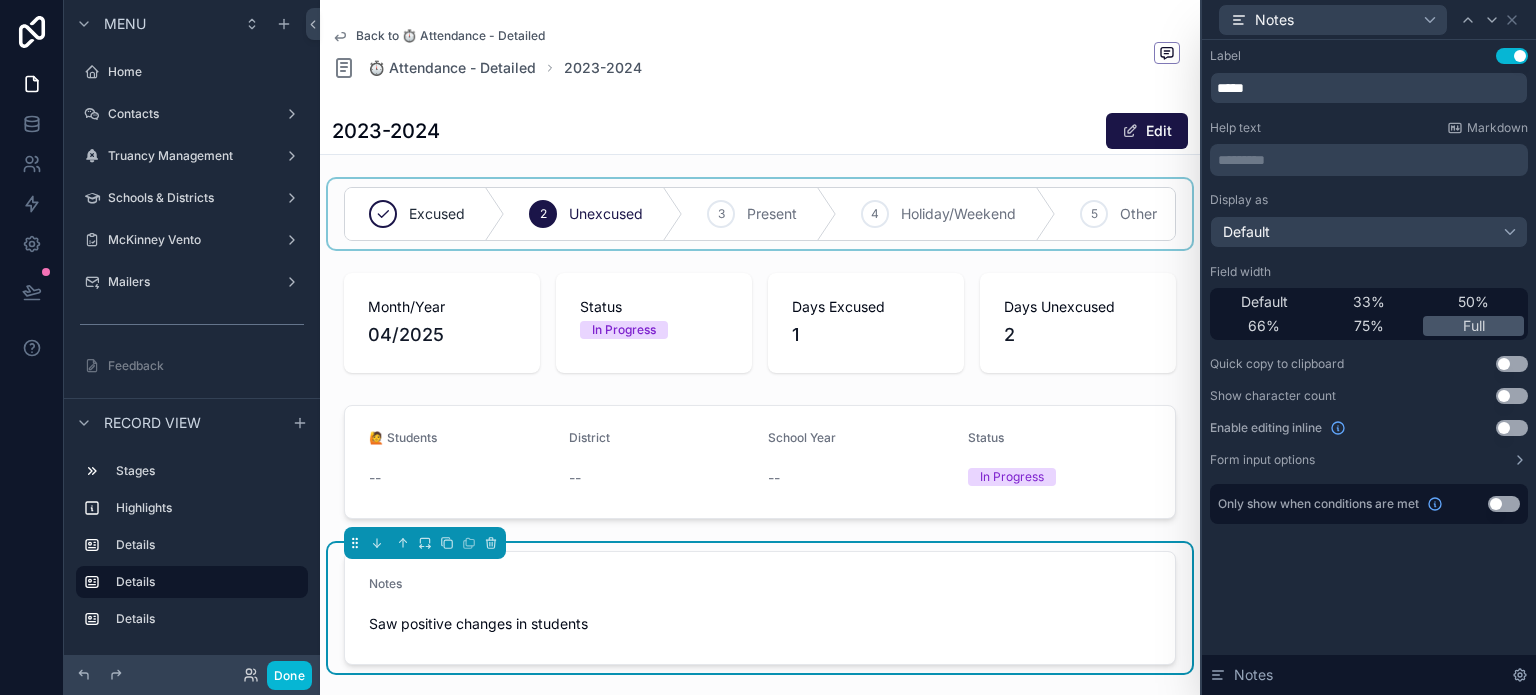 click at bounding box center (760, 214) 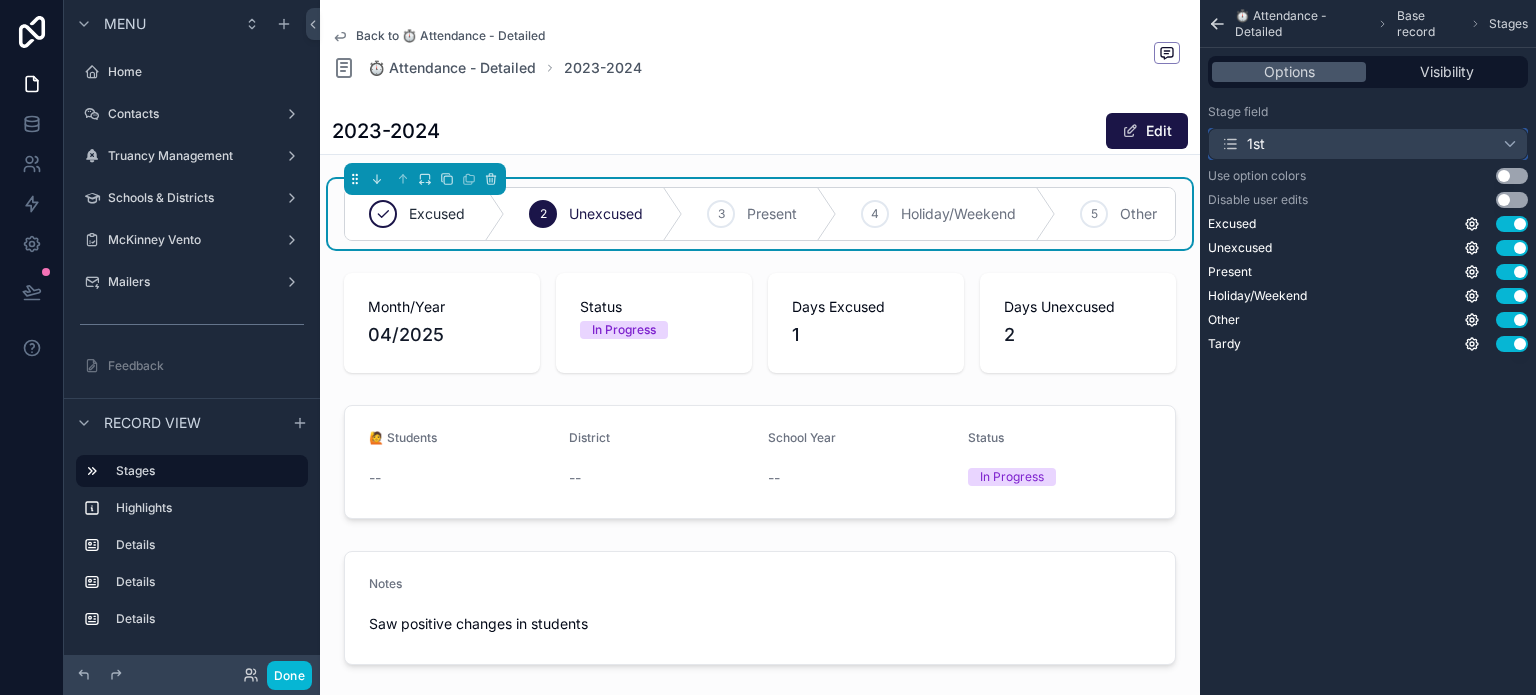 click on "1st" at bounding box center (1368, 144) 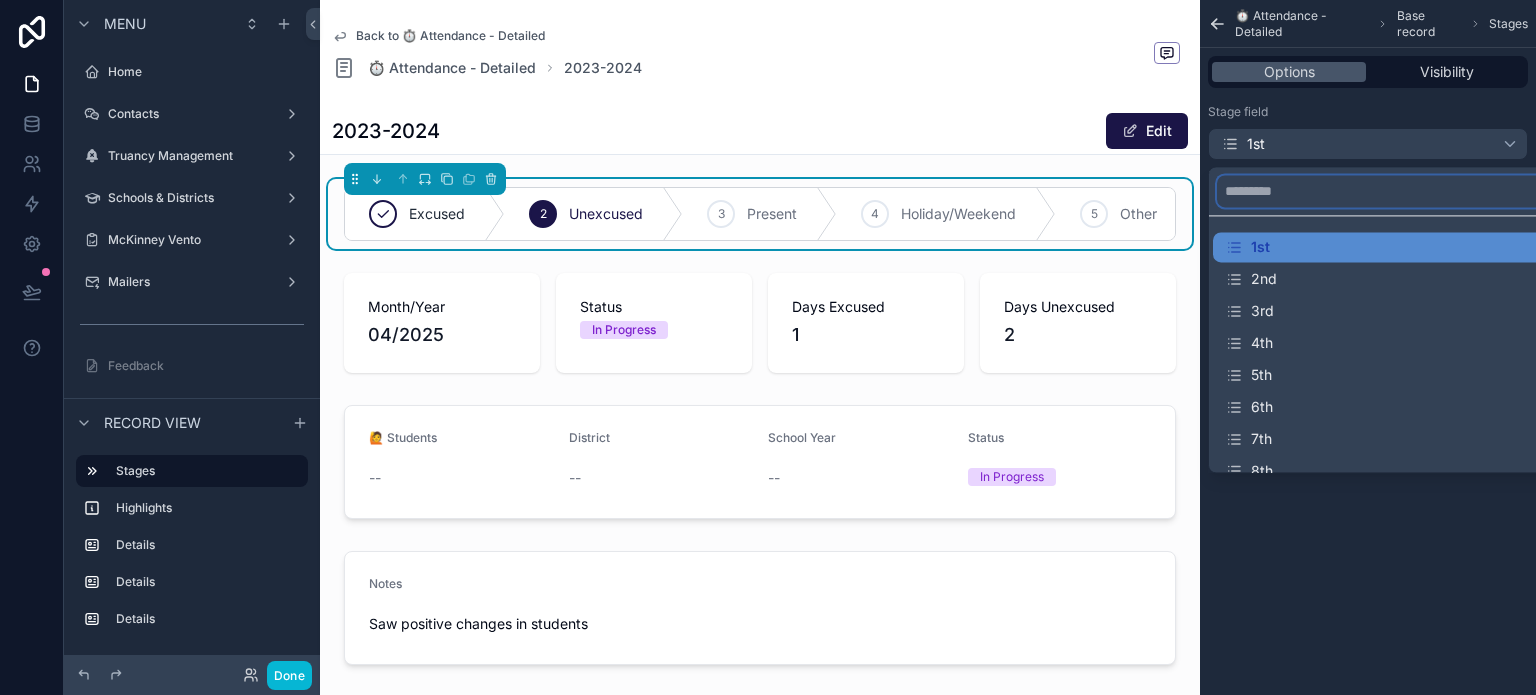 click at bounding box center (1392, 191) 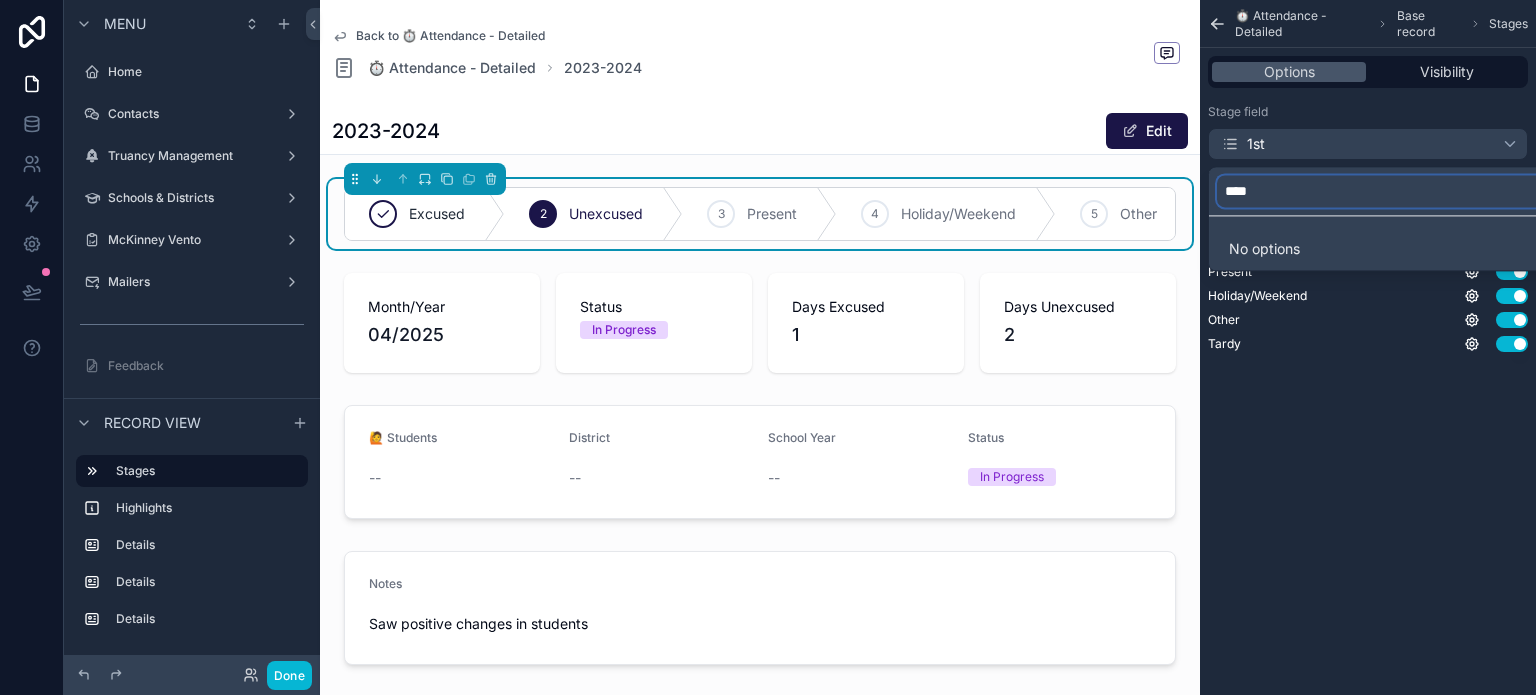 click on "****" at bounding box center [1392, 191] 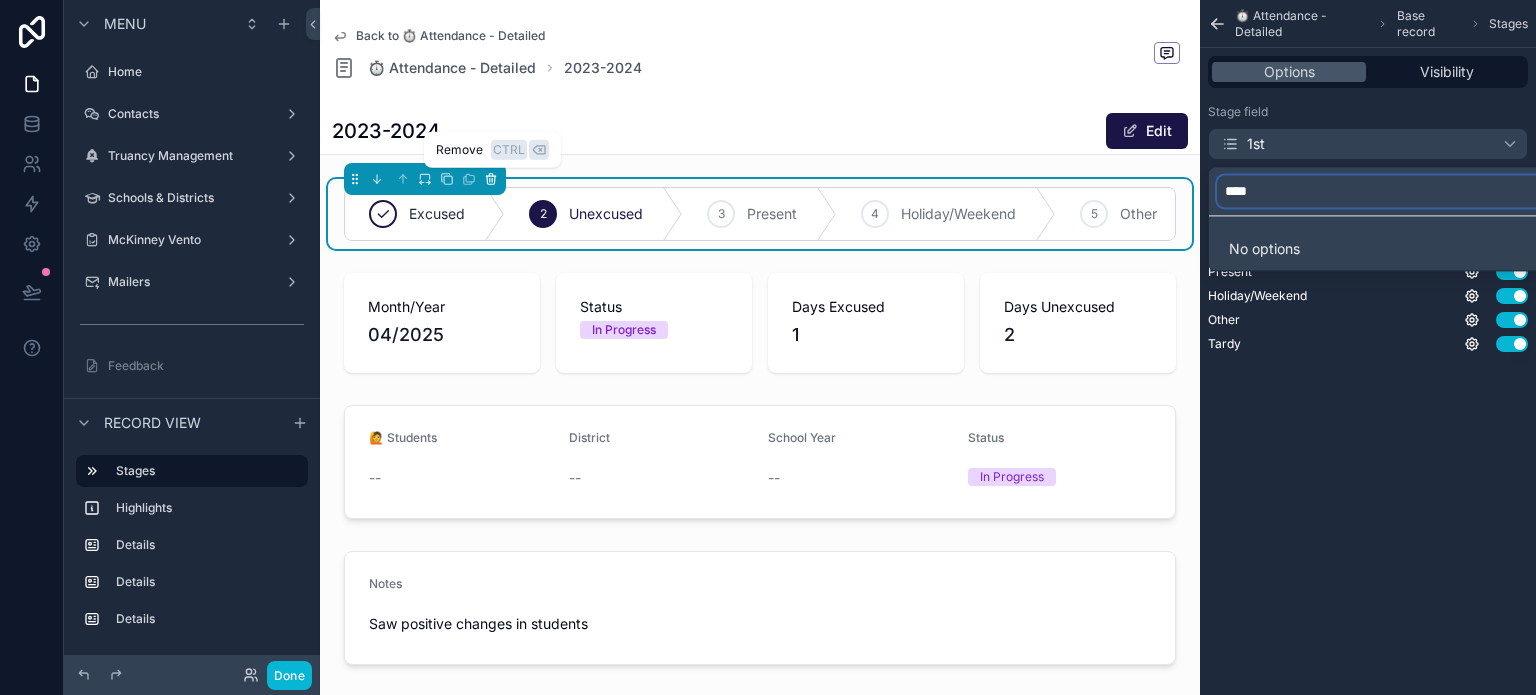 type on "****" 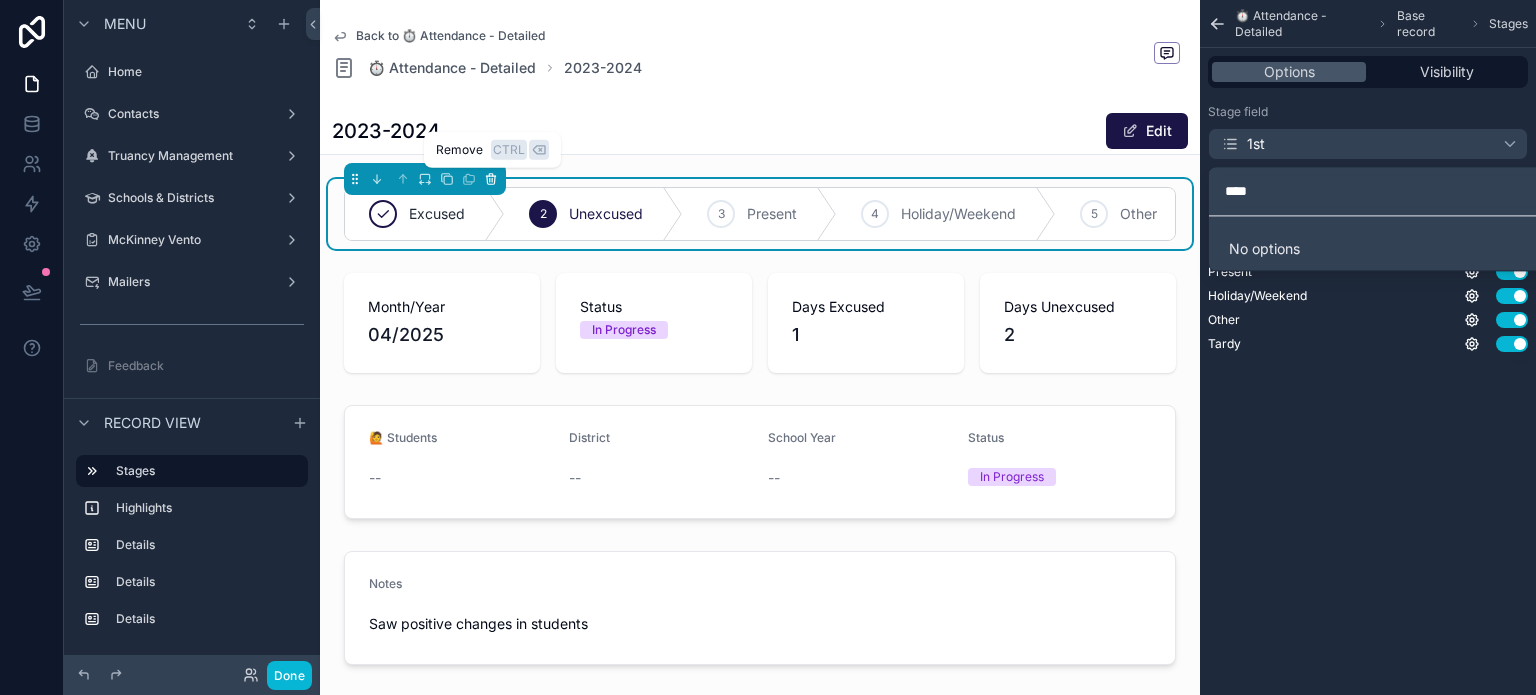 click 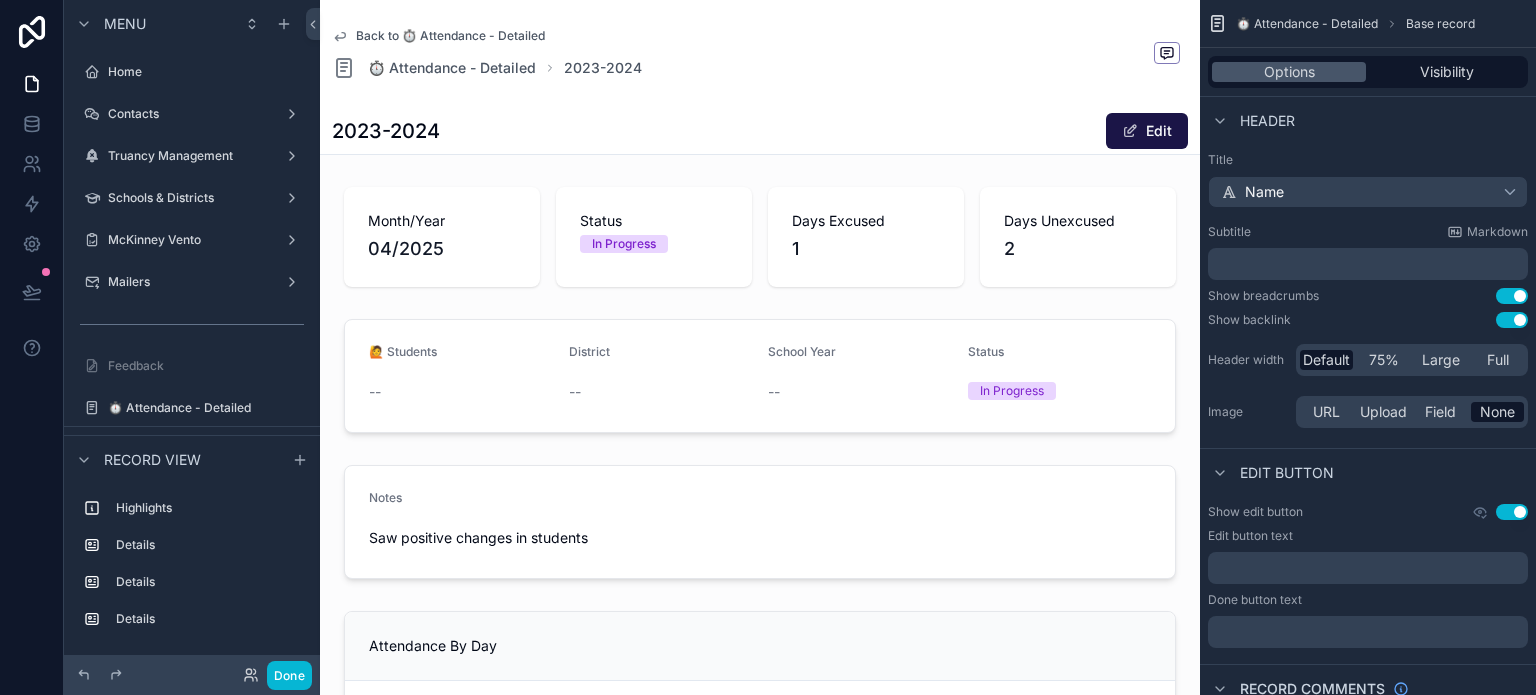 click on "2023-2024   Edit" at bounding box center [760, 131] 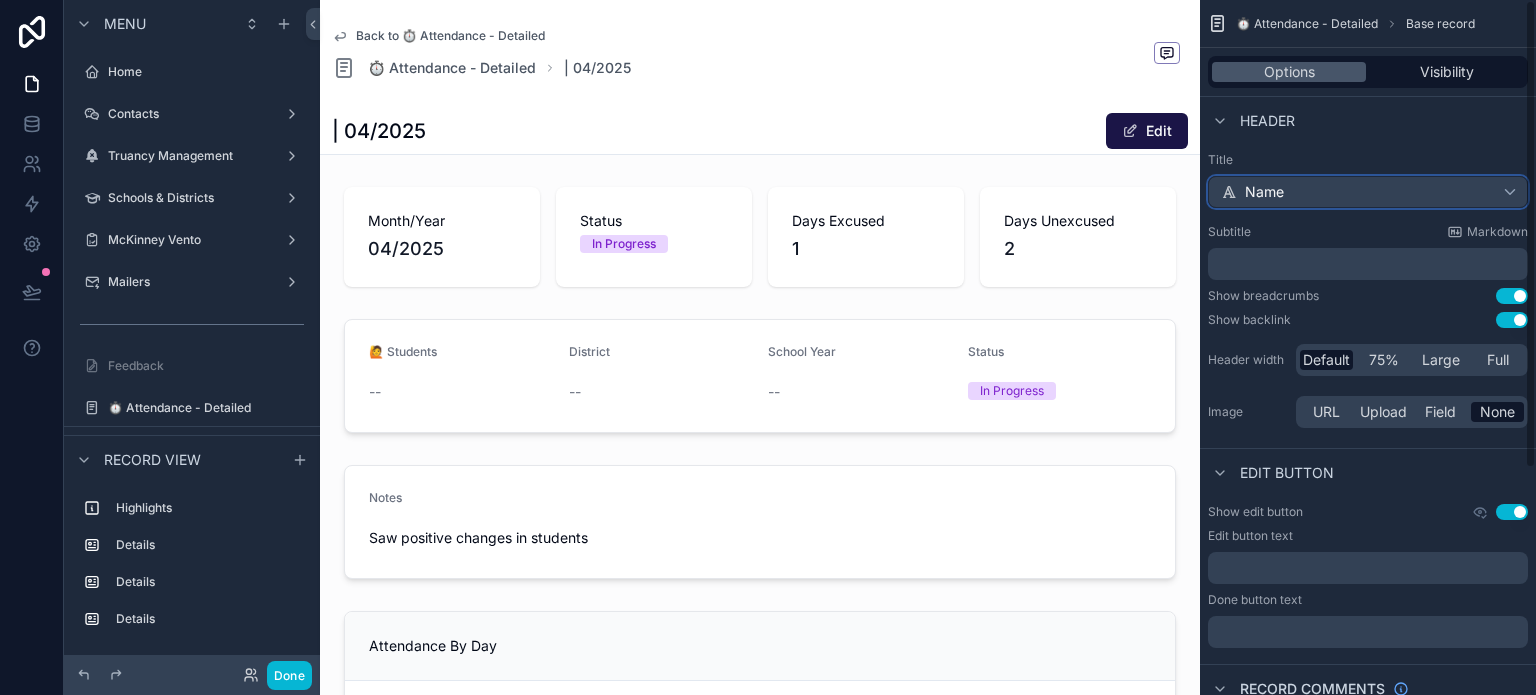click on "Name" at bounding box center [1368, 192] 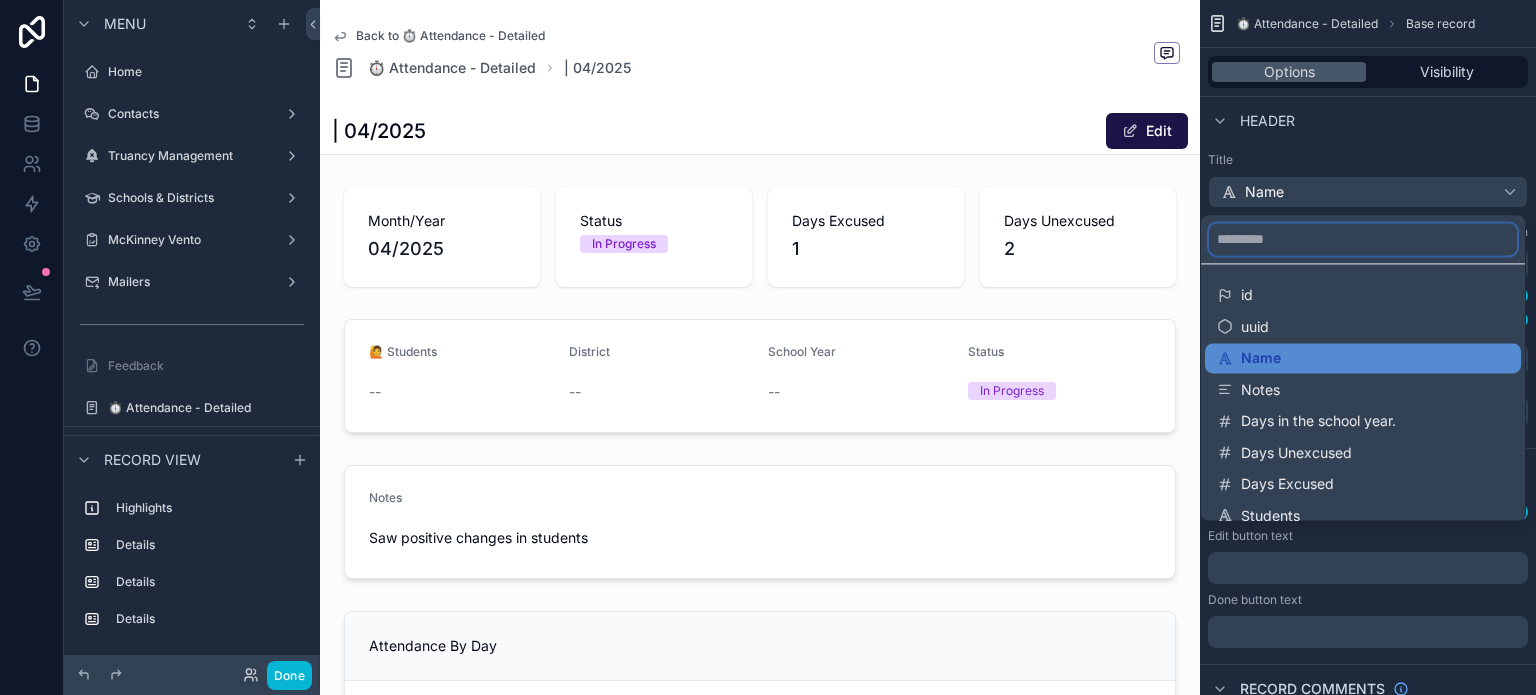 click at bounding box center (1363, 239) 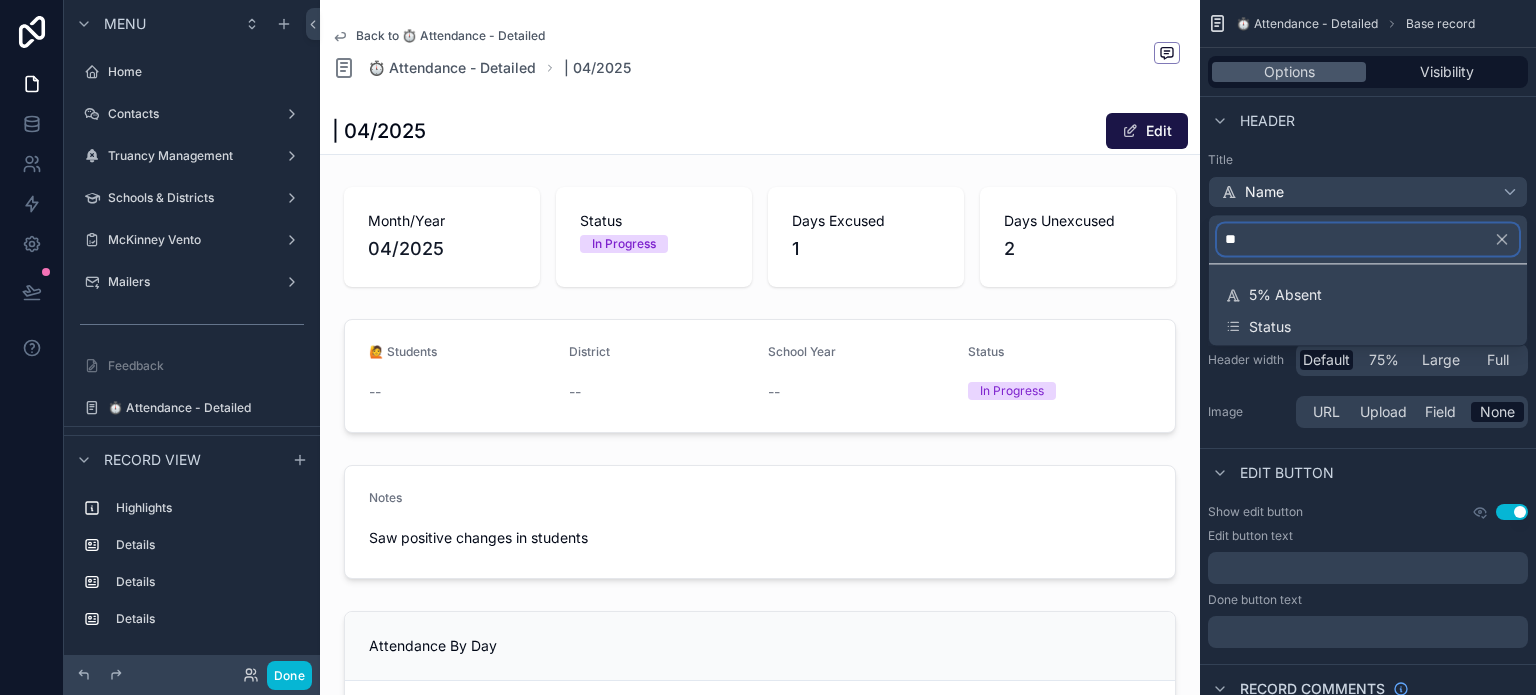 type on "***" 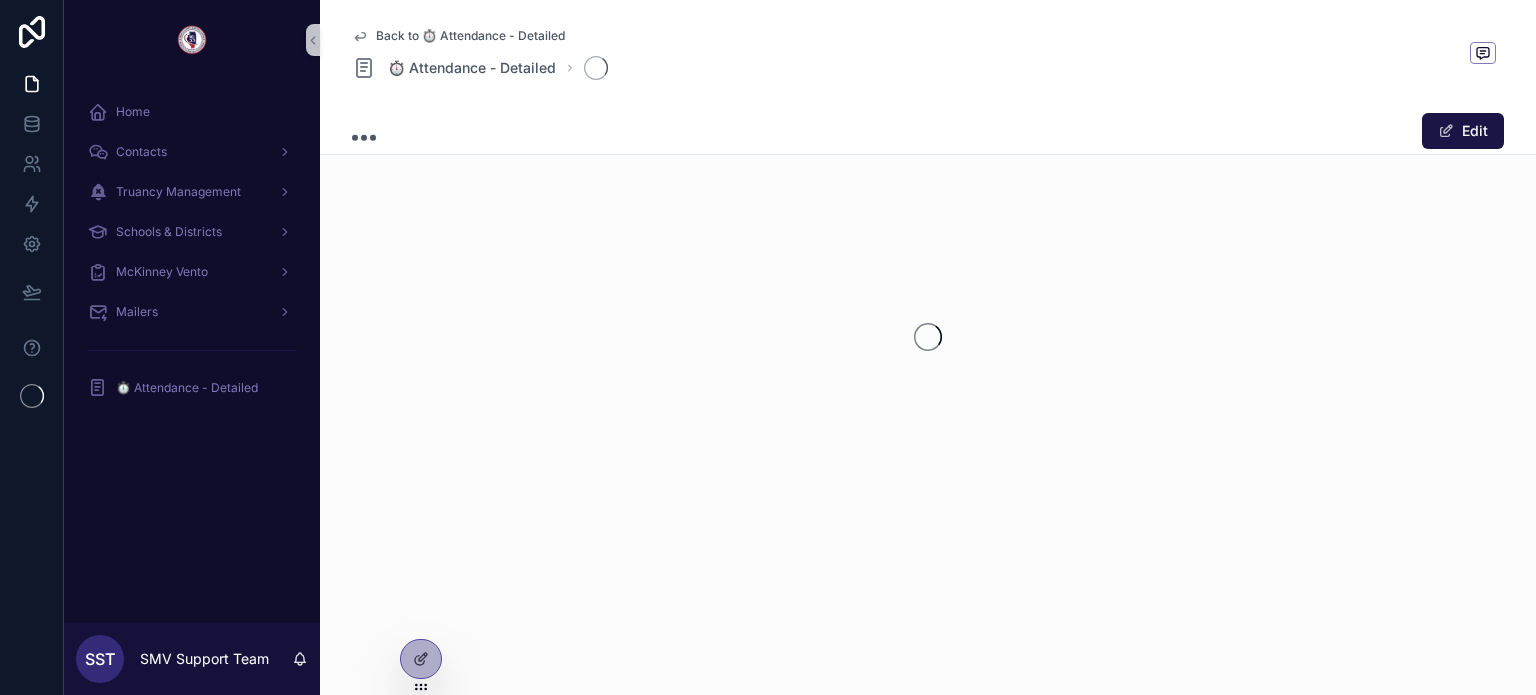scroll, scrollTop: 0, scrollLeft: 0, axis: both 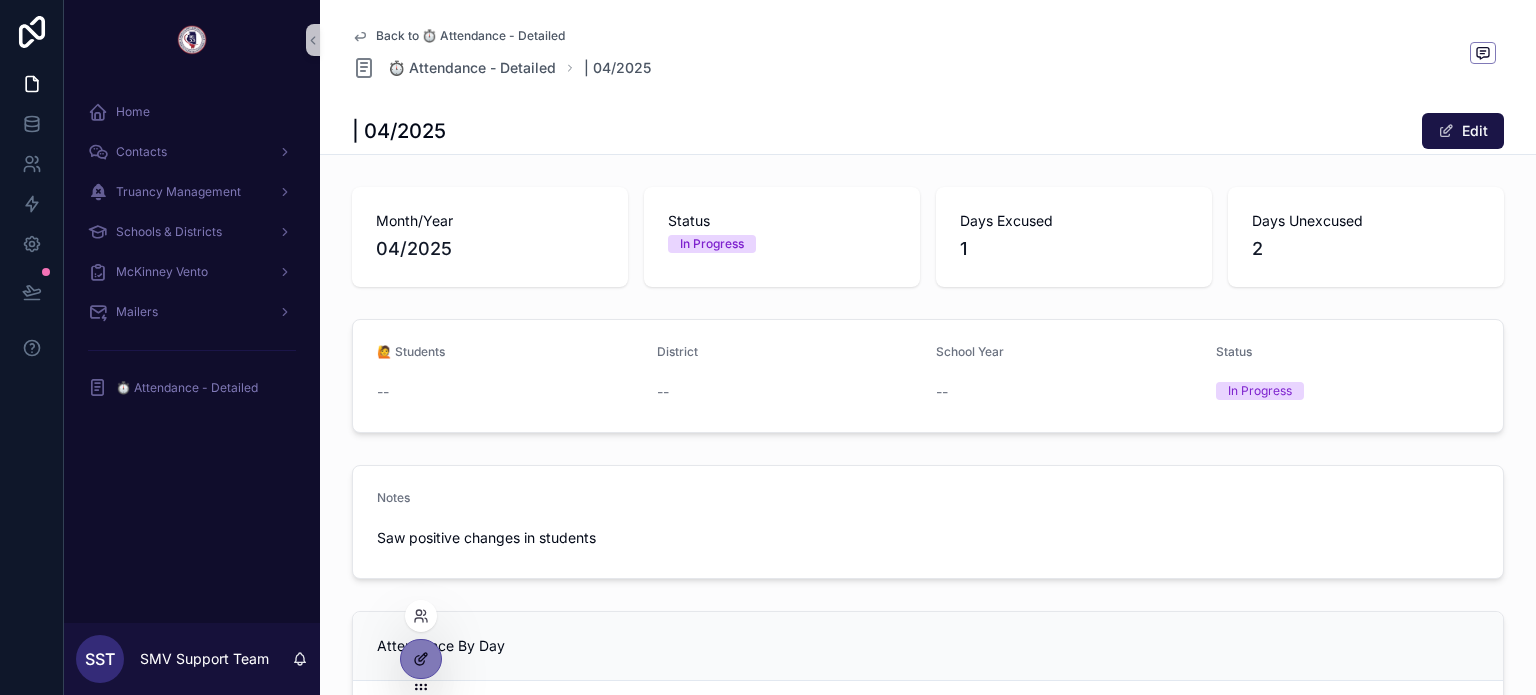click at bounding box center [421, 659] 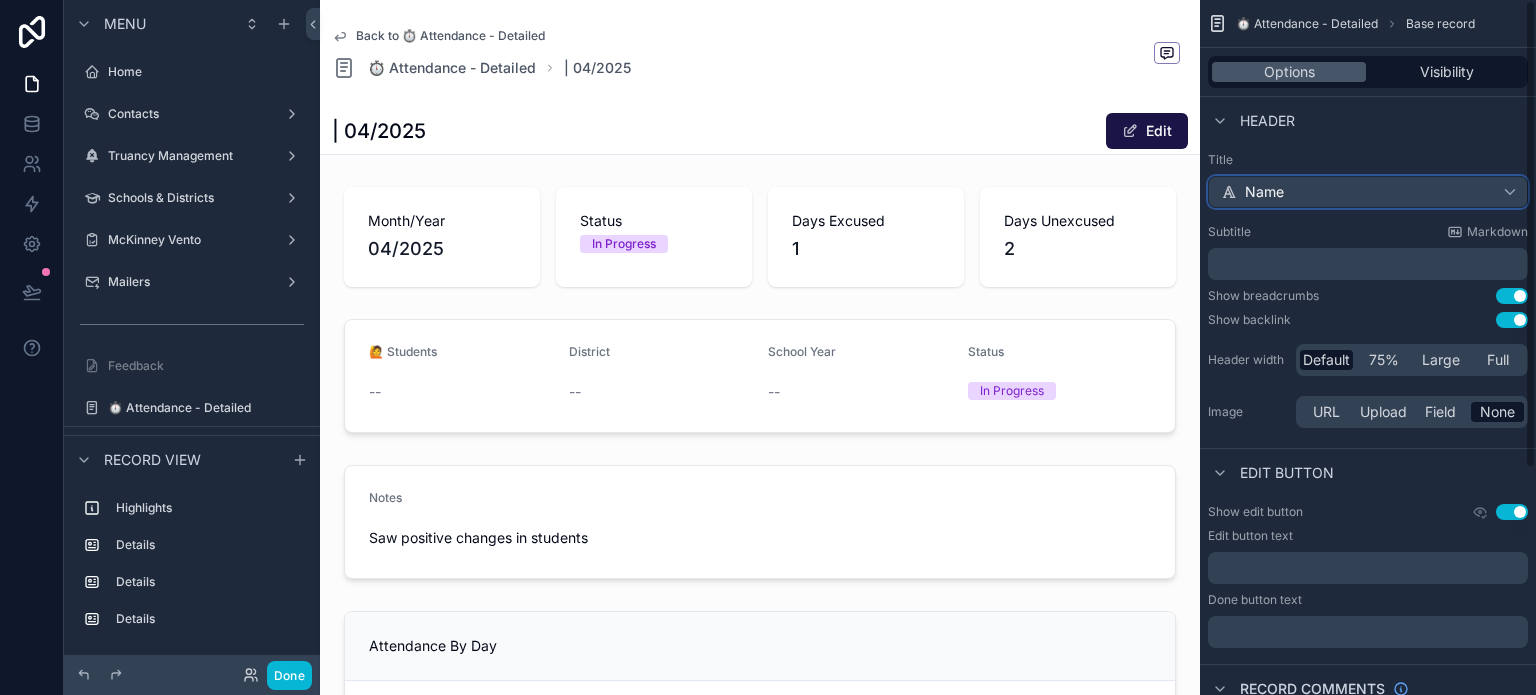 click on "Name" at bounding box center (1368, 192) 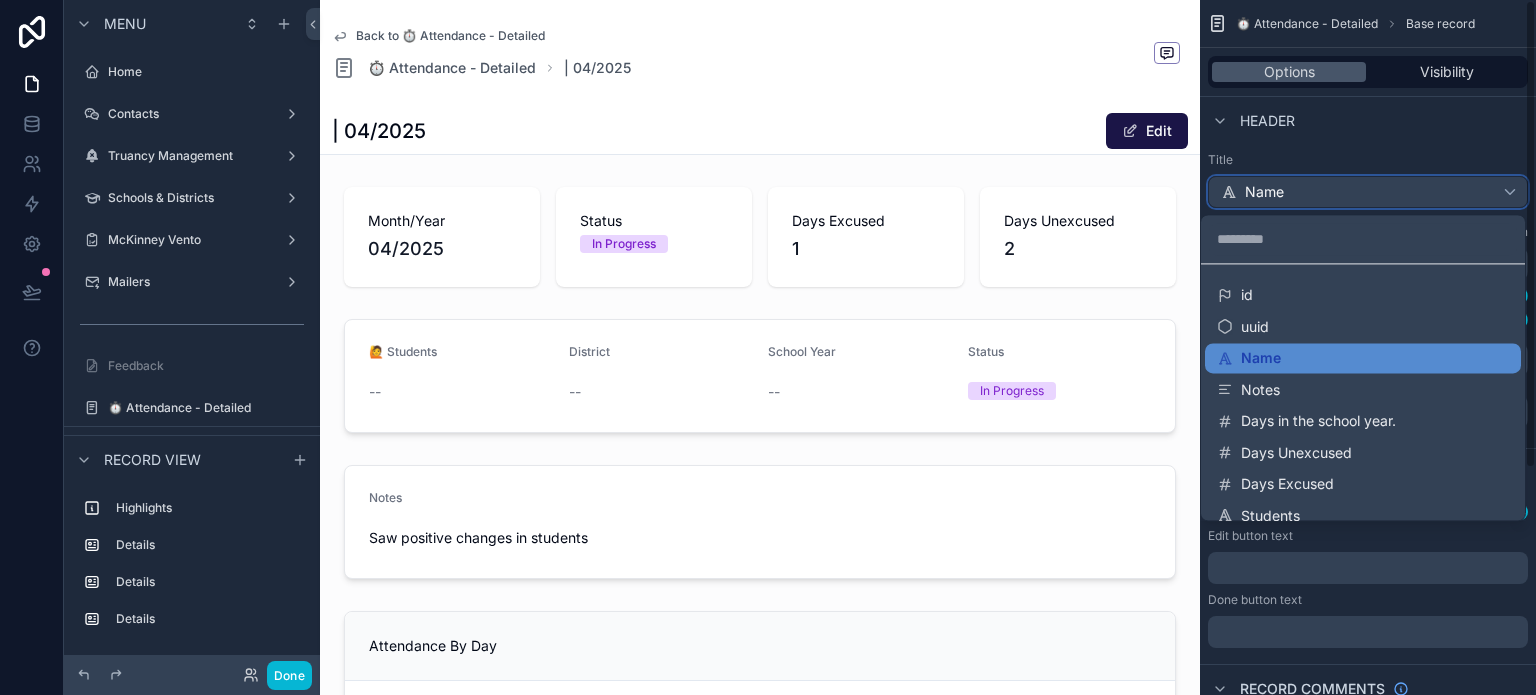 type 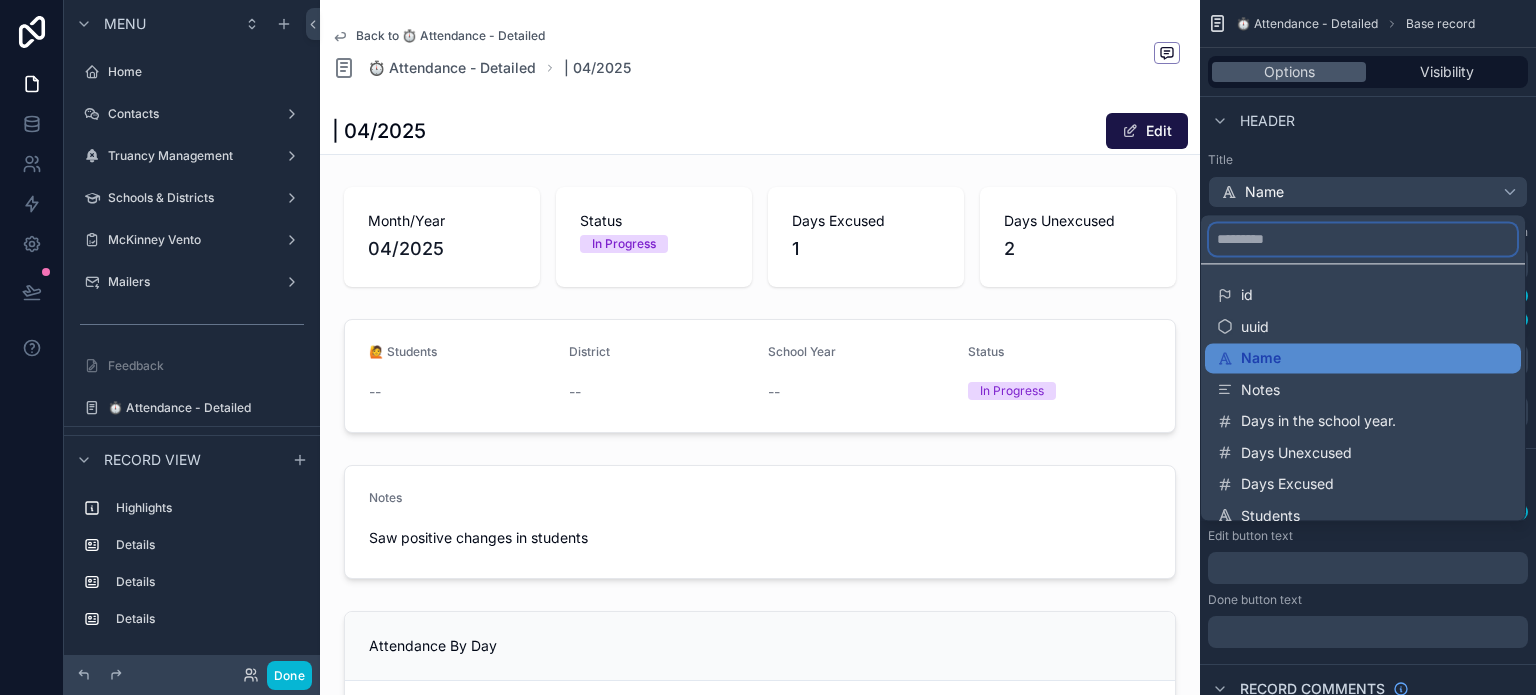 click at bounding box center (1363, 239) 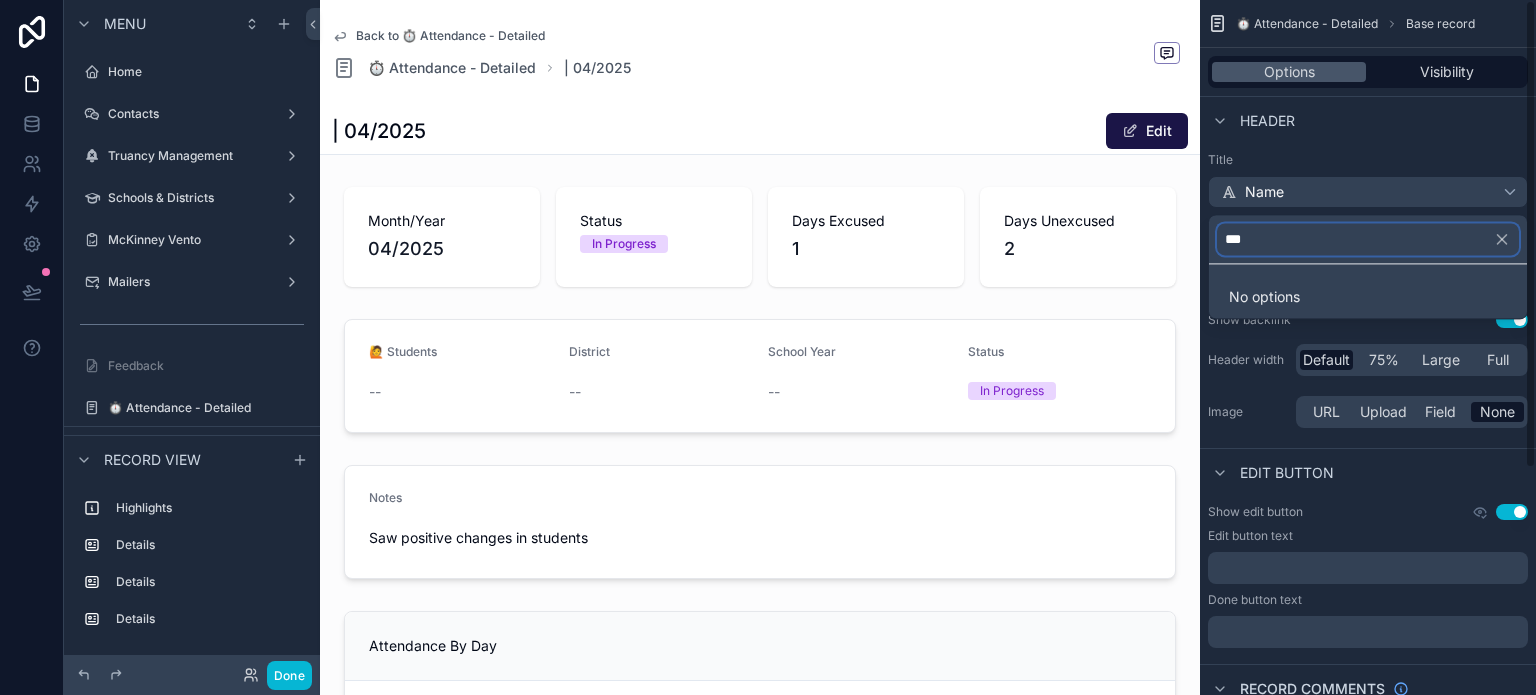 type on "***" 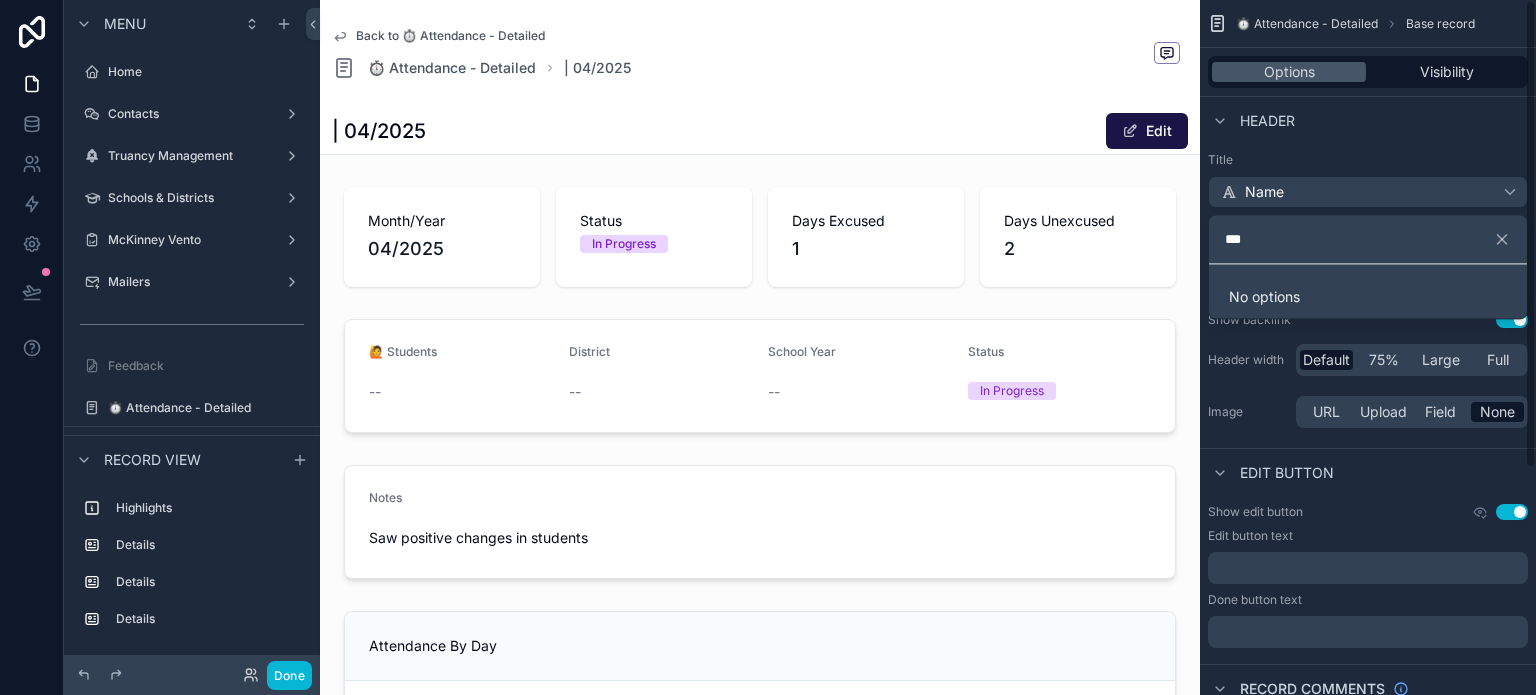 click at bounding box center (768, 347) 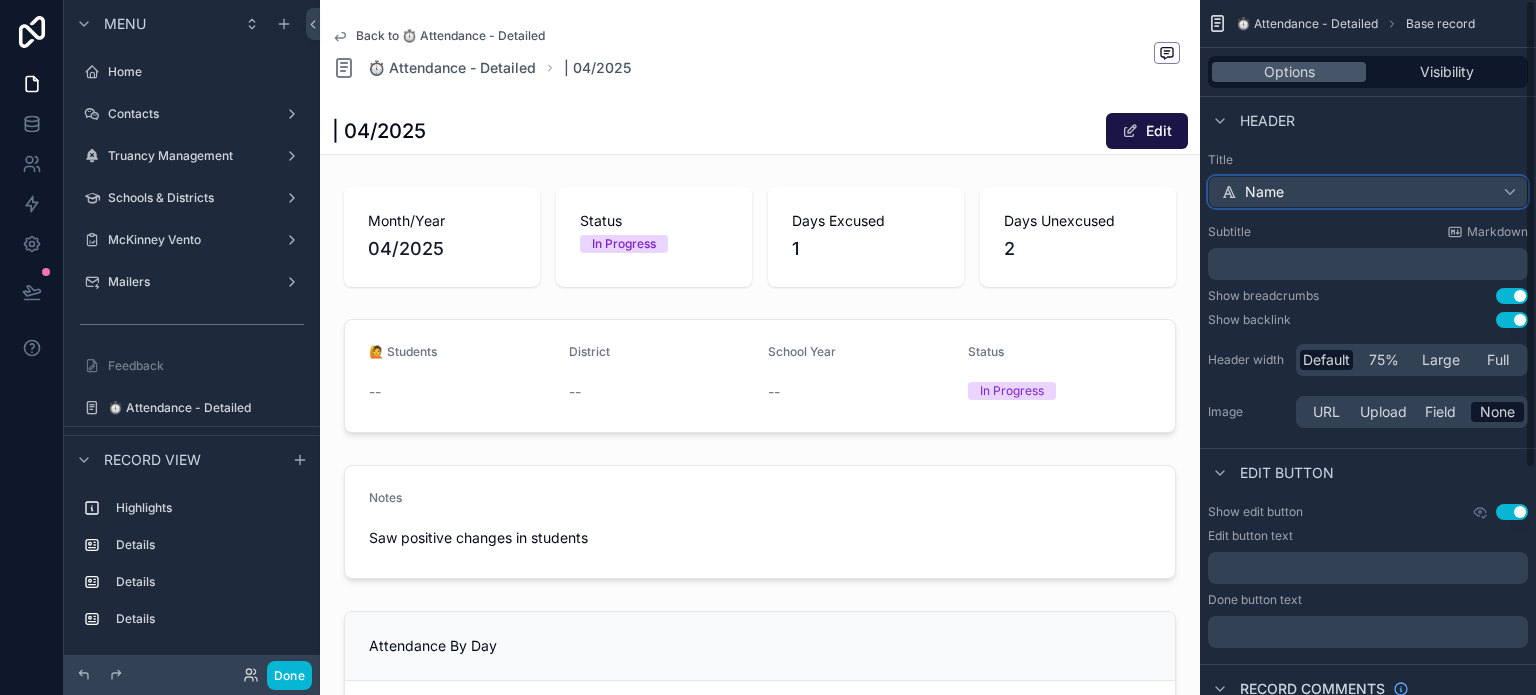 click on "Name" at bounding box center [1264, 192] 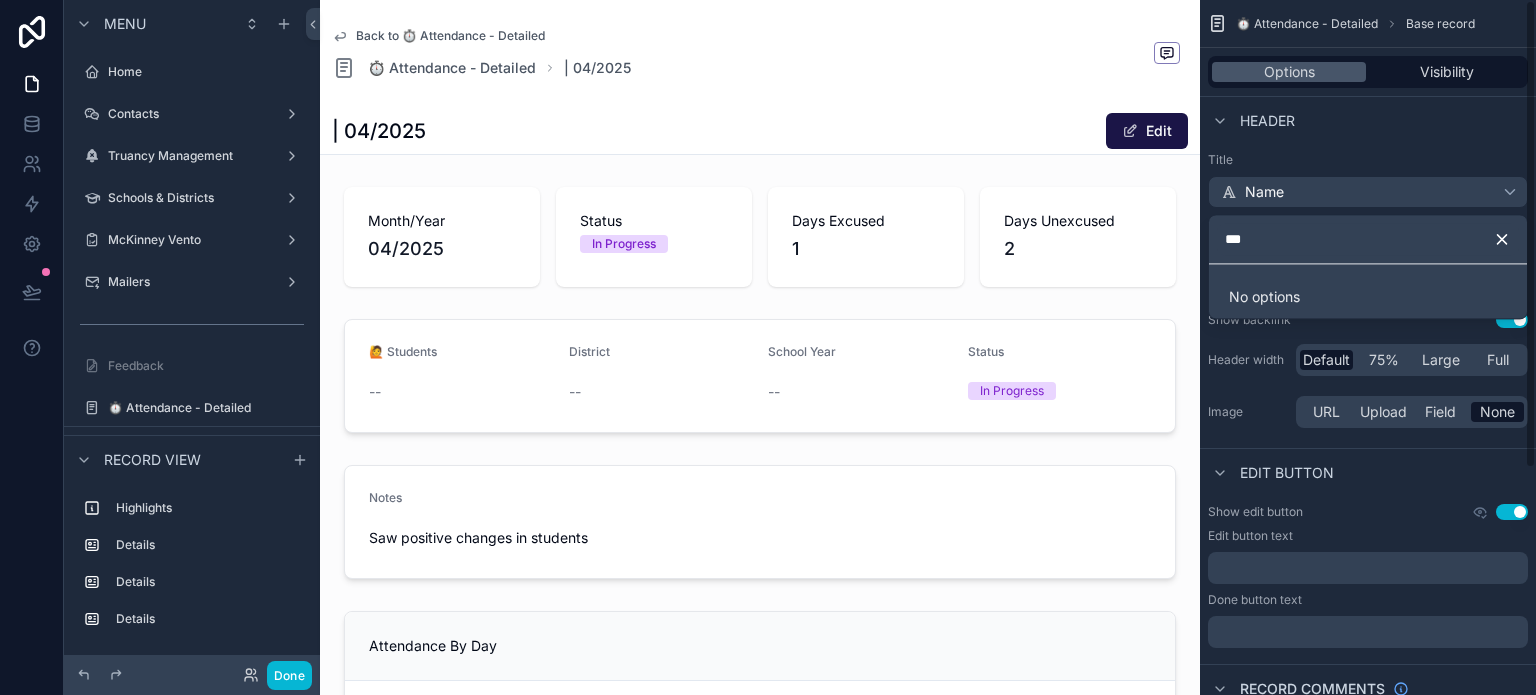 click 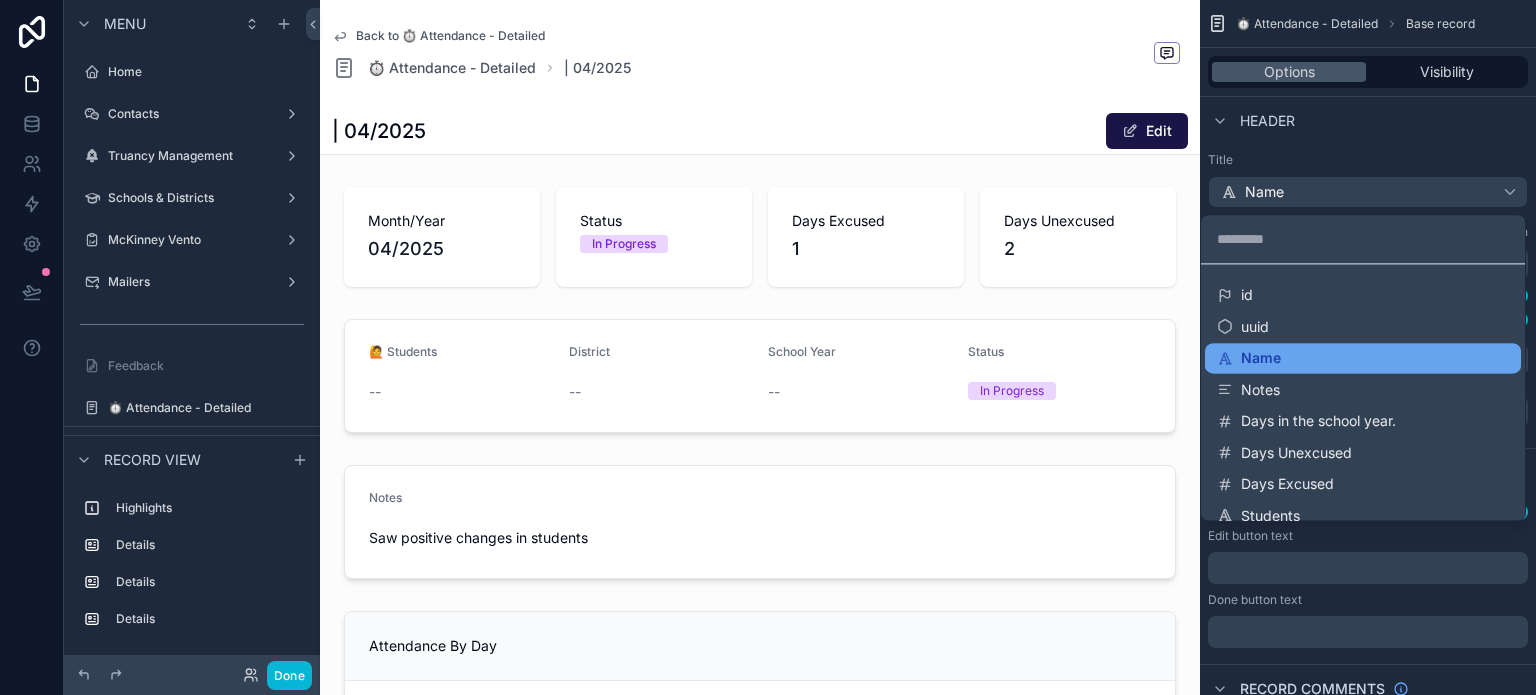 click on "Name" at bounding box center [1363, 358] 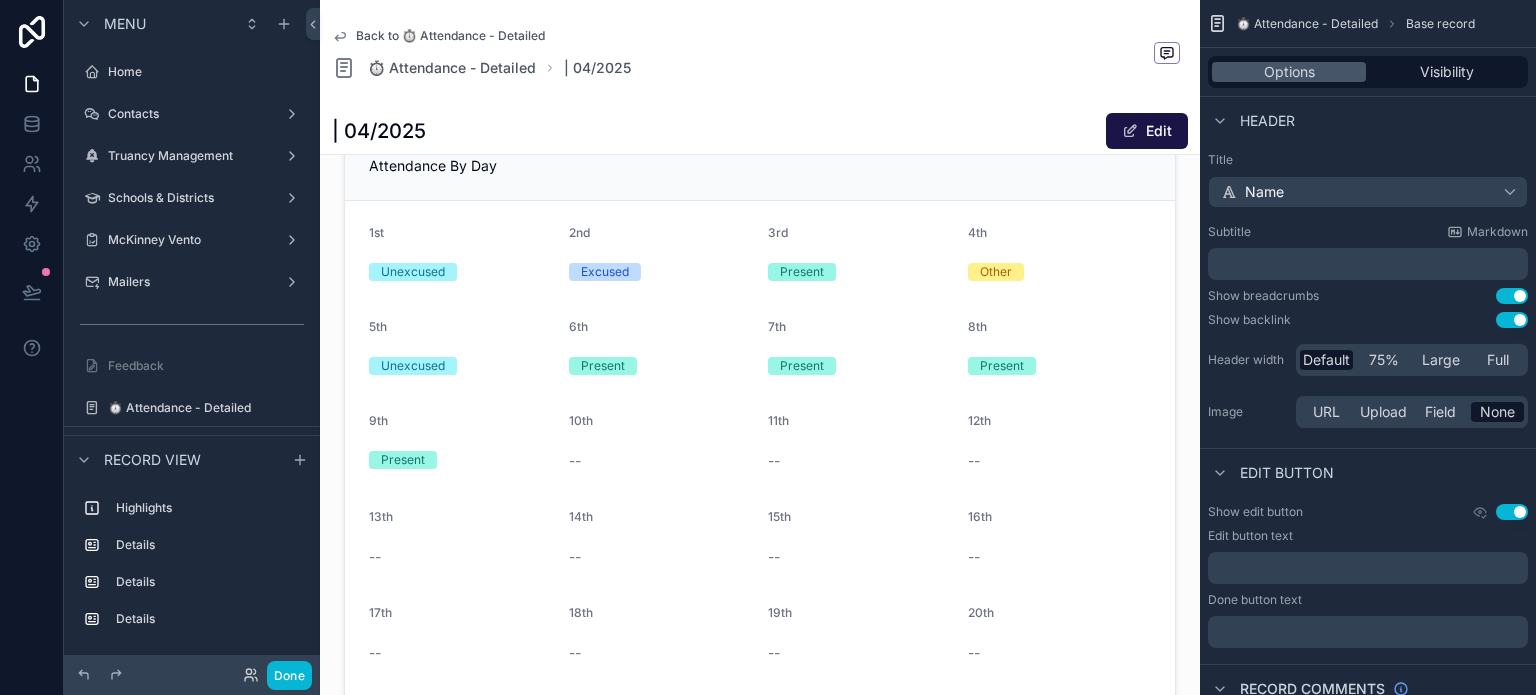 scroll, scrollTop: 500, scrollLeft: 0, axis: vertical 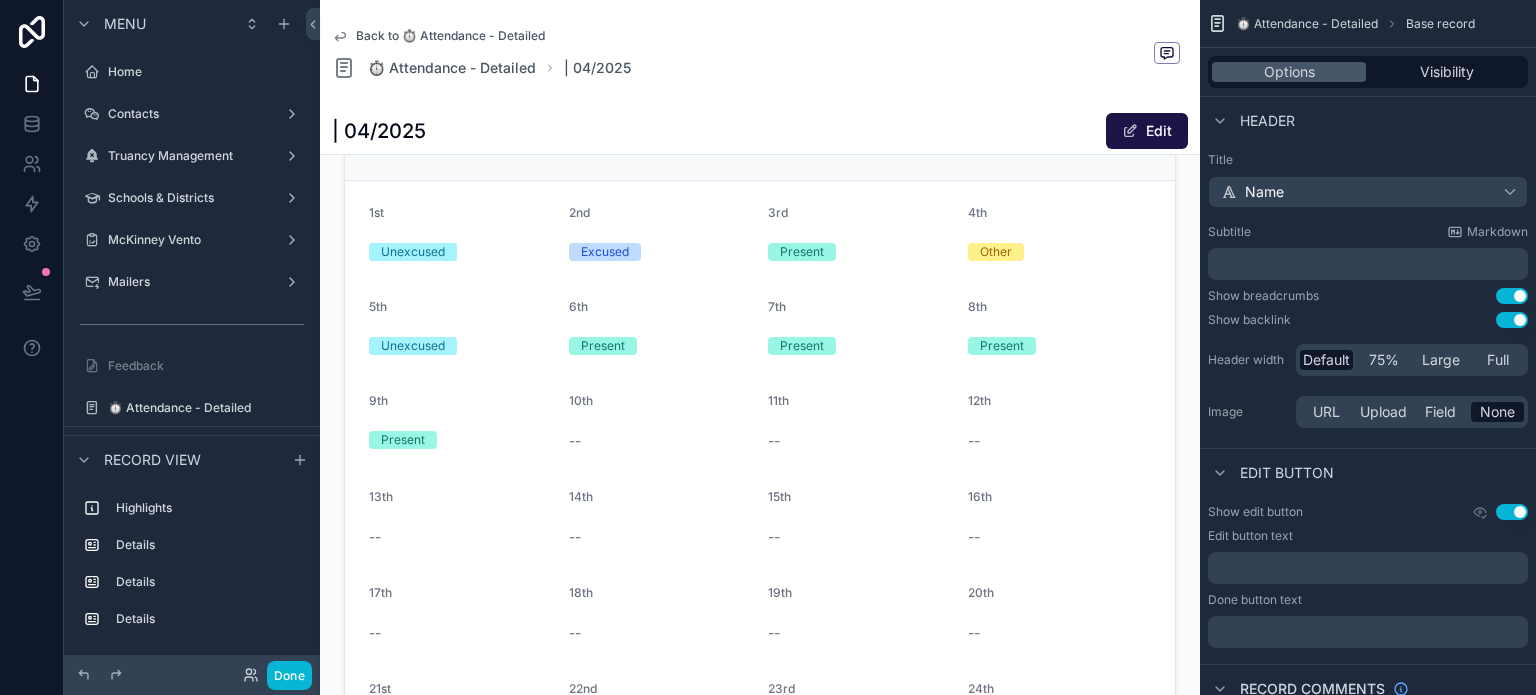 click at bounding box center [760, 536] 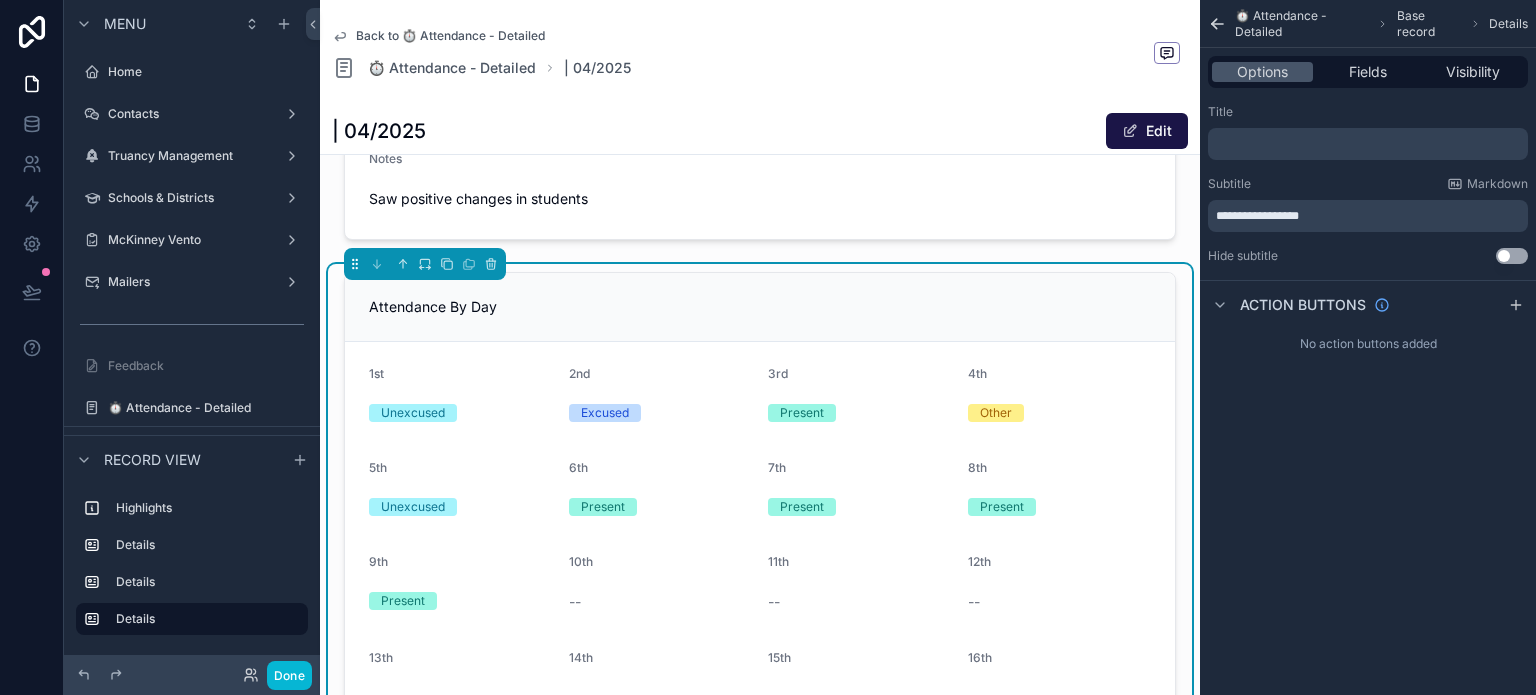 scroll, scrollTop: 300, scrollLeft: 0, axis: vertical 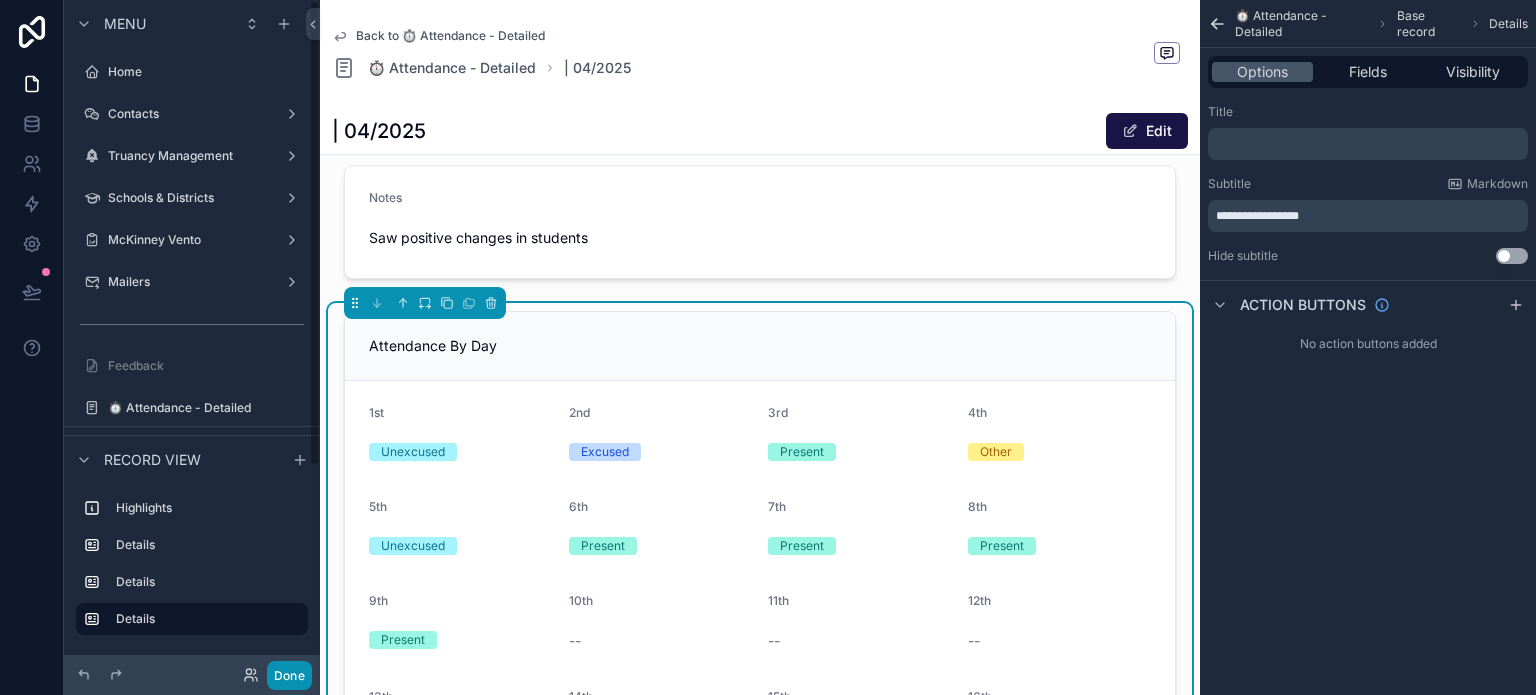 click on "Done" at bounding box center (289, 675) 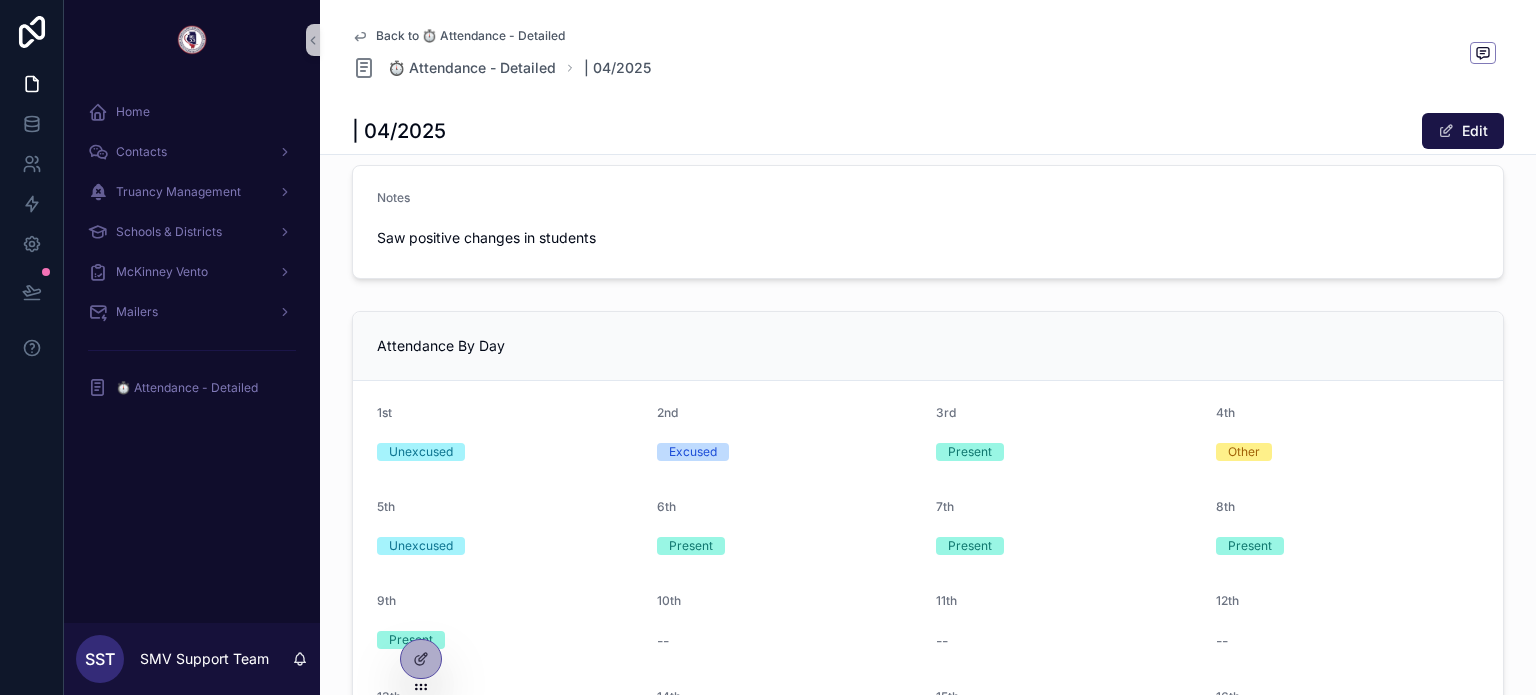click on "Back to ⏱️ Attendance - Detailed" at bounding box center (470, 36) 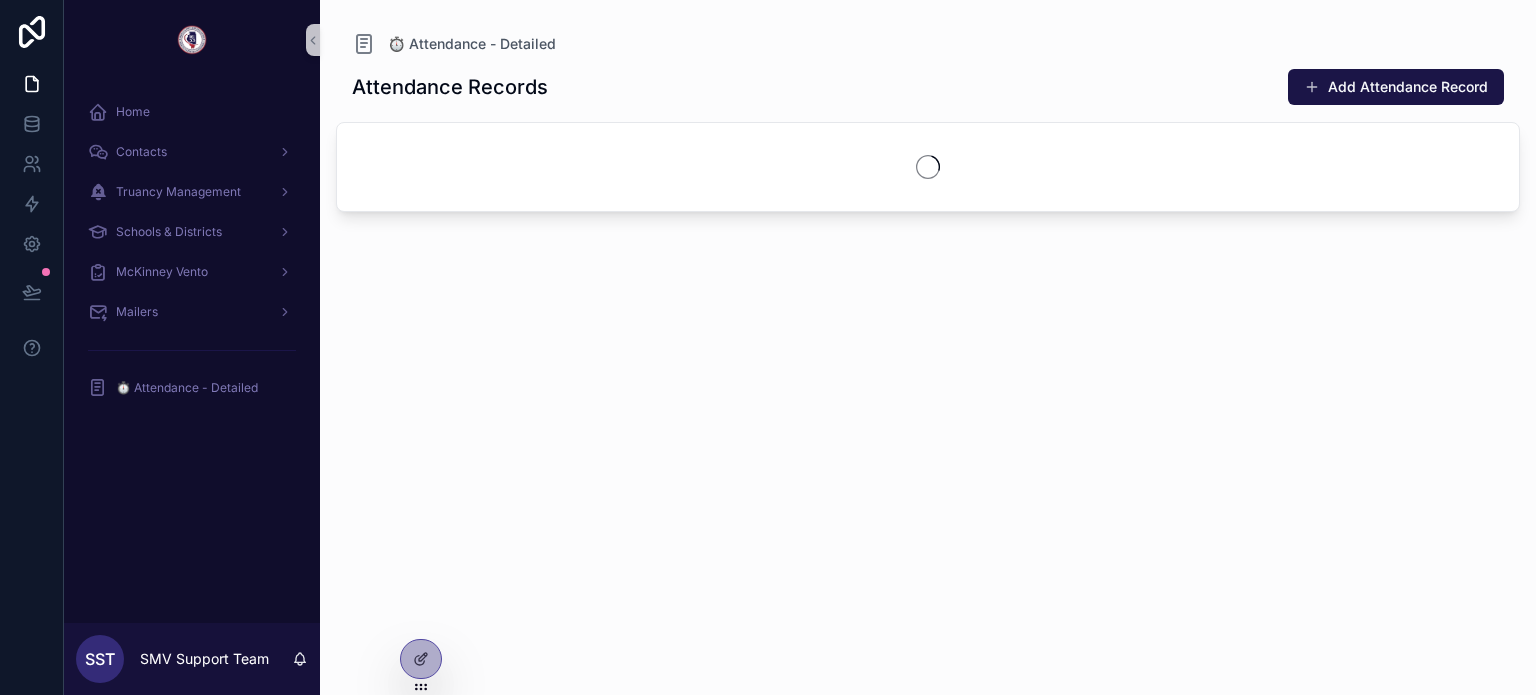 scroll, scrollTop: 0, scrollLeft: 0, axis: both 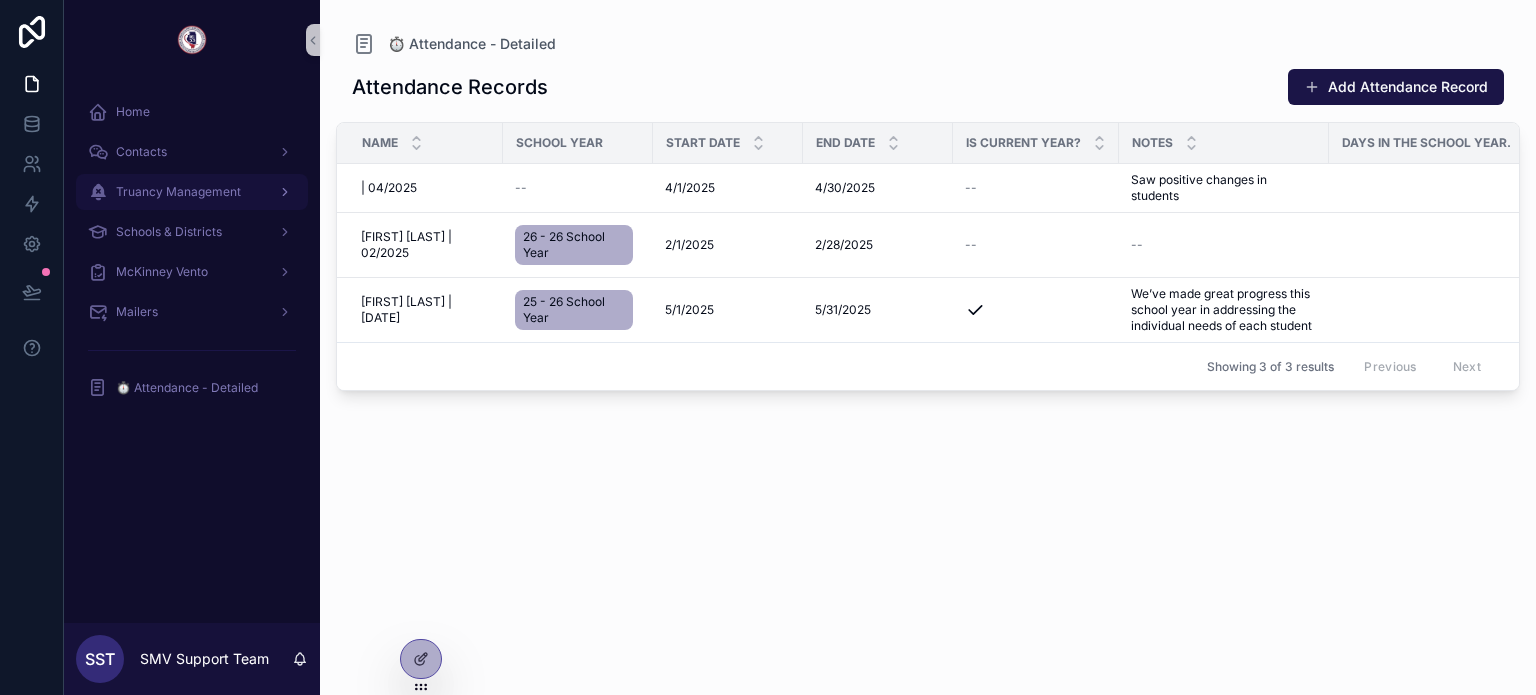 click on "Truancy Management" at bounding box center [178, 192] 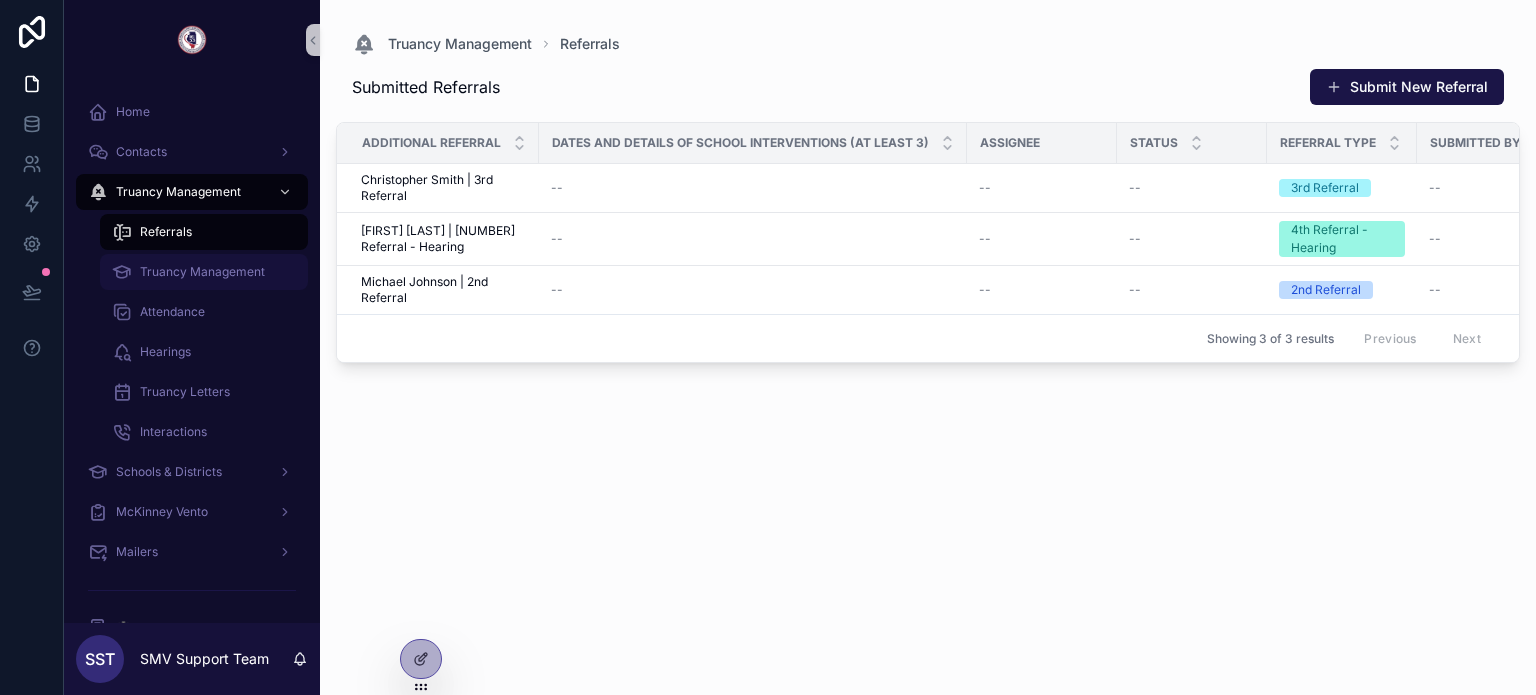 click on "Truancy Management" at bounding box center (202, 272) 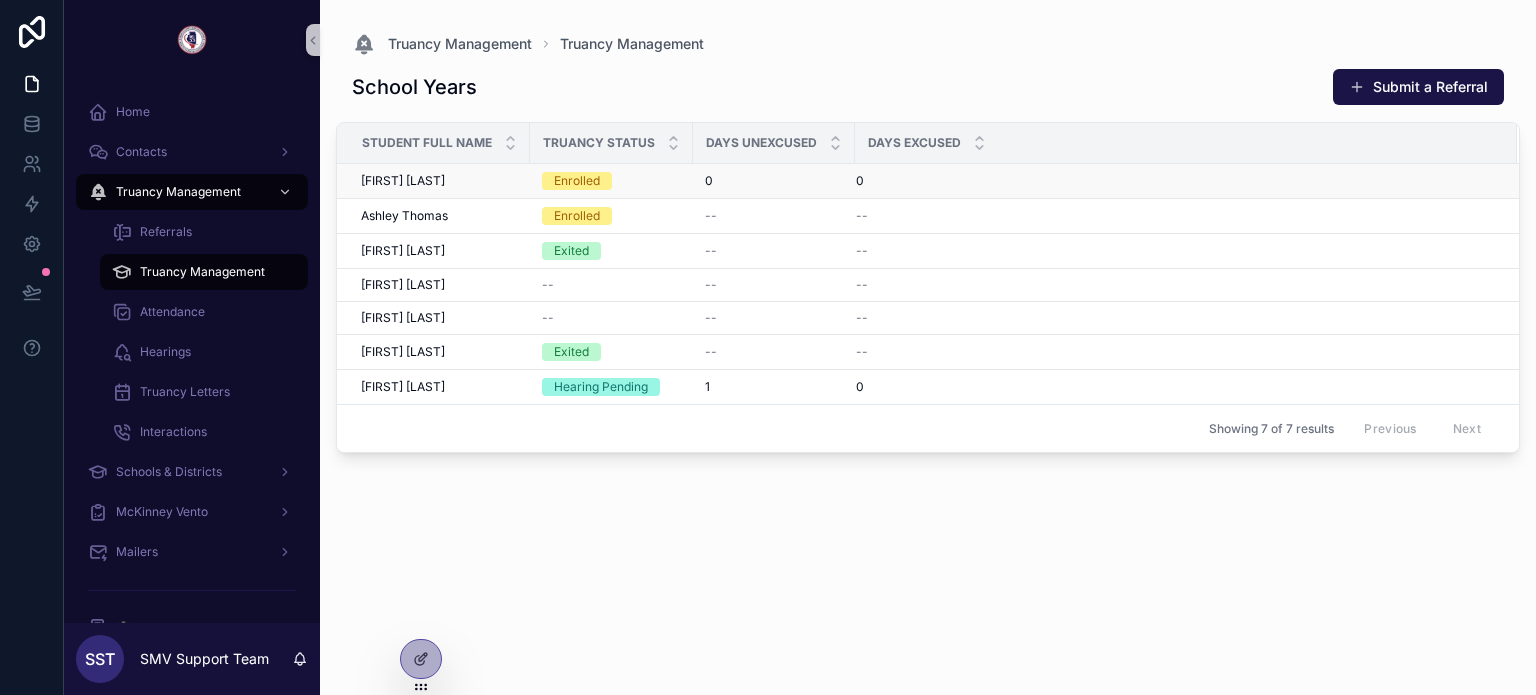 click on "[FIRST] [LAST]" at bounding box center (403, 181) 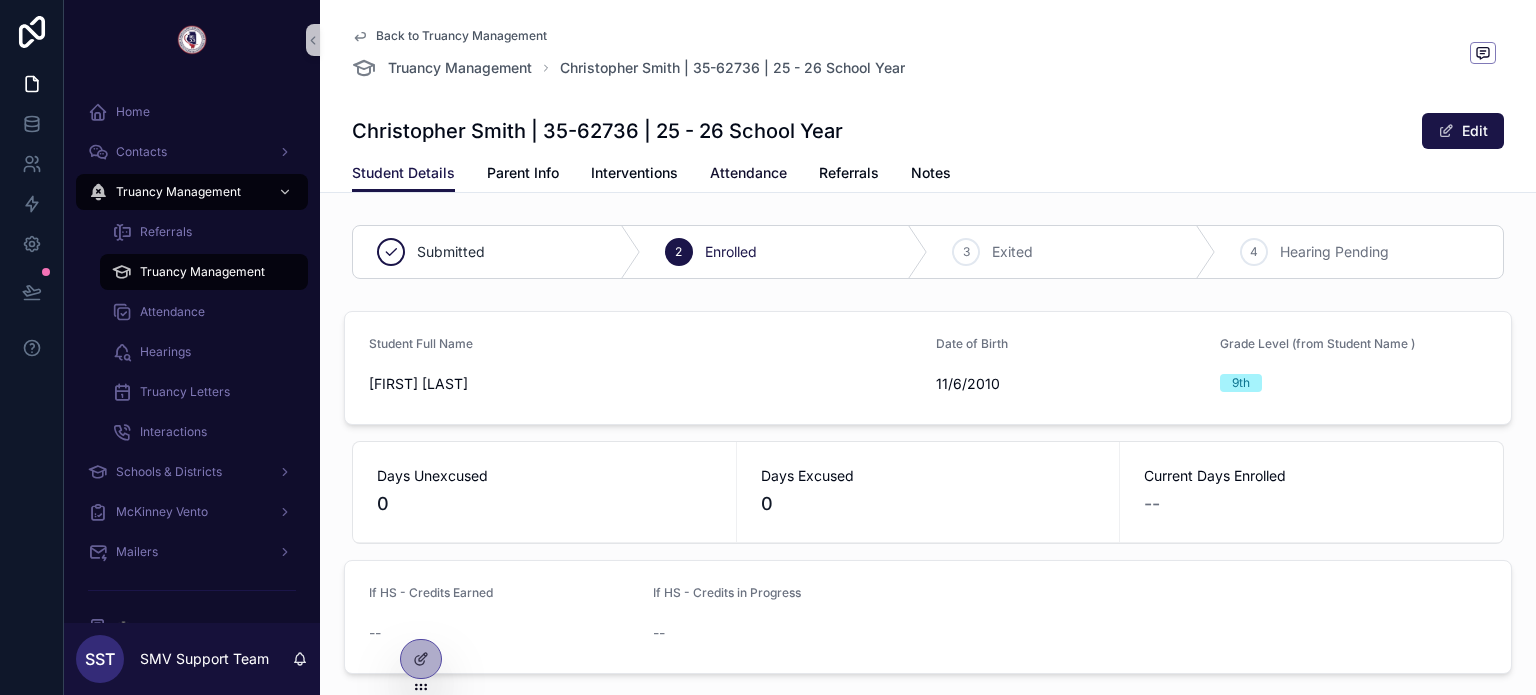 click on "Attendance" at bounding box center (748, 173) 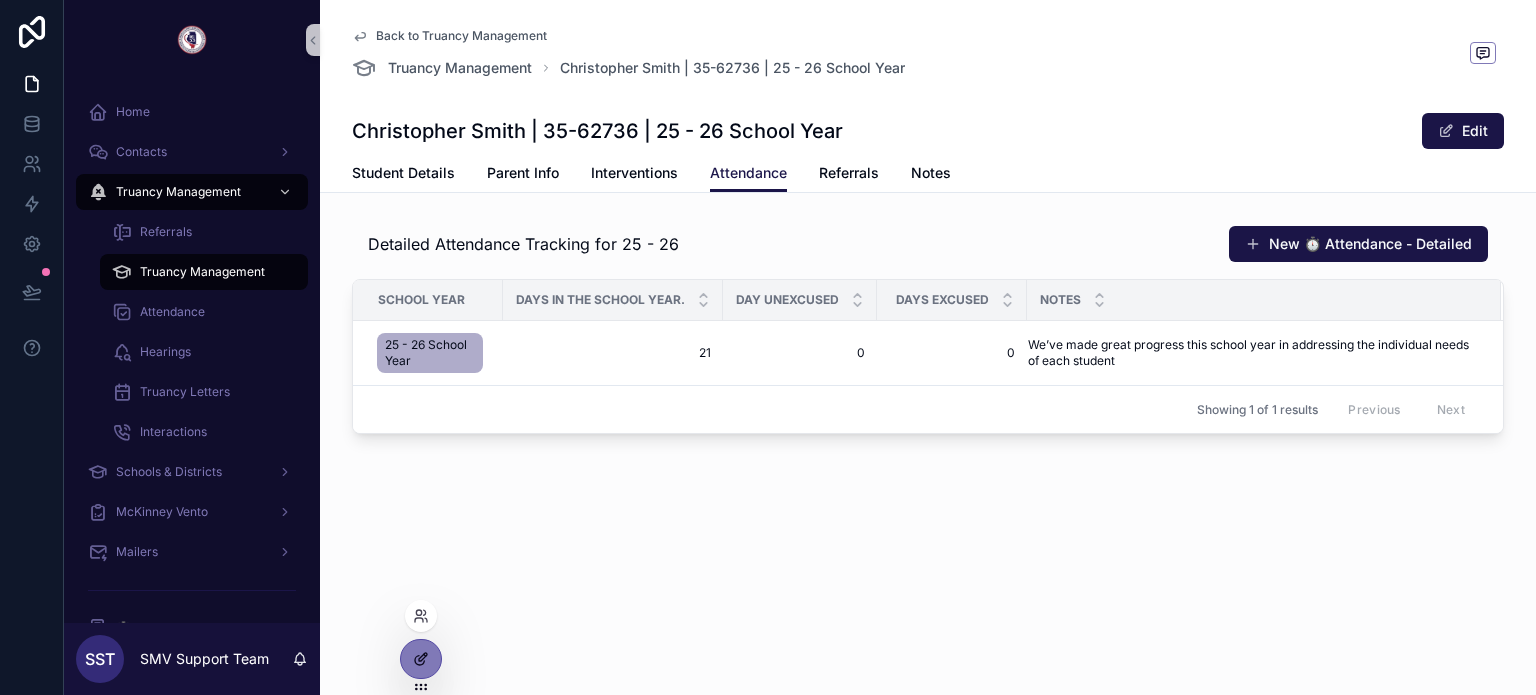 click at bounding box center [421, 659] 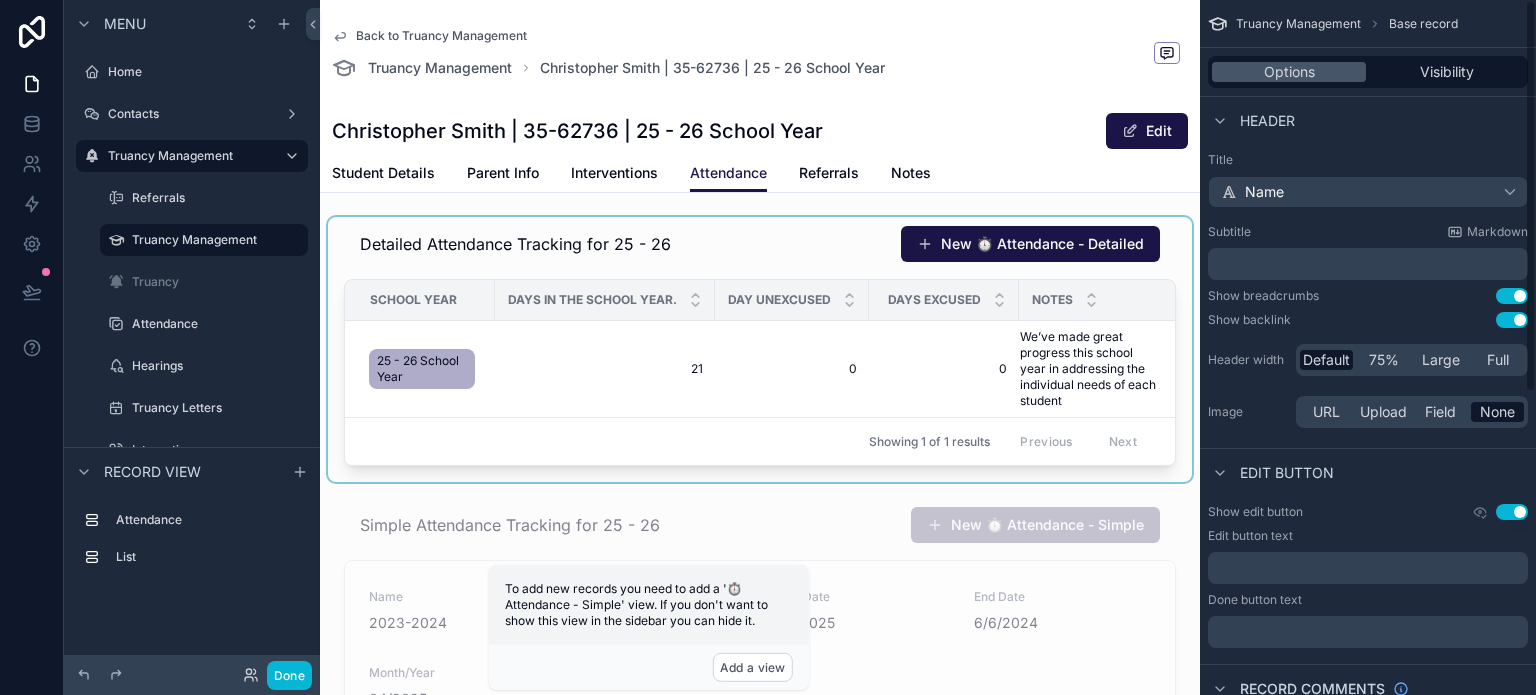 click at bounding box center (760, 349) 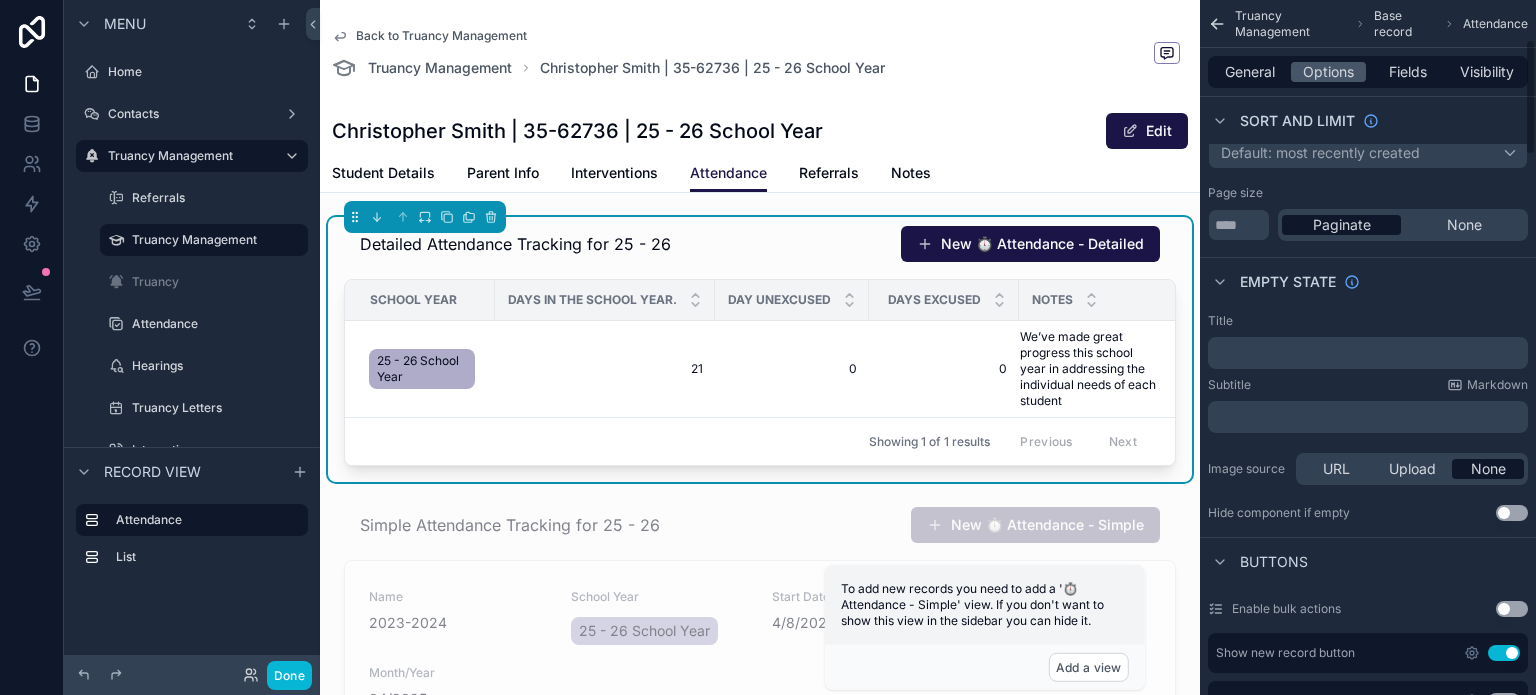 scroll, scrollTop: 300, scrollLeft: 0, axis: vertical 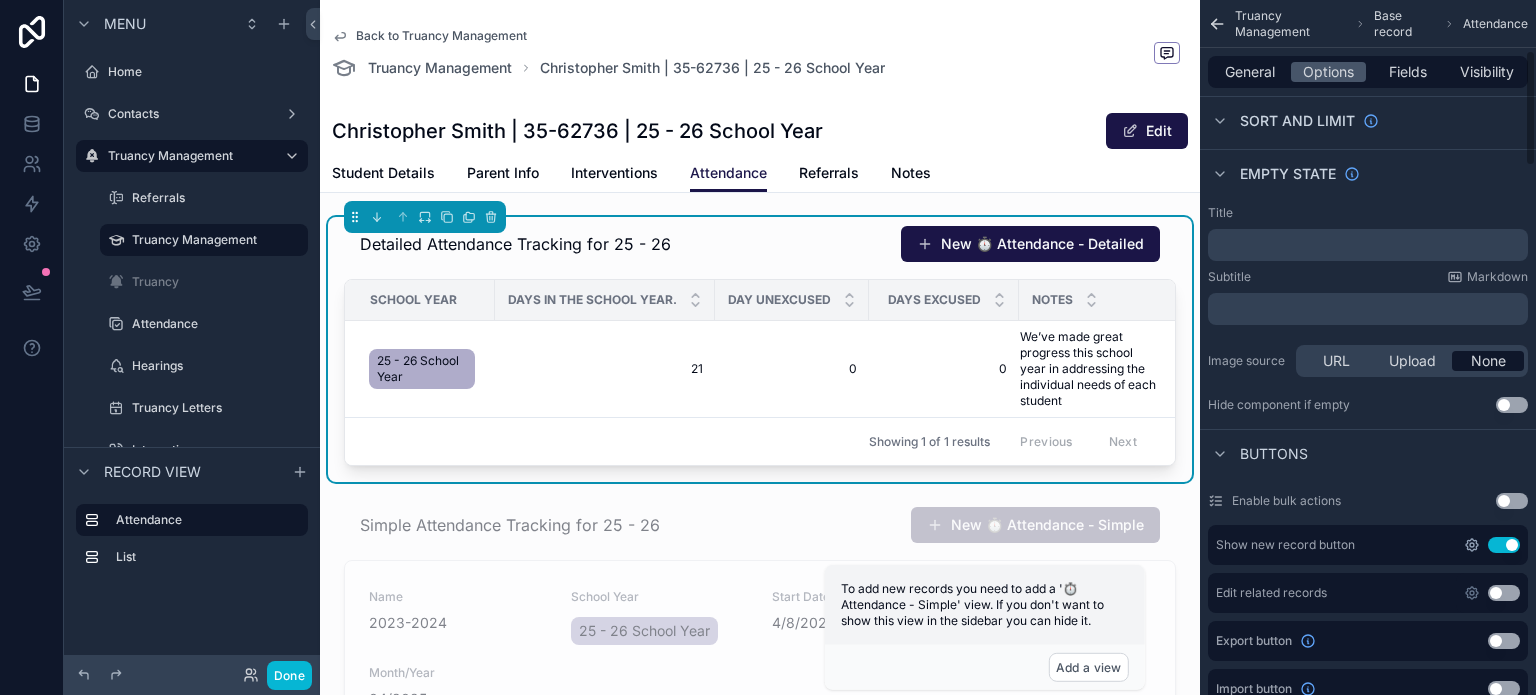 click 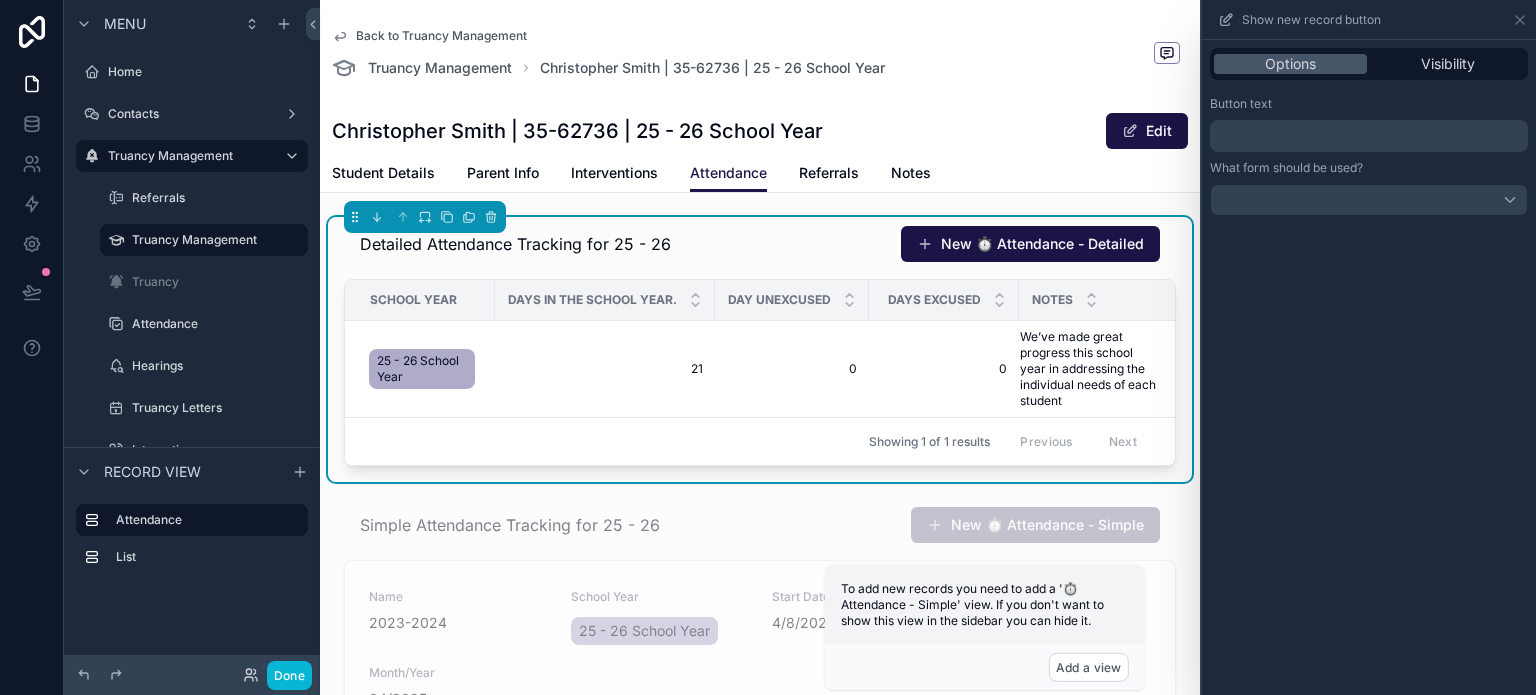 click on "﻿" at bounding box center [1371, 136] 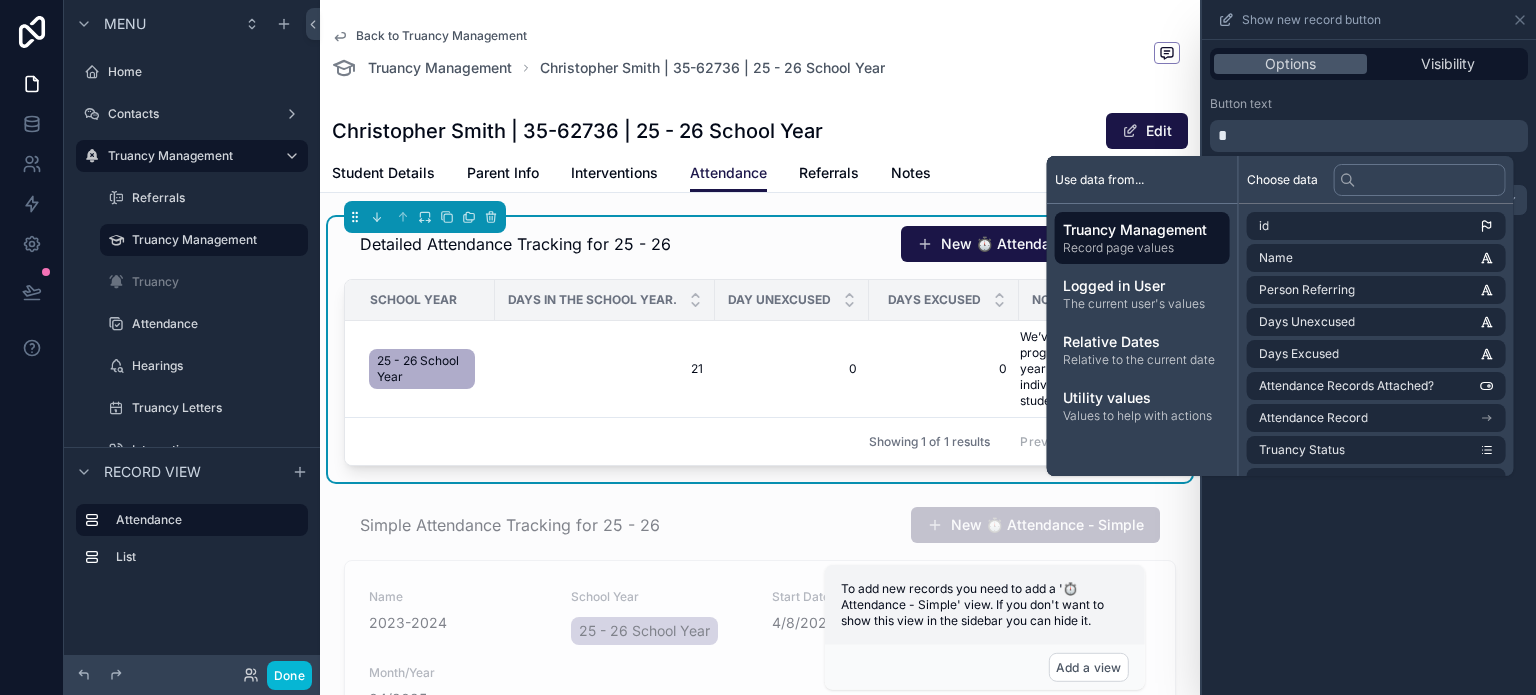 type 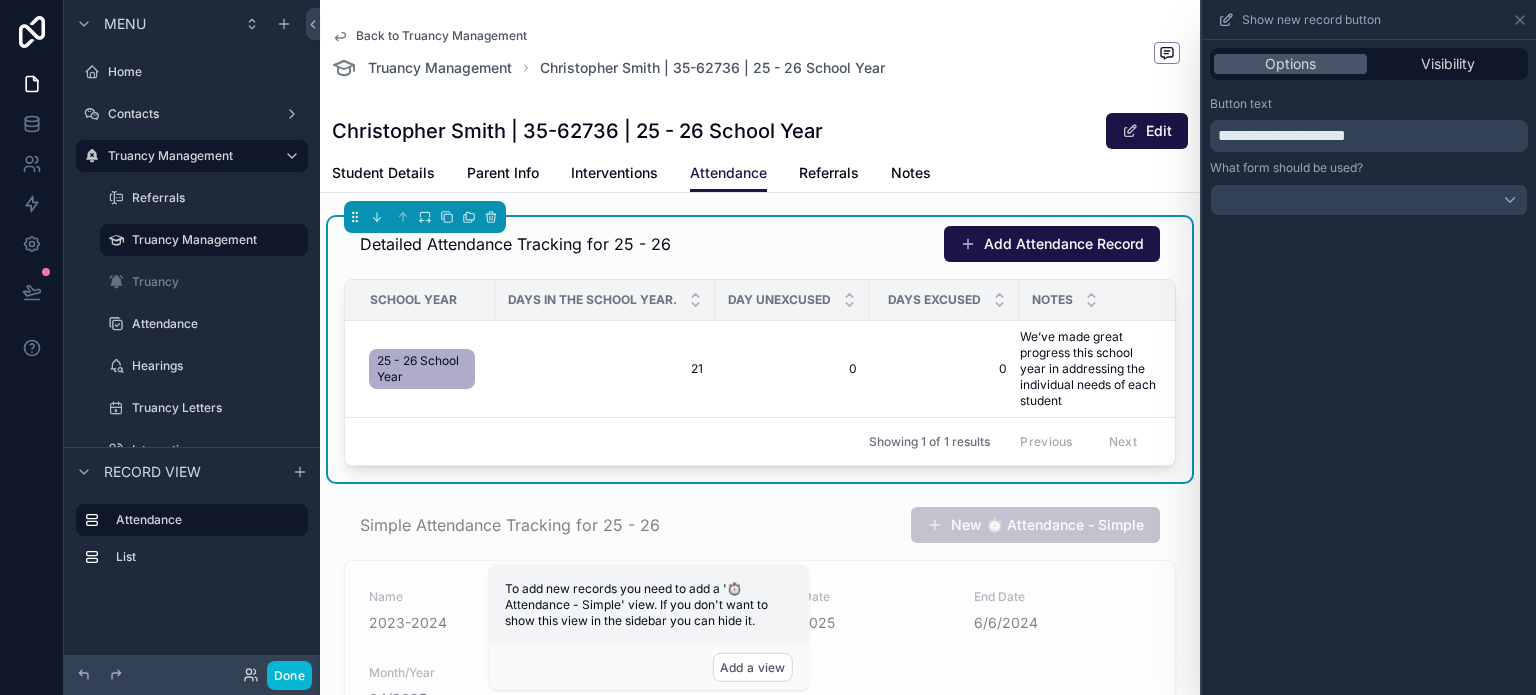 click on "**********" at bounding box center [1282, 135] 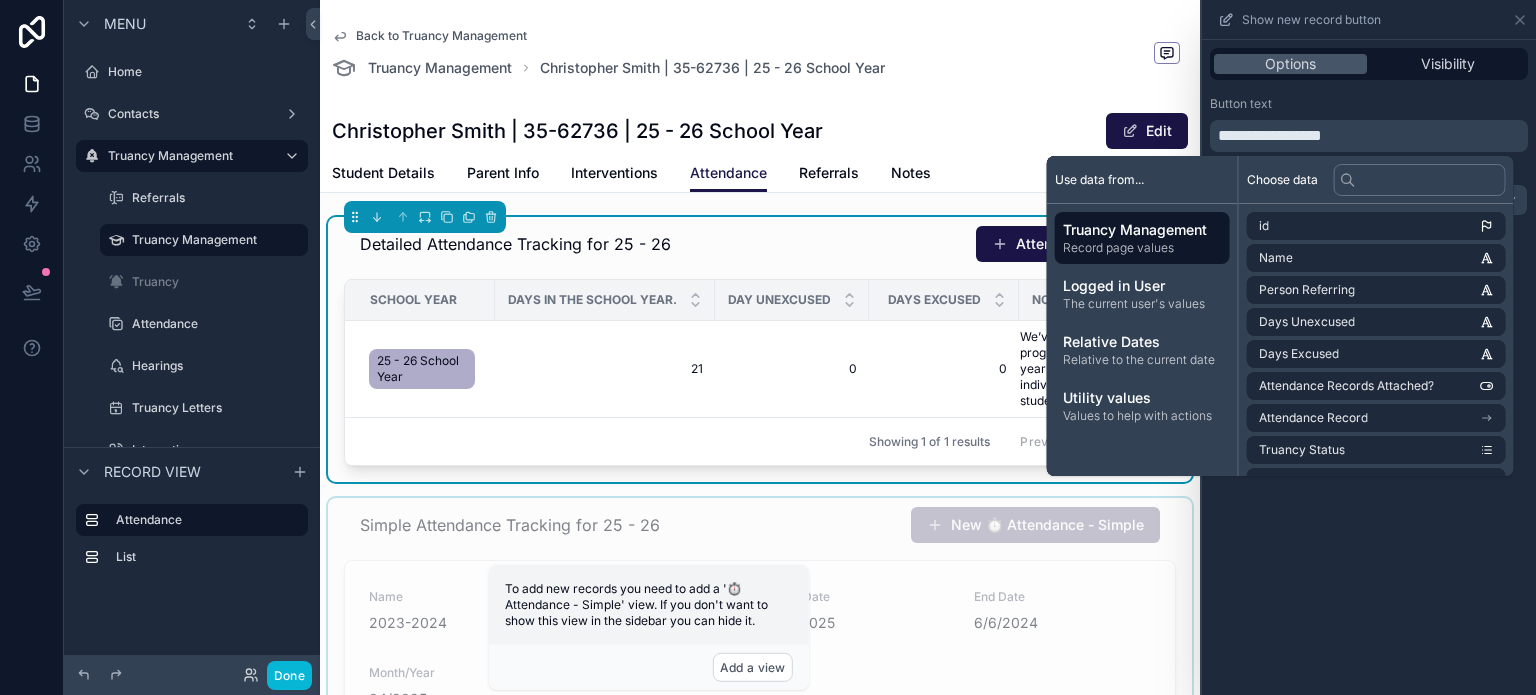 click at bounding box center [760, 797] 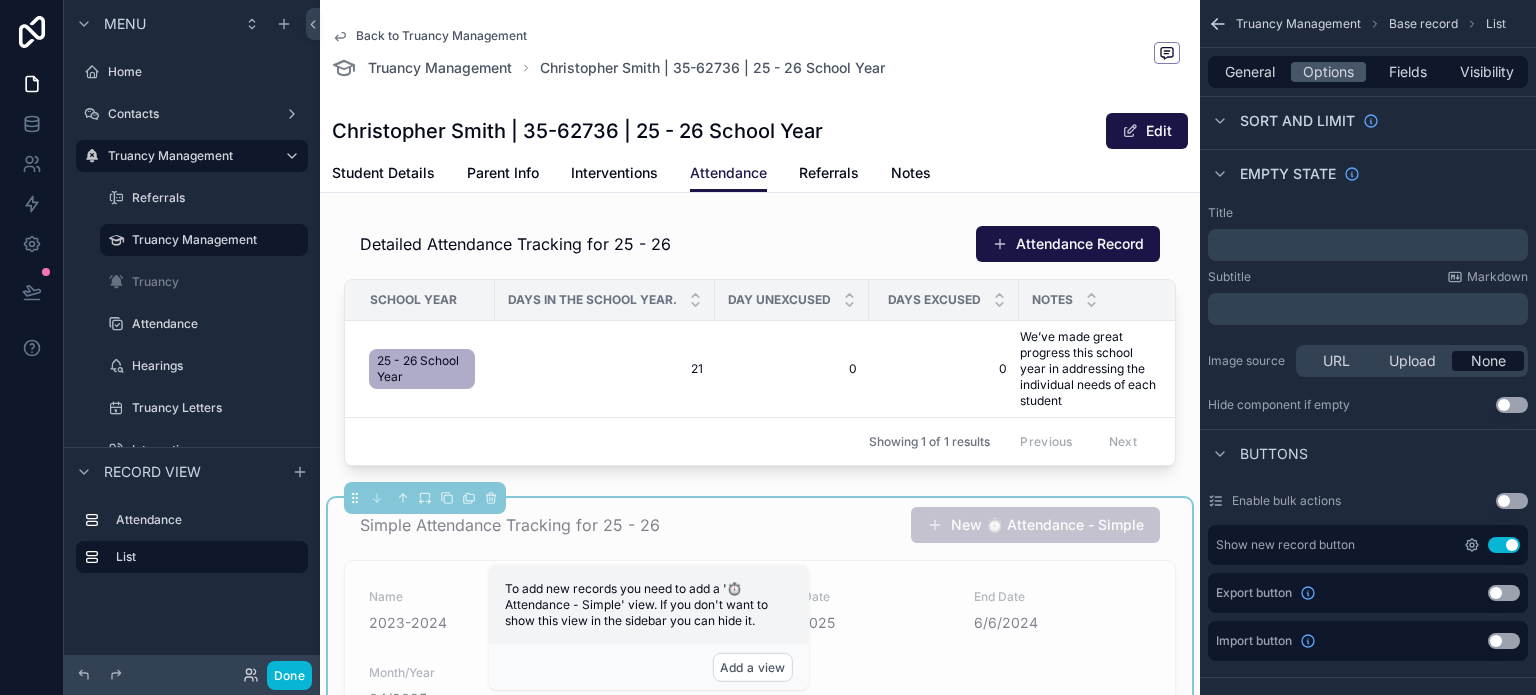 click 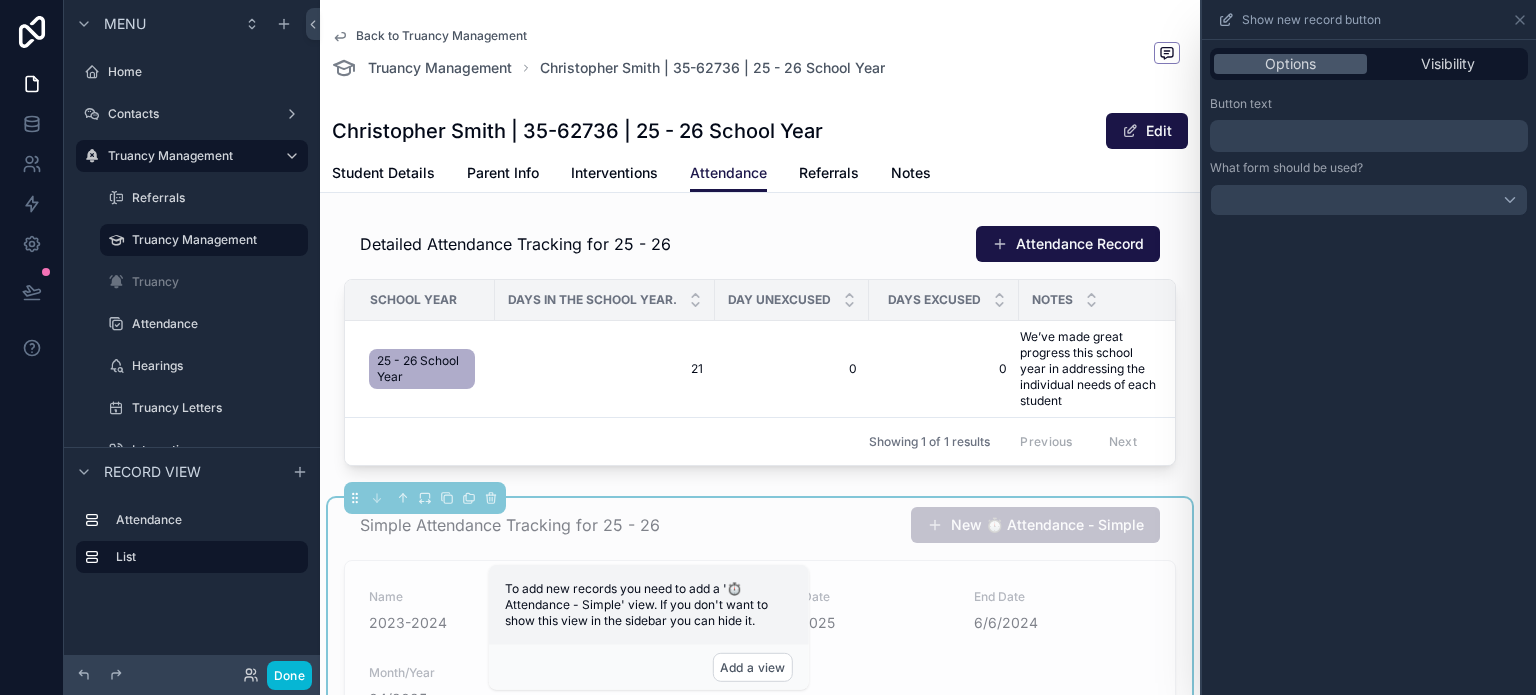 click on "﻿" at bounding box center [1371, 136] 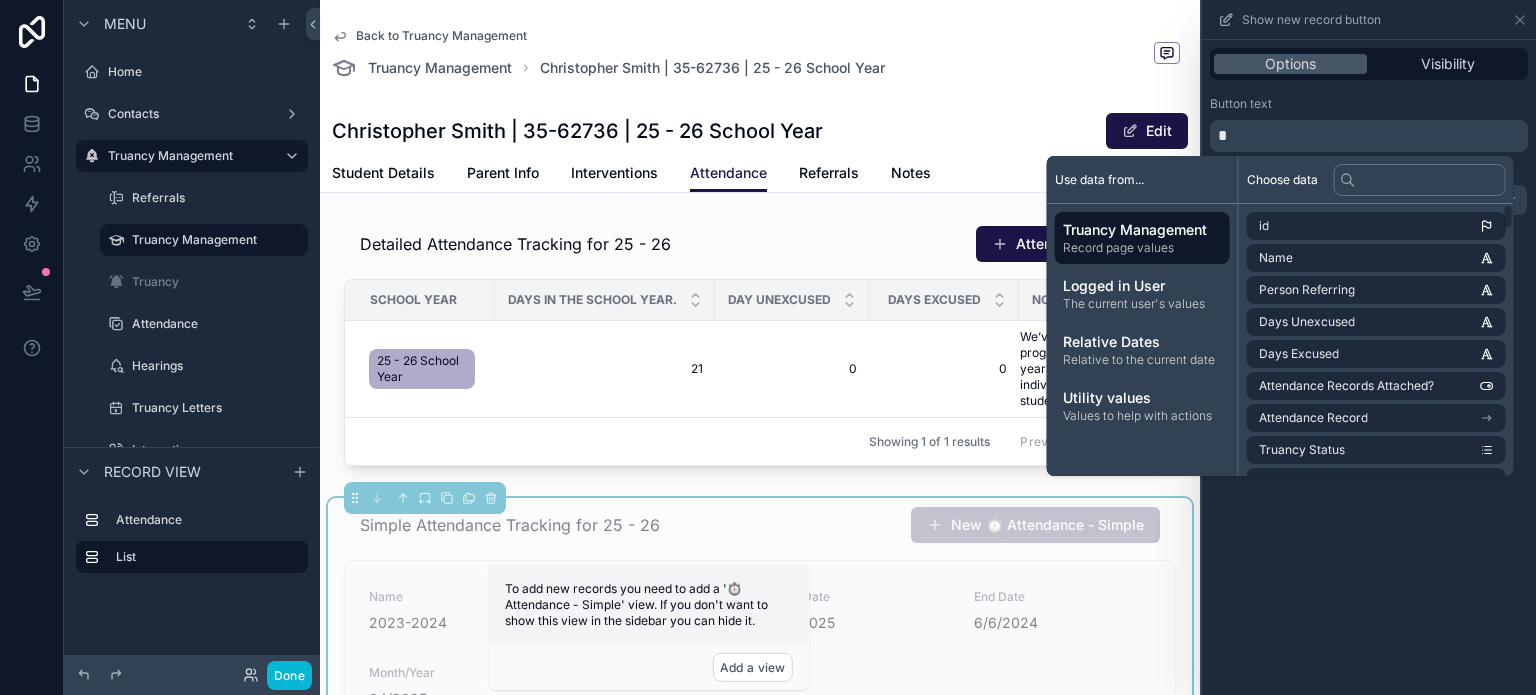 type 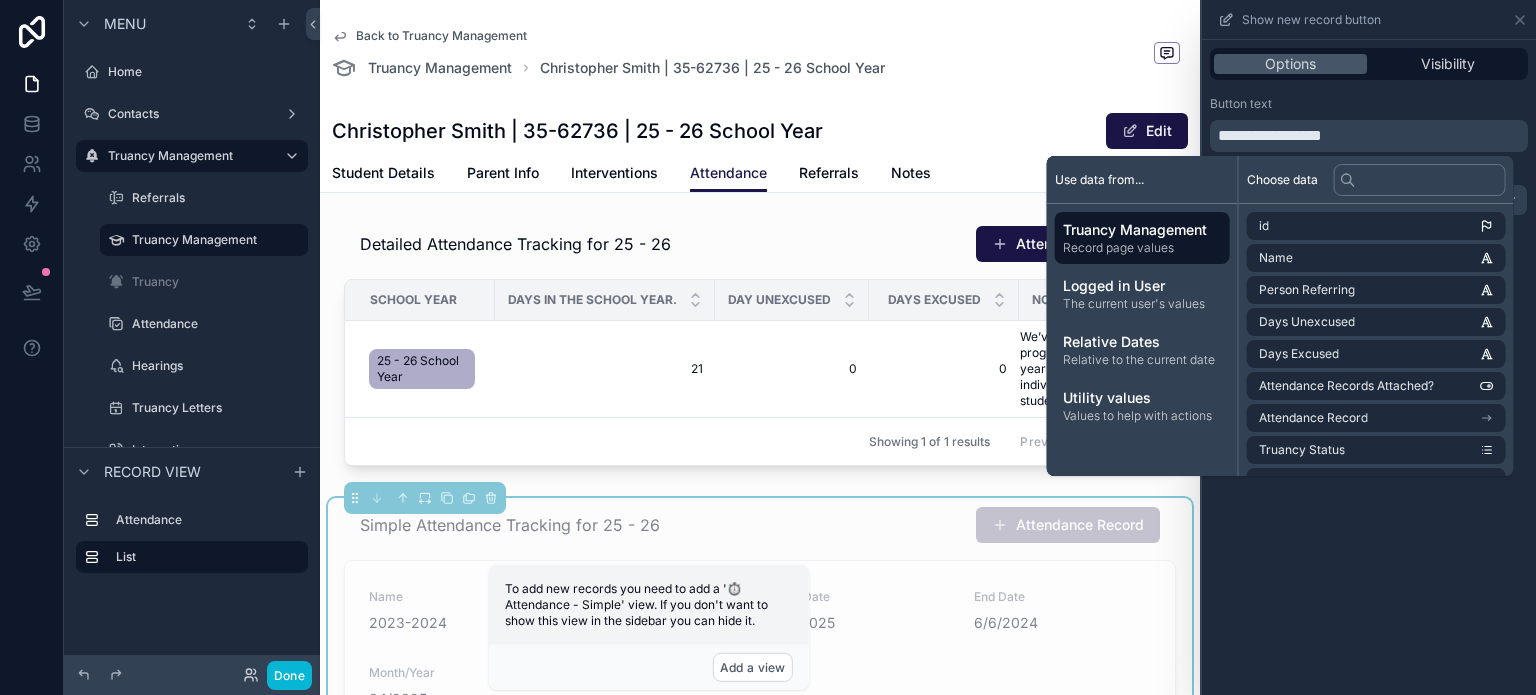click on "Simple Attendance Tracking for 25 - 26" at bounding box center [510, 525] 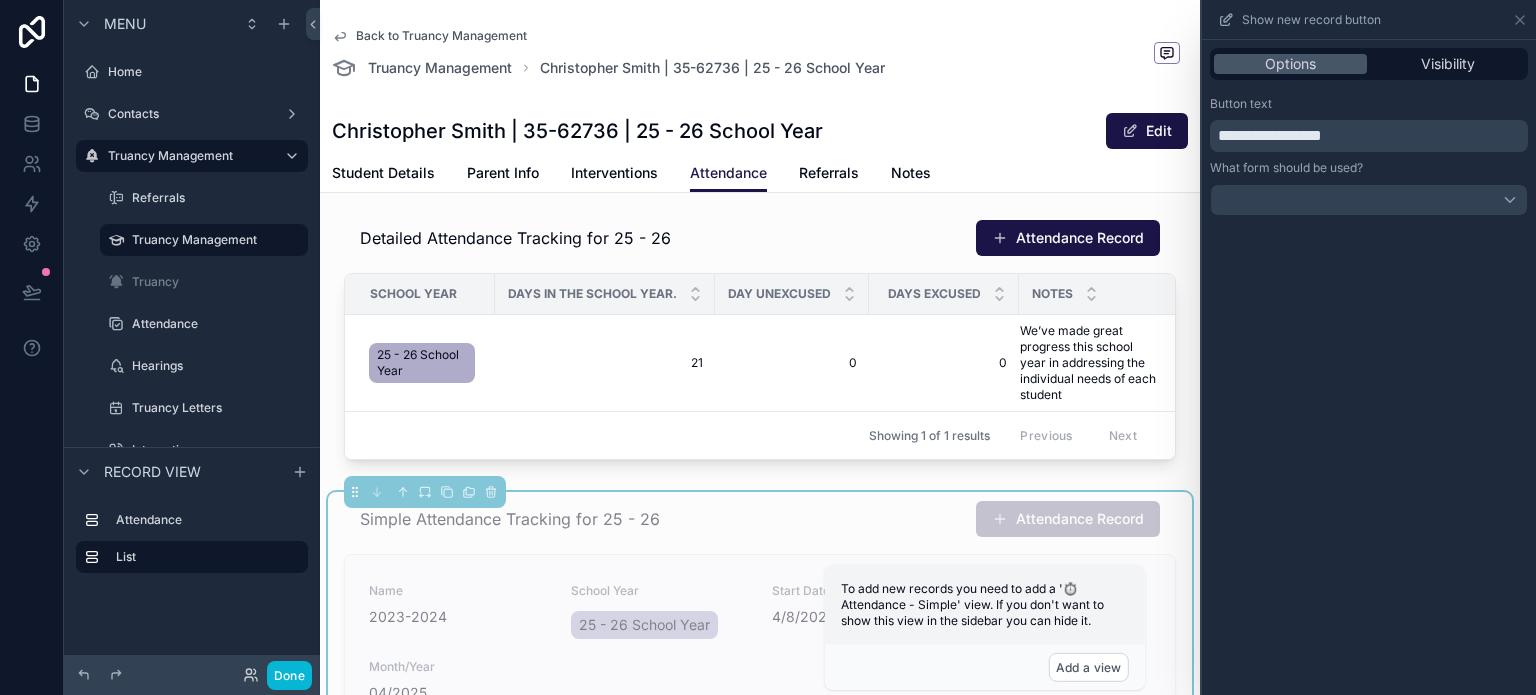 scroll, scrollTop: 0, scrollLeft: 0, axis: both 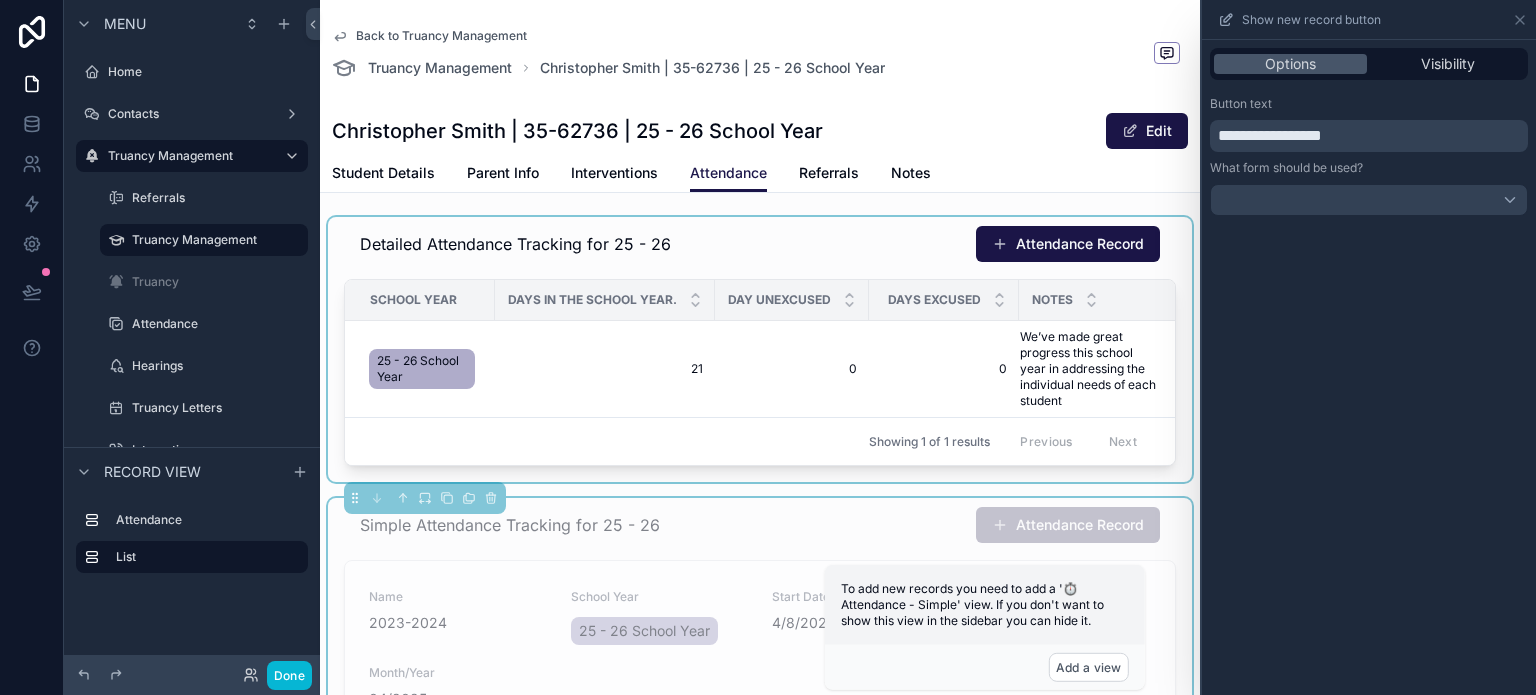click at bounding box center (760, 349) 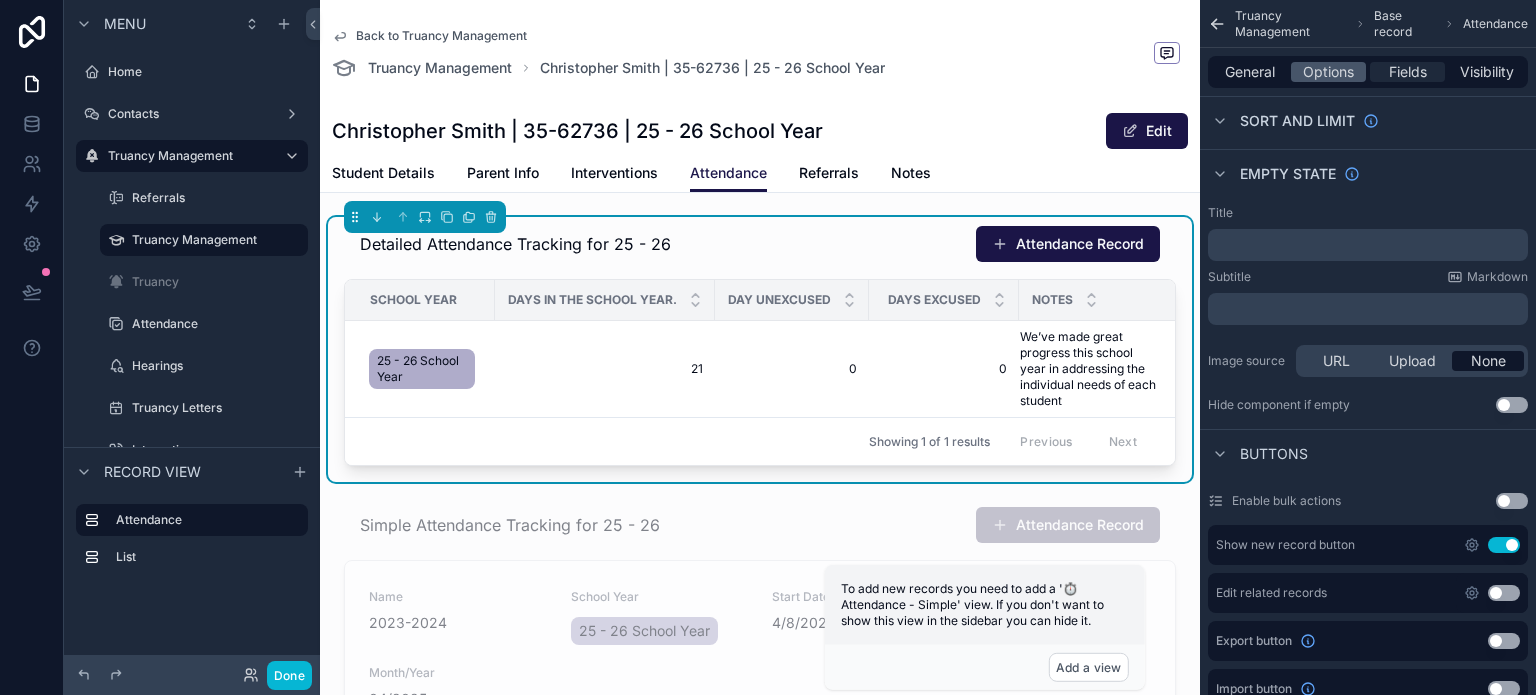 click on "Fields" at bounding box center (1408, 72) 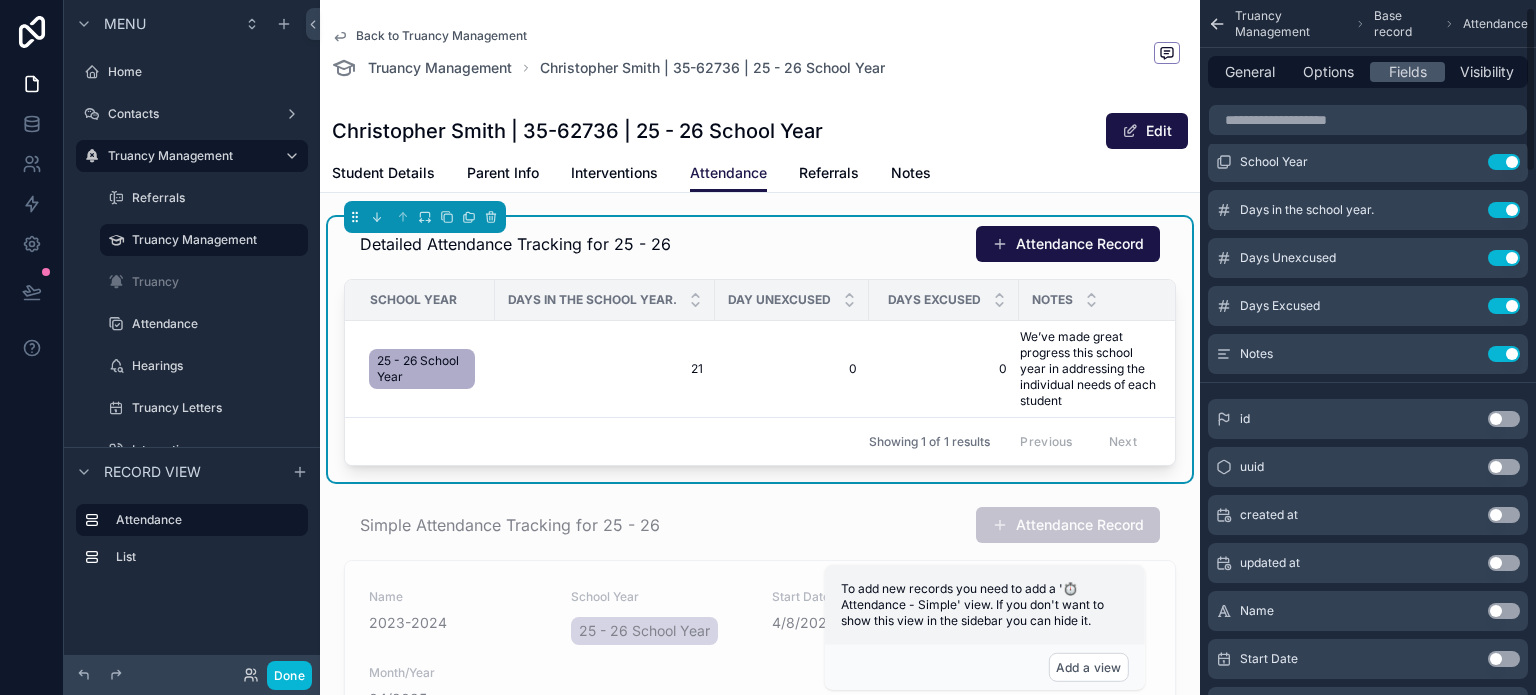 scroll, scrollTop: 0, scrollLeft: 0, axis: both 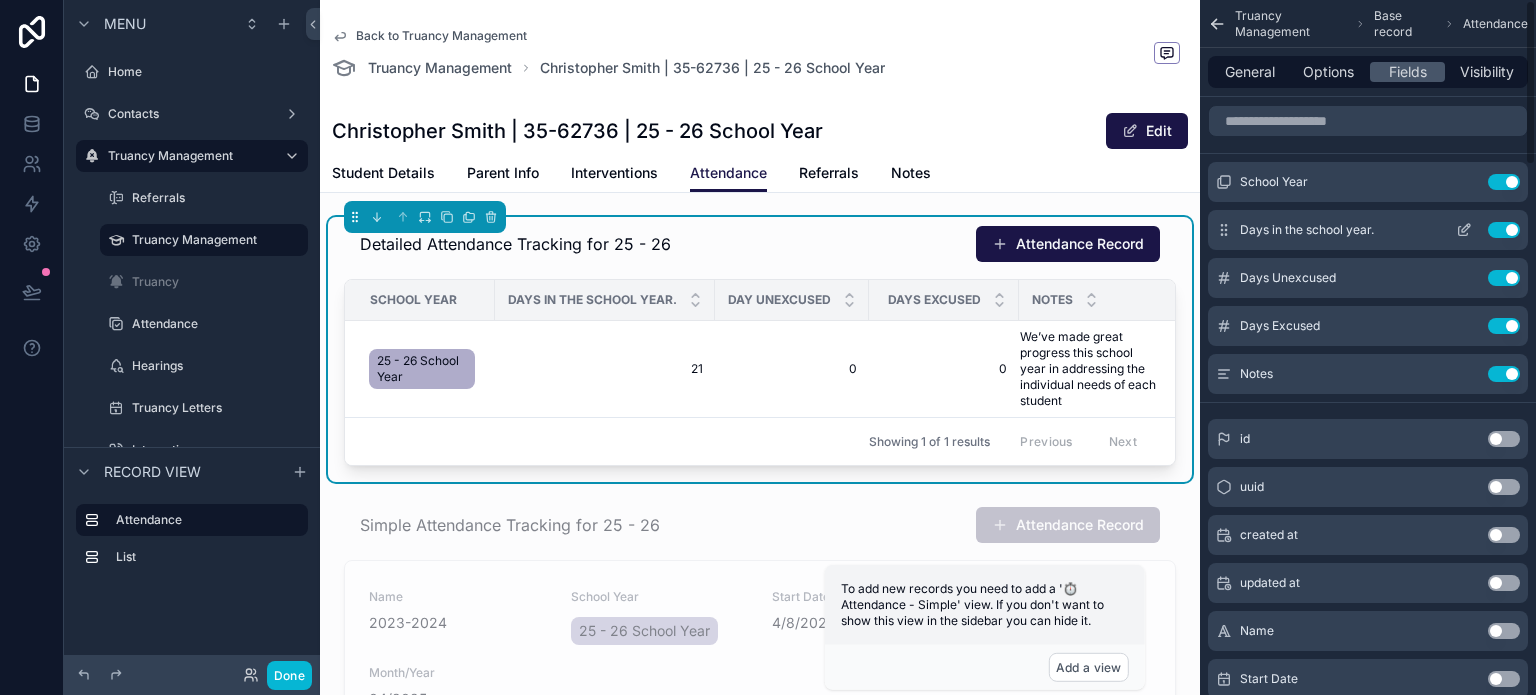 click 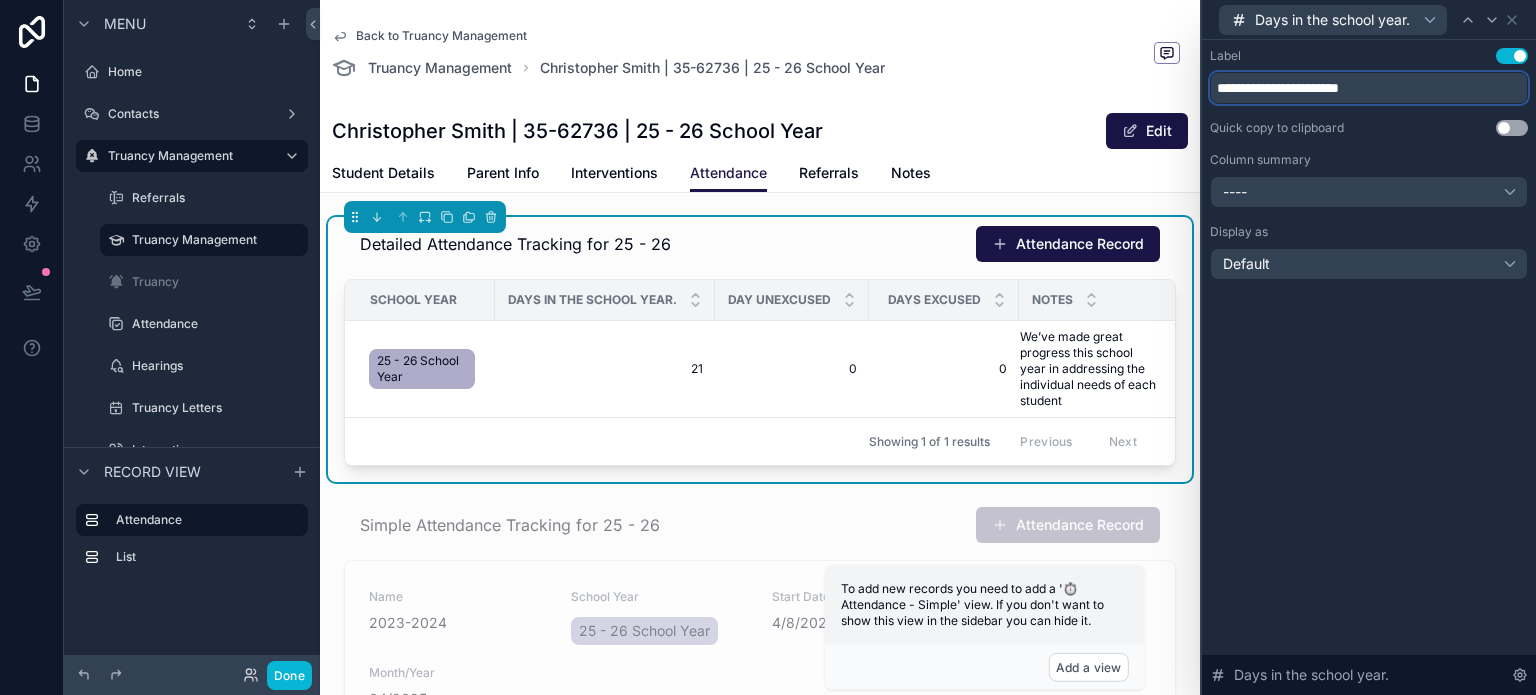 click on "**********" at bounding box center (1369, 88) 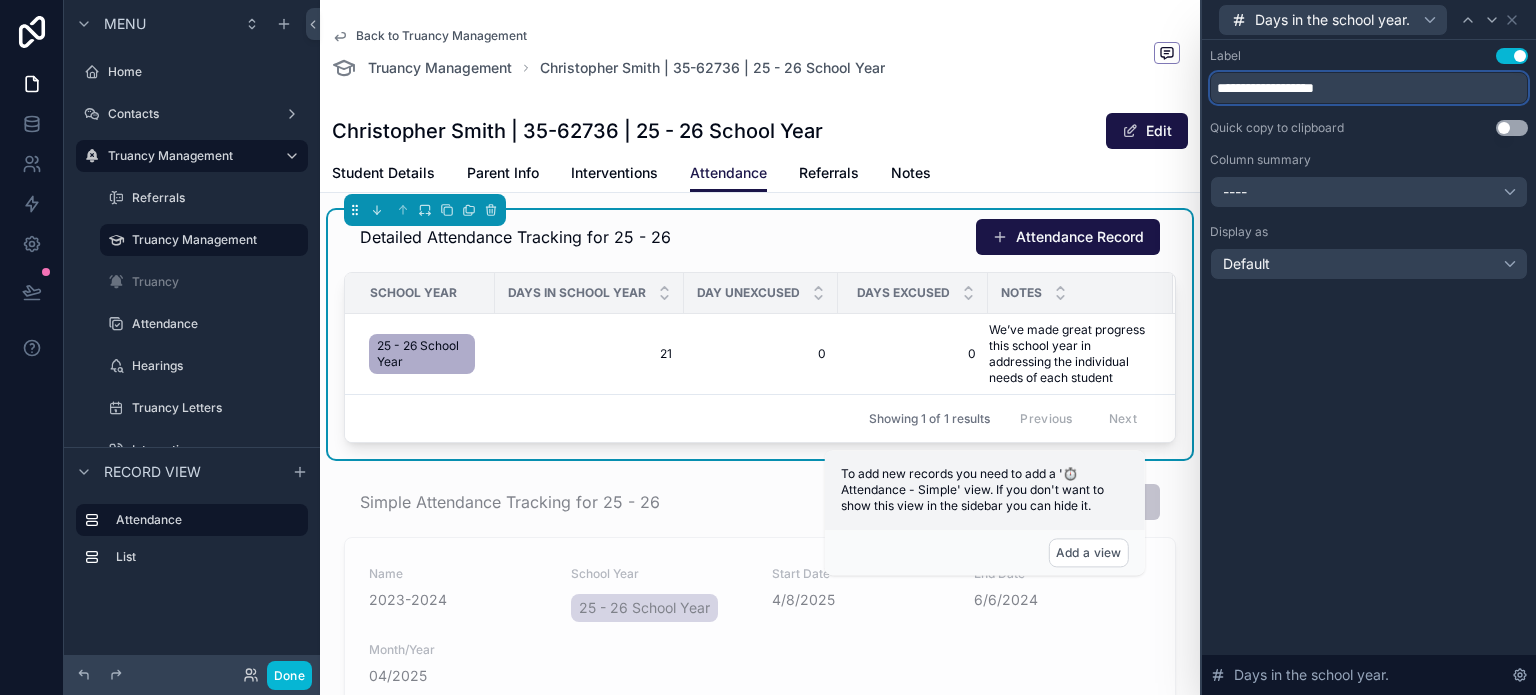 scroll, scrollTop: 0, scrollLeft: 0, axis: both 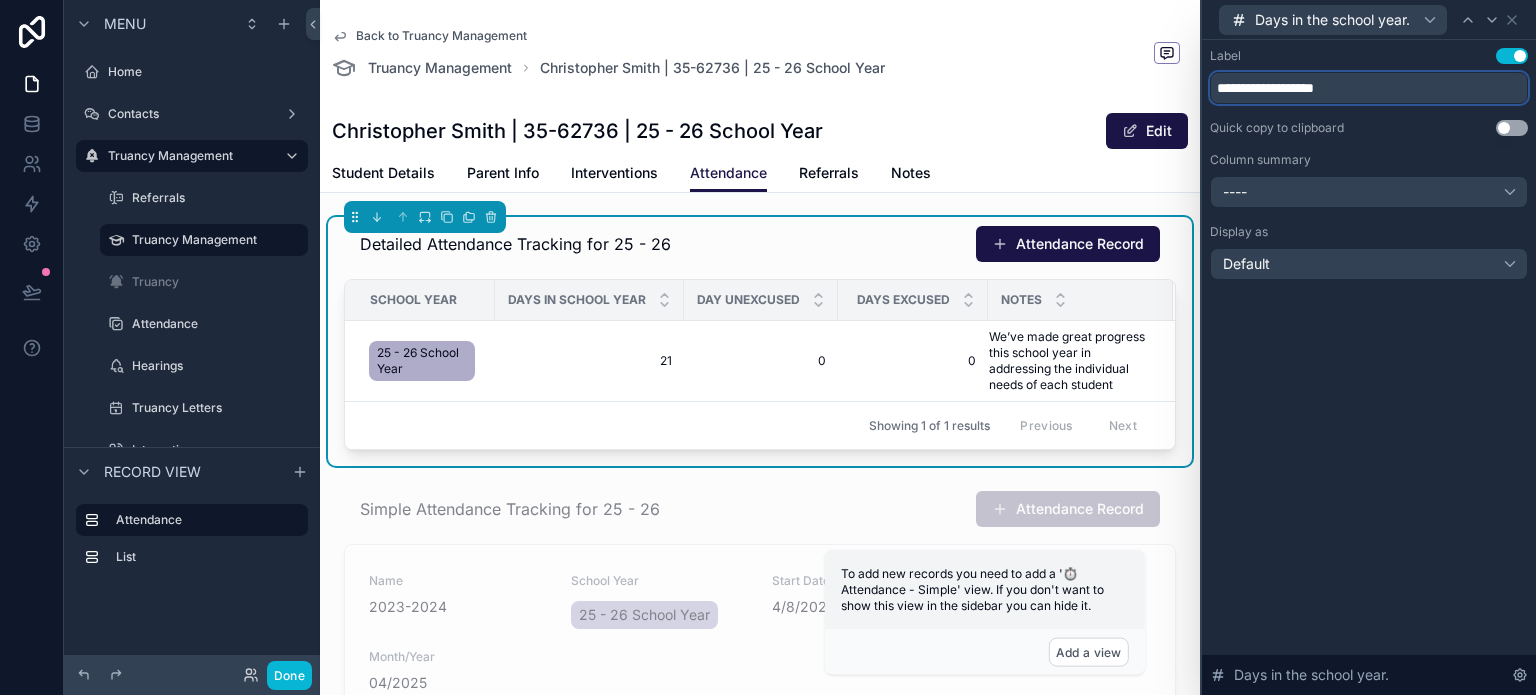 type on "**********" 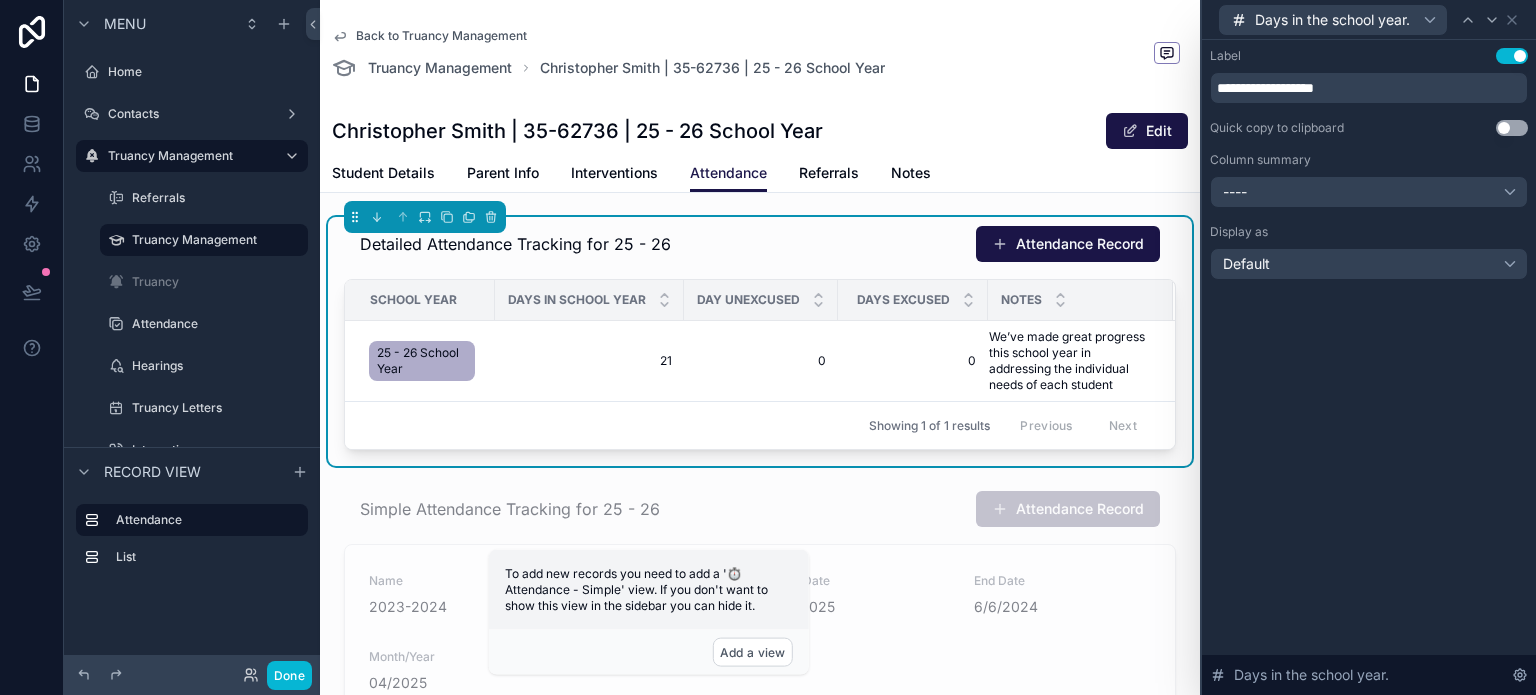 click on "Detailed Attendance Tracking for 25 - 26 Attendance Record" at bounding box center (760, 248) 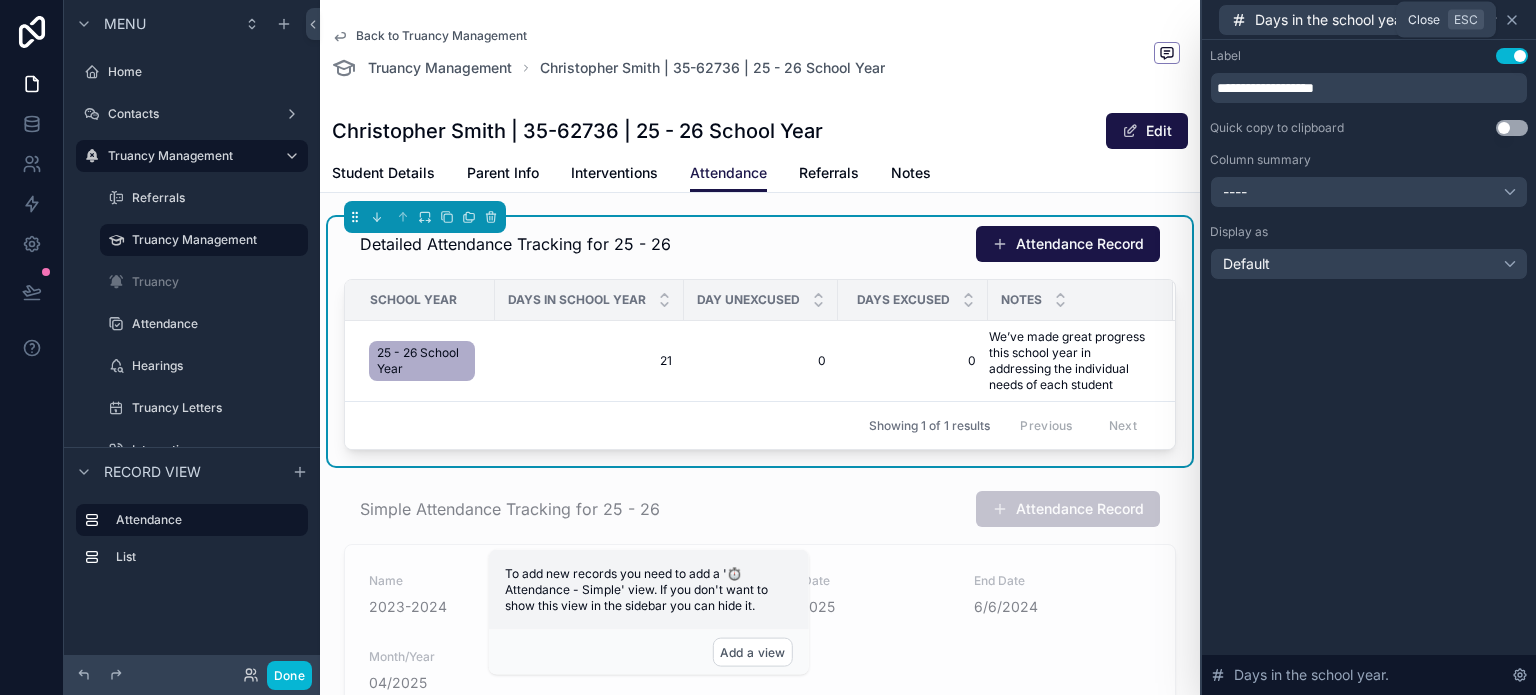 click 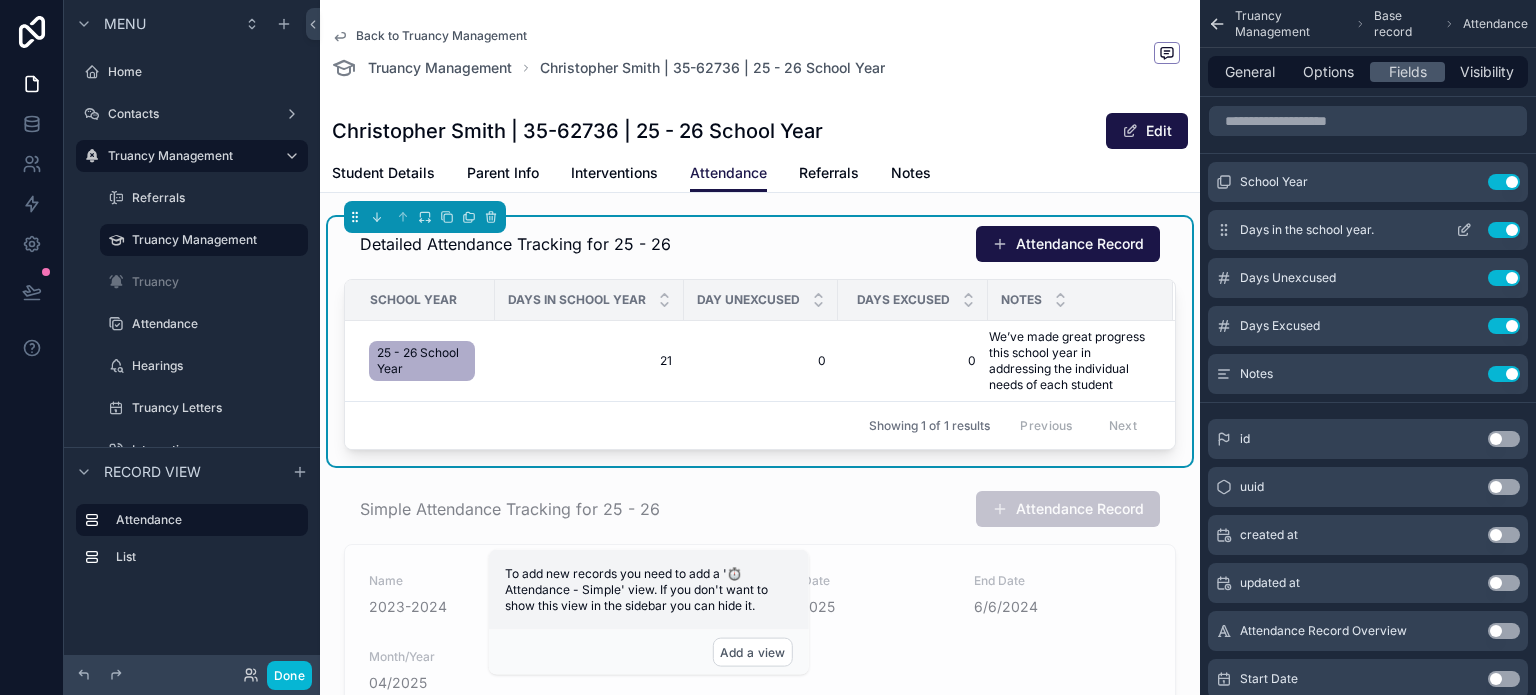 click on "Use setting" at bounding box center (1504, 230) 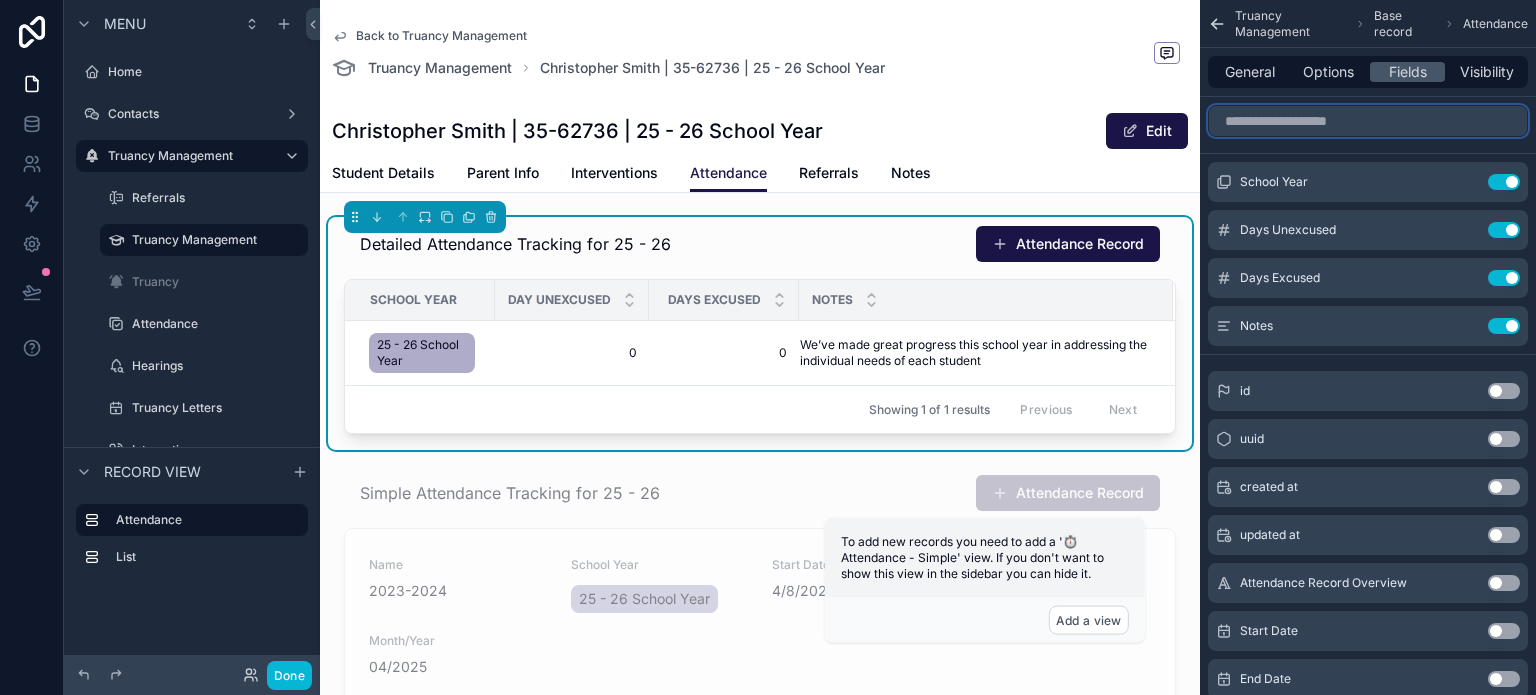 click at bounding box center (1368, 121) 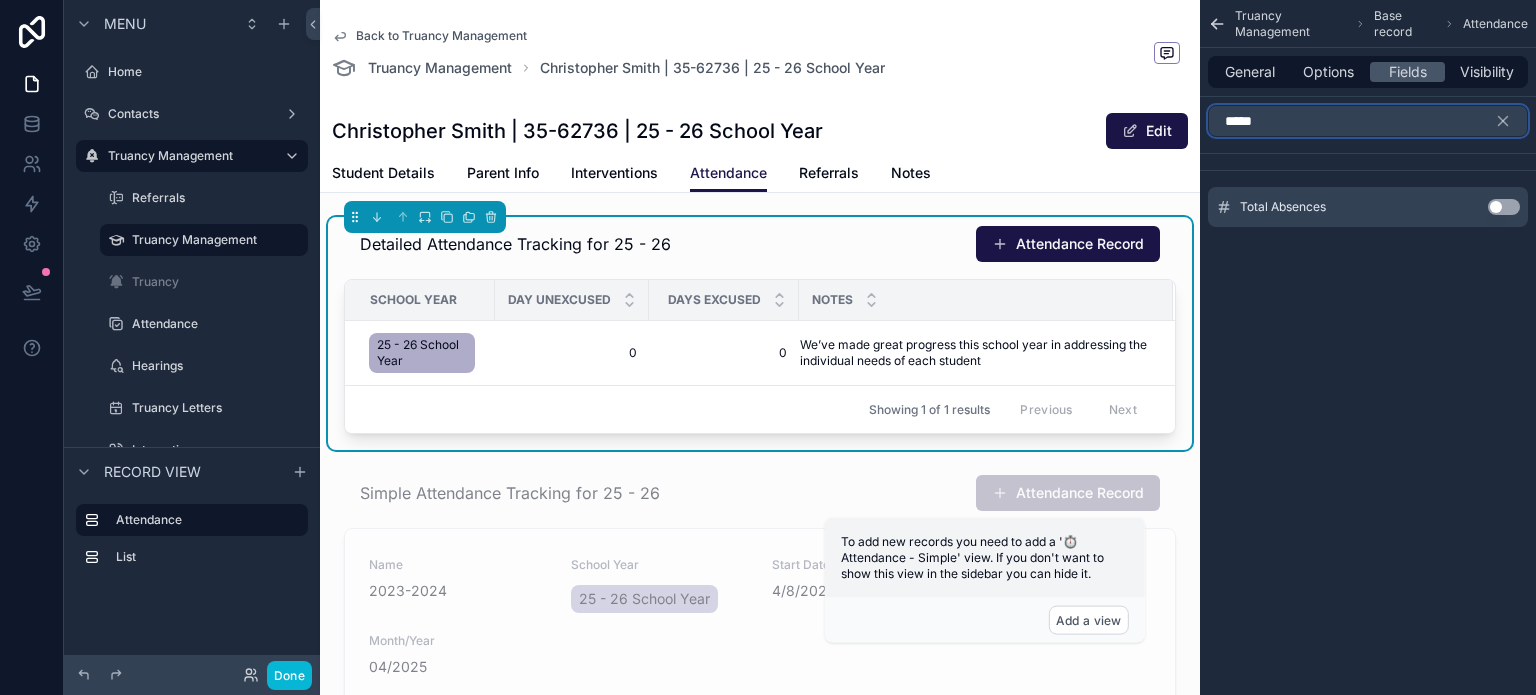 type on "*****" 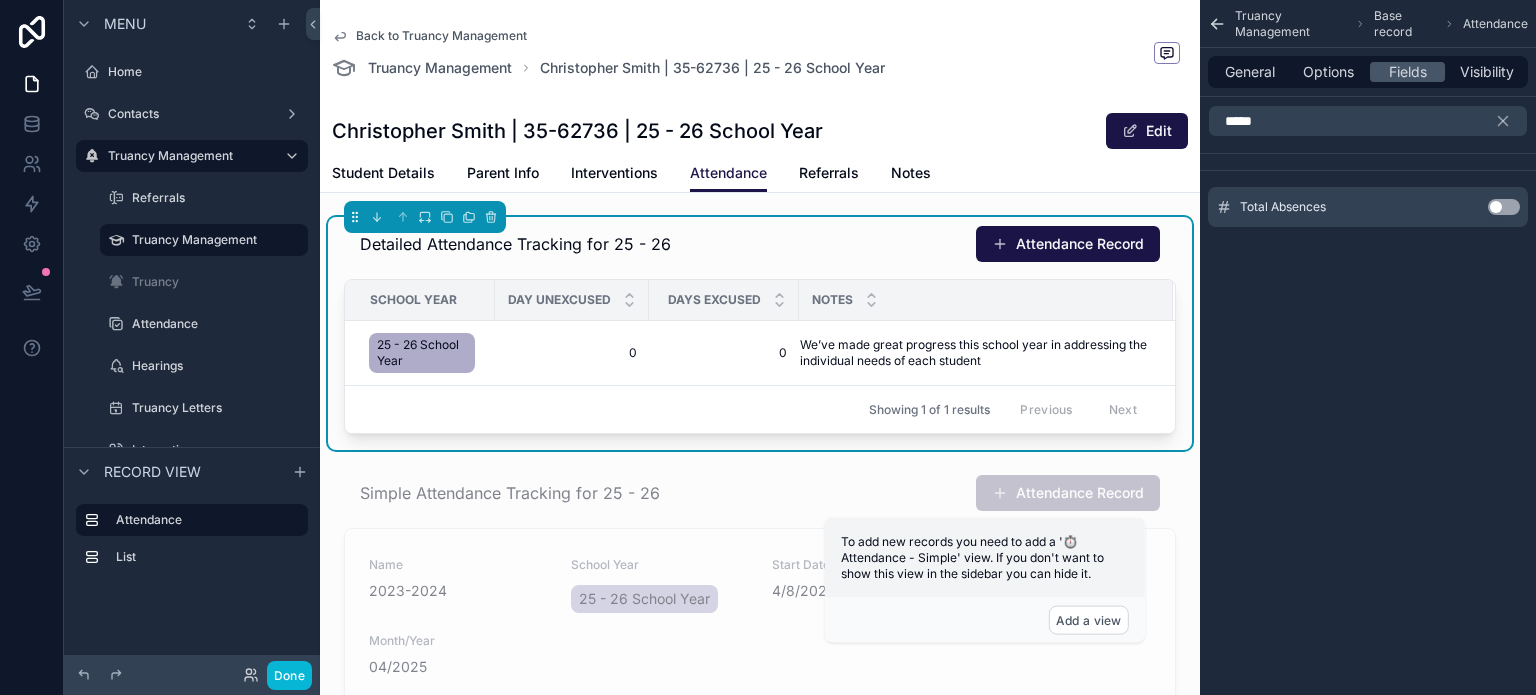 click on "Use setting" at bounding box center [1504, 207] 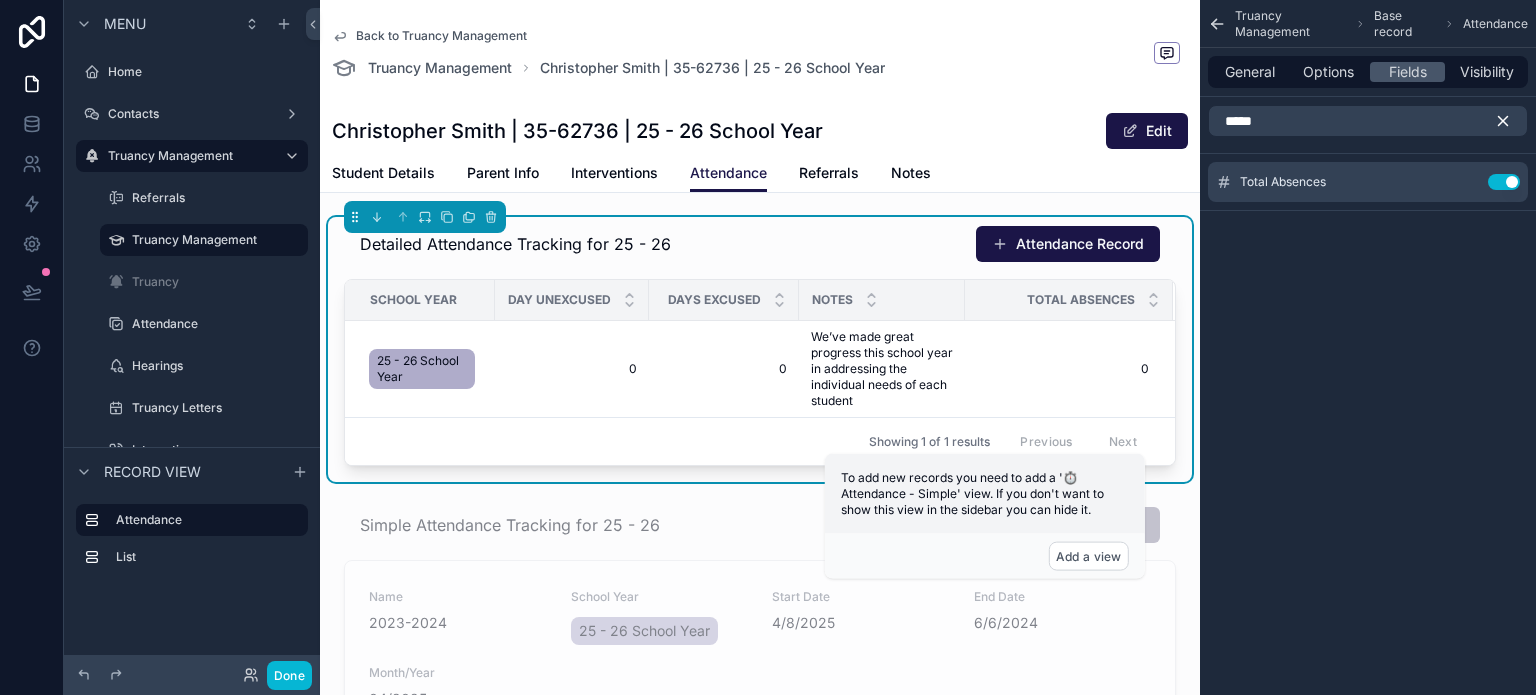click 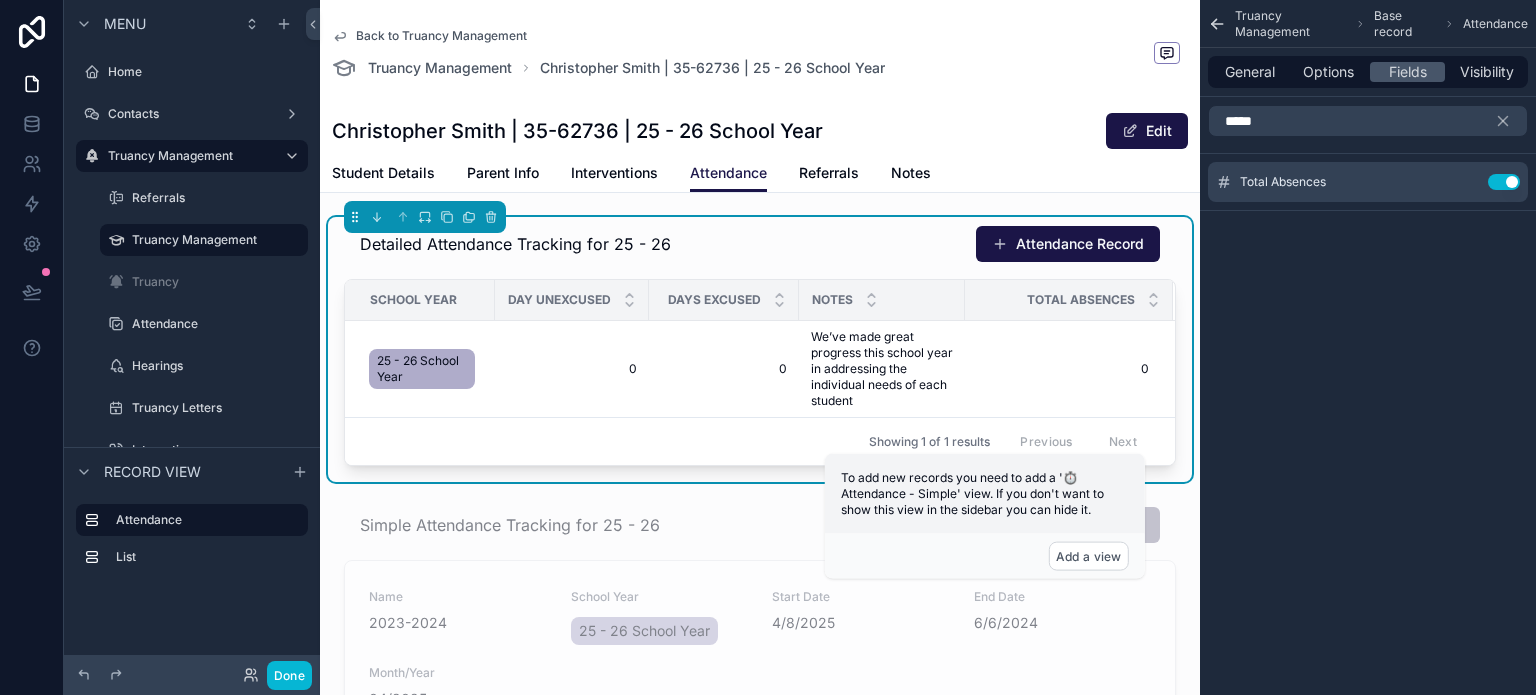 type 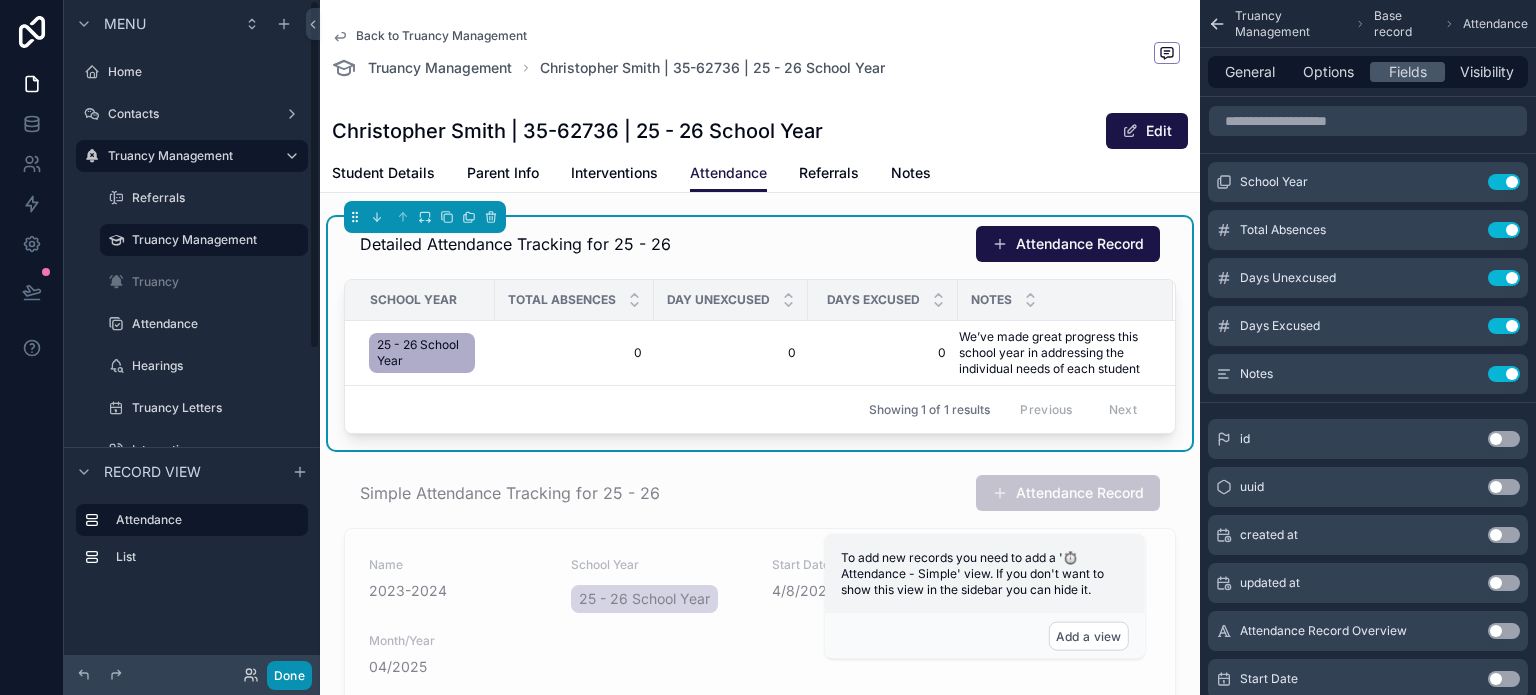 click on "Done" at bounding box center (289, 675) 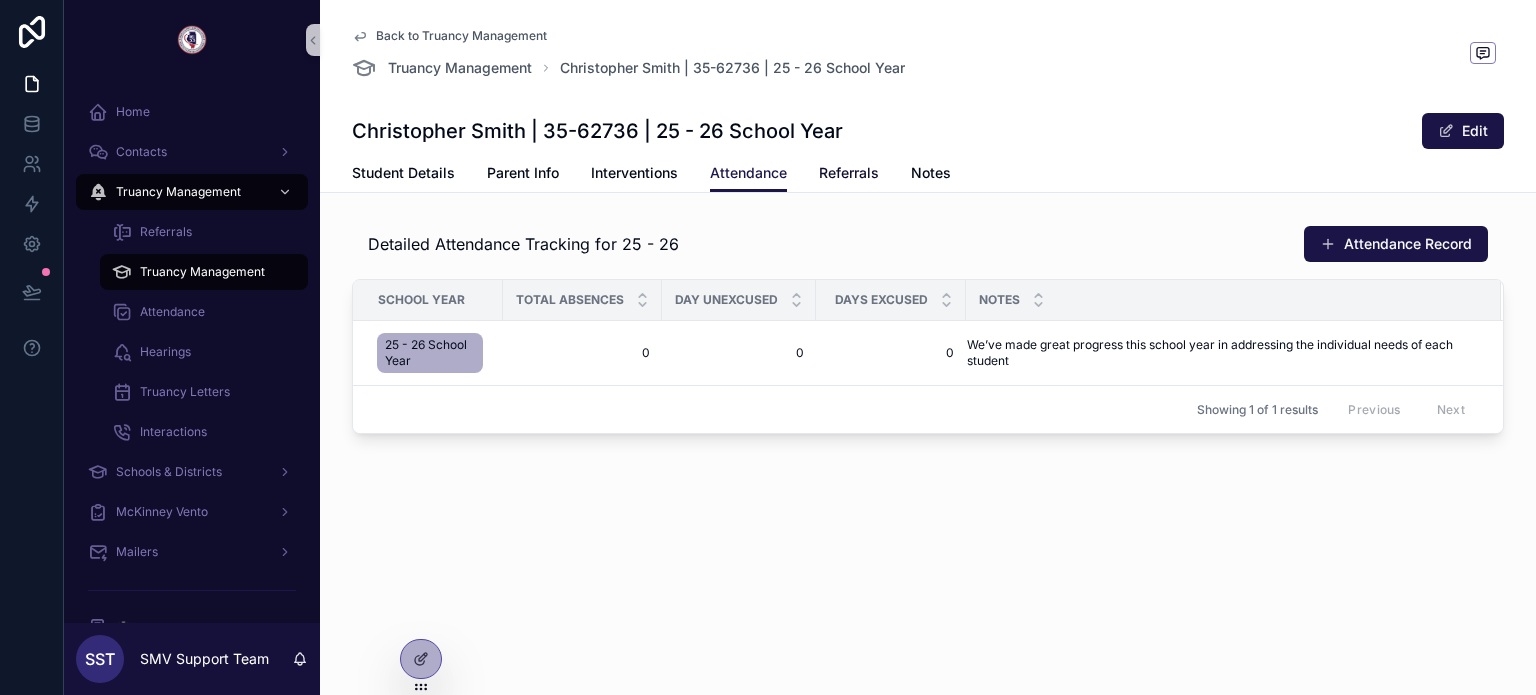 click on "Referrals" at bounding box center [849, 173] 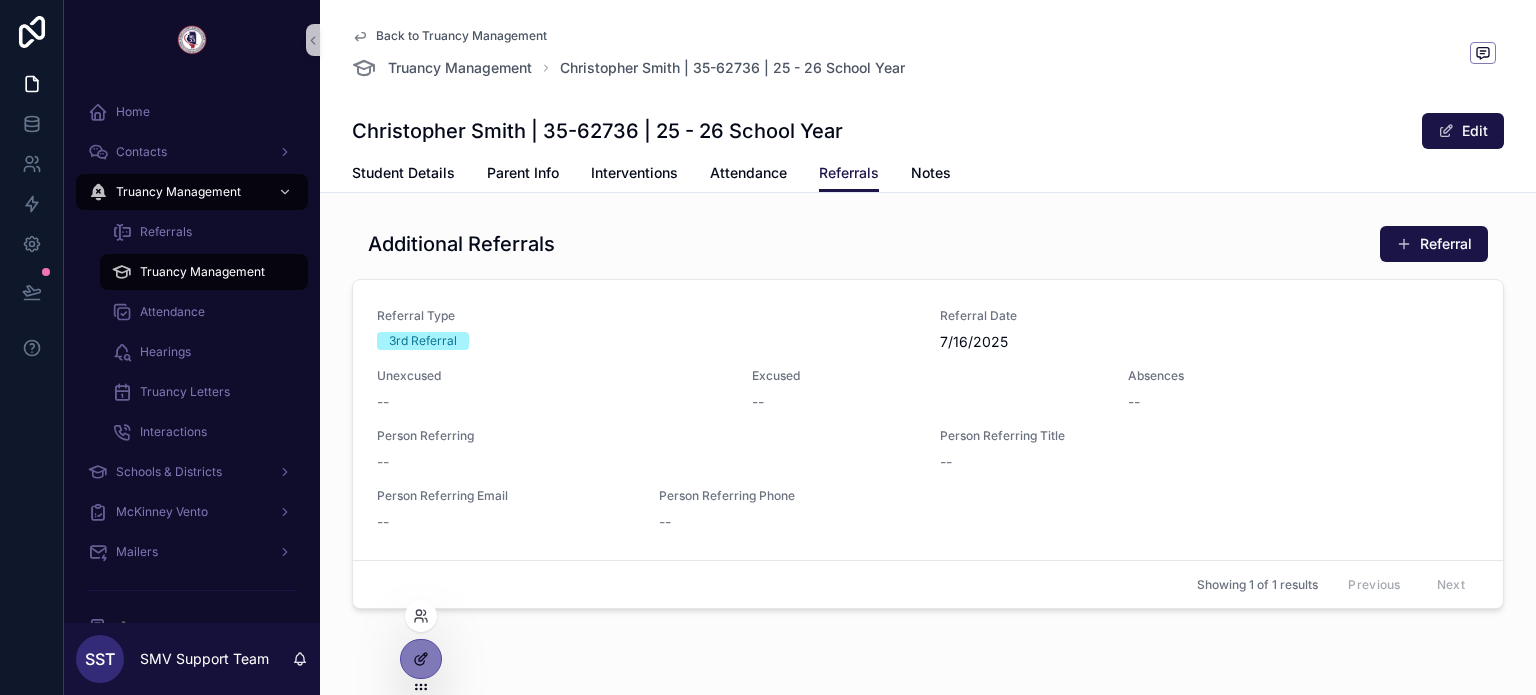 click at bounding box center (421, 659) 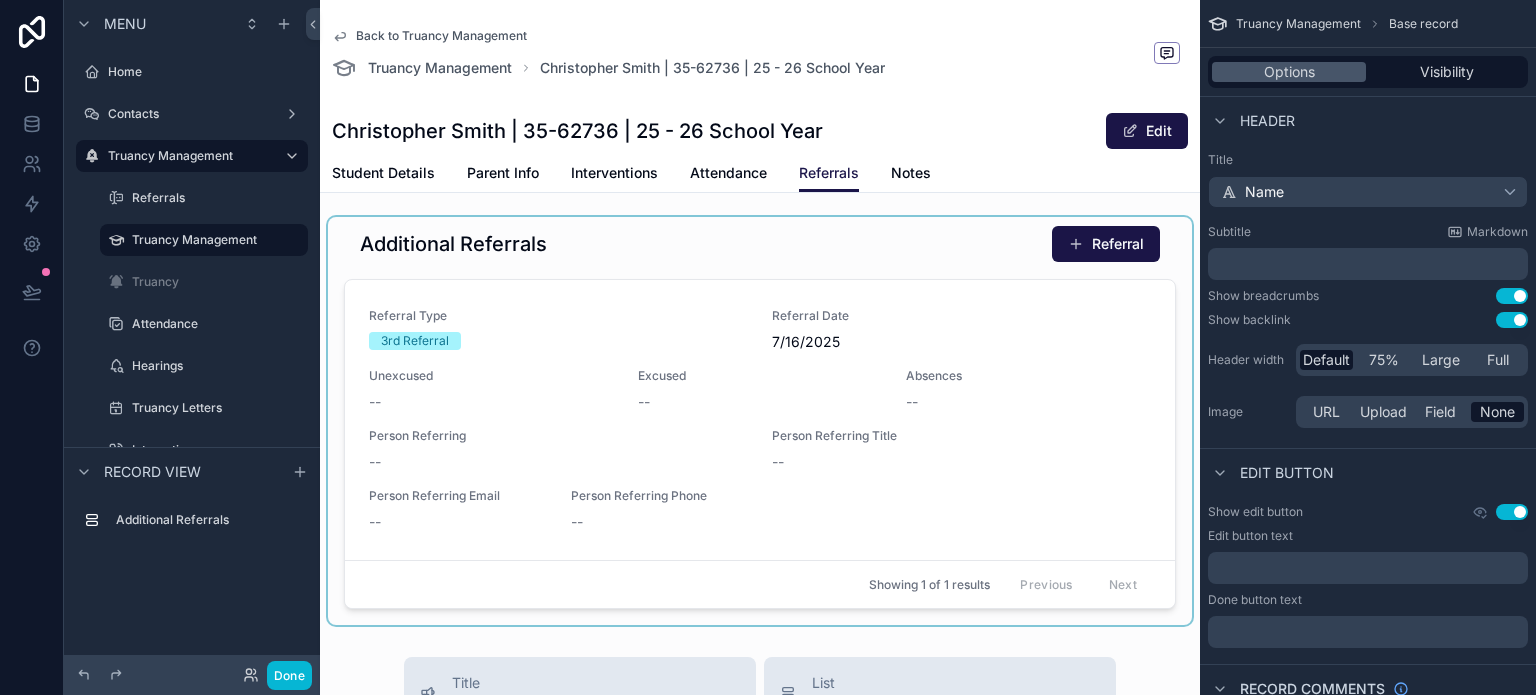 click at bounding box center [760, 421] 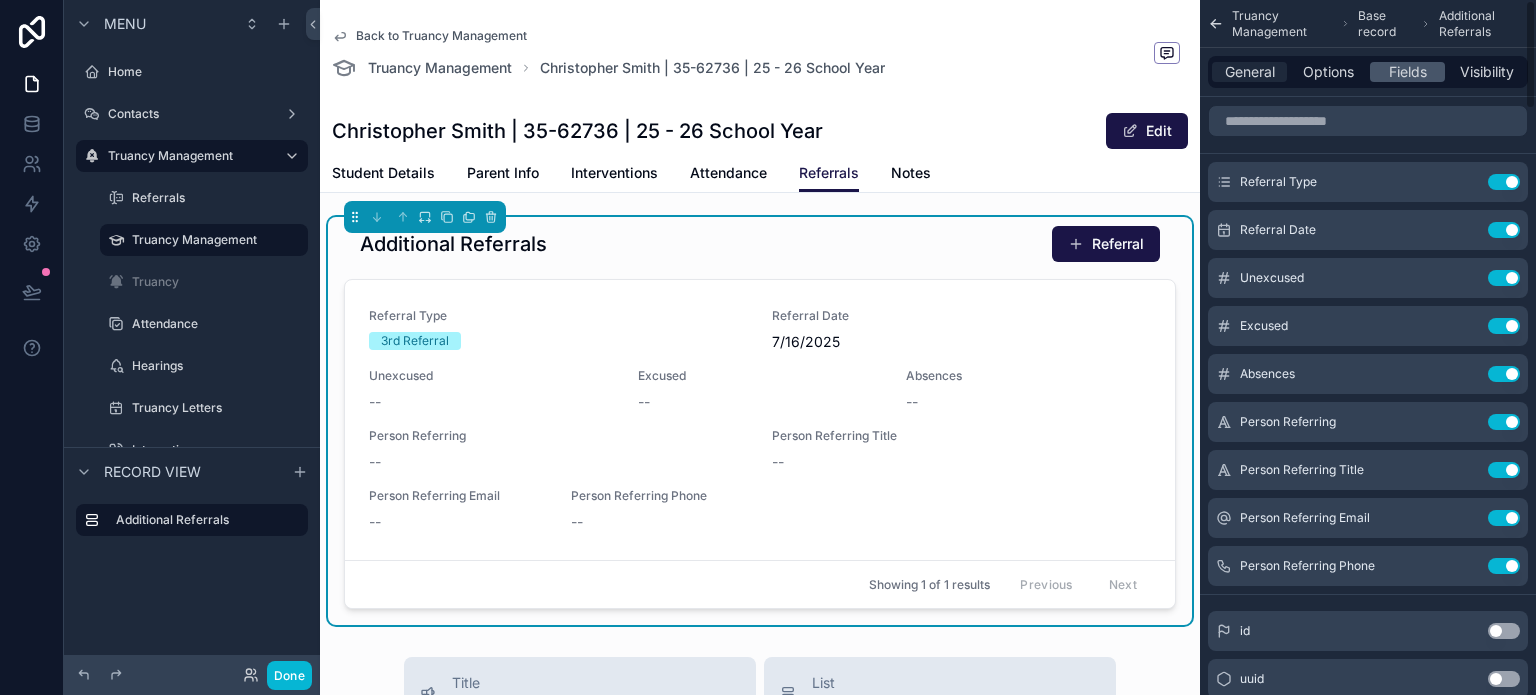 click on "General" at bounding box center [1250, 72] 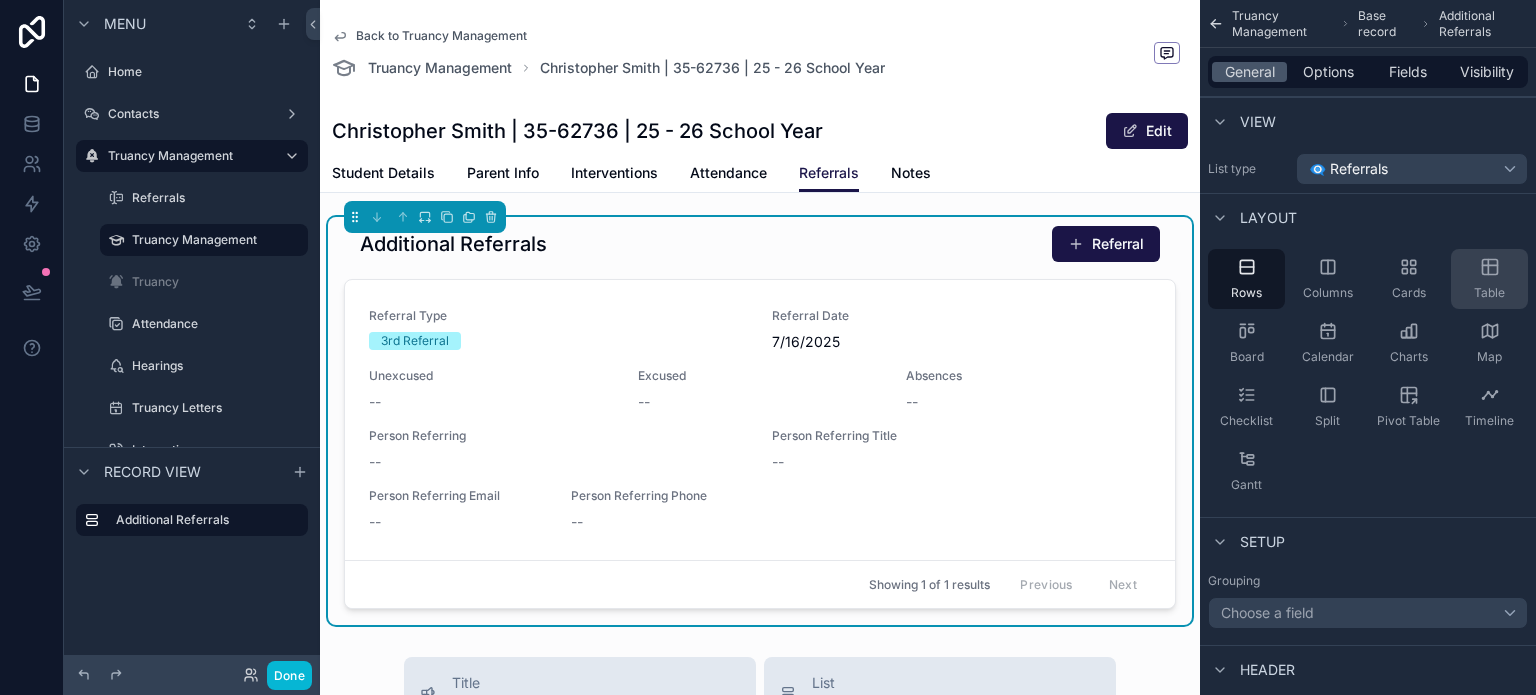 click on "Table" at bounding box center [1489, 279] 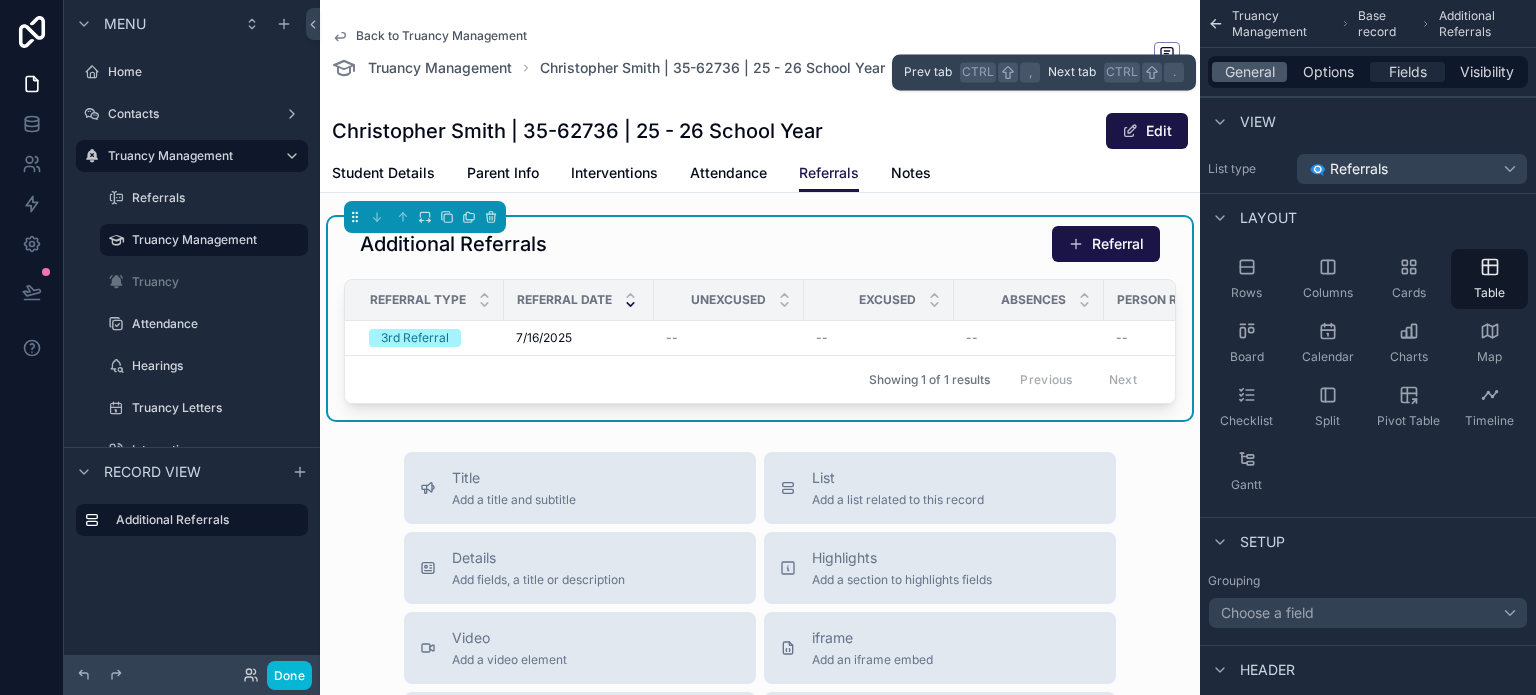 click on "Fields" at bounding box center (1408, 72) 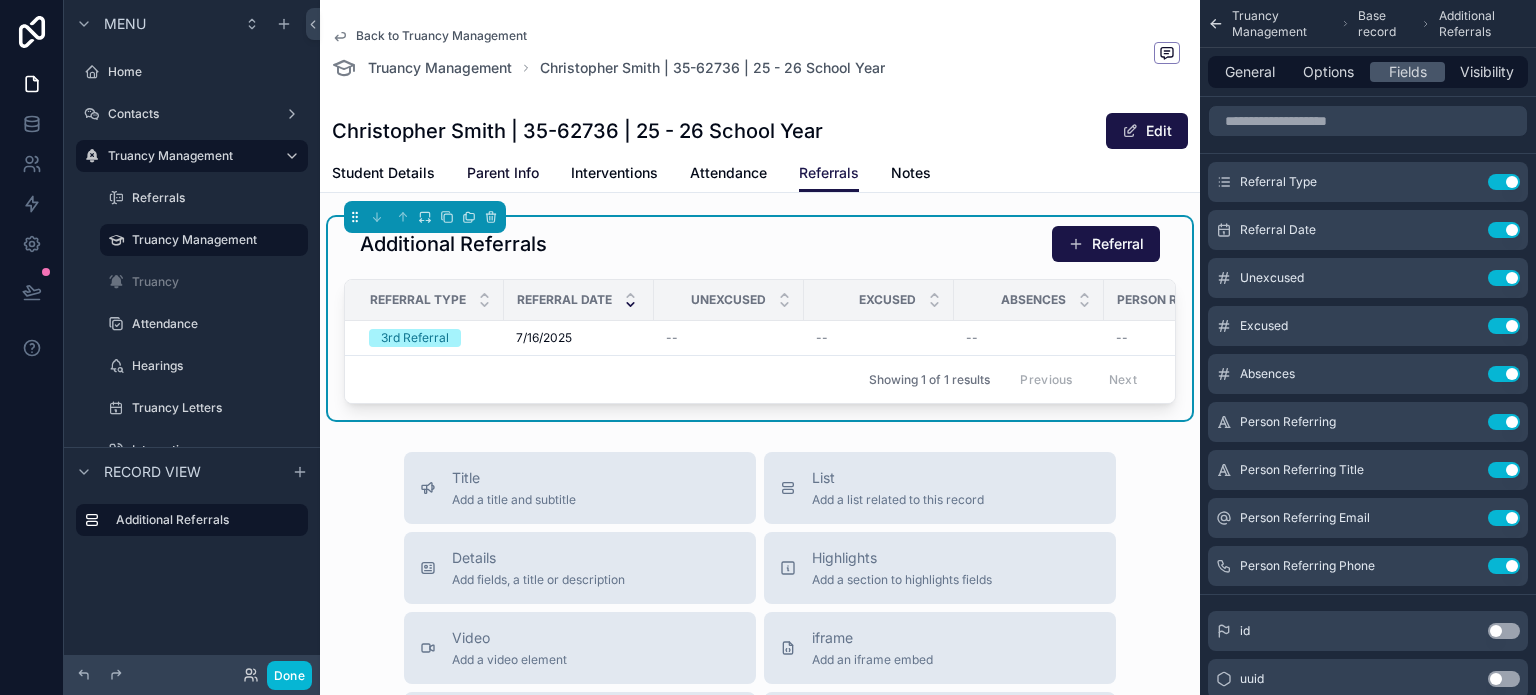 click on "Parent Info" at bounding box center (503, 173) 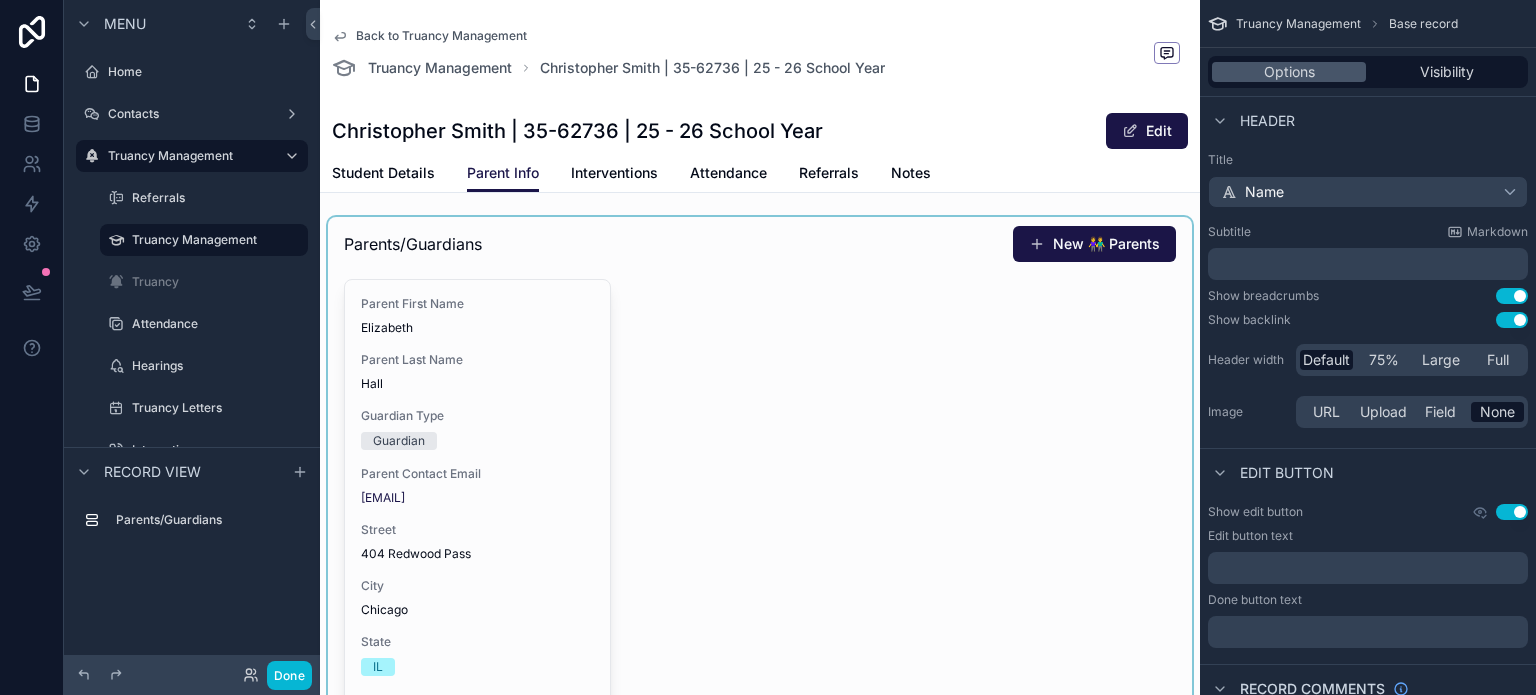 click at bounding box center (760, 518) 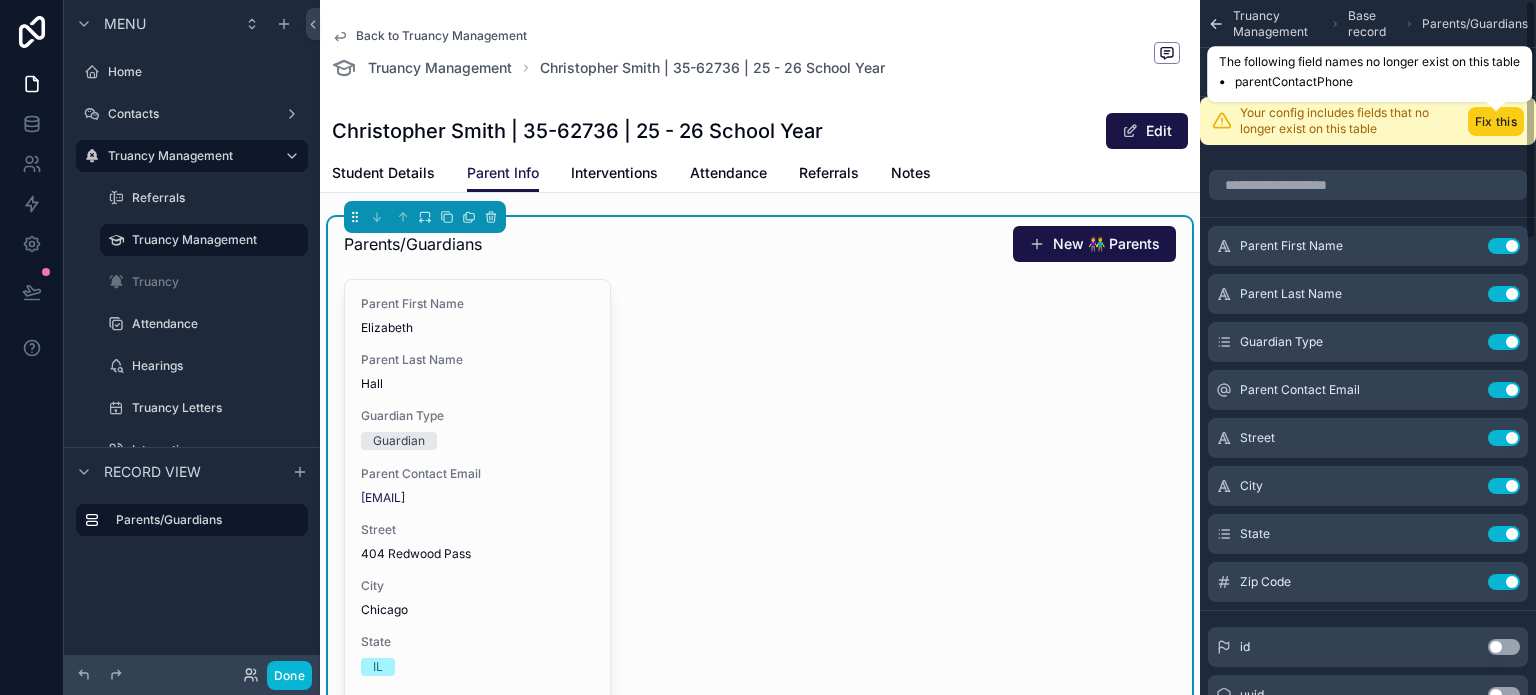 click on "Fix this" at bounding box center [1496, 121] 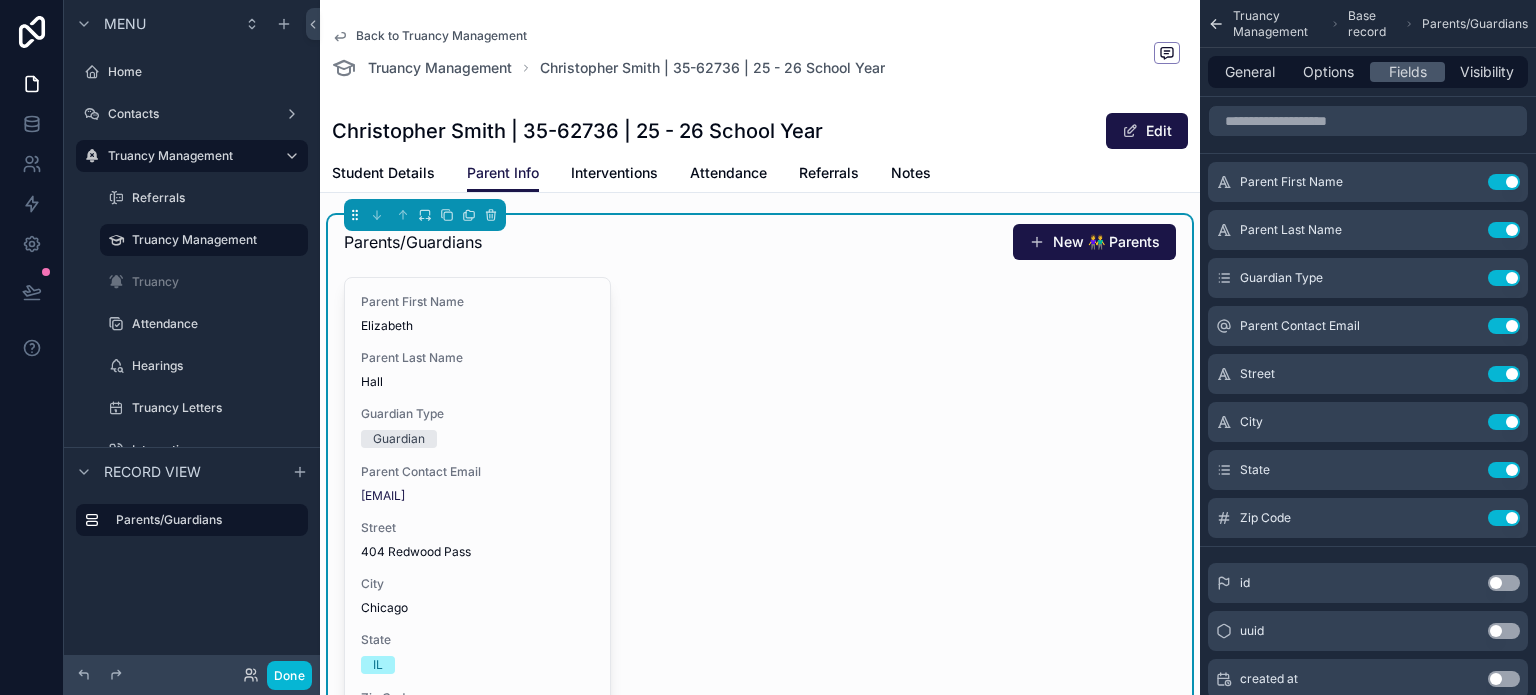 scroll, scrollTop: 0, scrollLeft: 0, axis: both 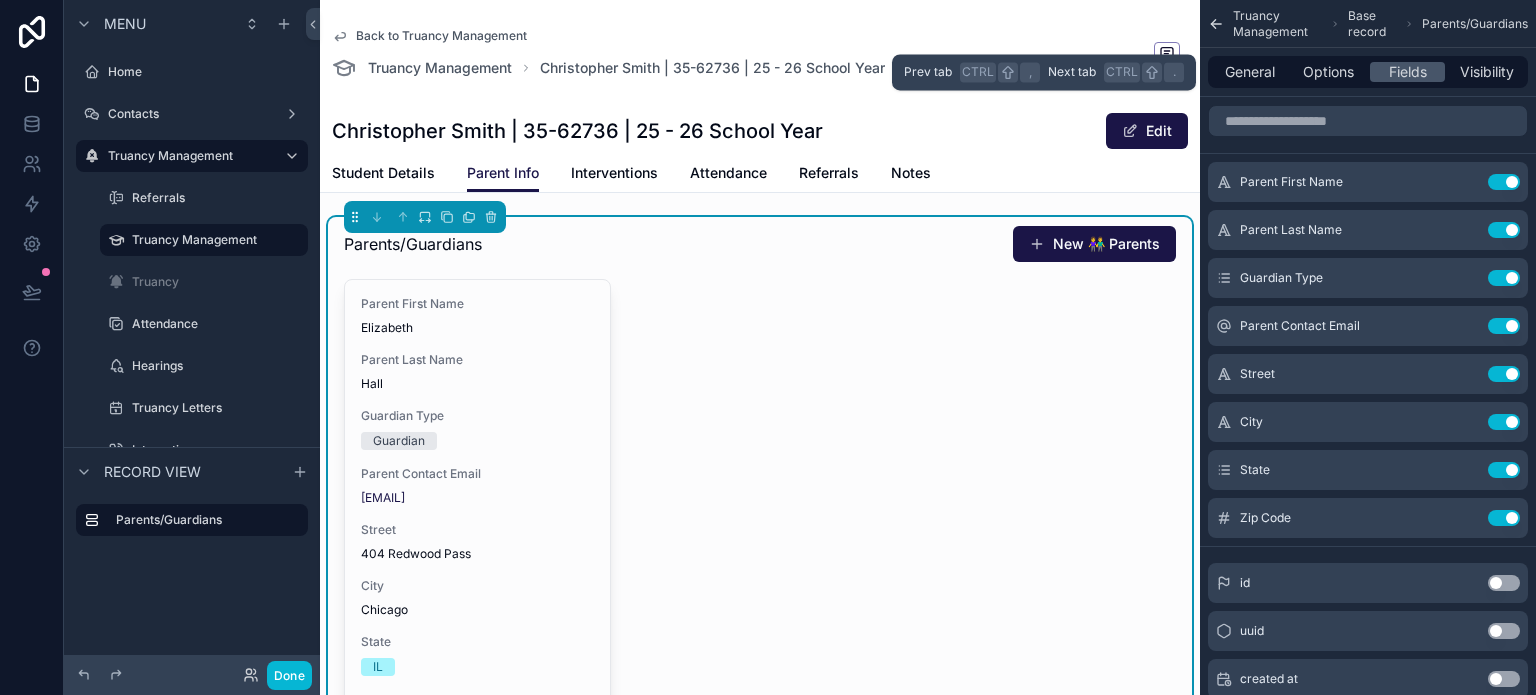 click on "General Options Fields Visibility" at bounding box center (1368, 72) 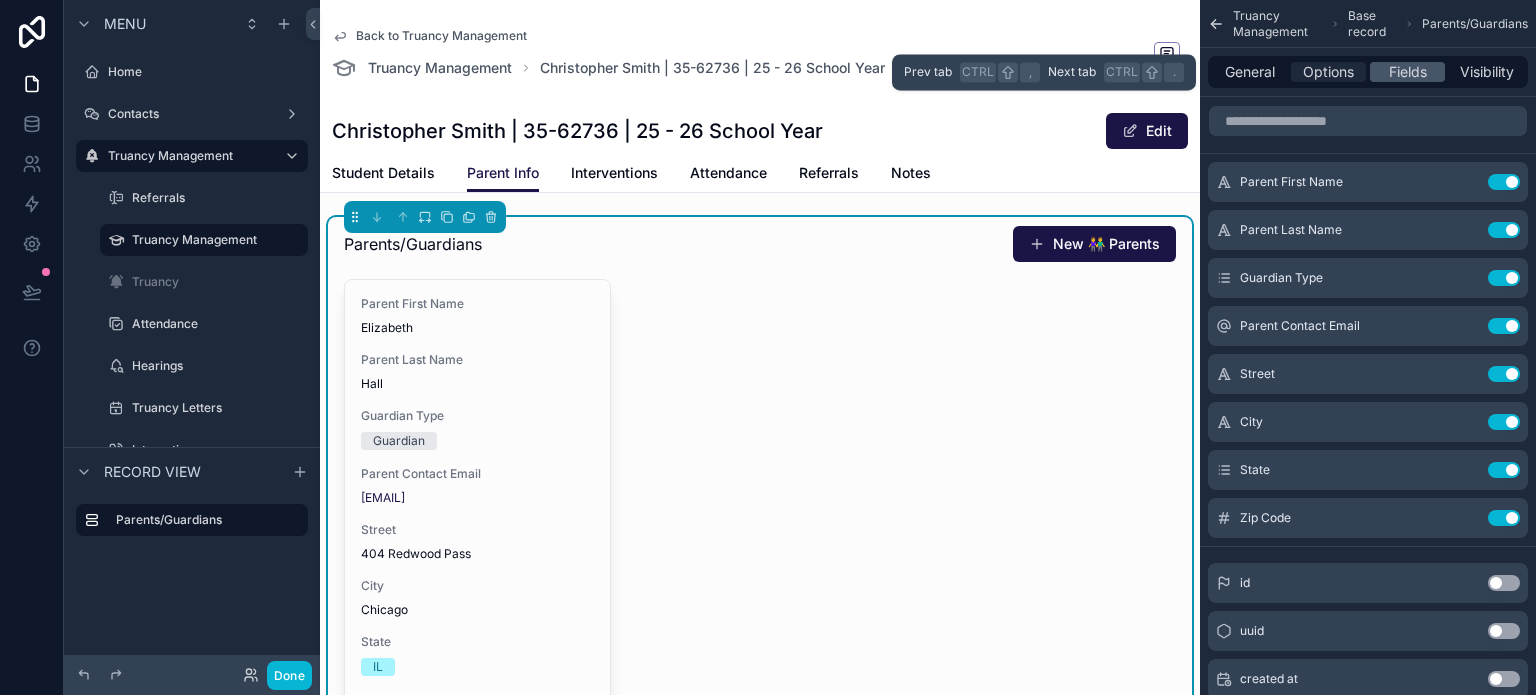 click on "Options" at bounding box center (1328, 72) 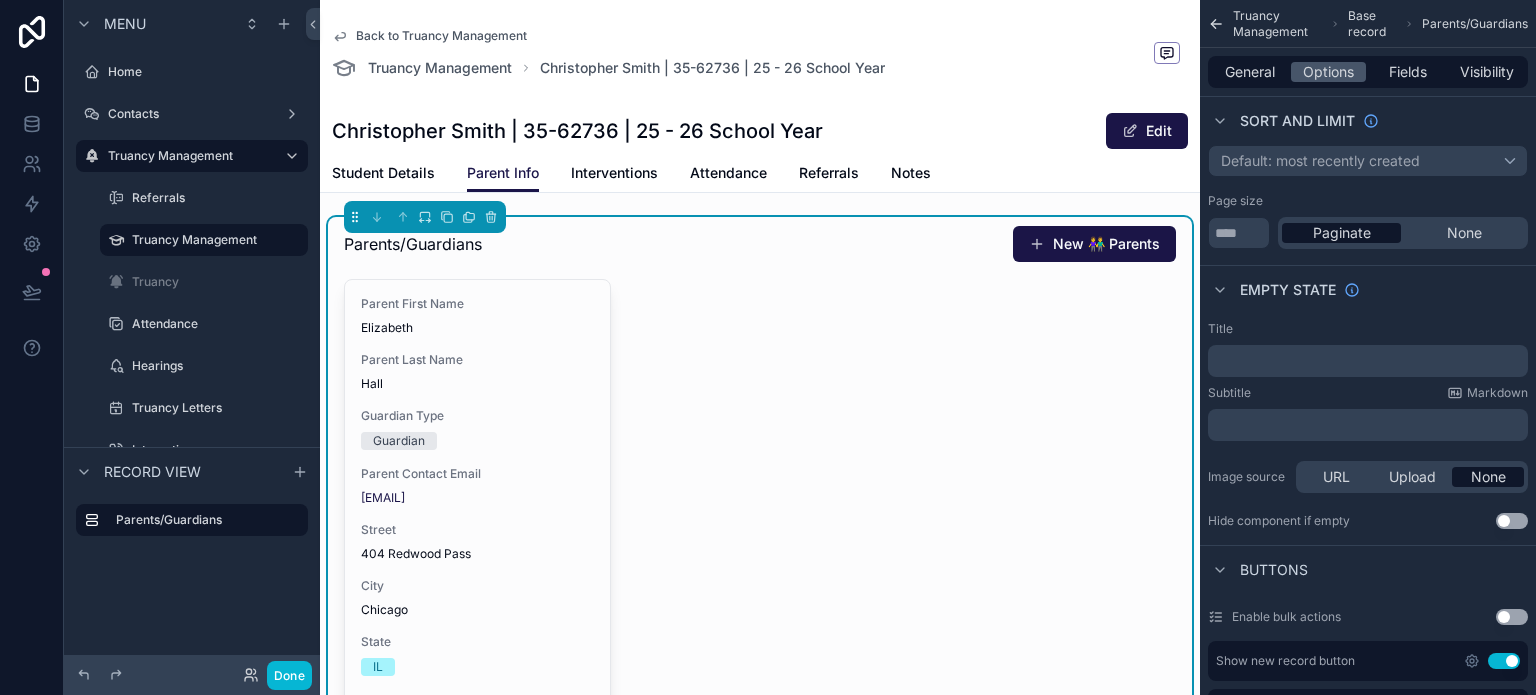 scroll, scrollTop: 200, scrollLeft: 0, axis: vertical 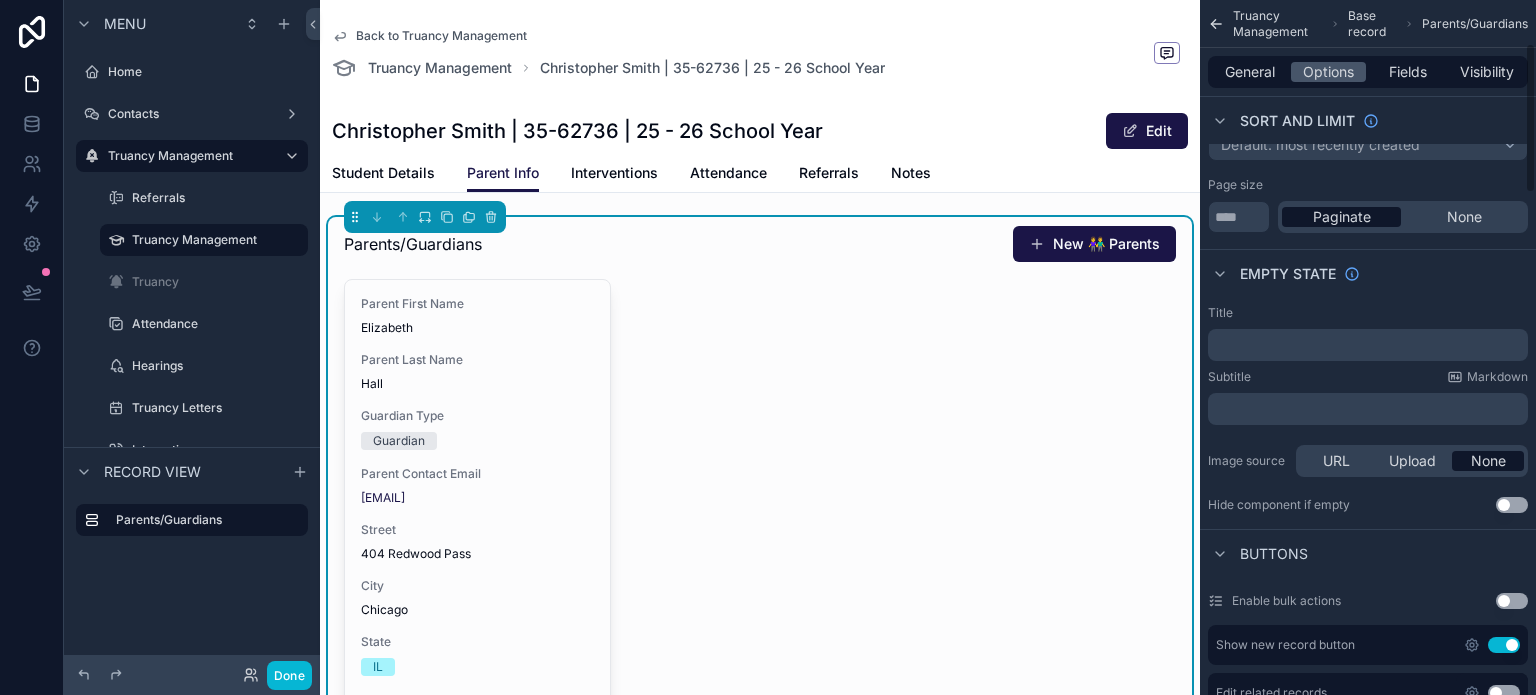 click on "Show new record button Use setting" at bounding box center [1368, 645] 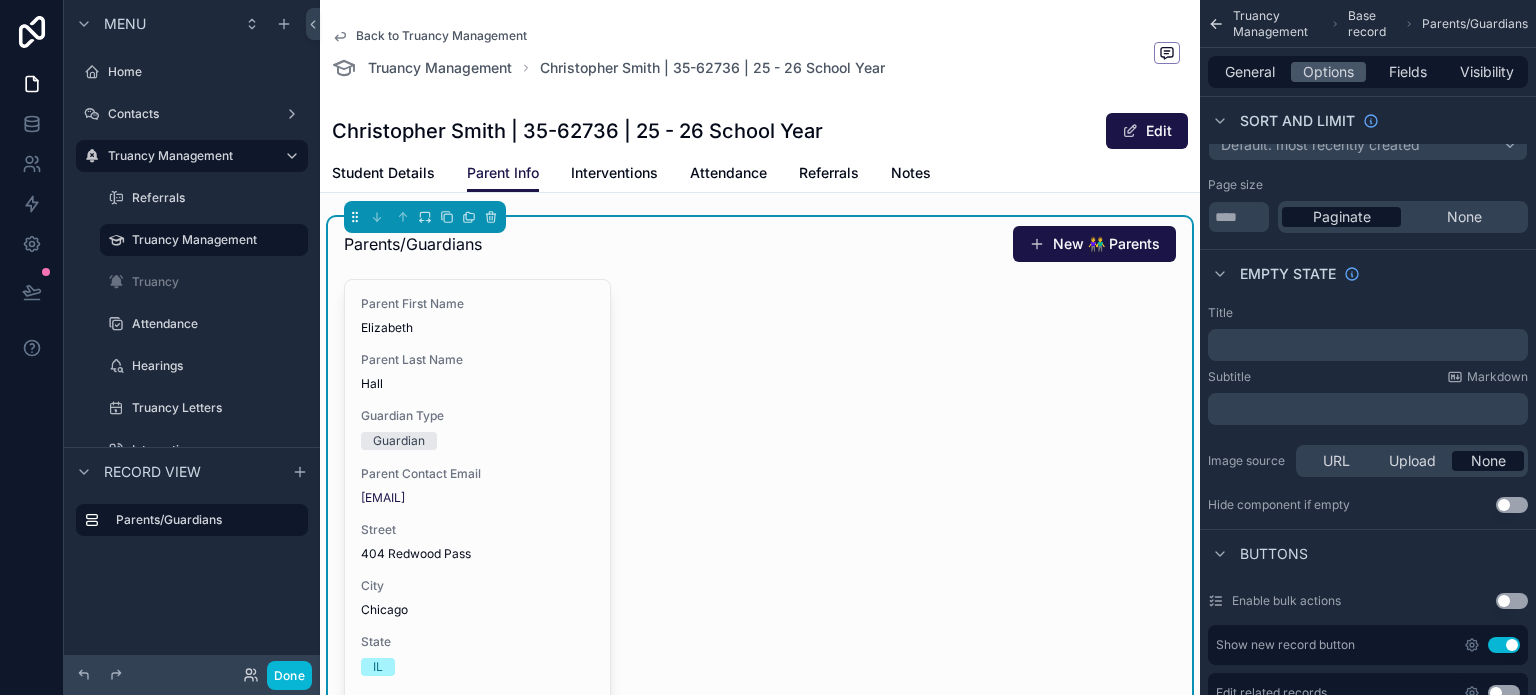 click on "Show new record button Use setting" at bounding box center [1368, 645] 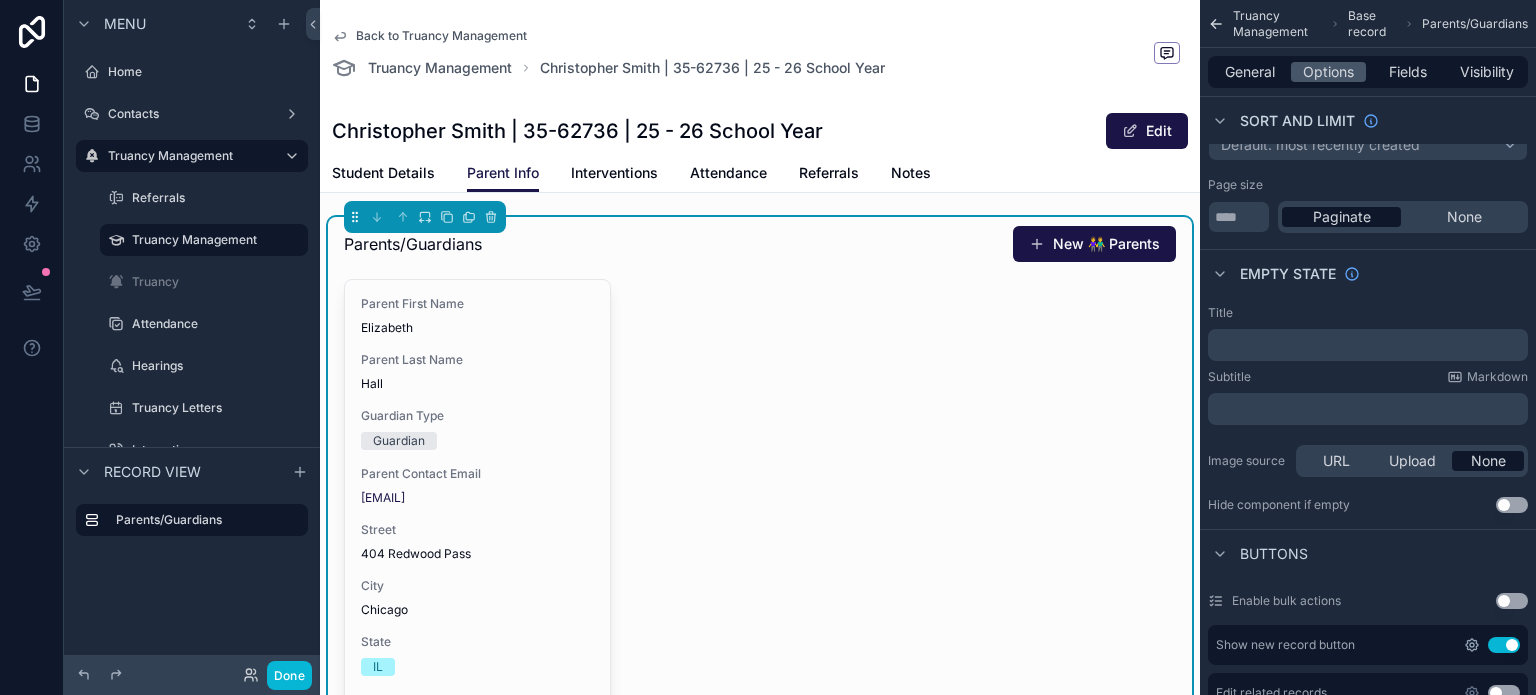 click 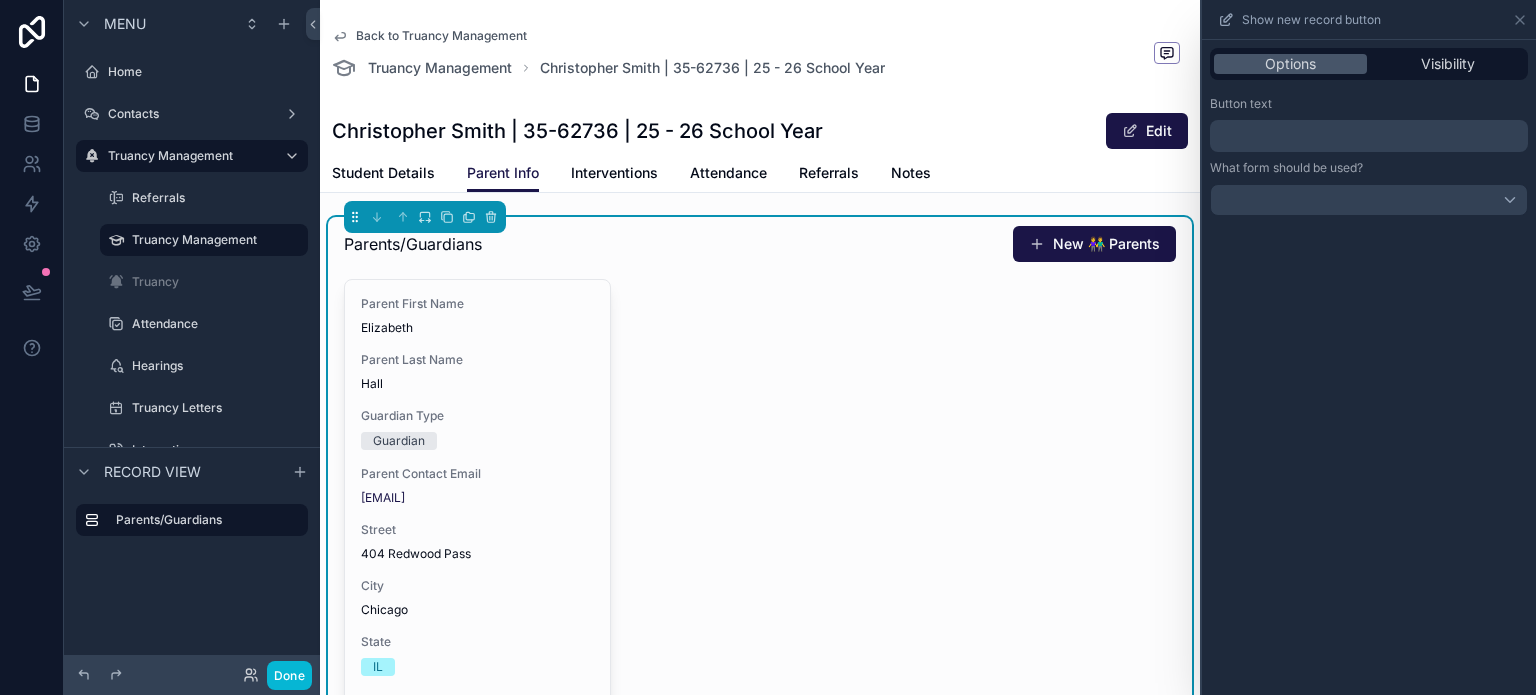 click on "﻿" at bounding box center (1371, 136) 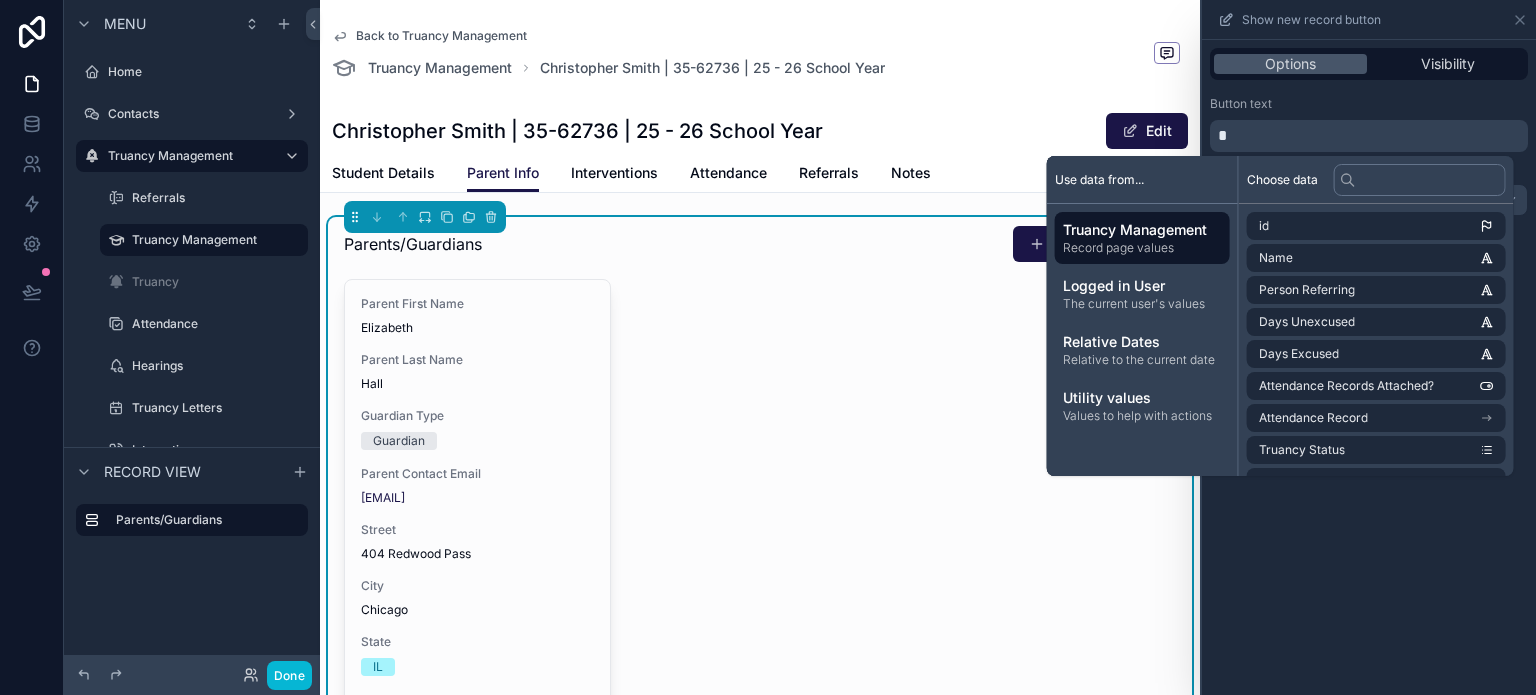 type 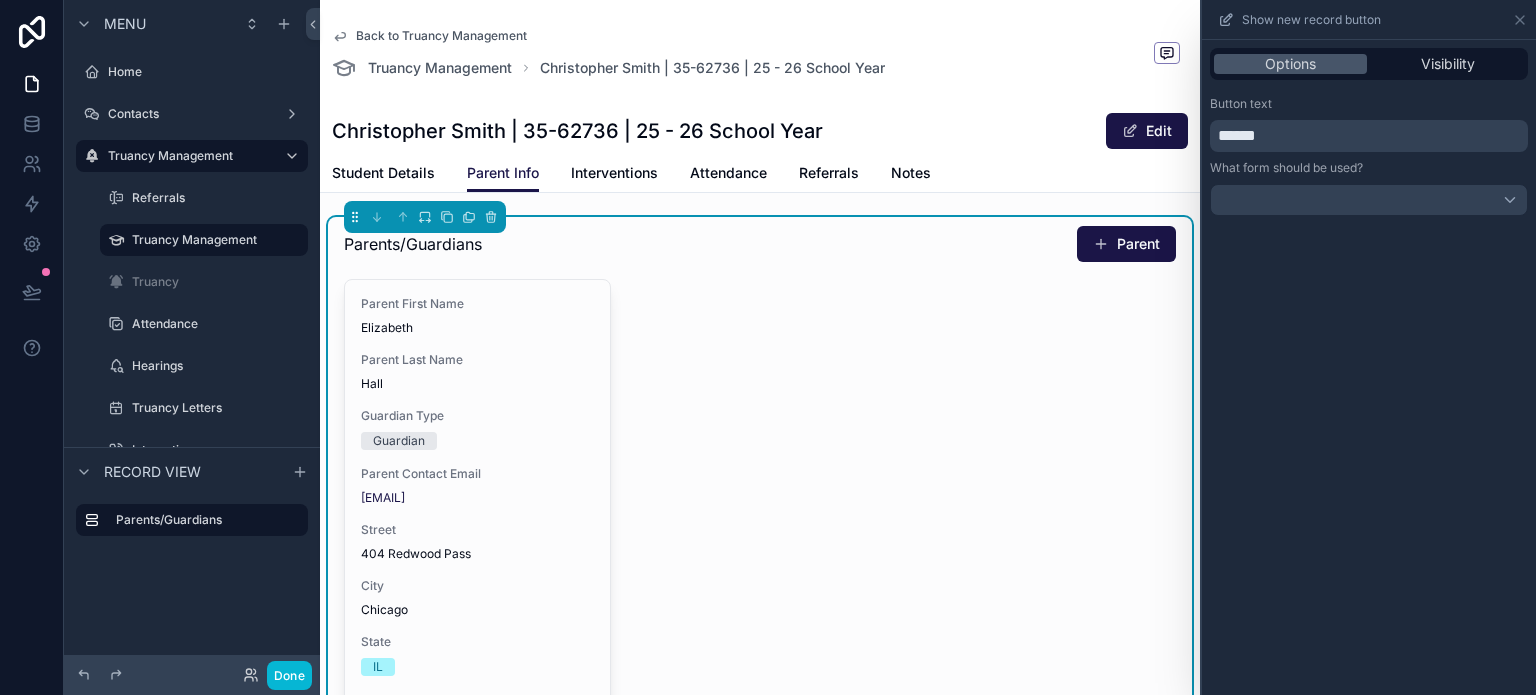 click on "Parent First Name  Elizabeth Parent Last Name  Hall Guardian Type  Guardian Parent Contact Email elizabeth.hall@me.com Street 404 Redwood Pass City Chicago State IL Zip Code 73,301 Previous Next" at bounding box center [760, 545] 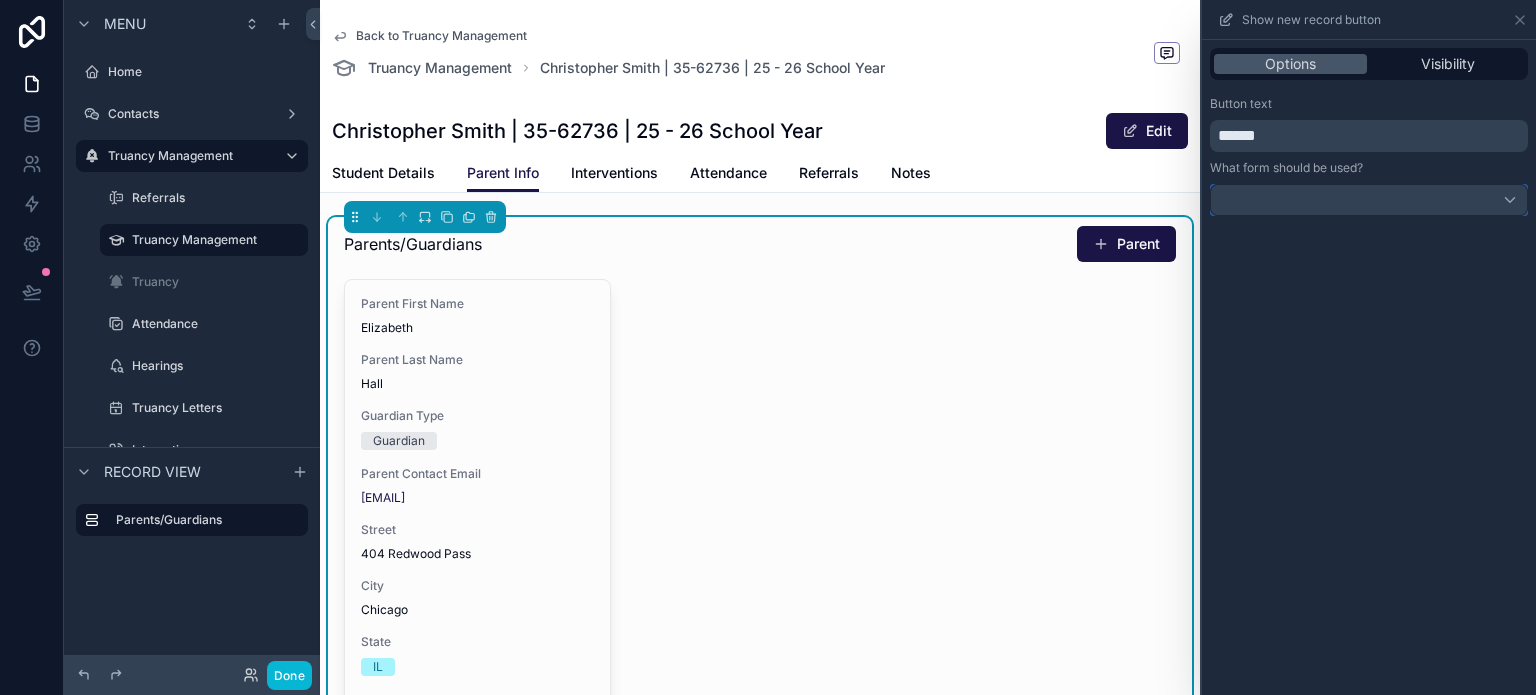 click at bounding box center [1369, 200] 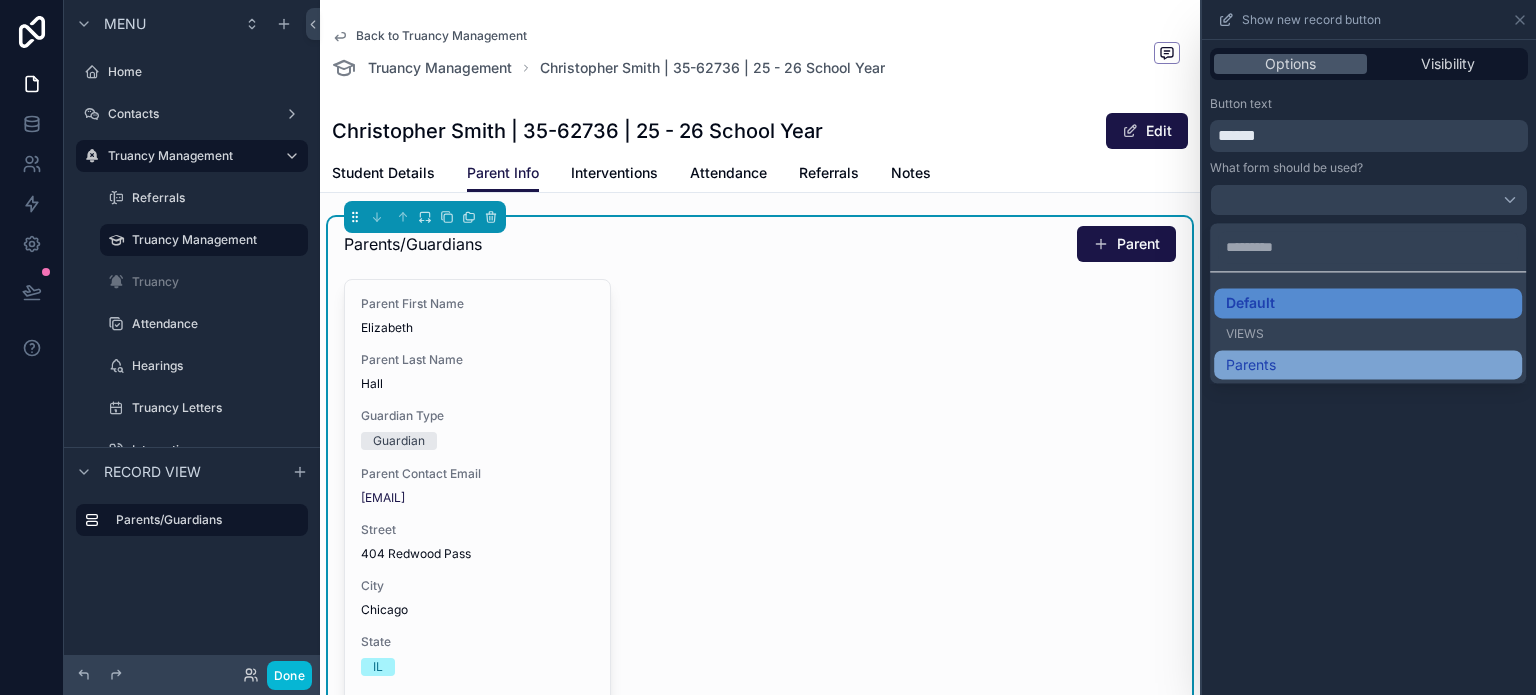 click on "Parents" at bounding box center [1368, 365] 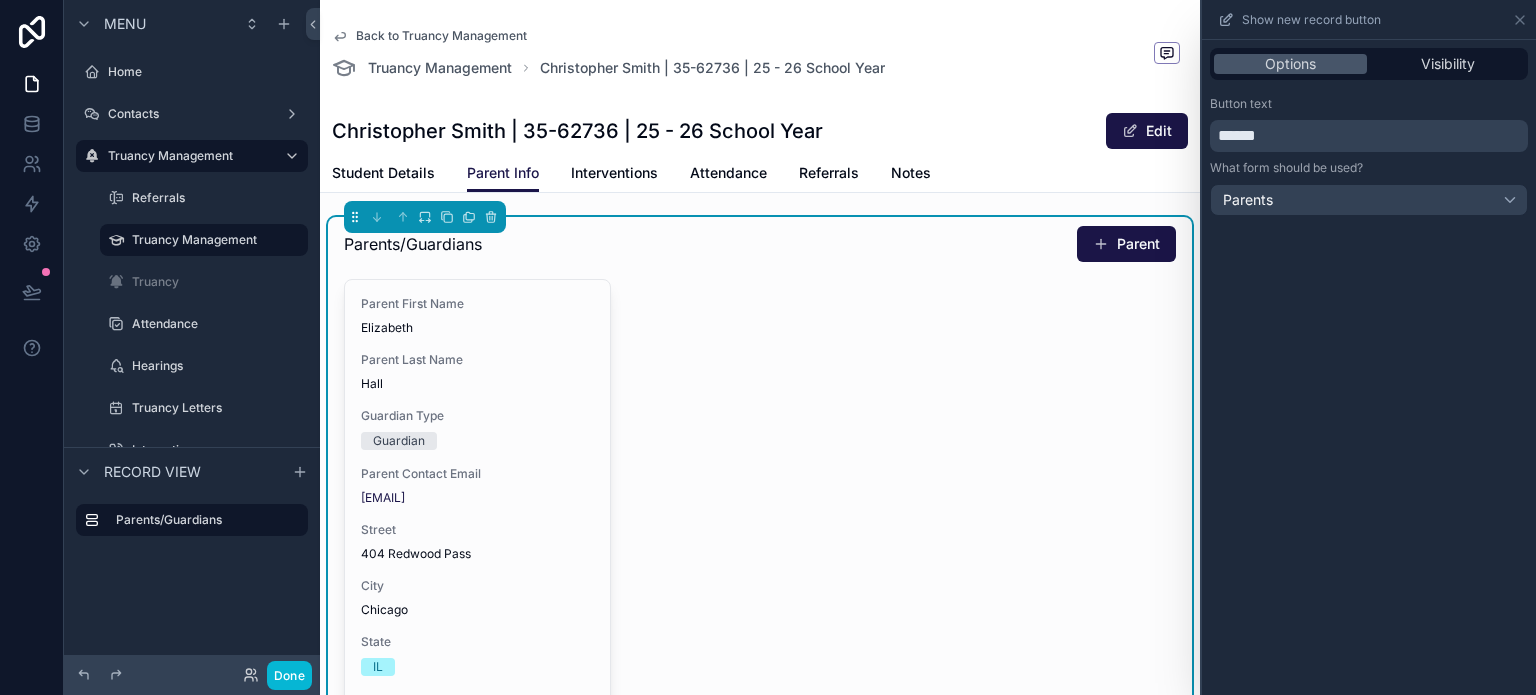 click on "Parent First Name  Elizabeth Parent Last Name  Hall Guardian Type  Guardian Parent Contact Email elizabeth.hall@me.com Street 404 Redwood Pass City Chicago State IL Zip Code 73,301 Previous Next" at bounding box center [760, 545] 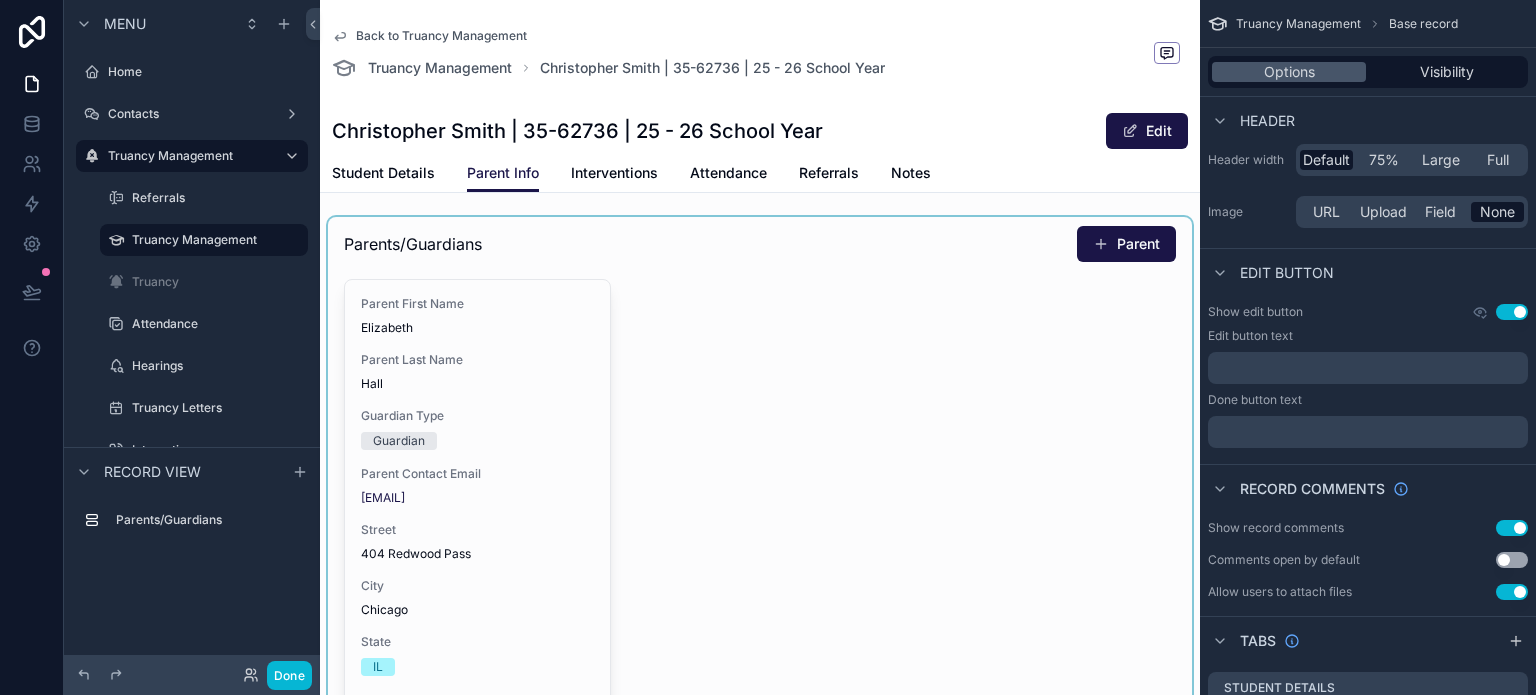 click at bounding box center [760, 518] 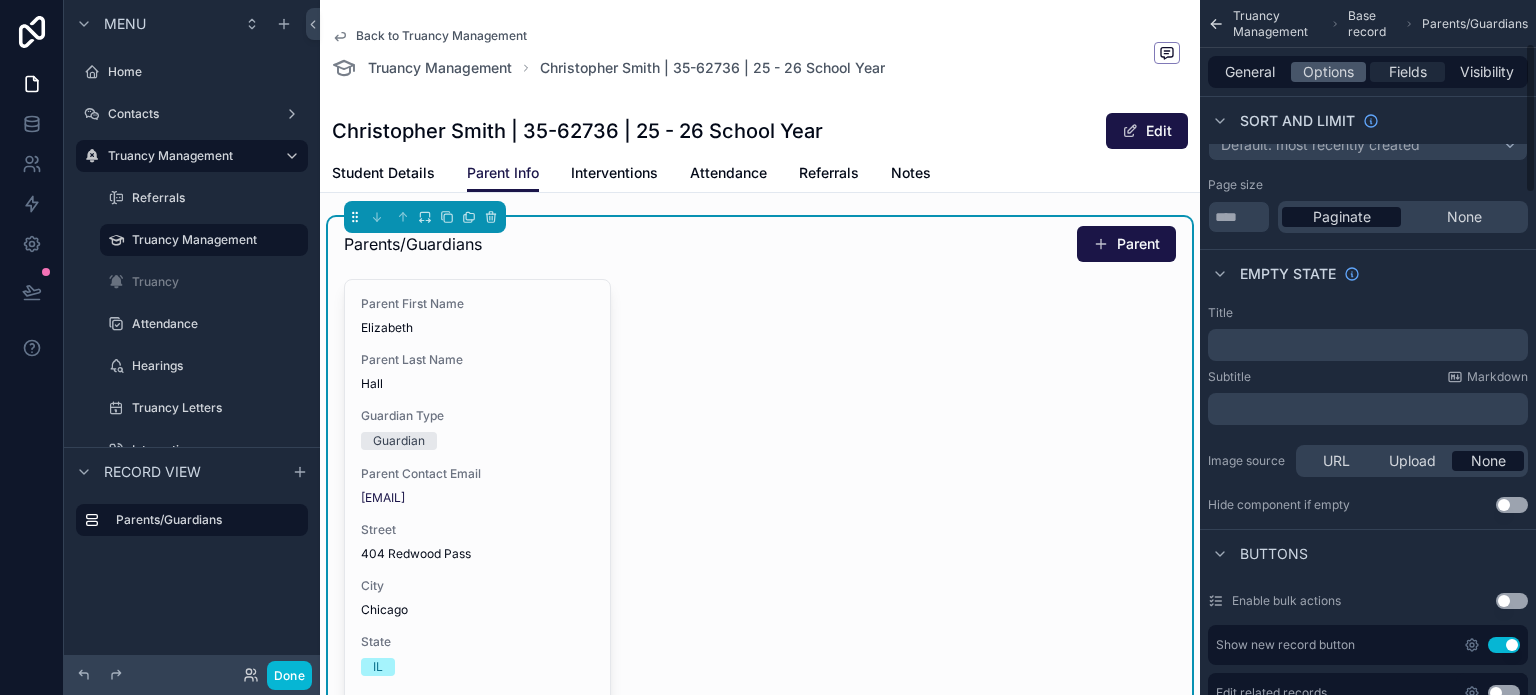 click on "Fields" at bounding box center [1408, 72] 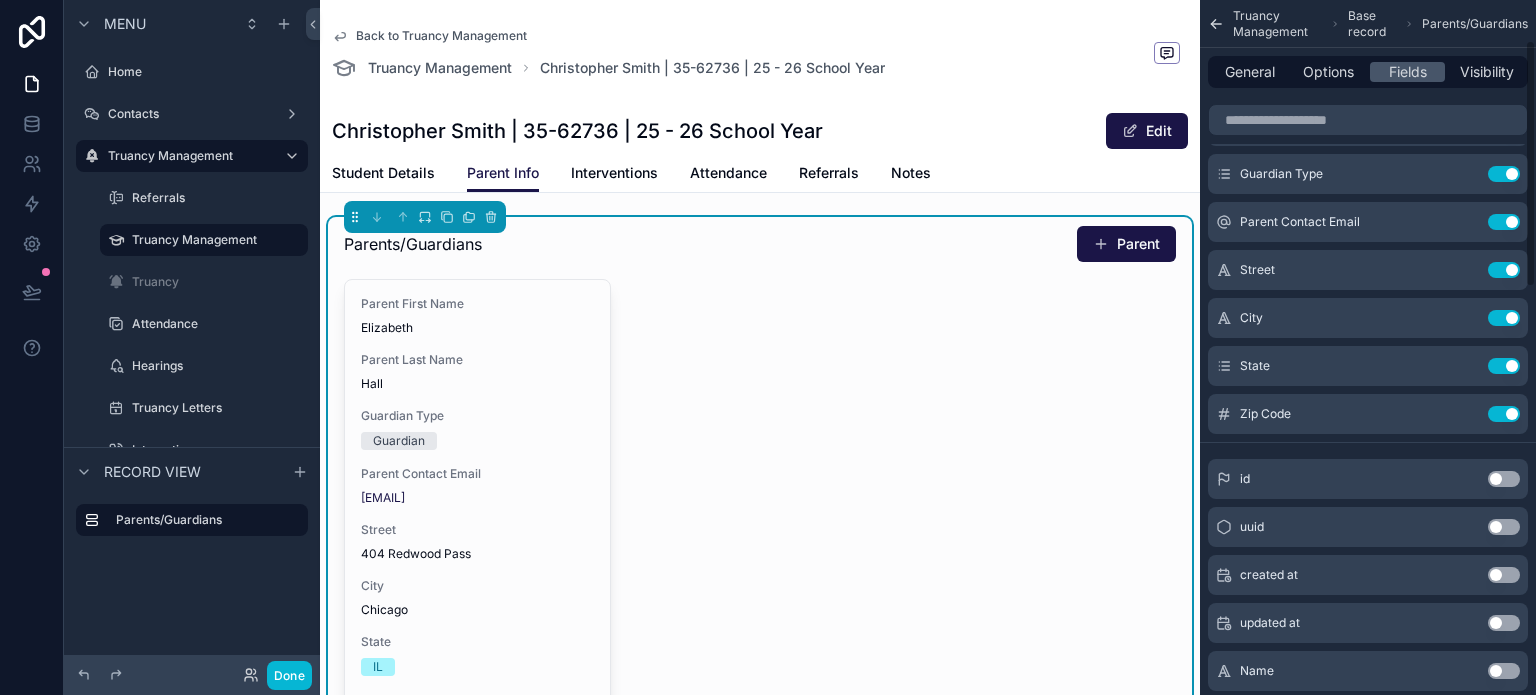 scroll, scrollTop: 100, scrollLeft: 0, axis: vertical 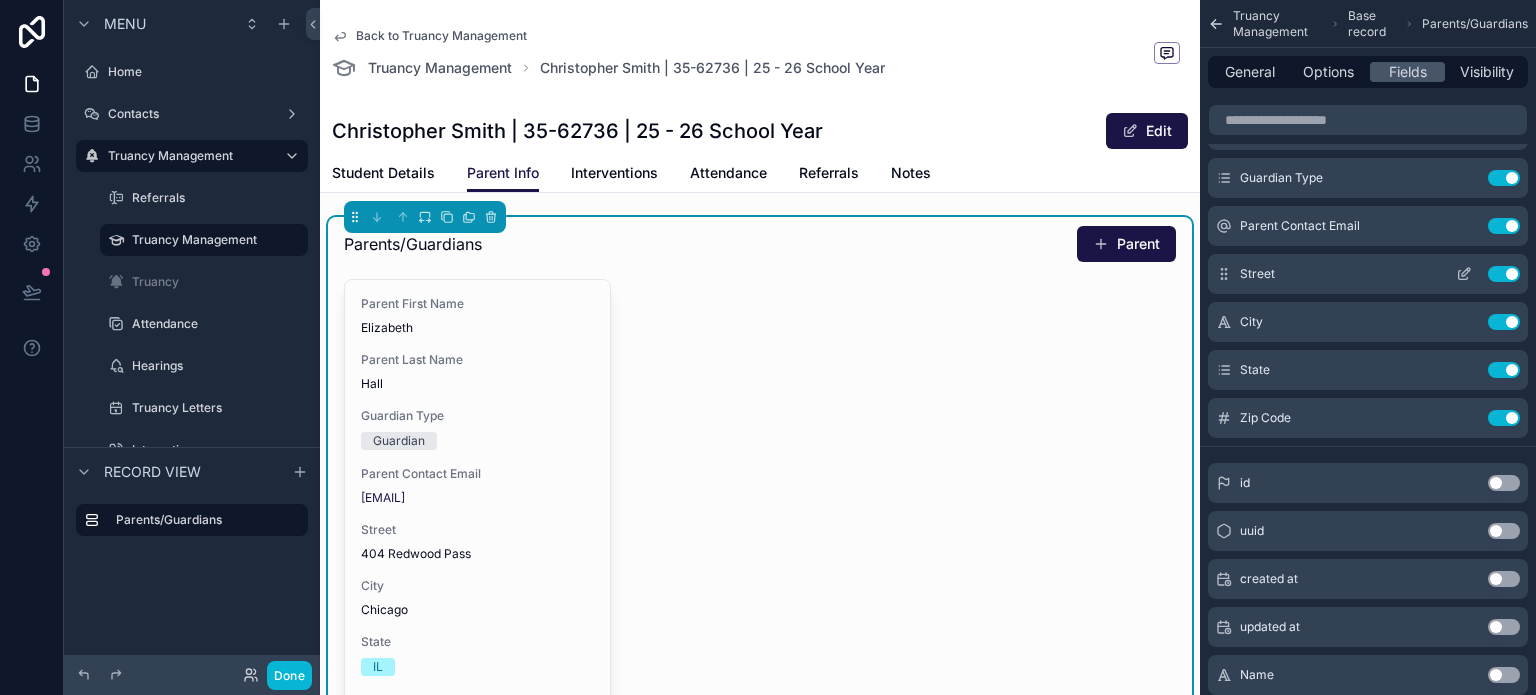click on "Use setting" at bounding box center (1504, 274) 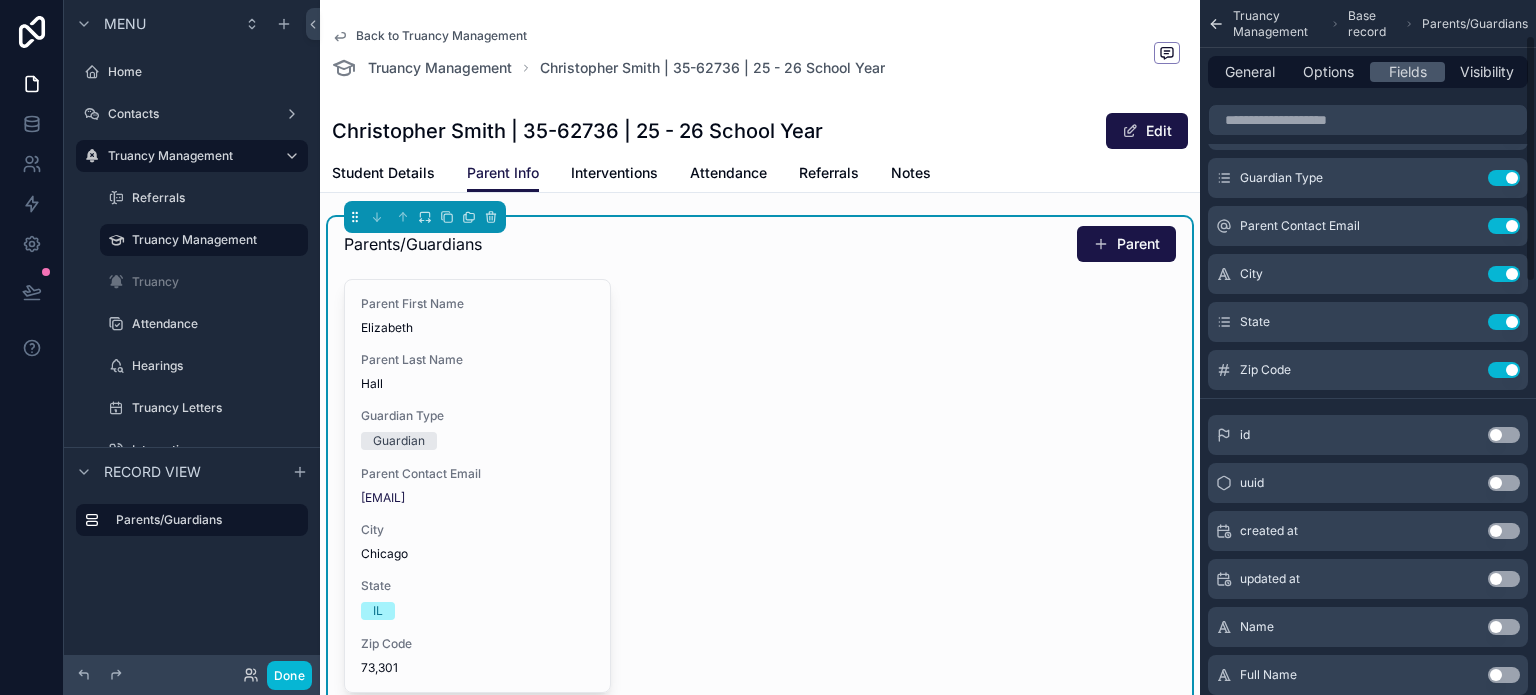 click on "Use setting" at bounding box center [1504, 274] 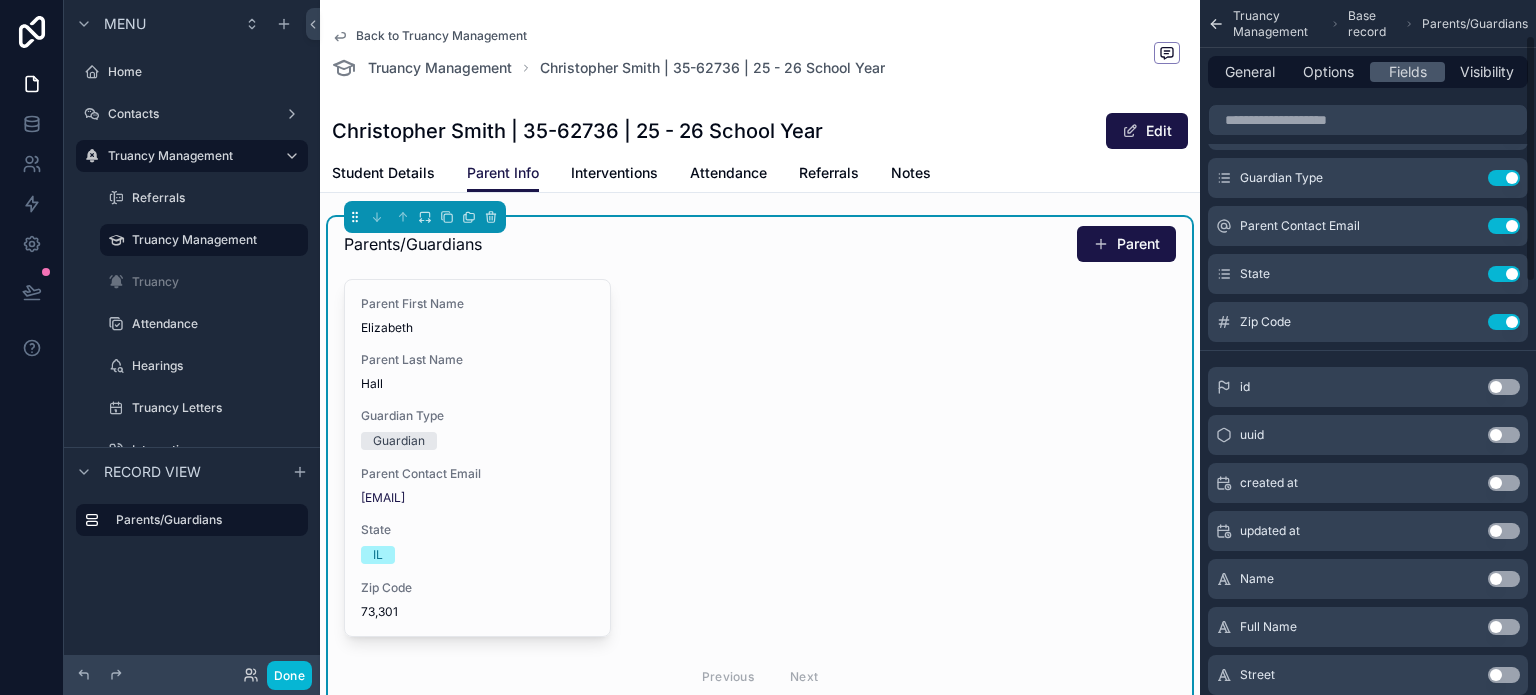 click on "Use setting" at bounding box center (1504, 274) 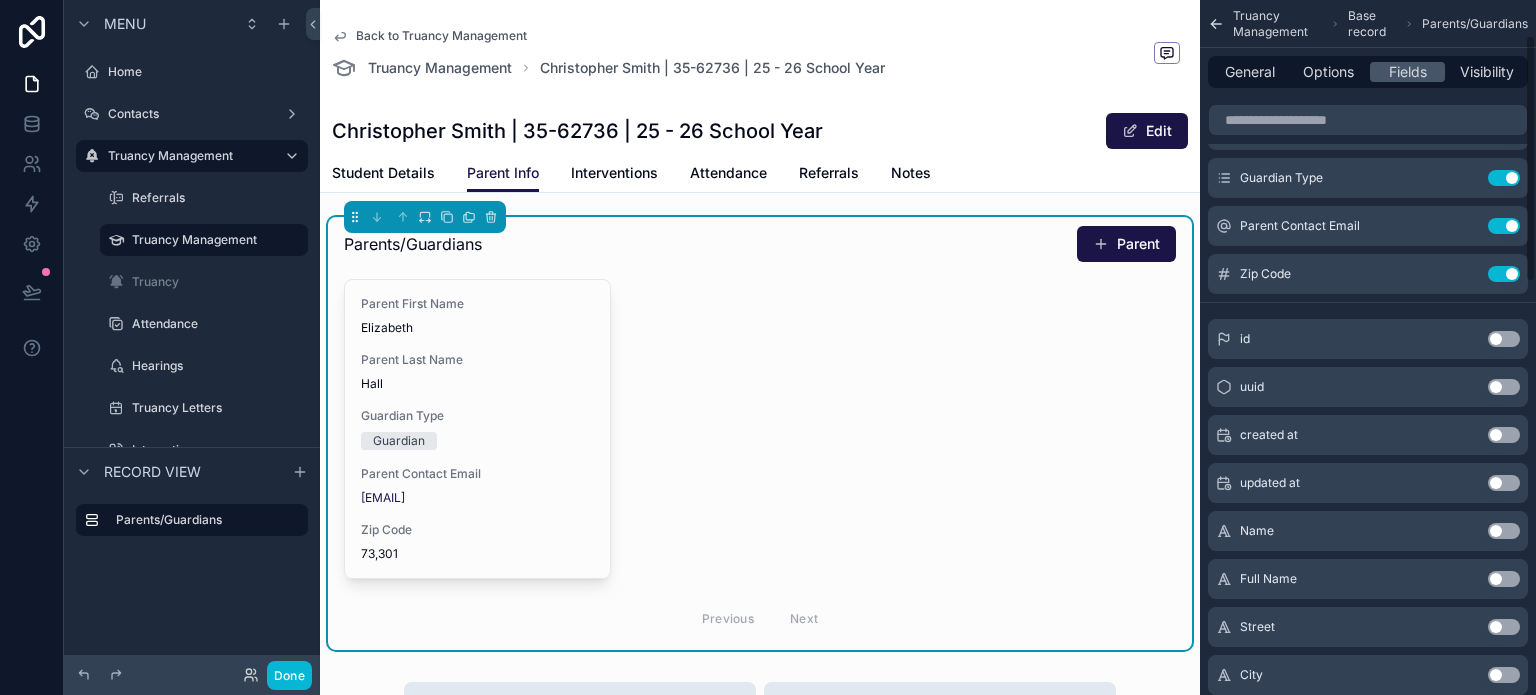 click on "Use setting" at bounding box center (1504, 274) 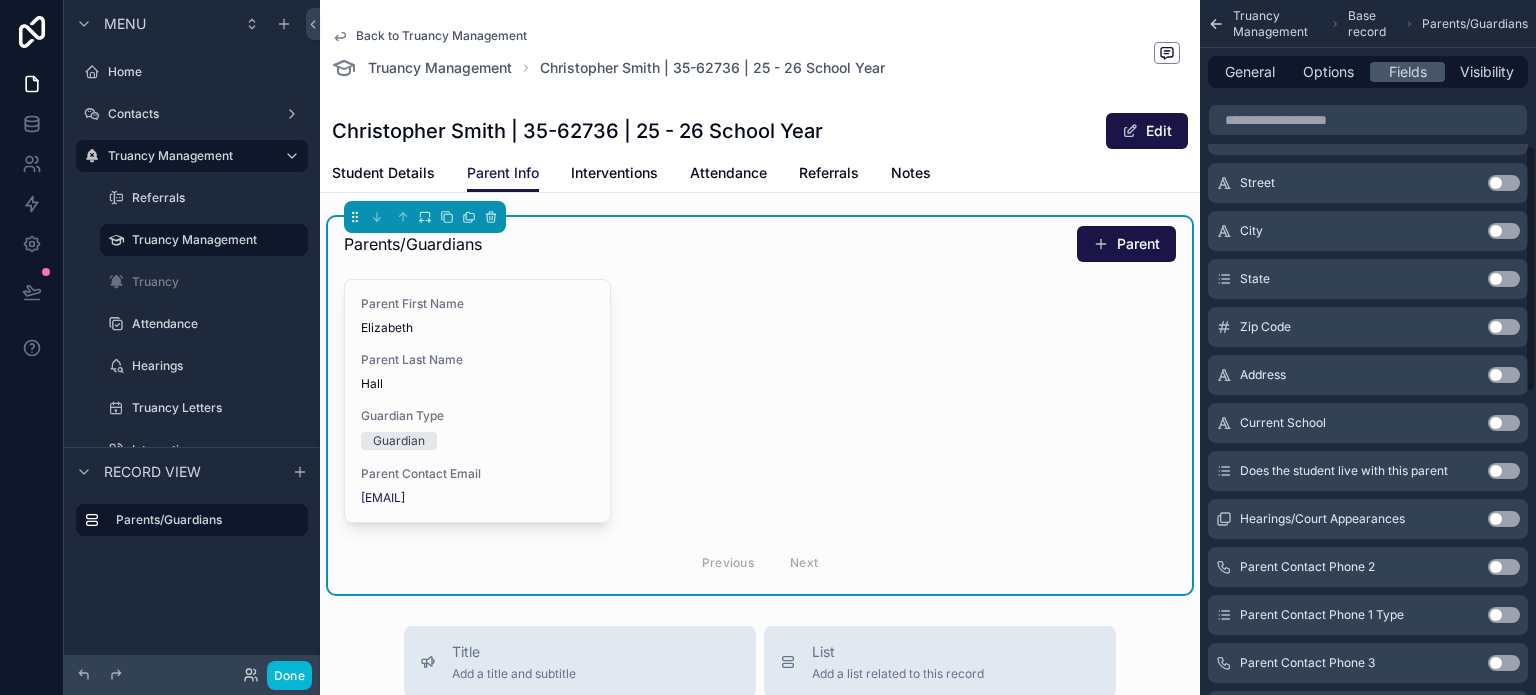 scroll, scrollTop: 500, scrollLeft: 0, axis: vertical 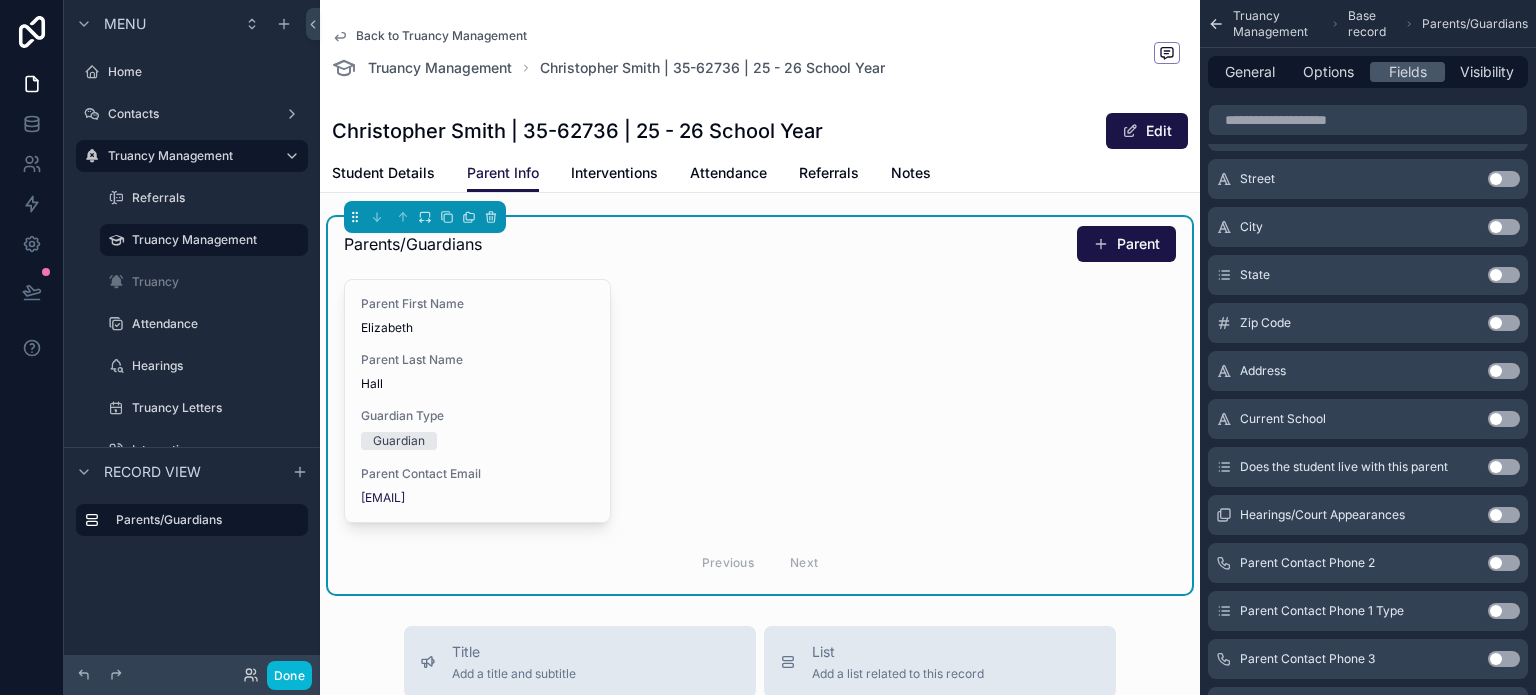 click on "Use setting" at bounding box center (1504, 371) 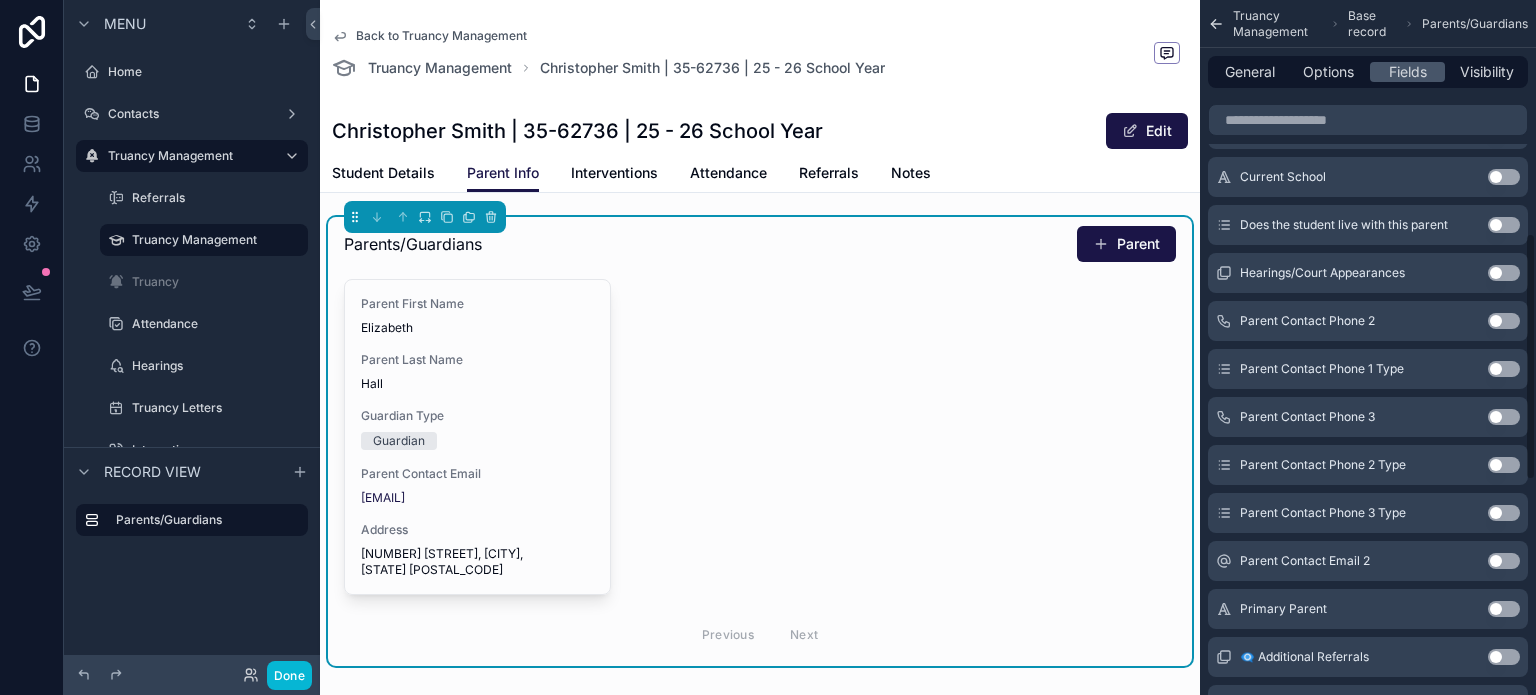 scroll, scrollTop: 748, scrollLeft: 0, axis: vertical 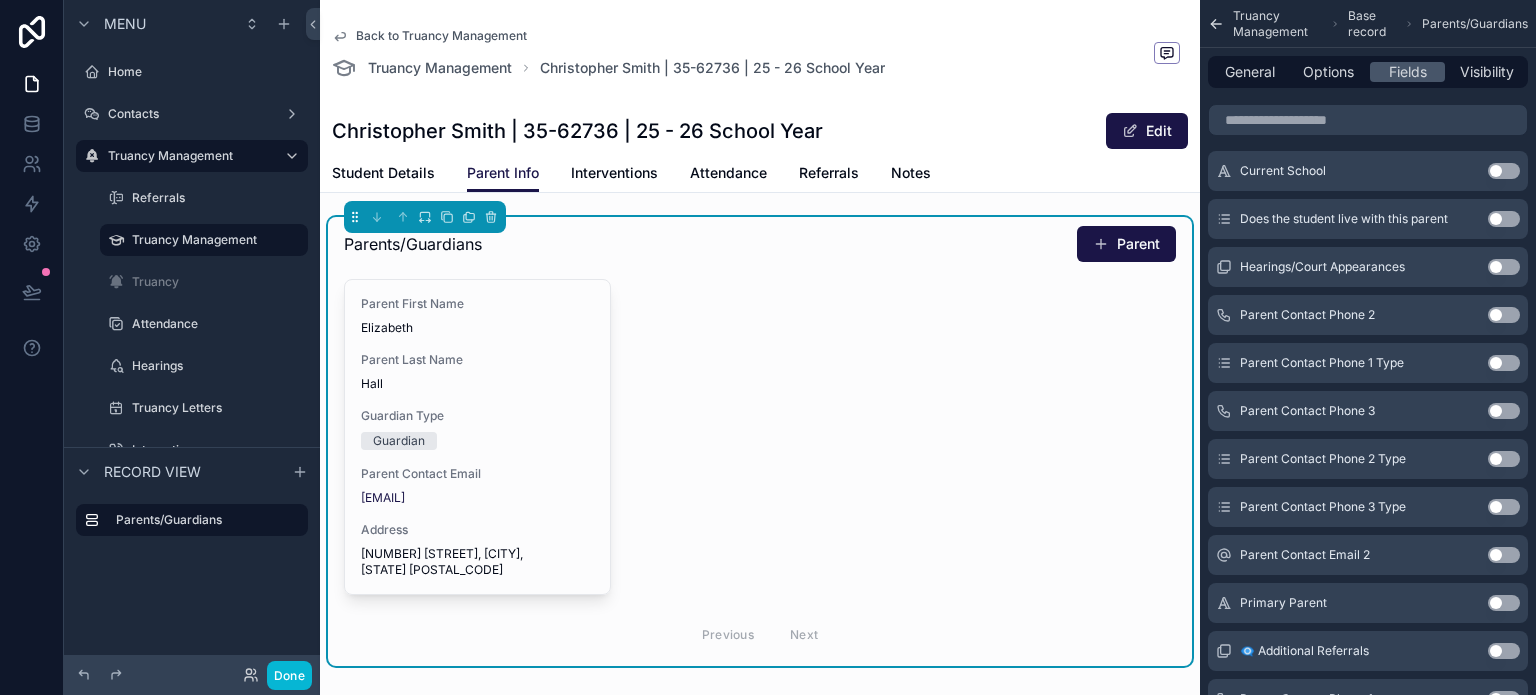 click on "Use setting" at bounding box center (1504, 555) 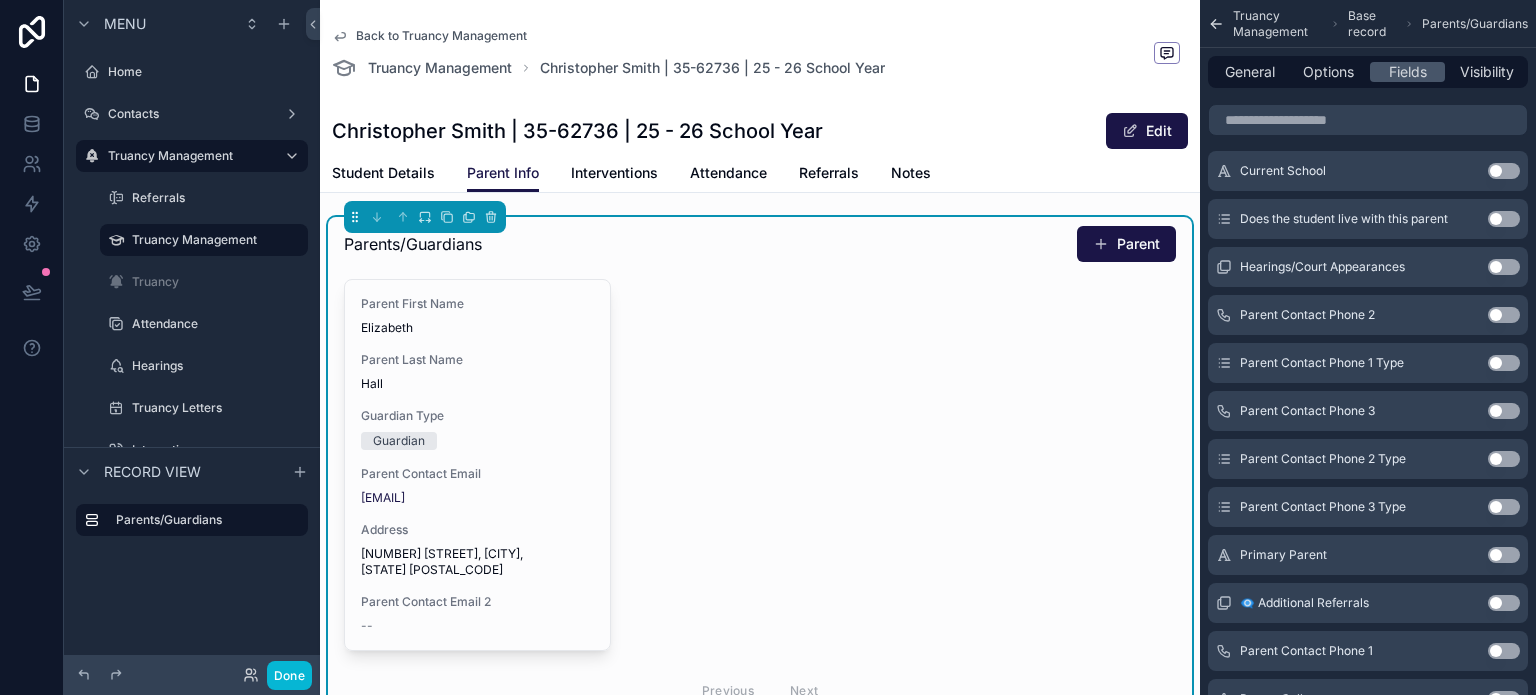 click on "Use setting" at bounding box center (1504, 363) 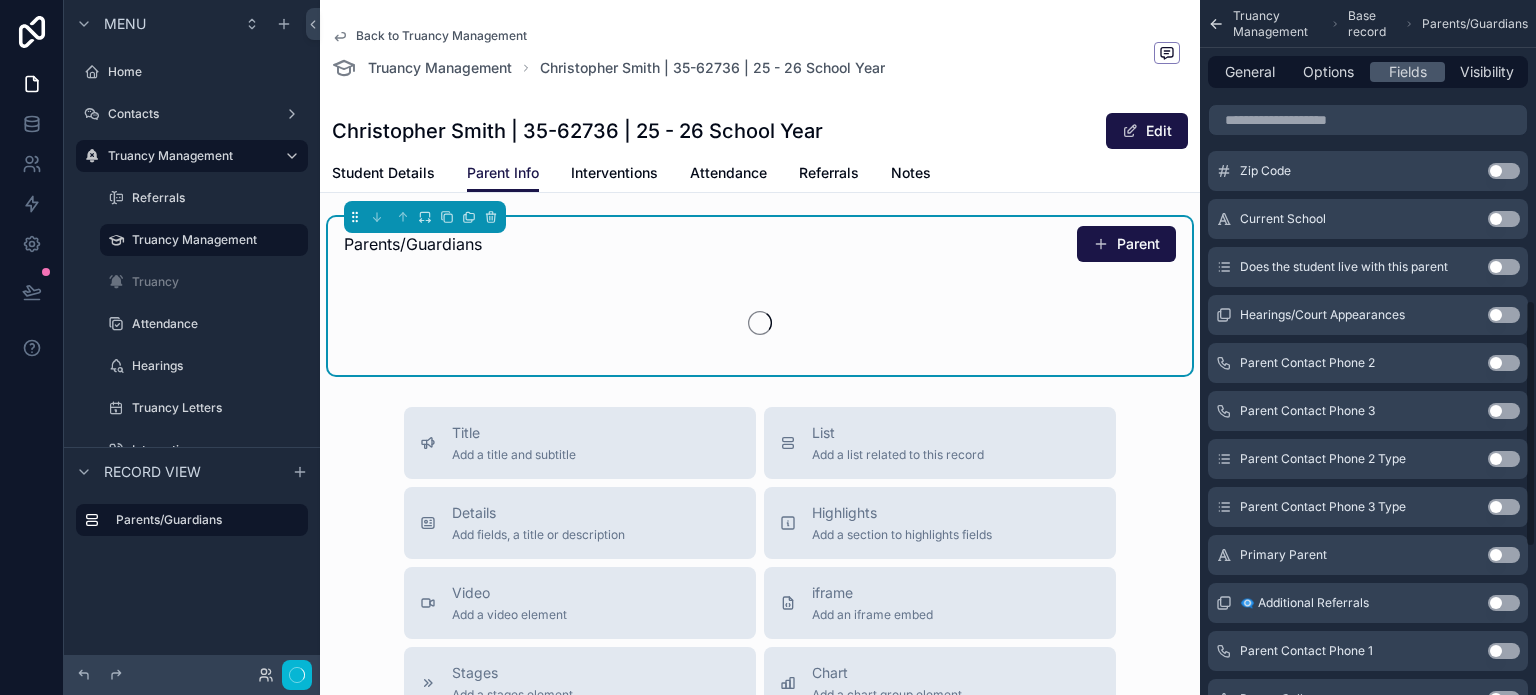 scroll, scrollTop: 844, scrollLeft: 0, axis: vertical 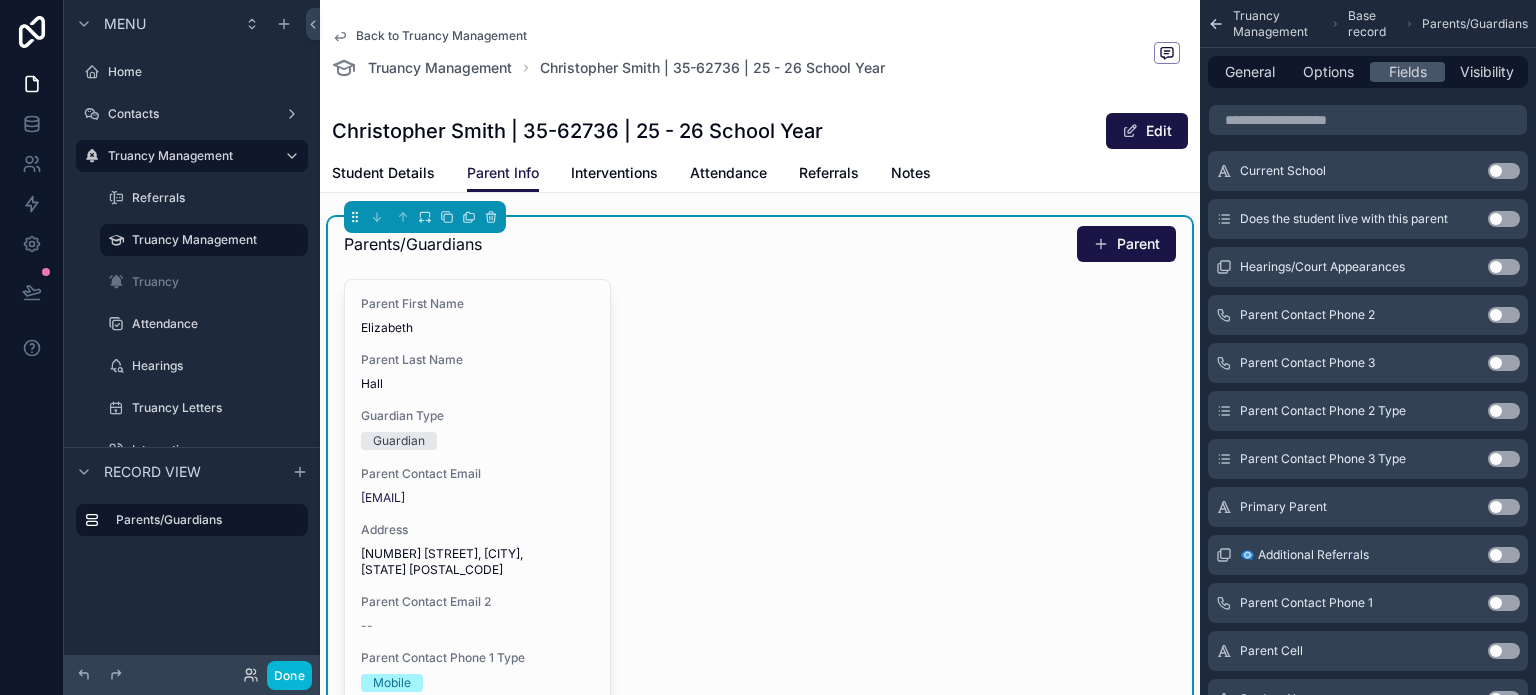 click on "Use setting" at bounding box center (1504, 603) 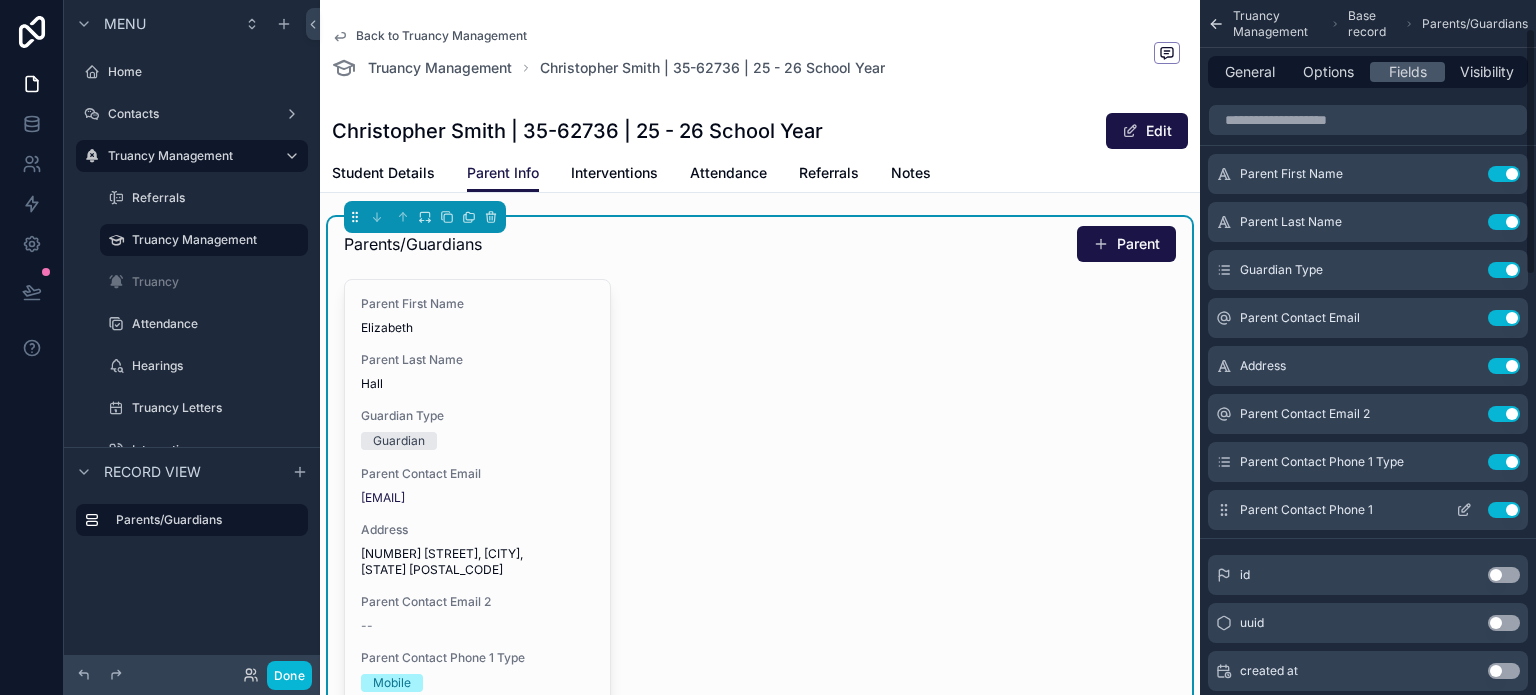 scroll, scrollTop: 0, scrollLeft: 0, axis: both 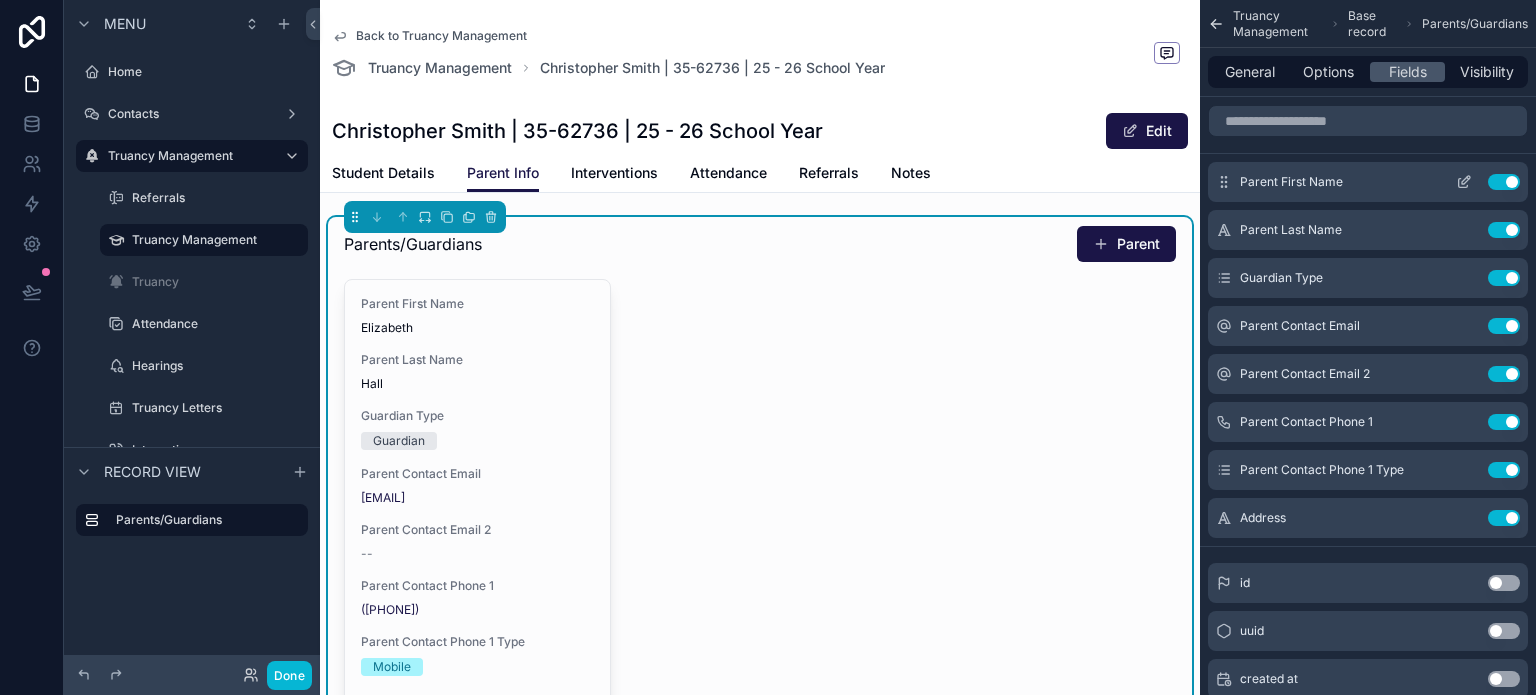 click on "Use setting" at bounding box center (1504, 182) 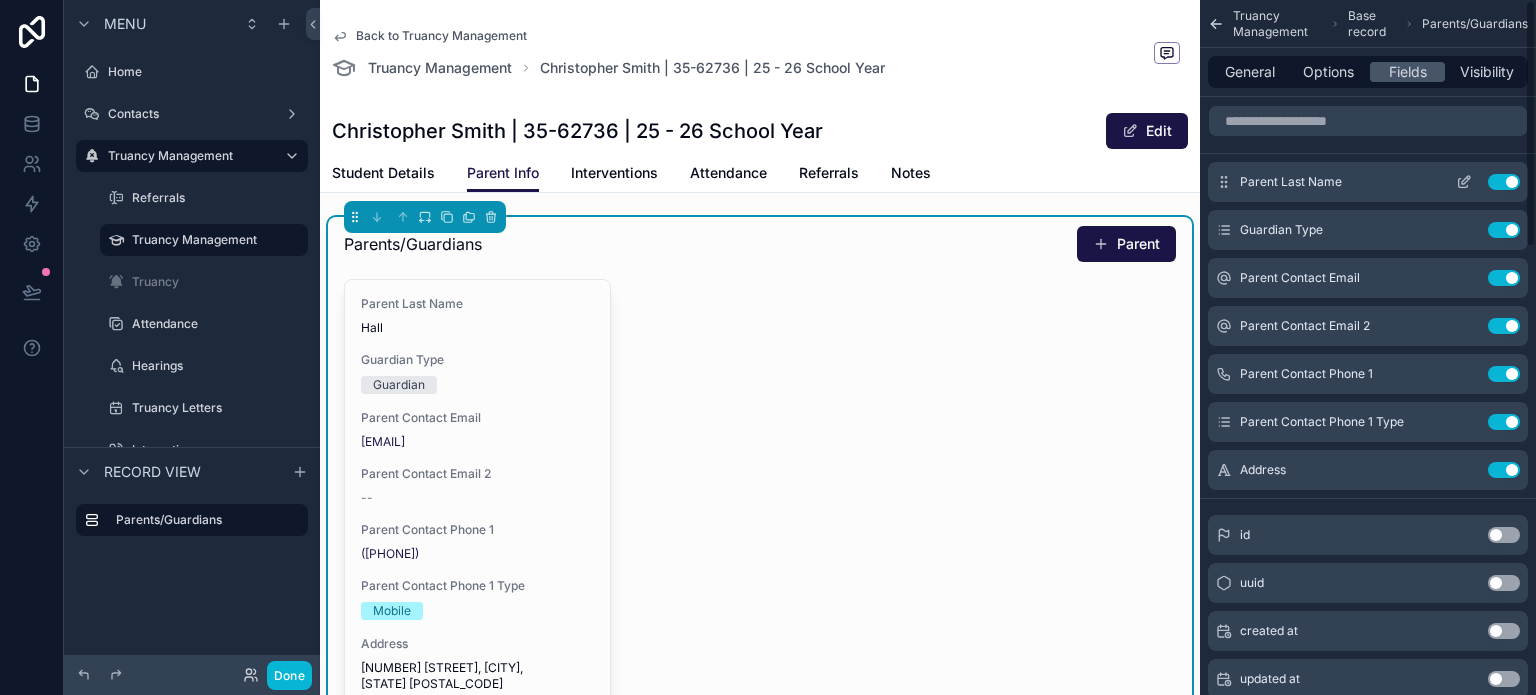click on "Parent Last Name  Use setting" at bounding box center (1368, 182) 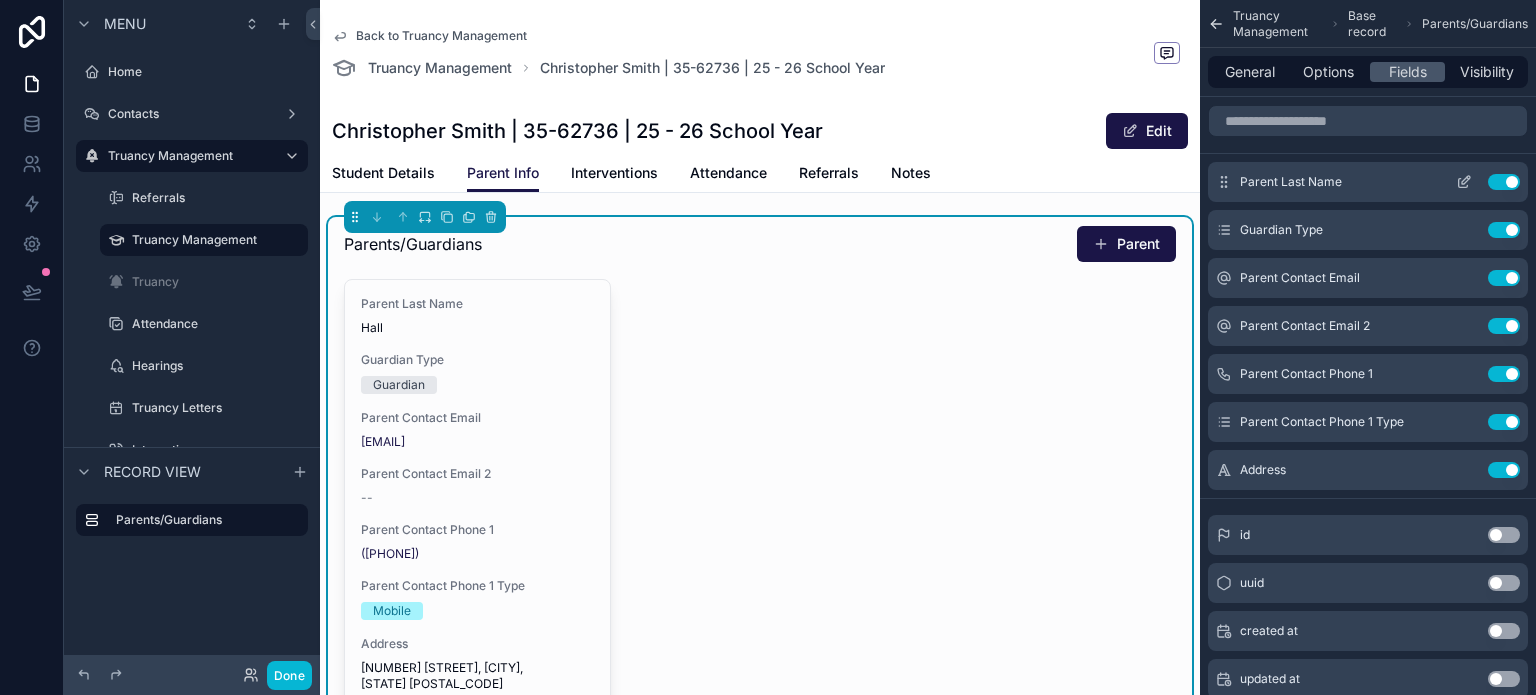 click on "Use setting" at bounding box center [1504, 182] 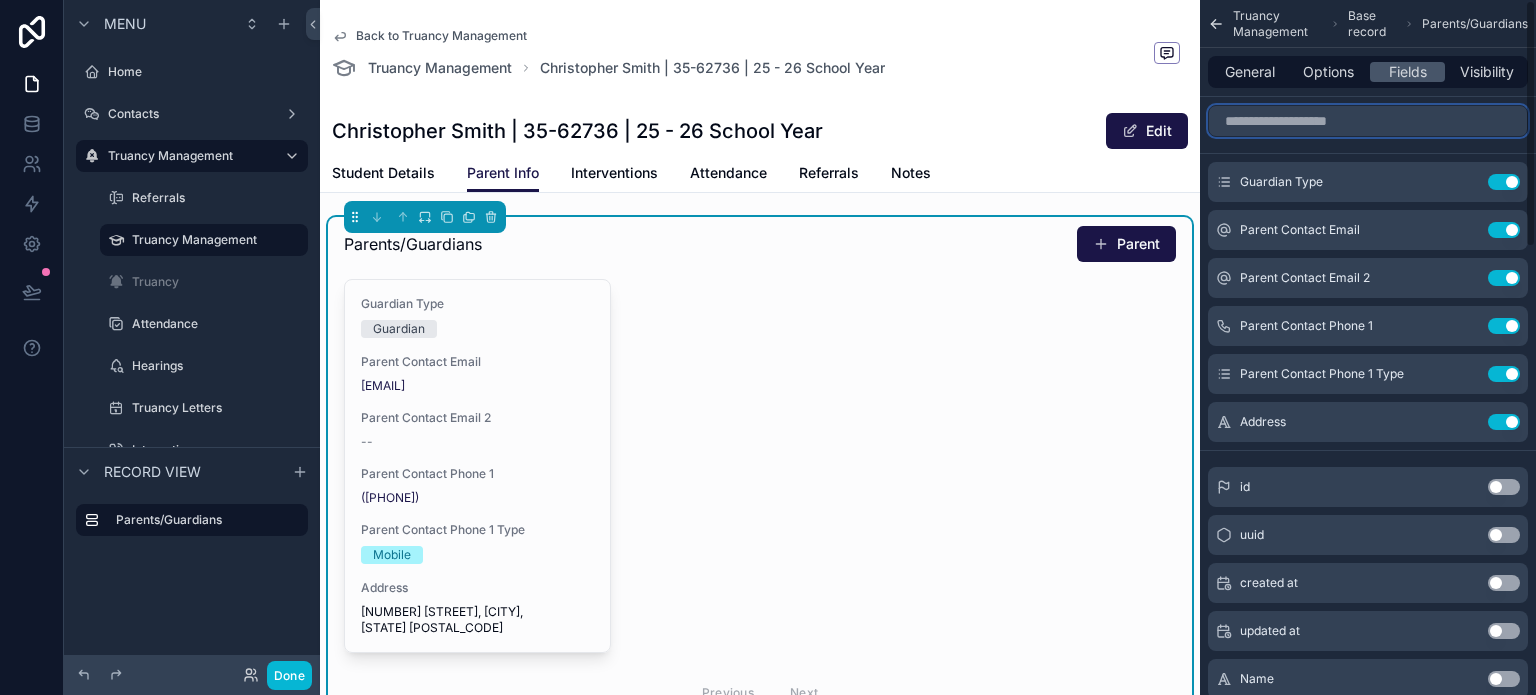 click at bounding box center (1368, 121) 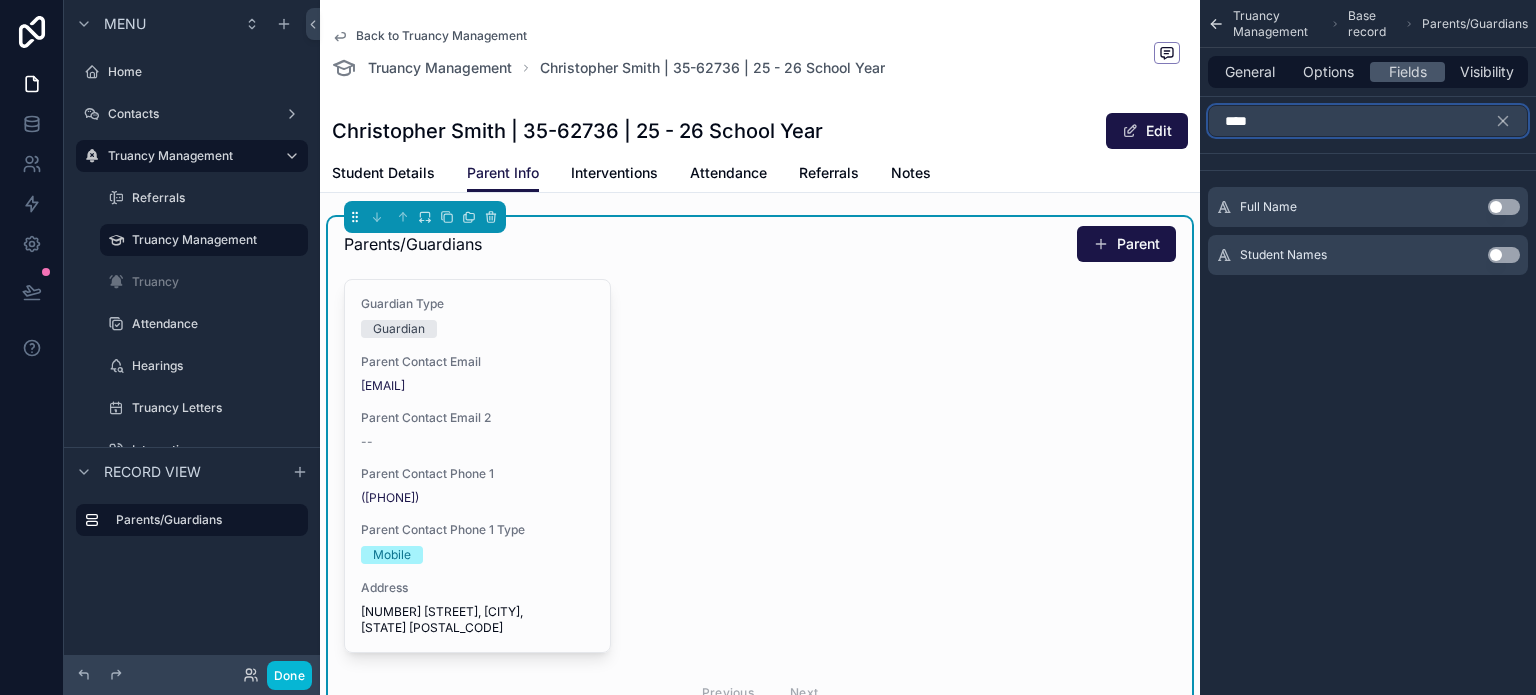 type on "****" 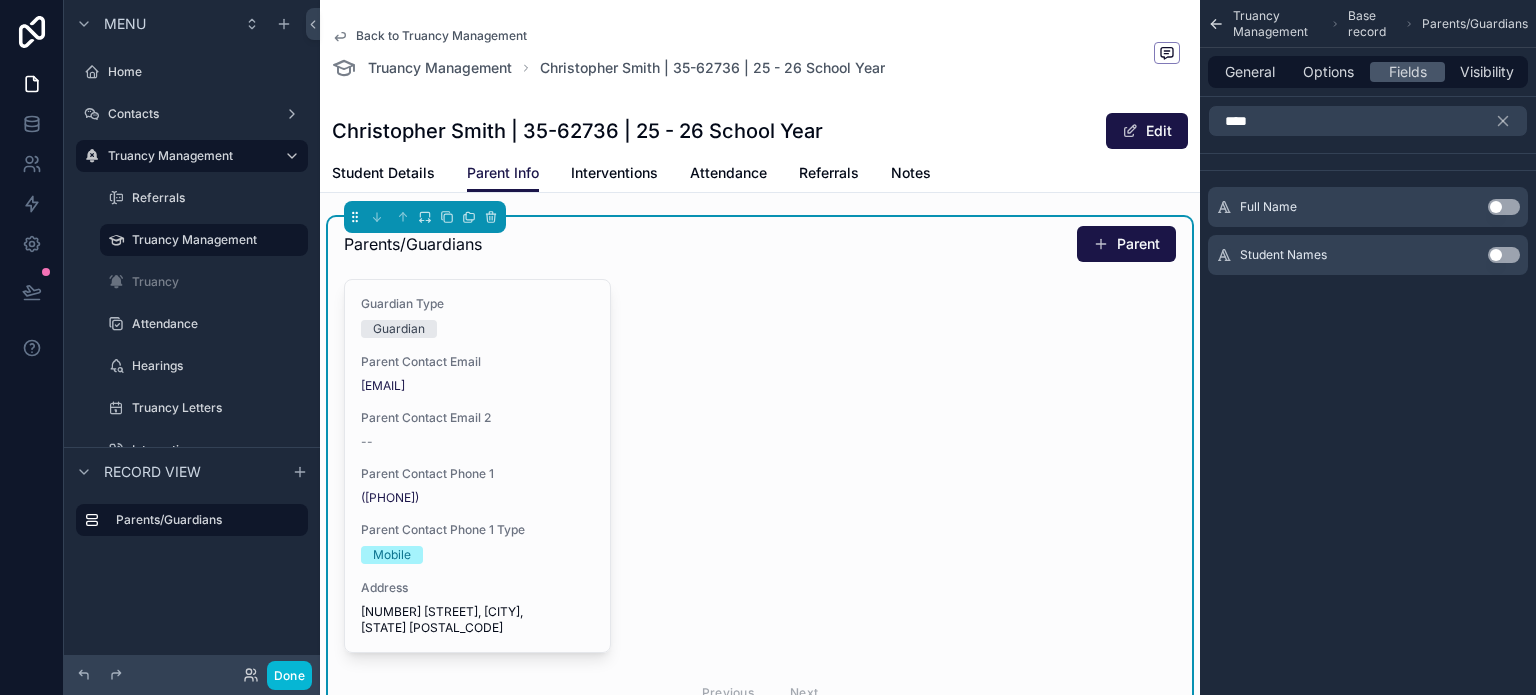 click on "Use setting" at bounding box center (1504, 207) 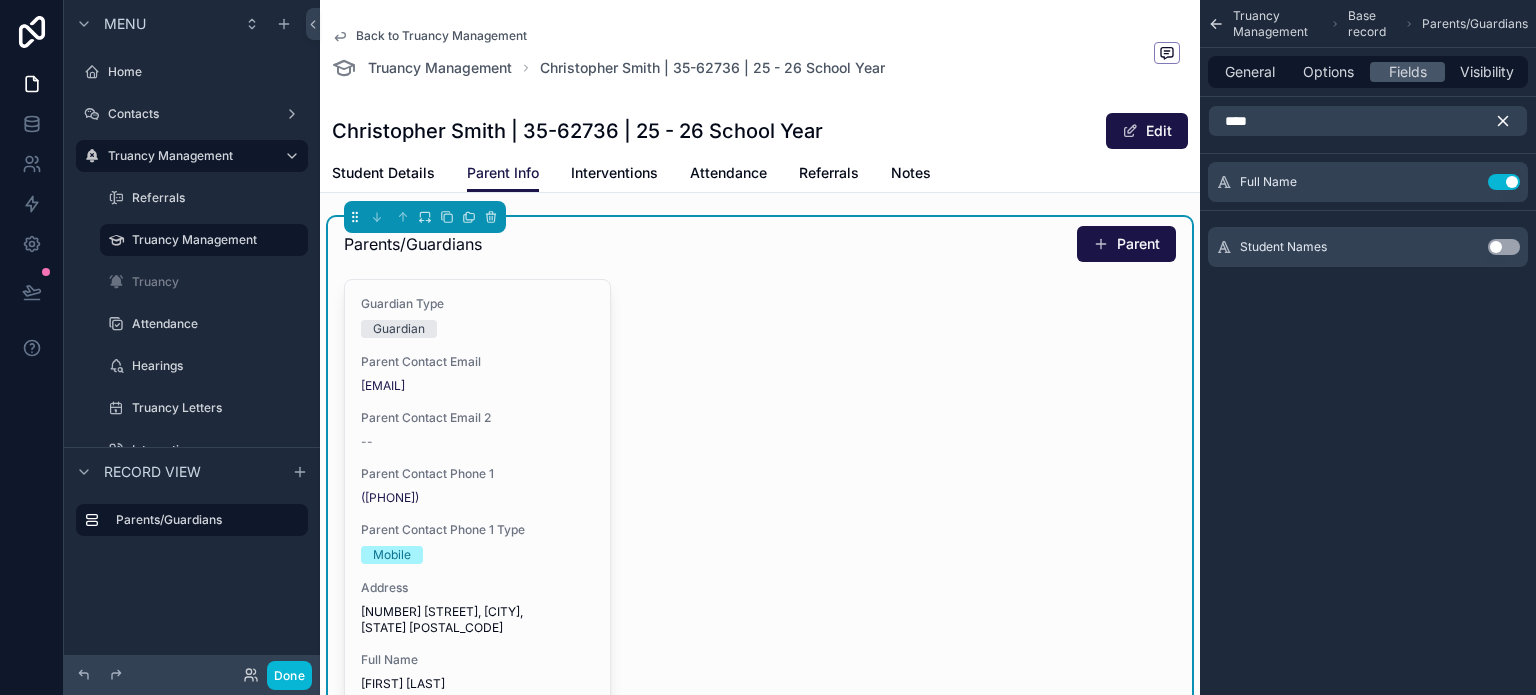 click 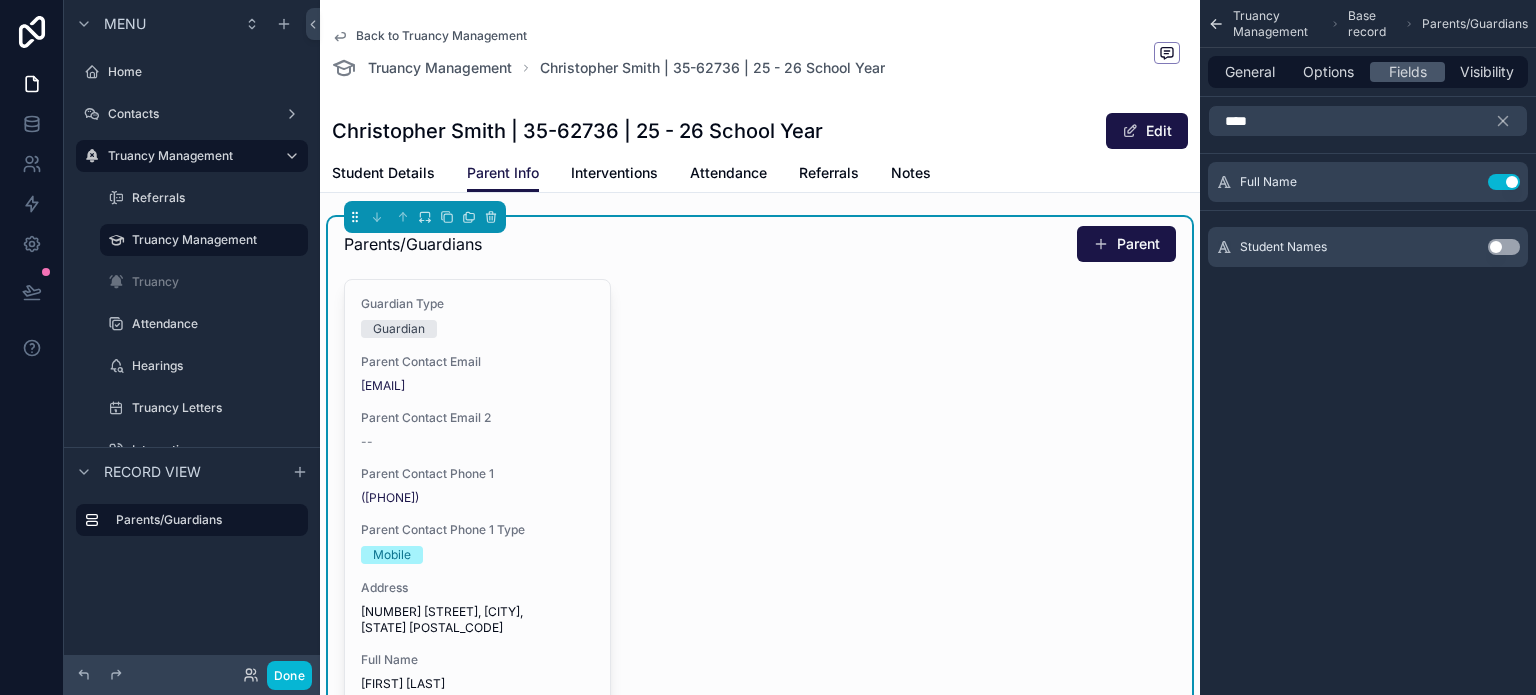 type 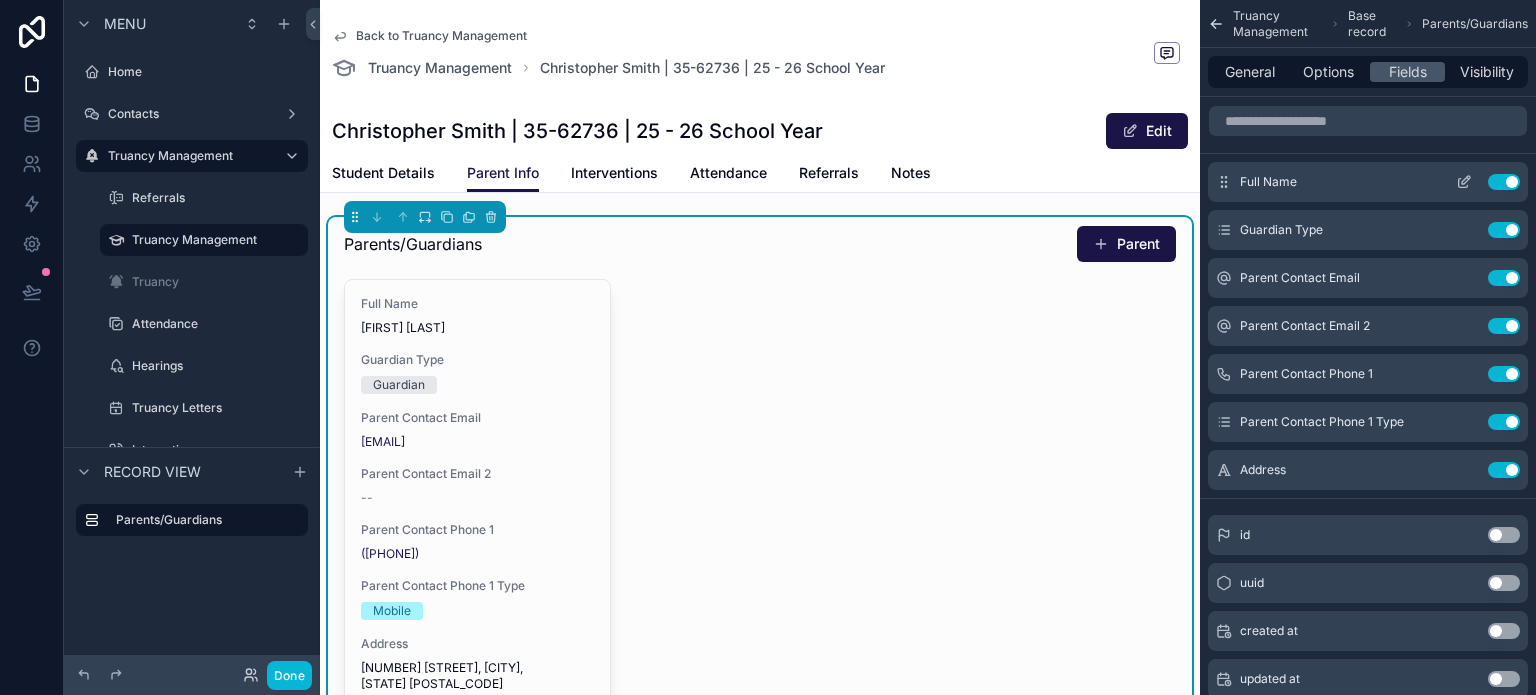 click 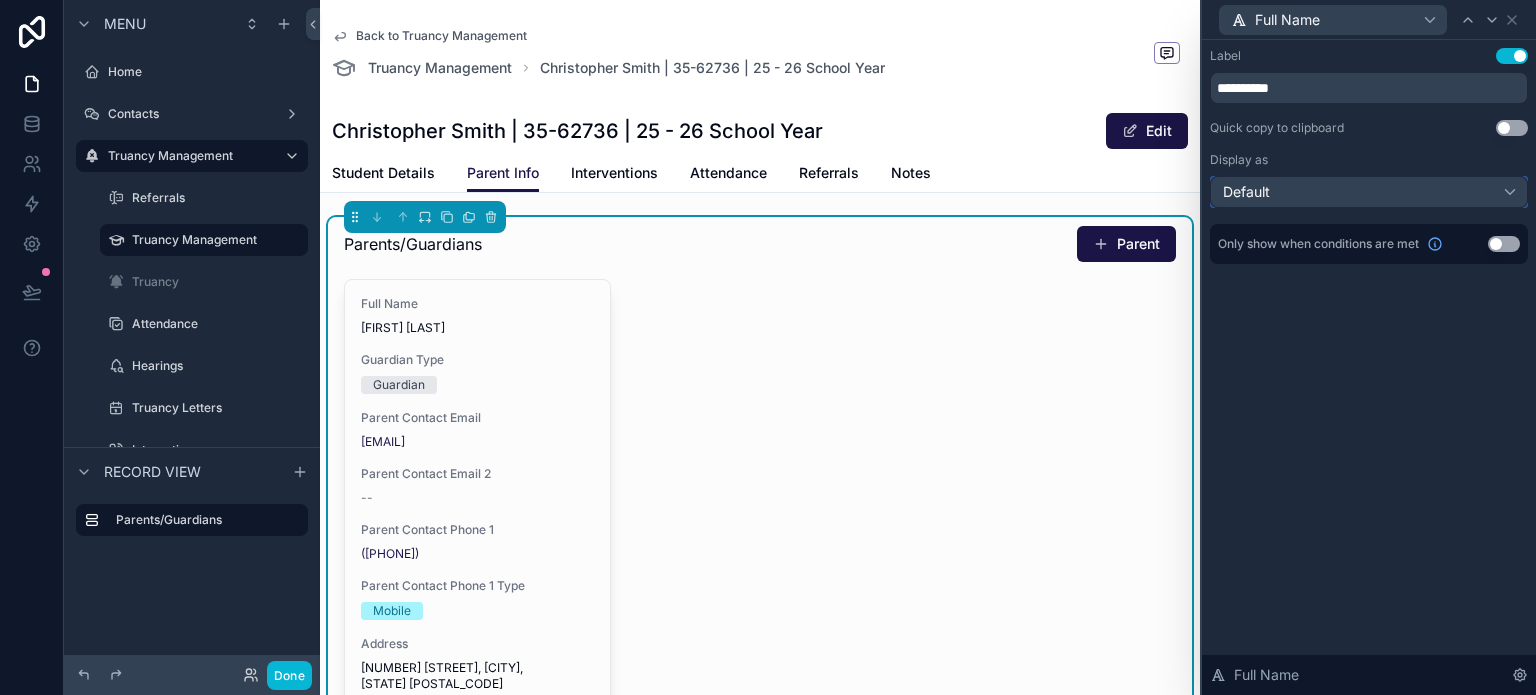 click on "Default" at bounding box center [1246, 192] 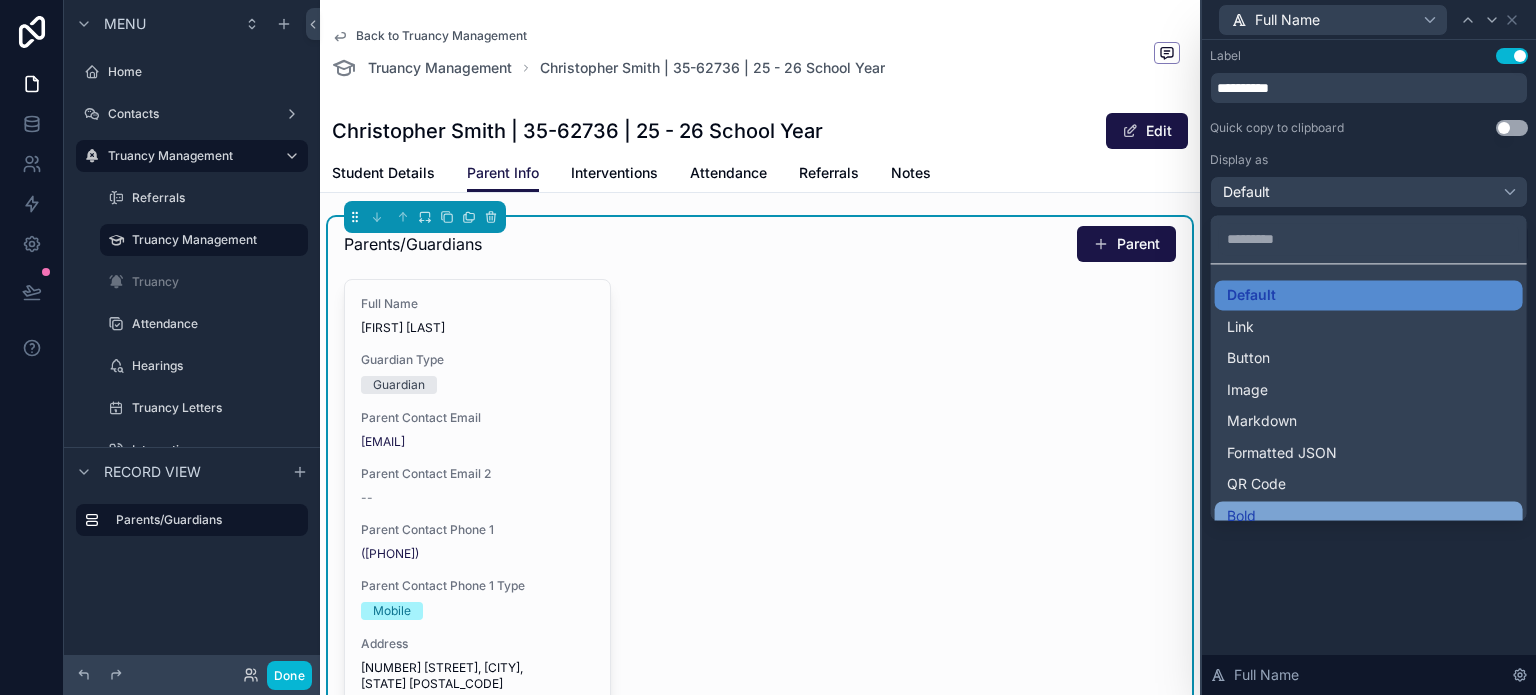click on "Bold" at bounding box center [1369, 516] 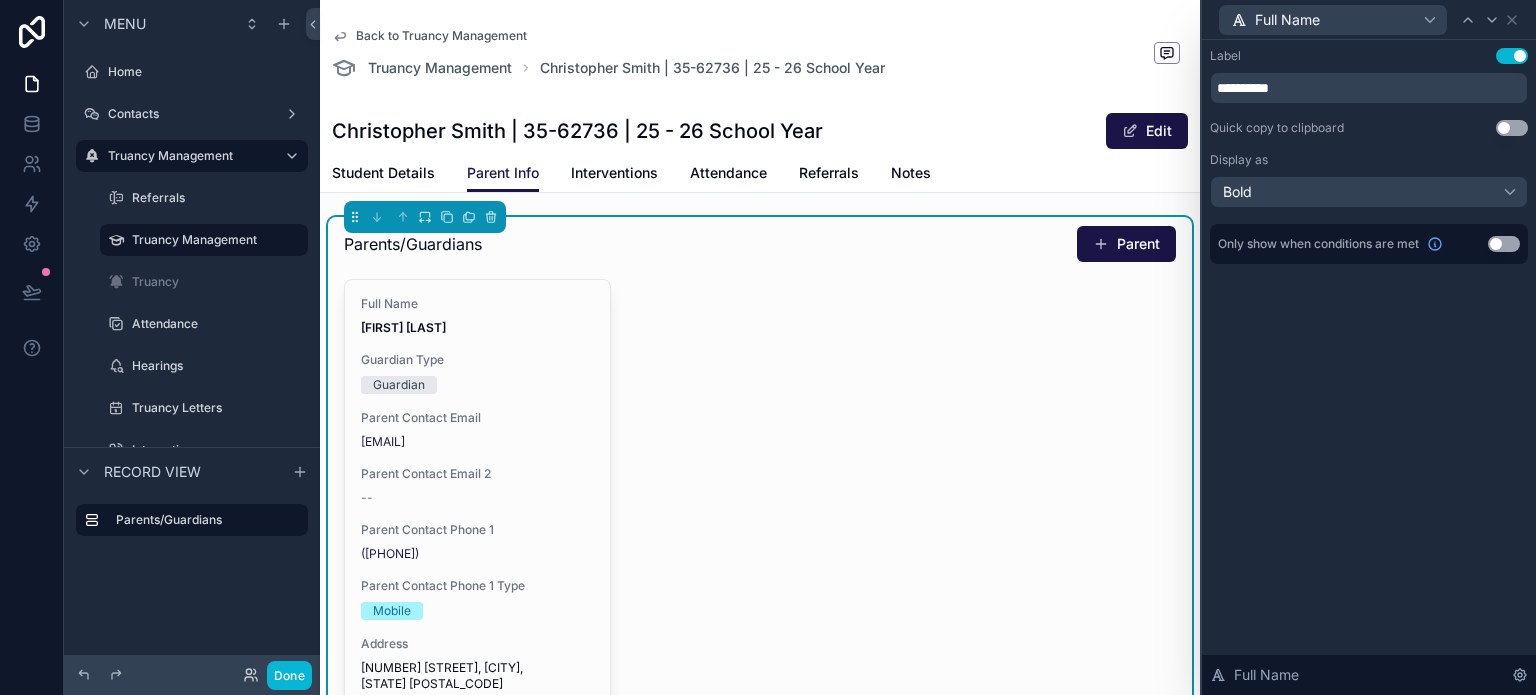 click on "Use setting" at bounding box center [1512, 56] 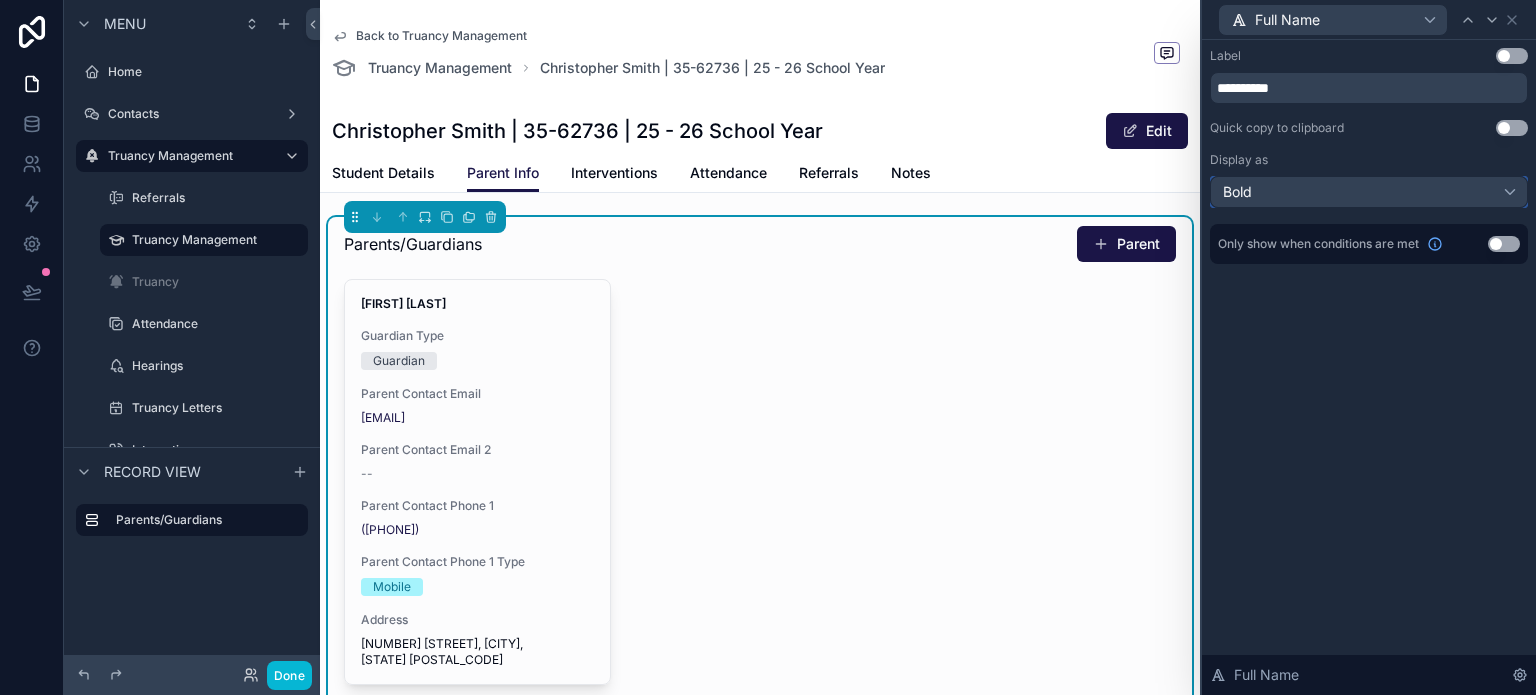 click on "Bold" at bounding box center [1369, 192] 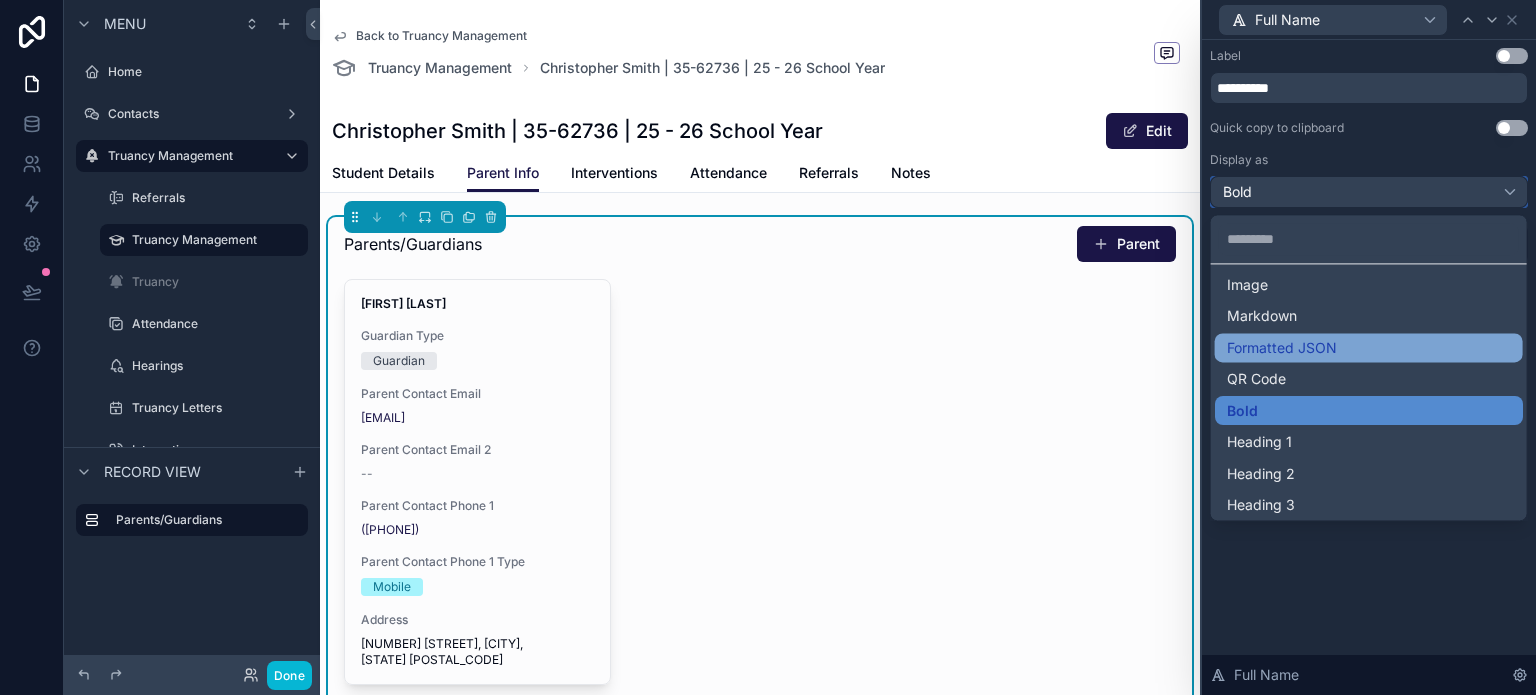 scroll, scrollTop: 140, scrollLeft: 0, axis: vertical 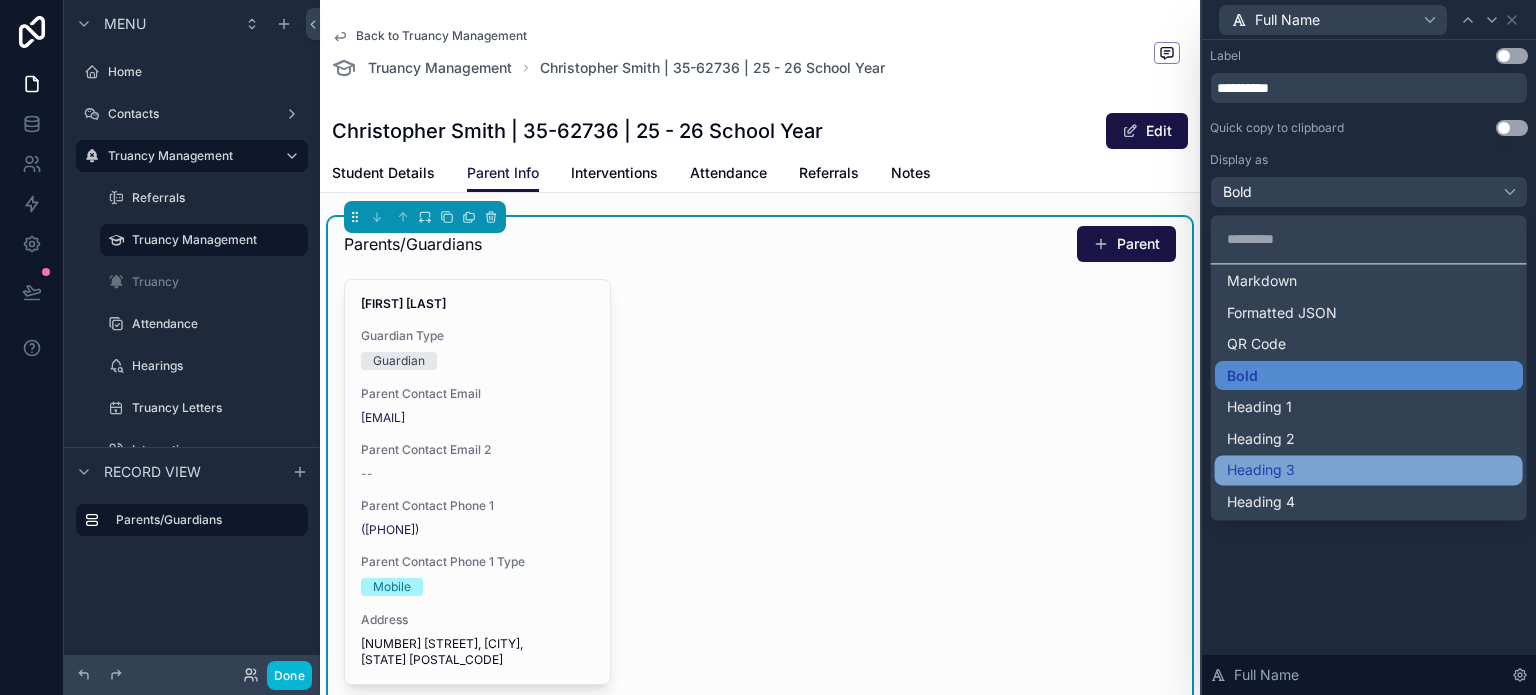 click on "Heading 3" at bounding box center [1369, 470] 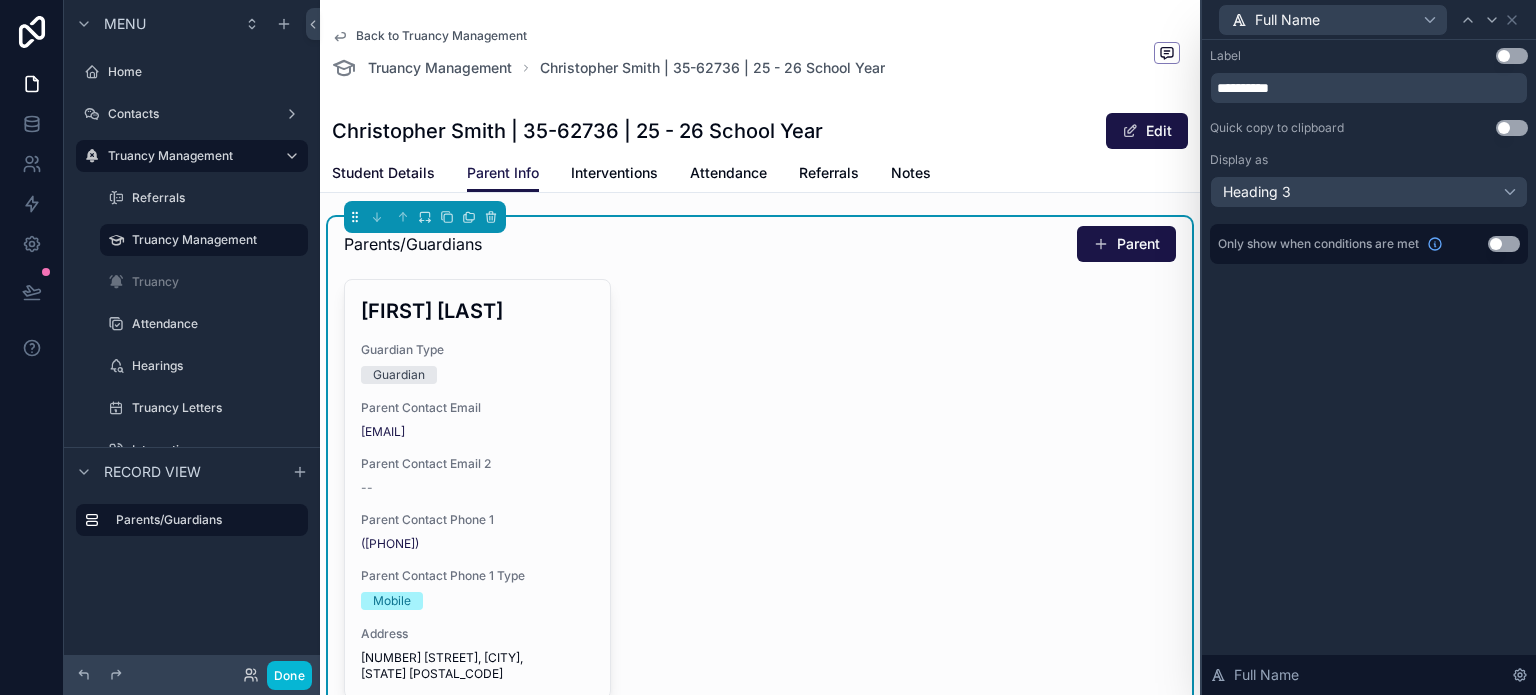 click on "Student Details" at bounding box center (383, 173) 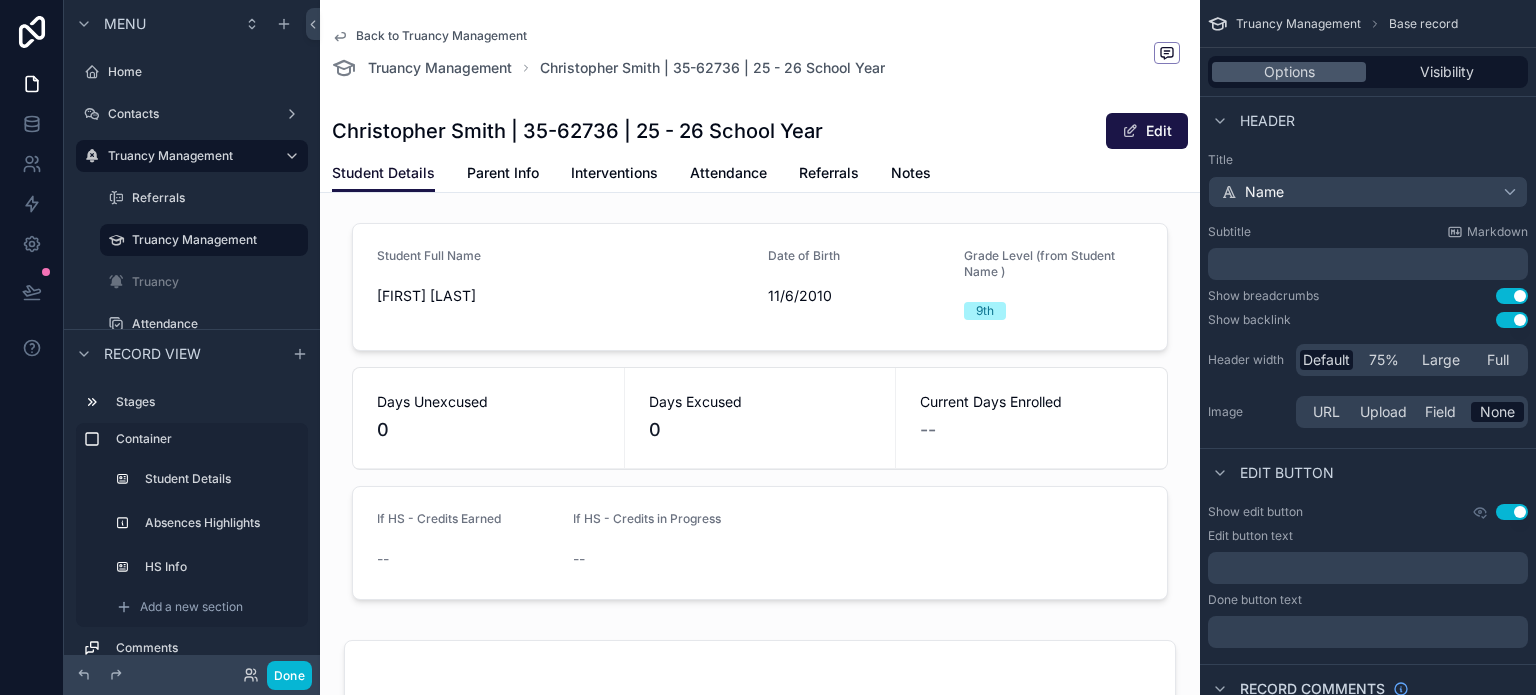 scroll, scrollTop: 100, scrollLeft: 0, axis: vertical 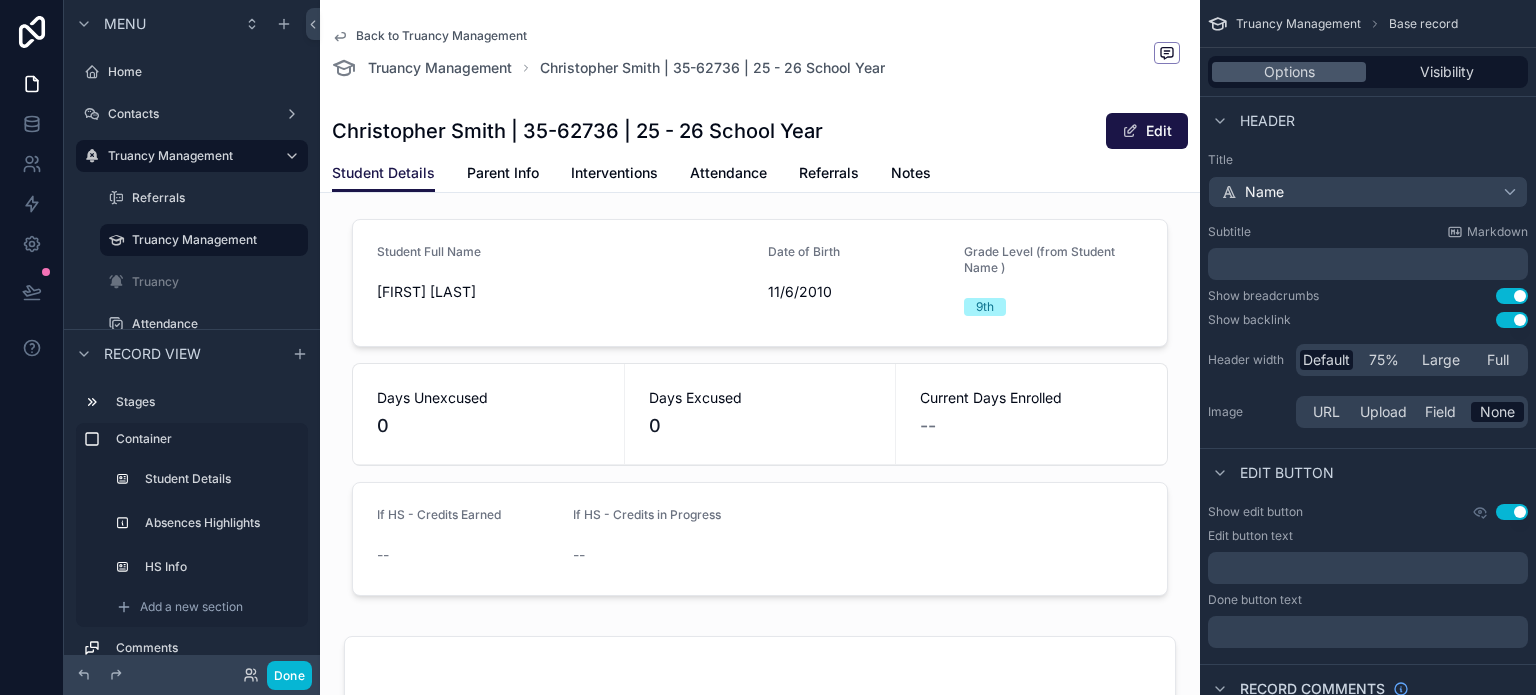 click at bounding box center (760, 407) 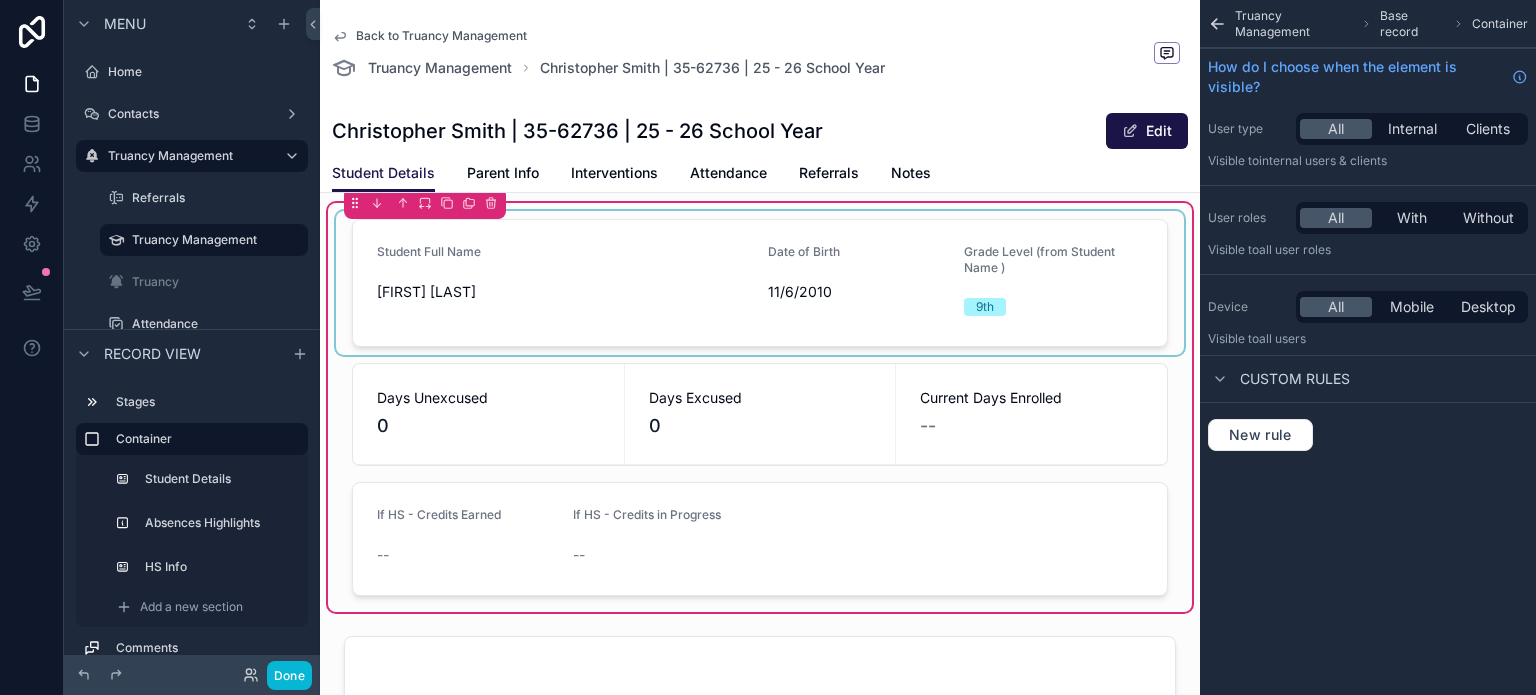 click at bounding box center [760, 283] 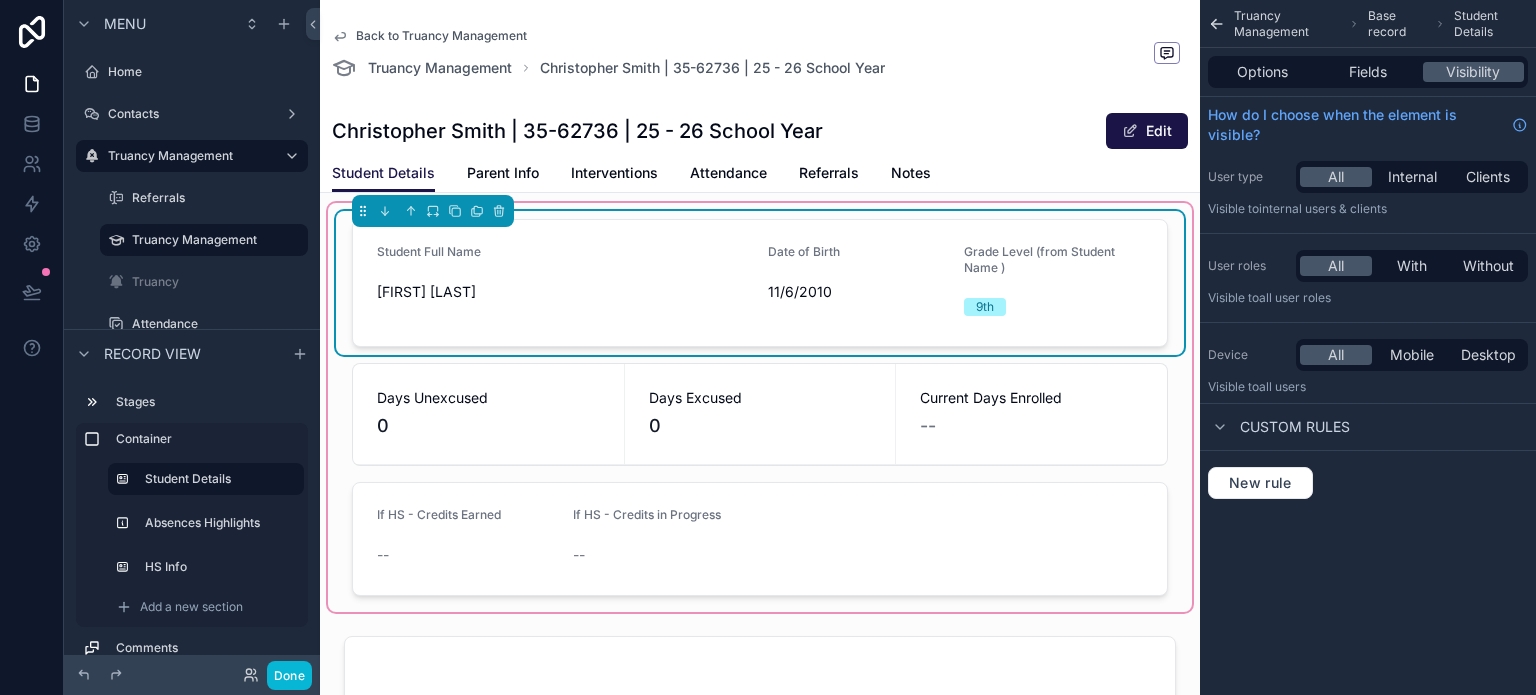 click on "Date of Birth 11/6/2010" at bounding box center (858, 283) 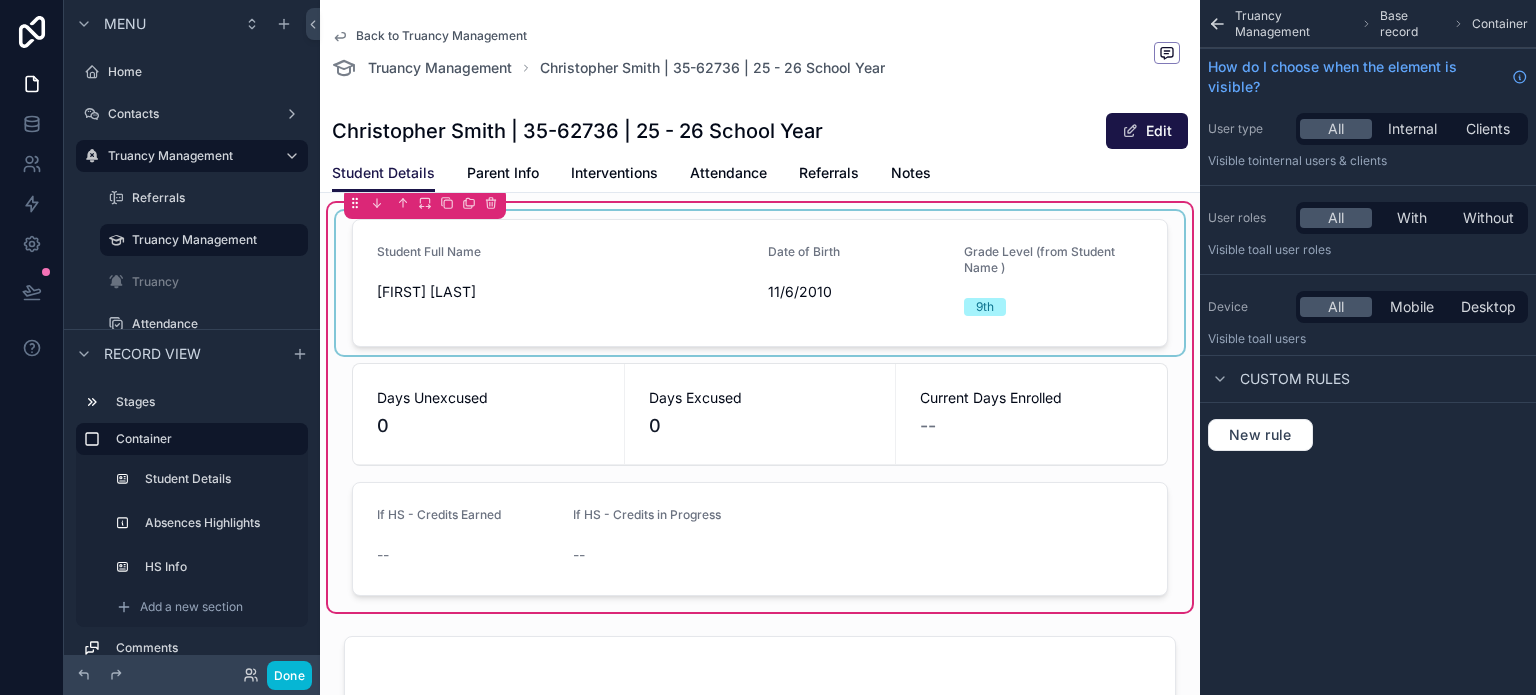 click at bounding box center (760, 283) 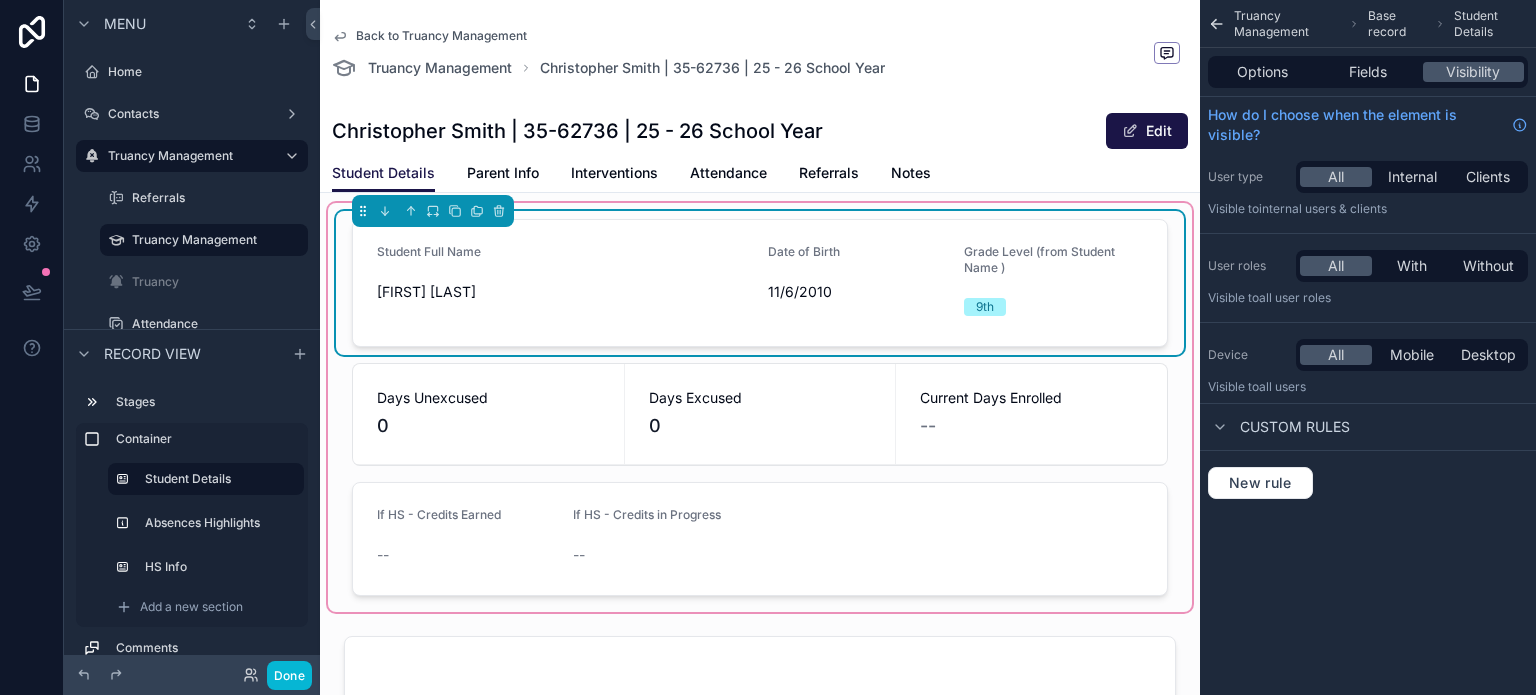 click on "Options Fields Visibility" at bounding box center (1368, 72) 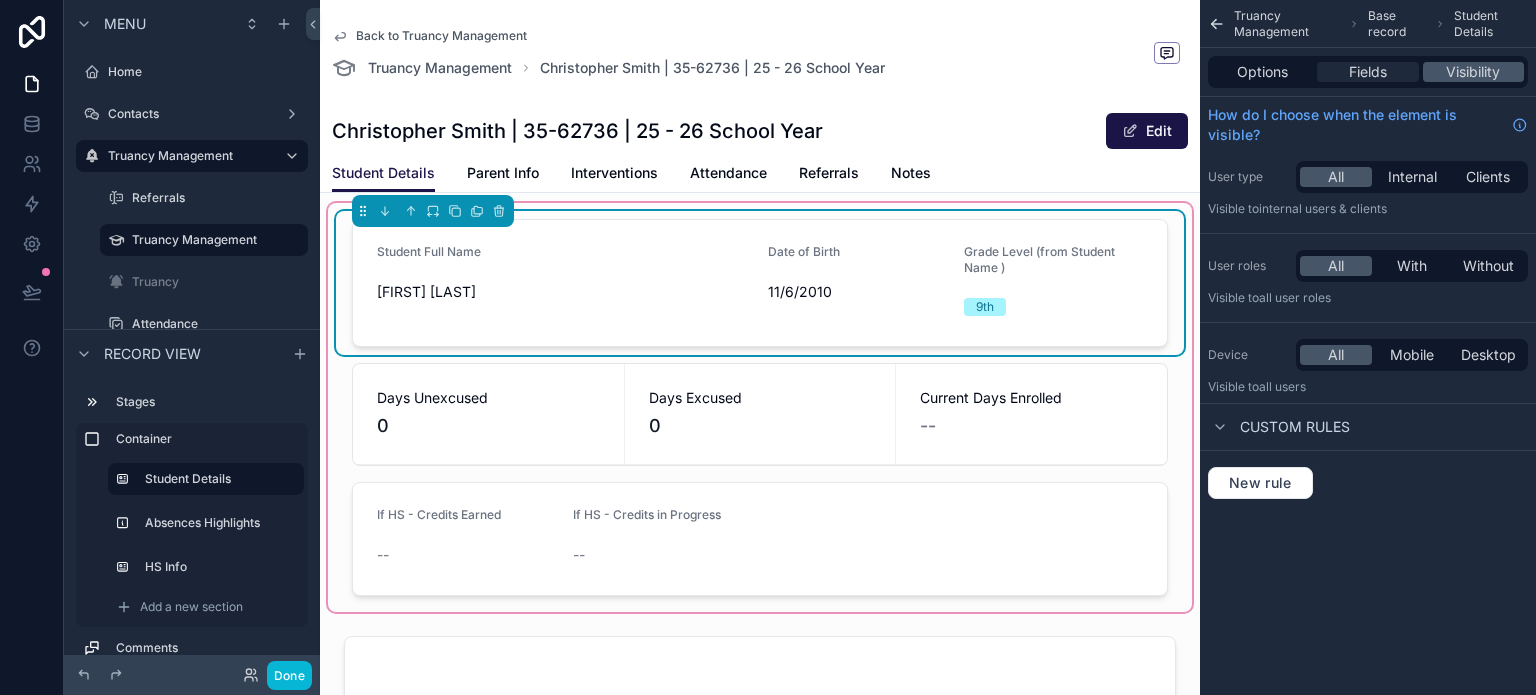 click on "Fields" at bounding box center [1368, 72] 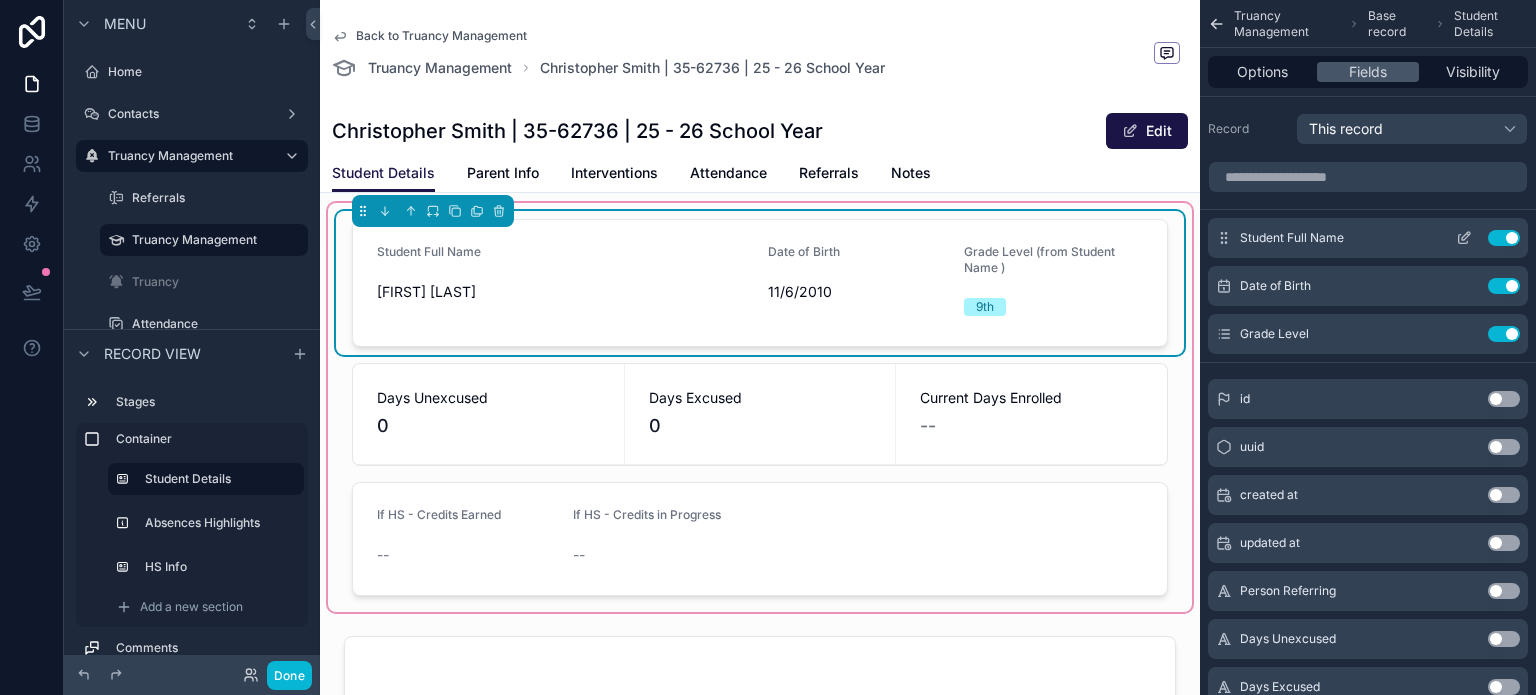 click 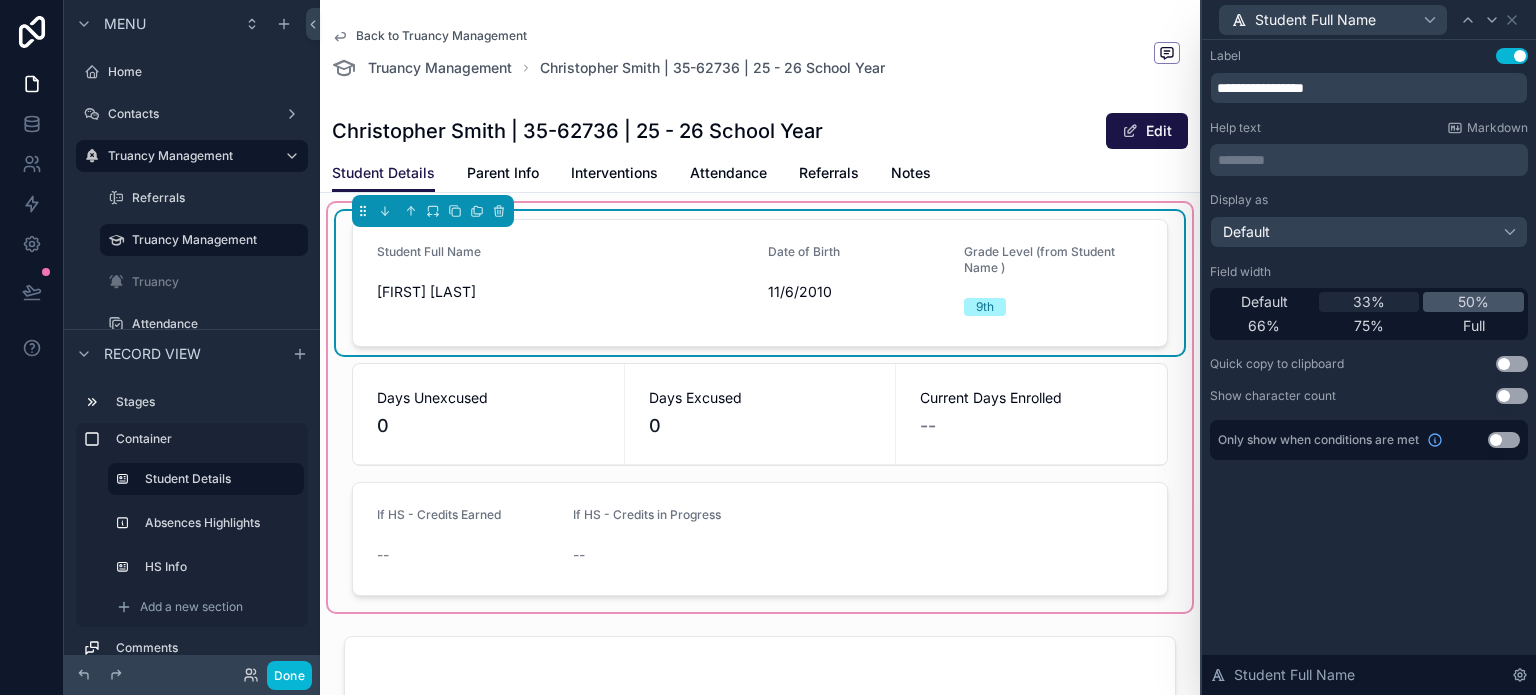 click on "33%" at bounding box center (1369, 302) 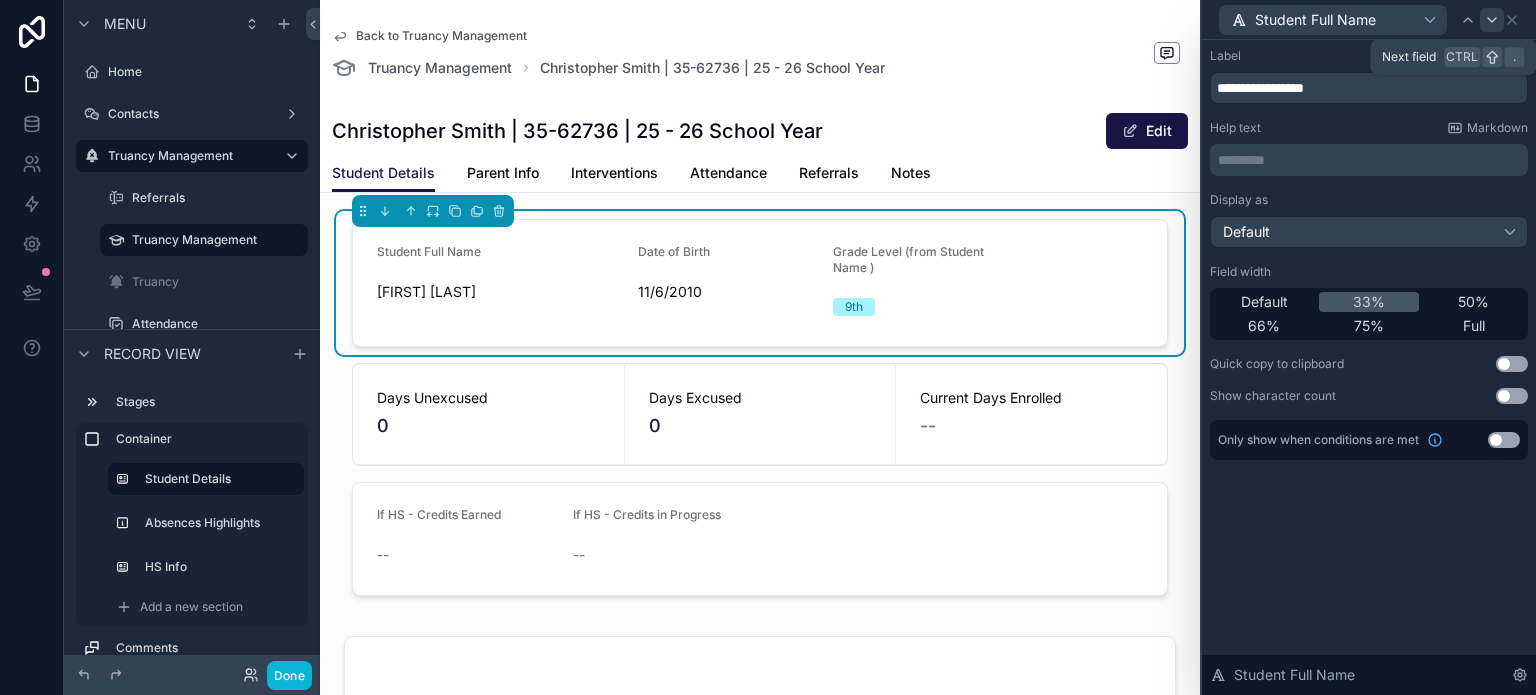 click 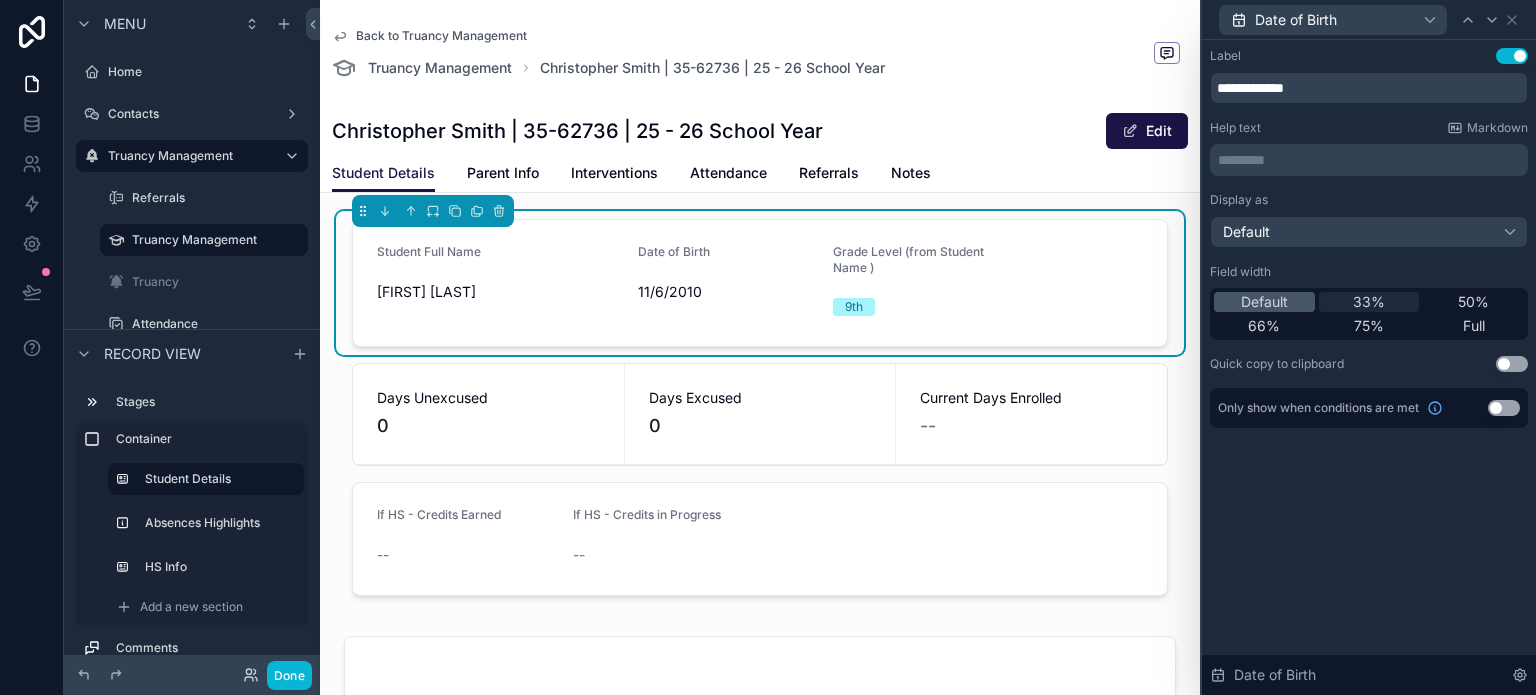 click on "33%" at bounding box center (1369, 302) 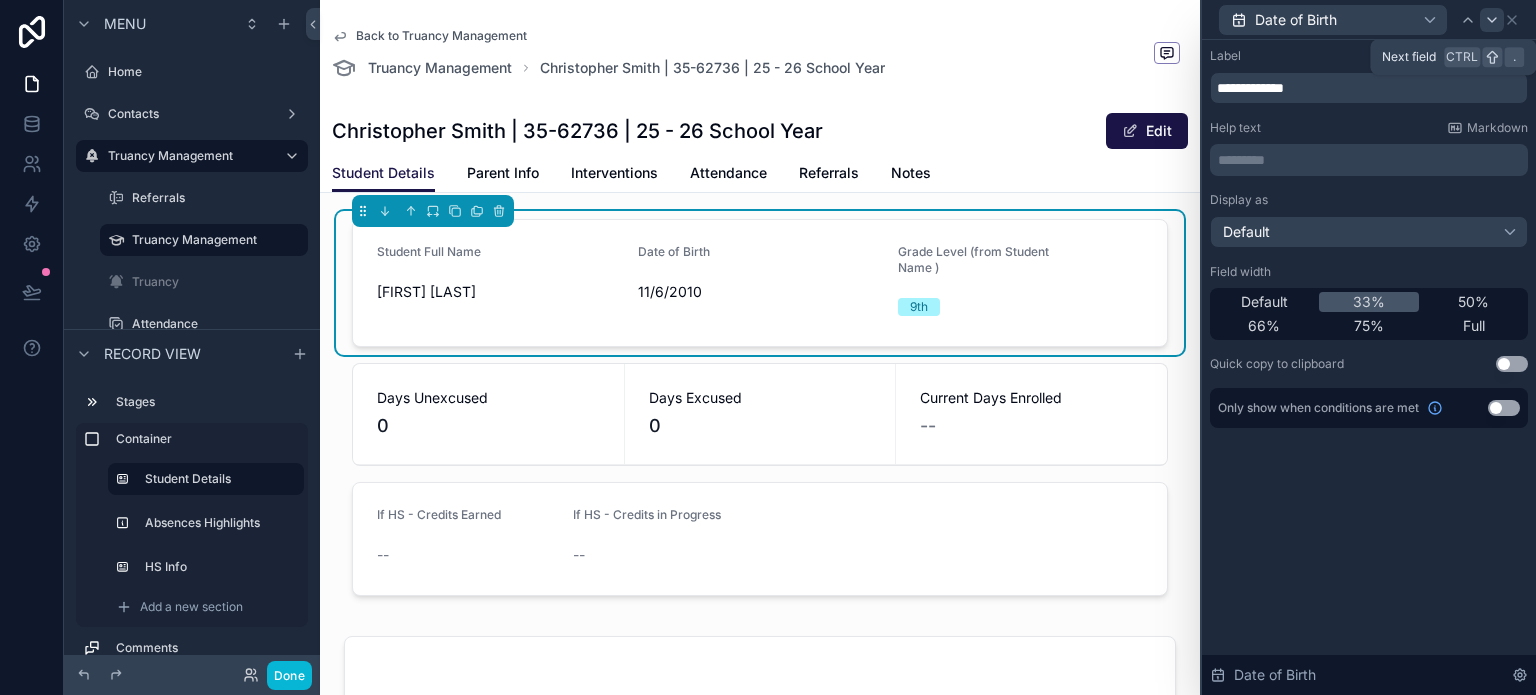 click 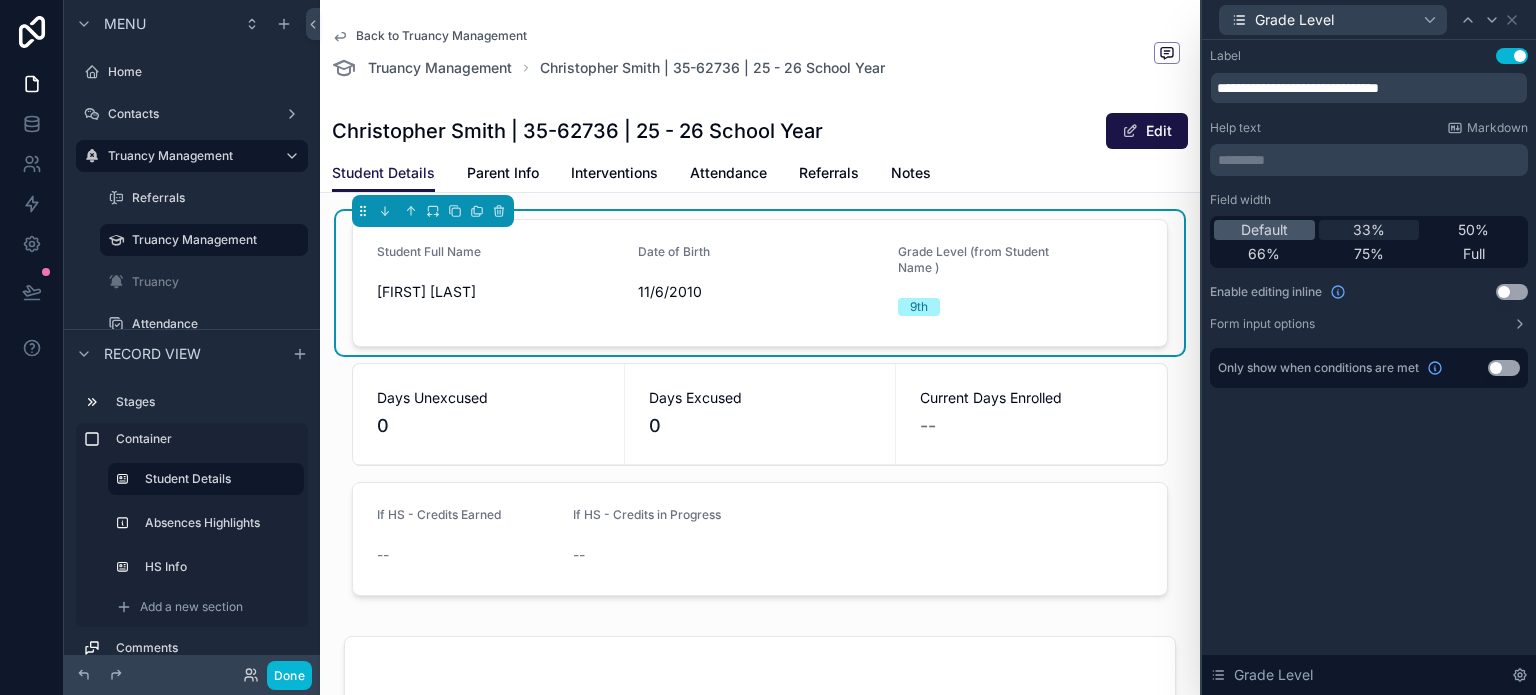 click on "33%" at bounding box center [1369, 230] 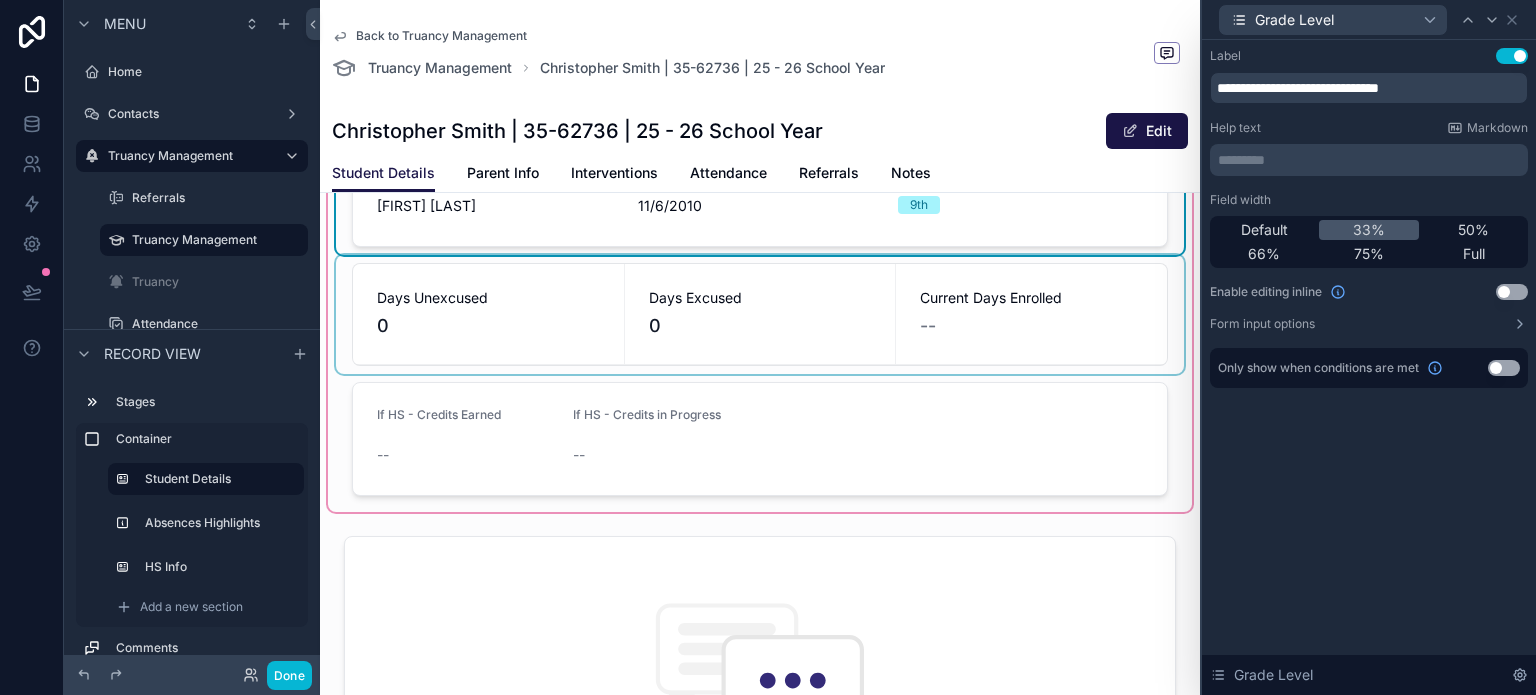 scroll, scrollTop: 200, scrollLeft: 0, axis: vertical 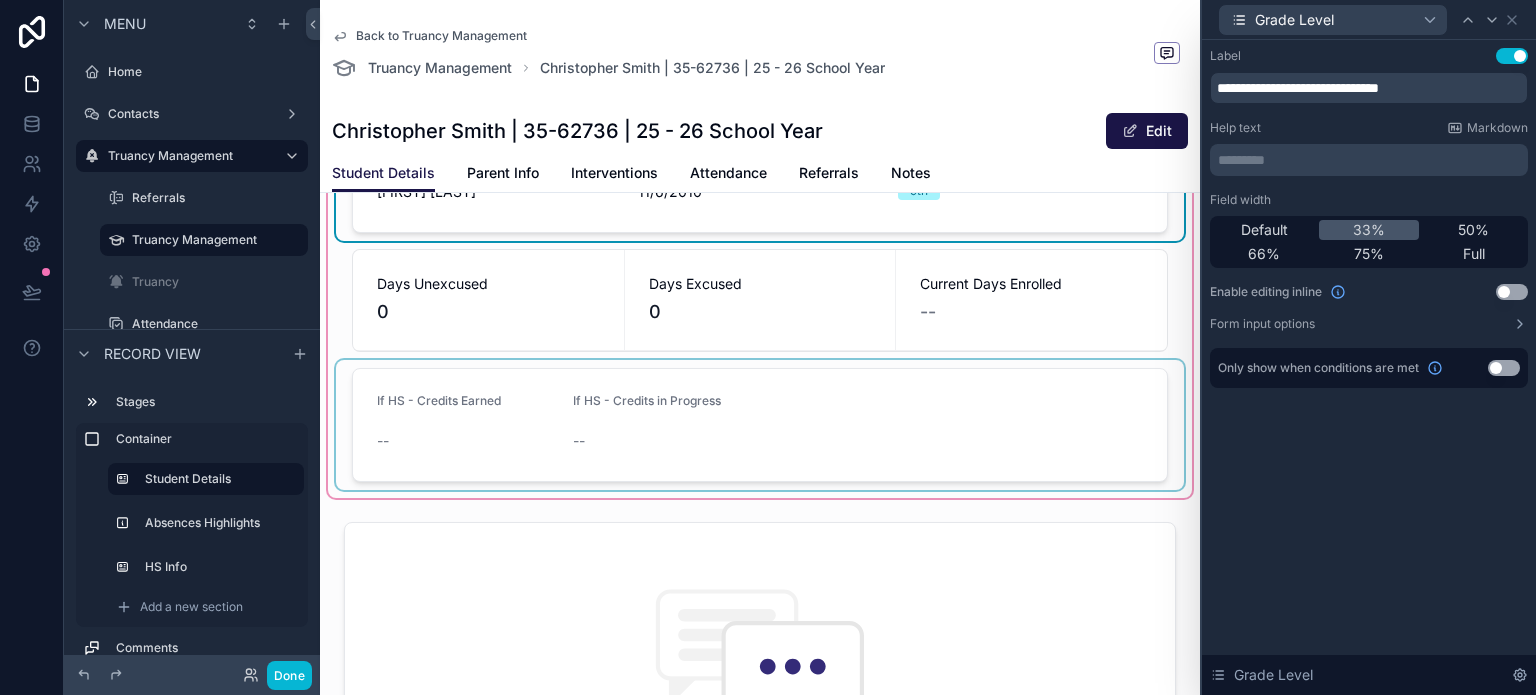 click at bounding box center (760, 425) 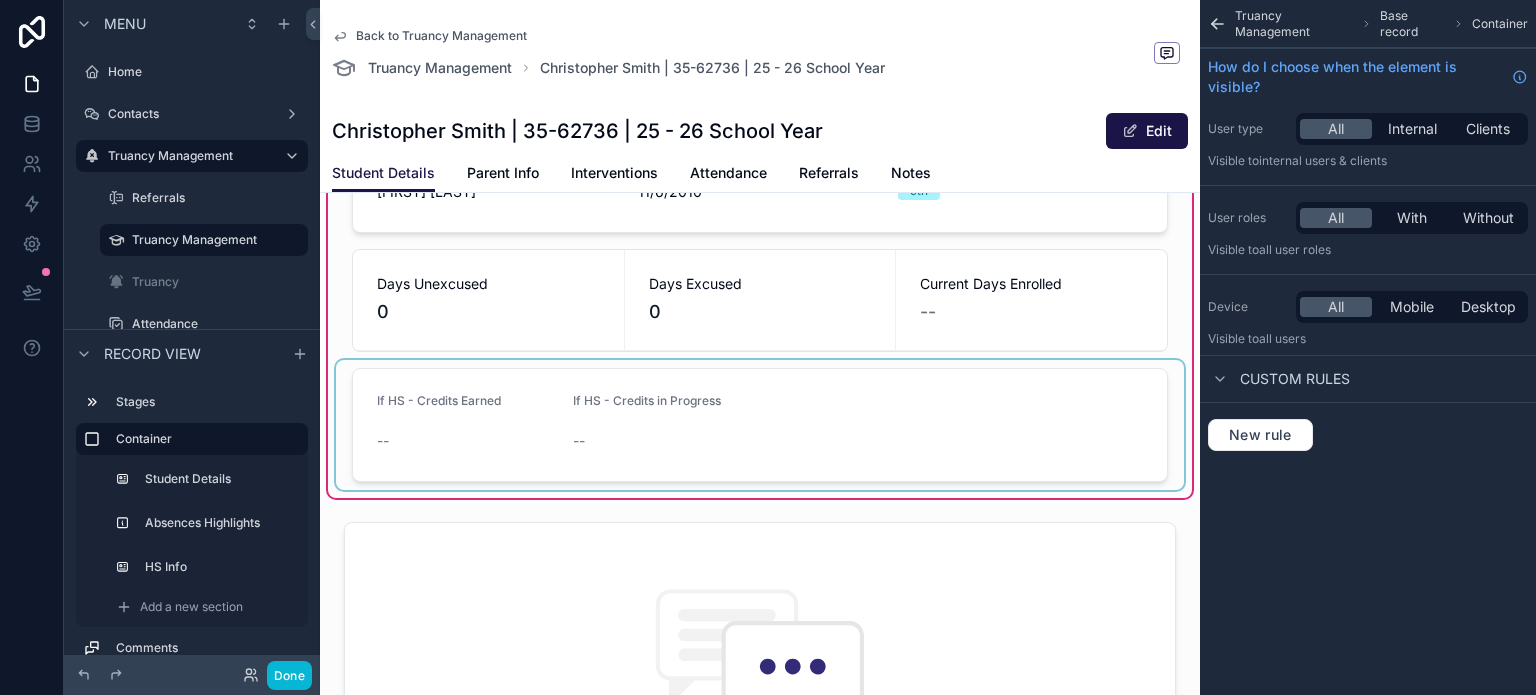 click at bounding box center [760, 425] 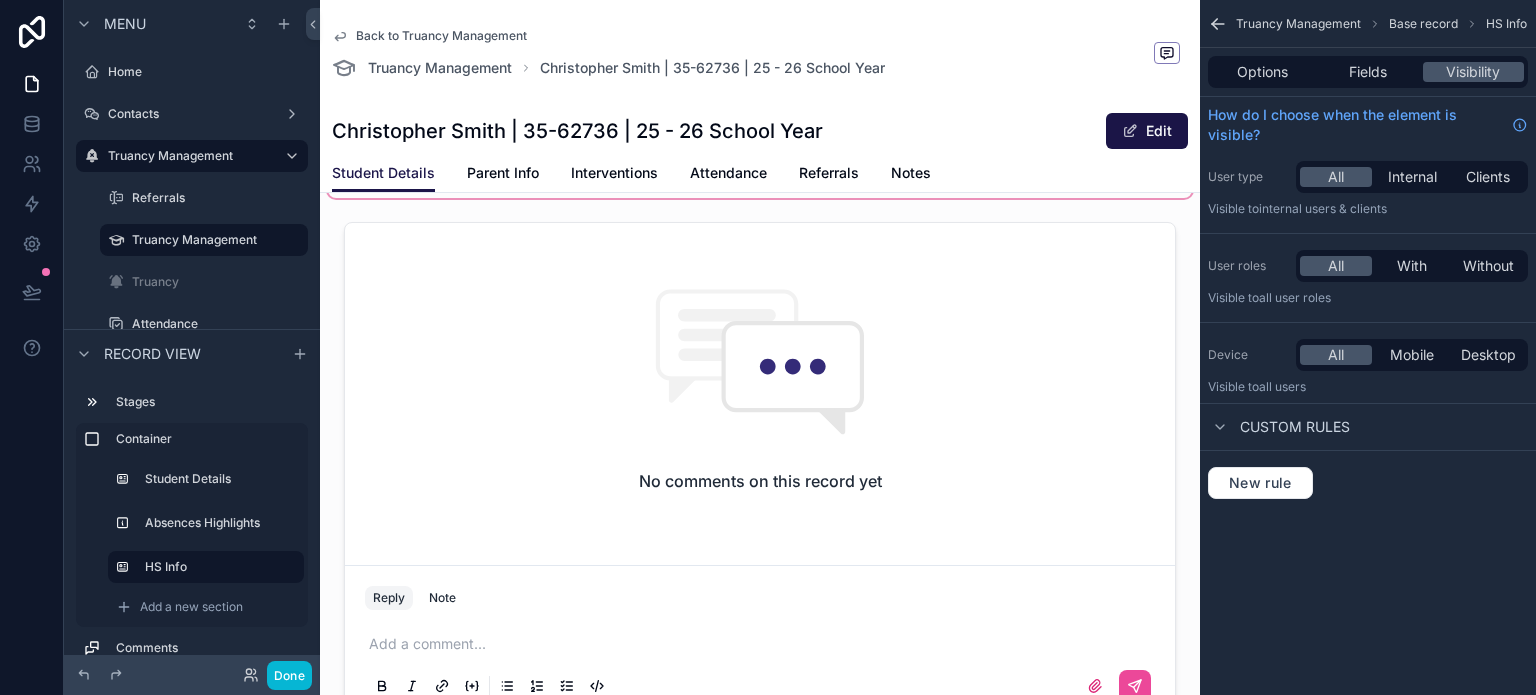 click at bounding box center (760, 468) 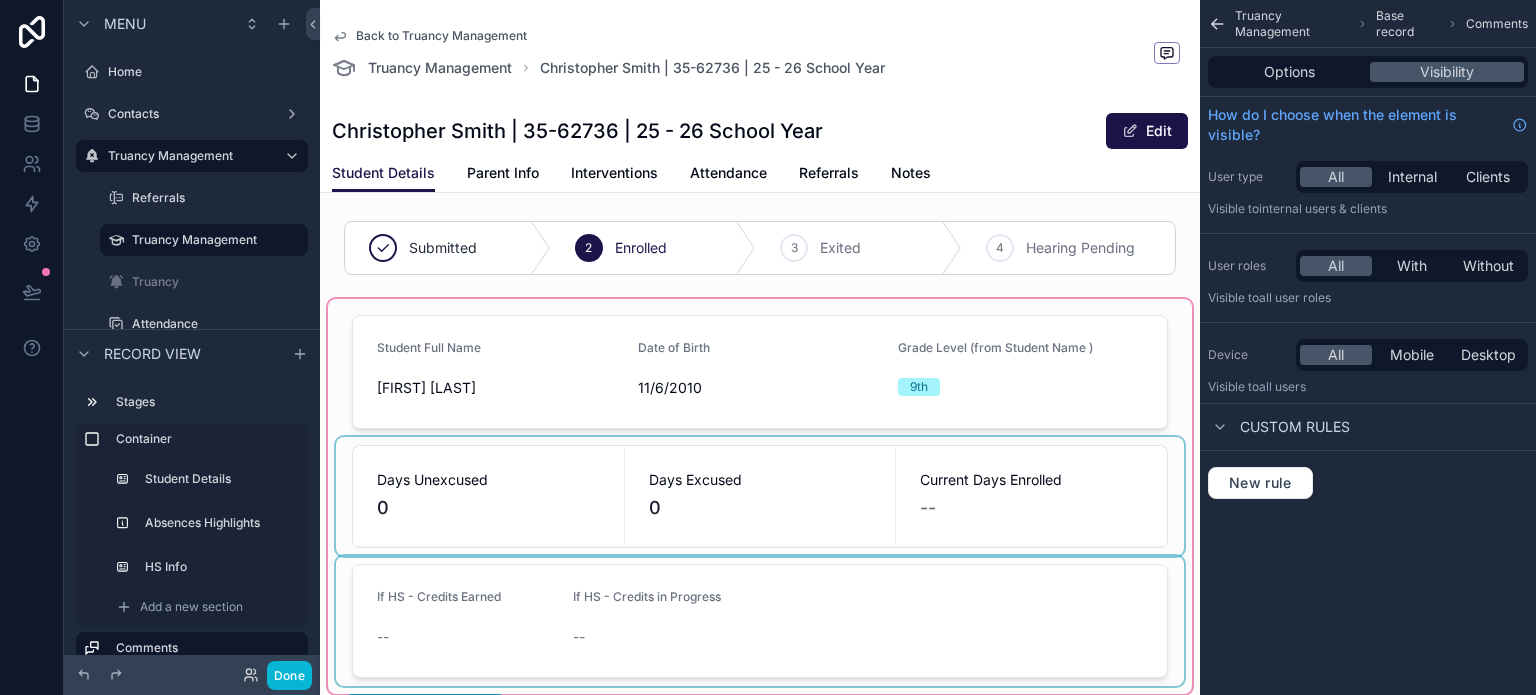 scroll, scrollTop: 0, scrollLeft: 0, axis: both 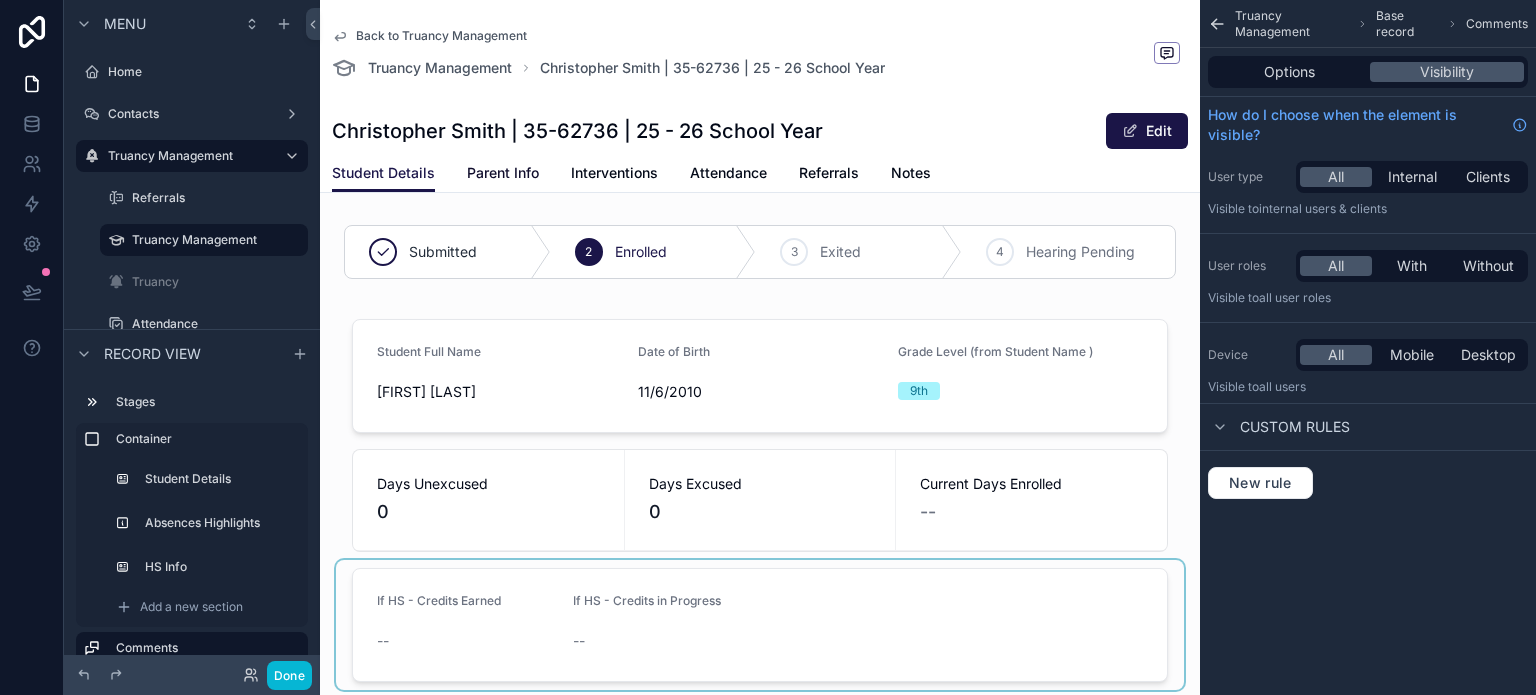 click on "Parent Info" at bounding box center [503, 173] 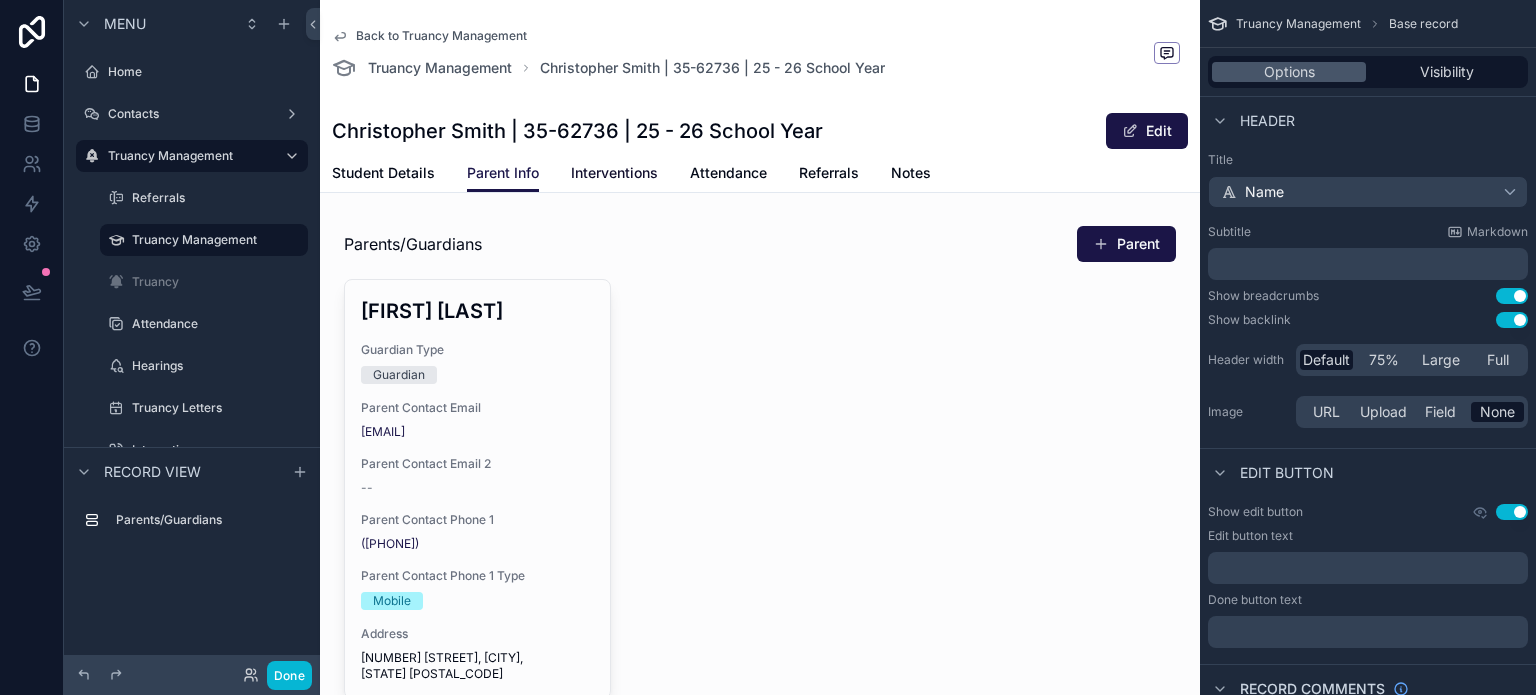click on "Interventions" at bounding box center [614, 173] 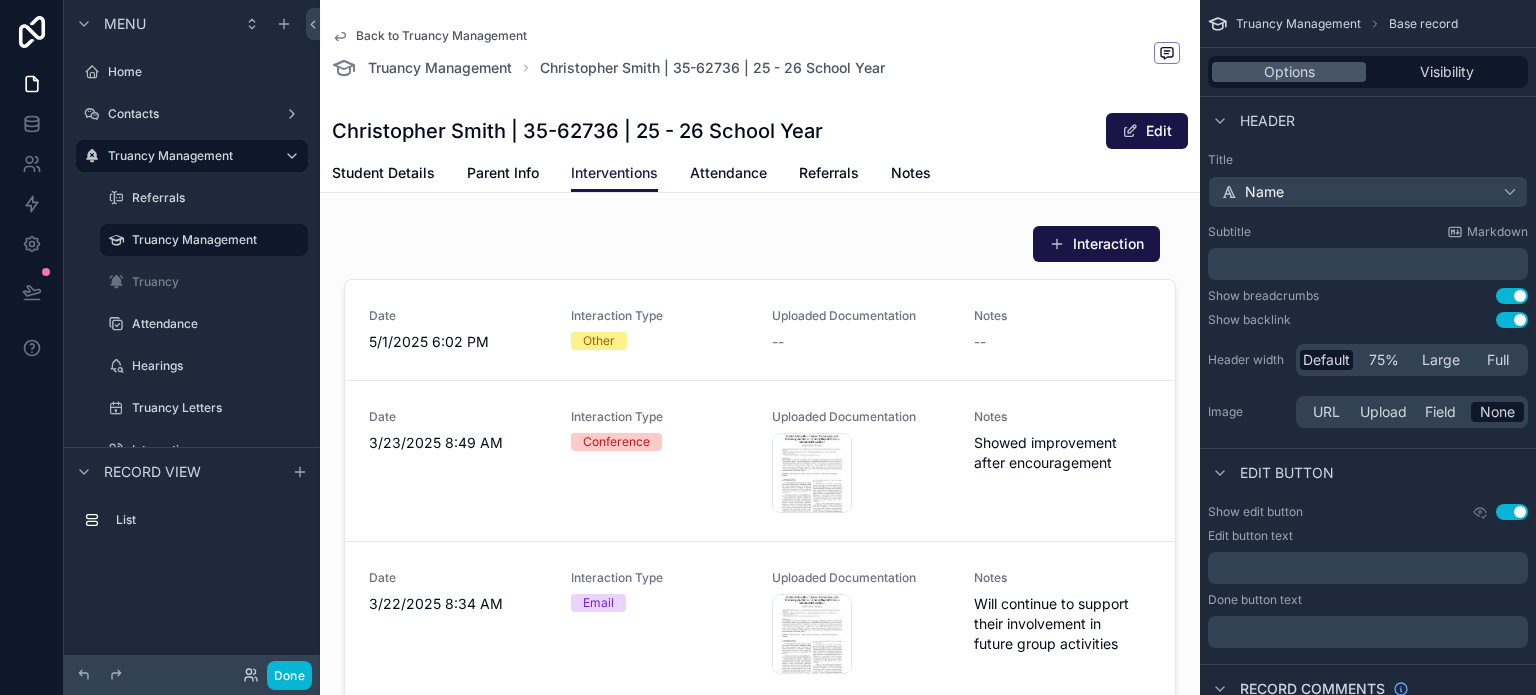 click on "Attendance" at bounding box center [728, 173] 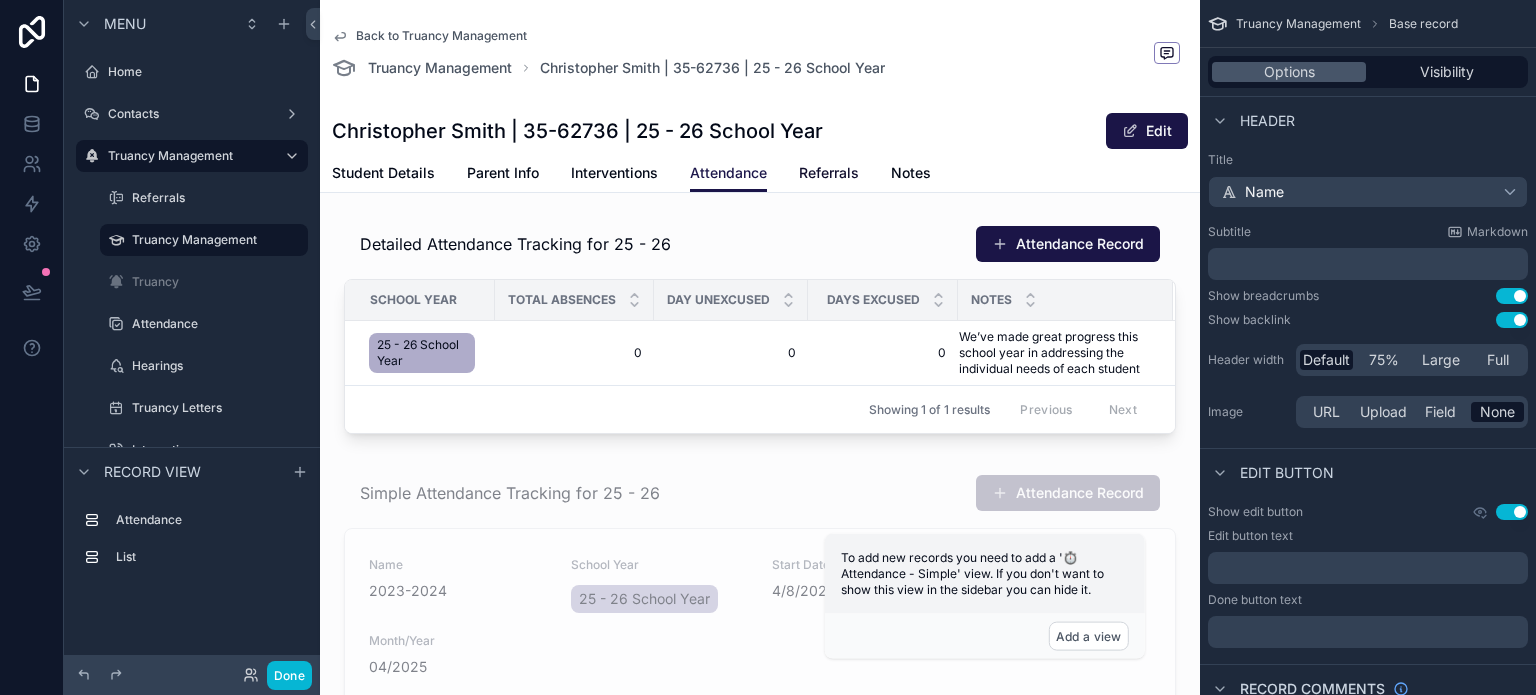 click on "Referrals" at bounding box center (829, 173) 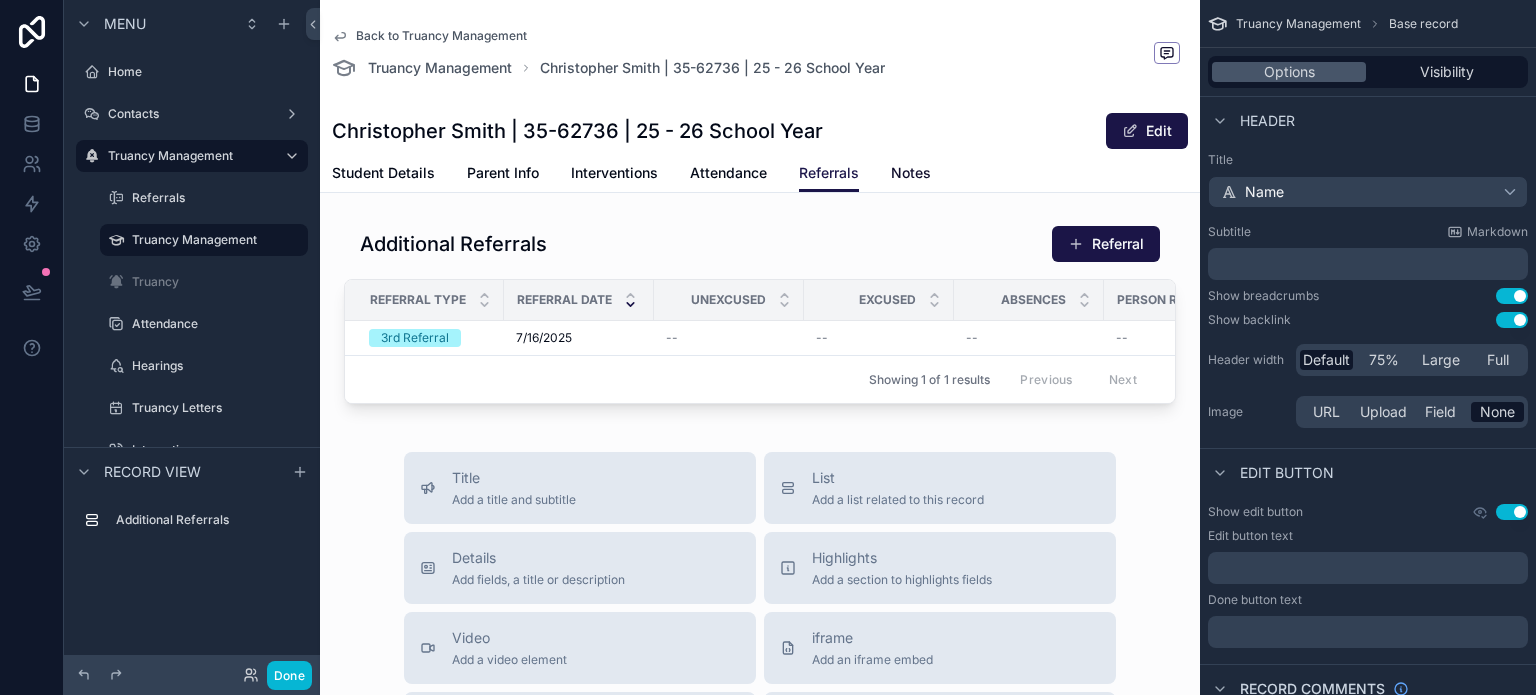 click on "Notes" at bounding box center [911, 173] 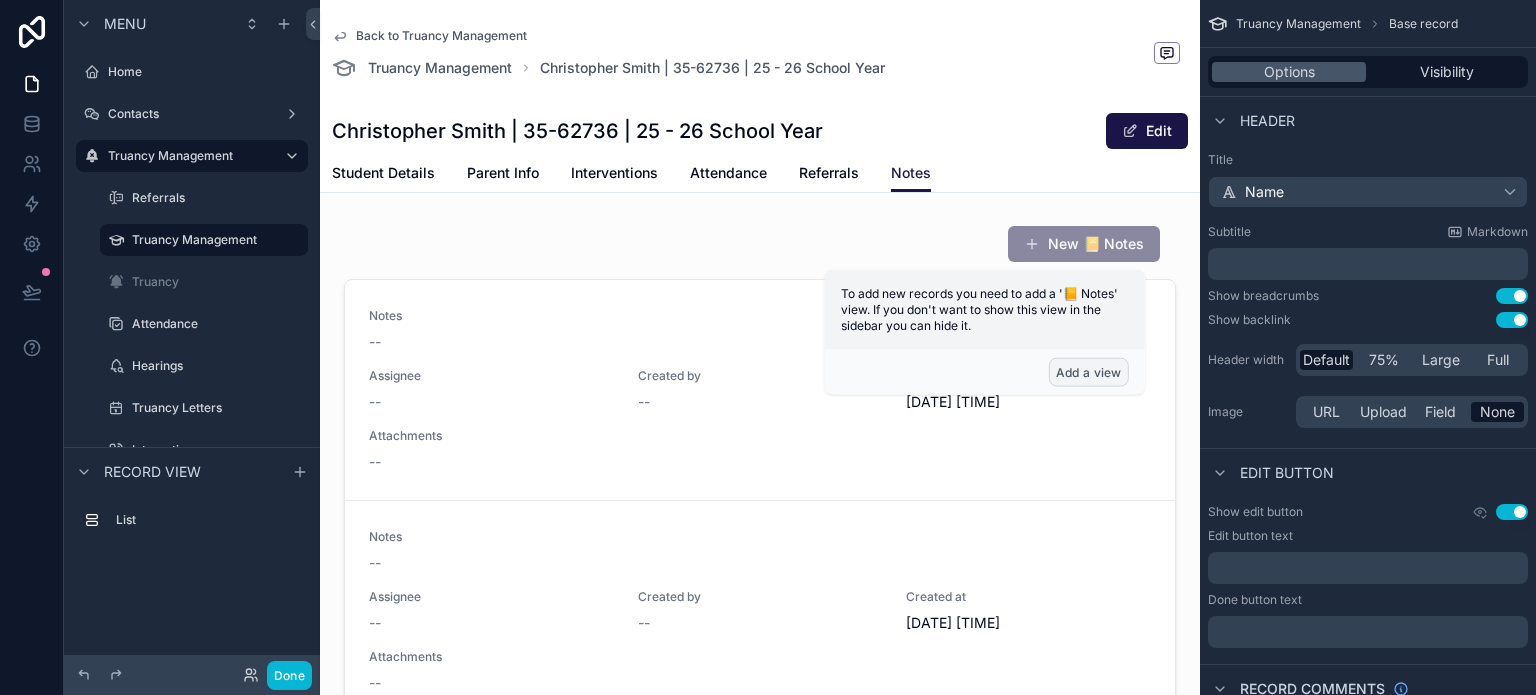 click on "Add a view" at bounding box center (1089, 372) 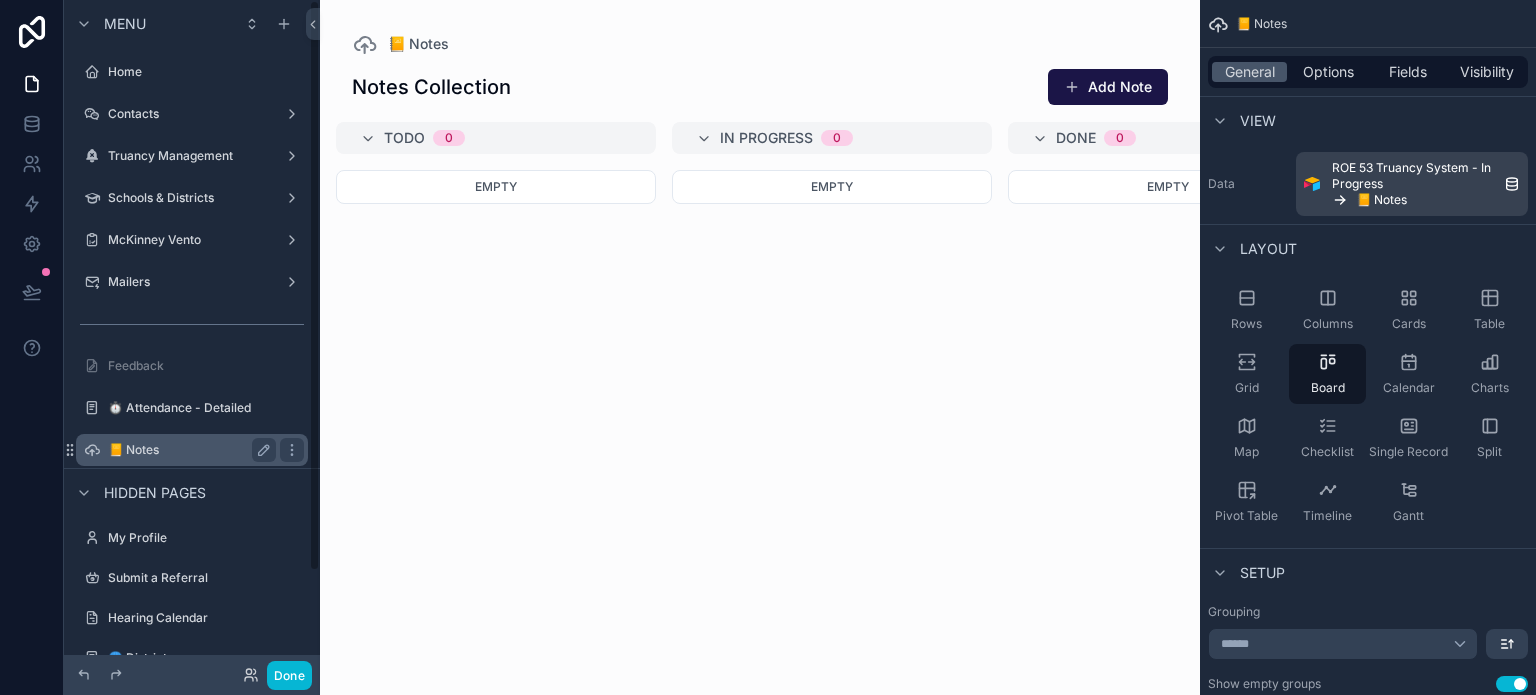 click on "📒 Notes" at bounding box center [188, 450] 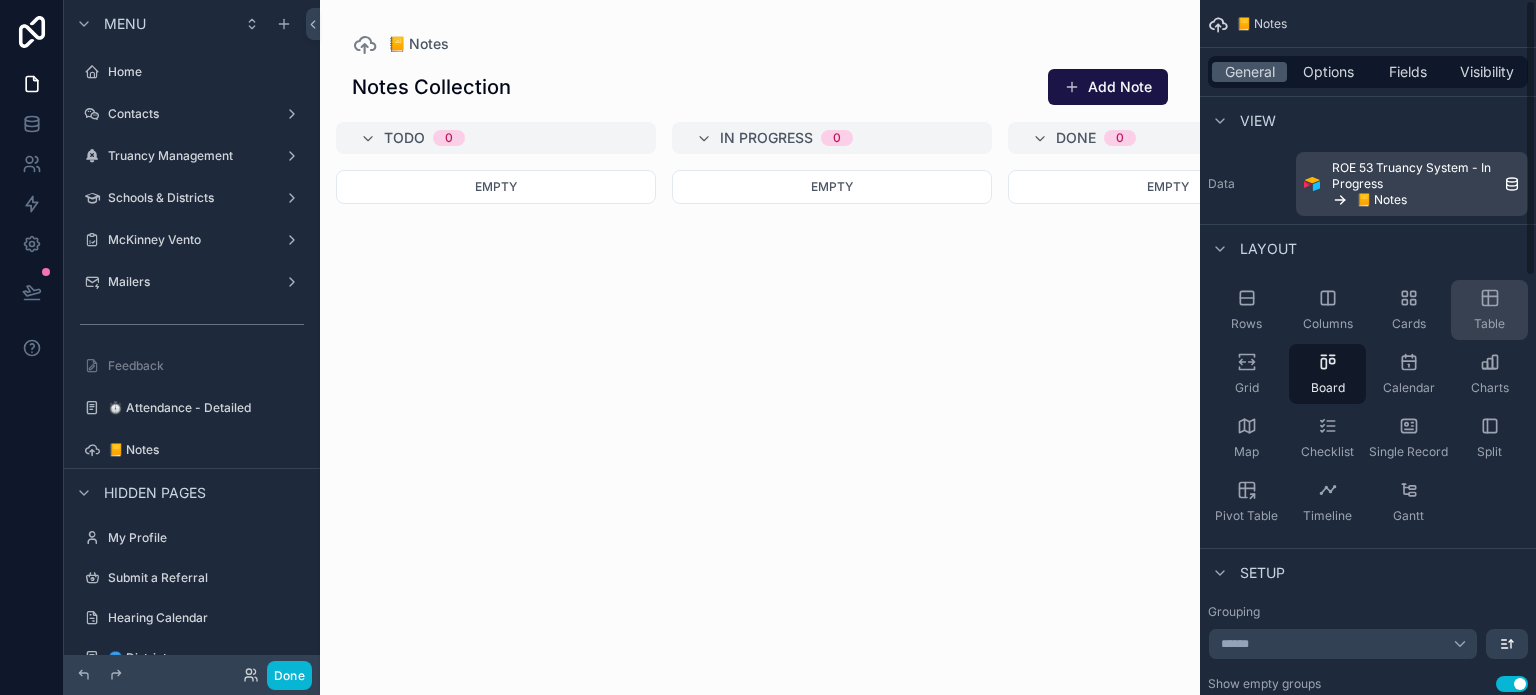 click 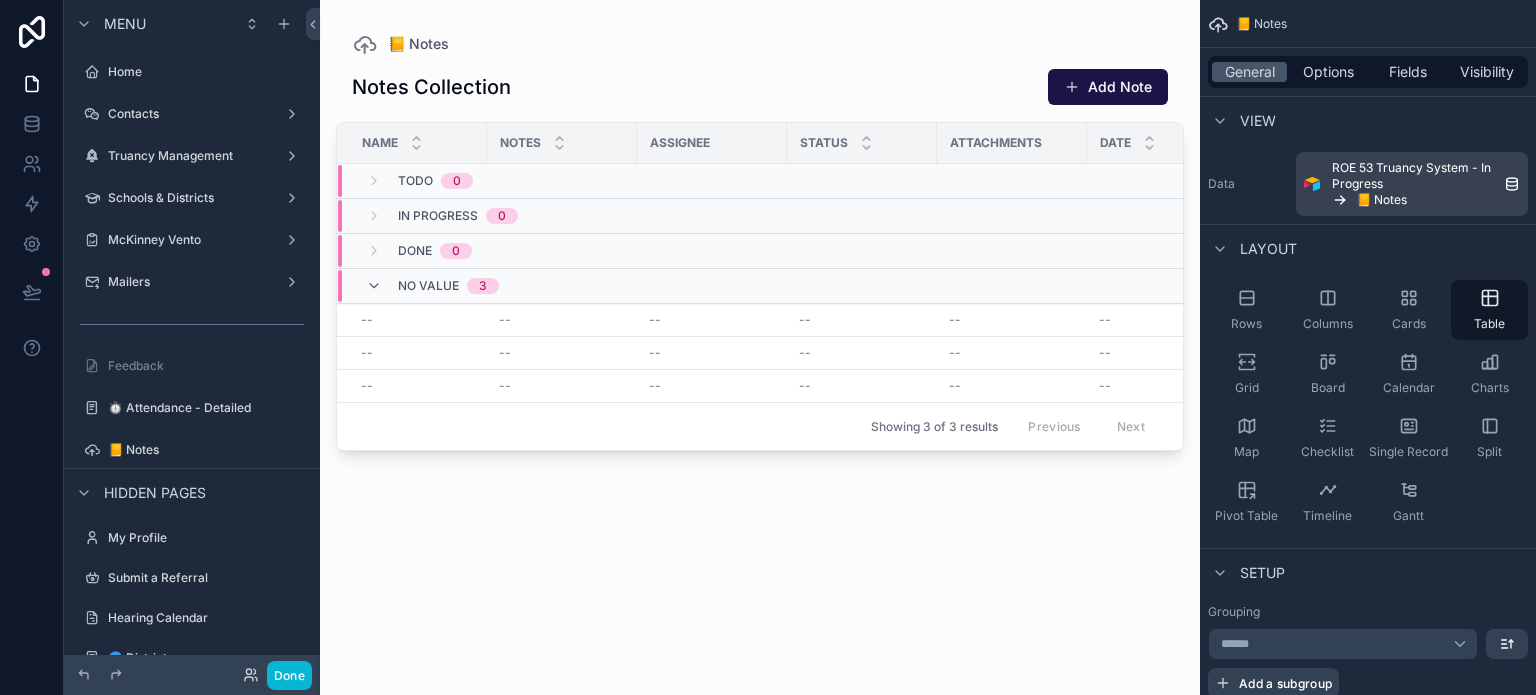 click at bounding box center [760, 335] 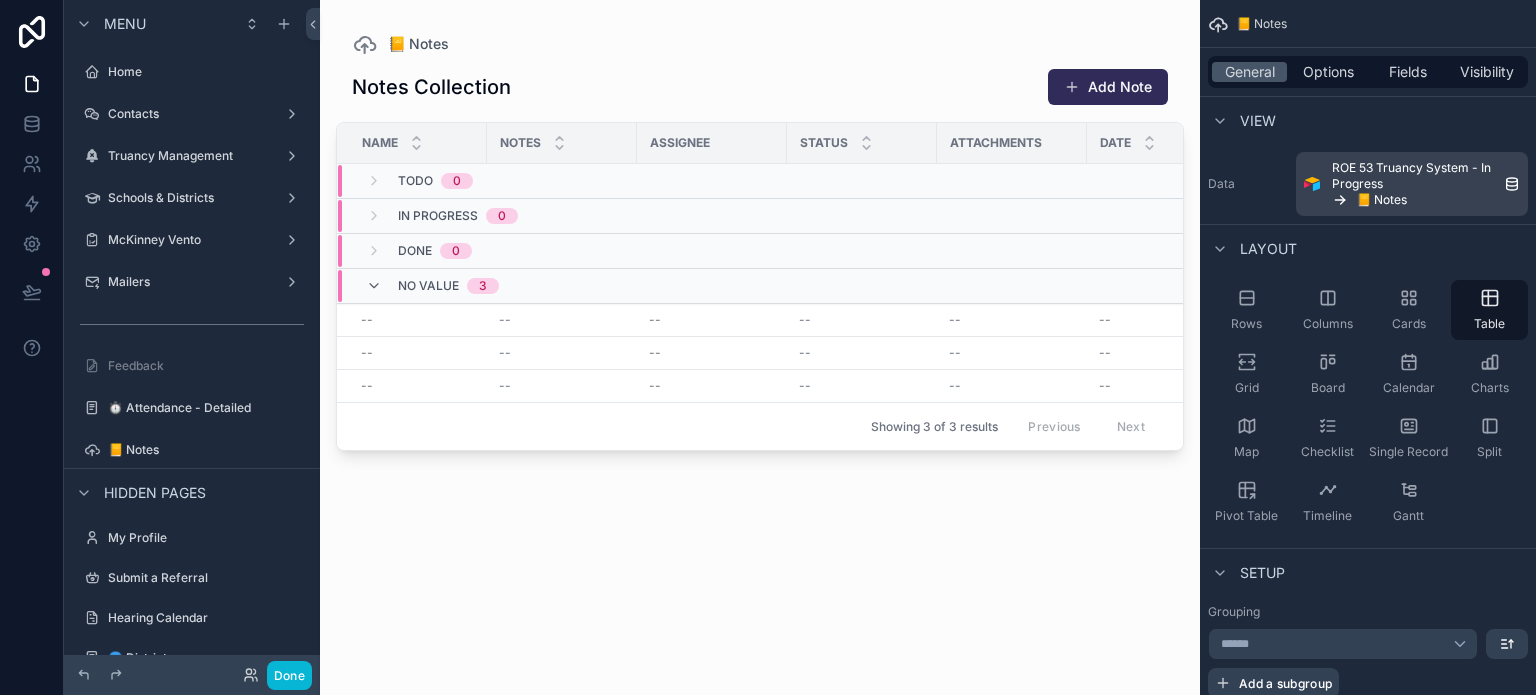 click at bounding box center (1072, 87) 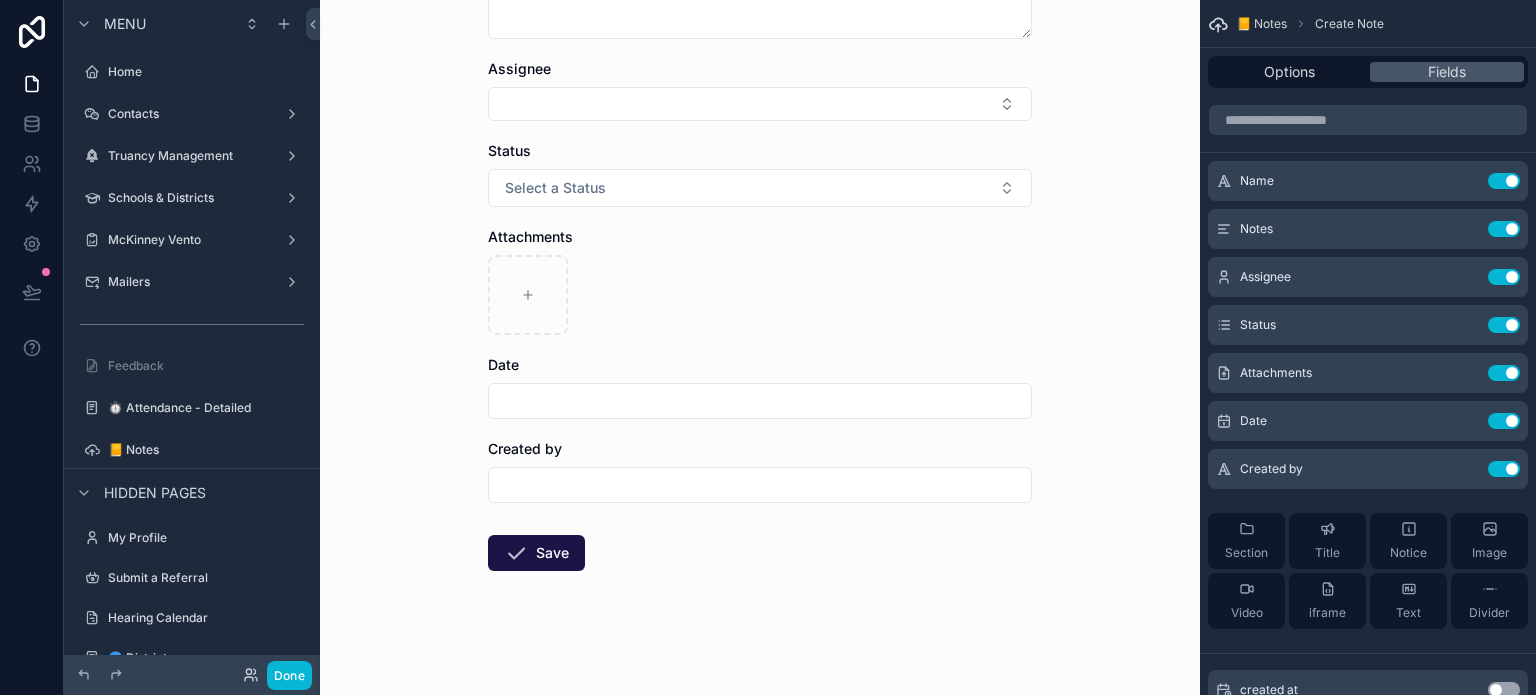 scroll, scrollTop: 260, scrollLeft: 0, axis: vertical 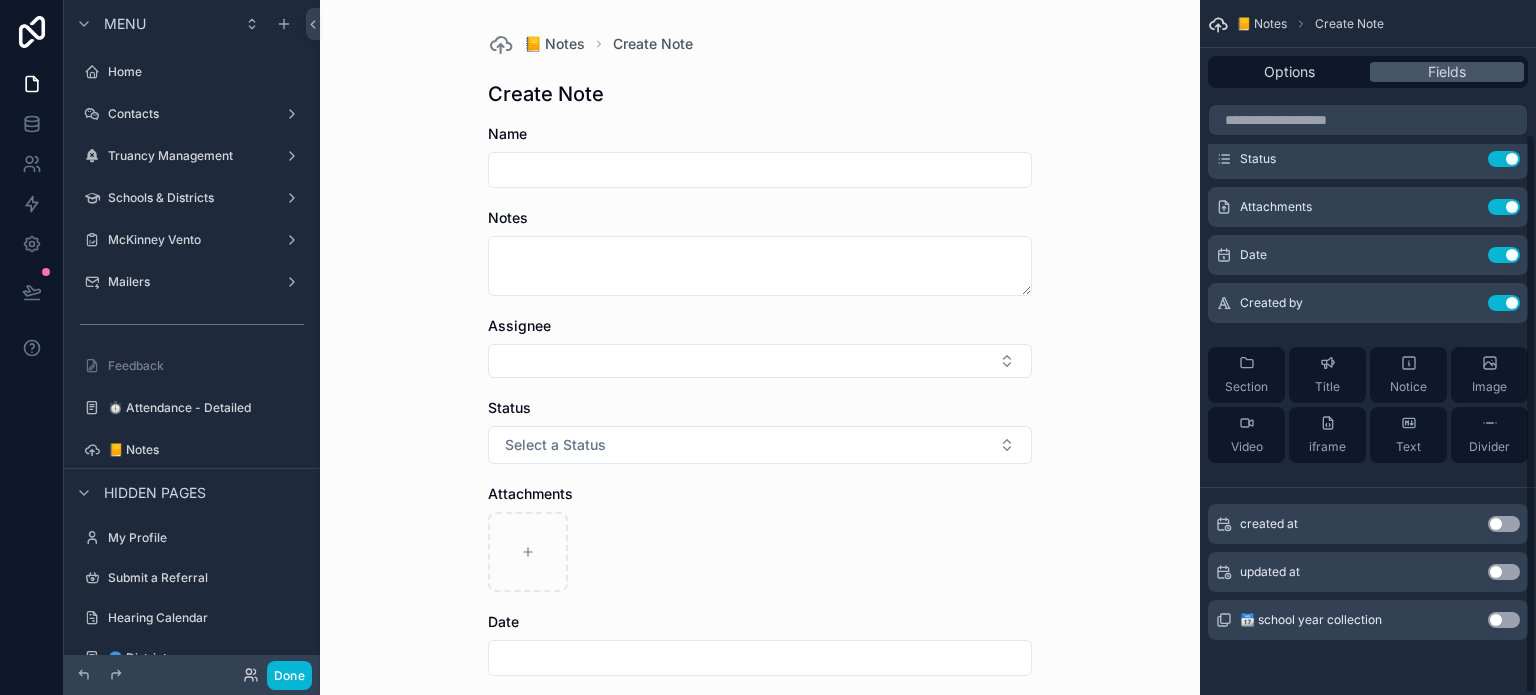 click on "Use setting" at bounding box center (1504, 620) 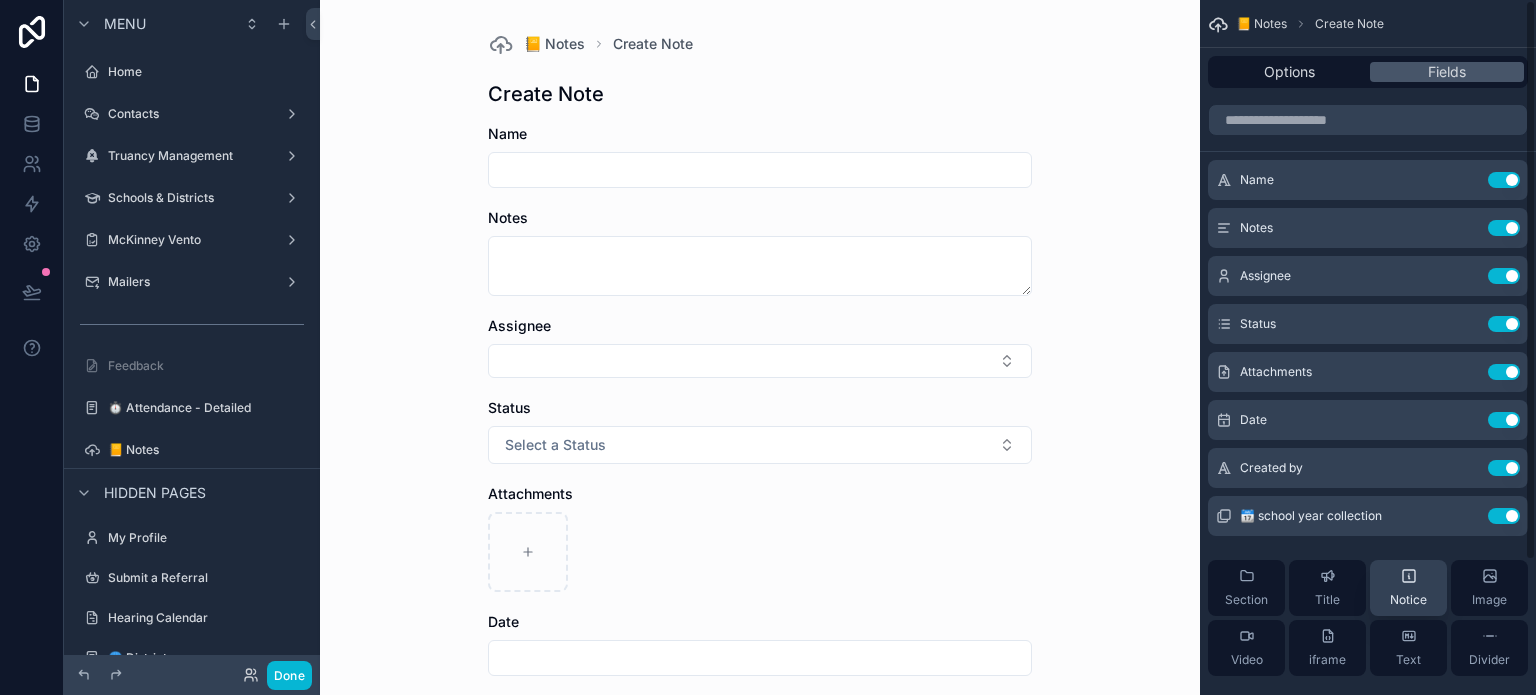 scroll, scrollTop: 0, scrollLeft: 0, axis: both 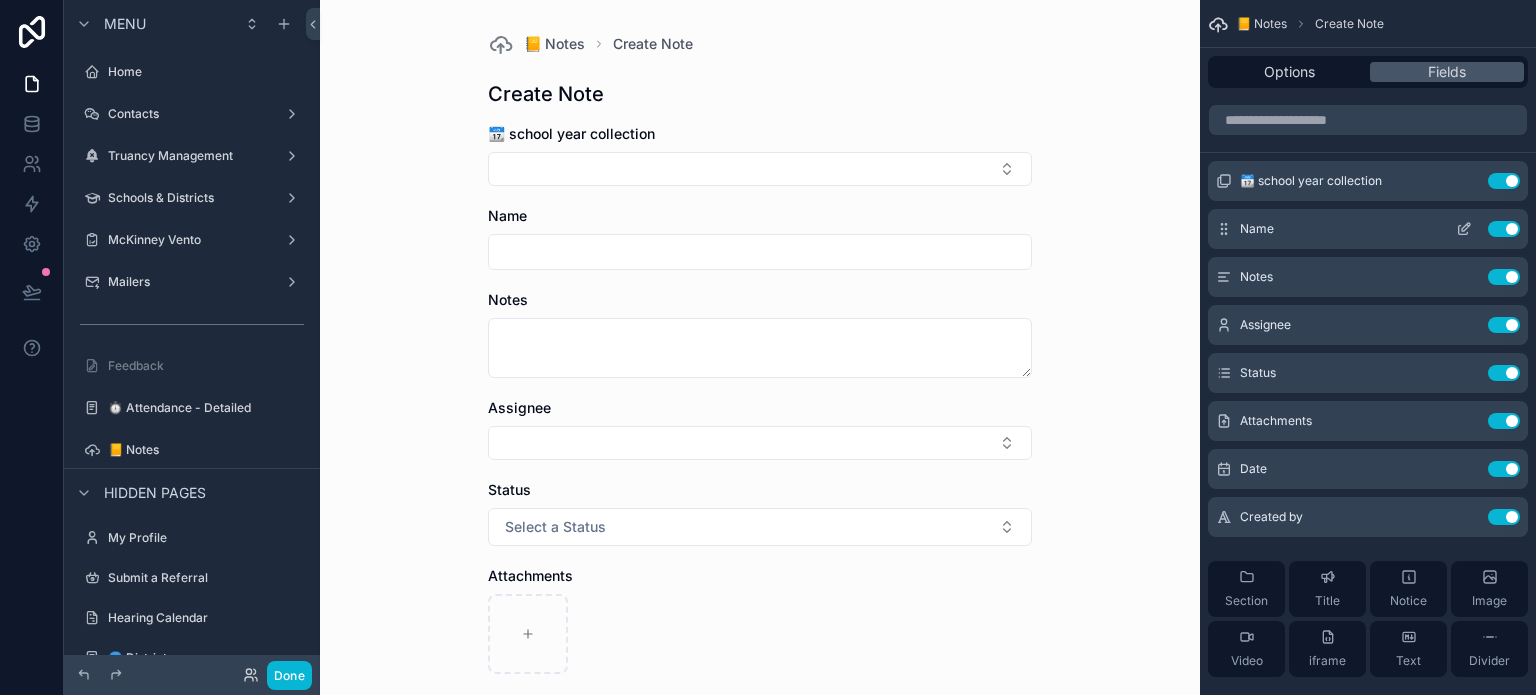 click on "Use setting" at bounding box center (1504, 229) 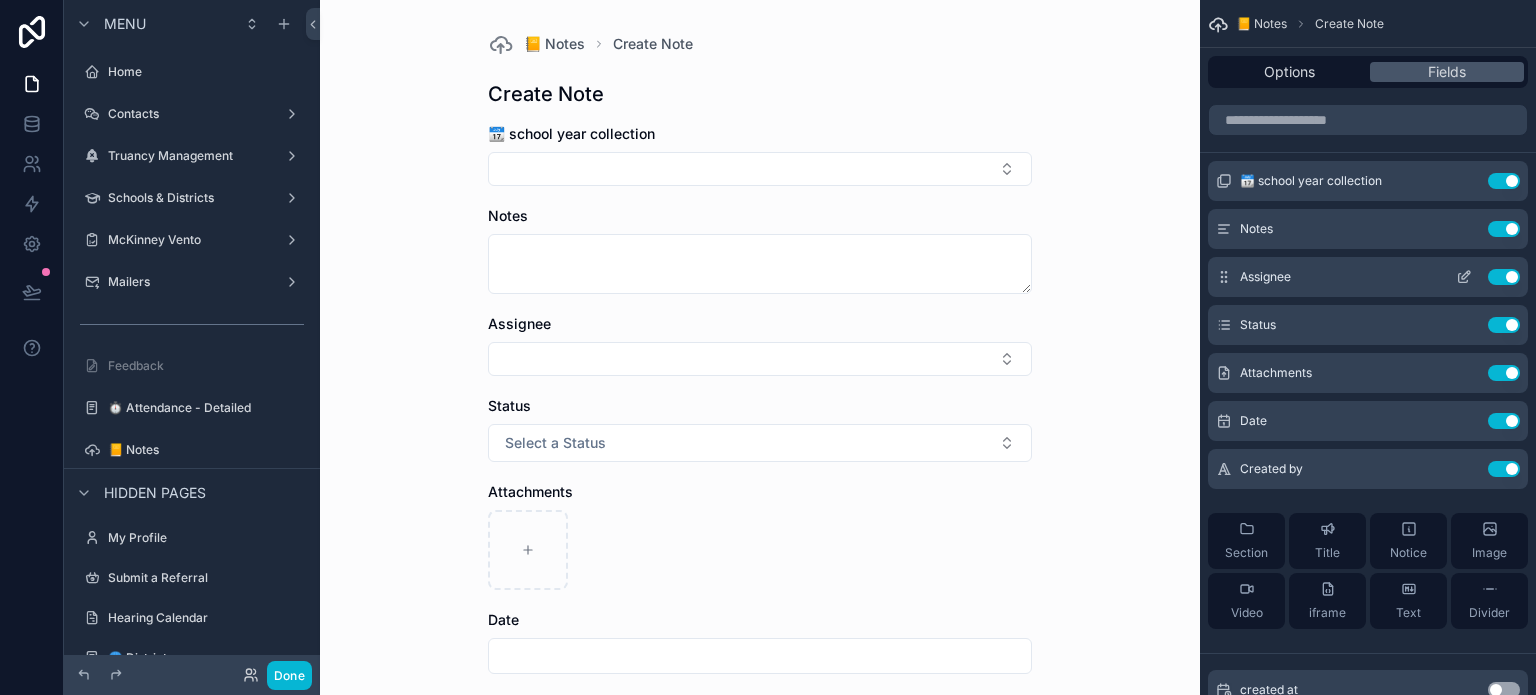click on "Use setting" at bounding box center (1504, 277) 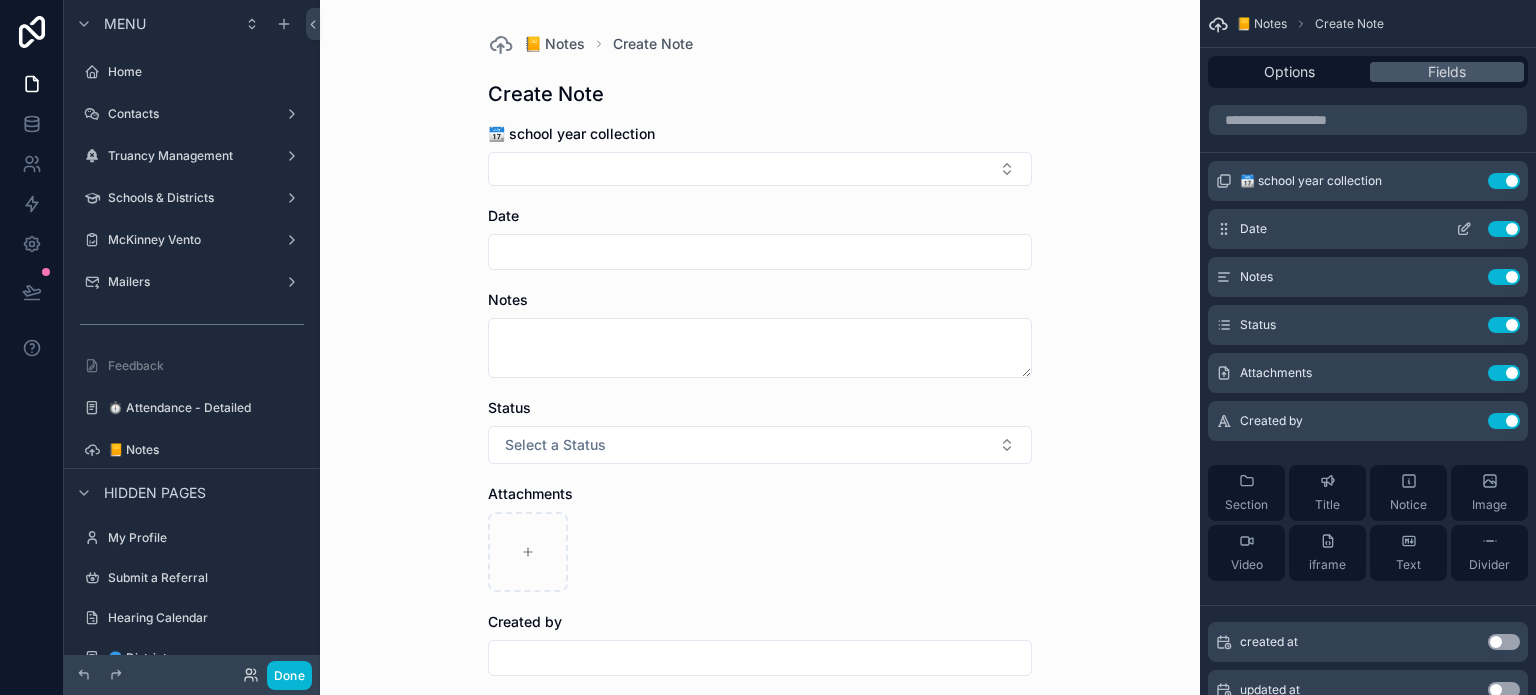 click 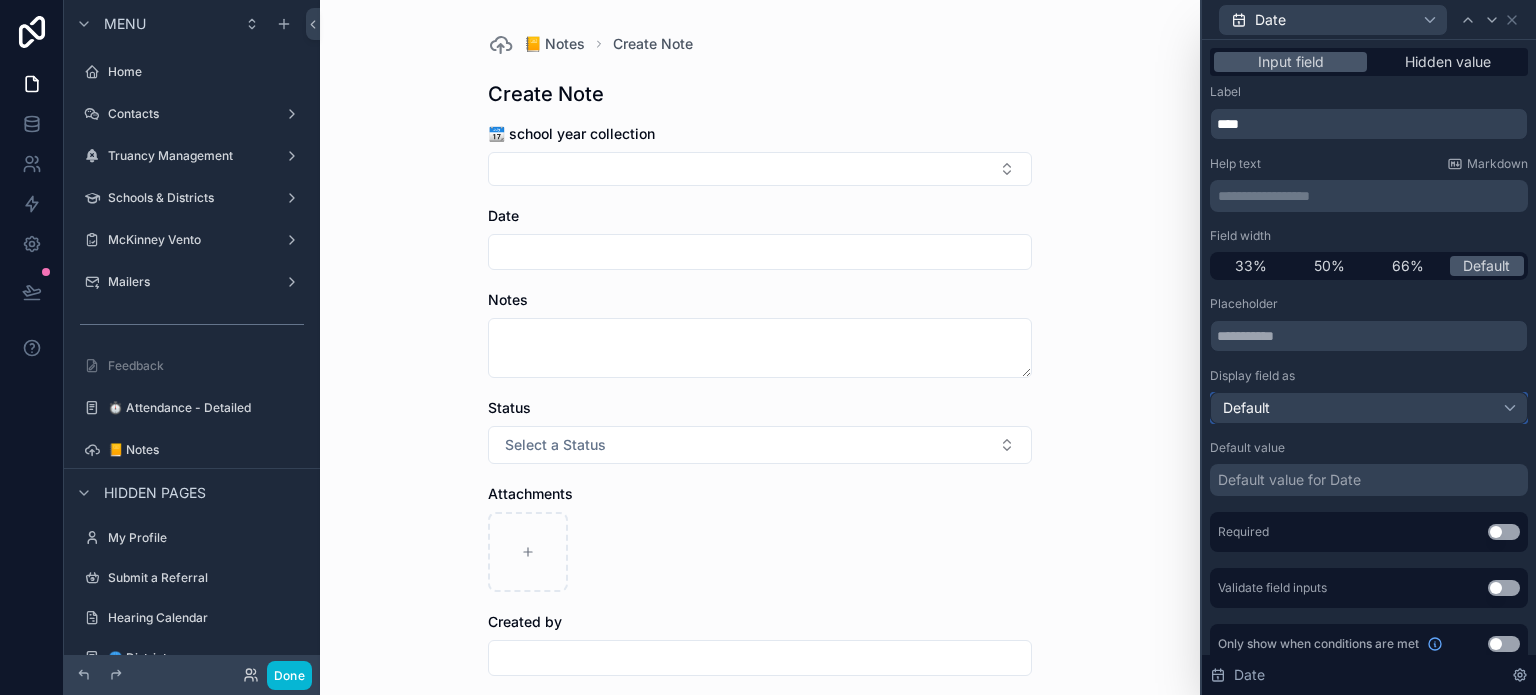 click on "Default" at bounding box center [1246, 408] 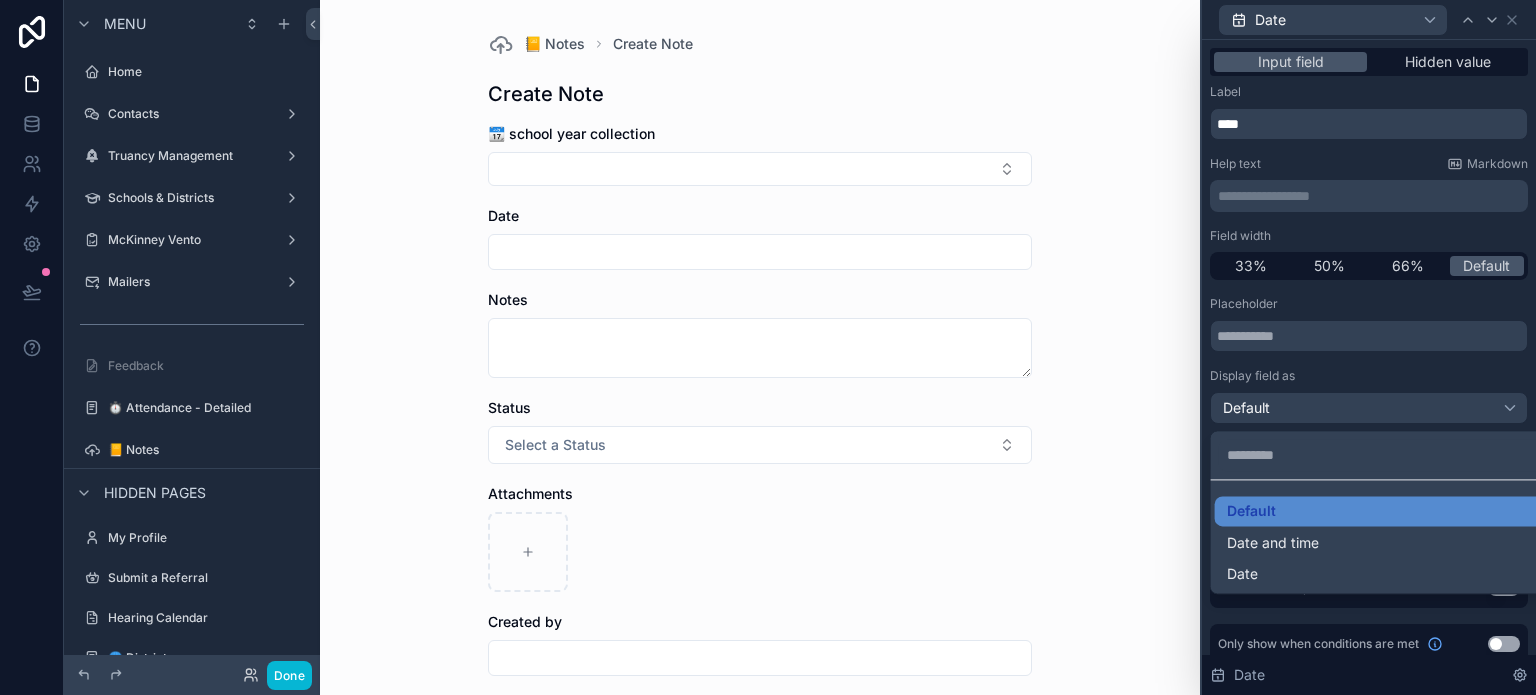 click at bounding box center (1369, 347) 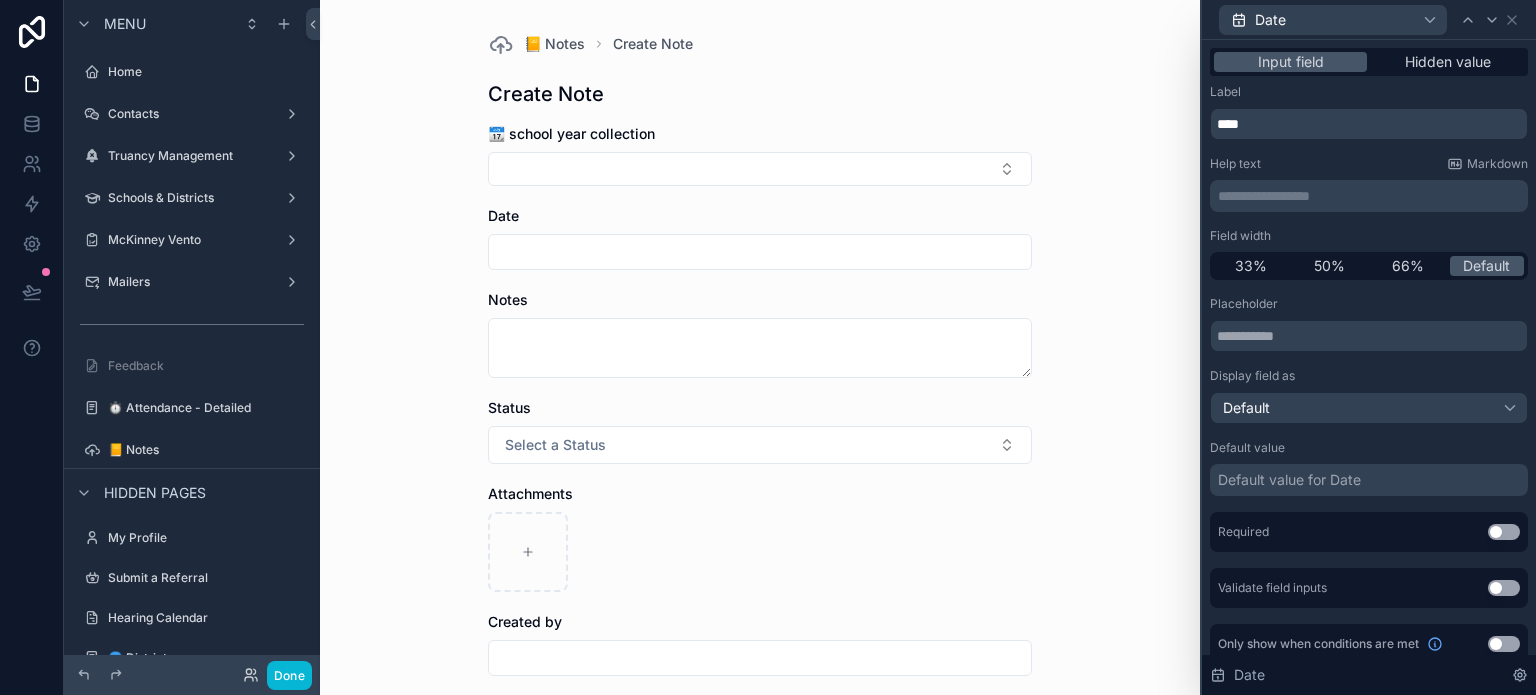 click on "Default value for Date" at bounding box center [1369, 480] 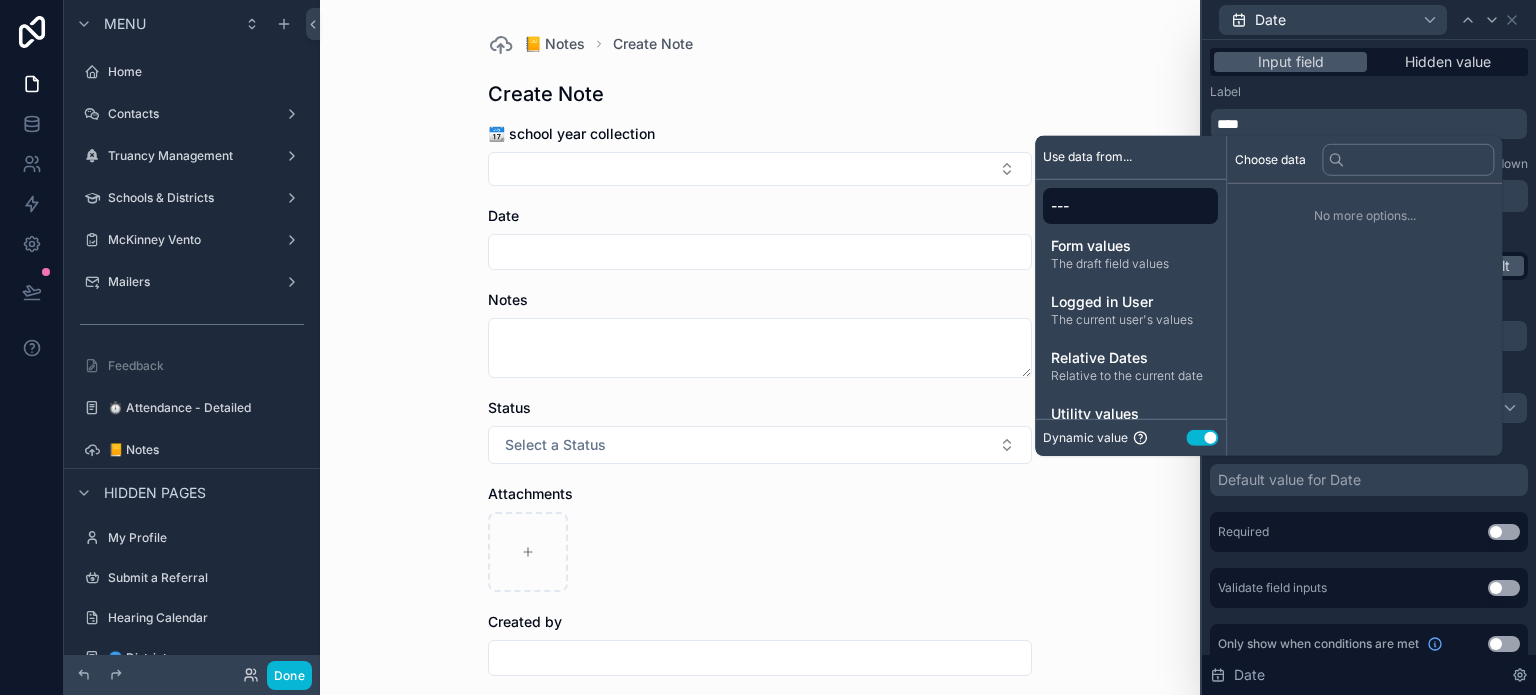 click on "Use setting" at bounding box center [1202, 438] 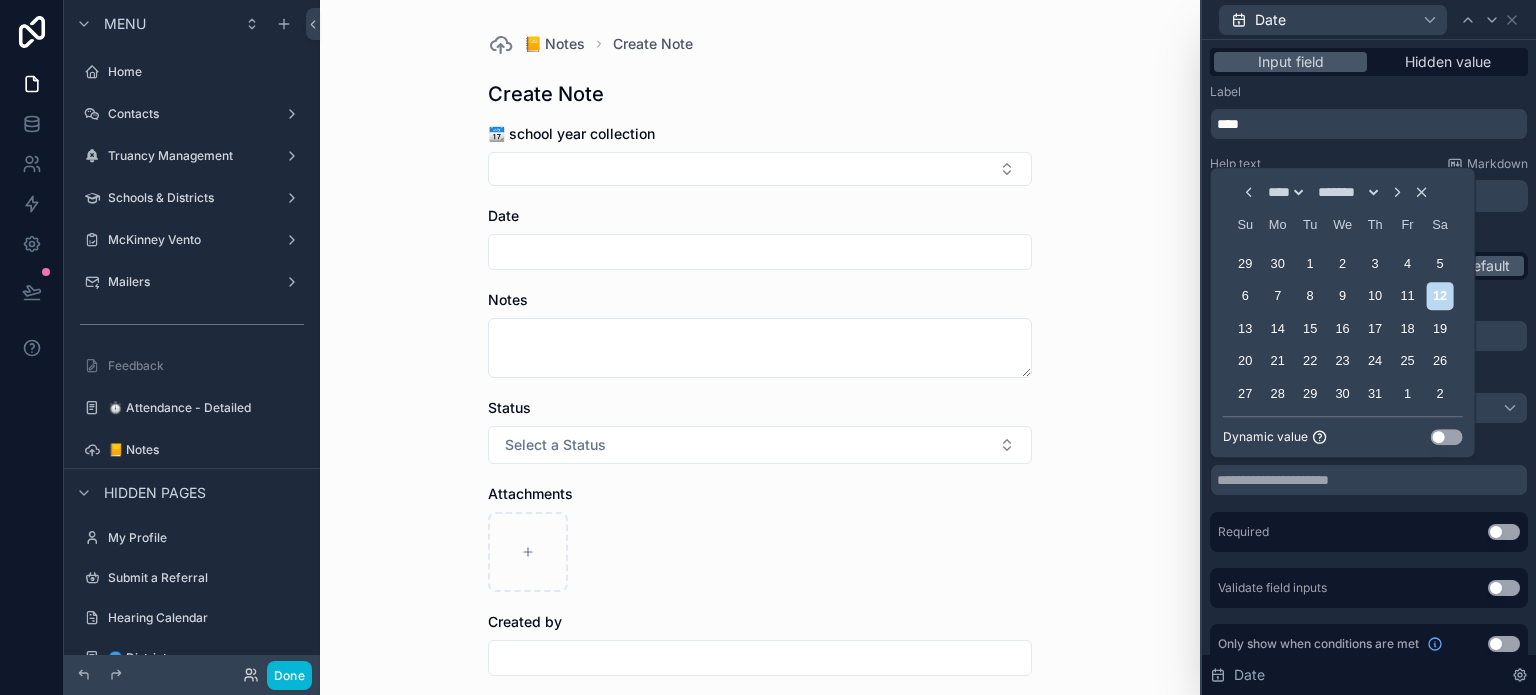 click on "Use setting" at bounding box center [1447, 437] 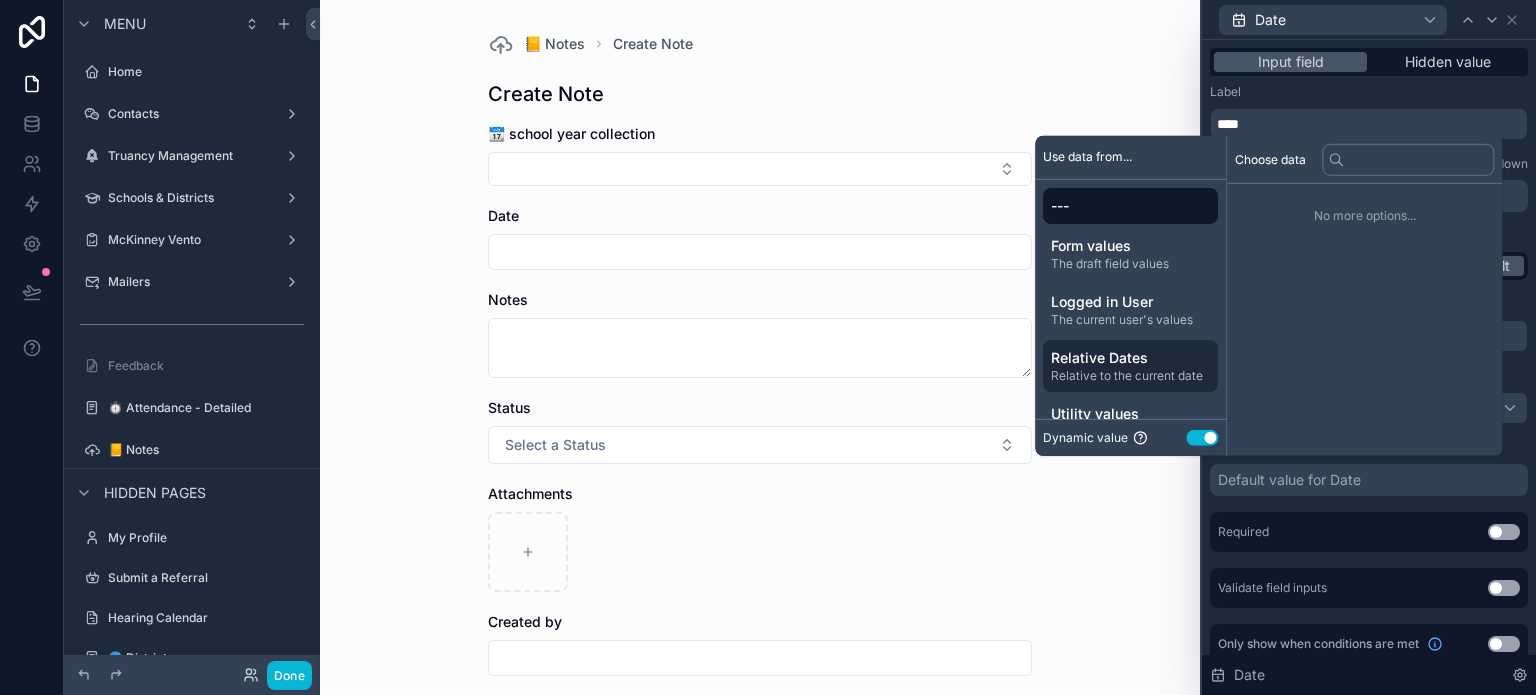 click on "Relative to the current date" at bounding box center (1130, 376) 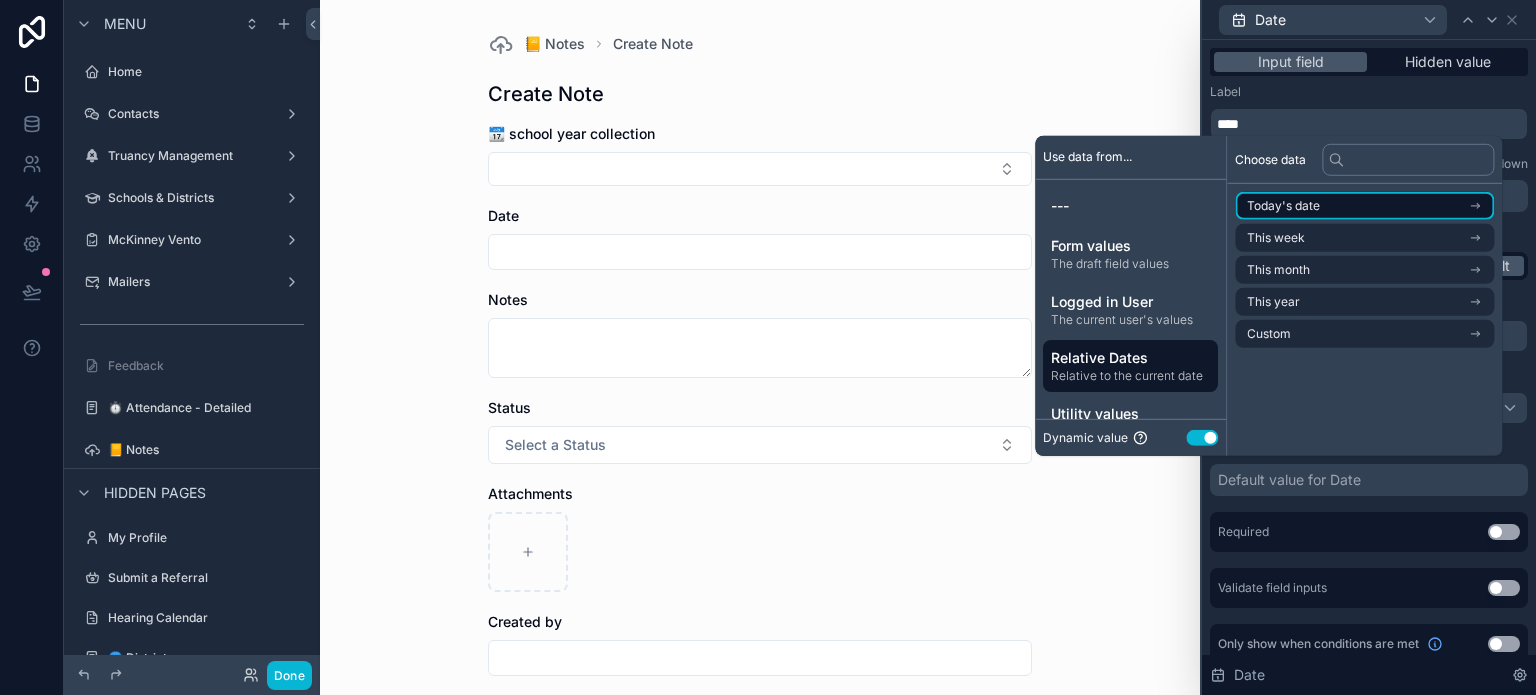 click on "Today's date" at bounding box center (1364, 206) 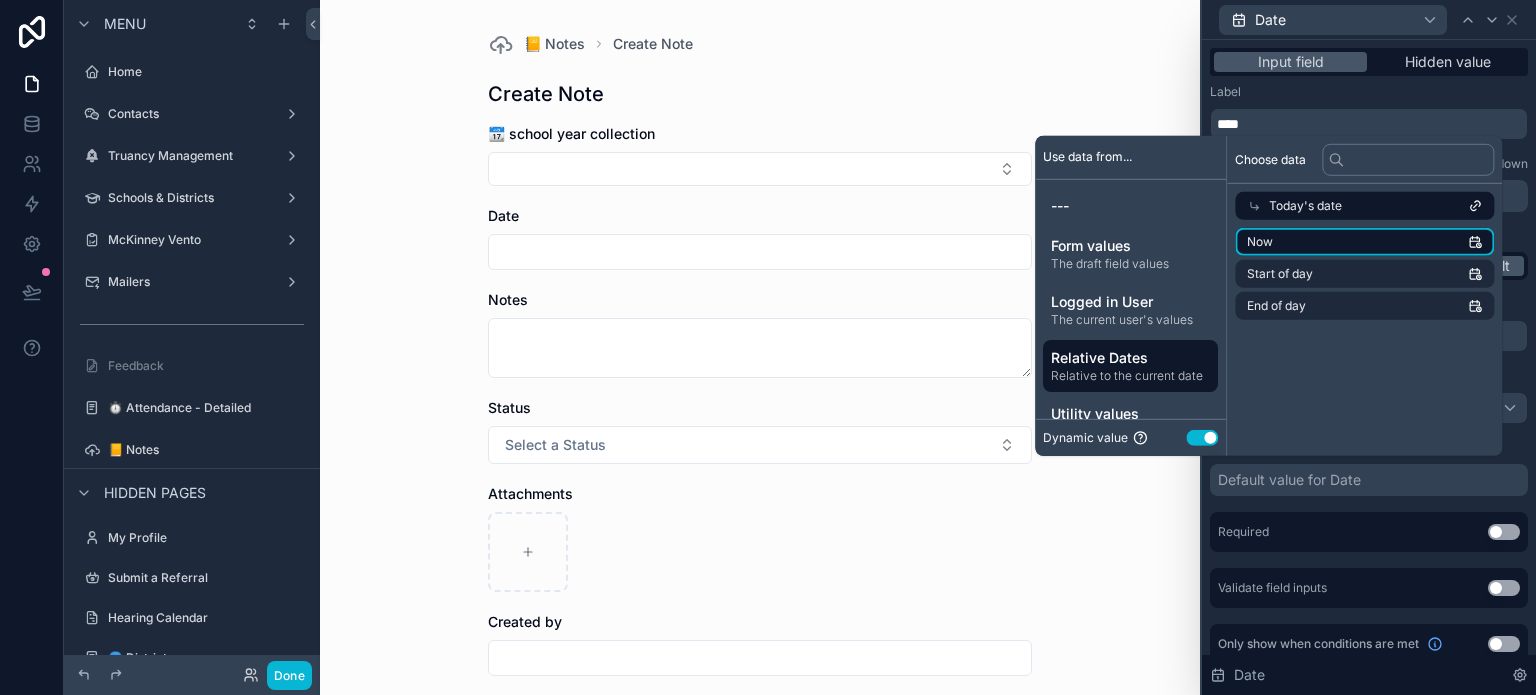 click on "Now" at bounding box center (1364, 242) 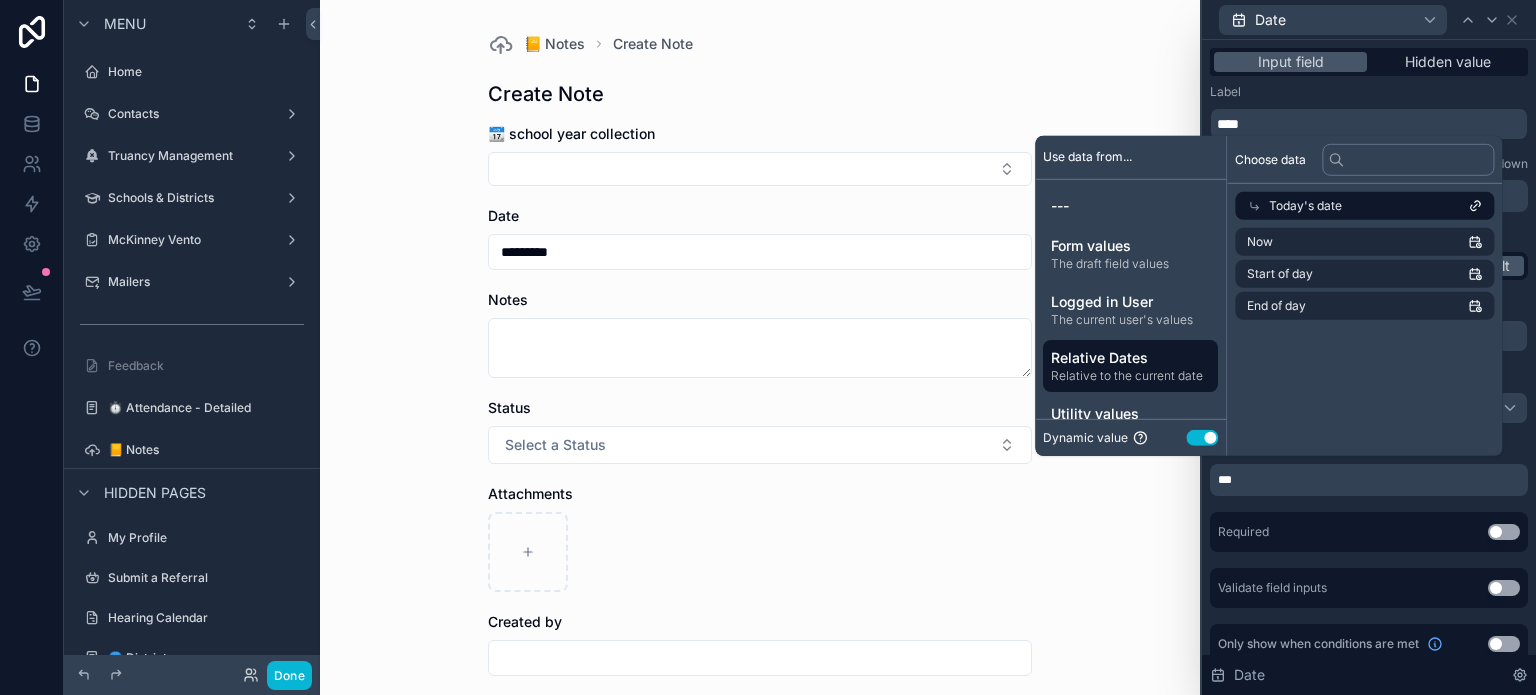 click on "Notes" at bounding box center [760, 300] 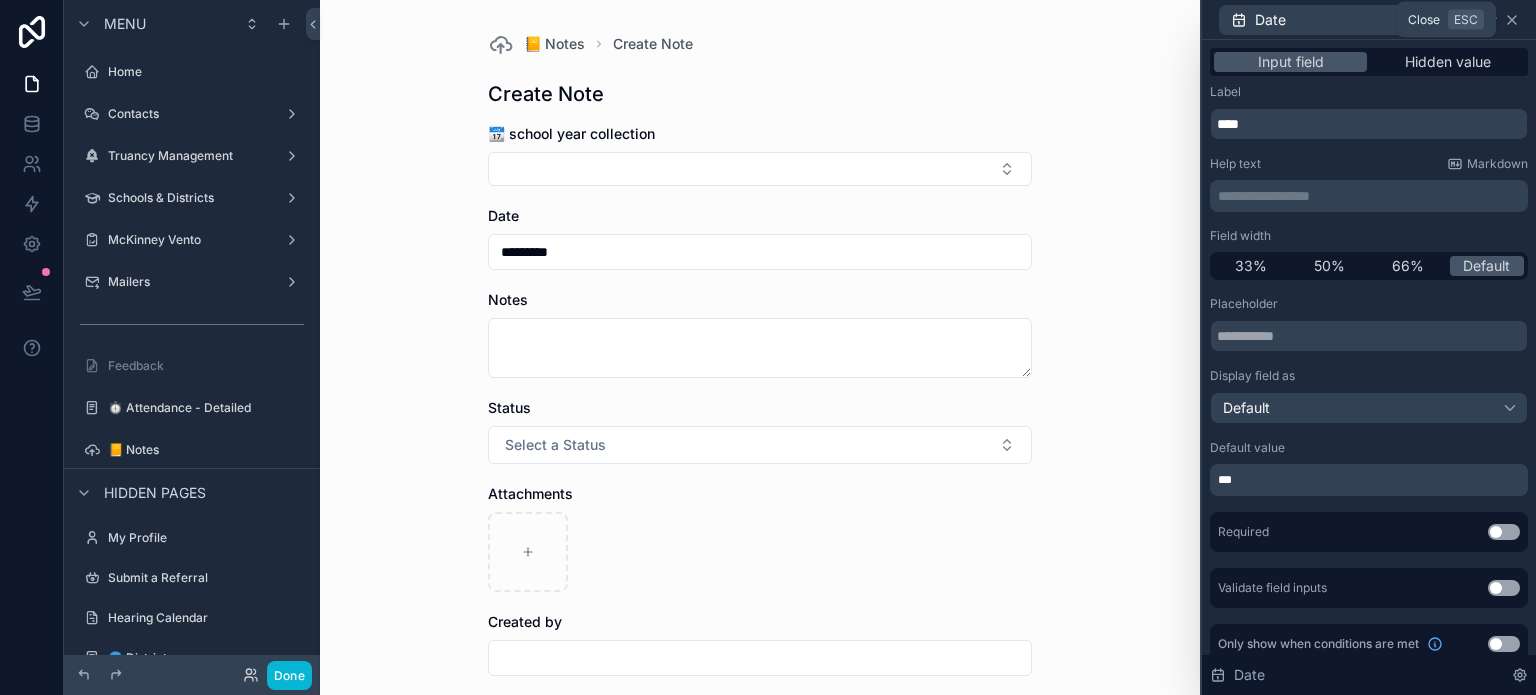click 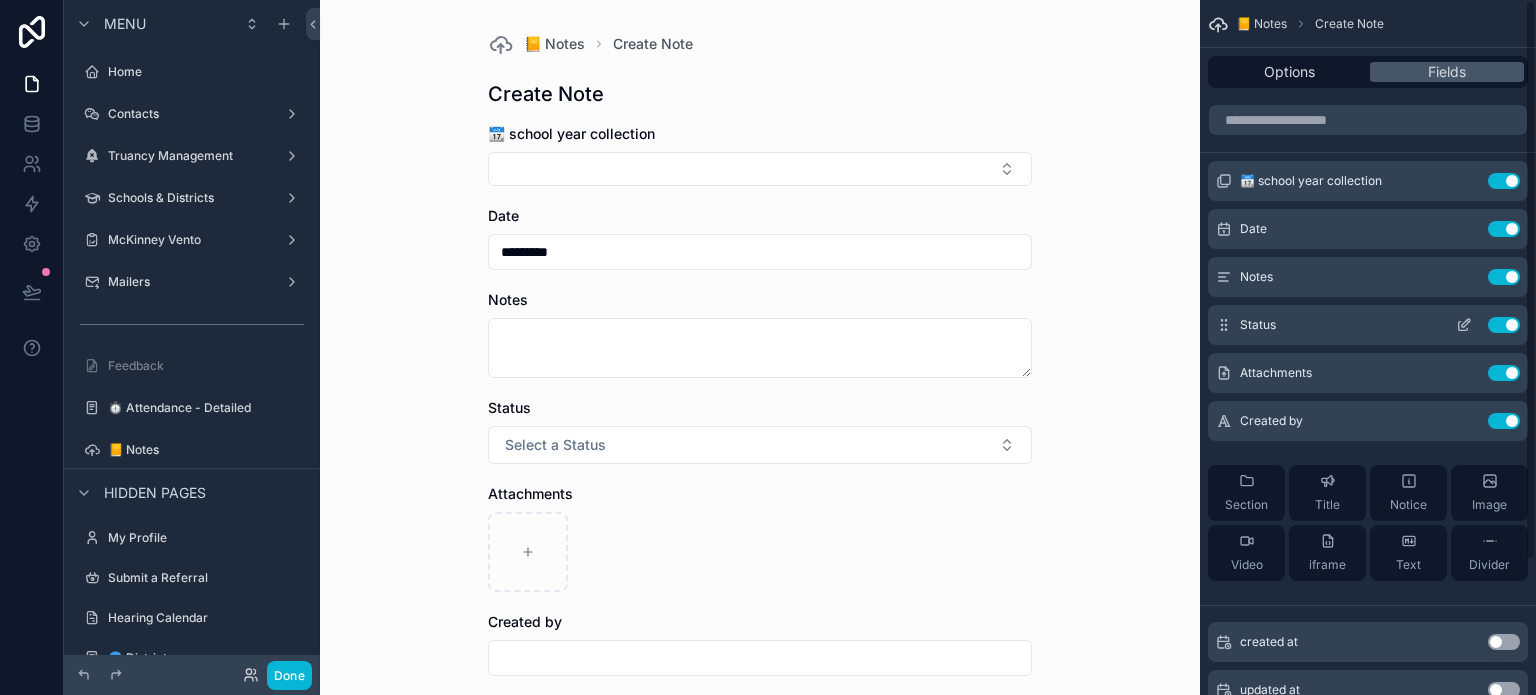 click on "Use setting" at bounding box center (1504, 325) 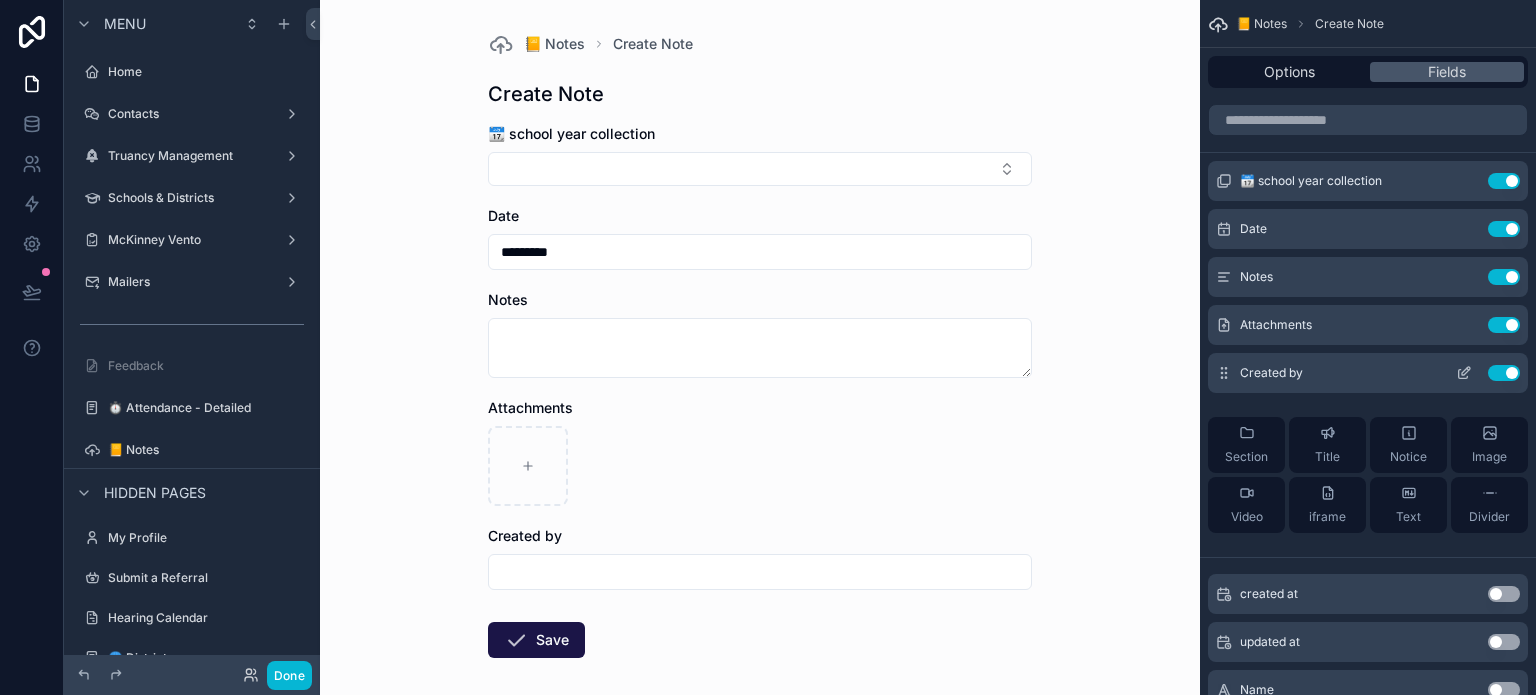 click 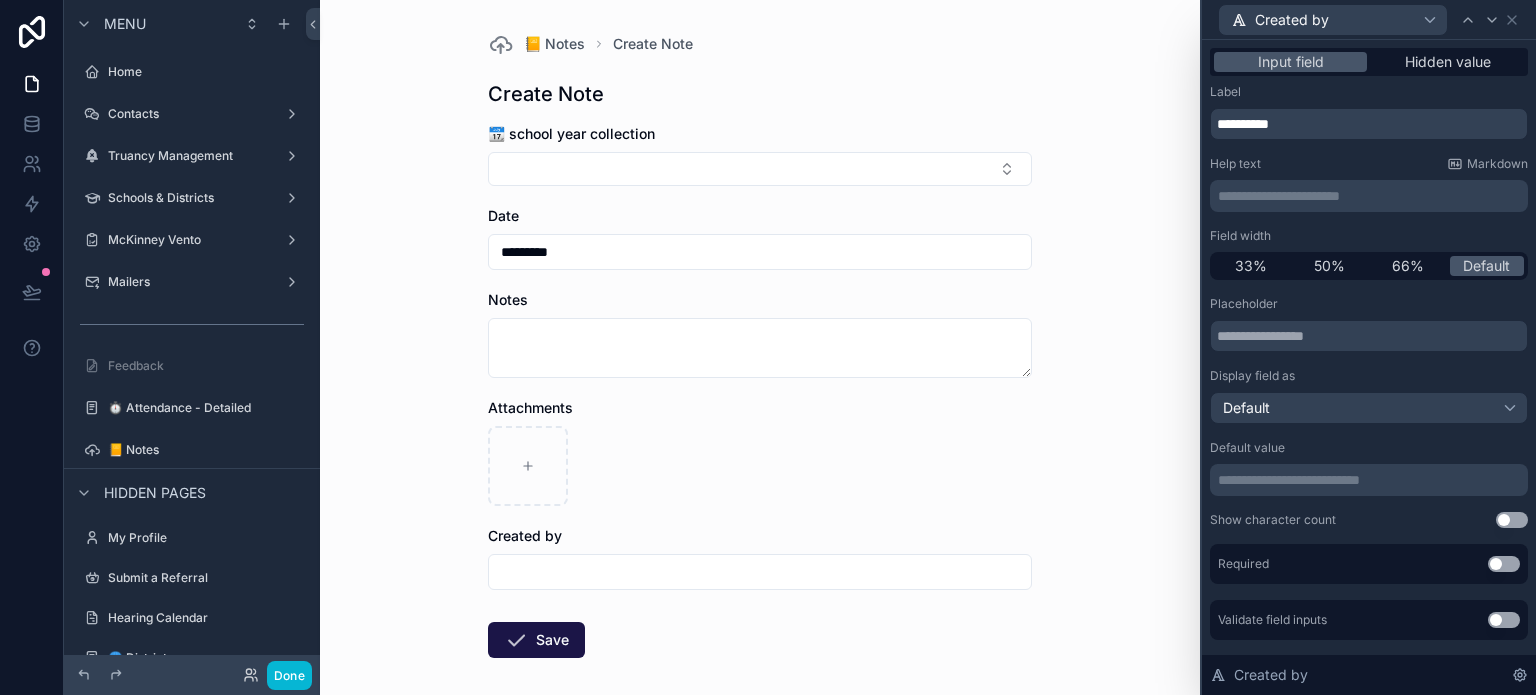 click on "**********" at bounding box center (1371, 480) 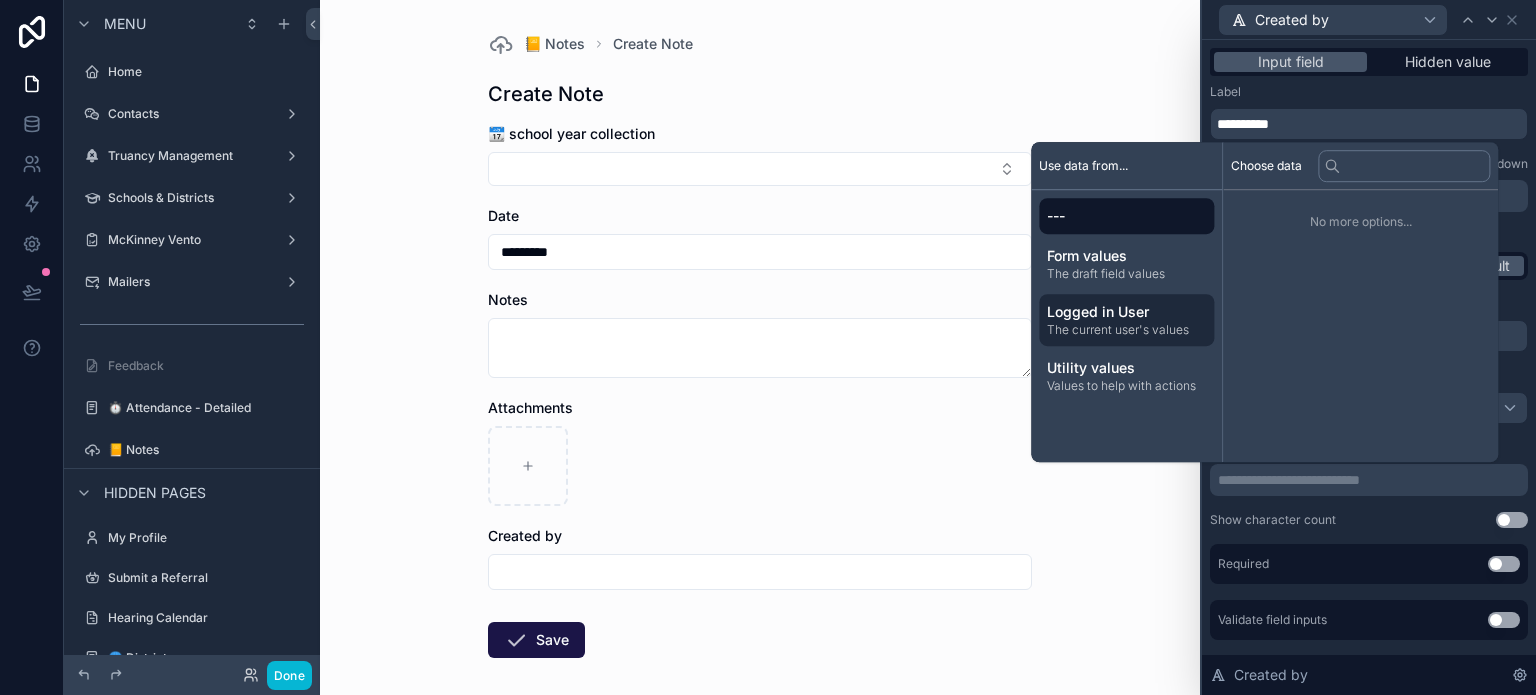 click on "Logged in User" at bounding box center (1126, 312) 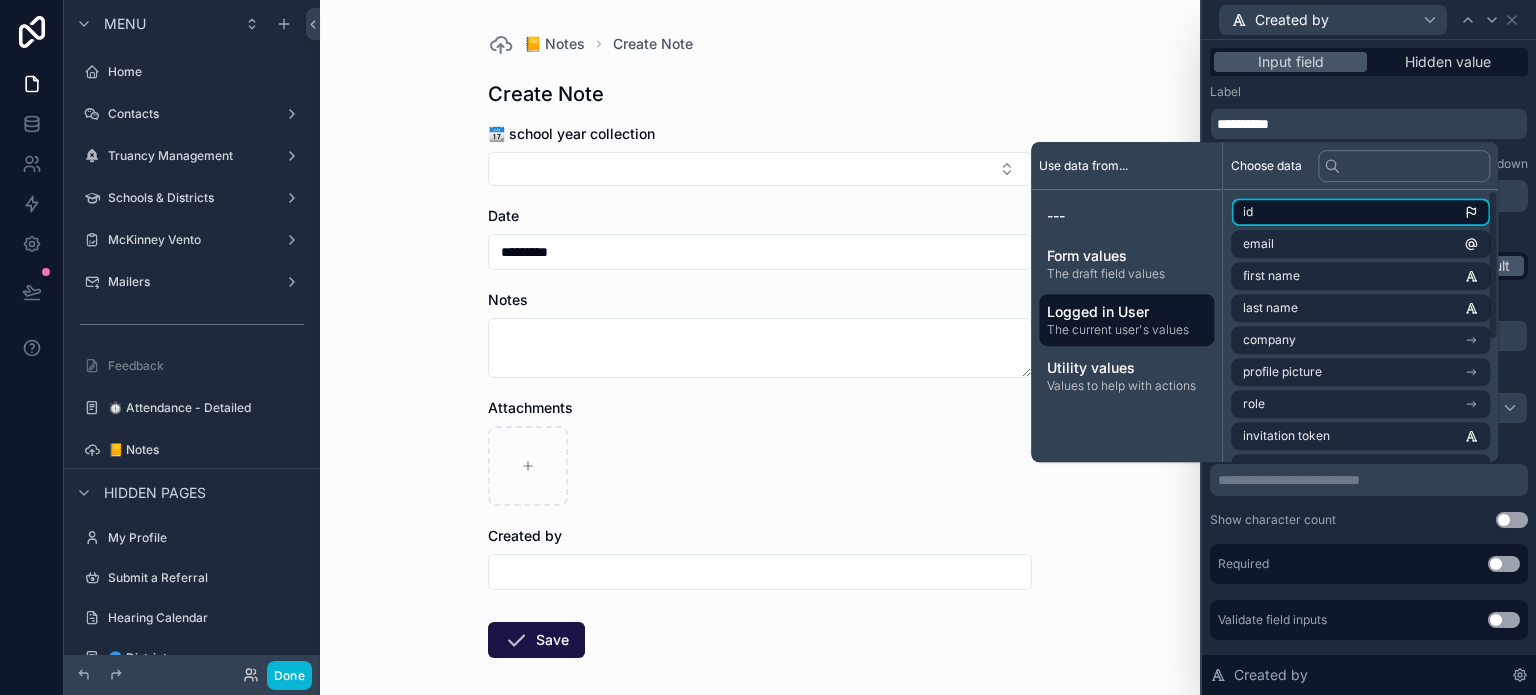 click on "id" at bounding box center [1360, 212] 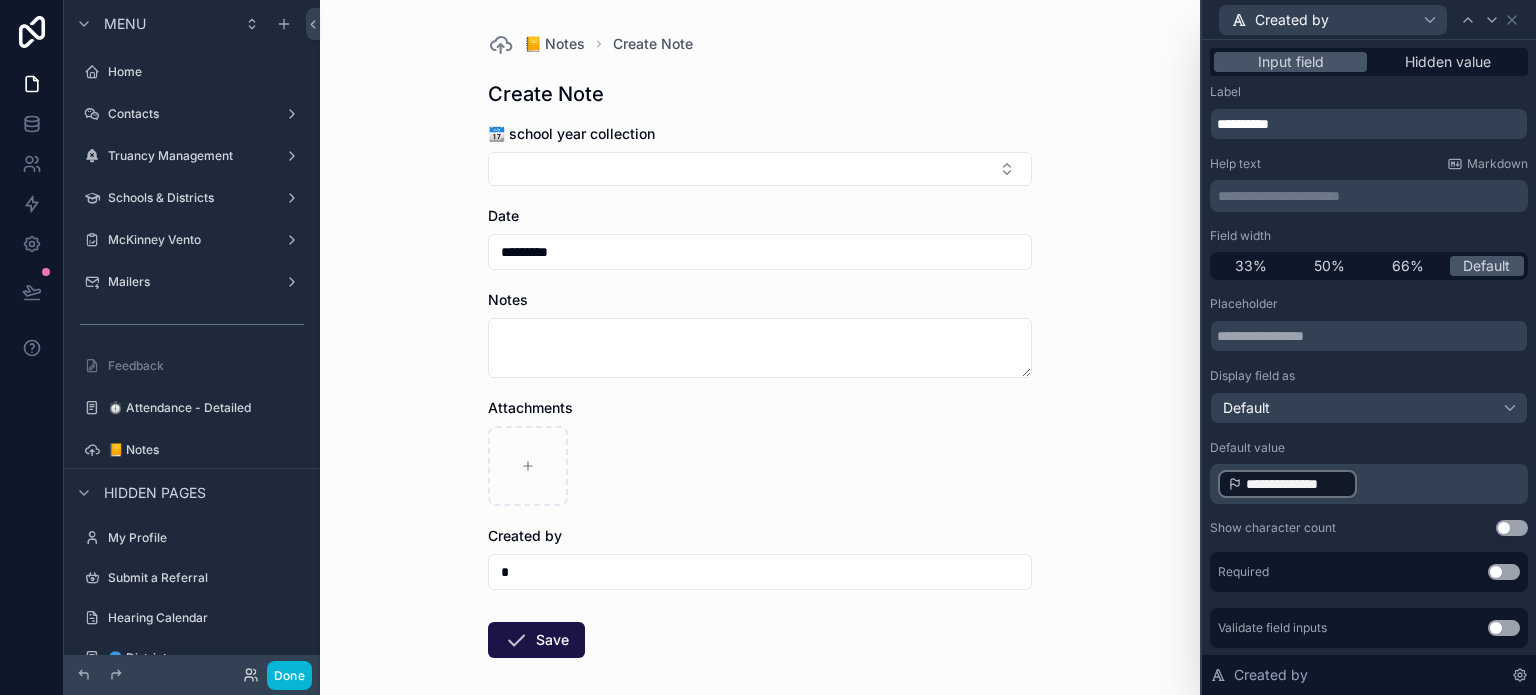 click at bounding box center [760, 466] 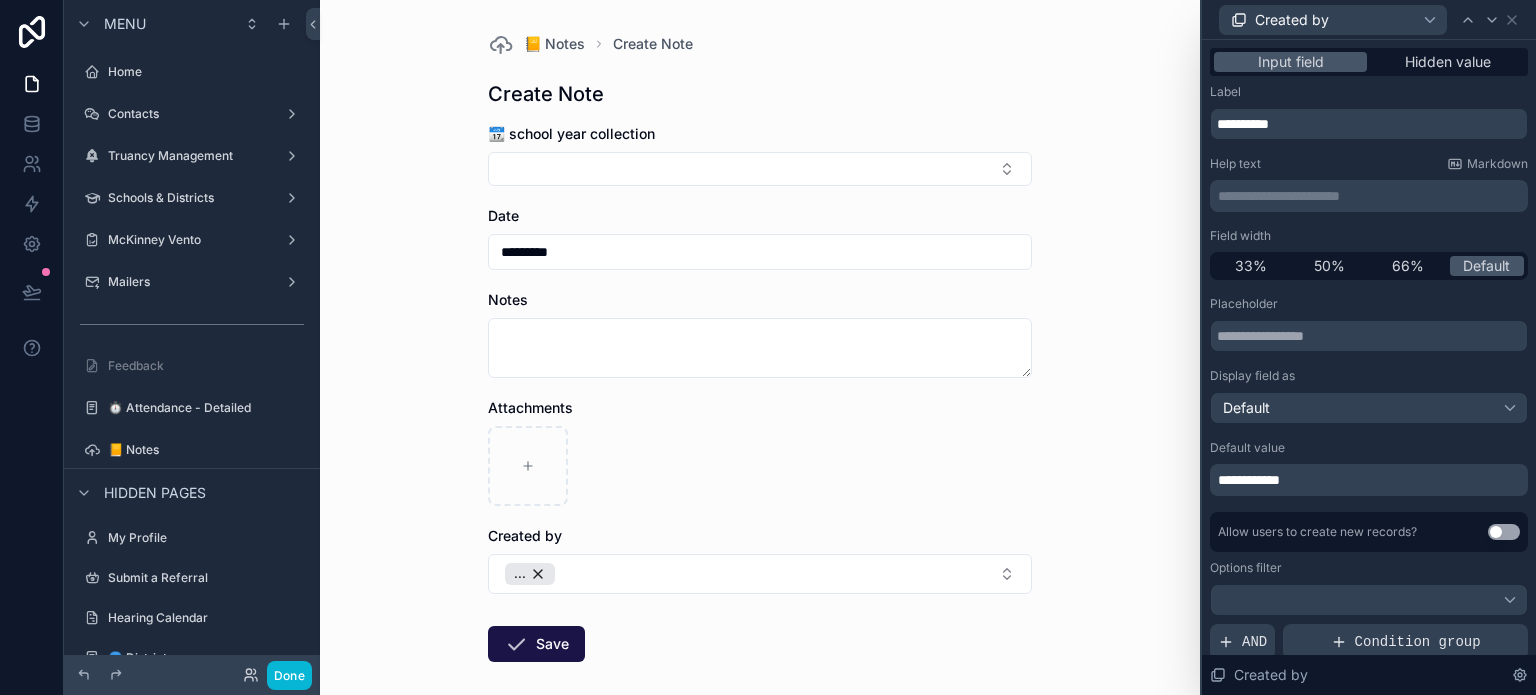 click on "**********" at bounding box center (1369, 480) 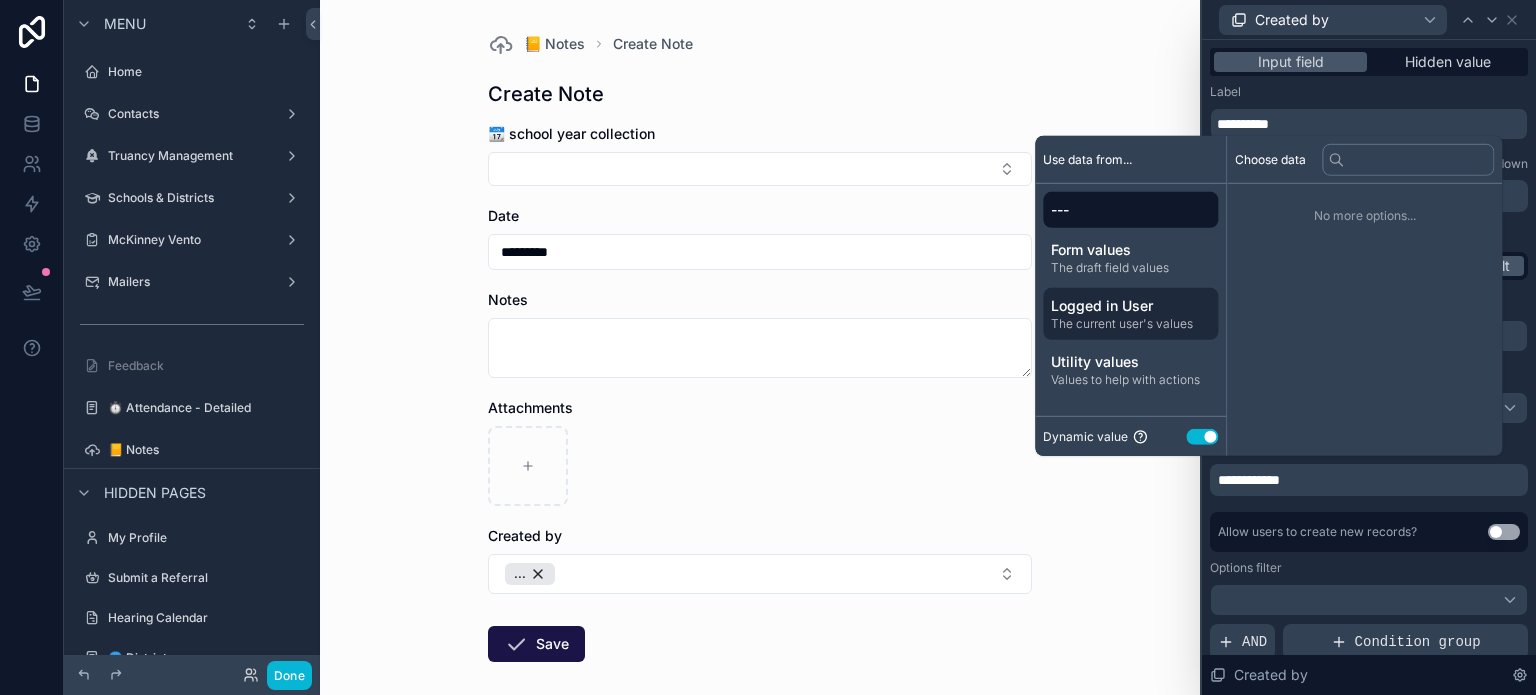 click on "Logged in User" at bounding box center [1130, 306] 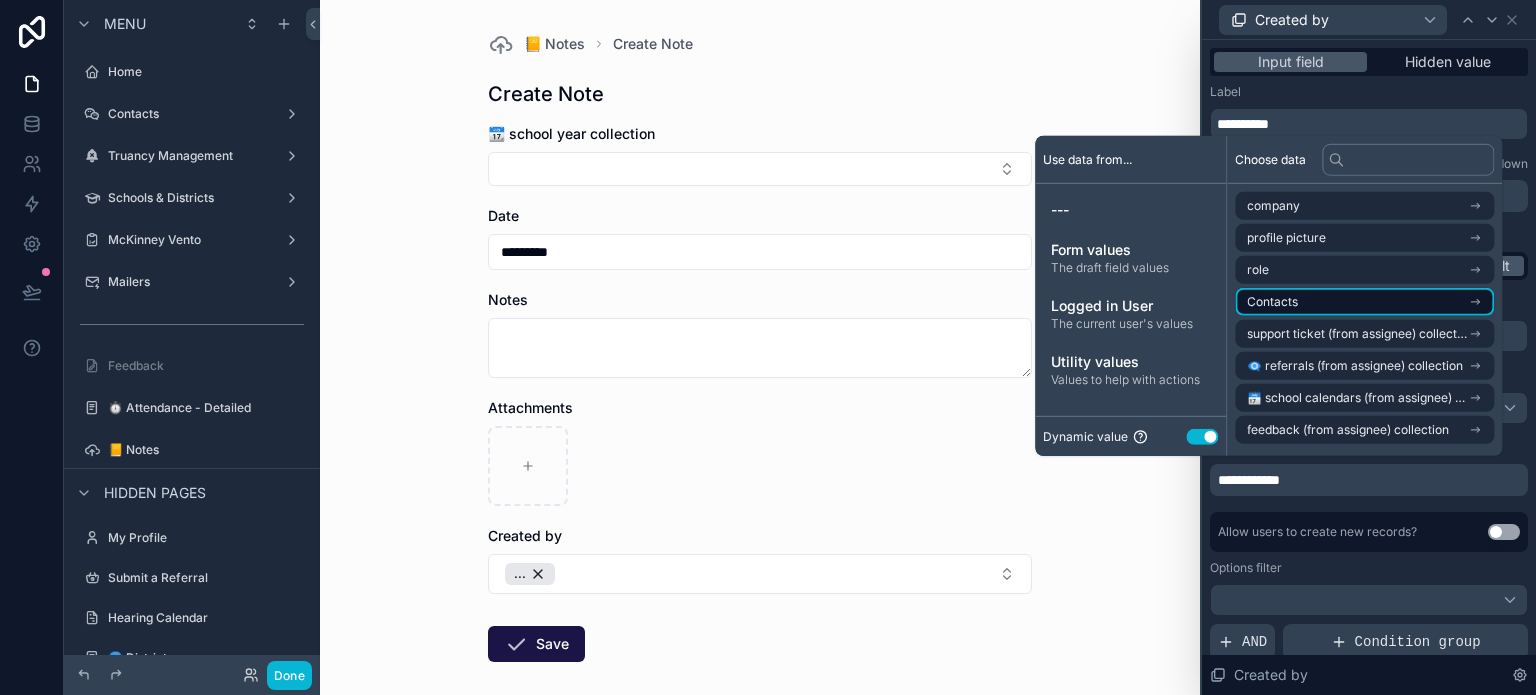 click on "Contacts" at bounding box center (1364, 302) 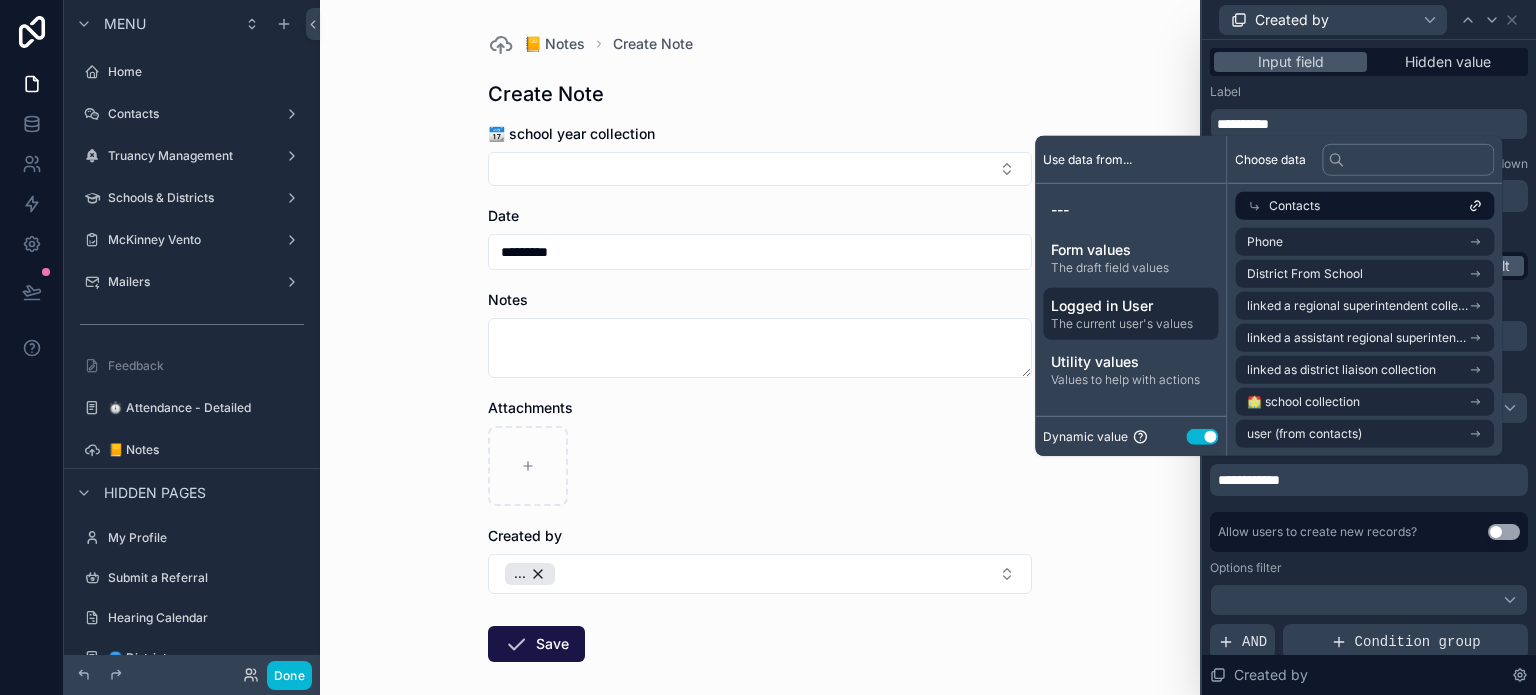 click on "Logged in User" at bounding box center (1130, 306) 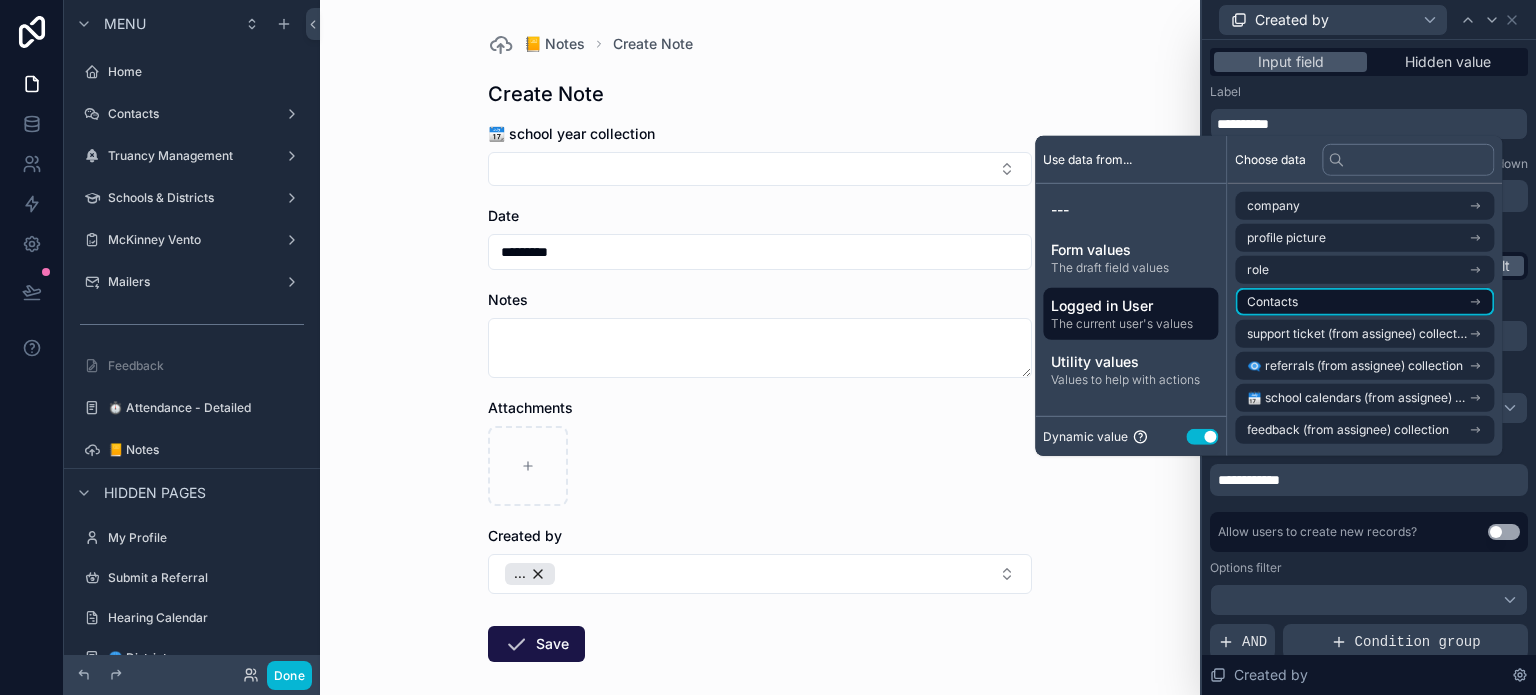click on "Contacts" at bounding box center (1364, 302) 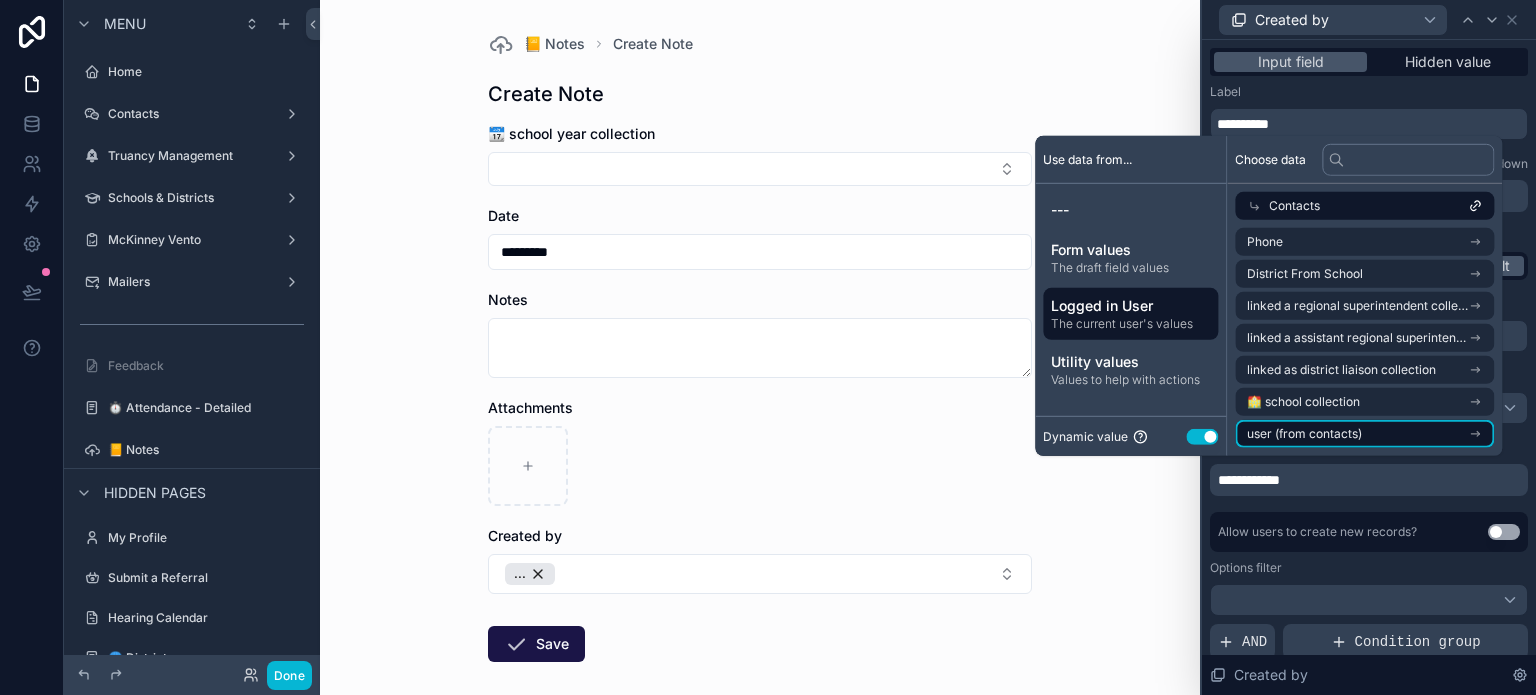 click on "user (from contacts)" at bounding box center [1364, 434] 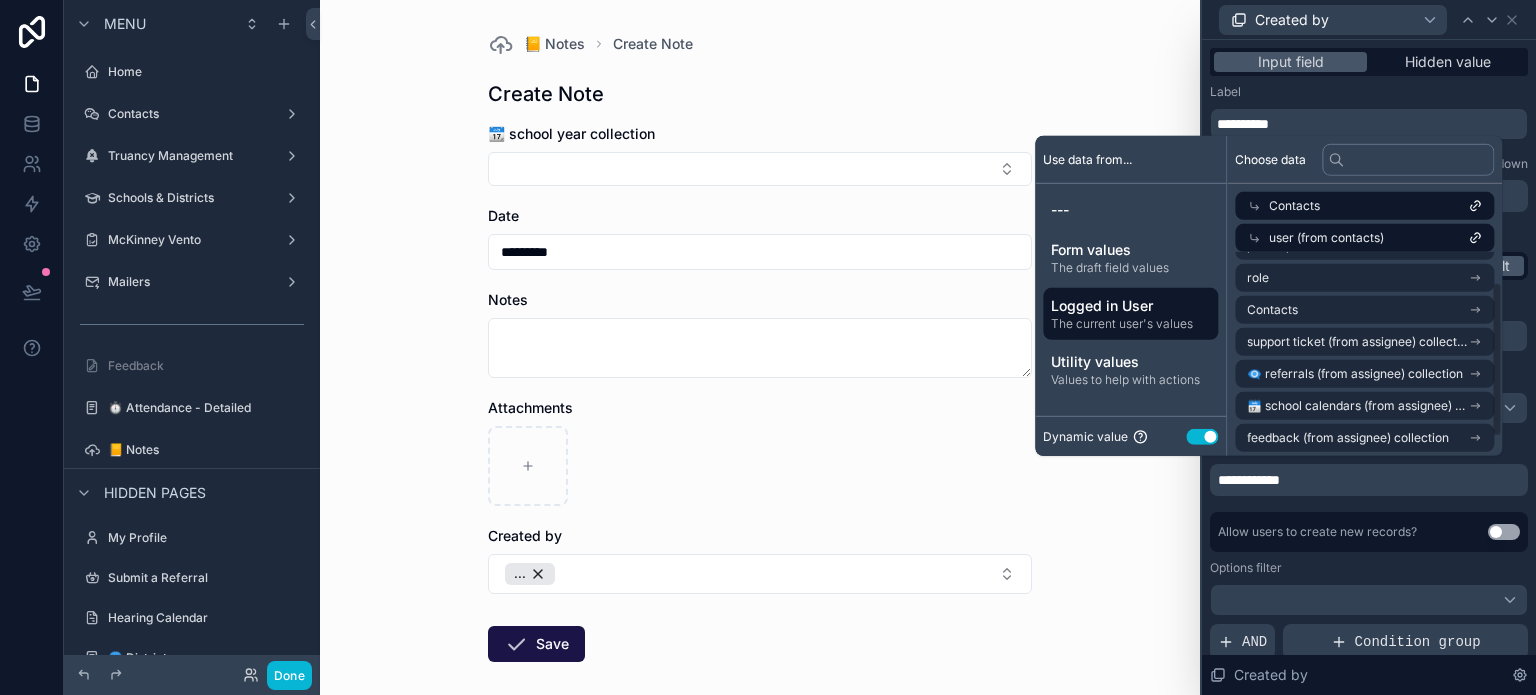 scroll, scrollTop: 64, scrollLeft: 0, axis: vertical 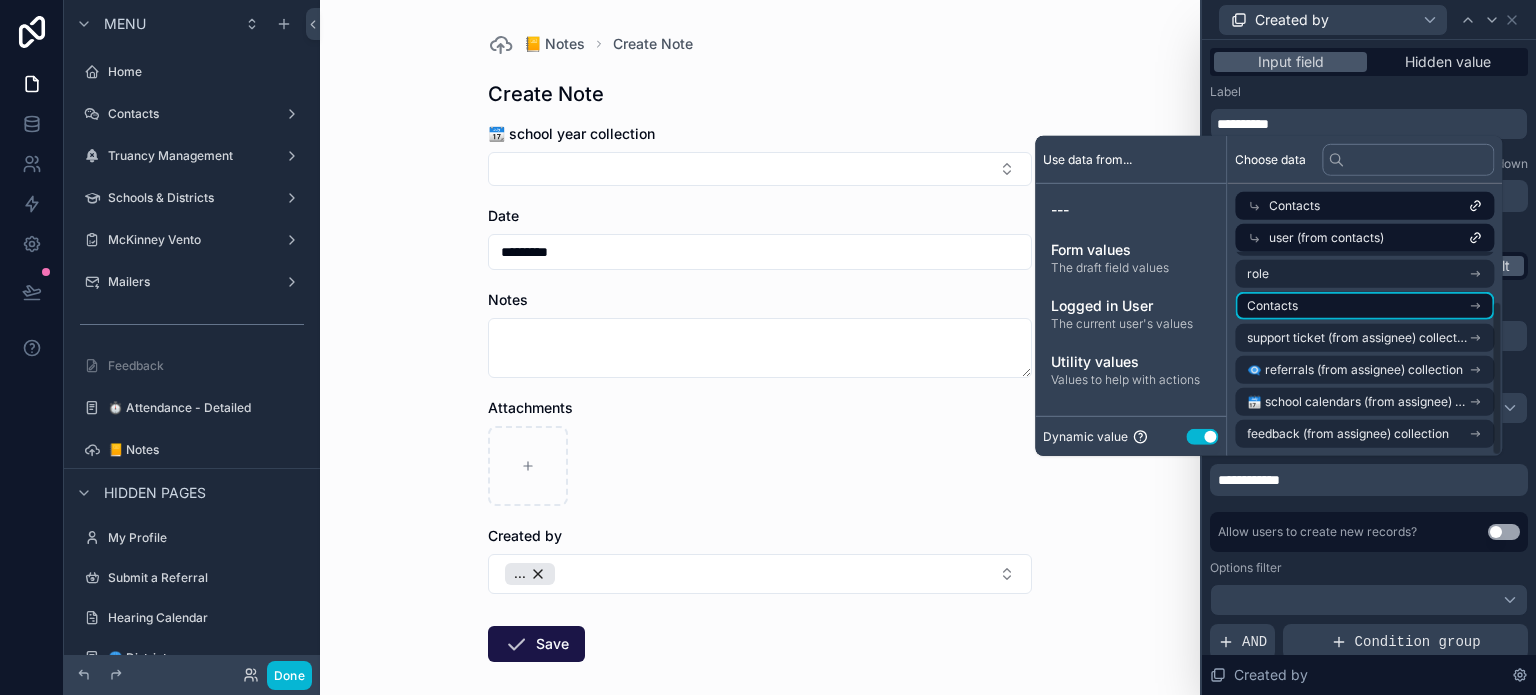 click on "Contacts" at bounding box center (1364, 306) 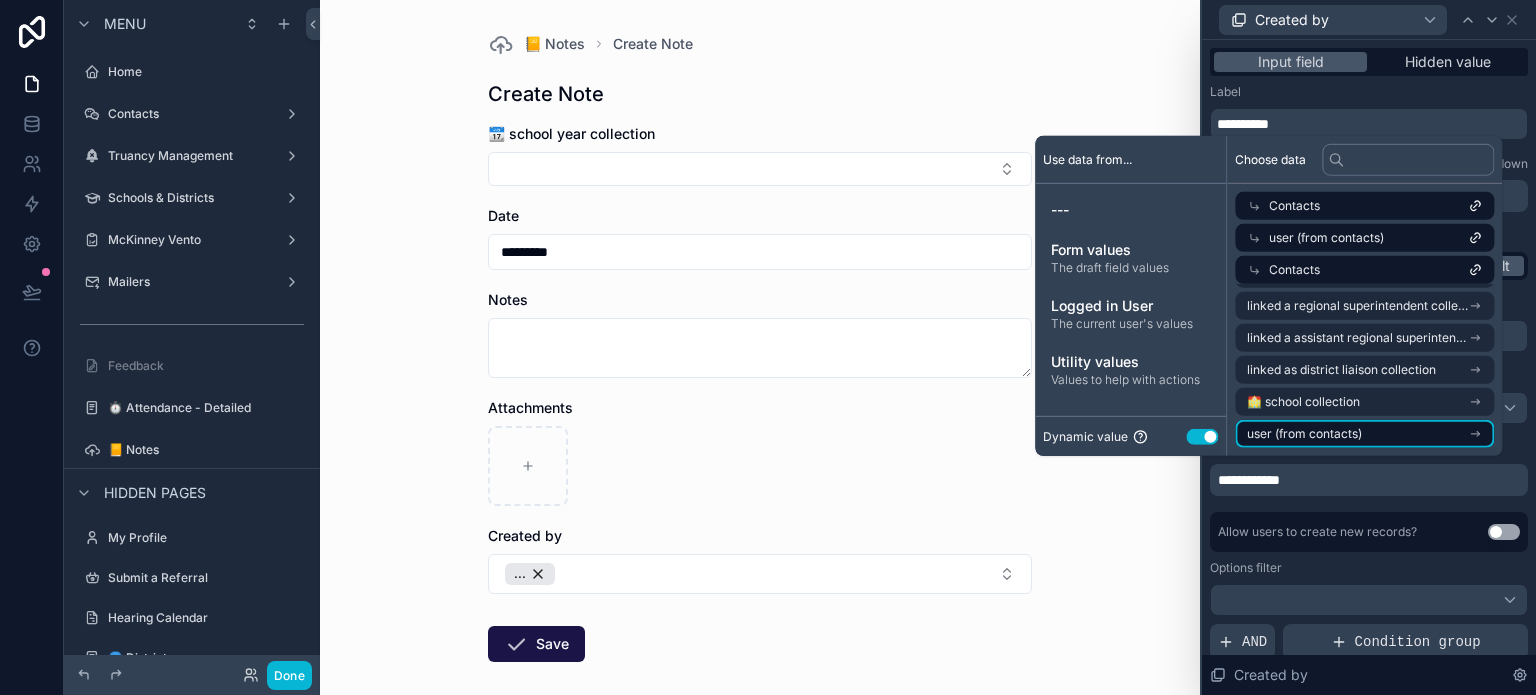 click on "user (from contacts)" at bounding box center (1364, 434) 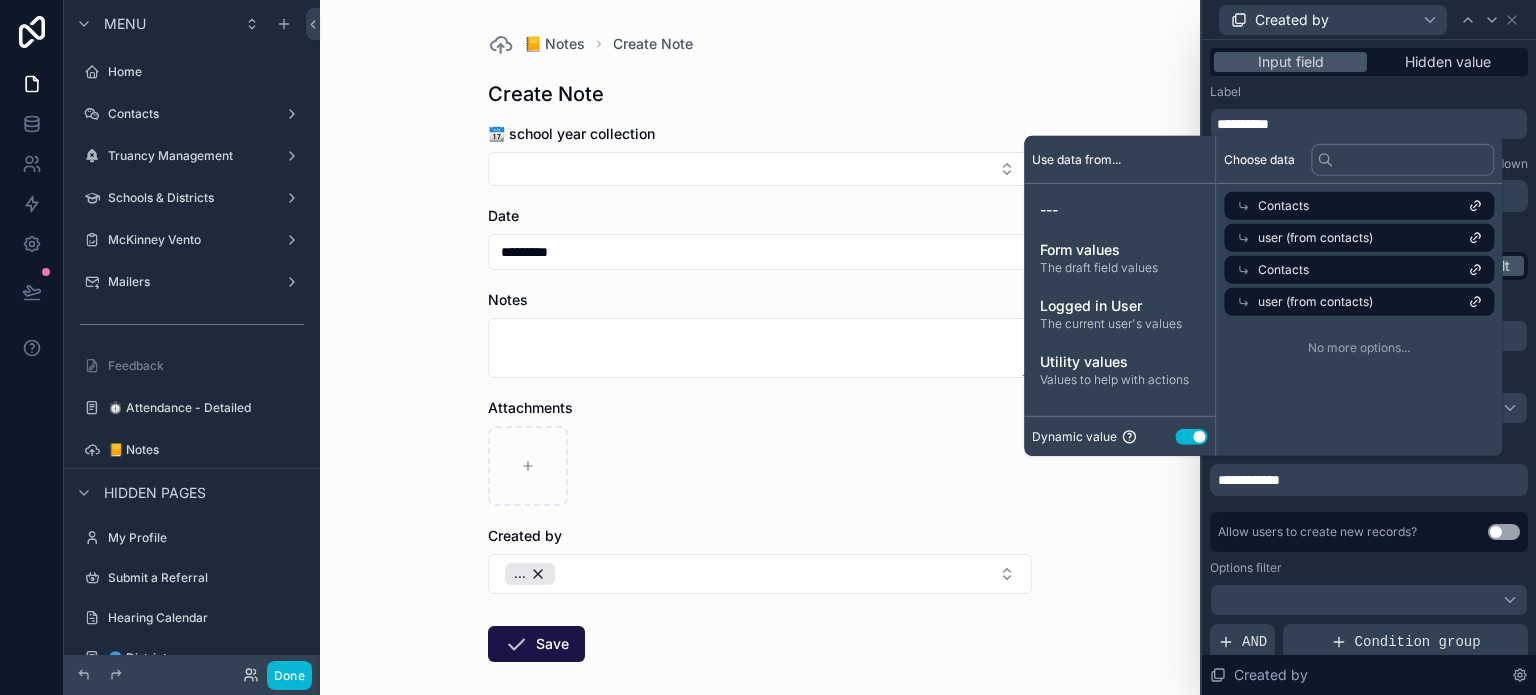 scroll, scrollTop: 0, scrollLeft: 0, axis: both 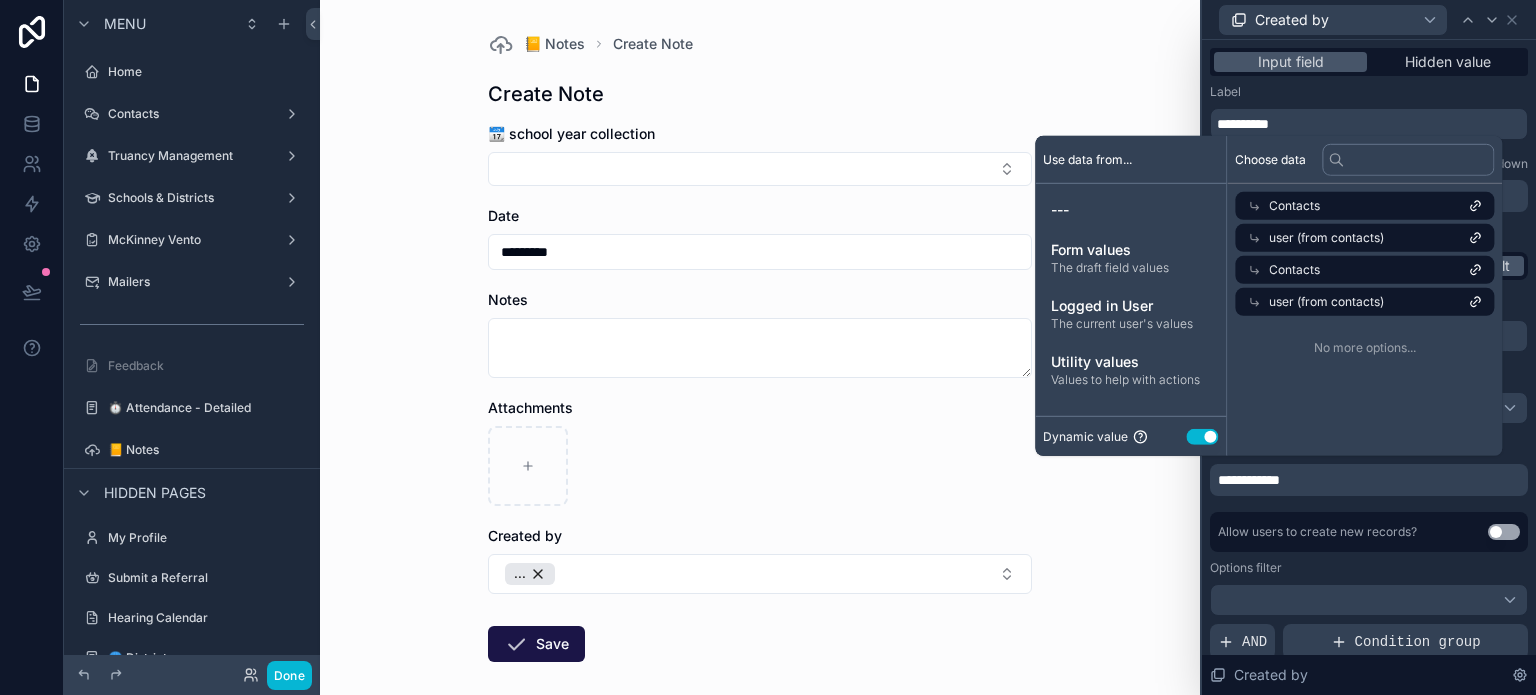 click on "Dynamic value Use setting" at bounding box center (1130, 436) 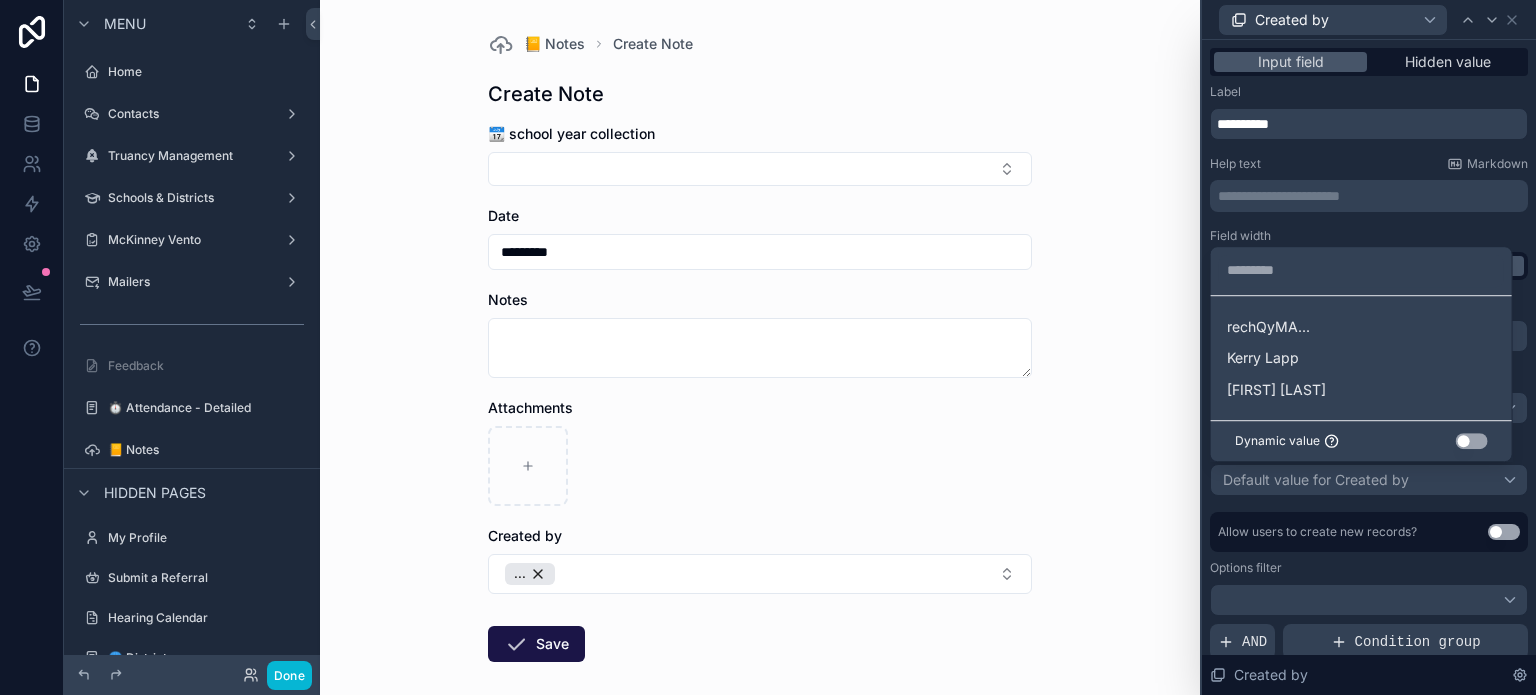 click at bounding box center (1369, 347) 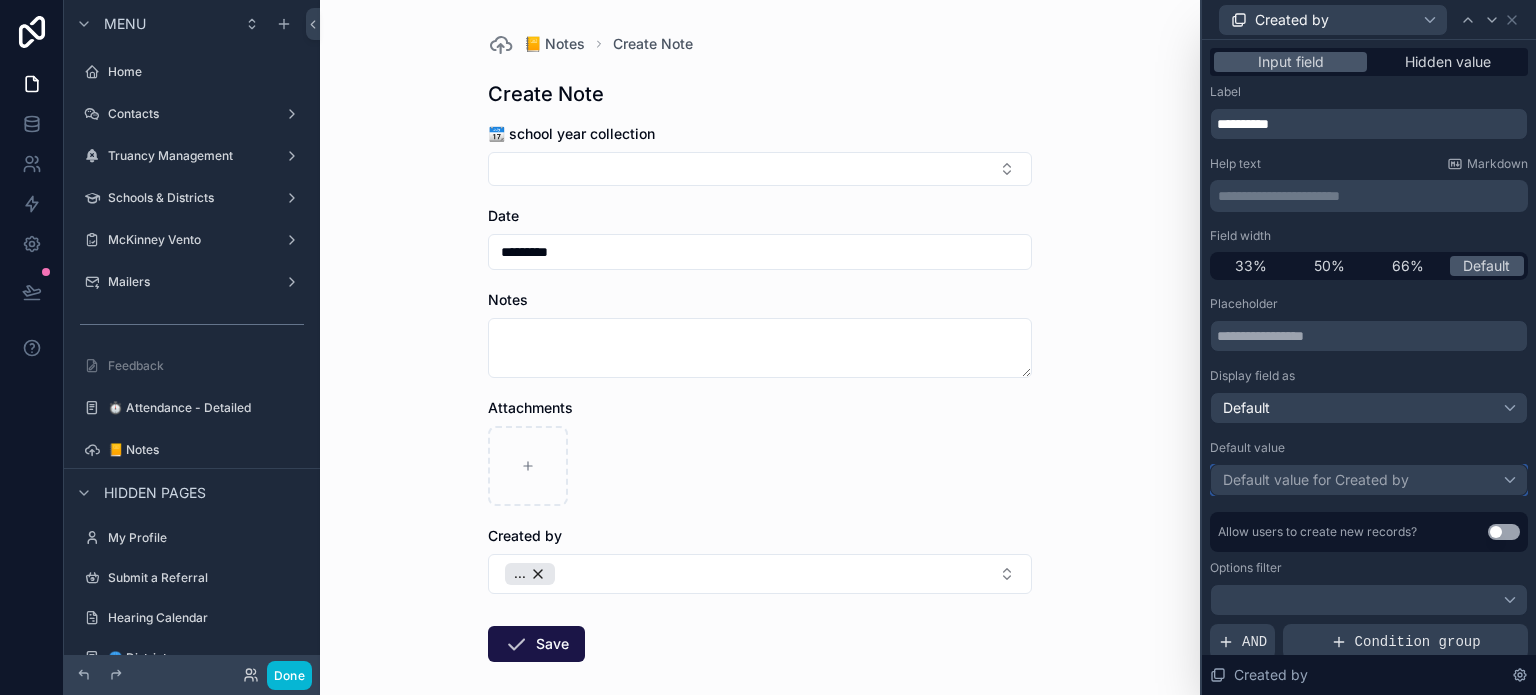 click on "Default value for Created by" at bounding box center [1316, 479] 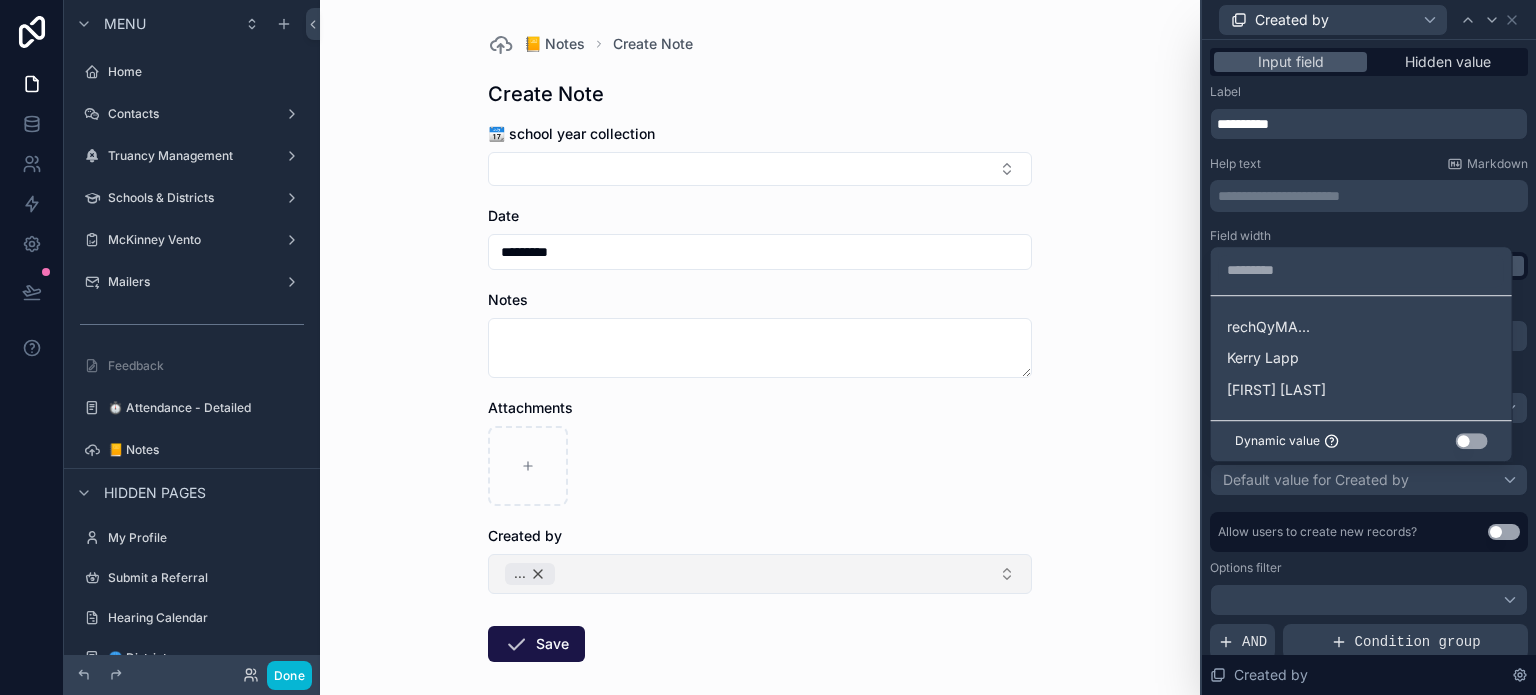 click on "..." at bounding box center (530, 574) 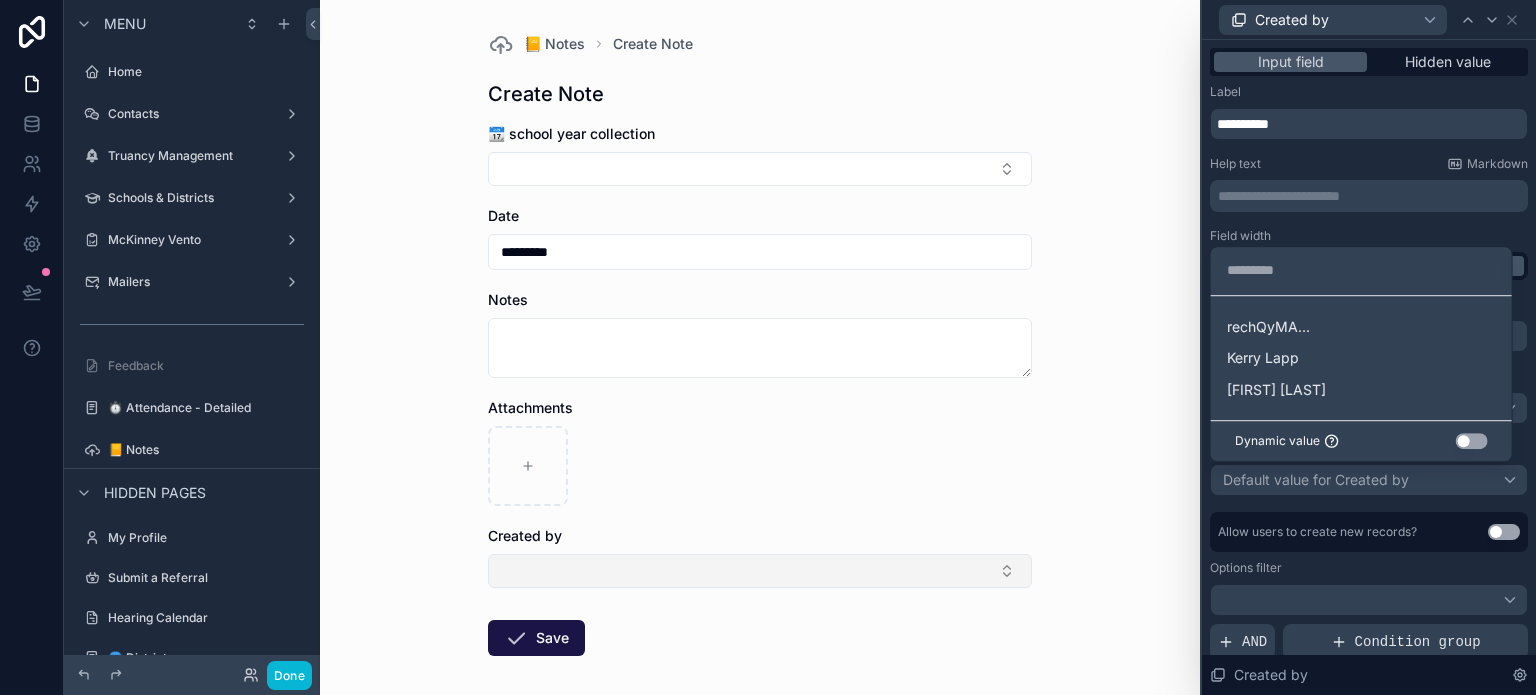 click at bounding box center [760, 571] 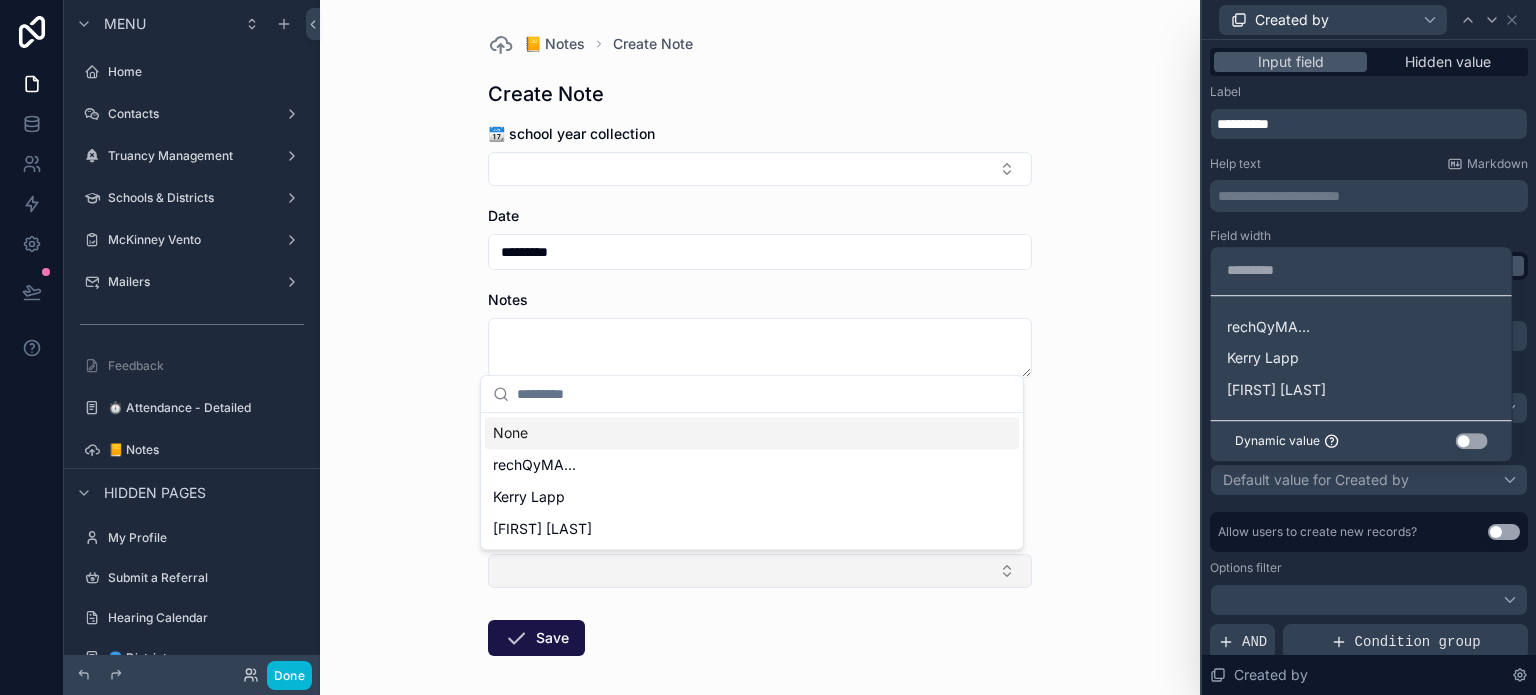 click at bounding box center [760, 571] 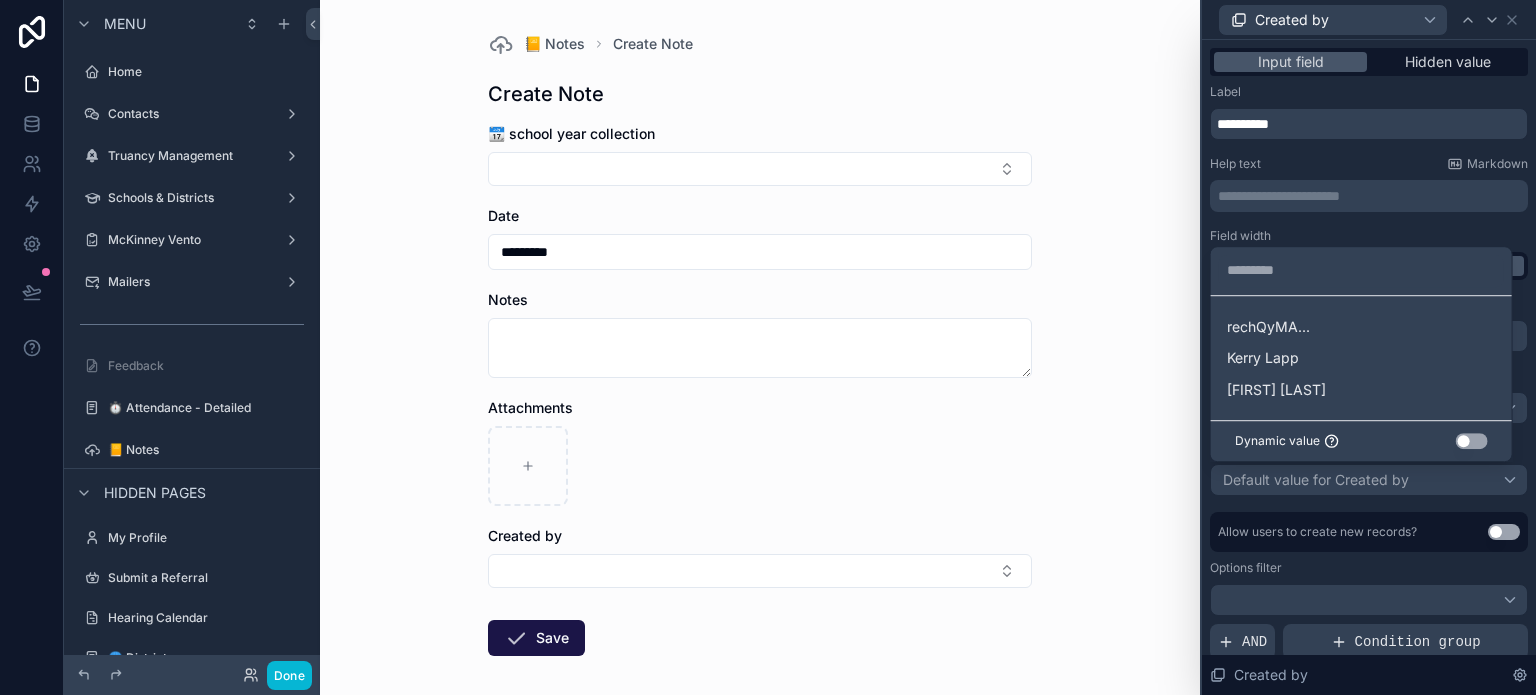 click at bounding box center (1369, 347) 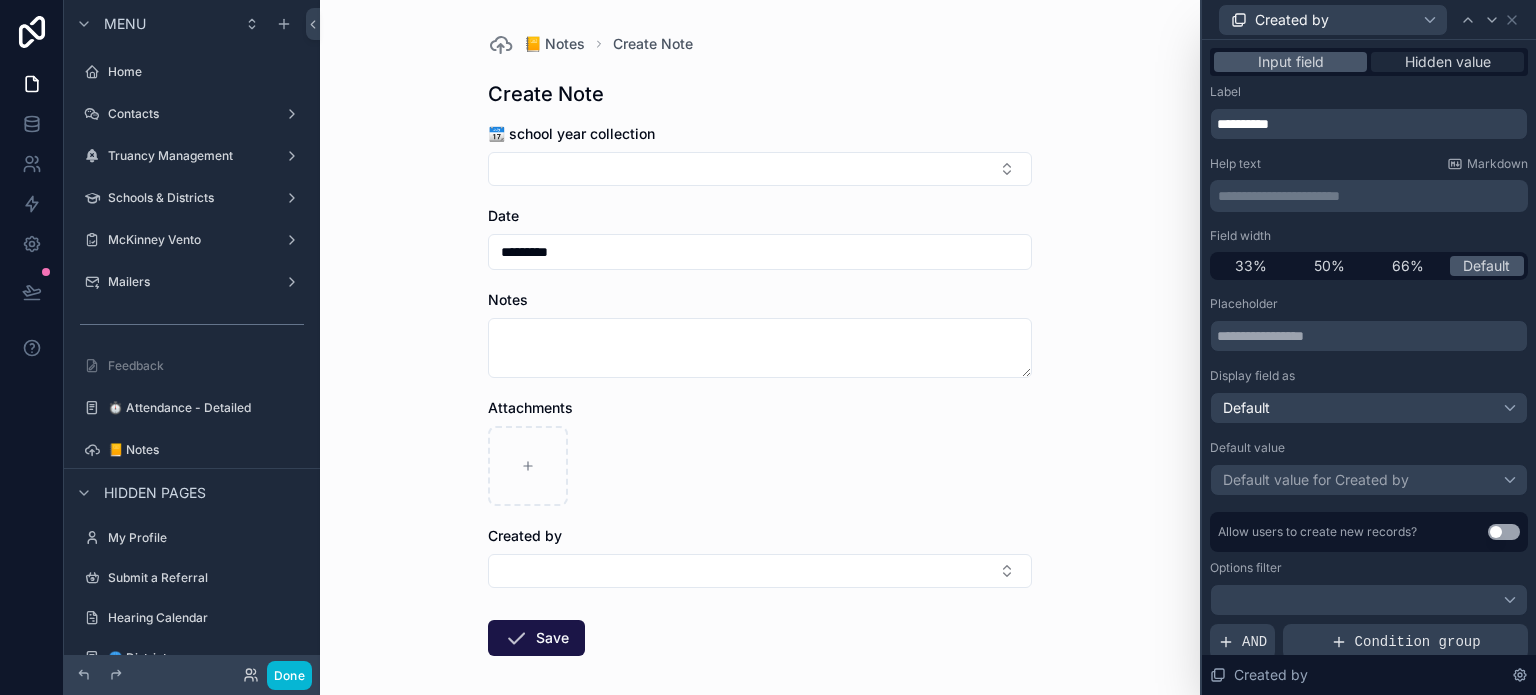 click on "Hidden value" at bounding box center (1448, 62) 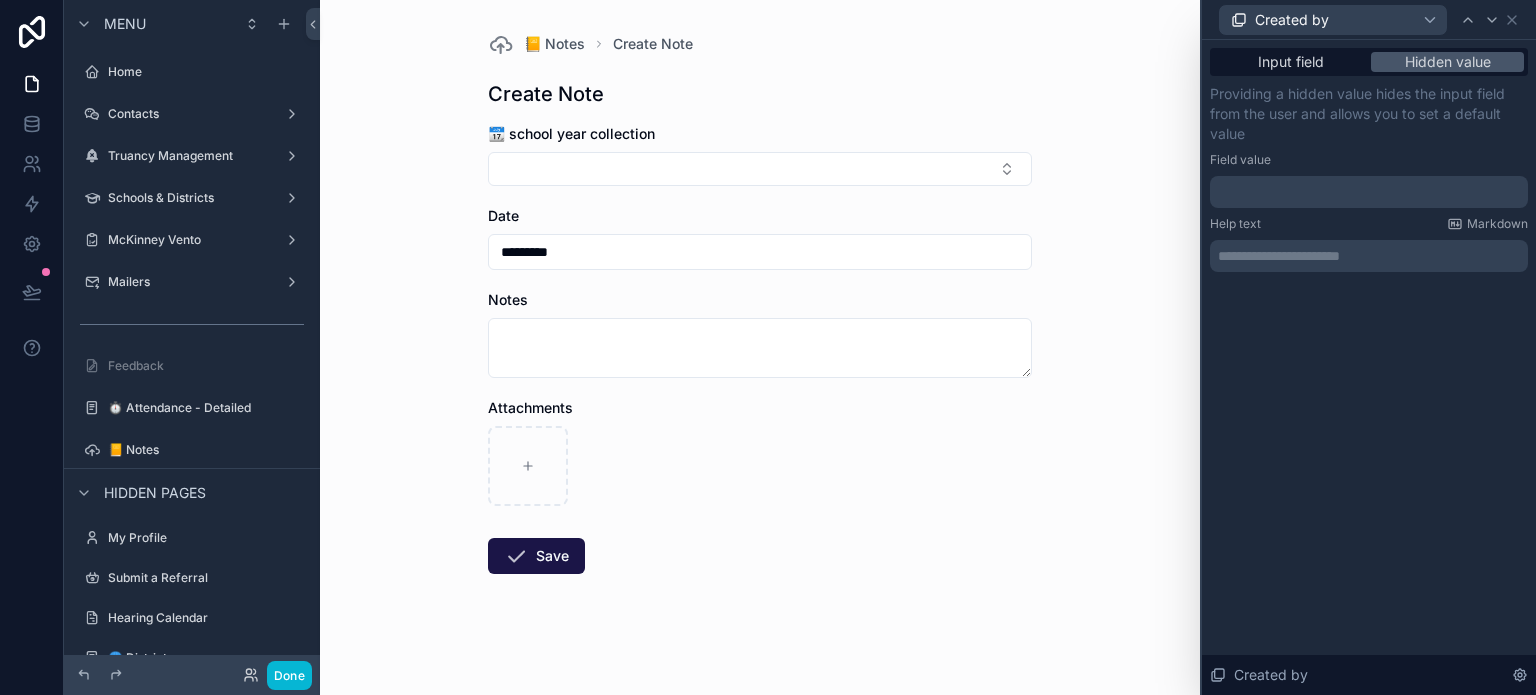 click at bounding box center [1369, 192] 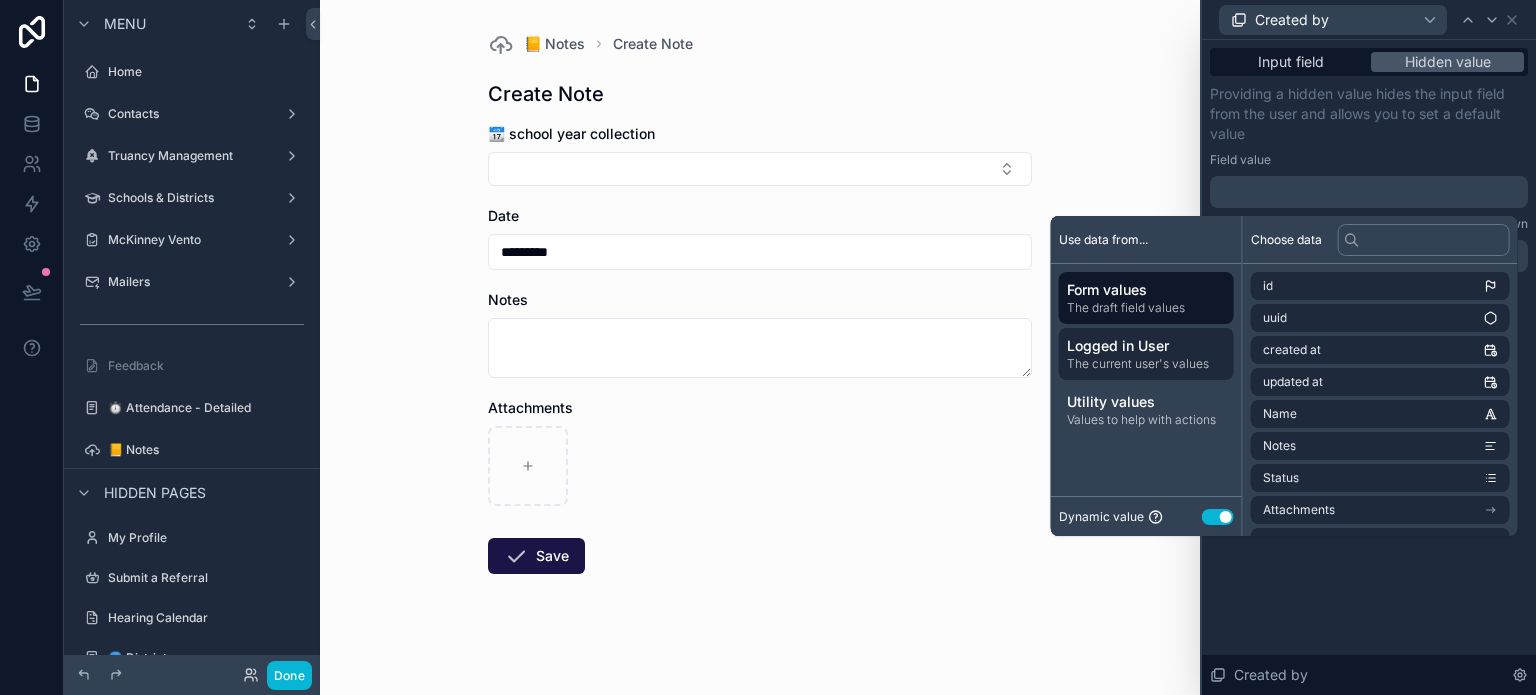 click on "The current user's values" at bounding box center (1146, 364) 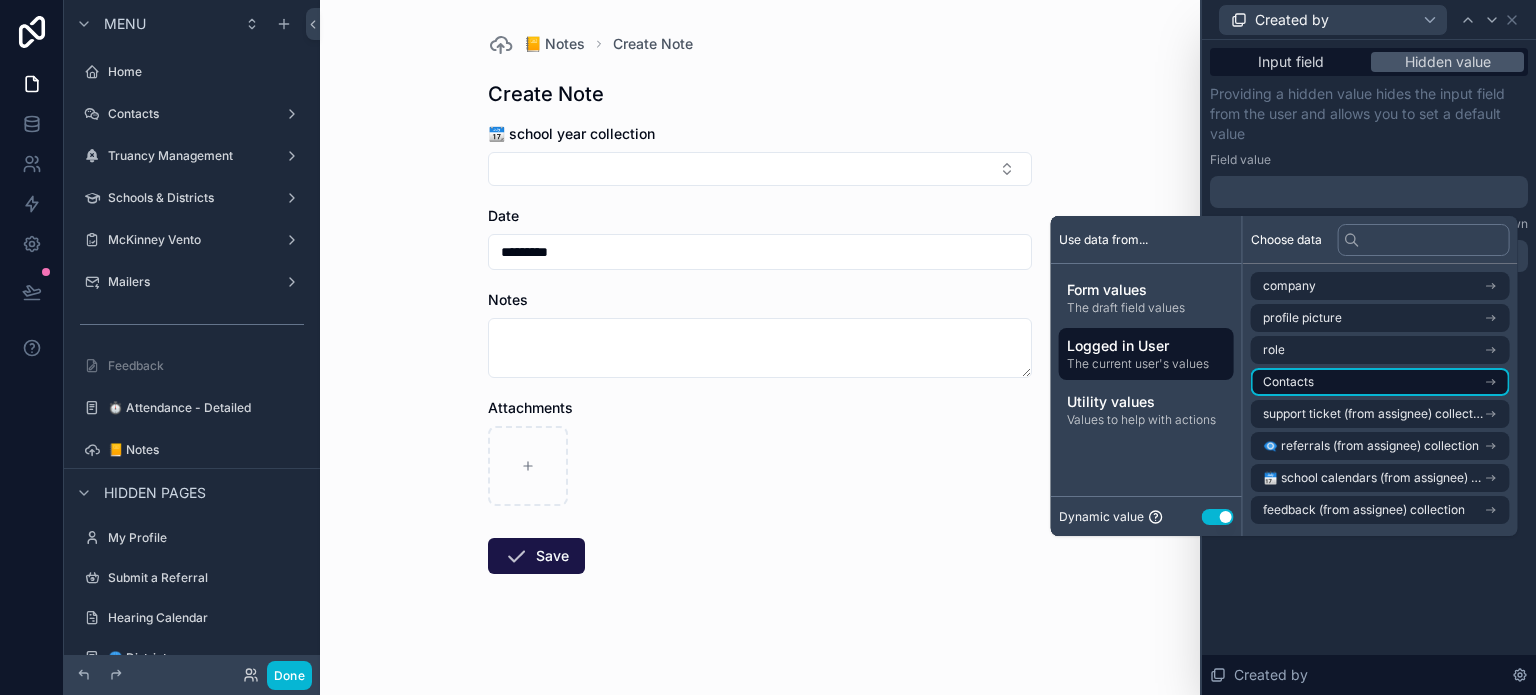 click on "Contacts" at bounding box center (1380, 382) 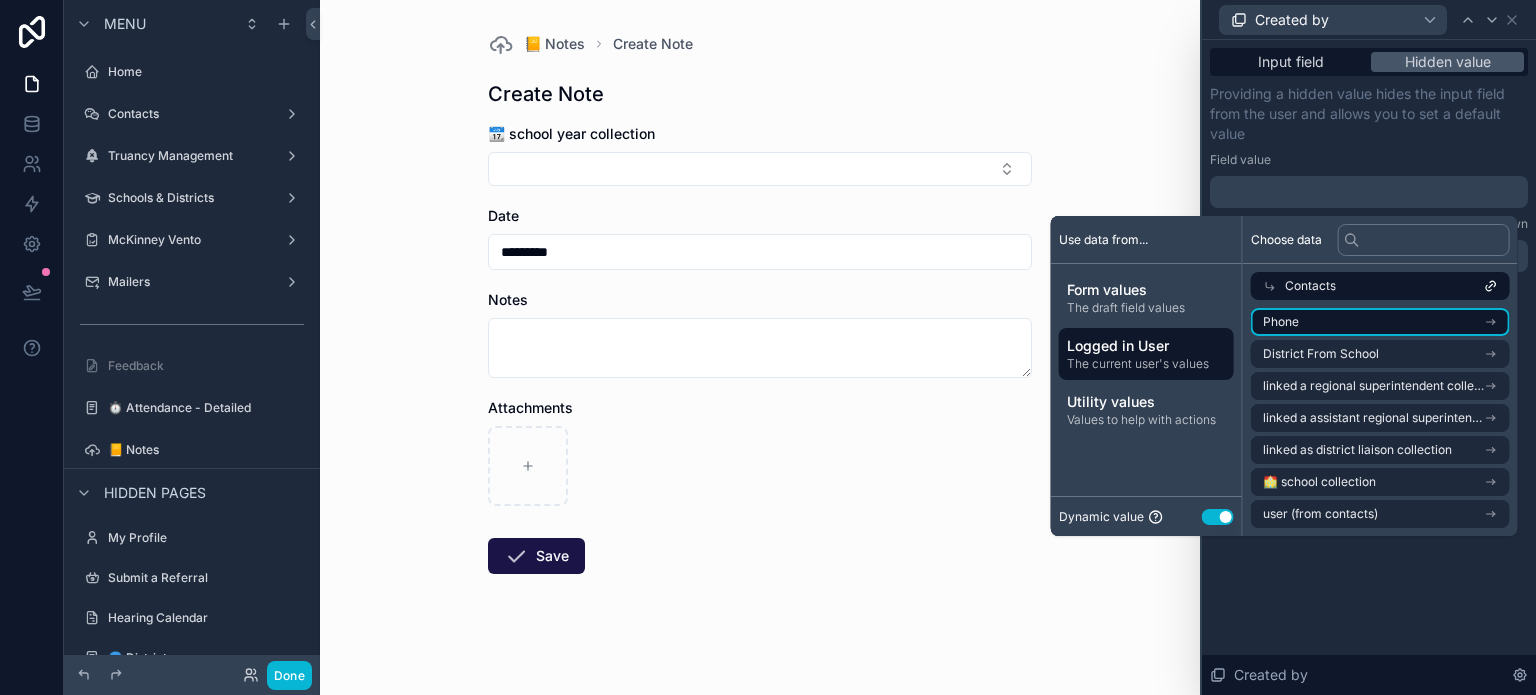 scroll, scrollTop: 100, scrollLeft: 0, axis: vertical 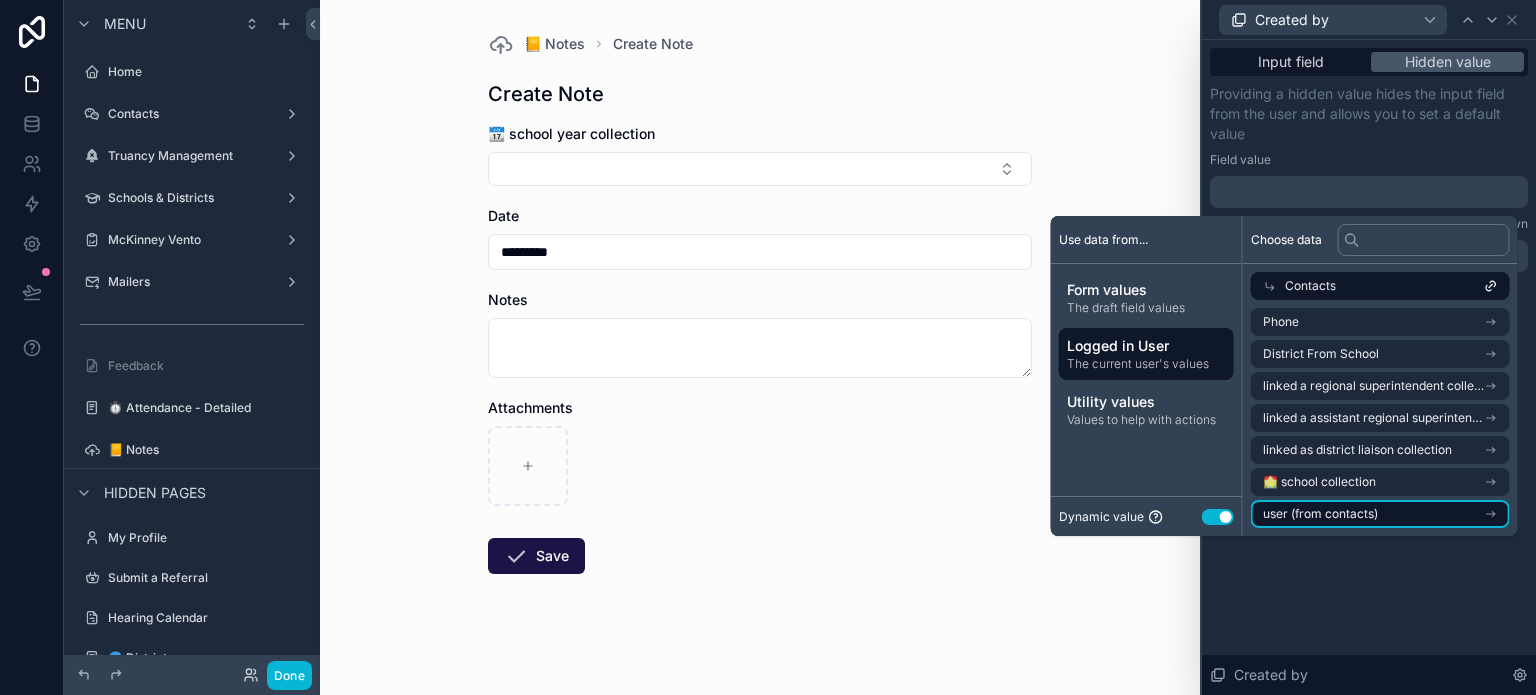 click on "user (from contacts)" at bounding box center (1320, 514) 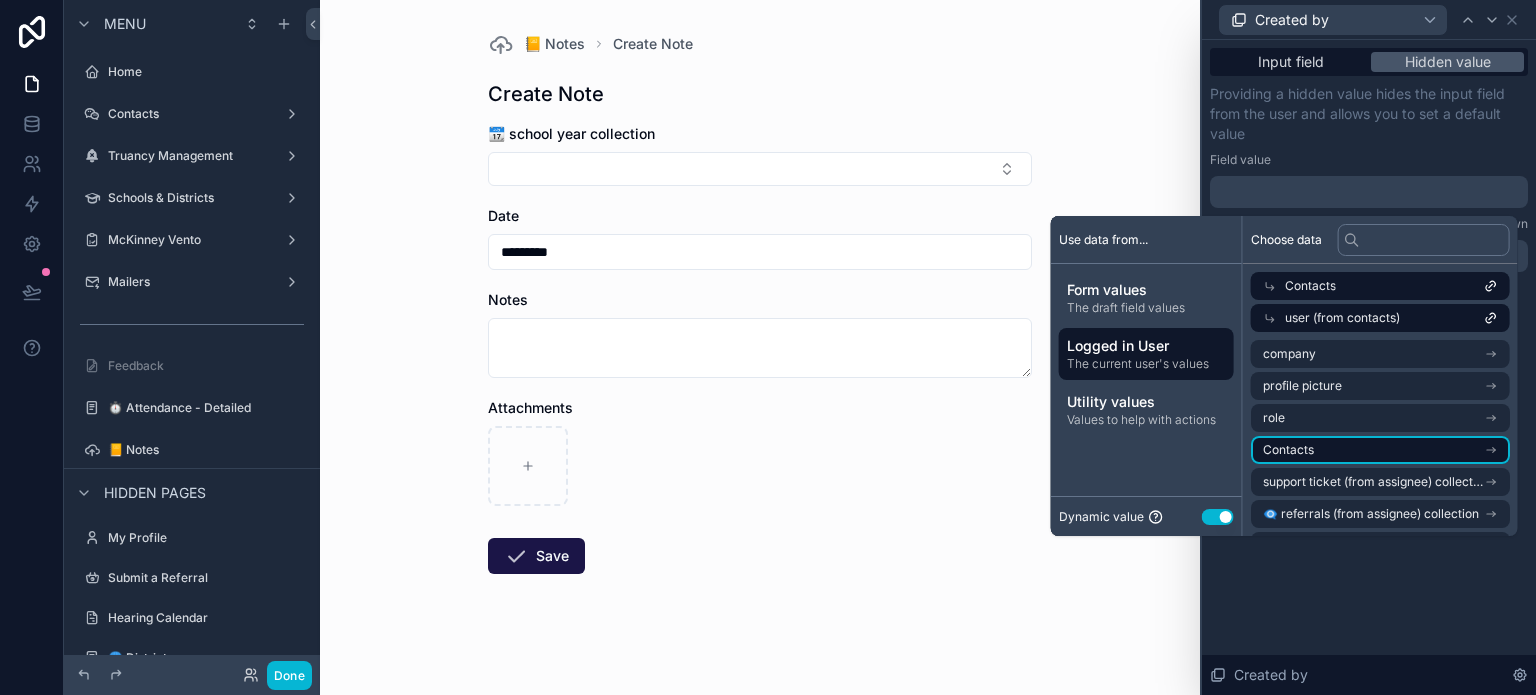 click on "Contacts" at bounding box center [1380, 450] 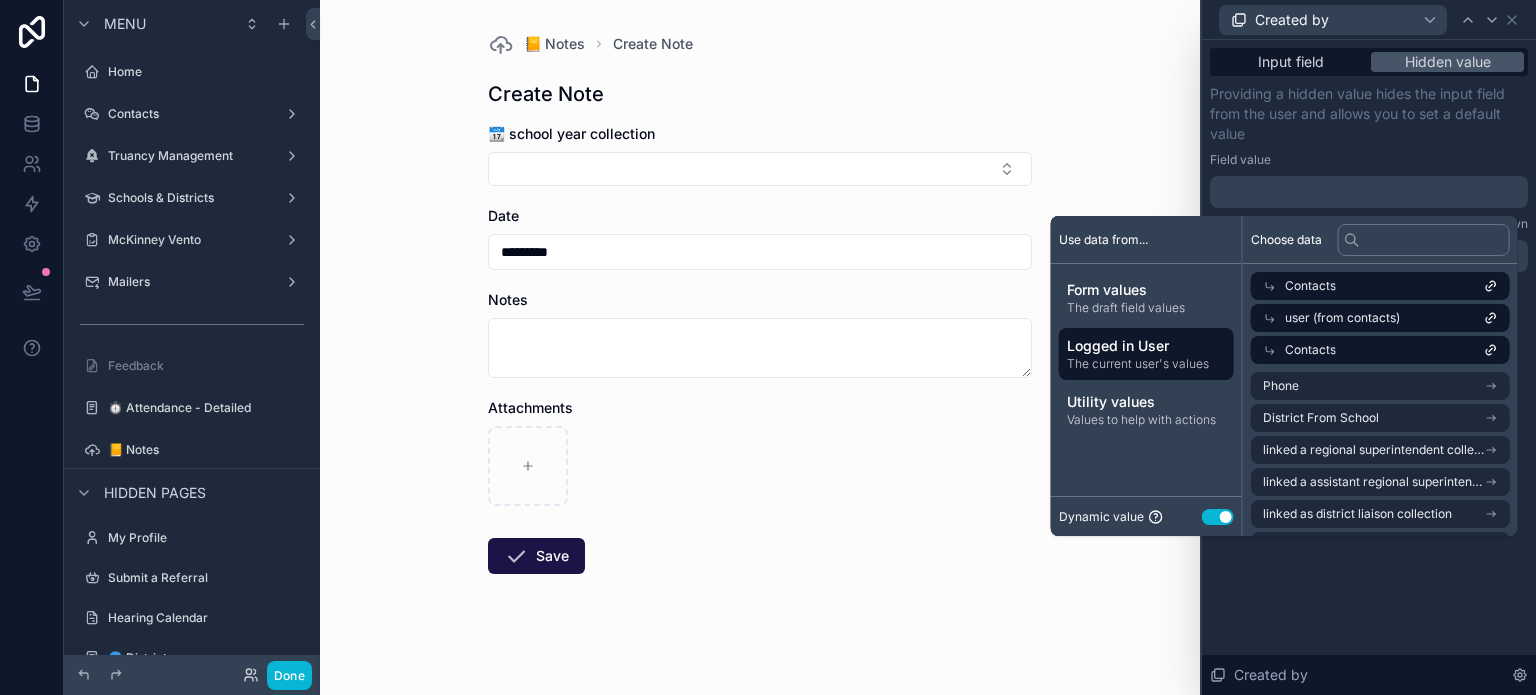 click on "Contacts" at bounding box center (1380, 286) 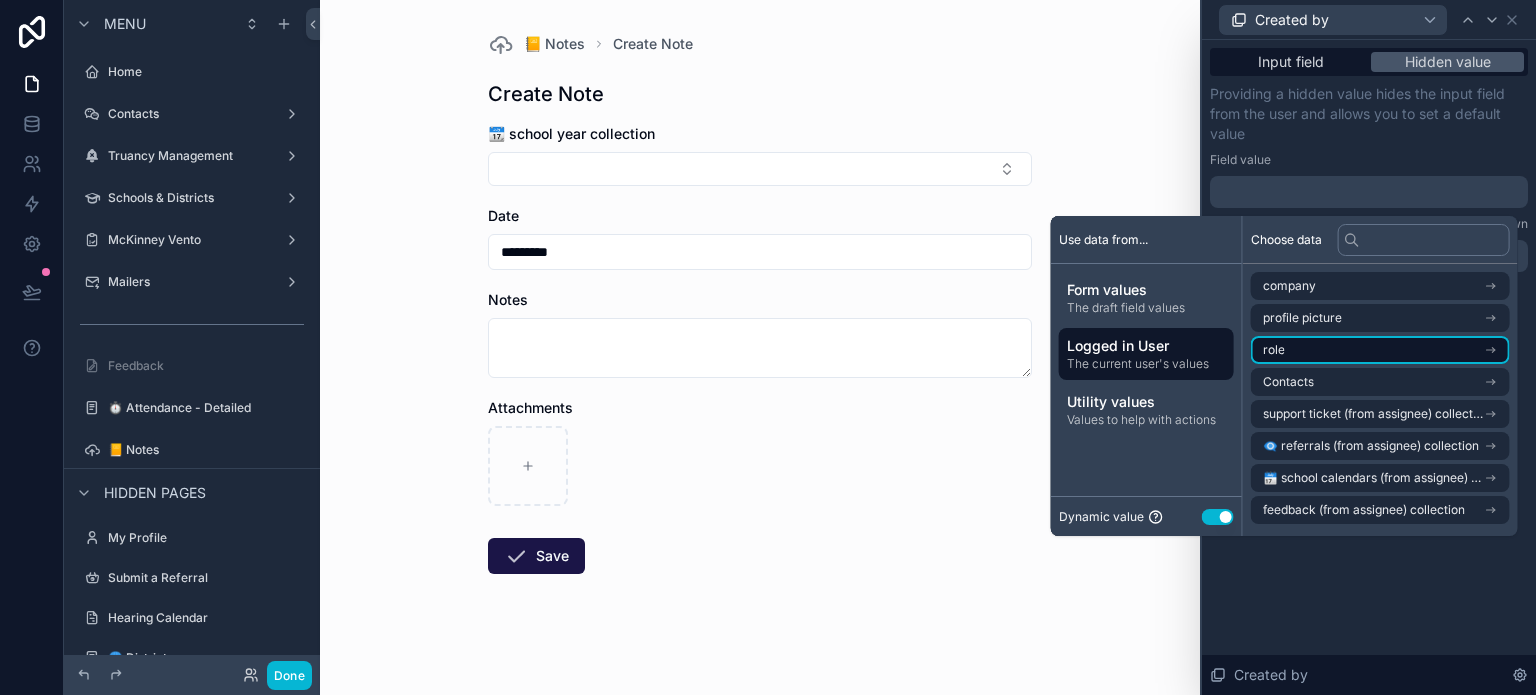scroll, scrollTop: 118, scrollLeft: 0, axis: vertical 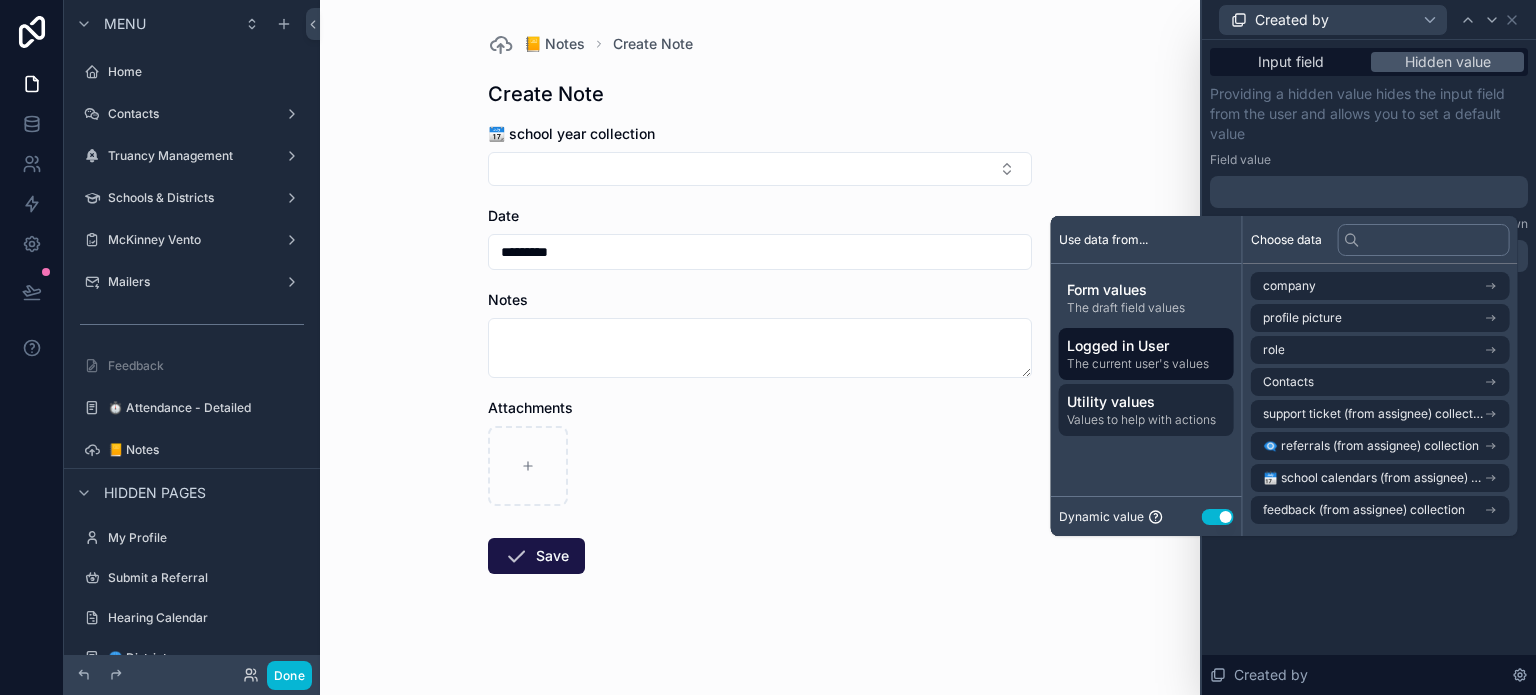 click on "Values to help with actions" at bounding box center [1146, 420] 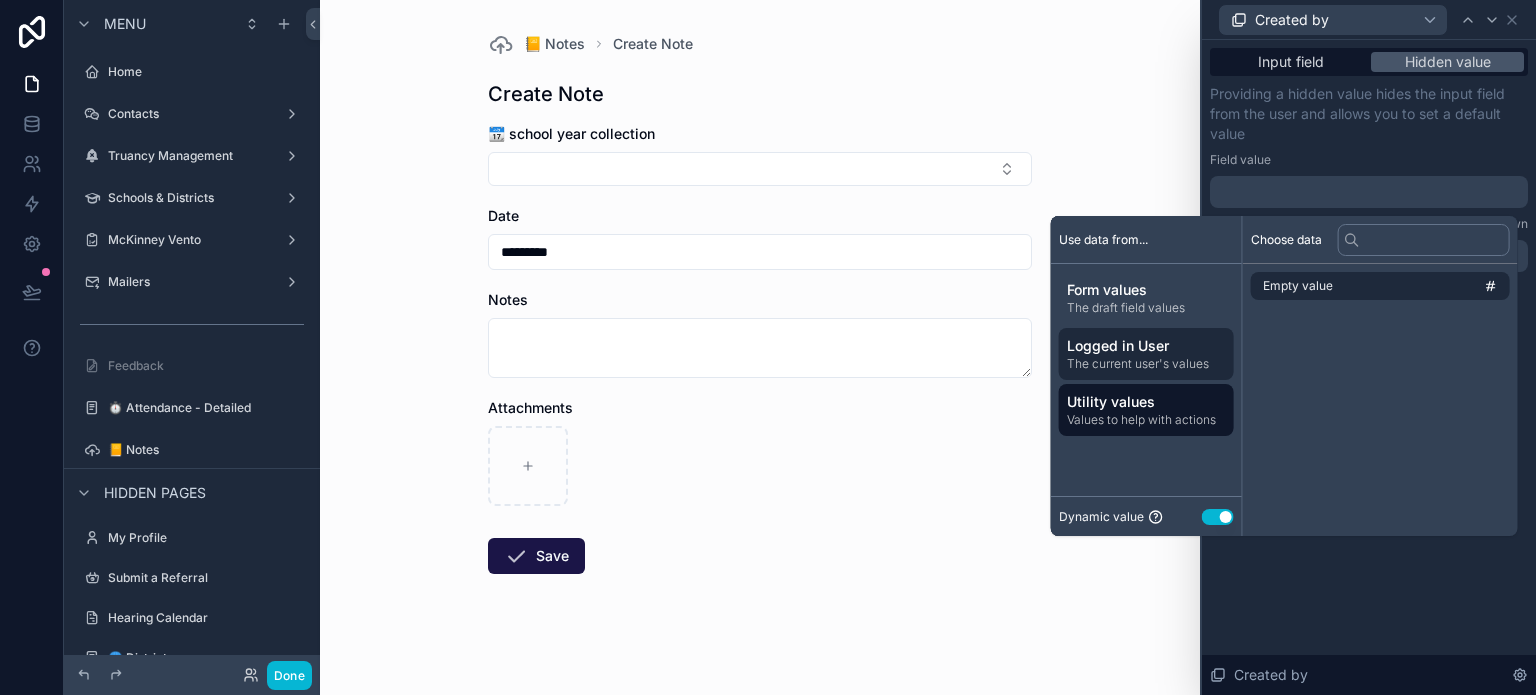 click on "The current user's values" at bounding box center [1146, 364] 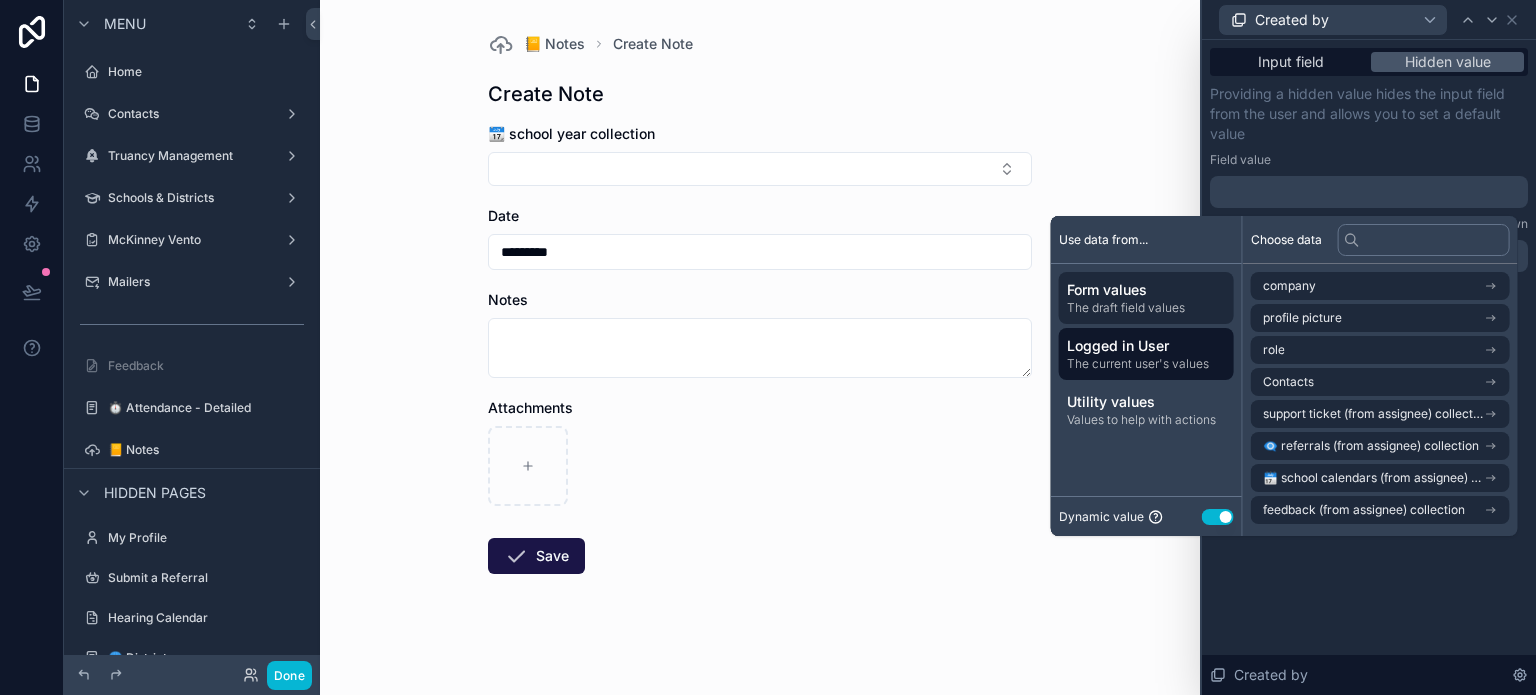 click on "Form values" at bounding box center [1146, 290] 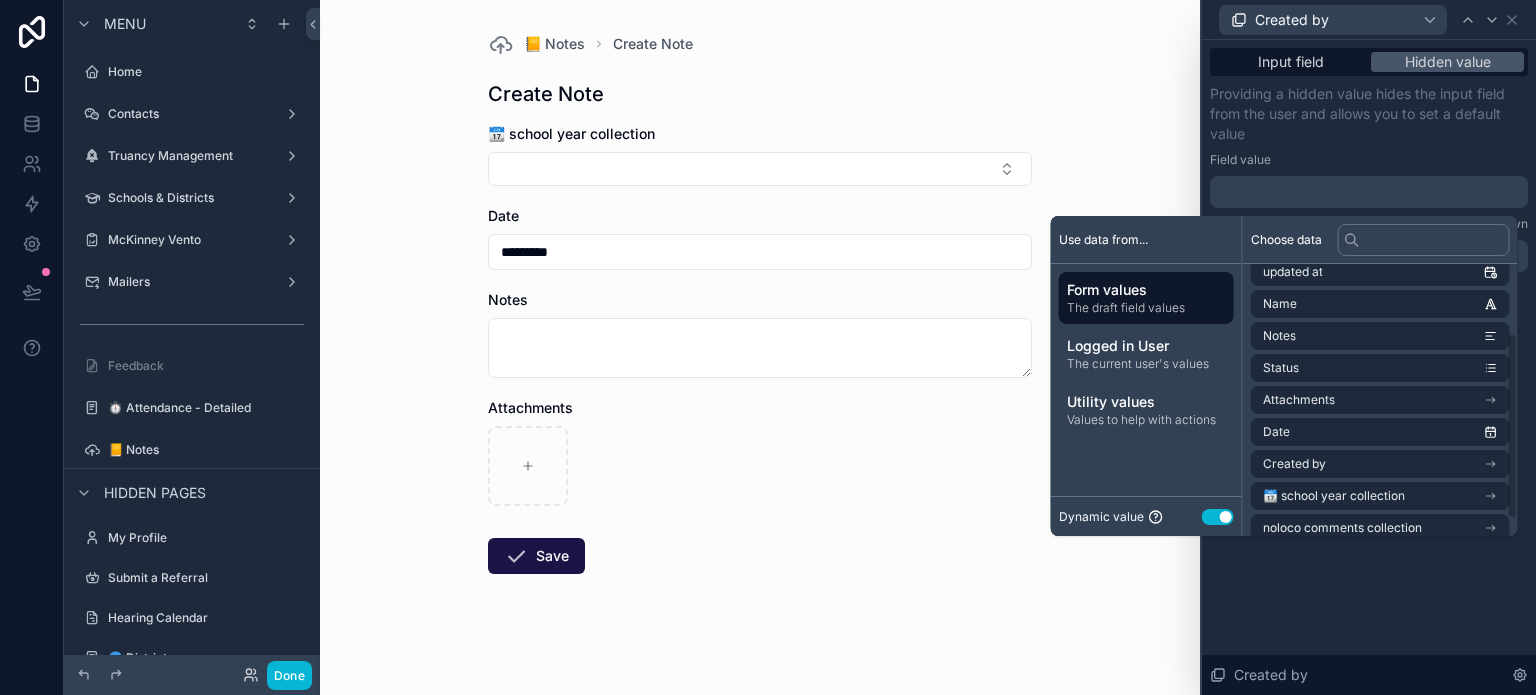 scroll, scrollTop: 124, scrollLeft: 0, axis: vertical 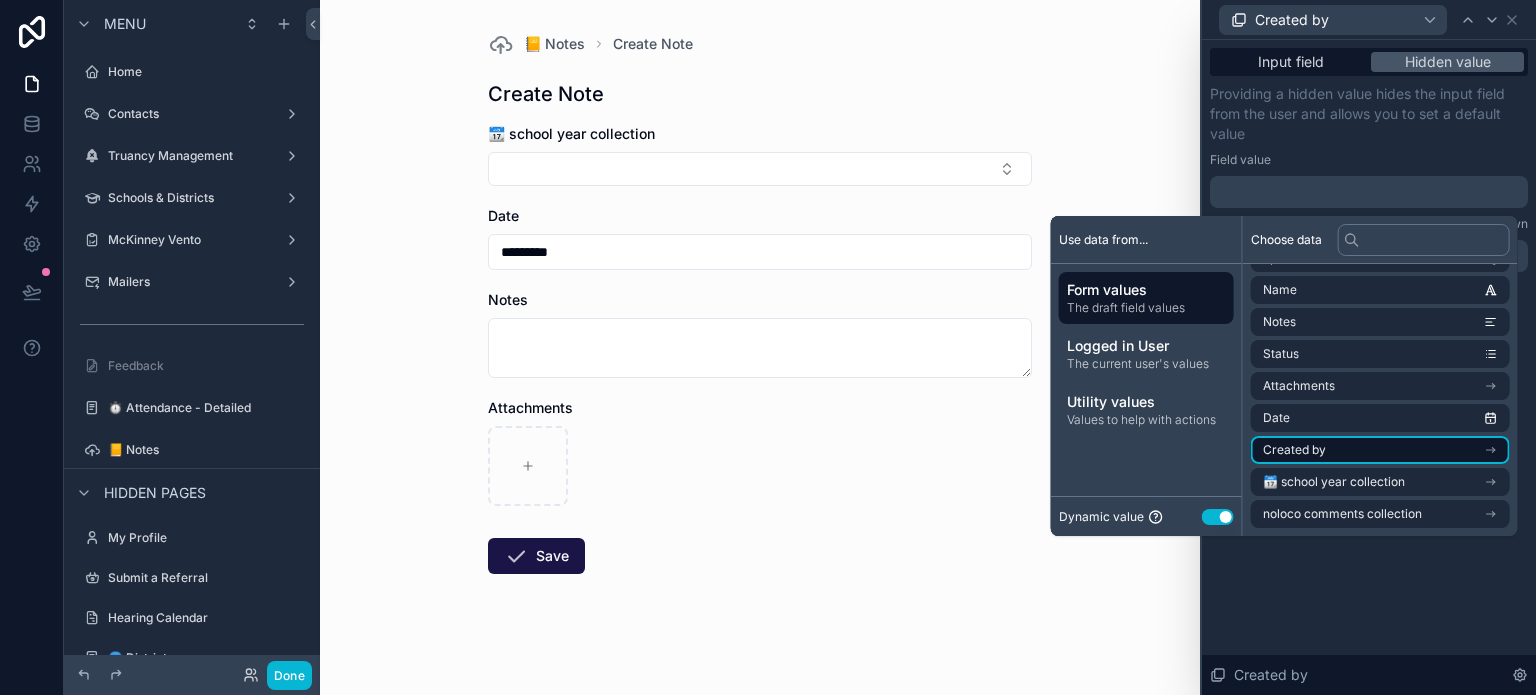 click on "Created by" at bounding box center [1380, 450] 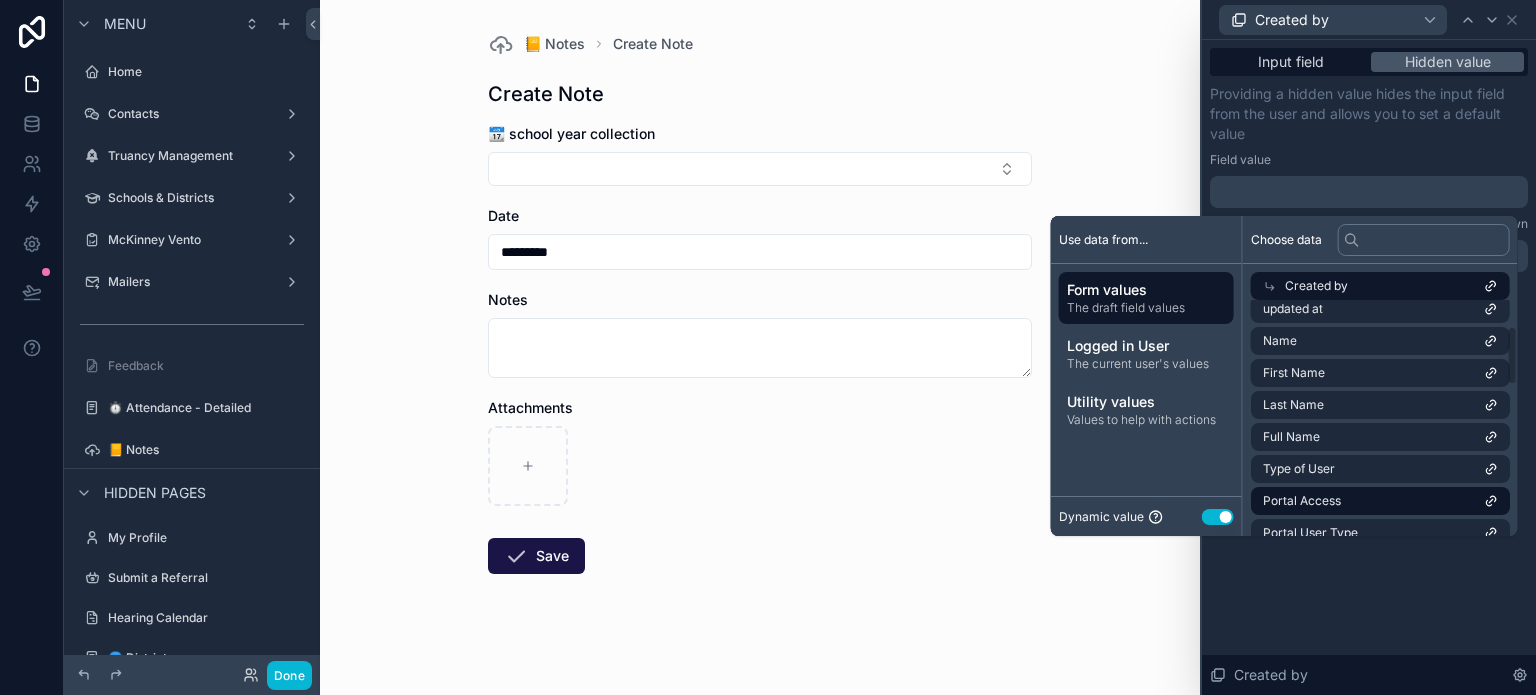 scroll, scrollTop: 104, scrollLeft: 0, axis: vertical 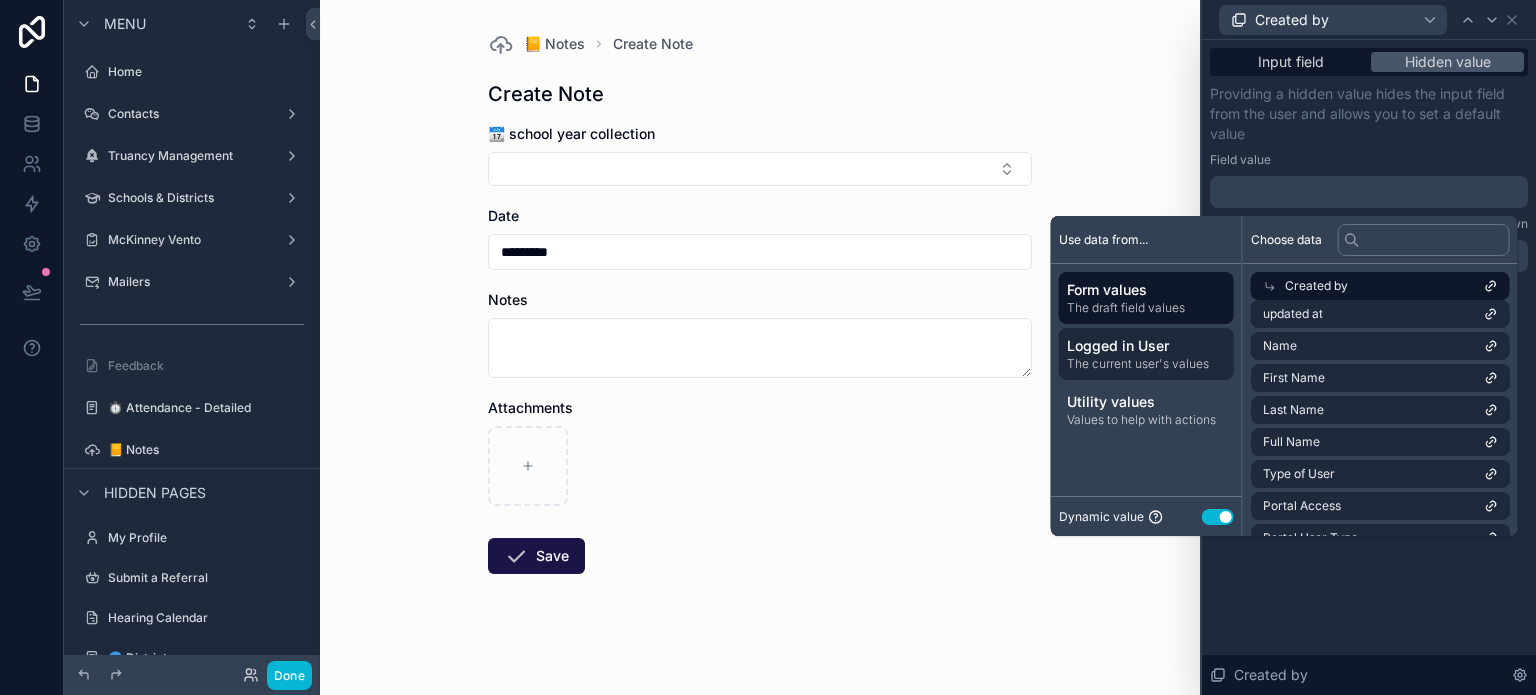 click on "The current user's values" at bounding box center [1146, 364] 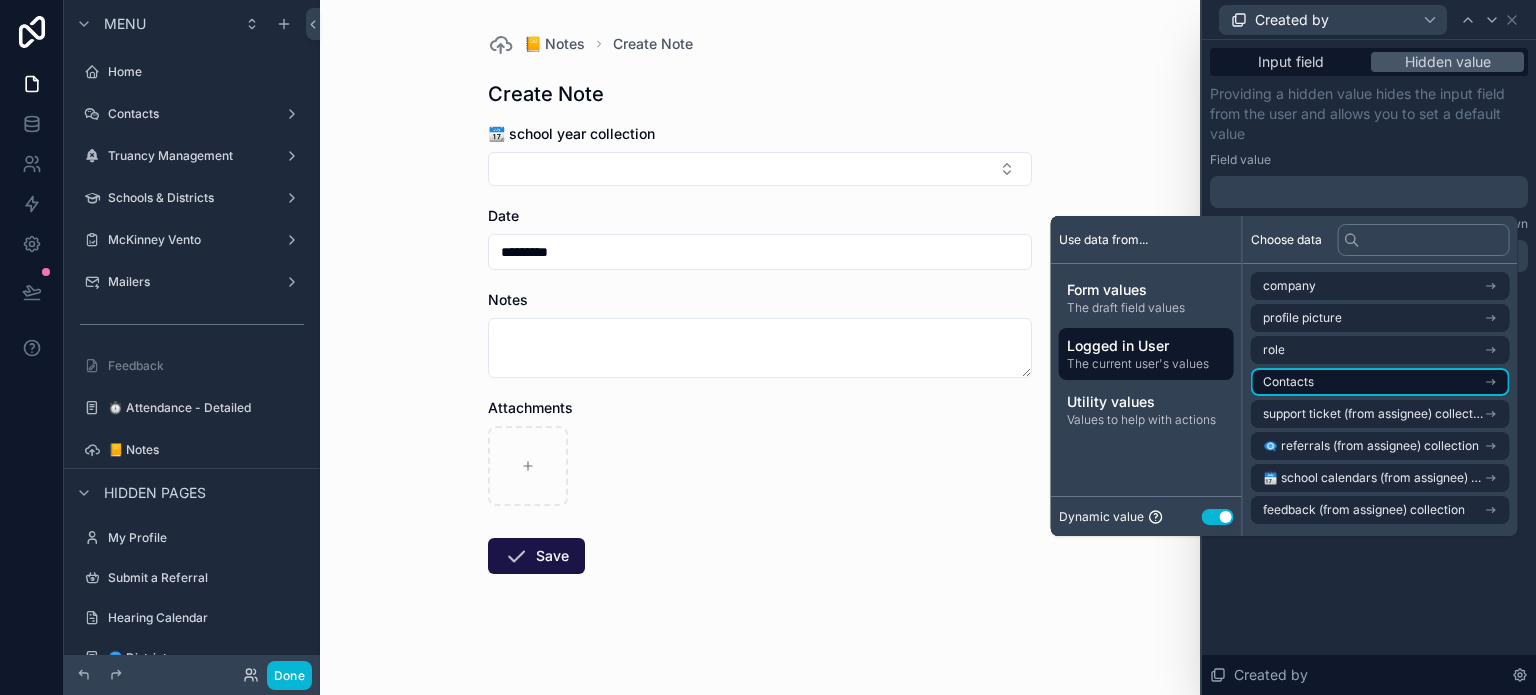 click on "Contacts" at bounding box center (1288, 382) 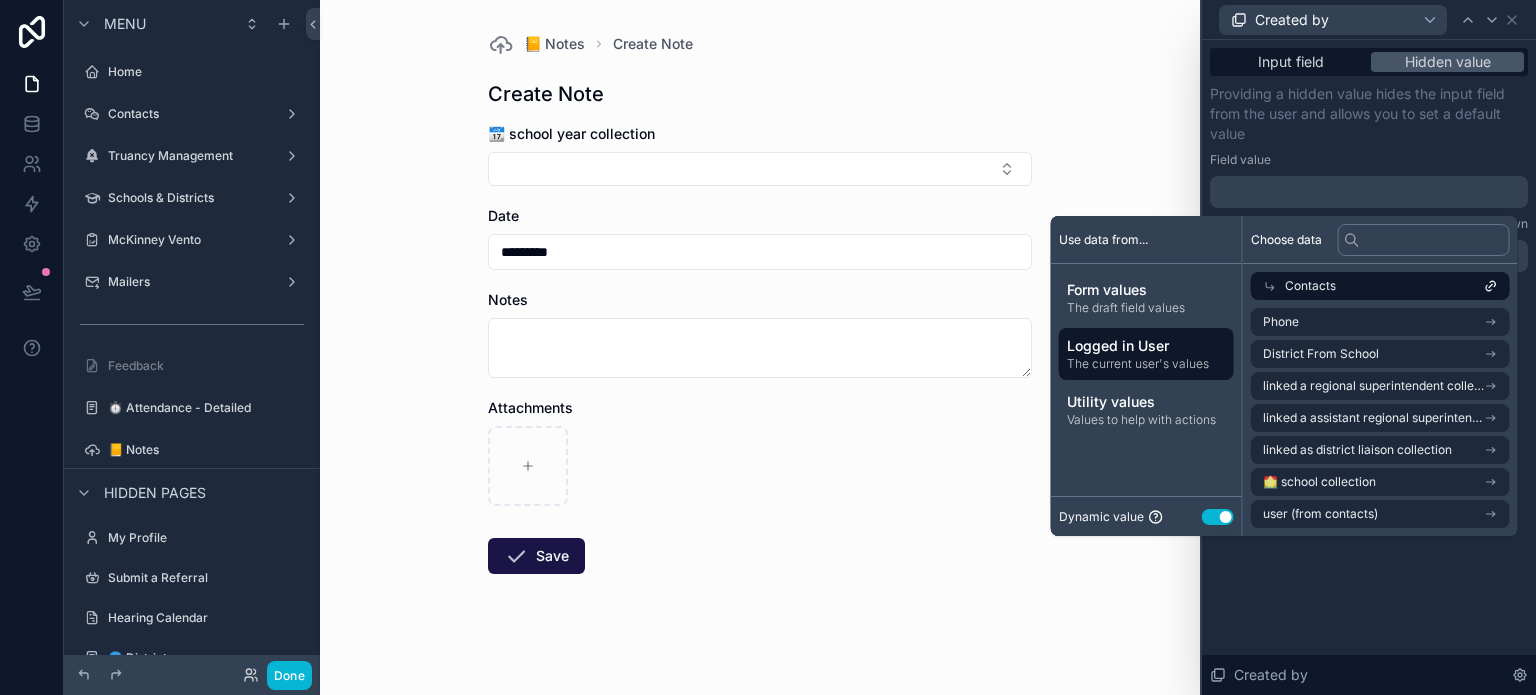click on "📆 school year collection Date ********* Notes Attachments Save" at bounding box center (760, 413) 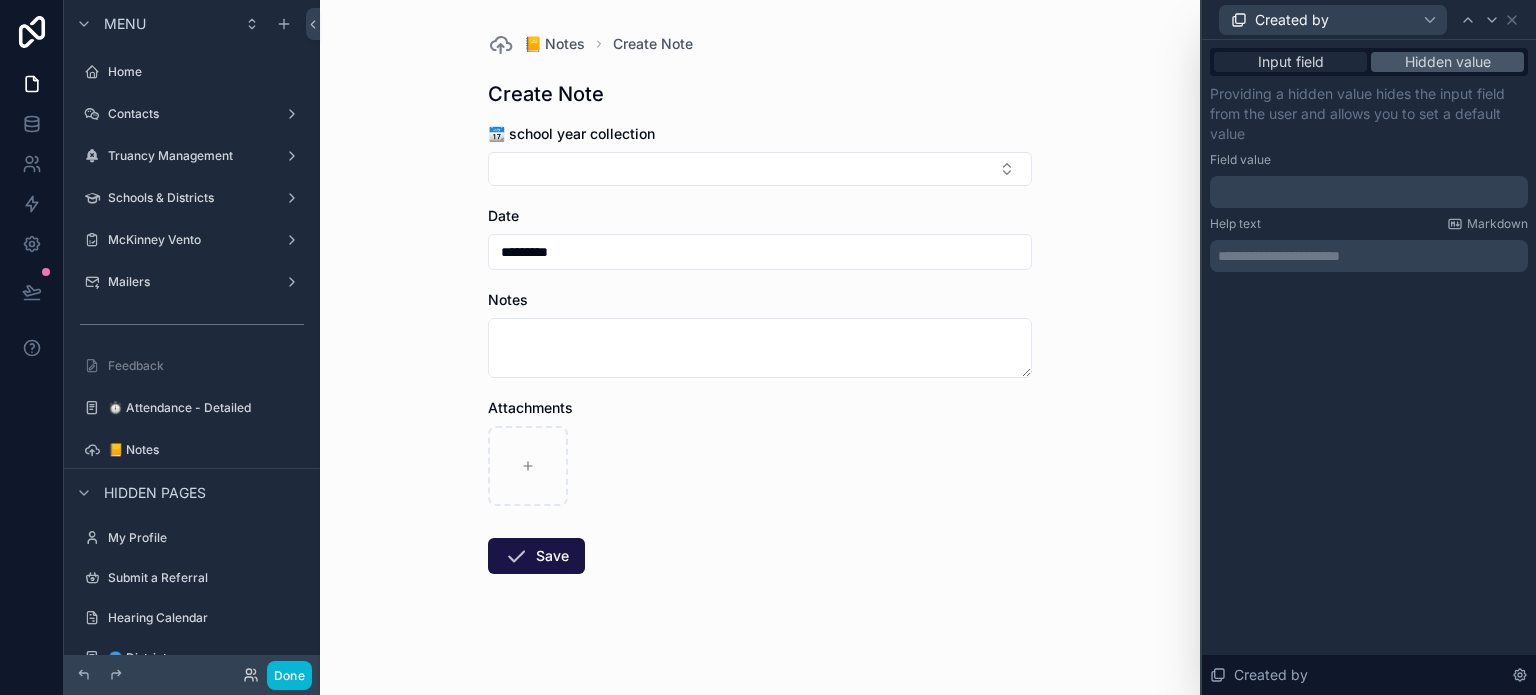 click on "Input field" at bounding box center (1291, 62) 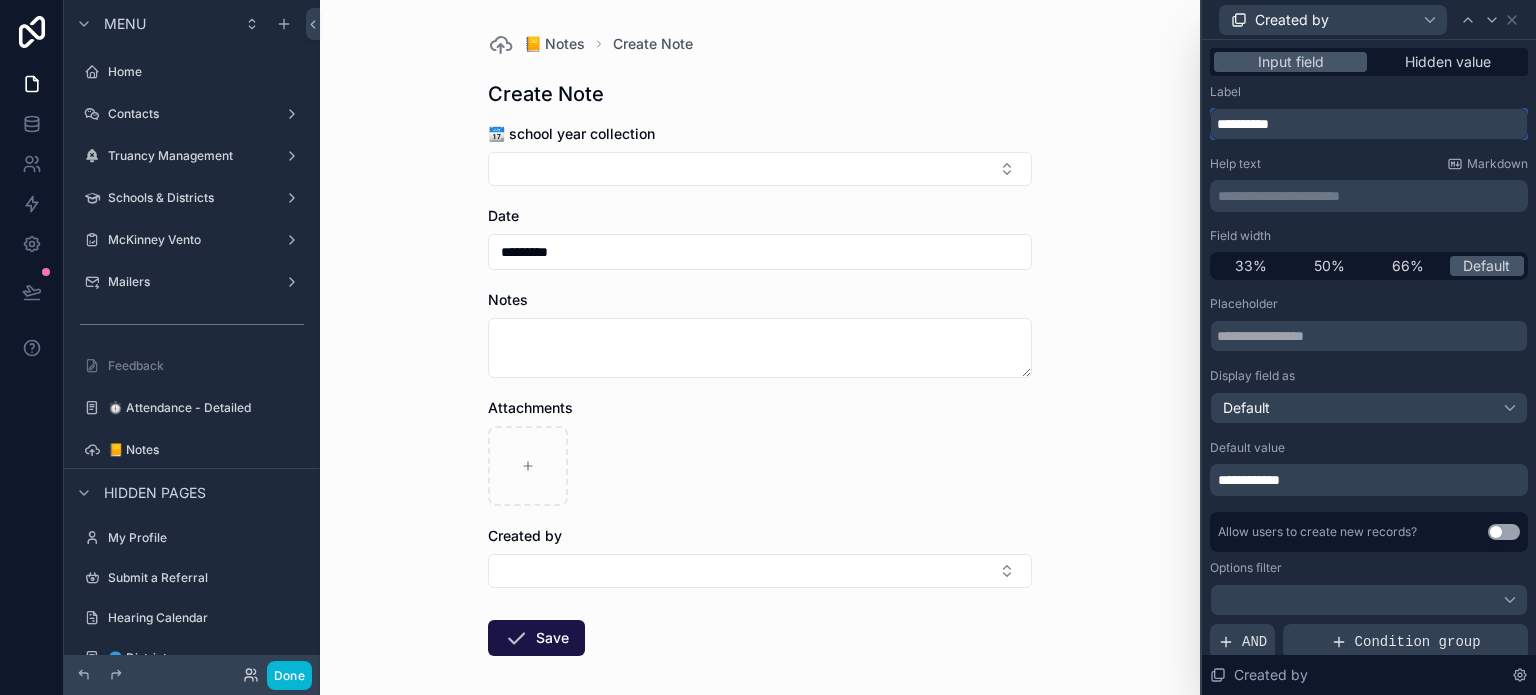 click on "**********" at bounding box center [1369, 124] 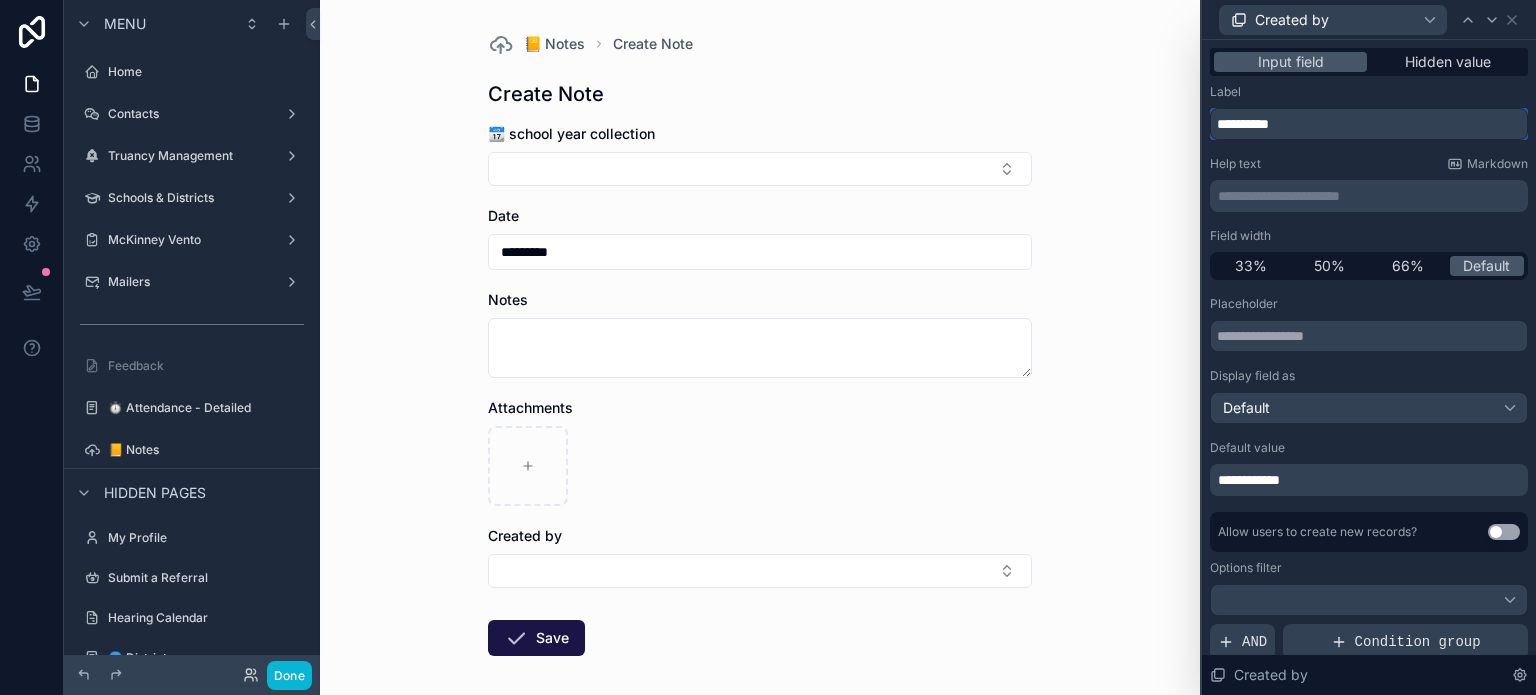 click on "**********" at bounding box center [1369, 124] 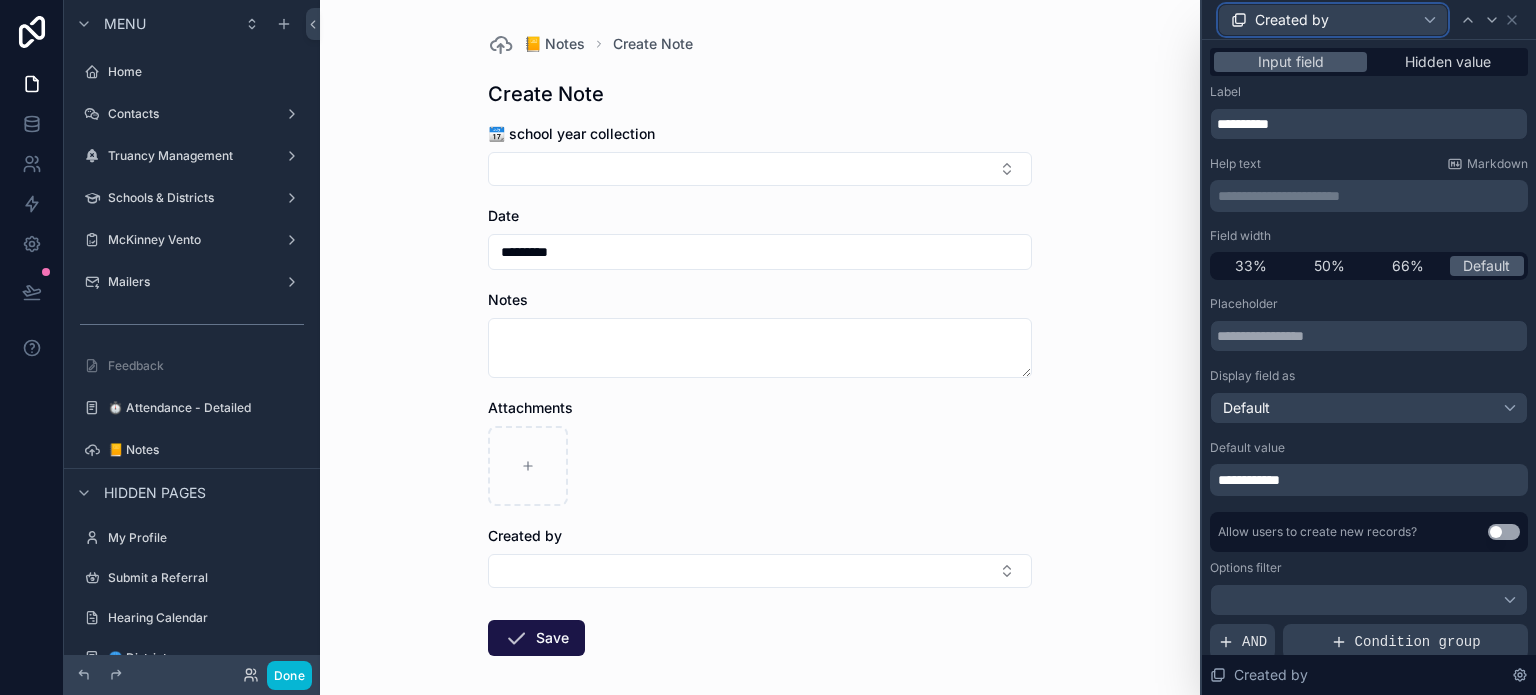click on "Created by" at bounding box center (1292, 20) 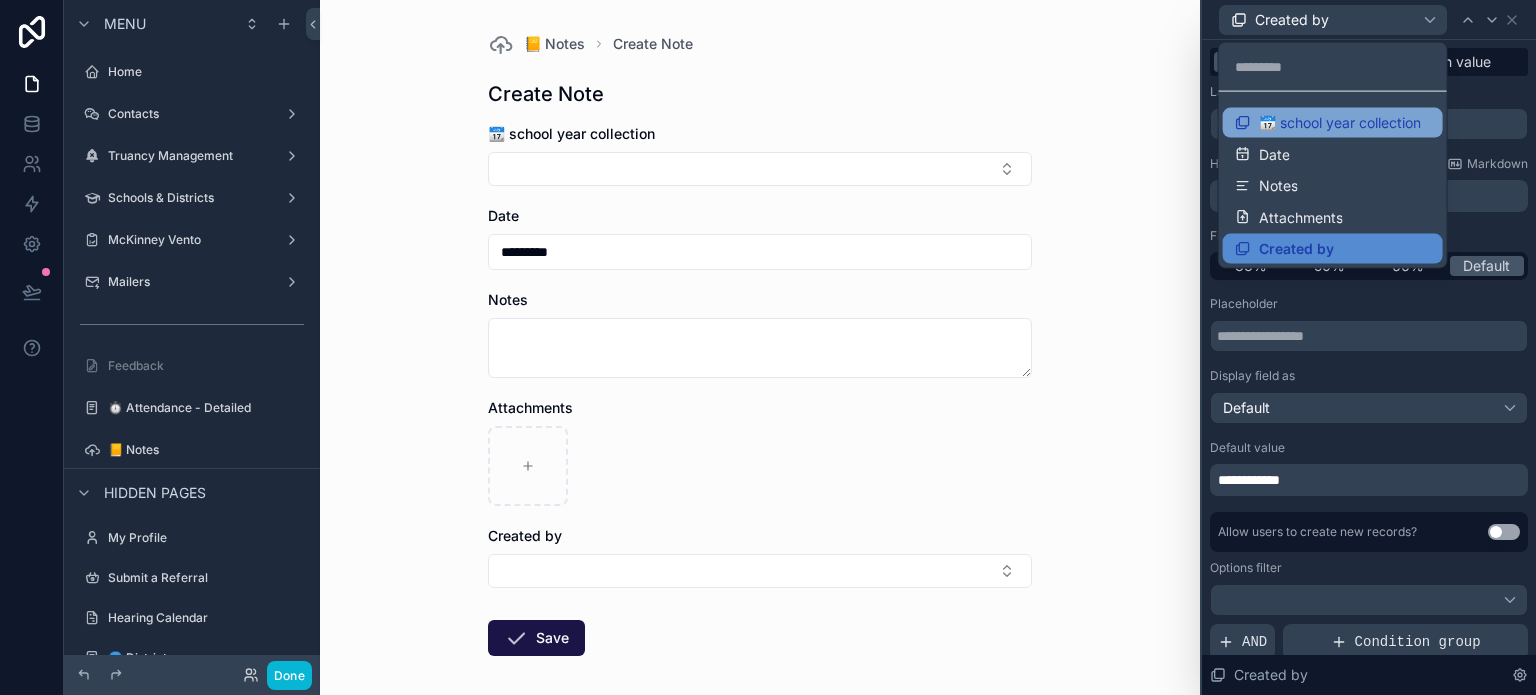 click on "📆 school year collection" at bounding box center [1340, 123] 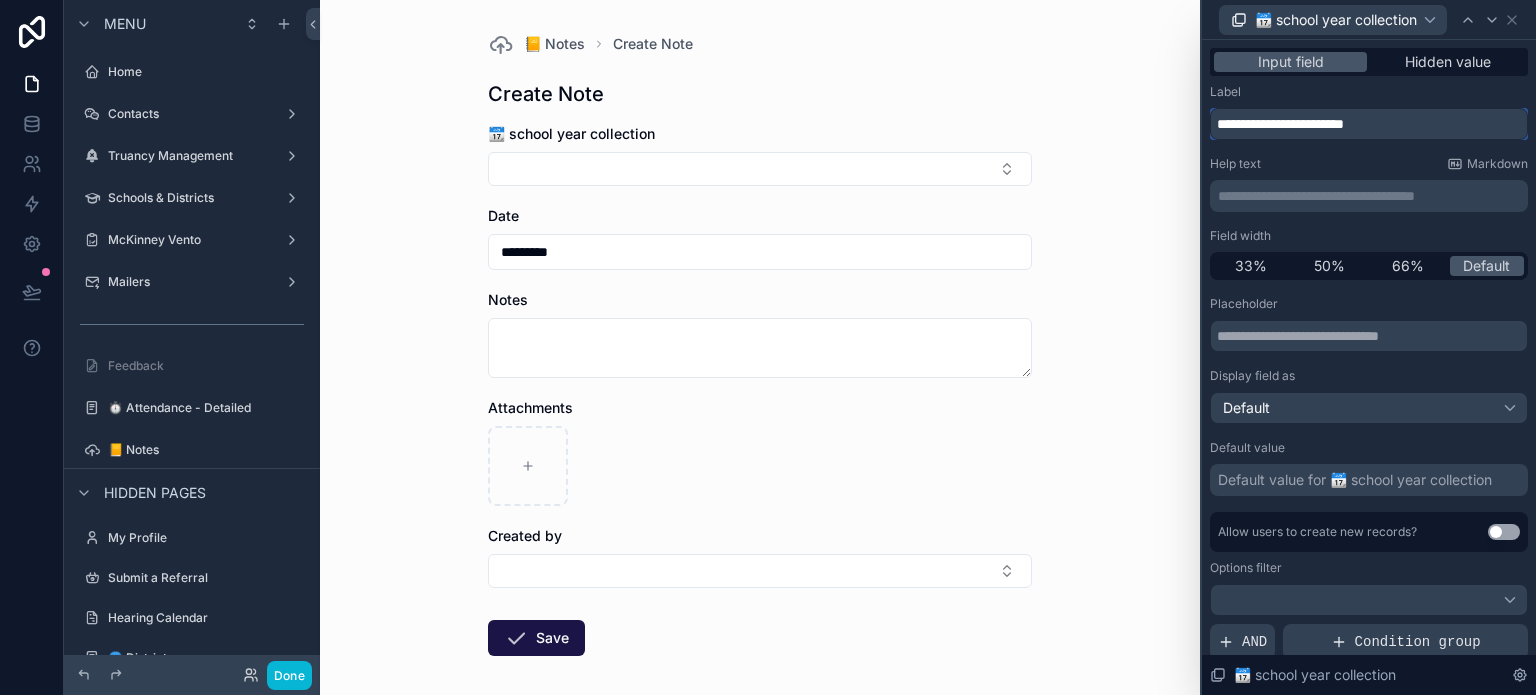 click on "**********" at bounding box center [1369, 124] 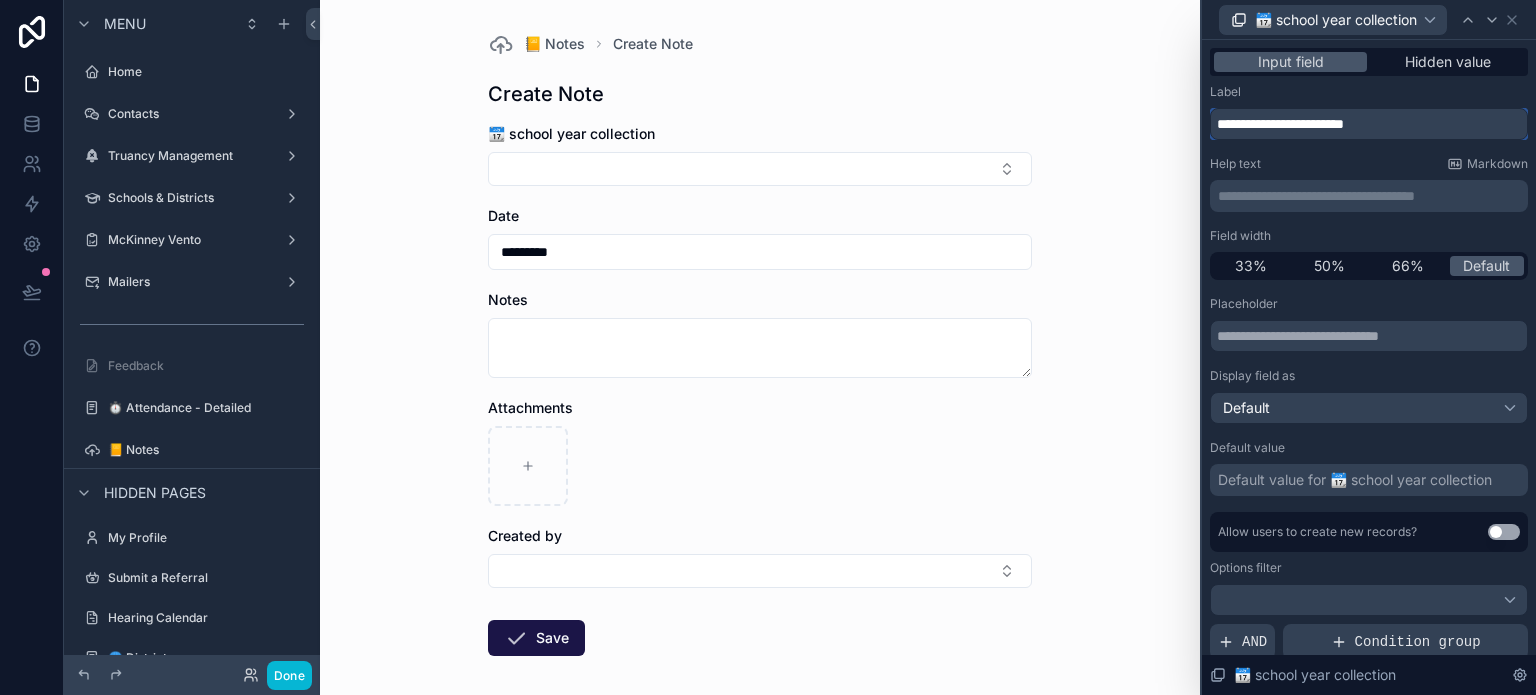 click on "**********" at bounding box center (1369, 124) 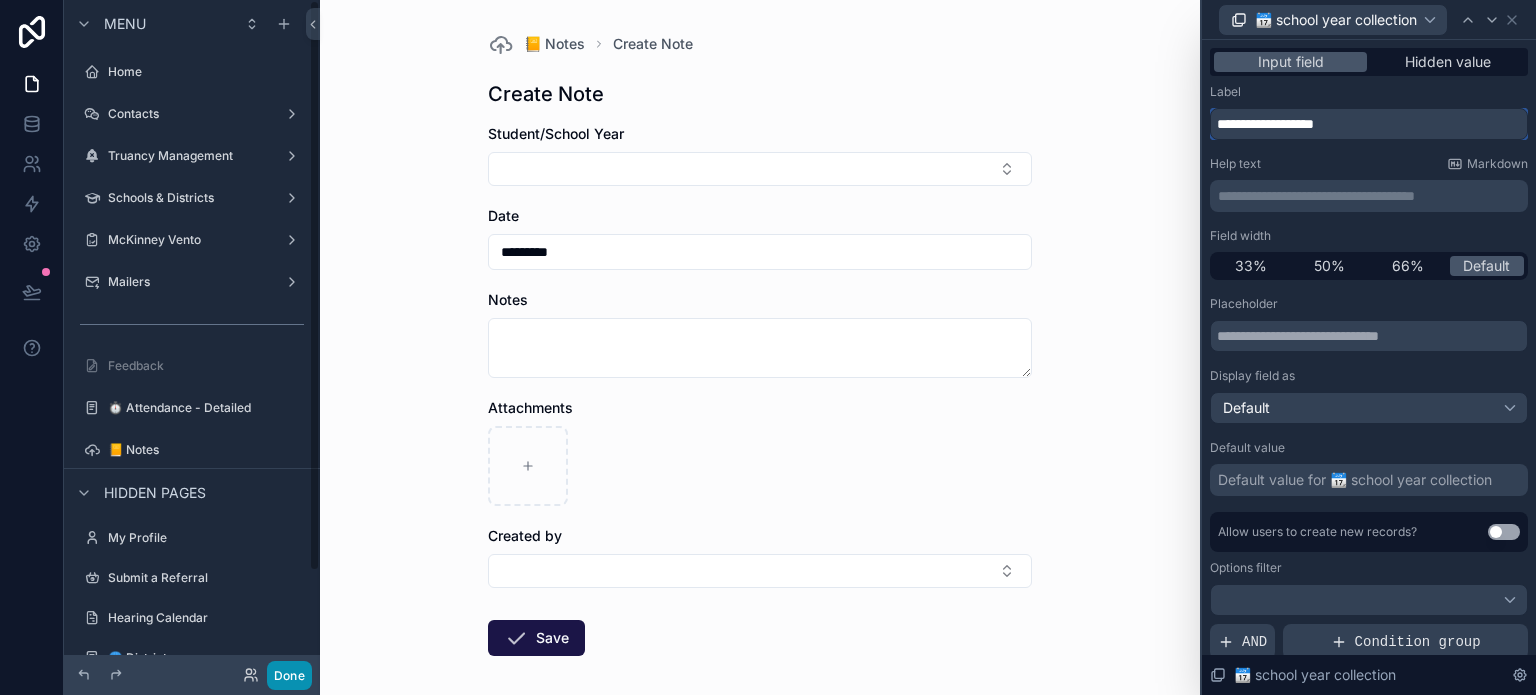 type on "**********" 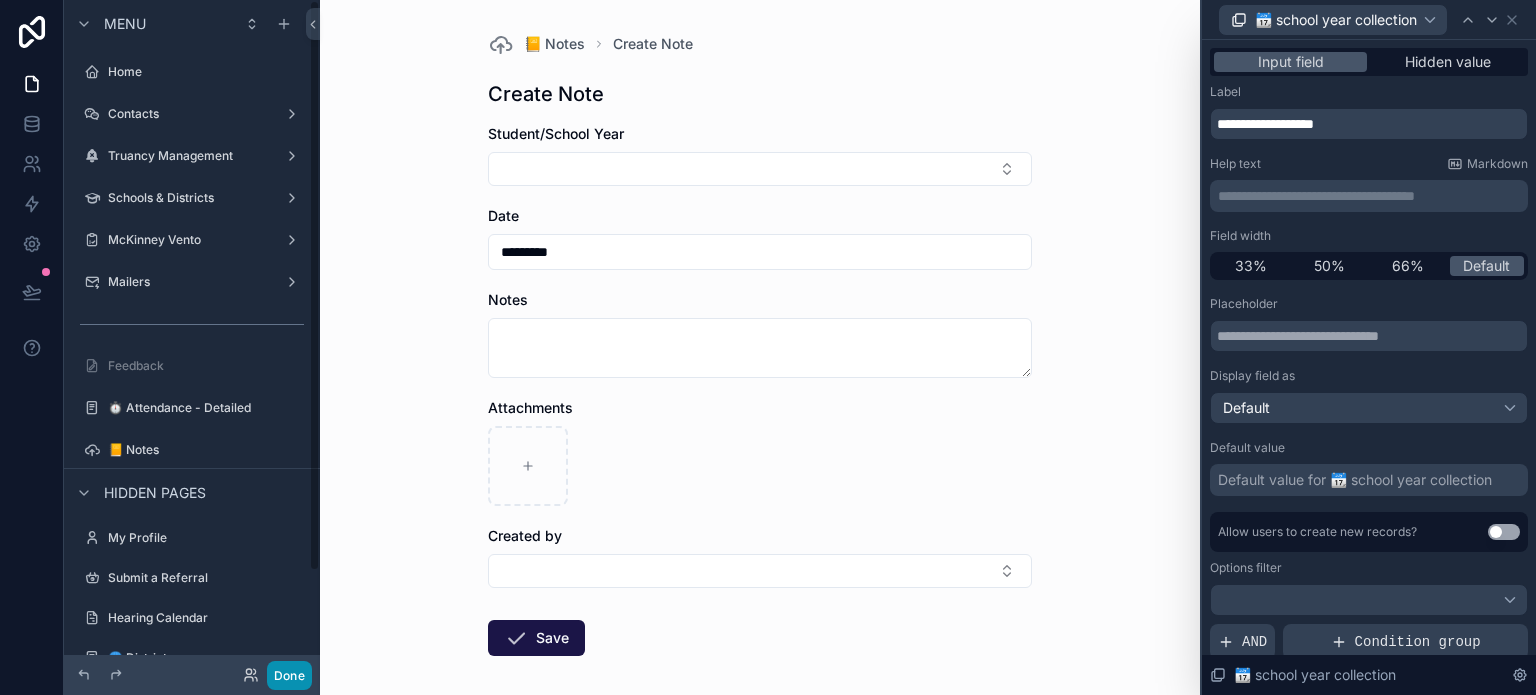 click on "Done" at bounding box center [289, 675] 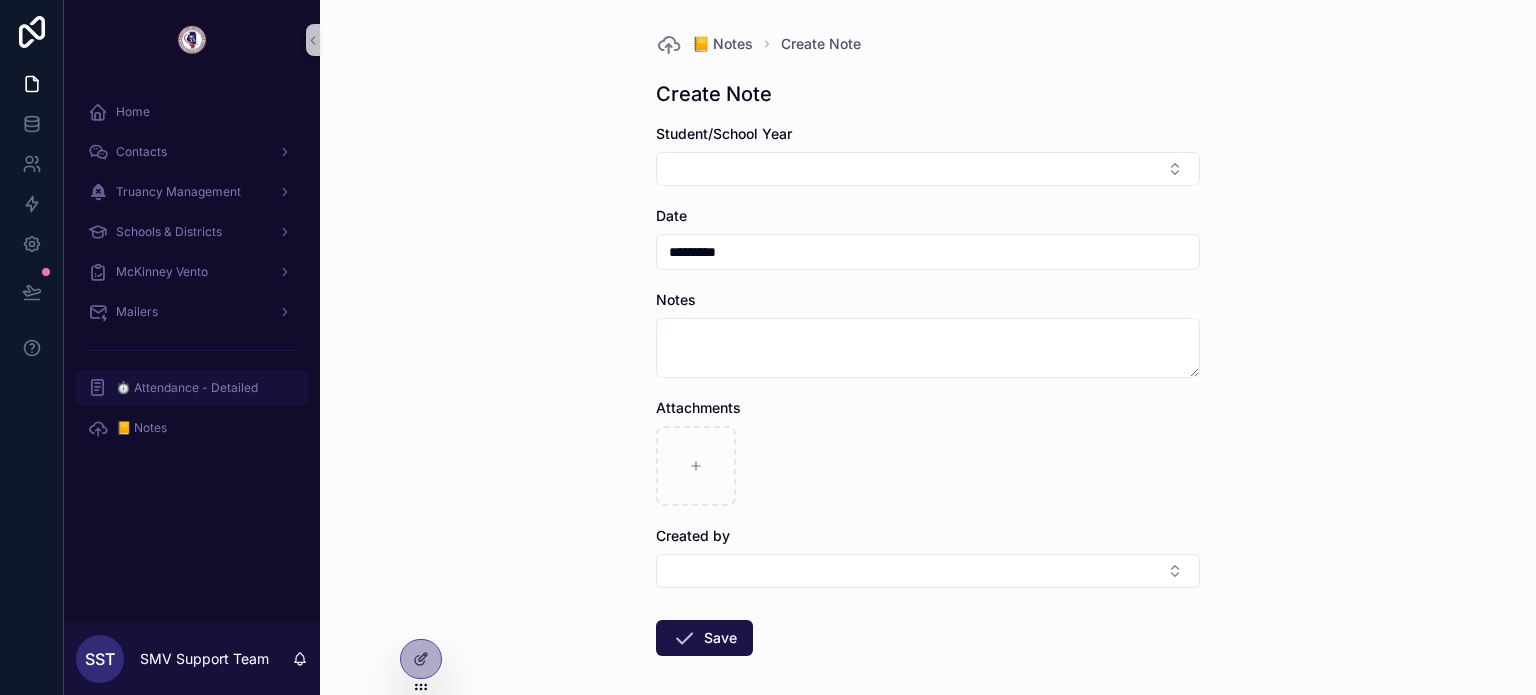 click on "⏱️ Attendance - Detailed" at bounding box center (192, 388) 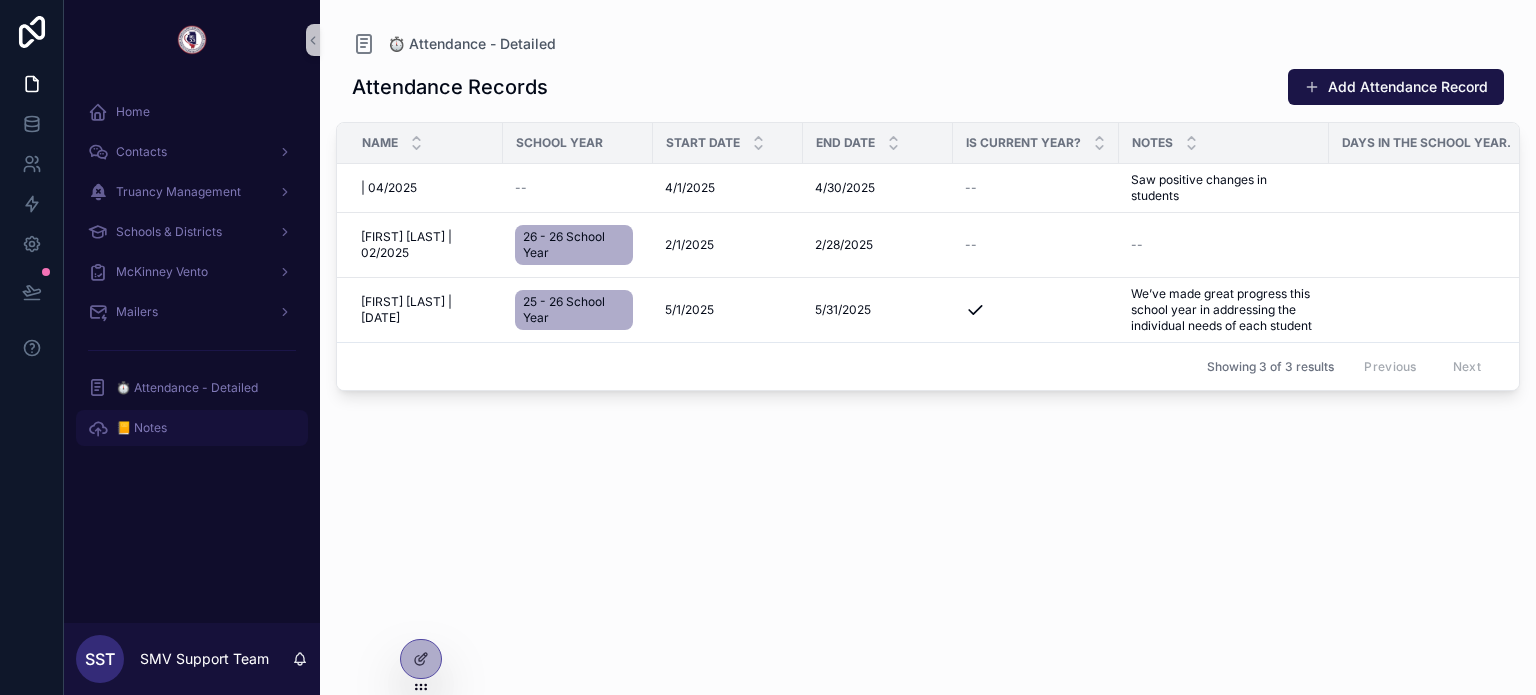 click on "📒 Notes" at bounding box center (192, 428) 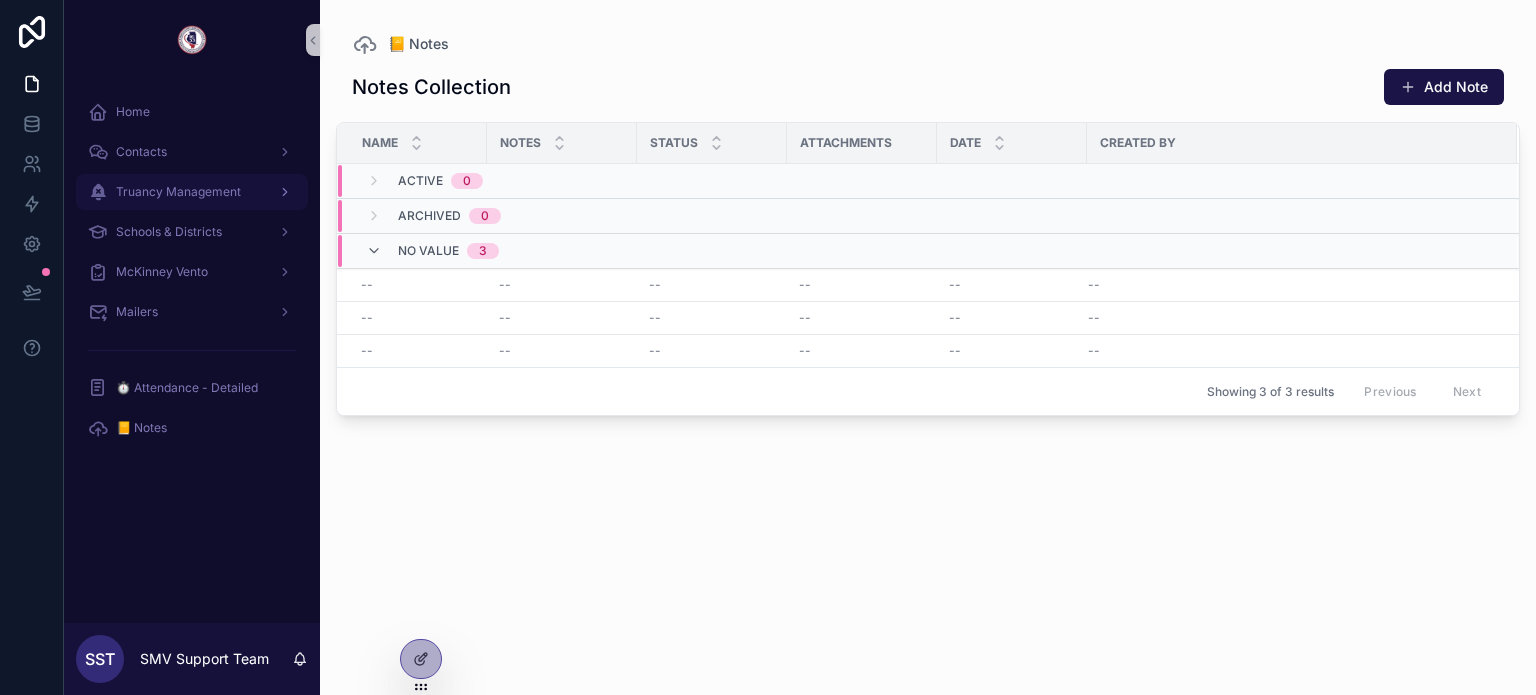 click on "Truancy Management" at bounding box center (192, 192) 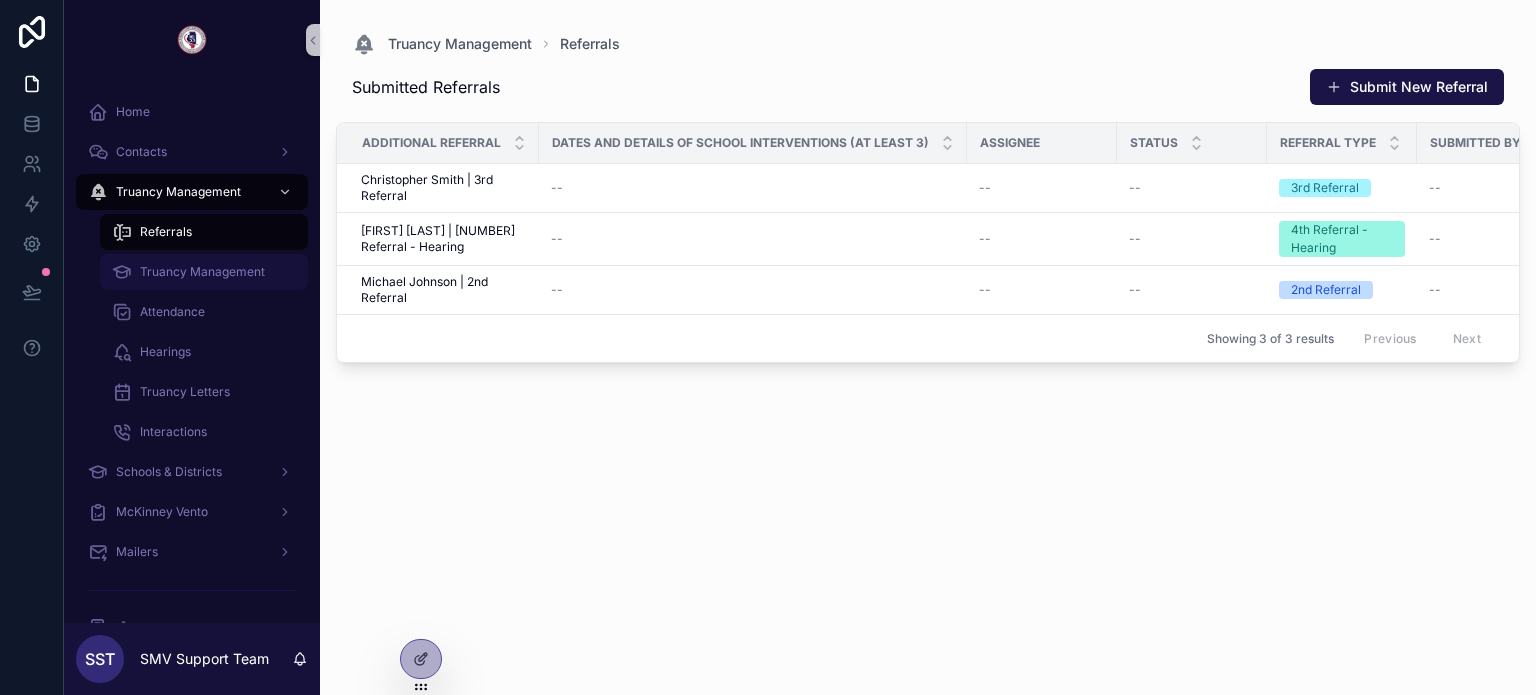 click on "Truancy Management" at bounding box center [202, 272] 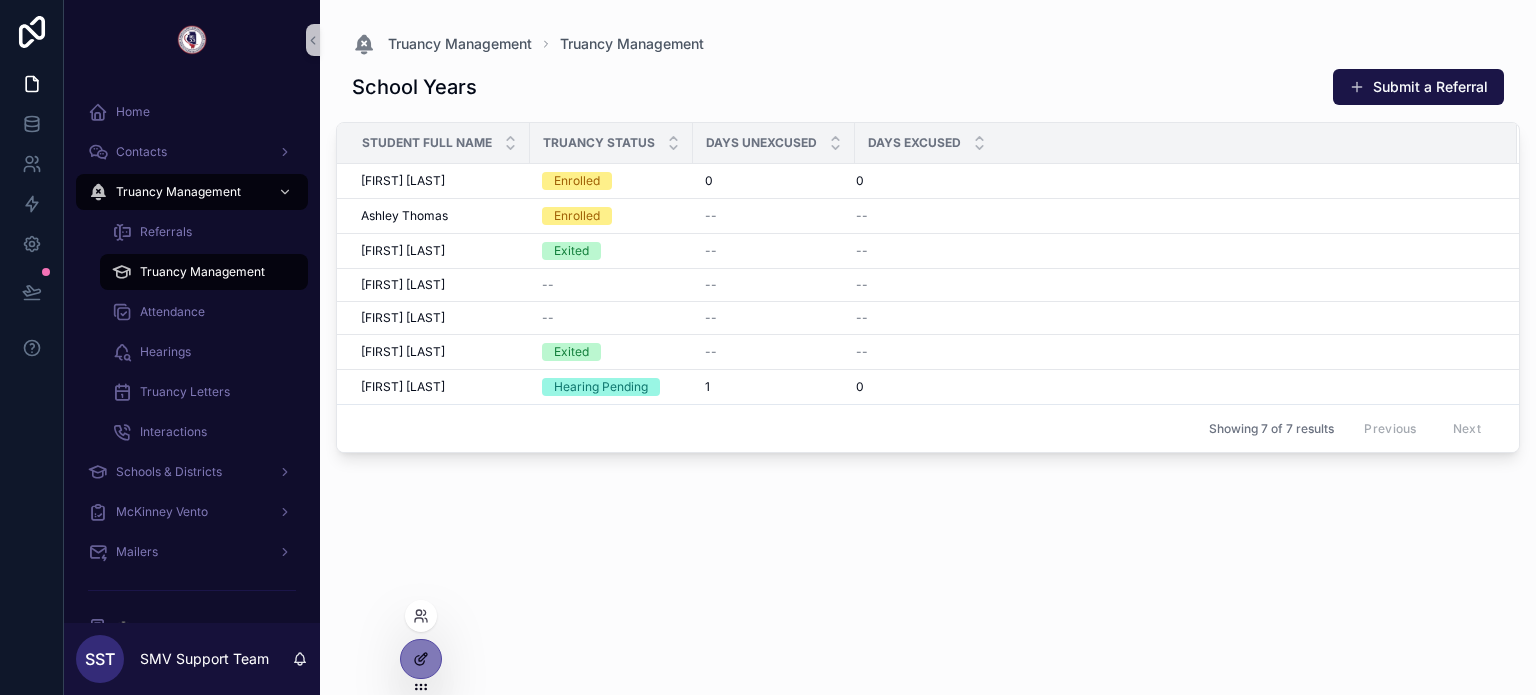 click 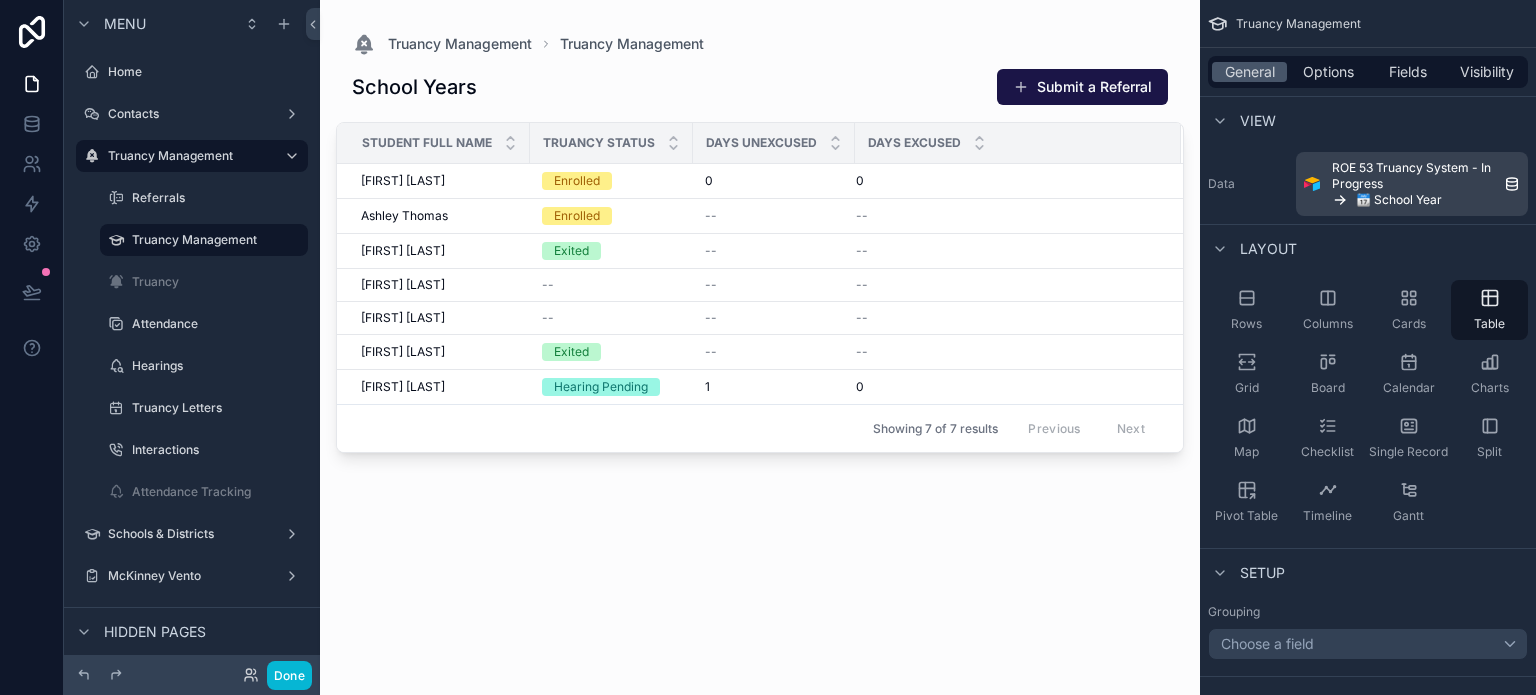 click at bounding box center [760, 335] 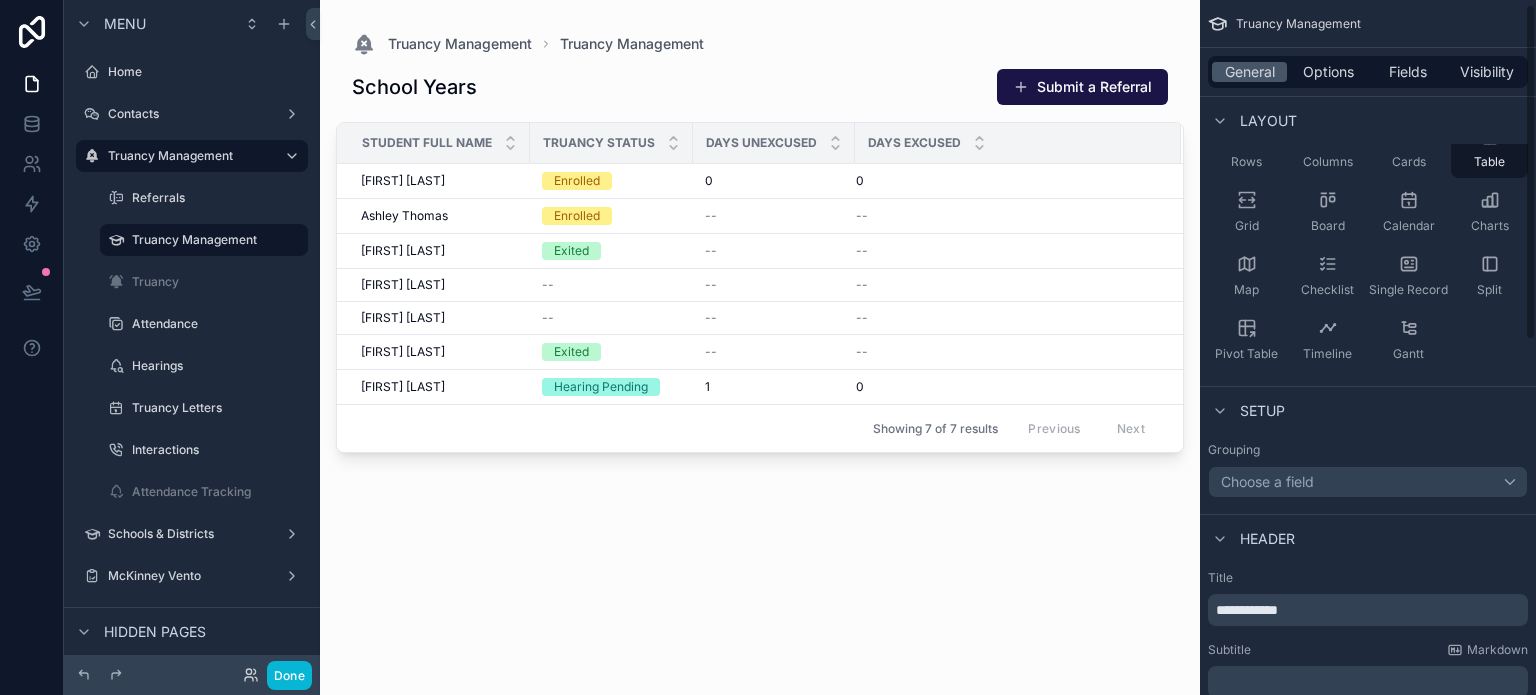 scroll, scrollTop: 200, scrollLeft: 0, axis: vertical 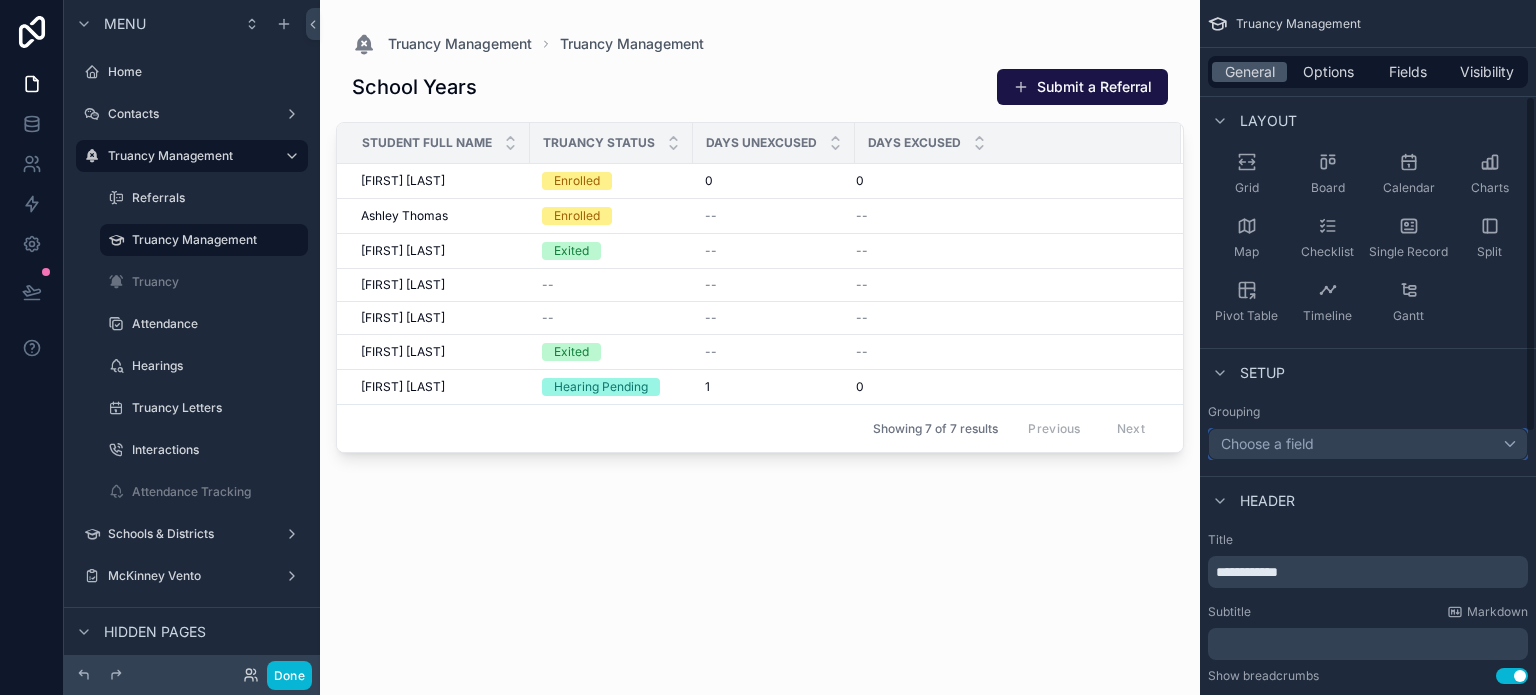 click on "Choose a field" at bounding box center [1368, 444] 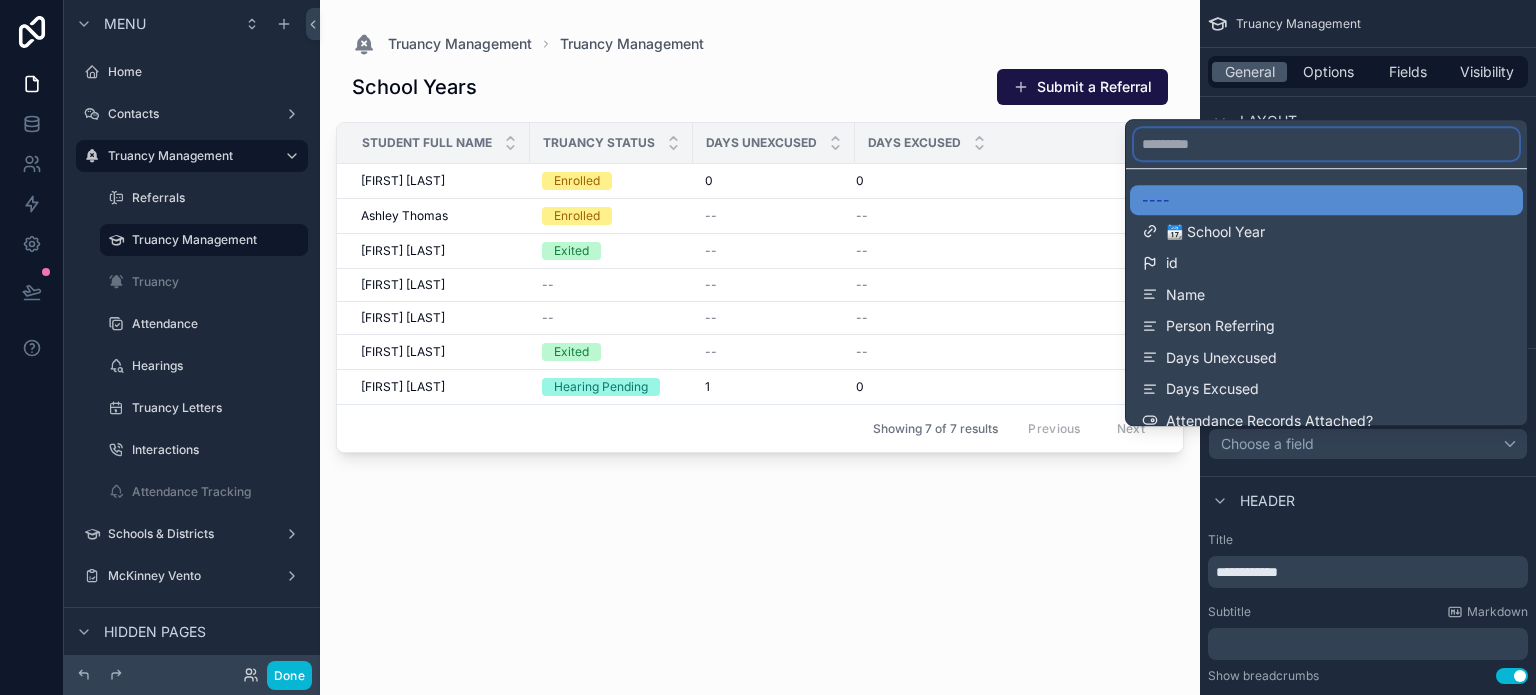 click at bounding box center [1326, 144] 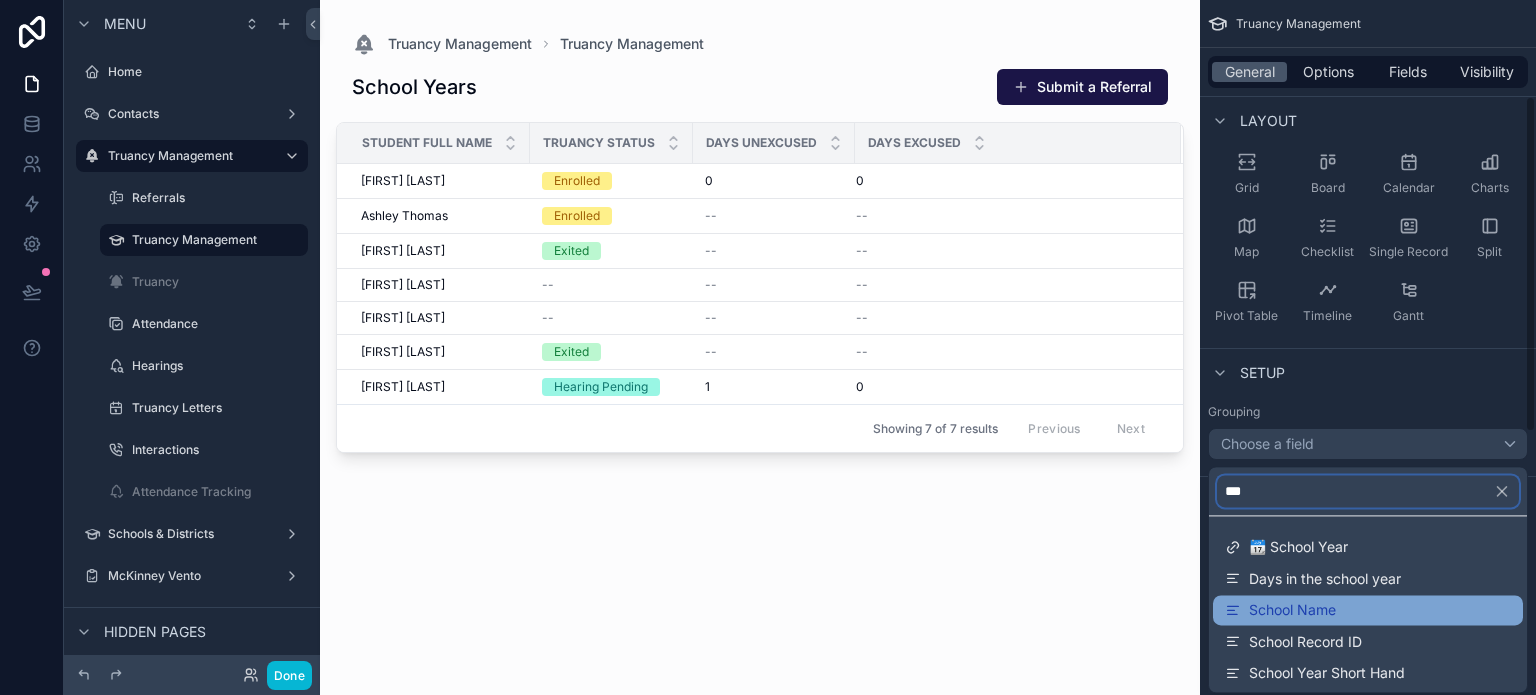 type on "***" 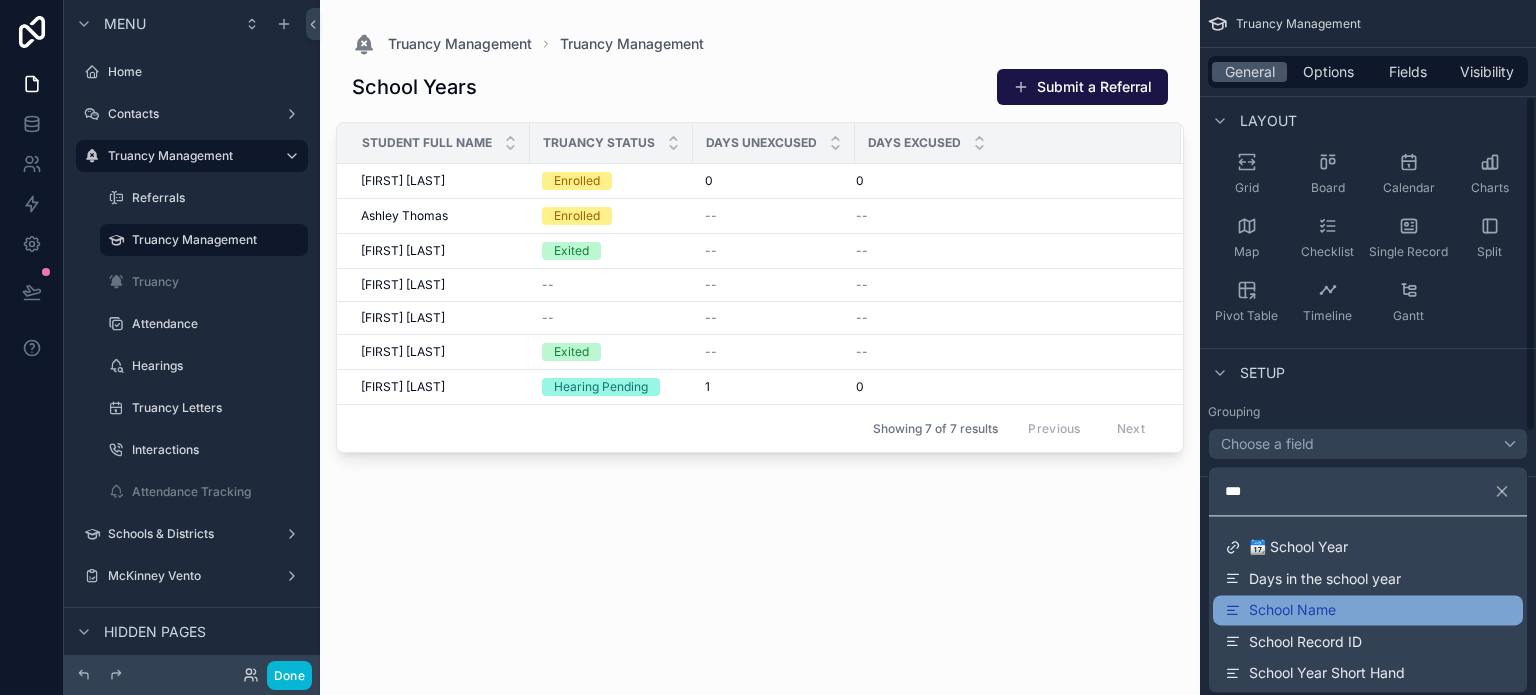 click on "School Name" at bounding box center [1292, 610] 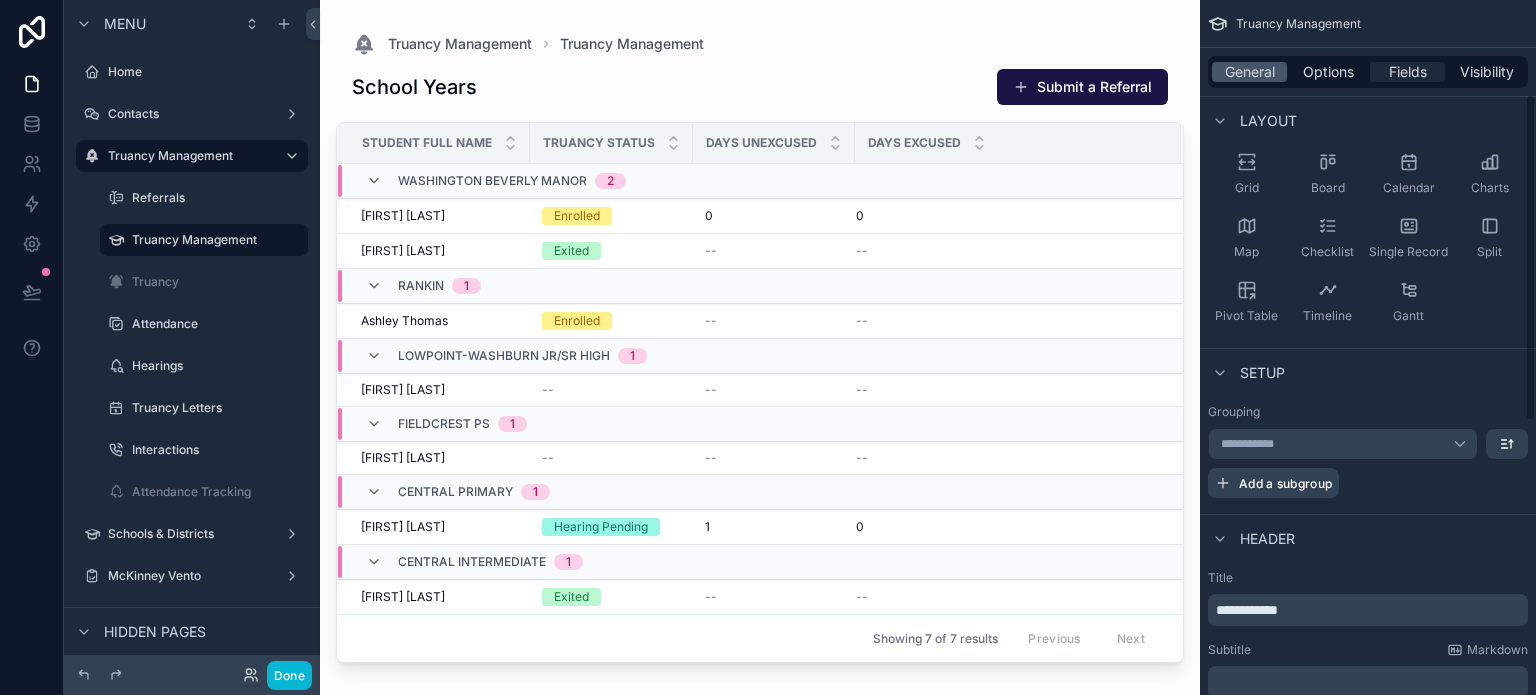 click on "Fields" at bounding box center [1408, 72] 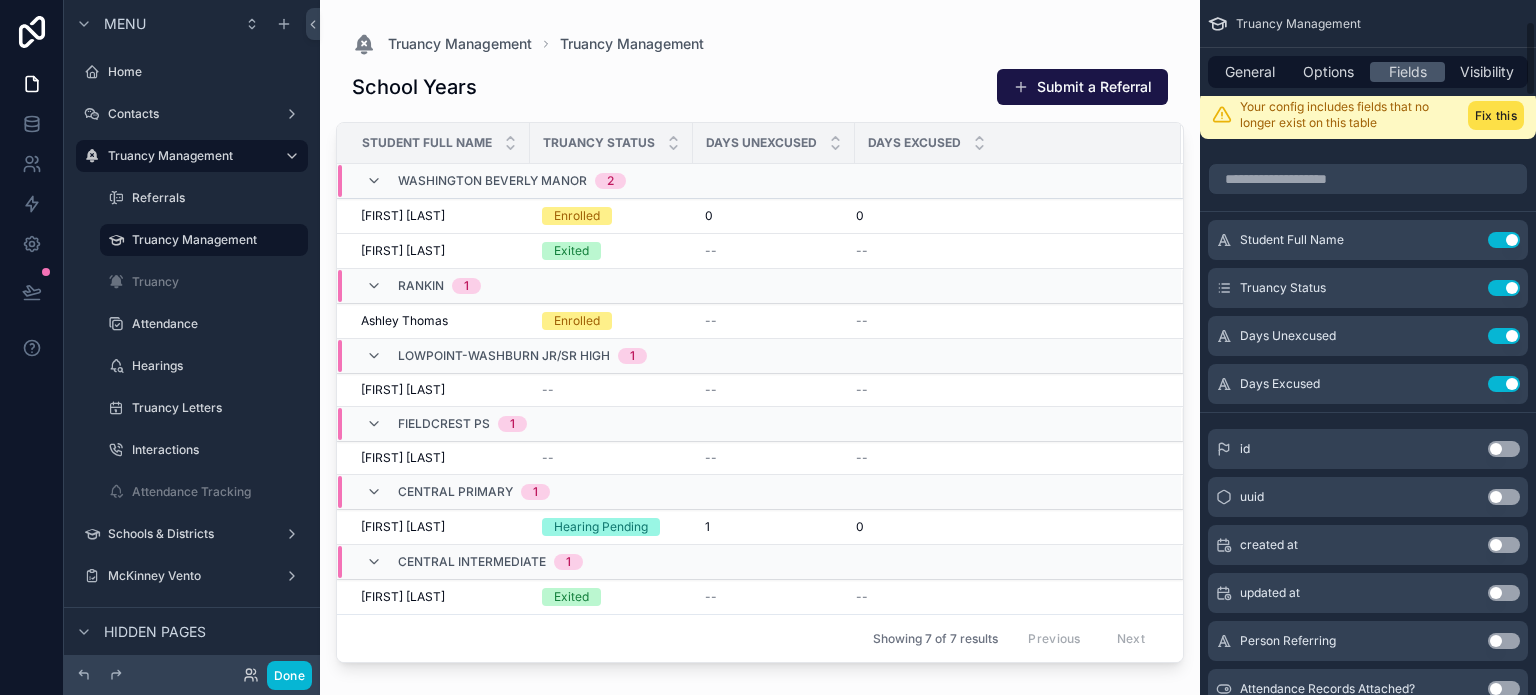 scroll, scrollTop: 0, scrollLeft: 0, axis: both 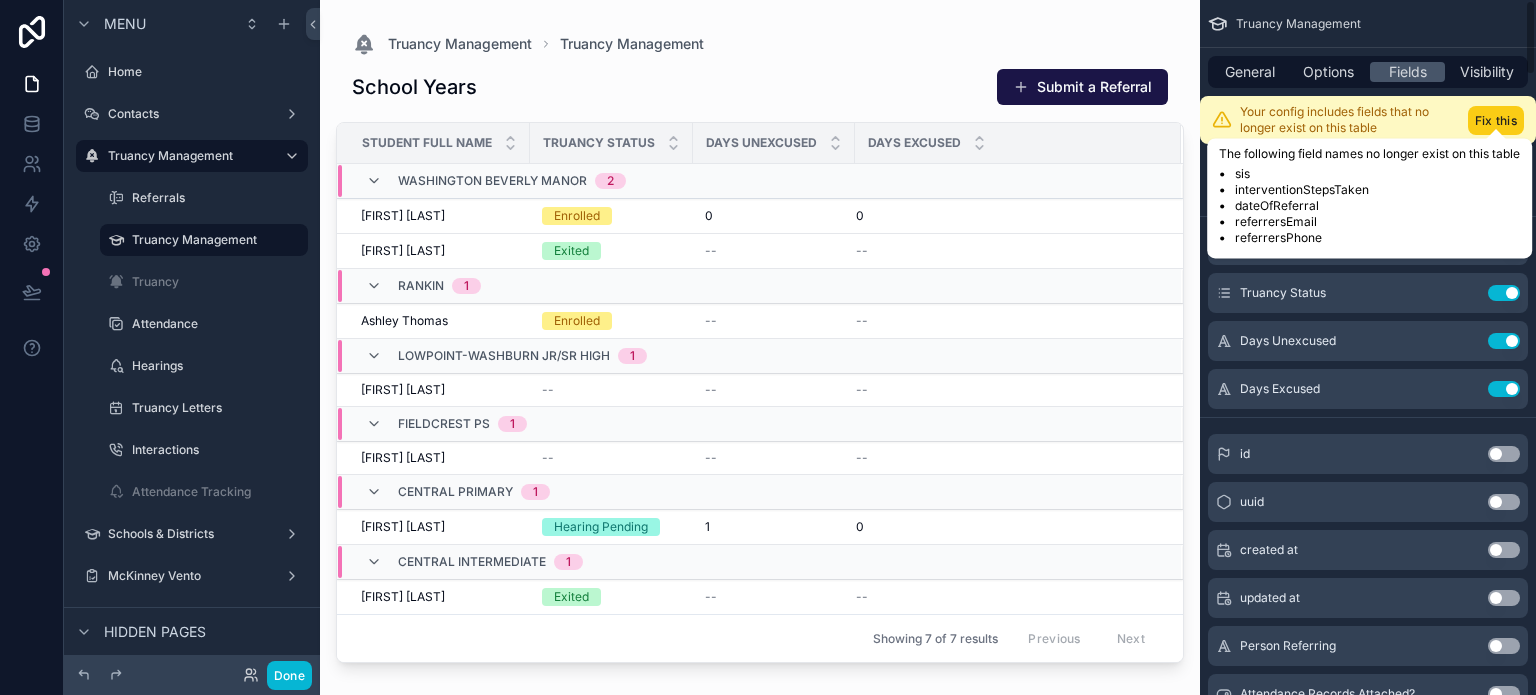 click on "Fix this" at bounding box center (1496, 120) 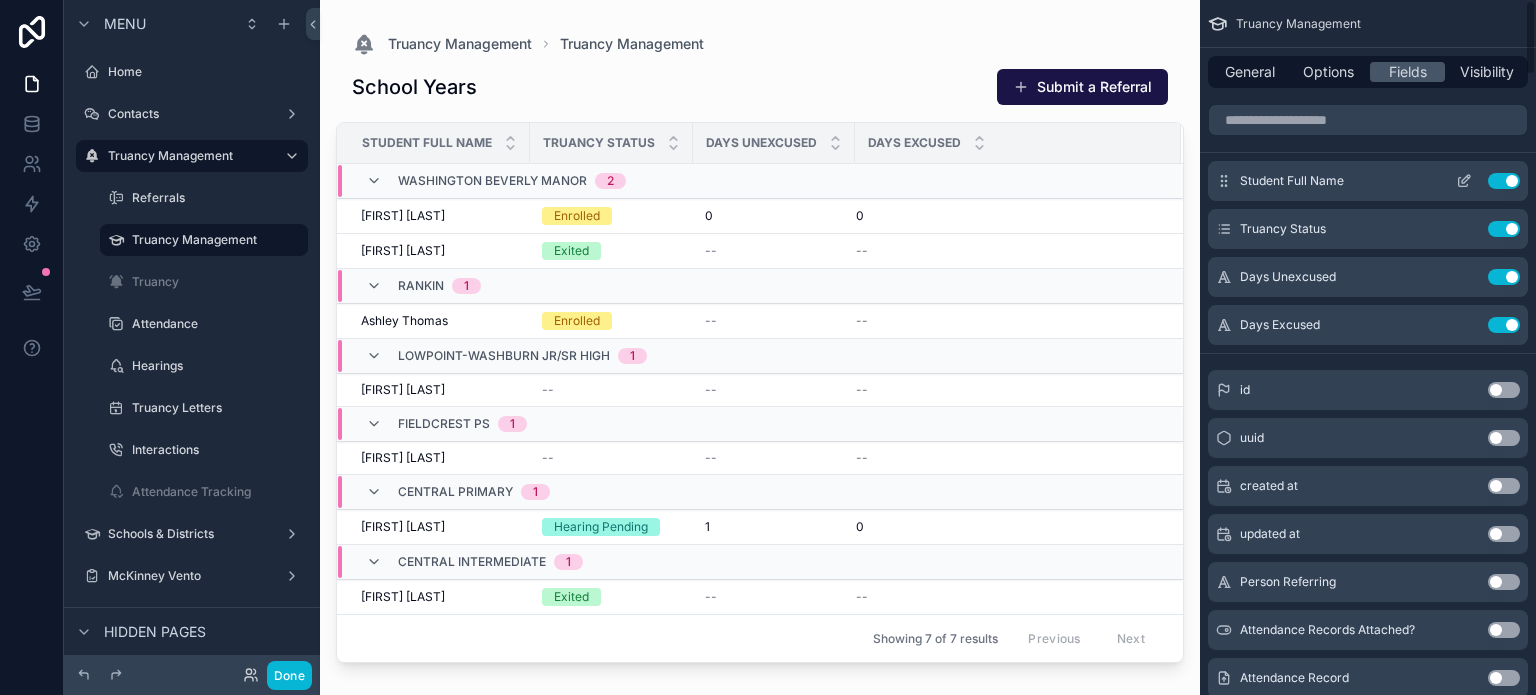 click on "Student Full Name" at bounding box center [1292, 181] 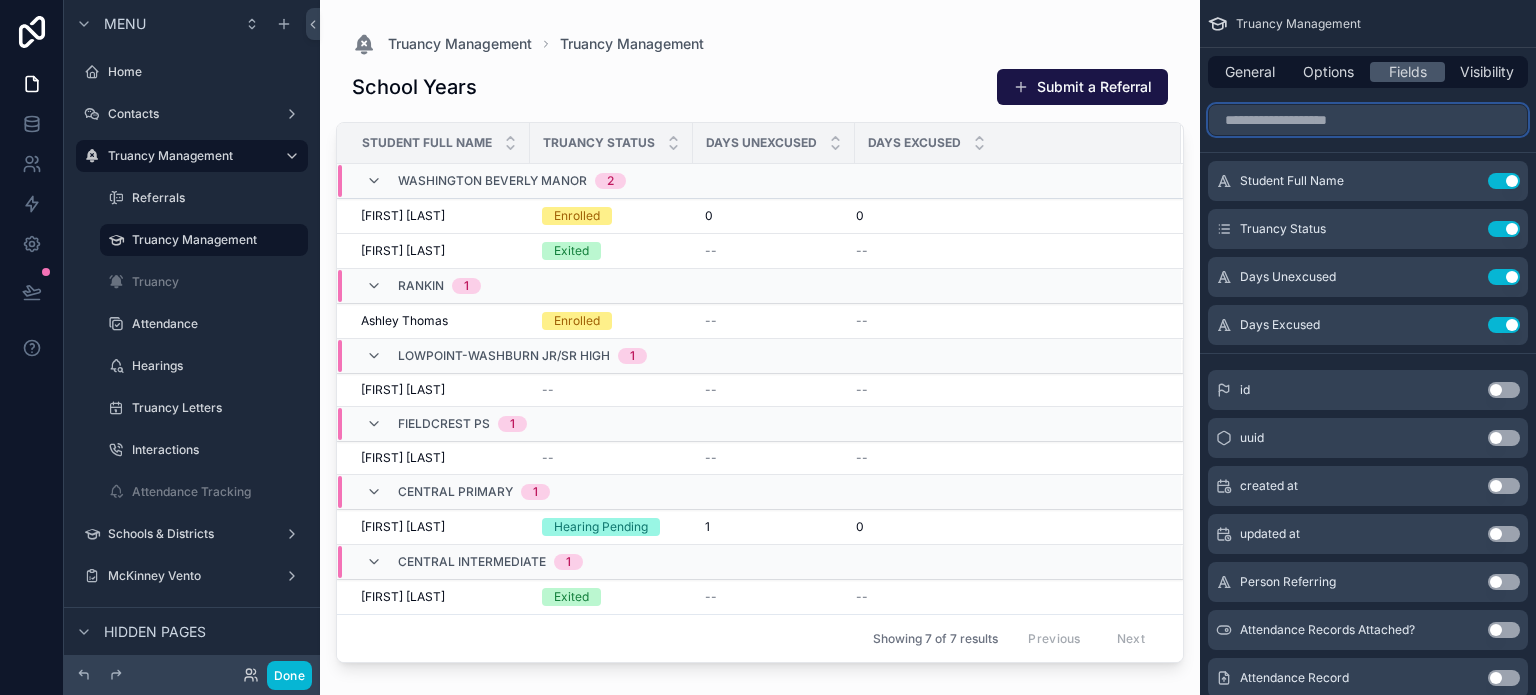 click at bounding box center [1368, 120] 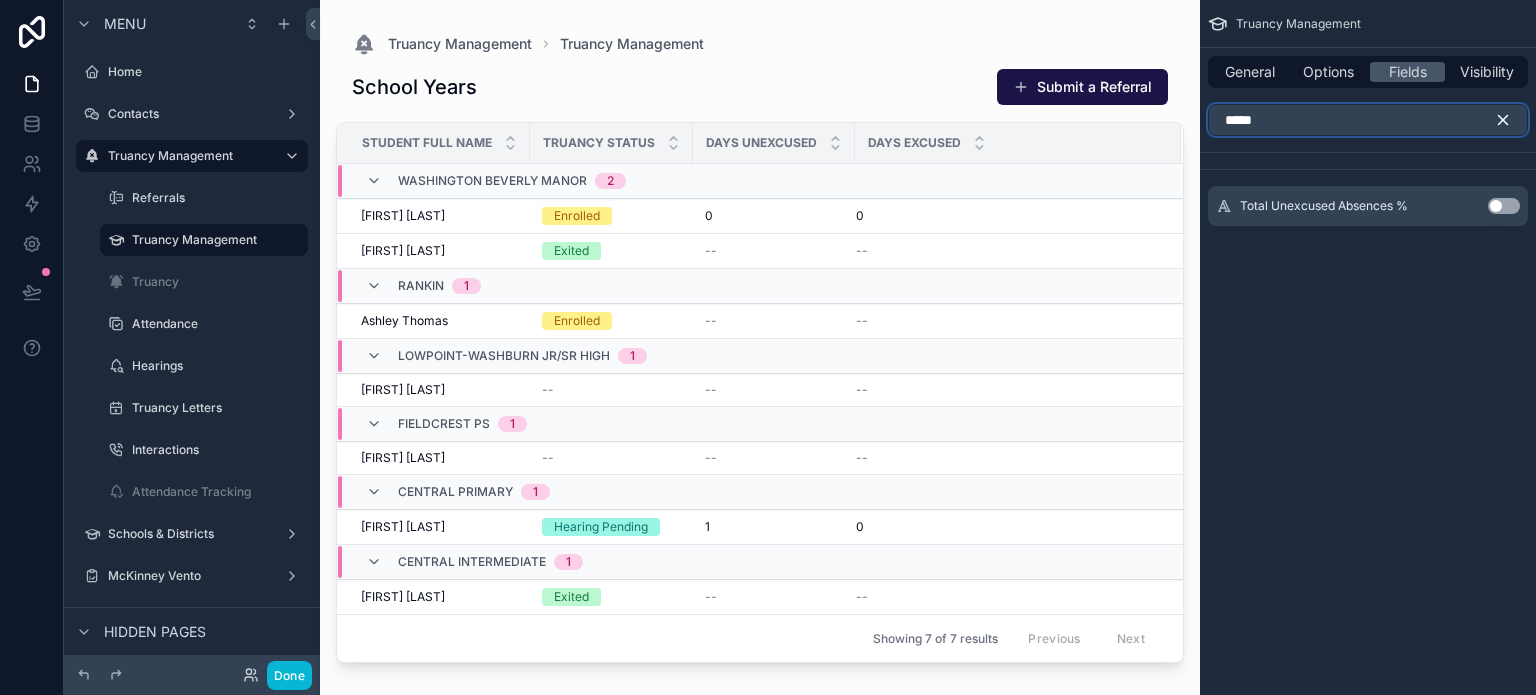 type on "*****" 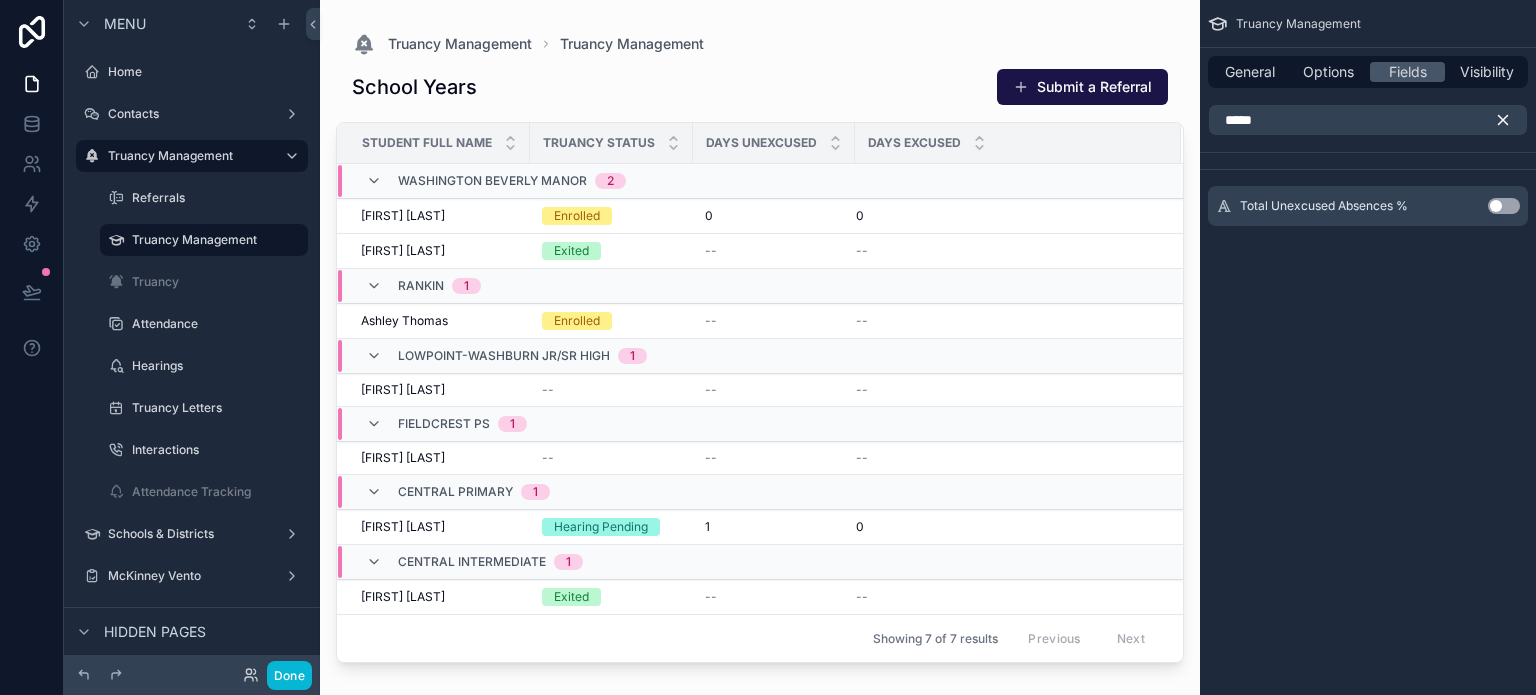click 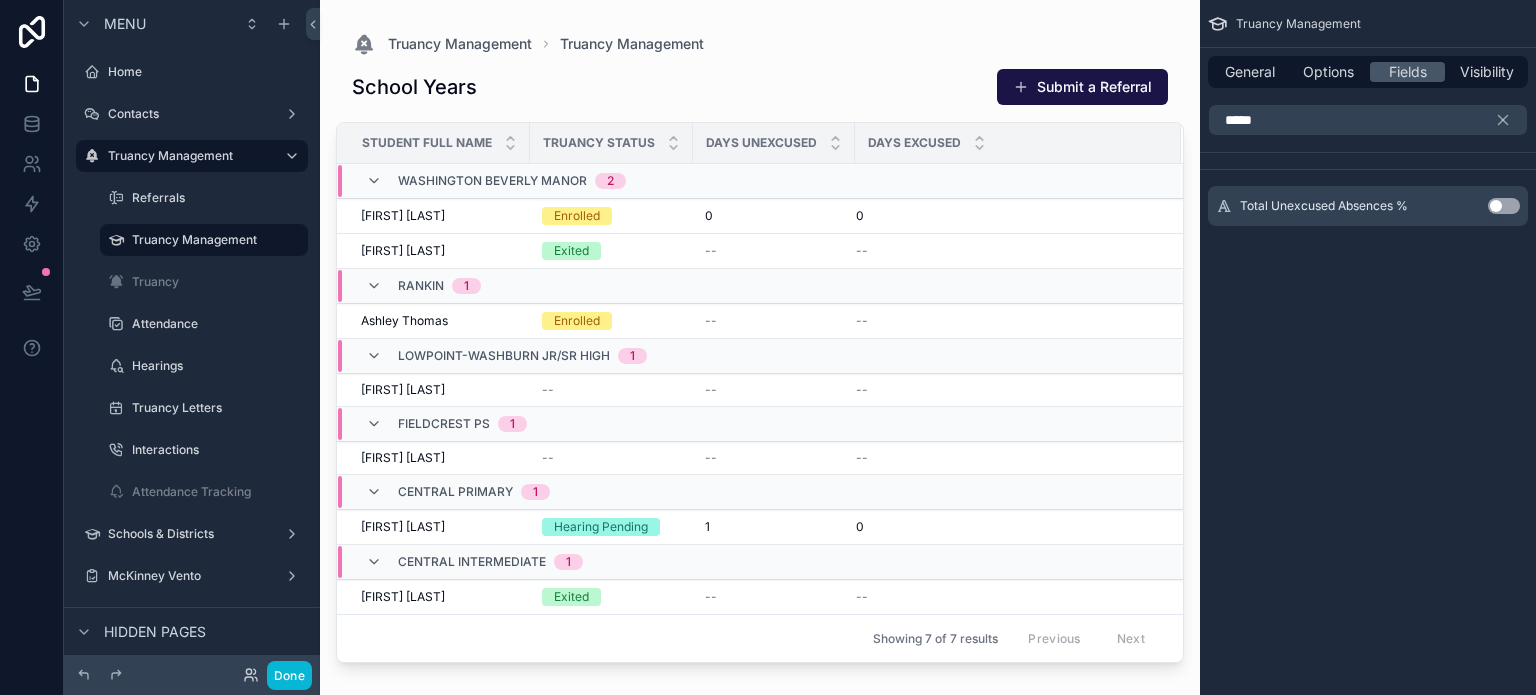 type 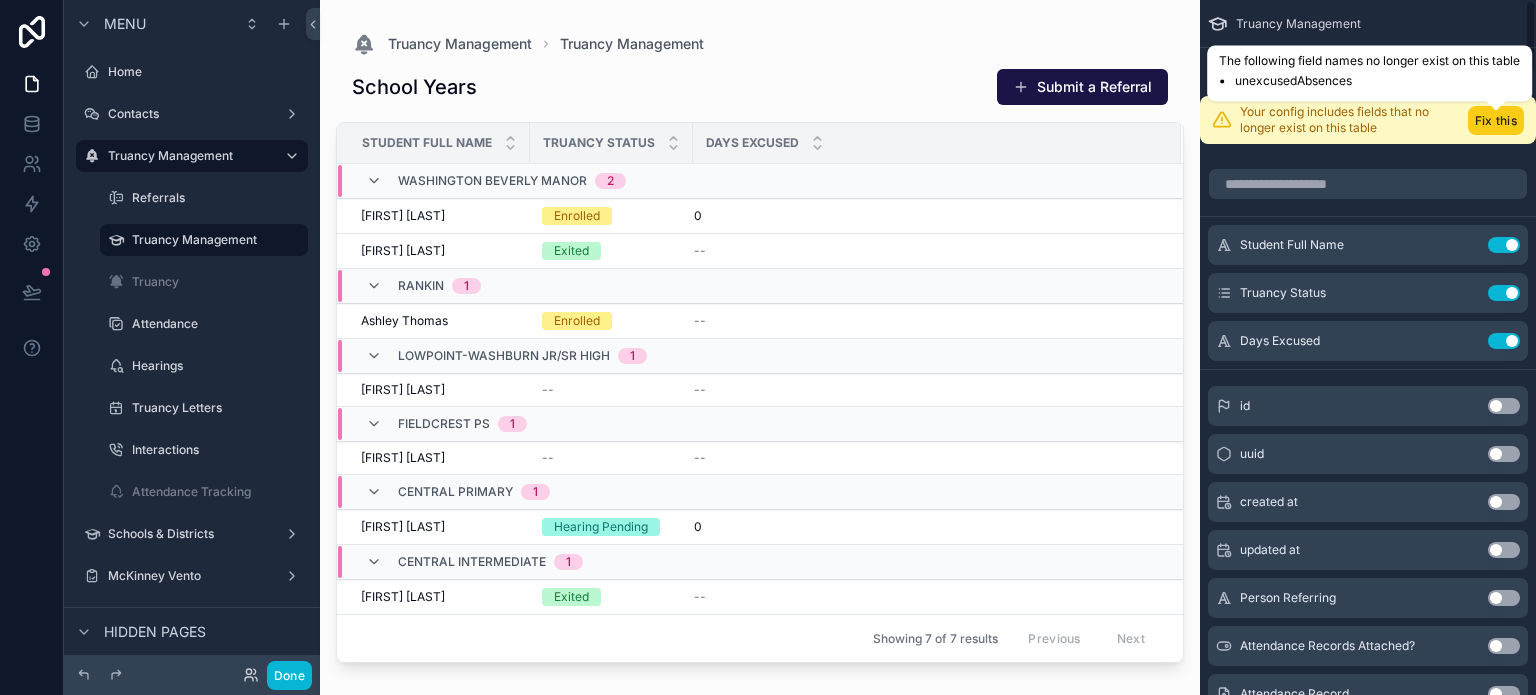 click on "Fix this" at bounding box center [1496, 120] 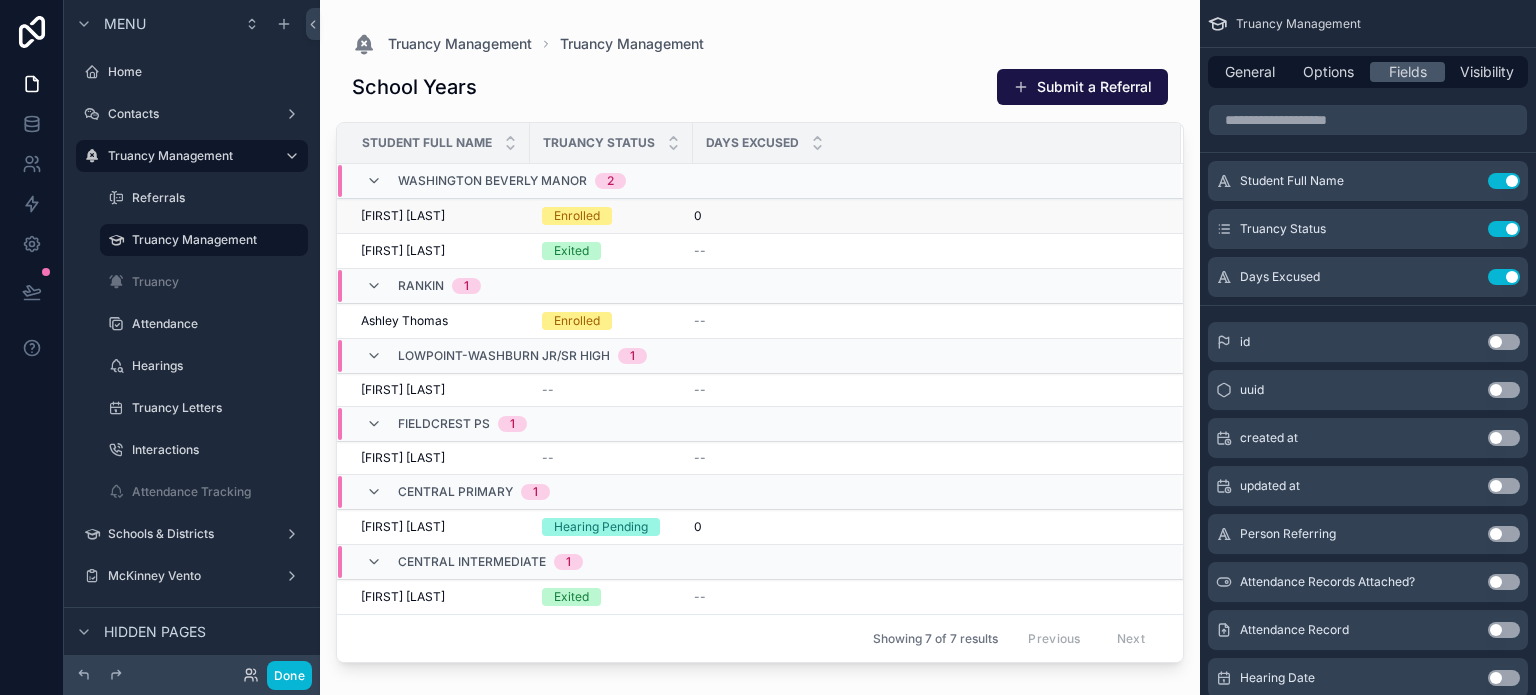 click on "Christopher Smith Christopher Smith" at bounding box center [433, 216] 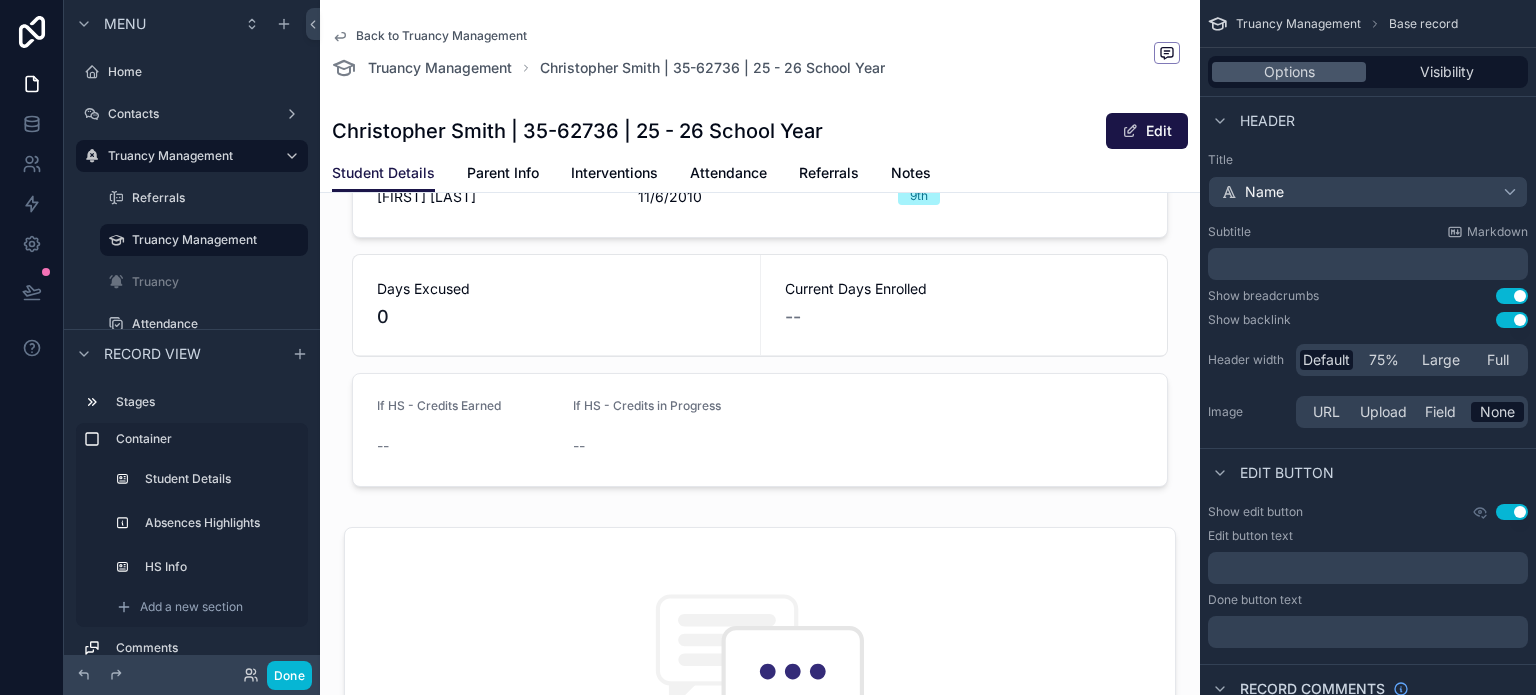 scroll, scrollTop: 200, scrollLeft: 0, axis: vertical 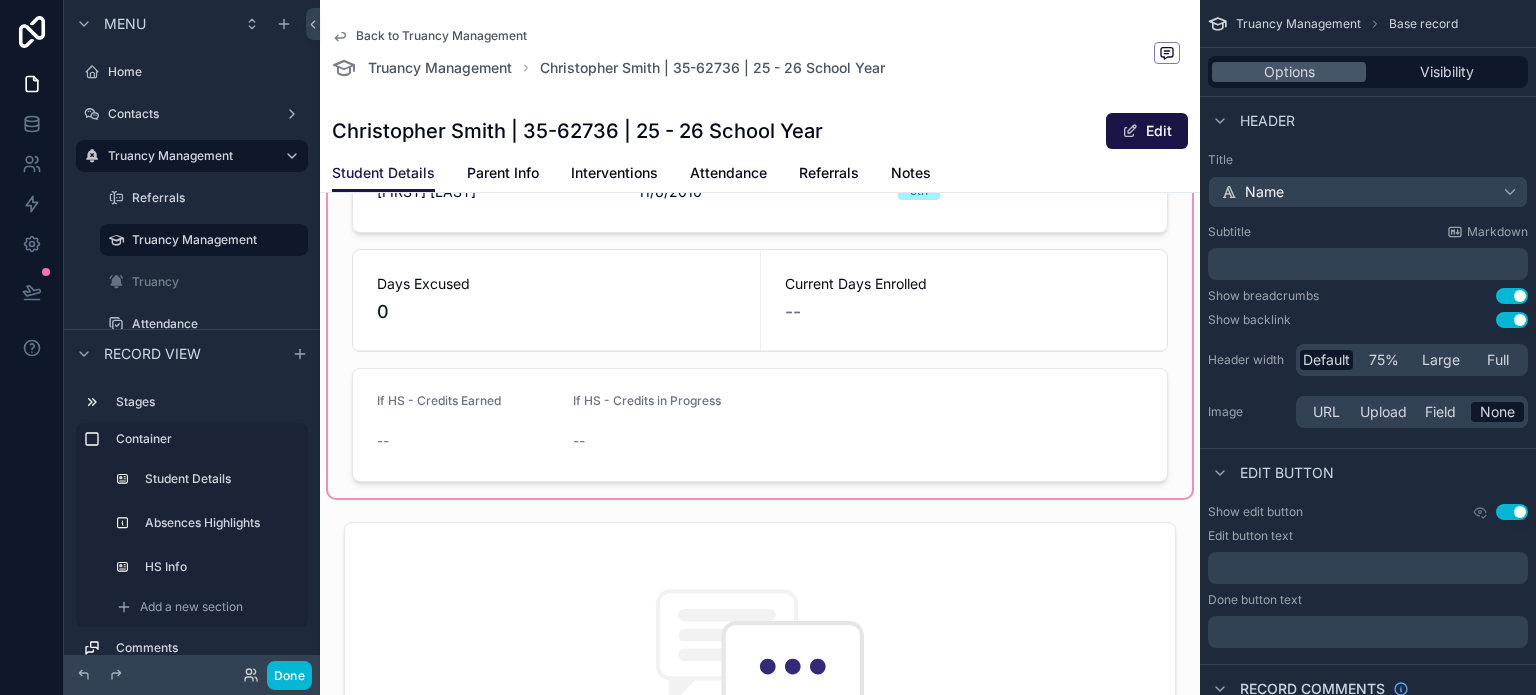 click at bounding box center [760, 300] 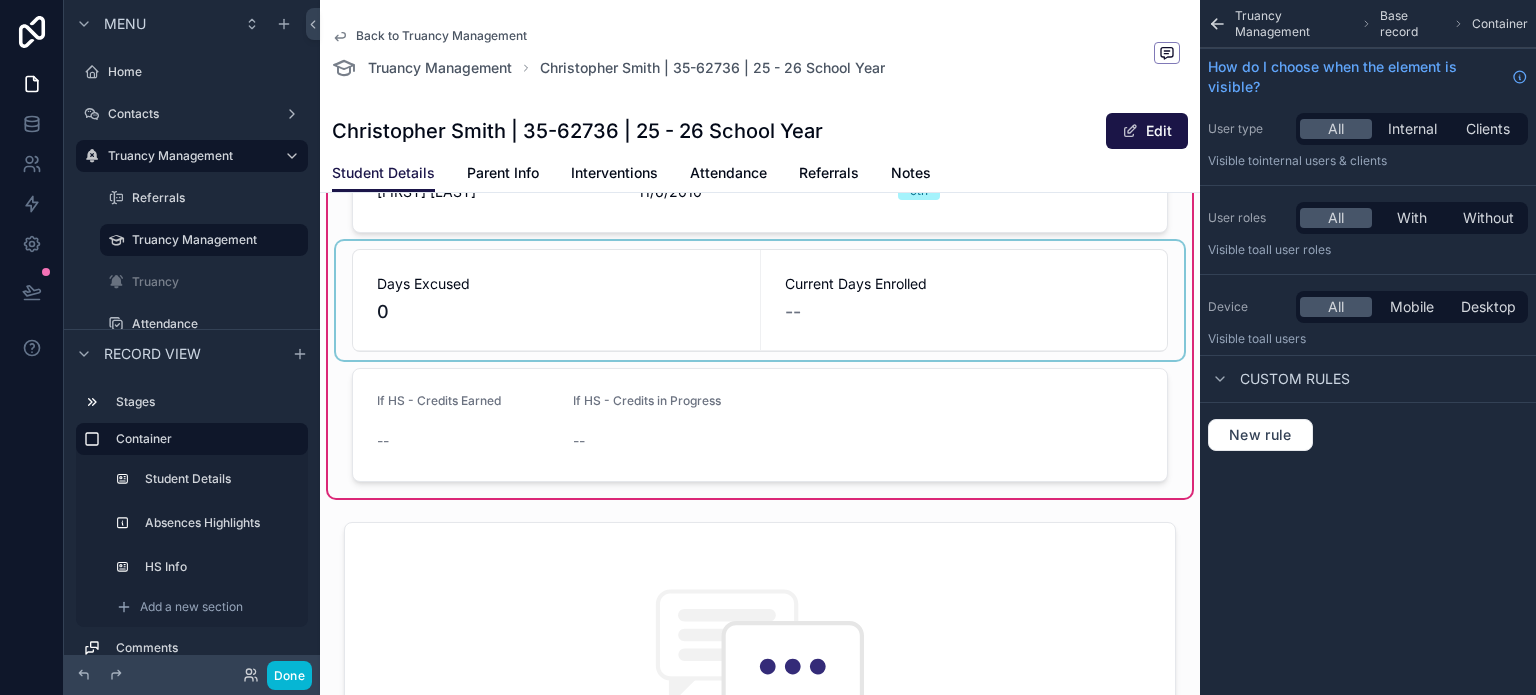 click at bounding box center (760, 300) 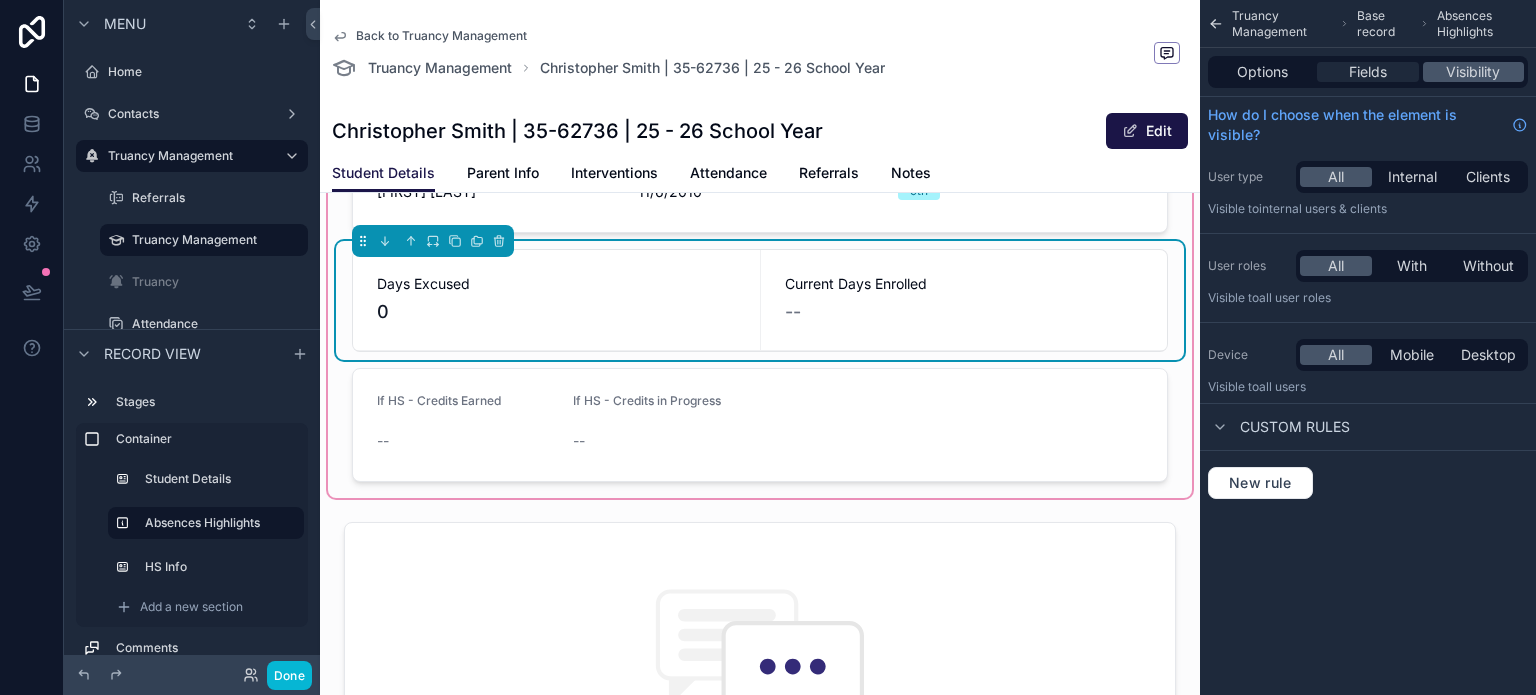 click on "Fields" at bounding box center [1368, 72] 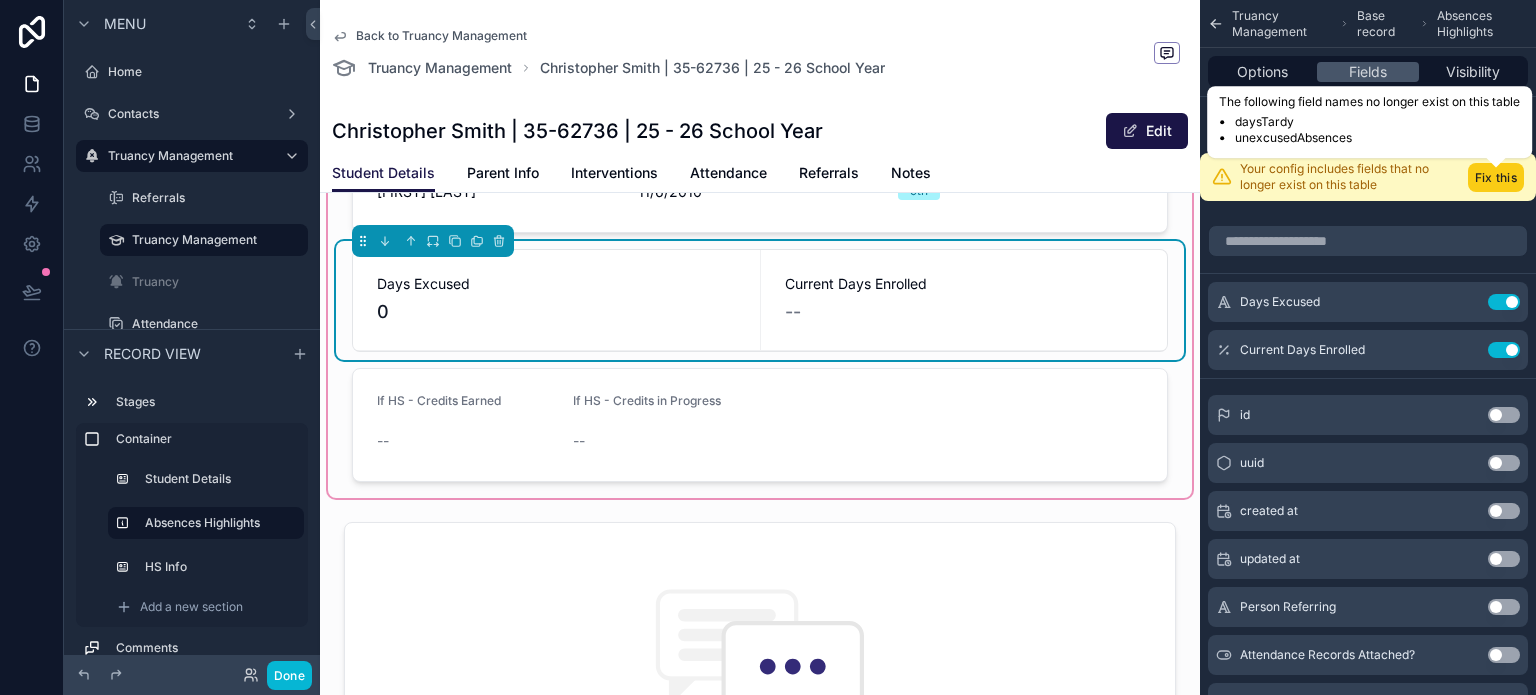click on "Fix this" at bounding box center (1496, 177) 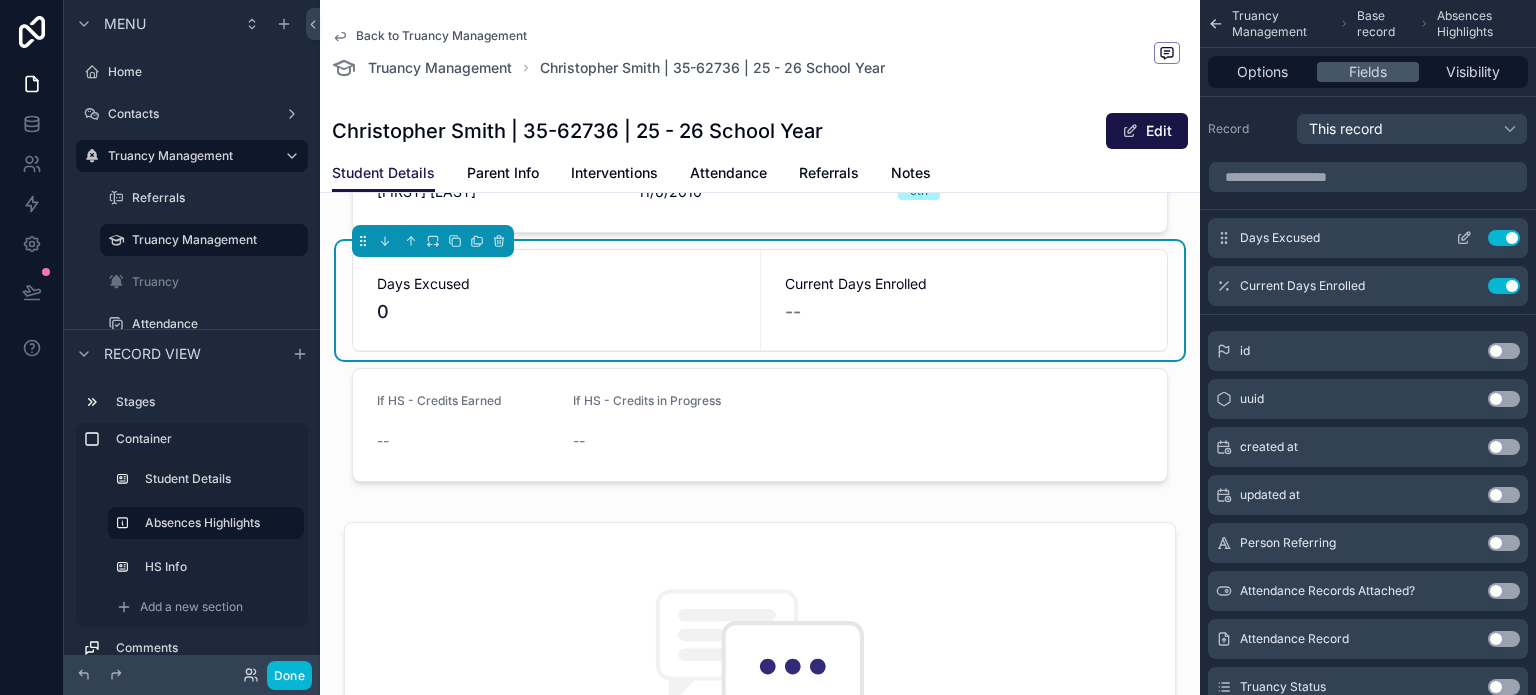 click on "Use setting" at bounding box center [1504, 238] 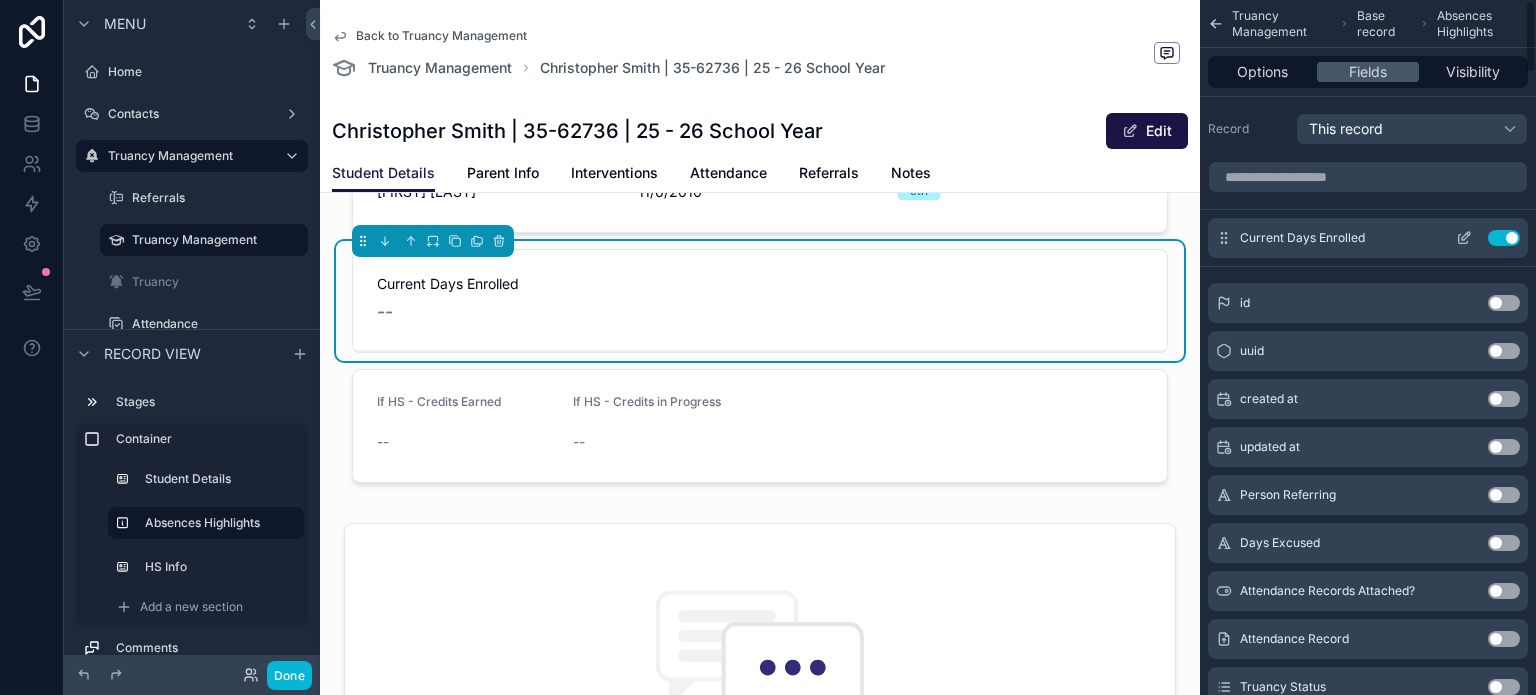 click on "Use setting" at bounding box center [1504, 238] 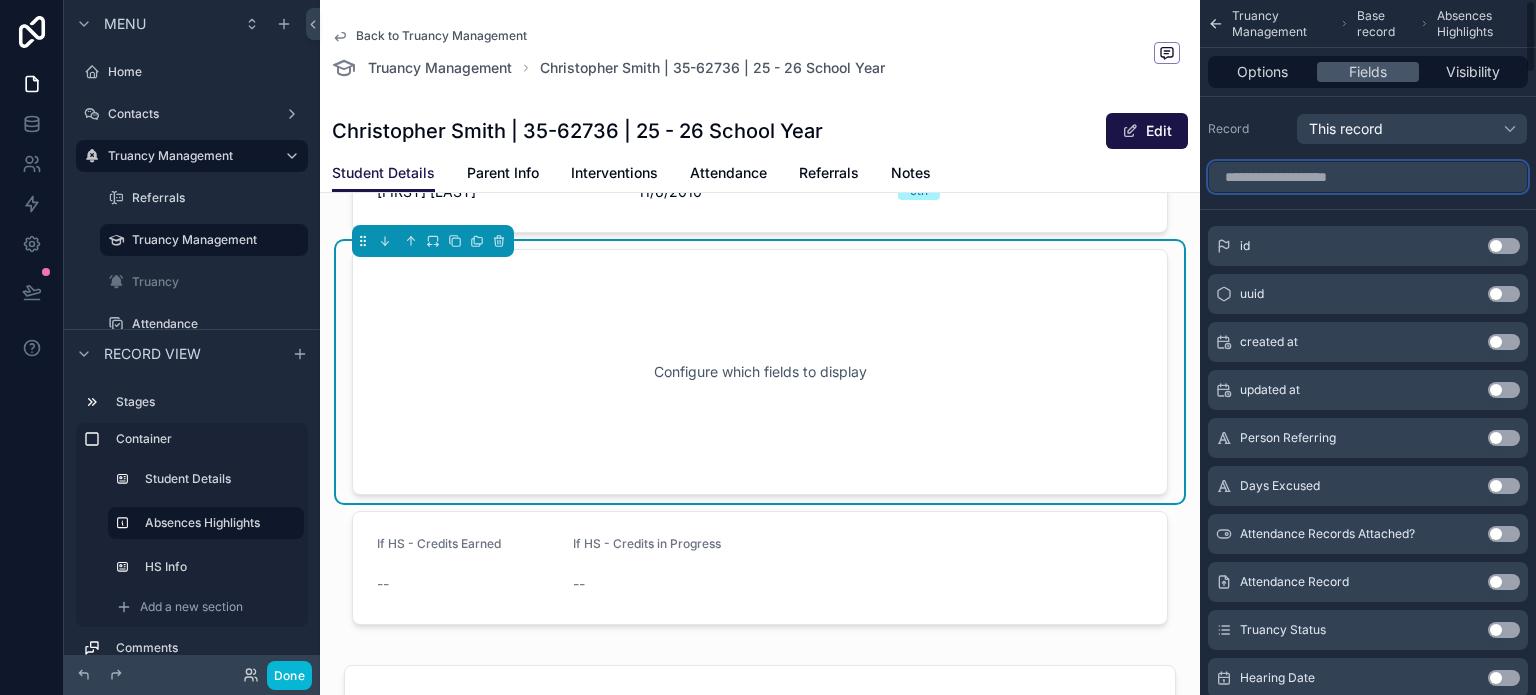 click at bounding box center (1368, 177) 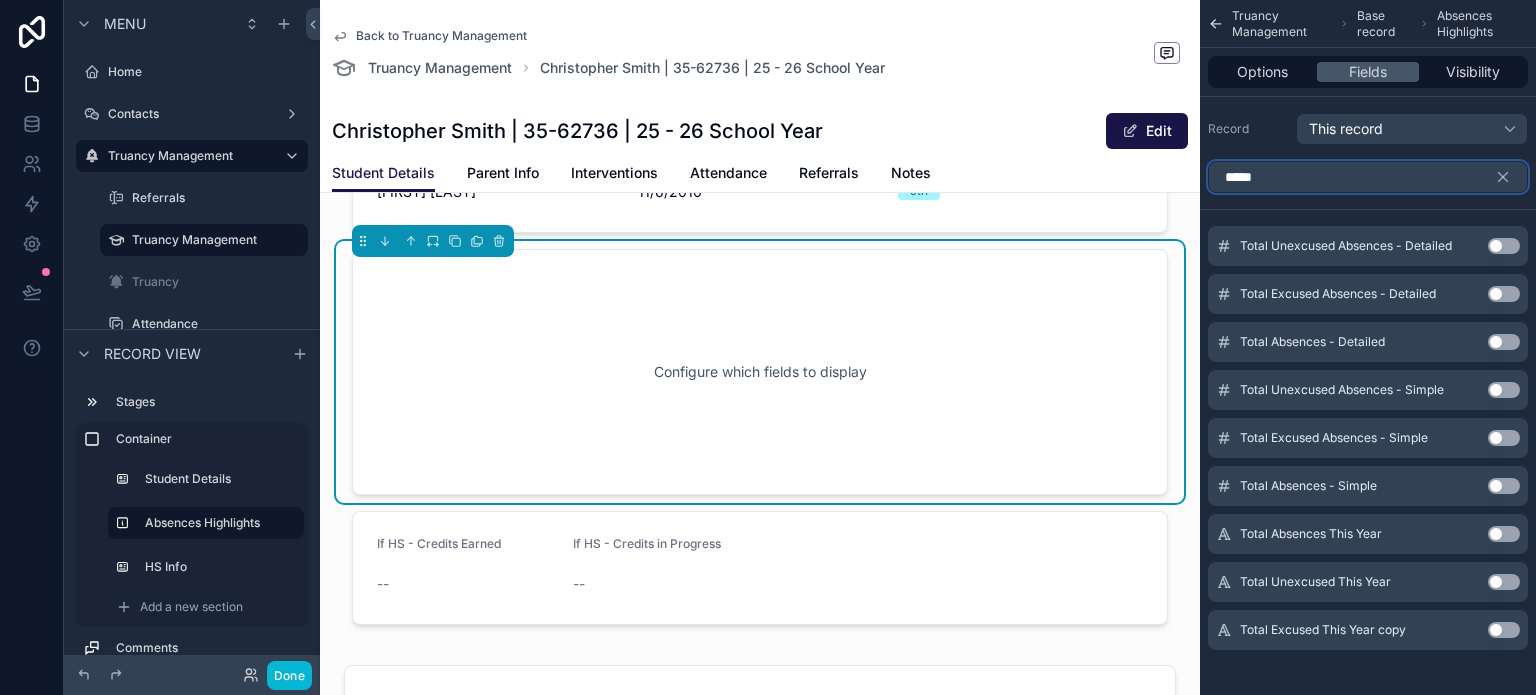 type on "*****" 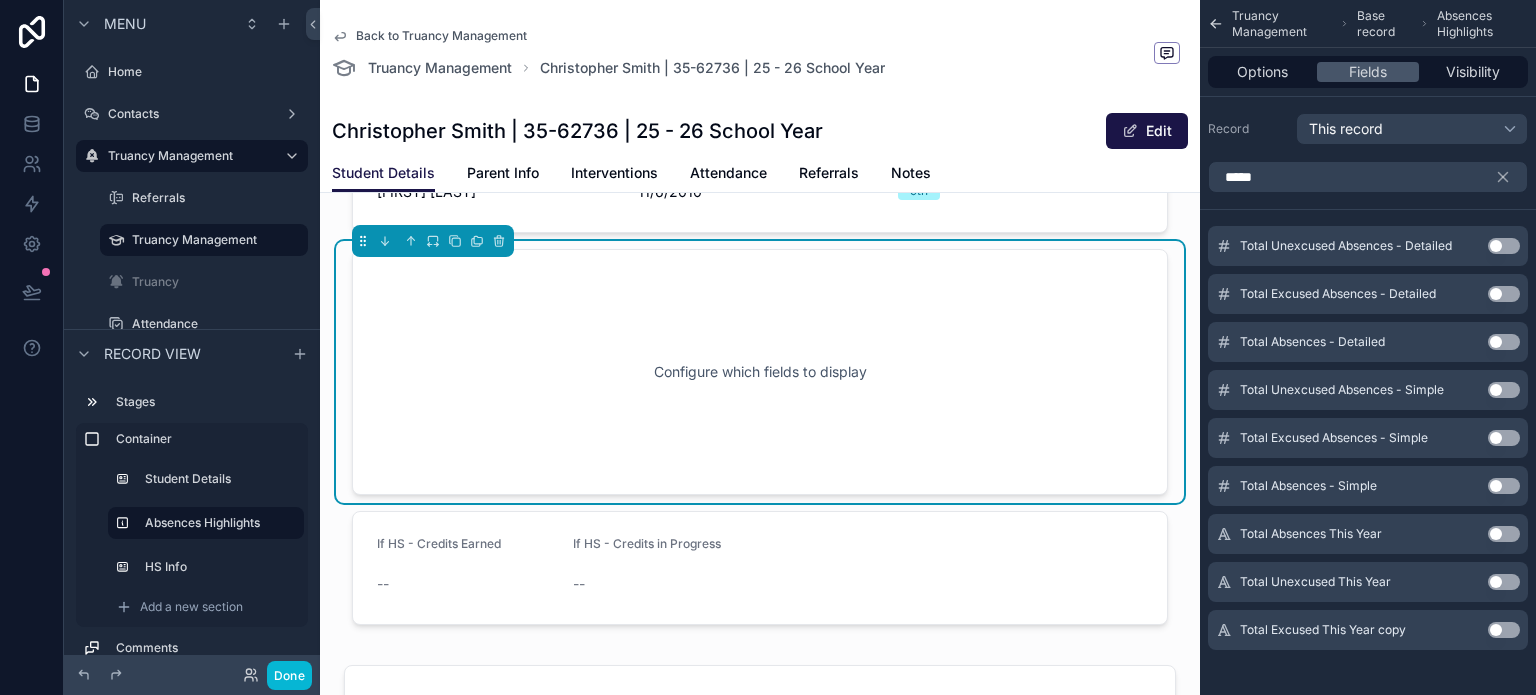 click on "Use setting" at bounding box center [1504, 534] 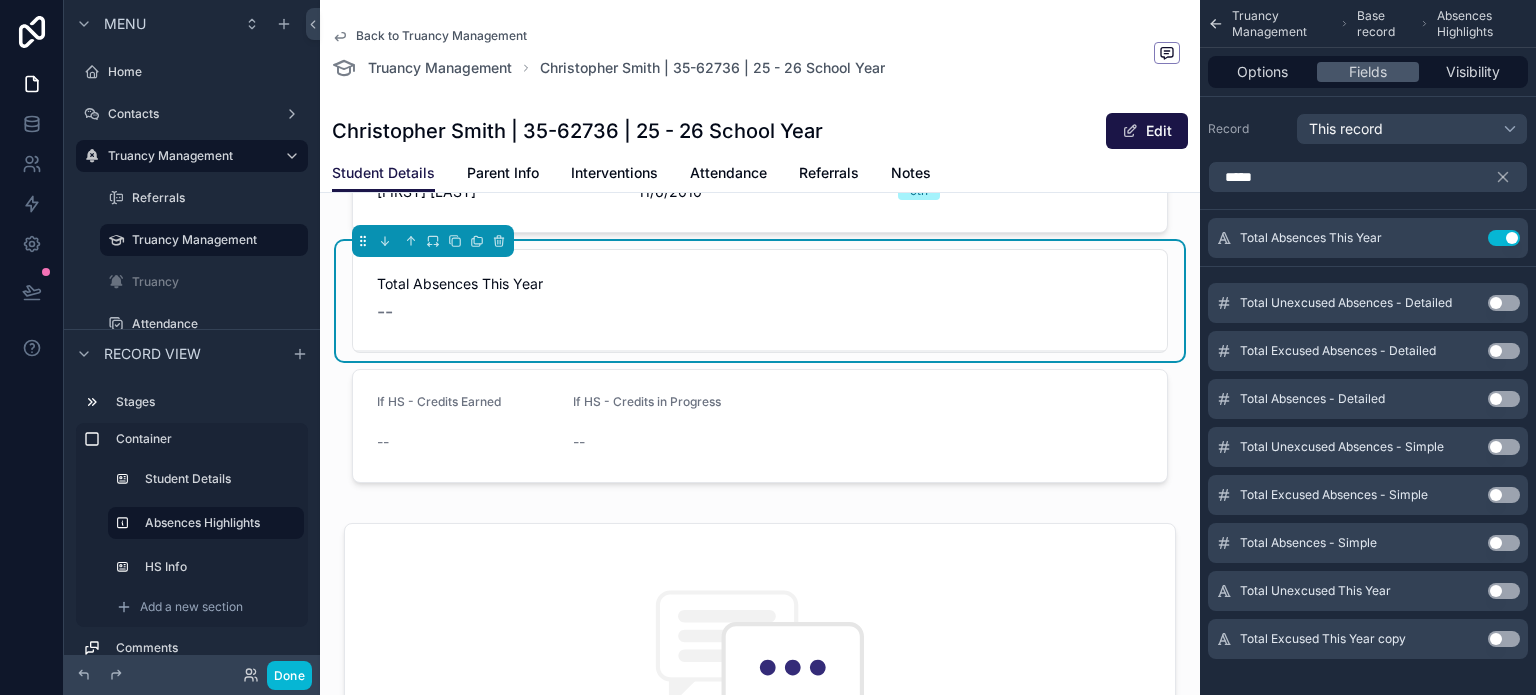 click on "Use setting" at bounding box center [1504, 591] 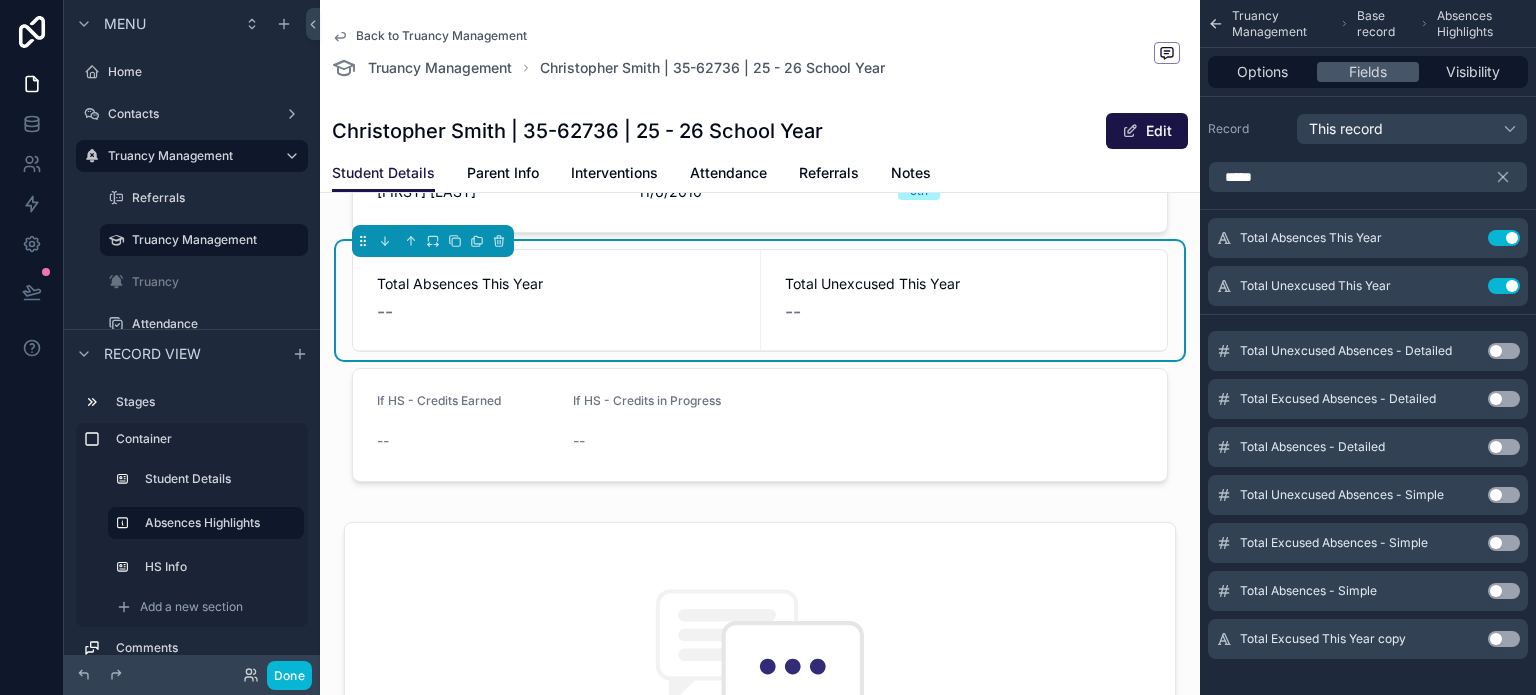 click on "Use setting" at bounding box center [1504, 639] 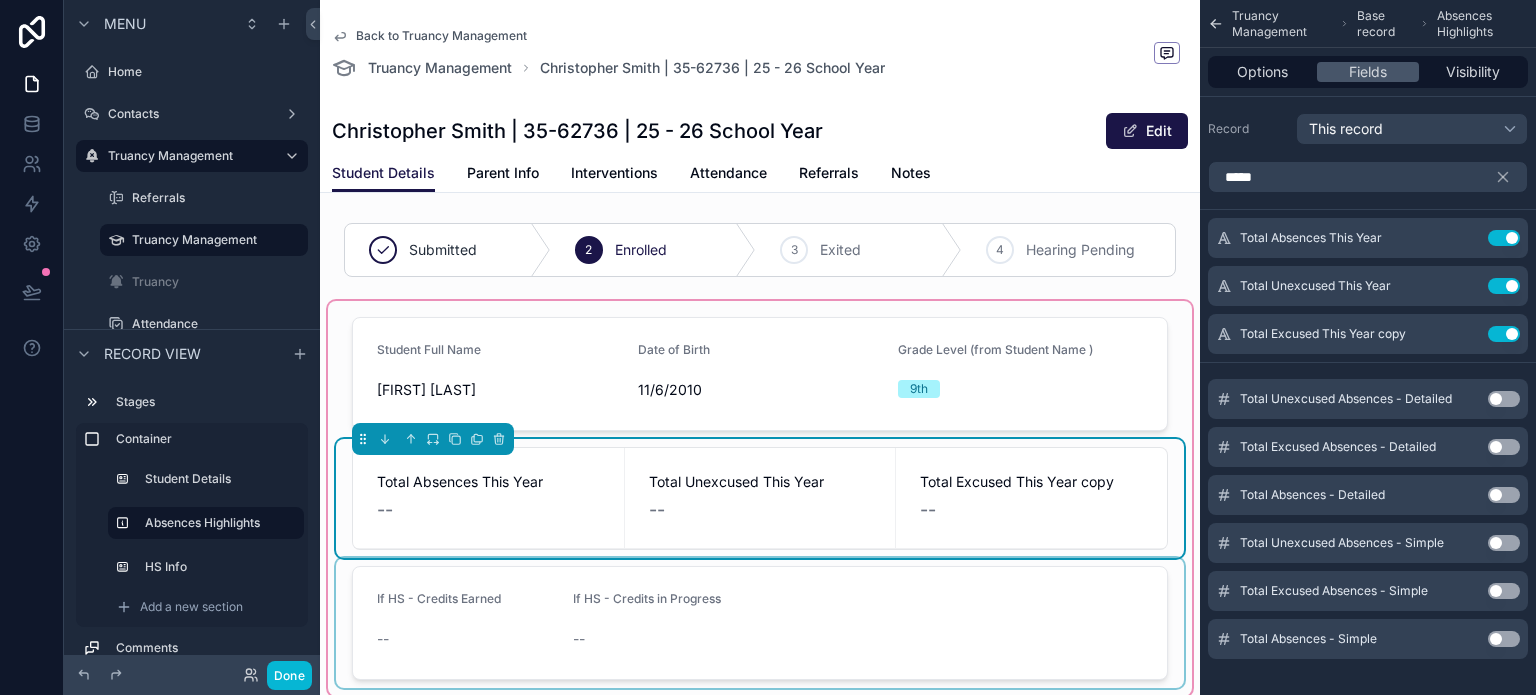scroll, scrollTop: 0, scrollLeft: 0, axis: both 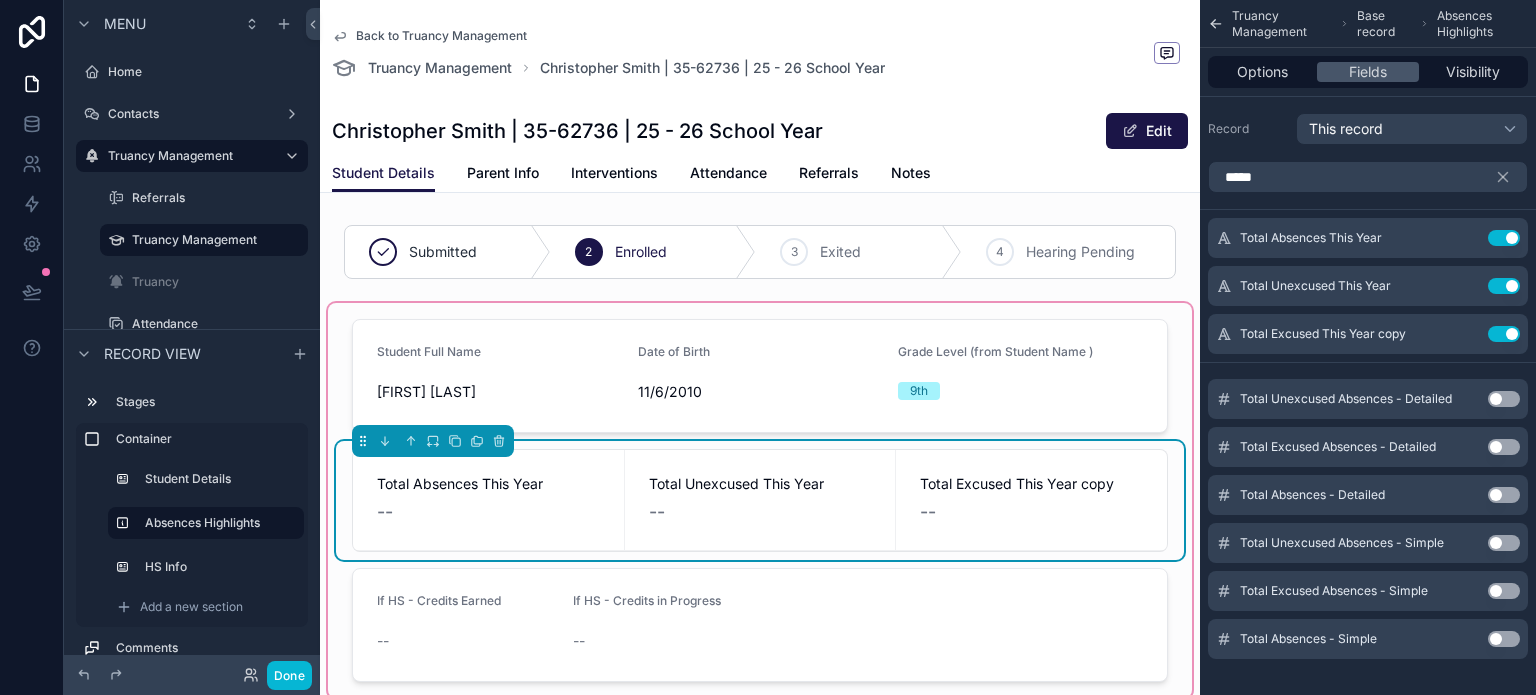 click on "--" at bounding box center (1031, 512) 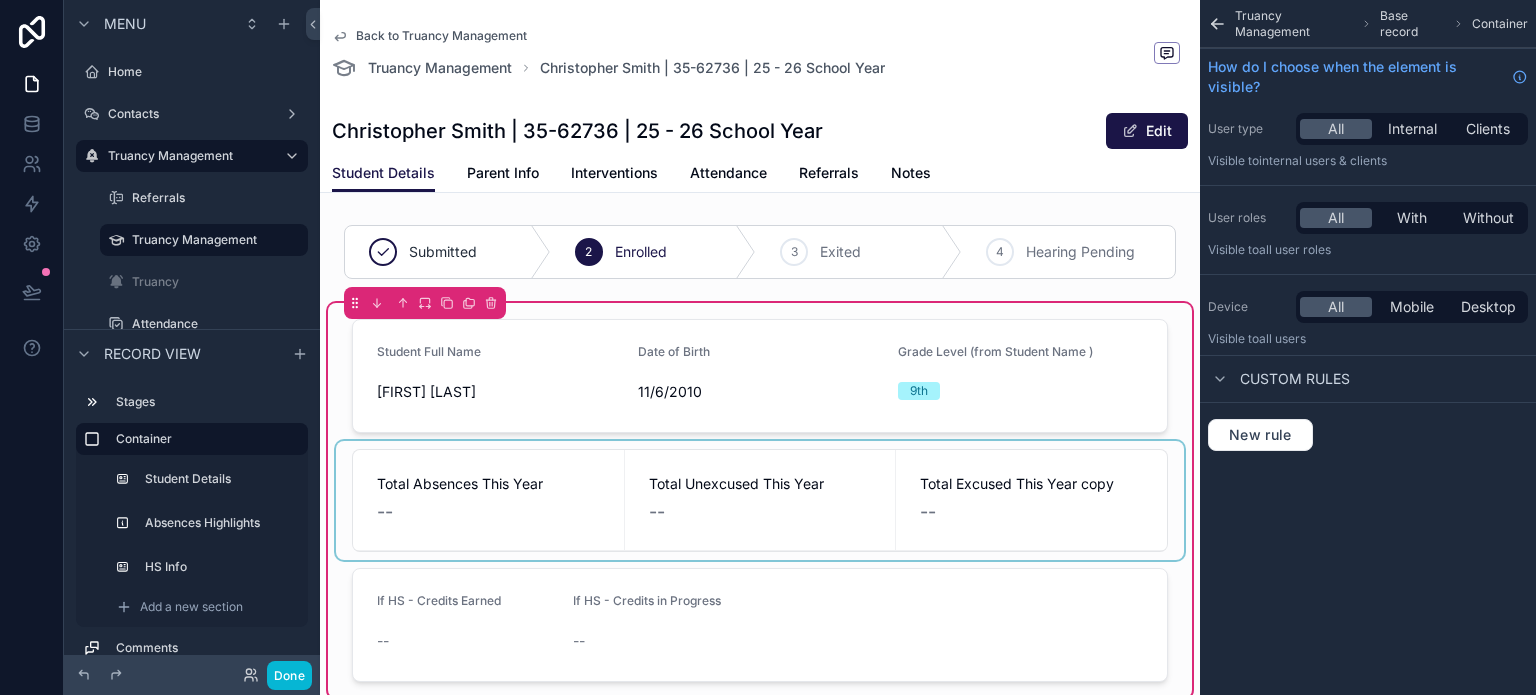 click at bounding box center (760, 500) 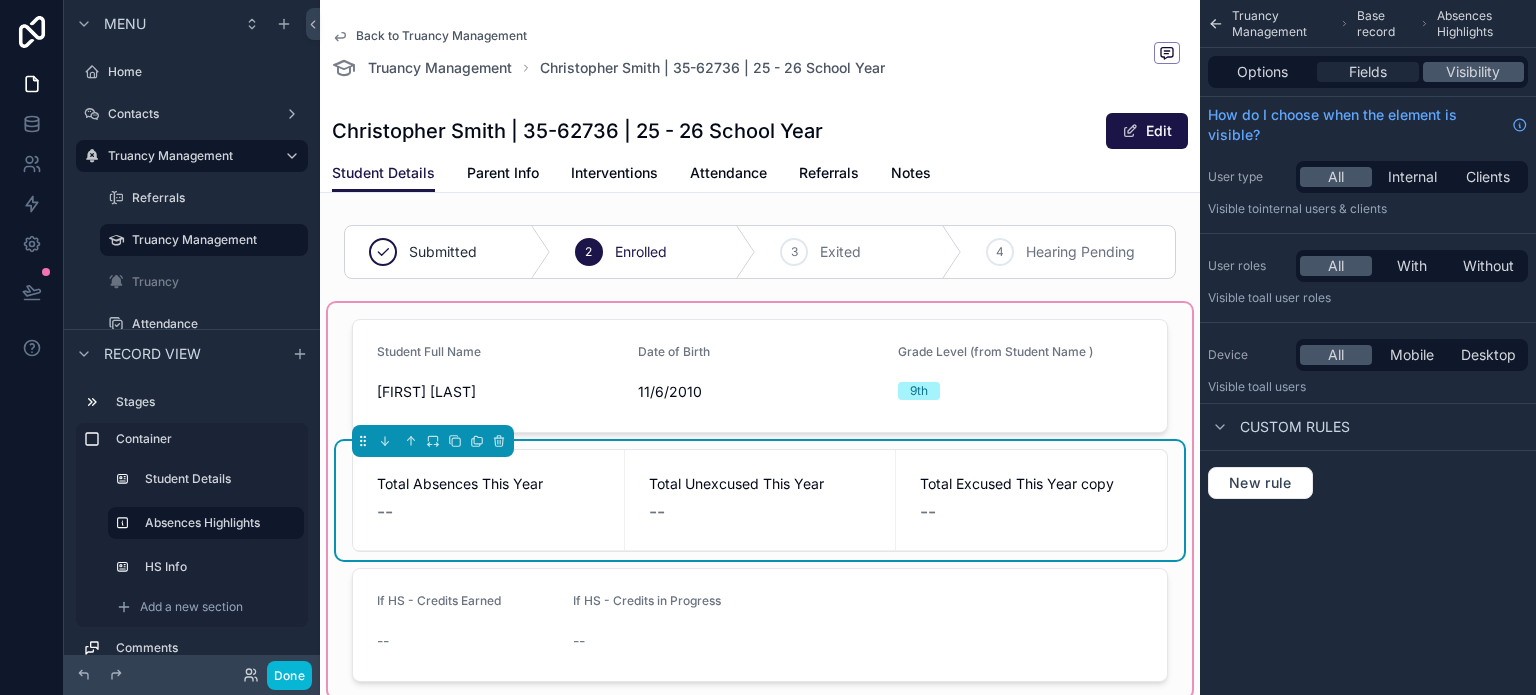 click on "Fields" at bounding box center (1368, 72) 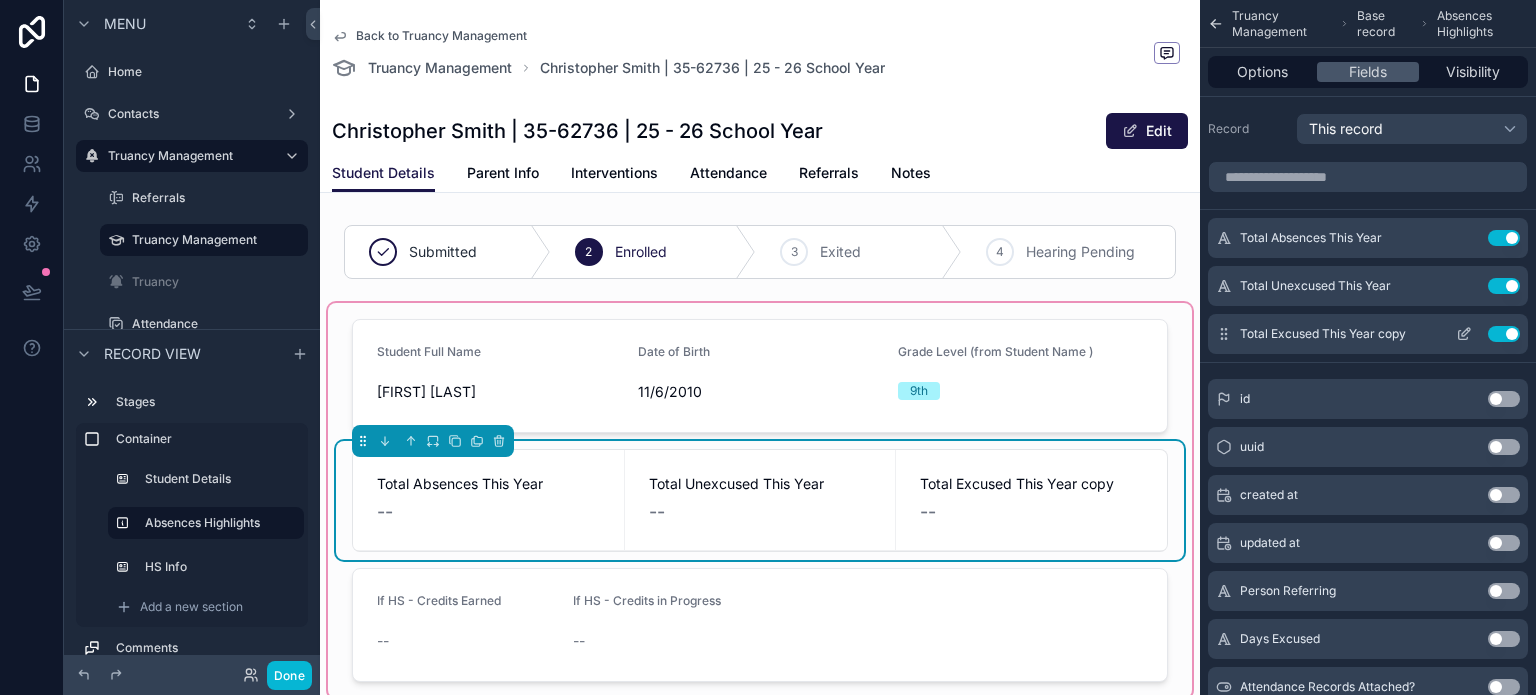 click 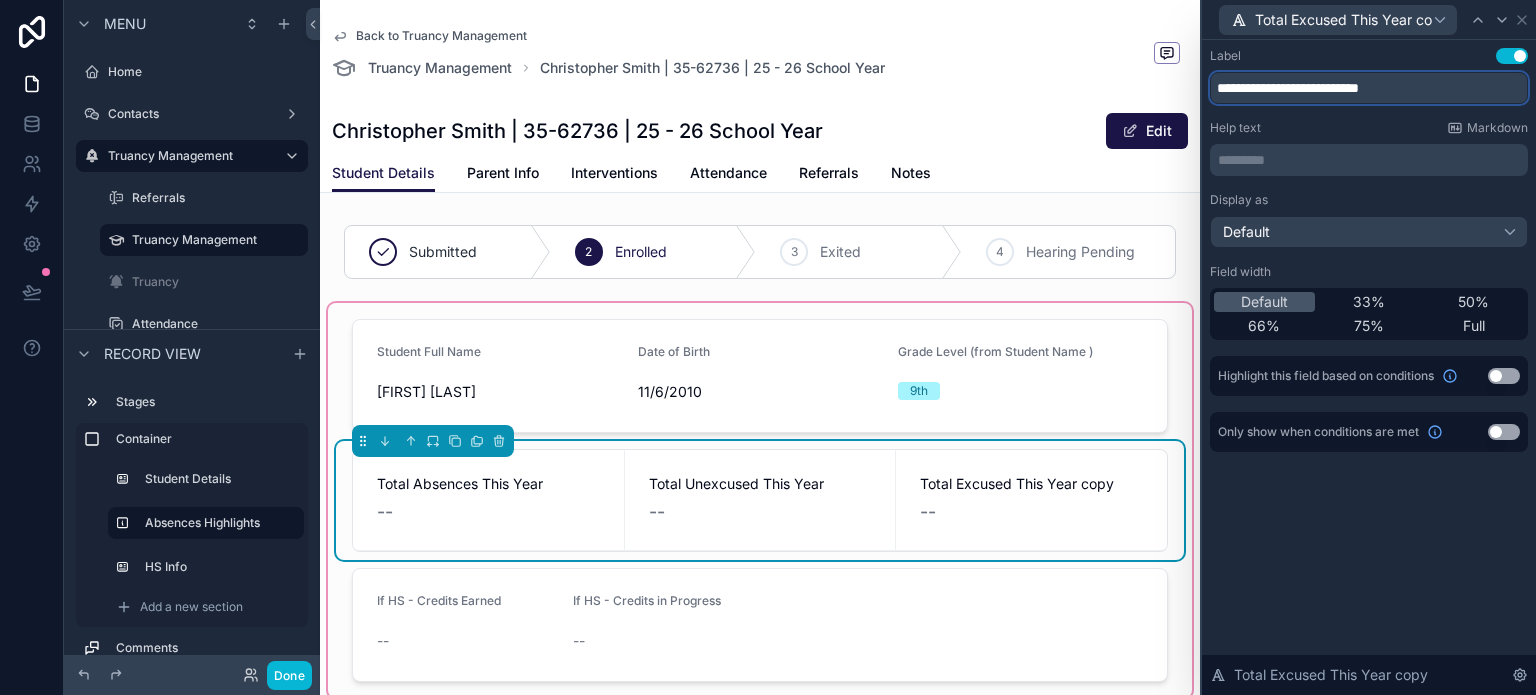 click on "**********" at bounding box center (1369, 88) 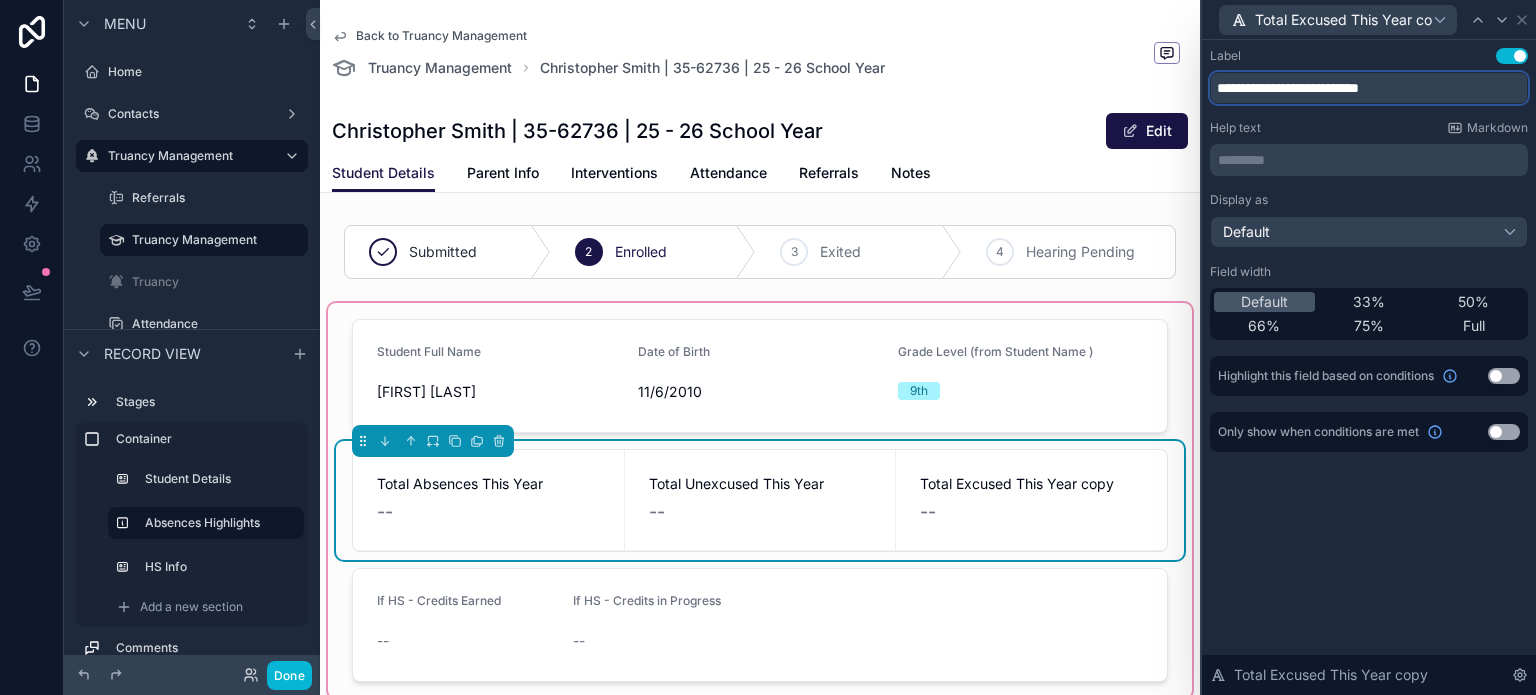 click on "**********" at bounding box center [1369, 88] 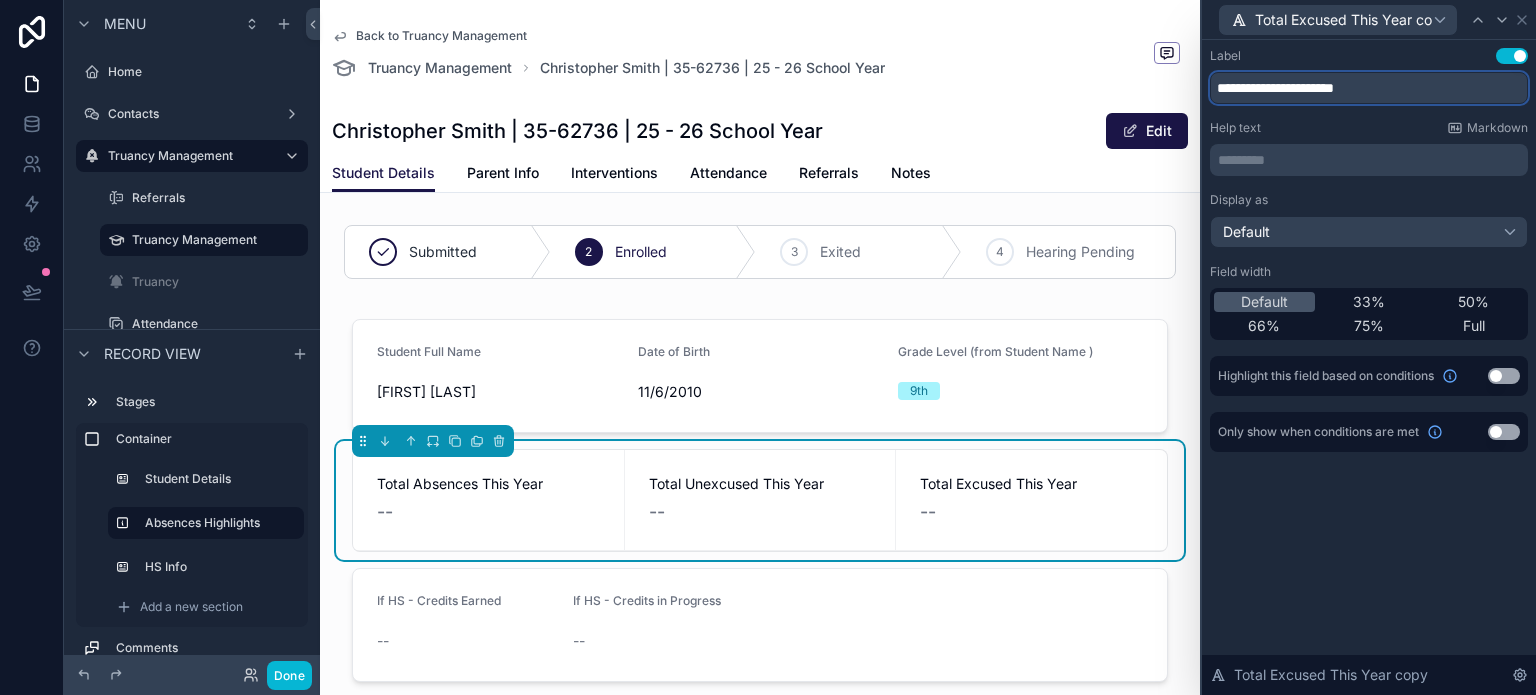 type on "**********" 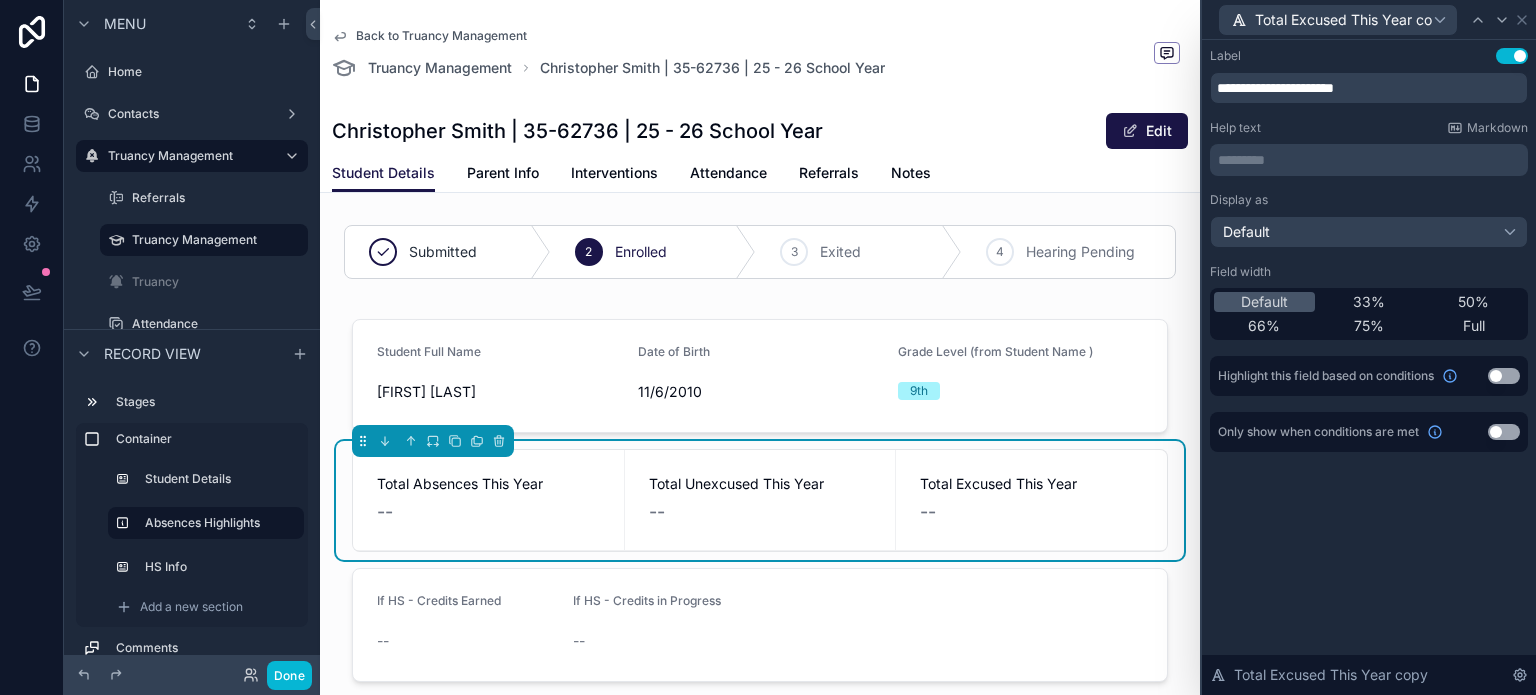 click on "**********" at bounding box center [1369, 367] 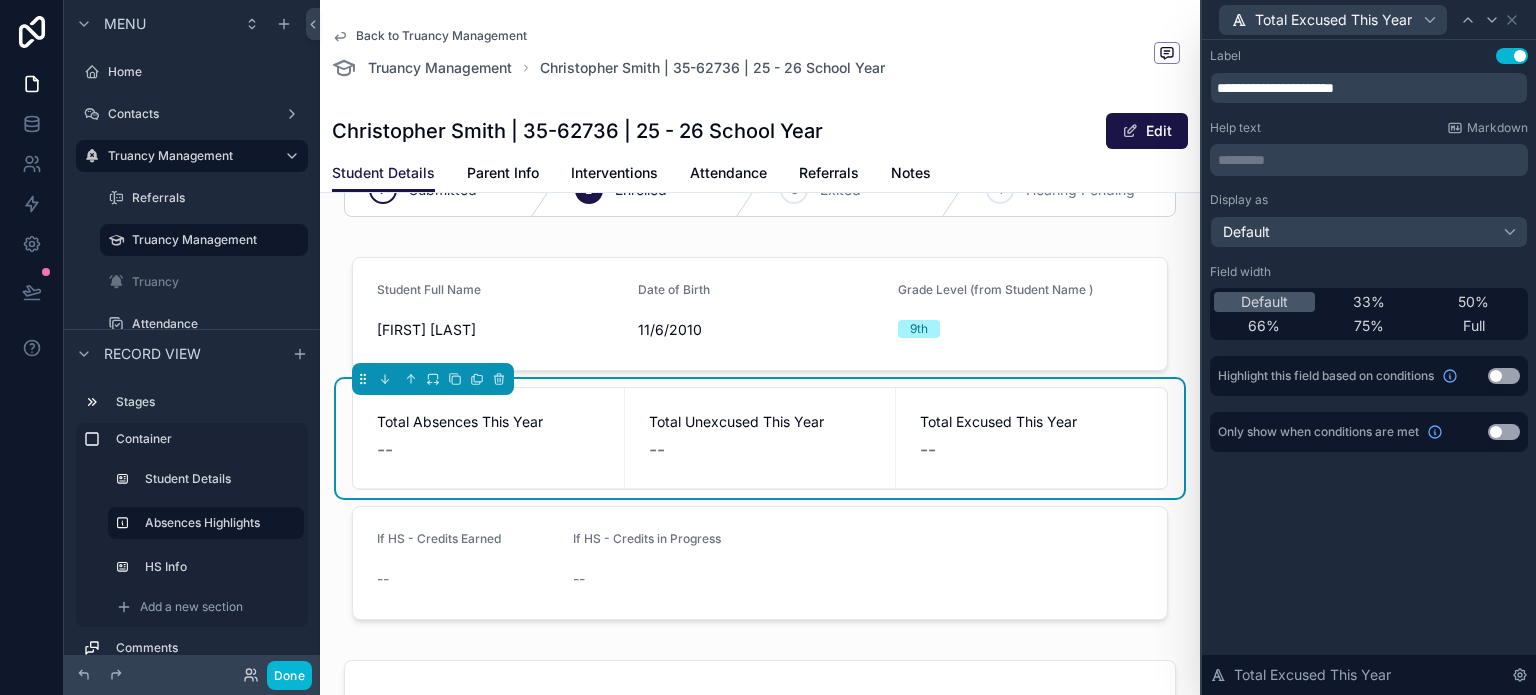 scroll, scrollTop: 0, scrollLeft: 0, axis: both 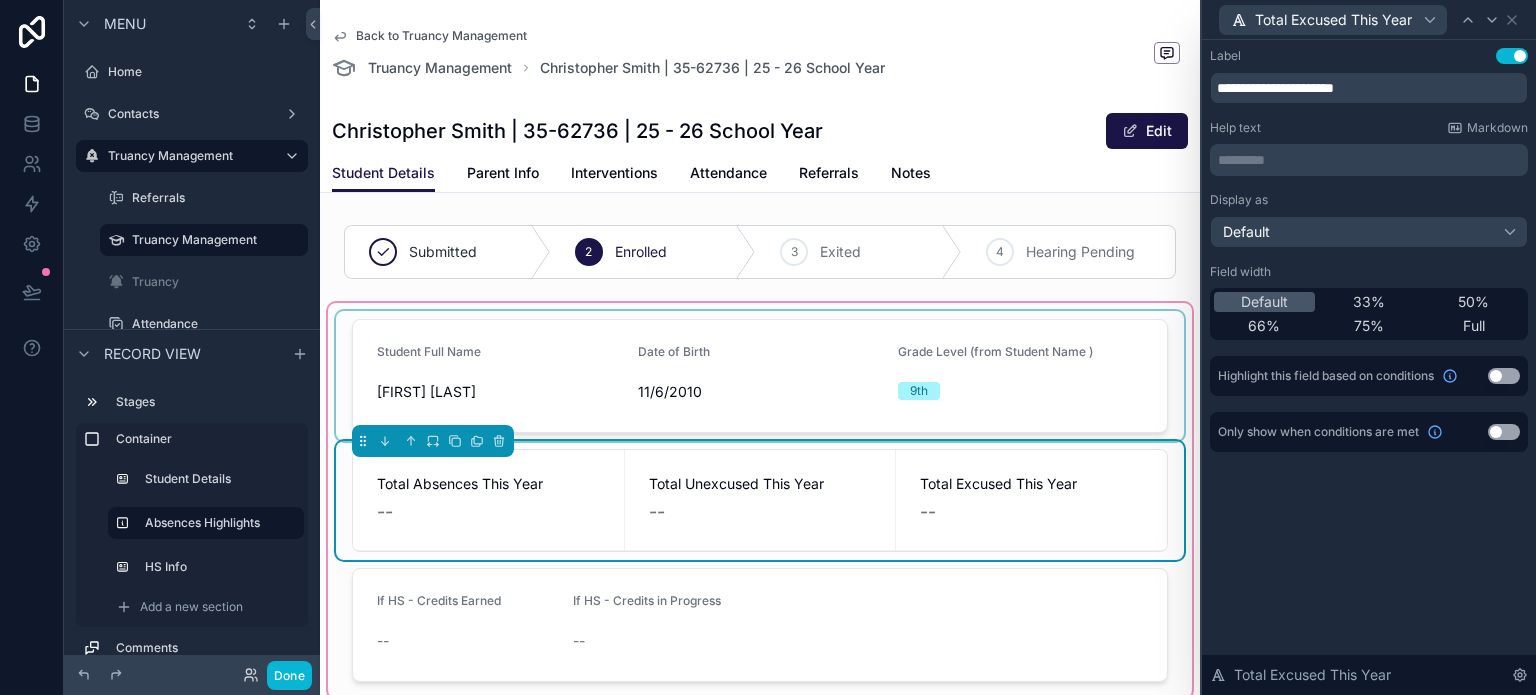click at bounding box center (760, 376) 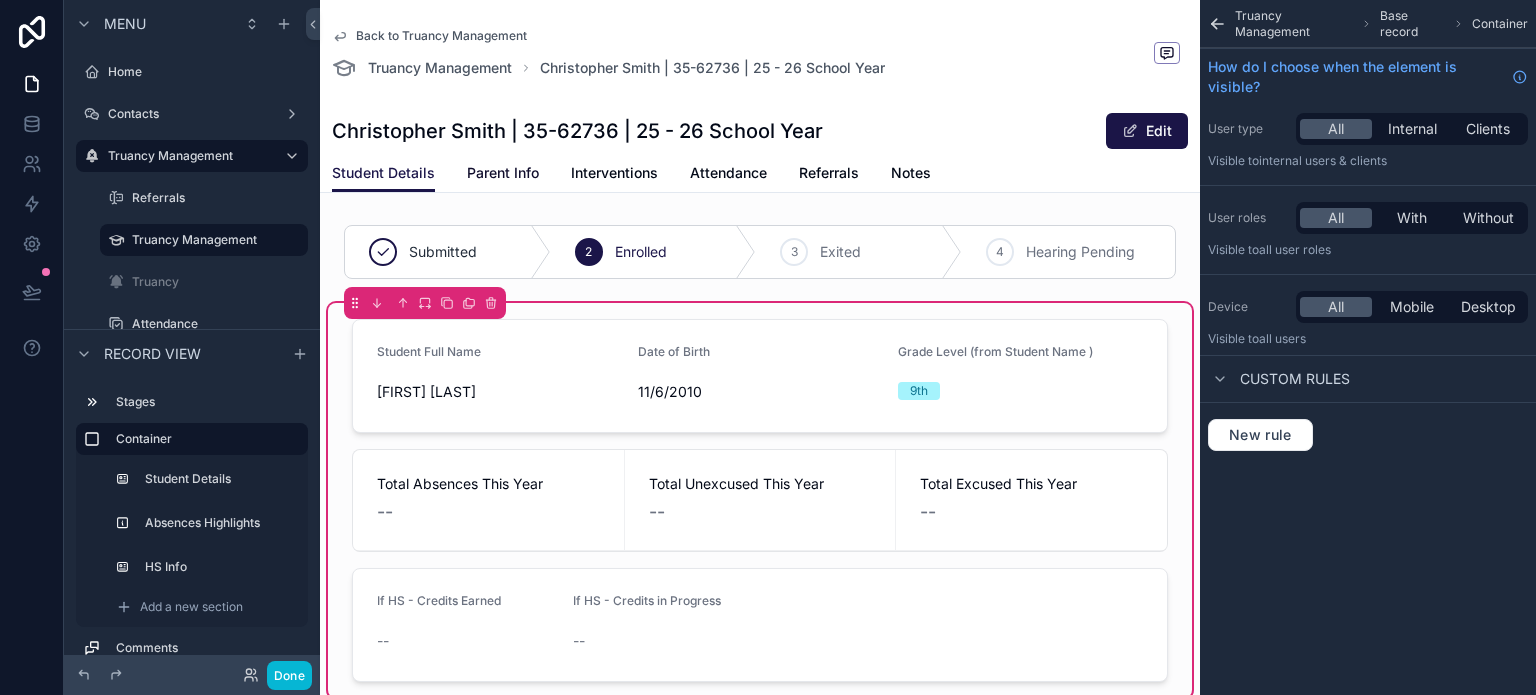 click on "Parent Info" at bounding box center [503, 173] 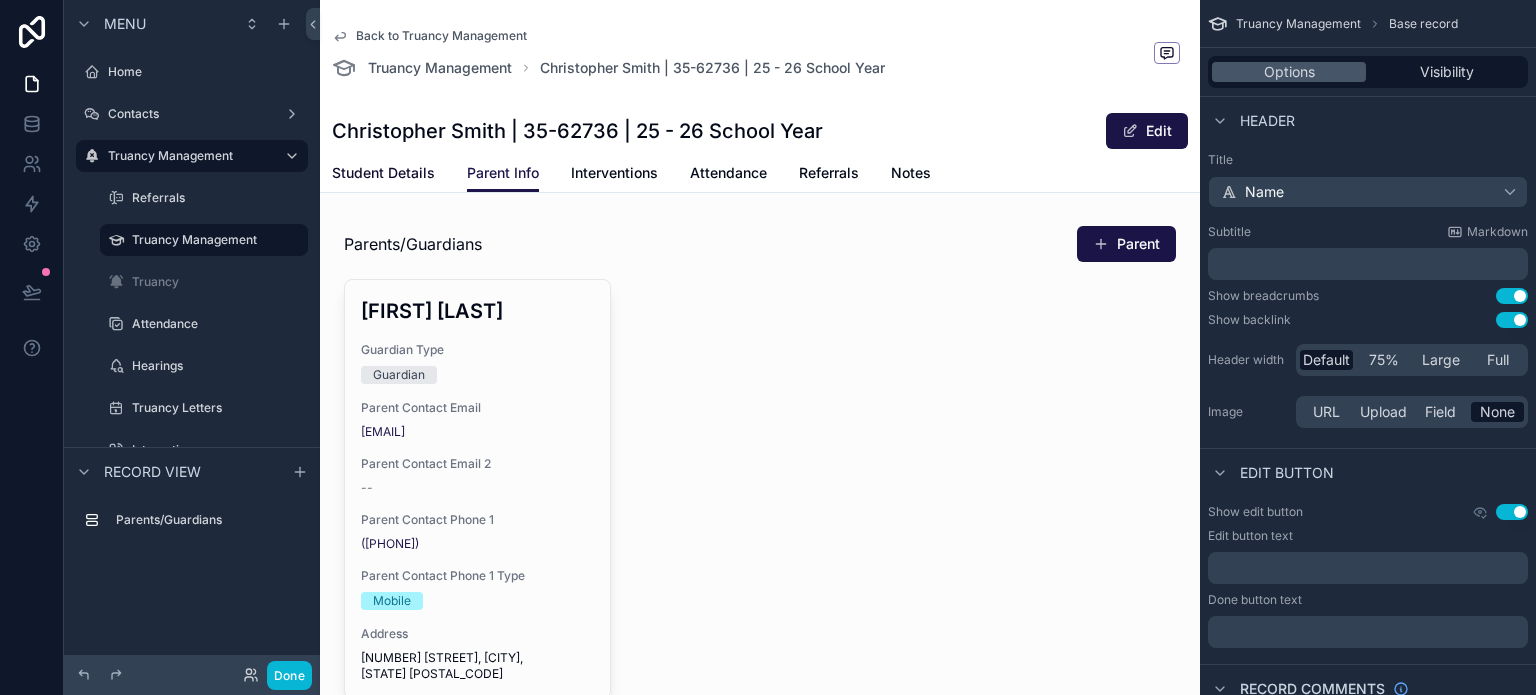 click on "Student Details" at bounding box center [383, 173] 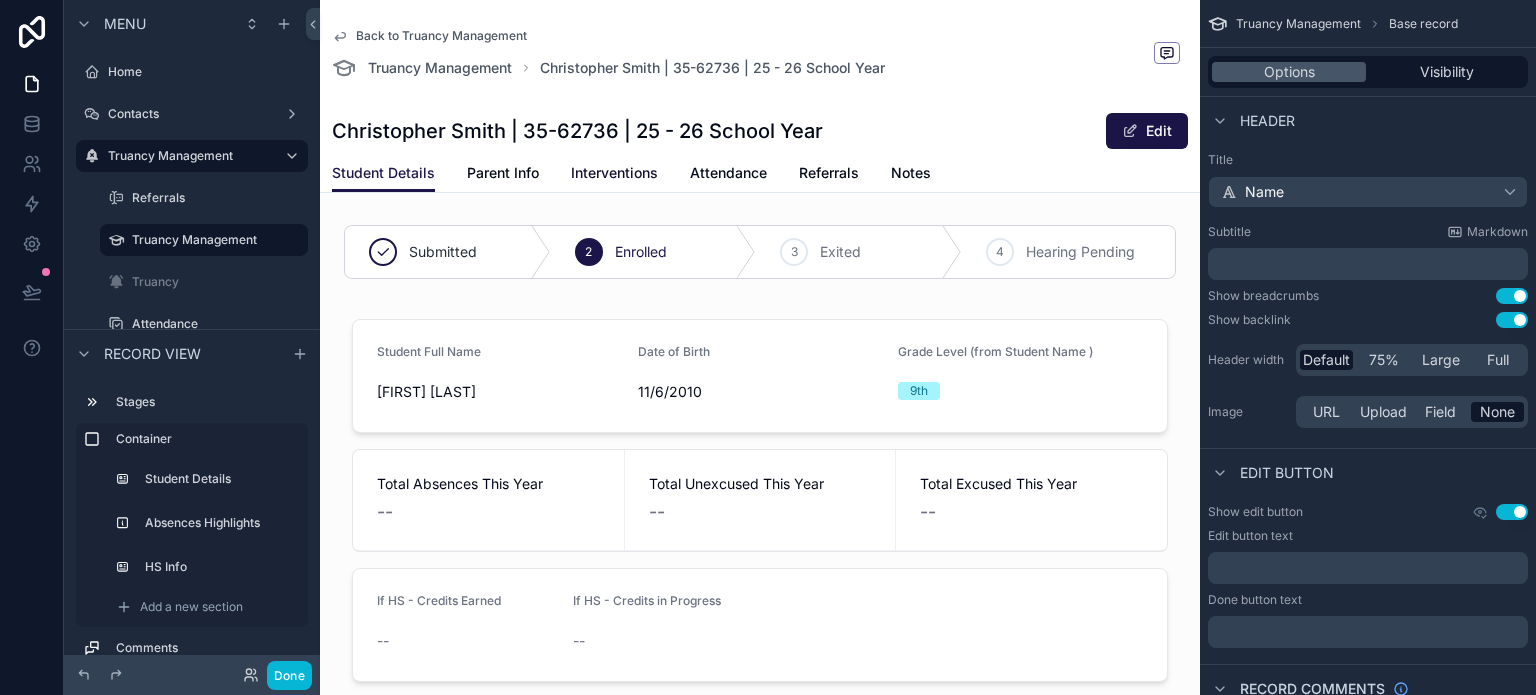 click on "Interventions" at bounding box center [614, 173] 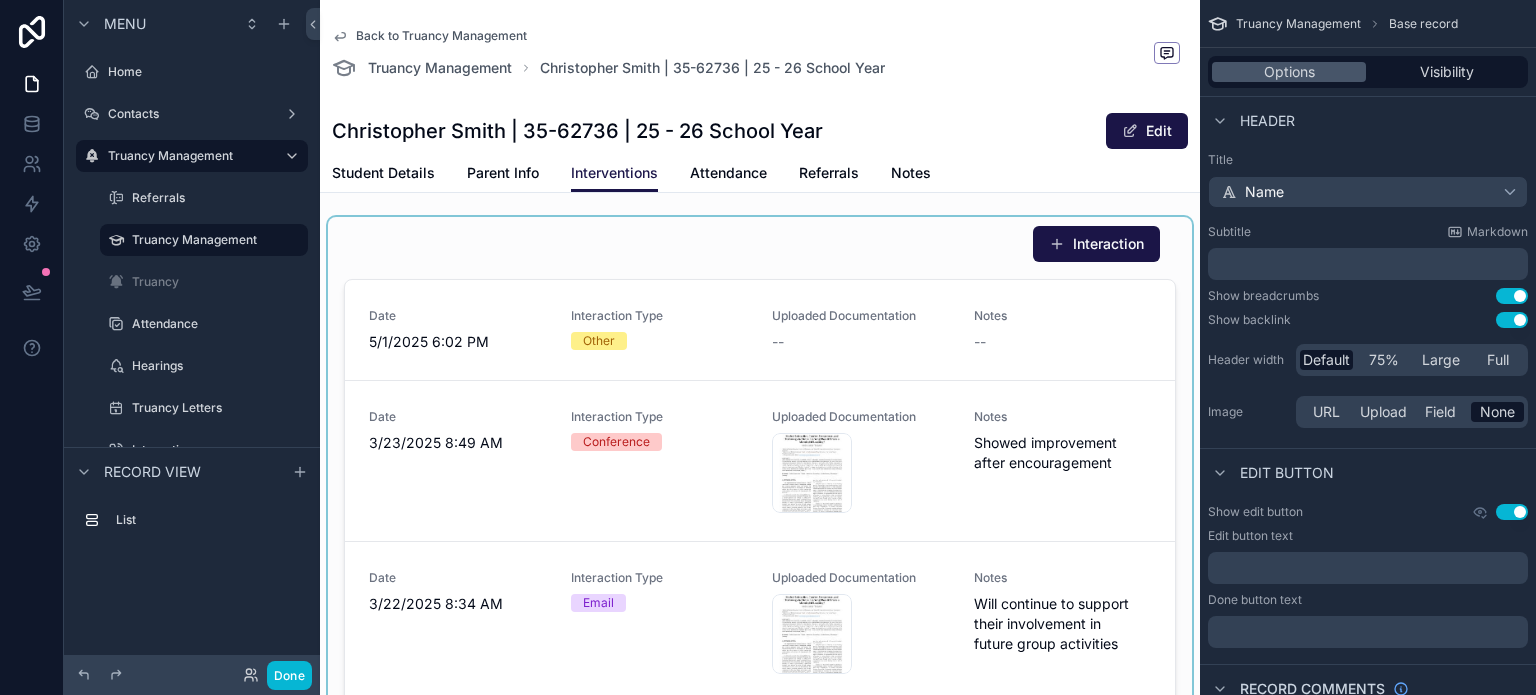 click at bounding box center [760, 516] 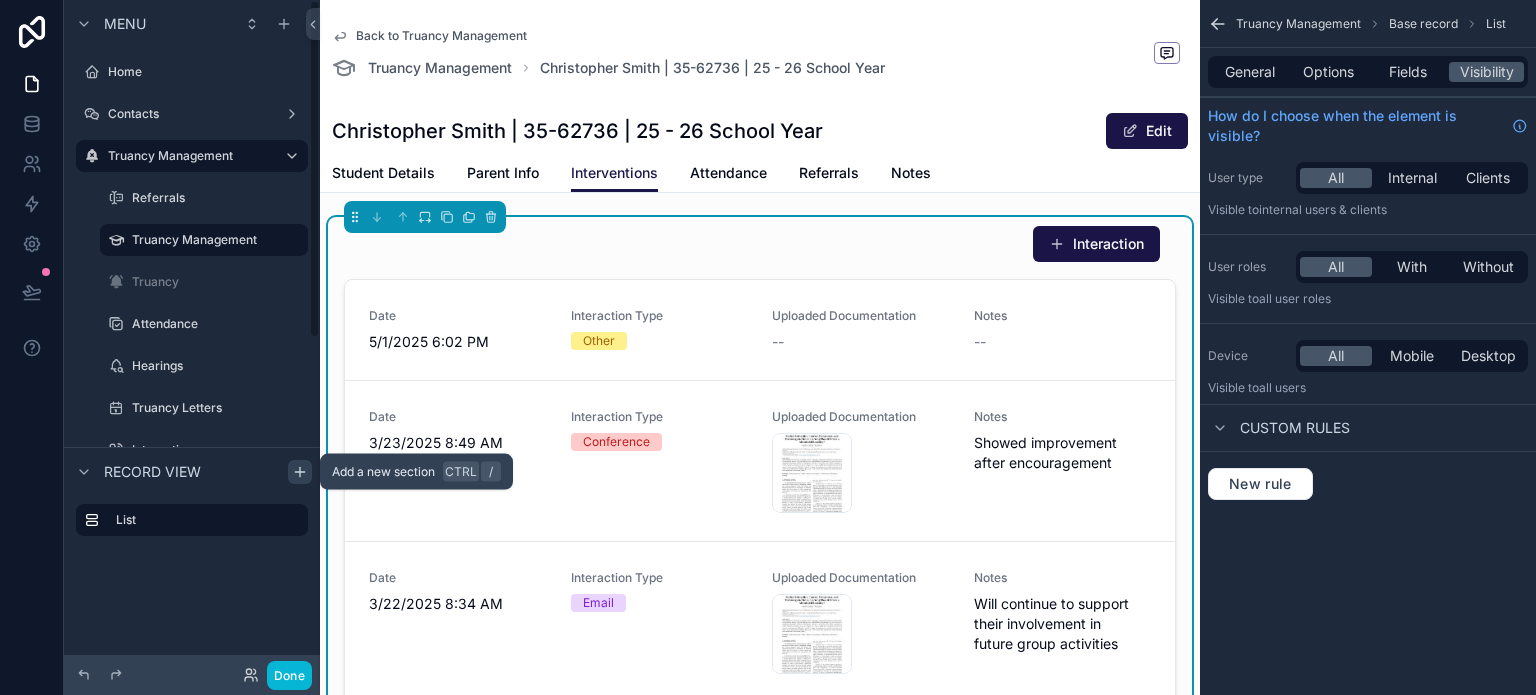 click at bounding box center [300, 472] 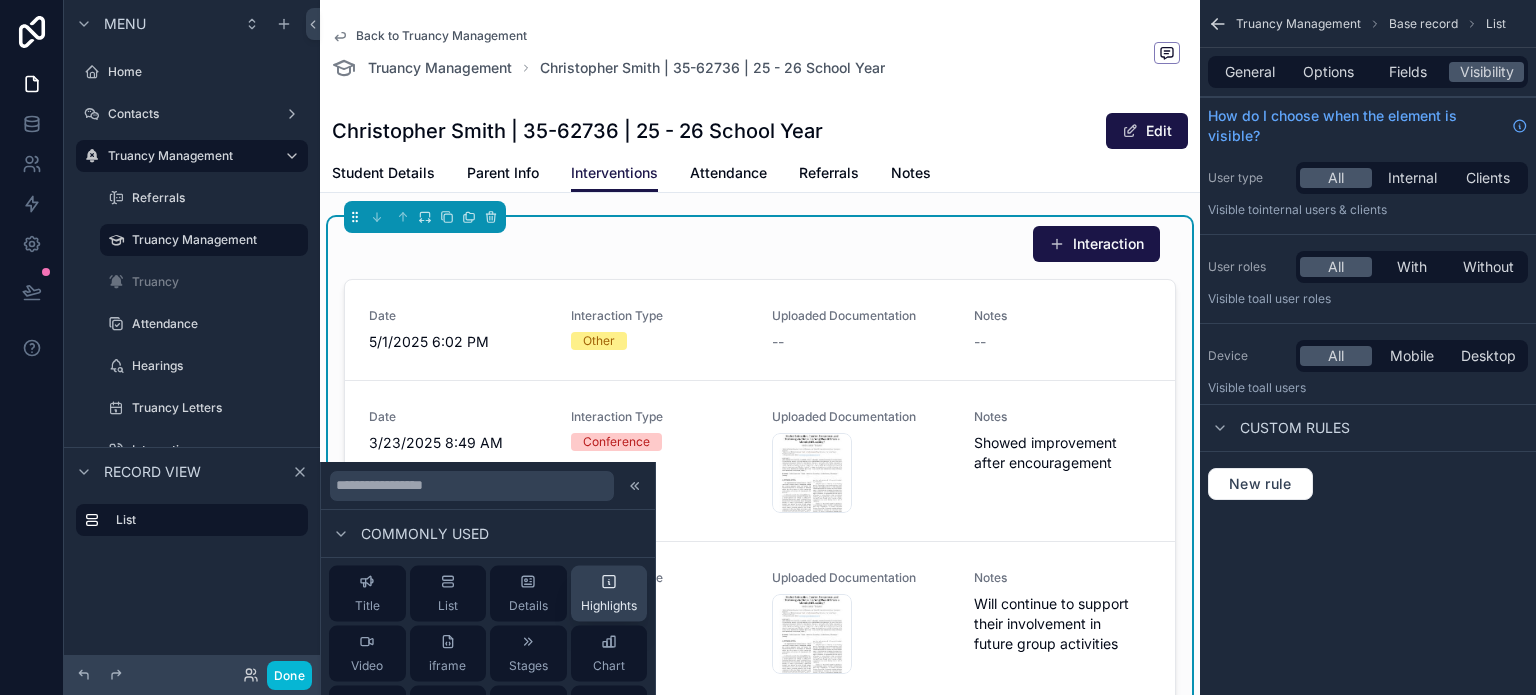click on "Highlights" at bounding box center (609, 606) 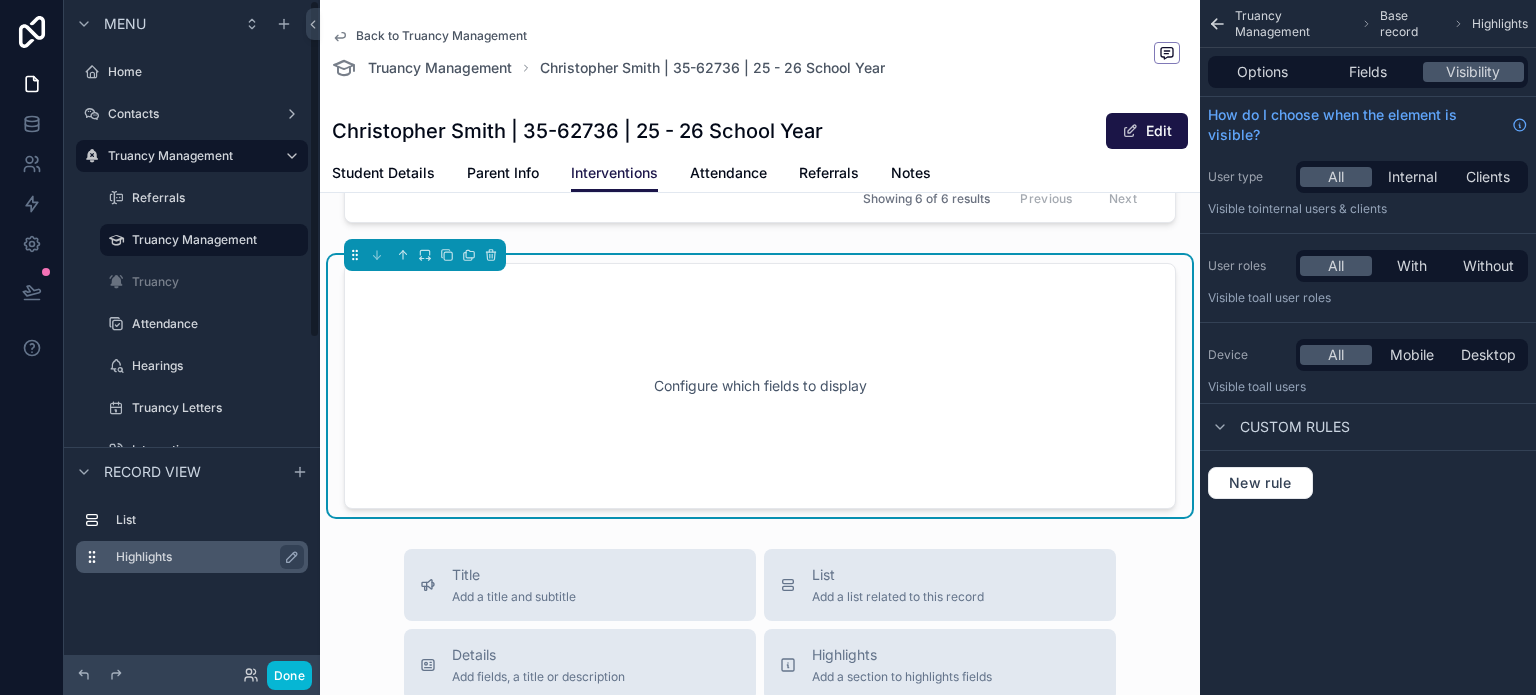 scroll, scrollTop: 615, scrollLeft: 0, axis: vertical 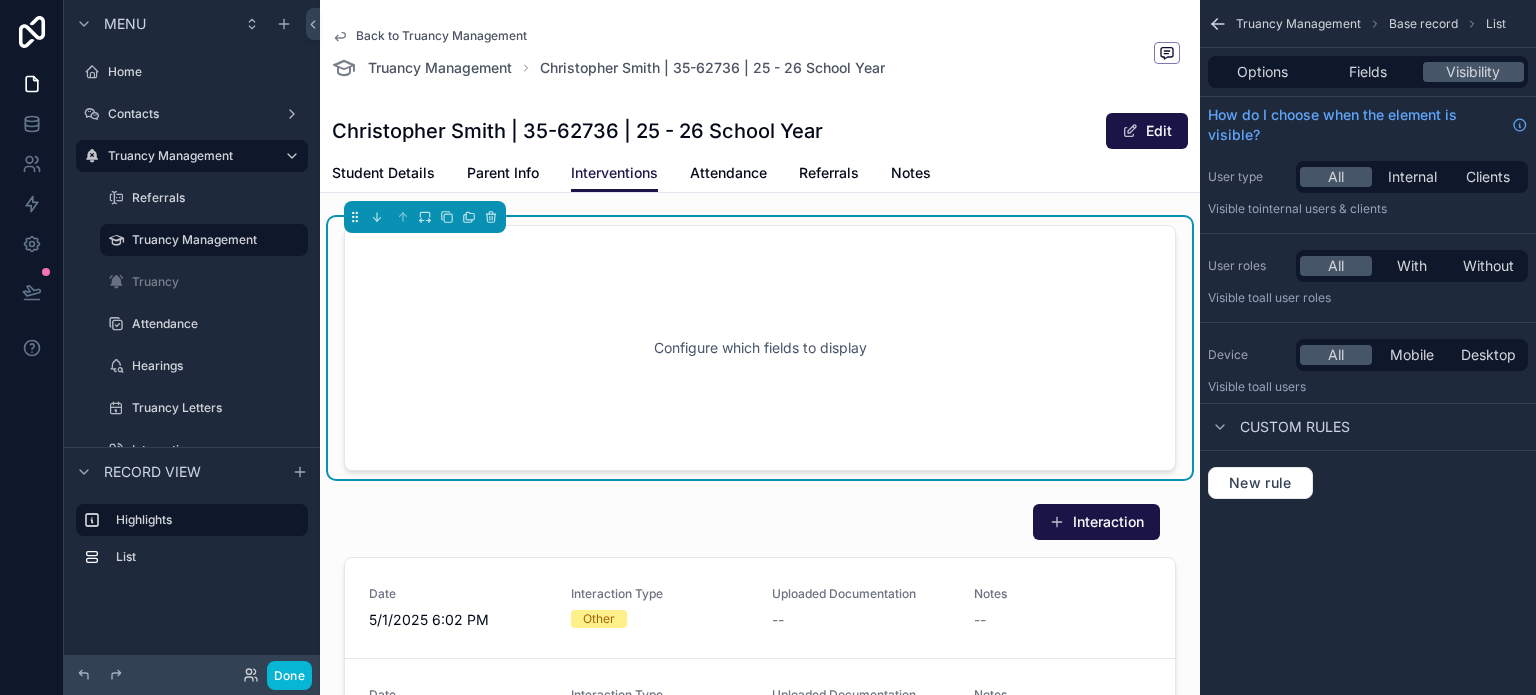 click on "Configure which fields to display" at bounding box center (760, 348) 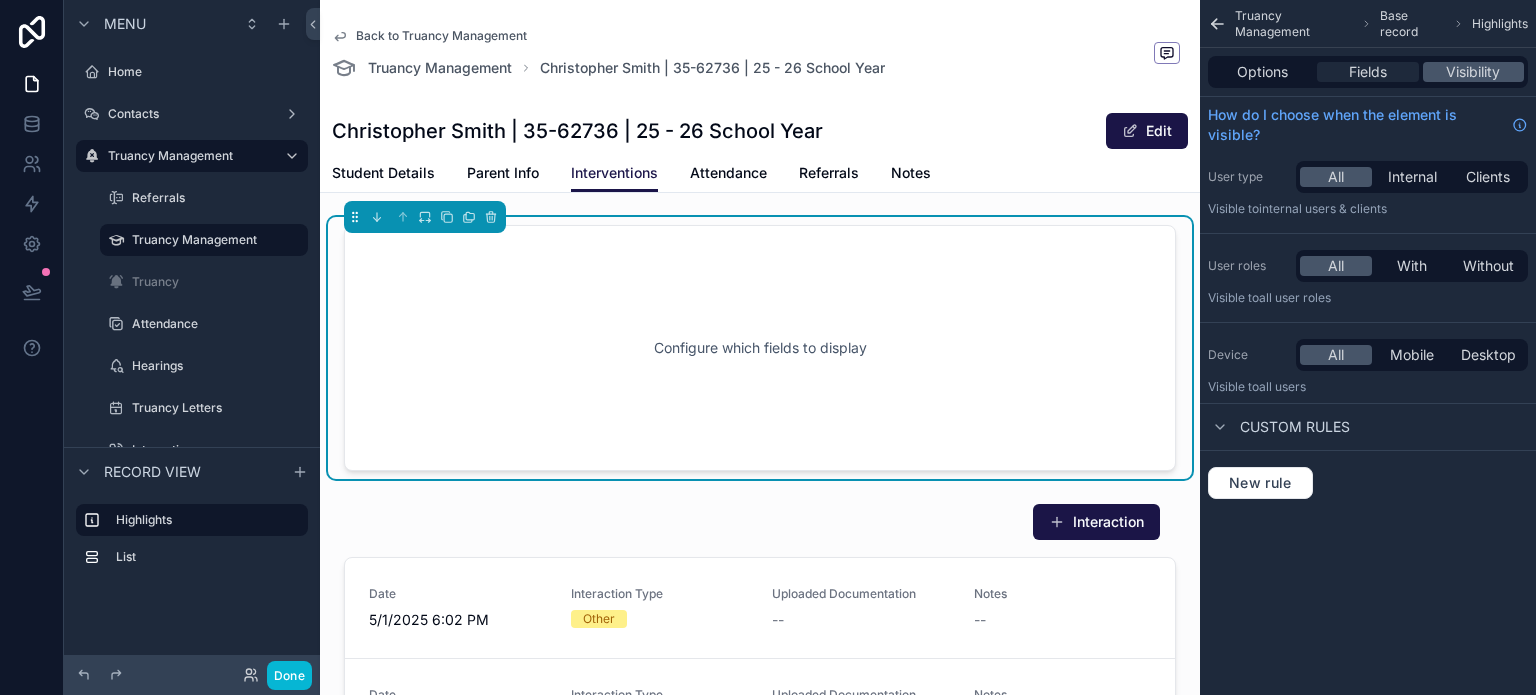 click on "Fields" at bounding box center [1368, 72] 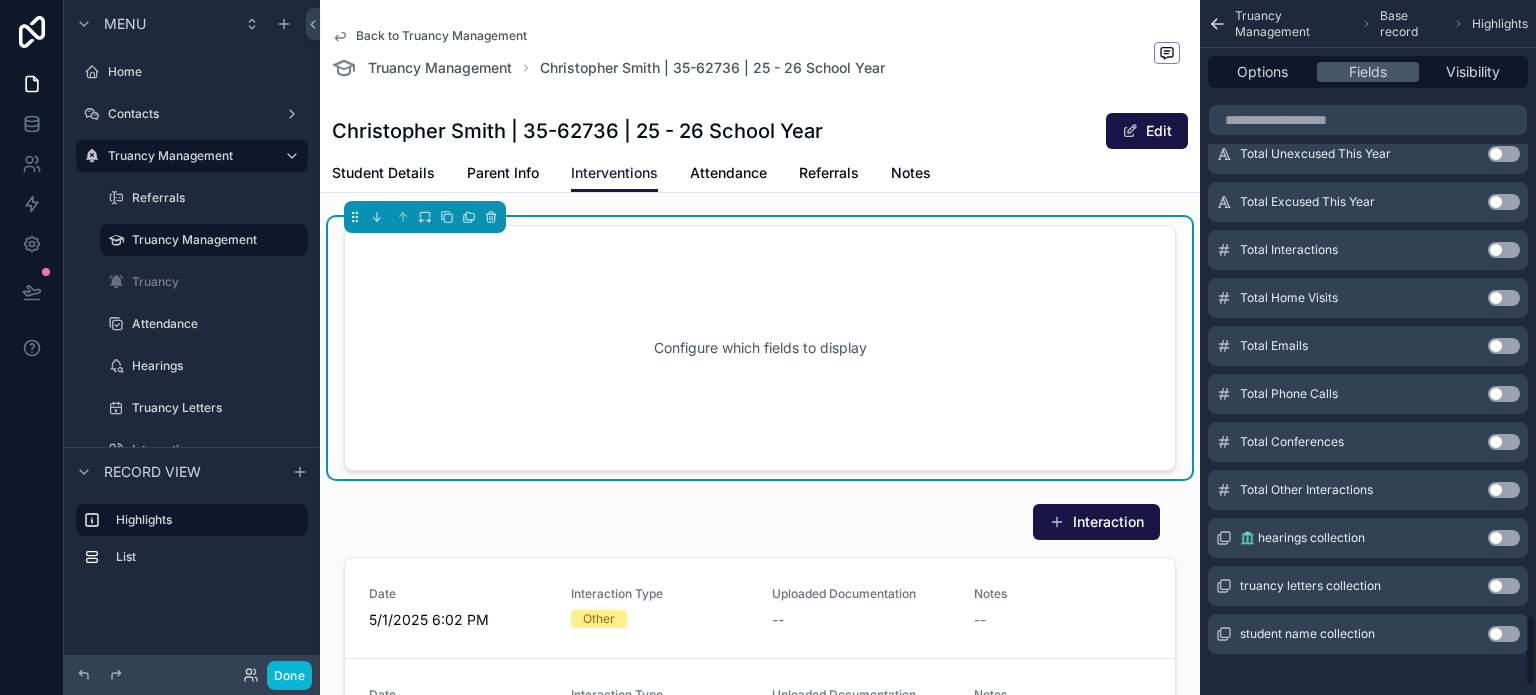scroll, scrollTop: 6154, scrollLeft: 0, axis: vertical 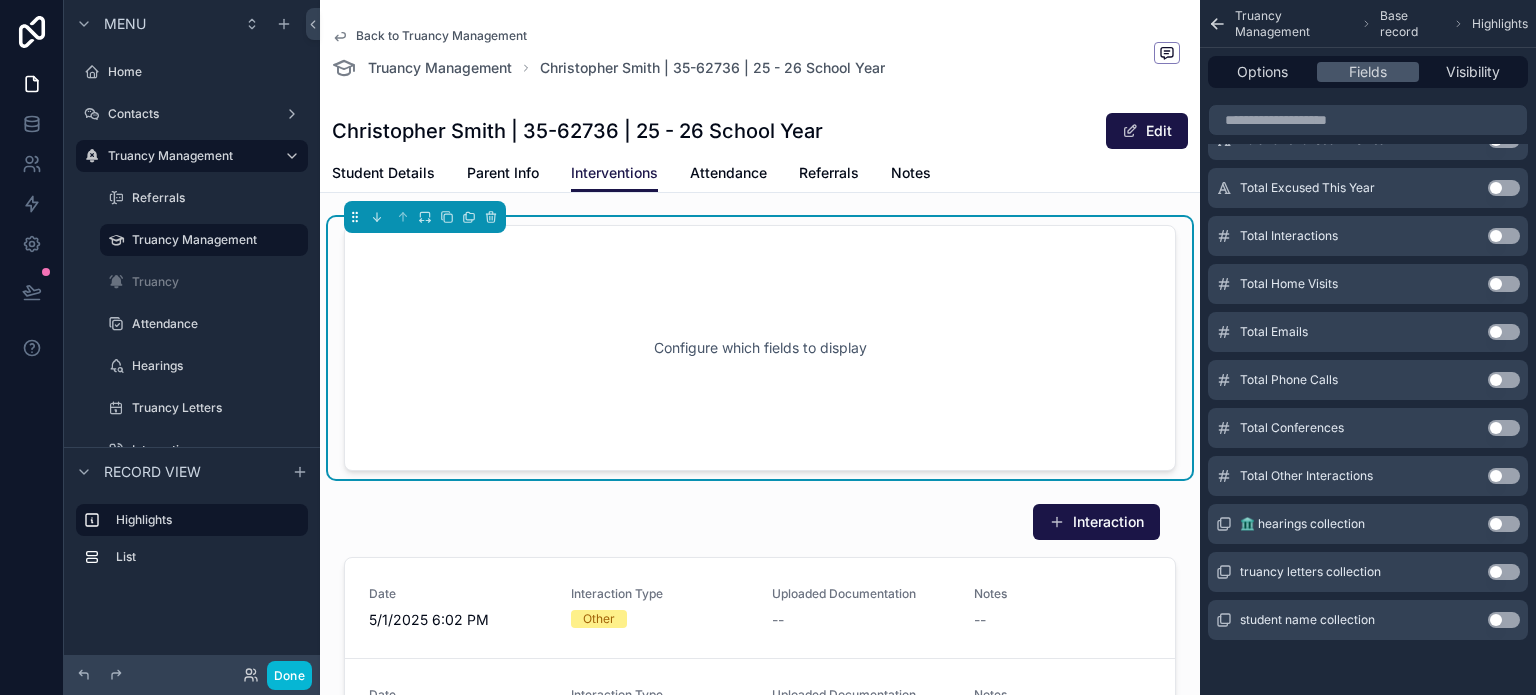 click on "Use setting" at bounding box center [1504, 236] 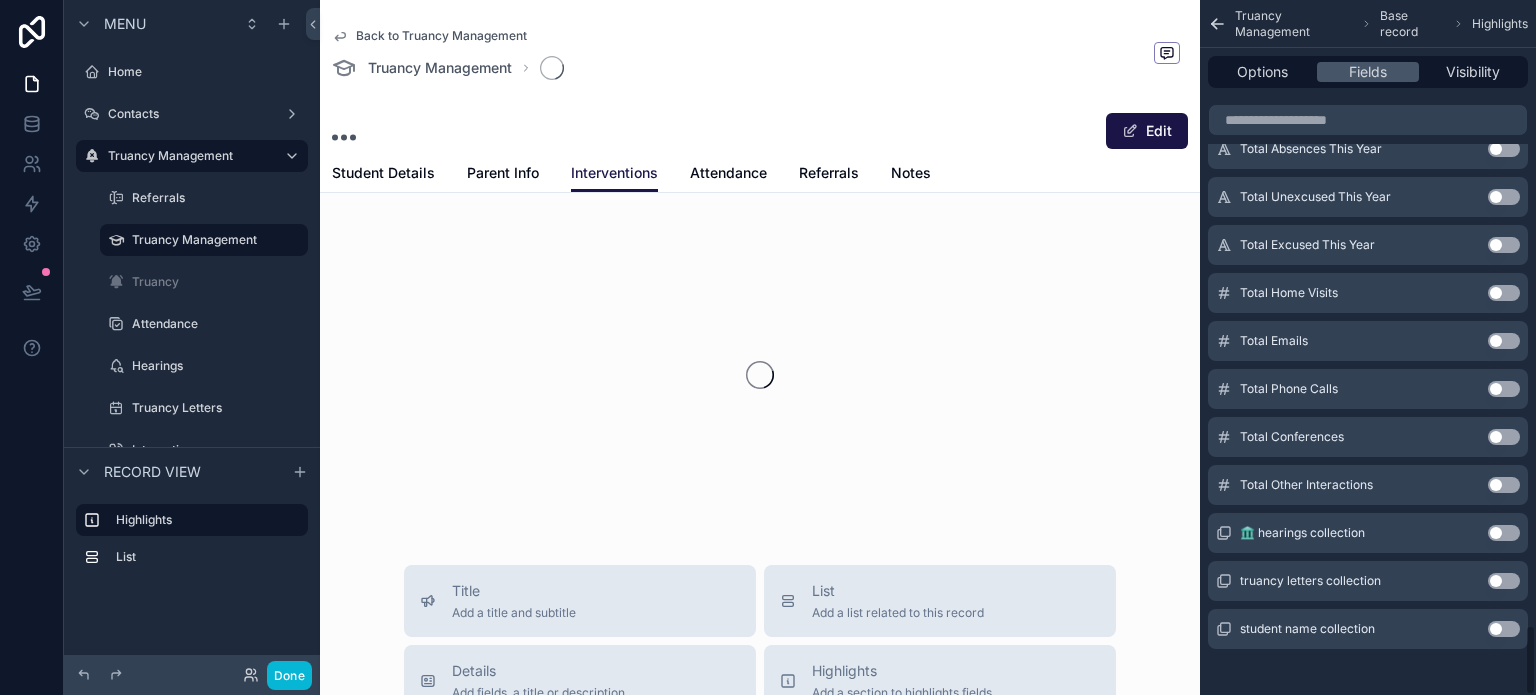 scroll, scrollTop: 6163, scrollLeft: 0, axis: vertical 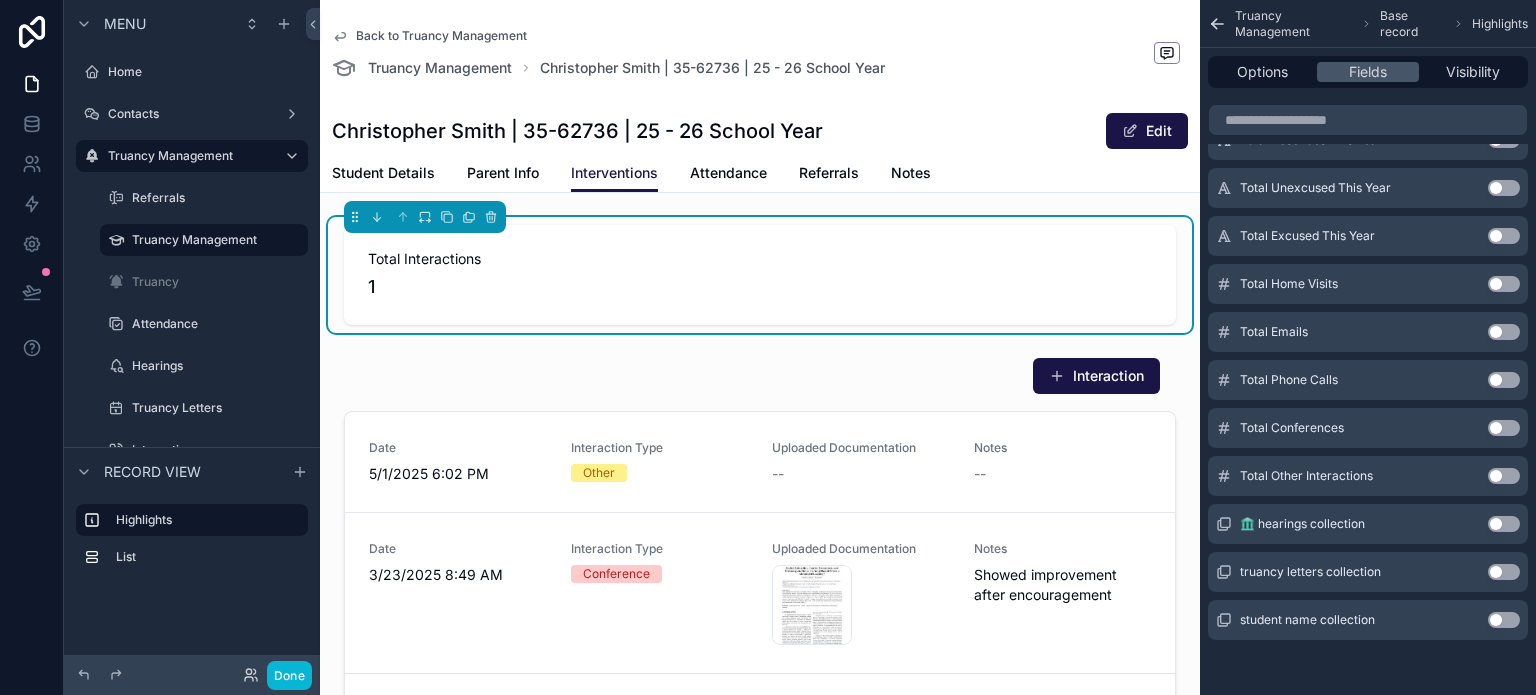 click on "Use setting" at bounding box center [1504, 284] 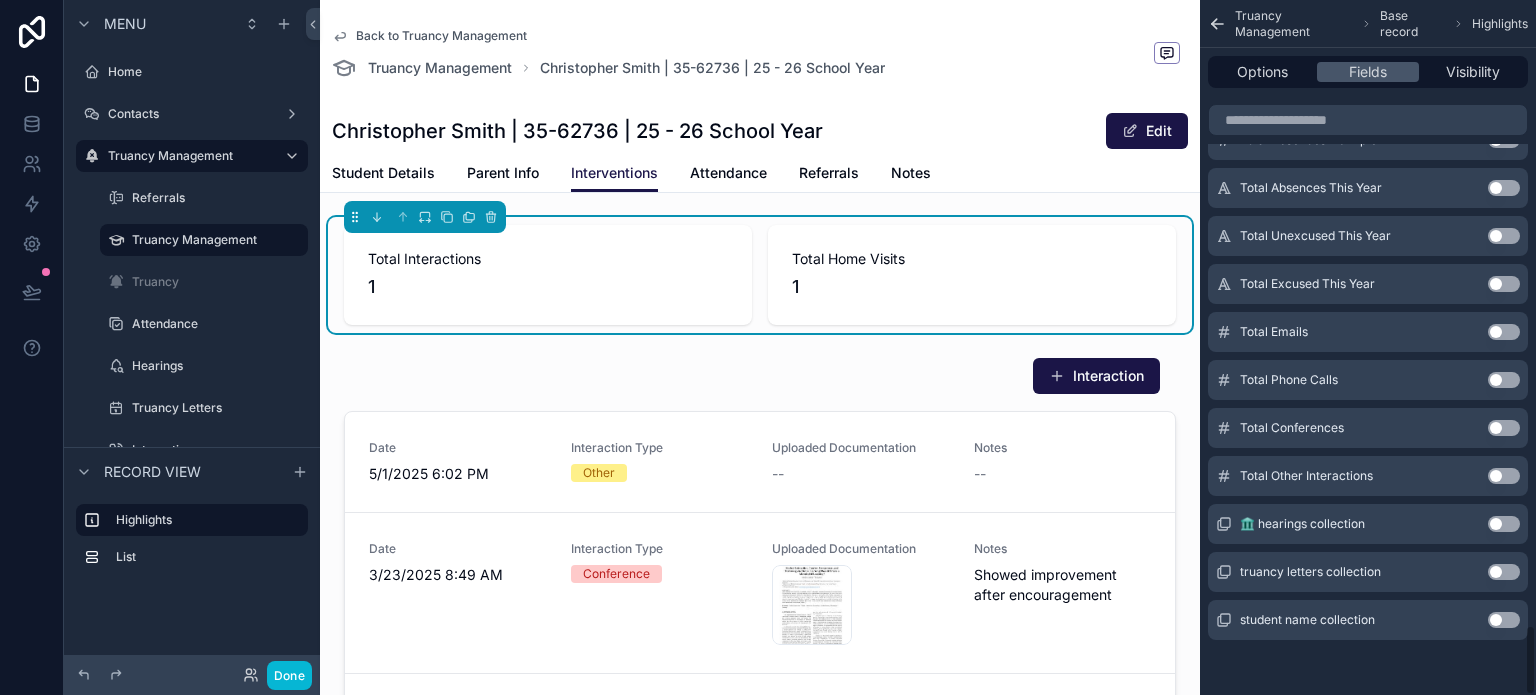 click on "Use setting" at bounding box center (1504, 332) 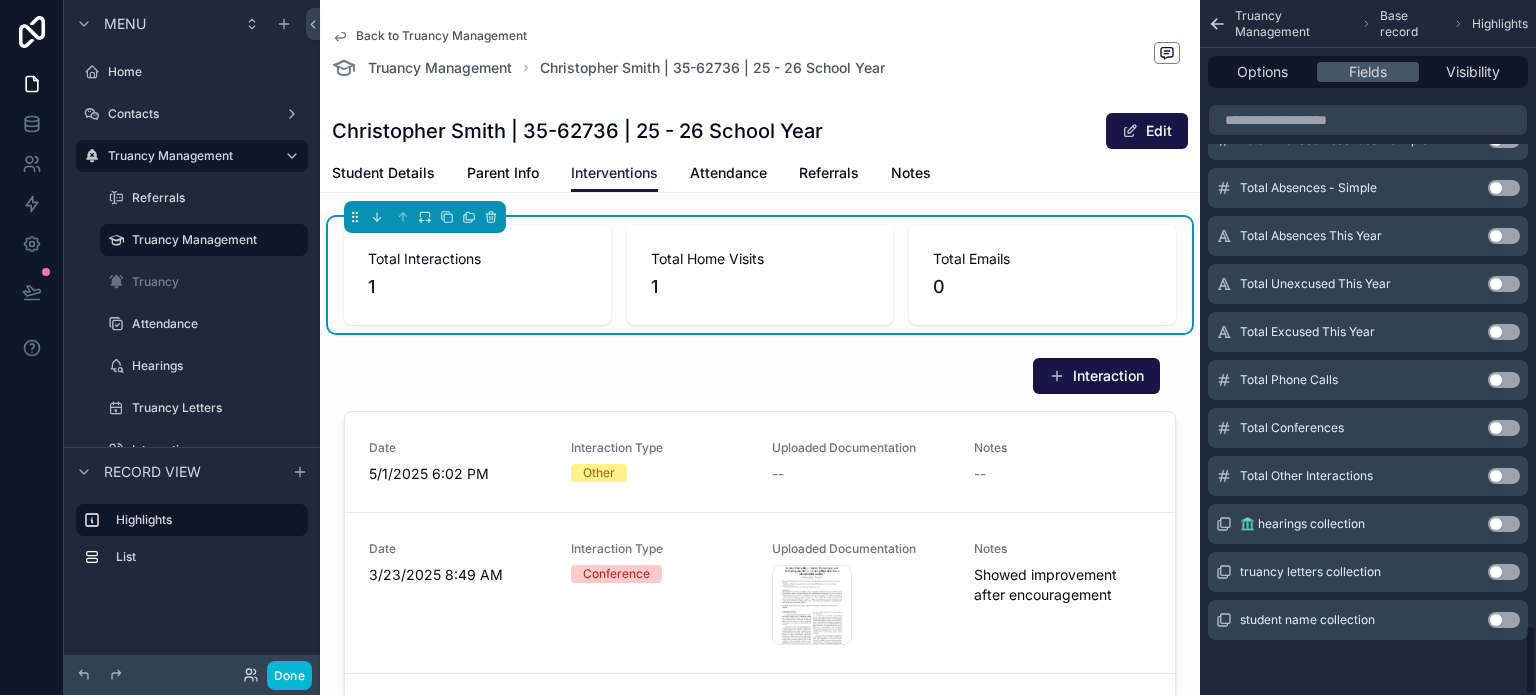 click on "Use setting" at bounding box center [1504, 380] 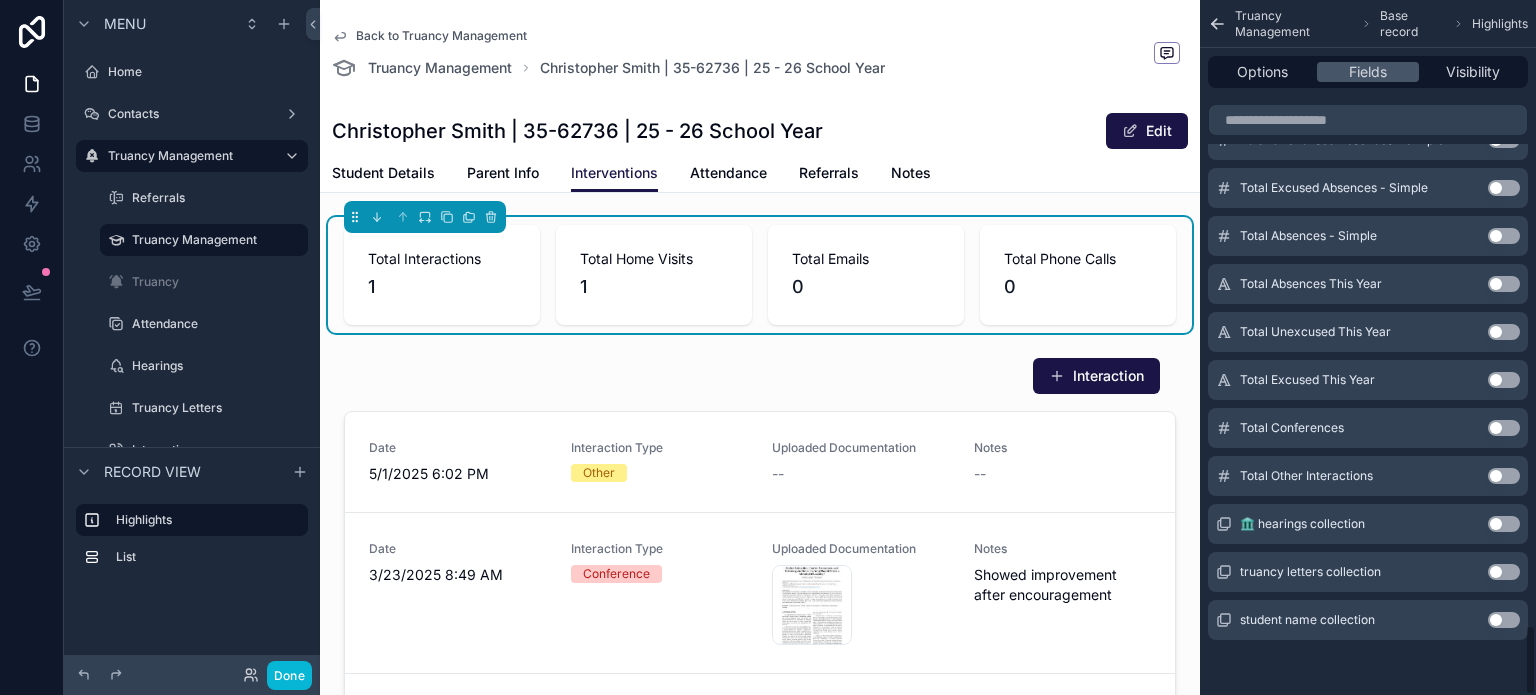 click on "Use setting" at bounding box center (1504, 428) 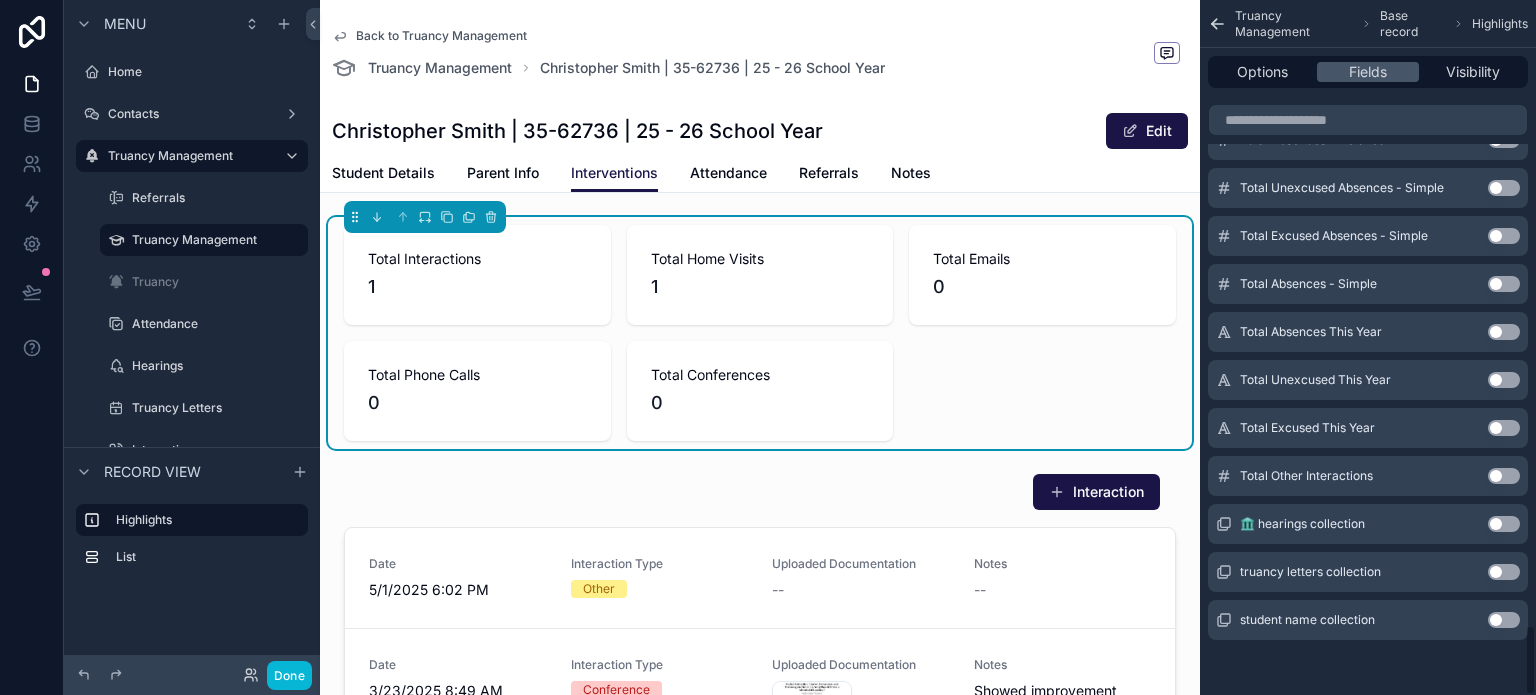 click on "Use setting" at bounding box center [1504, 476] 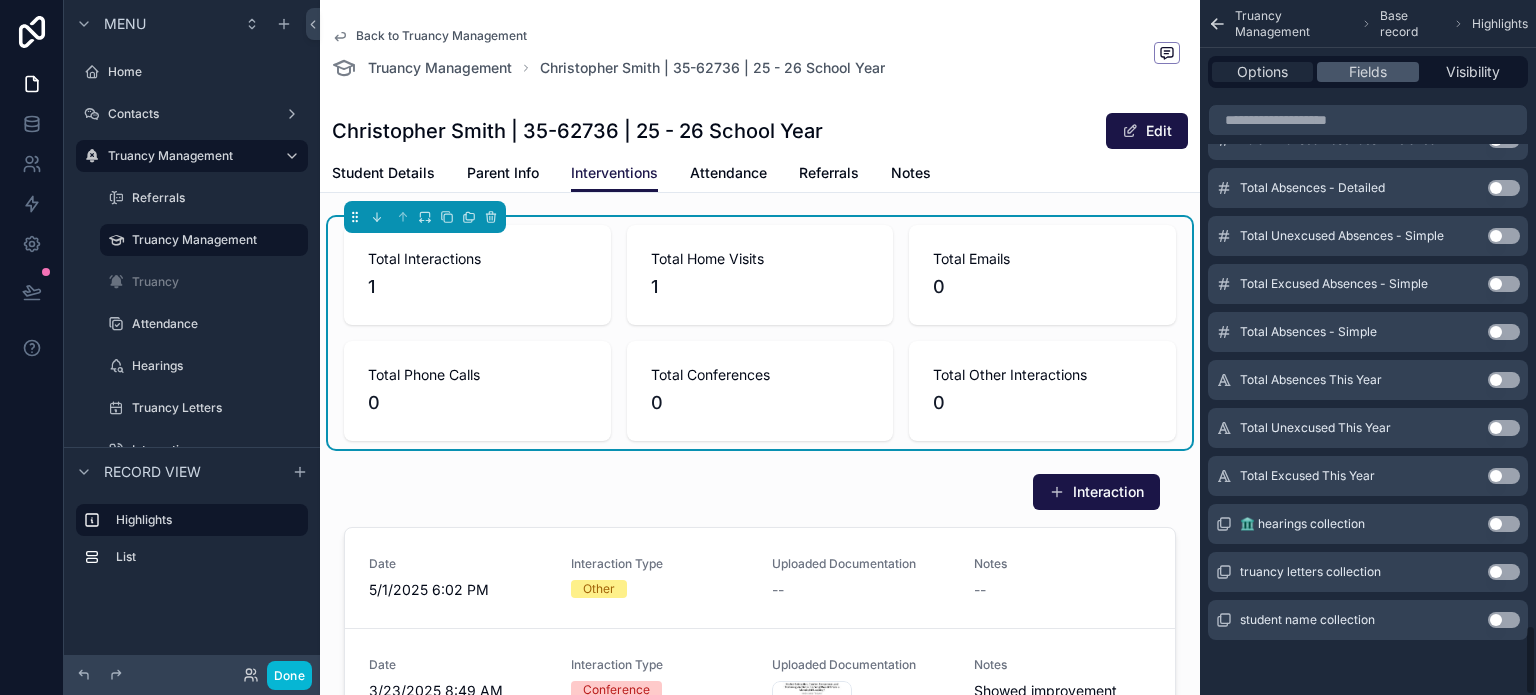 click on "Options" at bounding box center [1262, 72] 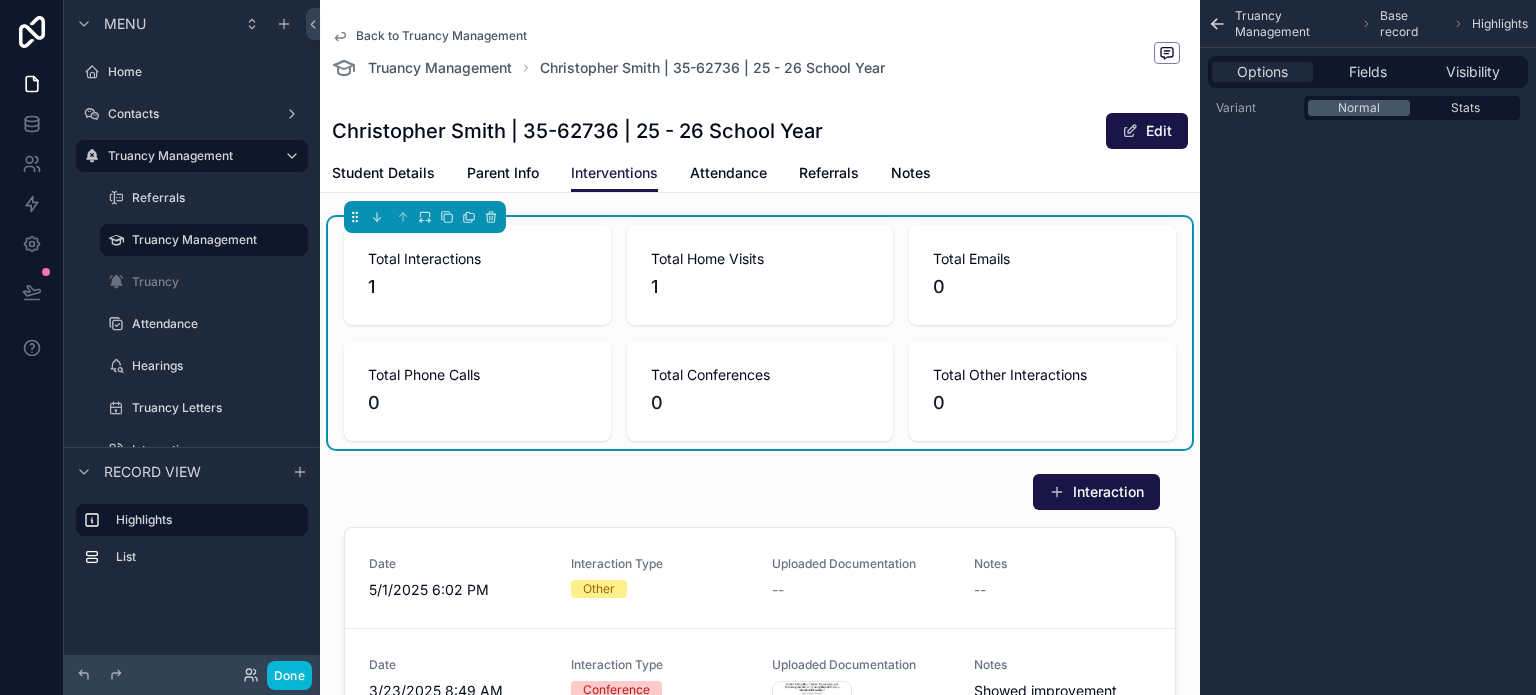 scroll, scrollTop: 0, scrollLeft: 0, axis: both 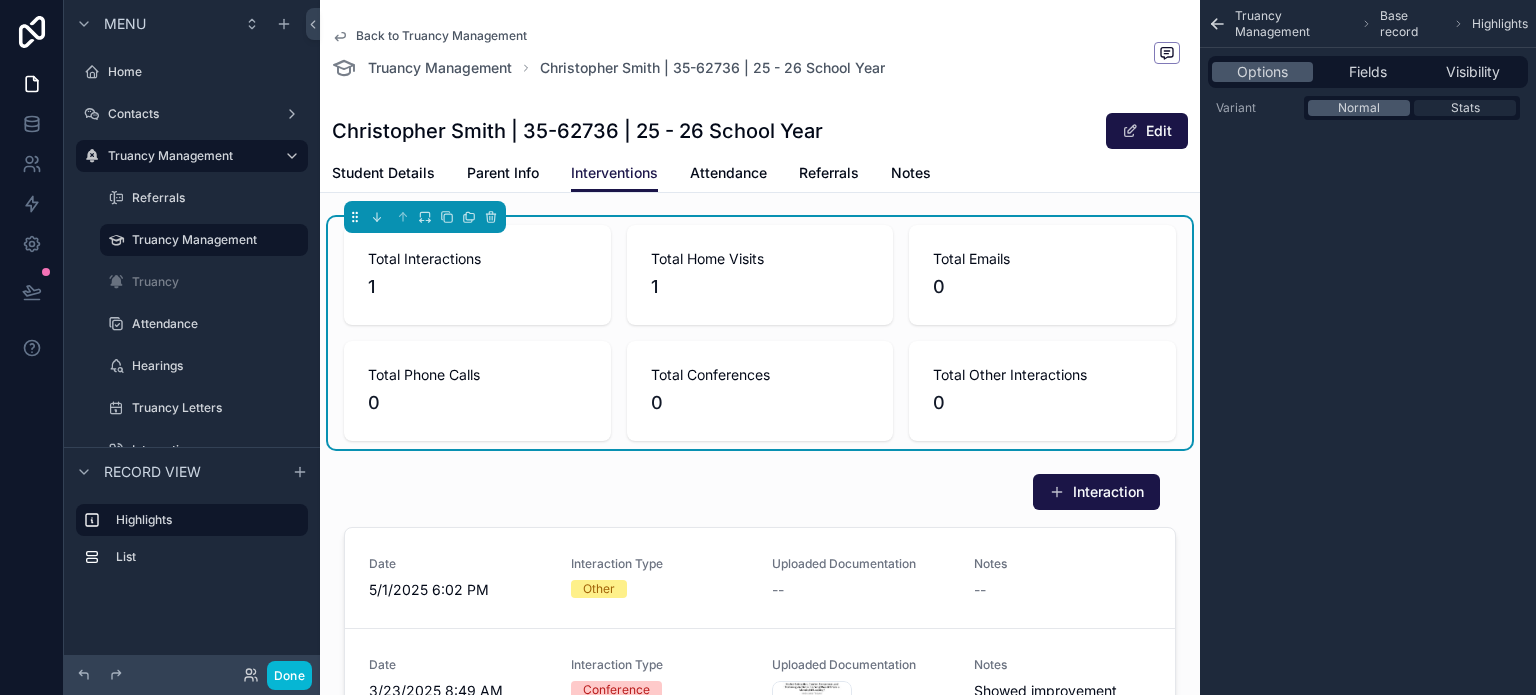 click on "Stats" at bounding box center [1465, 108] 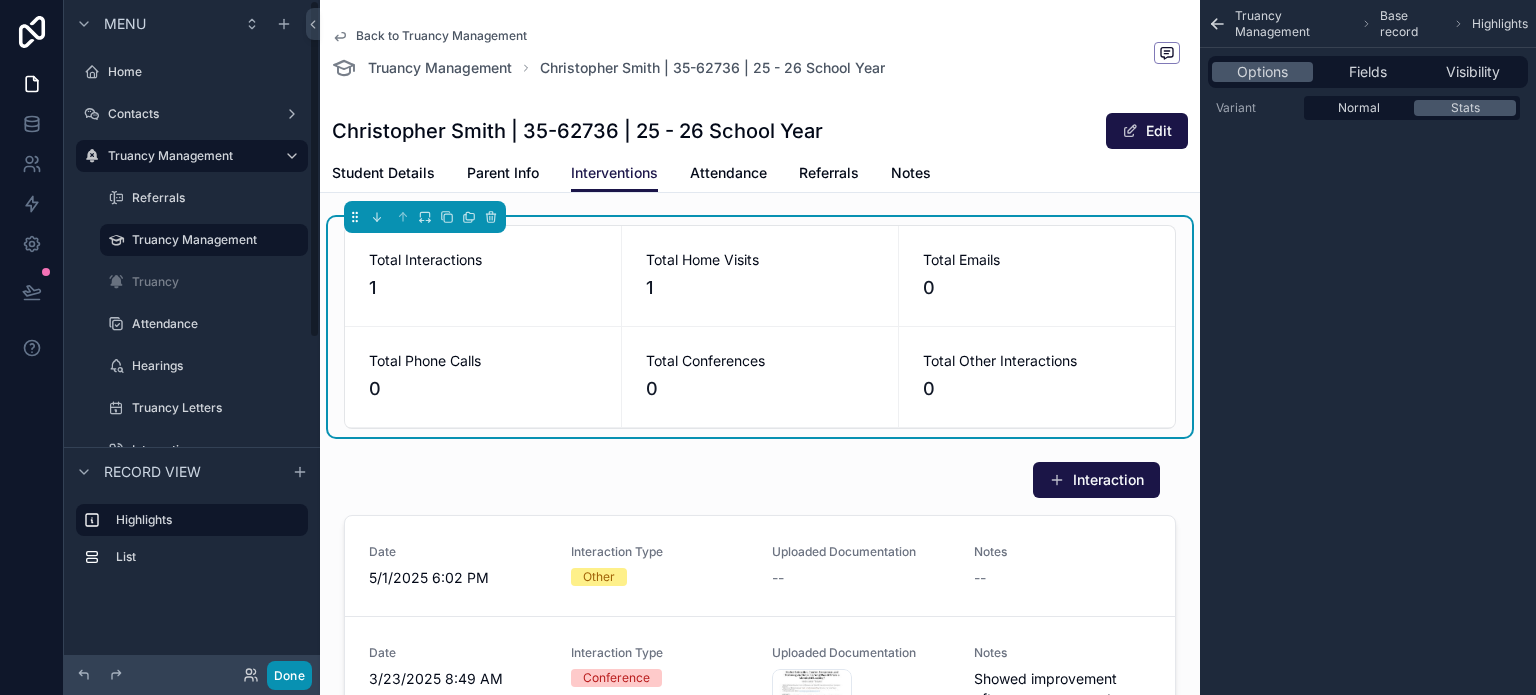 click on "Done" at bounding box center [289, 675] 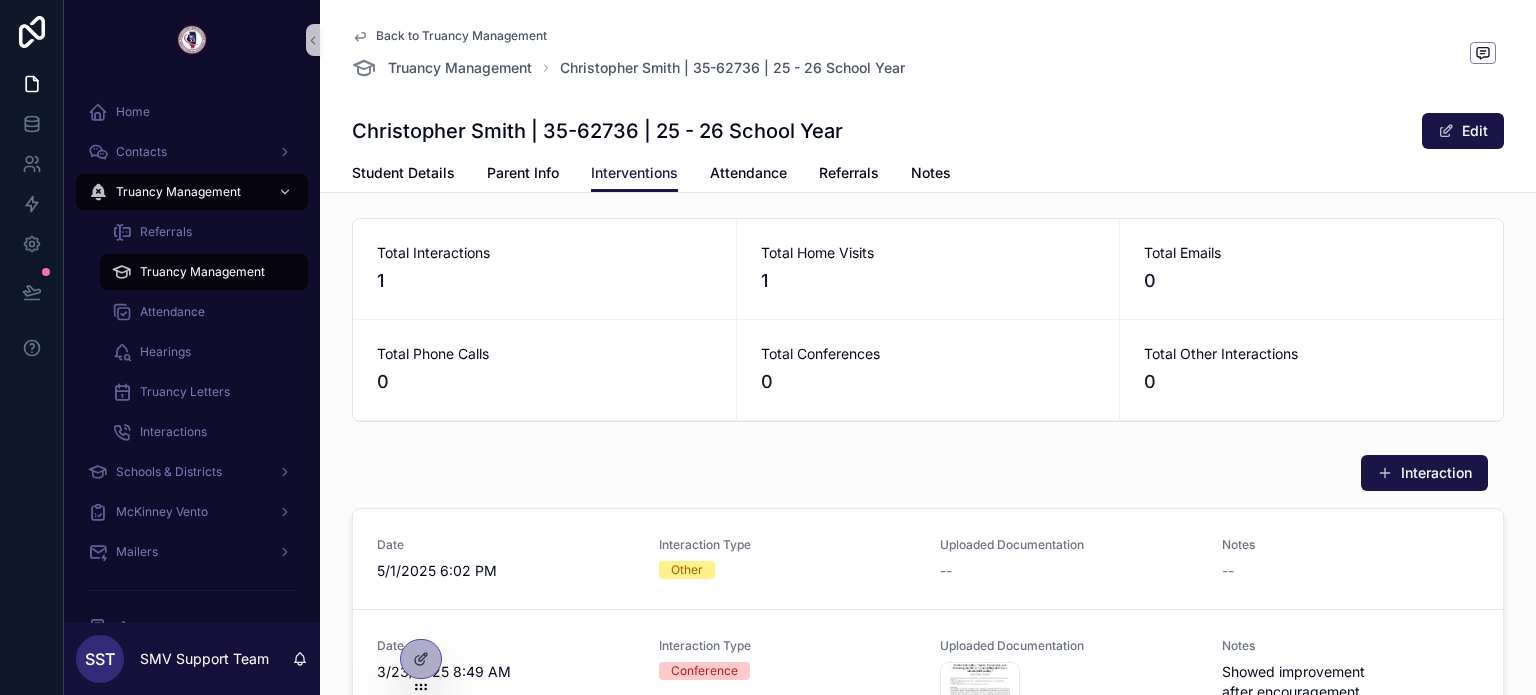 scroll, scrollTop: 0, scrollLeft: 0, axis: both 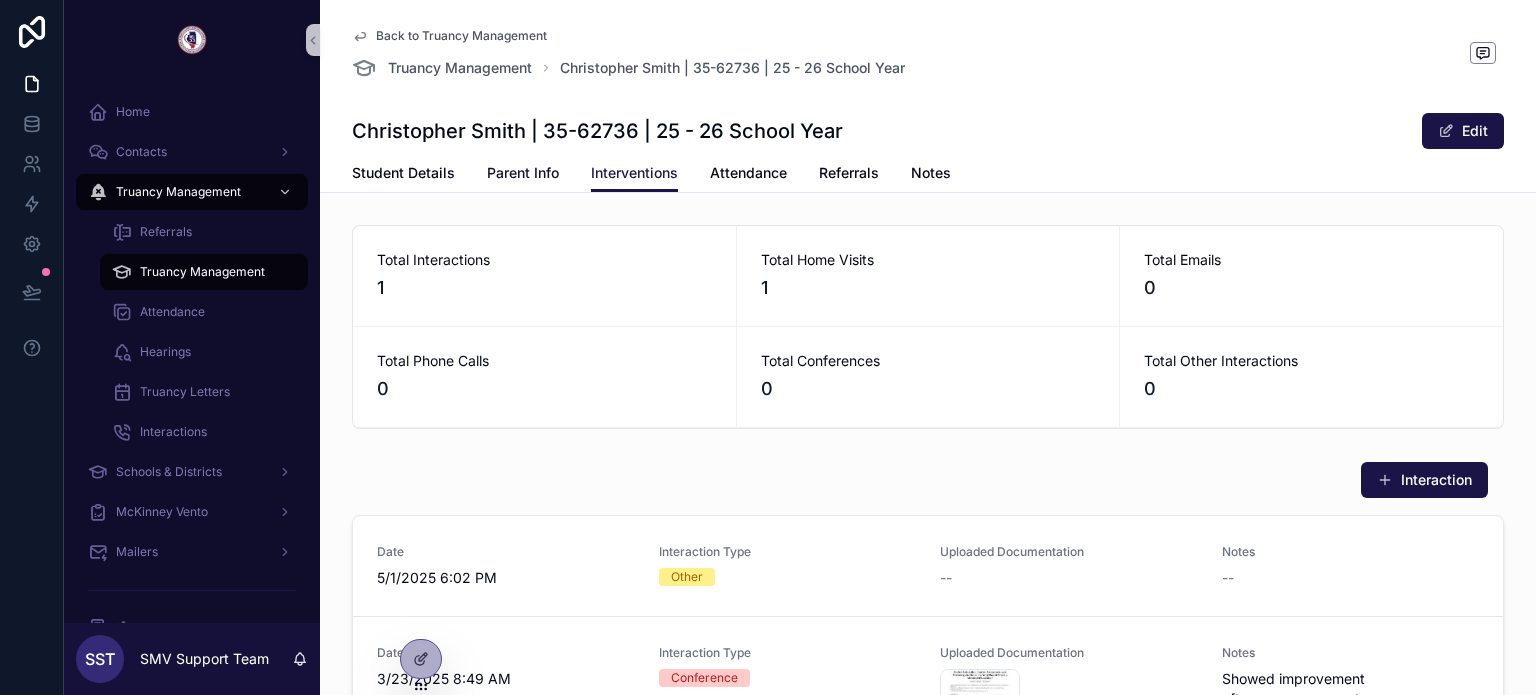 click on "Parent Info" at bounding box center [523, 175] 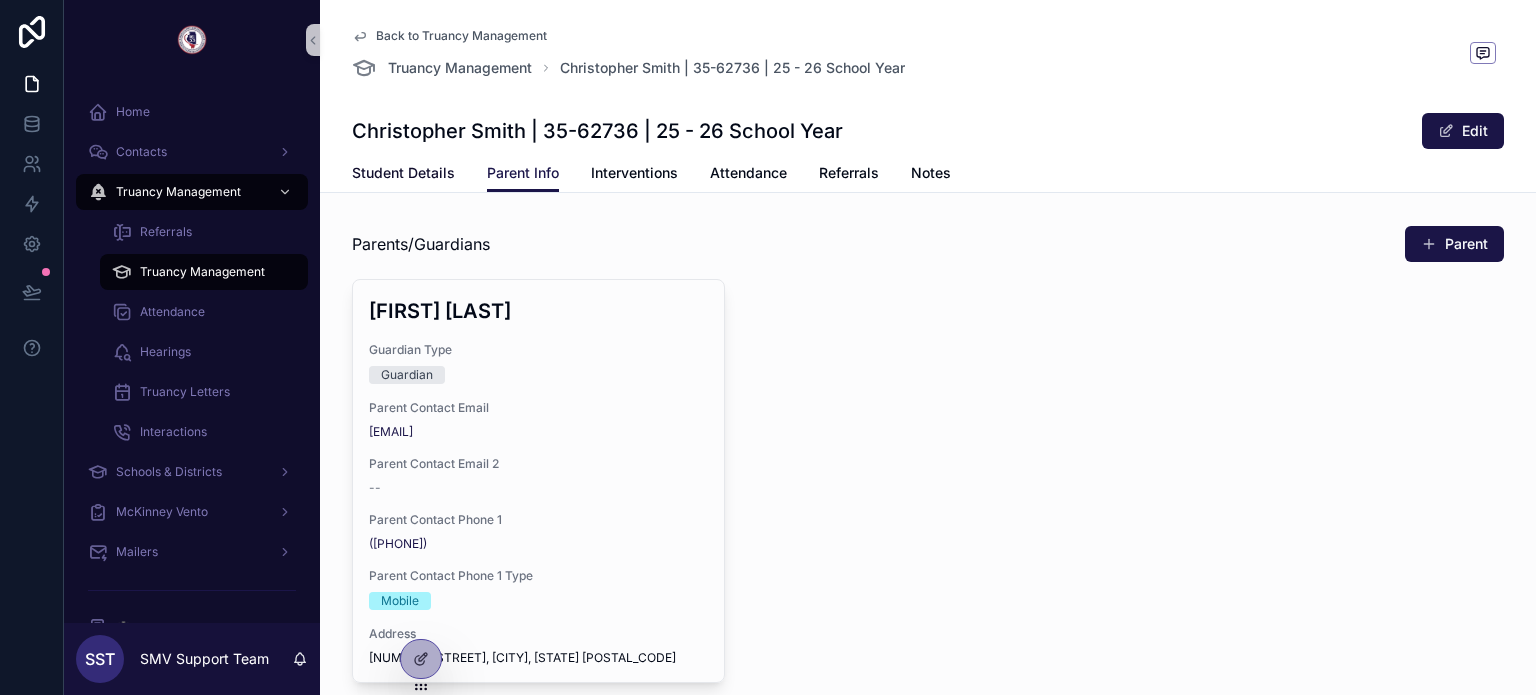 click on "Student Details" at bounding box center [403, 173] 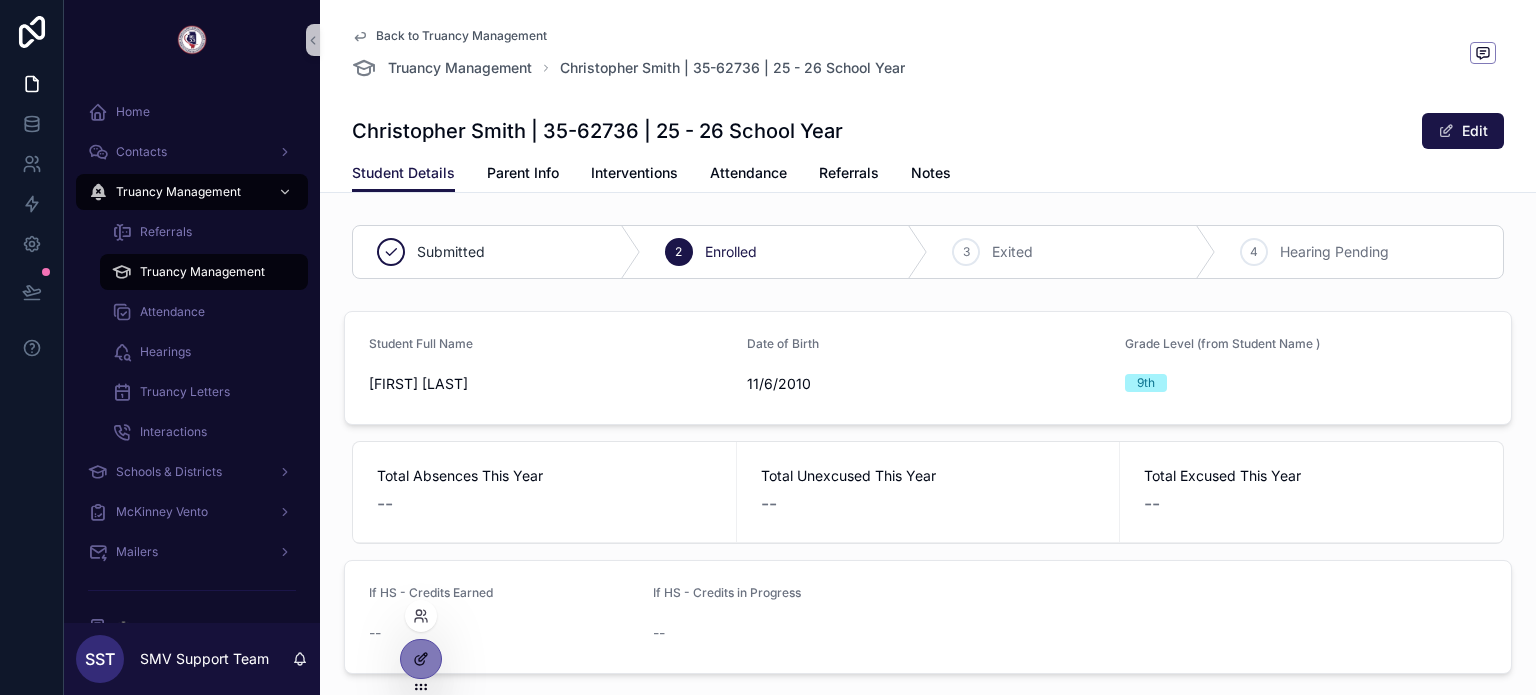 click 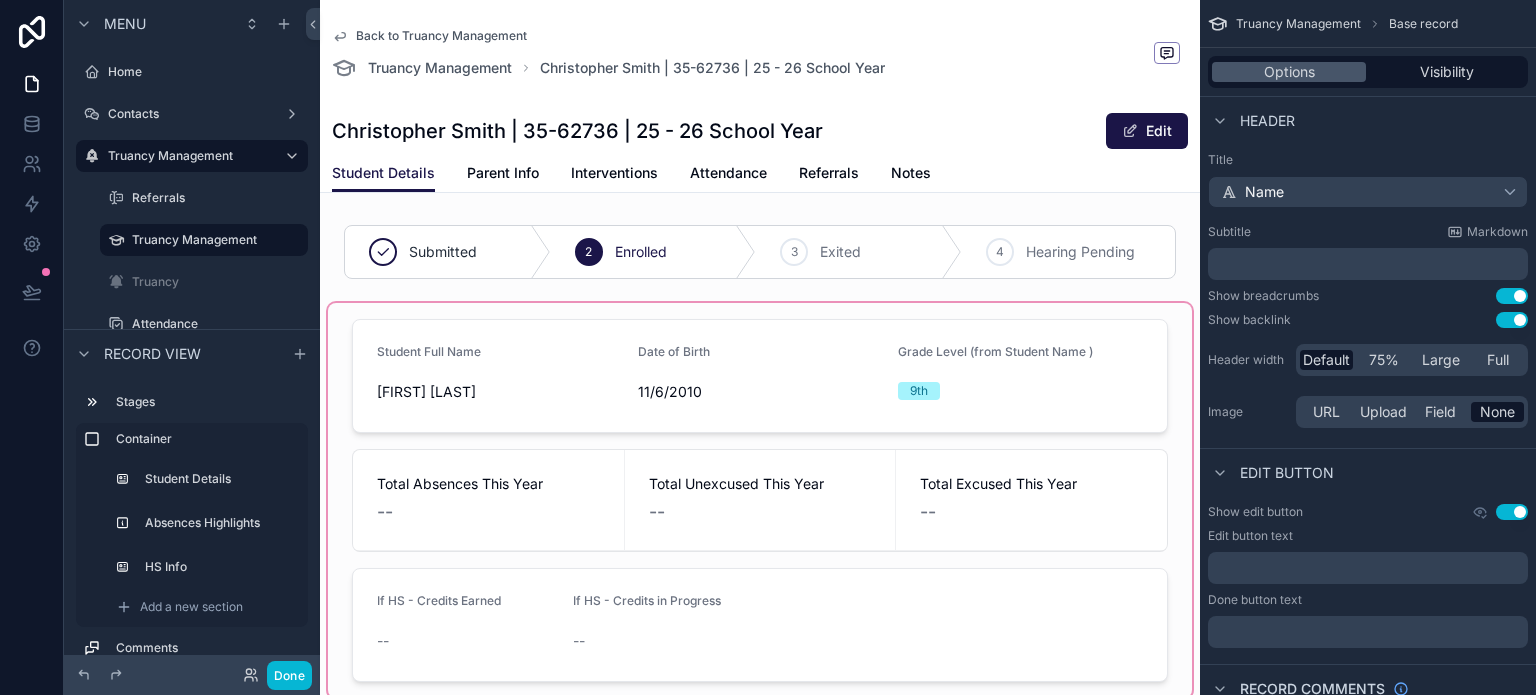 click at bounding box center (760, 500) 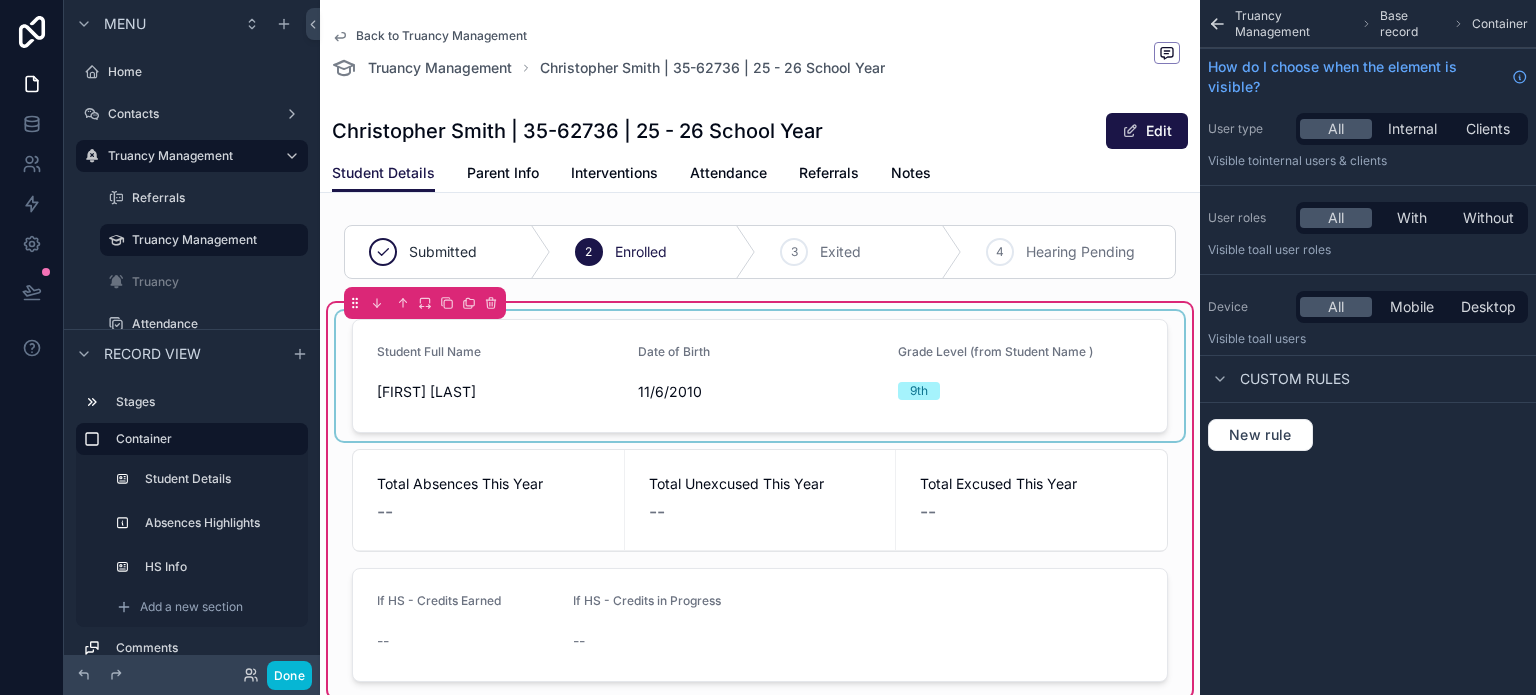 click at bounding box center [760, 376] 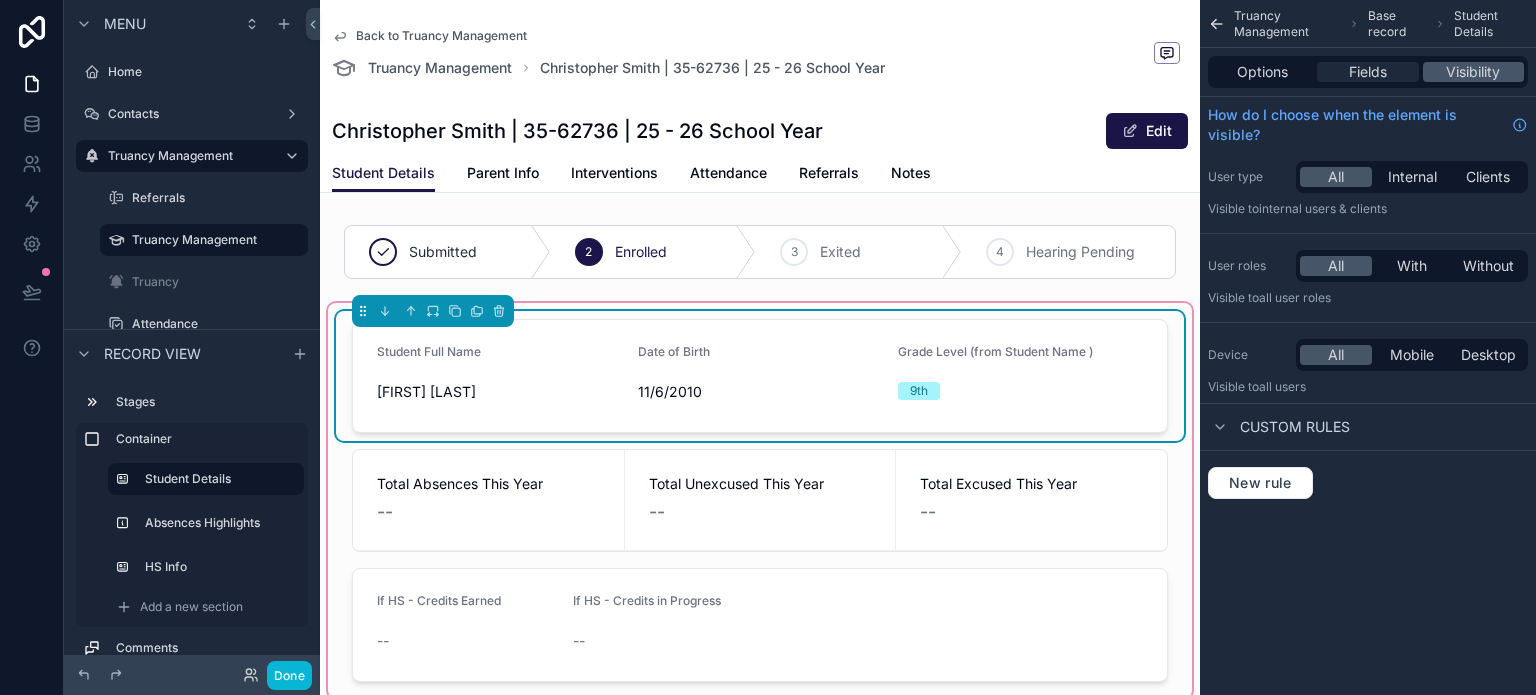 click on "Fields" at bounding box center (1367, 72) 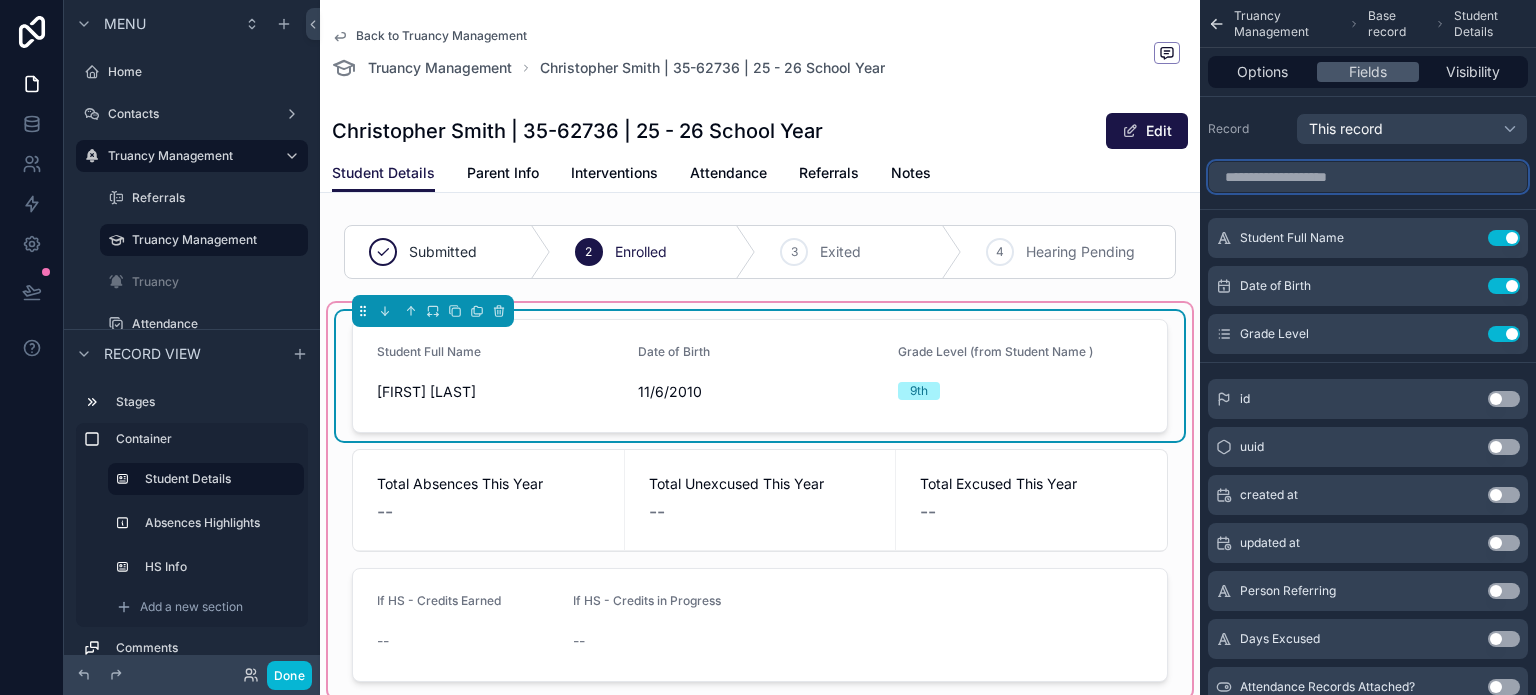 click at bounding box center [1368, 177] 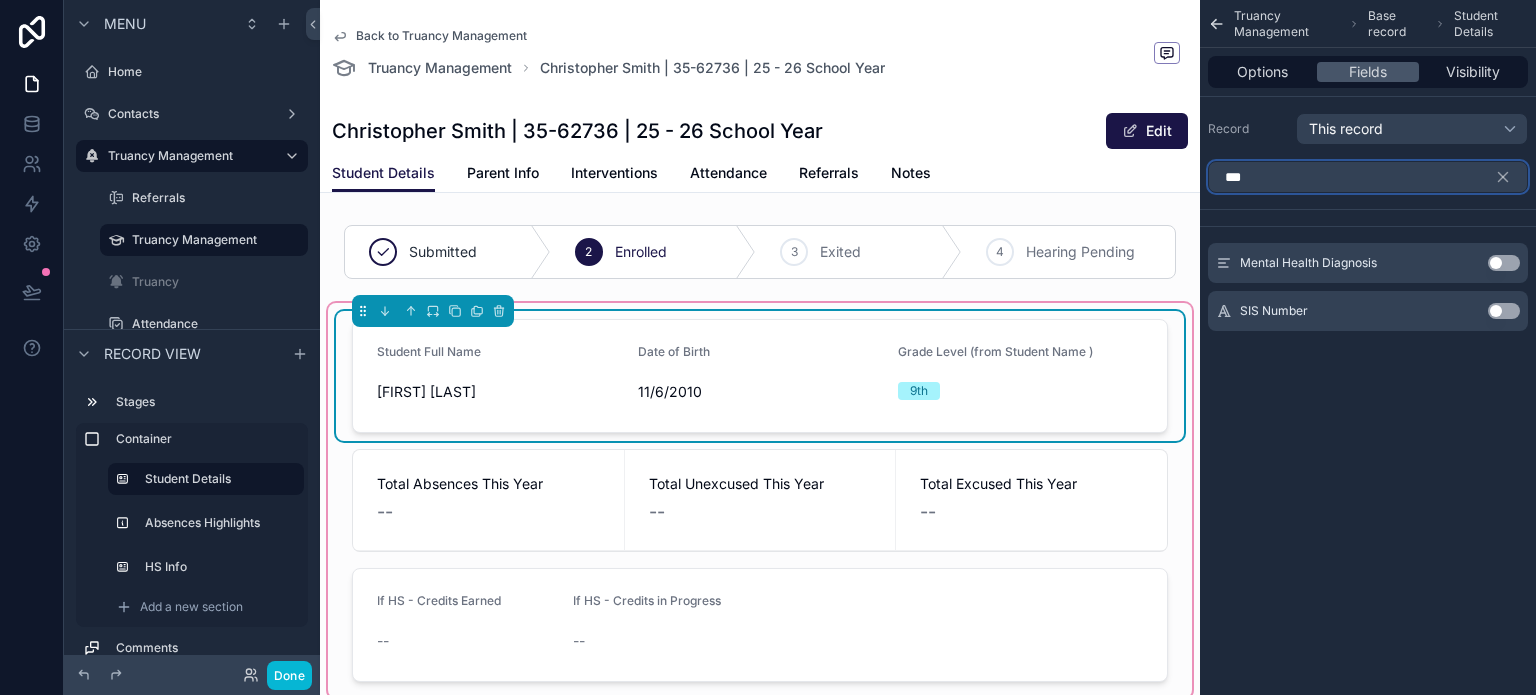 type on "***" 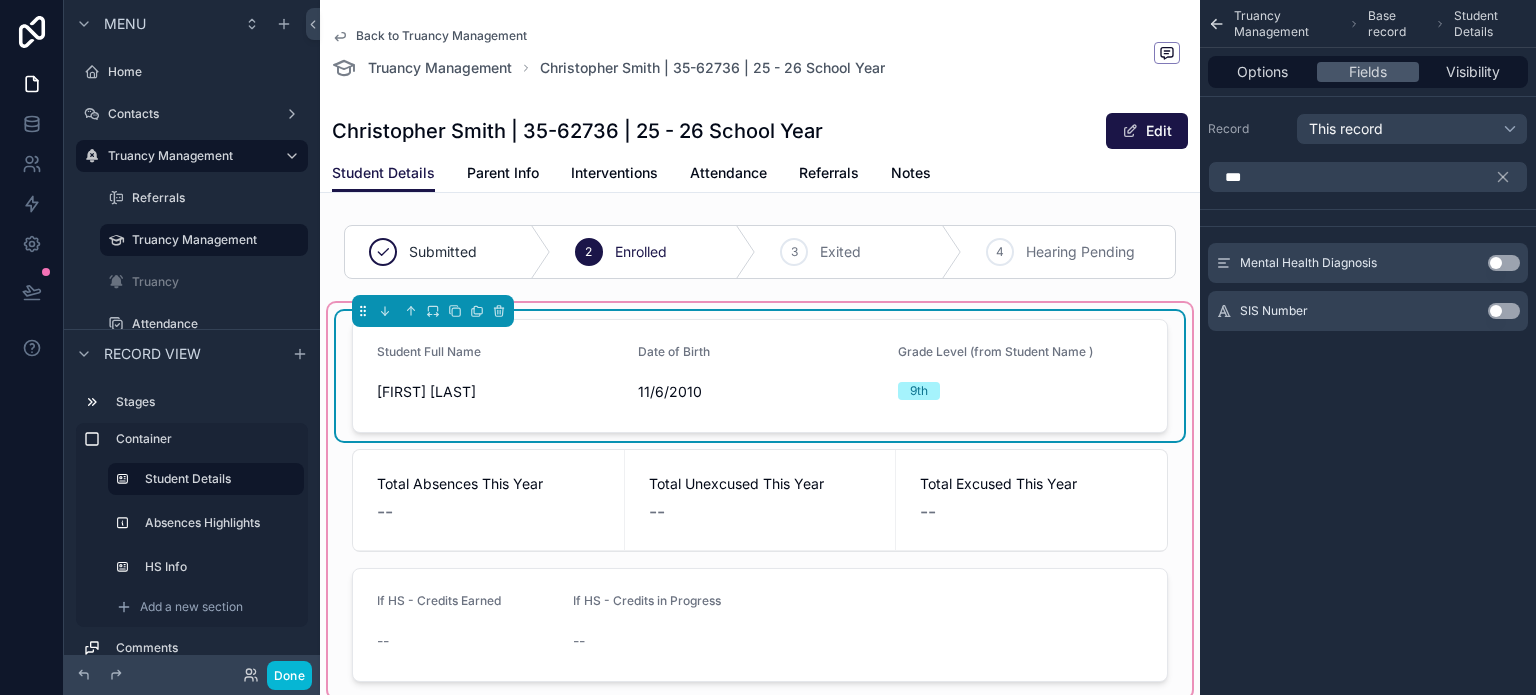 click on "Use setting" at bounding box center (1504, 311) 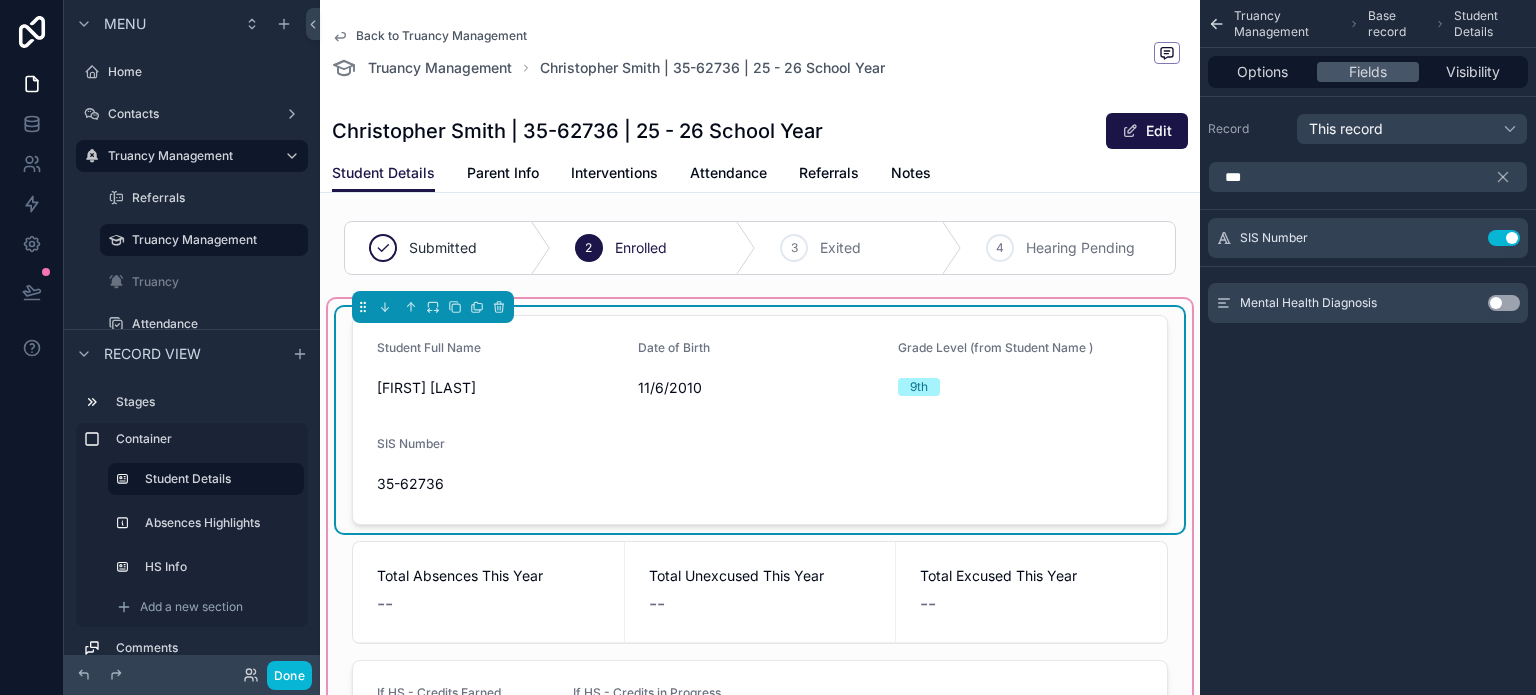 scroll, scrollTop: 0, scrollLeft: 0, axis: both 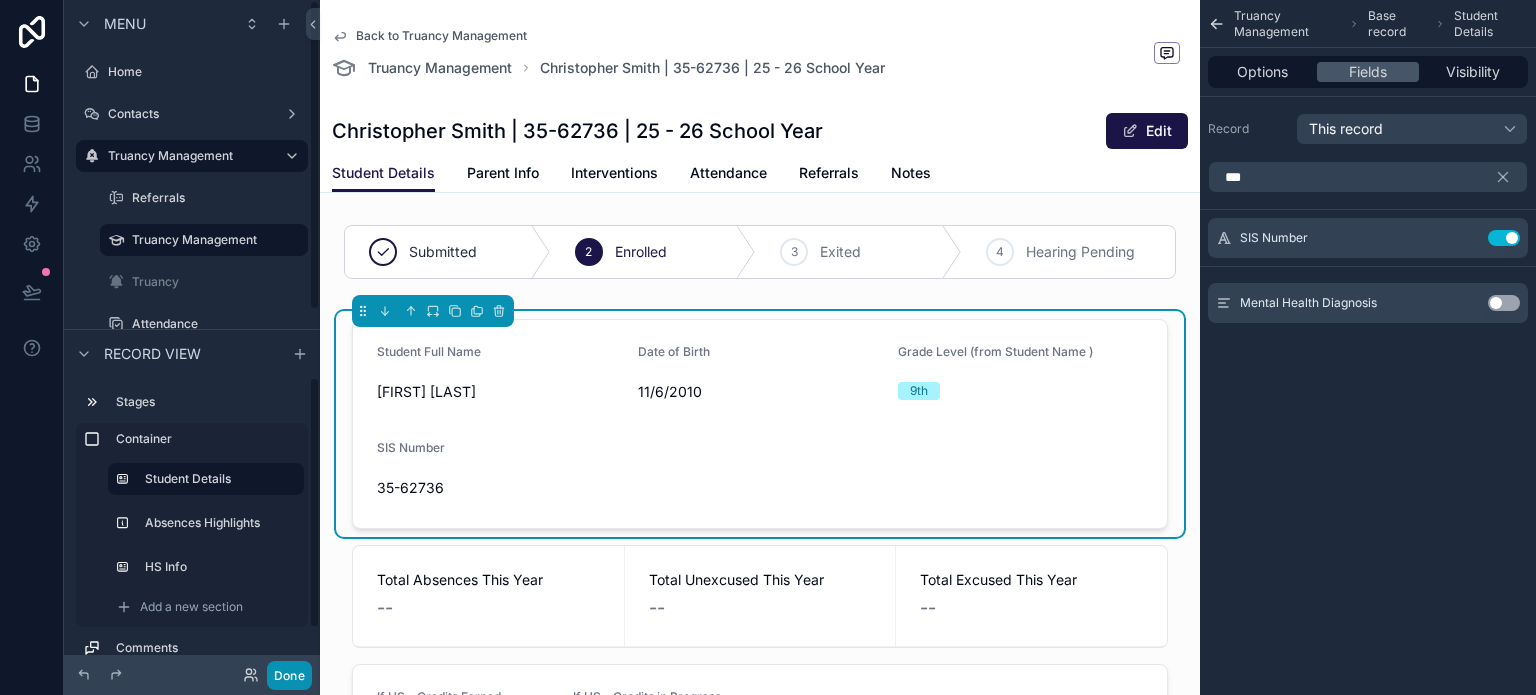 click on "Done" at bounding box center [289, 675] 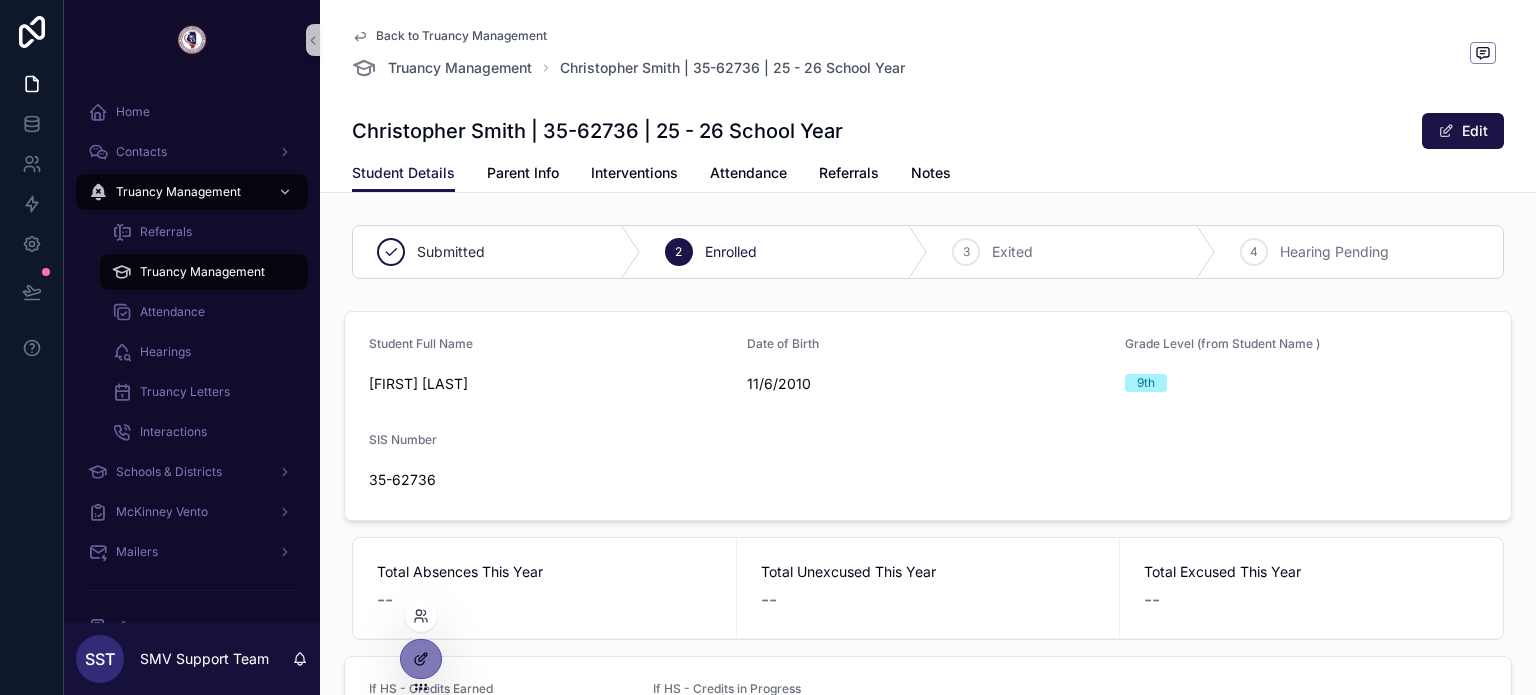 click 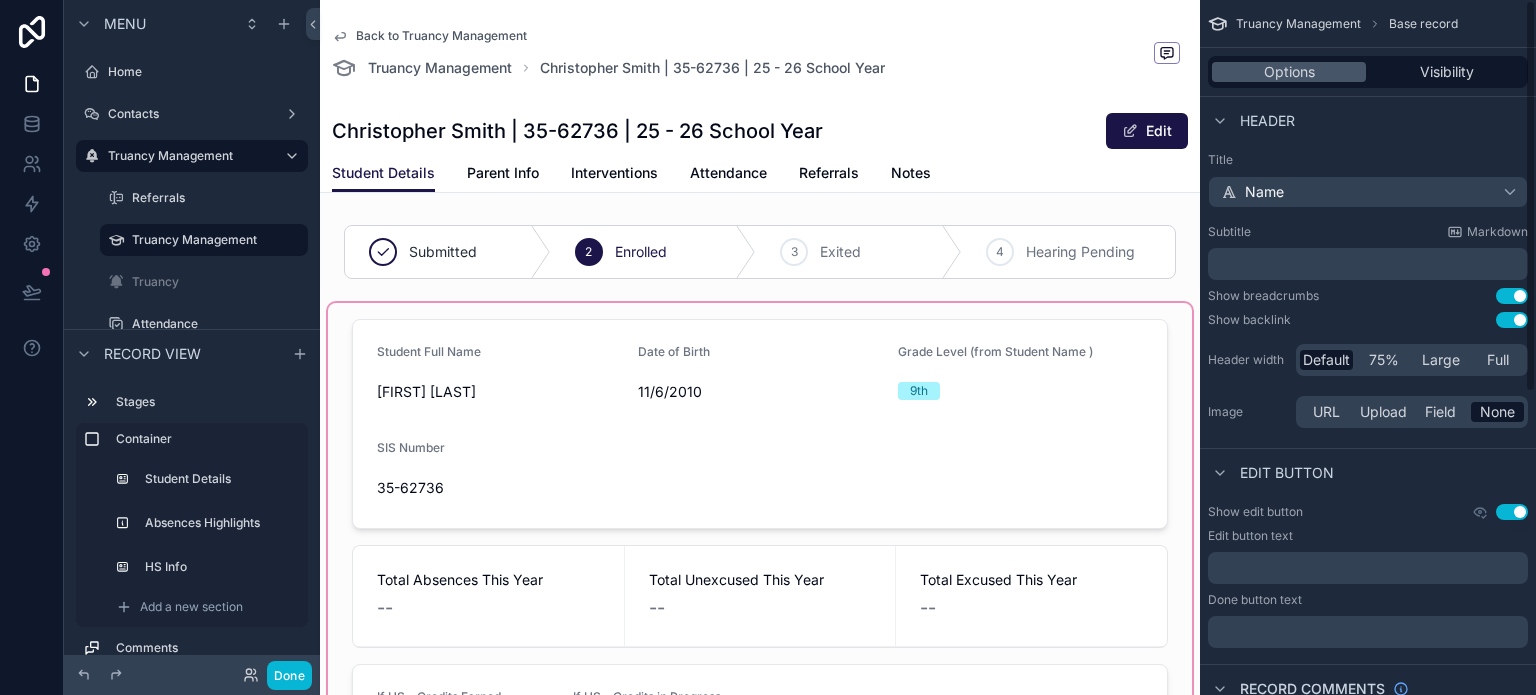 click at bounding box center (760, 548) 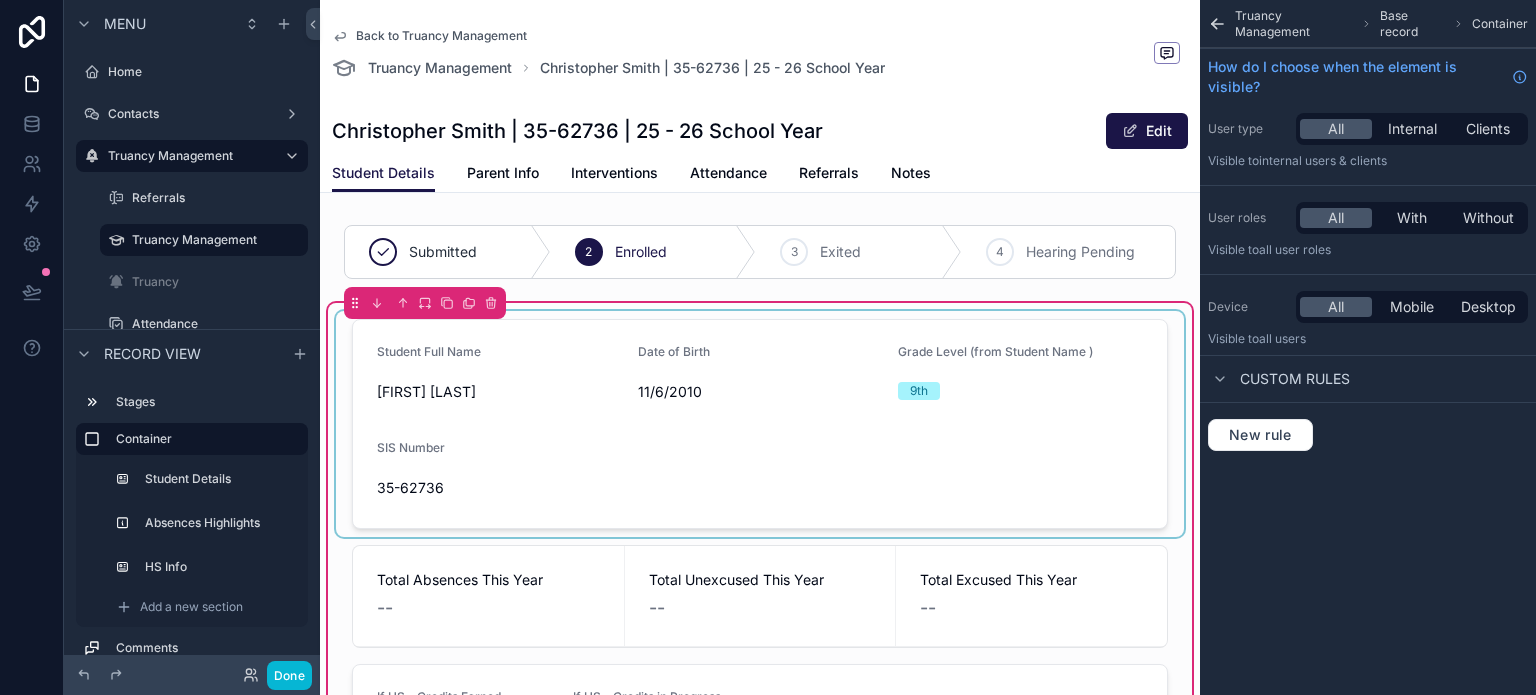 click at bounding box center [760, 424] 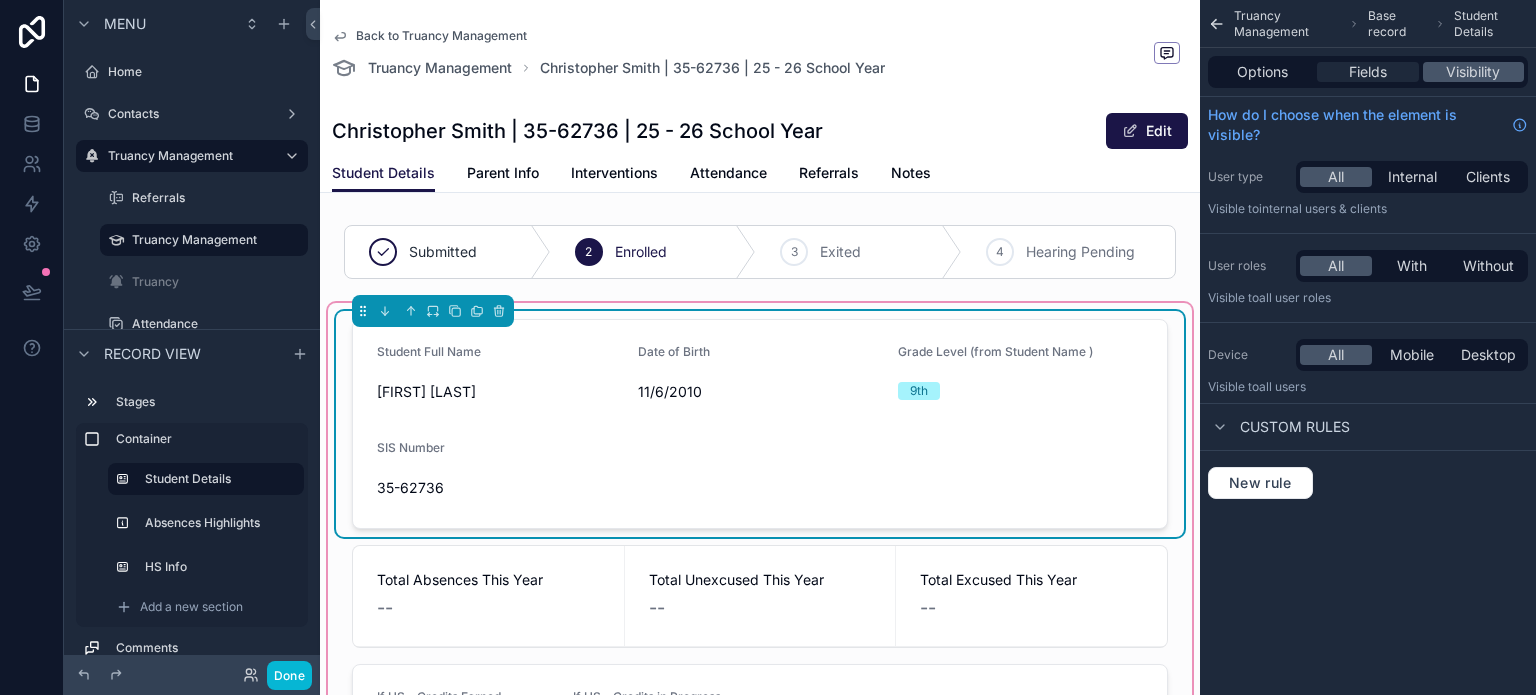 click on "Fields" at bounding box center [1368, 72] 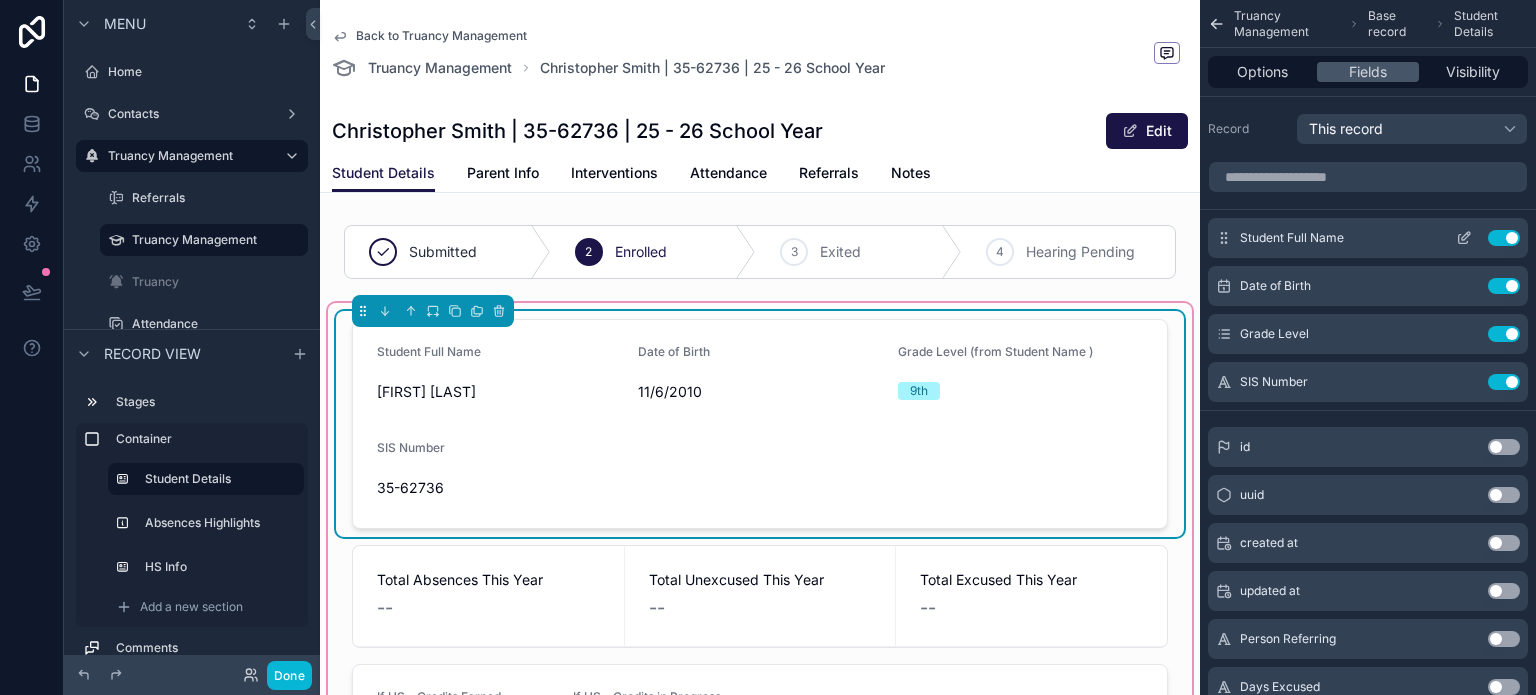 click 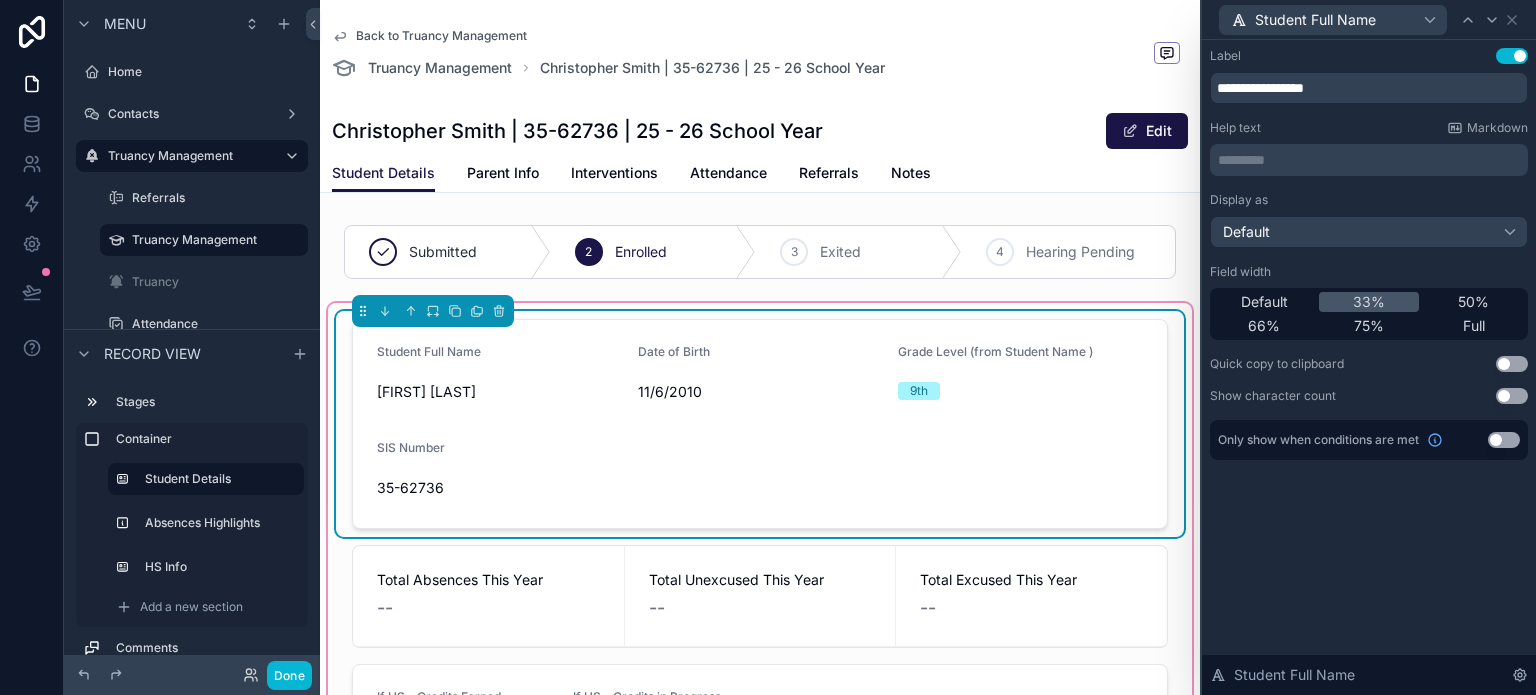 click on "Default" at bounding box center [1264, 302] 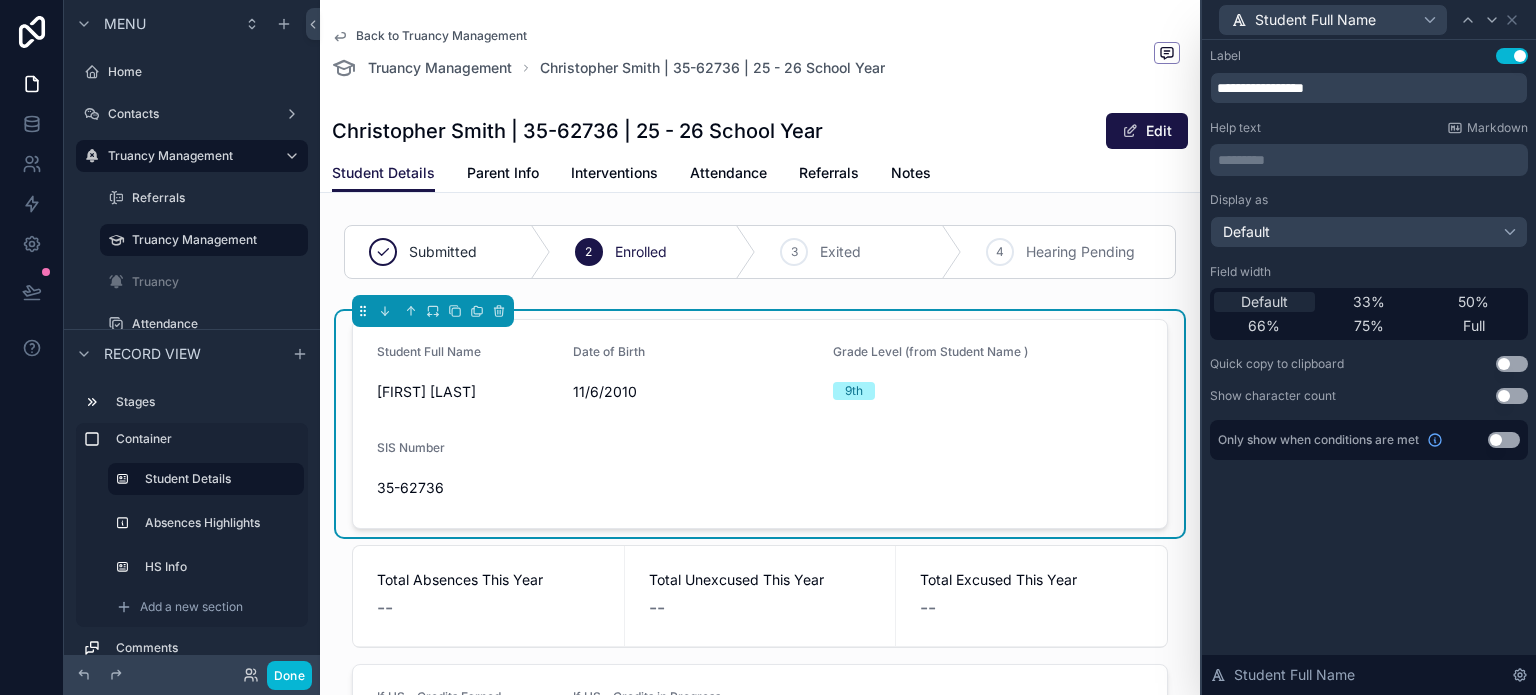 click on "Default" at bounding box center (1264, 302) 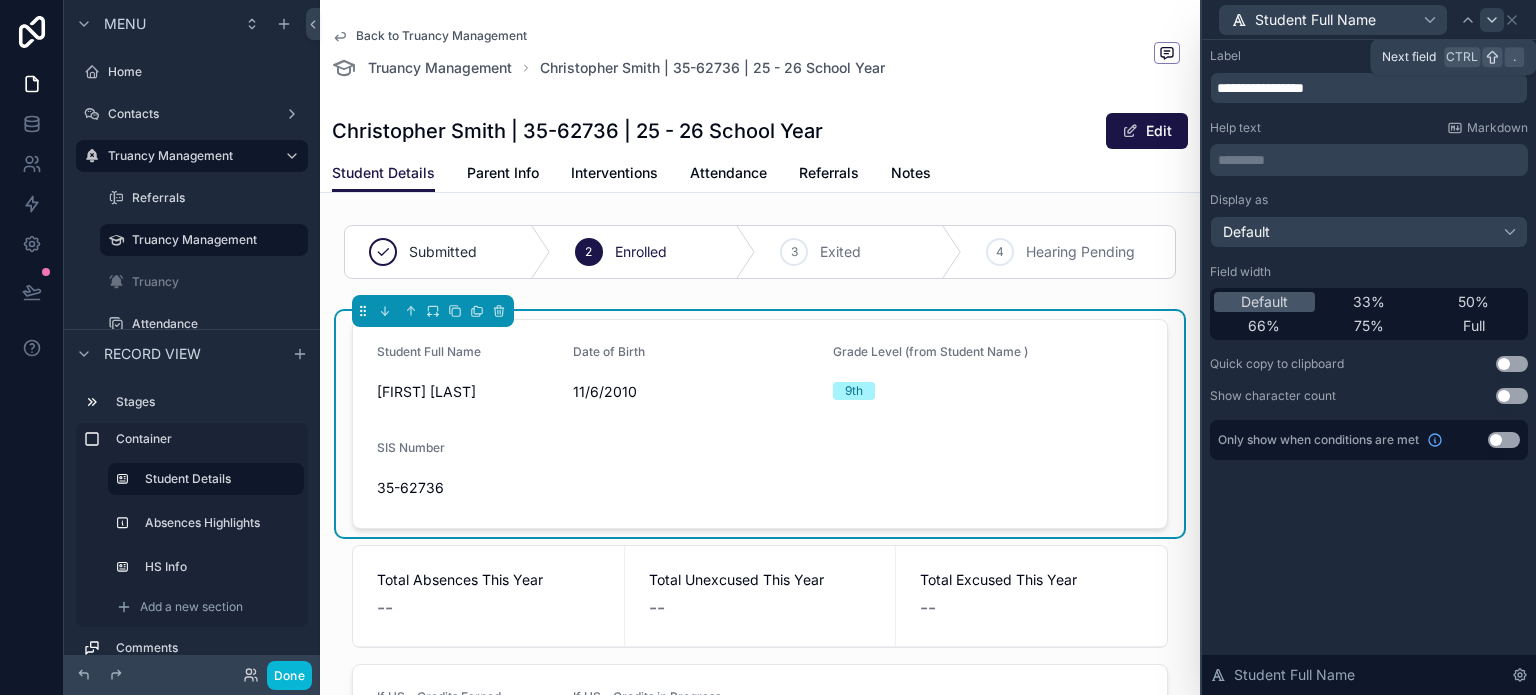 click 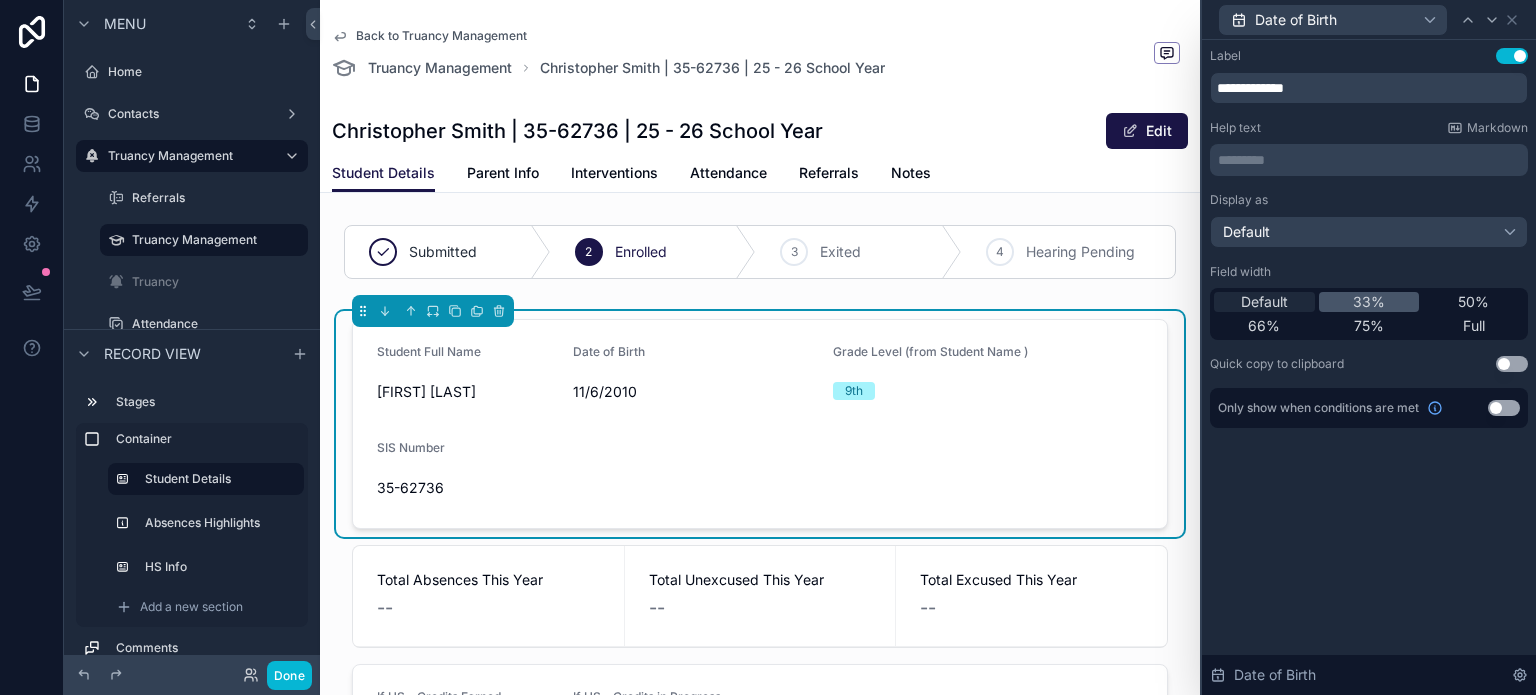 click on "Default" at bounding box center [1264, 302] 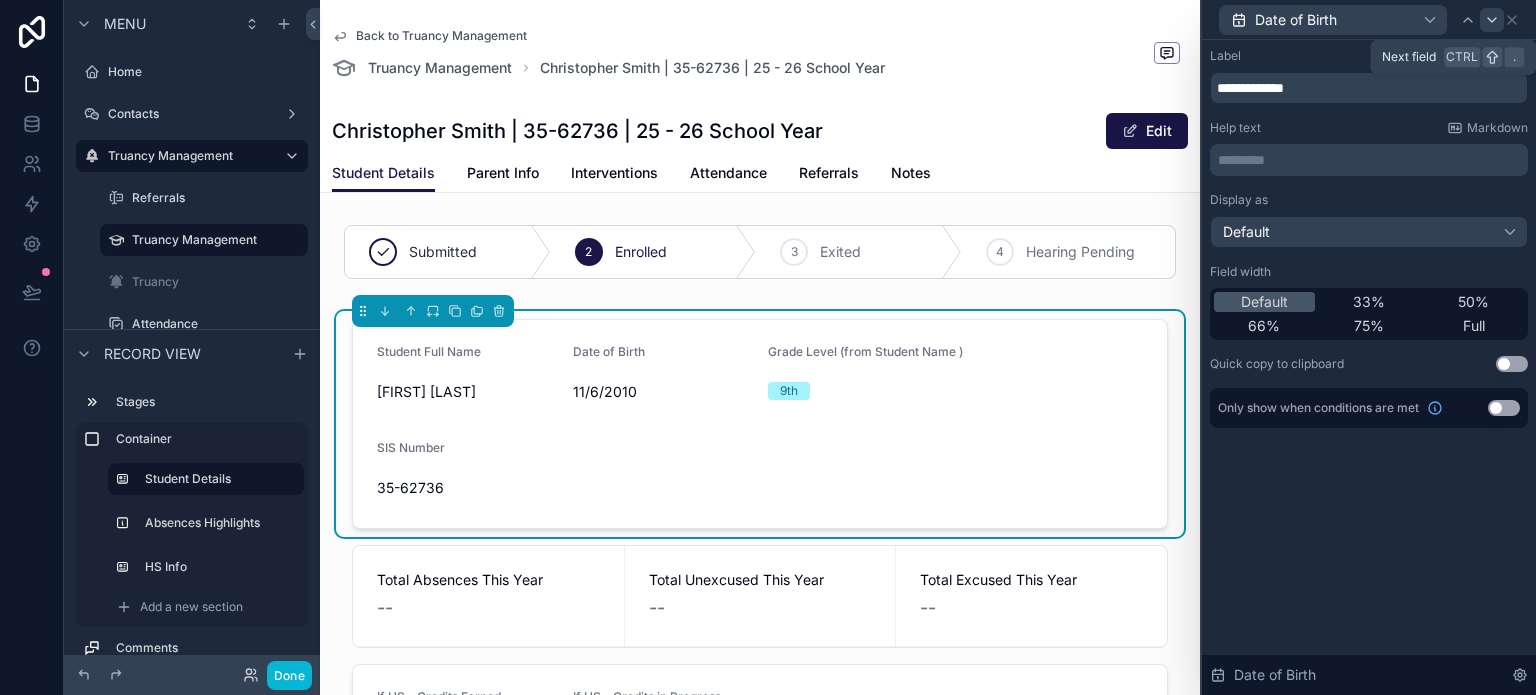 click 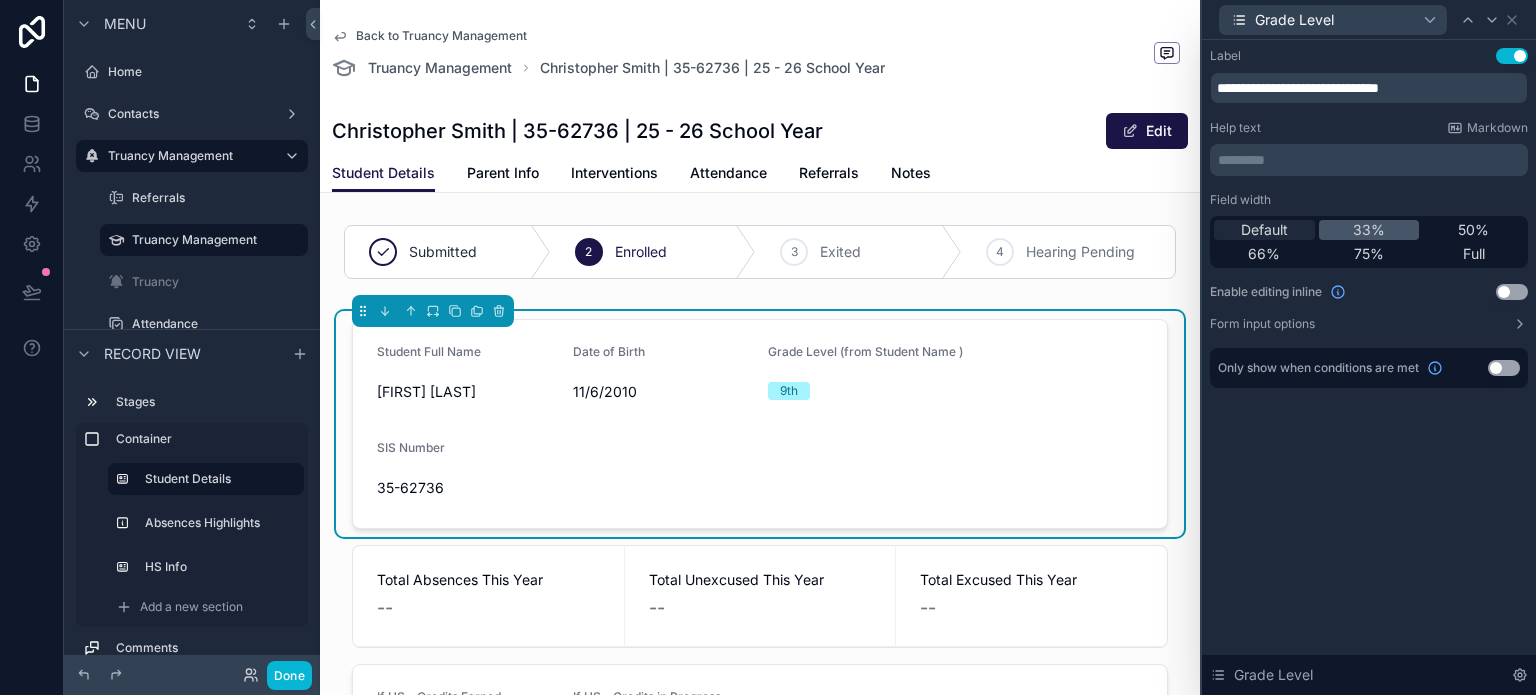 click on "Default" at bounding box center [1264, 230] 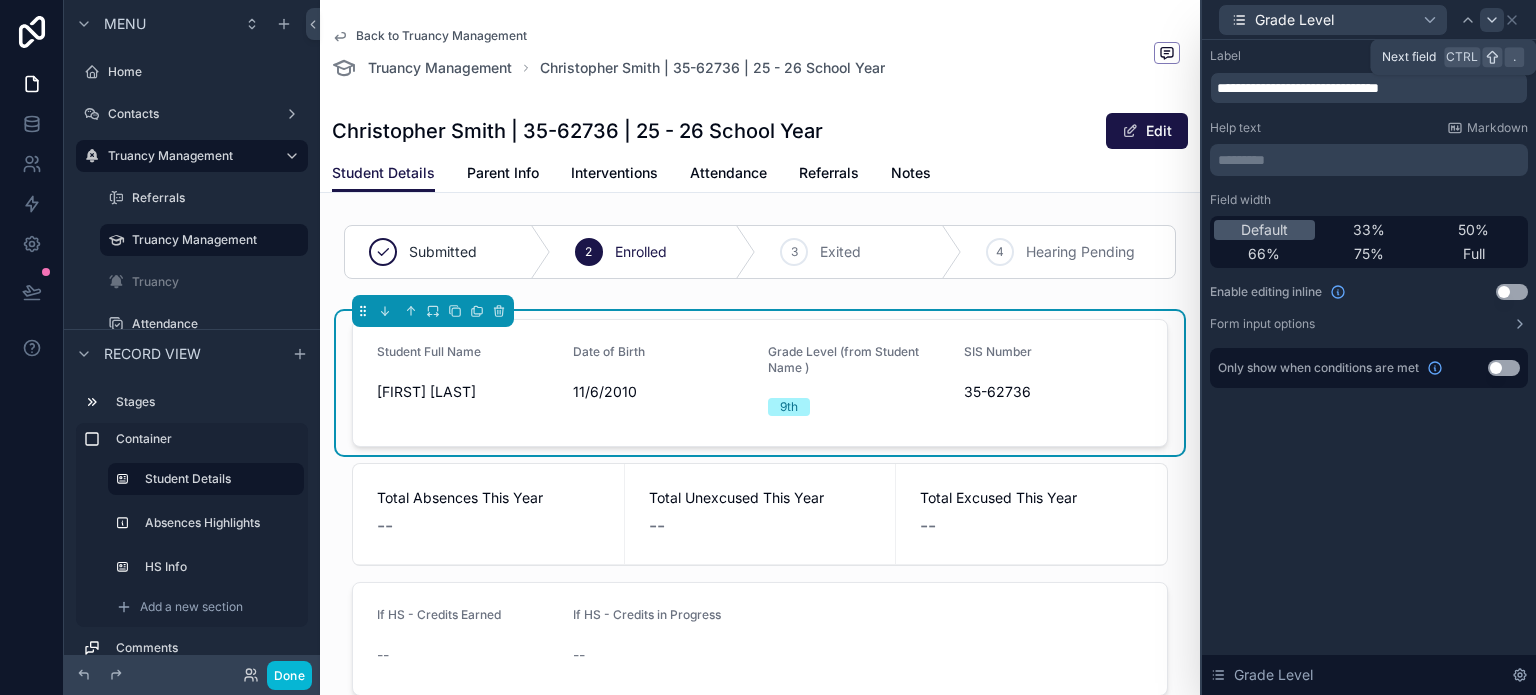 click 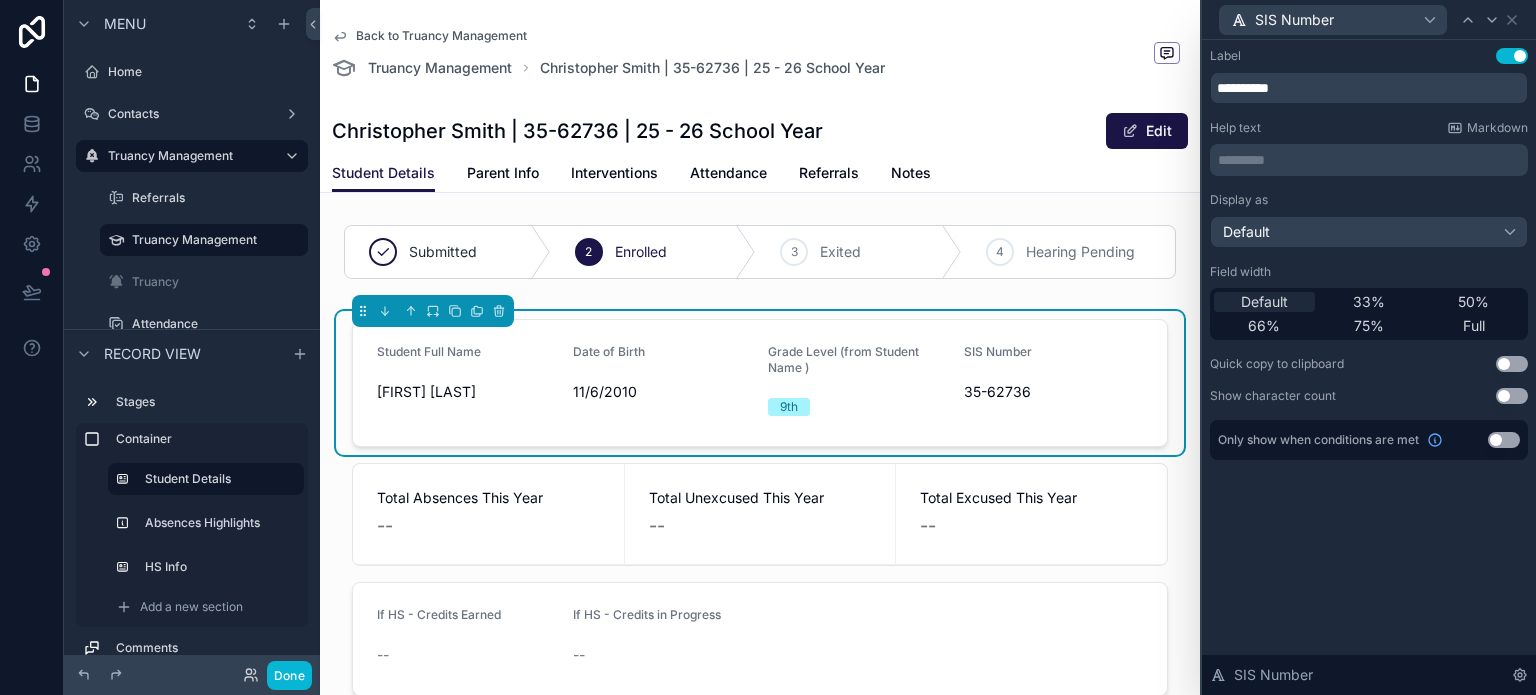 click on "Default" at bounding box center [1264, 302] 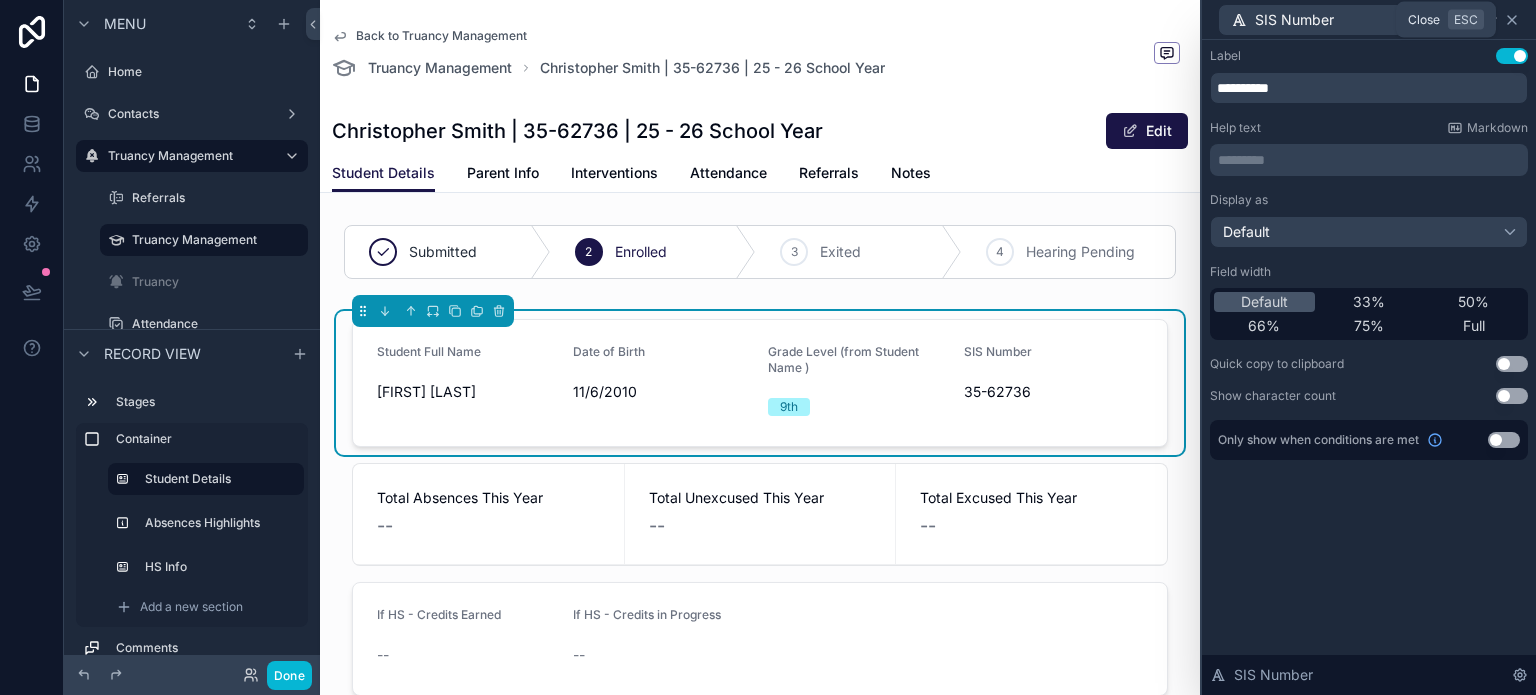click 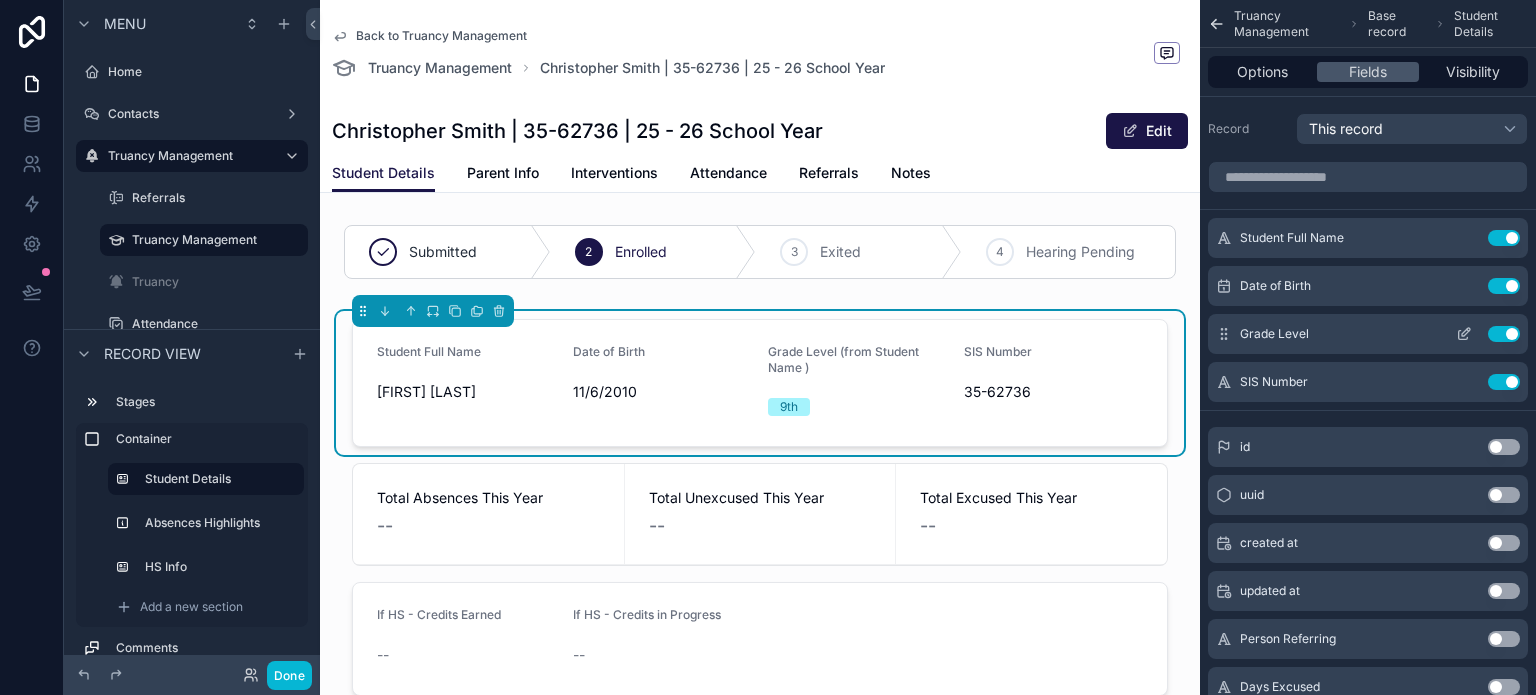 click 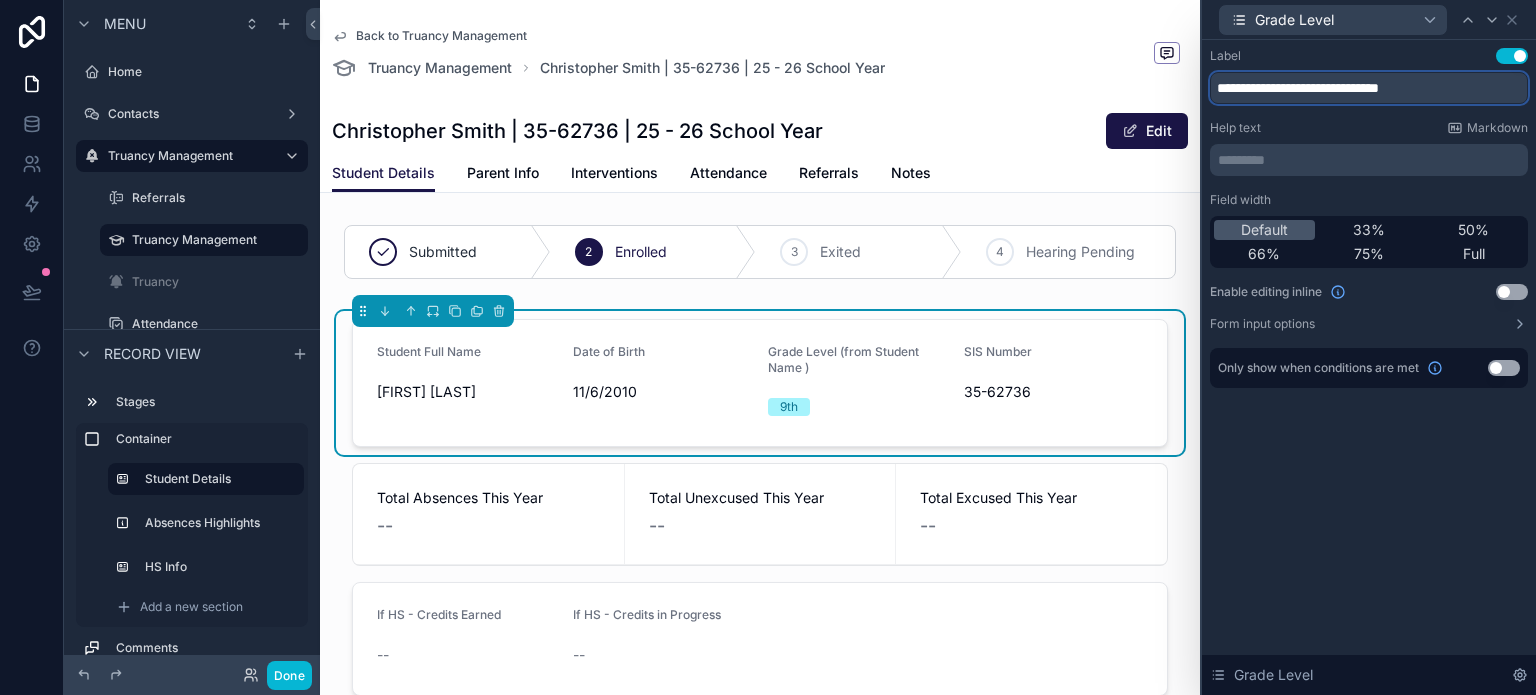drag, startPoint x: 1294, startPoint y: 87, endPoint x: 1523, endPoint y: 83, distance: 229.03493 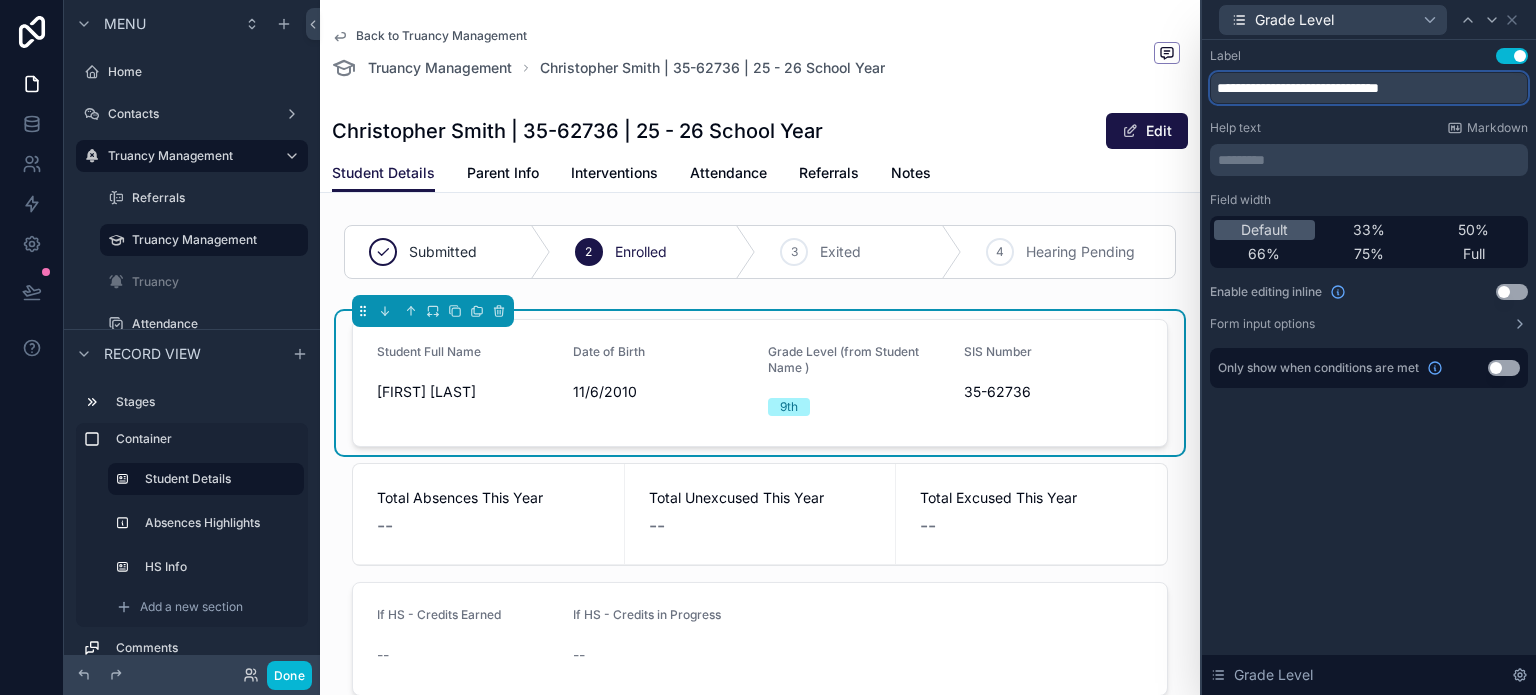 click on "**********" at bounding box center [1369, 88] 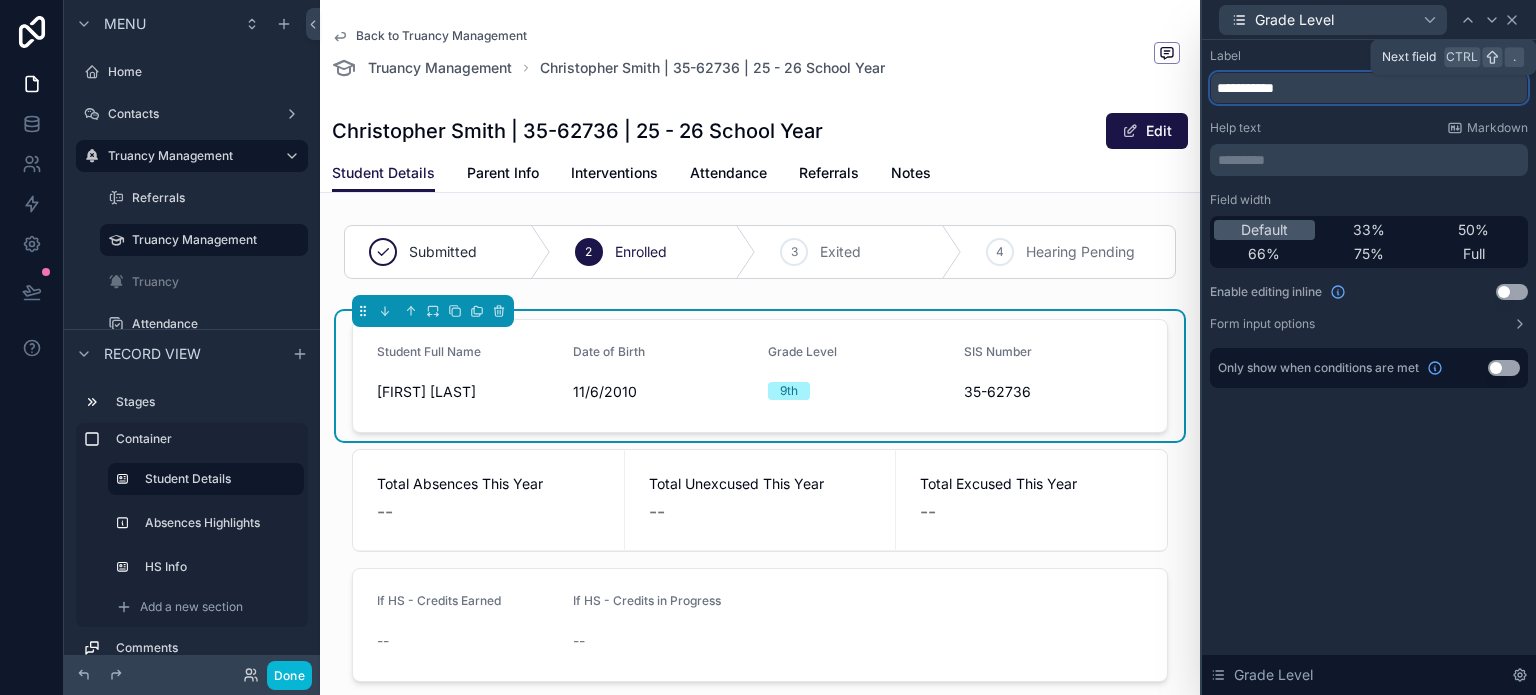 type on "**********" 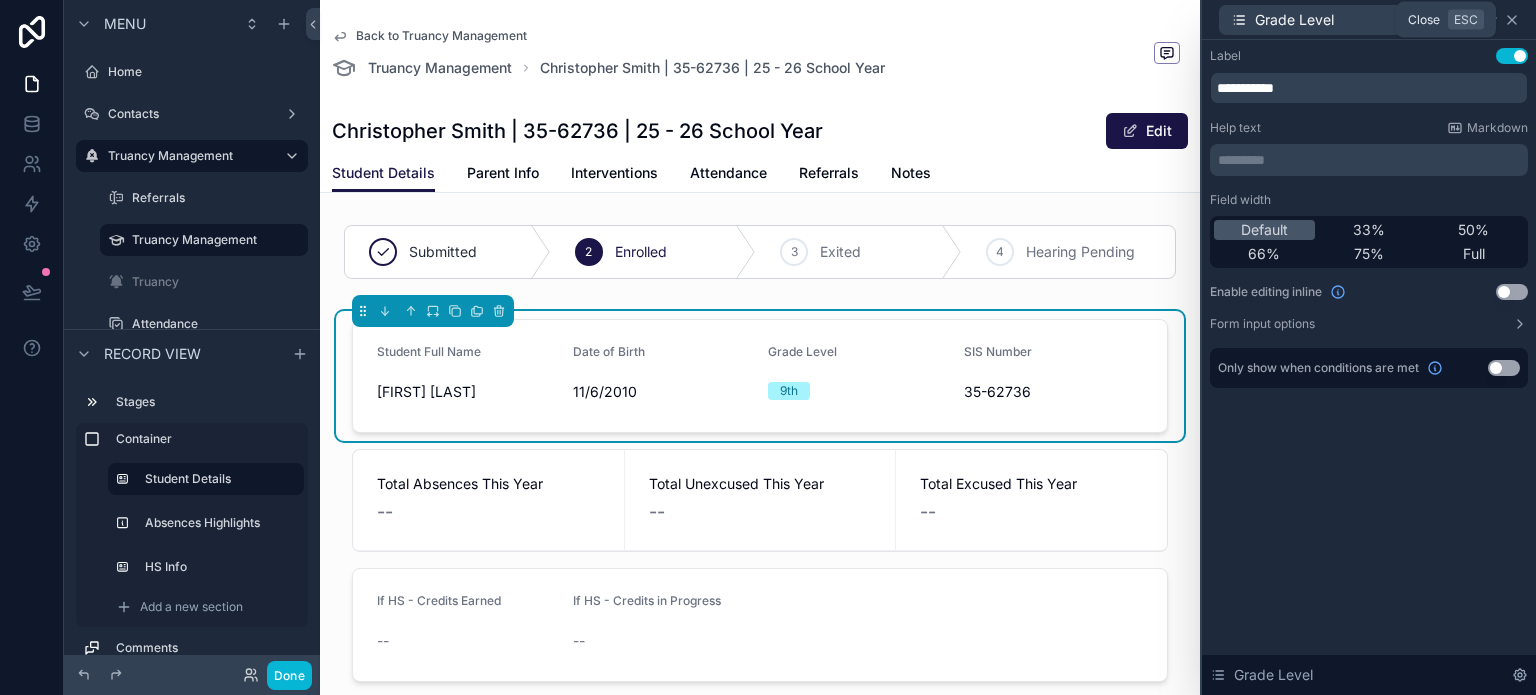 click 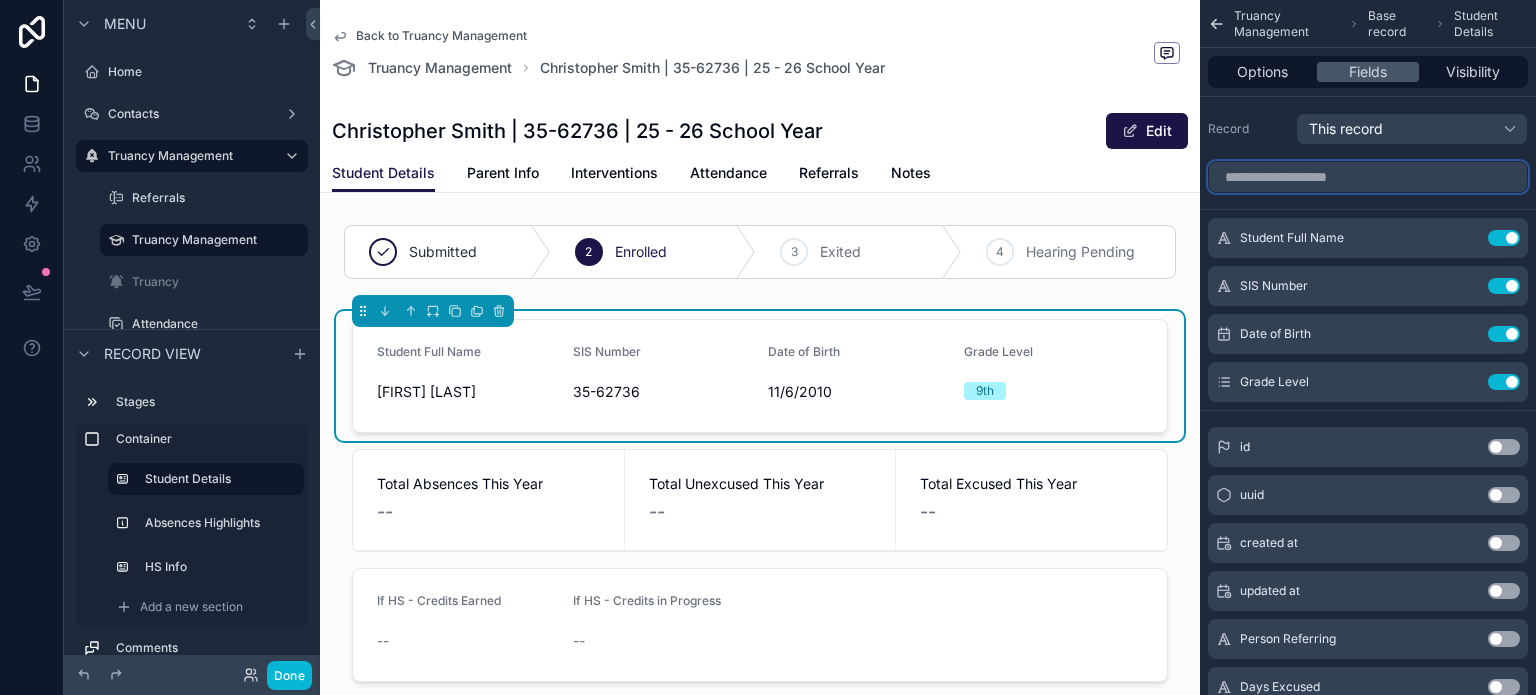 click at bounding box center [1368, 177] 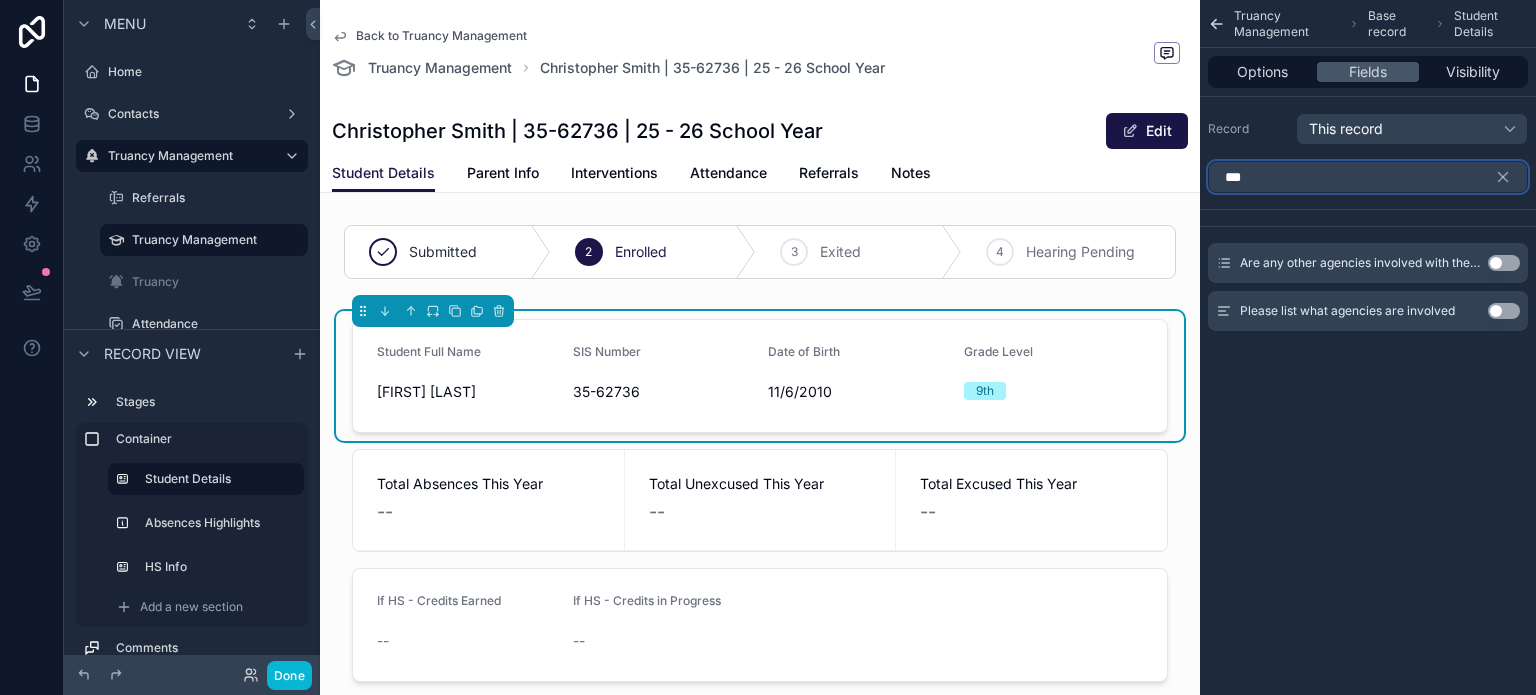 type on "***" 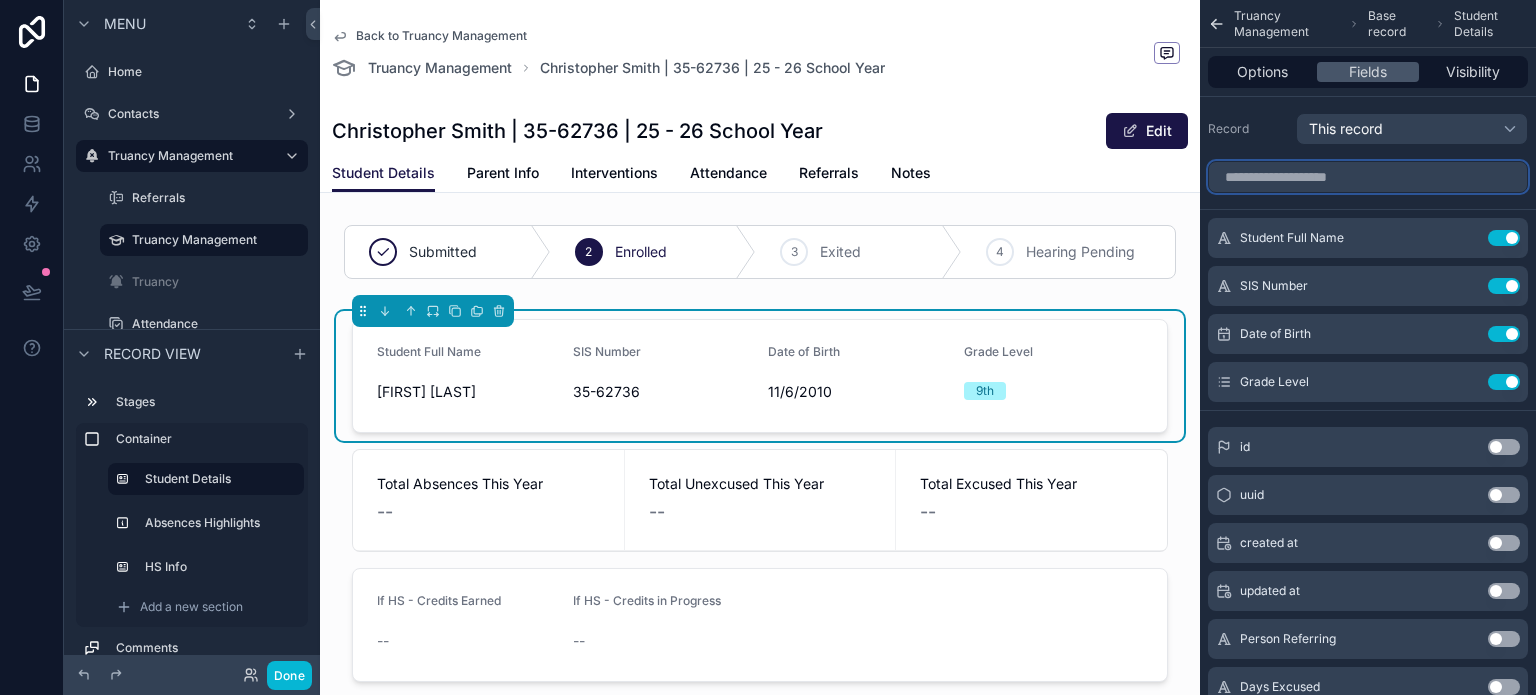 click at bounding box center [1368, 177] 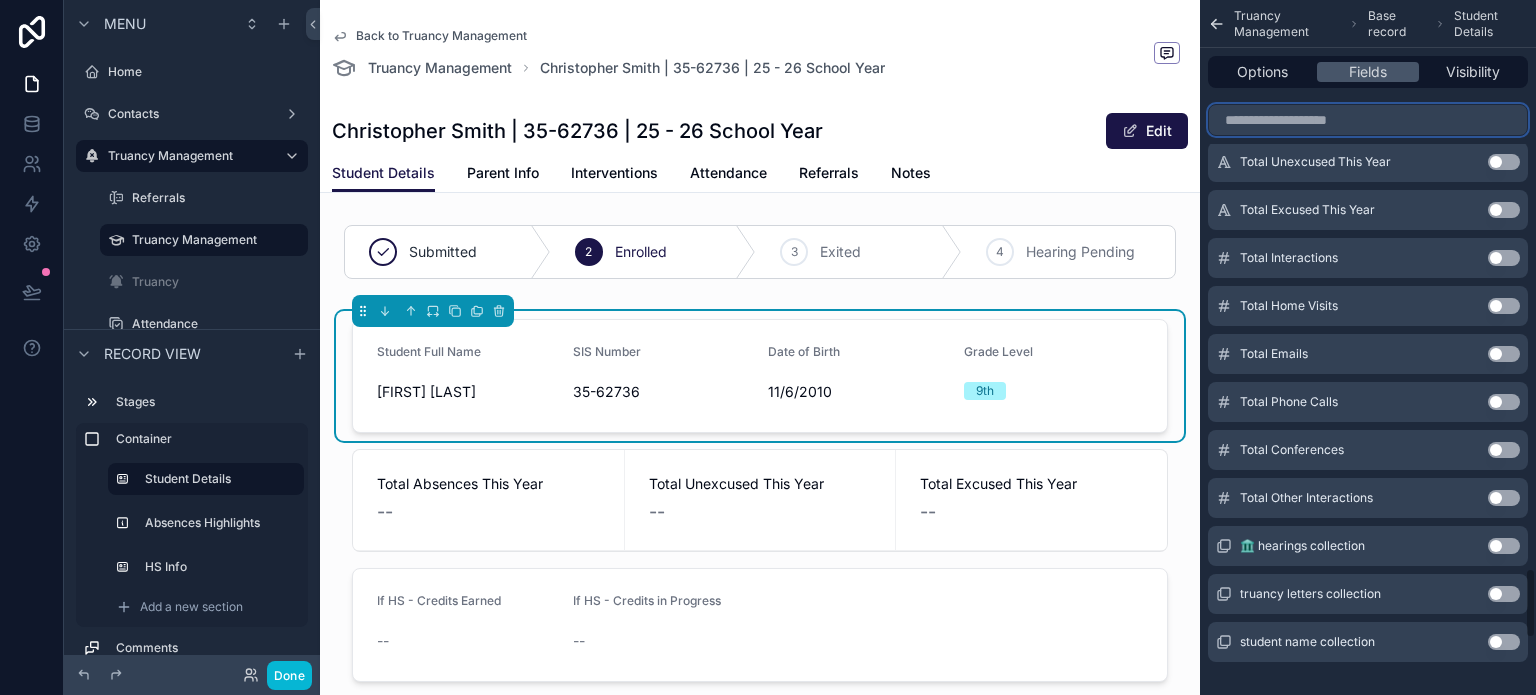 scroll, scrollTop: 6163, scrollLeft: 0, axis: vertical 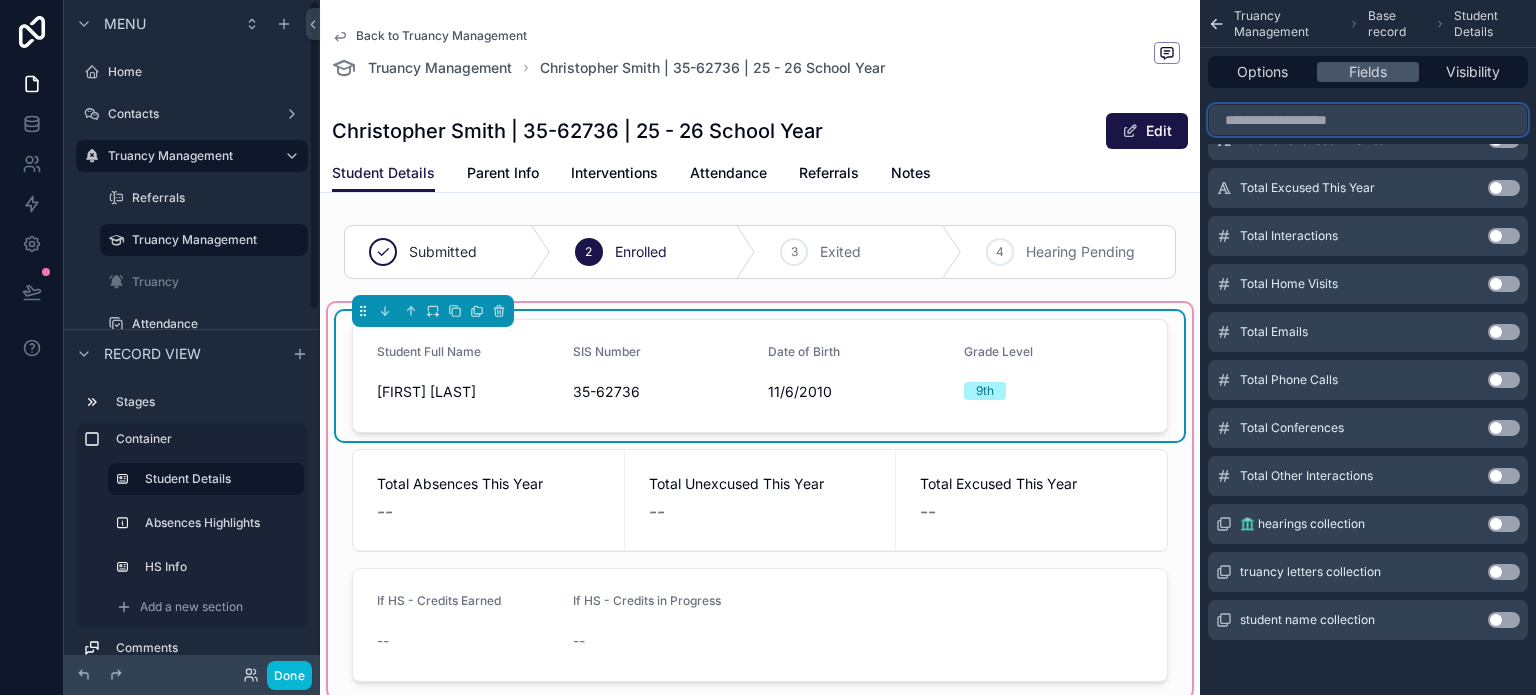 type 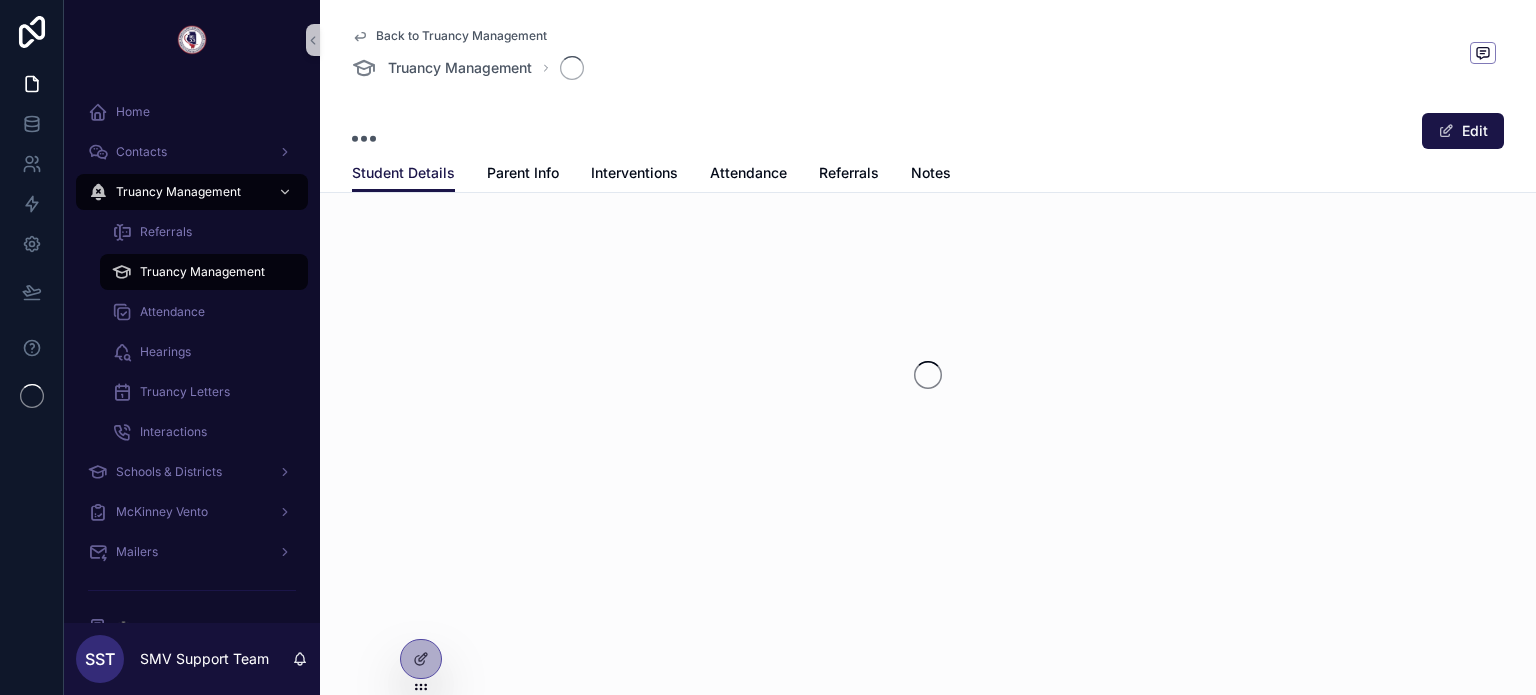 scroll, scrollTop: 0, scrollLeft: 0, axis: both 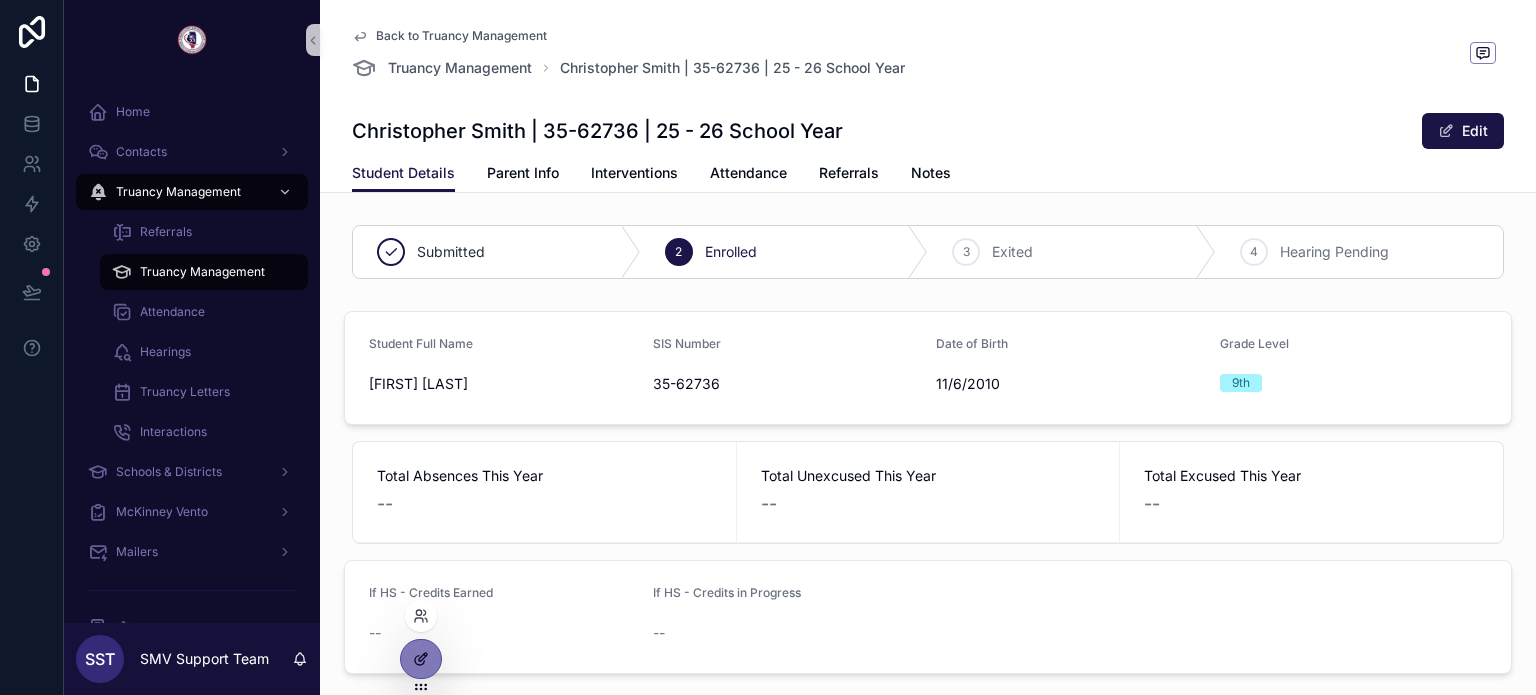 click at bounding box center (421, 659) 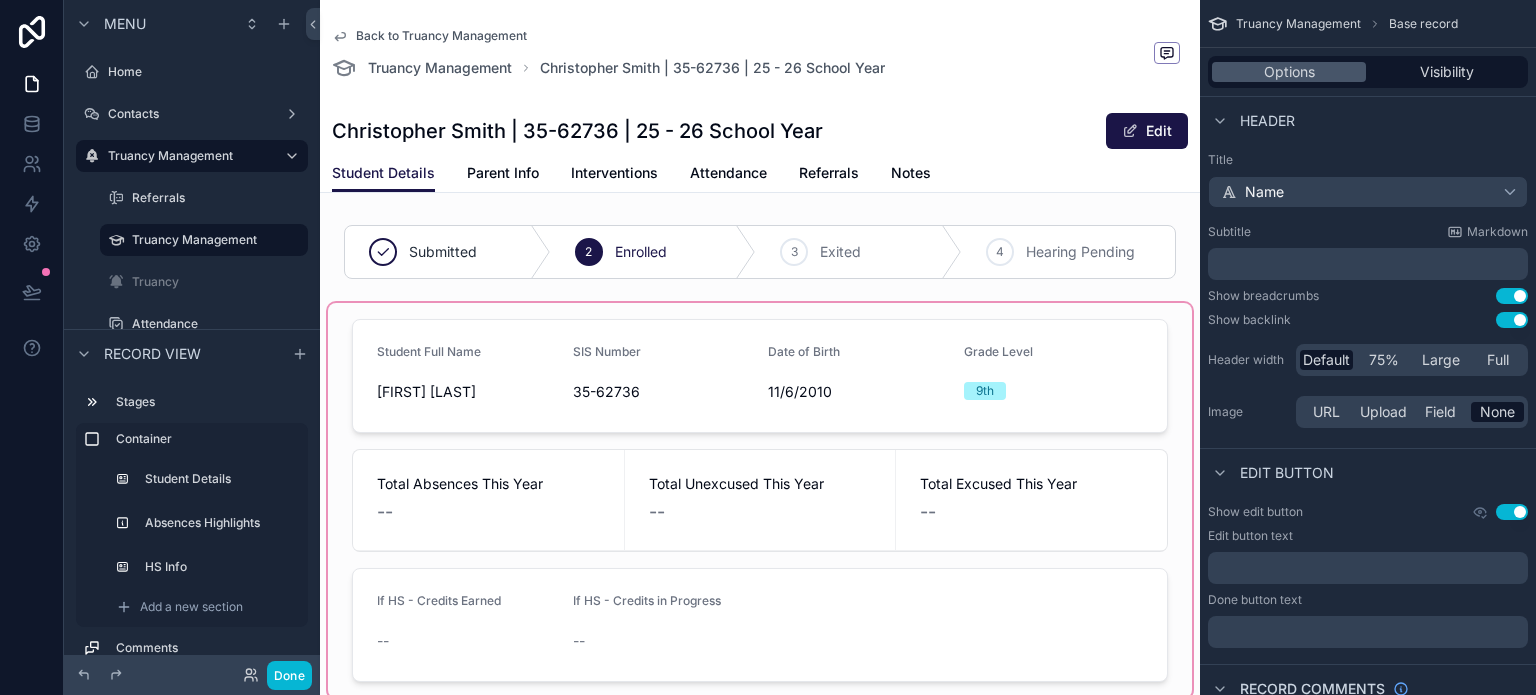 click at bounding box center (760, 500) 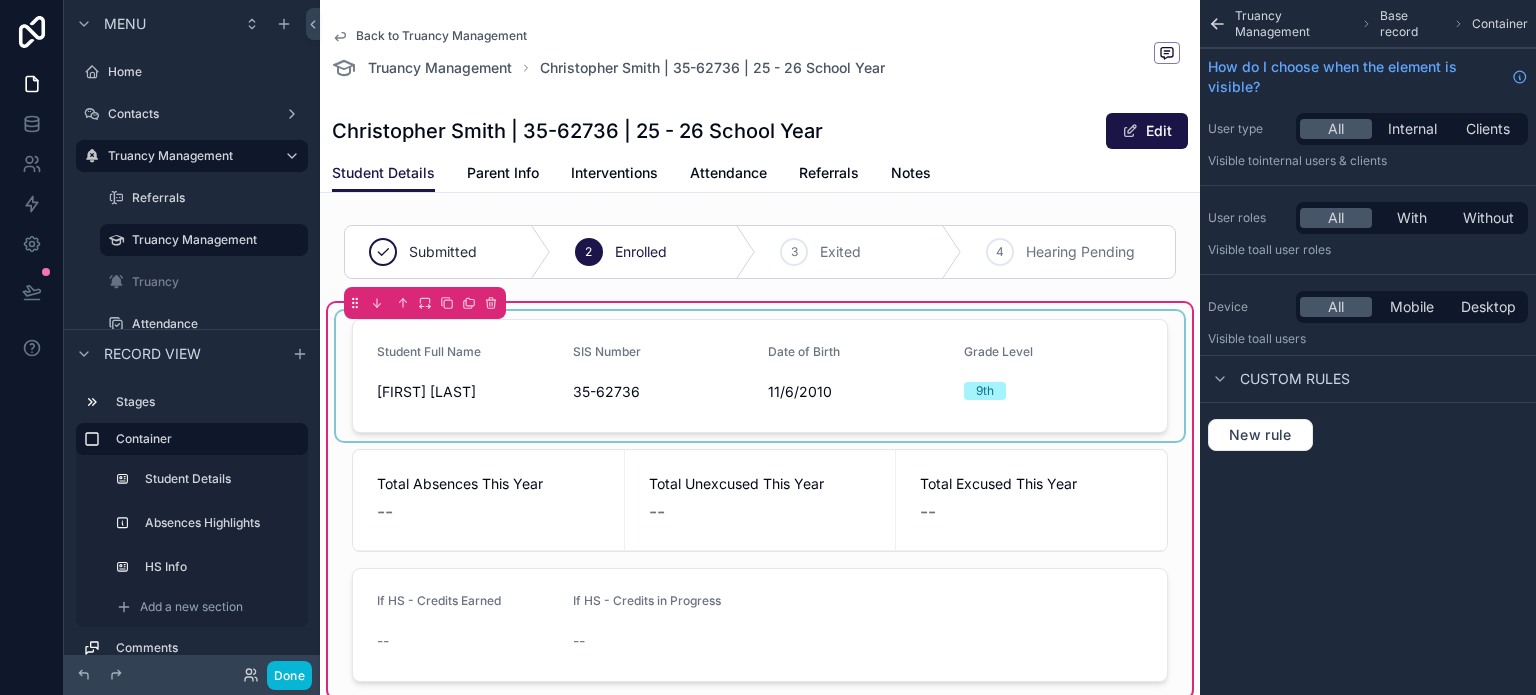 click at bounding box center [760, 376] 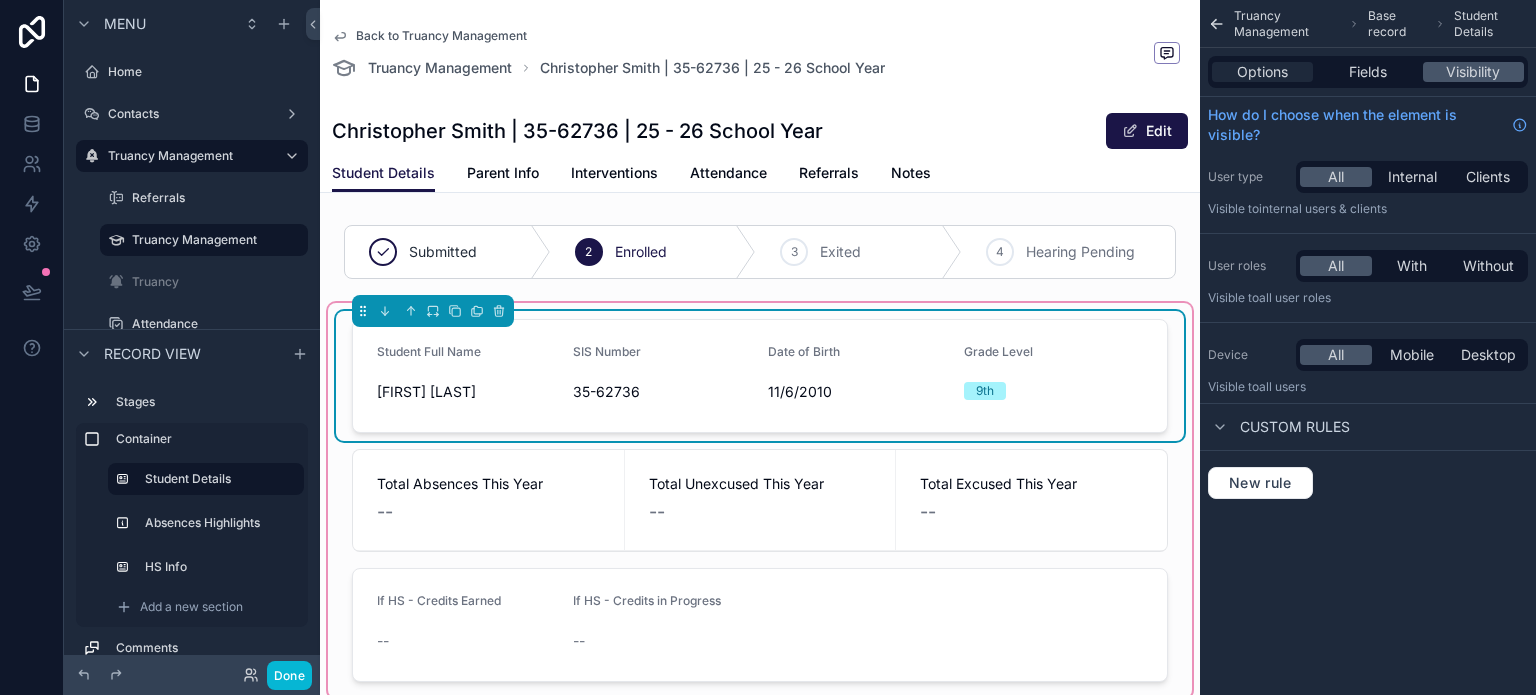 click on "Options" at bounding box center [1262, 72] 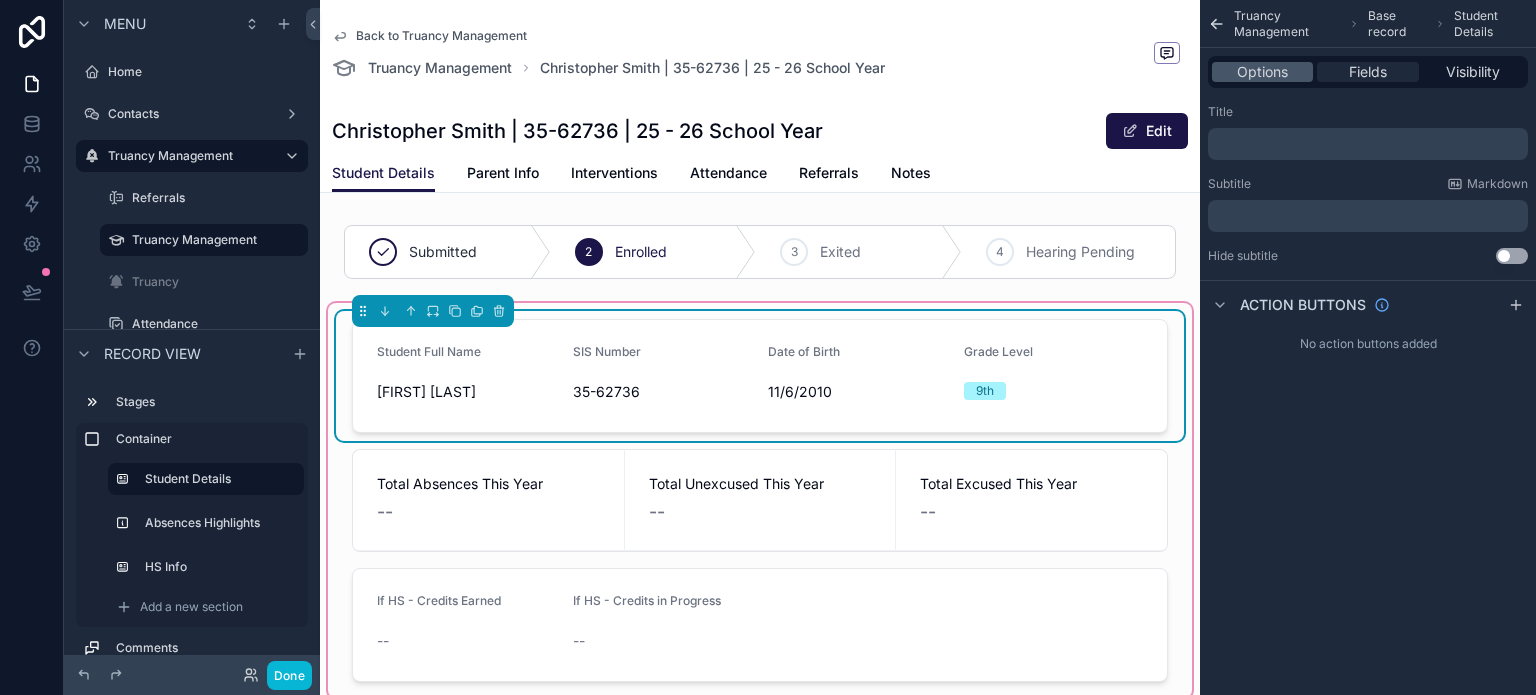 click on "Fields" at bounding box center (1368, 72) 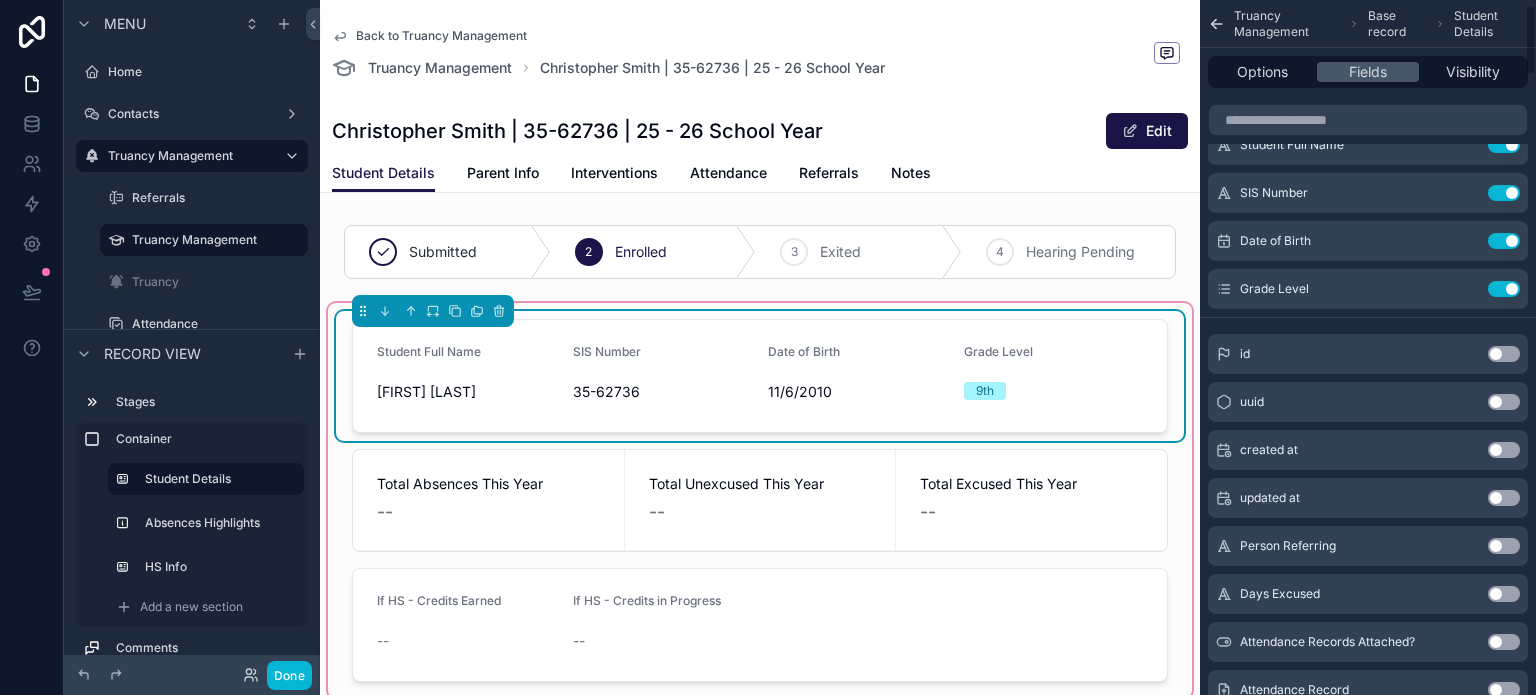 scroll, scrollTop: 100, scrollLeft: 0, axis: vertical 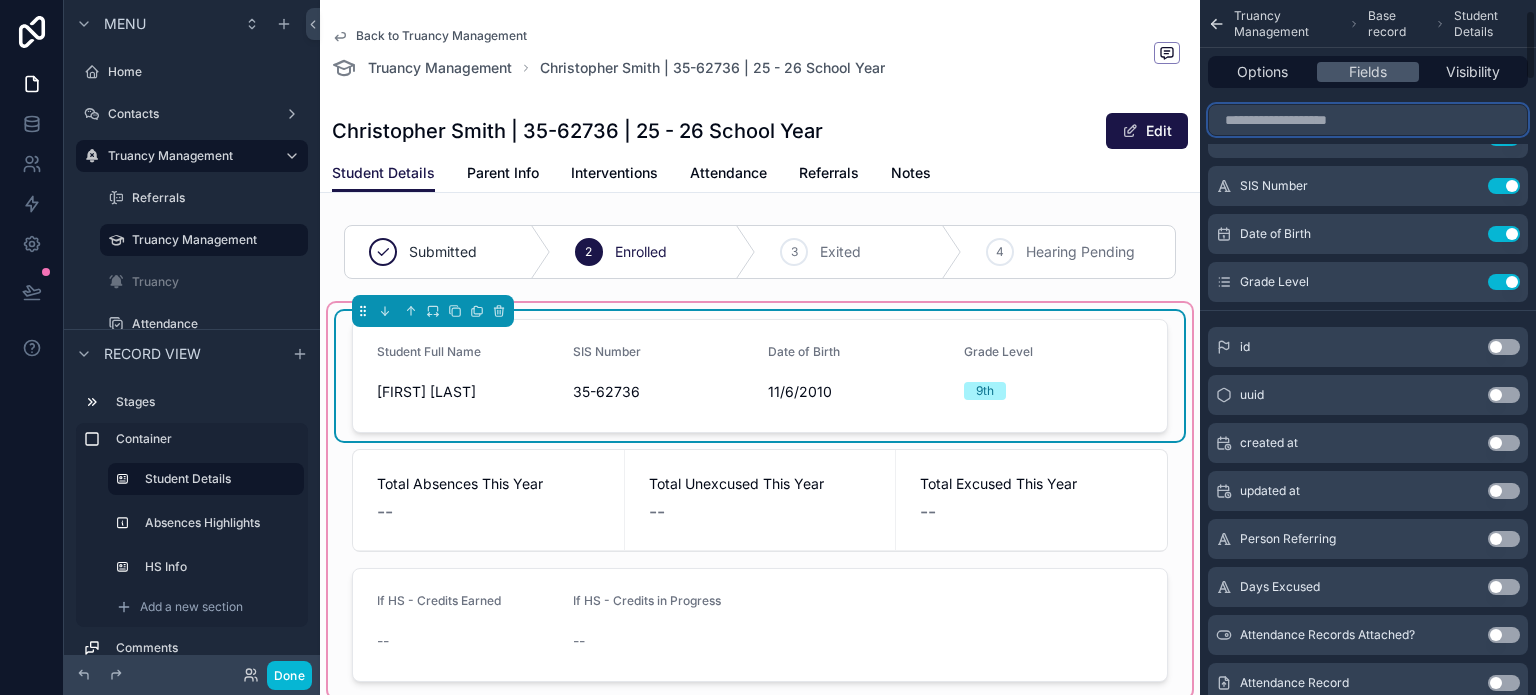 click at bounding box center (1368, 120) 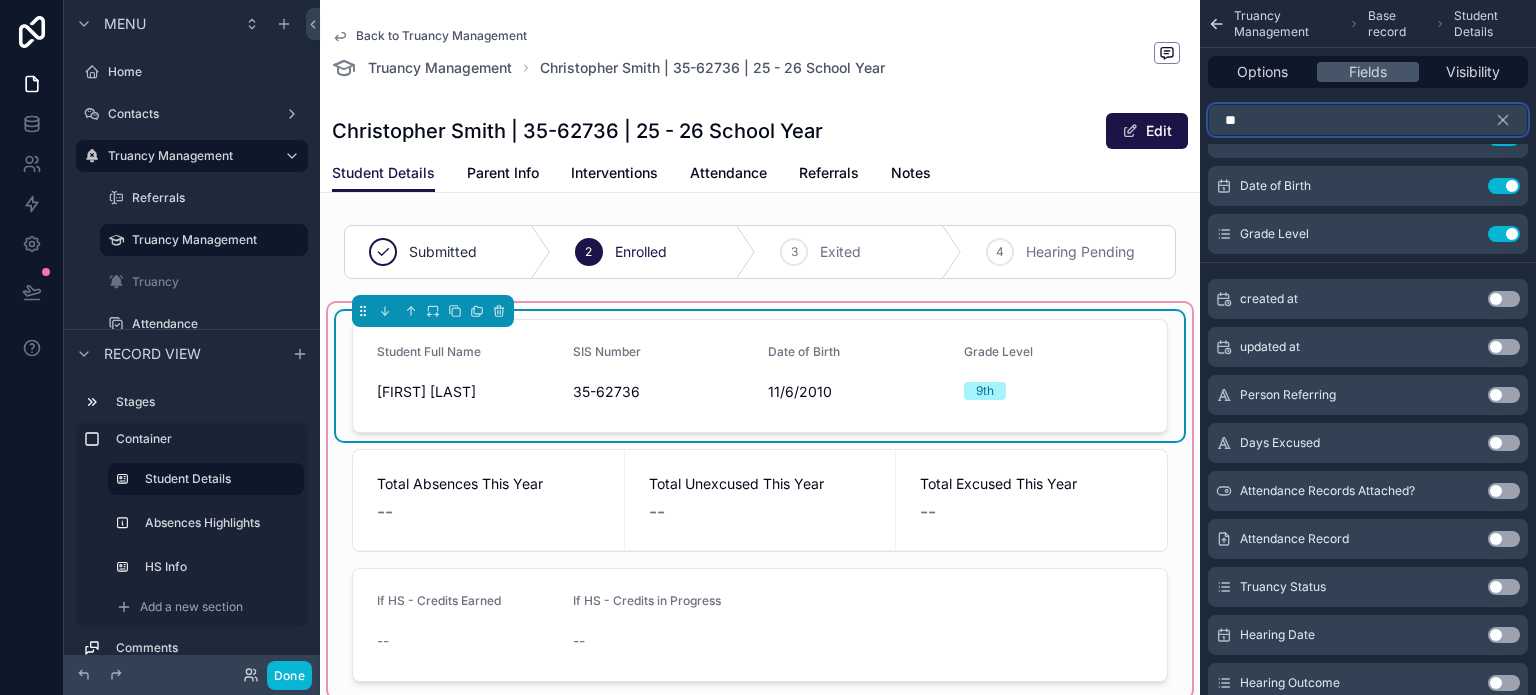 scroll, scrollTop: 0, scrollLeft: 0, axis: both 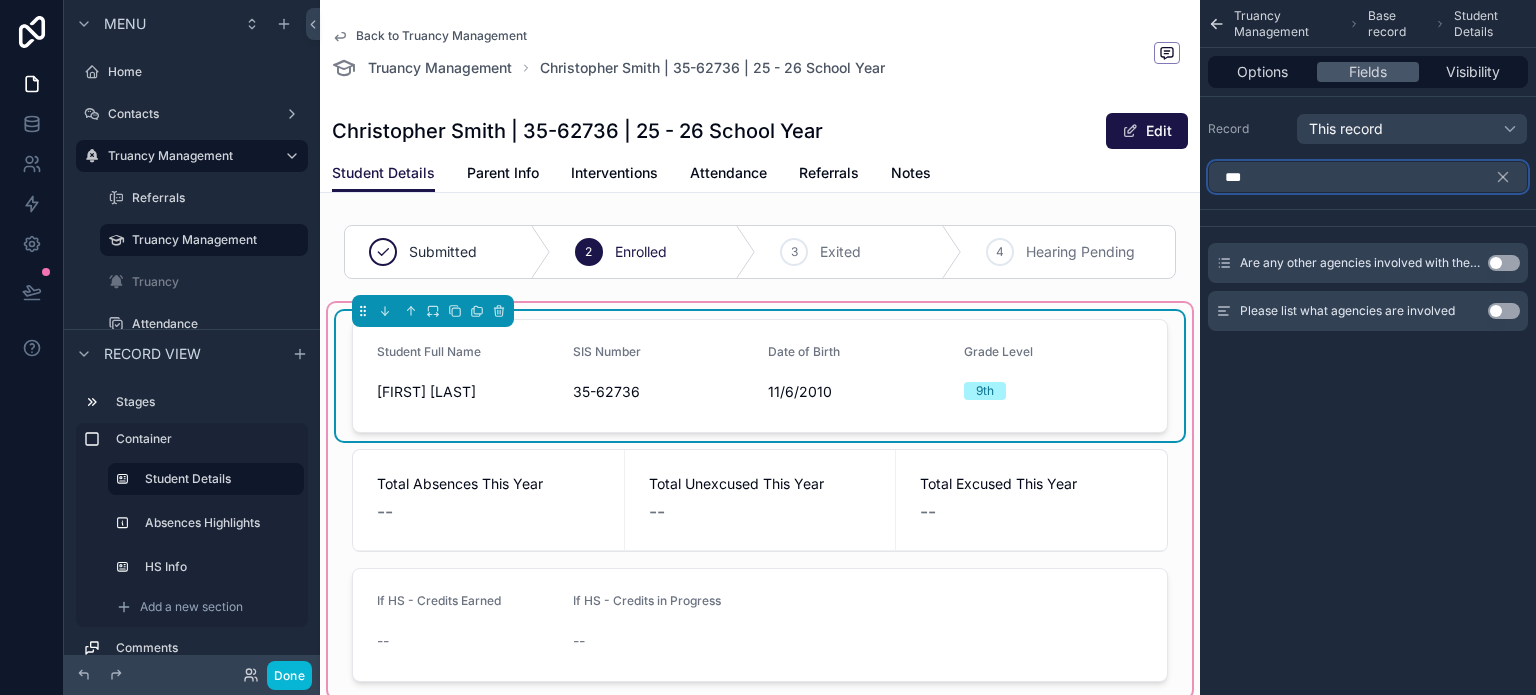 click on "***" at bounding box center (1368, 177) 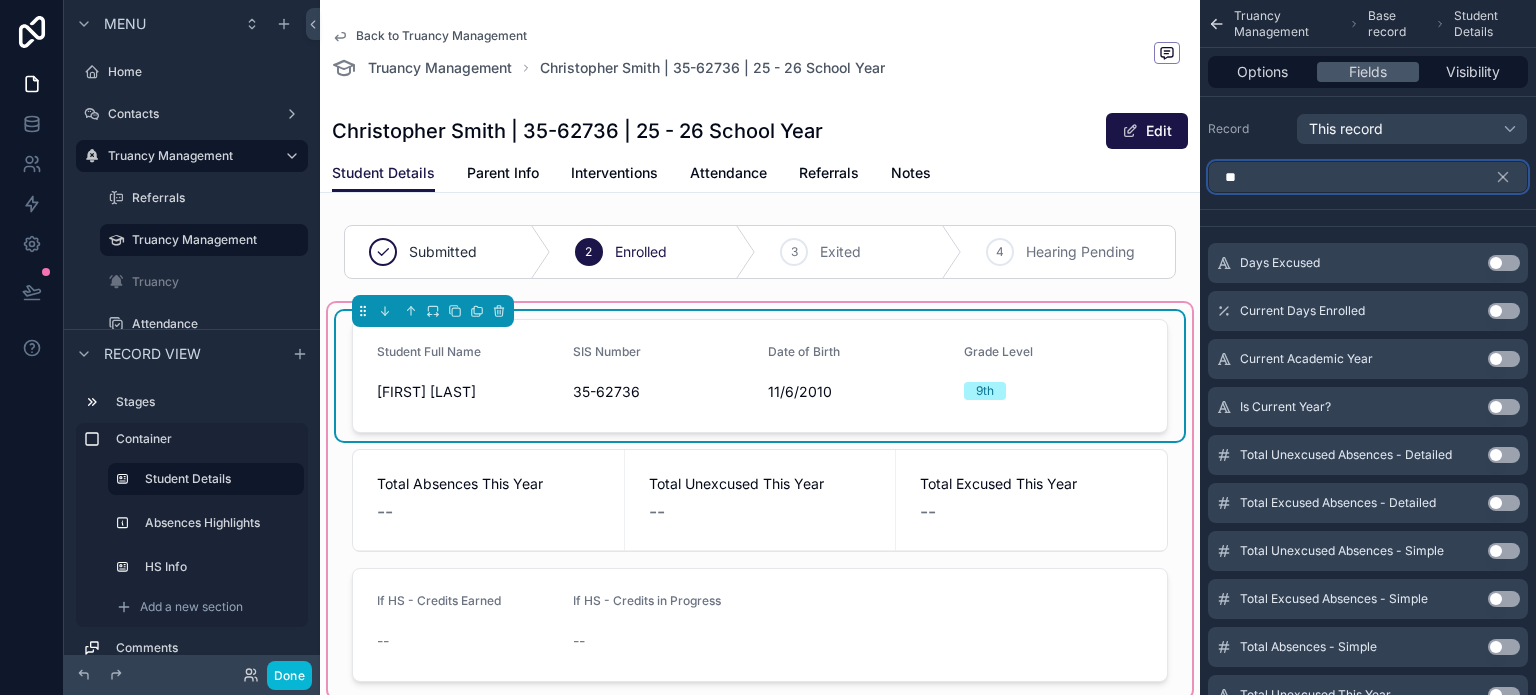 type on "***" 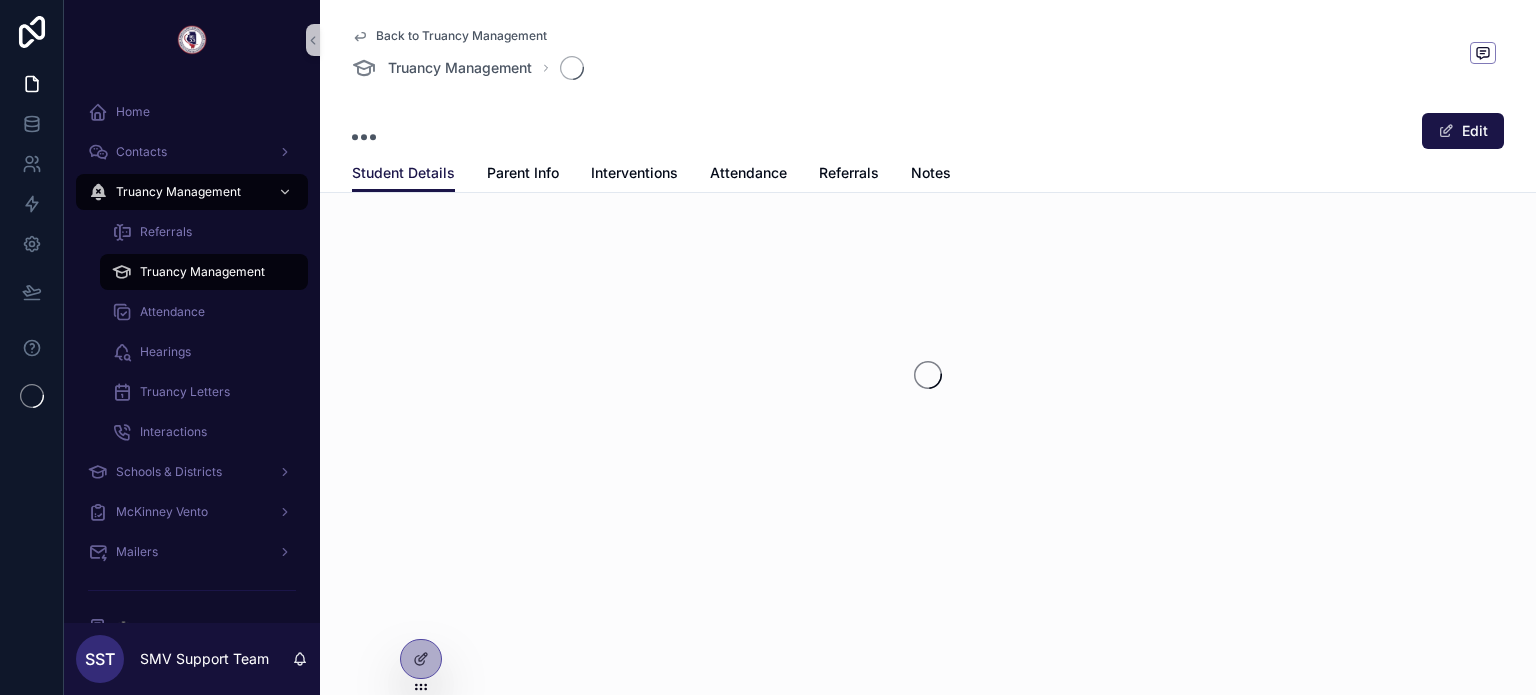 scroll, scrollTop: 0, scrollLeft: 0, axis: both 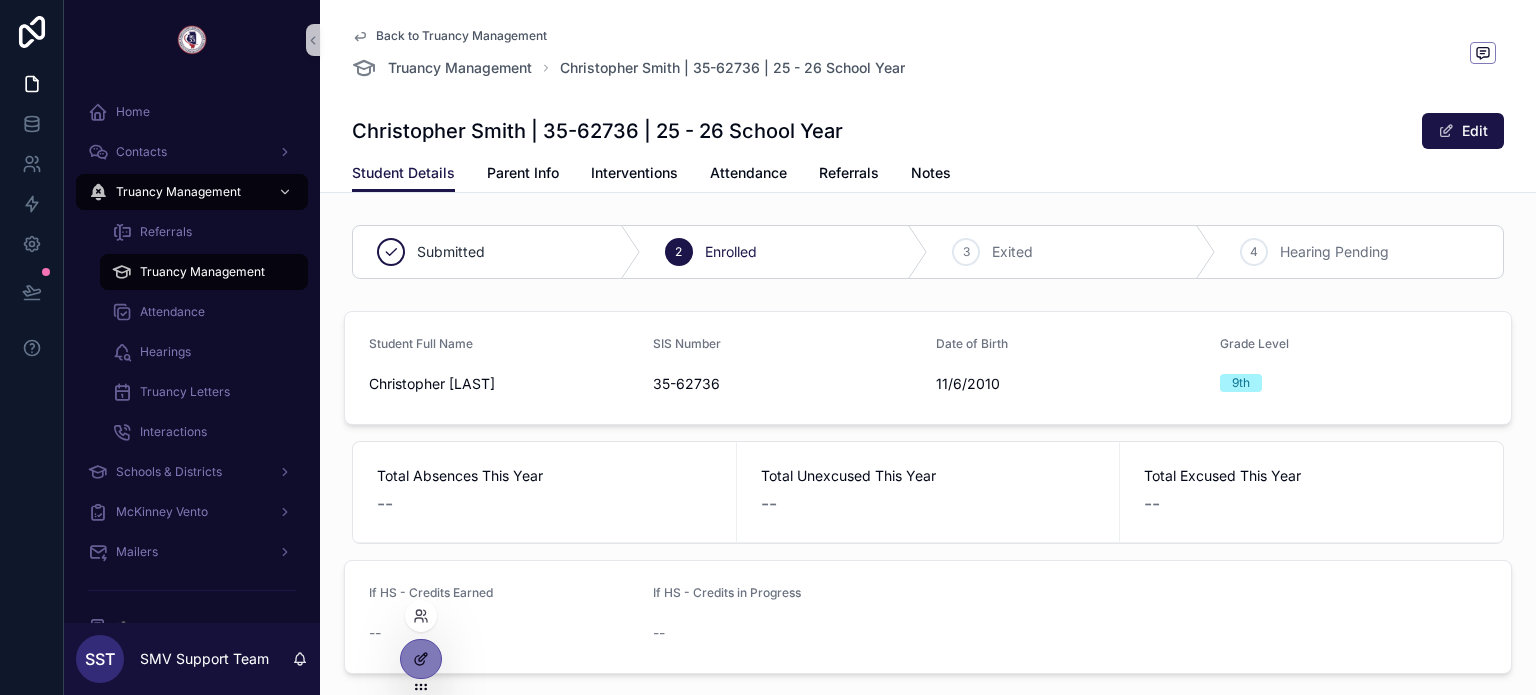 click at bounding box center (421, 659) 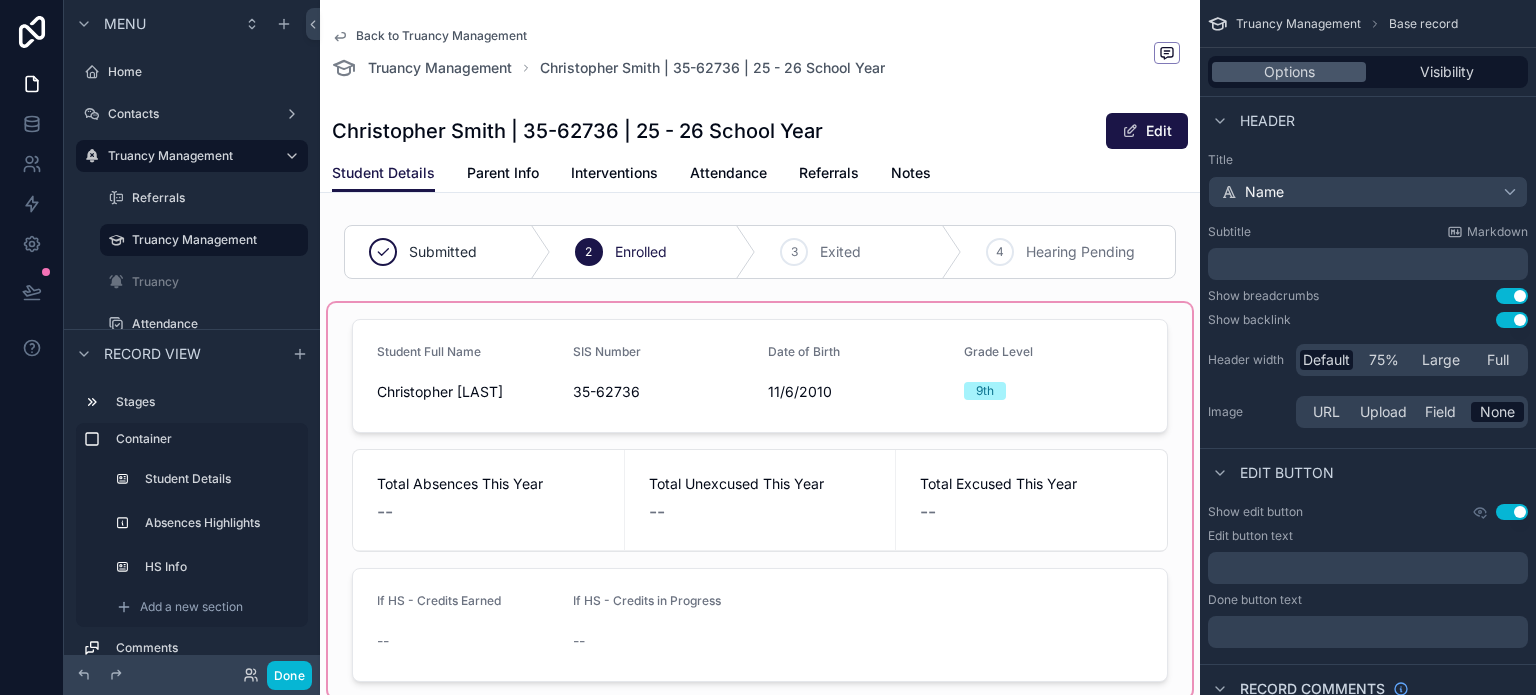 click at bounding box center (760, 500) 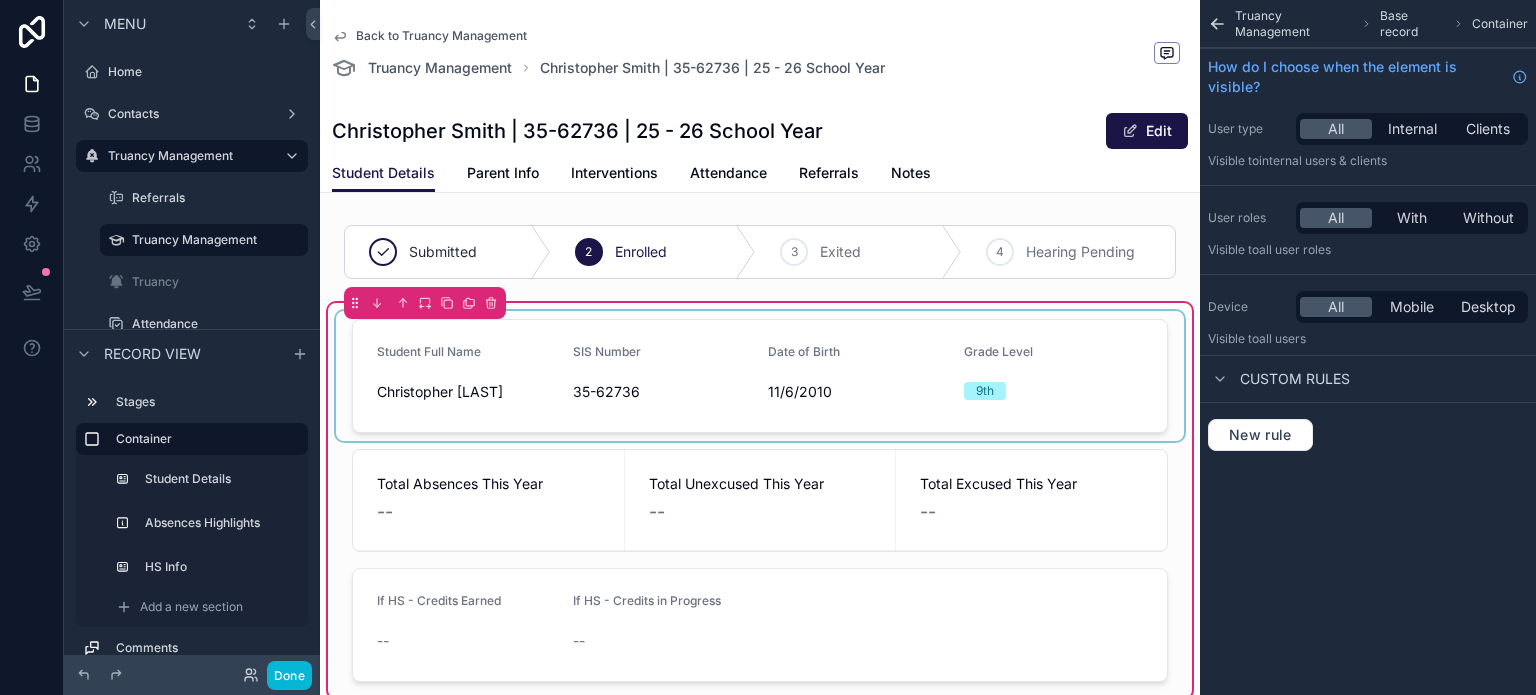 click at bounding box center [760, 376] 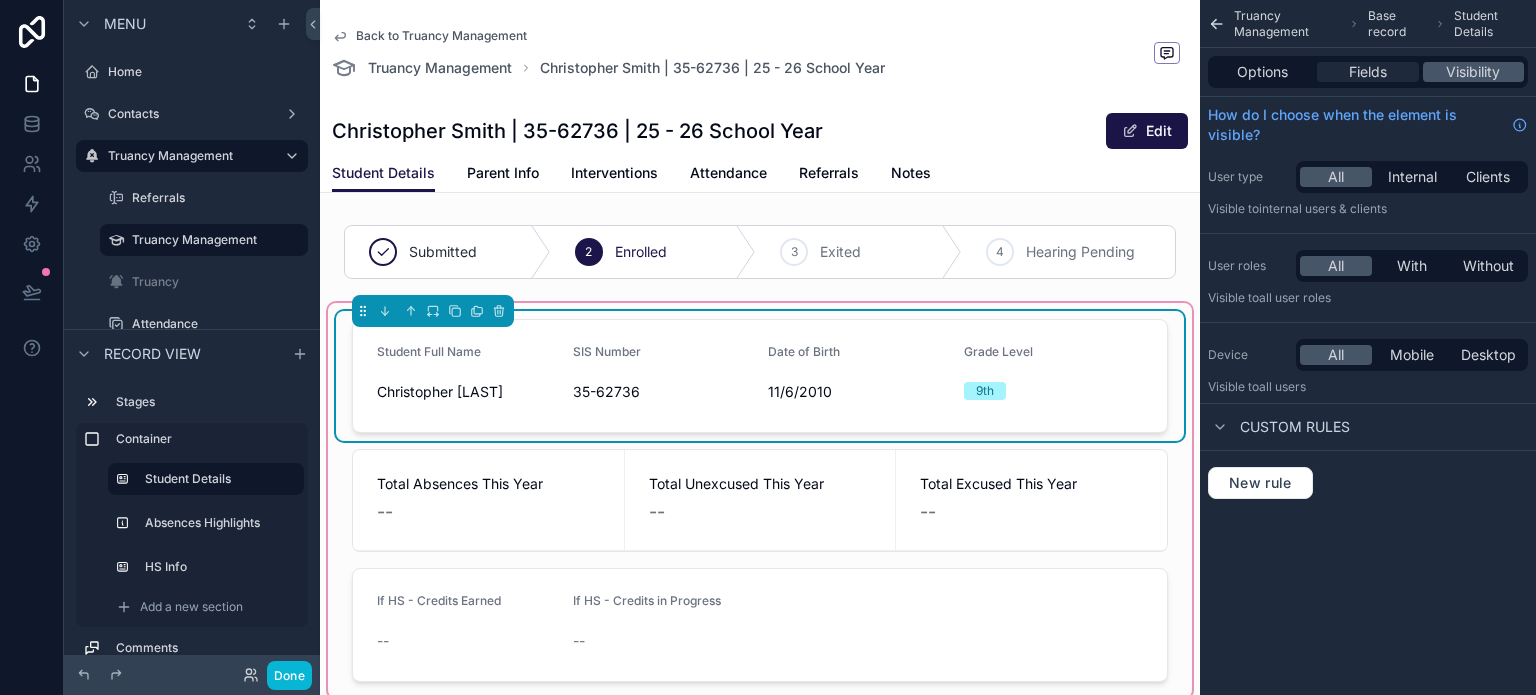 click on "Fields" at bounding box center [1368, 72] 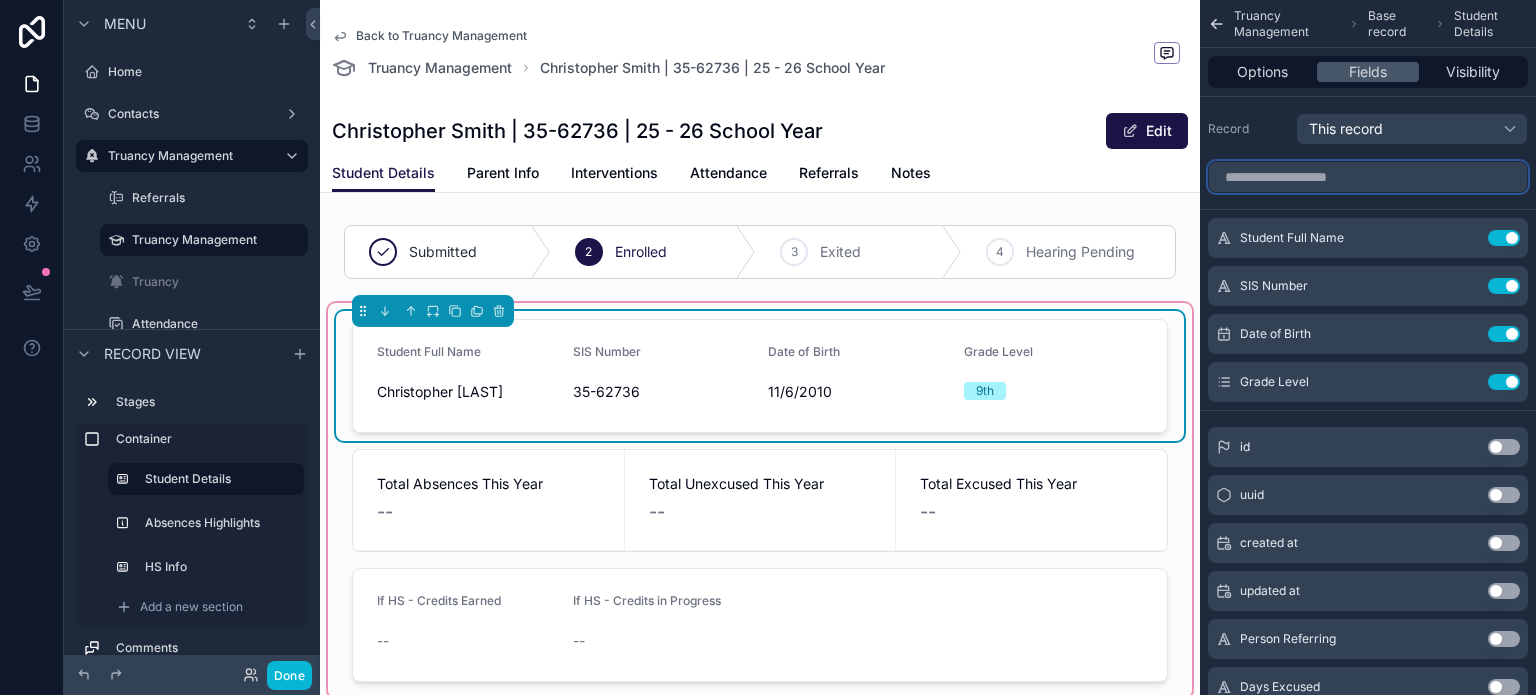 click at bounding box center [1368, 177] 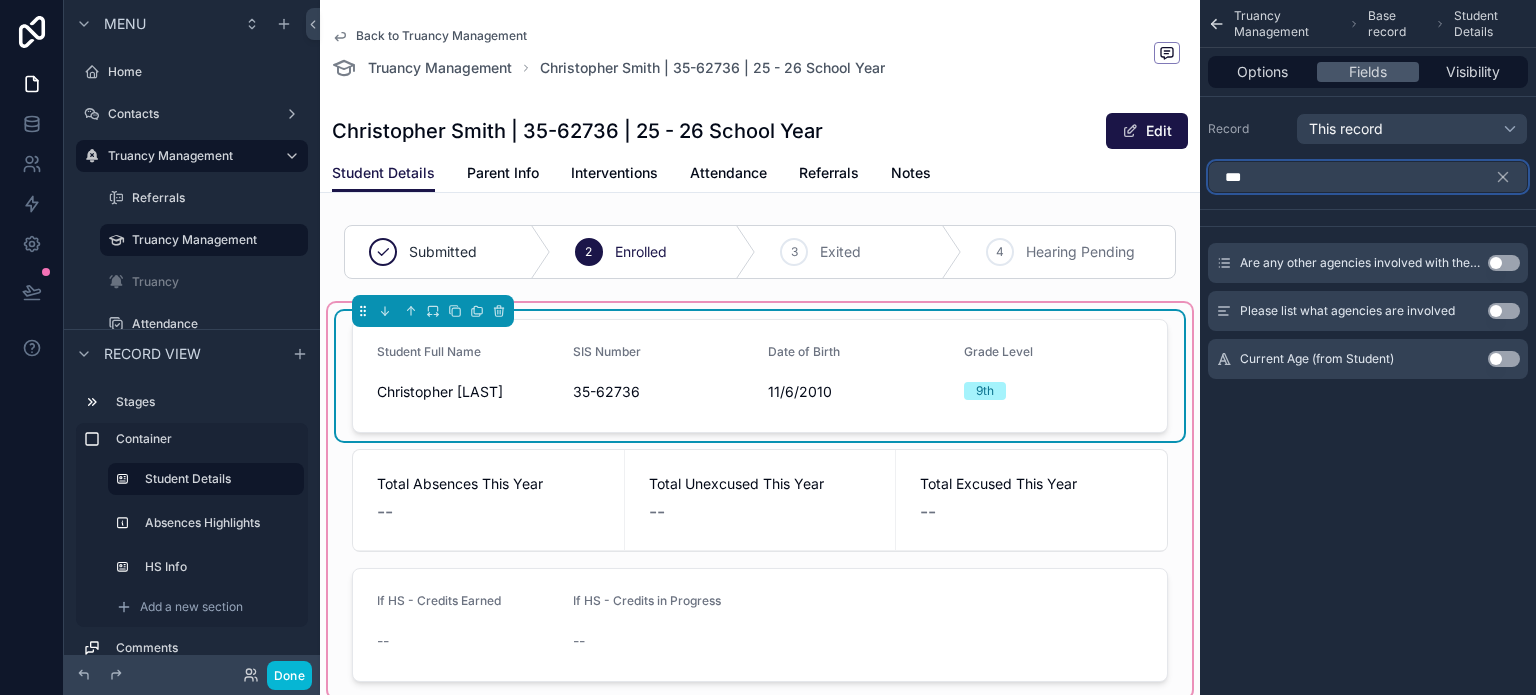 type on "***" 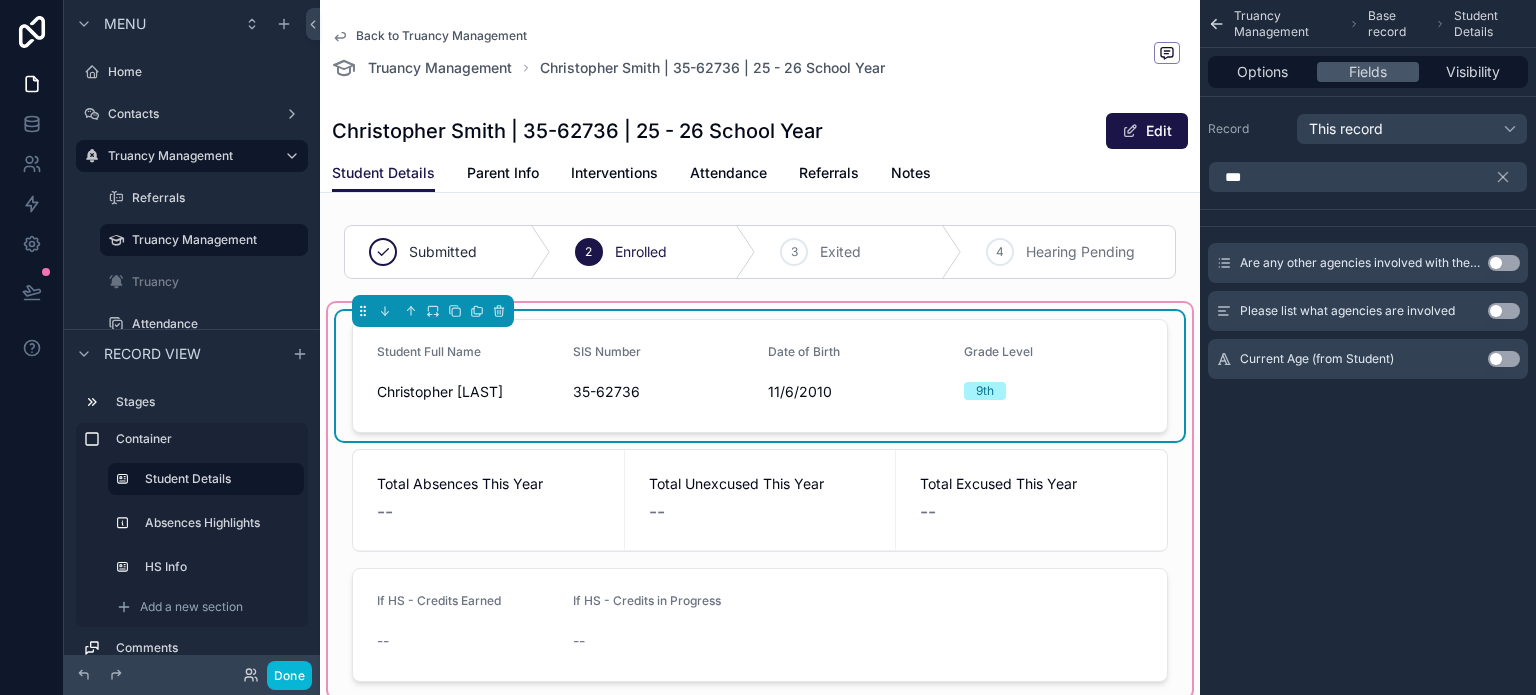 click on "Use setting" at bounding box center [1504, 359] 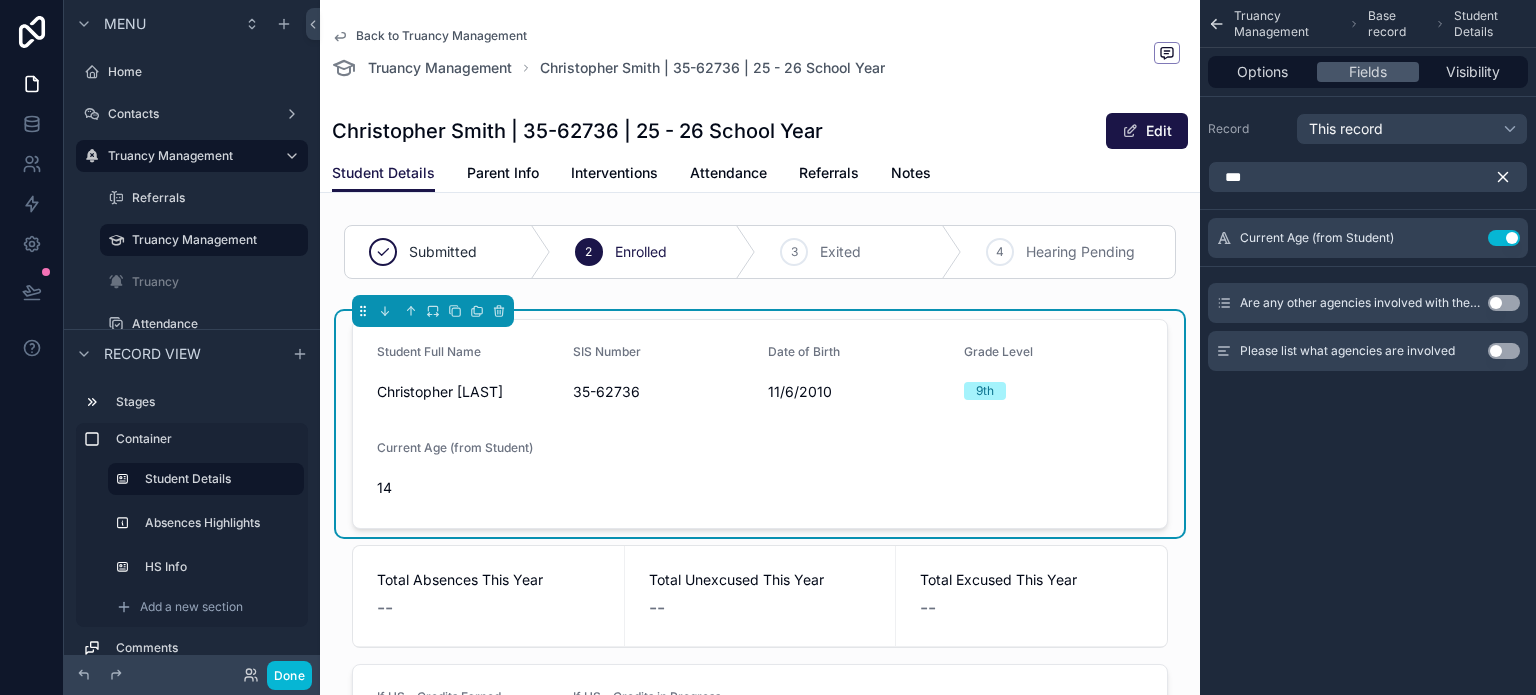 click 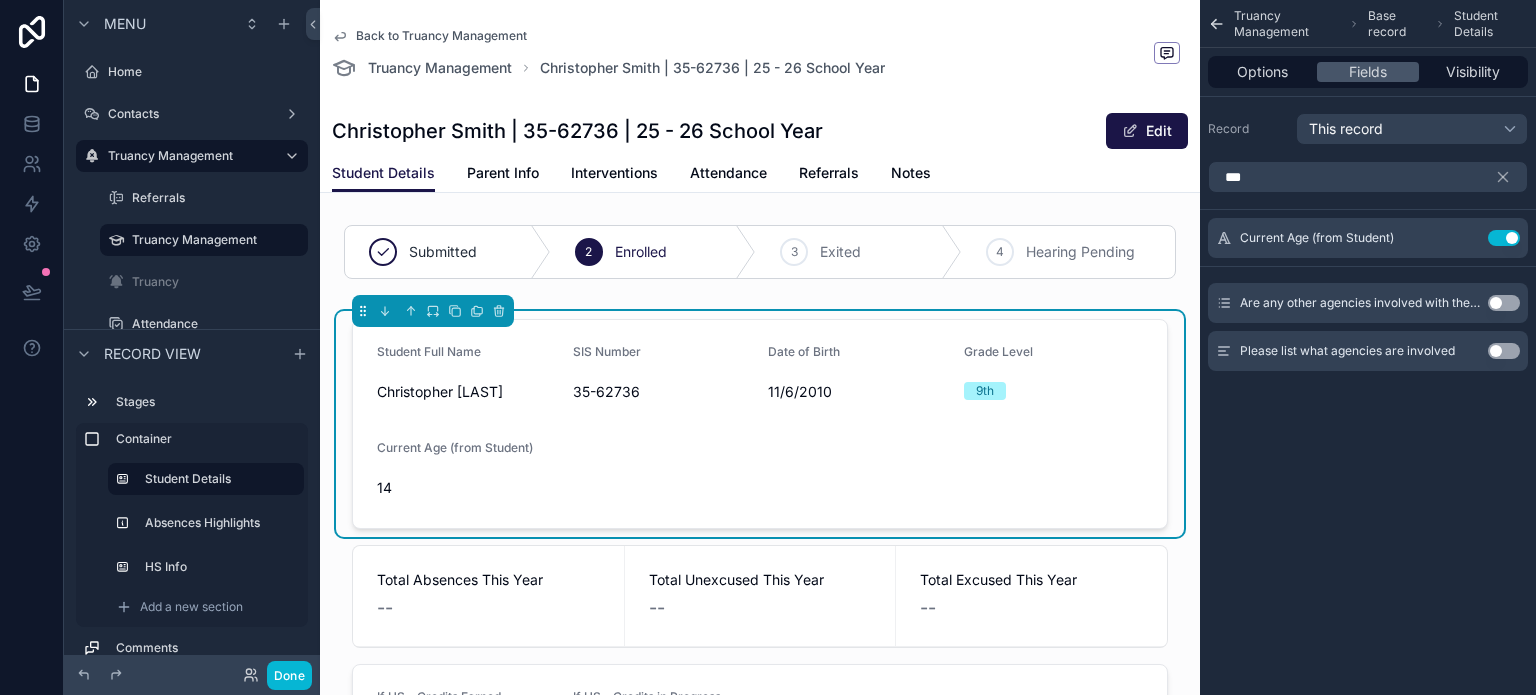 type 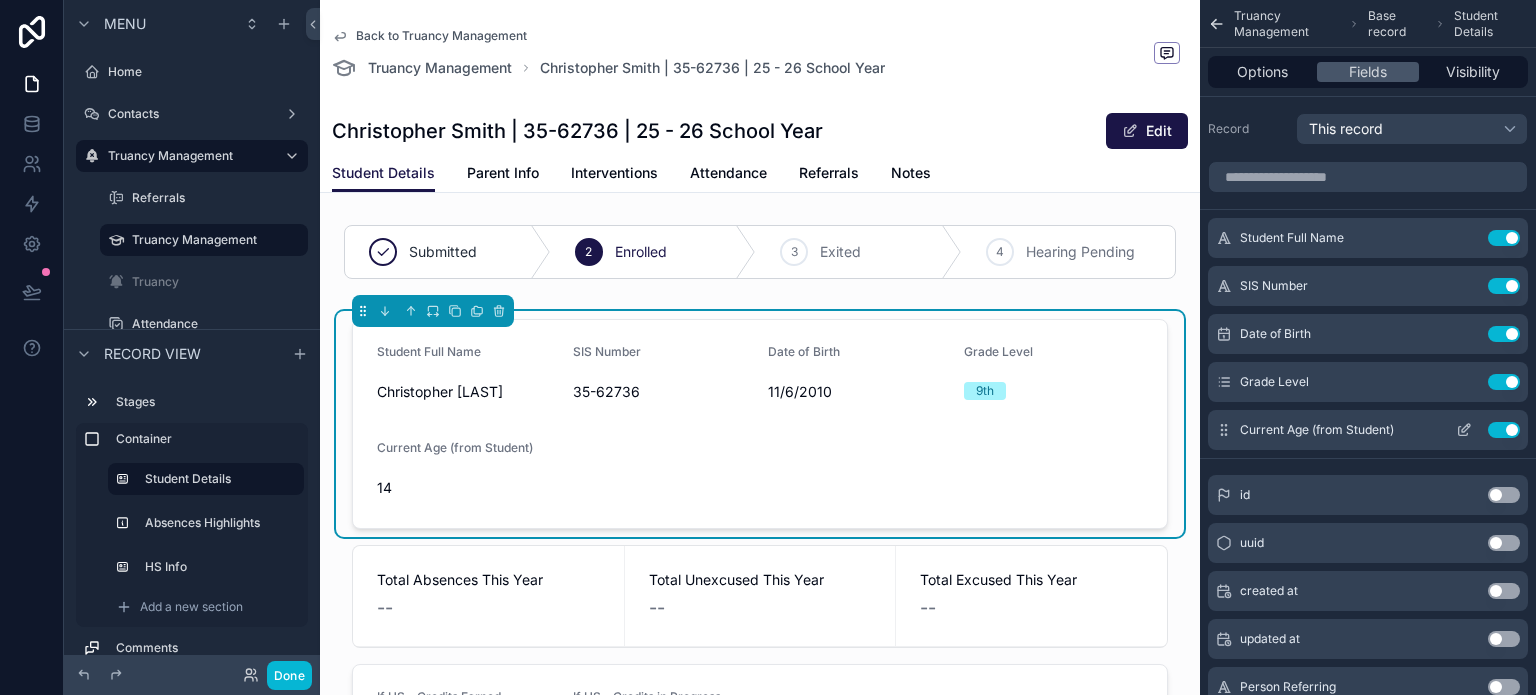 click 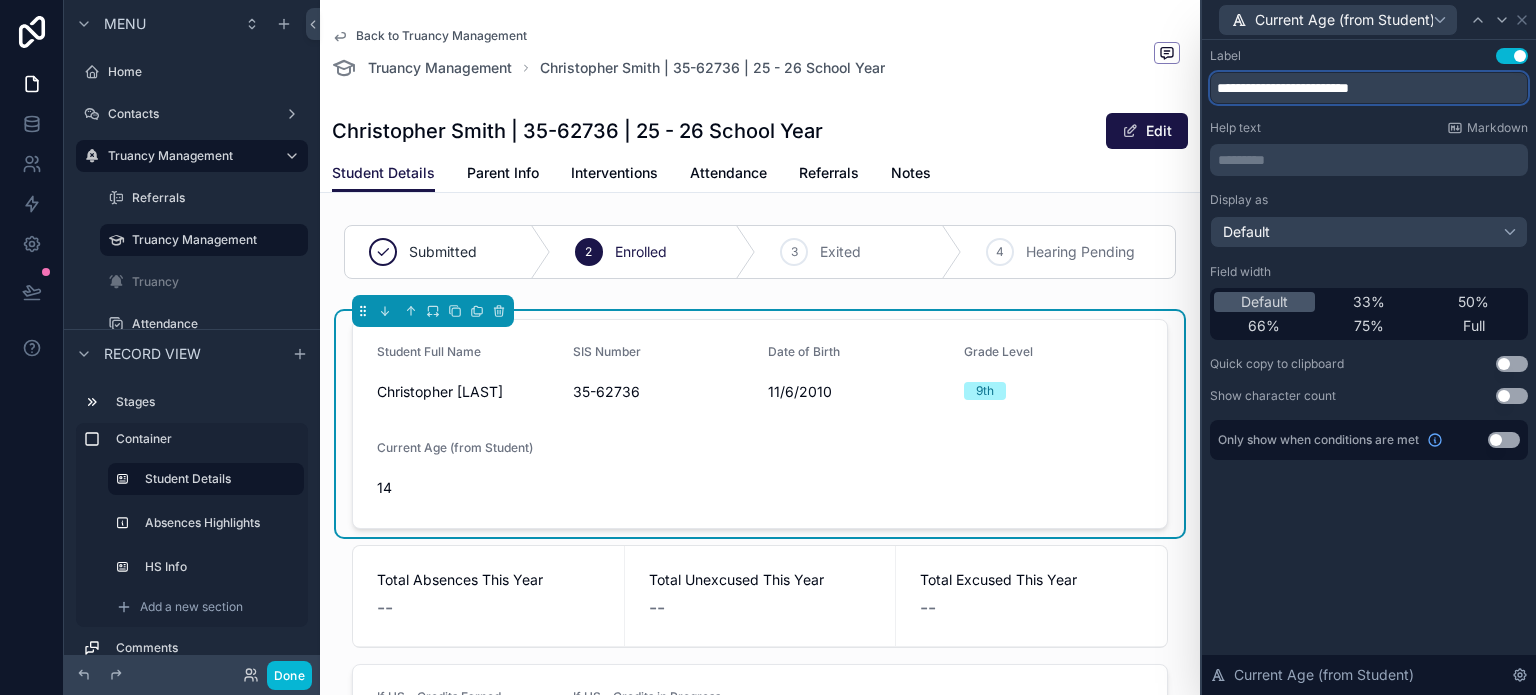 drag, startPoint x: 1296, startPoint y: 87, endPoint x: 1436, endPoint y: 90, distance: 140.03214 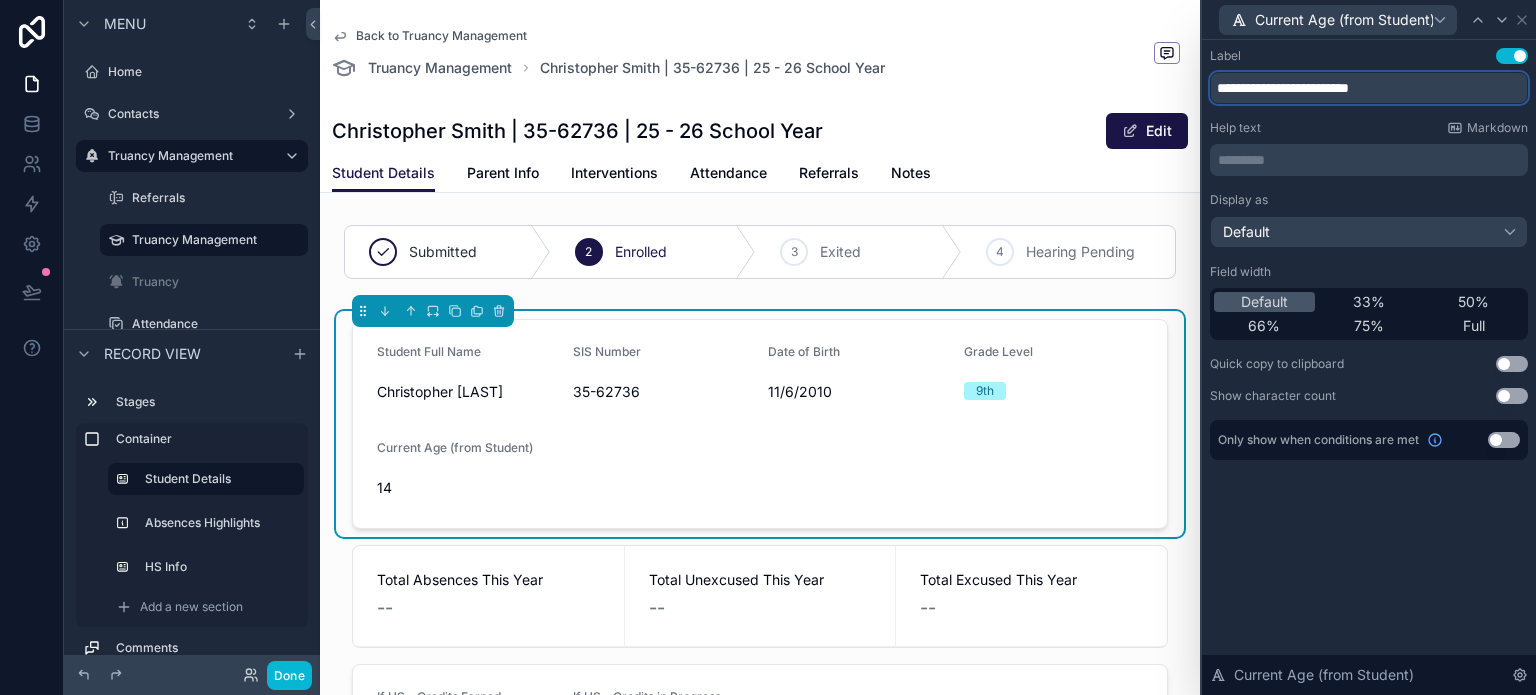 click on "**********" at bounding box center [1369, 88] 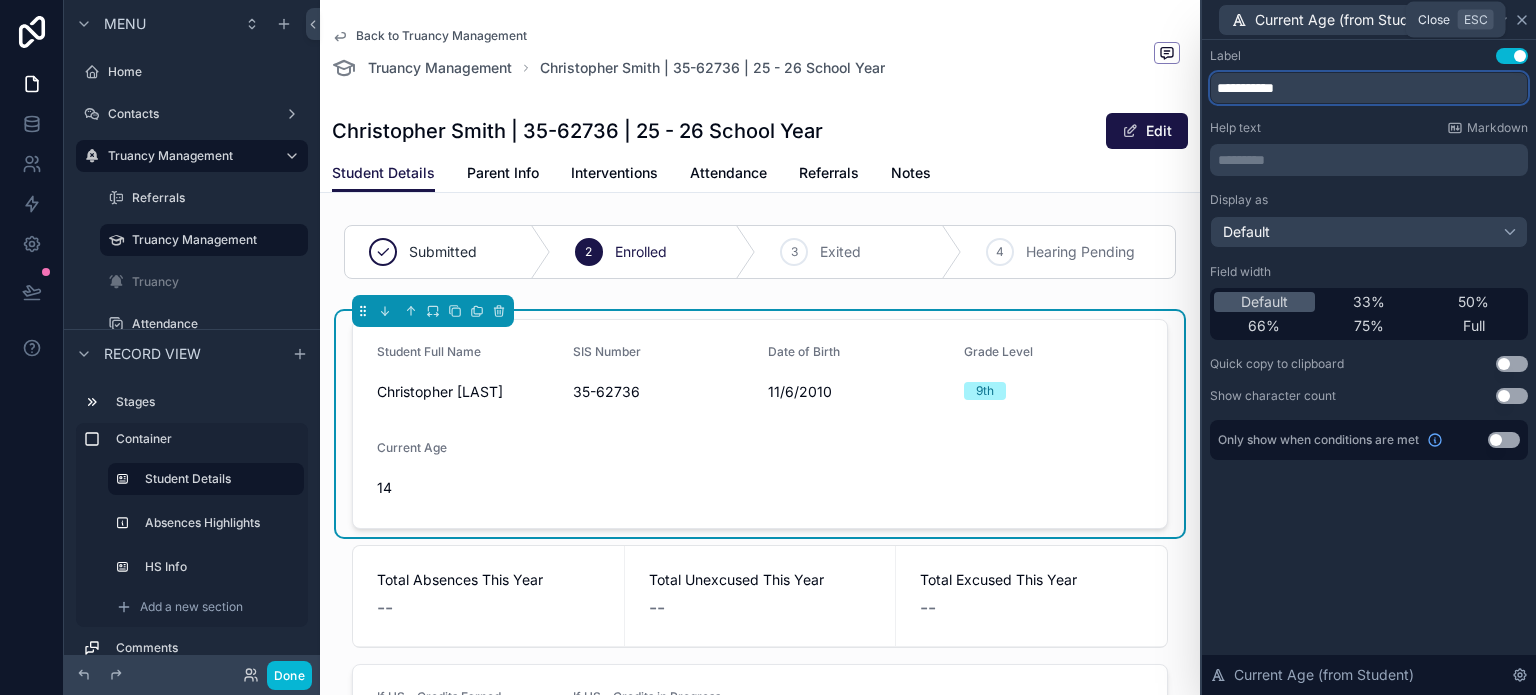 type on "**********" 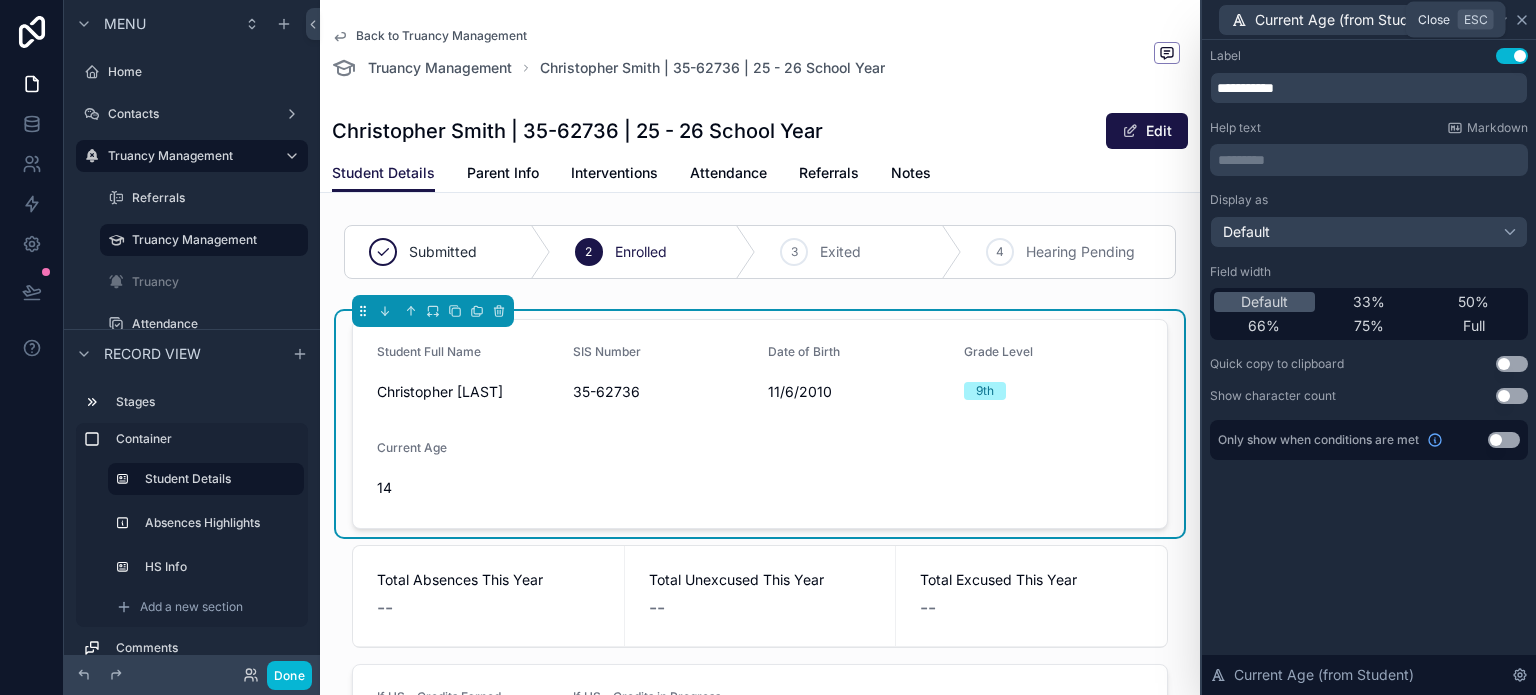 click 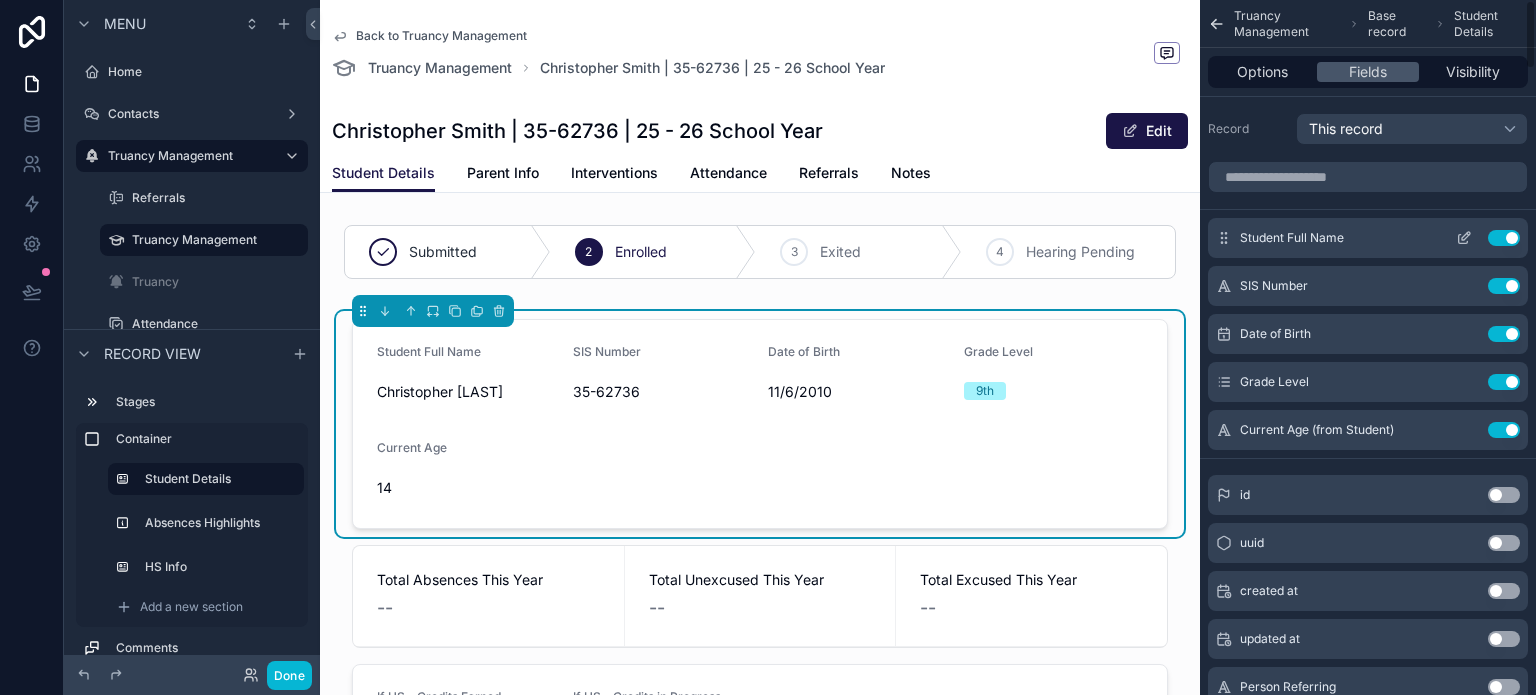 click 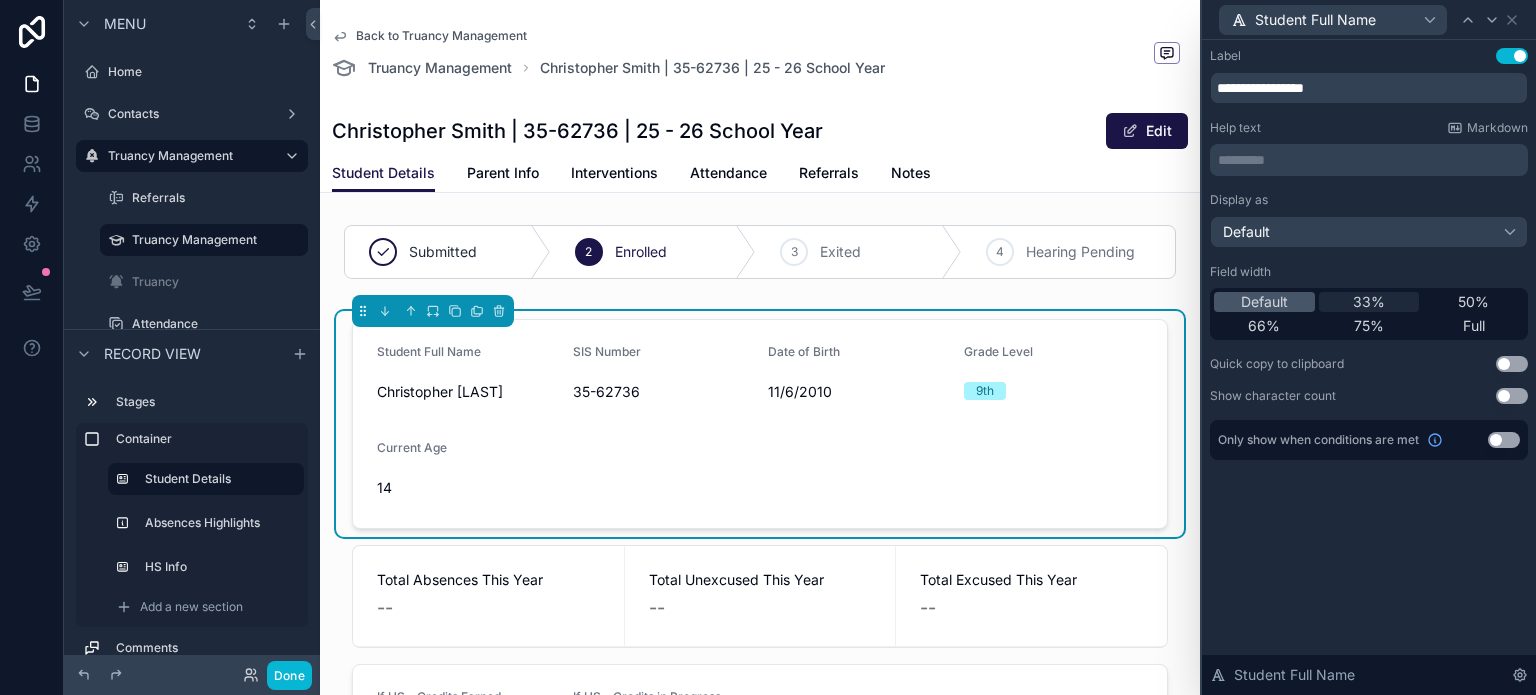 click on "33%" at bounding box center (1369, 302) 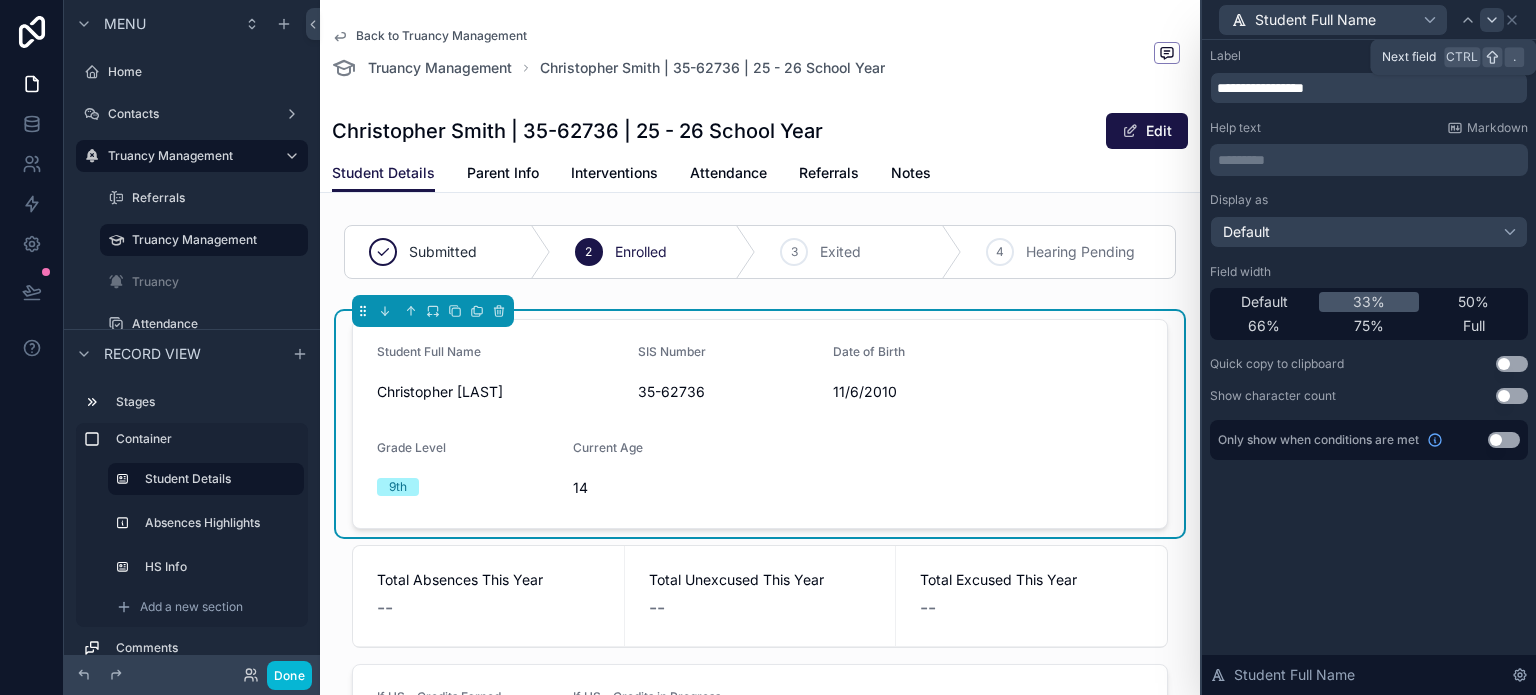 click at bounding box center (1492, 20) 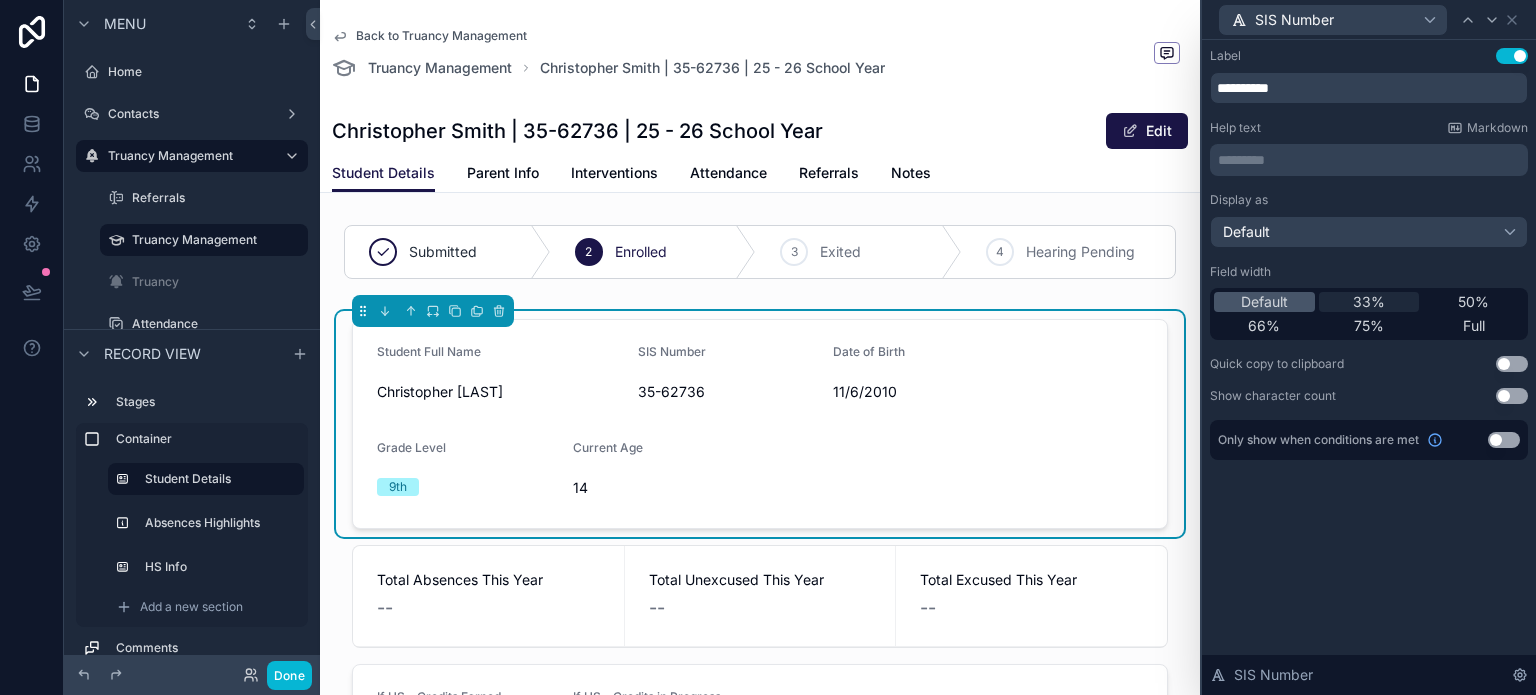 click on "33%" at bounding box center [1369, 302] 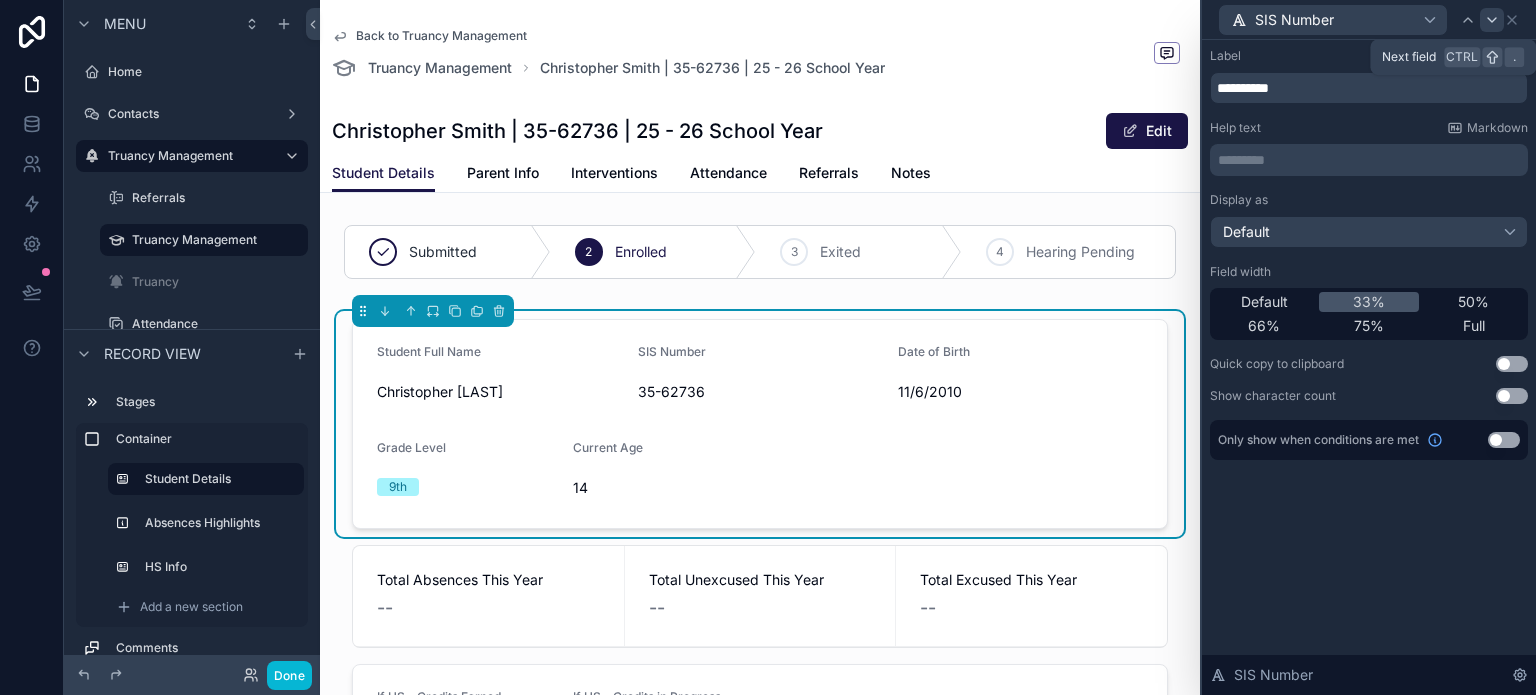 click at bounding box center [1492, 20] 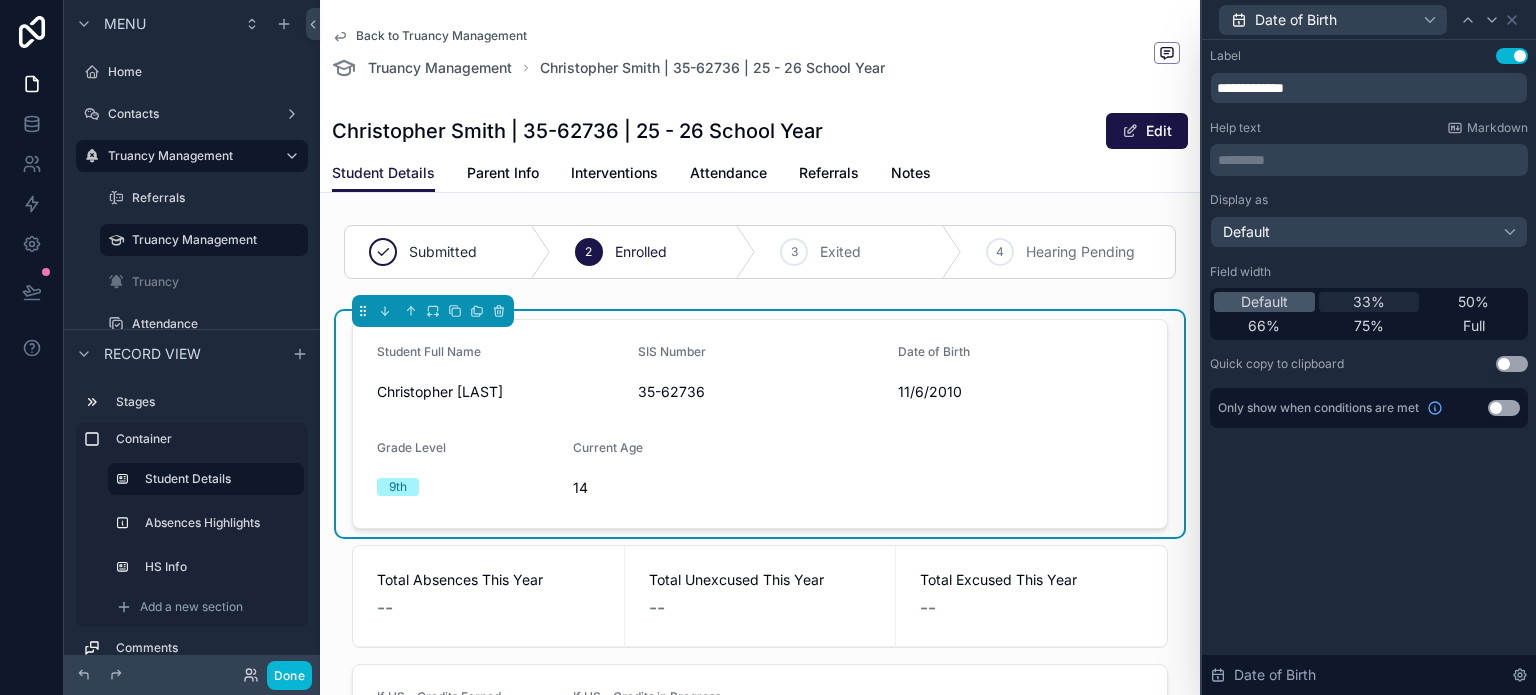 click on "33%" at bounding box center [1369, 302] 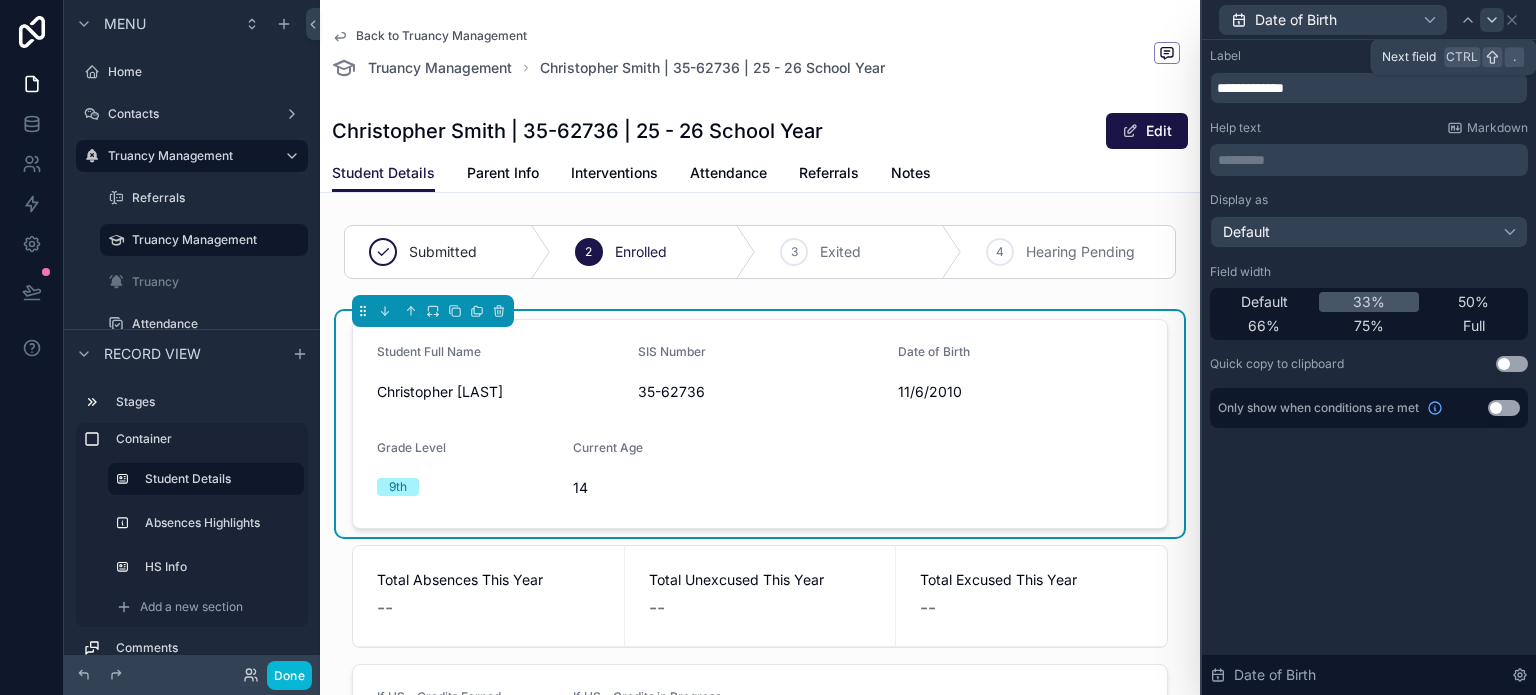 click 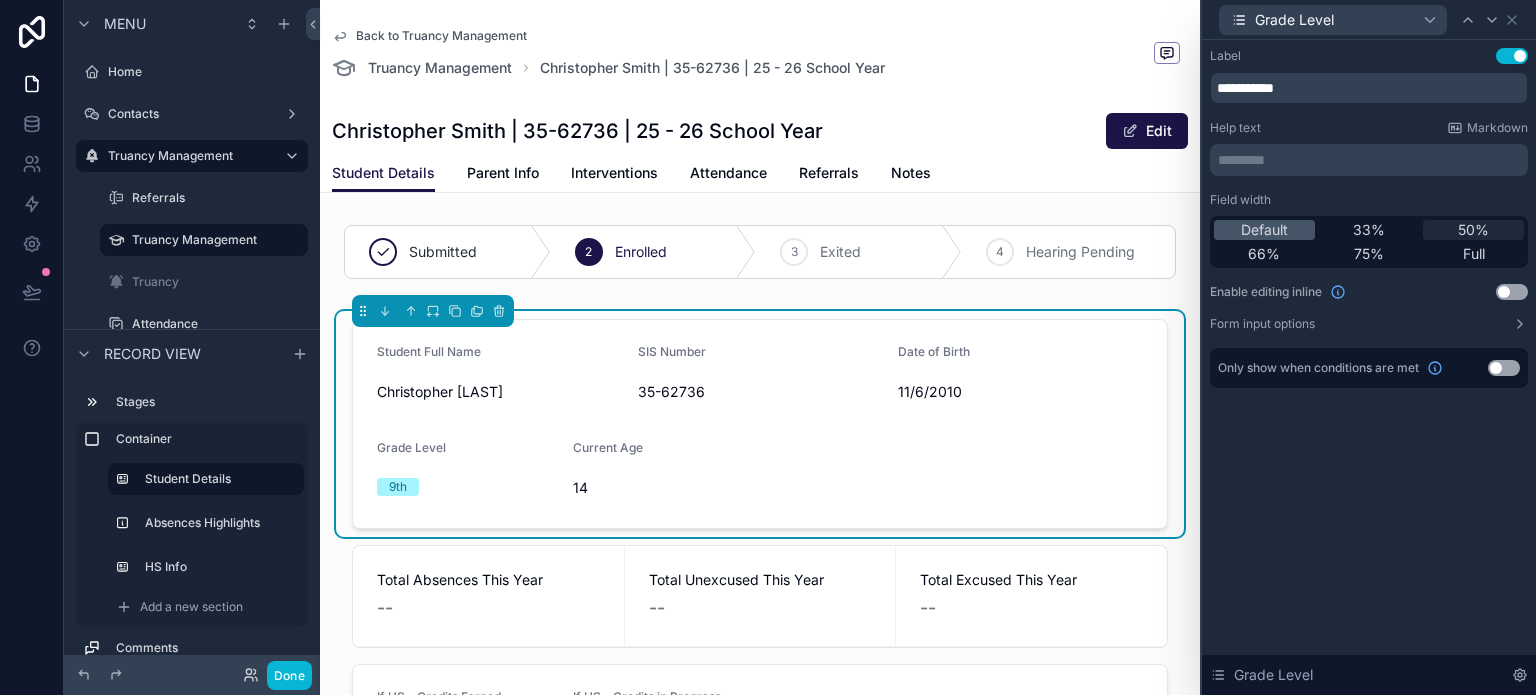 click on "50%" at bounding box center [1473, 230] 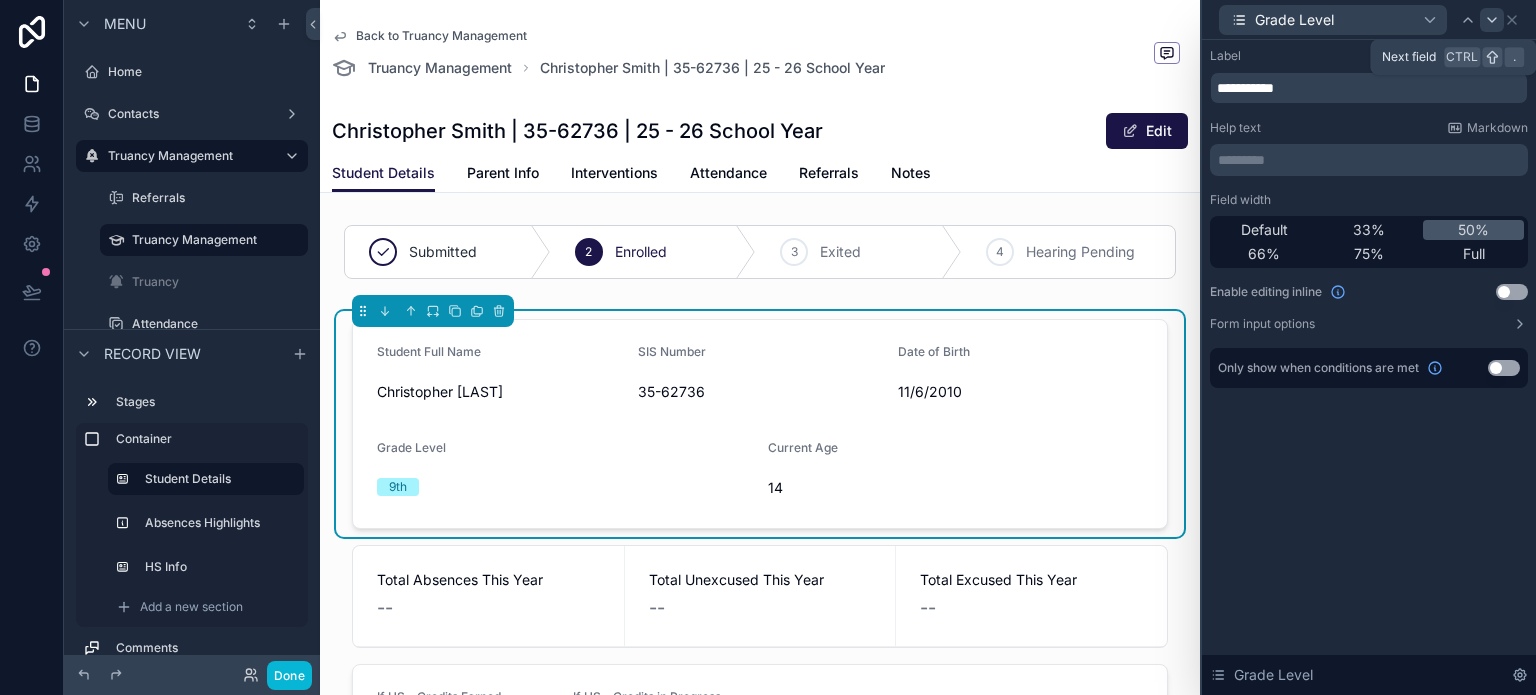 click 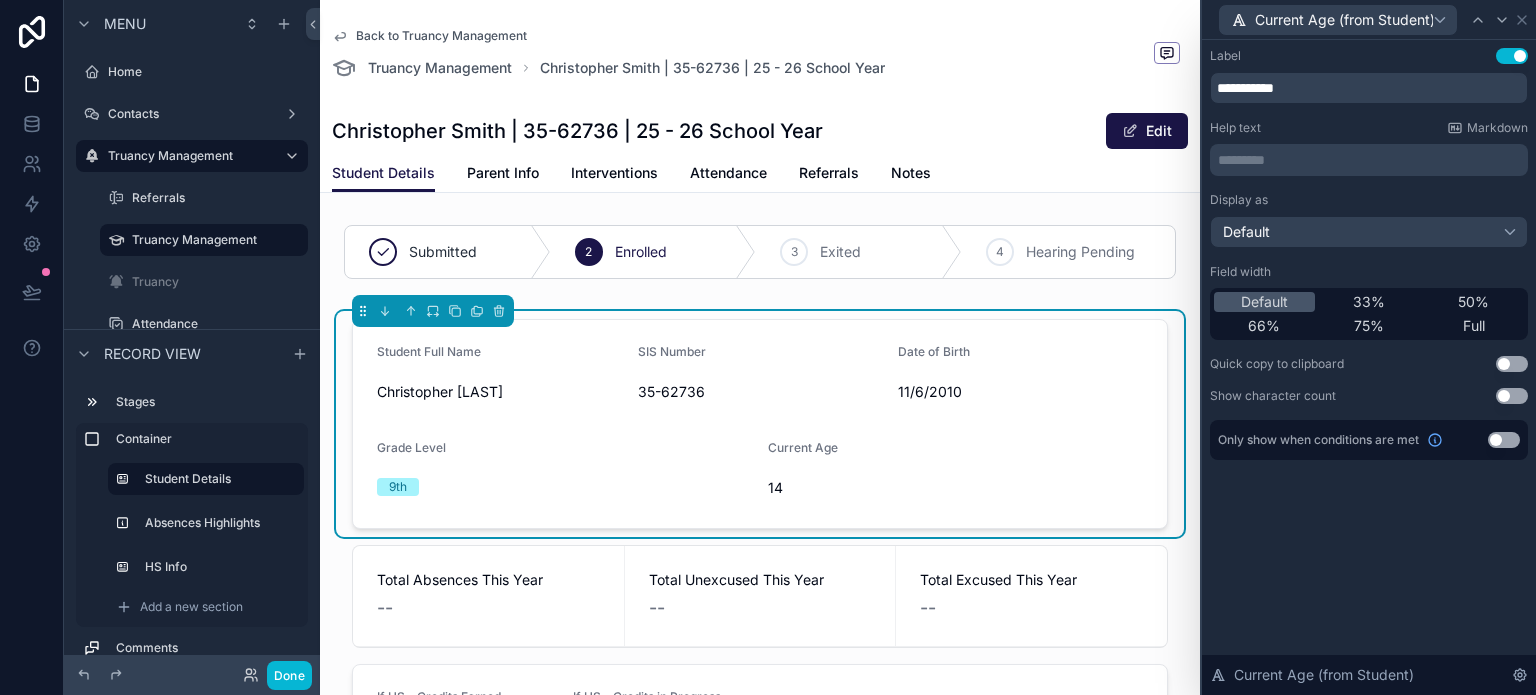 click on "Default 33% 50% 66% 75% Full" at bounding box center (1369, 314) 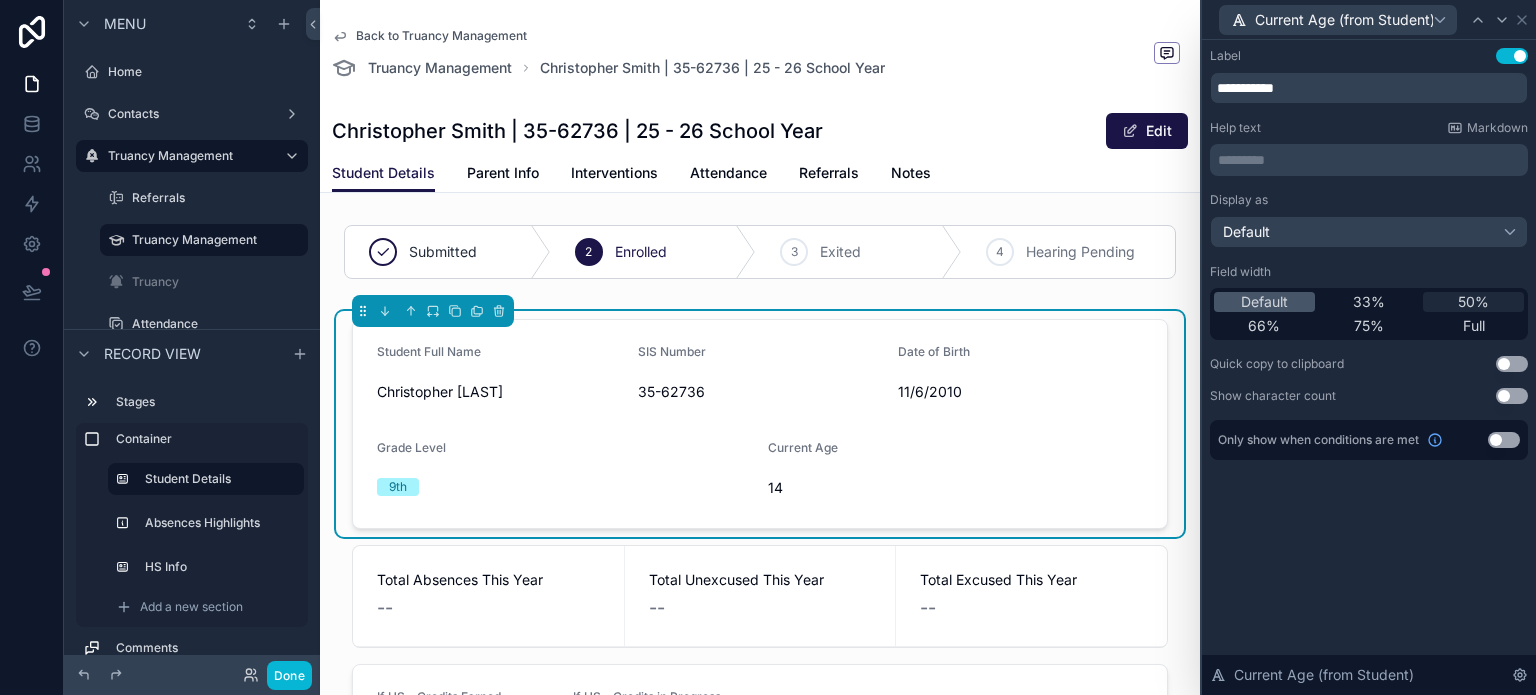 click on "50%" at bounding box center (1473, 302) 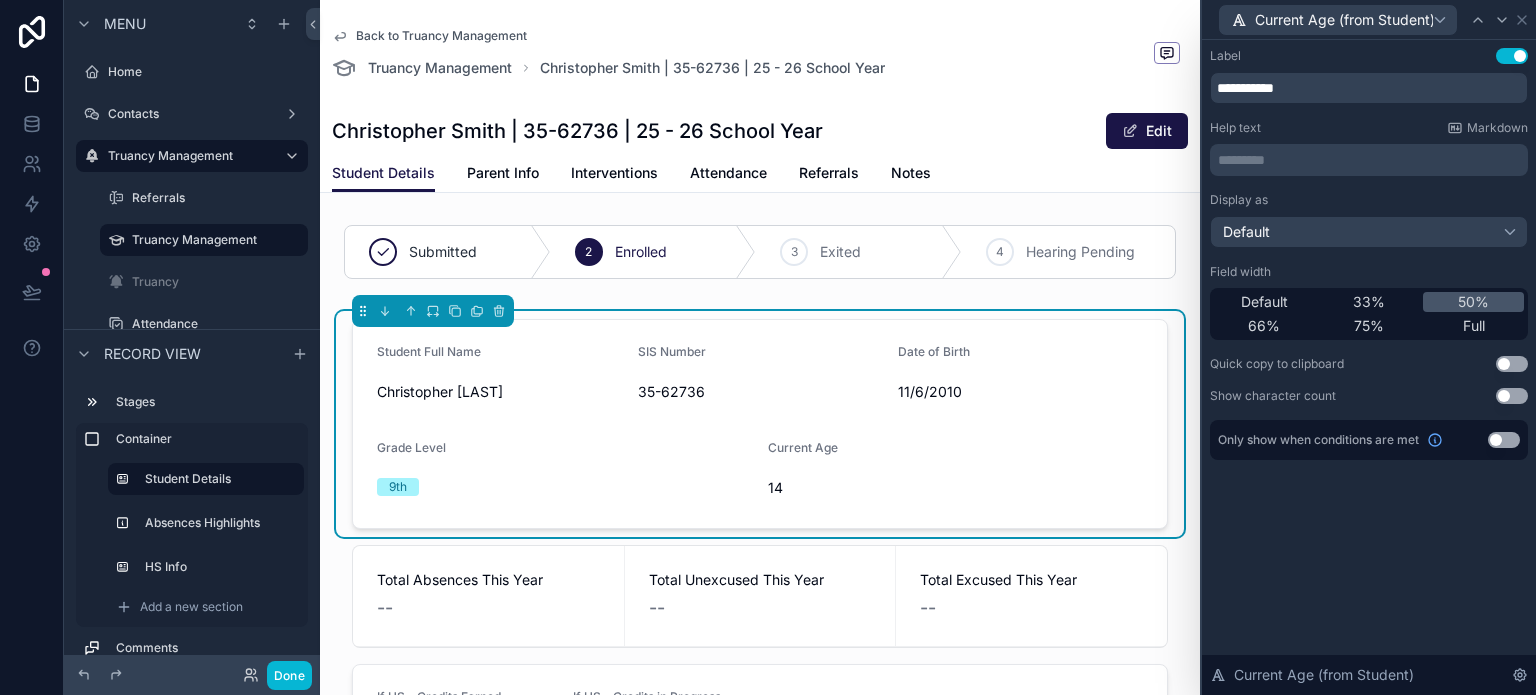 click on "Current Age (from Student)" at bounding box center [1369, 19] 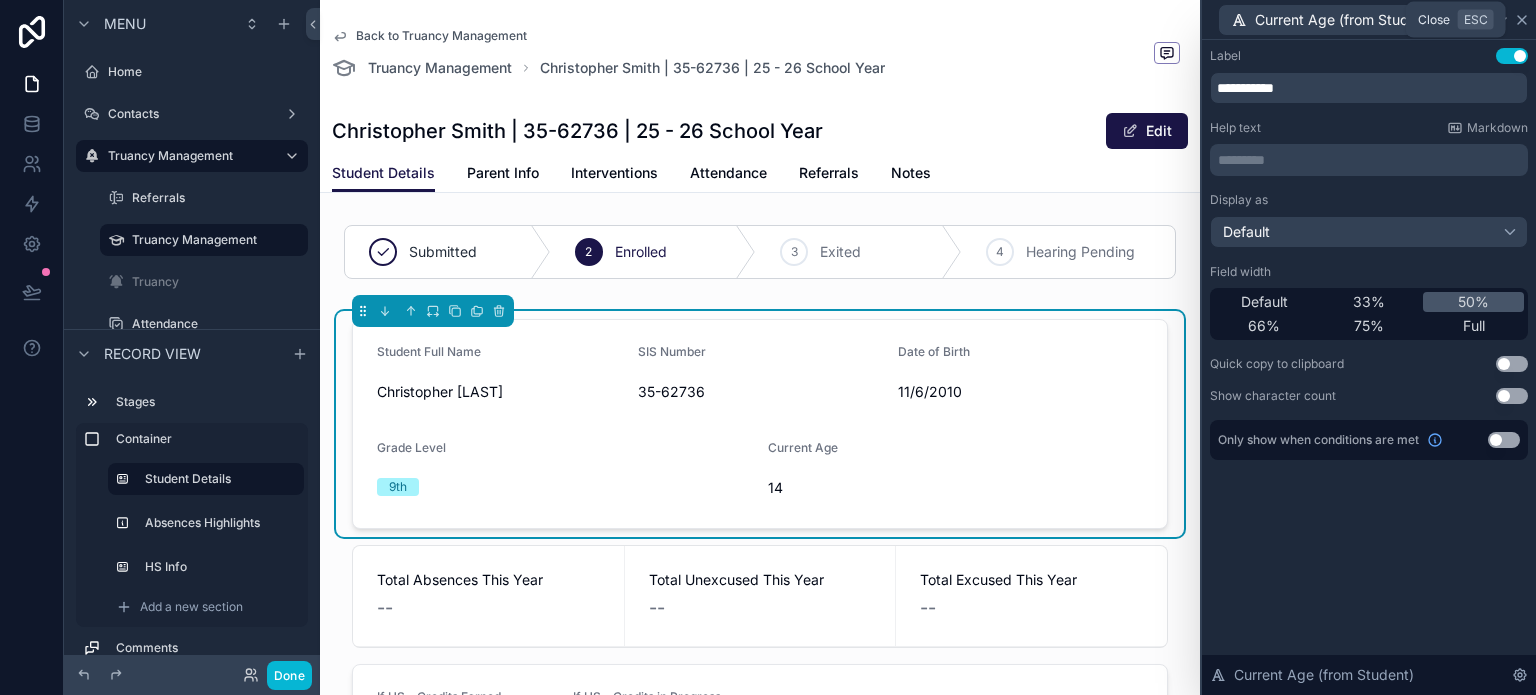 click 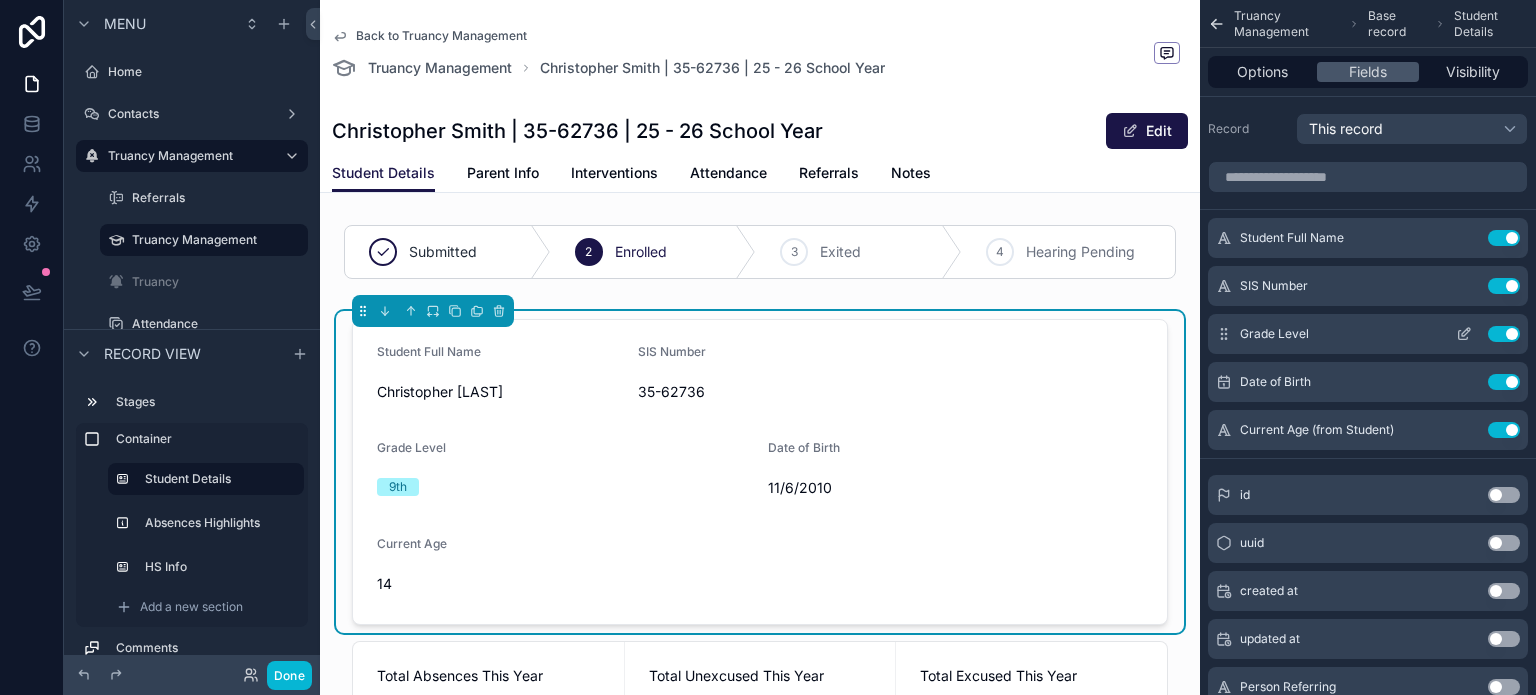 click 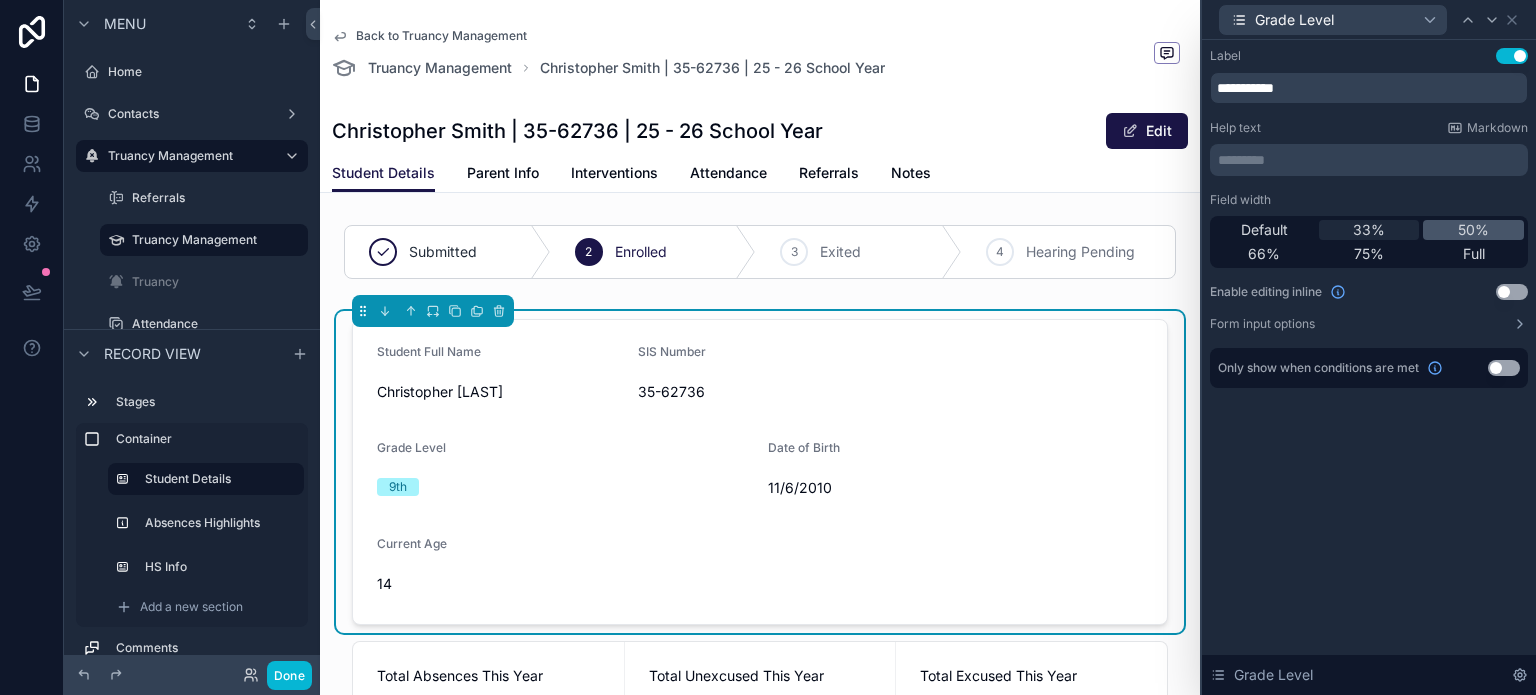 click on "33%" at bounding box center [1369, 230] 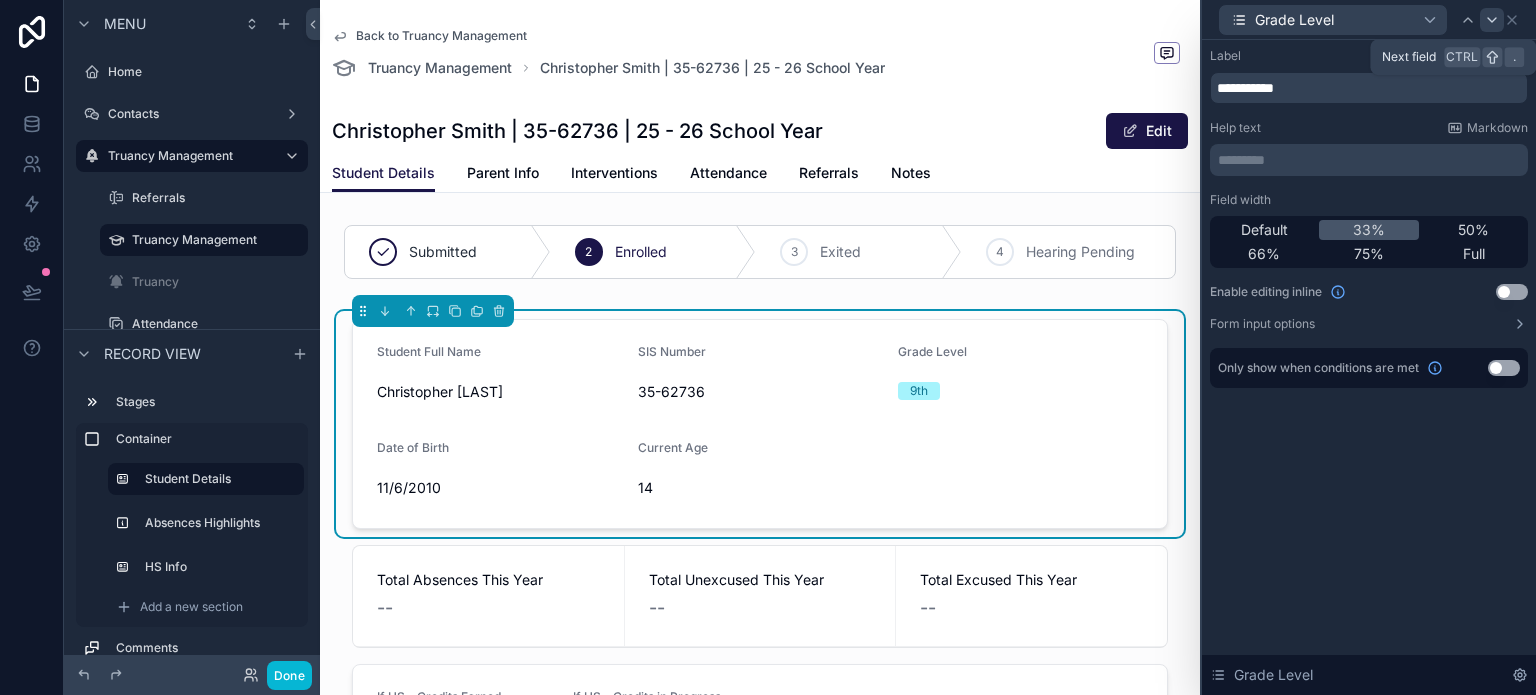 click at bounding box center [1492, 20] 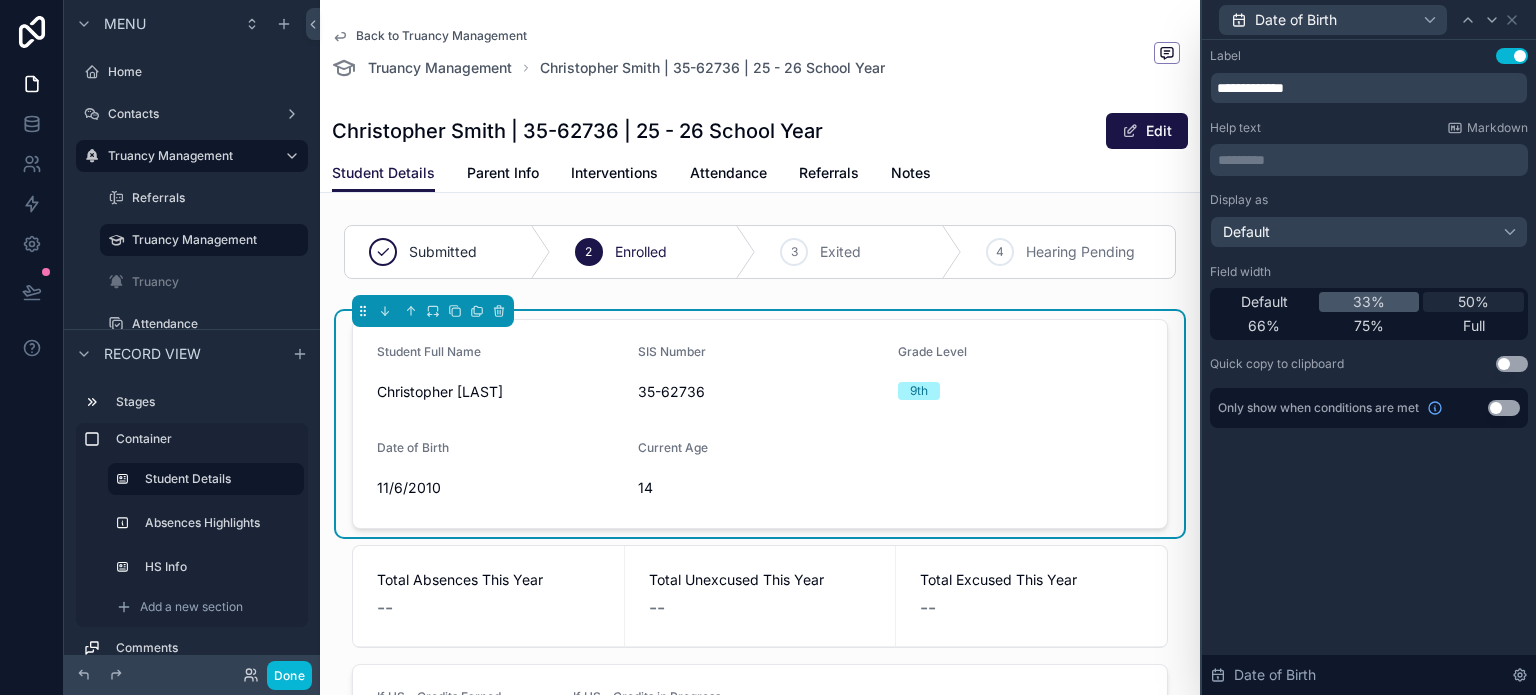 click on "50%" at bounding box center [1473, 302] 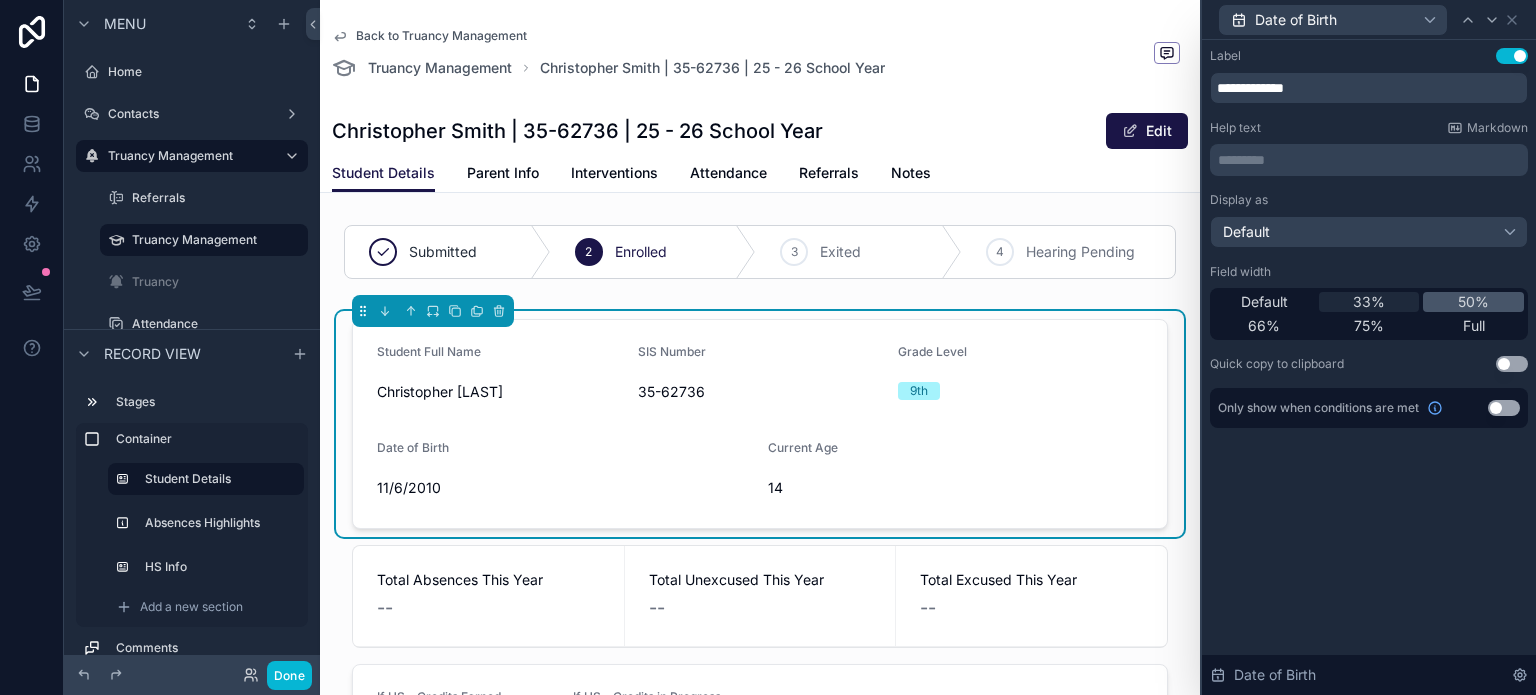 click on "33%" at bounding box center (1369, 302) 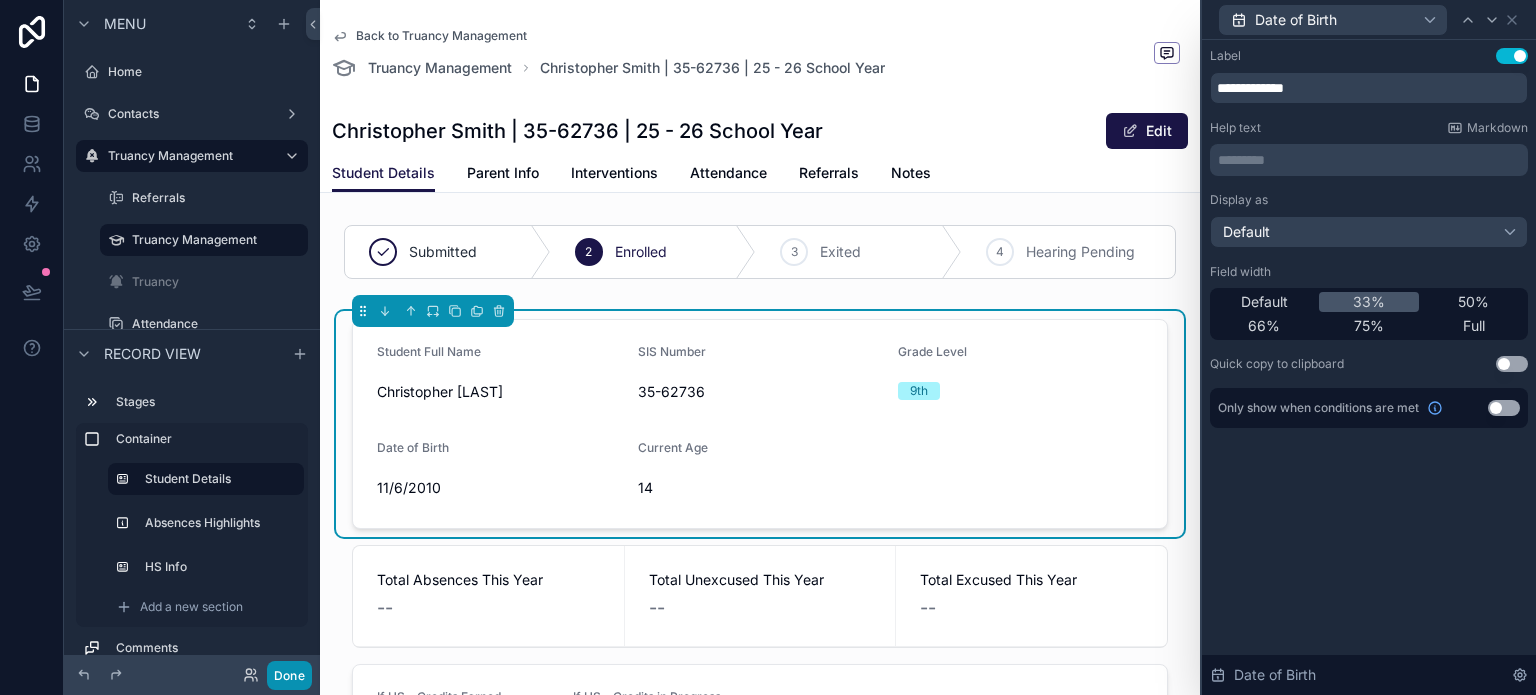 click on "Done" at bounding box center (289, 675) 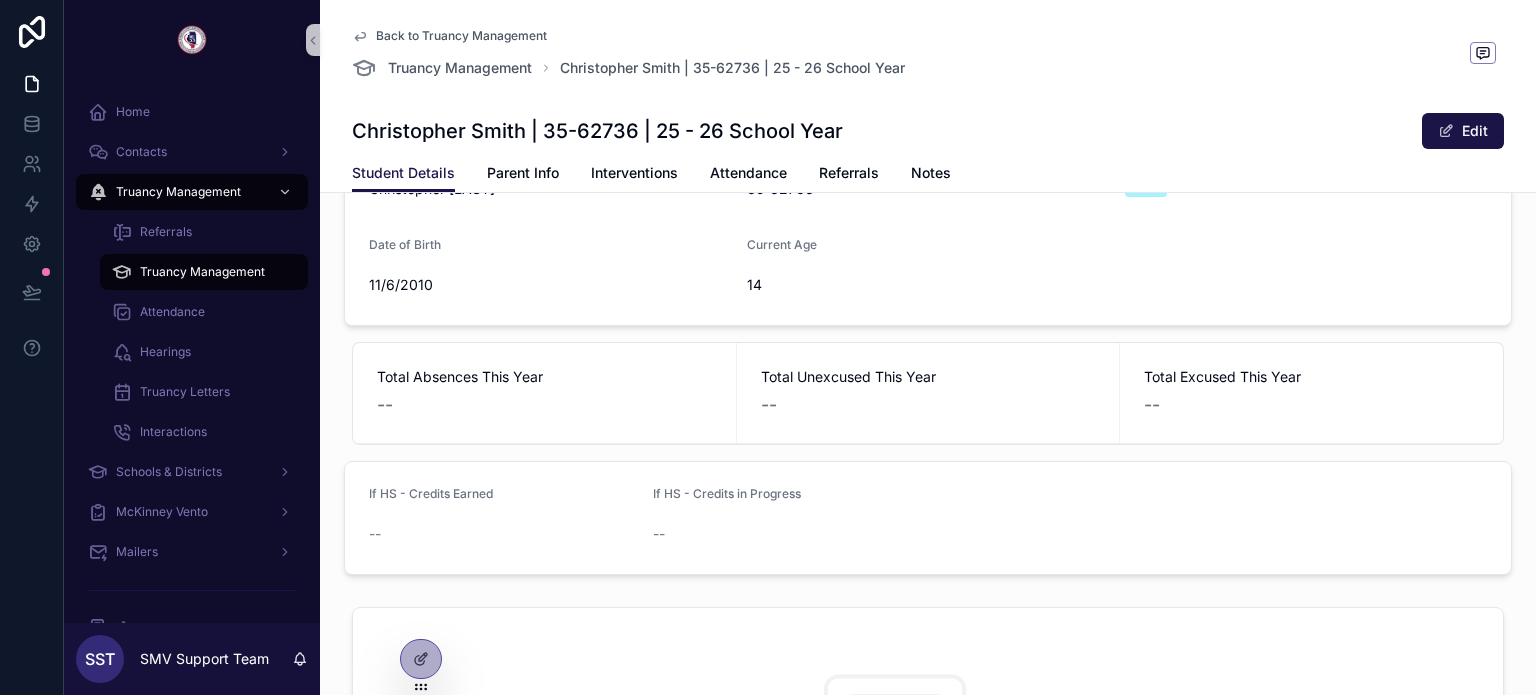 scroll, scrollTop: 200, scrollLeft: 0, axis: vertical 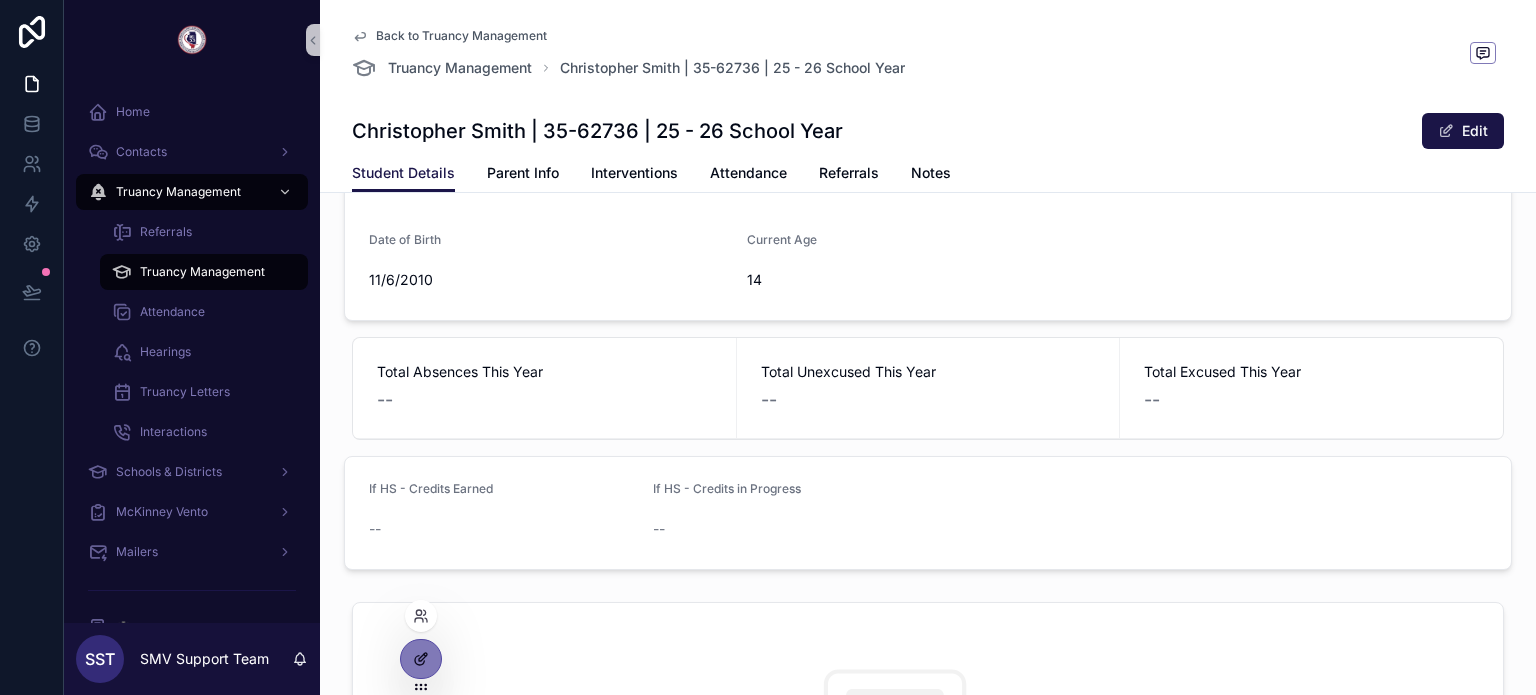 click at bounding box center [421, 659] 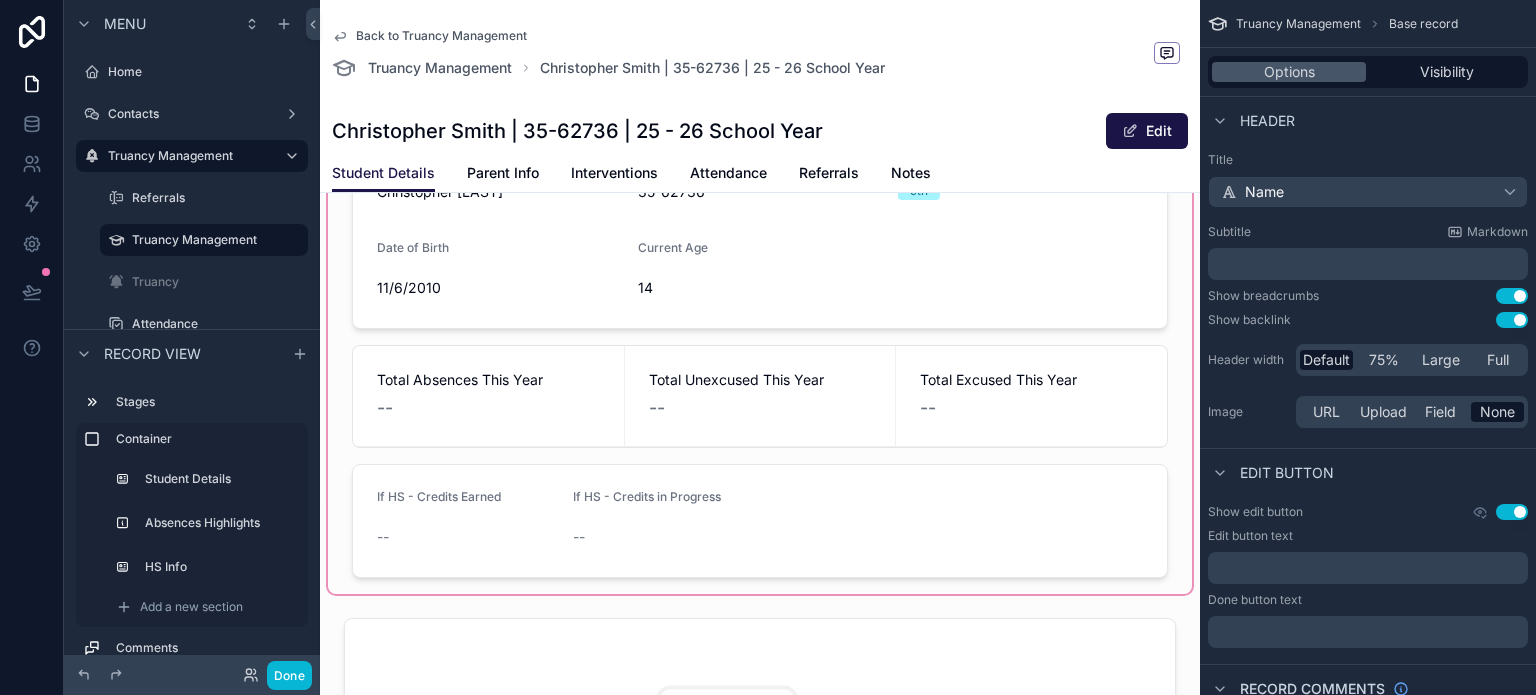 click at bounding box center [760, 348] 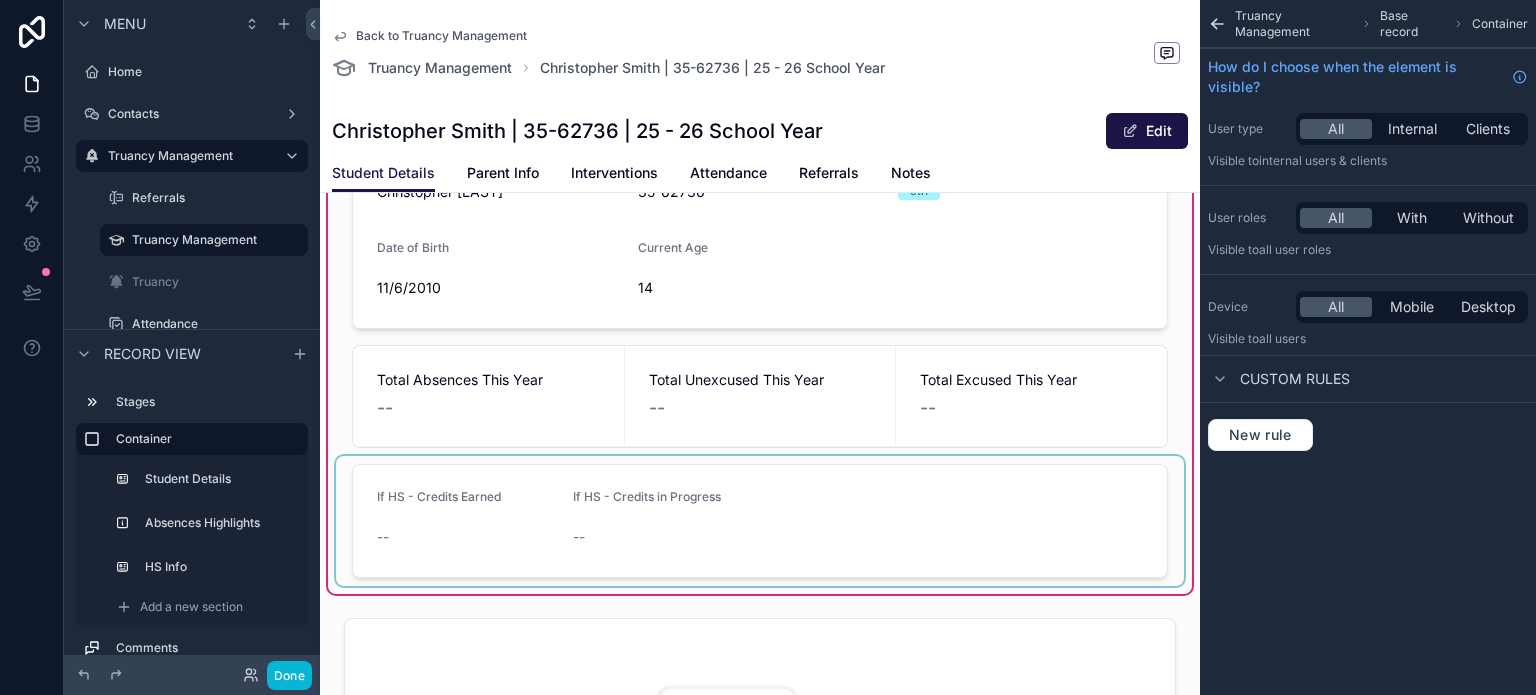 click at bounding box center (760, 521) 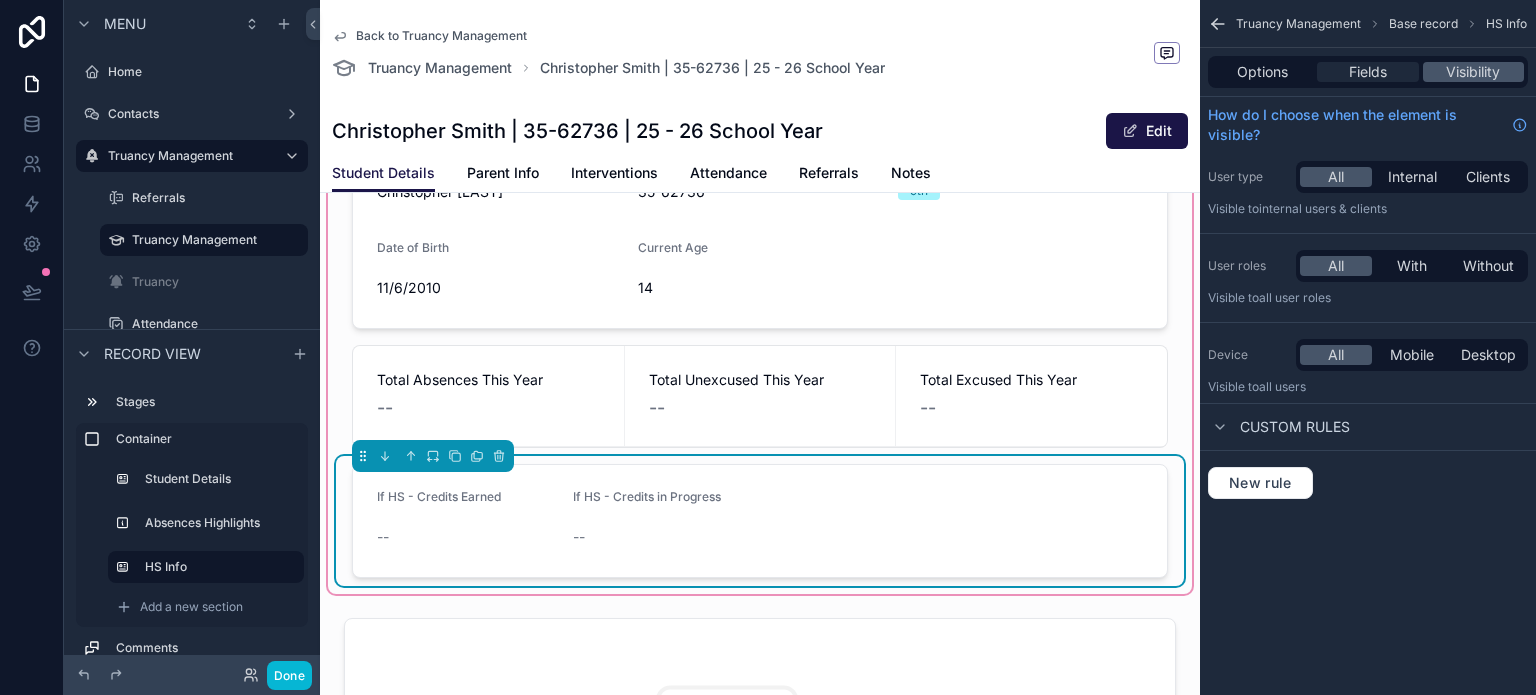 click on "Fields" at bounding box center (1367, 72) 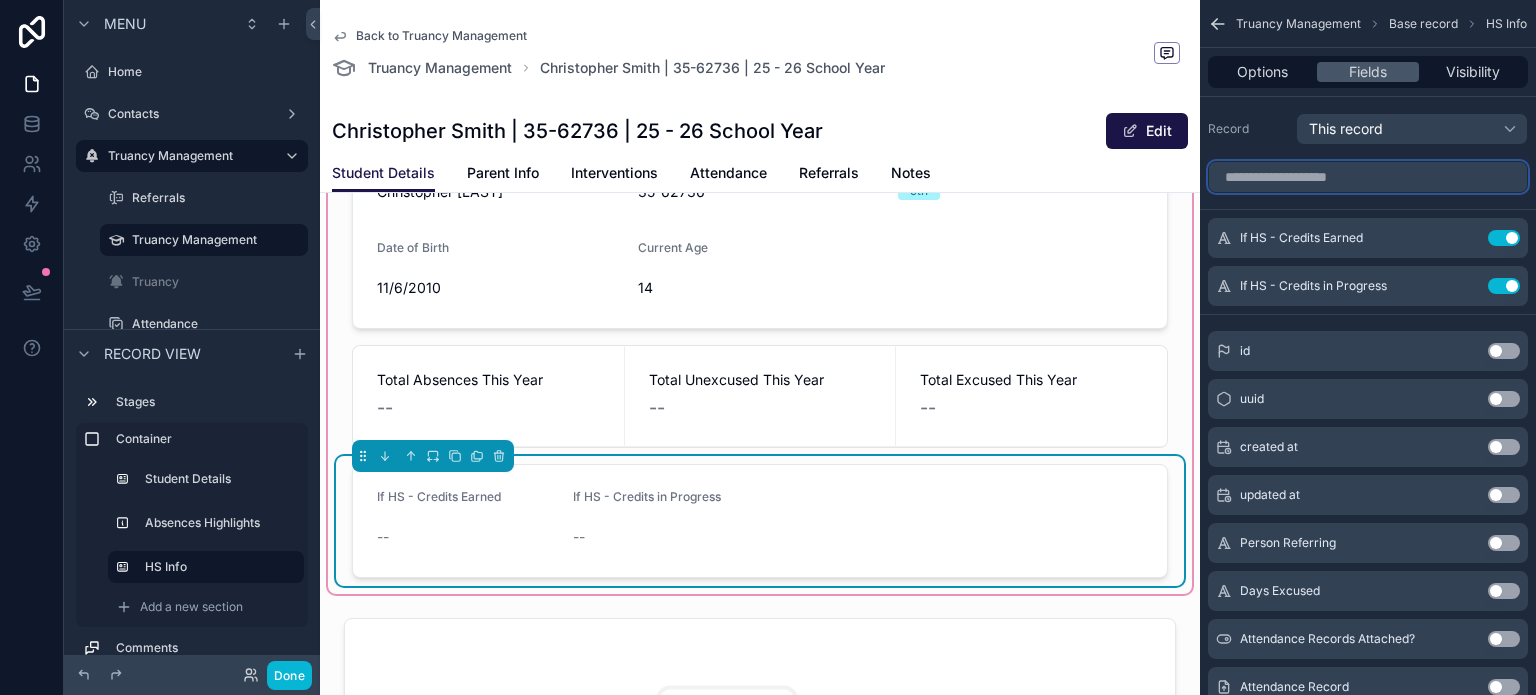 click at bounding box center [1368, 177] 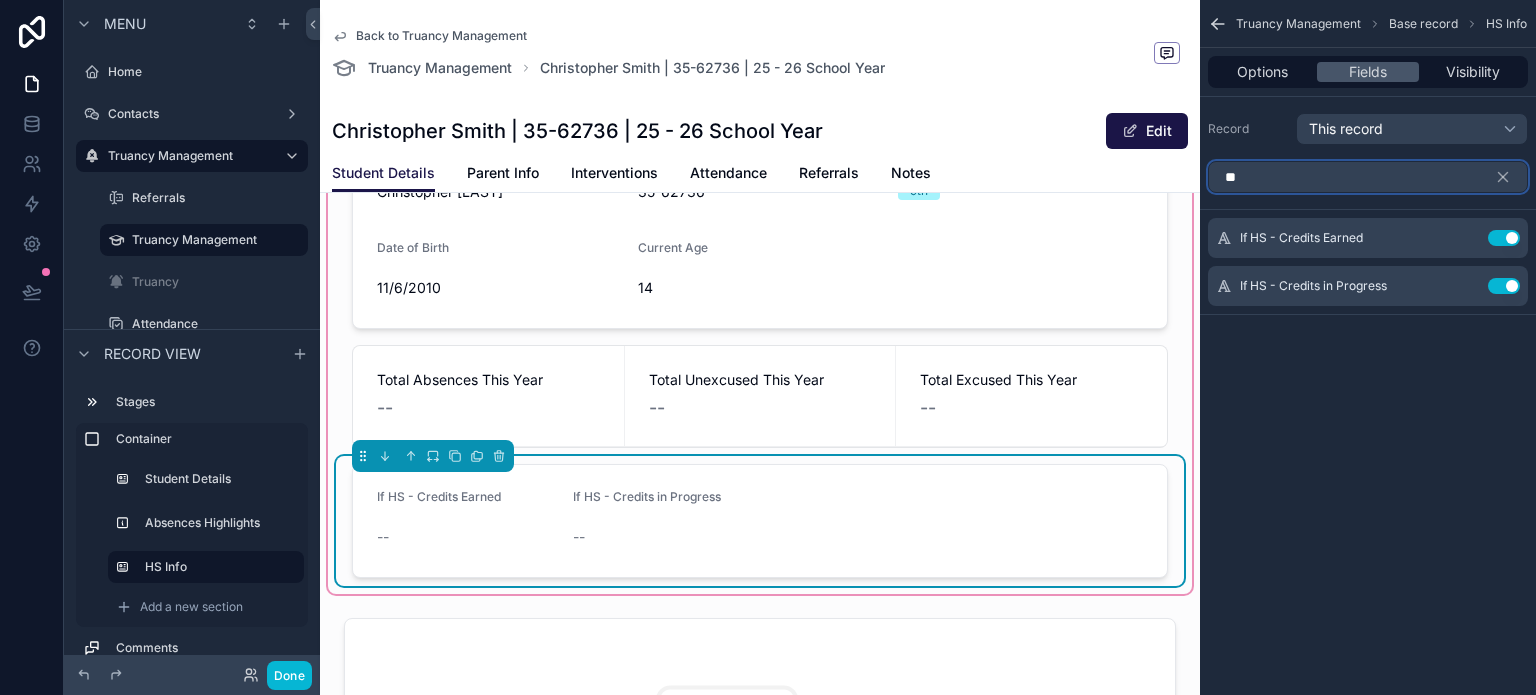 click on "**" at bounding box center (1368, 177) 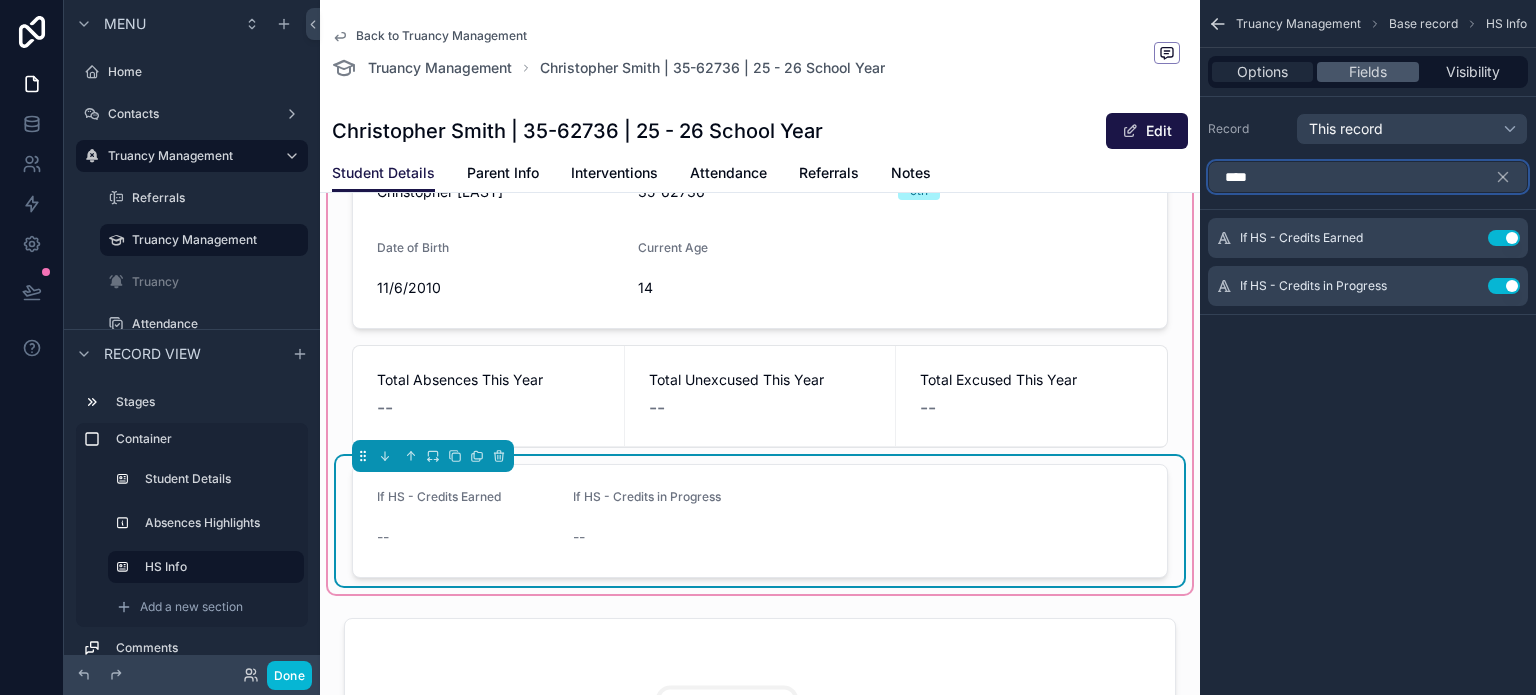 type on "****" 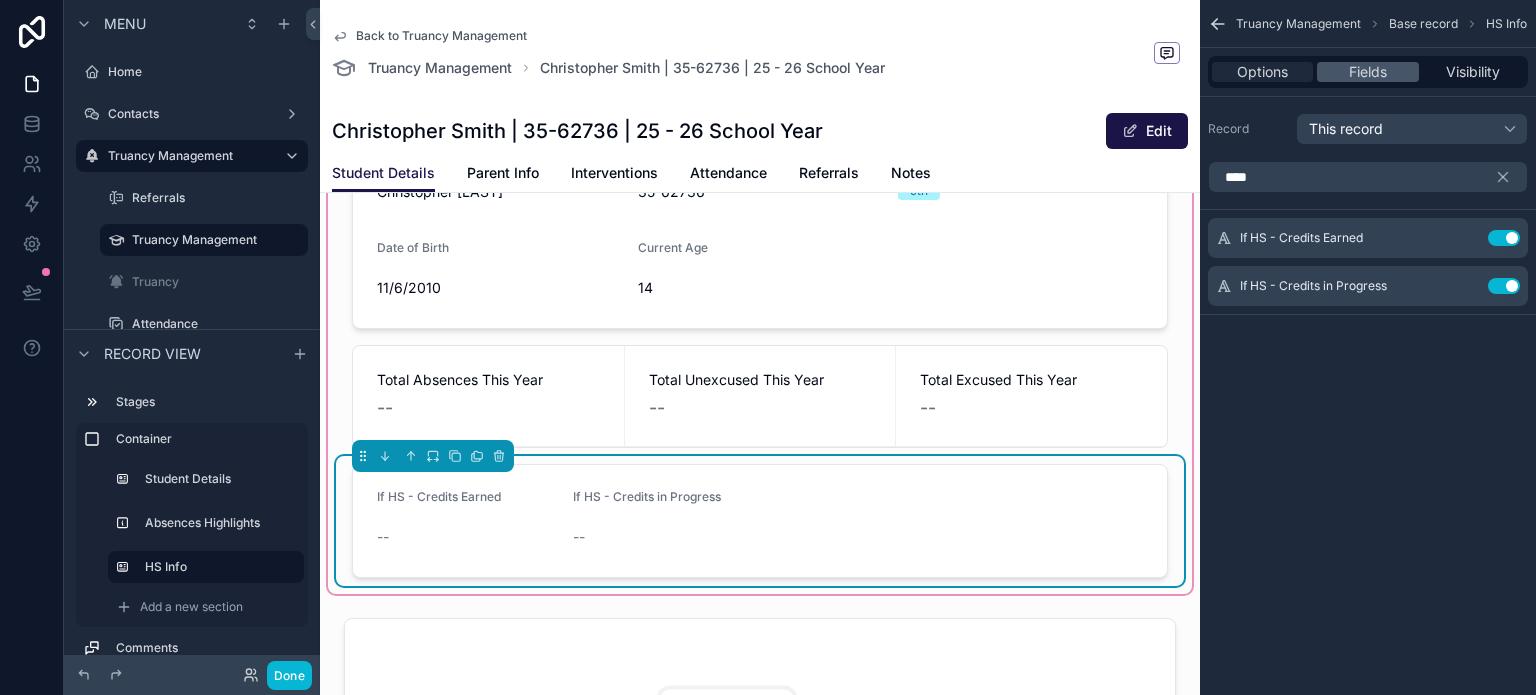 click on "Options" at bounding box center (1262, 72) 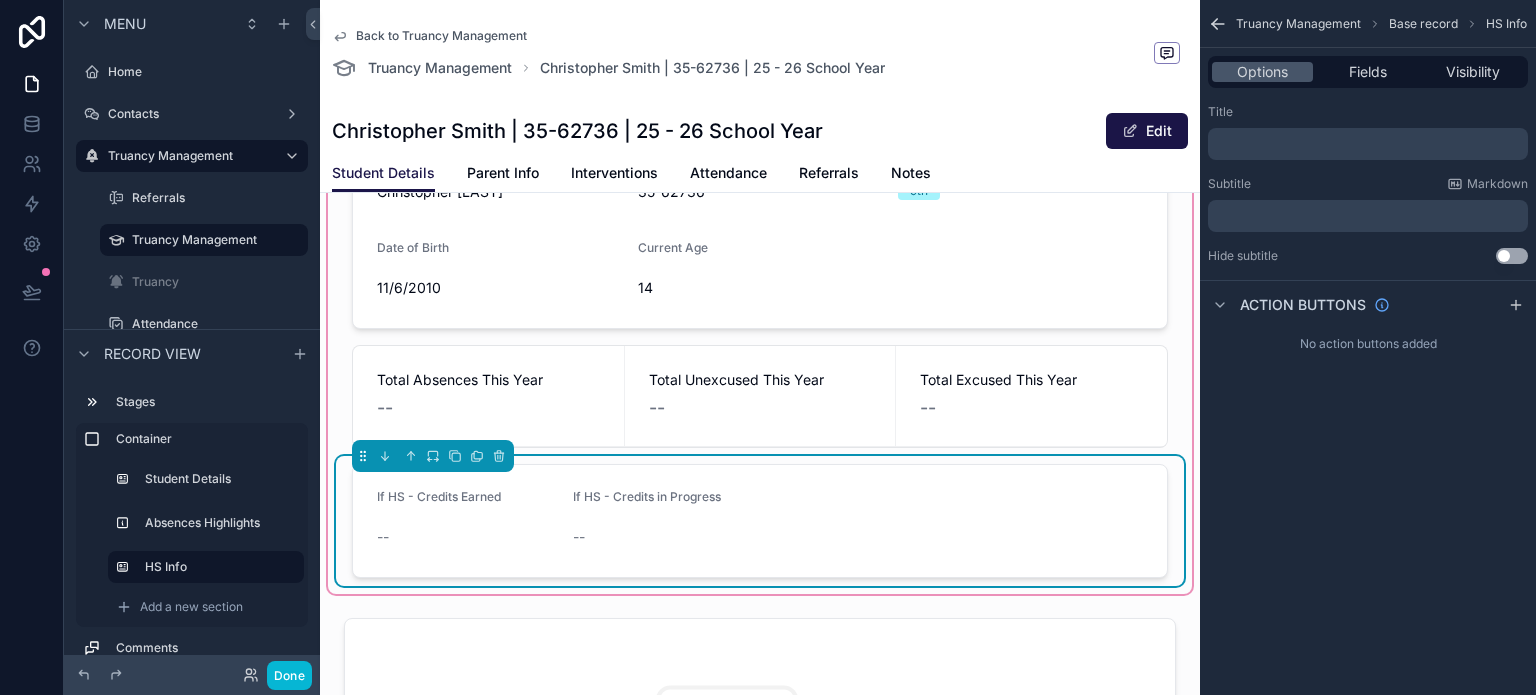 click on "﻿" at bounding box center (1370, 216) 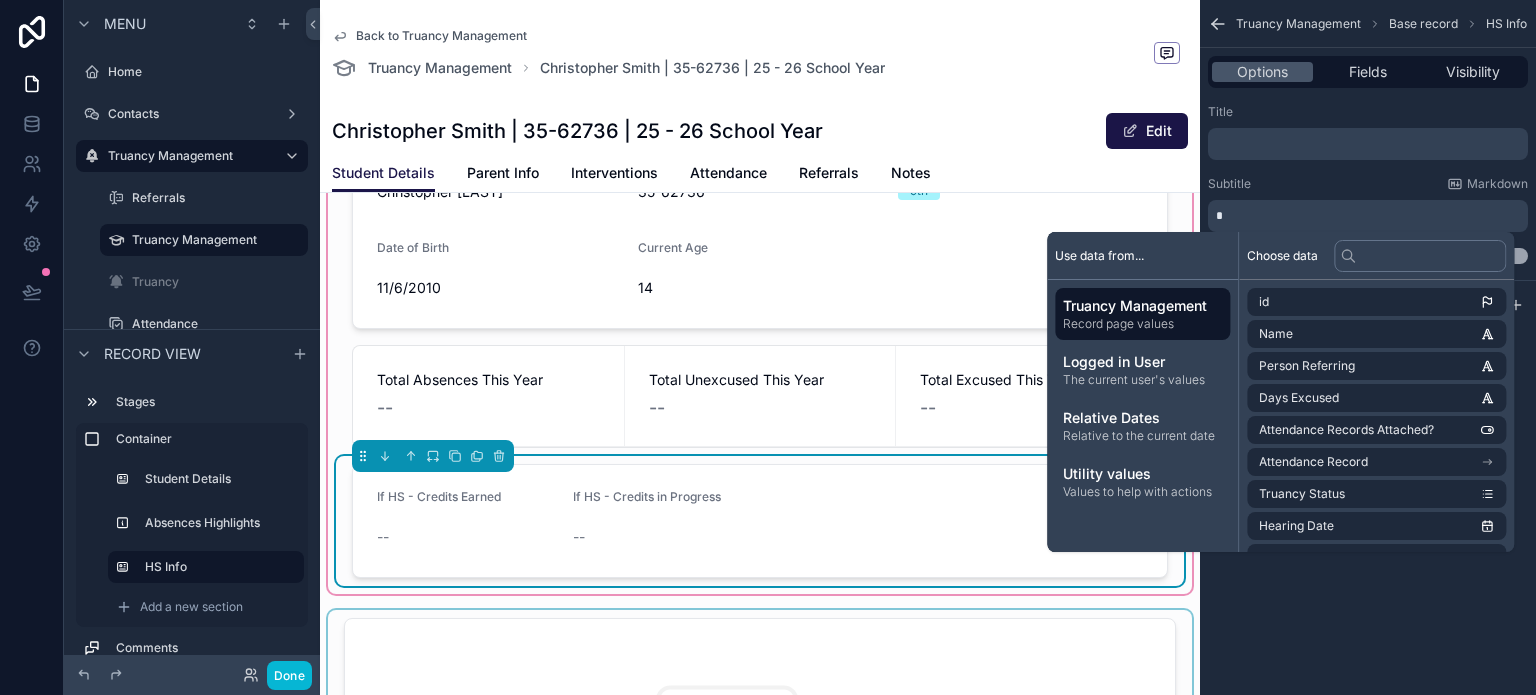type 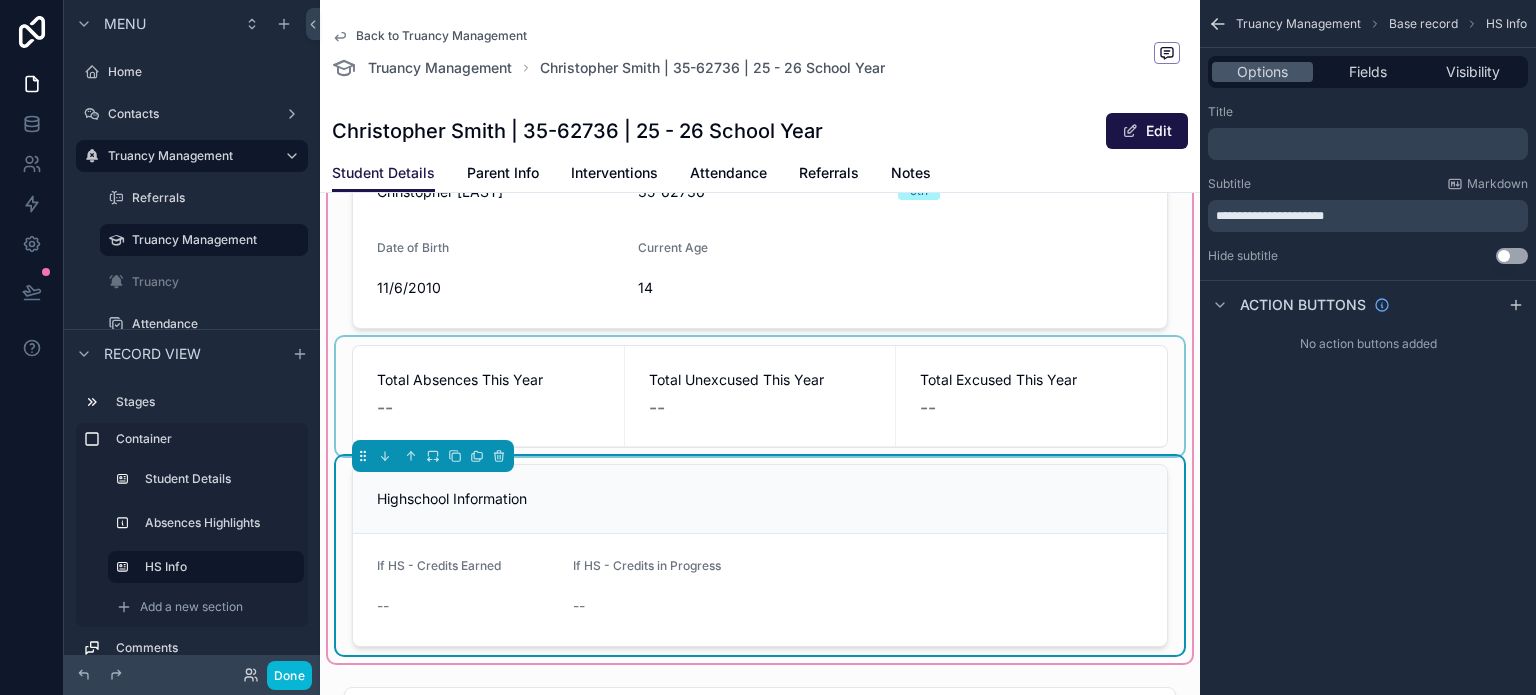 click at bounding box center (760, 396) 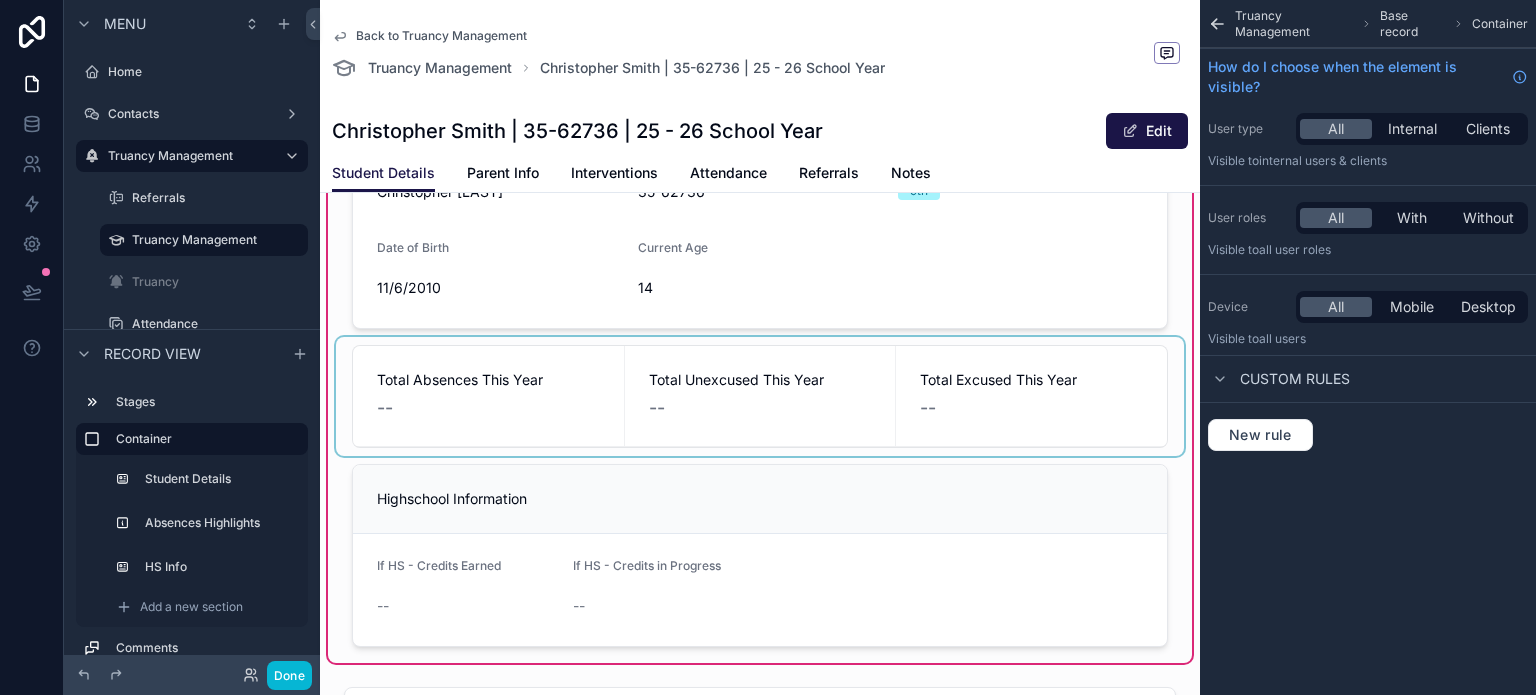 click at bounding box center [760, 396] 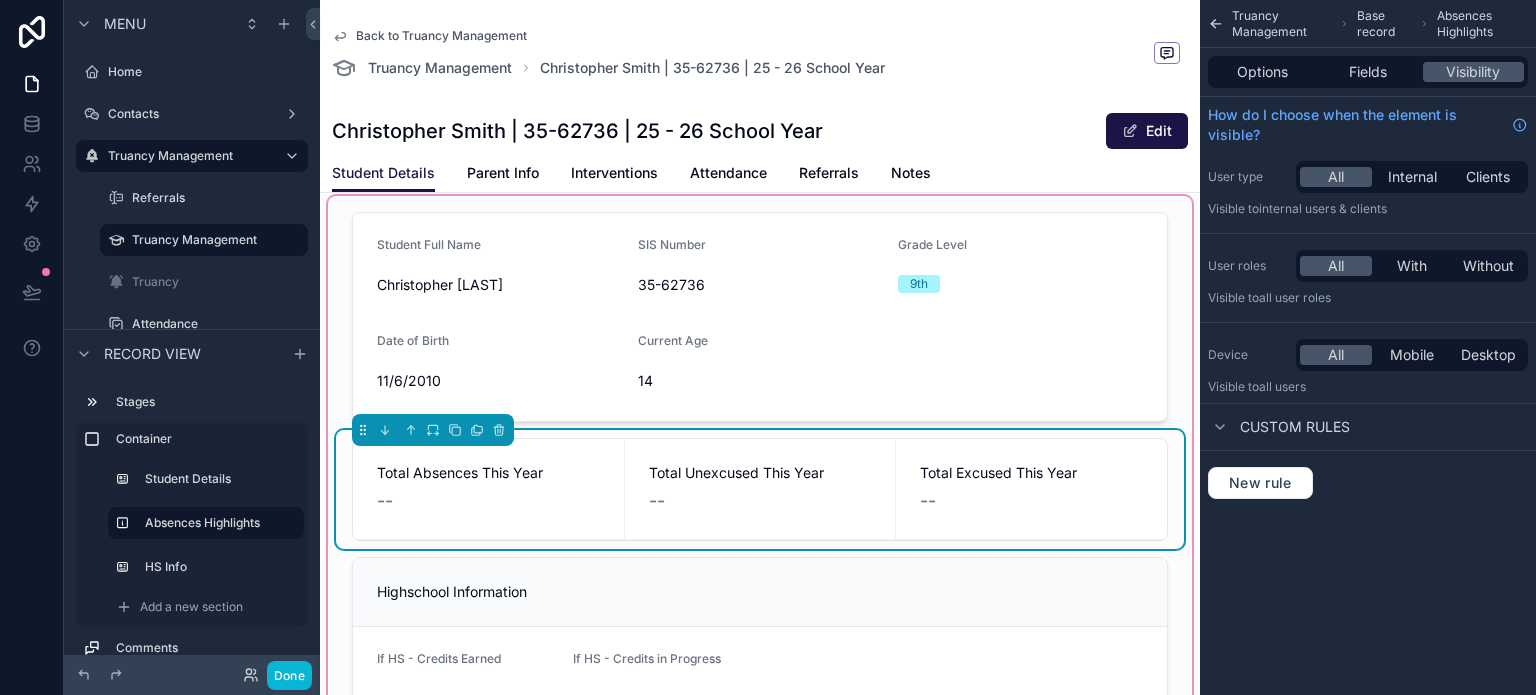 scroll, scrollTop: 100, scrollLeft: 0, axis: vertical 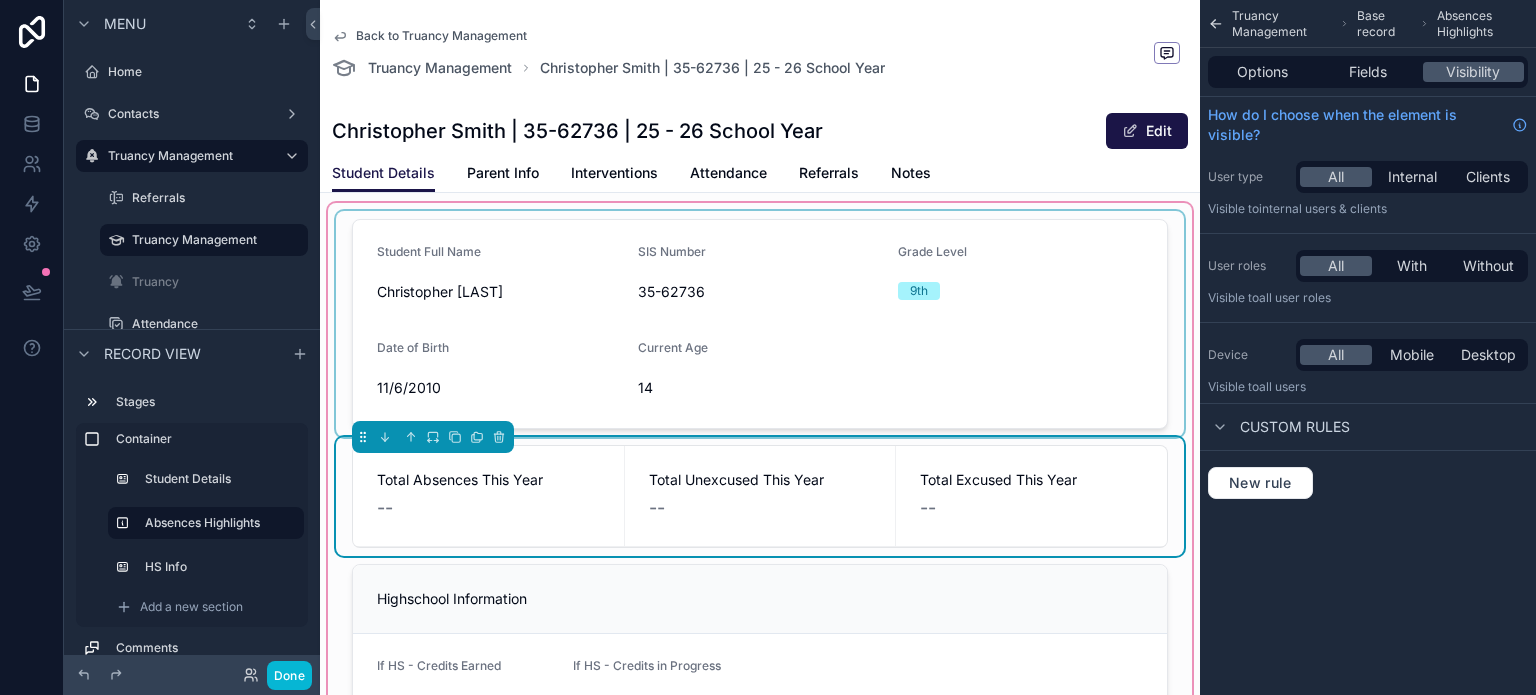 click at bounding box center [760, 324] 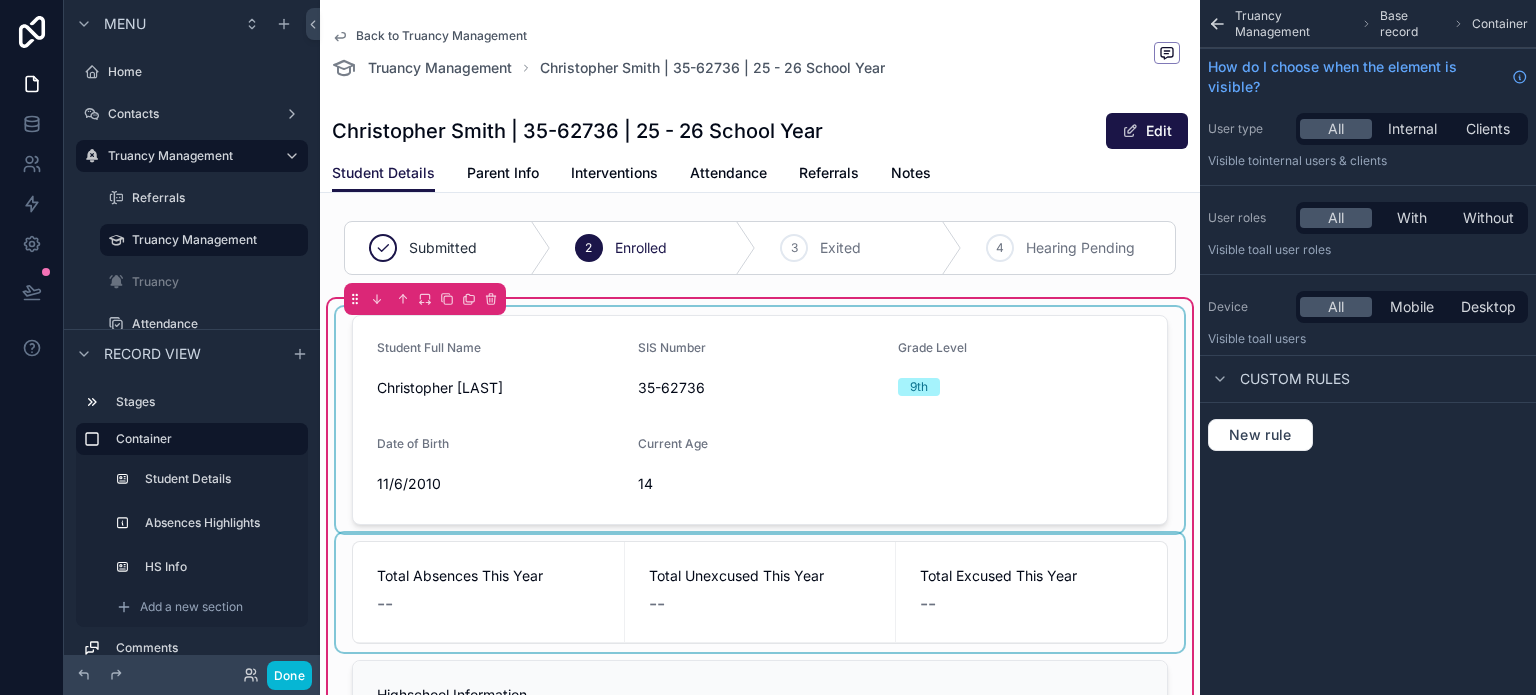 scroll, scrollTop: 0, scrollLeft: 0, axis: both 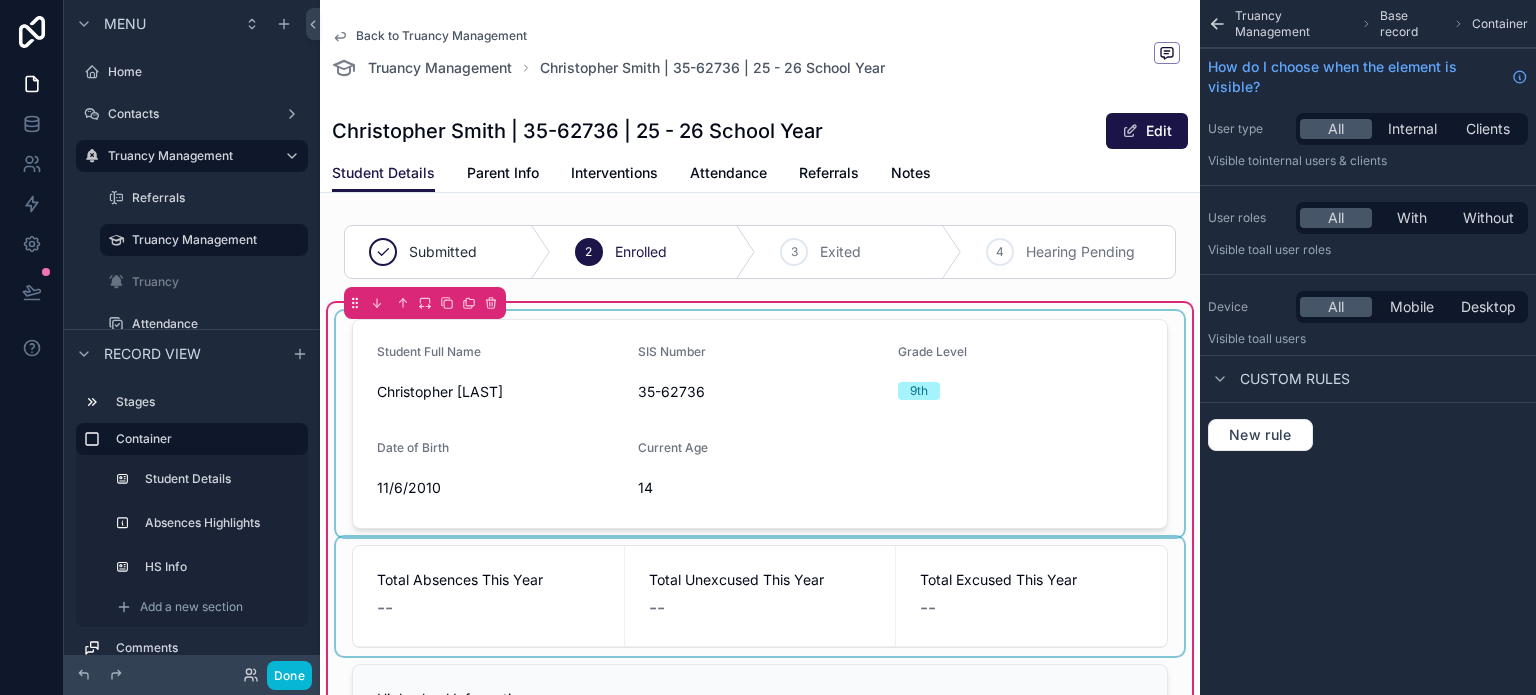 click at bounding box center (760, 424) 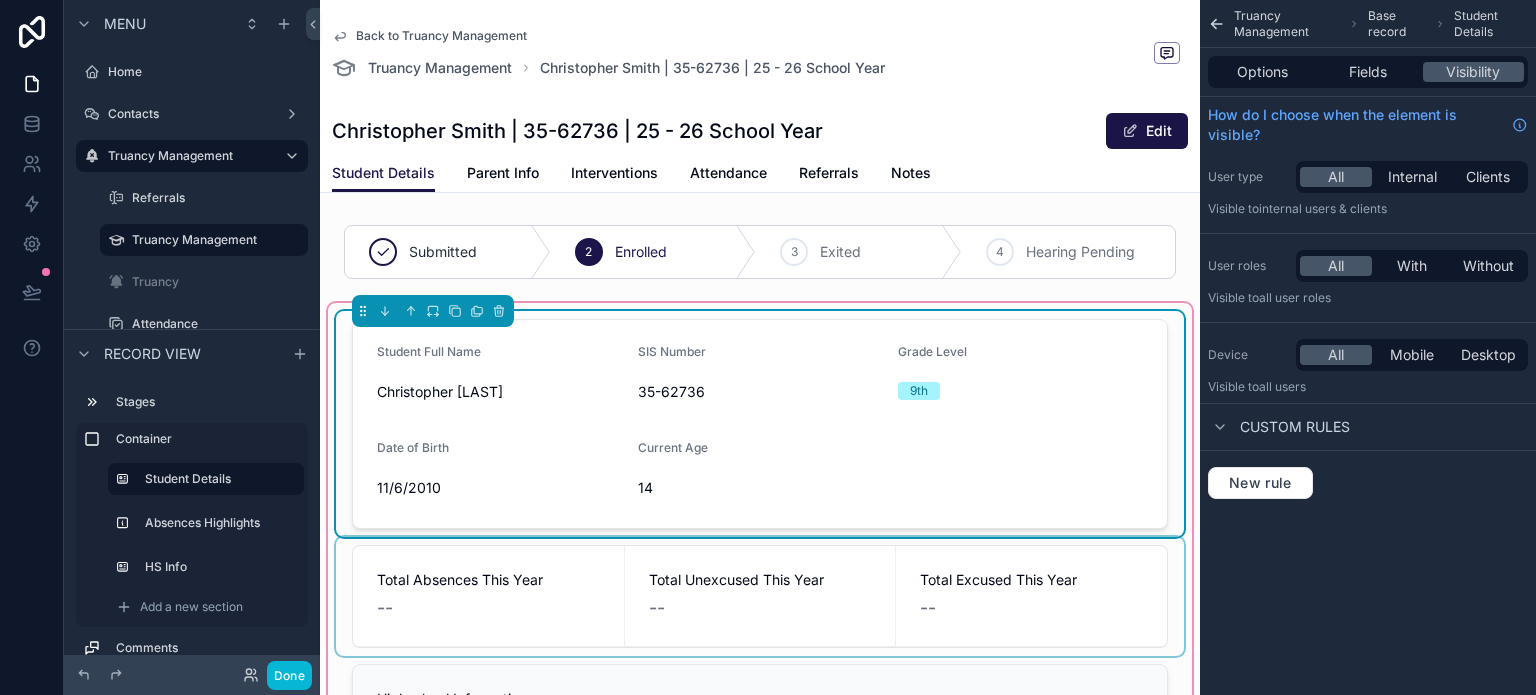 click on "Options Fields Visibility" at bounding box center [1368, 72] 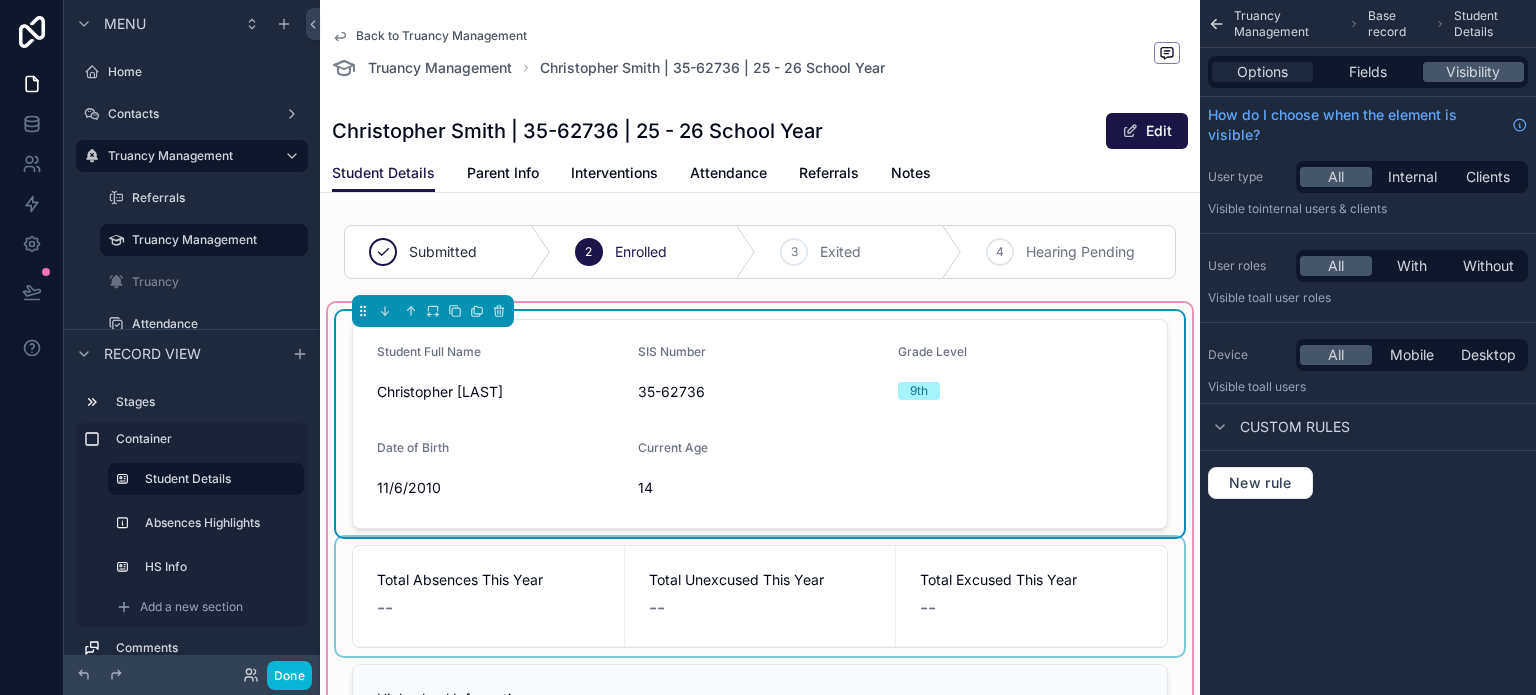 click on "Options" at bounding box center (1262, 72) 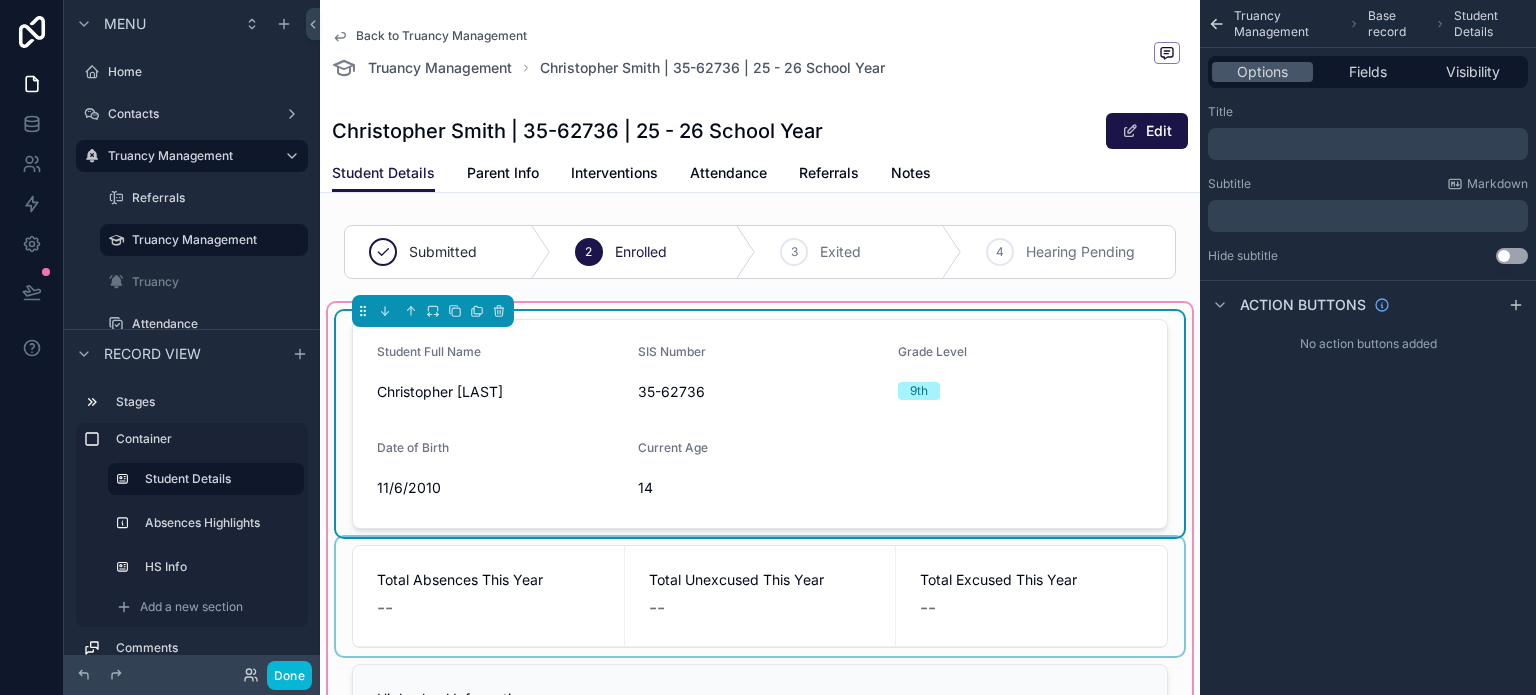 click on "﻿" at bounding box center [1370, 216] 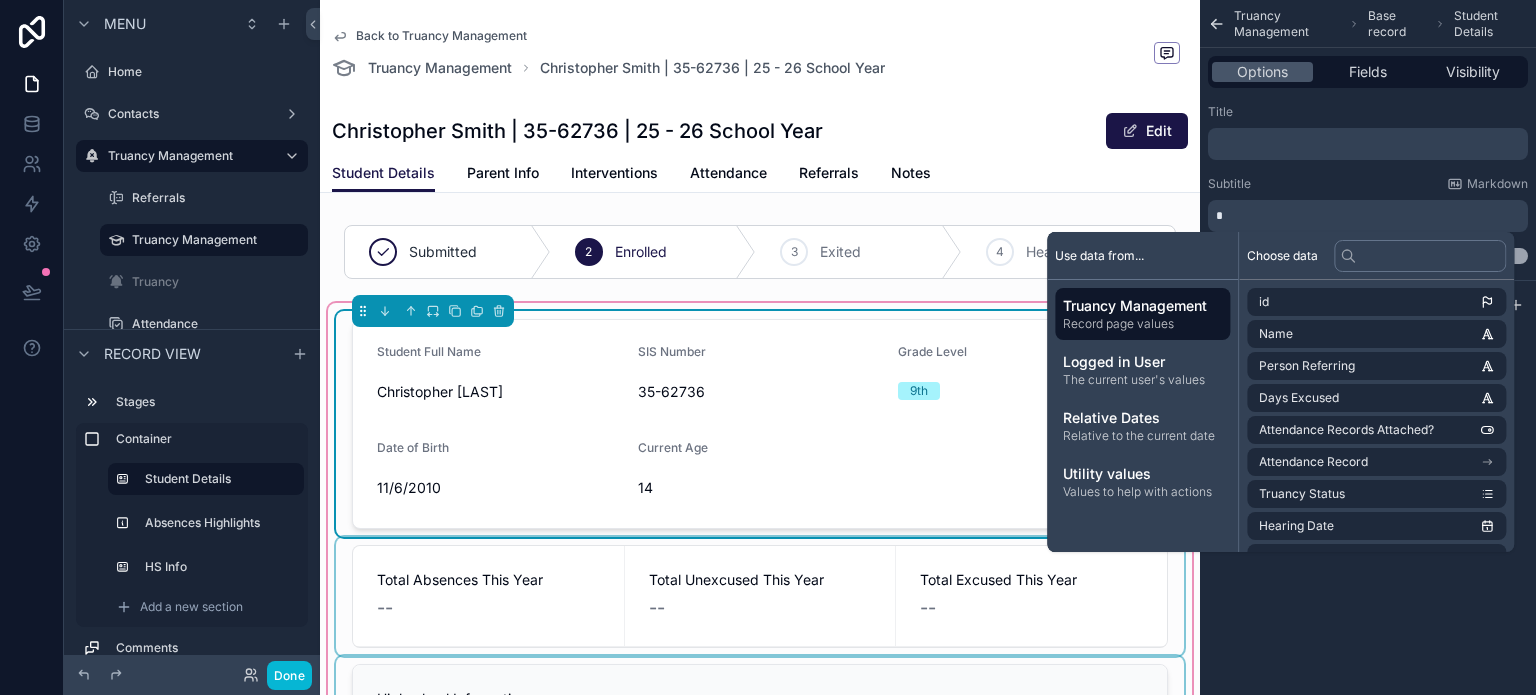 type 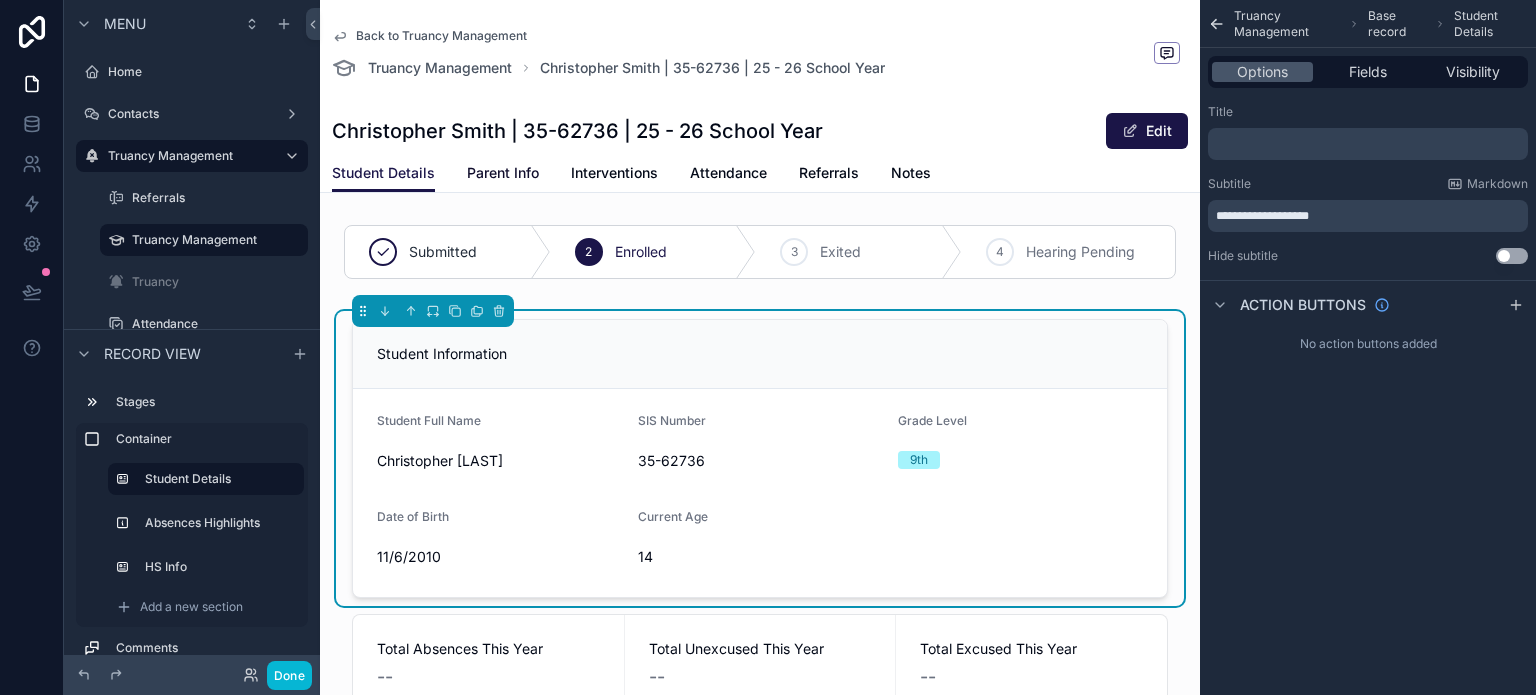 click on "Parent Info" at bounding box center (503, 173) 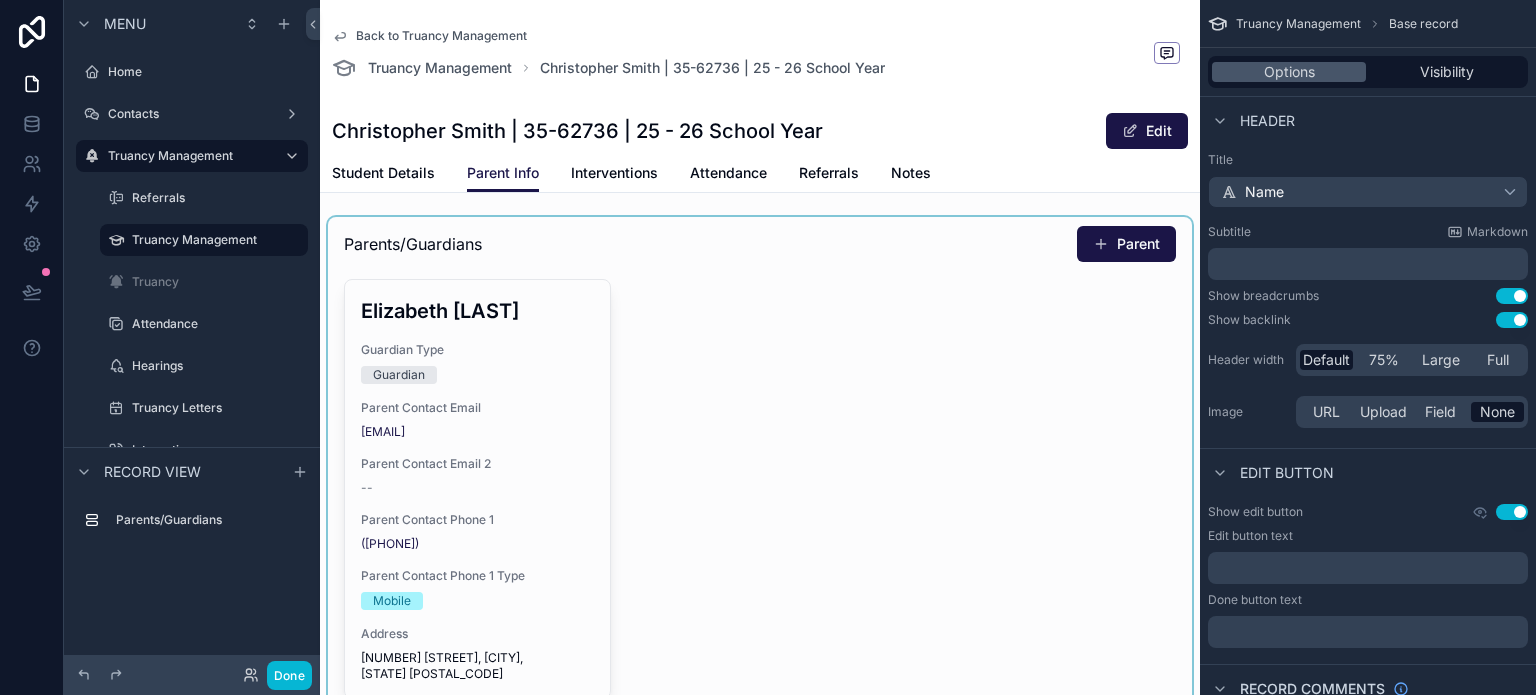 click at bounding box center (760, 493) 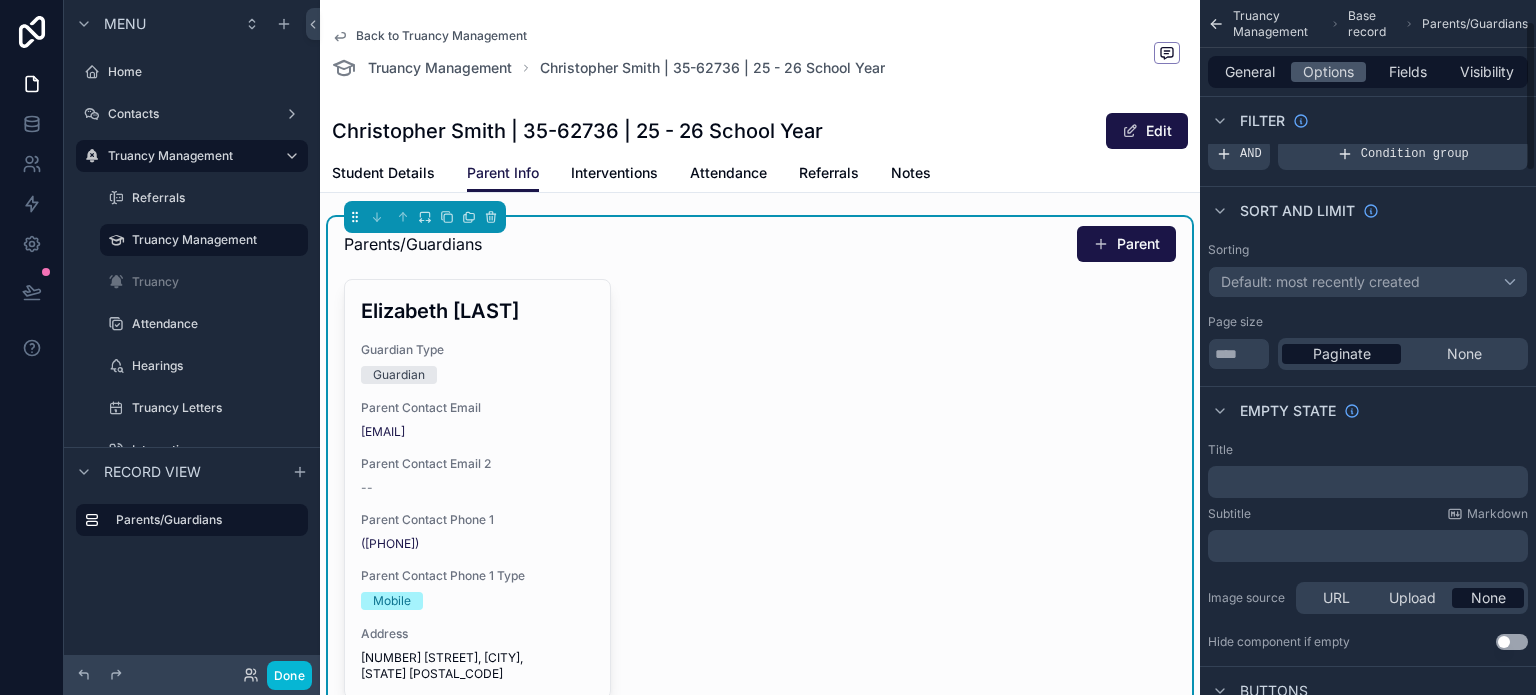 scroll, scrollTop: 0, scrollLeft: 0, axis: both 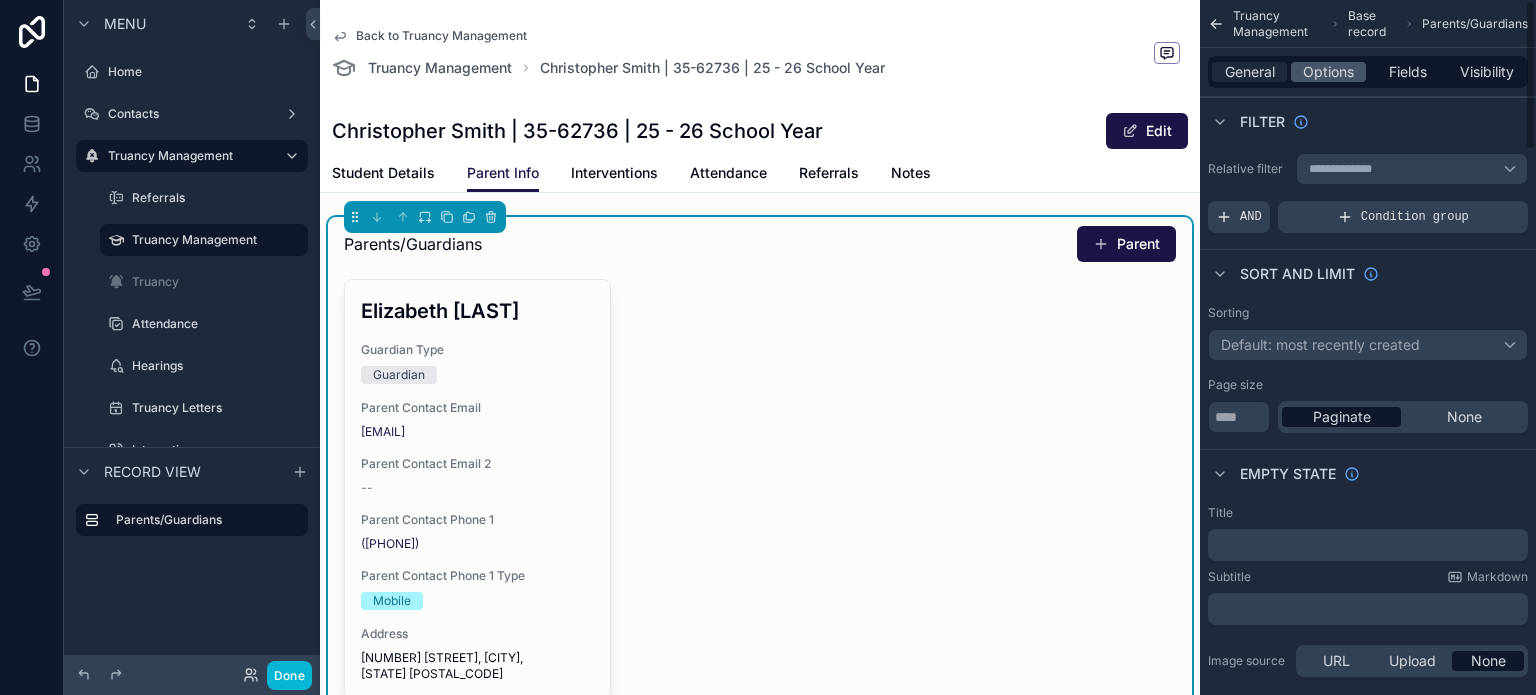 click on "General" at bounding box center (1250, 72) 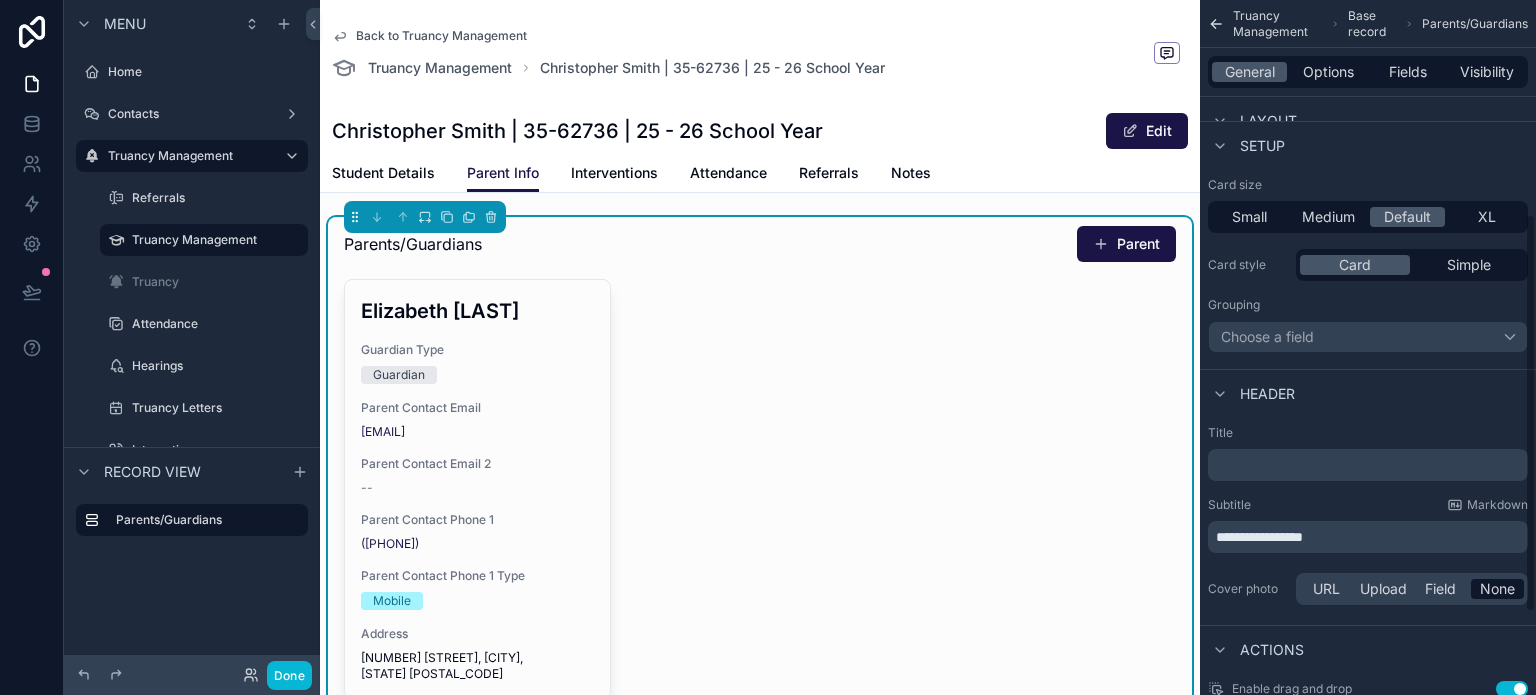 scroll, scrollTop: 400, scrollLeft: 0, axis: vertical 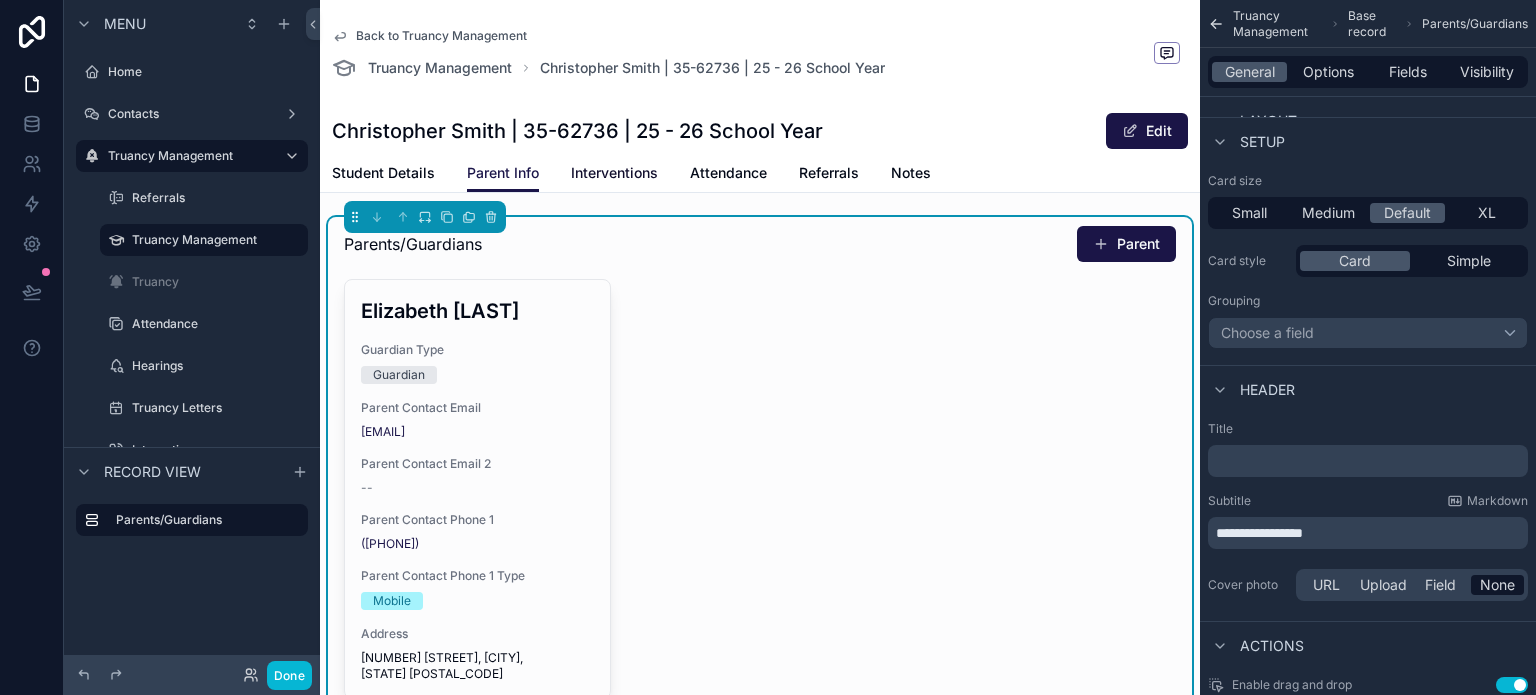 click on "Interventions" at bounding box center (614, 173) 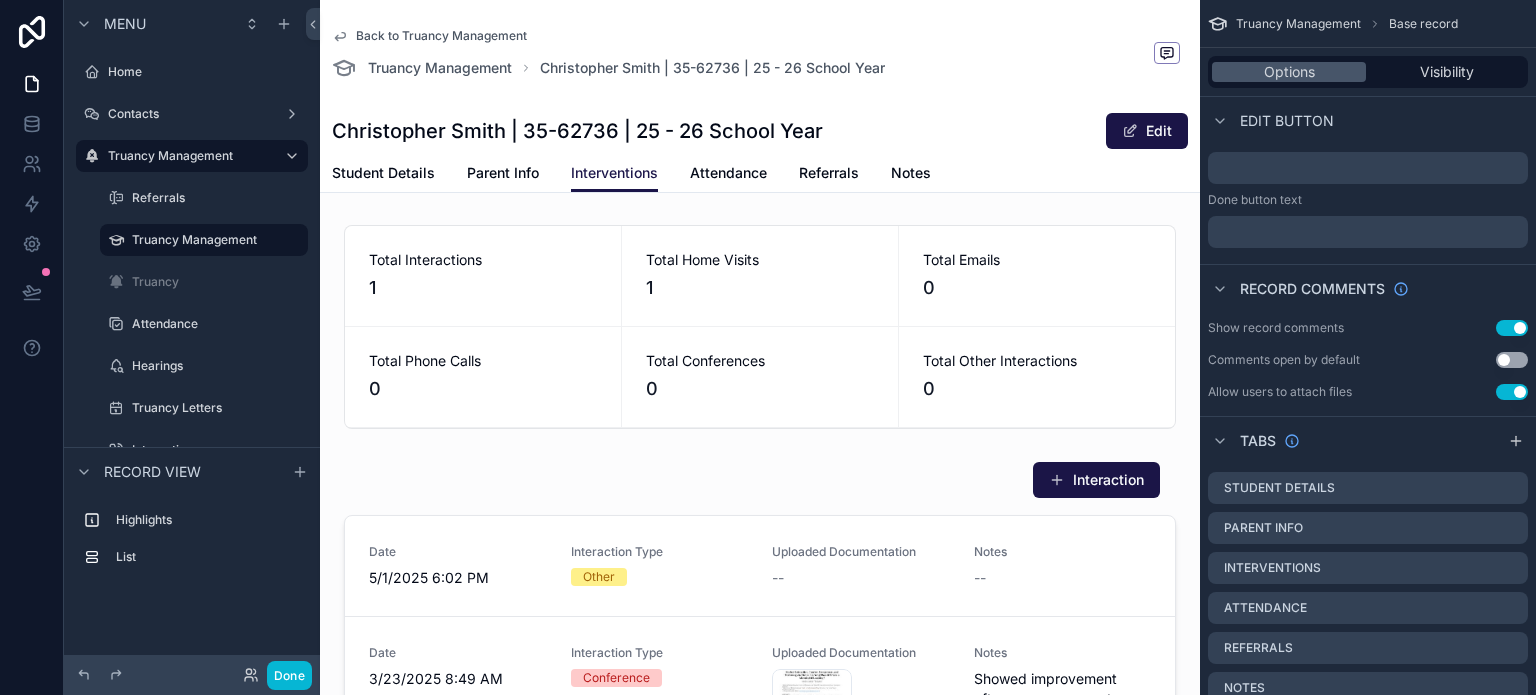 click at bounding box center [760, 327] 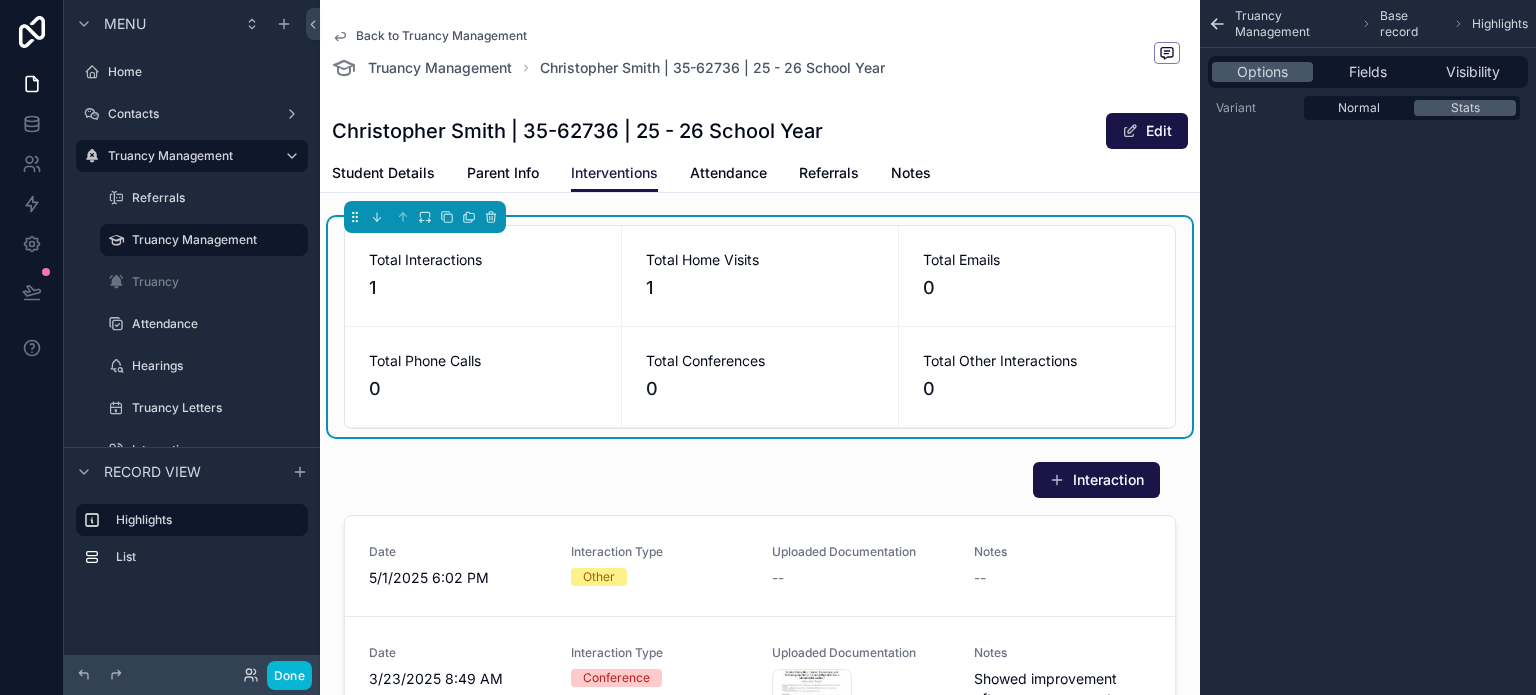 scroll, scrollTop: 0, scrollLeft: 0, axis: both 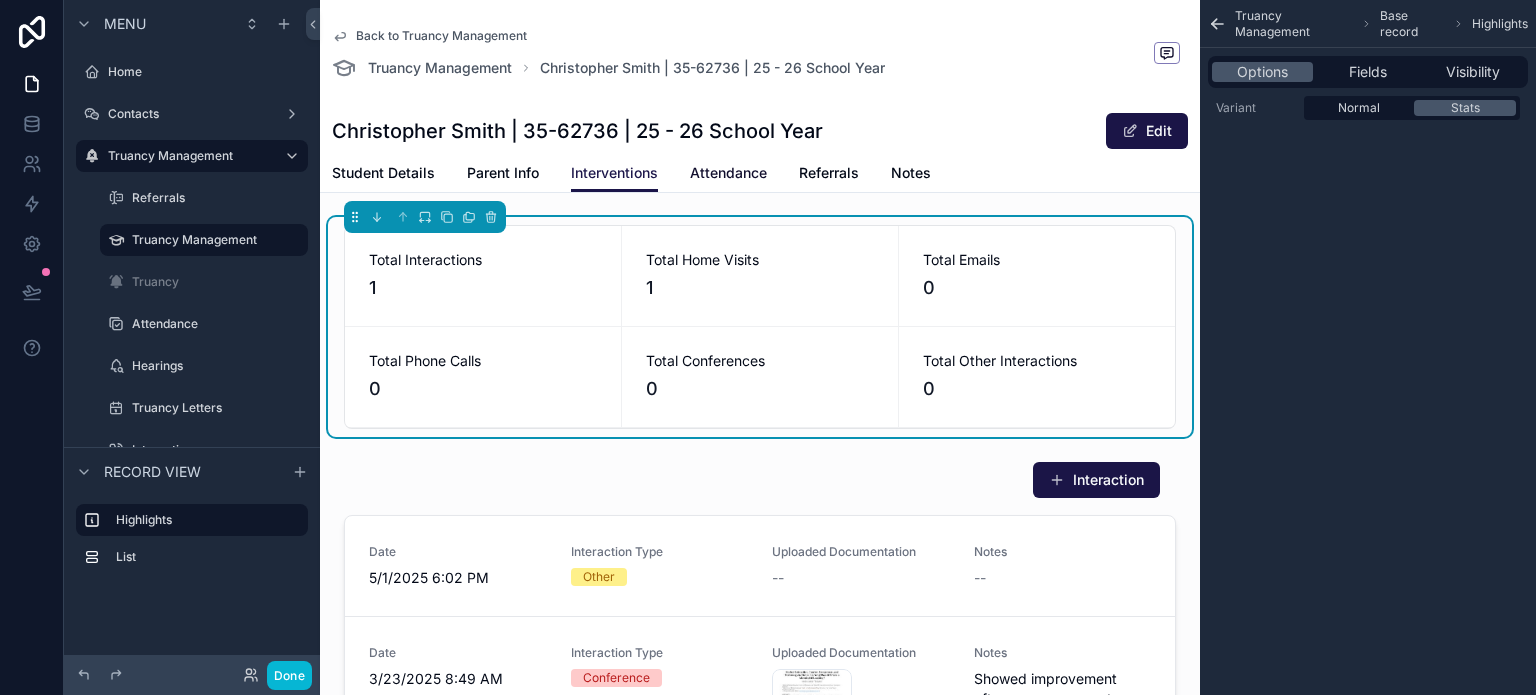 click on "Attendance" at bounding box center (728, 173) 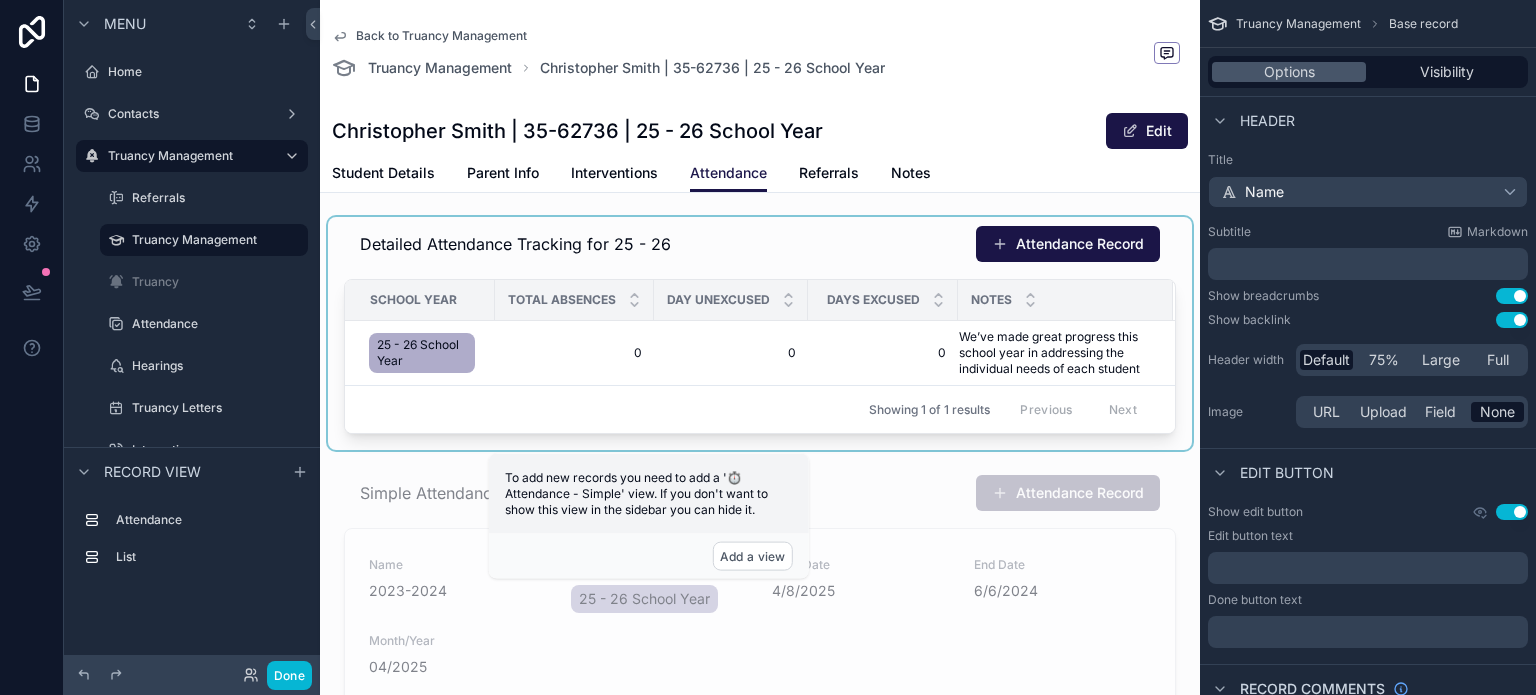 click at bounding box center (760, 333) 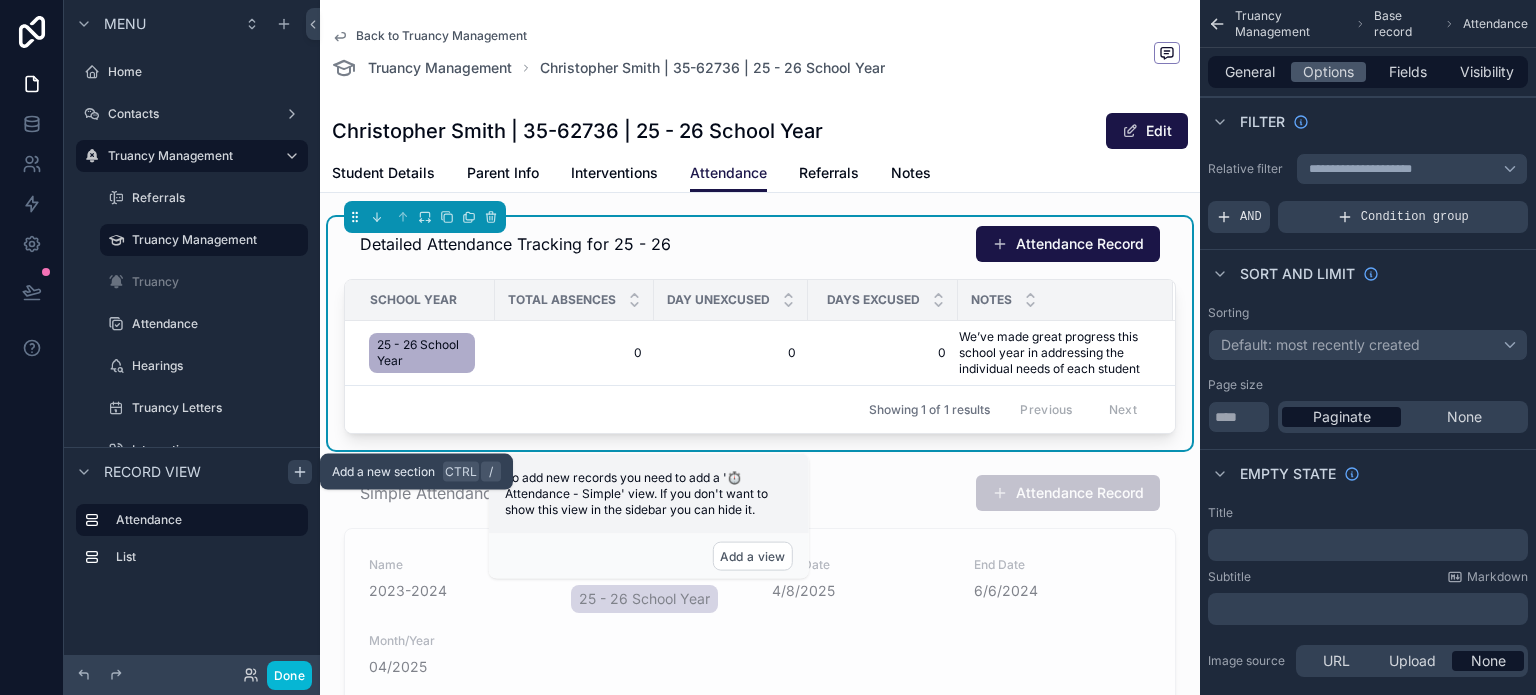 click at bounding box center [300, 472] 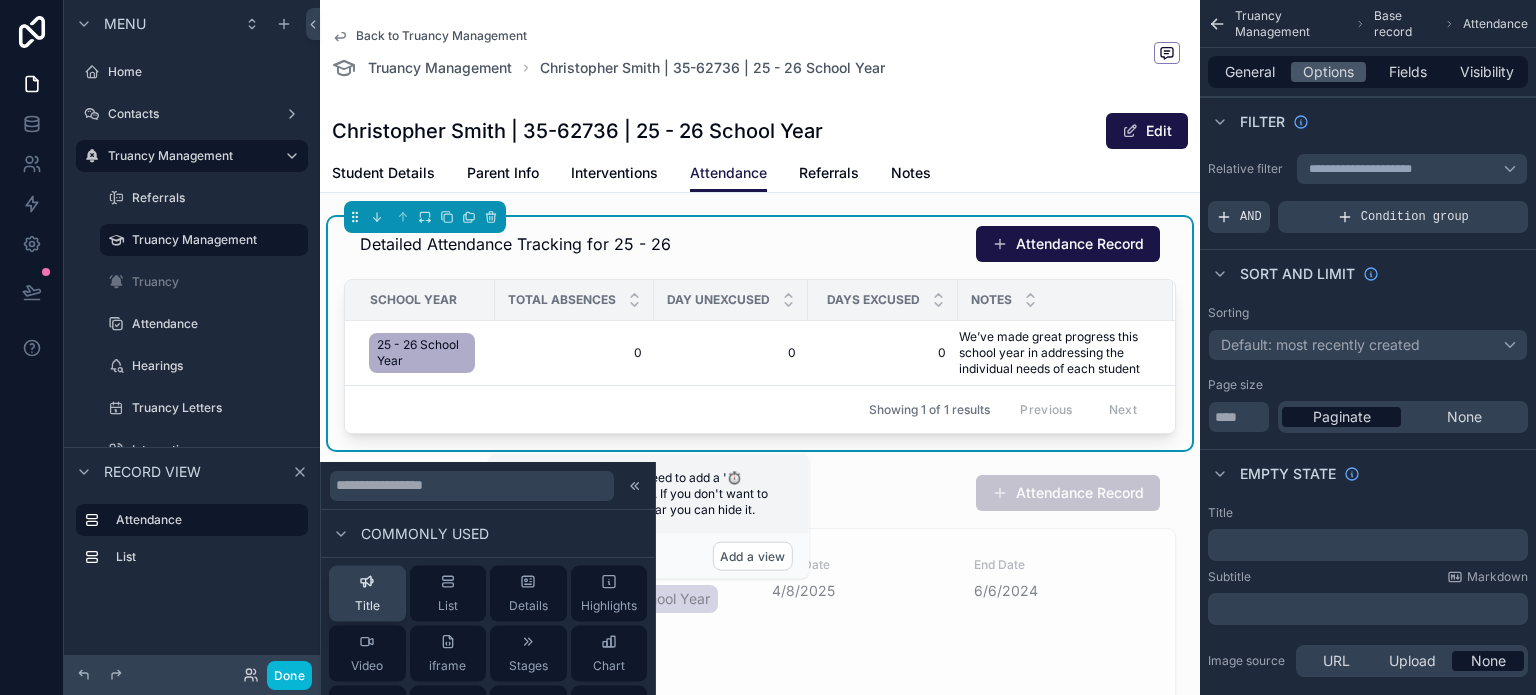 click 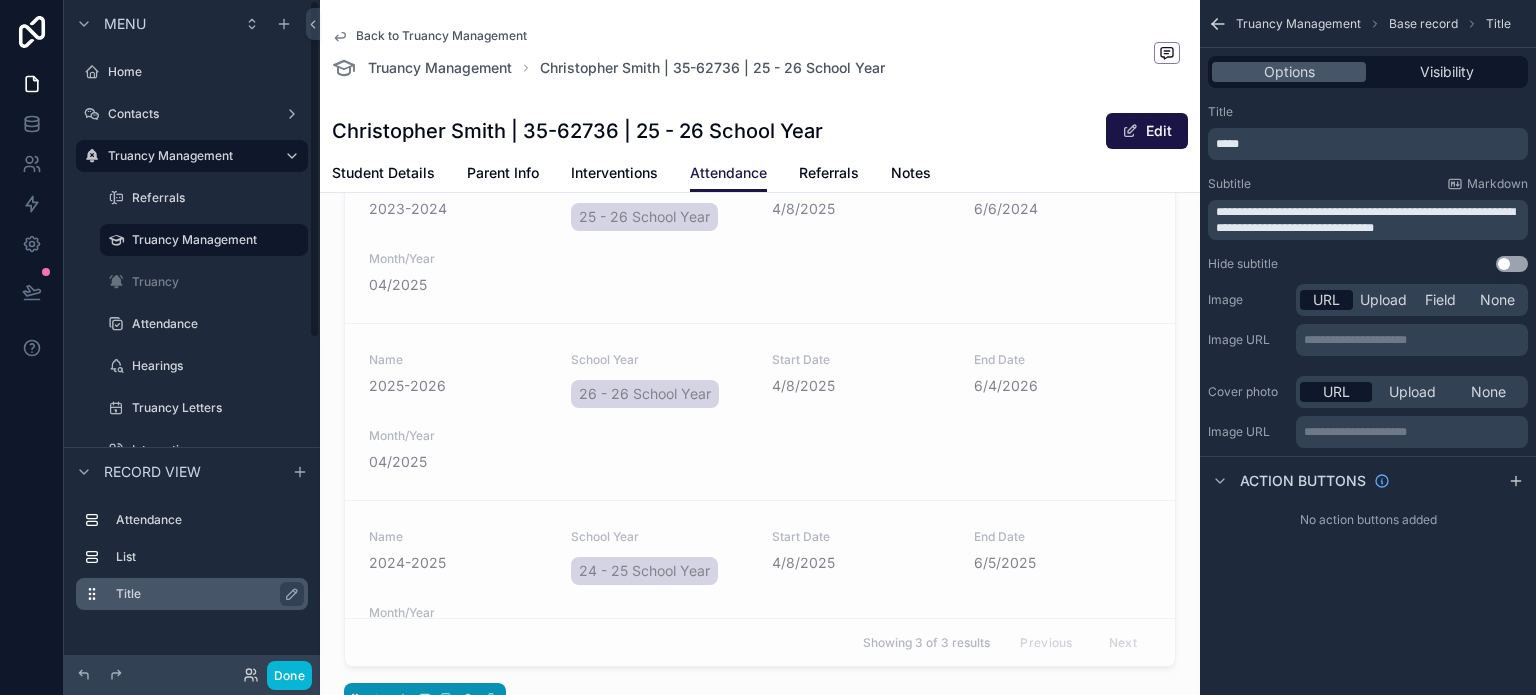 scroll, scrollTop: 794, scrollLeft: 0, axis: vertical 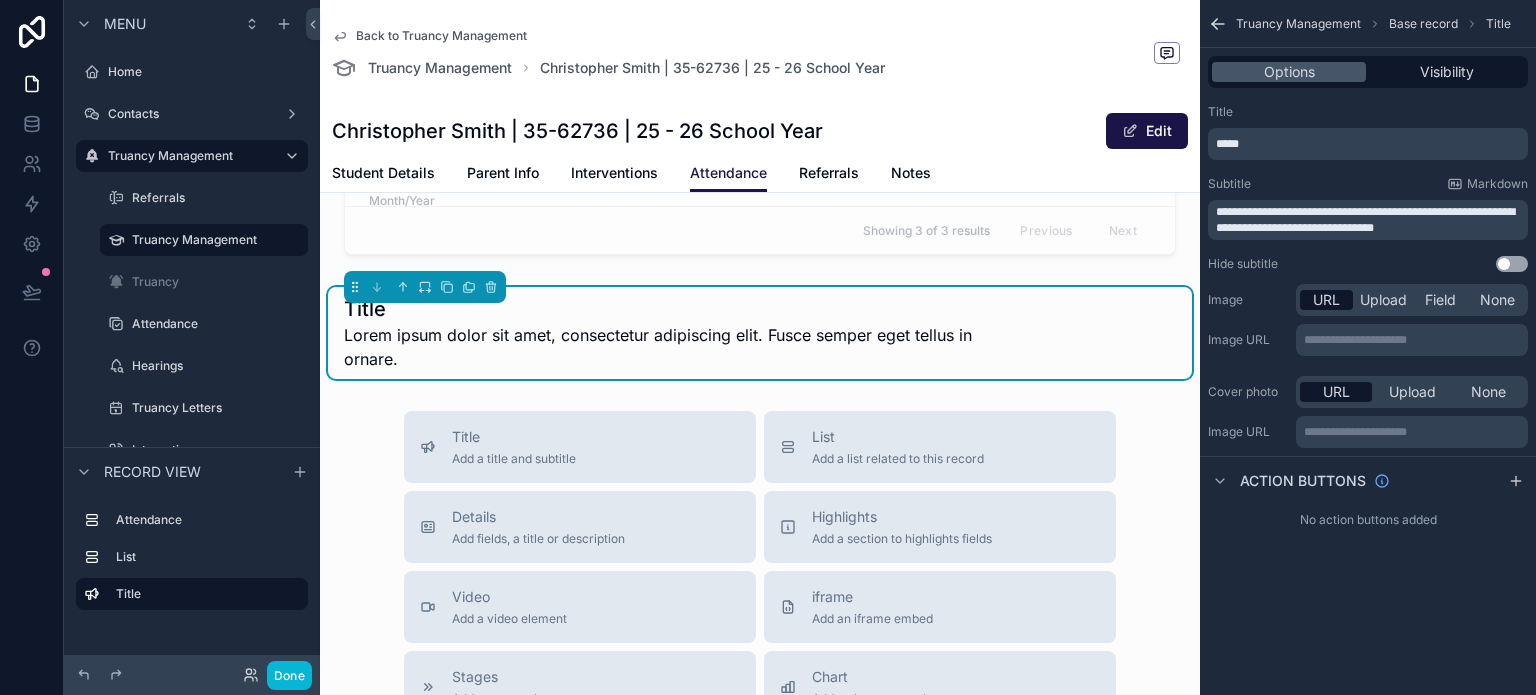 click on "Attendance List Title" at bounding box center (192, 562) 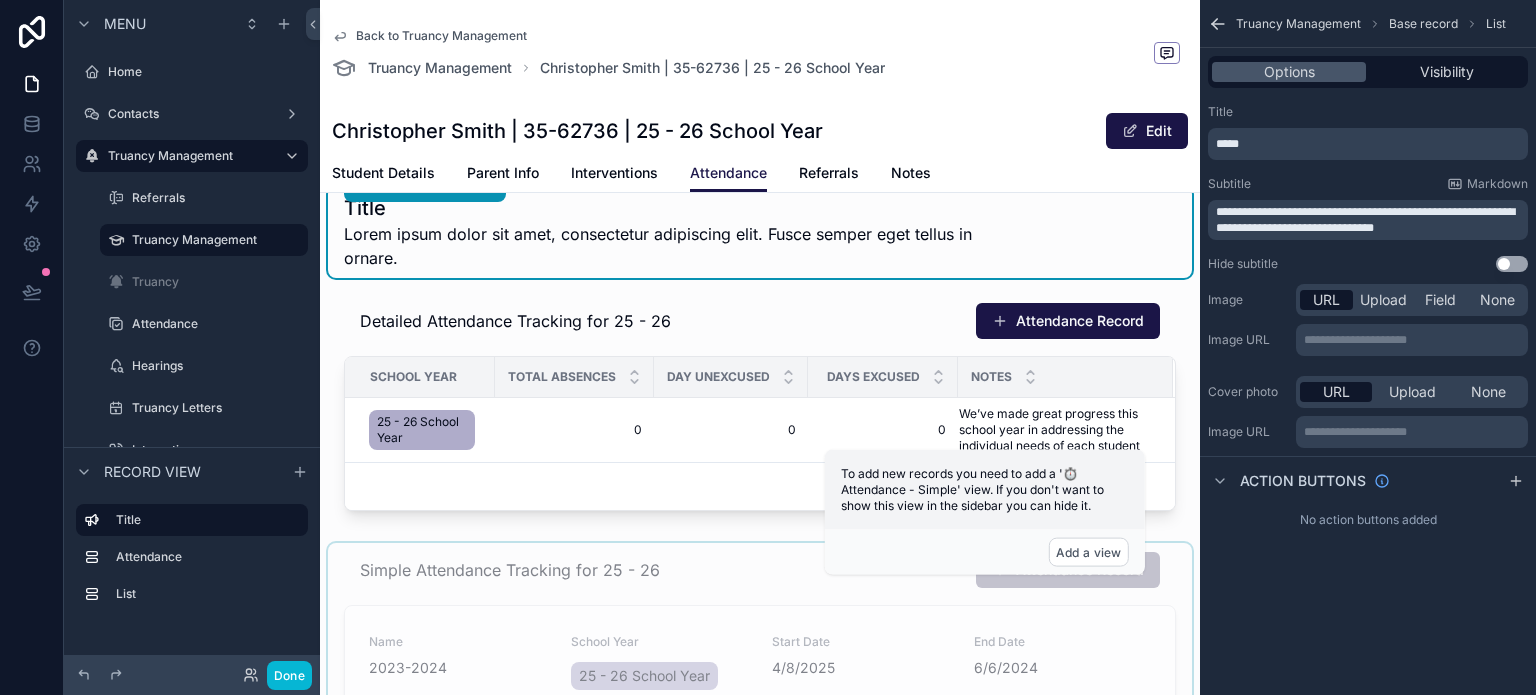 scroll, scrollTop: 0, scrollLeft: 0, axis: both 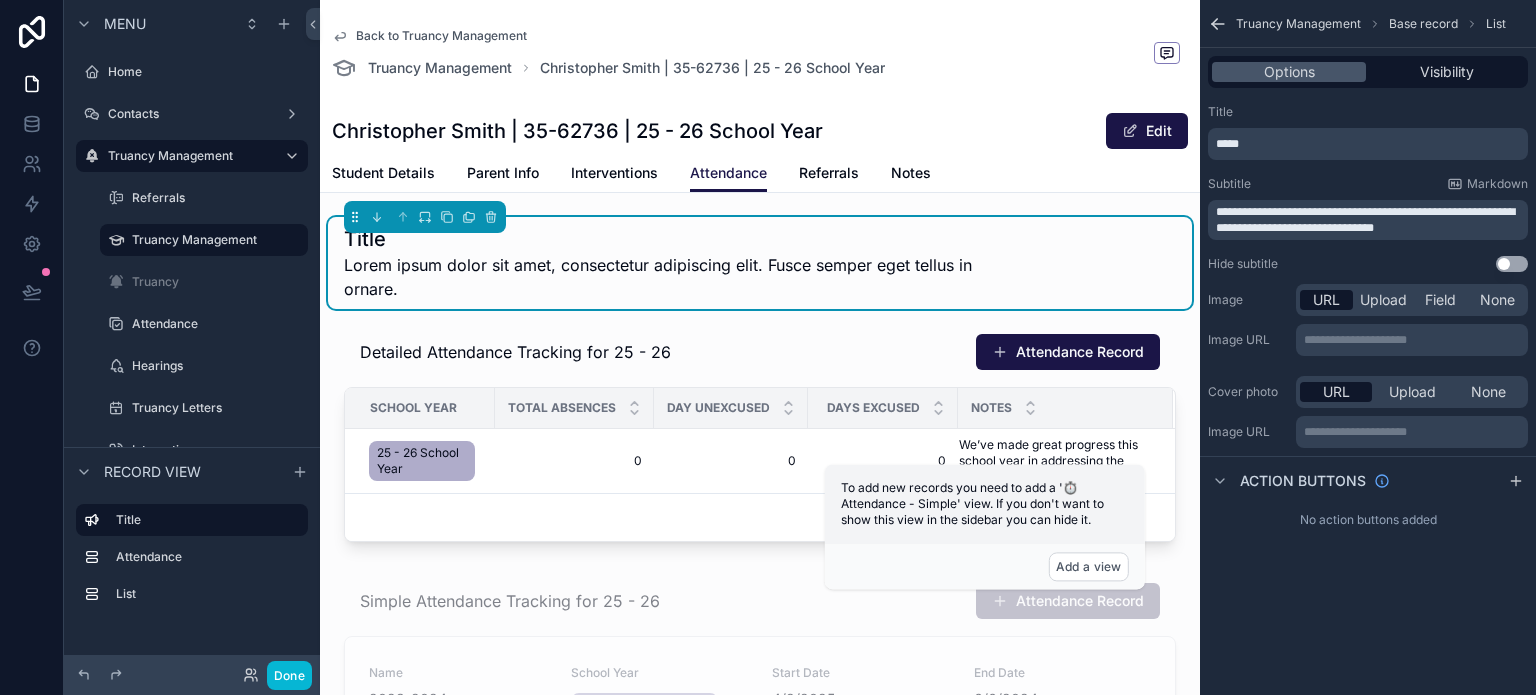 click on "*****" at bounding box center [1227, 144] 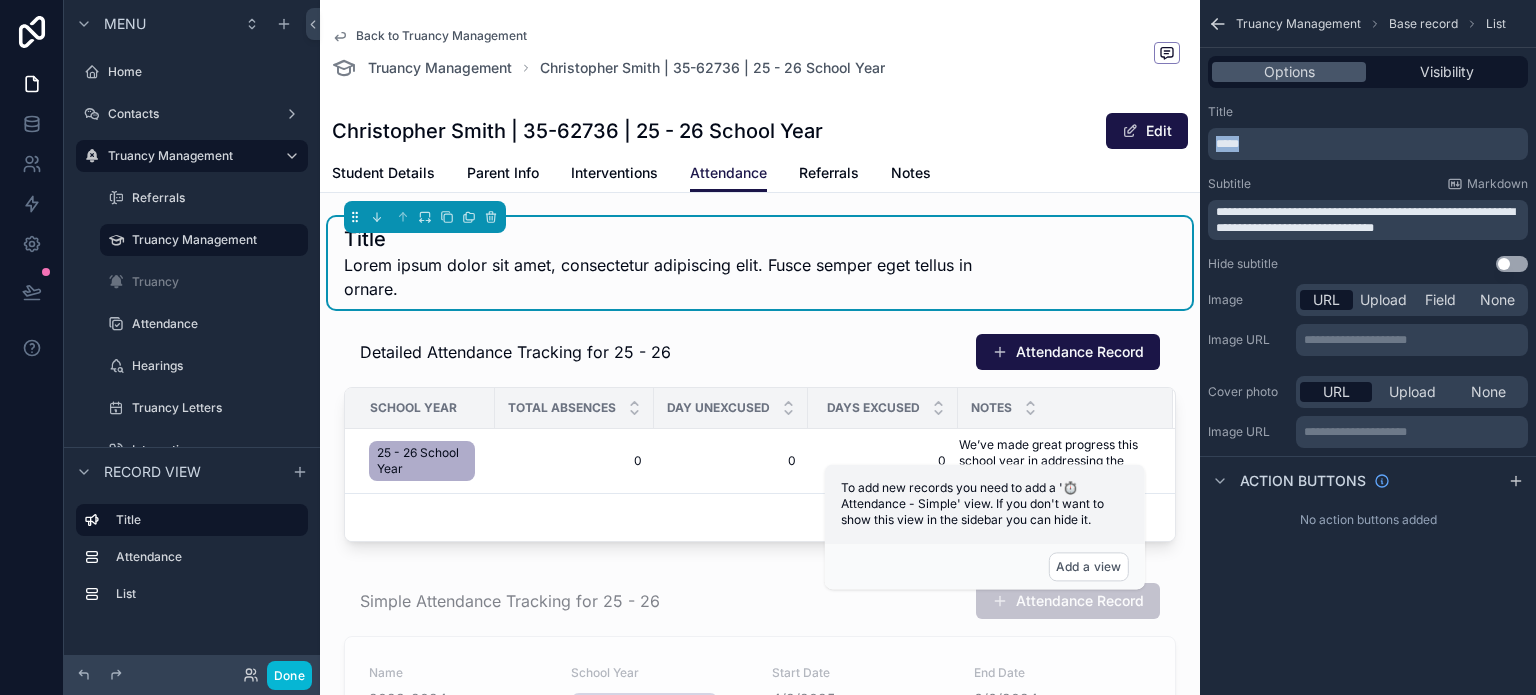 click on "*****" at bounding box center (1227, 144) 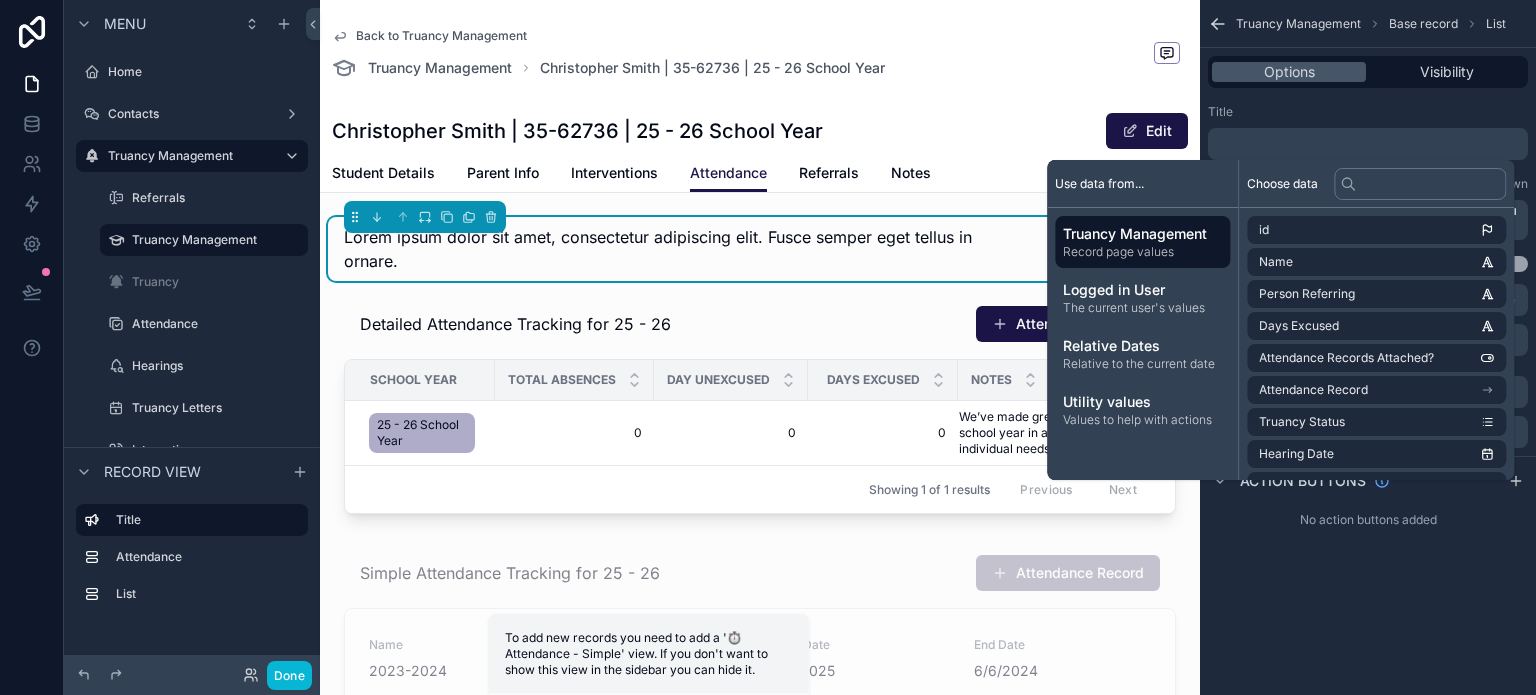 click on "Title" at bounding box center (1368, 112) 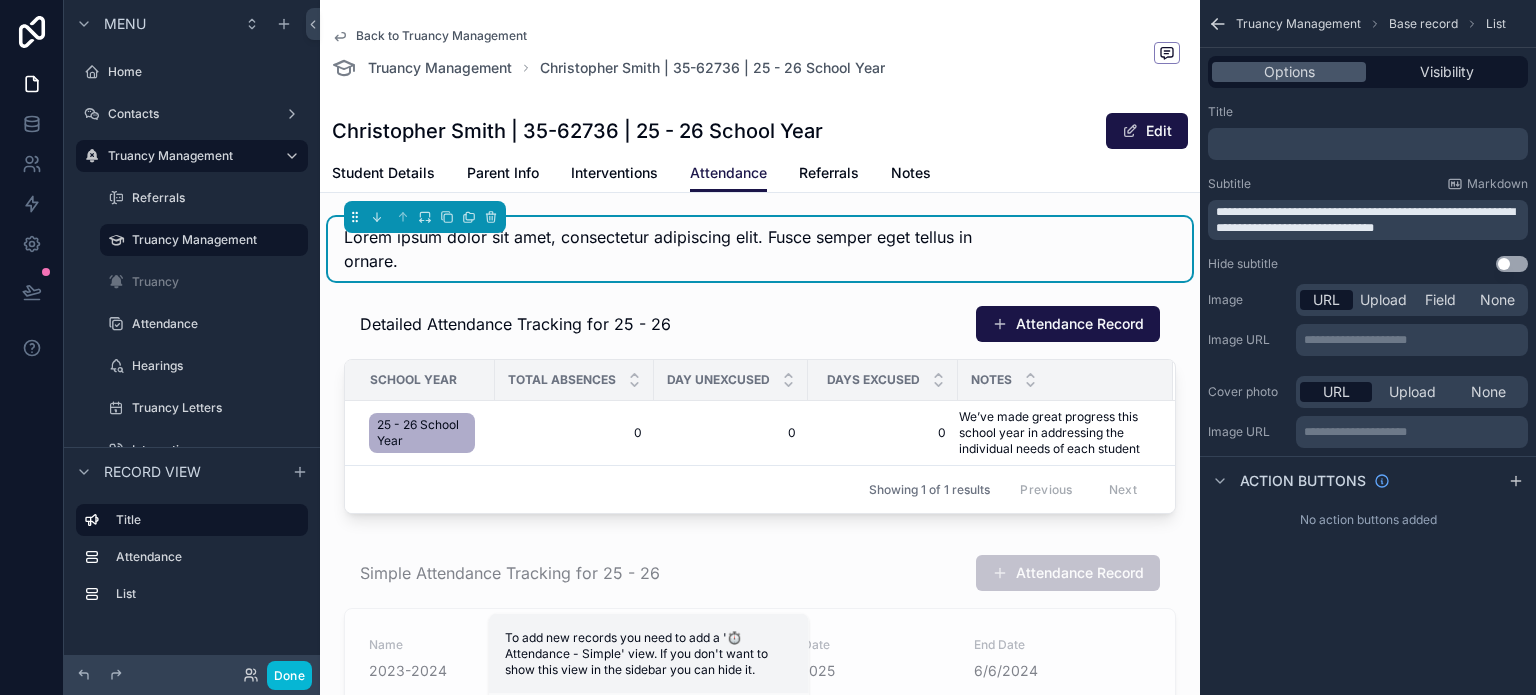 click on "**********" at bounding box center (1365, 220) 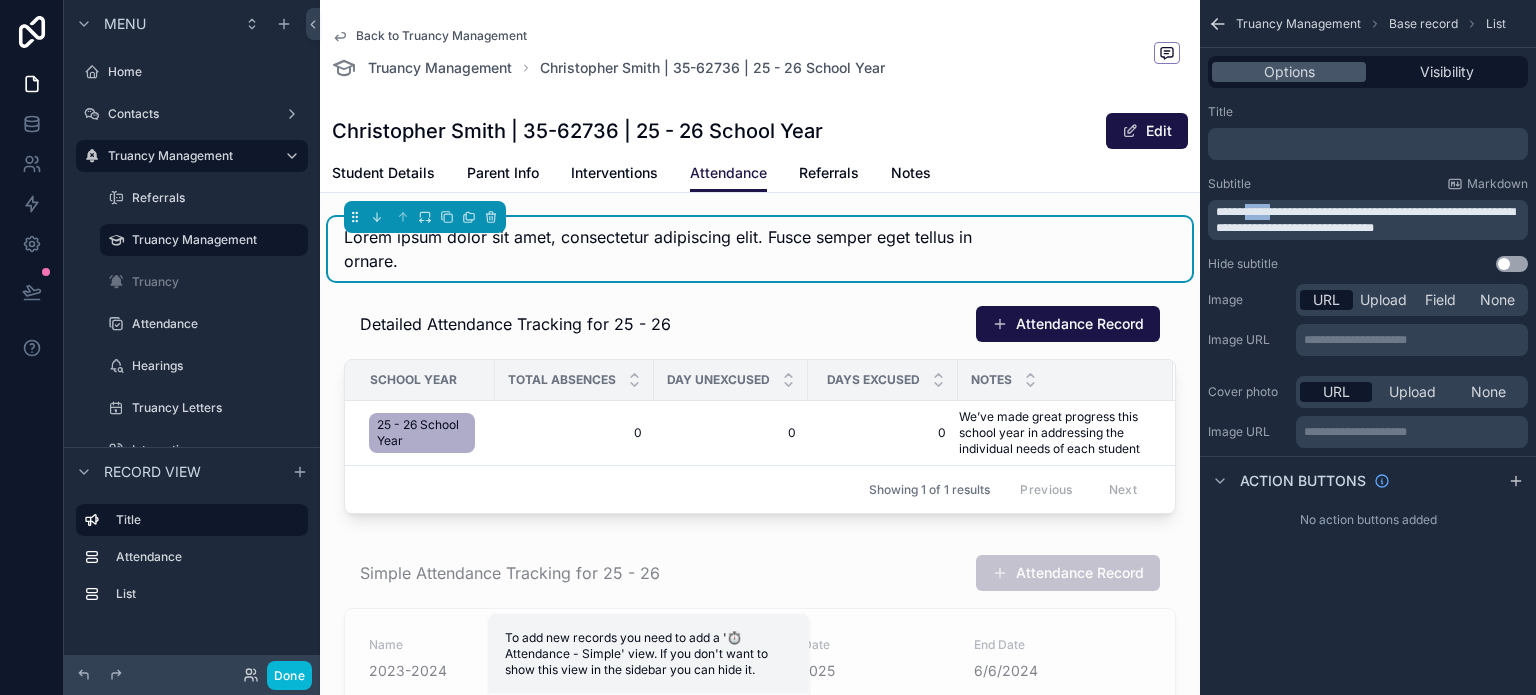 click on "**********" at bounding box center (1365, 220) 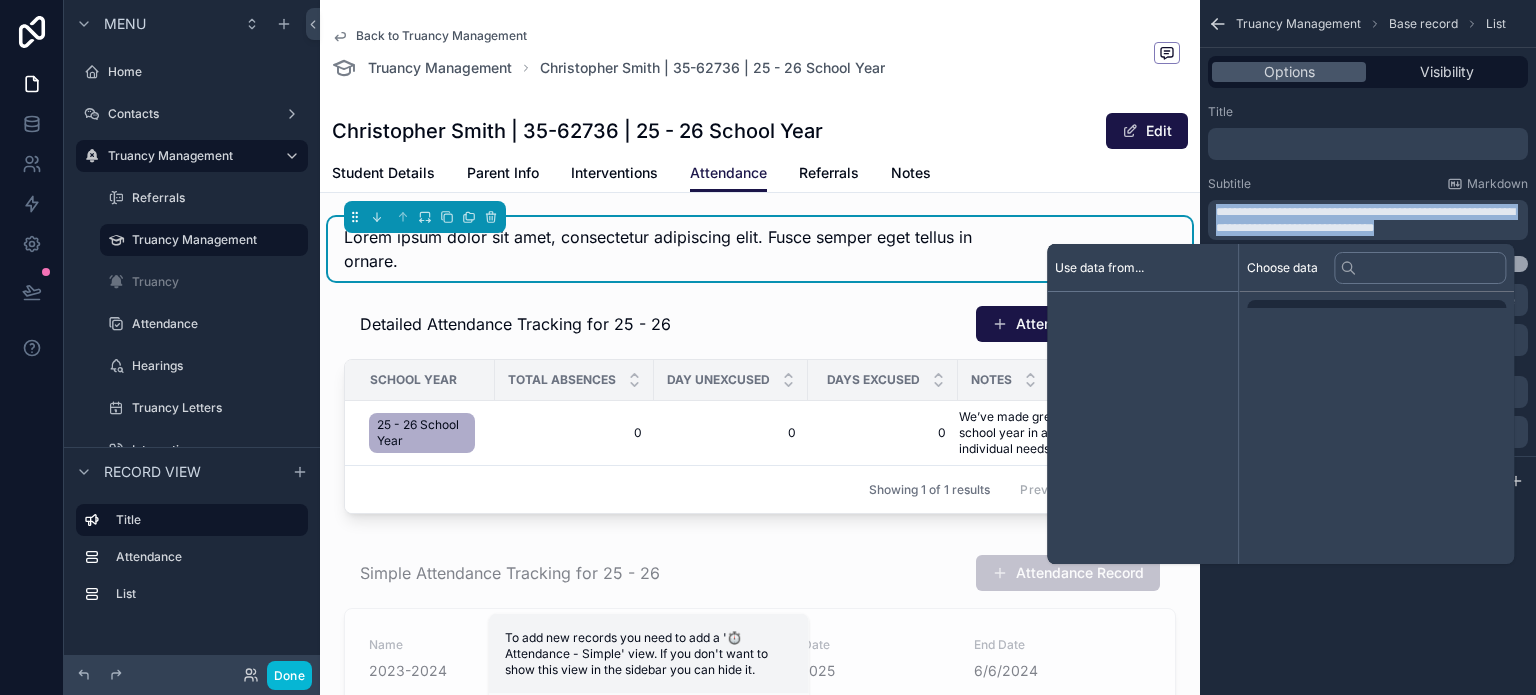 click on "**********" at bounding box center [1365, 220] 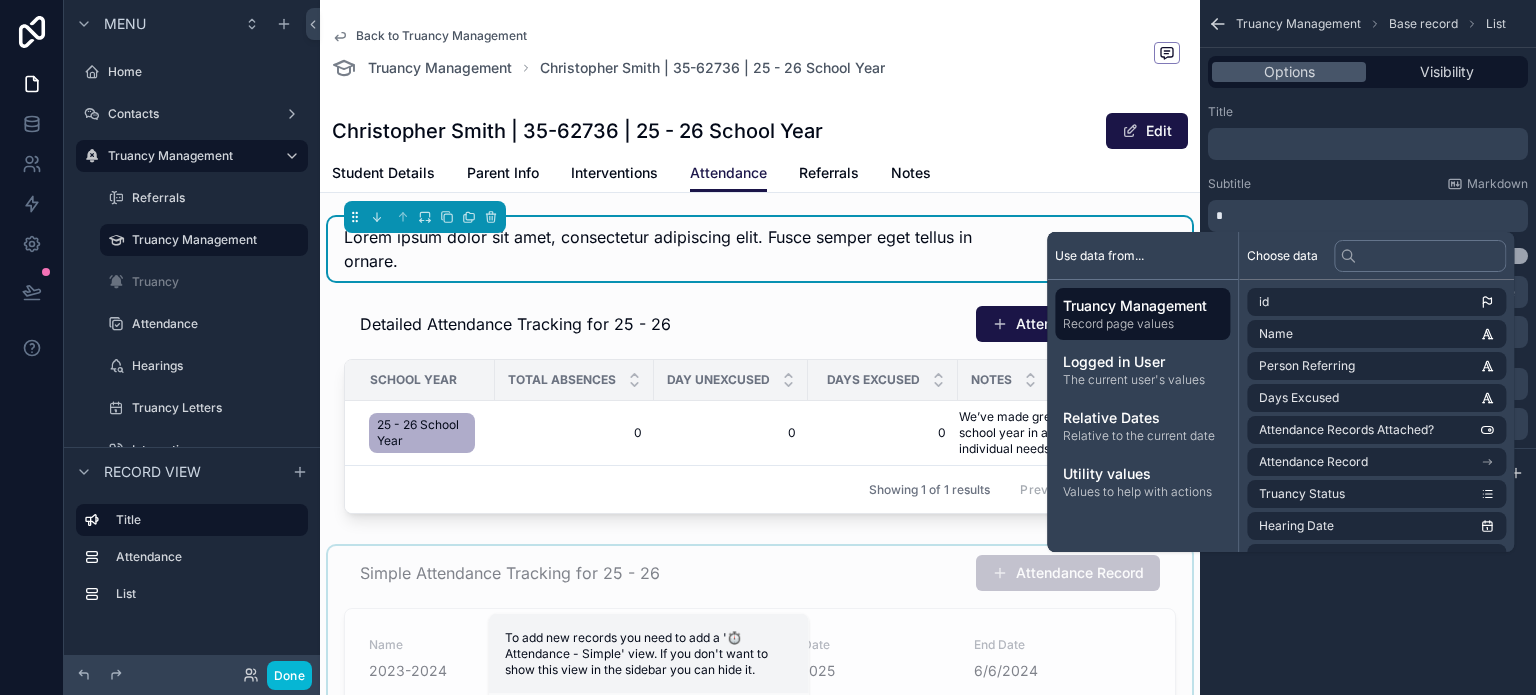 type 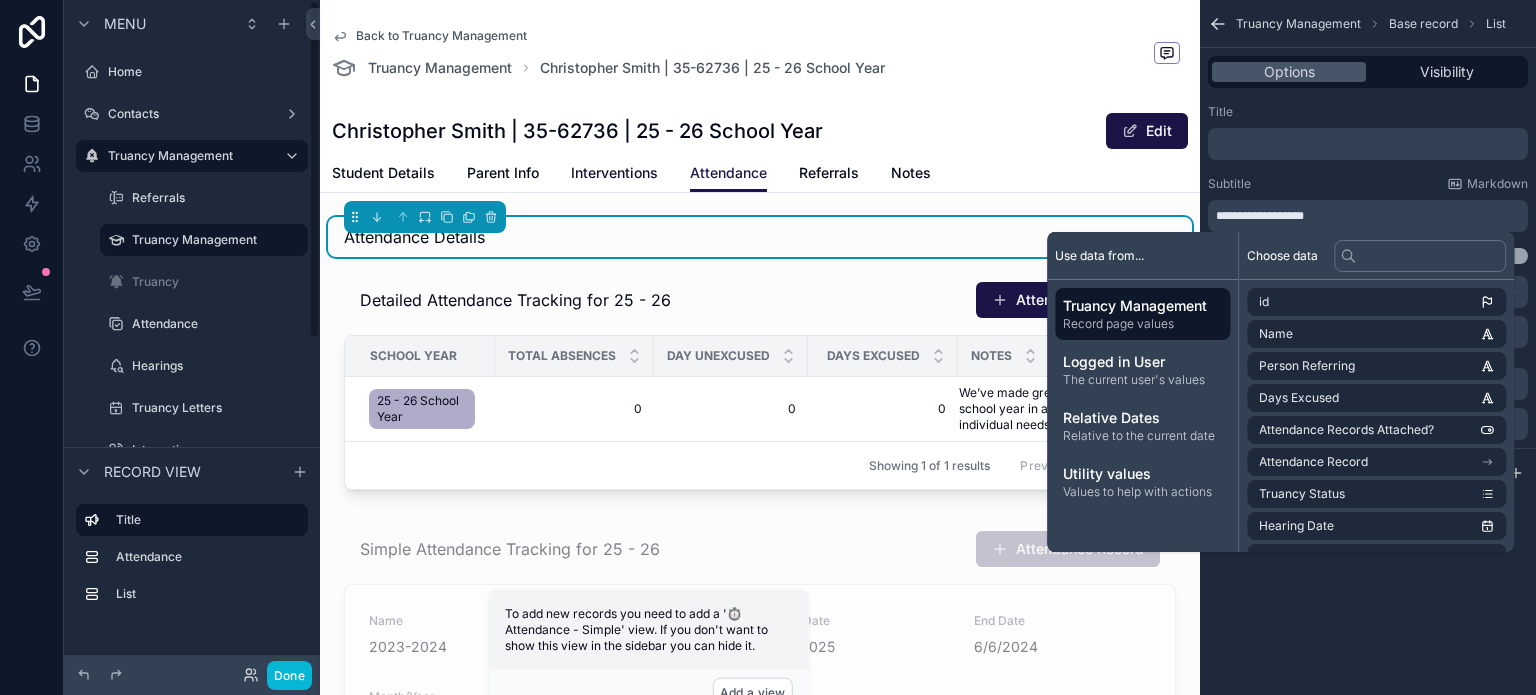 click on "Interventions" at bounding box center [614, 173] 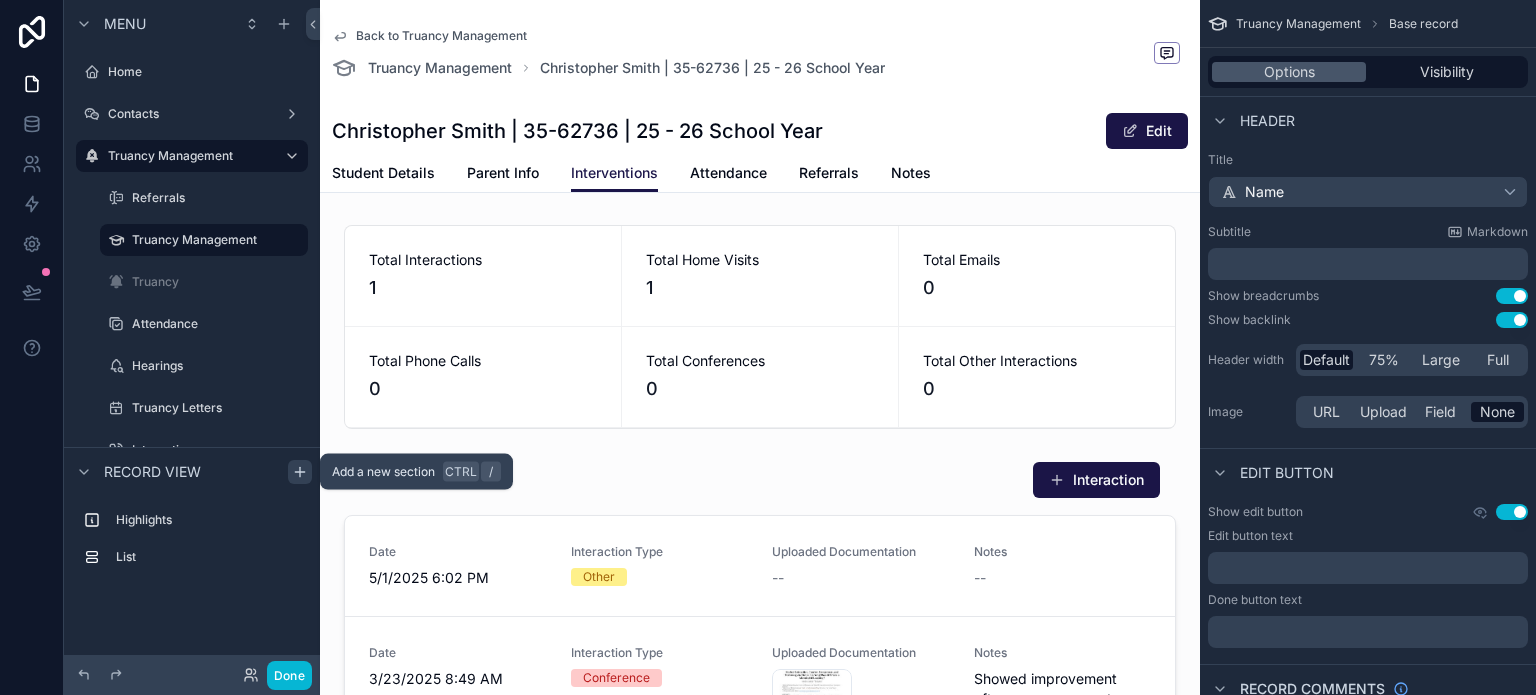 click 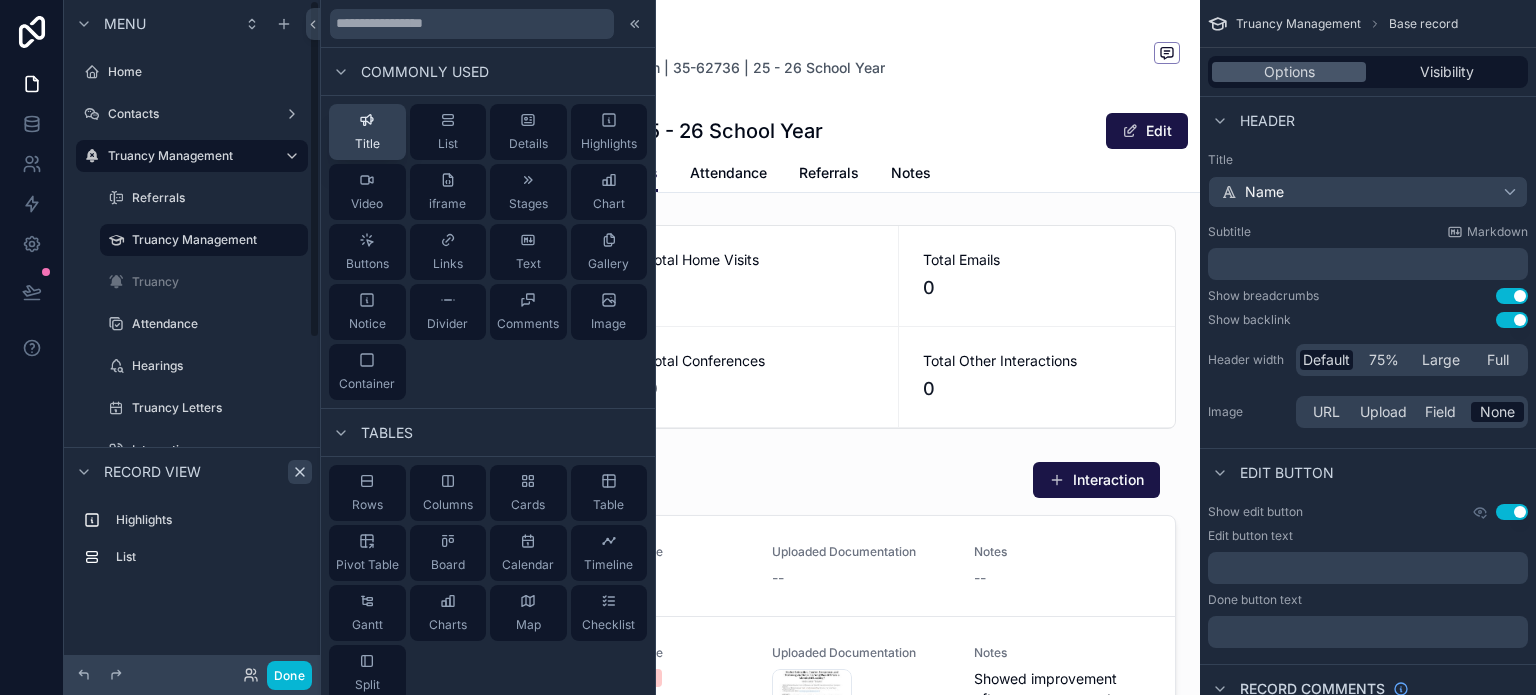 click on "Title" at bounding box center [367, 132] 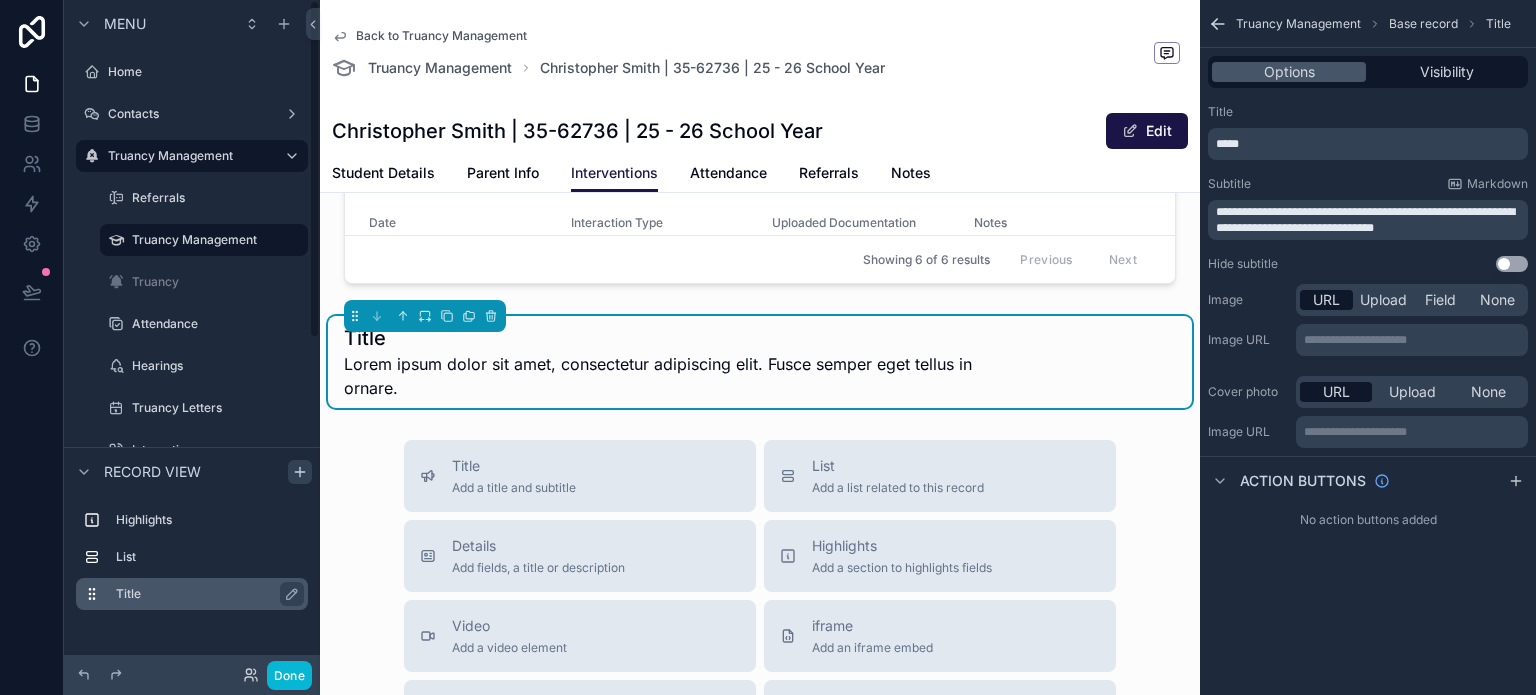 scroll, scrollTop: 766, scrollLeft: 0, axis: vertical 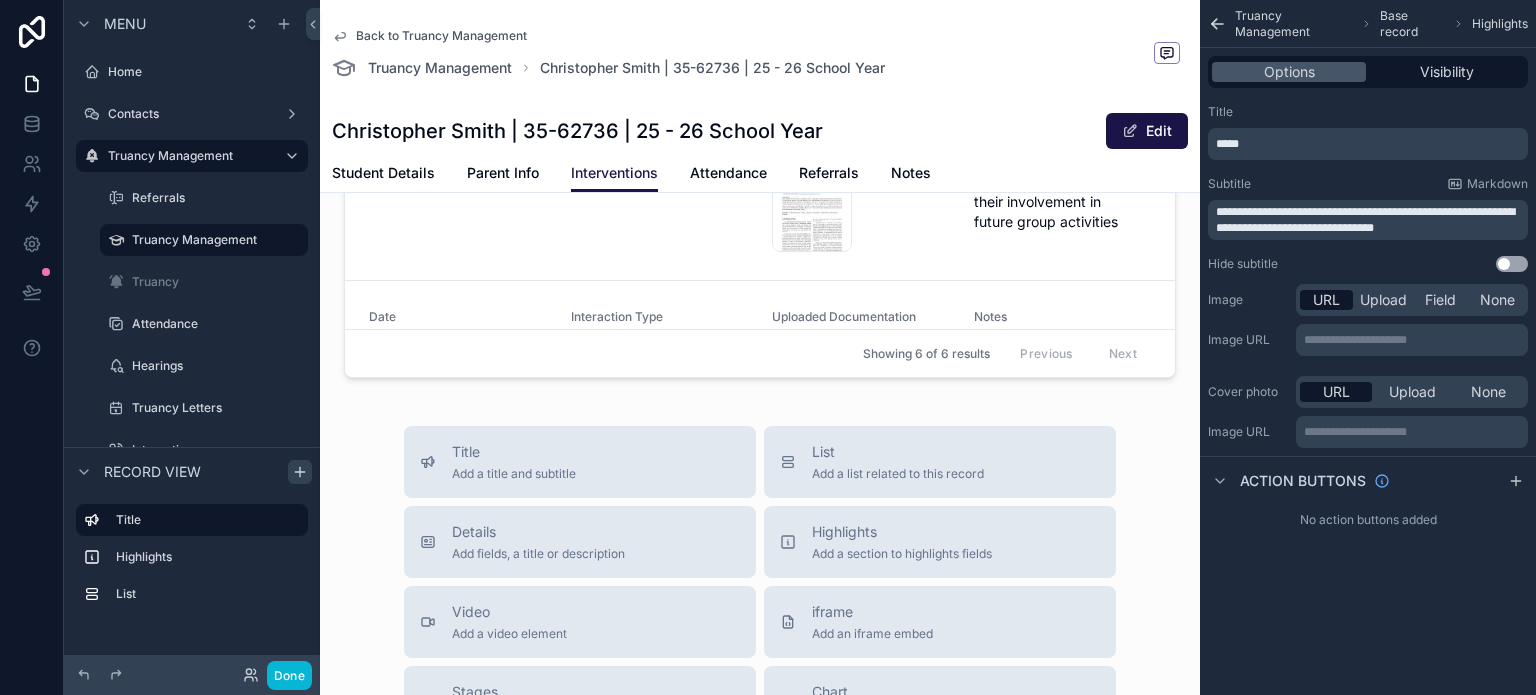 click on "*****" at bounding box center (1370, 144) 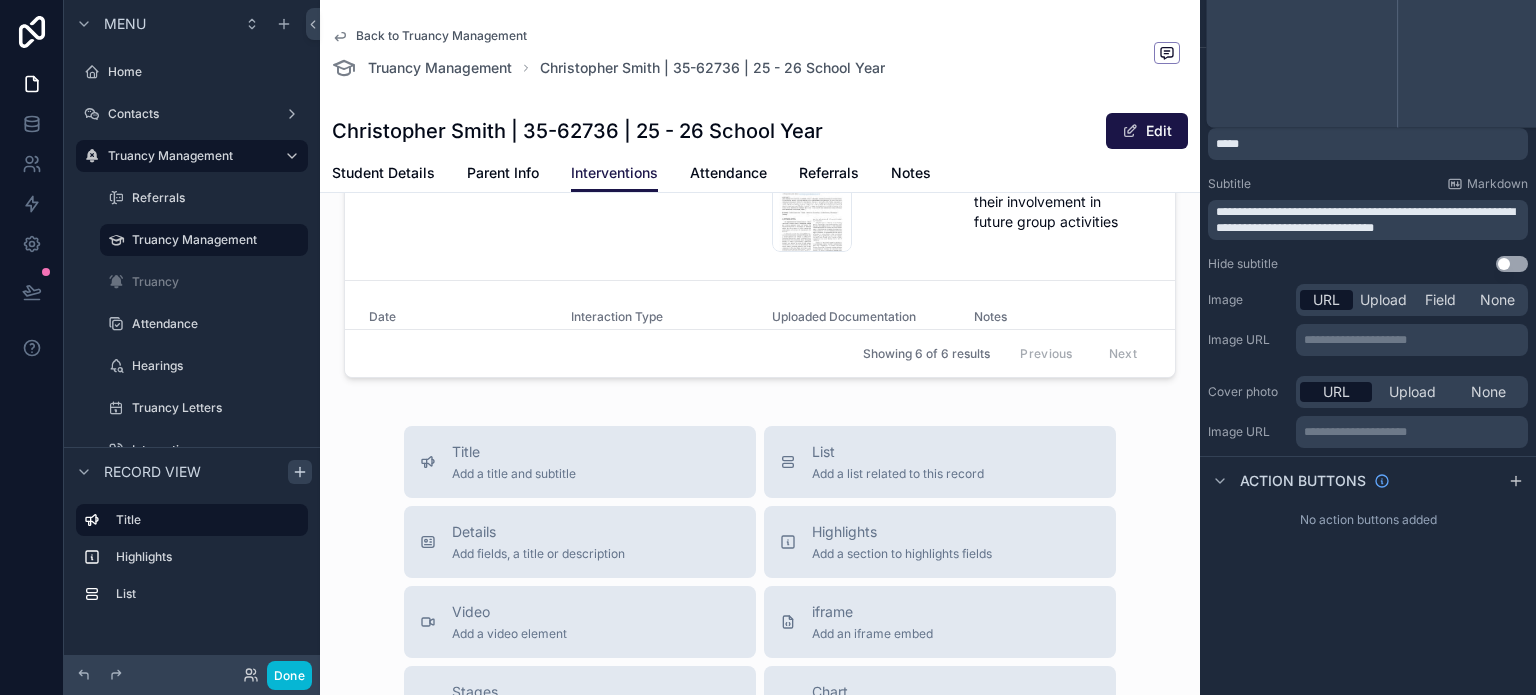 click on "*****" at bounding box center [1370, 144] 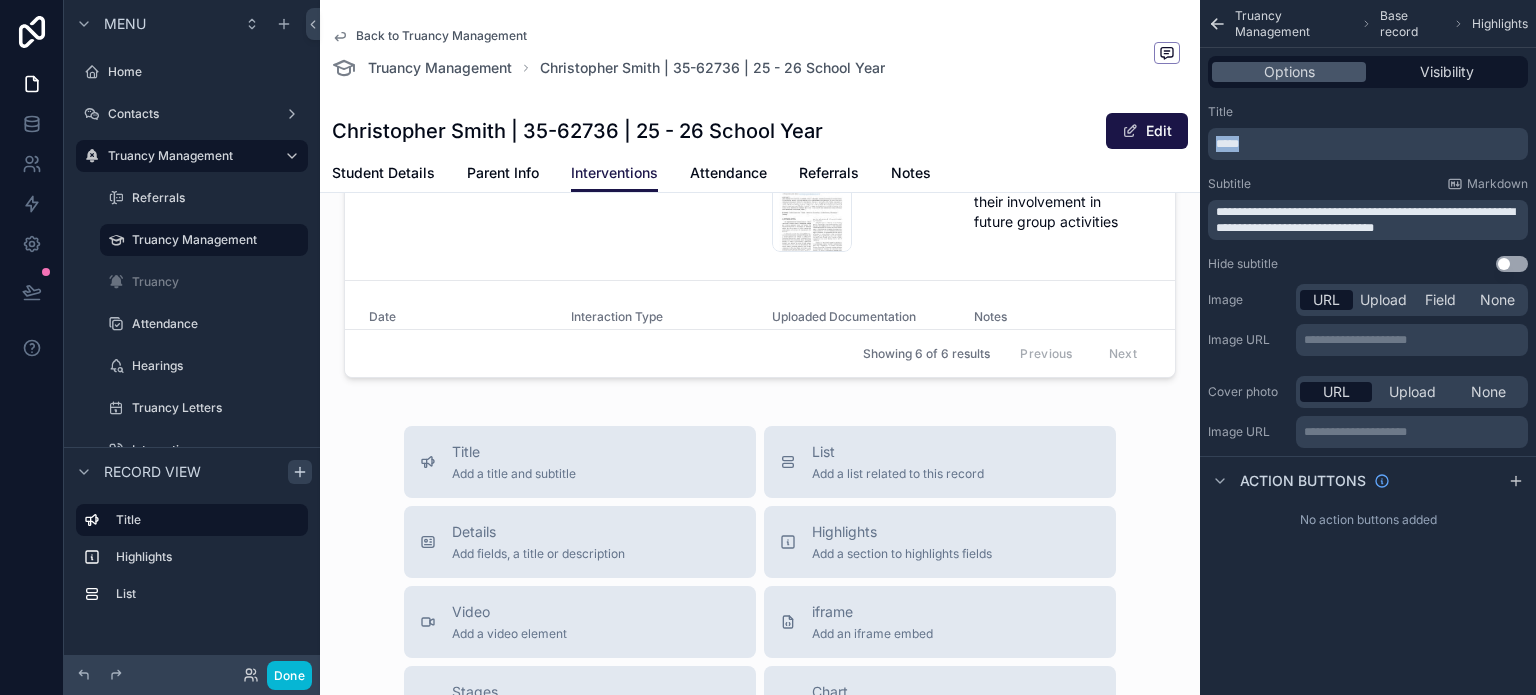 click on "*****" at bounding box center (1370, 144) 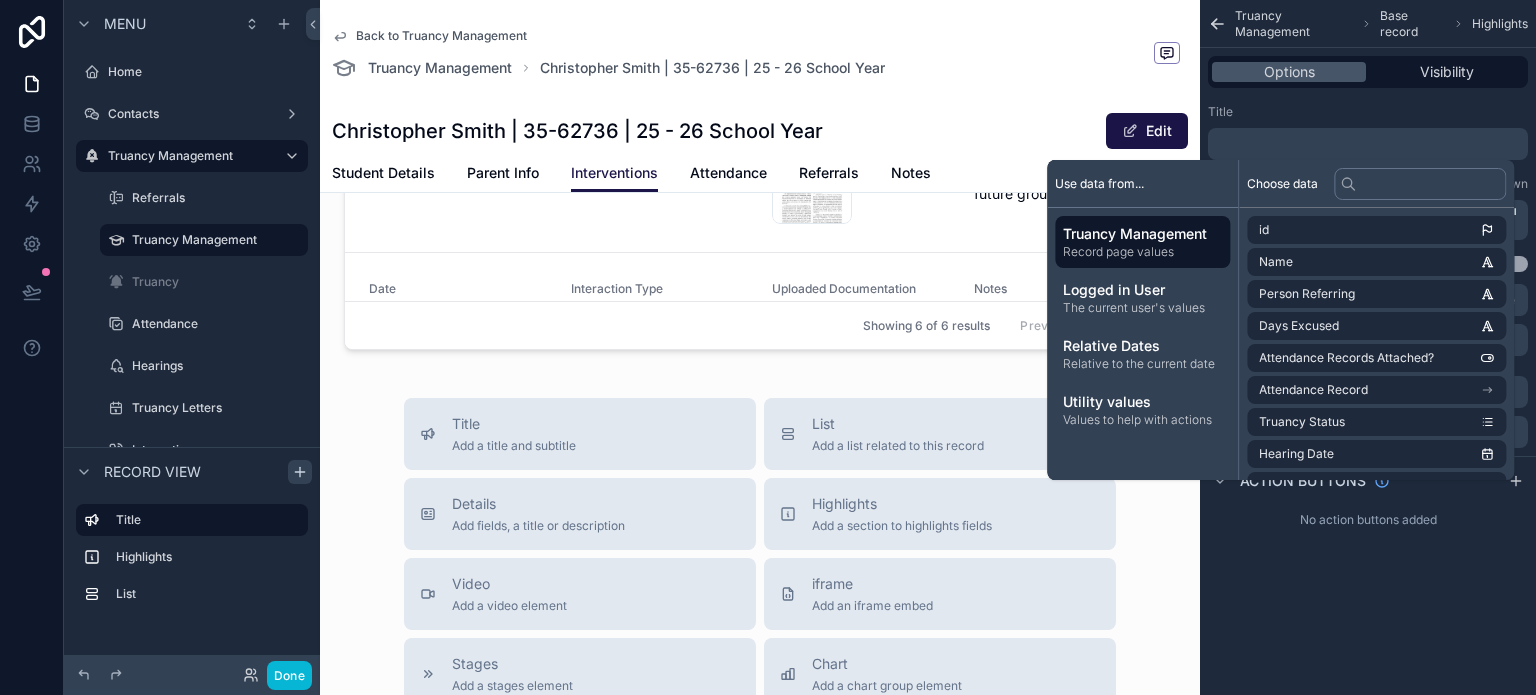 click on "Title" at bounding box center [1368, 112] 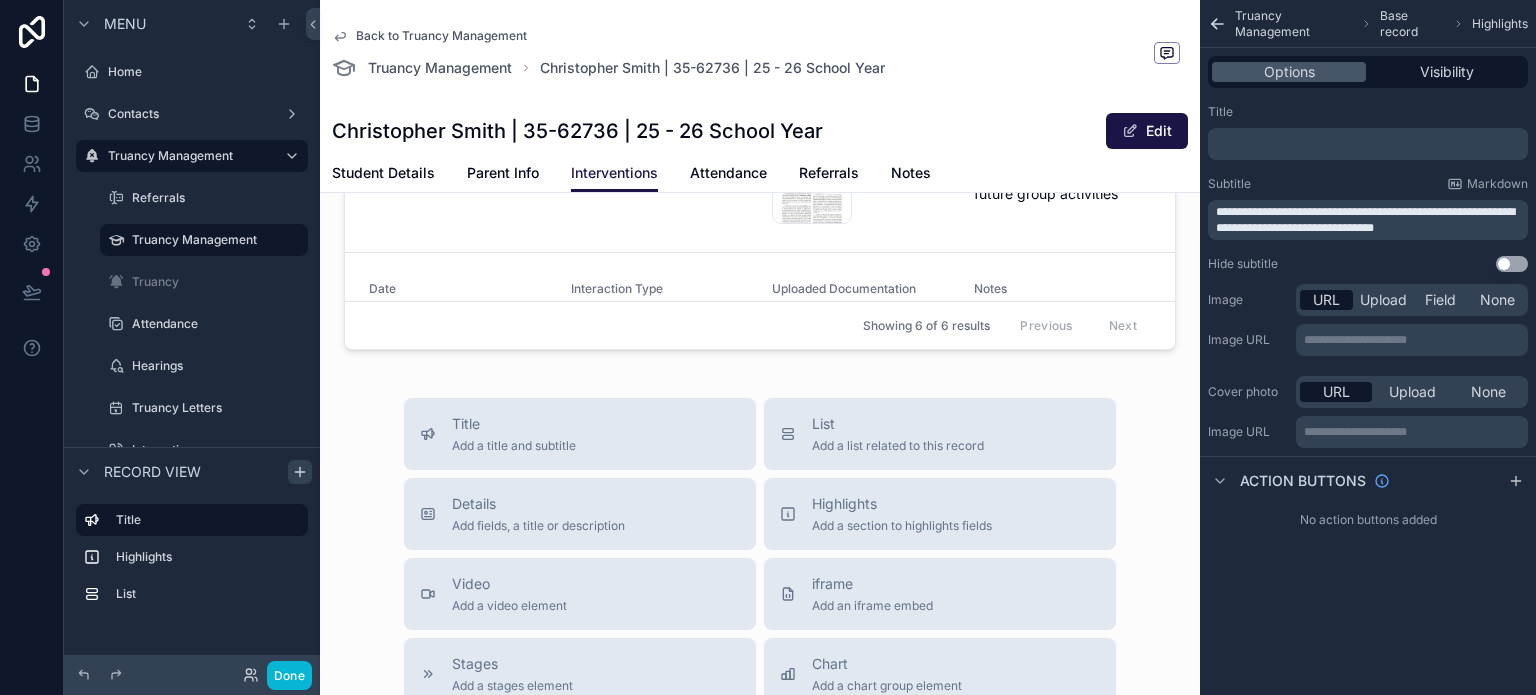 click on "**********" at bounding box center [1365, 220] 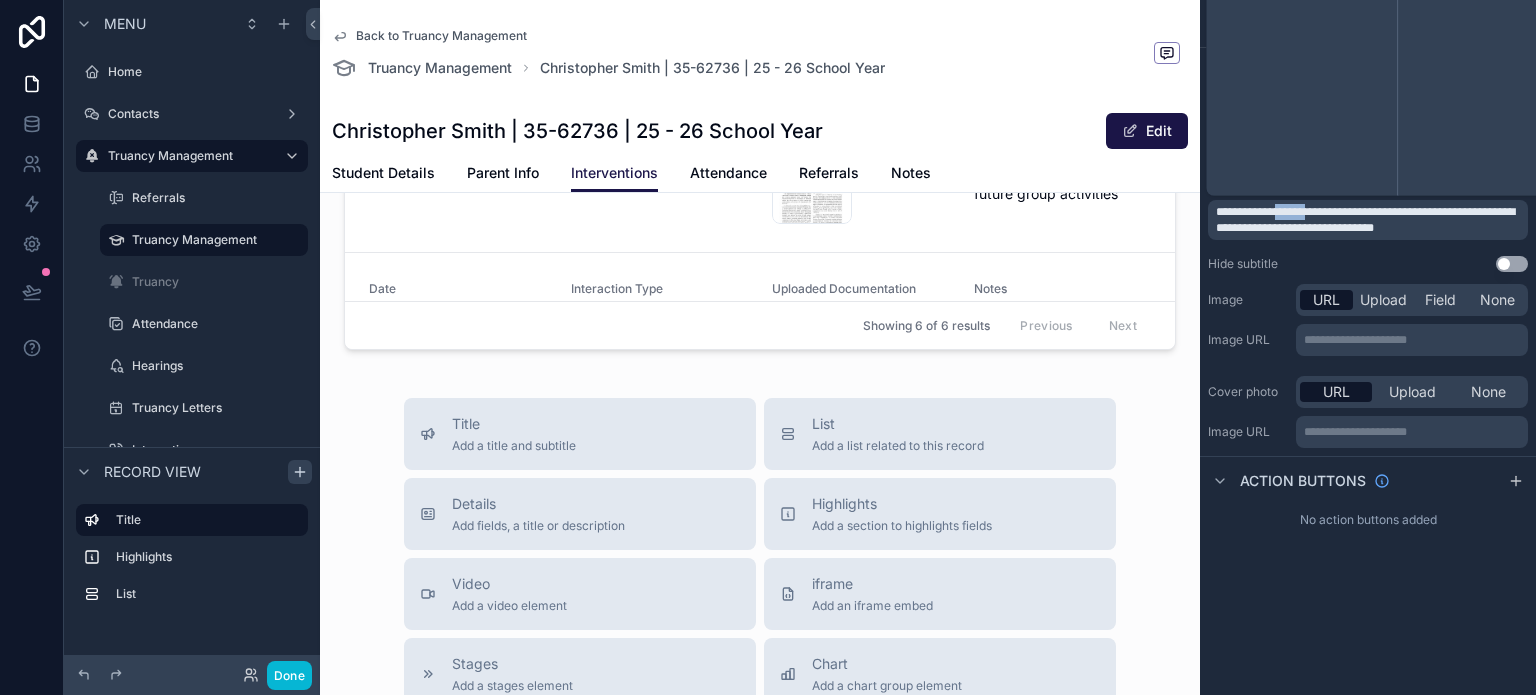 click on "**********" at bounding box center [1365, 220] 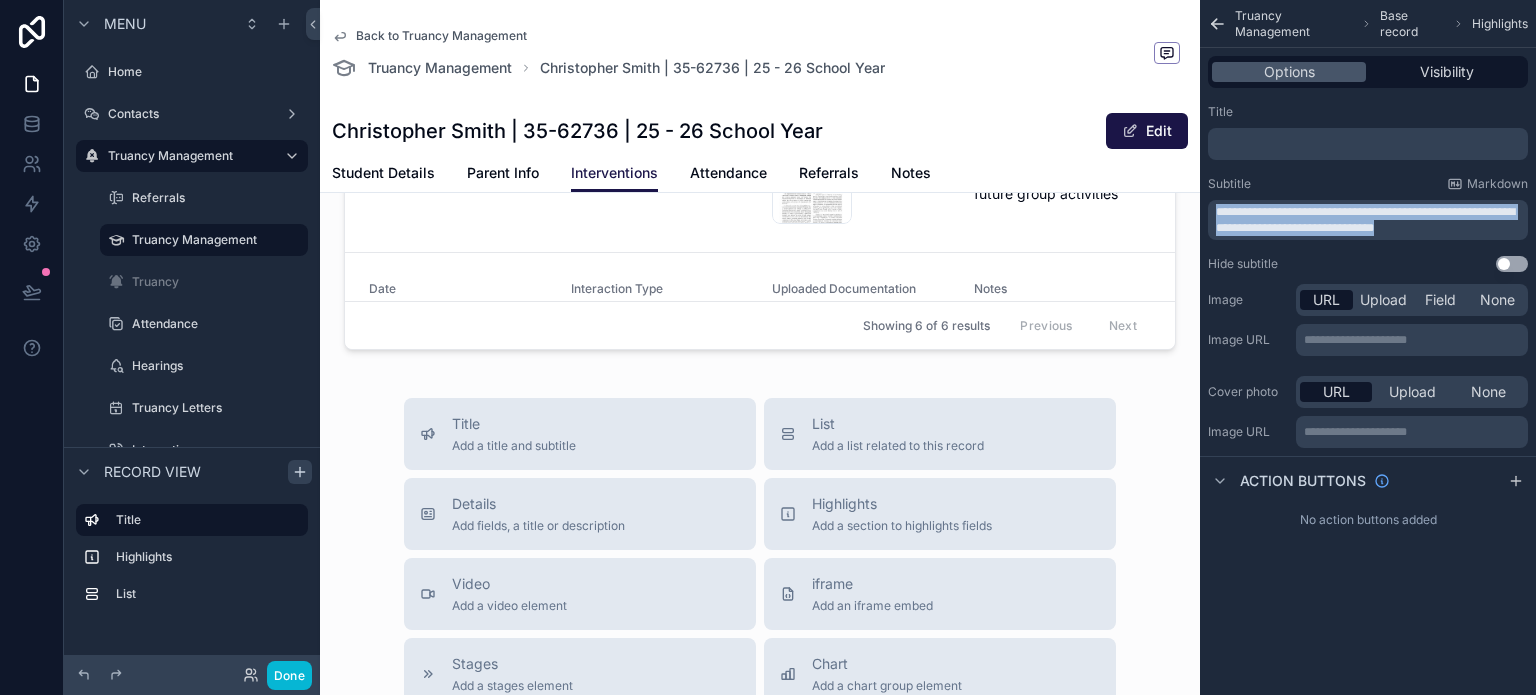 click on "**********" at bounding box center [1365, 220] 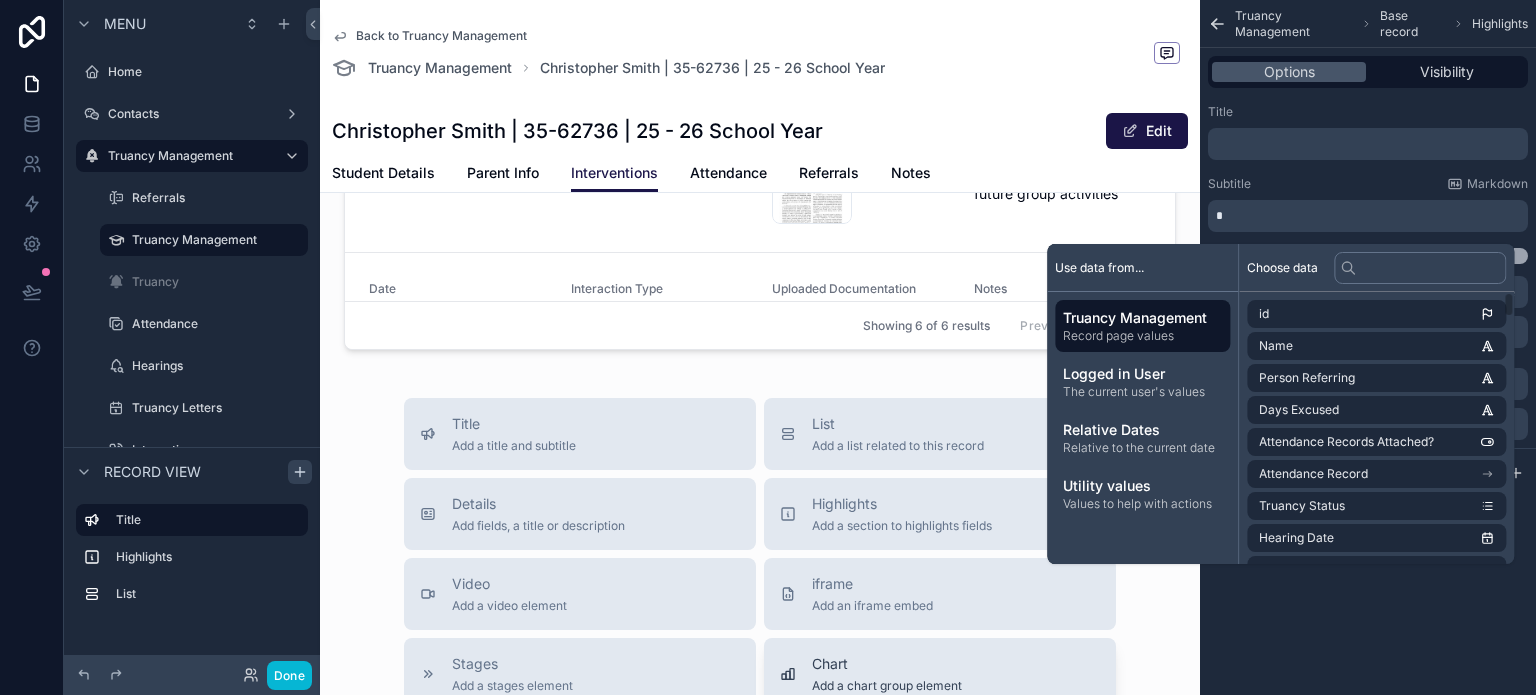 type 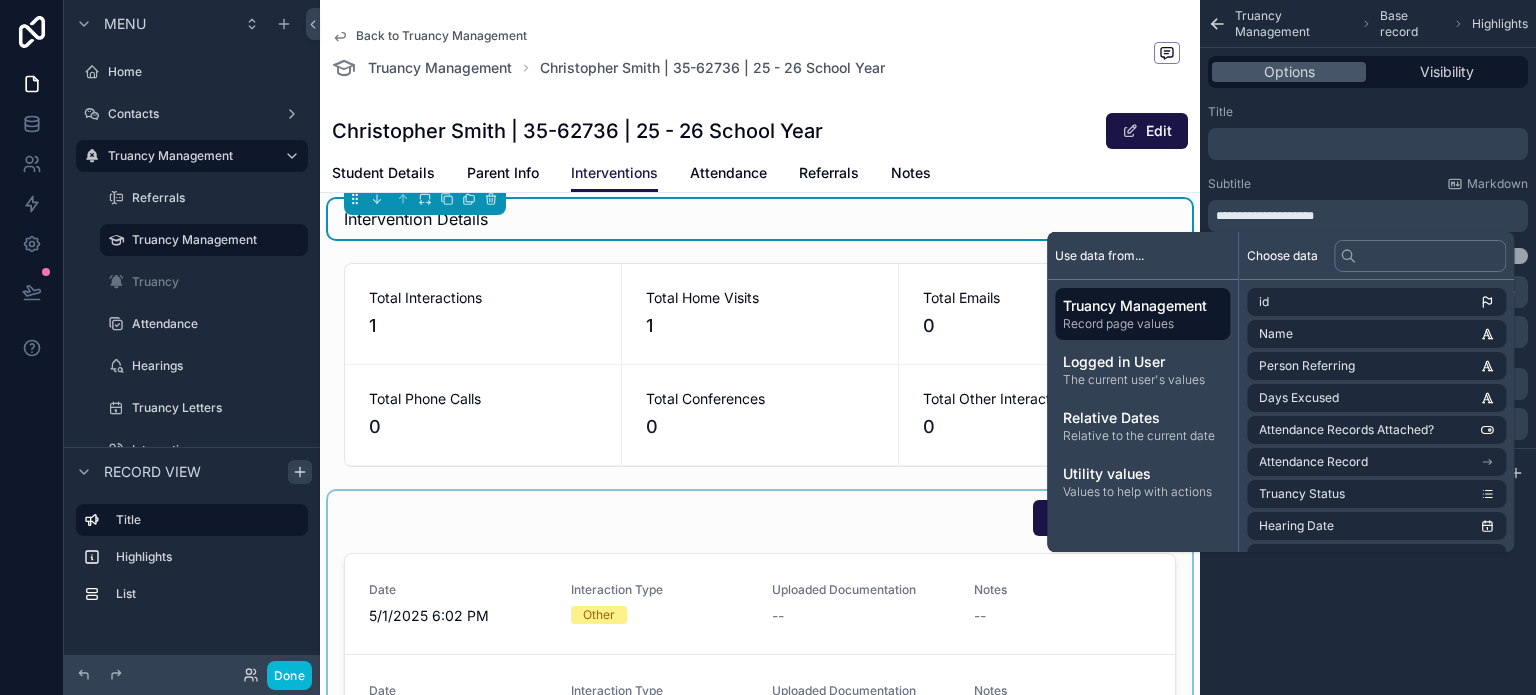 scroll, scrollTop: 0, scrollLeft: 0, axis: both 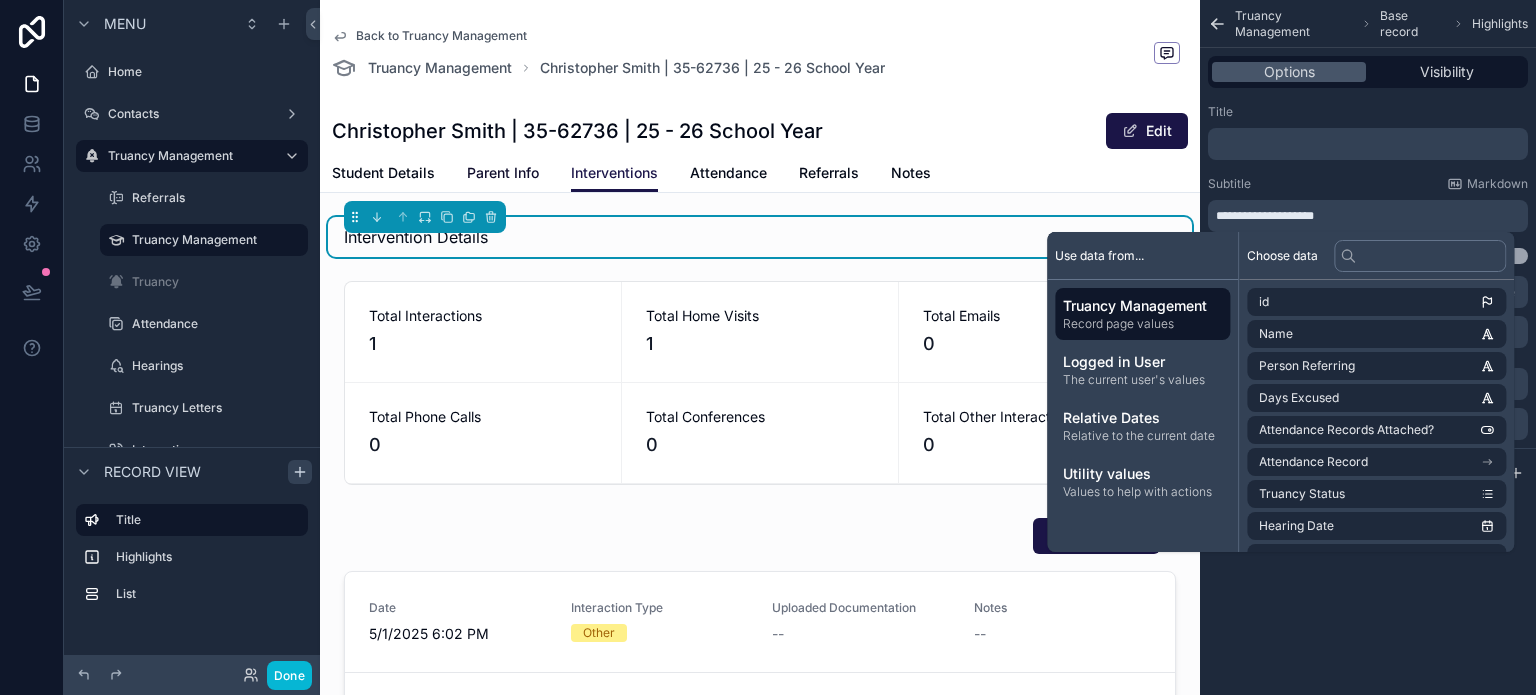 click on "Parent Info" at bounding box center [503, 175] 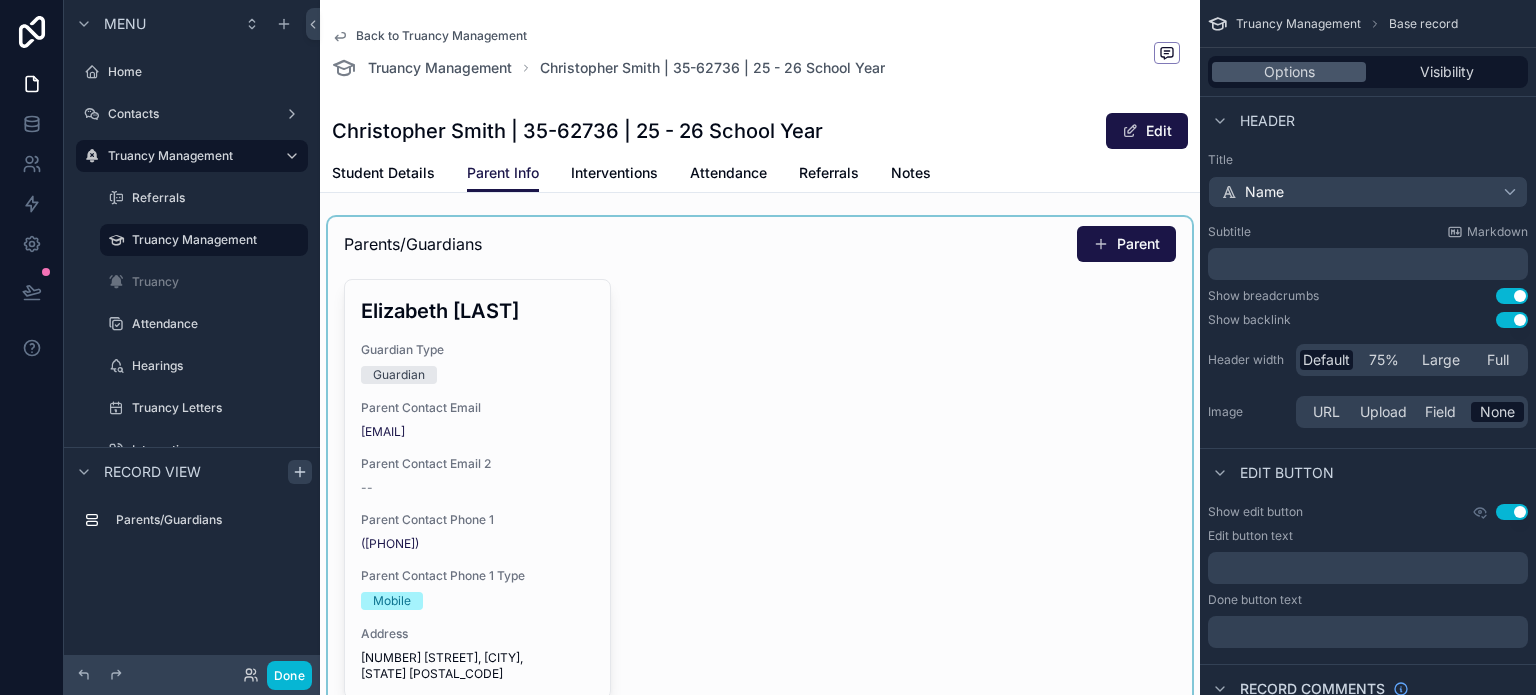 click at bounding box center [760, 493] 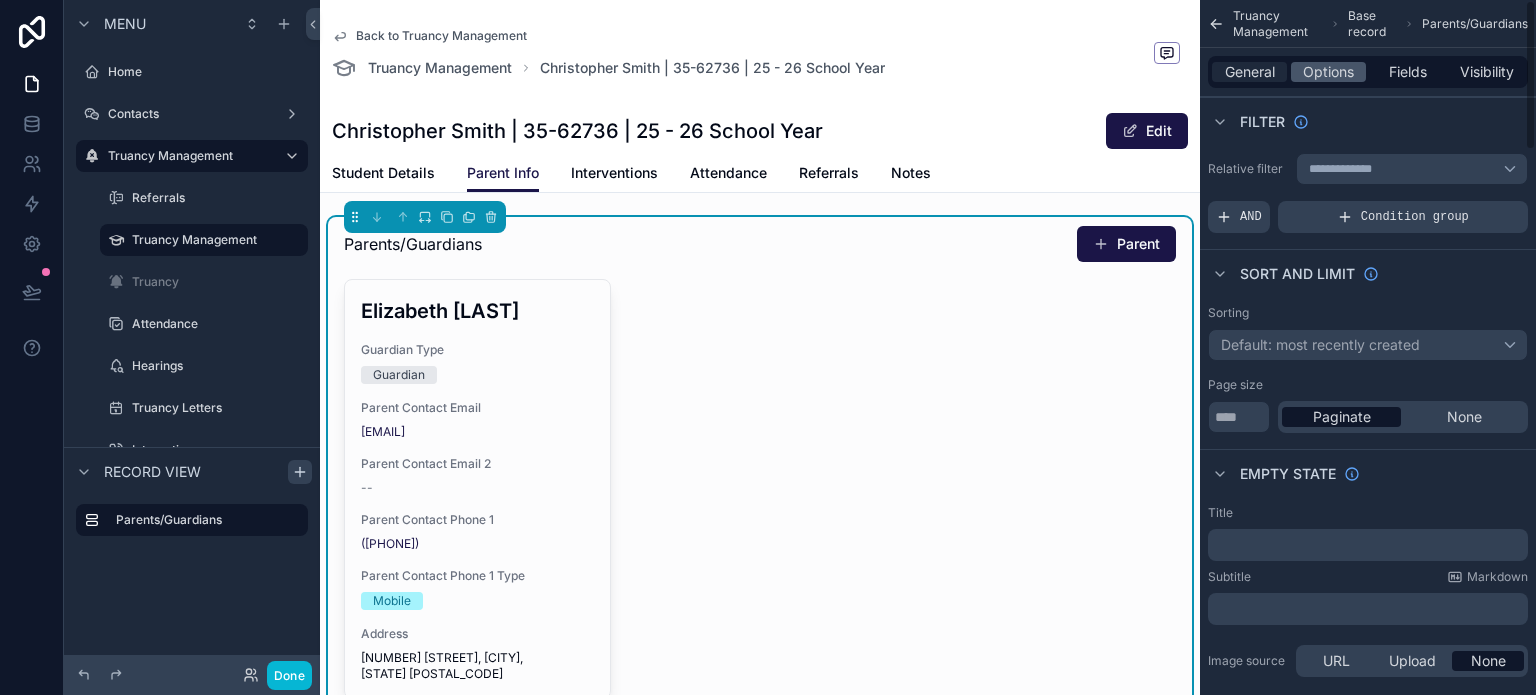 click on "General" at bounding box center [1250, 72] 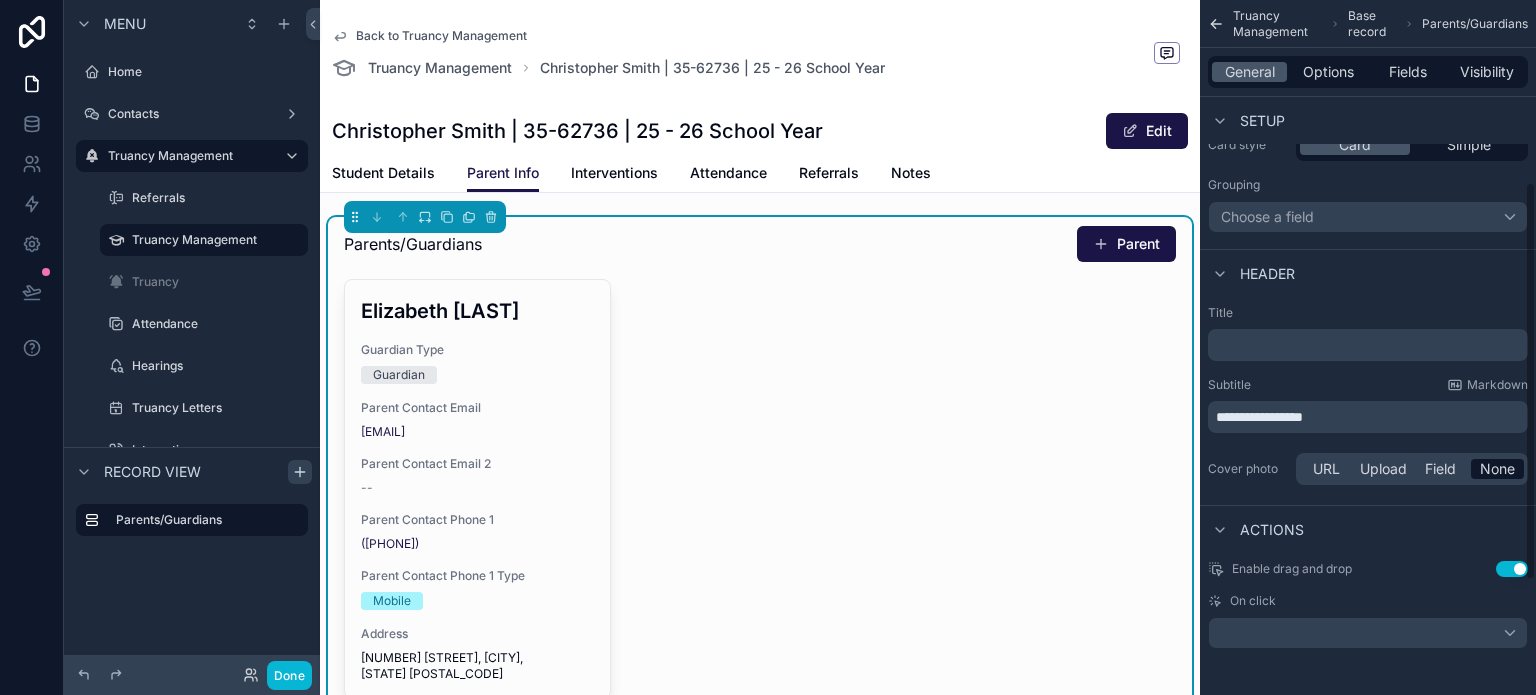 scroll, scrollTop: 517, scrollLeft: 0, axis: vertical 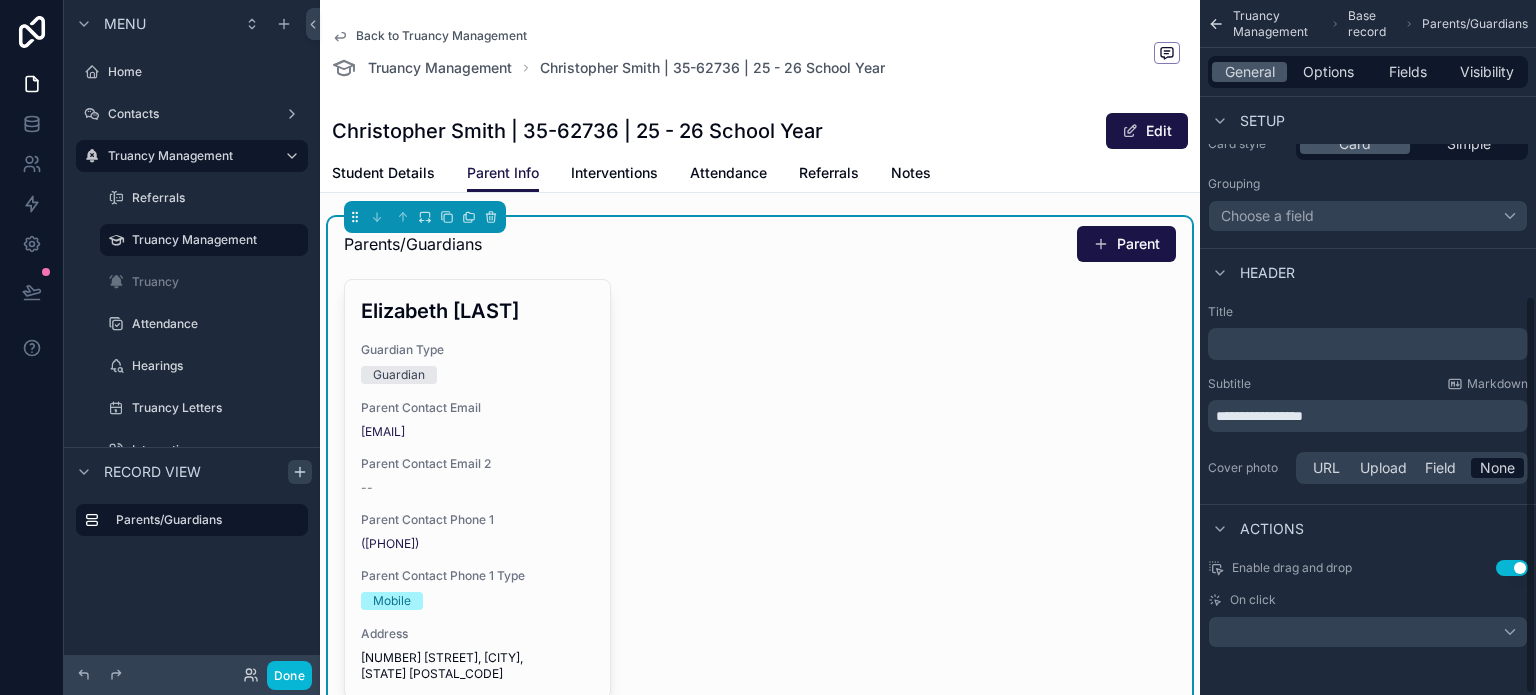 click on "**********" at bounding box center [1370, 416] 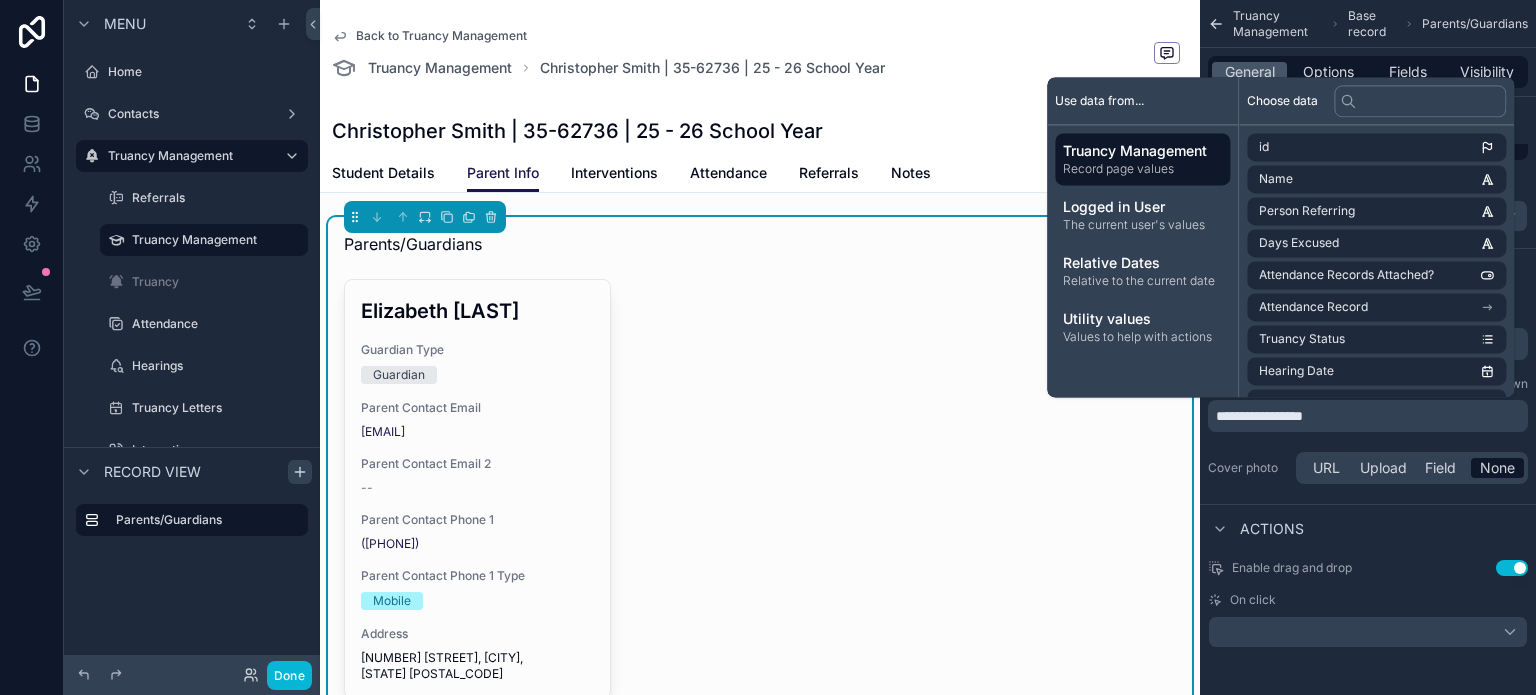 type 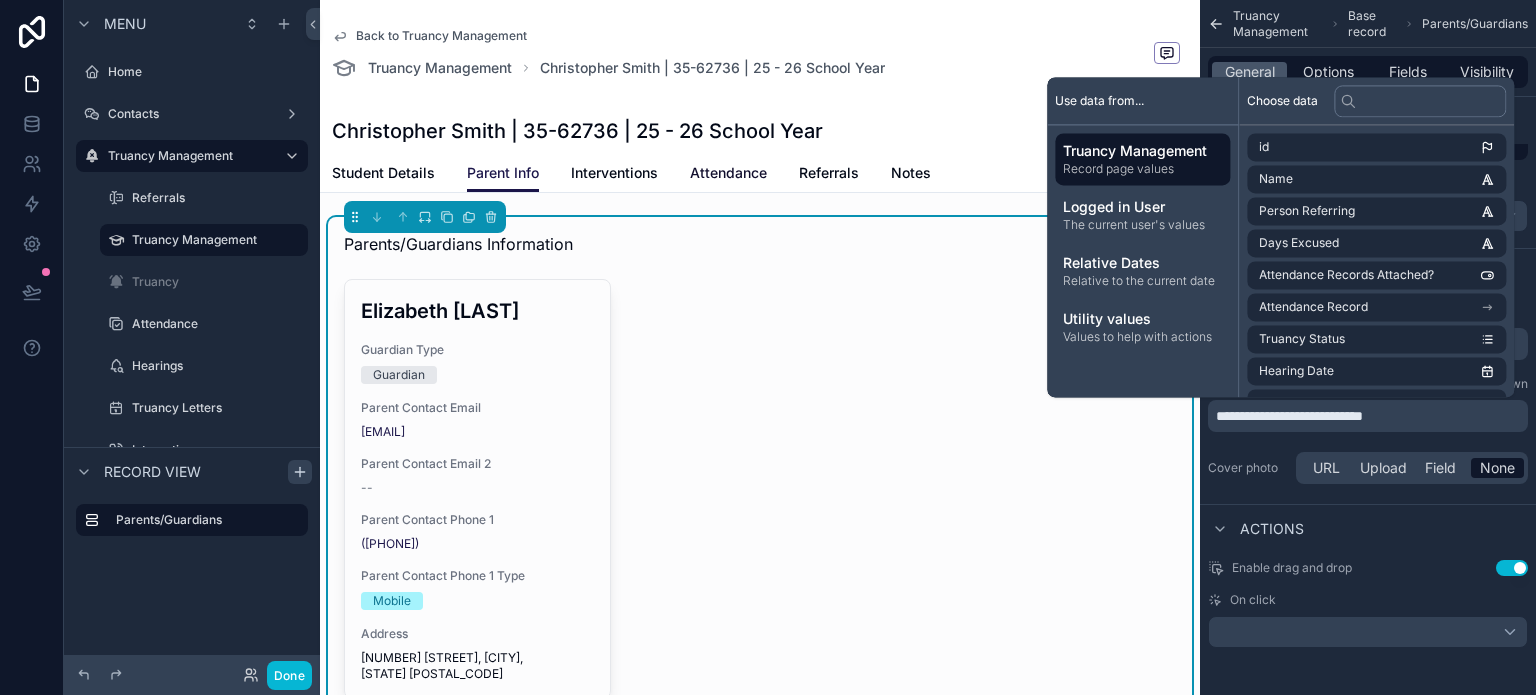 click on "Attendance" at bounding box center (728, 173) 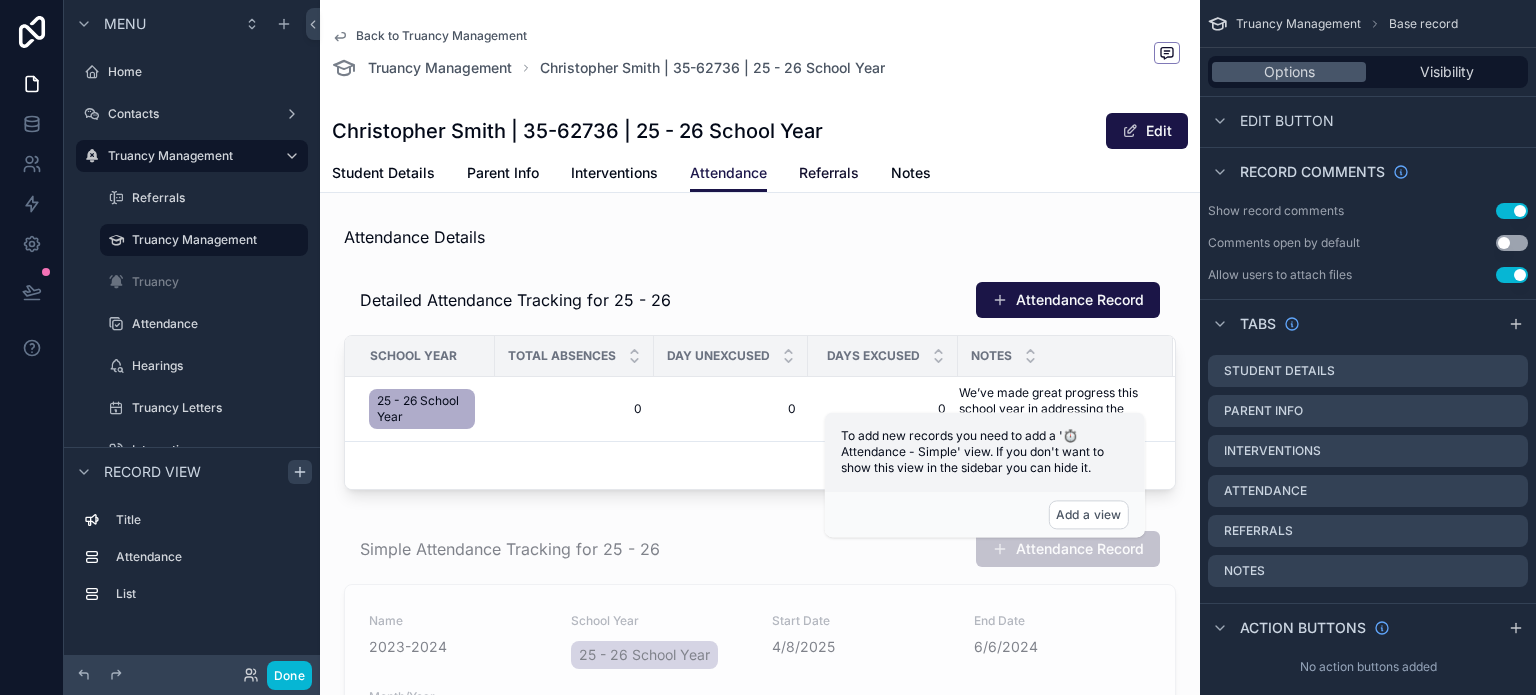 click on "Referrals" at bounding box center (829, 173) 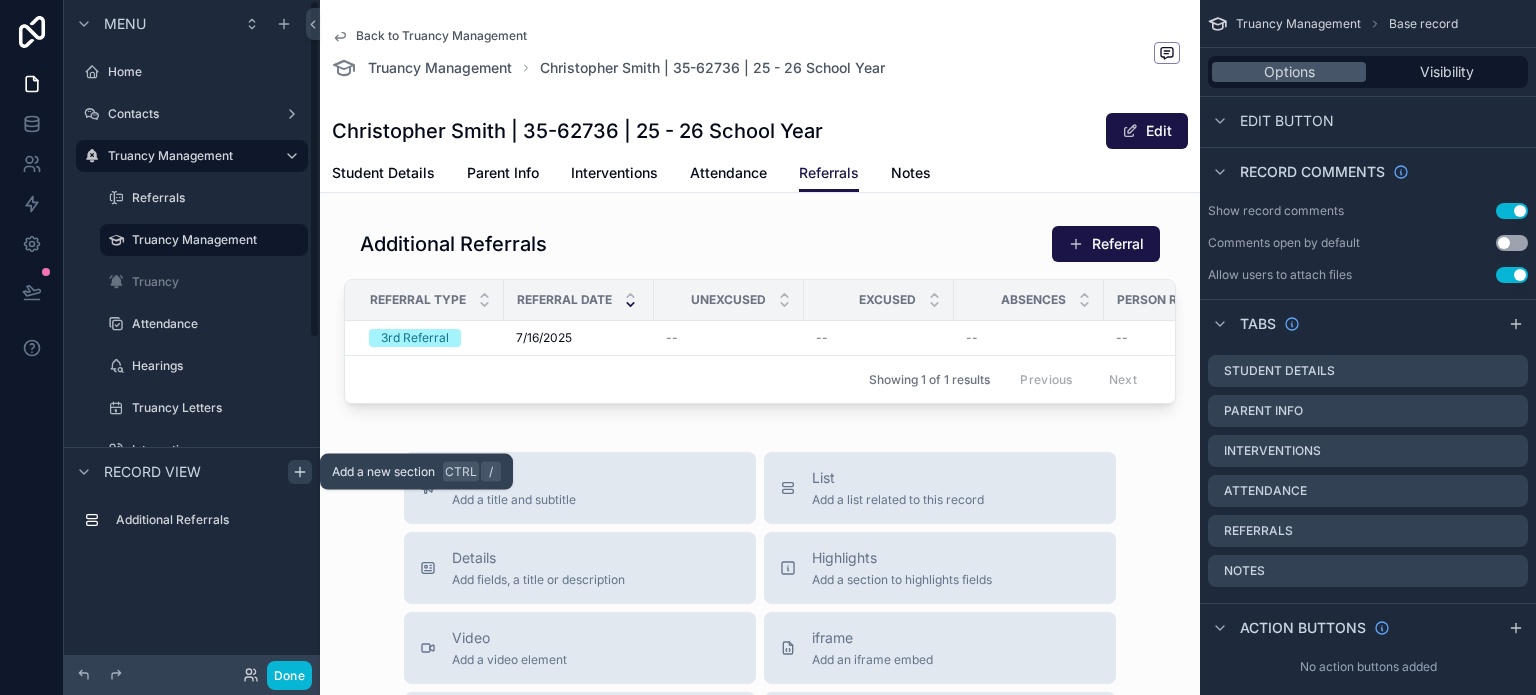 click 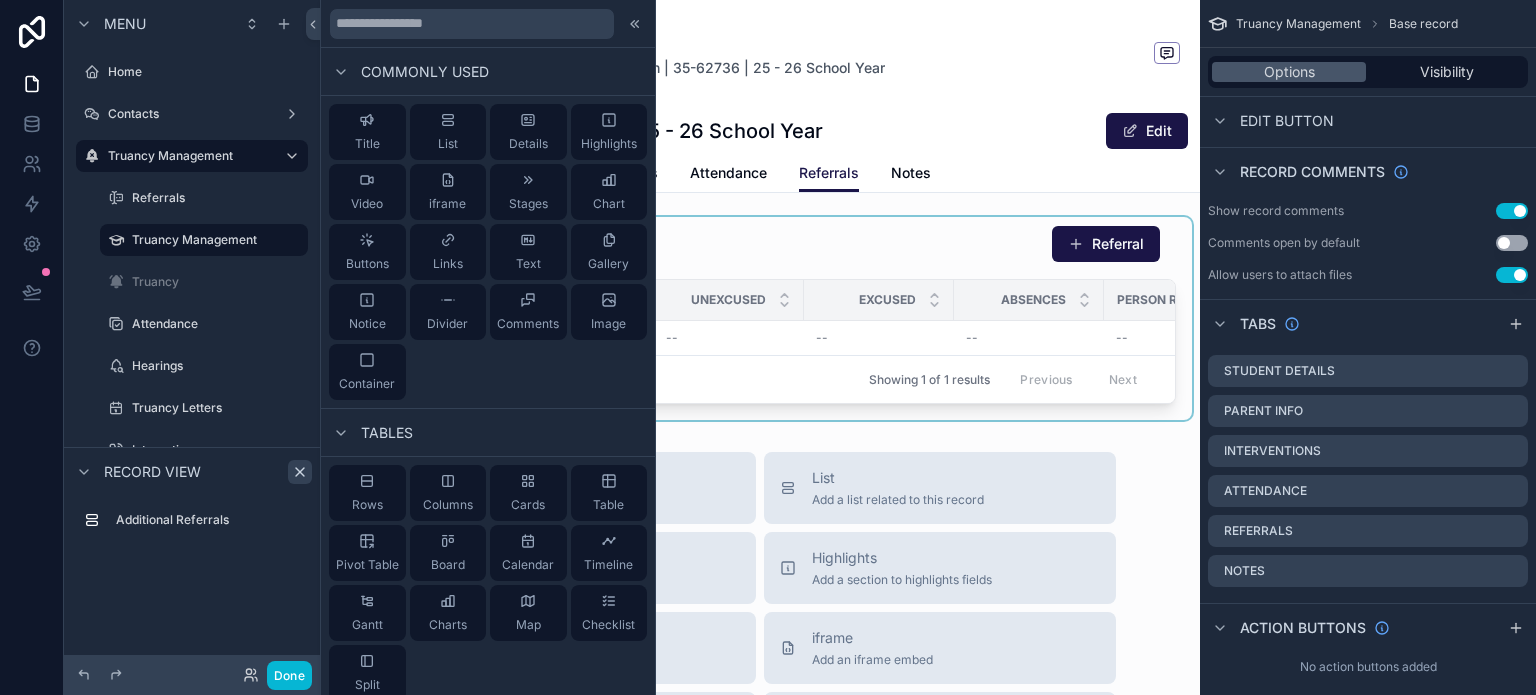 click on "Showing 1 of 1 results Previous Next" at bounding box center (760, 379) 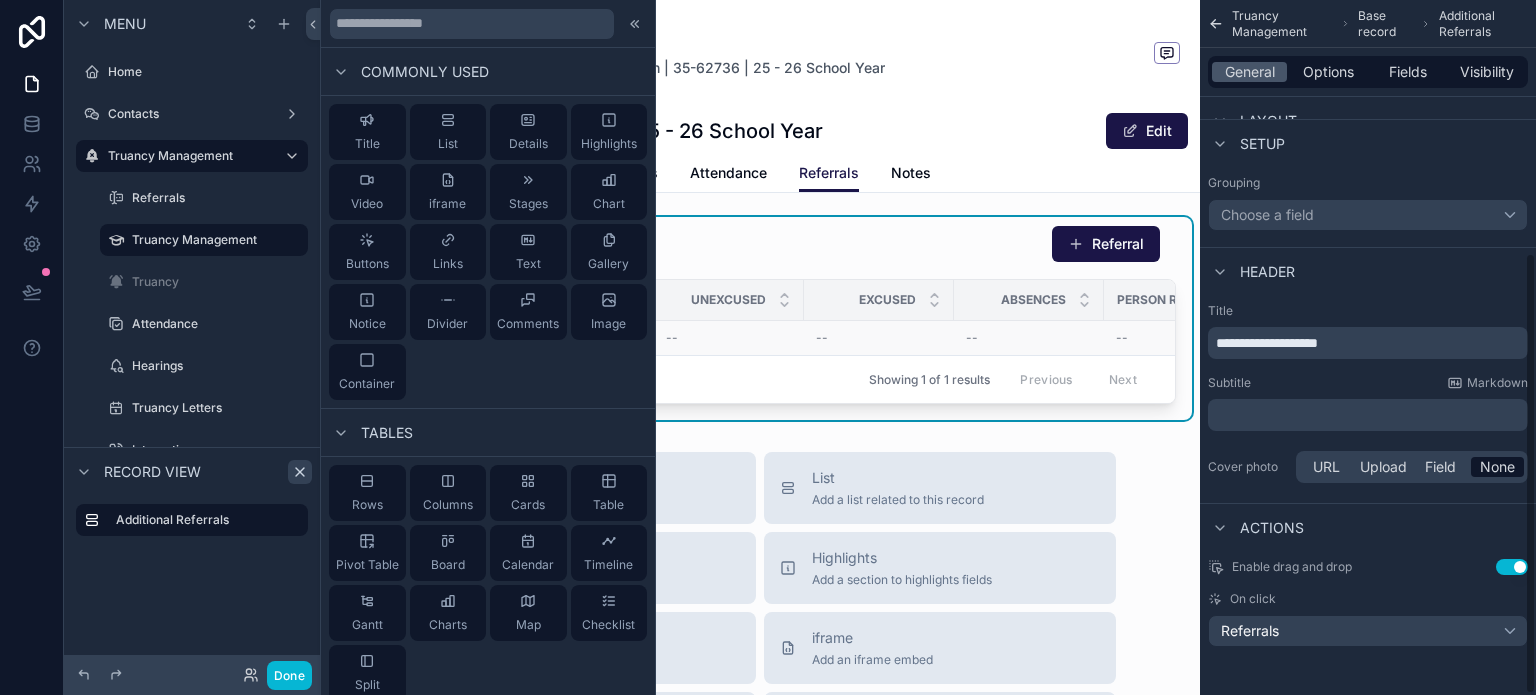 scroll, scrollTop: 397, scrollLeft: 0, axis: vertical 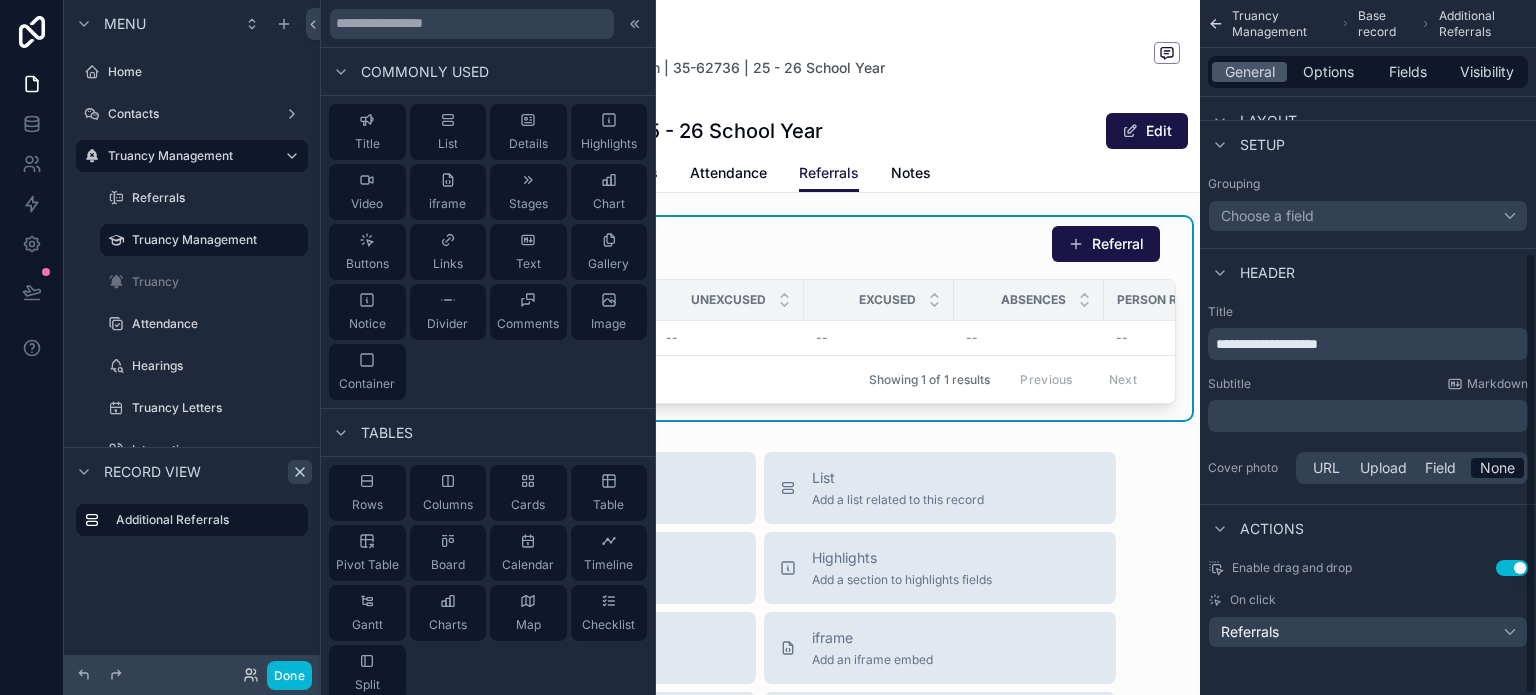 click on "Additional Referrals Referral" at bounding box center (760, 244) 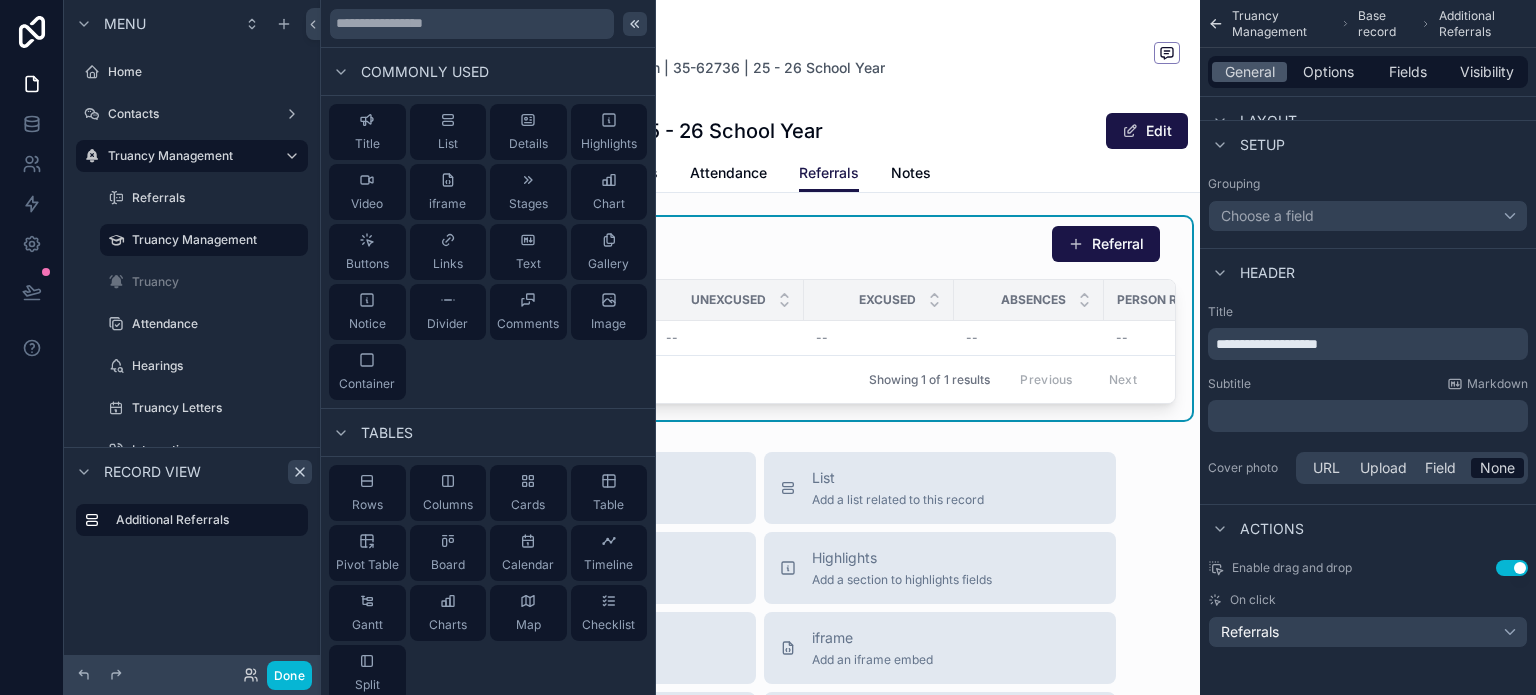 click 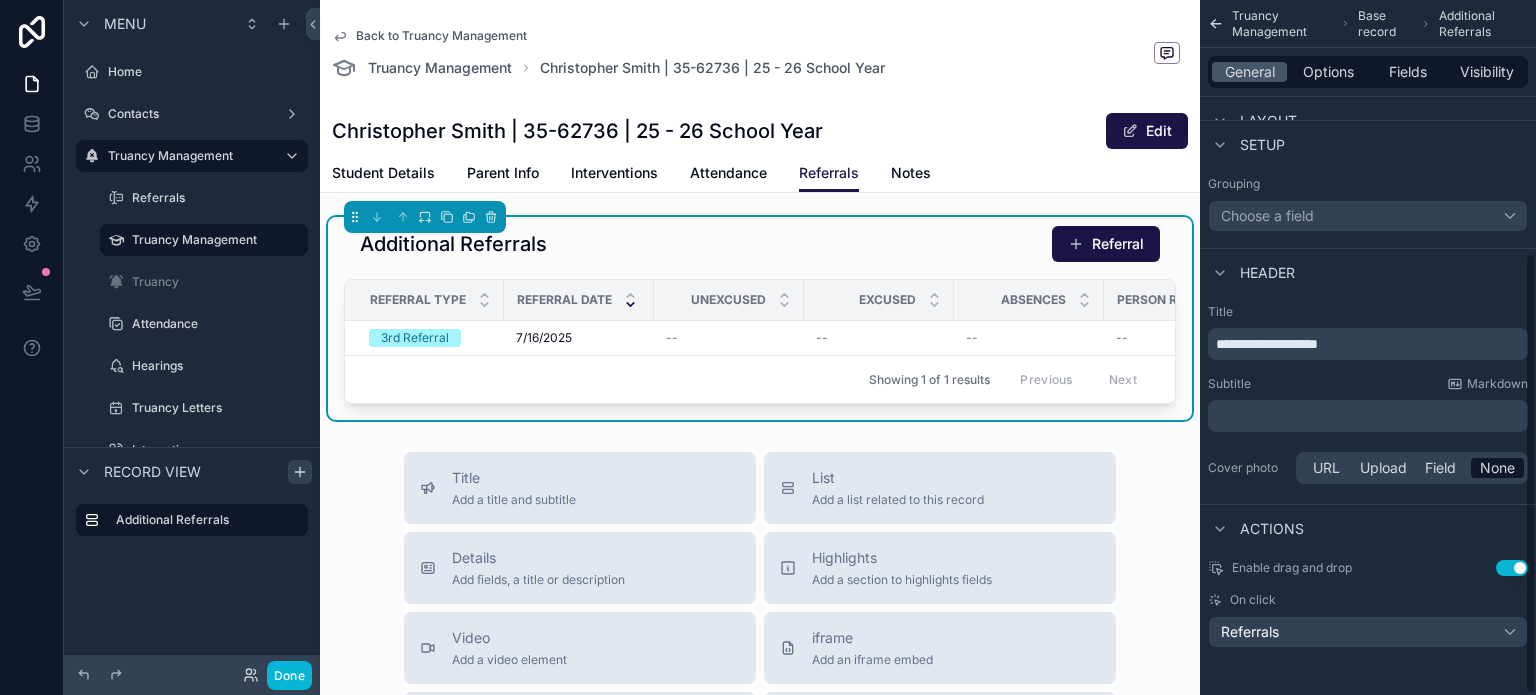 click on "**********" at bounding box center (1267, 344) 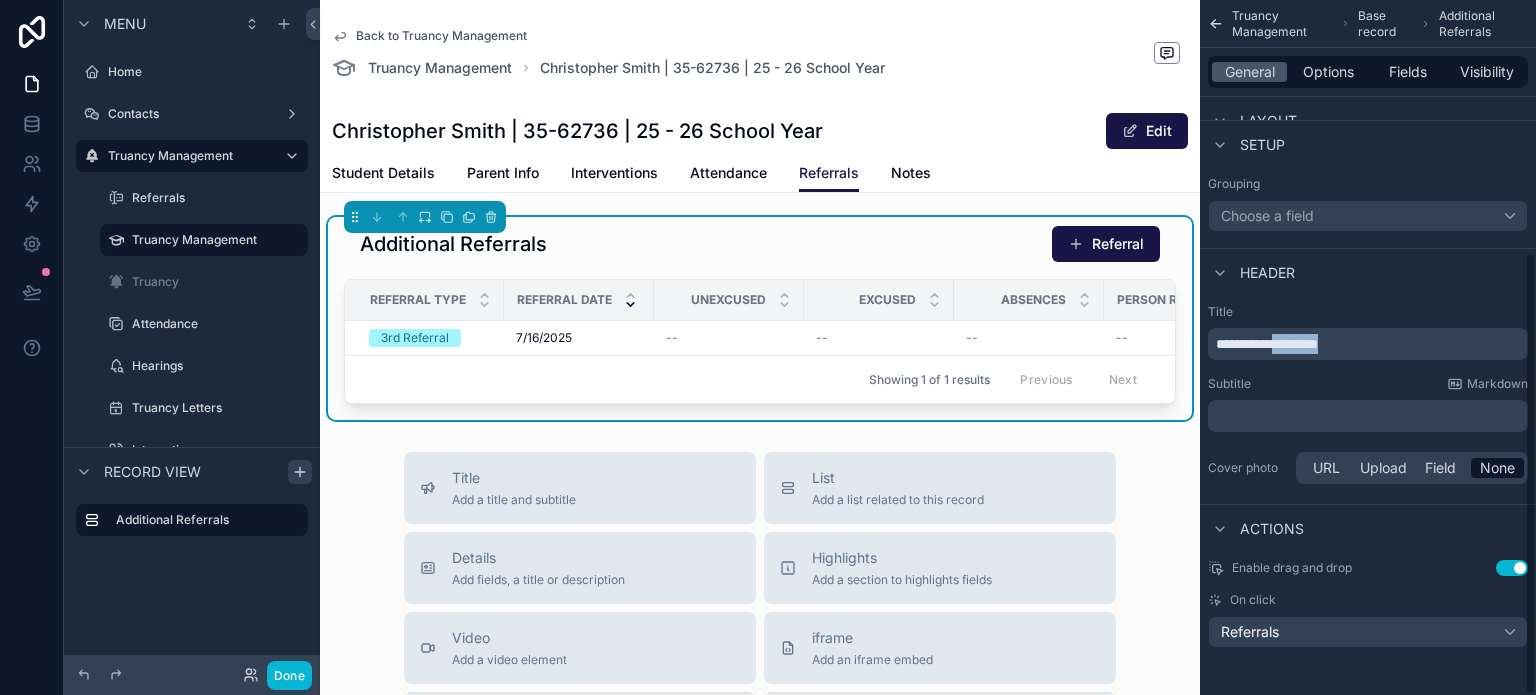 click on "**********" at bounding box center (1267, 344) 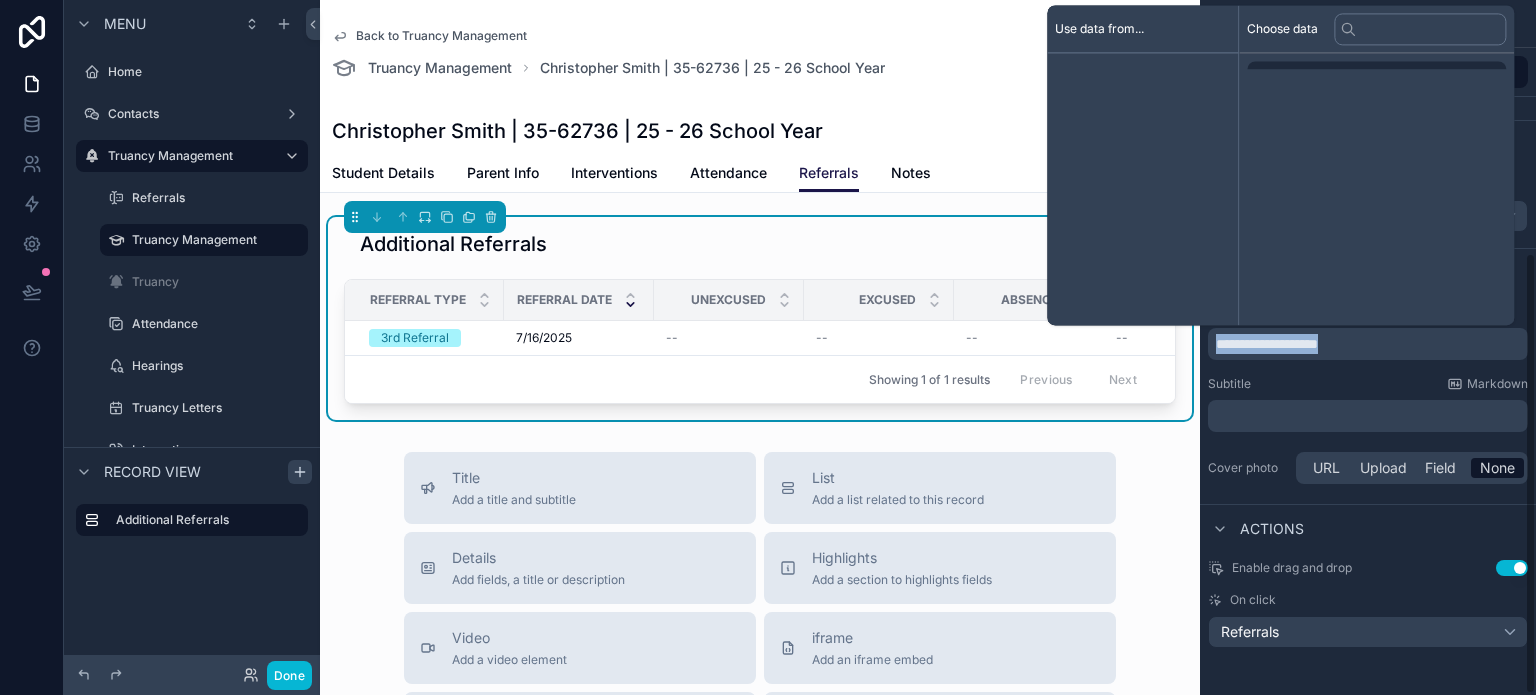 click on "**********" at bounding box center (1267, 344) 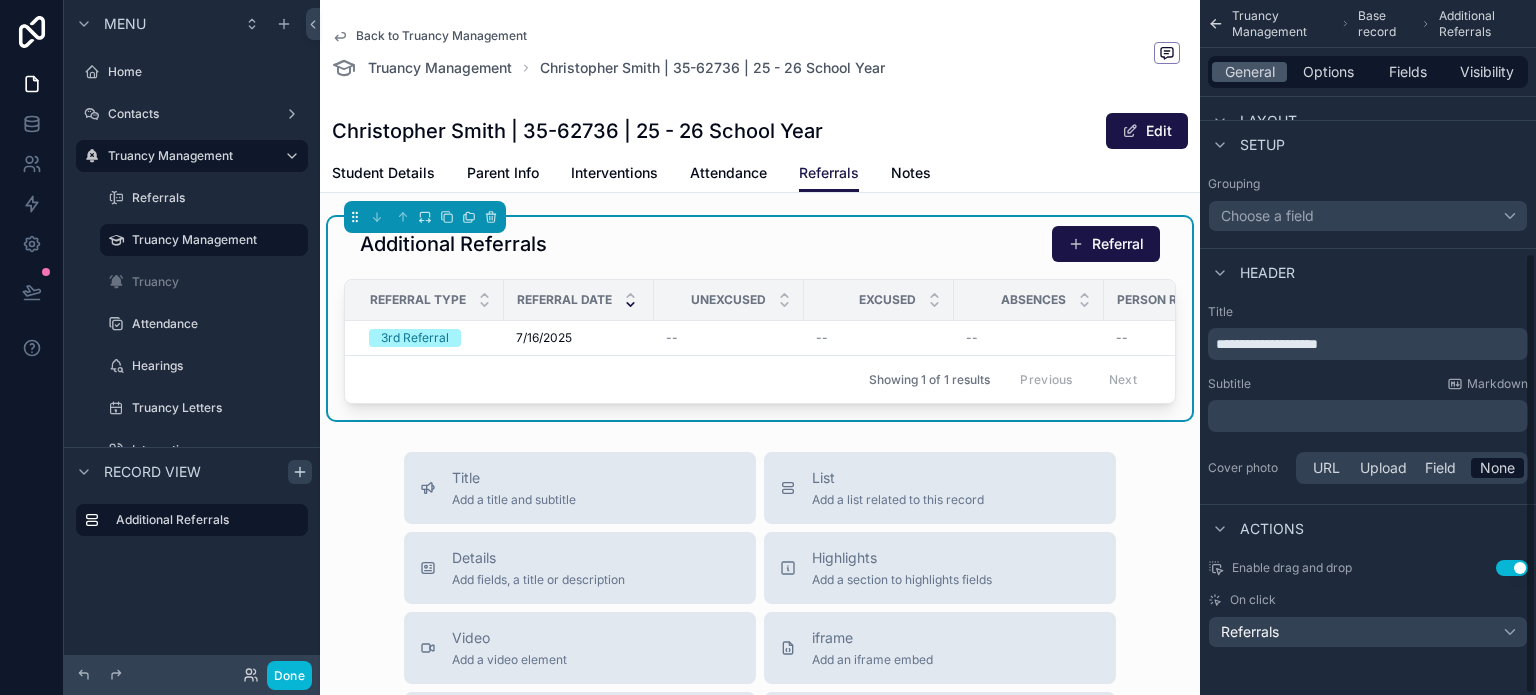 click on "﻿" at bounding box center [1370, 416] 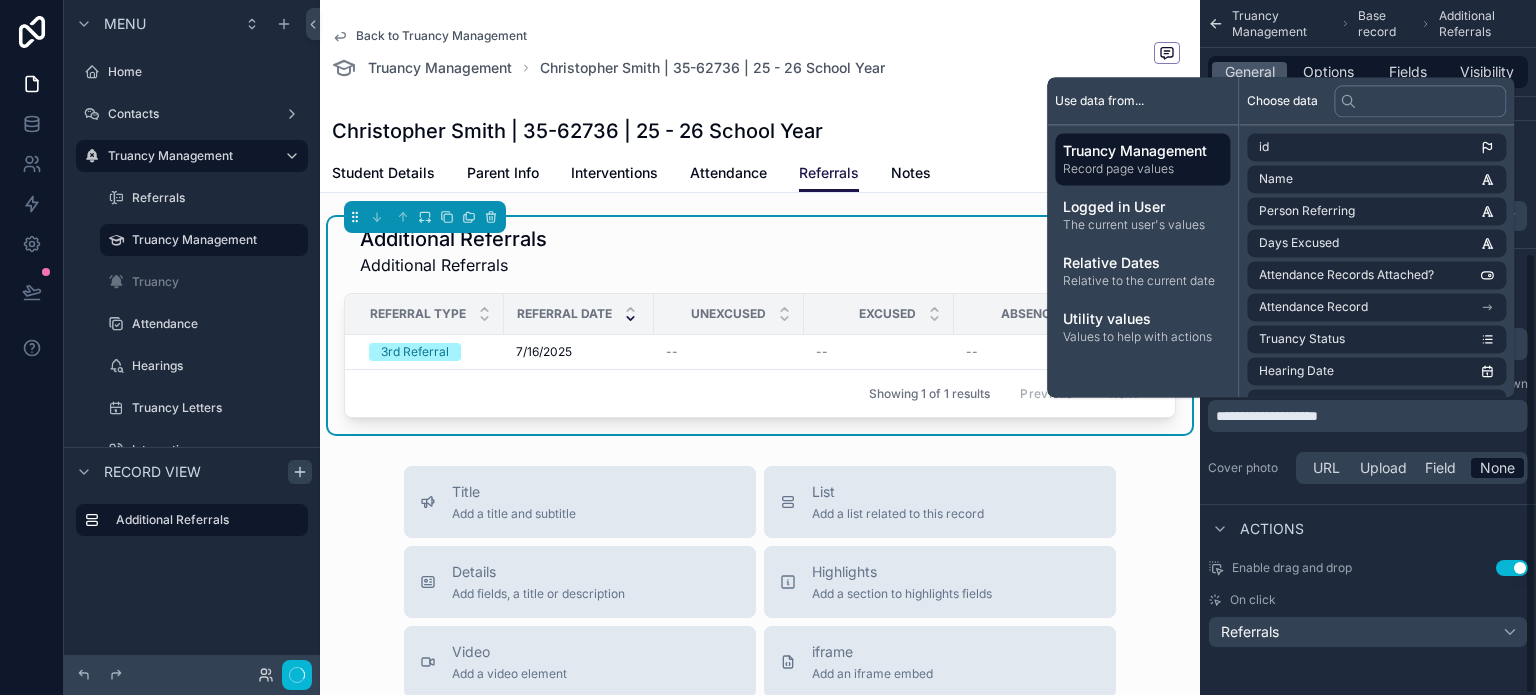 click on "**********" at bounding box center (1368, 396) 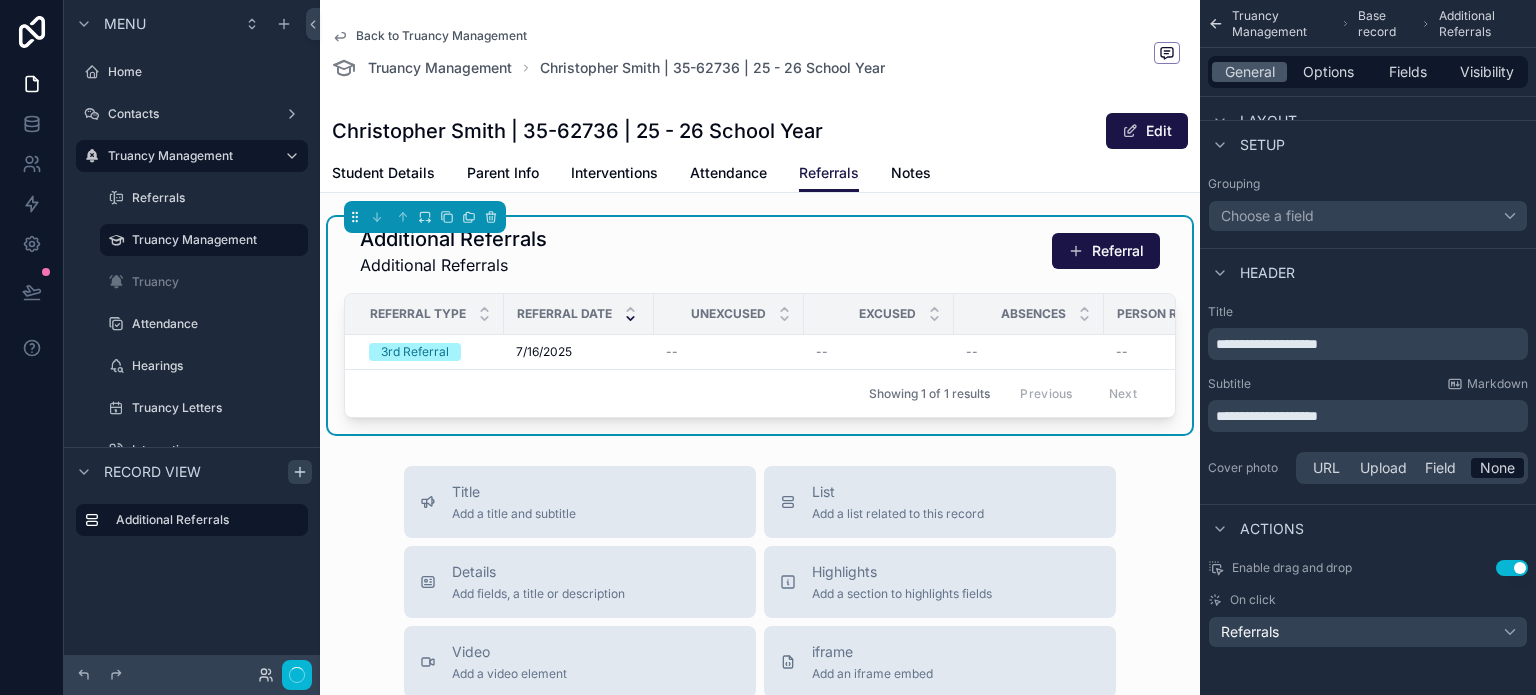 click on "**********" at bounding box center (1267, 344) 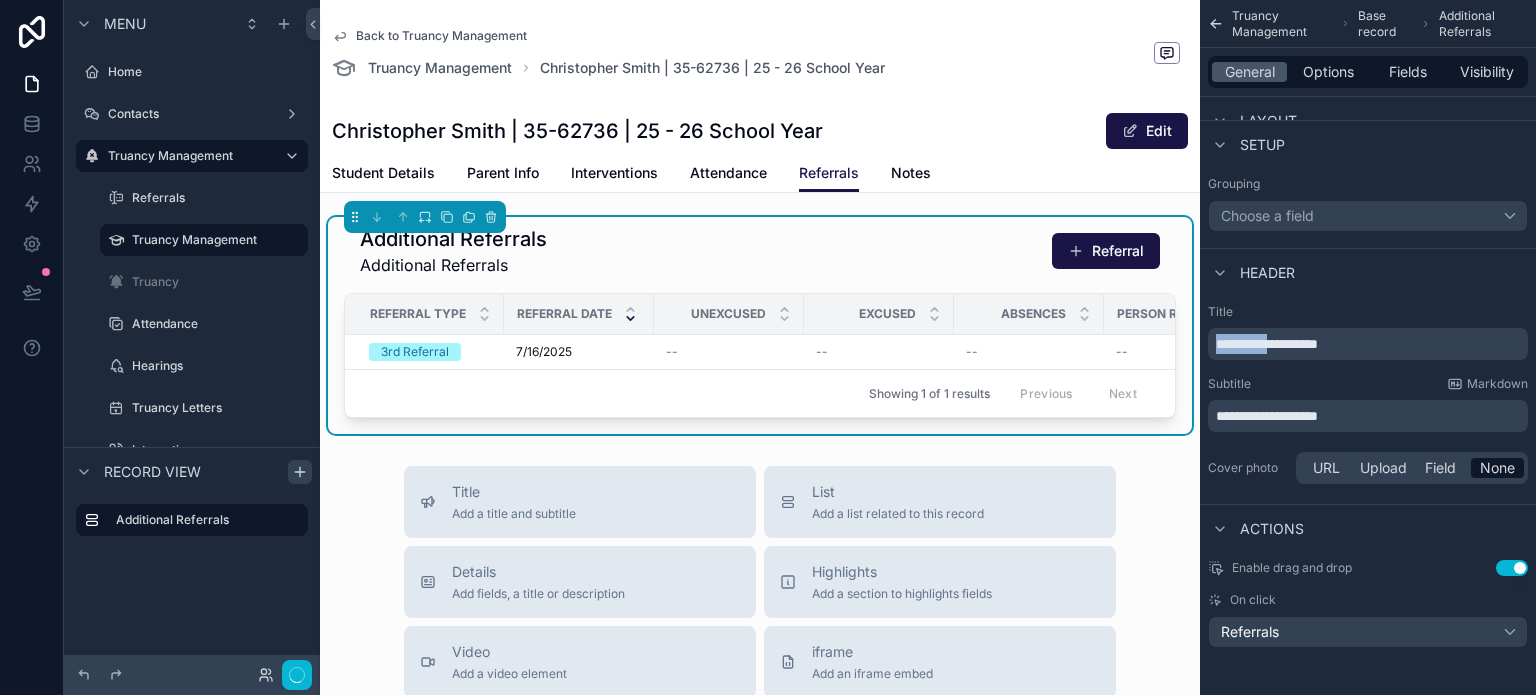click on "**********" at bounding box center [1267, 344] 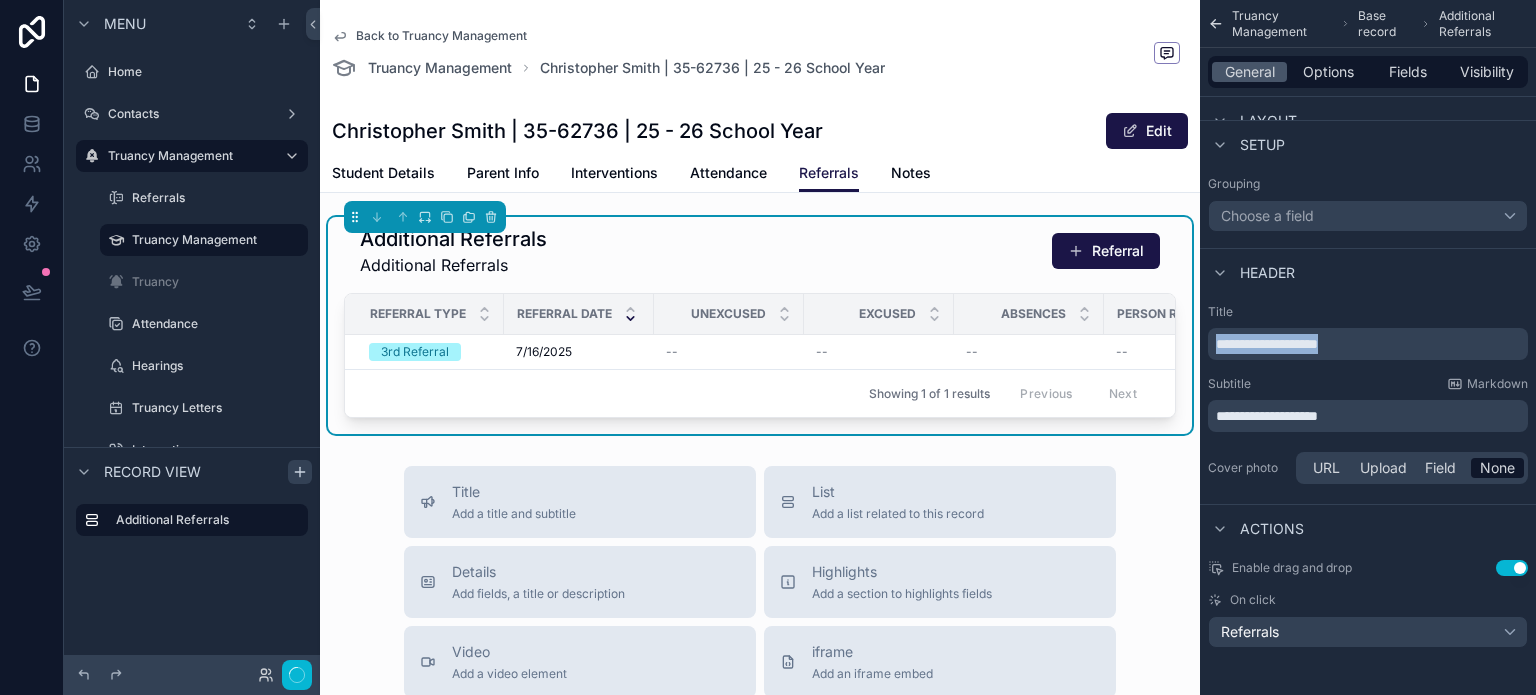 click on "**********" at bounding box center [1267, 344] 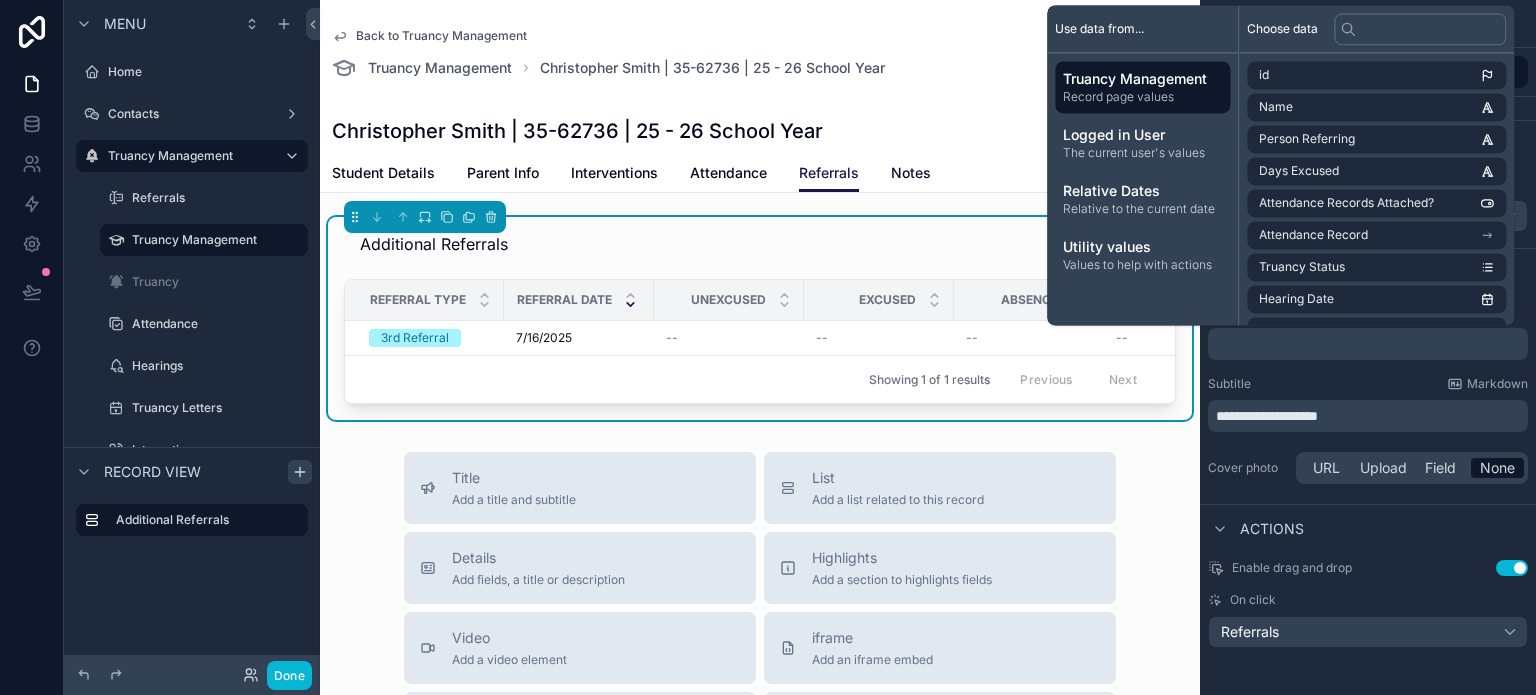 click on "Notes" at bounding box center (911, 173) 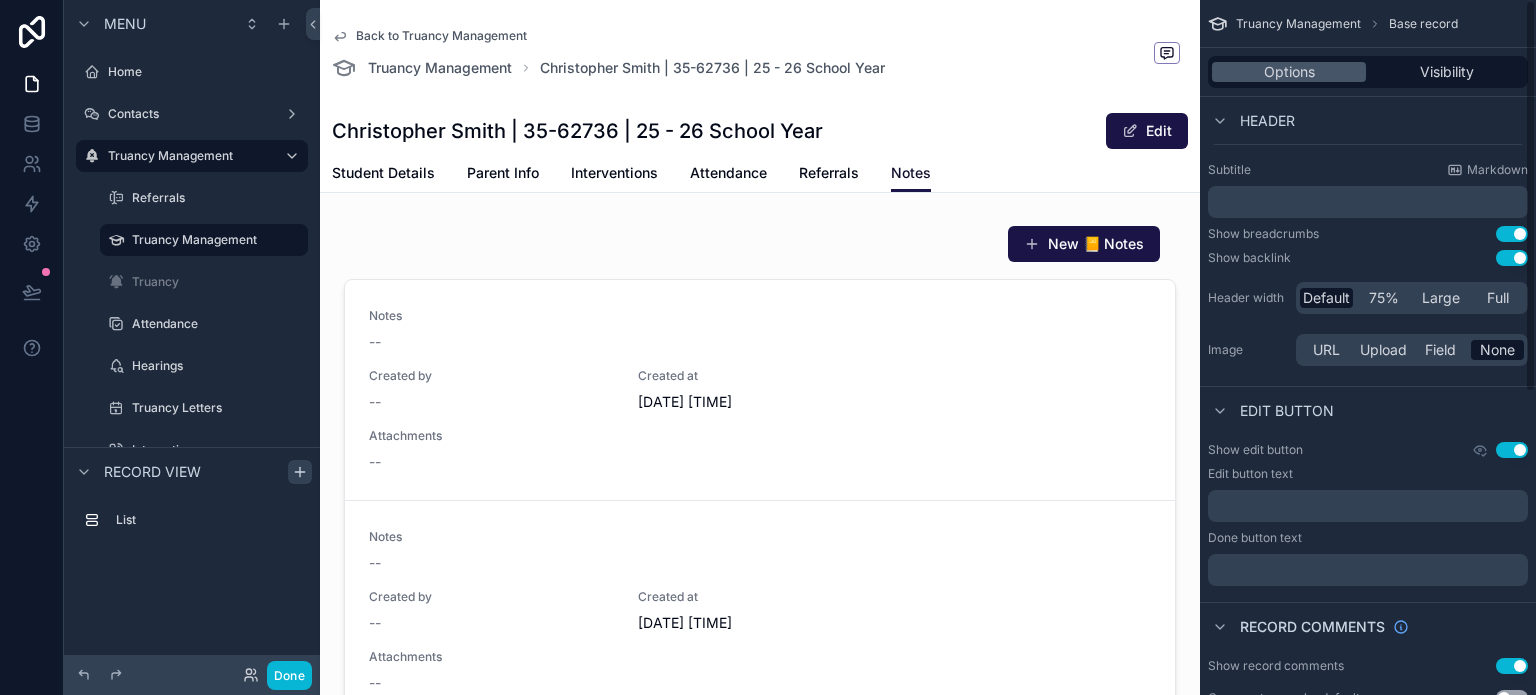 scroll, scrollTop: 0, scrollLeft: 0, axis: both 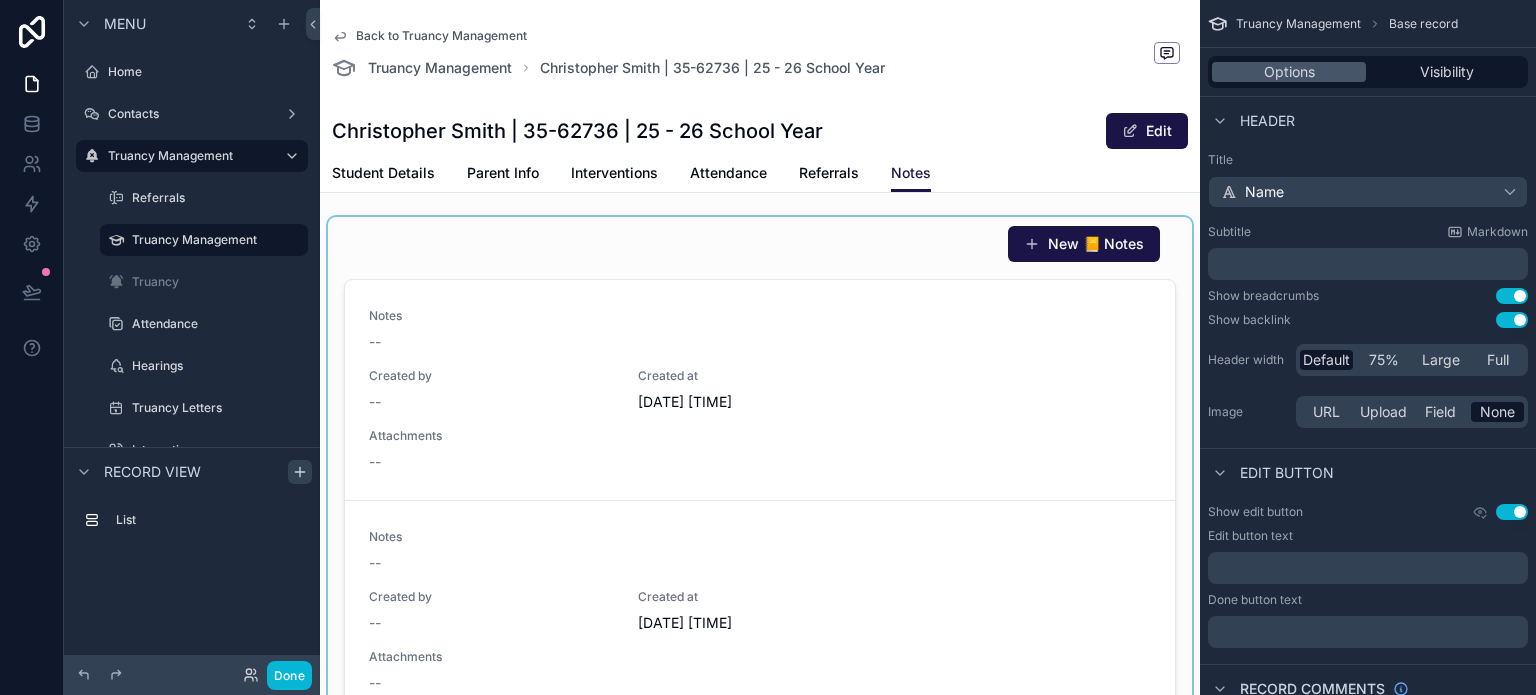click at bounding box center [760, 516] 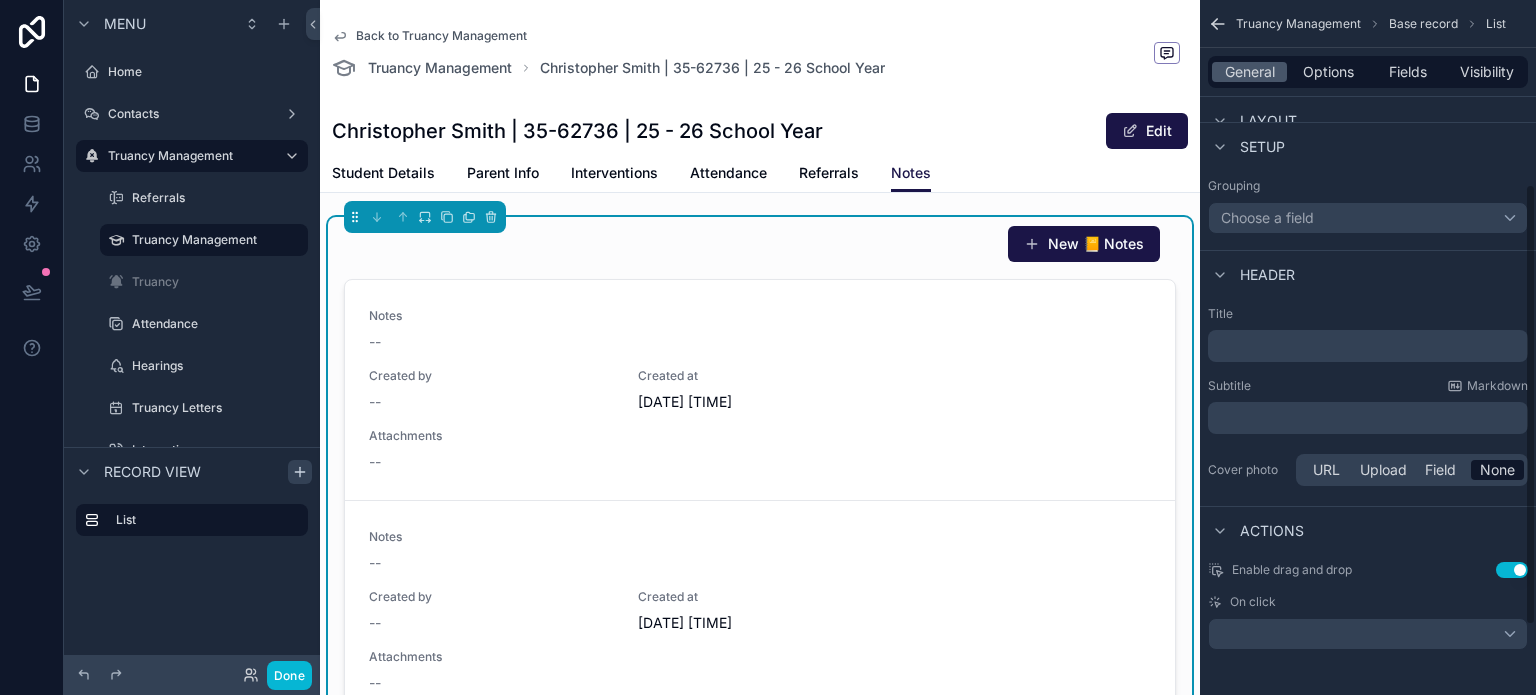 scroll, scrollTop: 397, scrollLeft: 0, axis: vertical 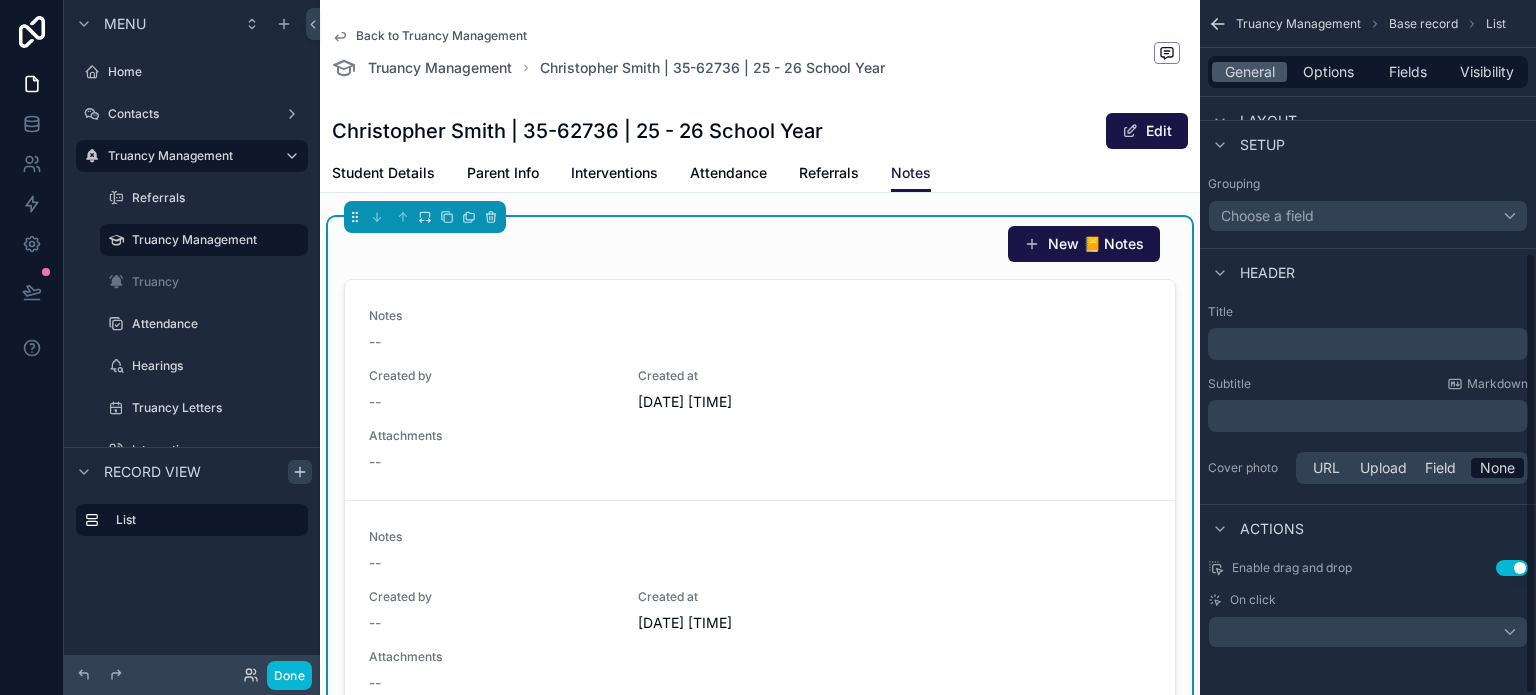 click on "﻿" at bounding box center (1370, 416) 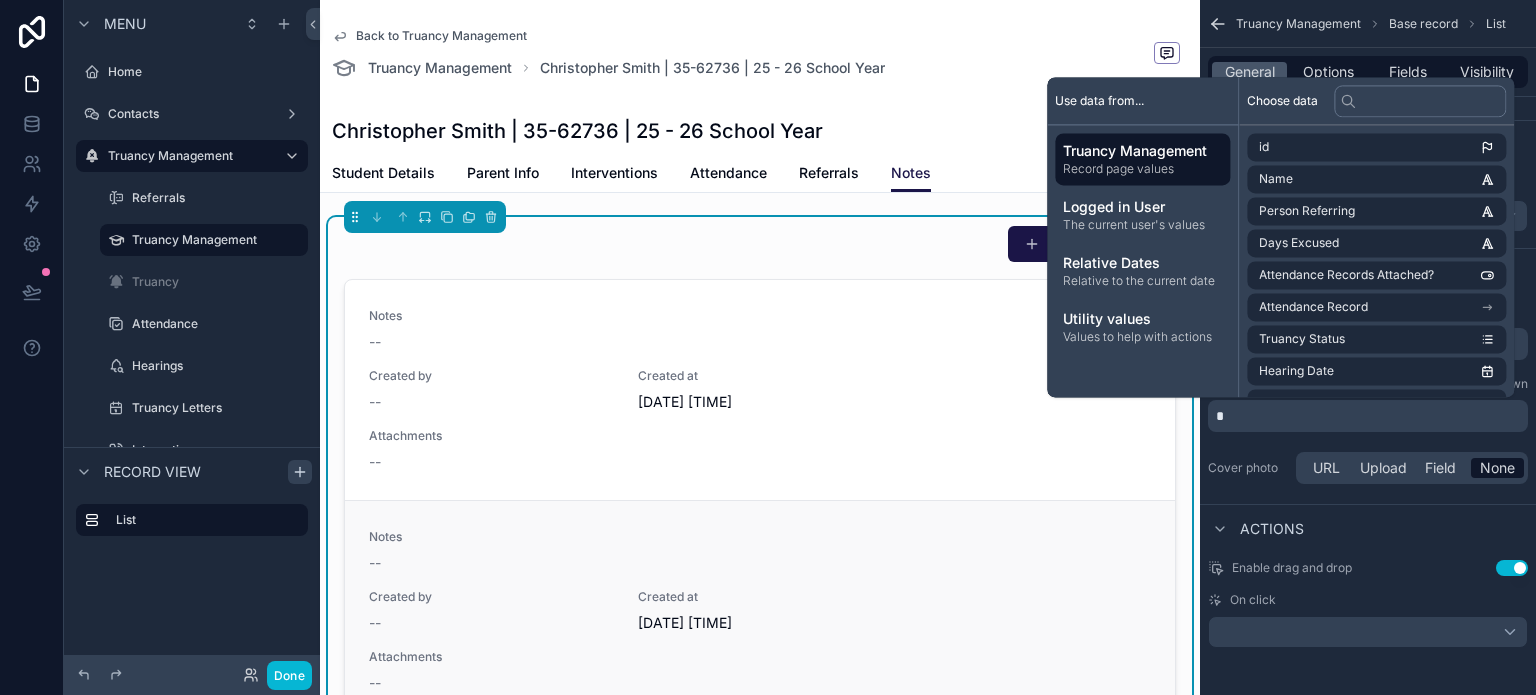 type 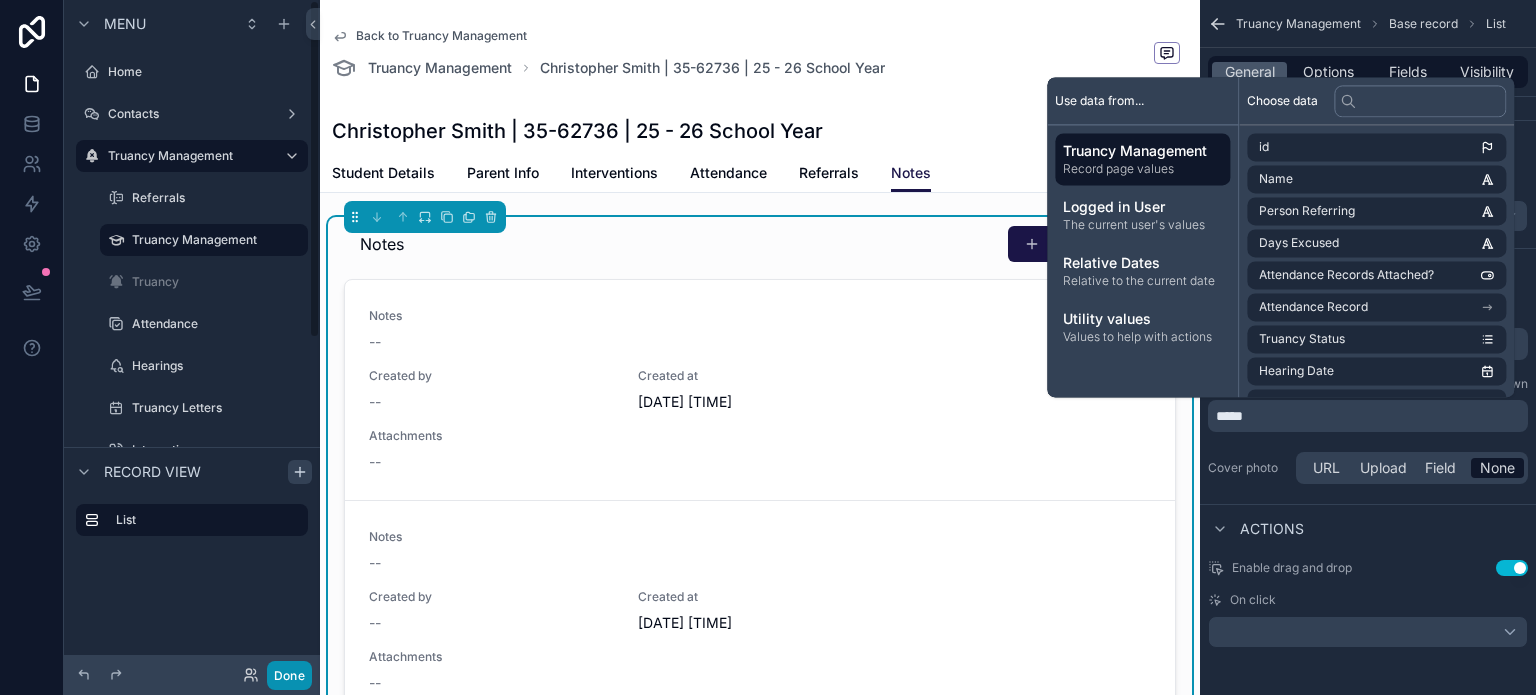click on "Done" at bounding box center [289, 675] 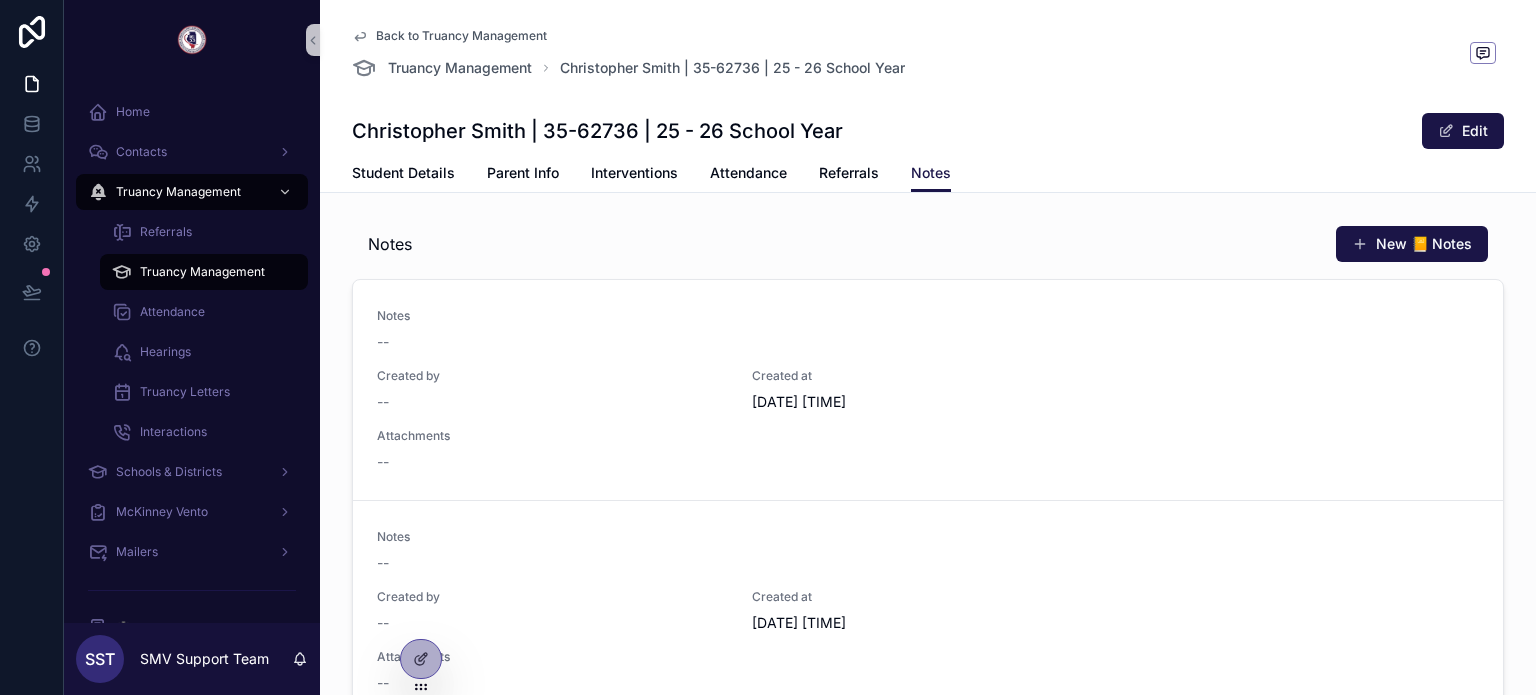 click on "Student Details Parent Info Interventions Attendance Referrals Notes" at bounding box center [928, 173] 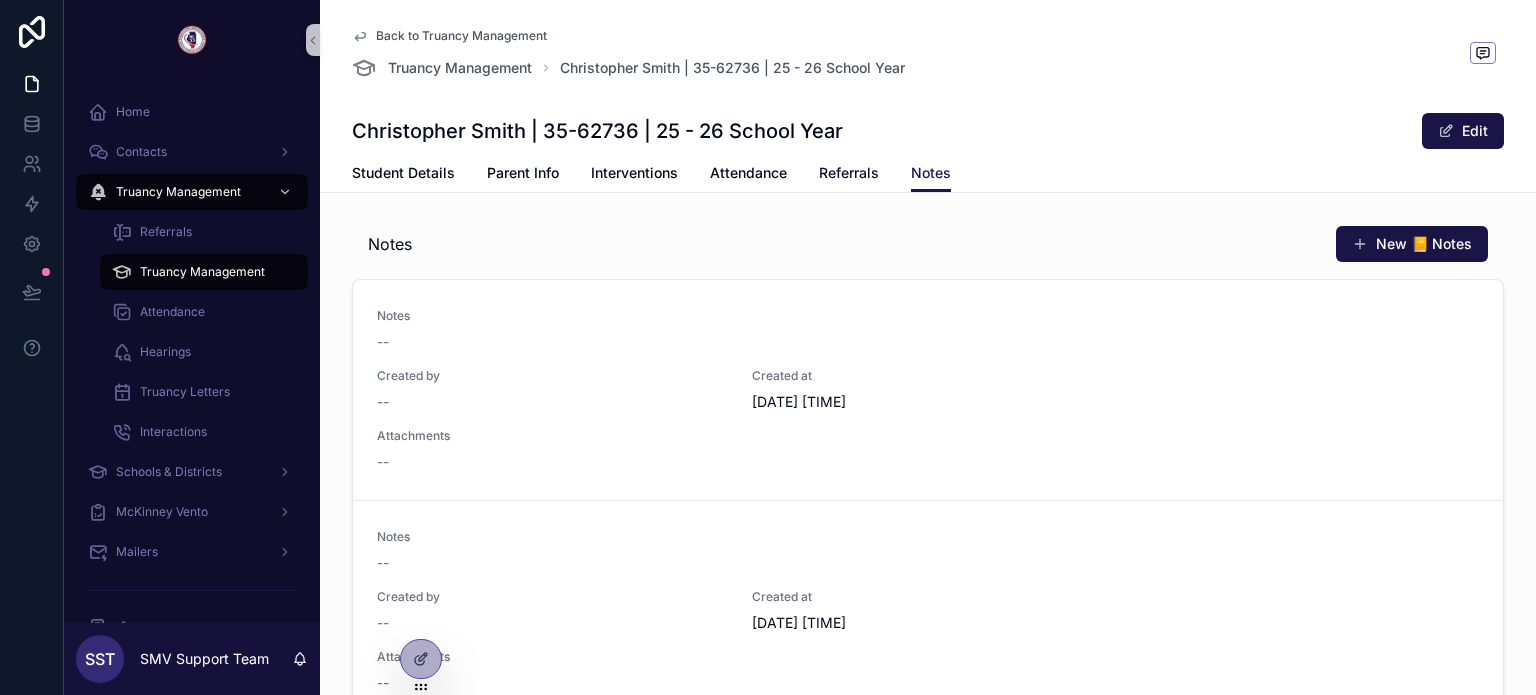 click on "Referrals" at bounding box center (849, 173) 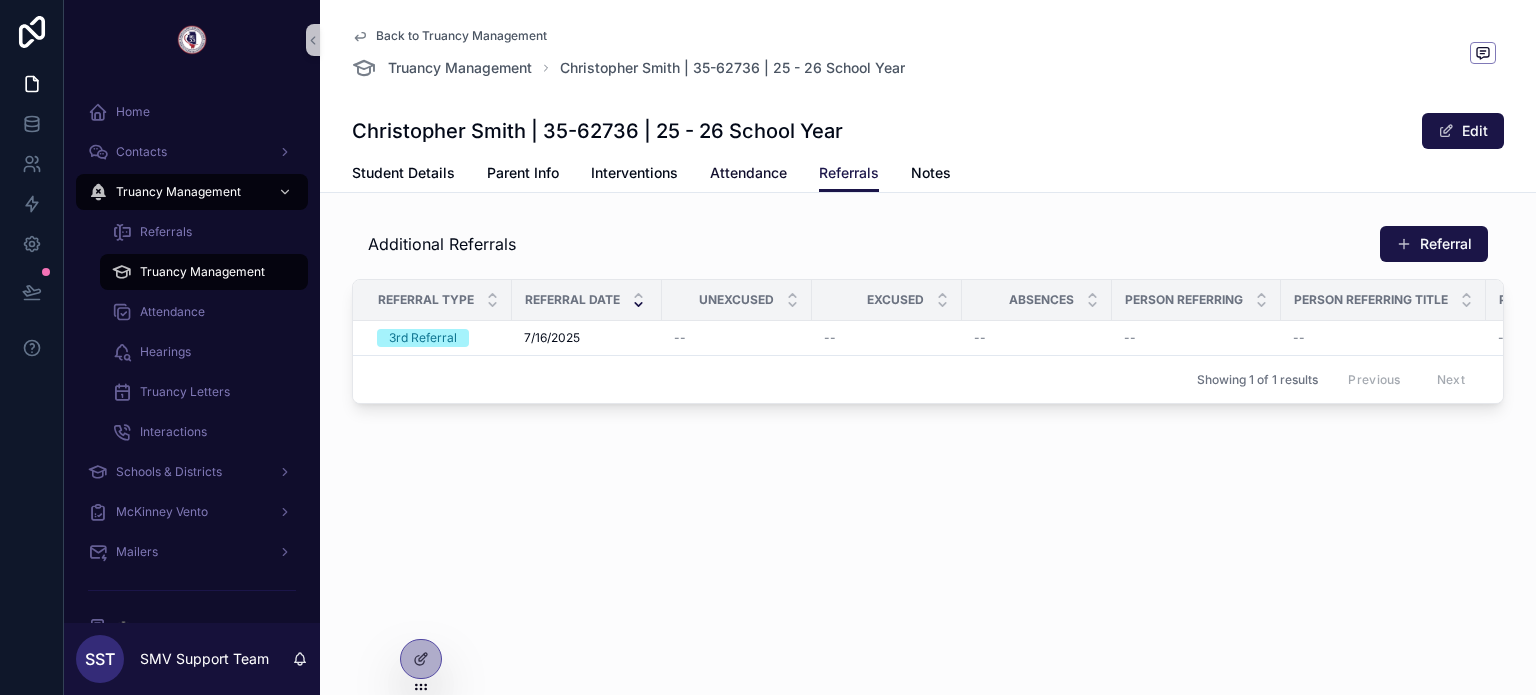 click on "Attendance" at bounding box center [748, 173] 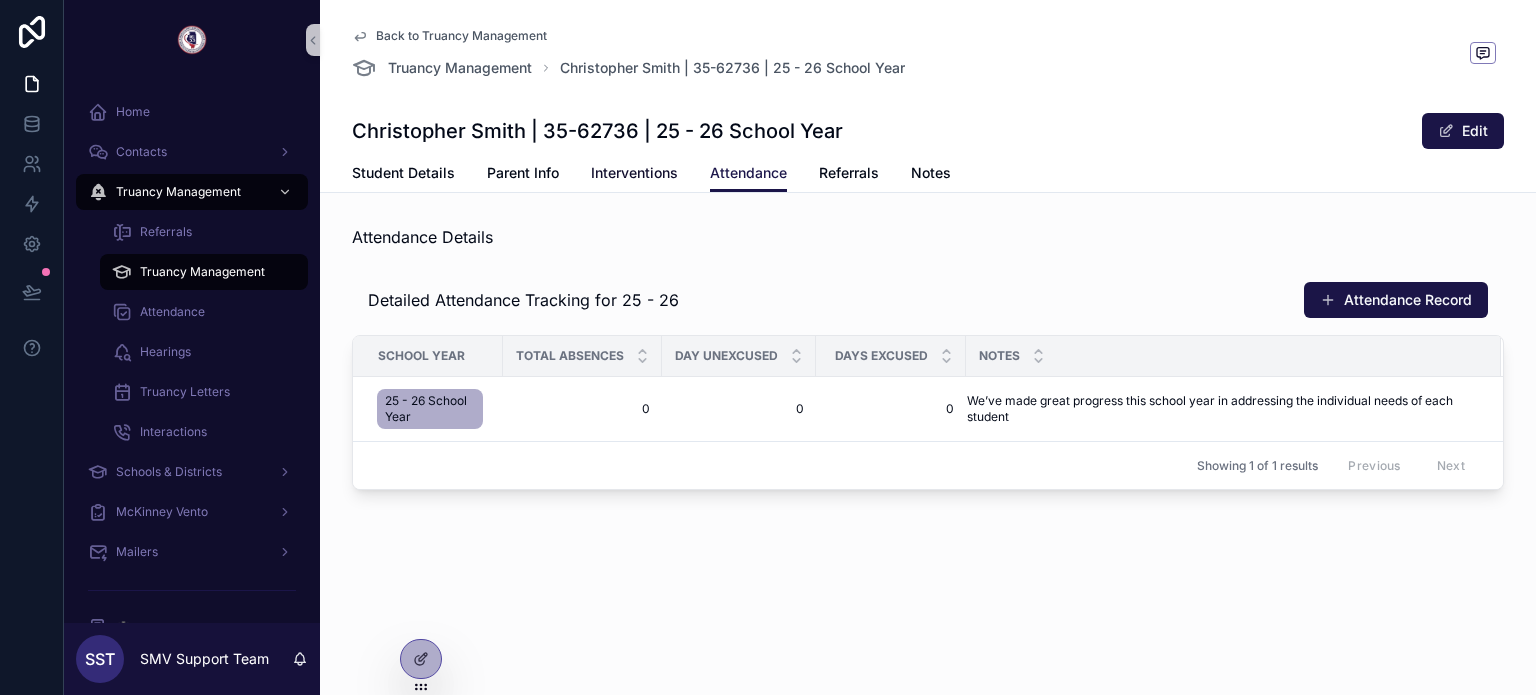 click on "Interventions" at bounding box center (634, 173) 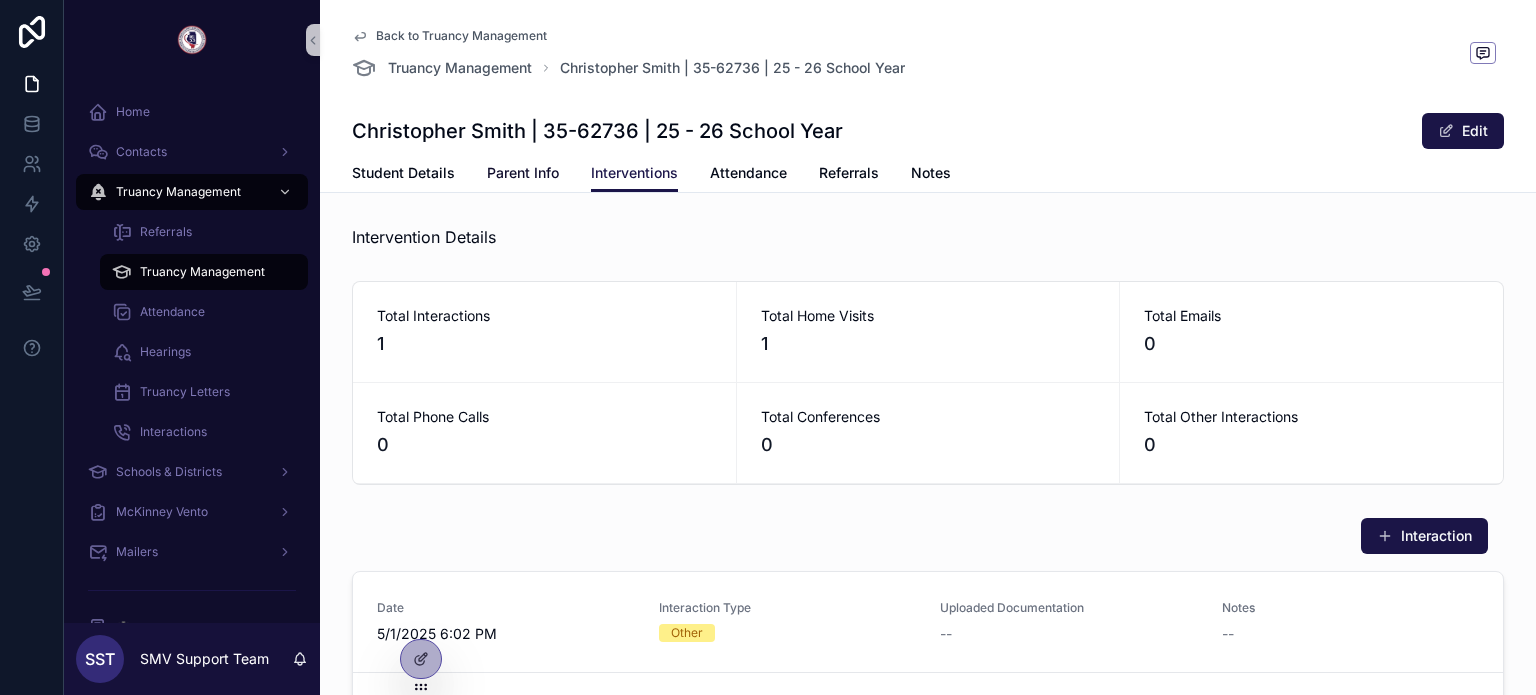 click on "Parent Info" at bounding box center [523, 173] 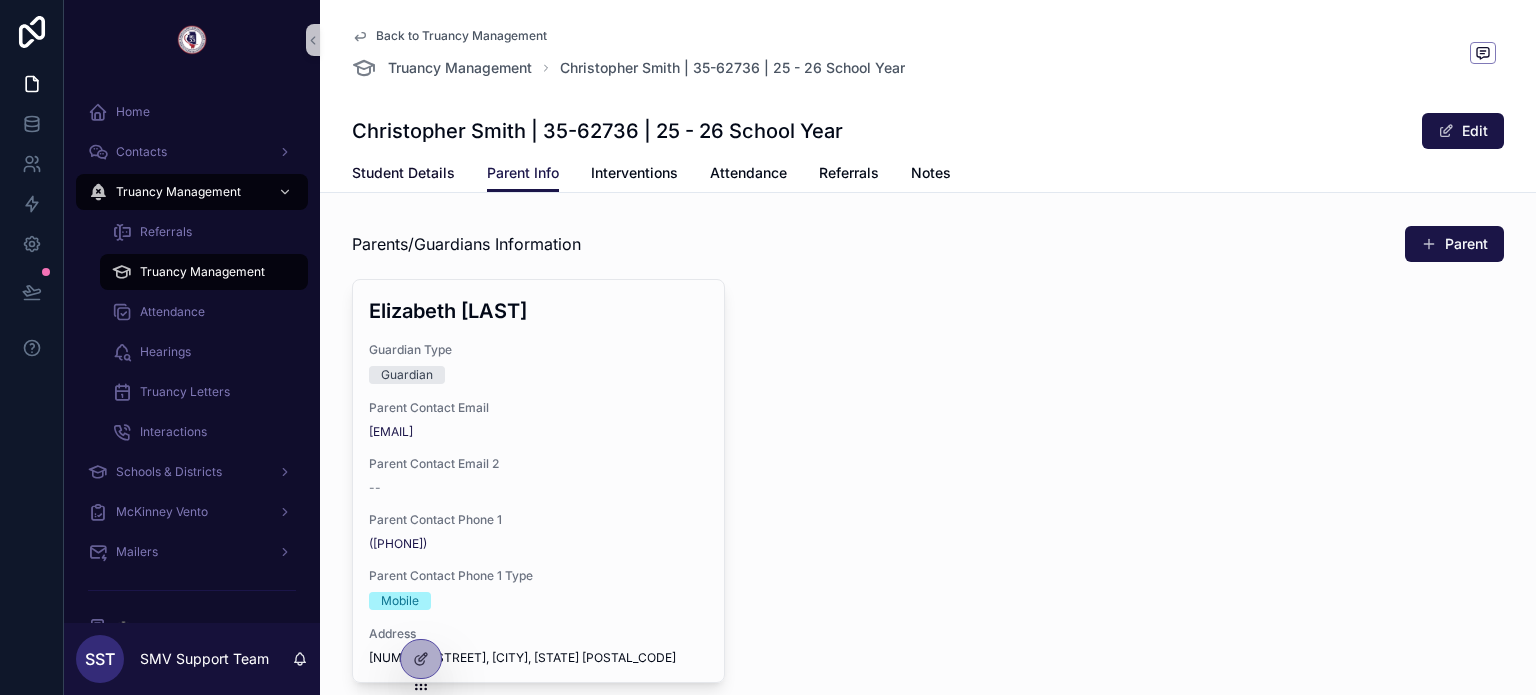 click on "Student Details" at bounding box center (403, 173) 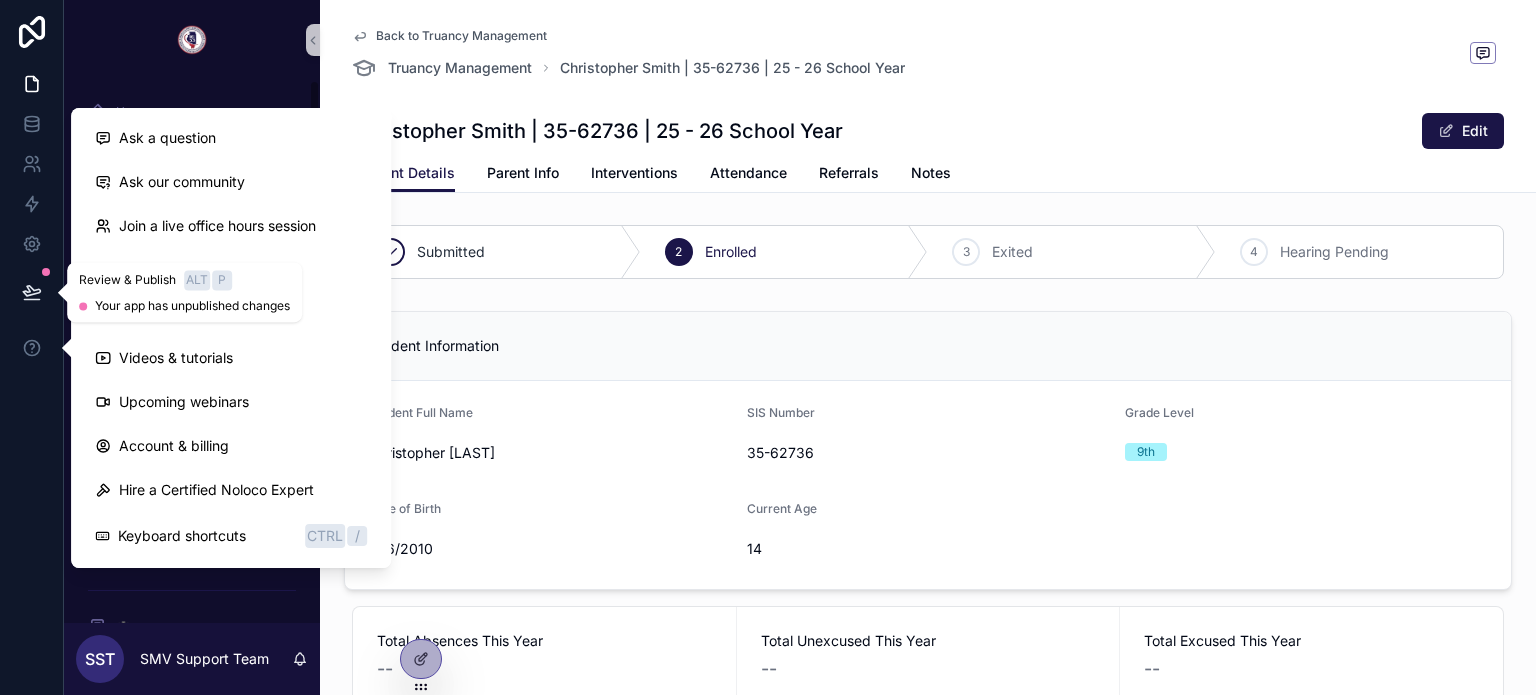 click at bounding box center (32, 292) 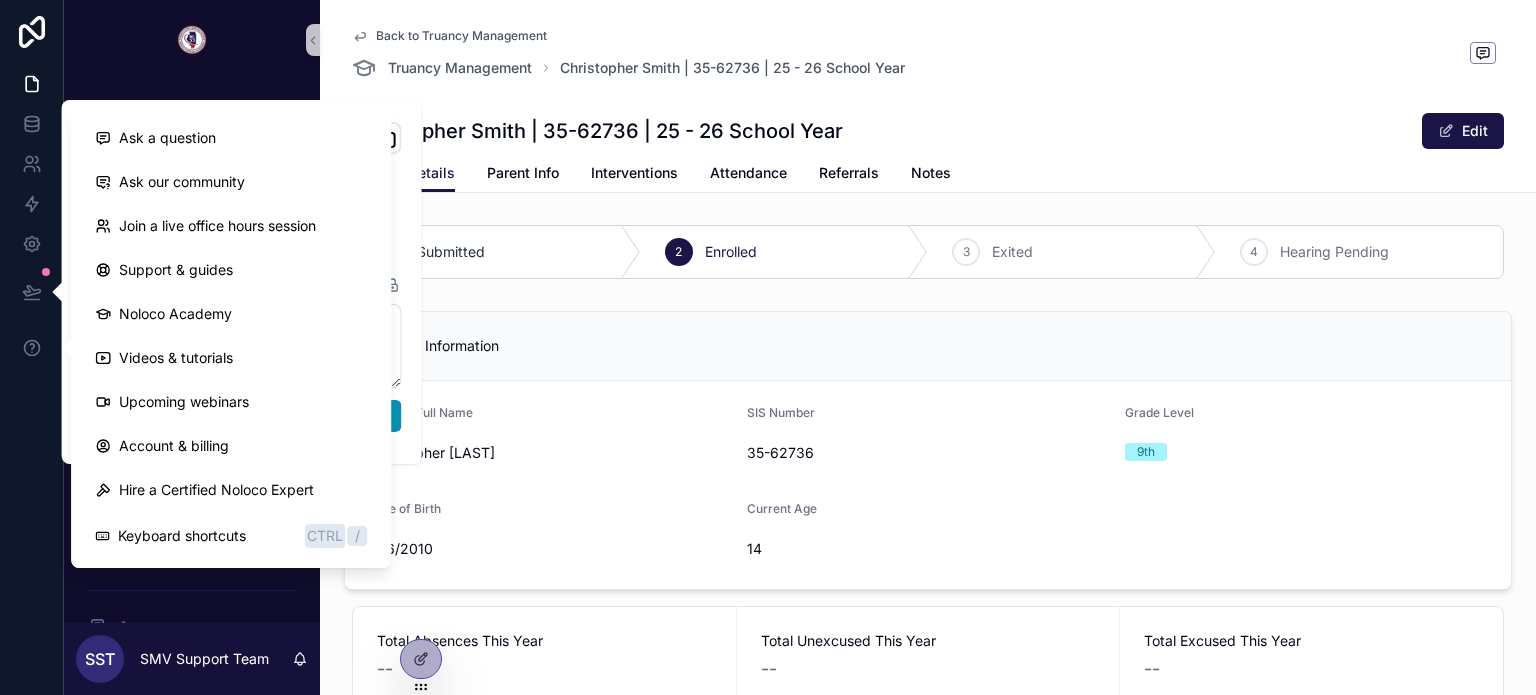 click on "Publish" at bounding box center [242, 416] 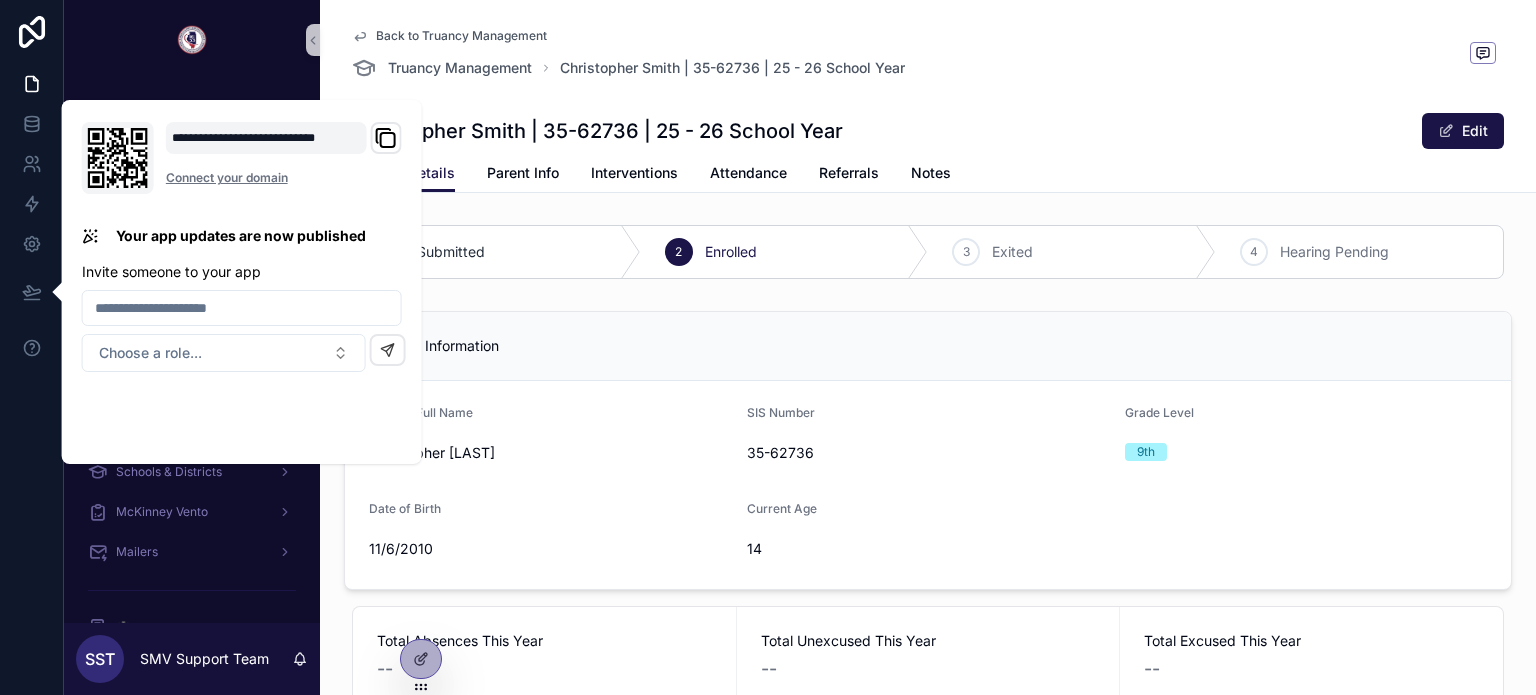 click on "Christopher Smith | 35-62736 | 25 - 26 School Year Edit" at bounding box center [928, 131] 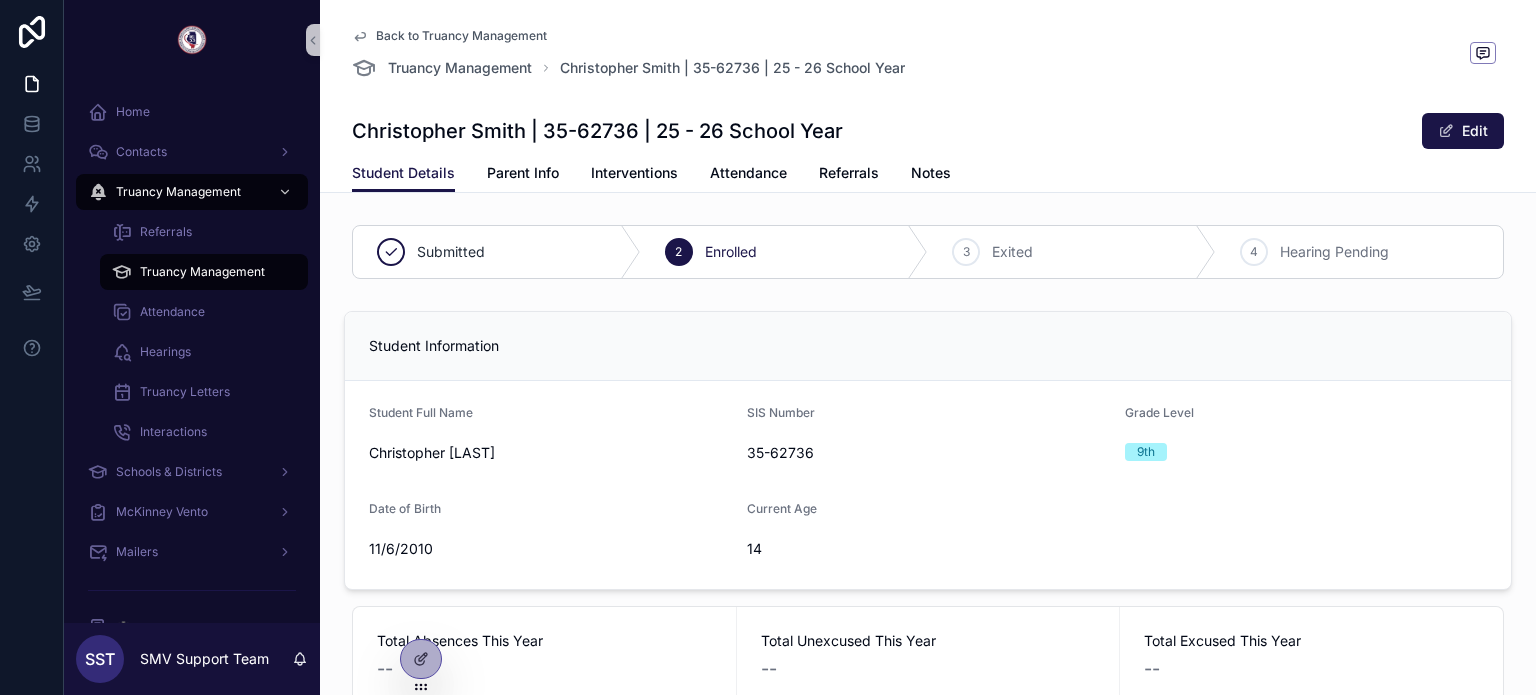 click on "Back to Truancy Management" at bounding box center (449, 36) 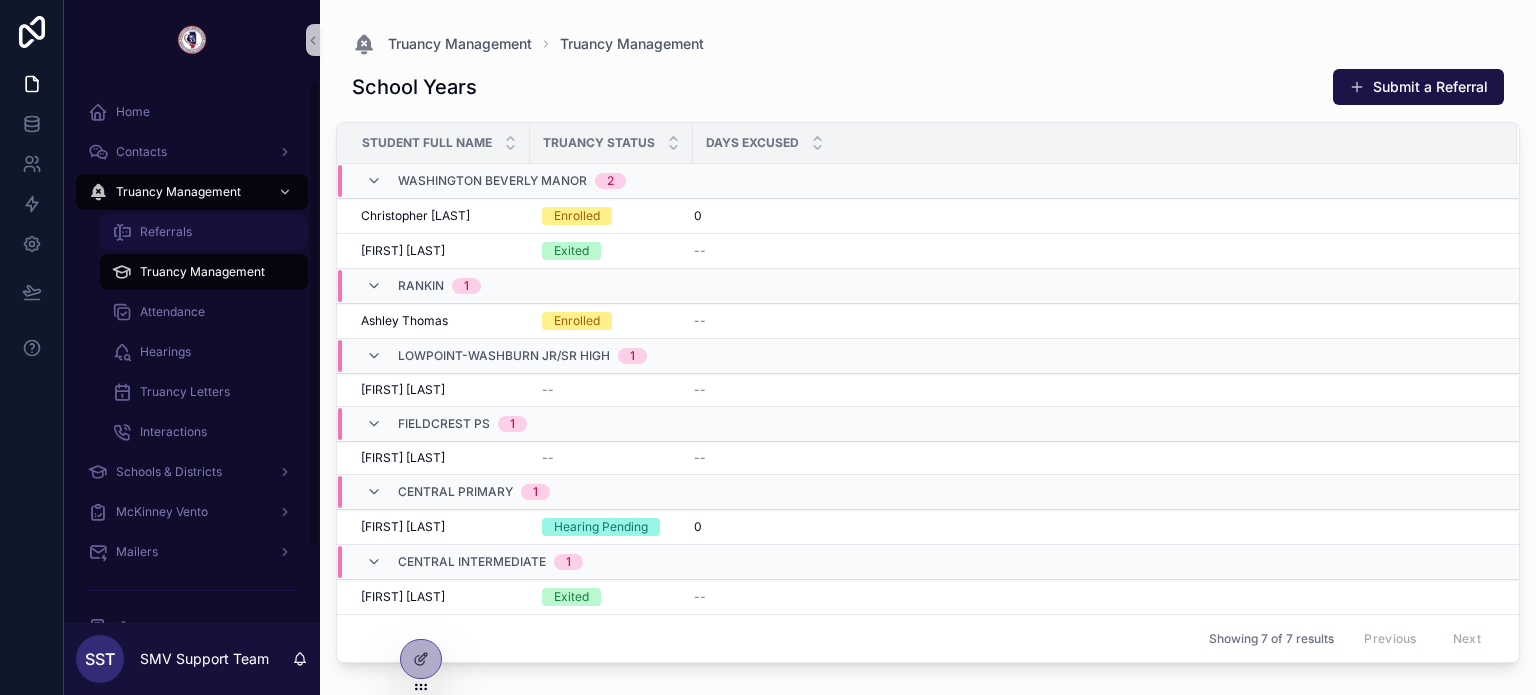 click on "Referrals" at bounding box center (204, 232) 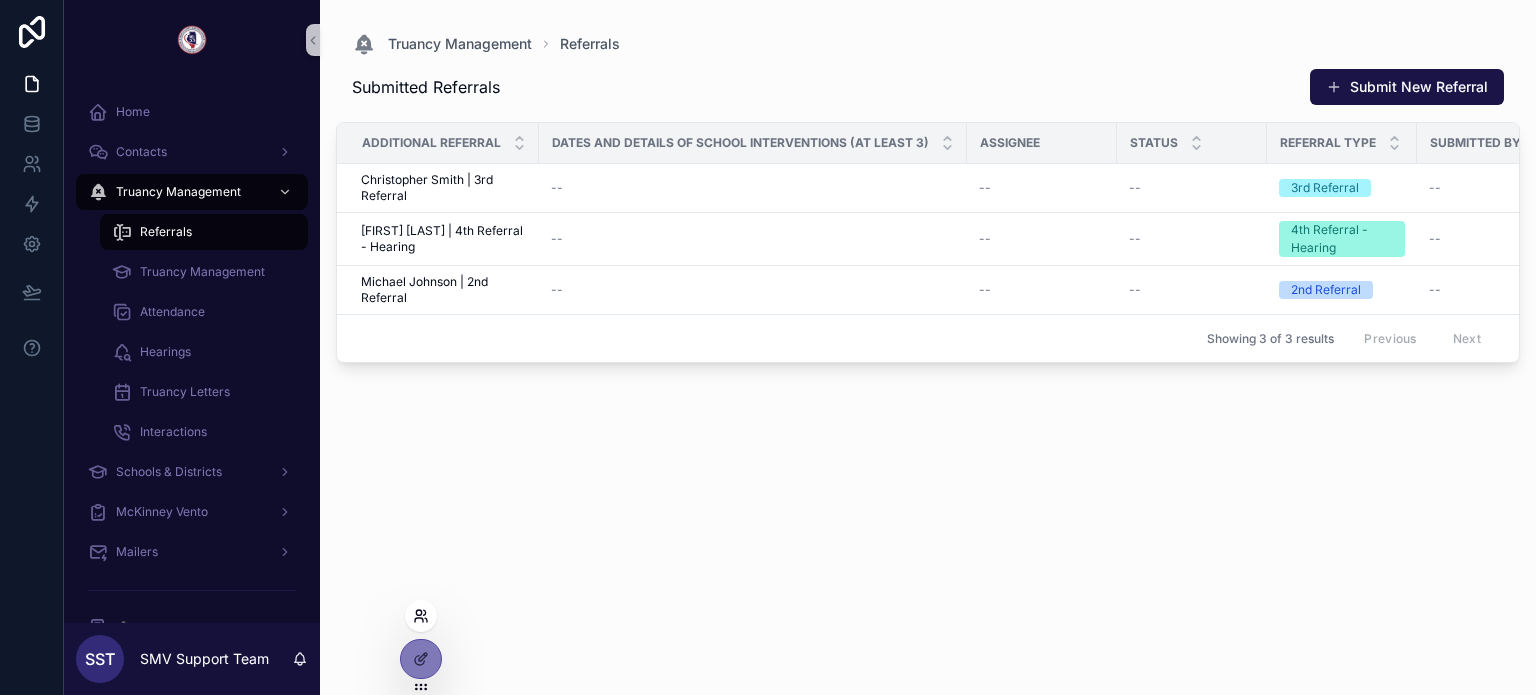 click 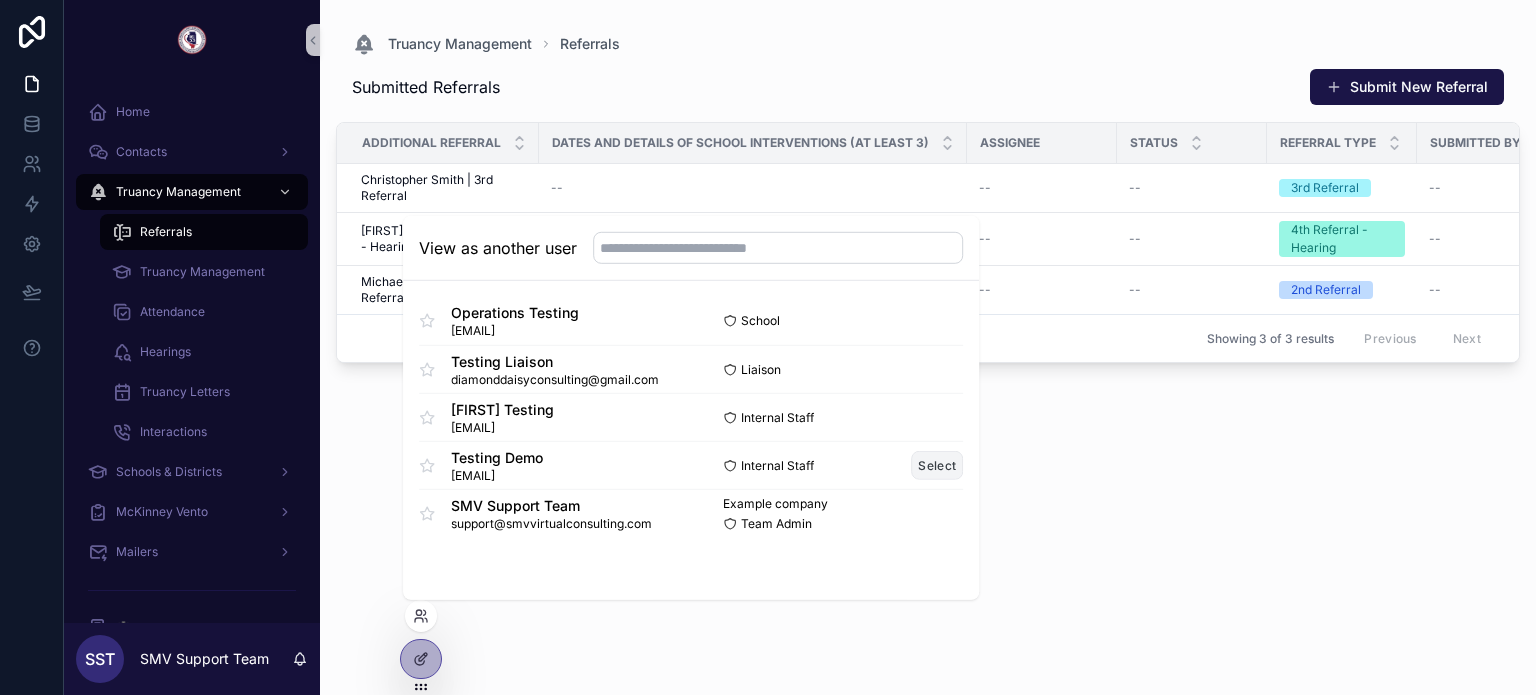 click on "Select" at bounding box center [937, 465] 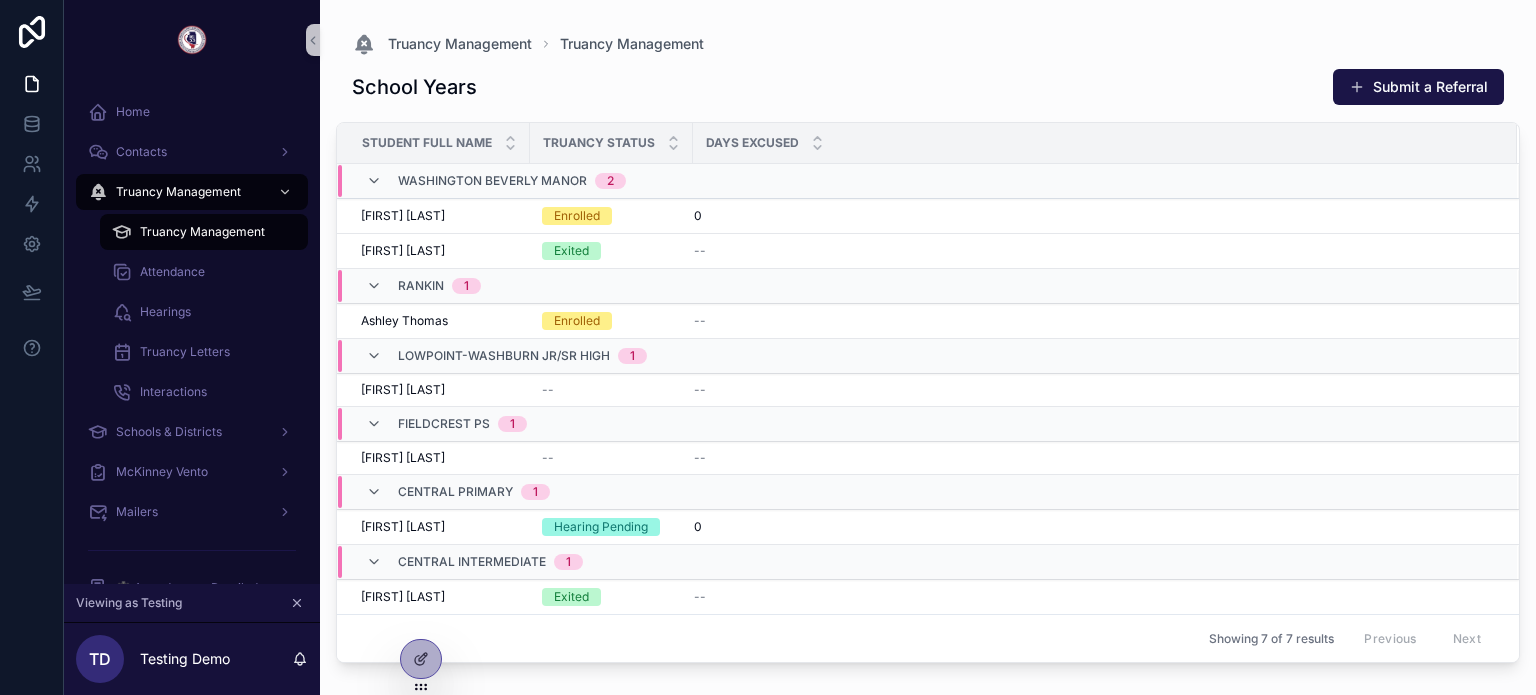 scroll, scrollTop: 0, scrollLeft: 0, axis: both 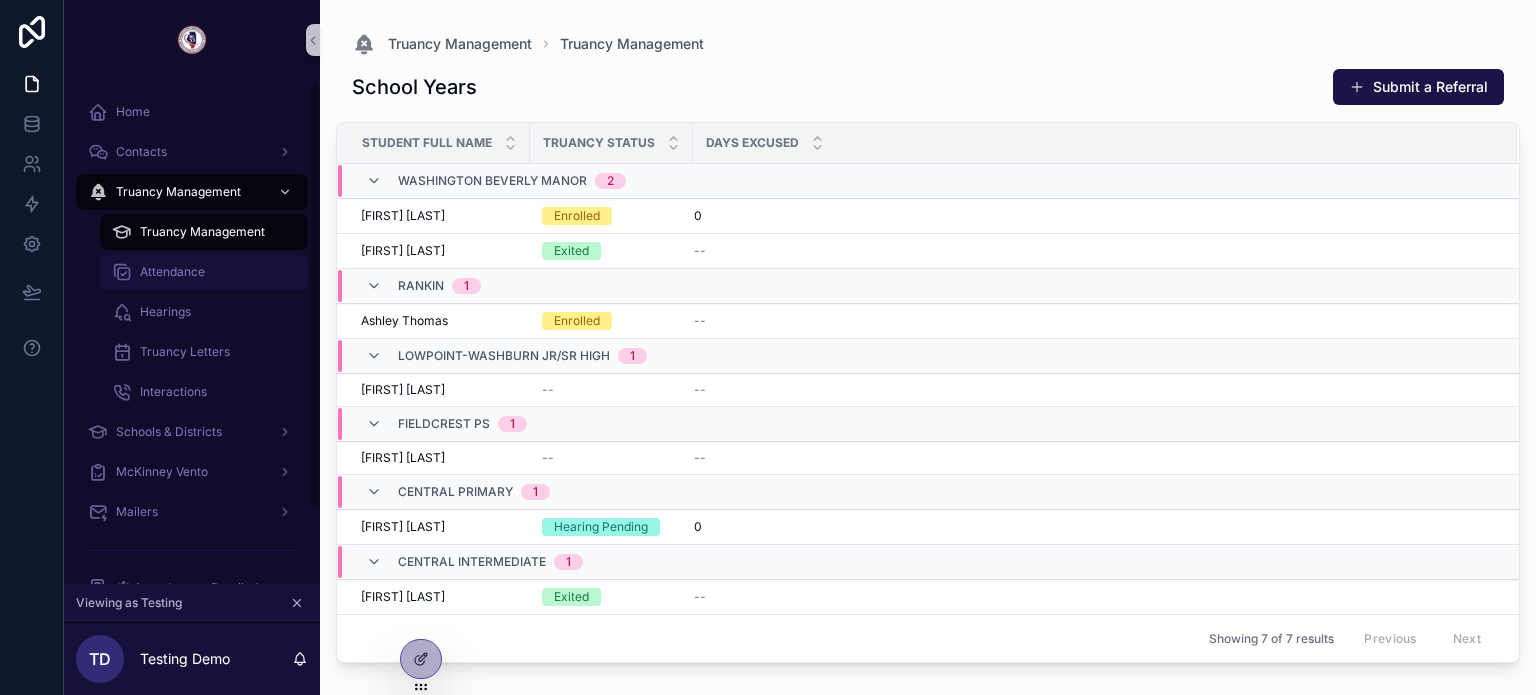 click on "Attendance" at bounding box center (204, 272) 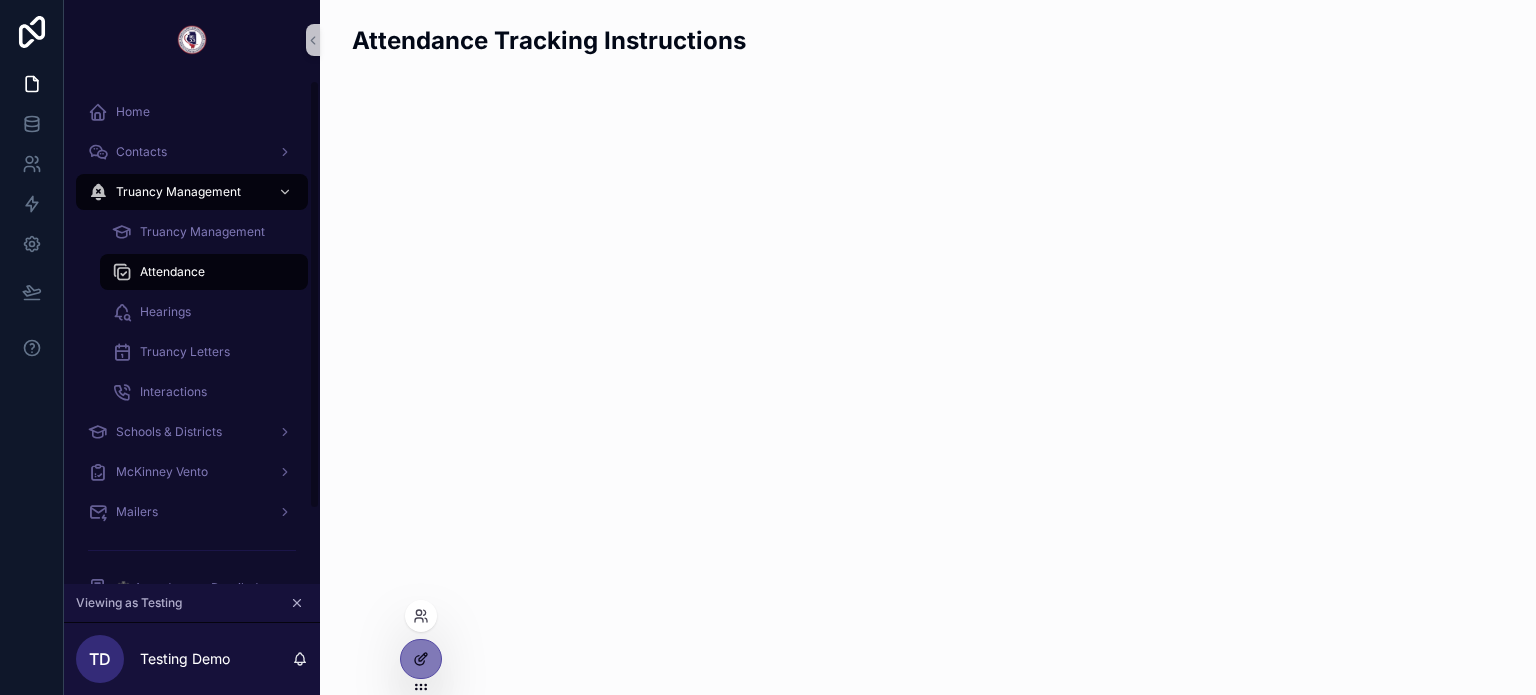 click at bounding box center (421, 659) 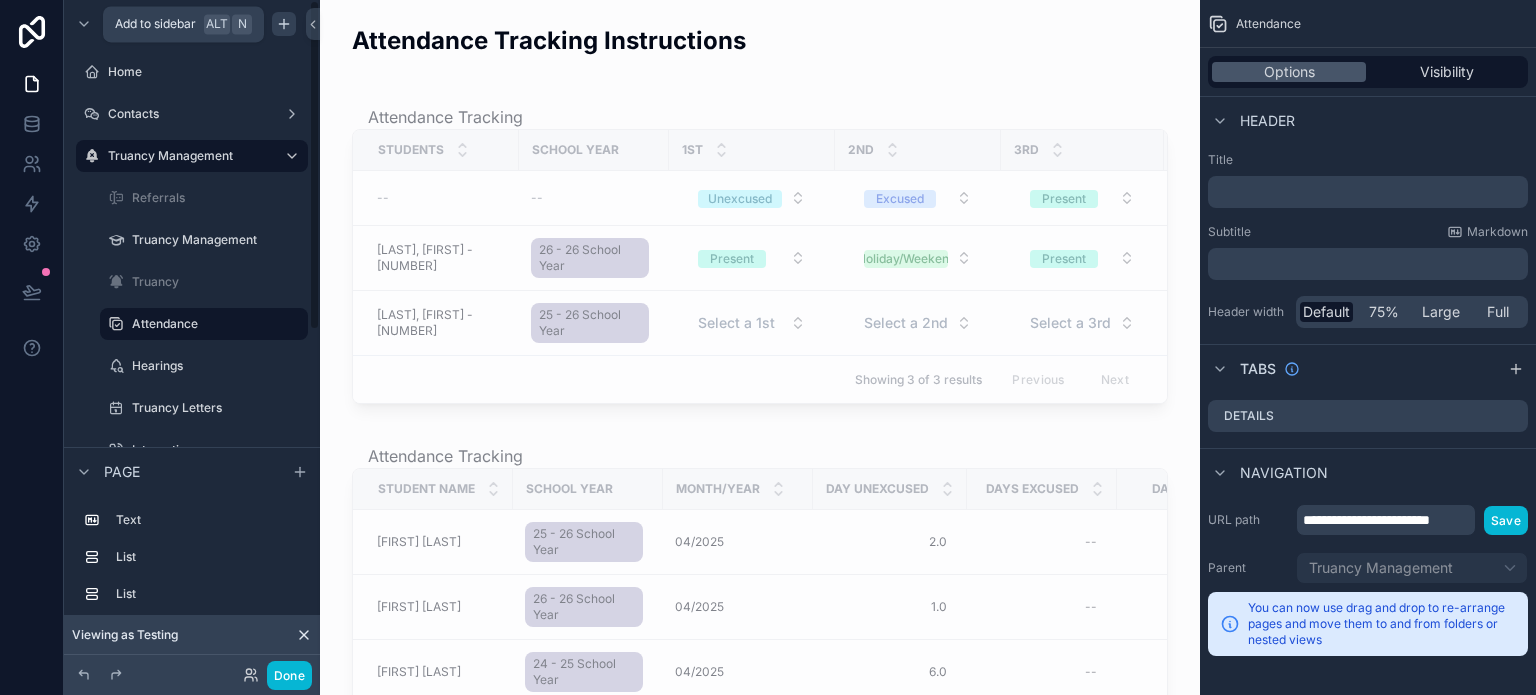 click at bounding box center [284, 24] 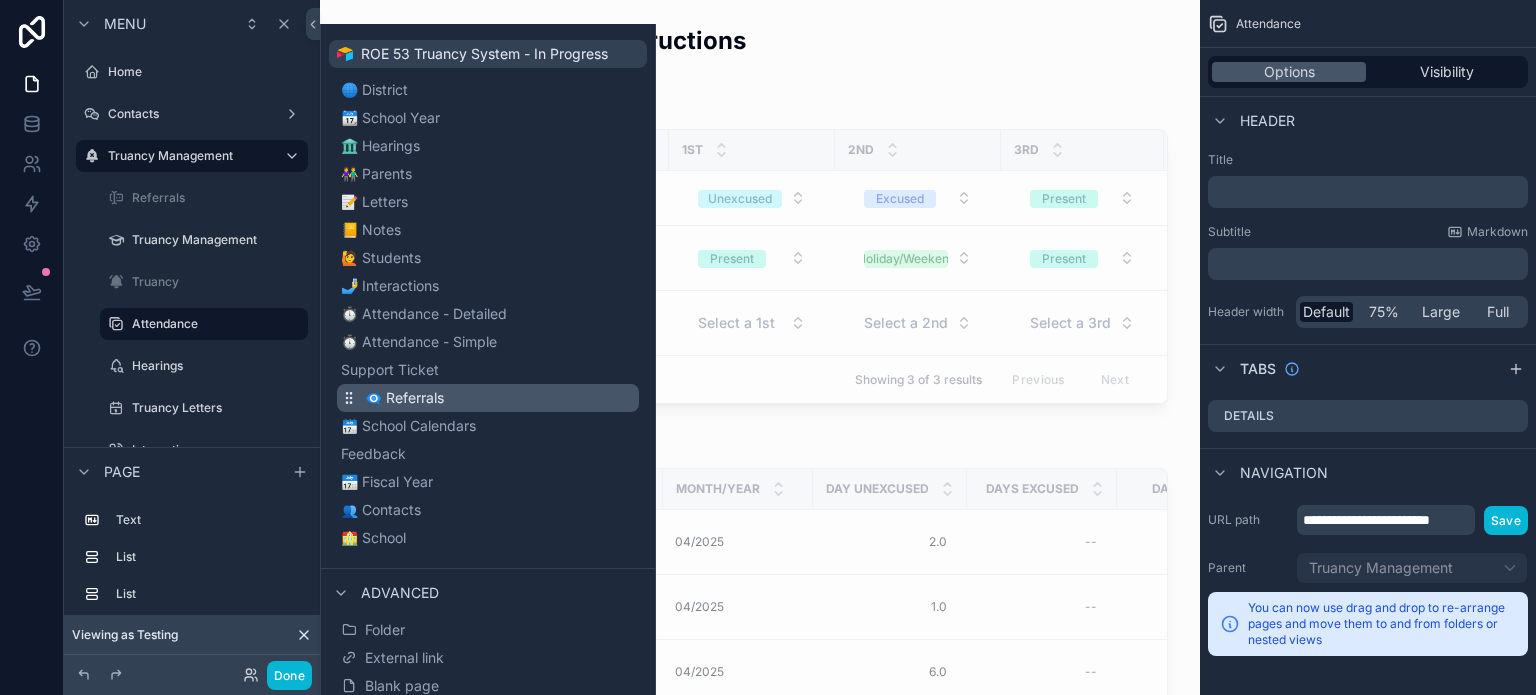 scroll, scrollTop: 700, scrollLeft: 0, axis: vertical 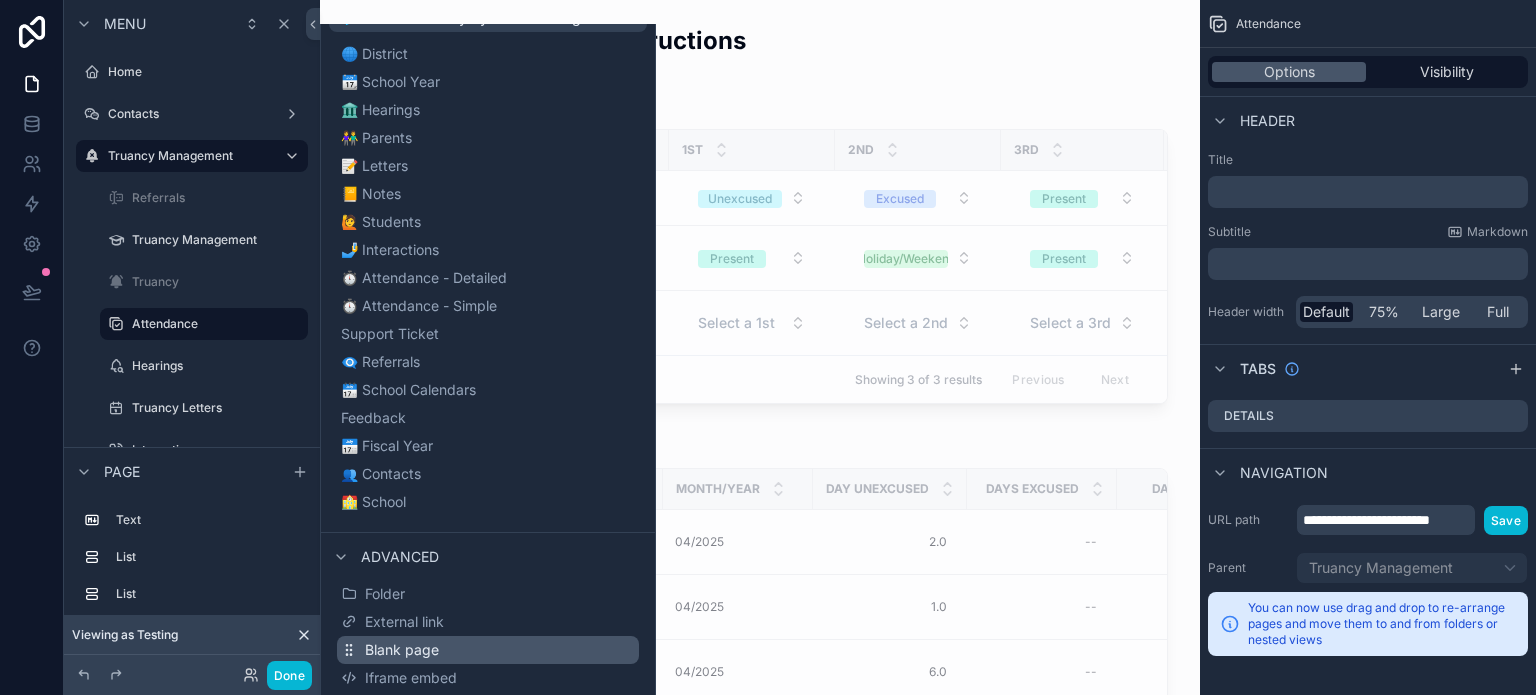 click on "Blank page" at bounding box center (488, 650) 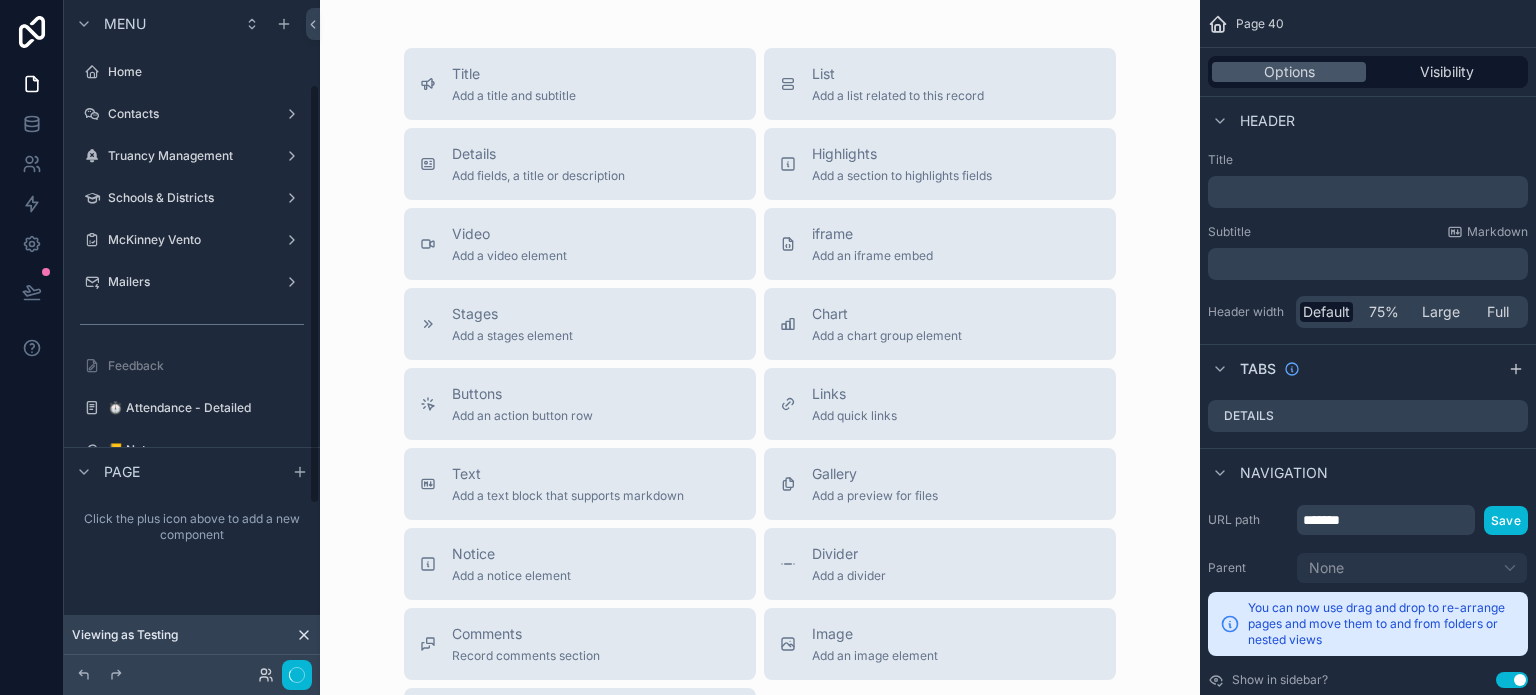 scroll, scrollTop: 134, scrollLeft: 0, axis: vertical 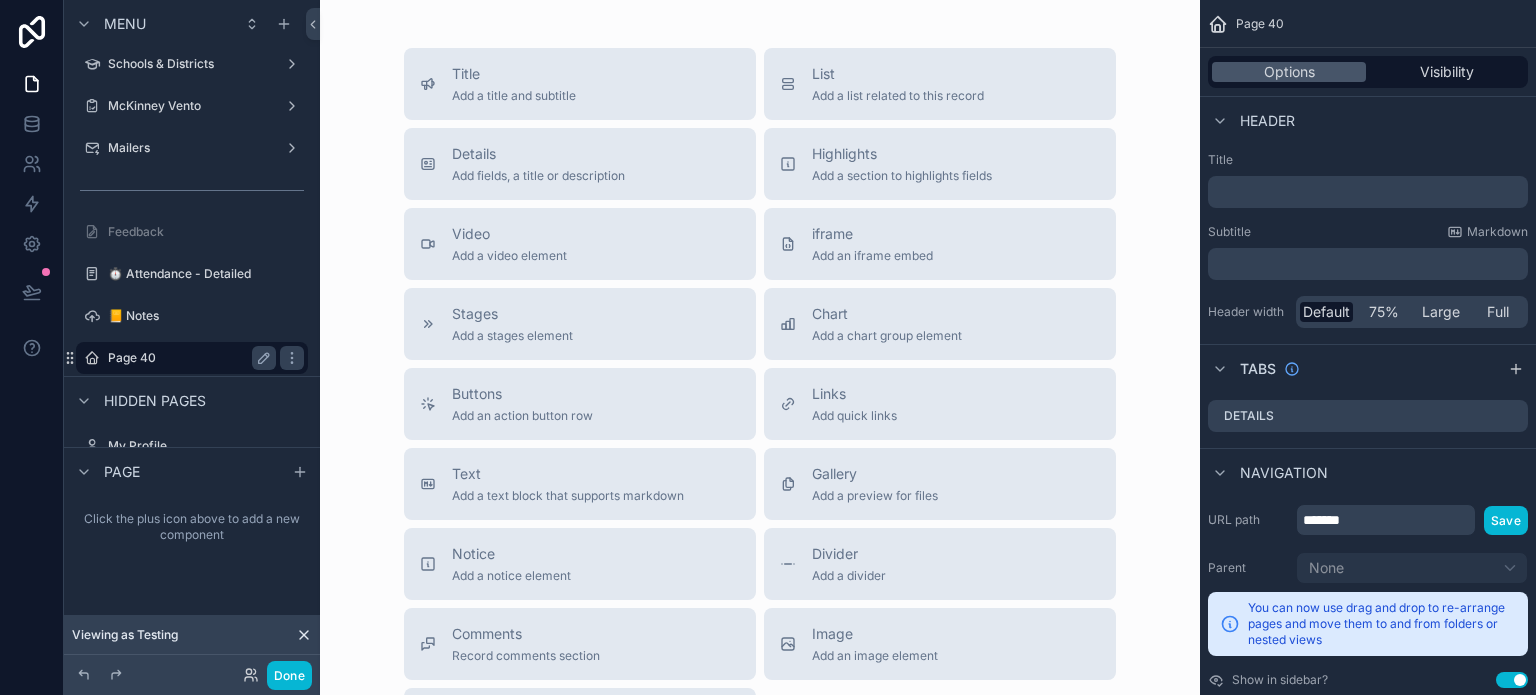 click on "Page 40" at bounding box center [188, 358] 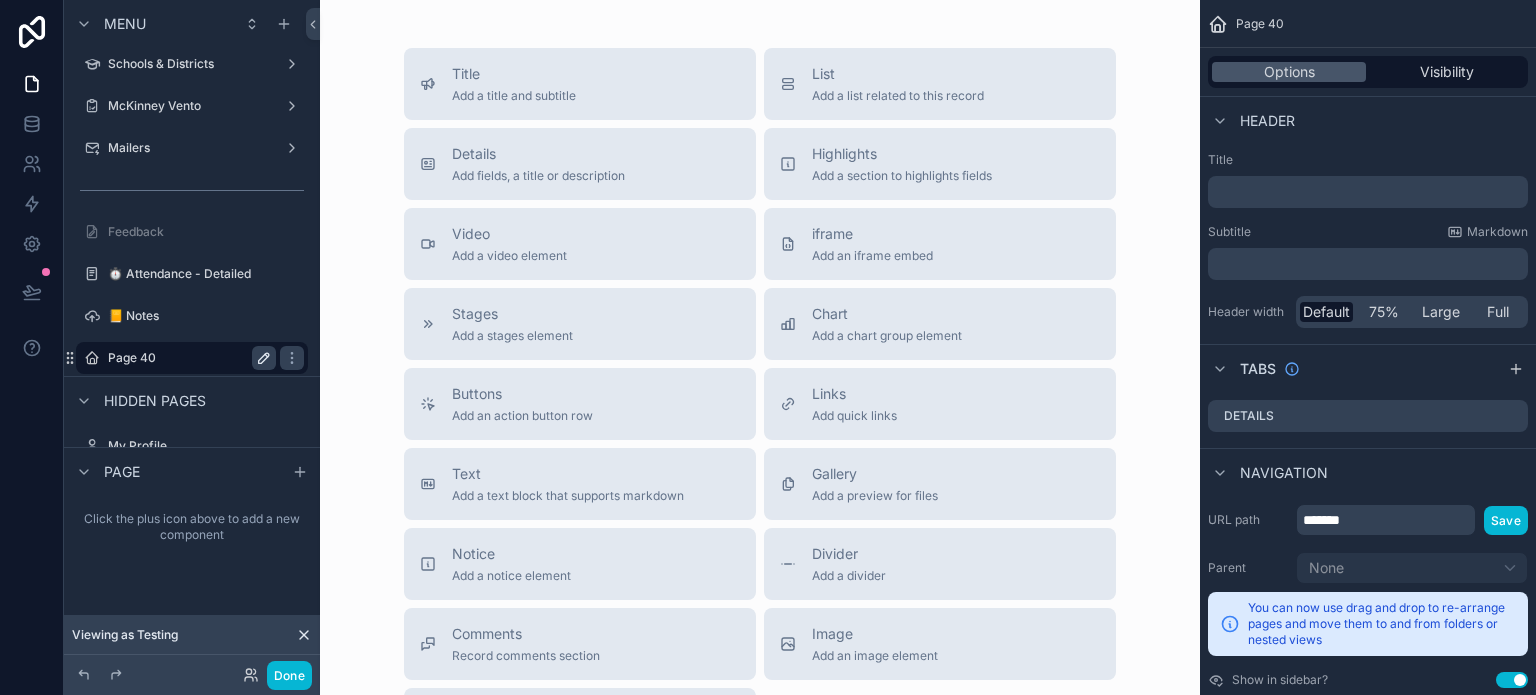 click 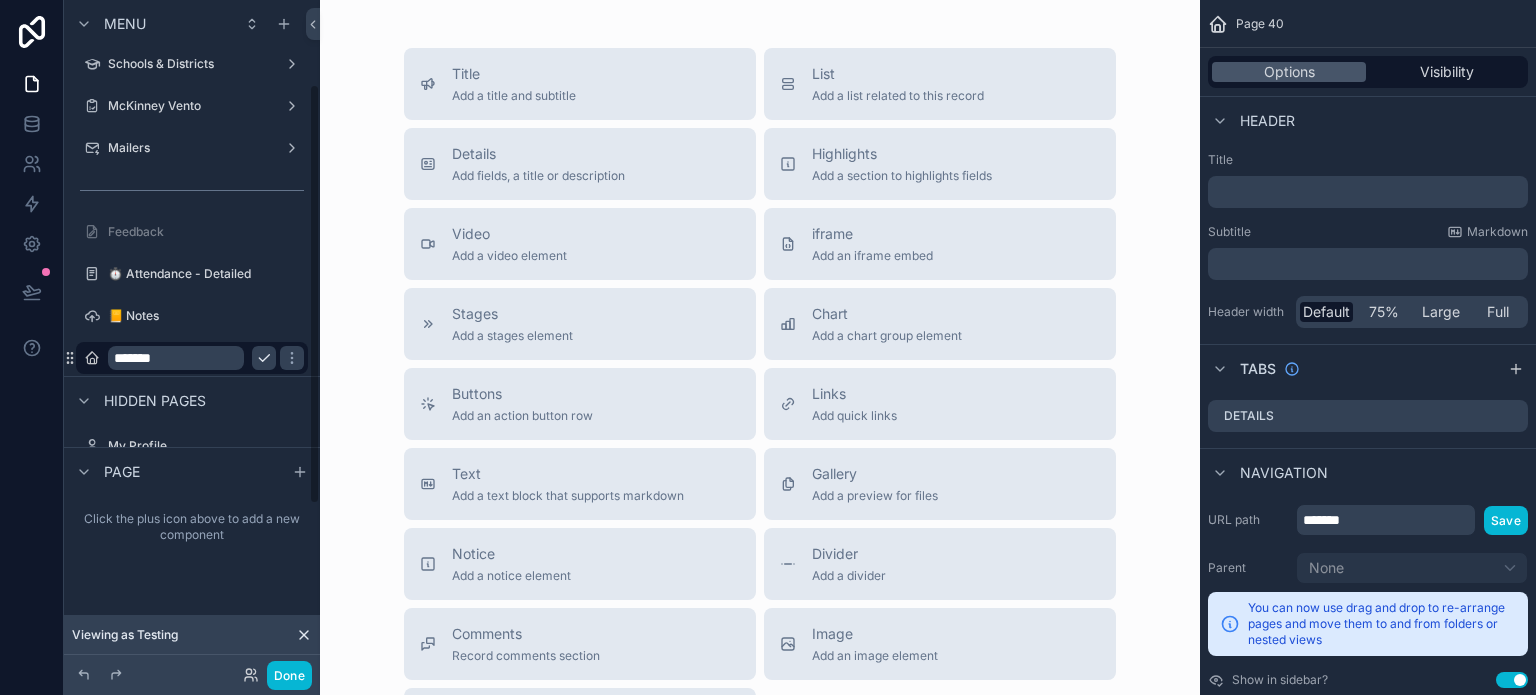 click on "*******" at bounding box center [176, 358] 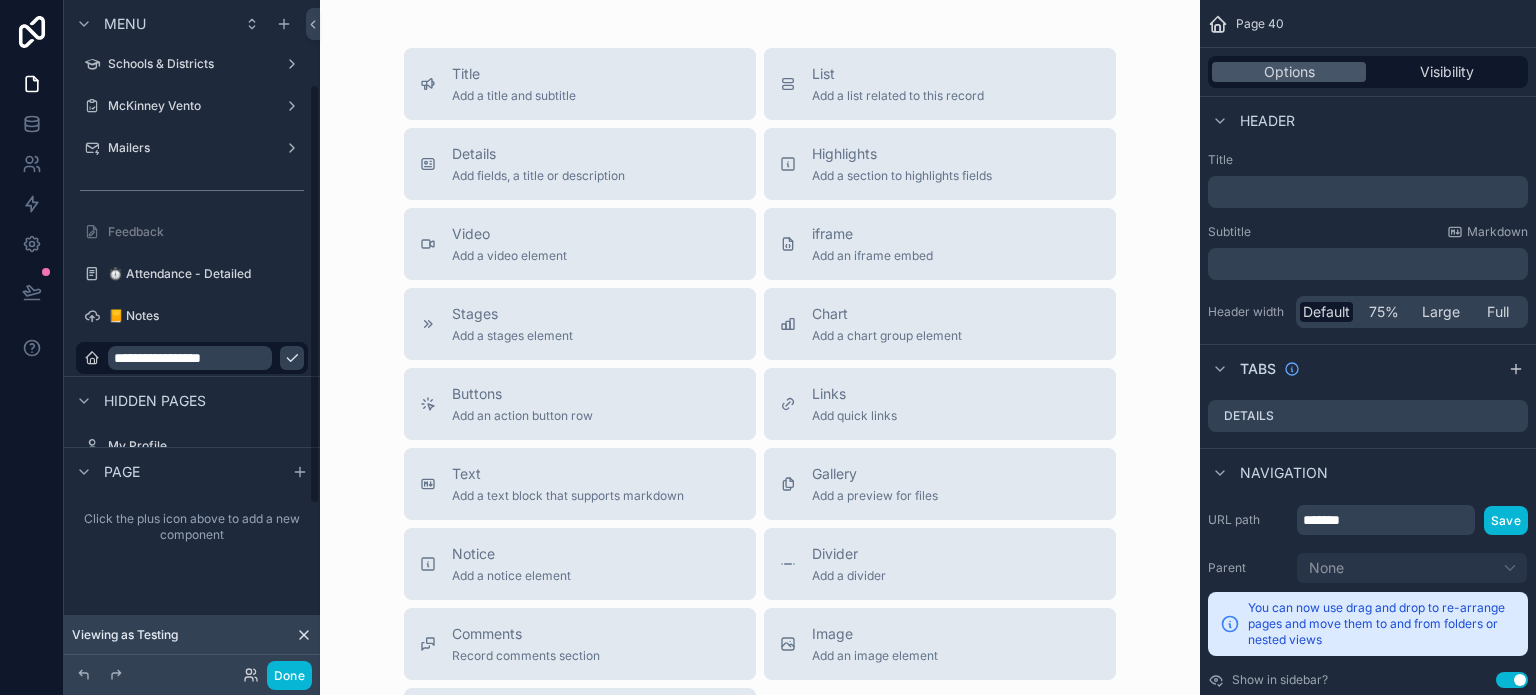 type on "**********" 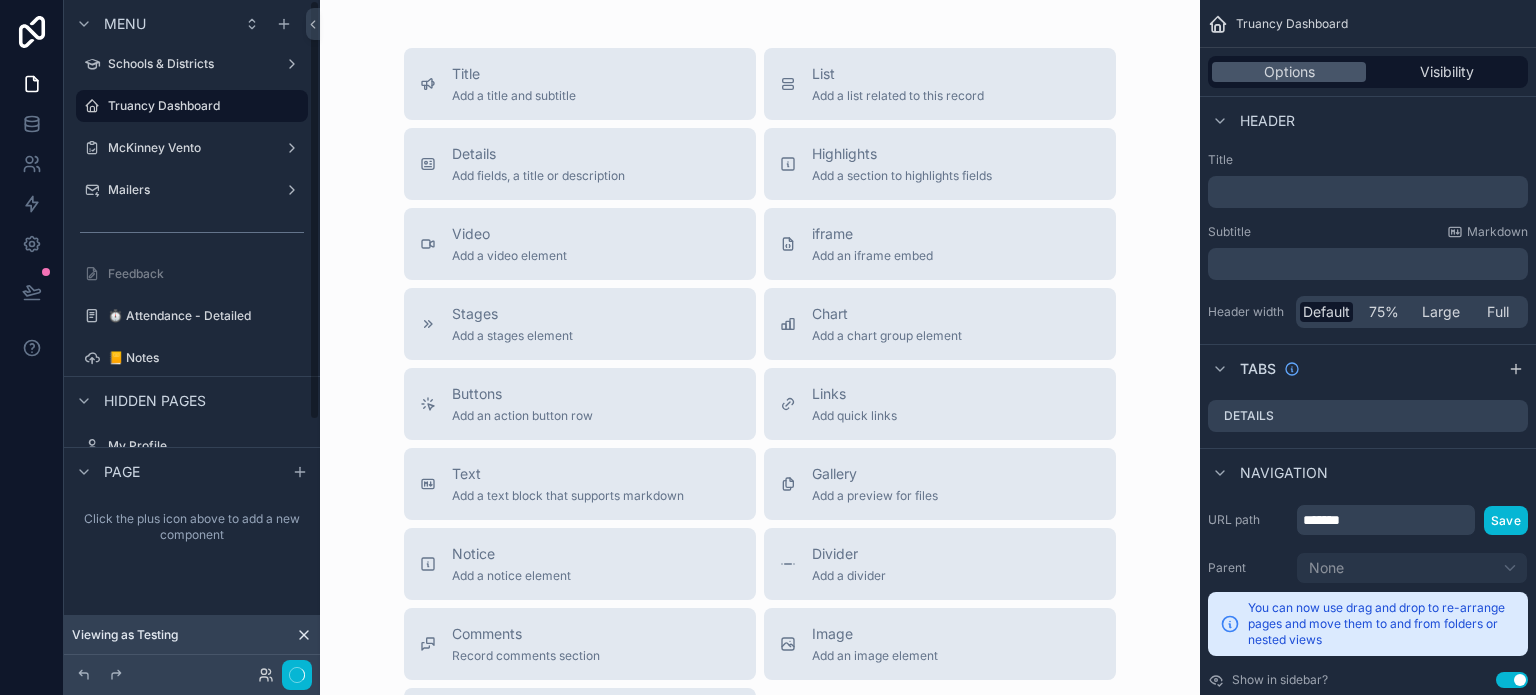 scroll, scrollTop: 0, scrollLeft: 0, axis: both 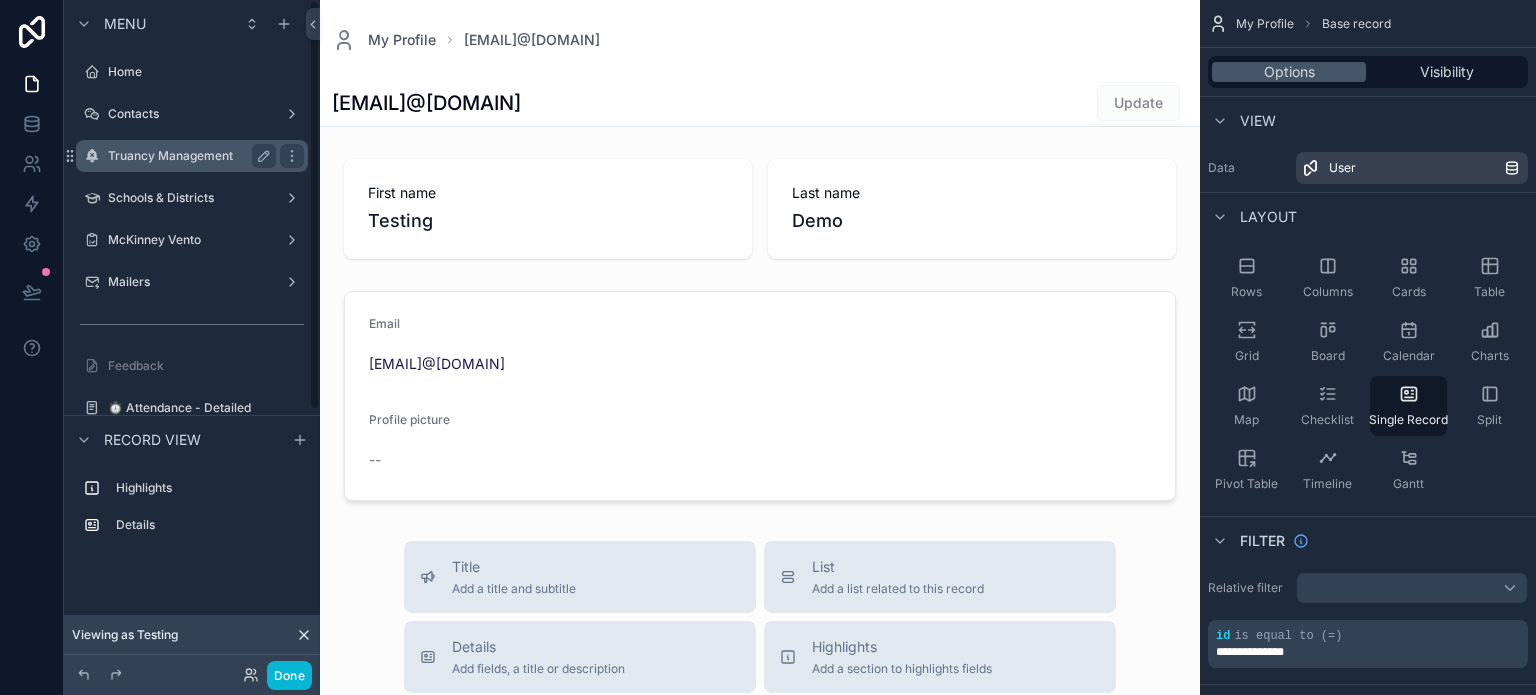 click on "Truancy Management" at bounding box center (188, 156) 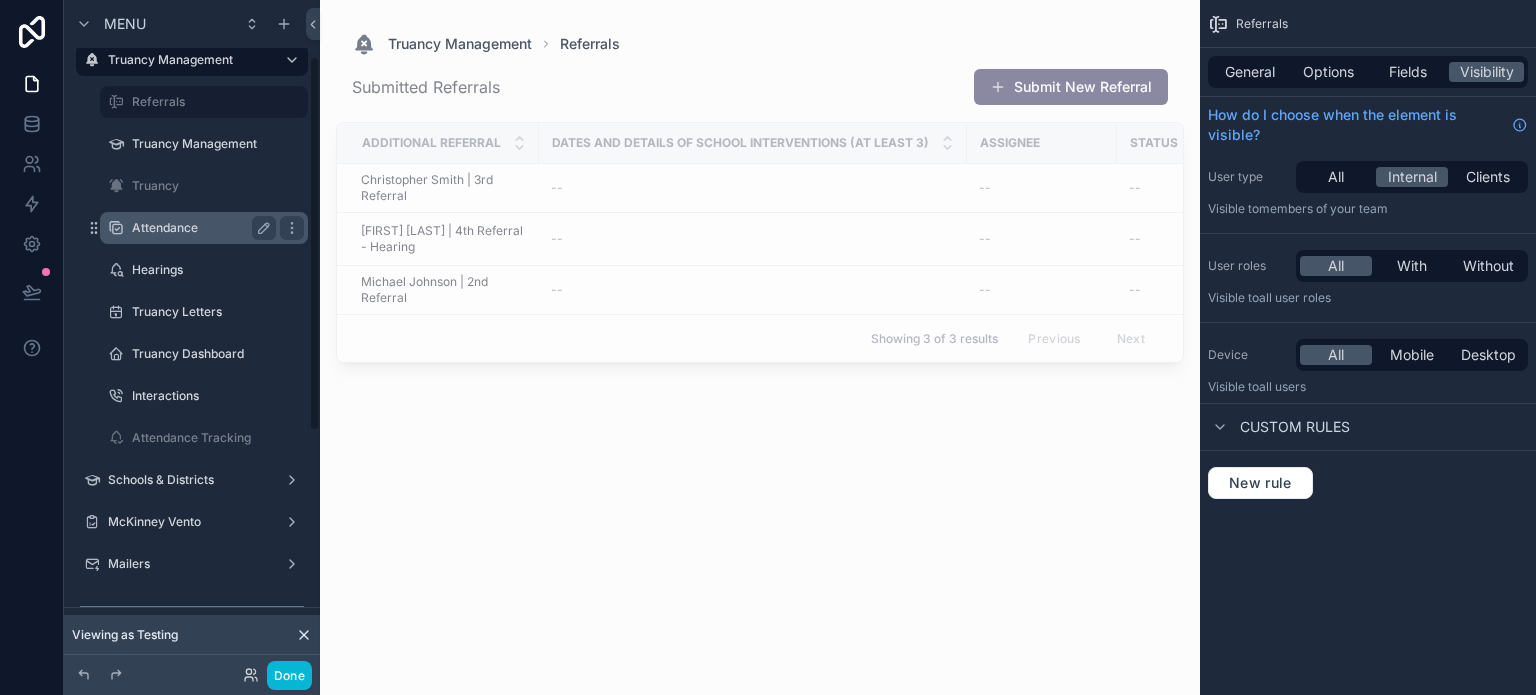 scroll, scrollTop: 100, scrollLeft: 0, axis: vertical 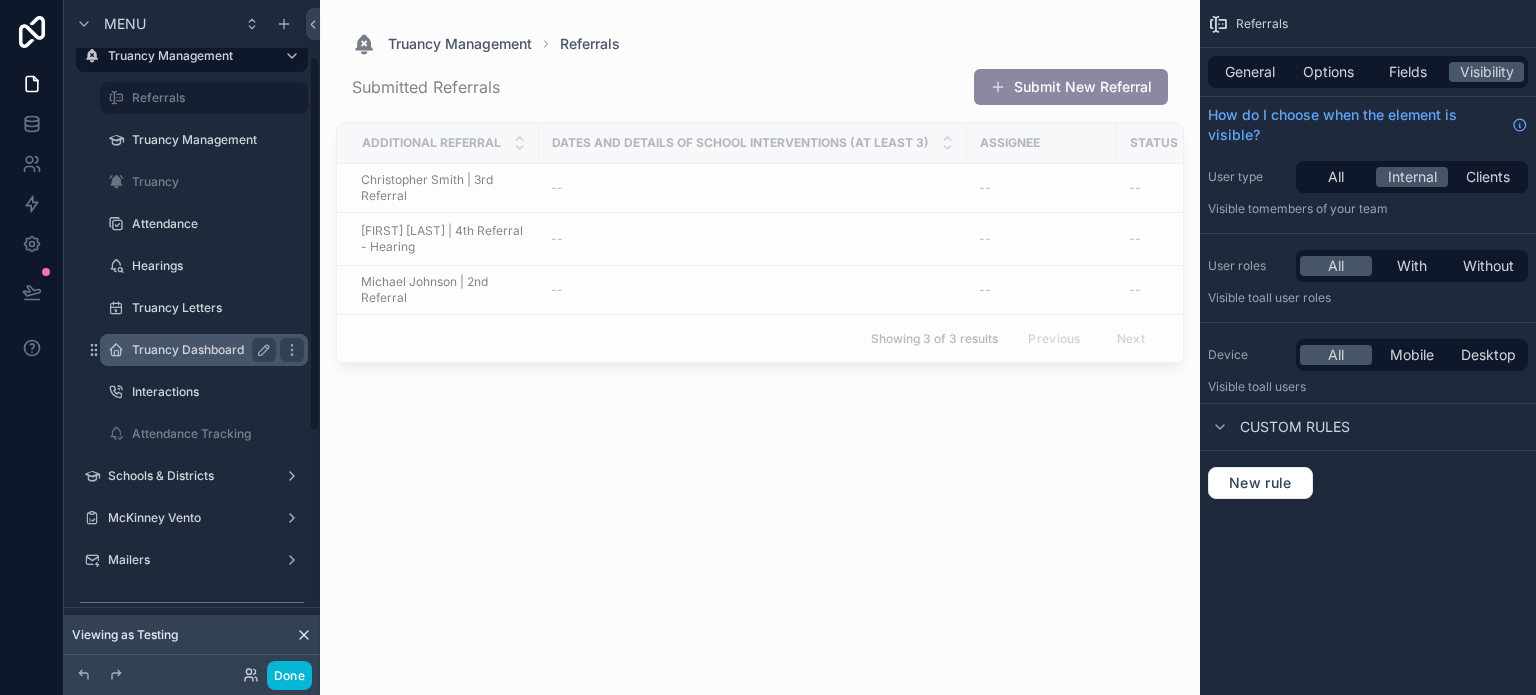 click on "Truancy Dashboard" at bounding box center (200, 350) 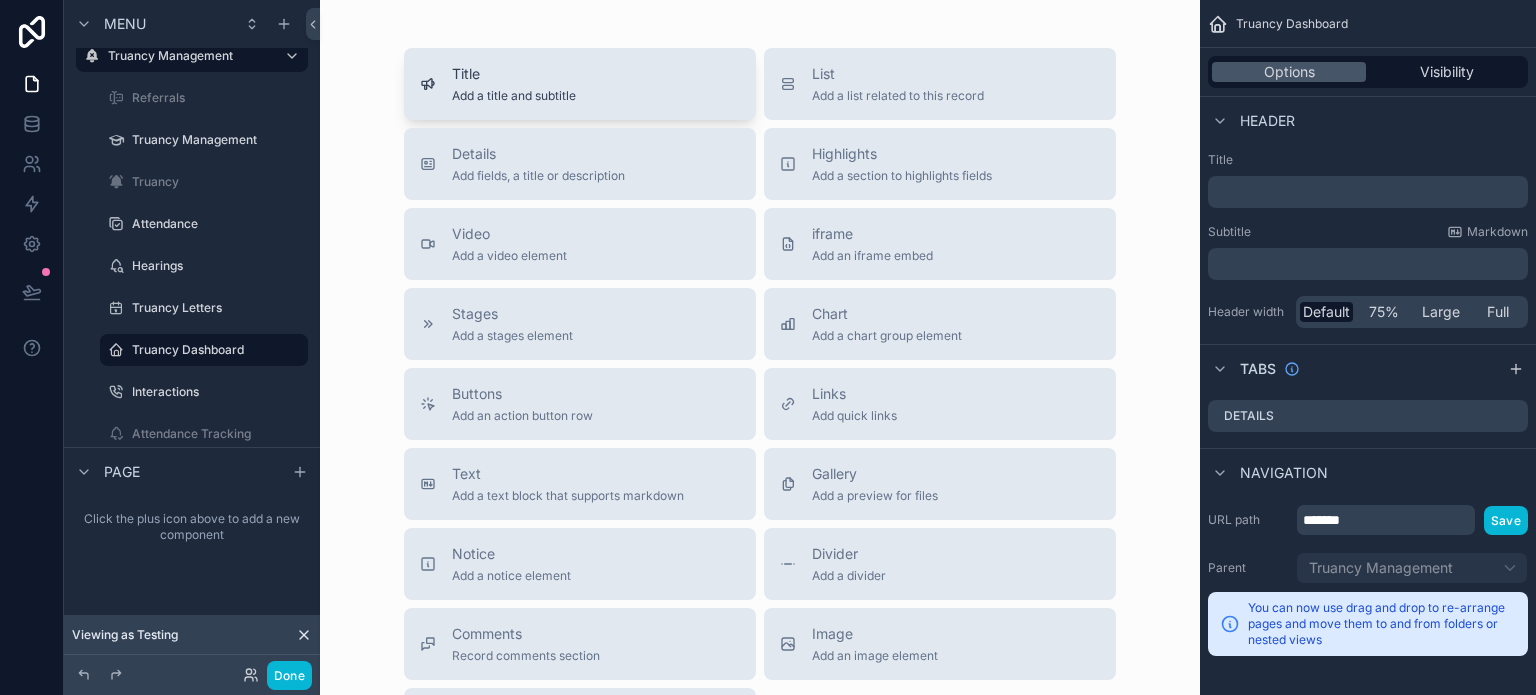 click on "Title Add a title and subtitle" at bounding box center [580, 84] 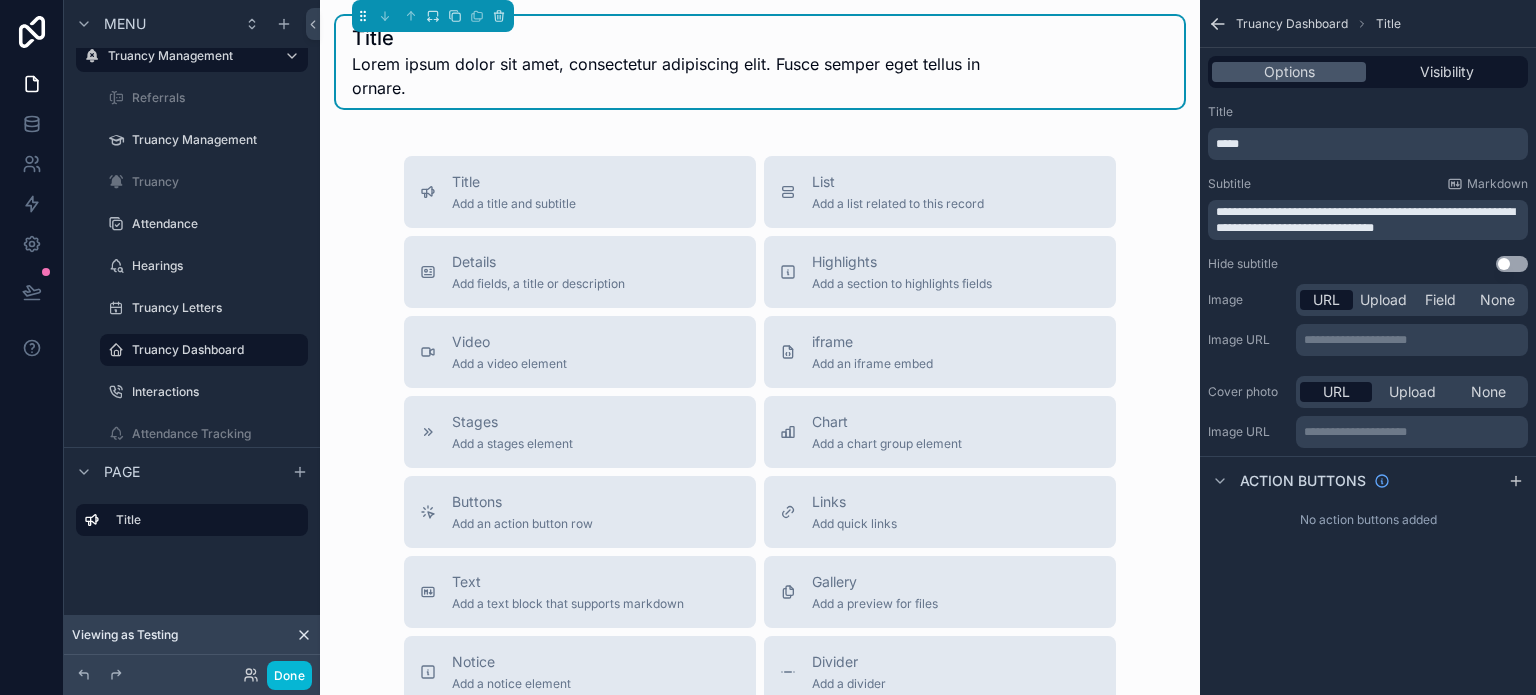 click on "*****" at bounding box center [1370, 144] 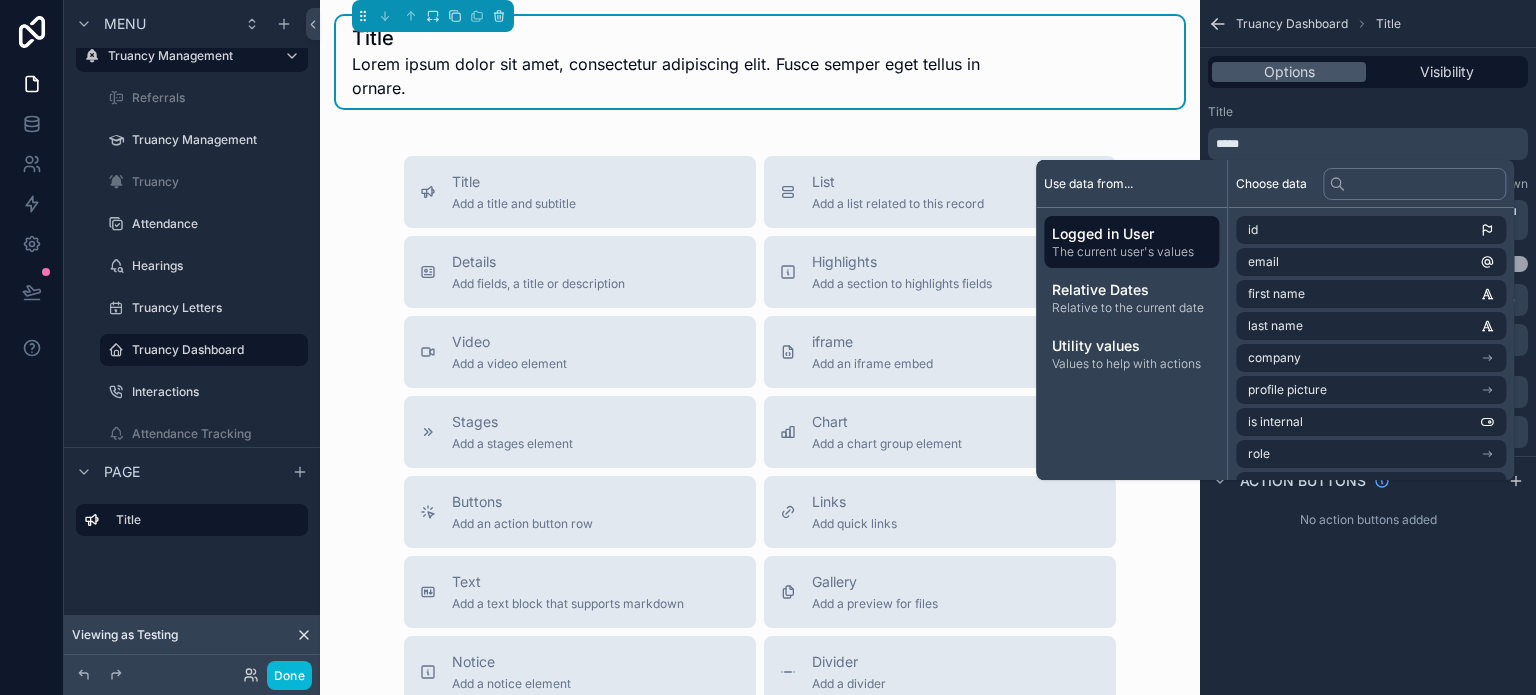 click on "*****" at bounding box center [1370, 144] 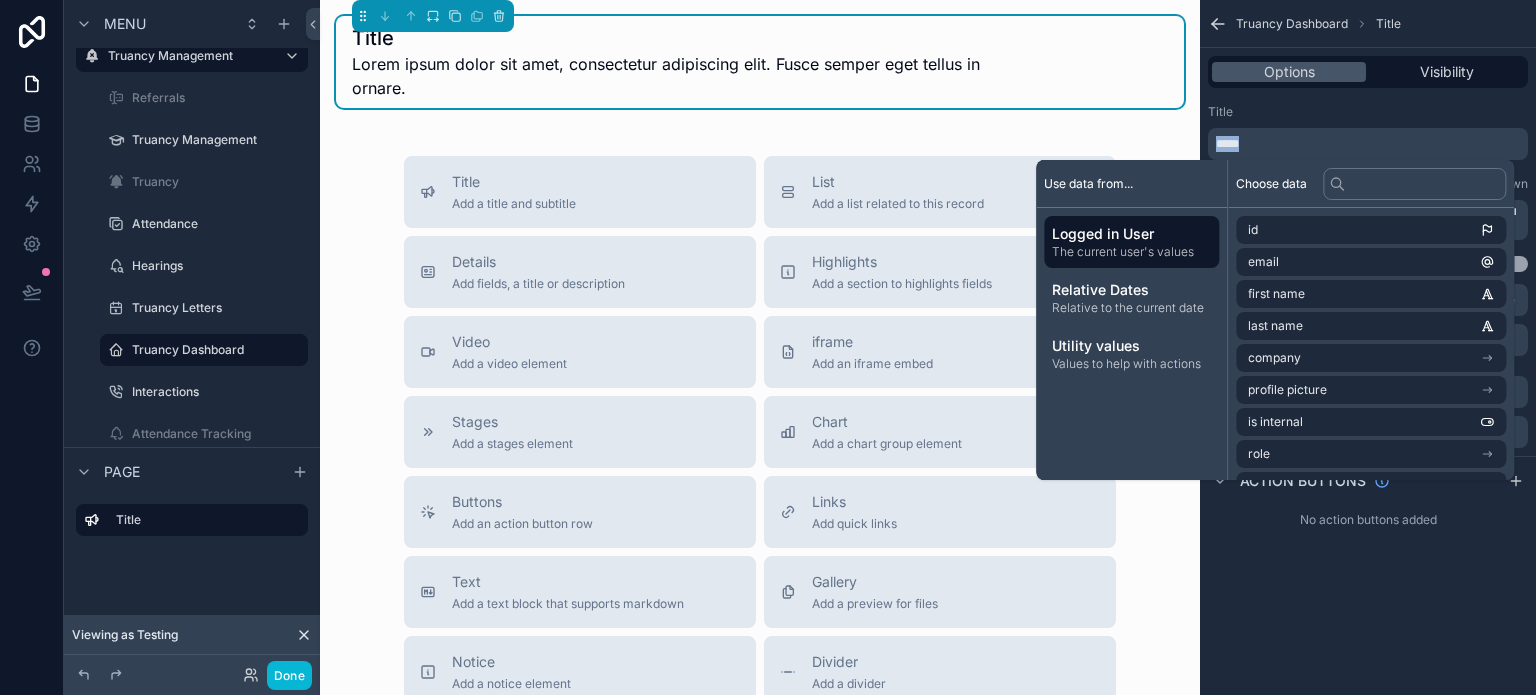 click on "*****" at bounding box center [1370, 144] 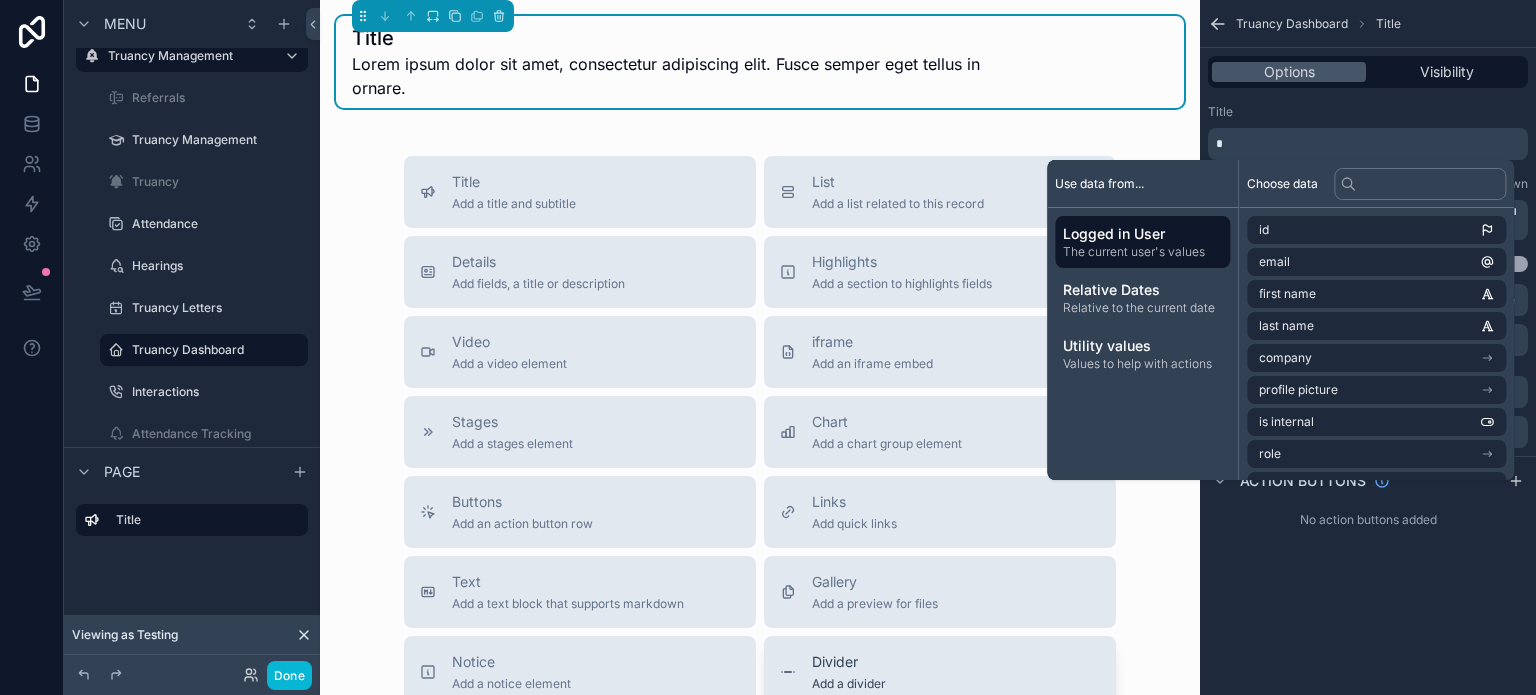type 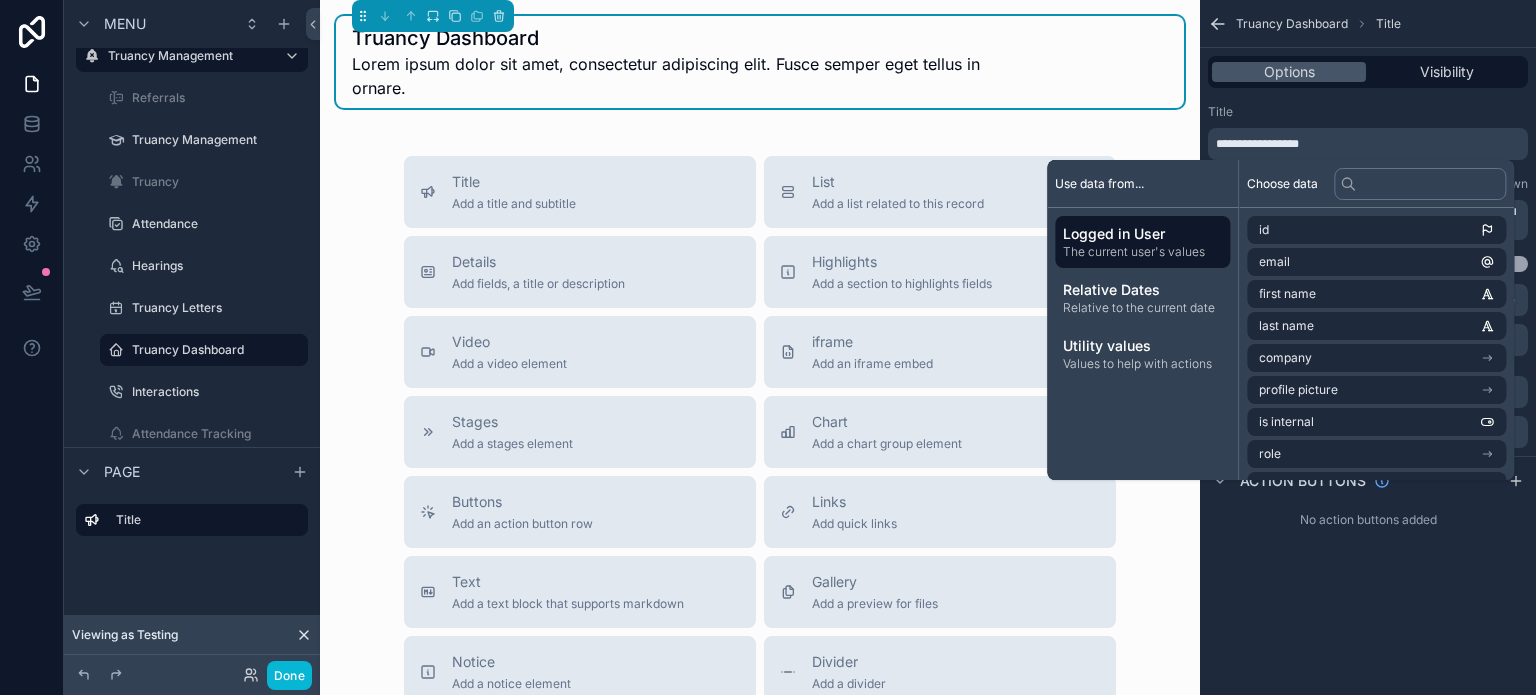 click on "Lorem ipsum dolor sit amet, consectetur adipiscing elit. Fusce semper eget tellus in ornare." at bounding box center [685, 76] 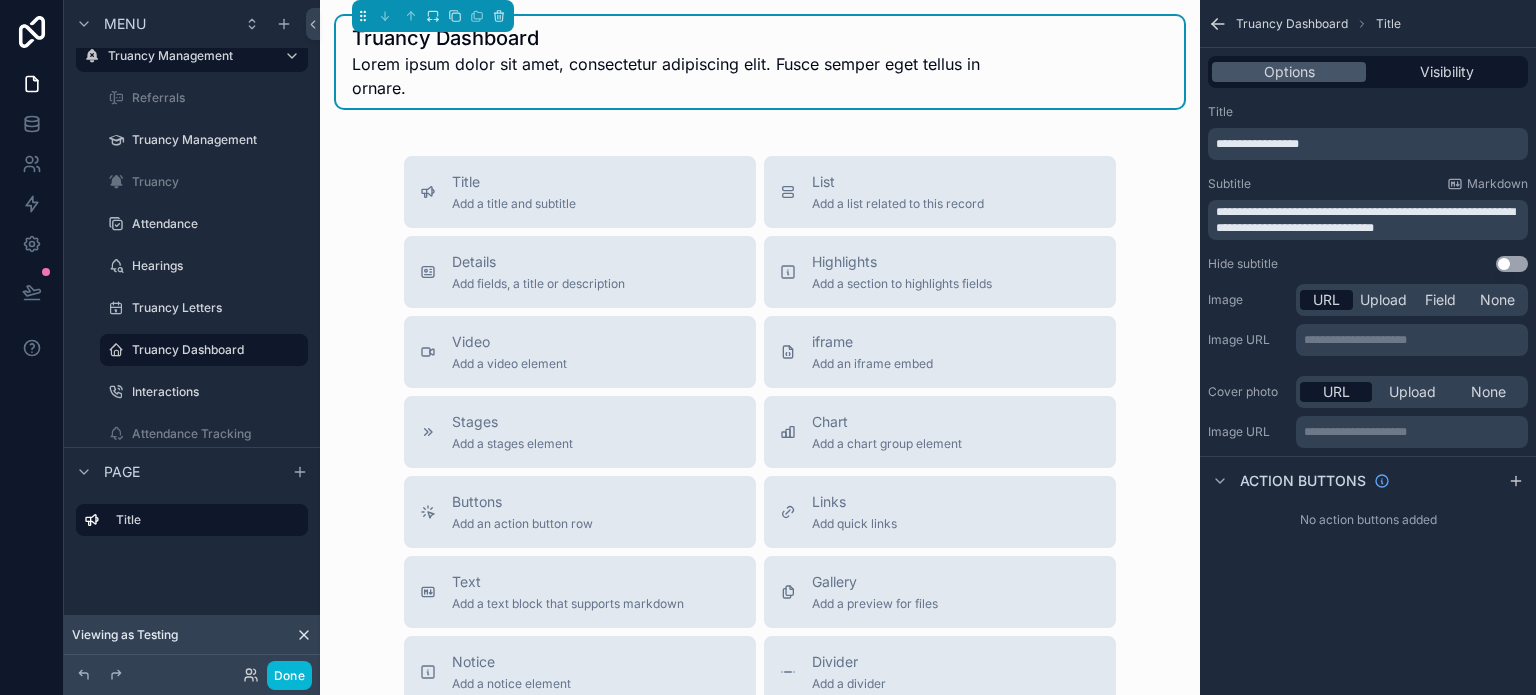 click on "**********" at bounding box center [1365, 220] 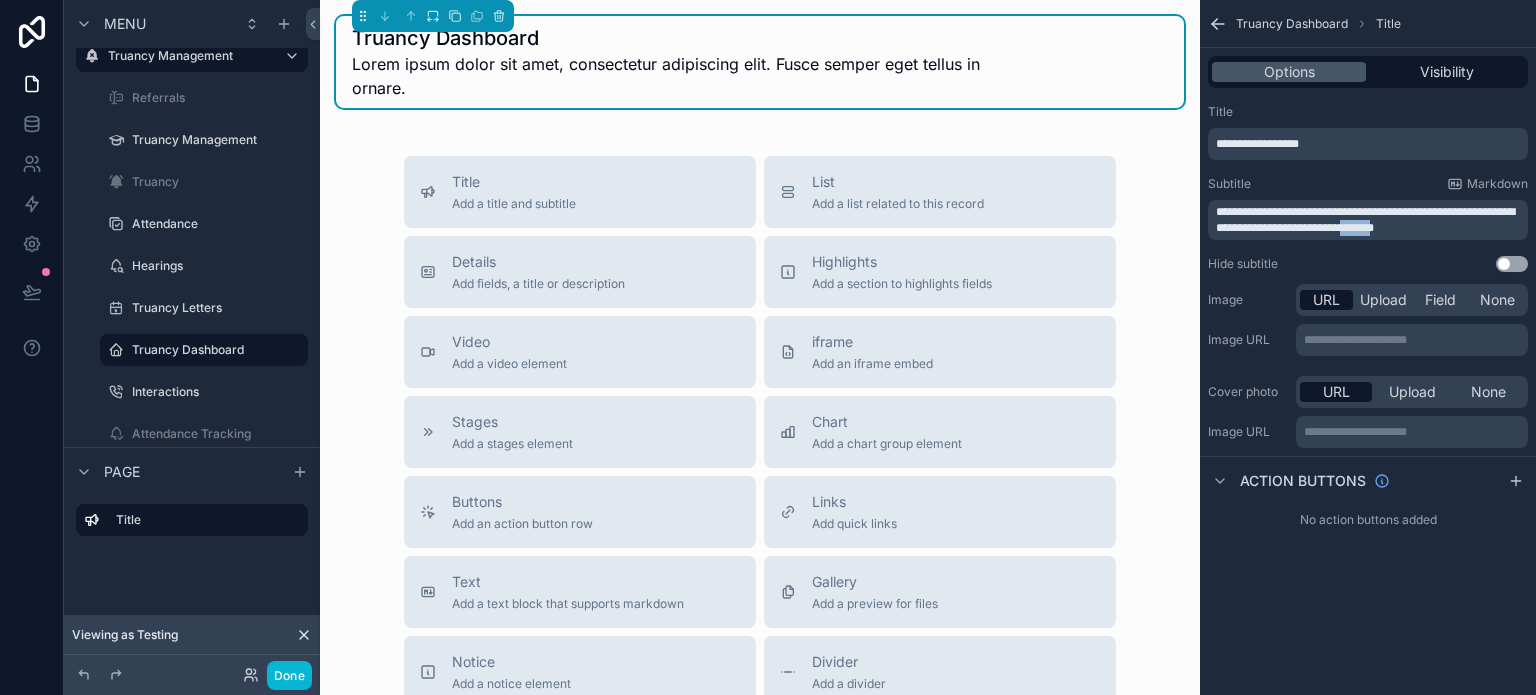 click on "**********" at bounding box center [1365, 220] 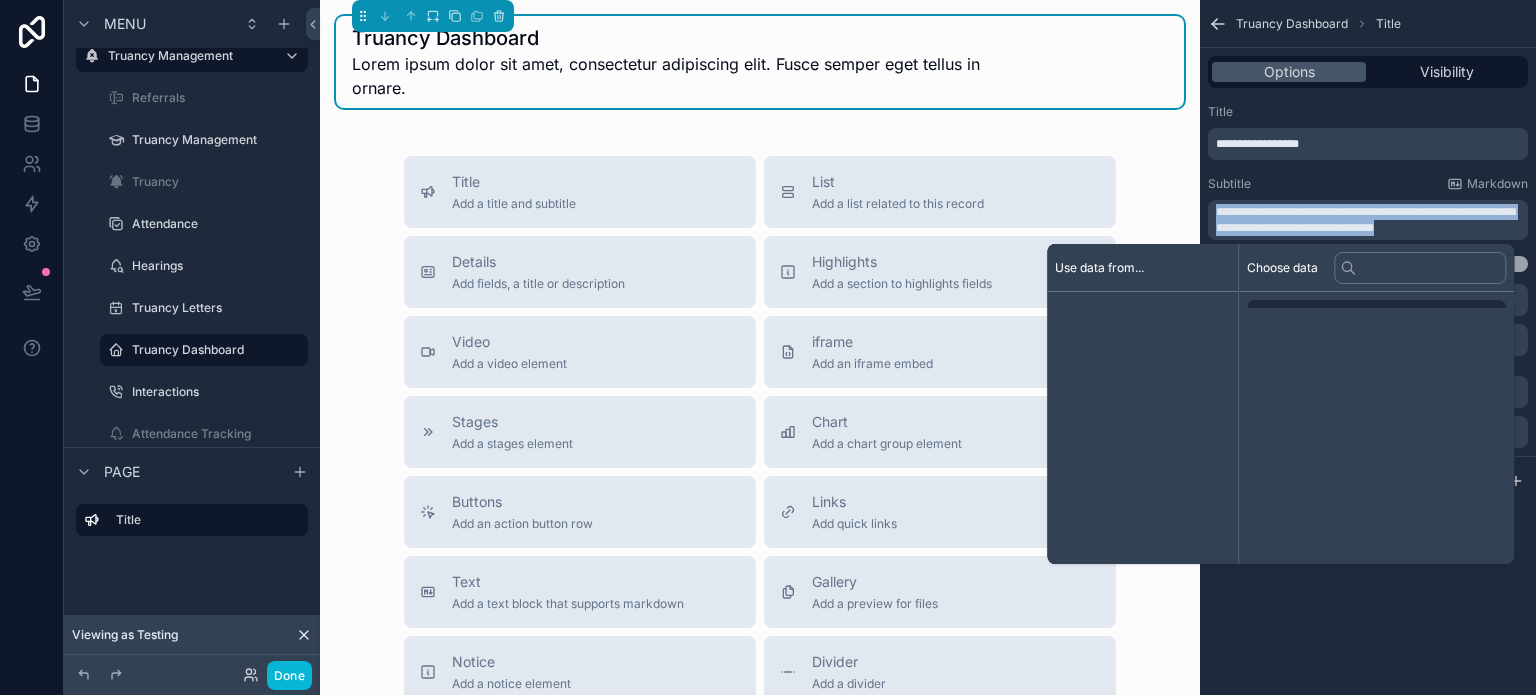 click on "**********" at bounding box center [1365, 220] 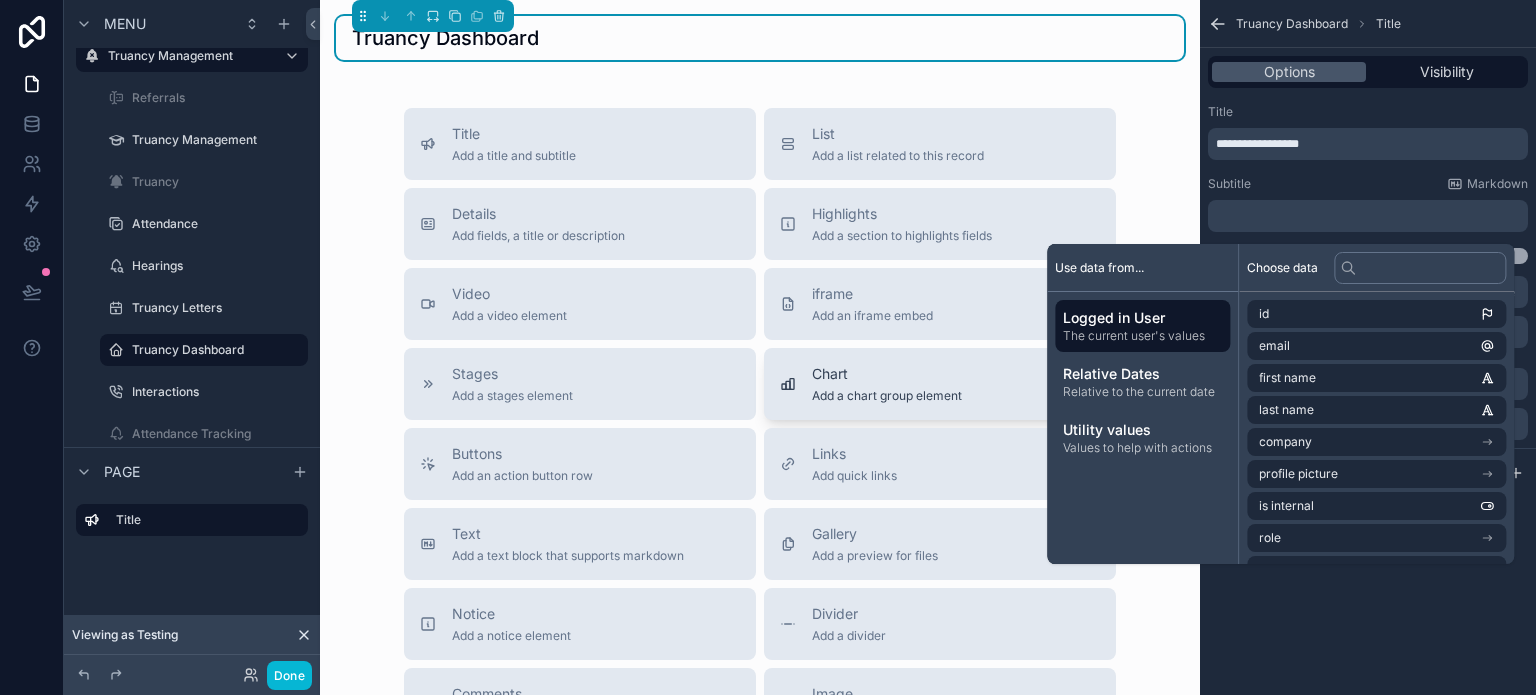 click on "Chart" at bounding box center [887, 374] 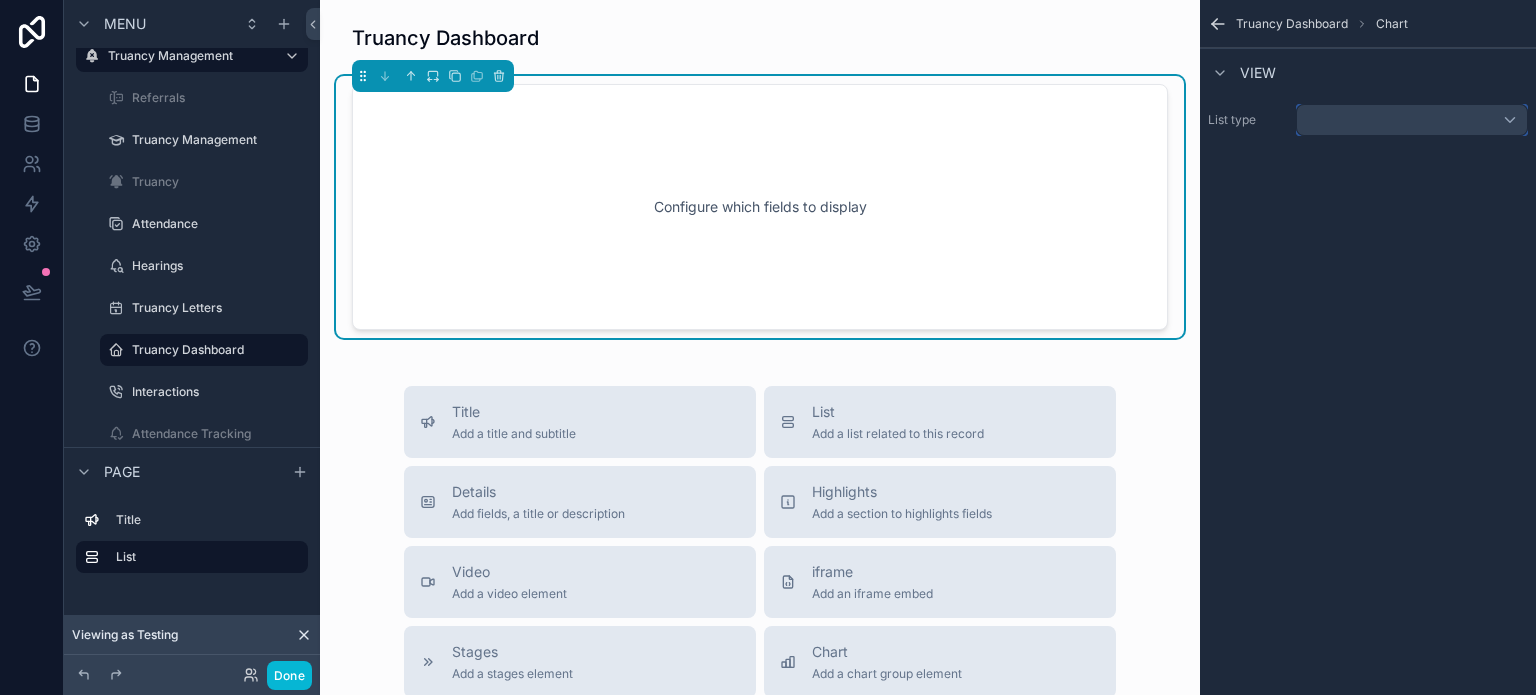 click at bounding box center (1412, 120) 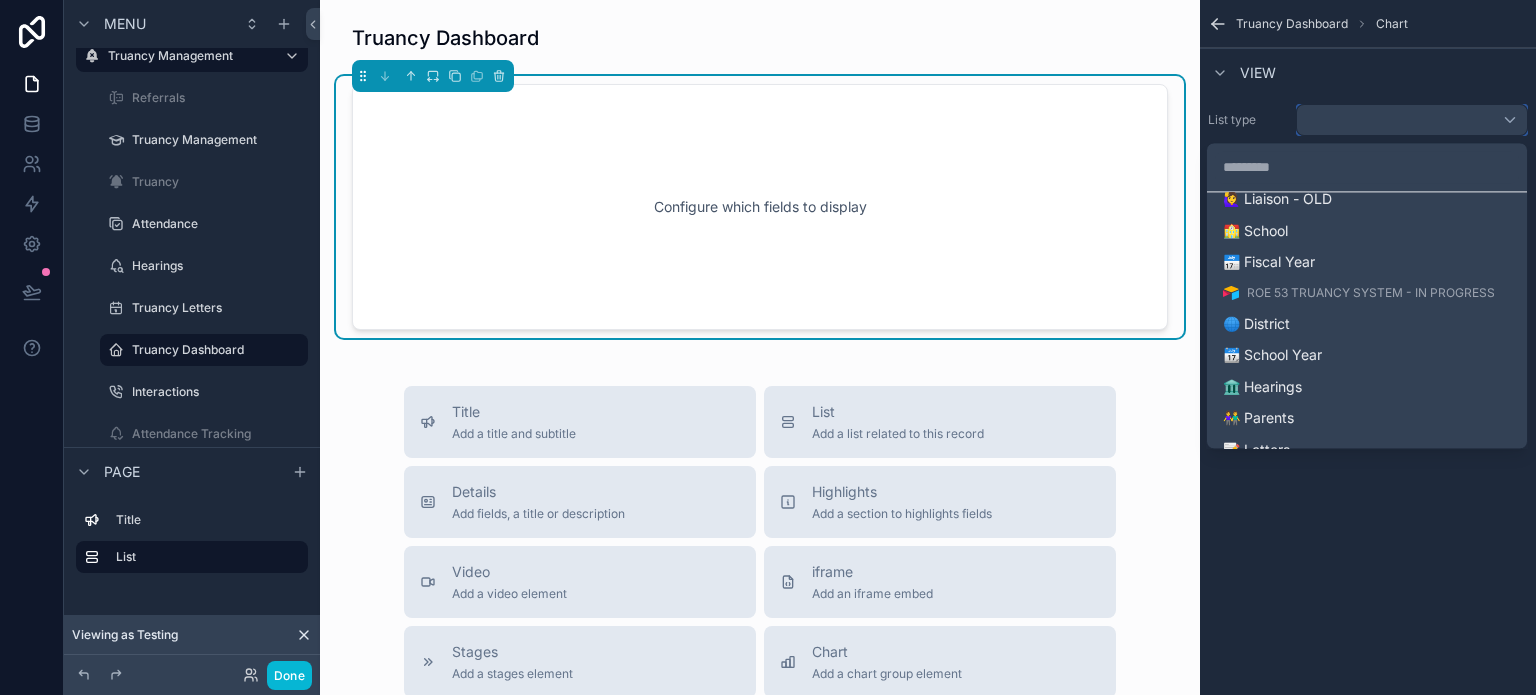 scroll, scrollTop: 500, scrollLeft: 0, axis: vertical 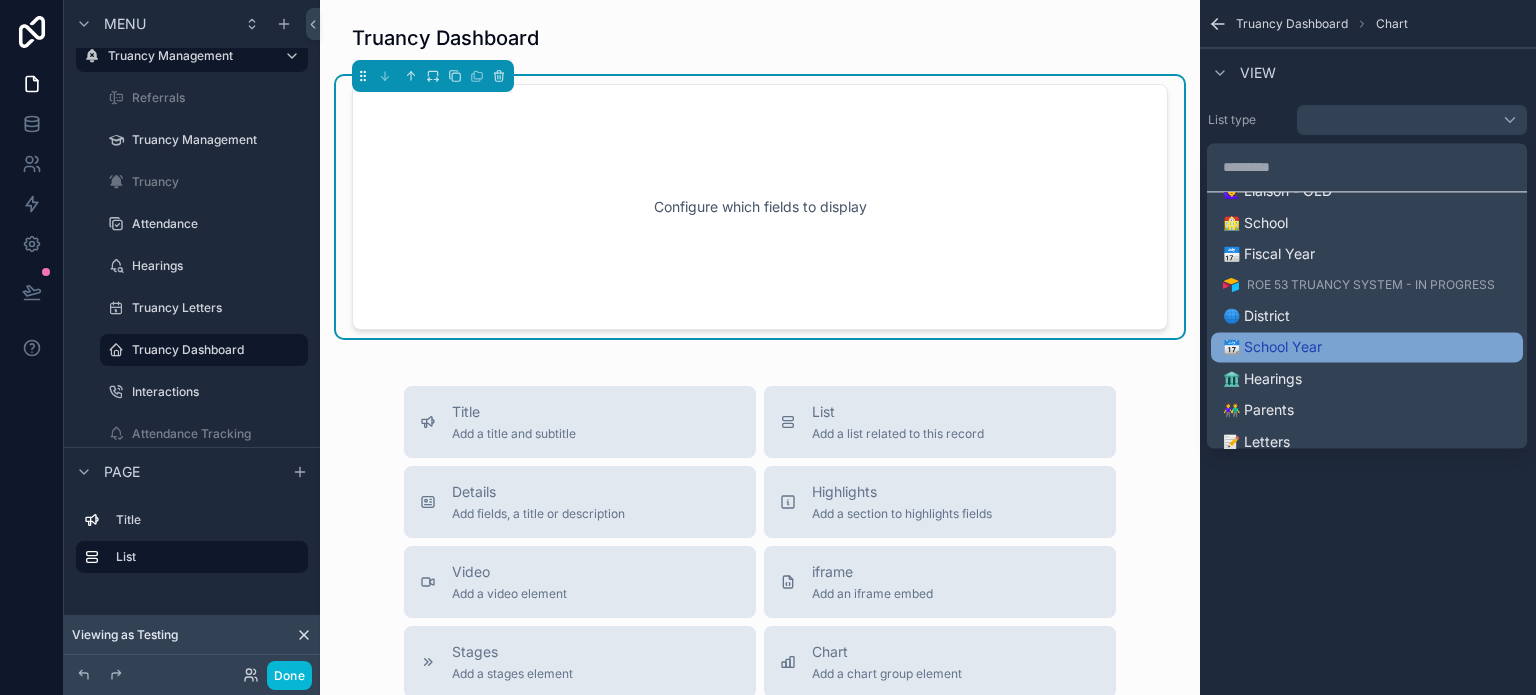 click on "📆 School Year" at bounding box center (1367, 347) 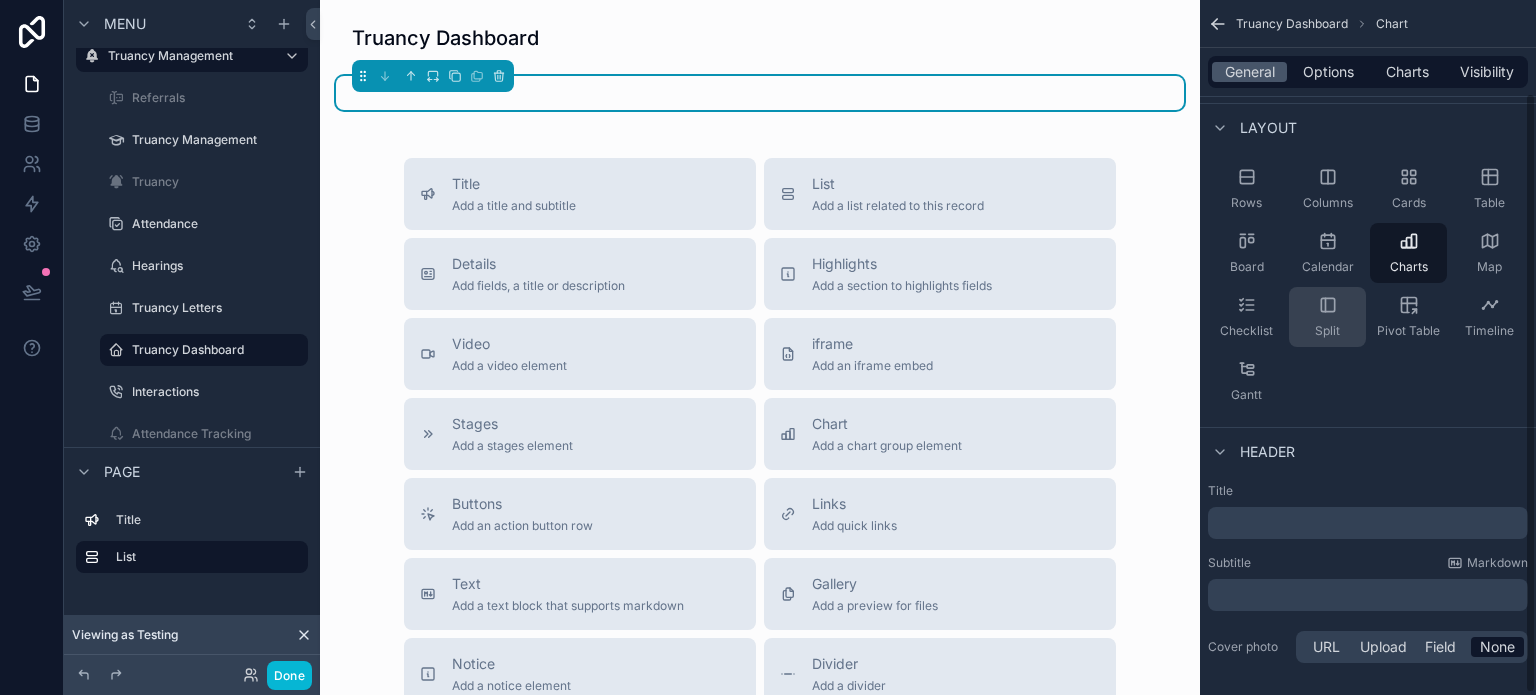 scroll, scrollTop: 109, scrollLeft: 0, axis: vertical 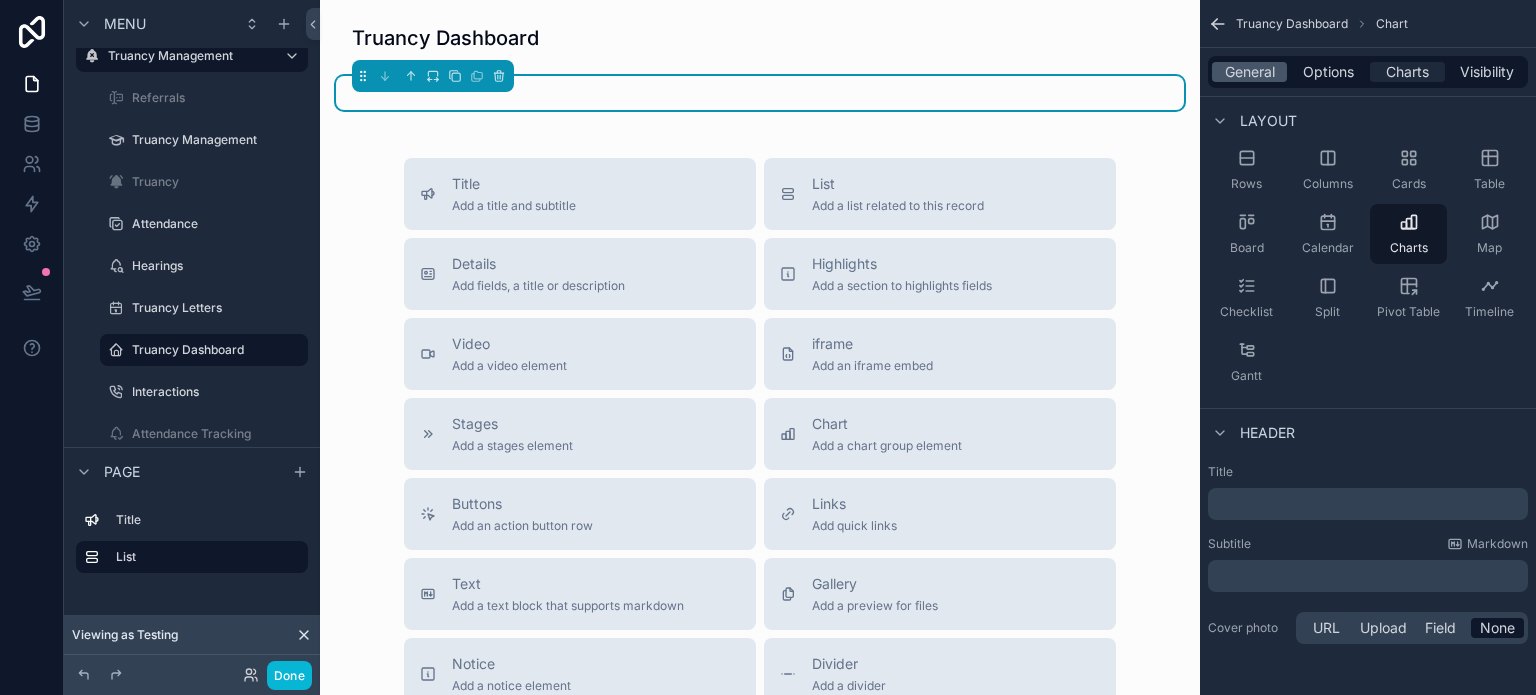 click on "Charts" at bounding box center (1407, 72) 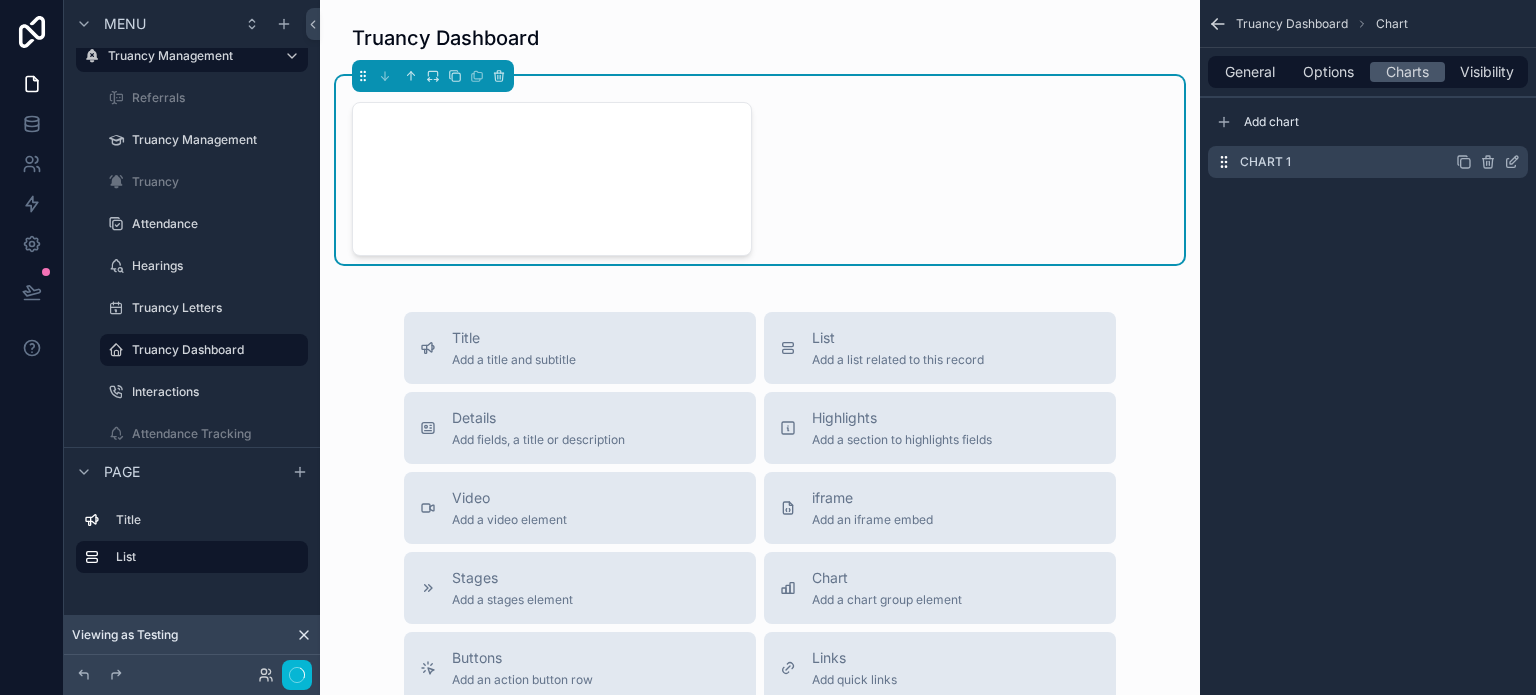 scroll, scrollTop: 0, scrollLeft: 0, axis: both 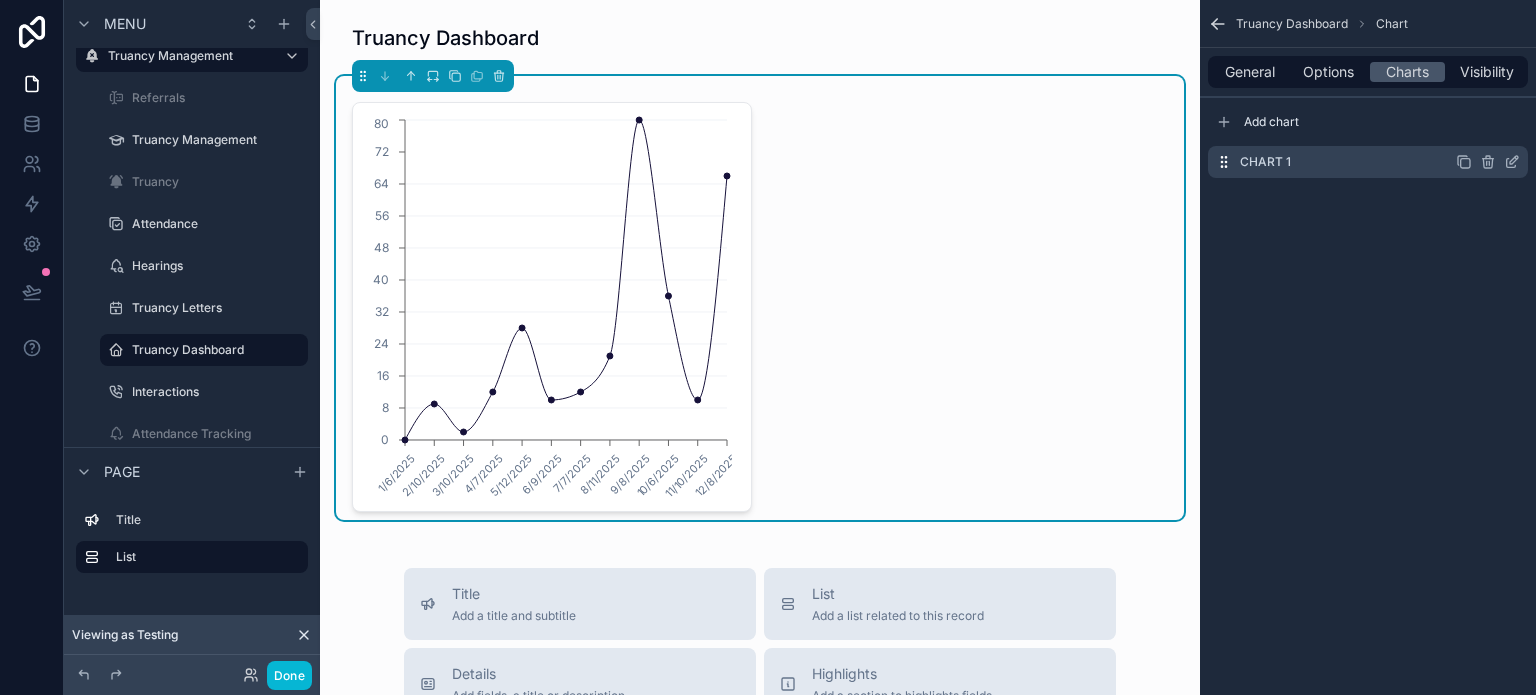click 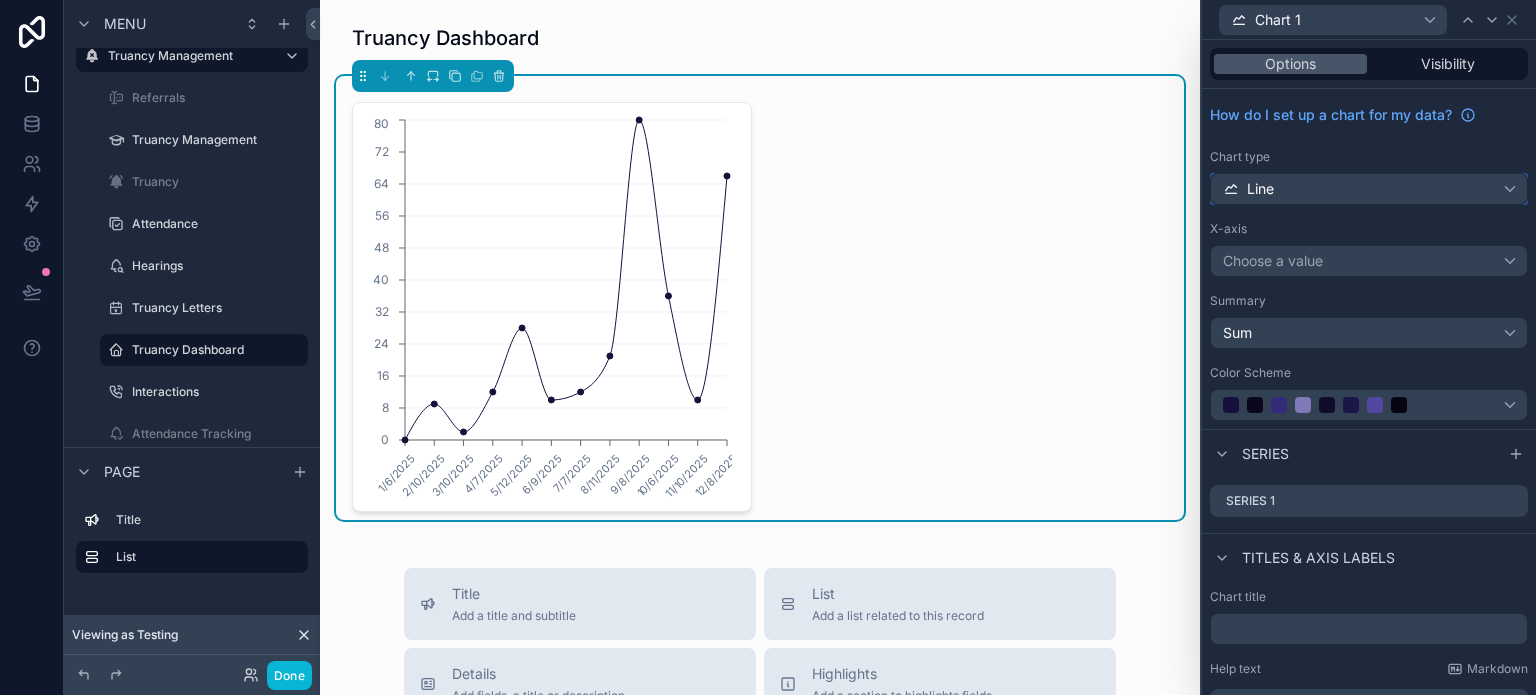click on "Line" at bounding box center (1260, 189) 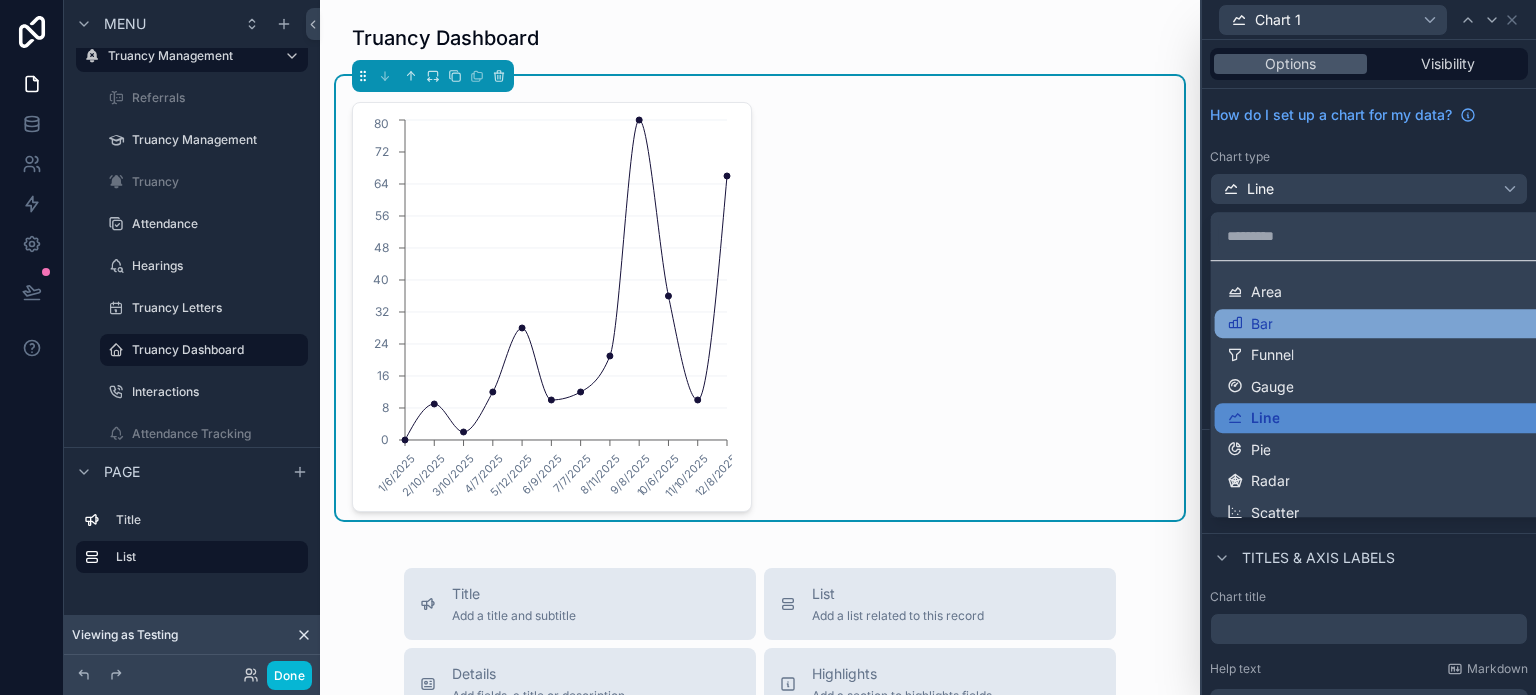 click on "Bar" at bounding box center (1262, 324) 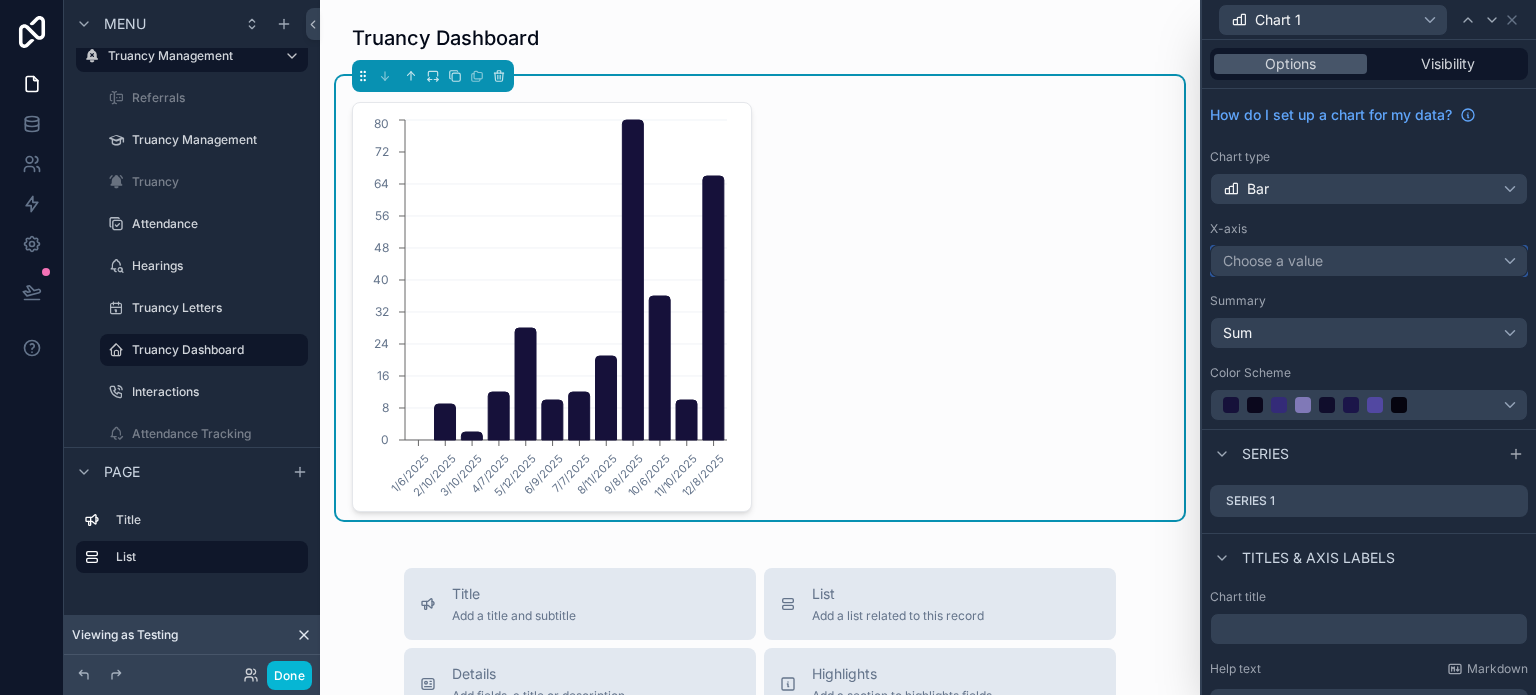 click on "Choose a value" at bounding box center (1273, 260) 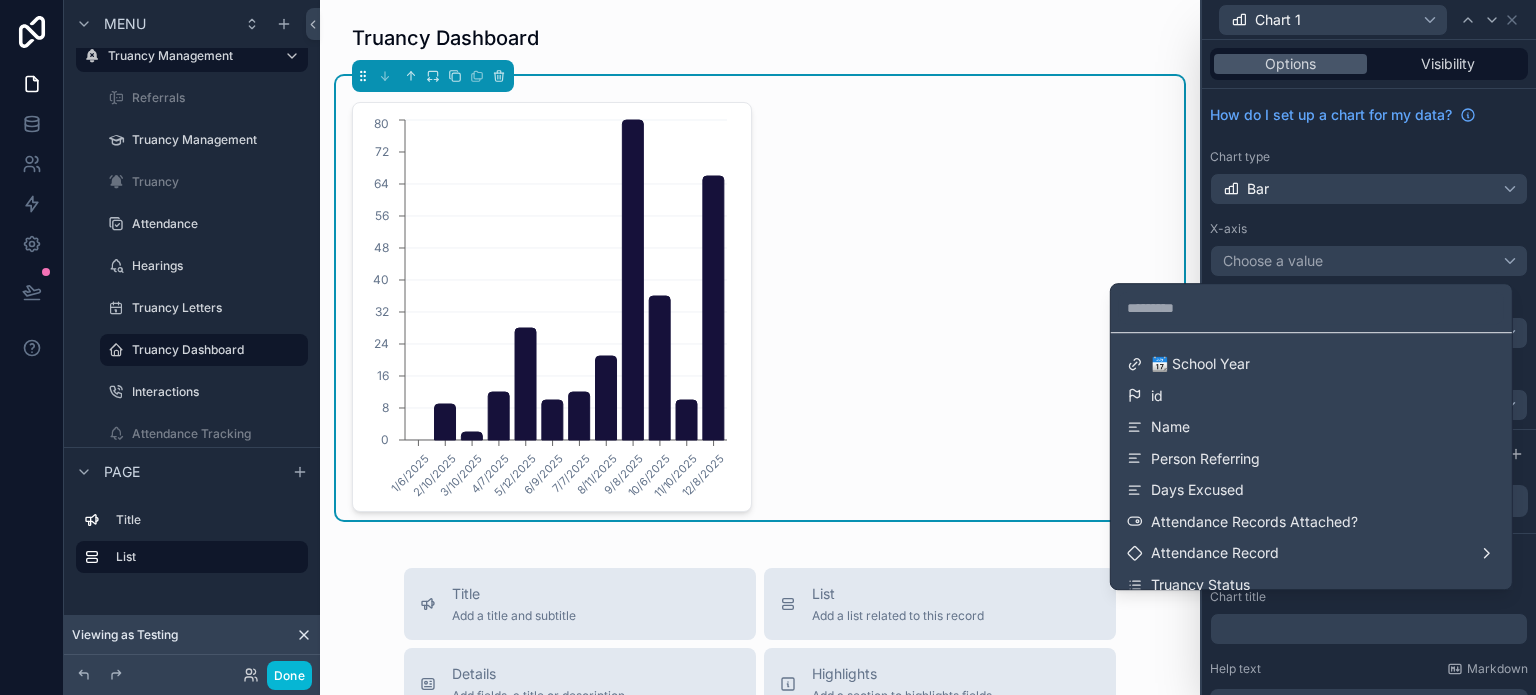click at bounding box center (1369, 347) 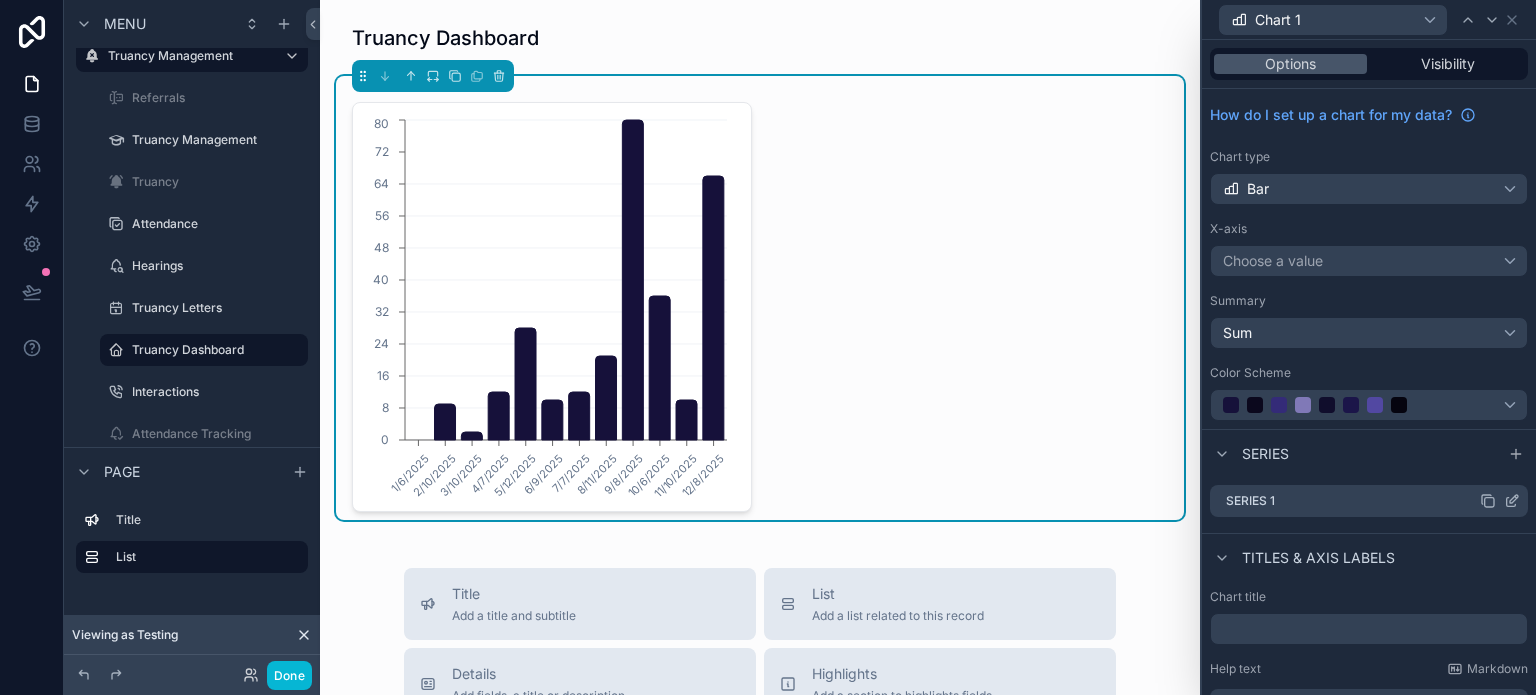click 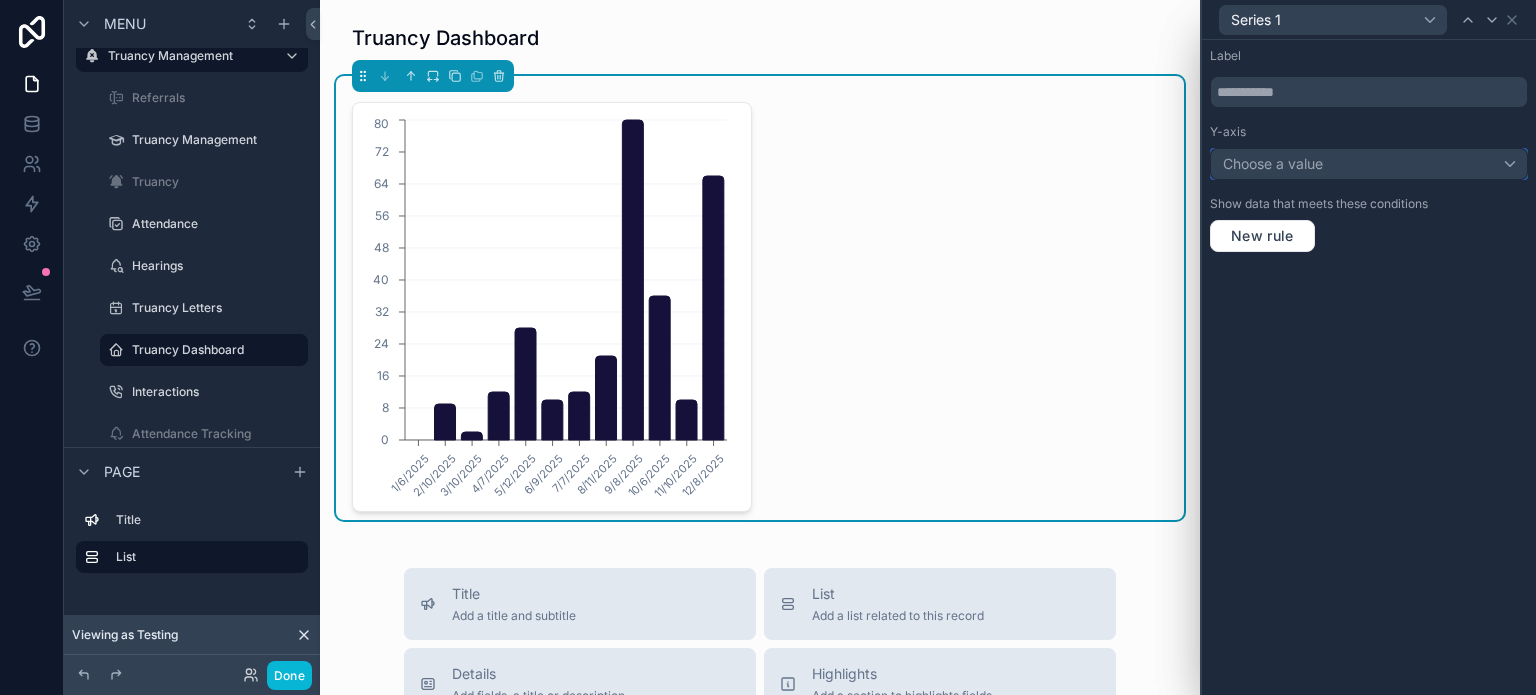 click on "Choose a value" at bounding box center (1369, 164) 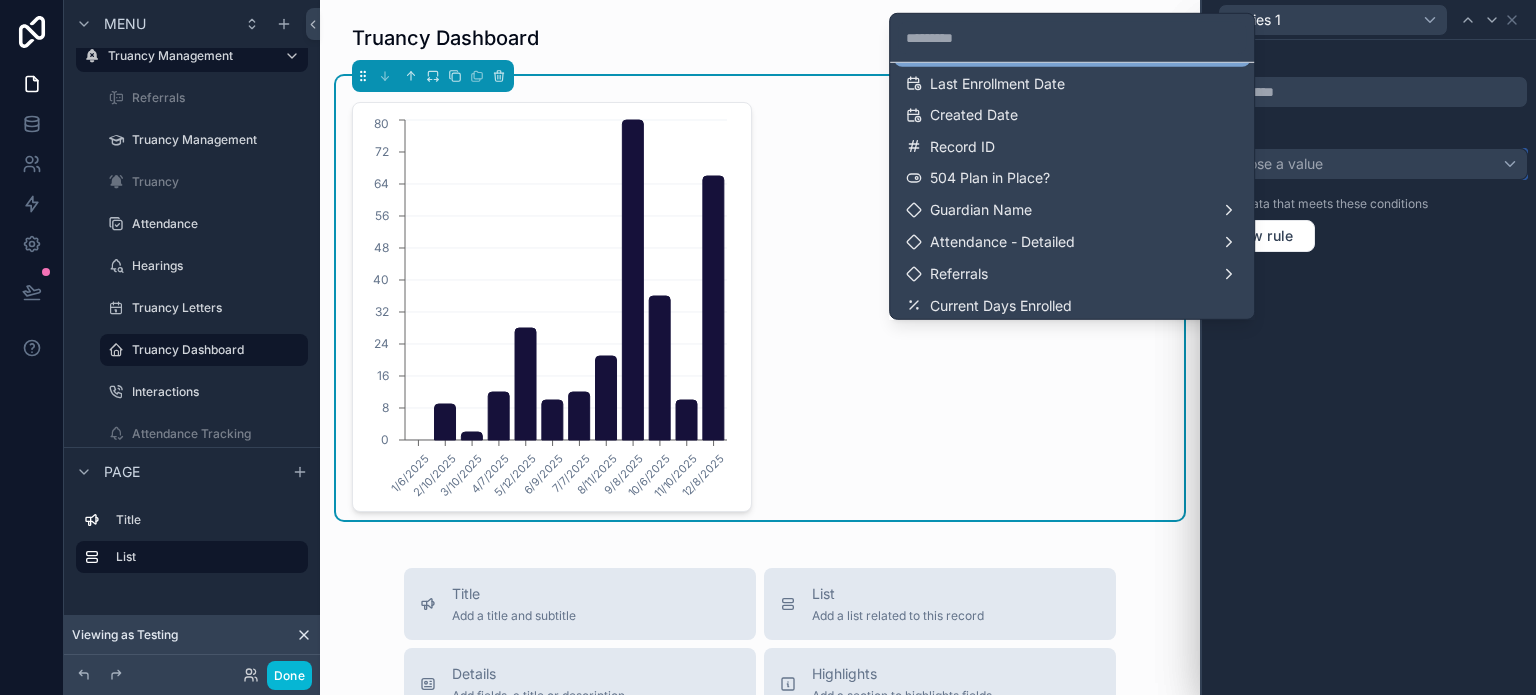 scroll, scrollTop: 200, scrollLeft: 0, axis: vertical 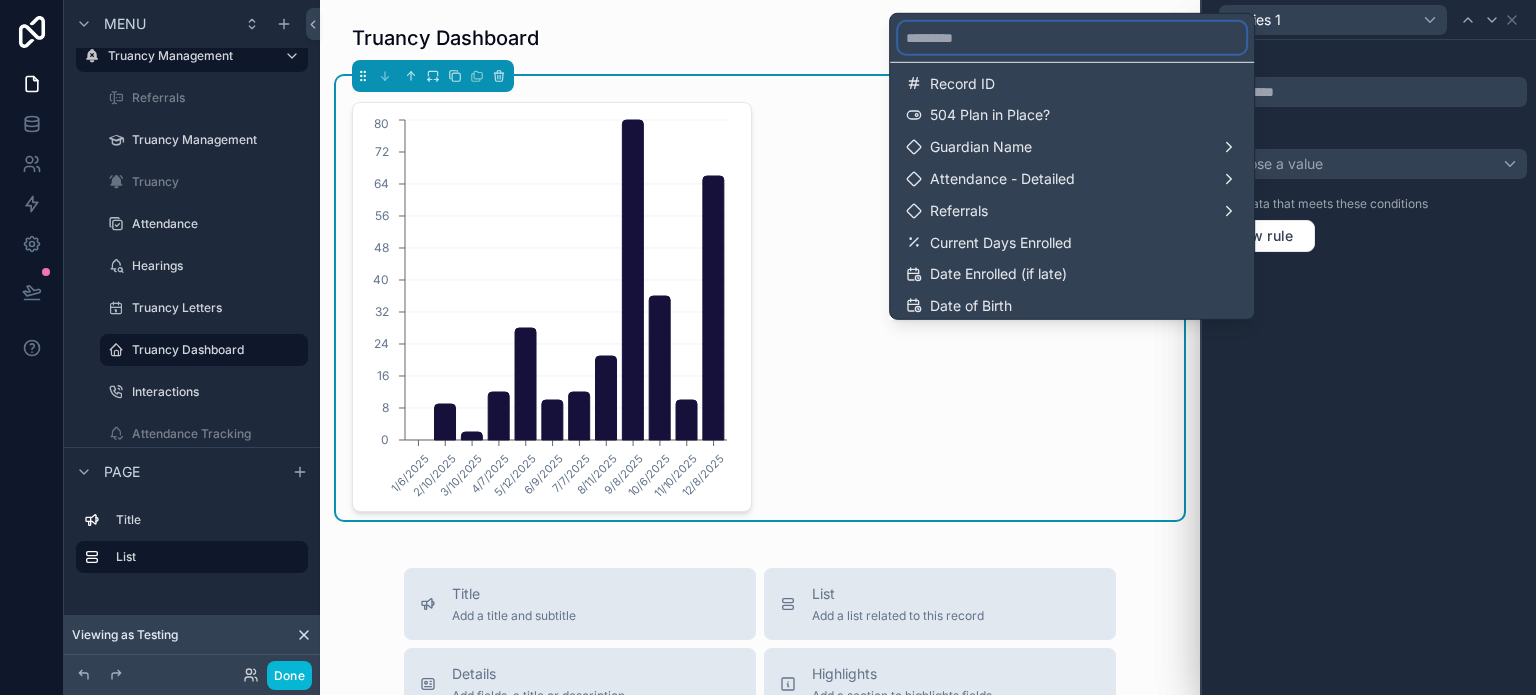 click at bounding box center [1072, 38] 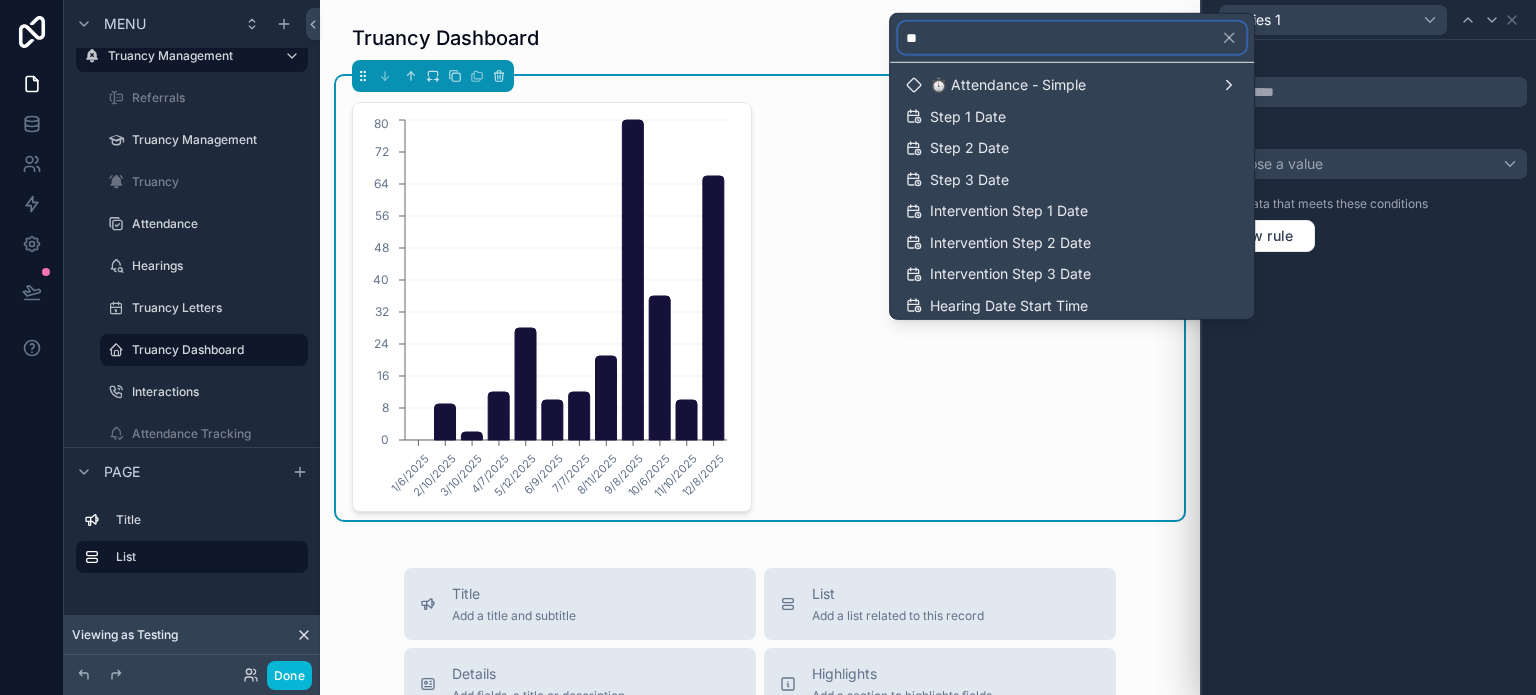 scroll, scrollTop: 0, scrollLeft: 0, axis: both 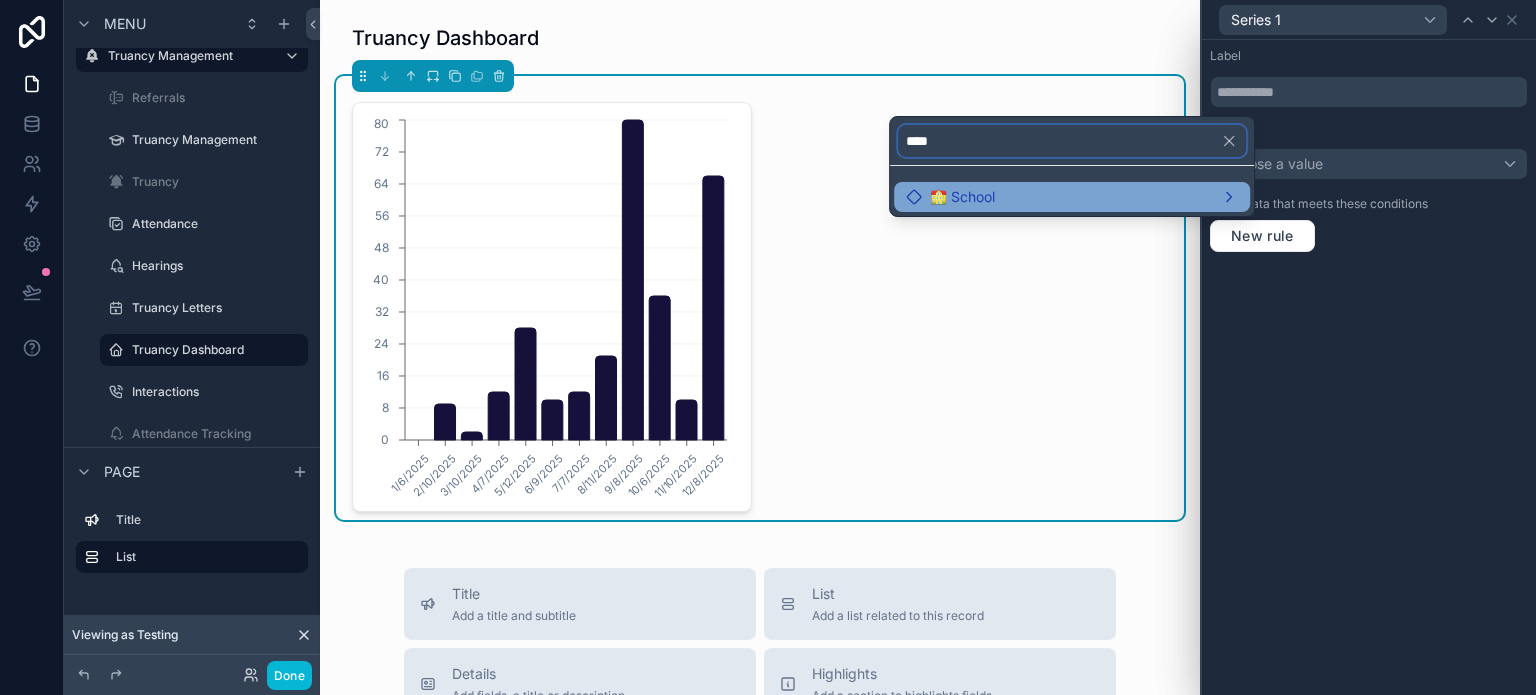 type on "****" 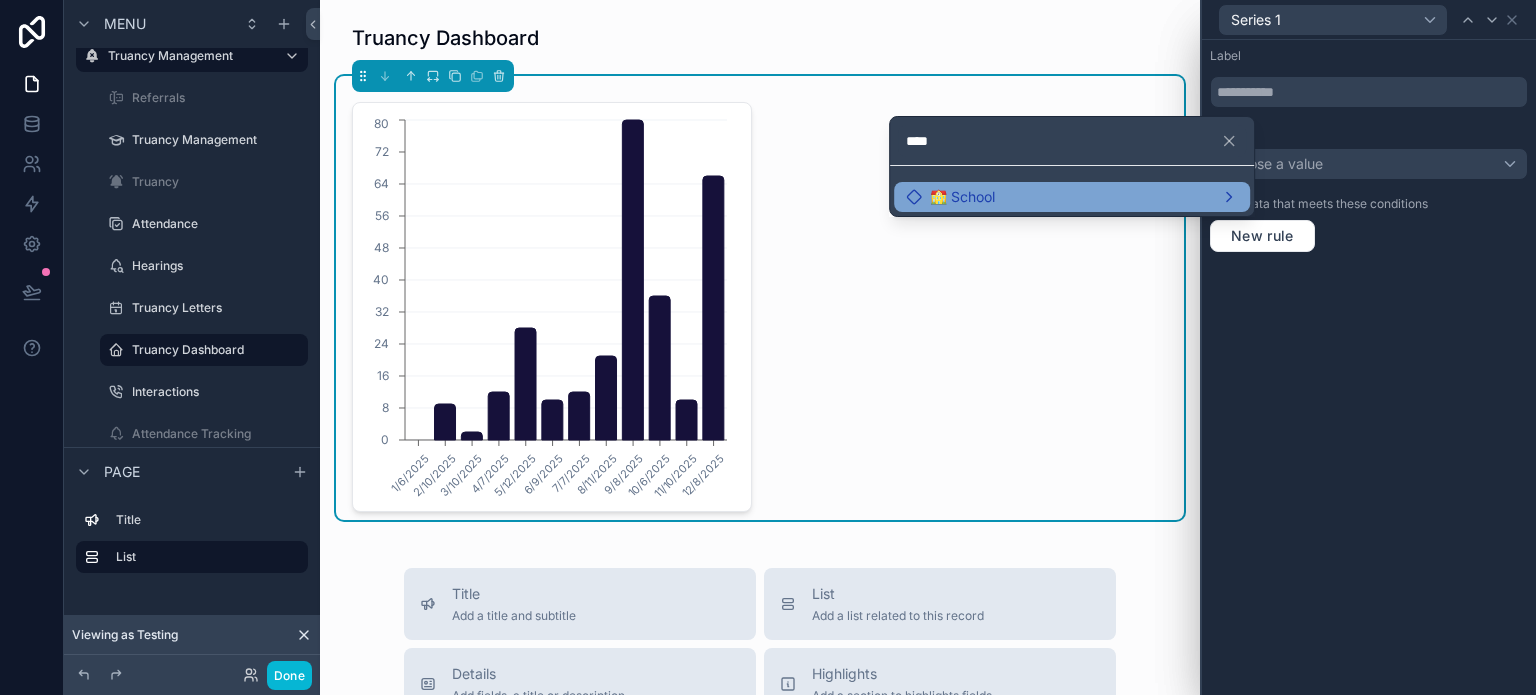 click on "🏫 School" at bounding box center (1072, 197) 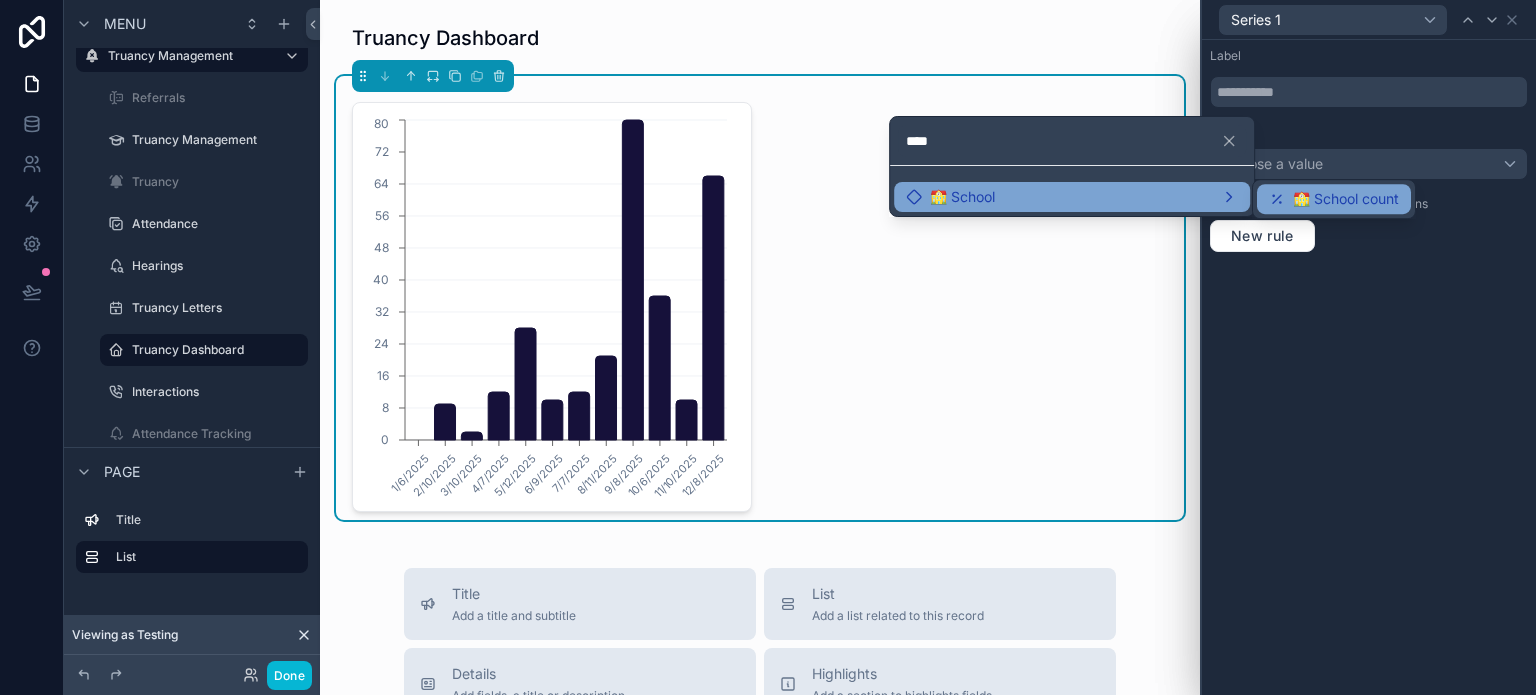 click 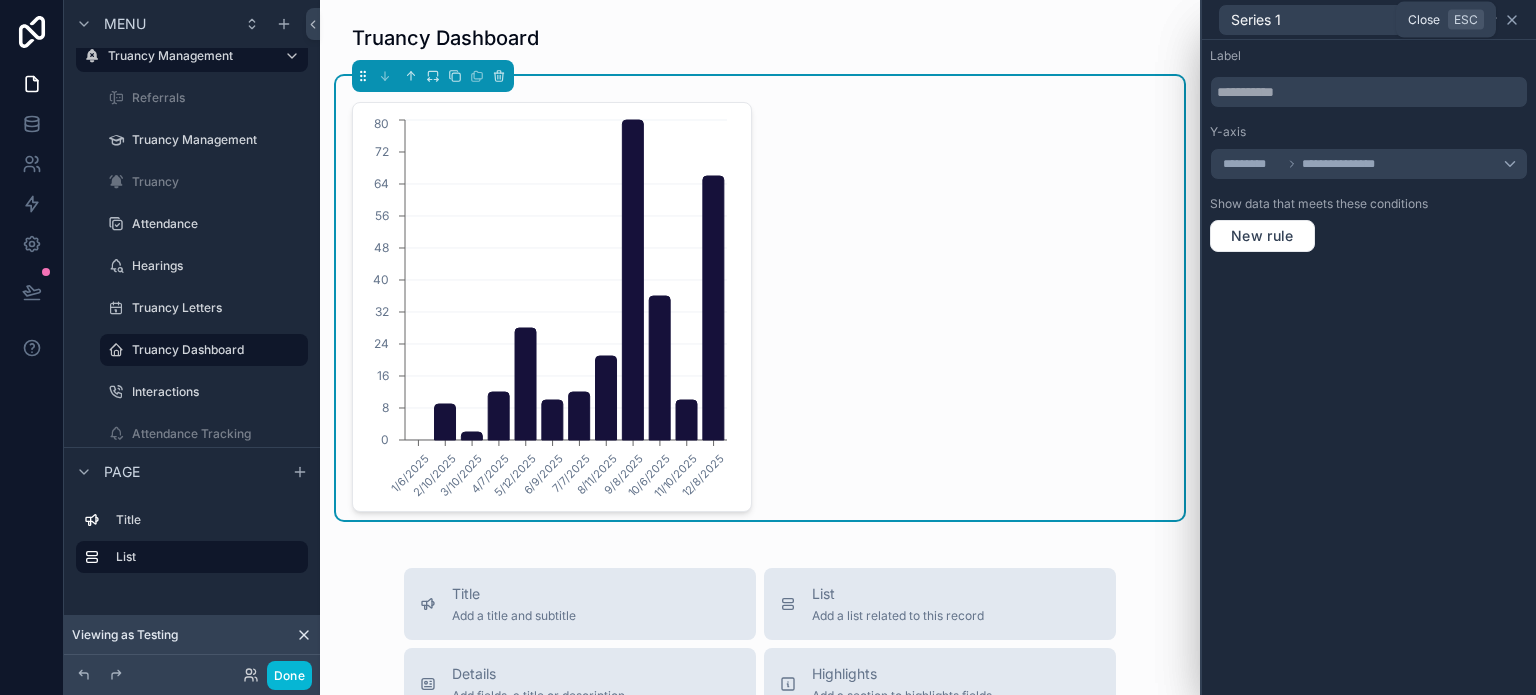 click 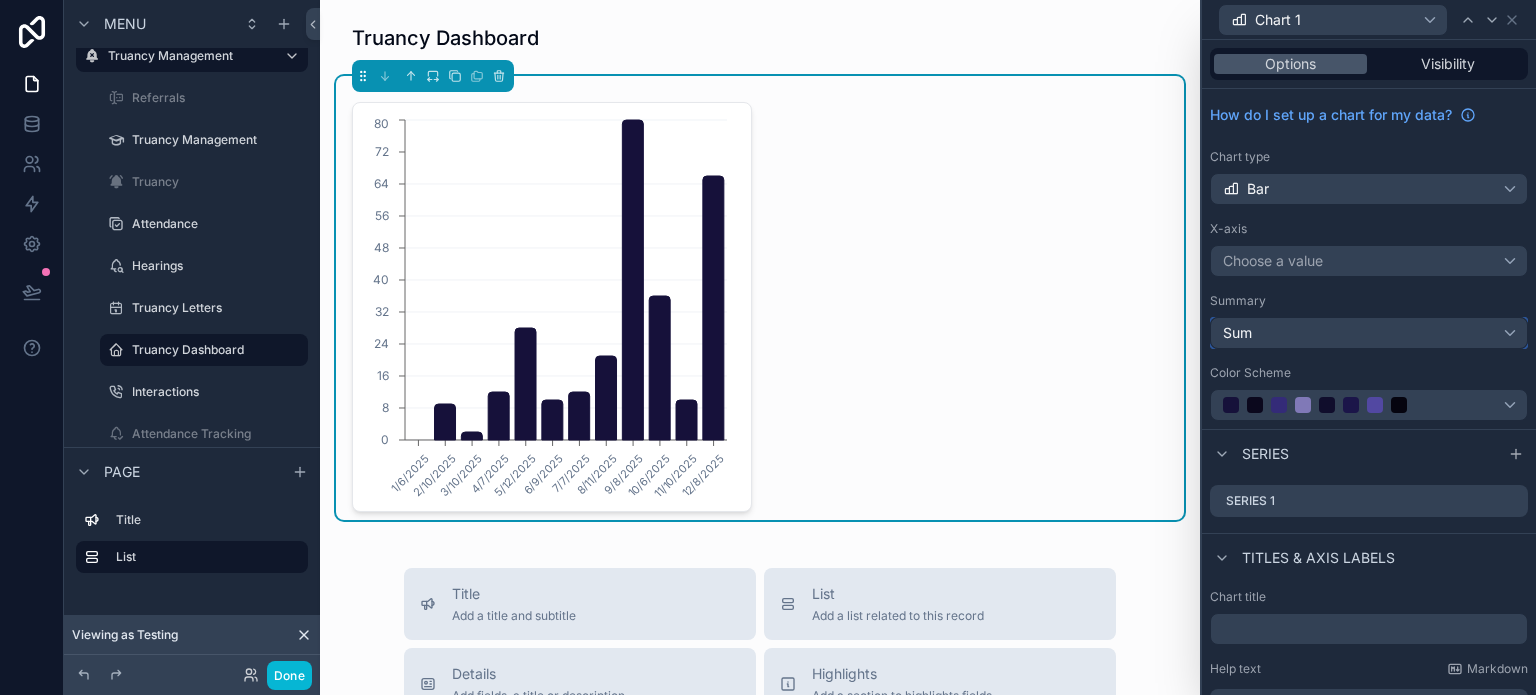 click on "Sum" at bounding box center [1369, 333] 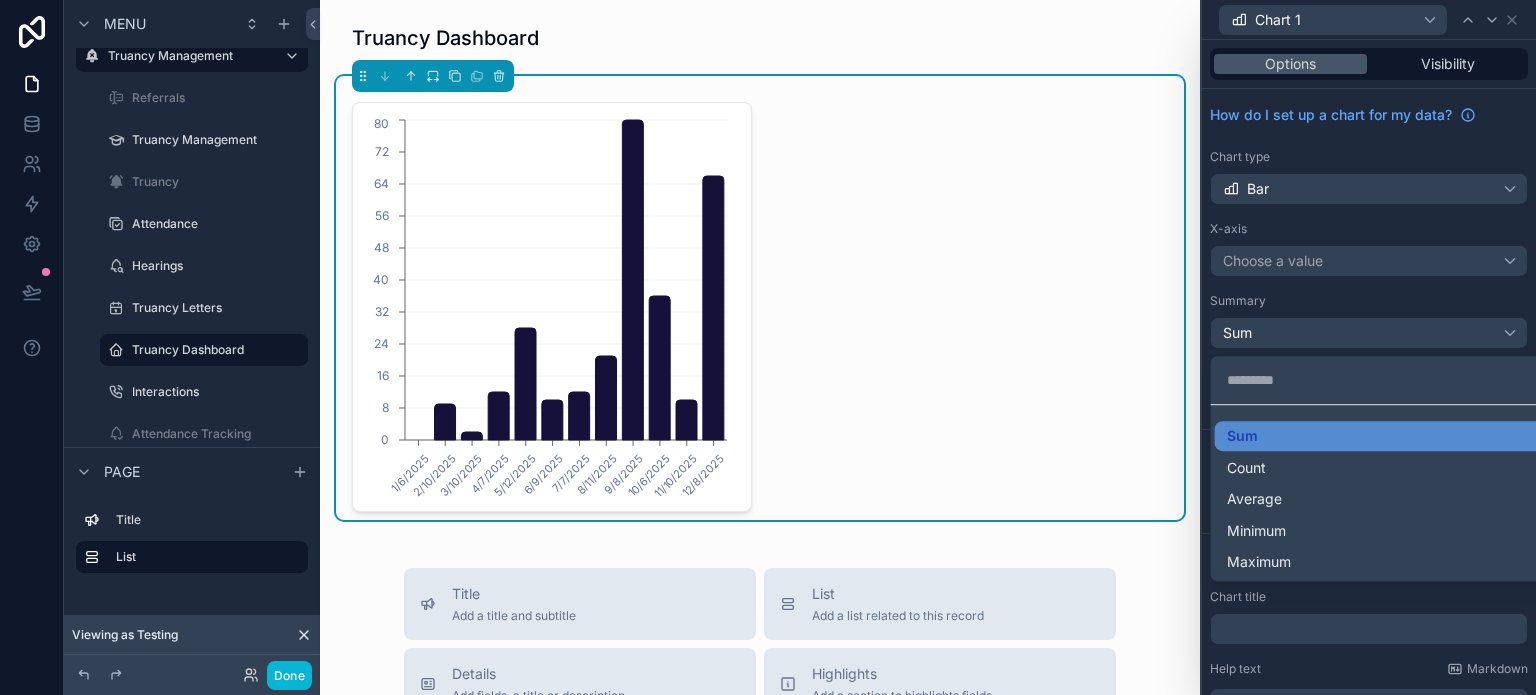 click at bounding box center [1369, 347] 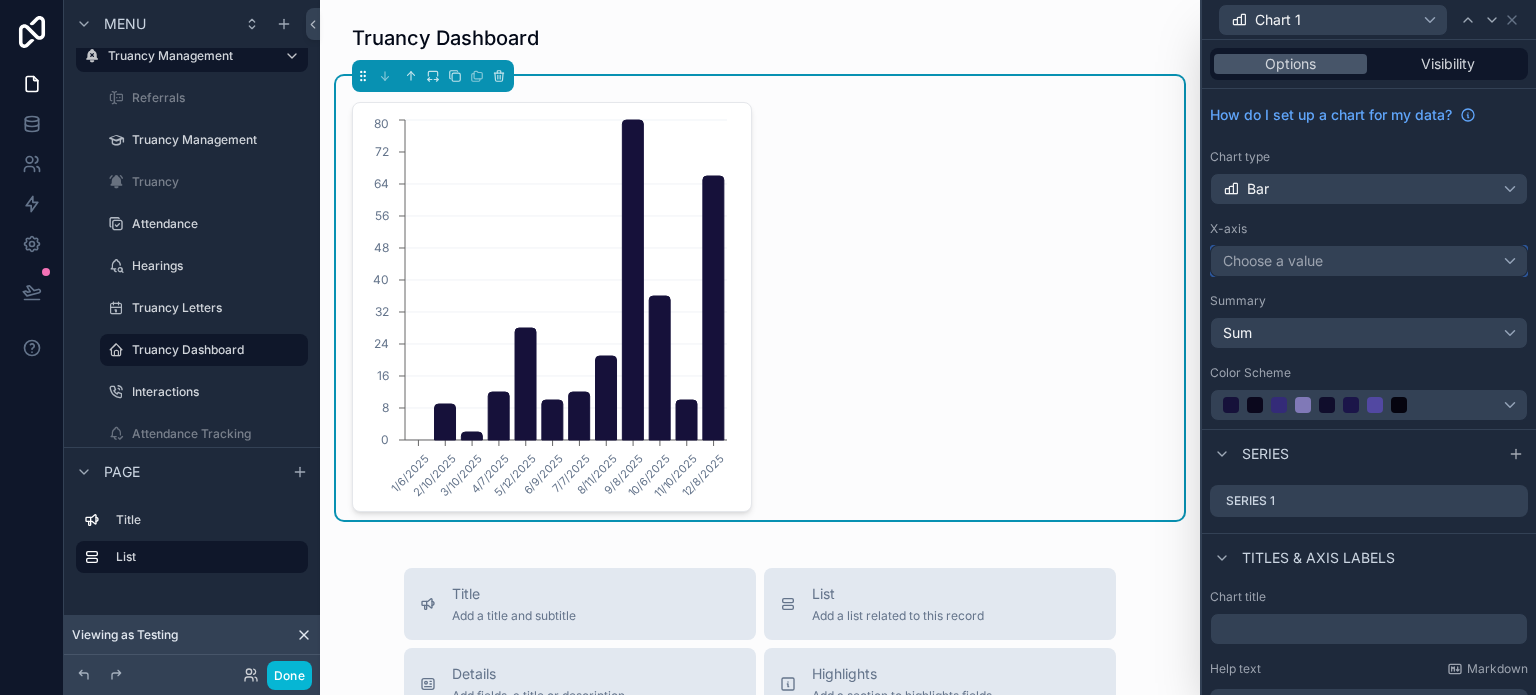 click on "Choose a value" at bounding box center (1273, 260) 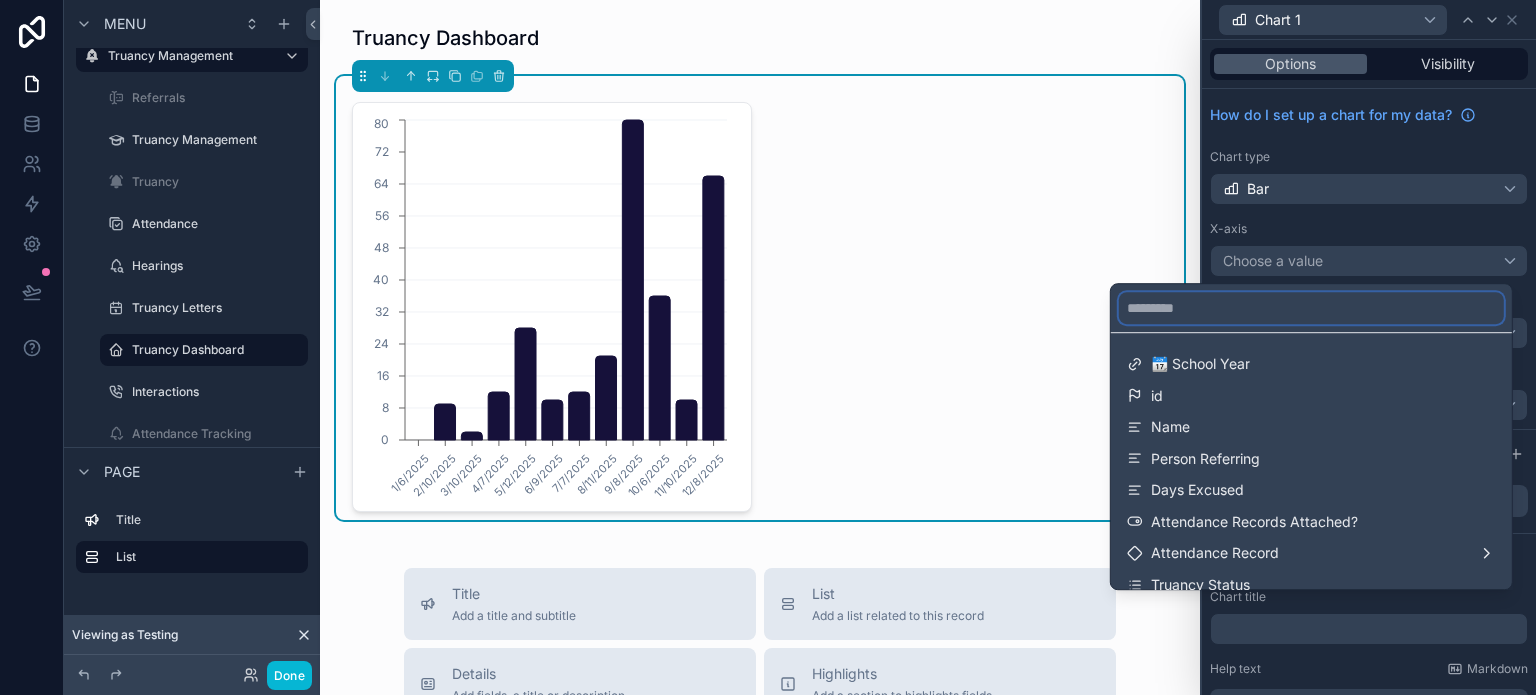 click at bounding box center (1311, 308) 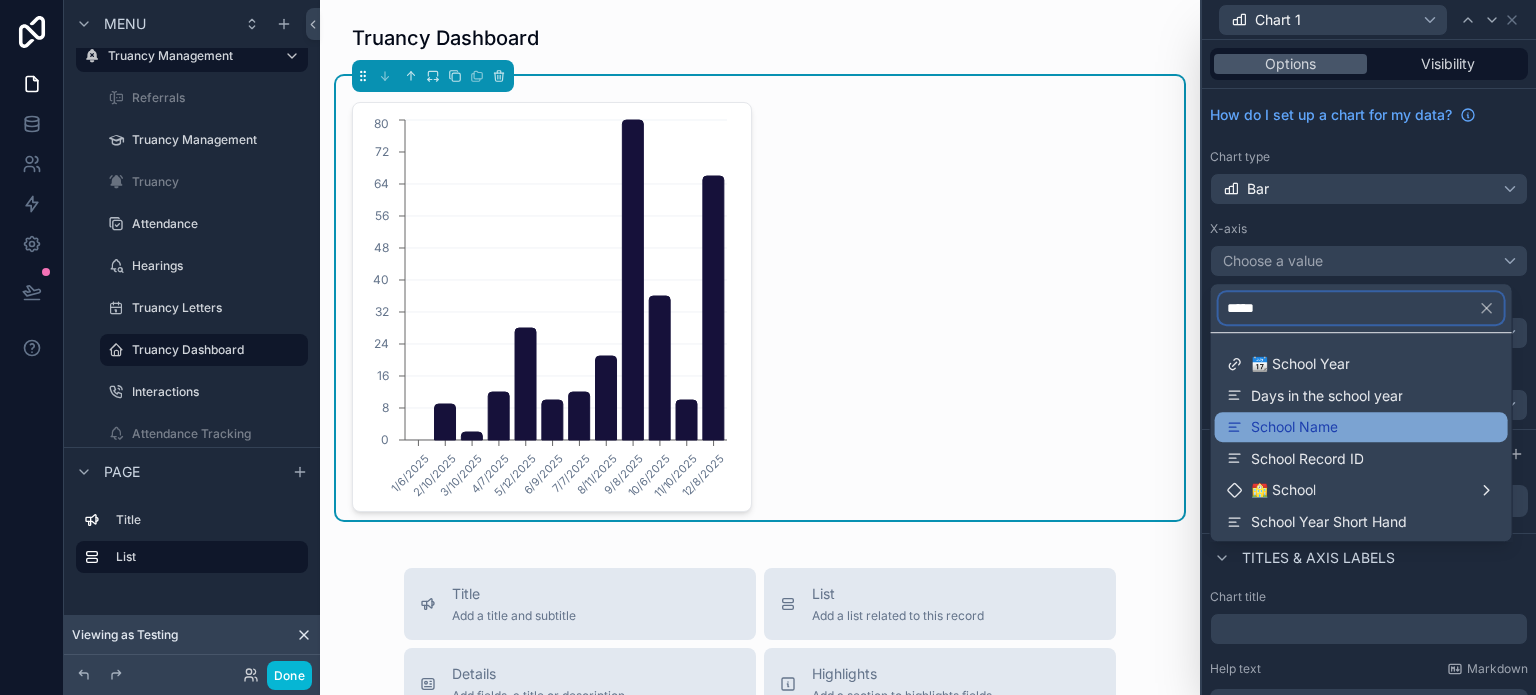 type on "*****" 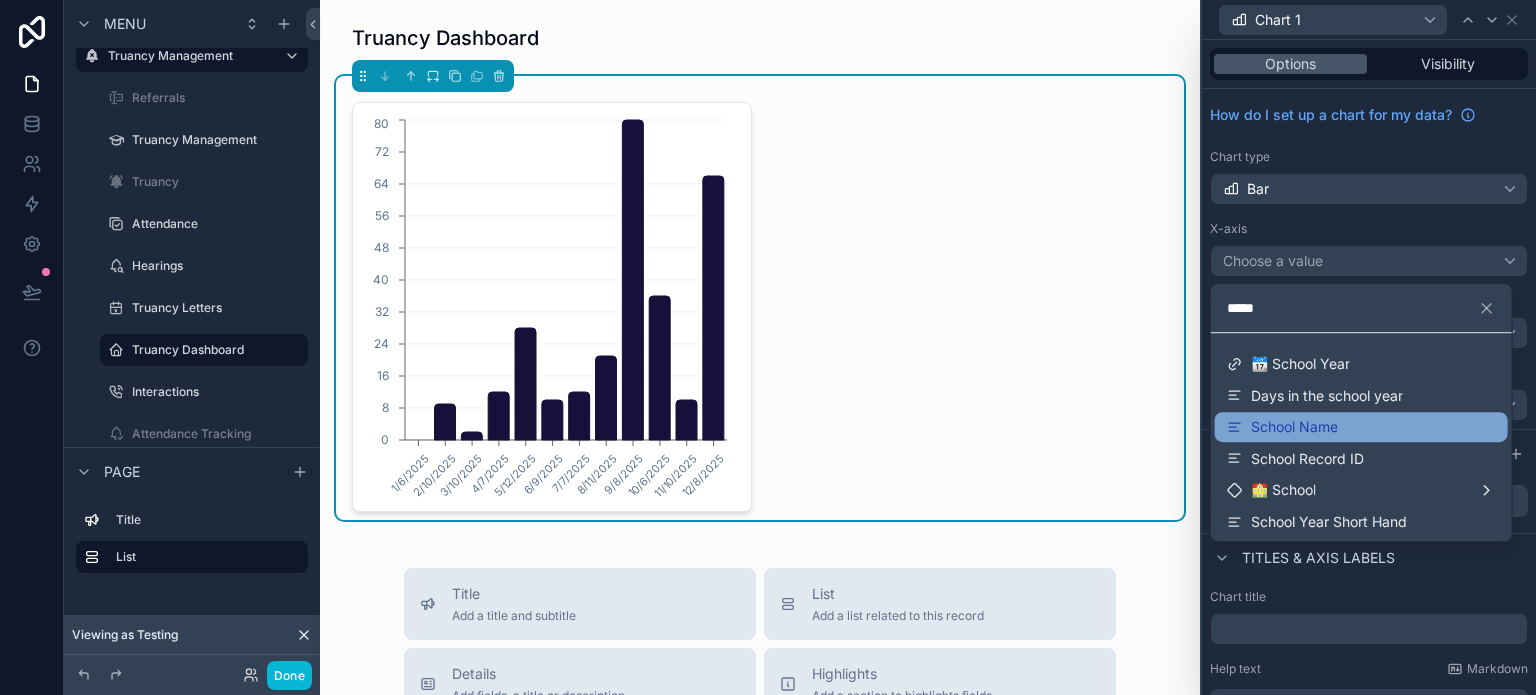 click on "School Name" at bounding box center [1294, 427] 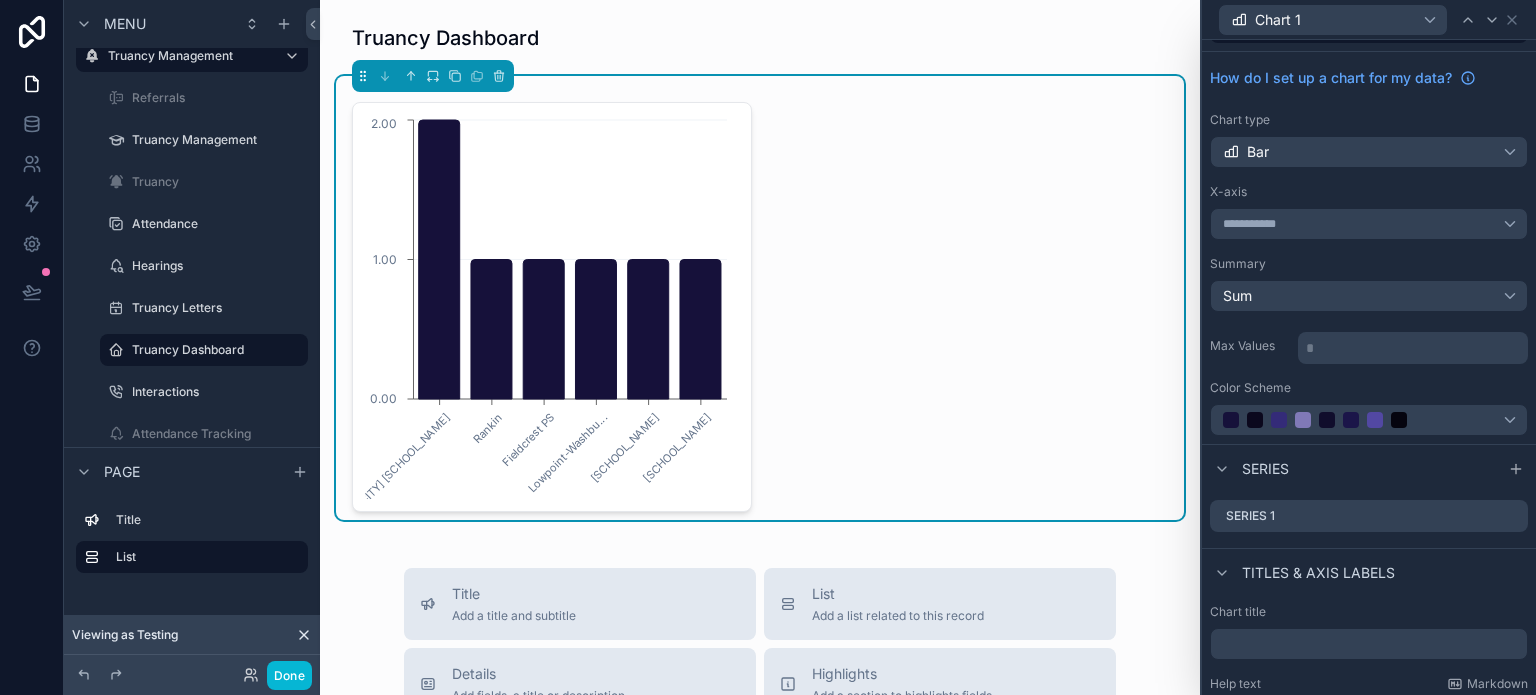 scroll, scrollTop: 100, scrollLeft: 0, axis: vertical 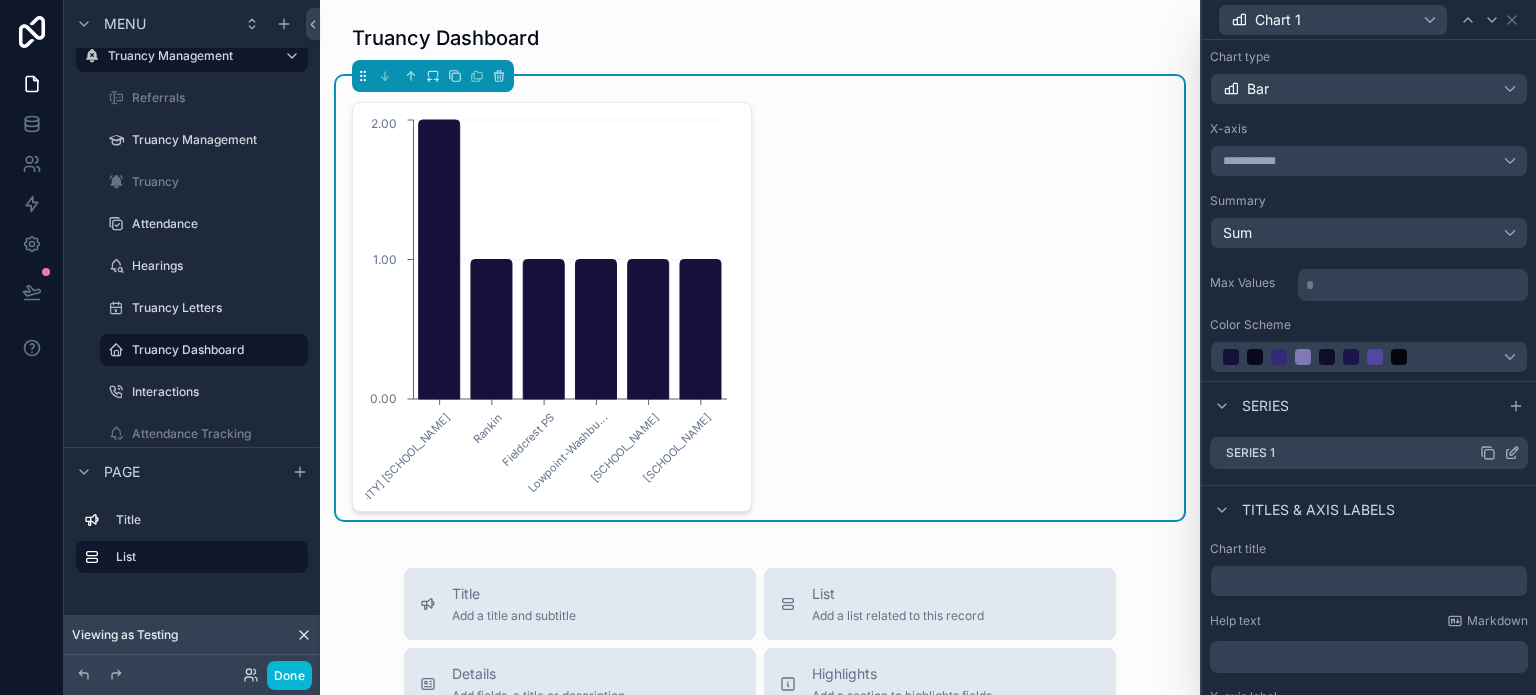 click 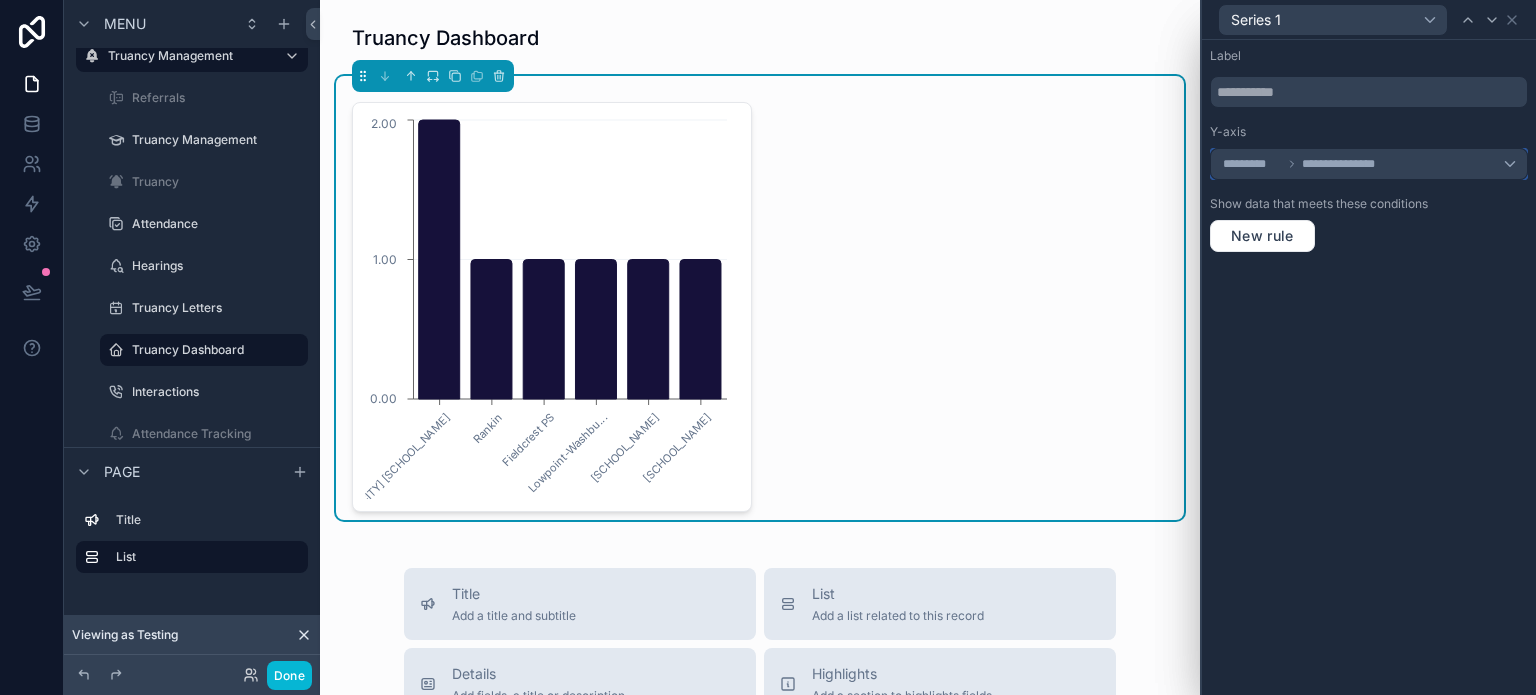 click 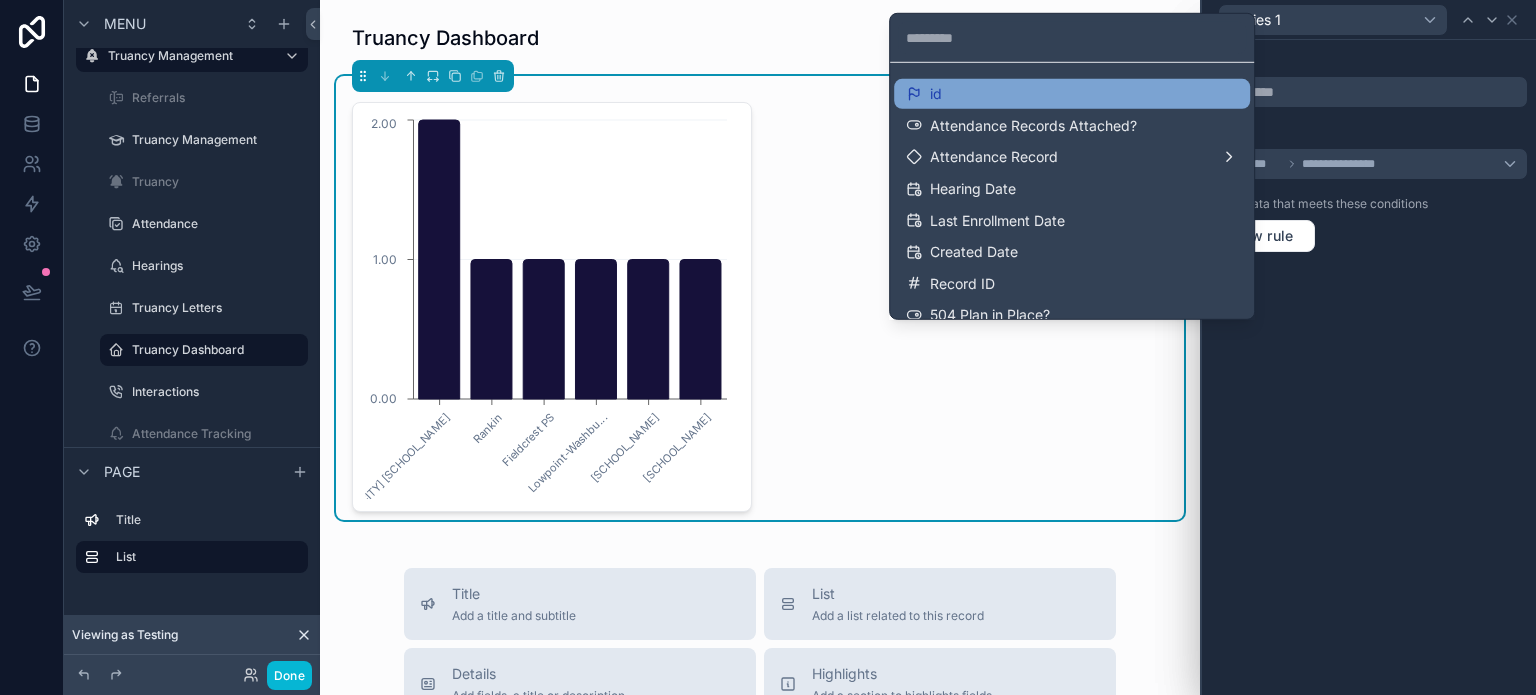 click on "id" at bounding box center (1072, 94) 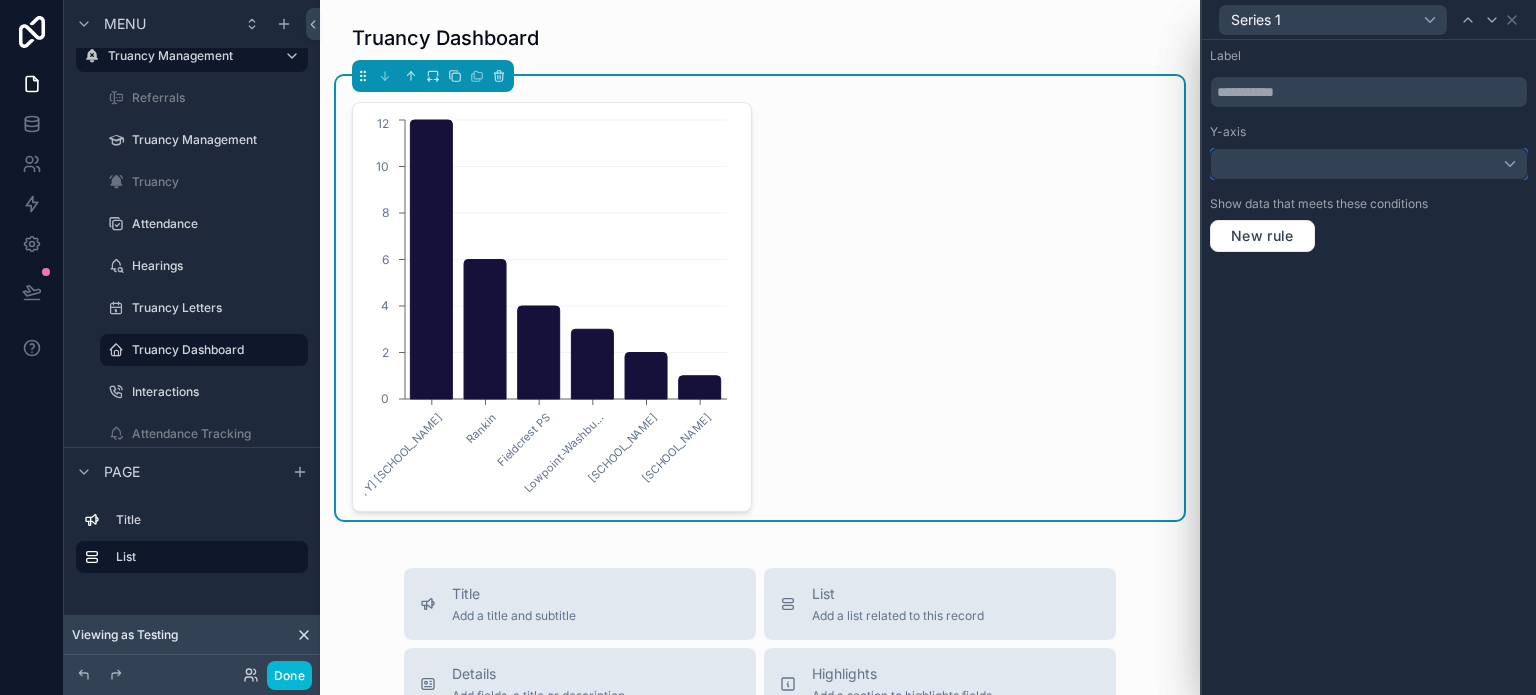 click at bounding box center [1369, 164] 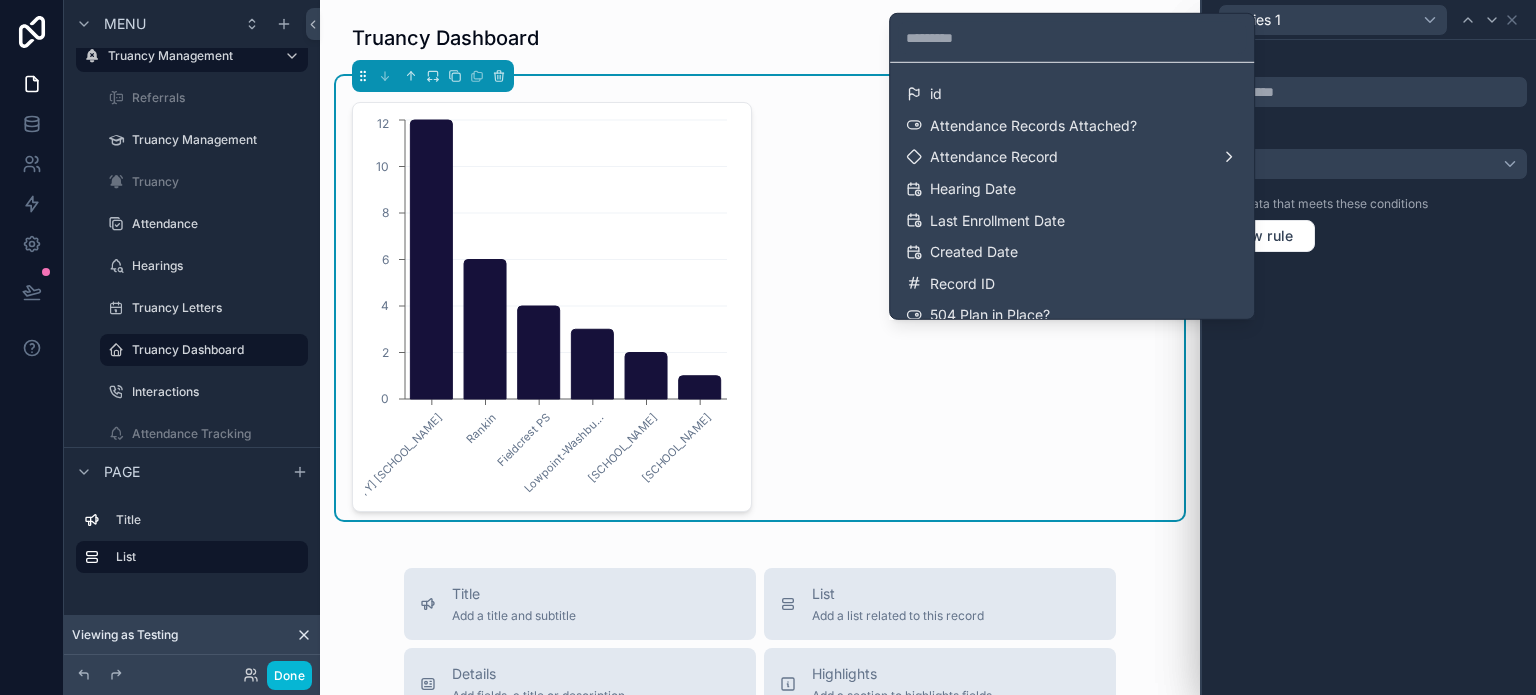 click at bounding box center [1369, 347] 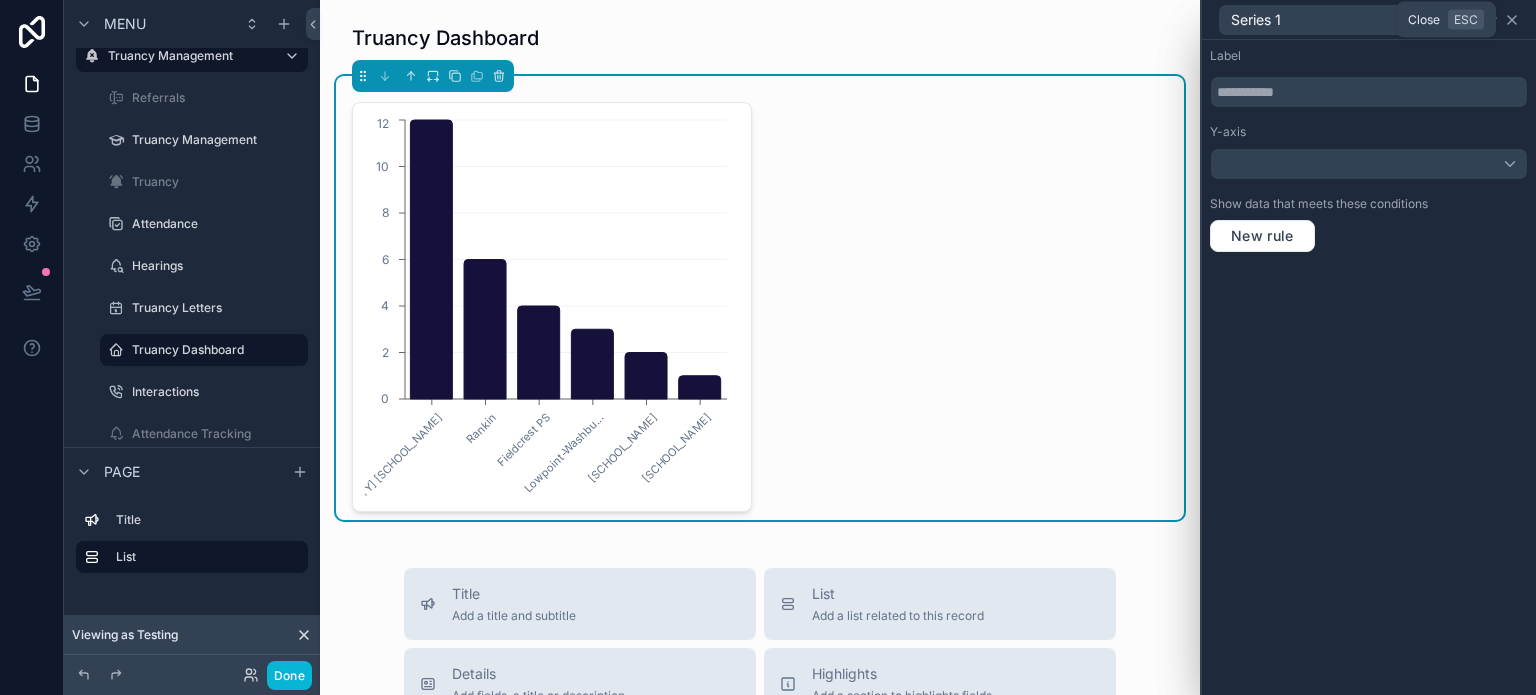 click 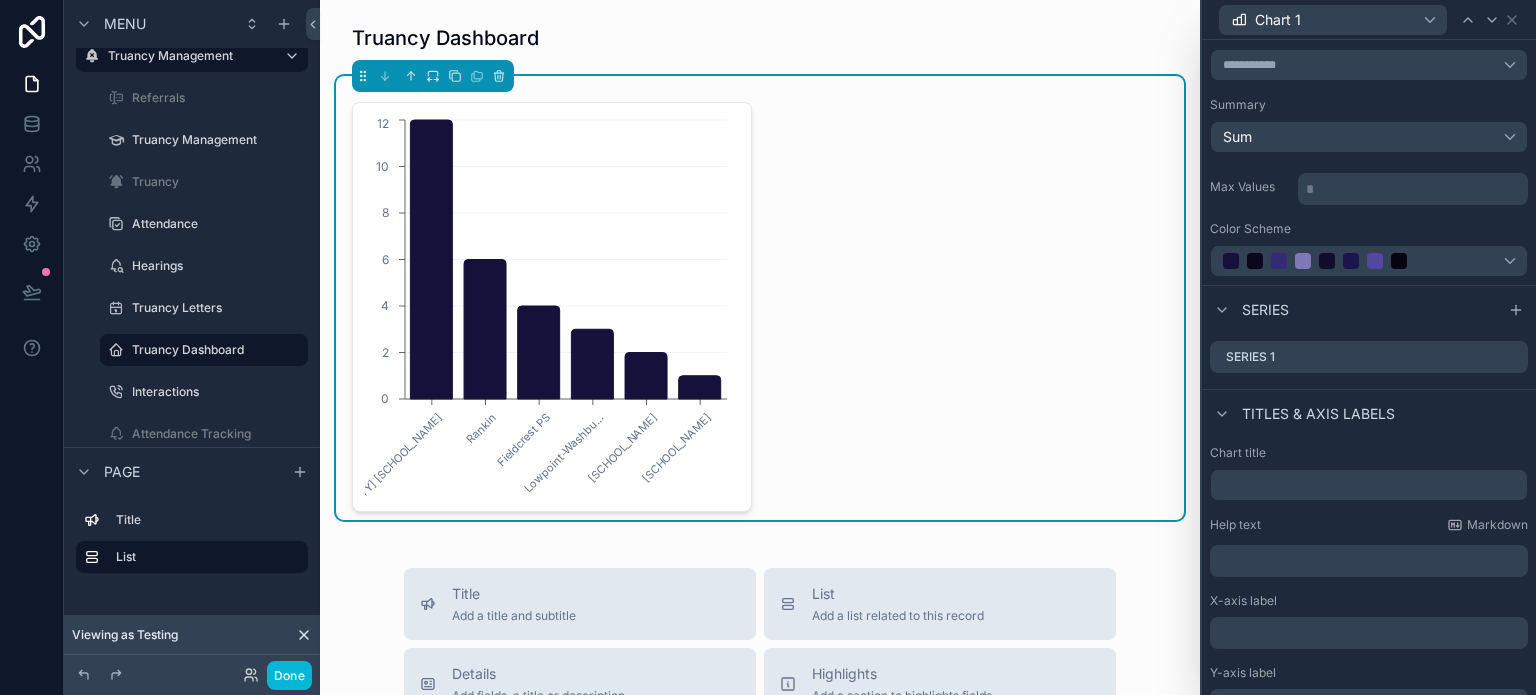 scroll, scrollTop: 200, scrollLeft: 0, axis: vertical 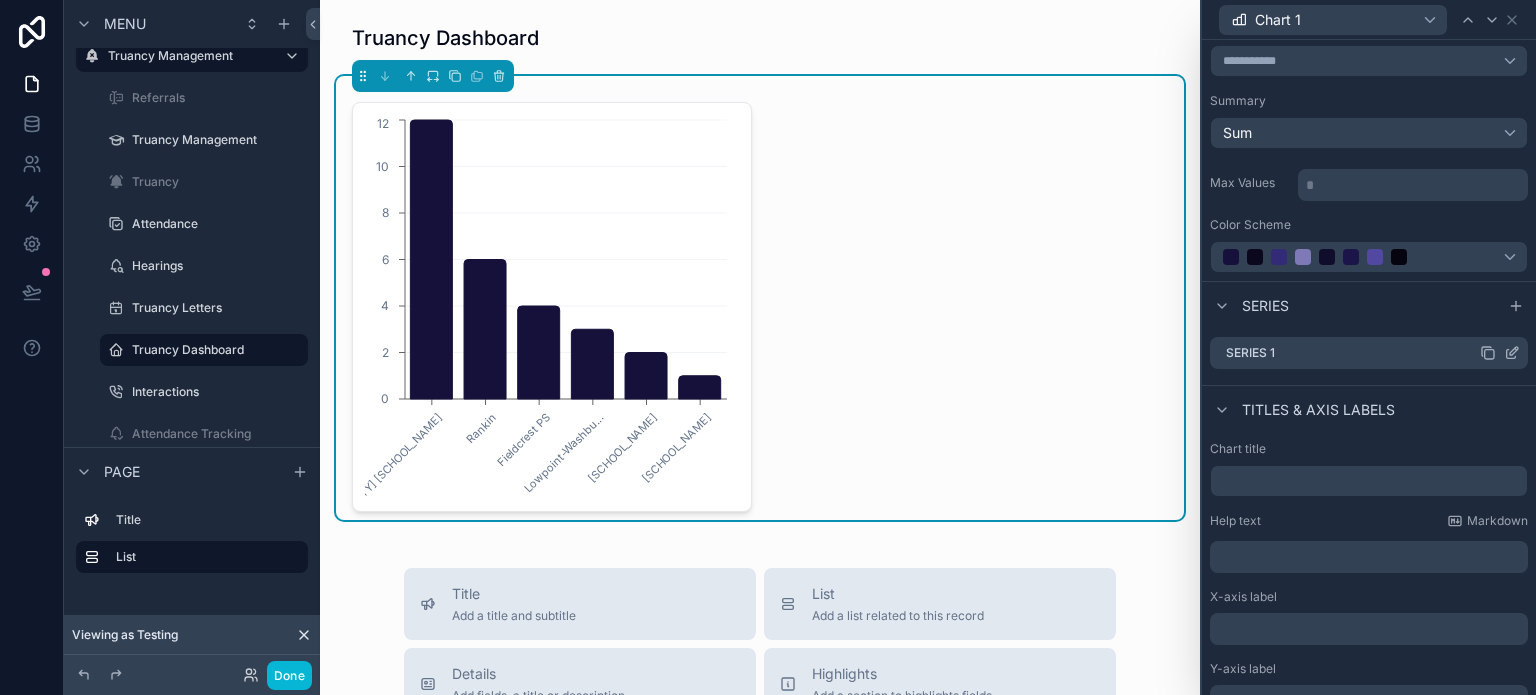 click 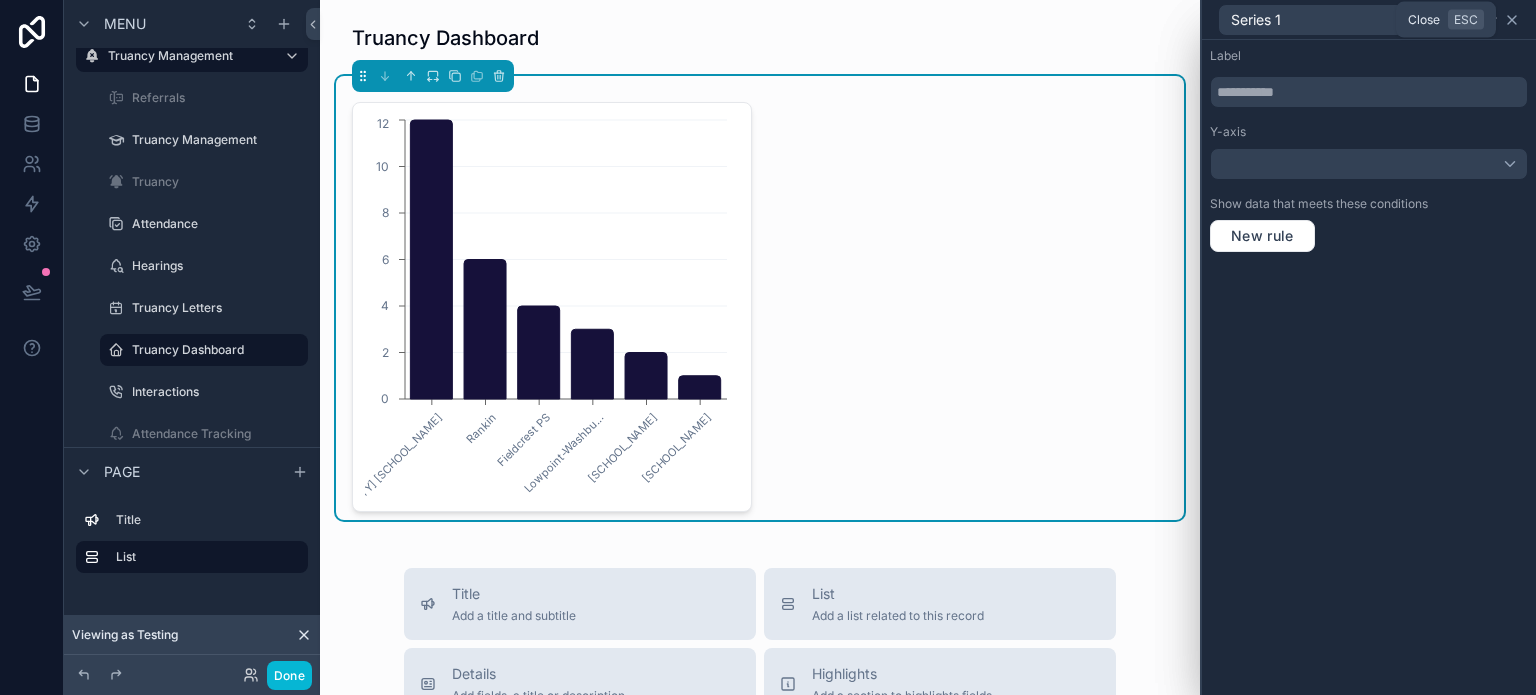 click 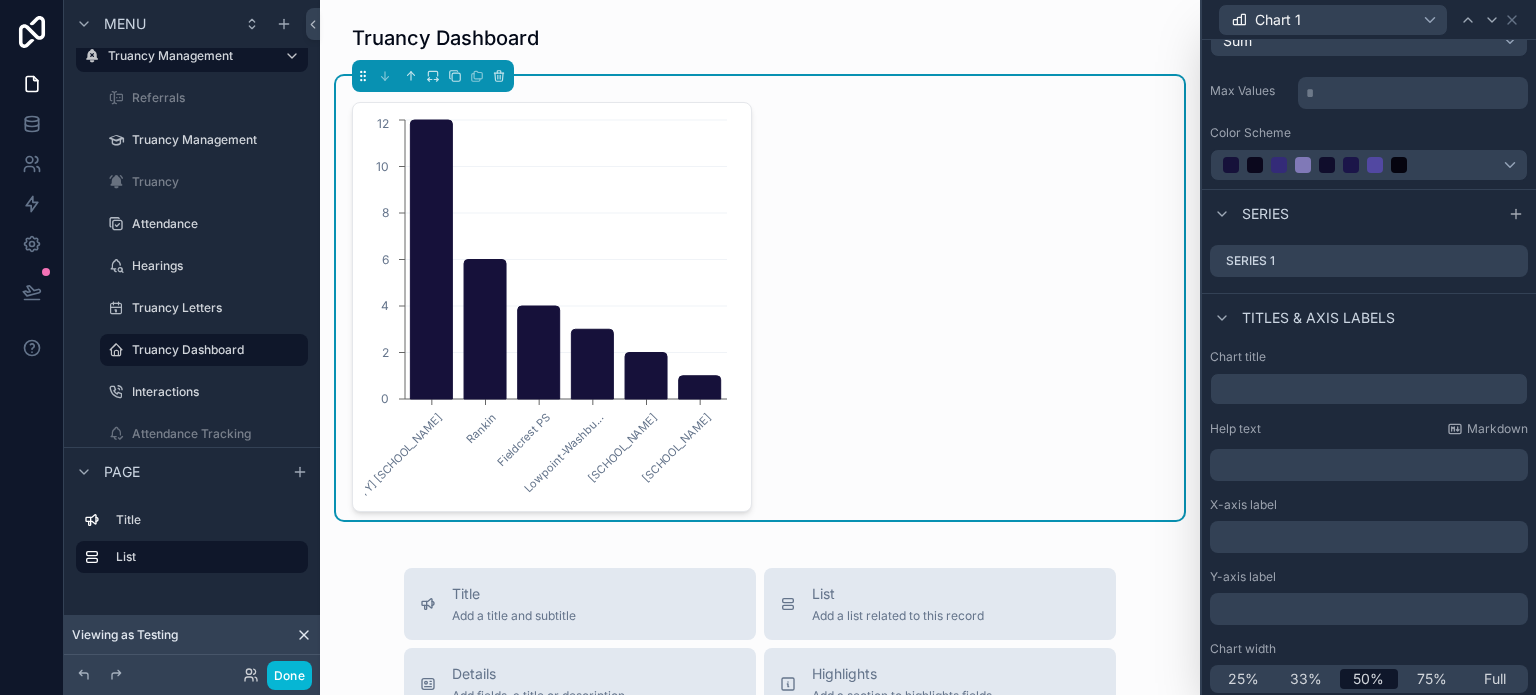 scroll, scrollTop: 297, scrollLeft: 0, axis: vertical 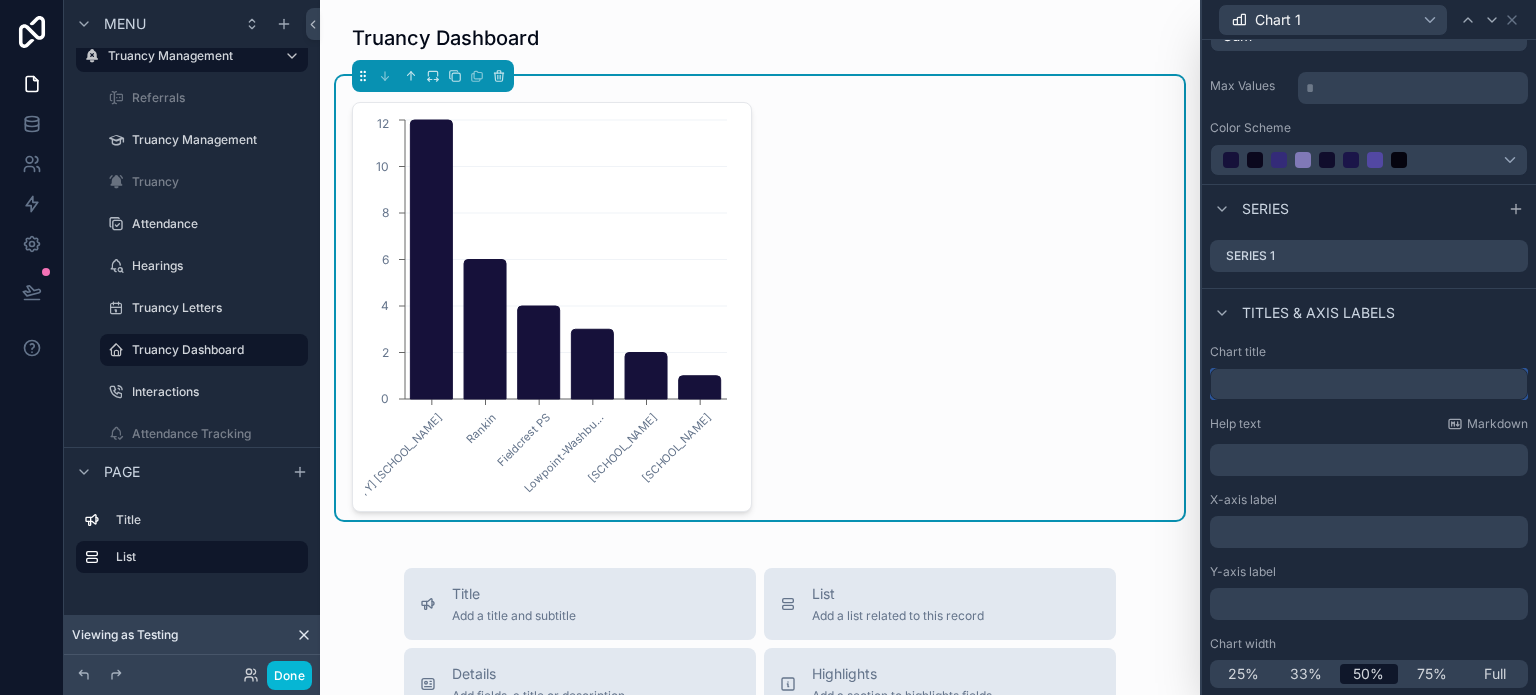 click at bounding box center (1369, 384) 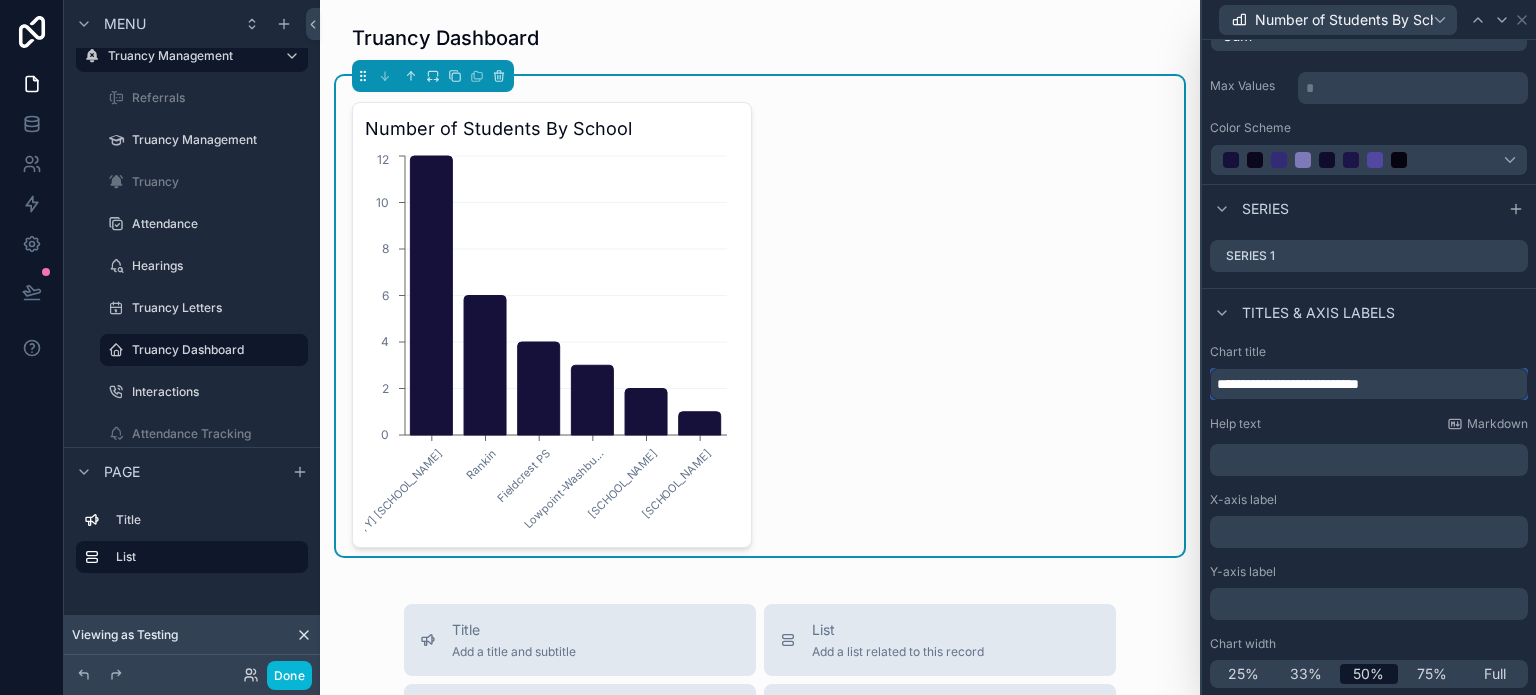type on "**********" 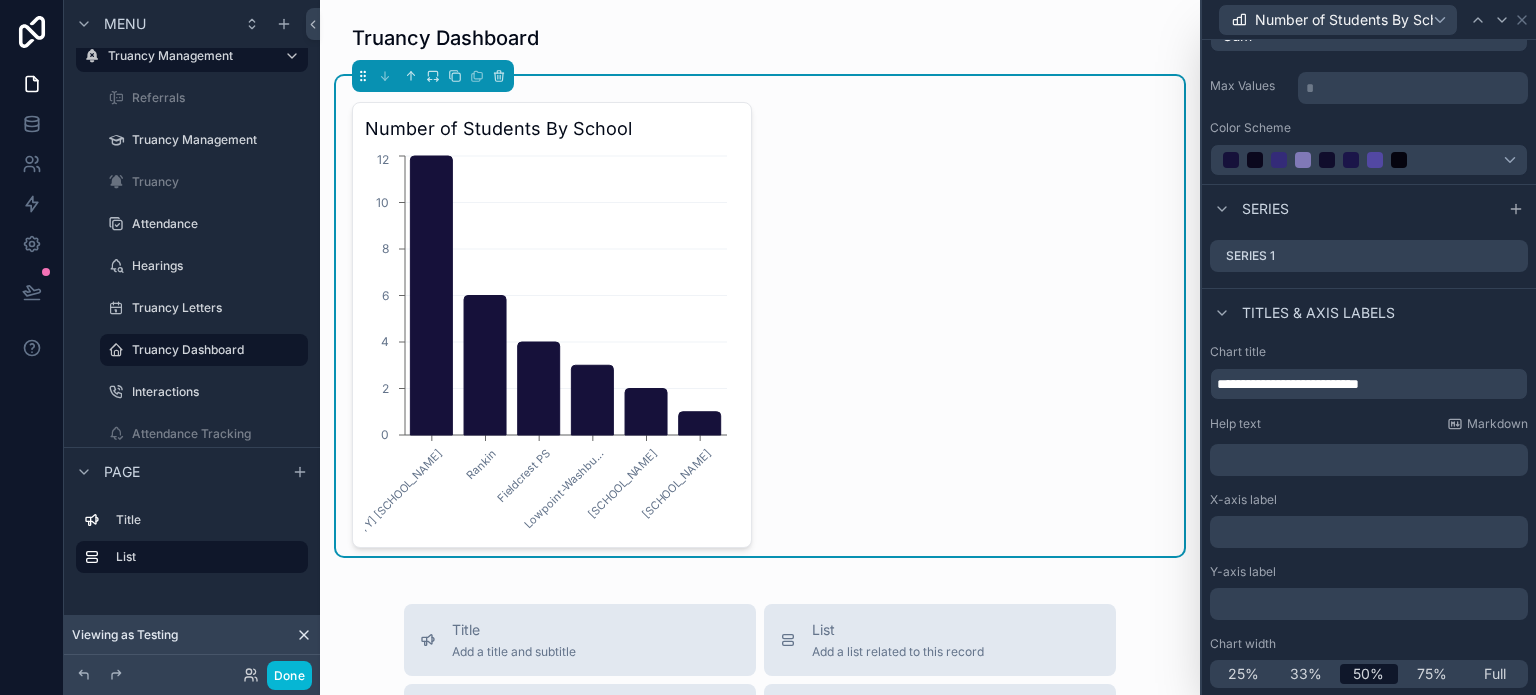 click on "﻿" at bounding box center (1371, 532) 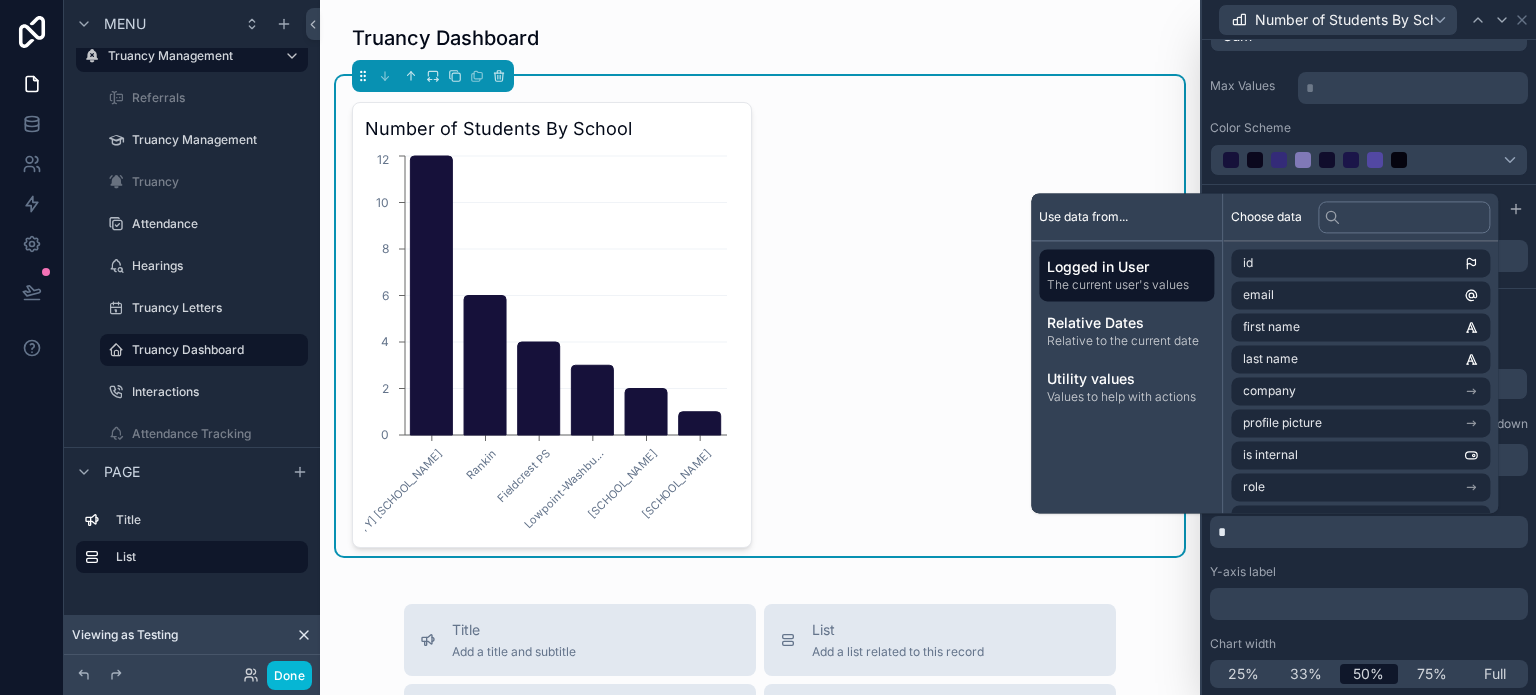 type 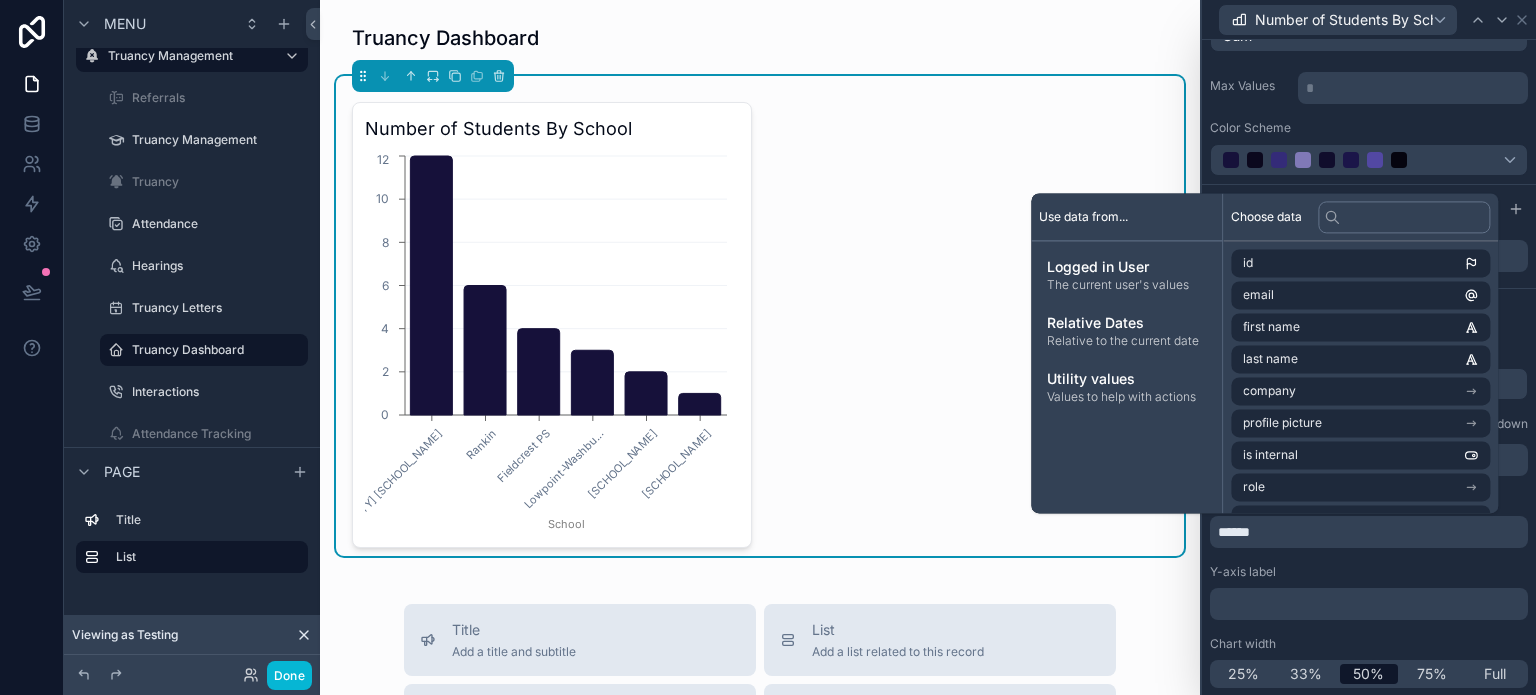 click on "﻿" at bounding box center (1371, 604) 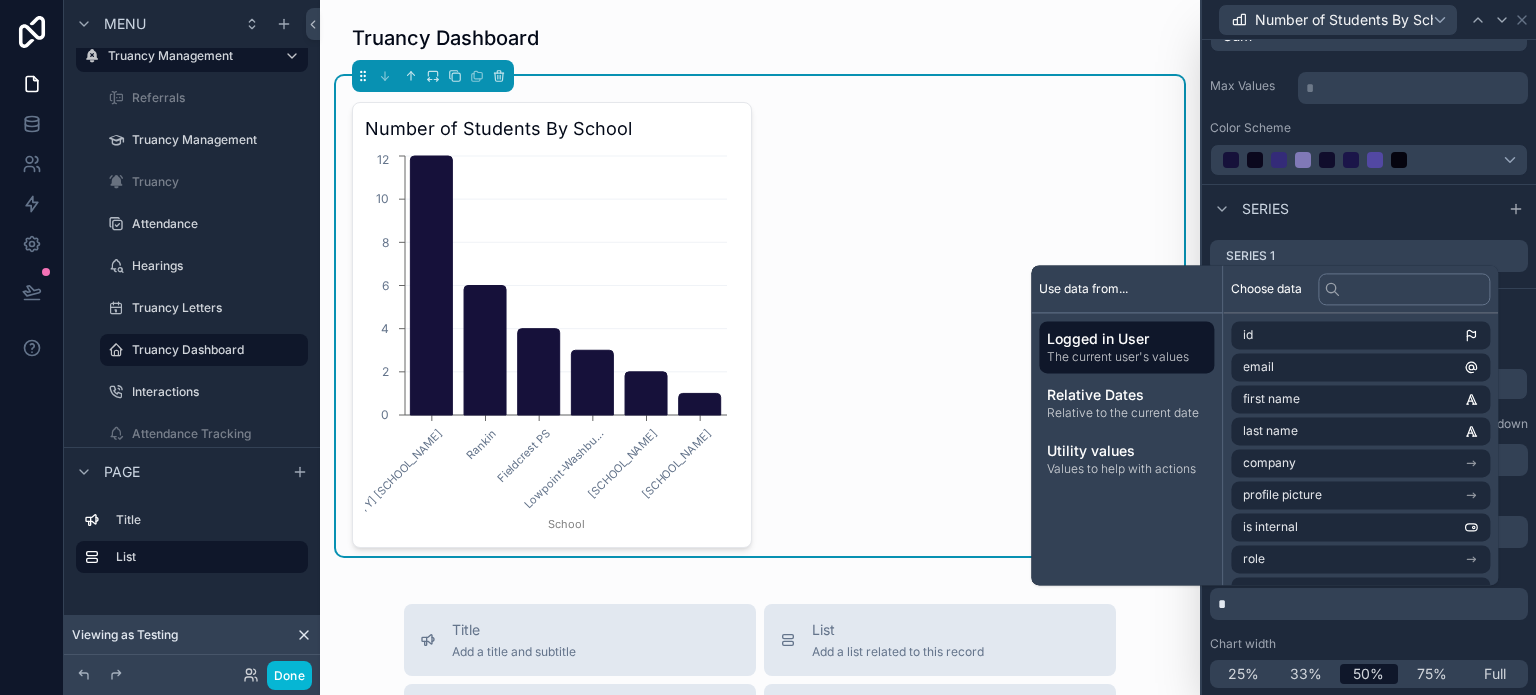 type 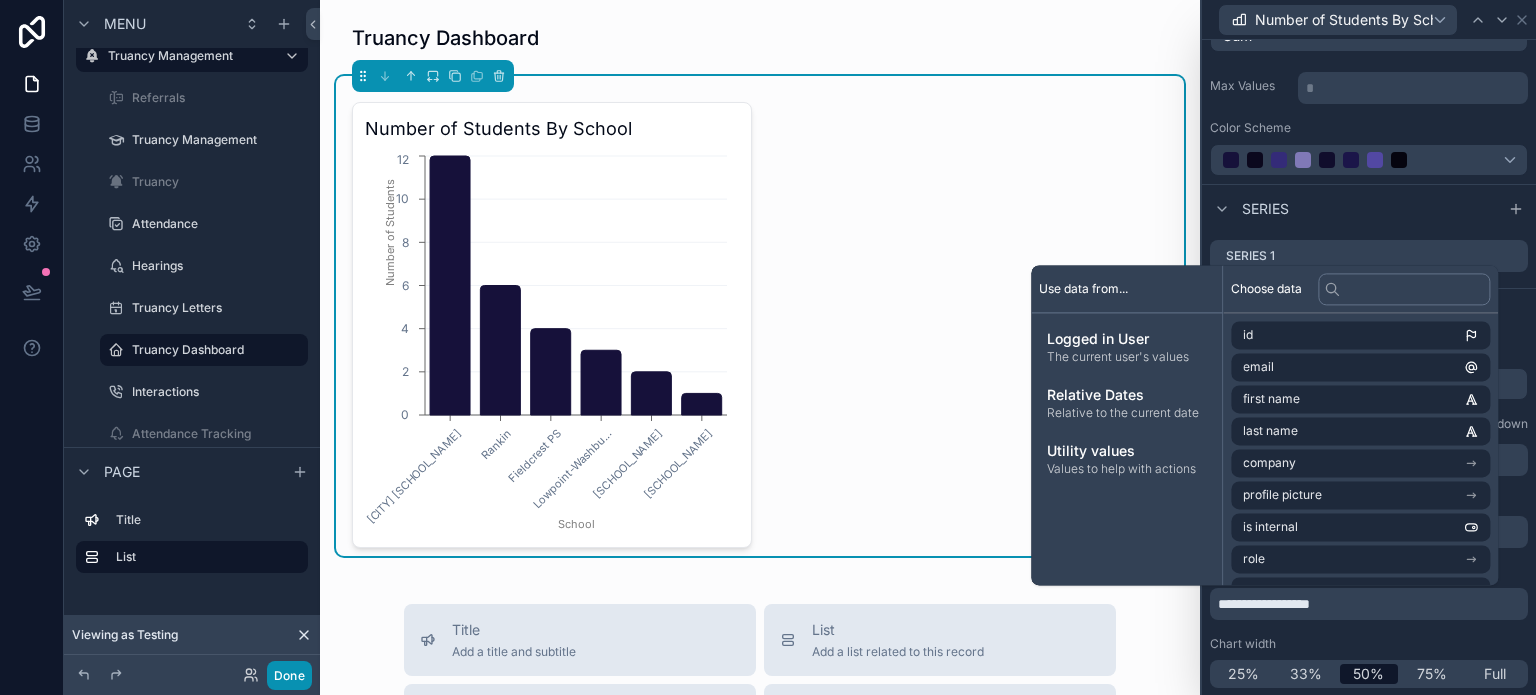 click on "Done" at bounding box center [289, 675] 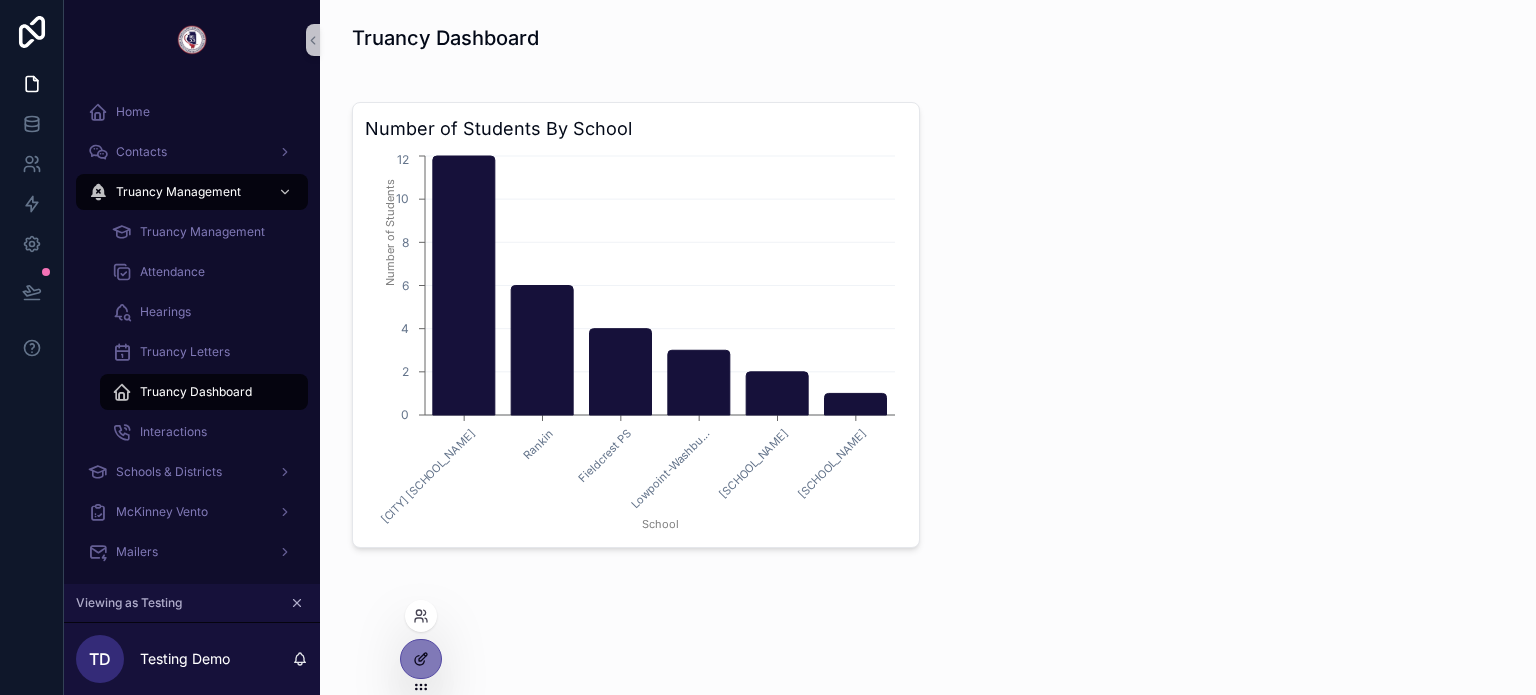 click 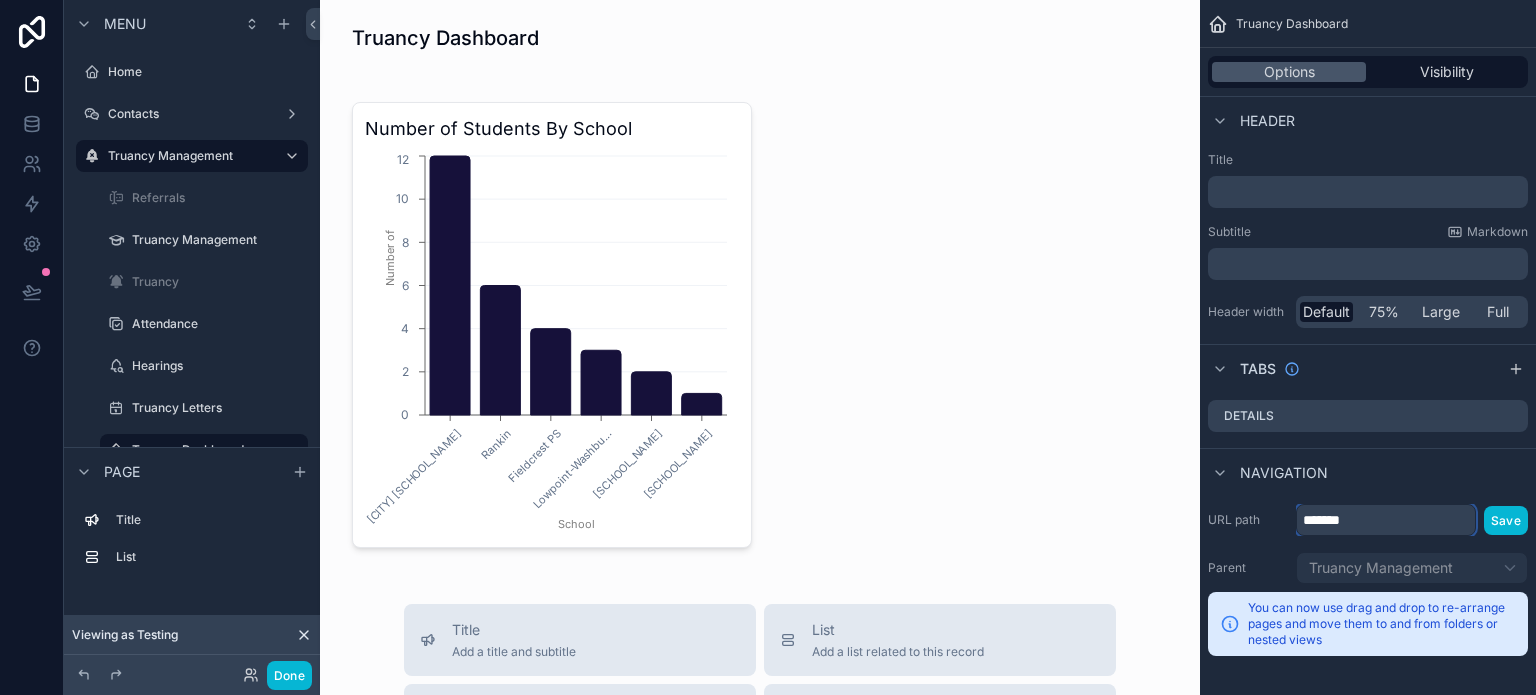 click on "*******" at bounding box center (1386, 520) 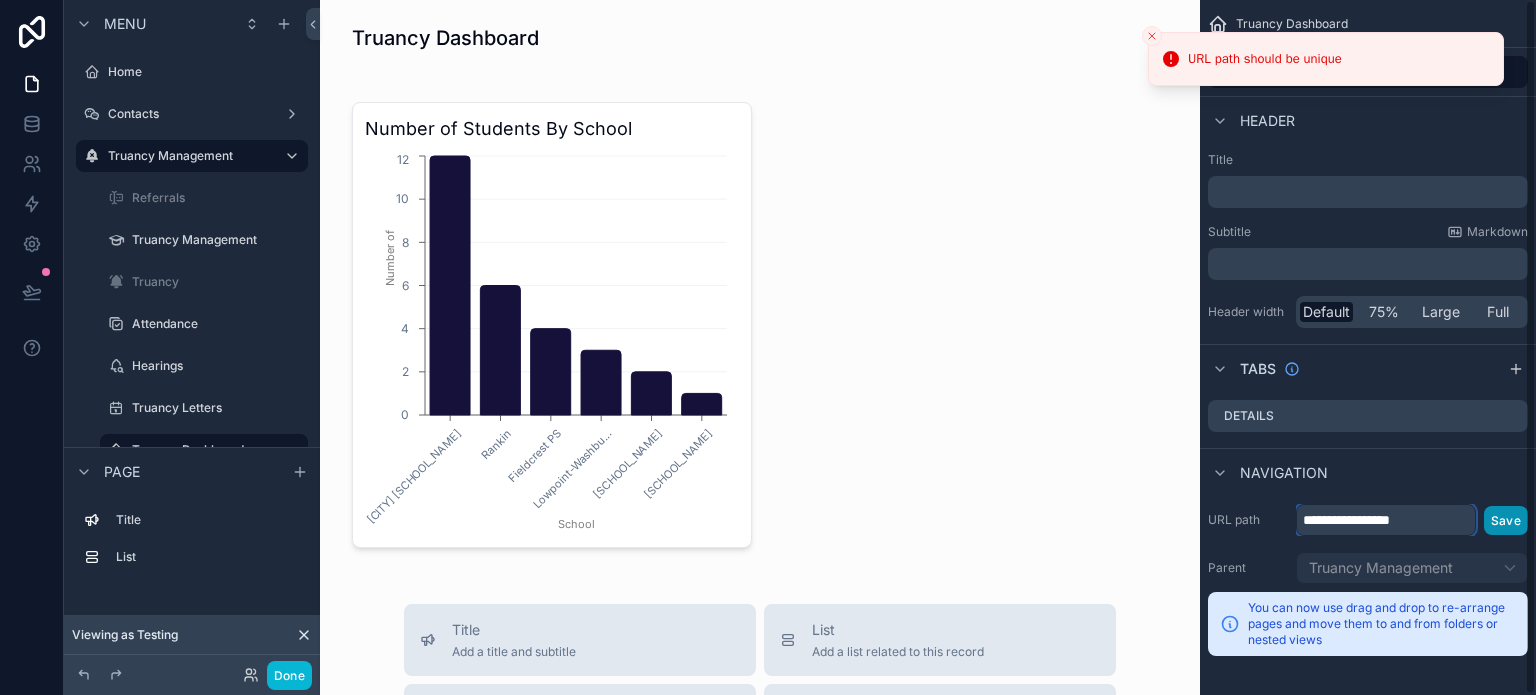 type on "**********" 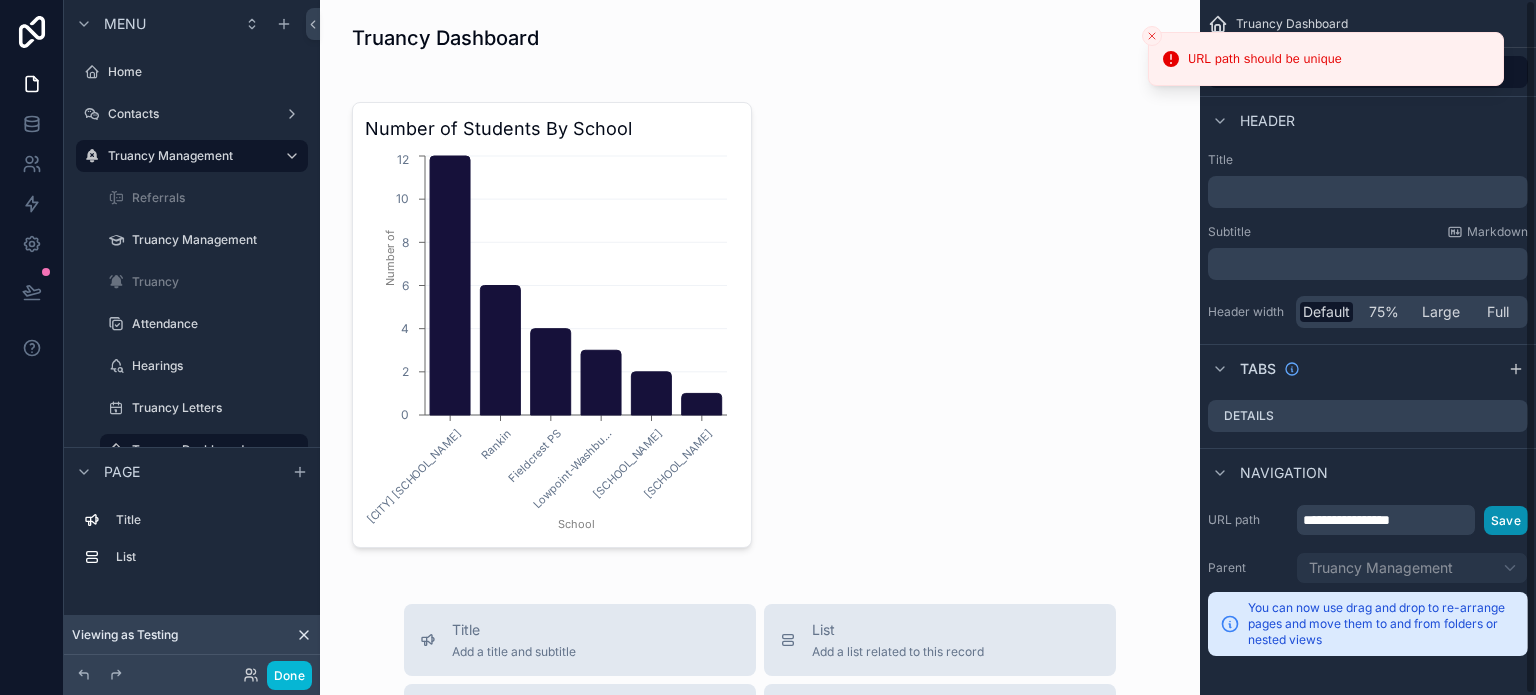 click on "Save" at bounding box center [1506, 520] 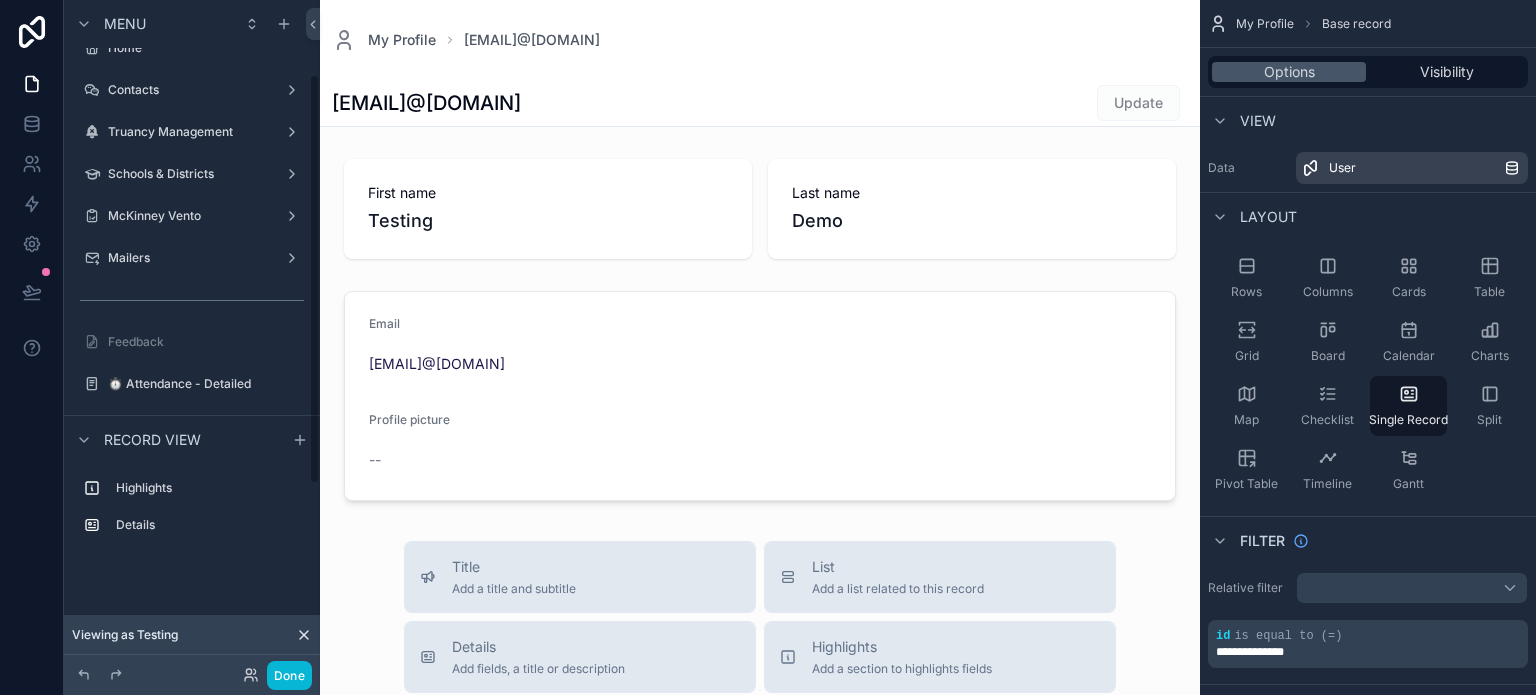 scroll, scrollTop: 0, scrollLeft: 0, axis: both 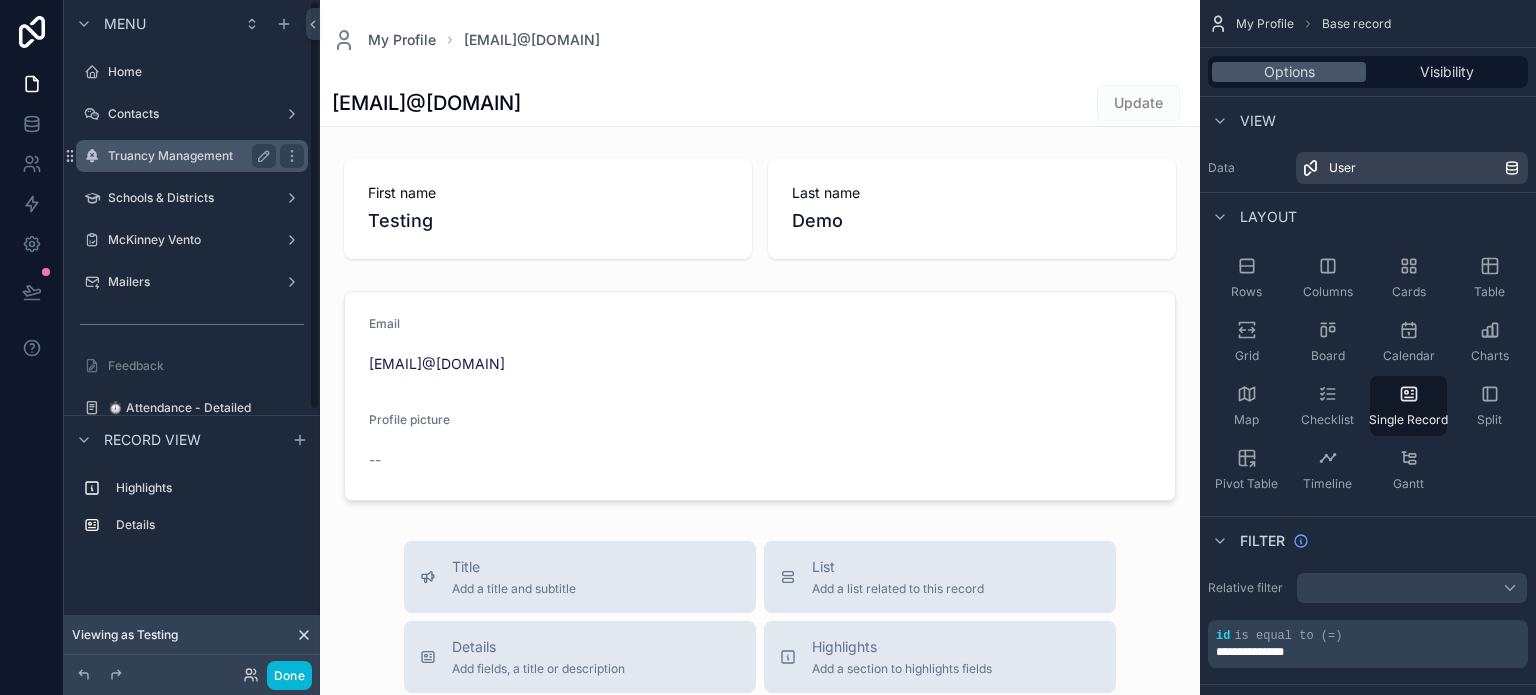 click on "Truancy Management" at bounding box center [188, 156] 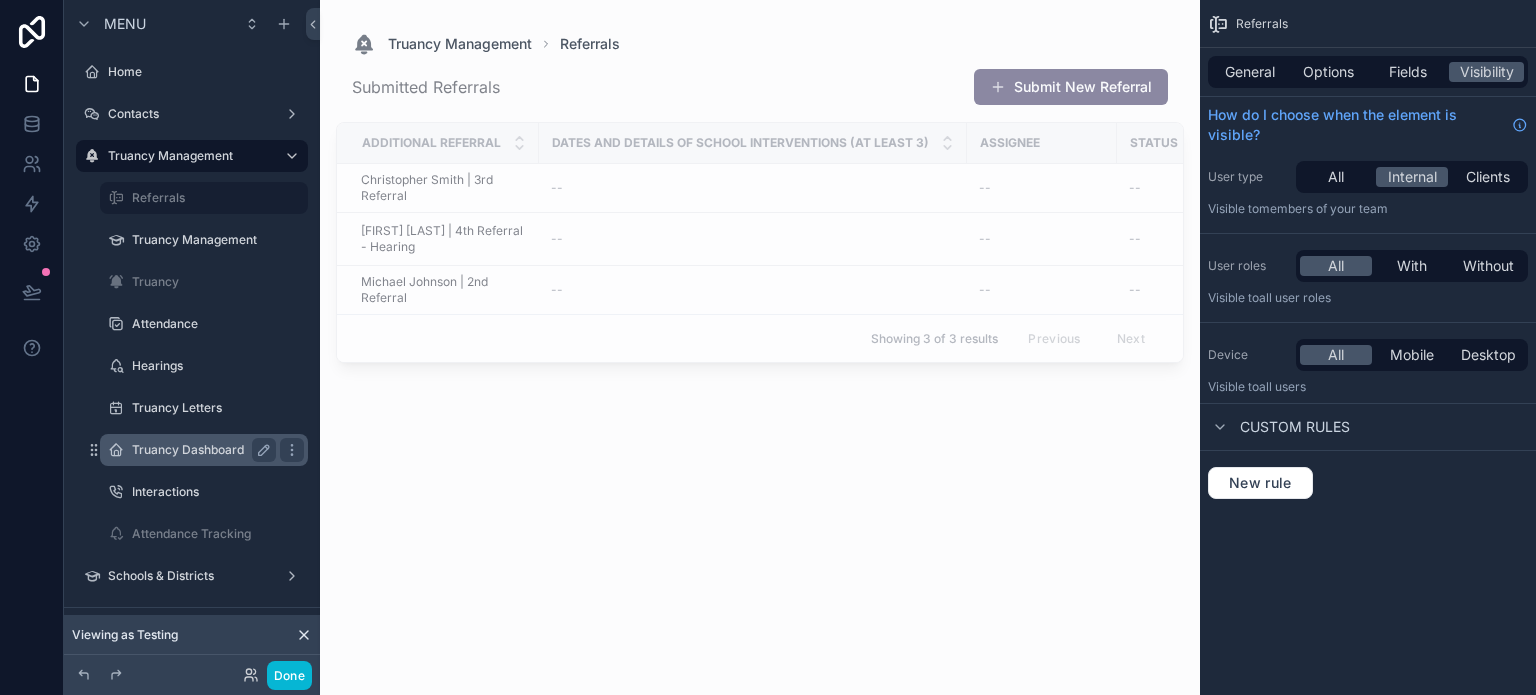 click on "Truancy Dashboard" at bounding box center (200, 450) 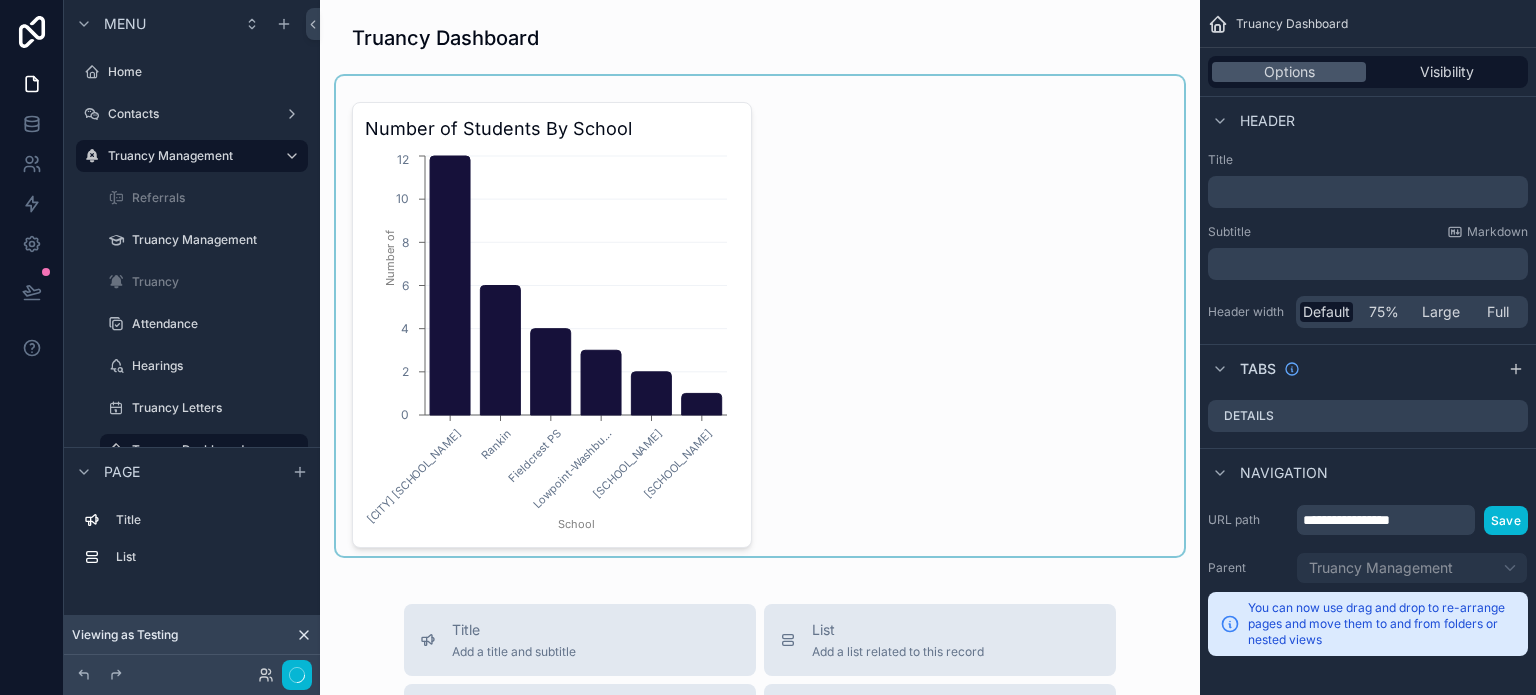 click at bounding box center (760, 316) 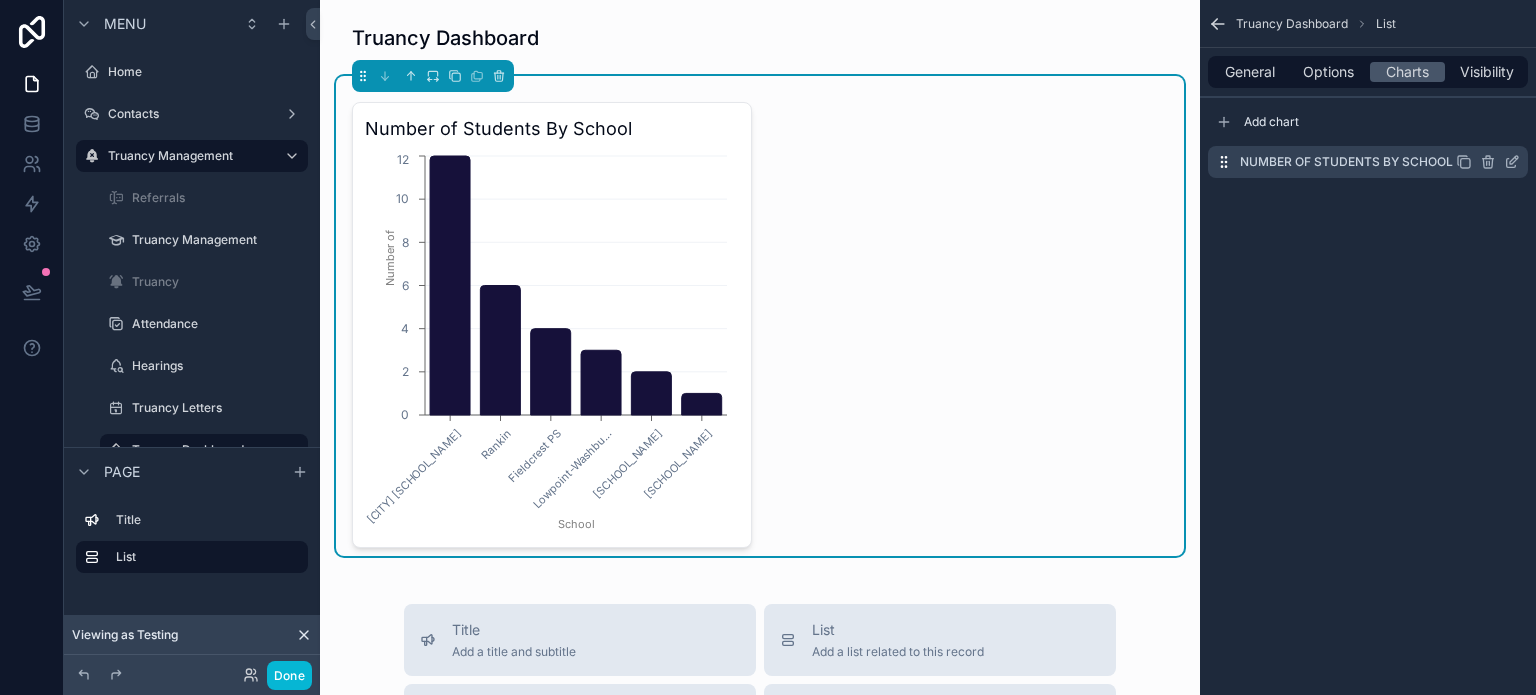 click 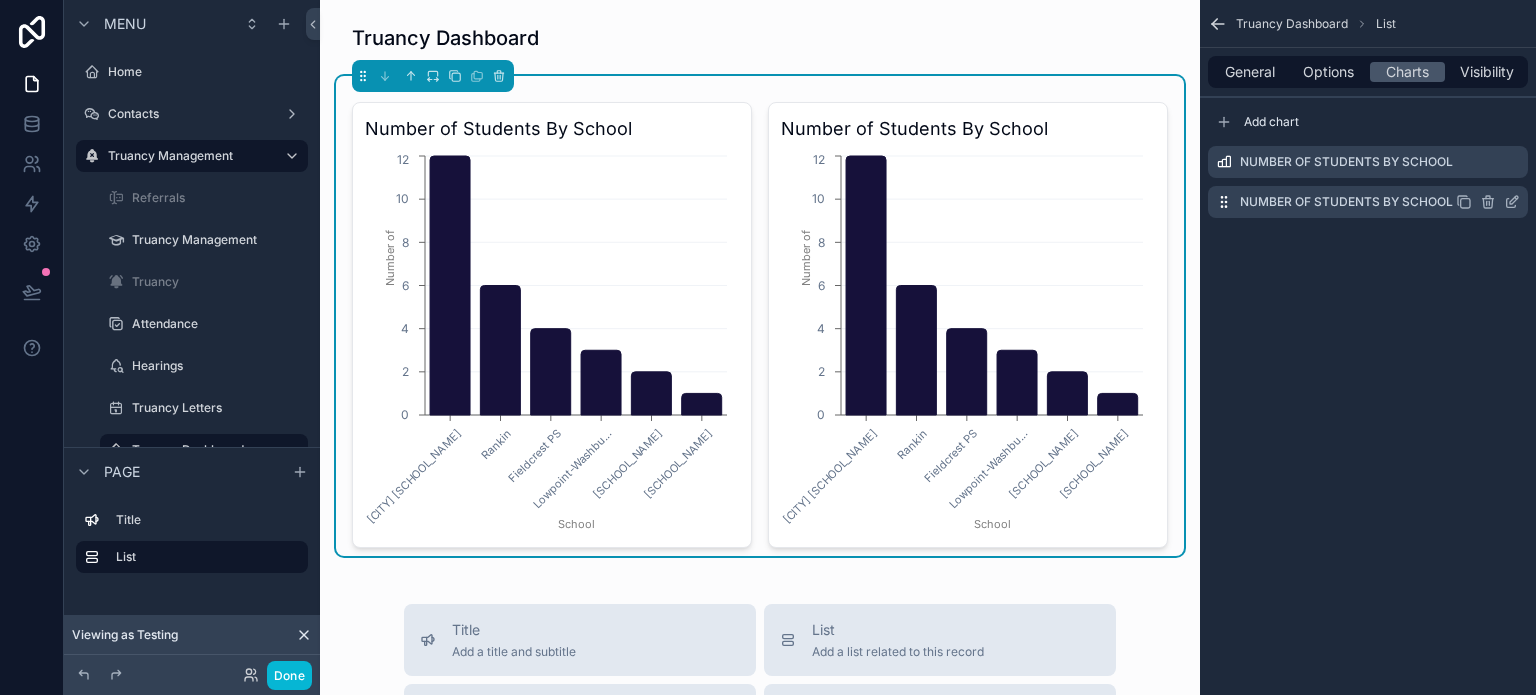 click 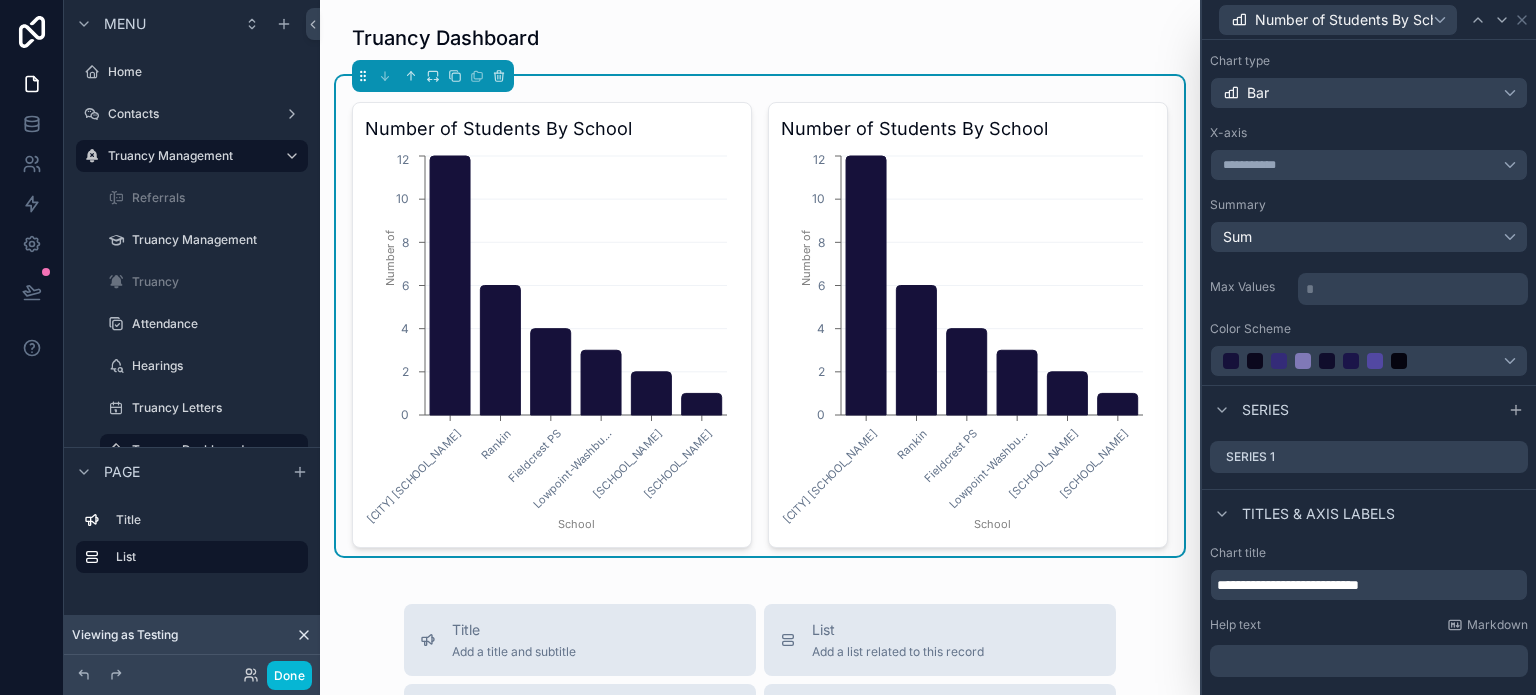 scroll, scrollTop: 100, scrollLeft: 0, axis: vertical 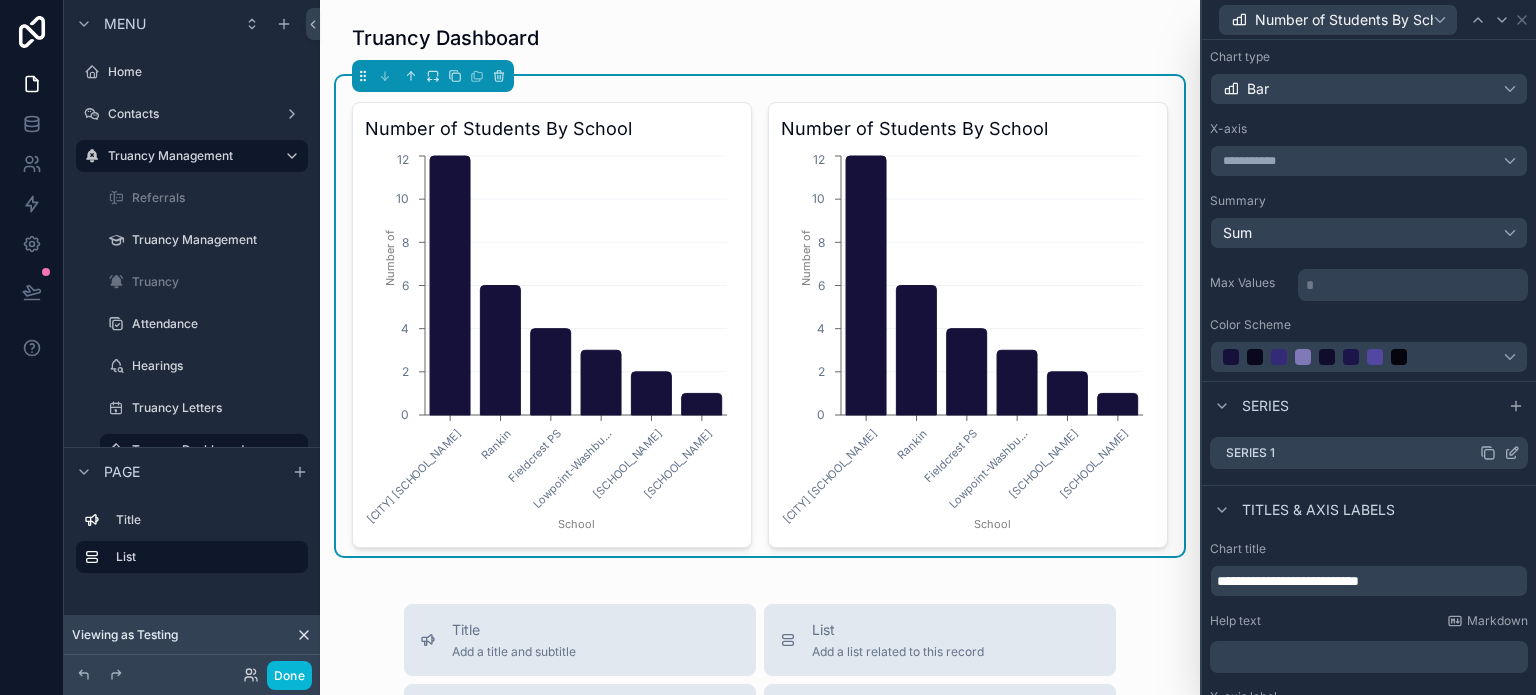 click 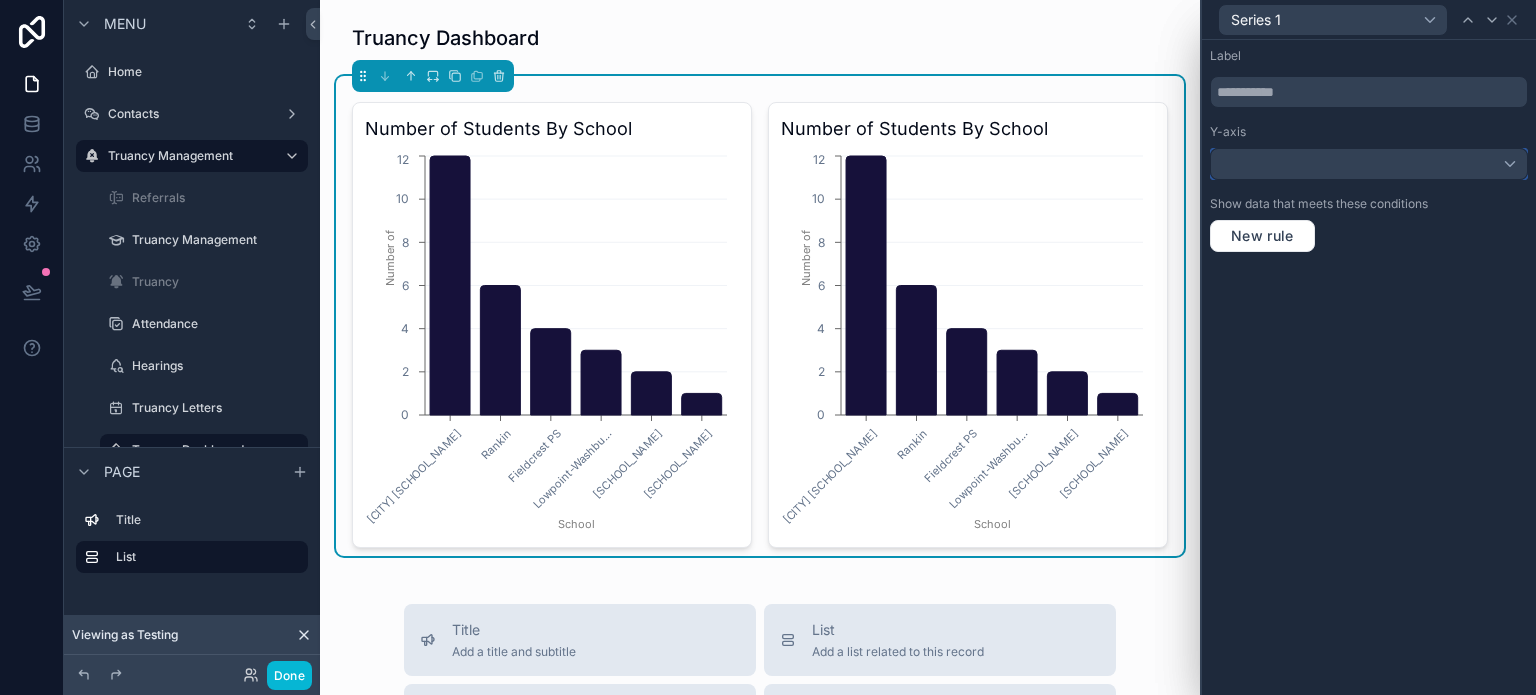 click at bounding box center [1369, 164] 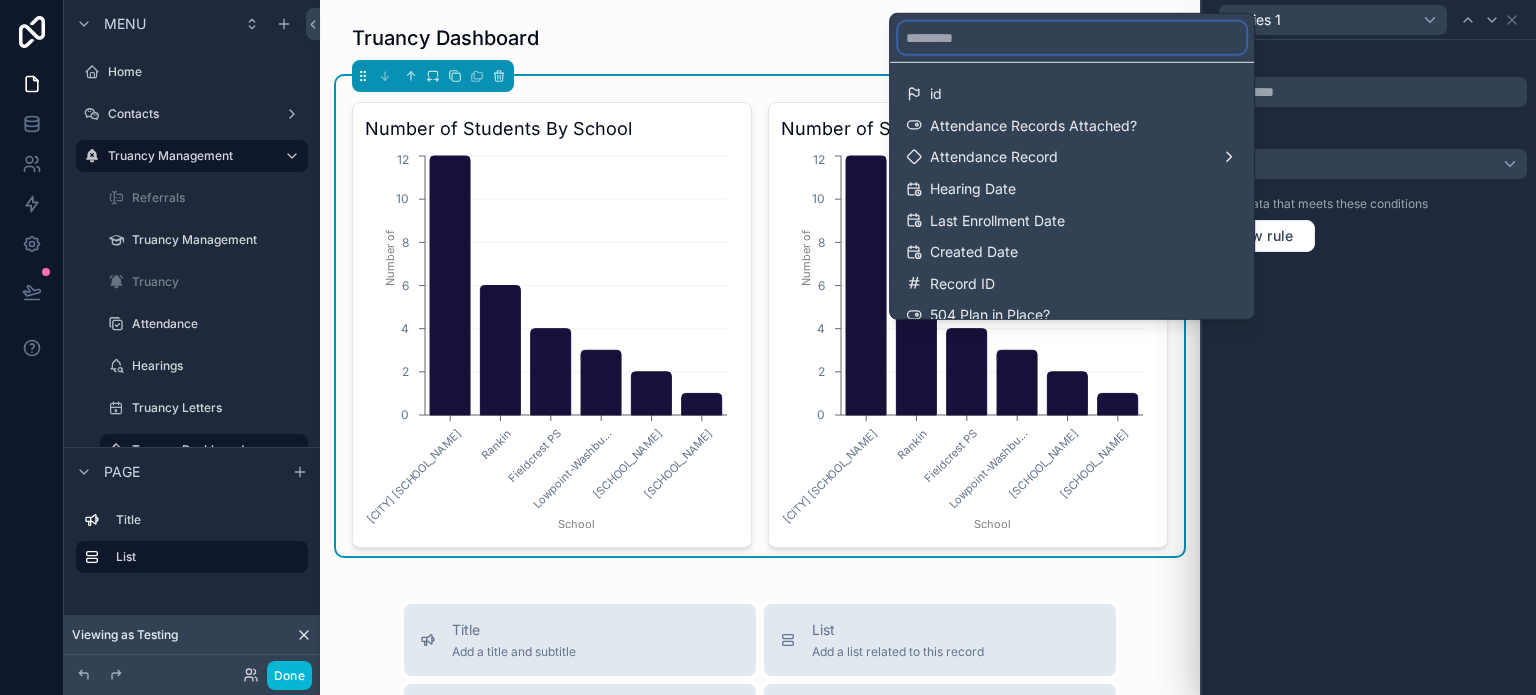 click at bounding box center [1072, 38] 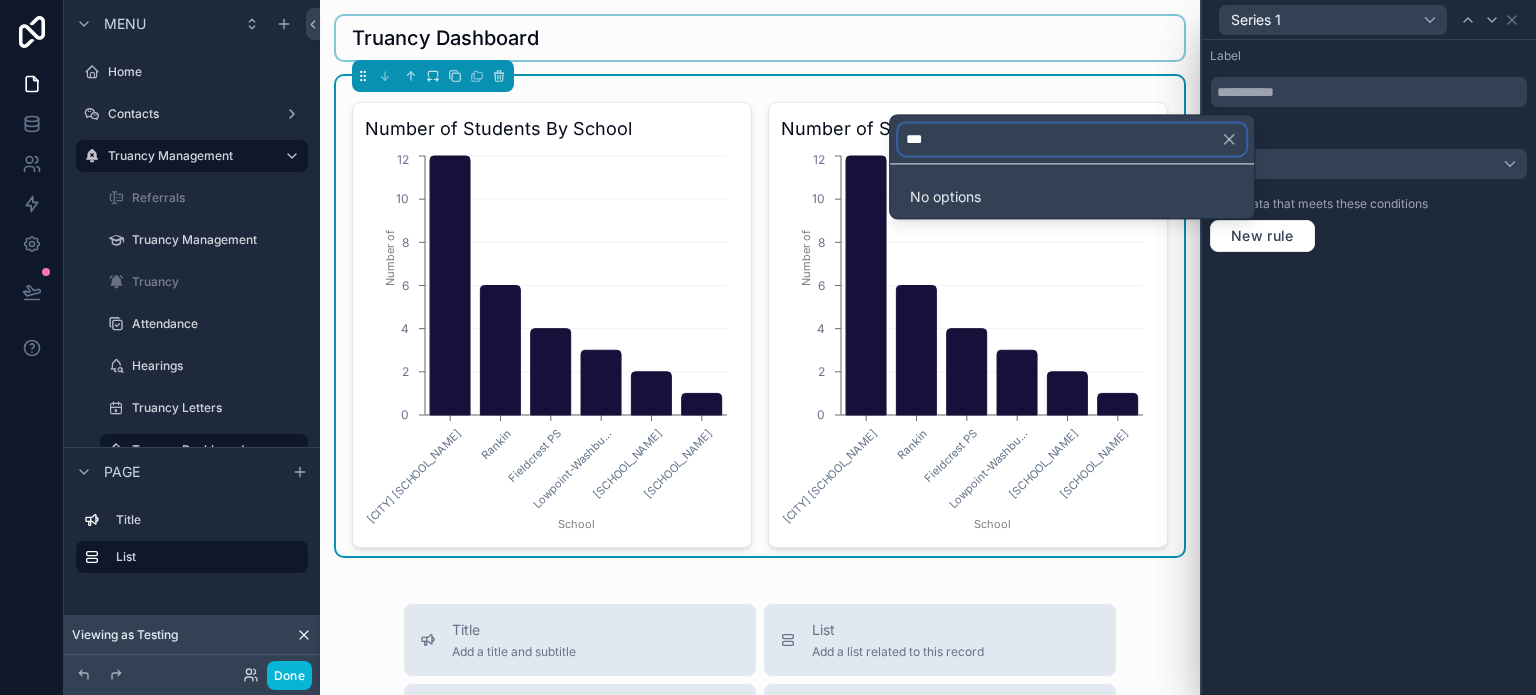 type on "**" 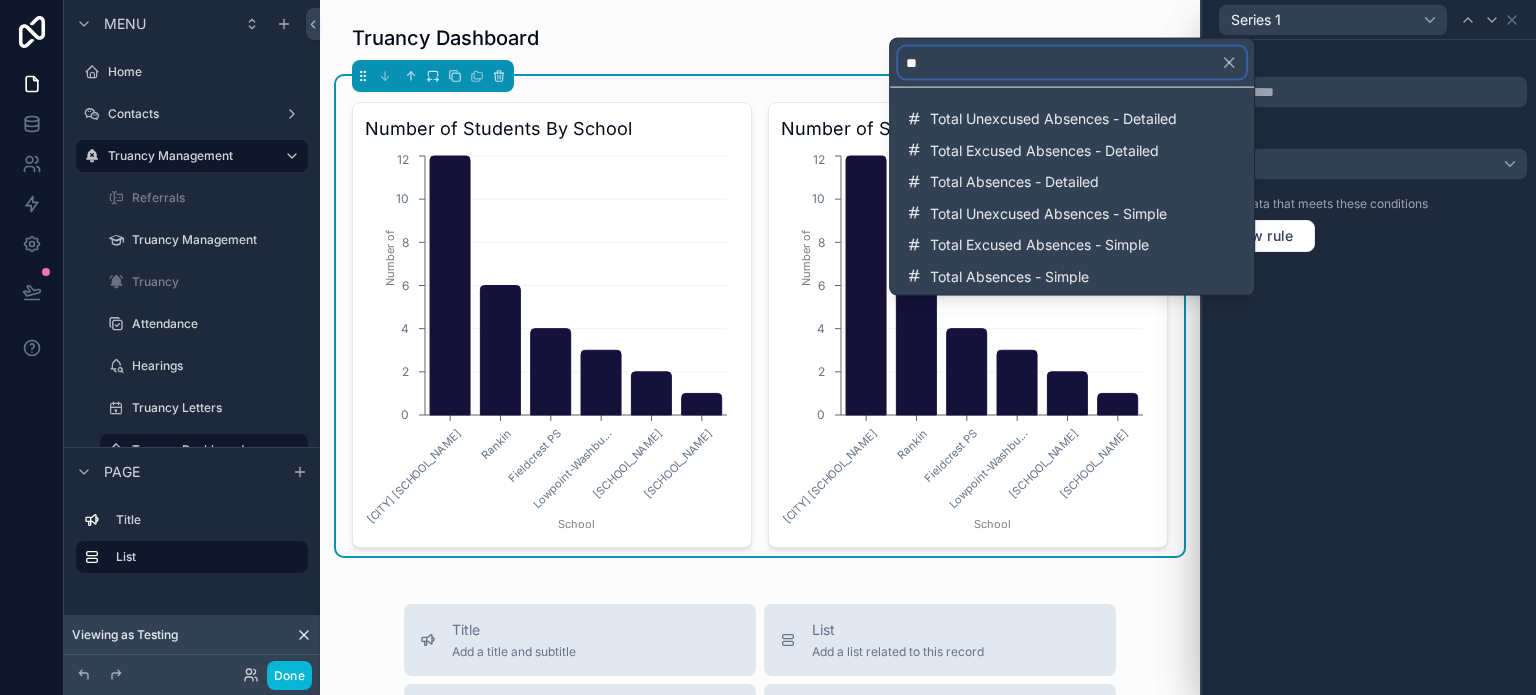 click on "**" at bounding box center (1072, 63) 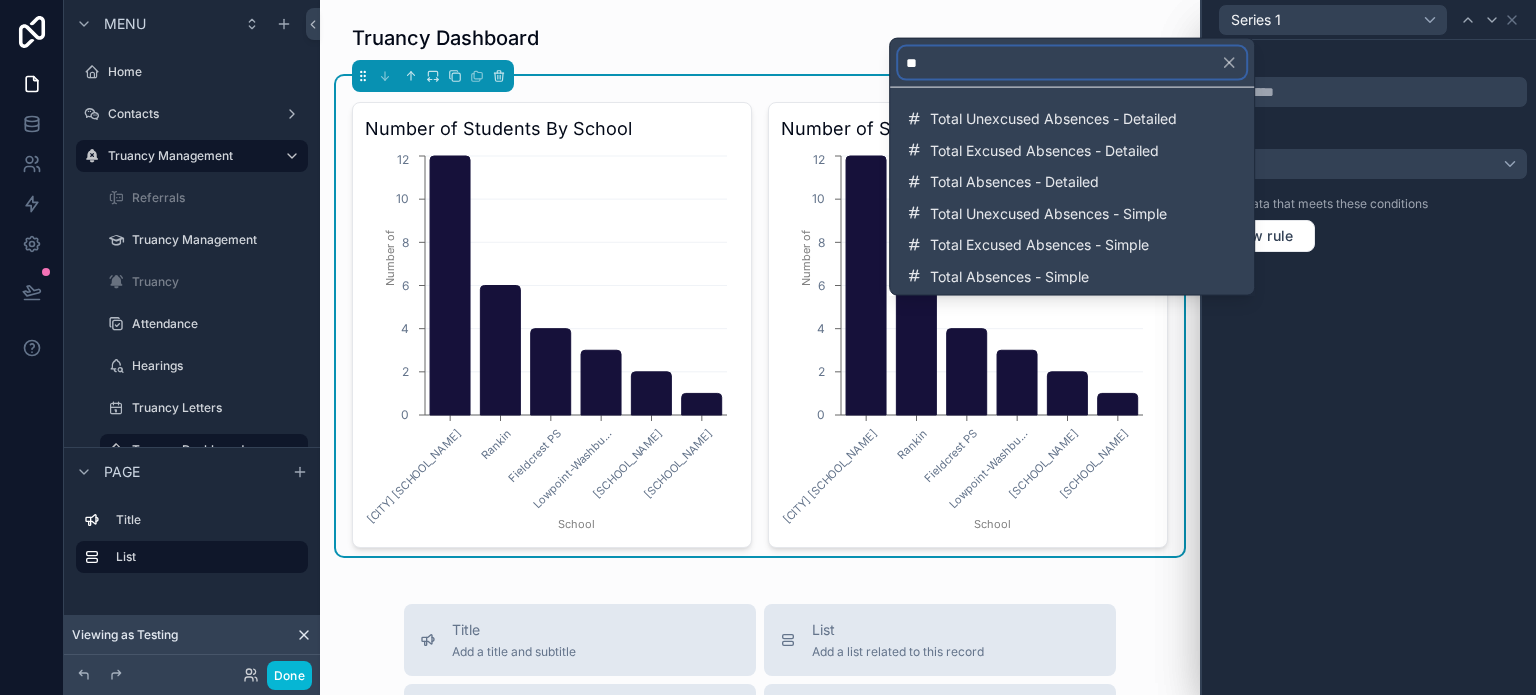 type 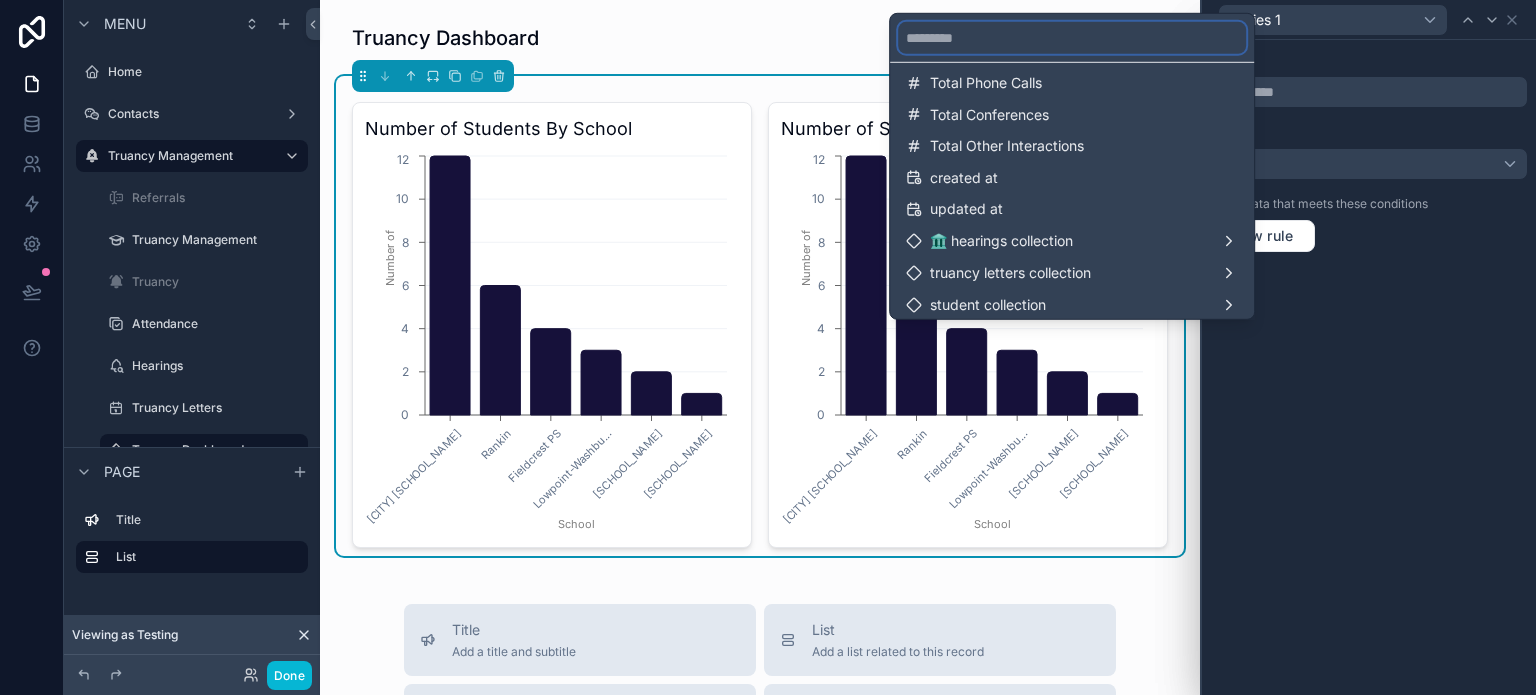 scroll, scrollTop: 1565, scrollLeft: 0, axis: vertical 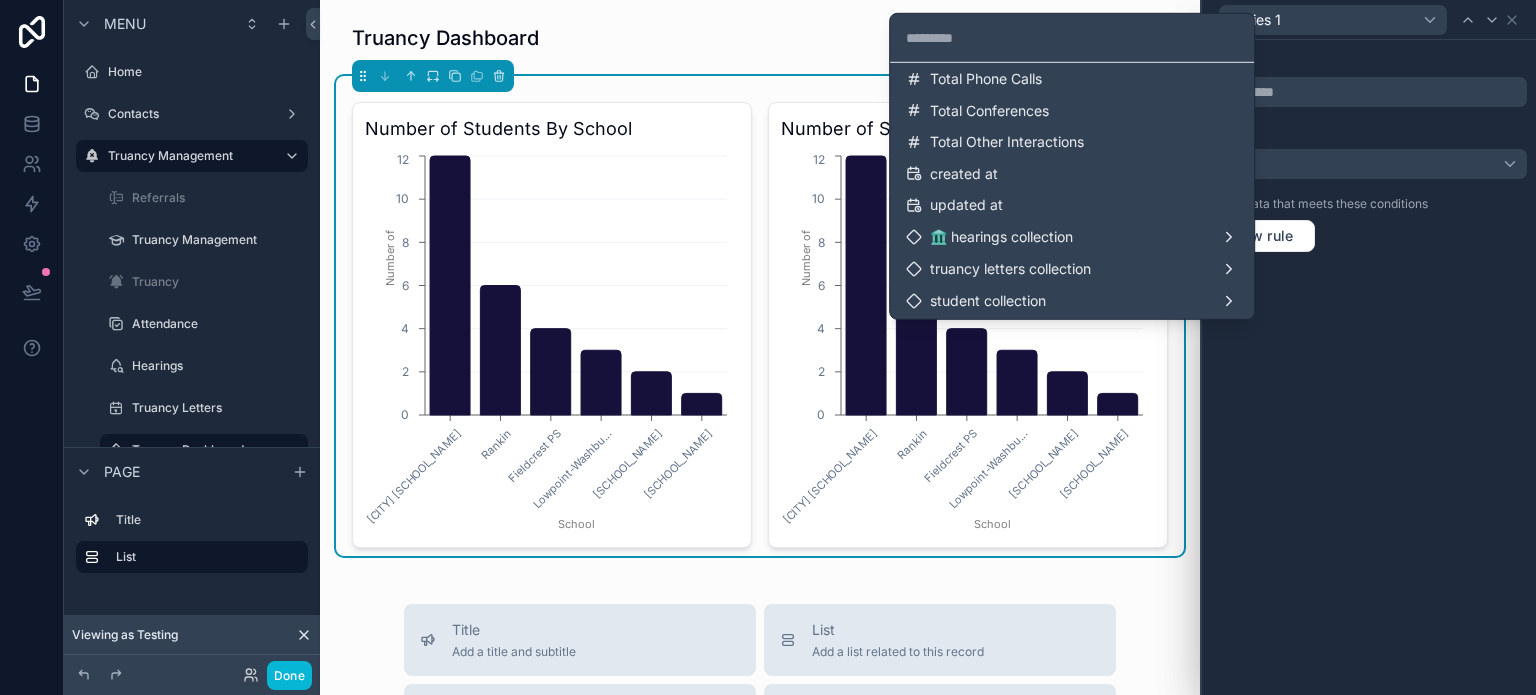 click at bounding box center (1369, 347) 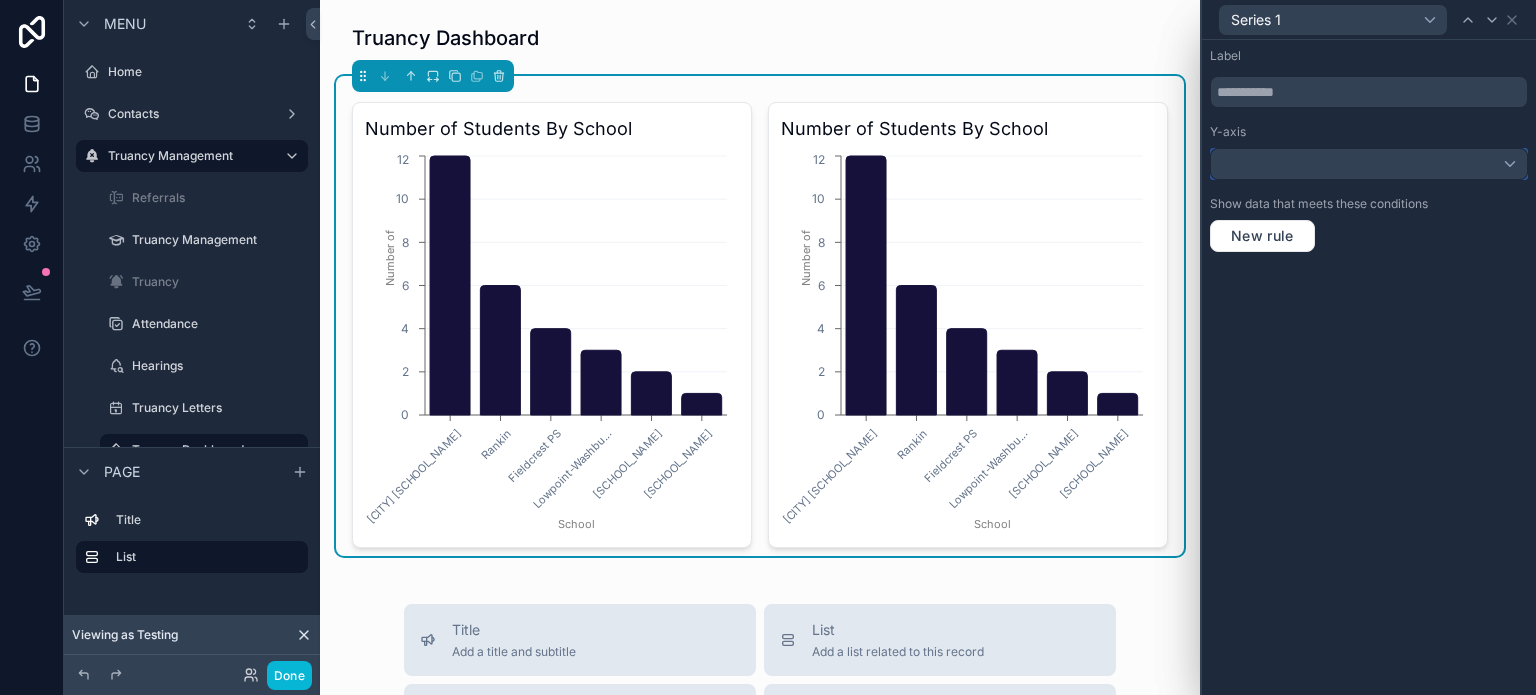 click at bounding box center [1369, 164] 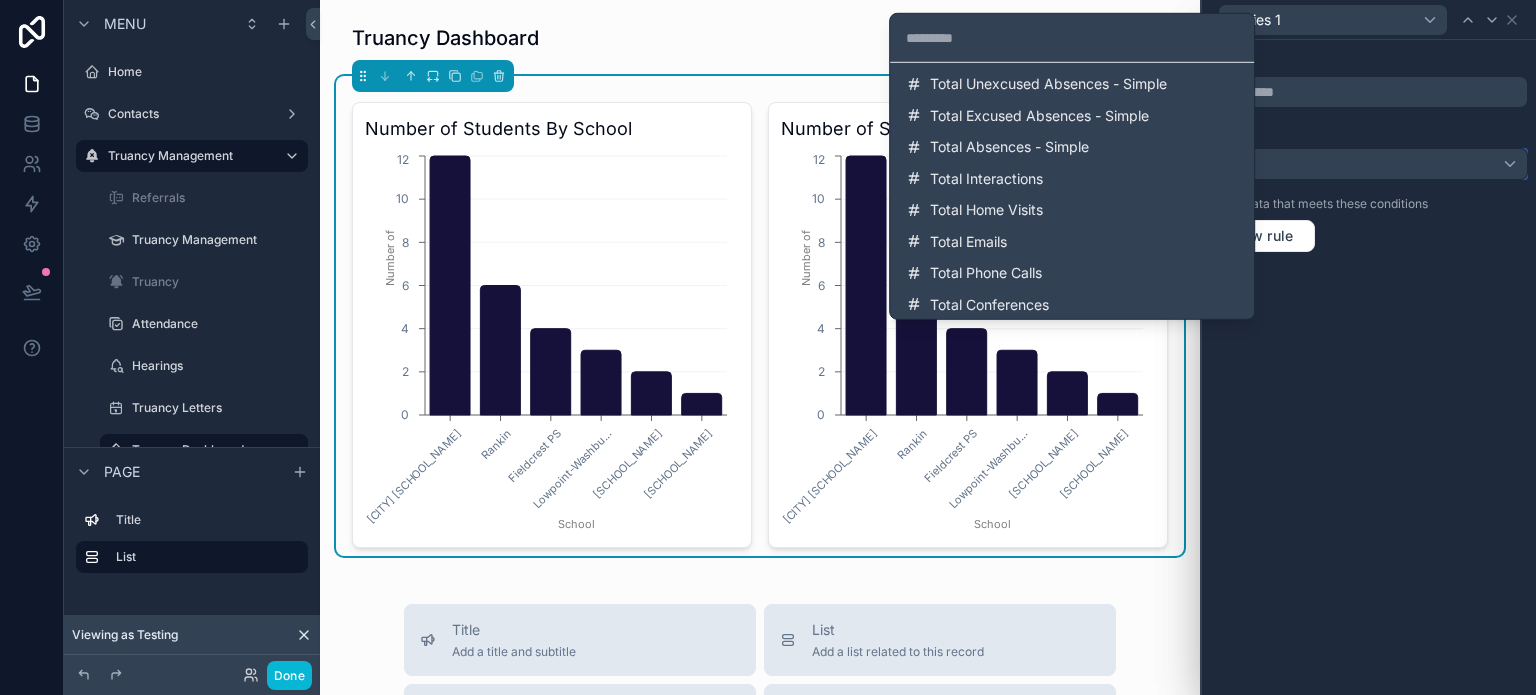 scroll, scrollTop: 1365, scrollLeft: 0, axis: vertical 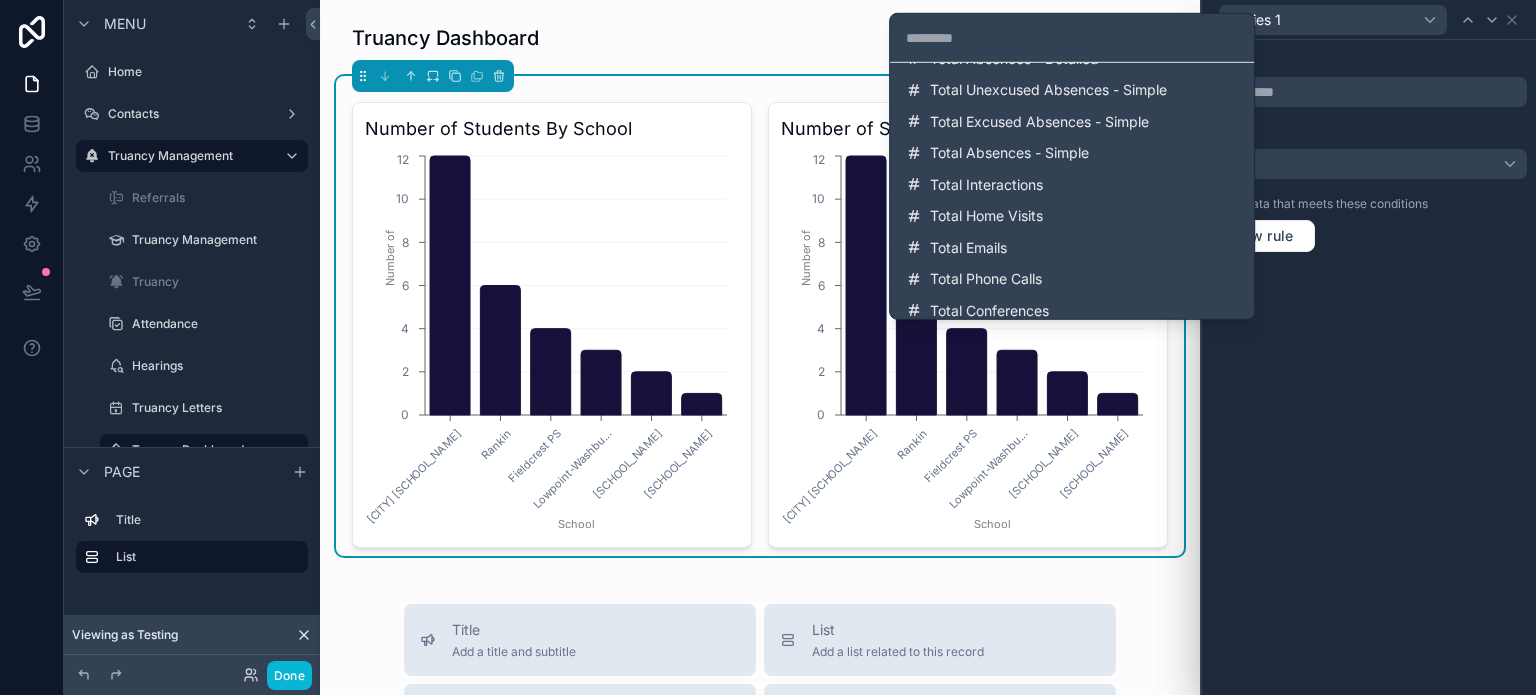 click at bounding box center [1369, 347] 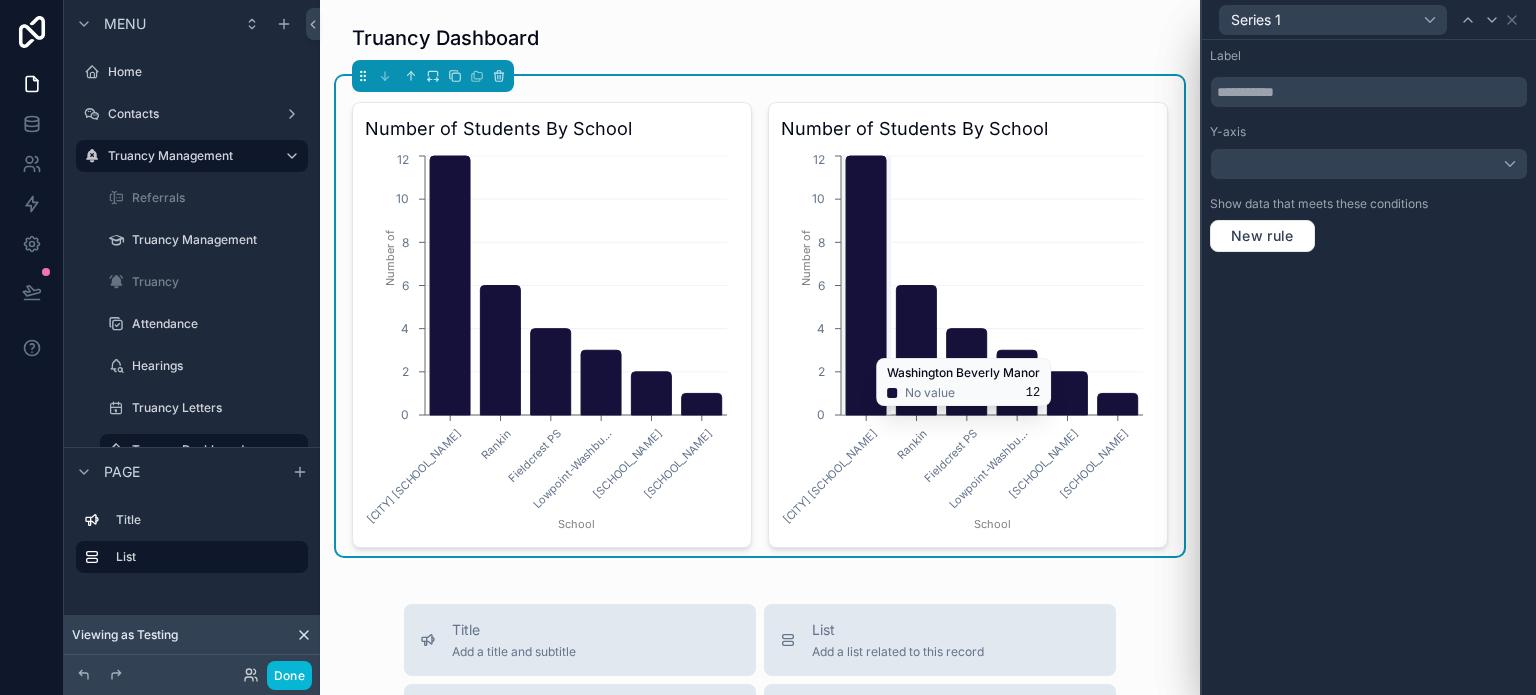 click on "Washington Beve... Rankin Fieldcrest PS Lowpoint-Washbu...     Central Int...   Central Prima... School 0 2 4 6 8 10 12 Number of" 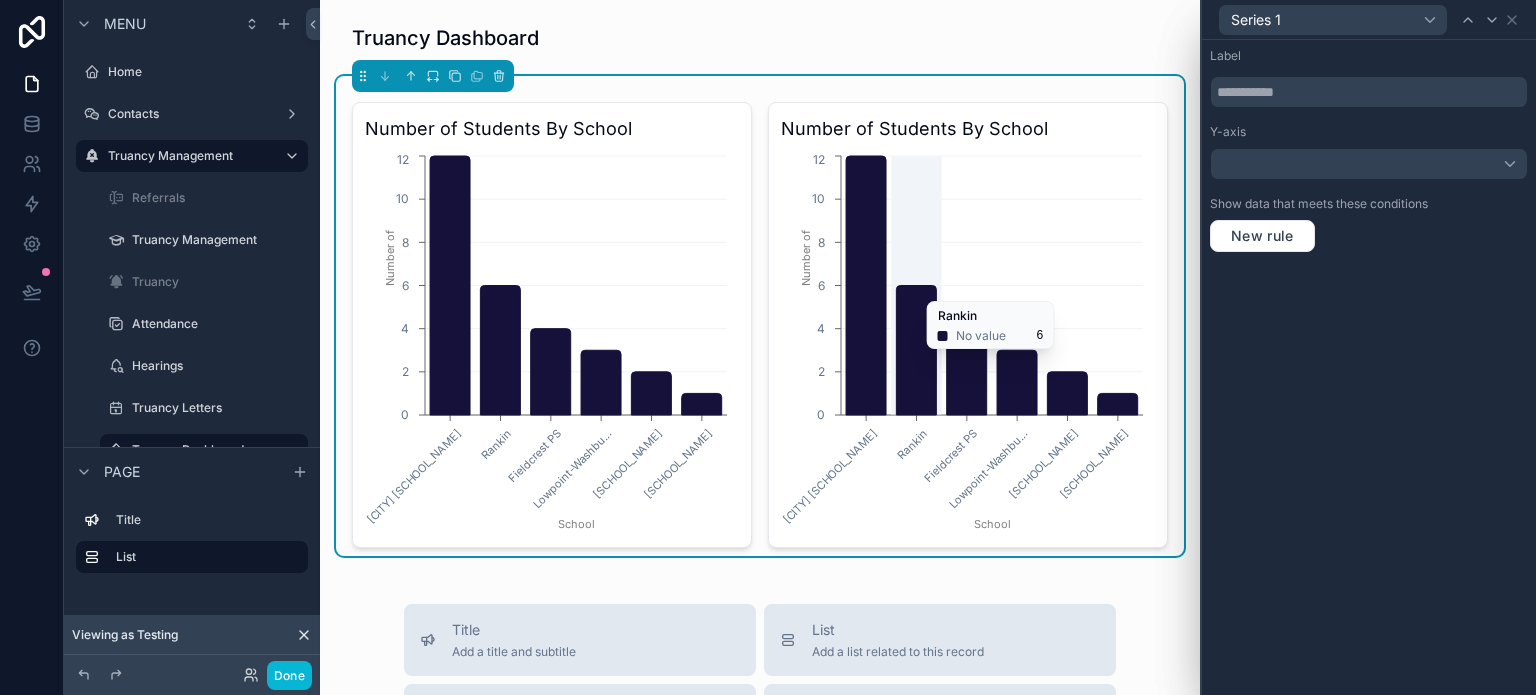 click 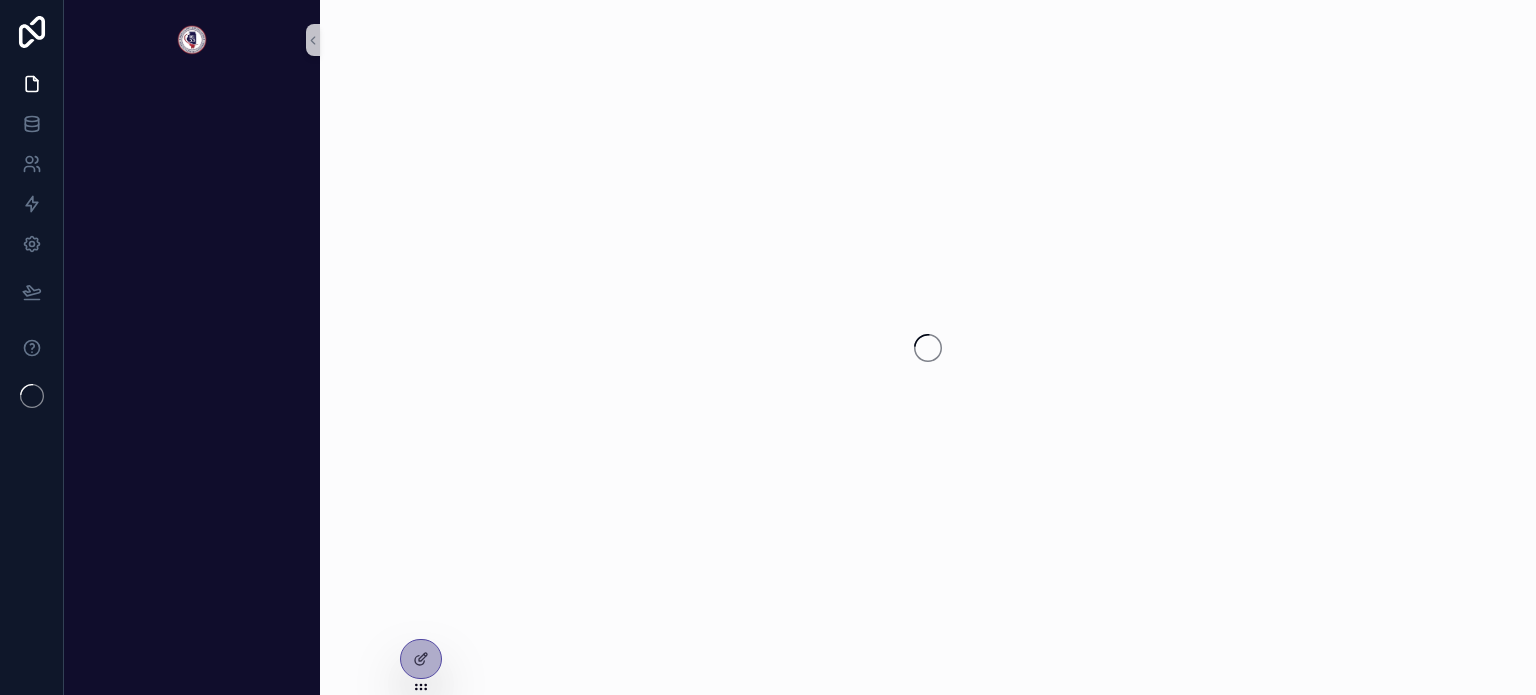 scroll, scrollTop: 0, scrollLeft: 0, axis: both 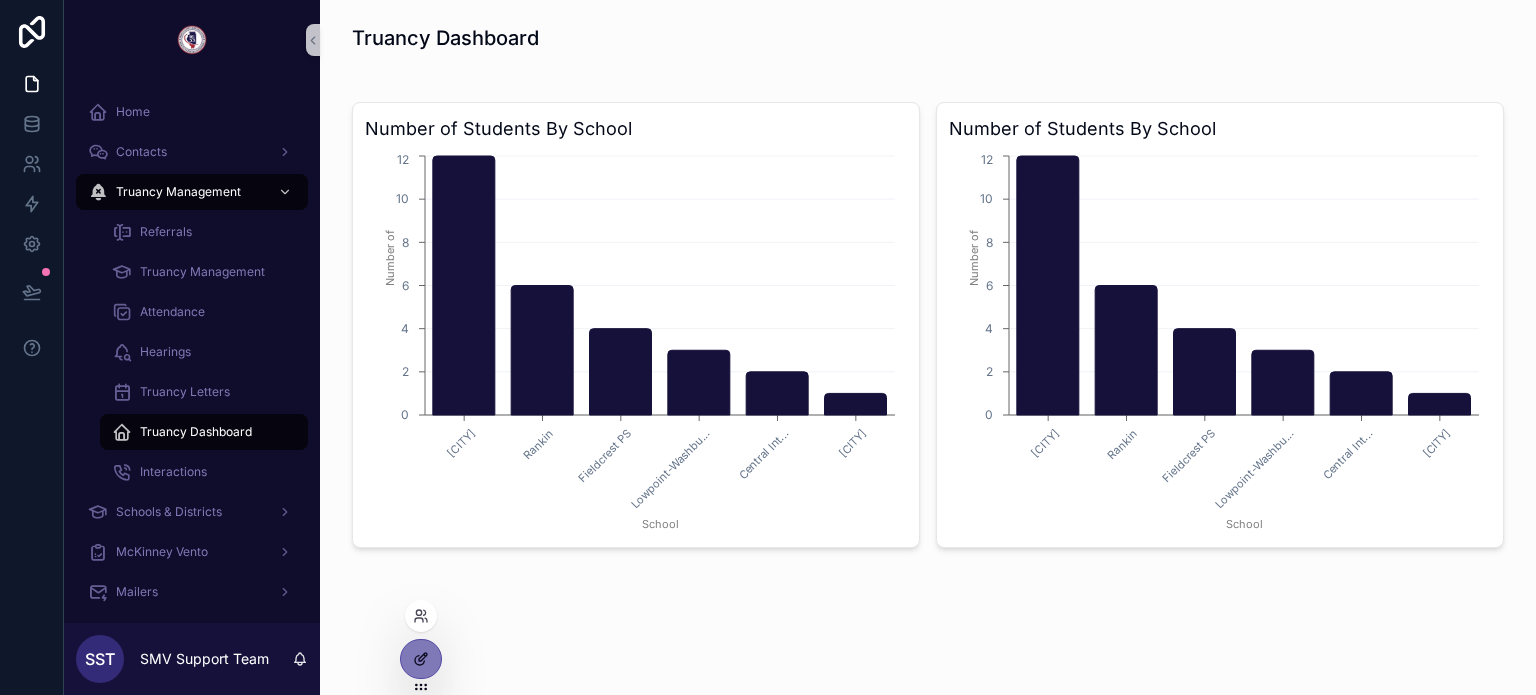 click 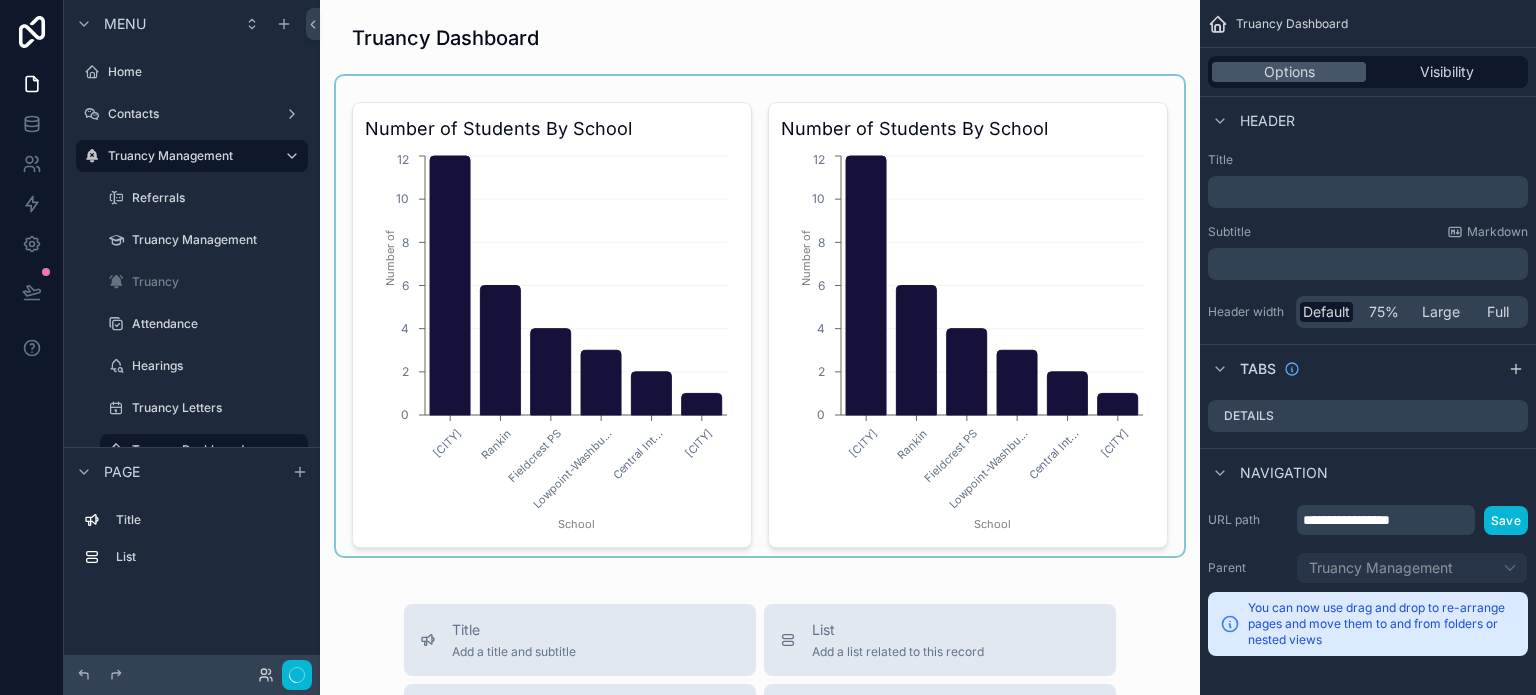 click at bounding box center [760, 316] 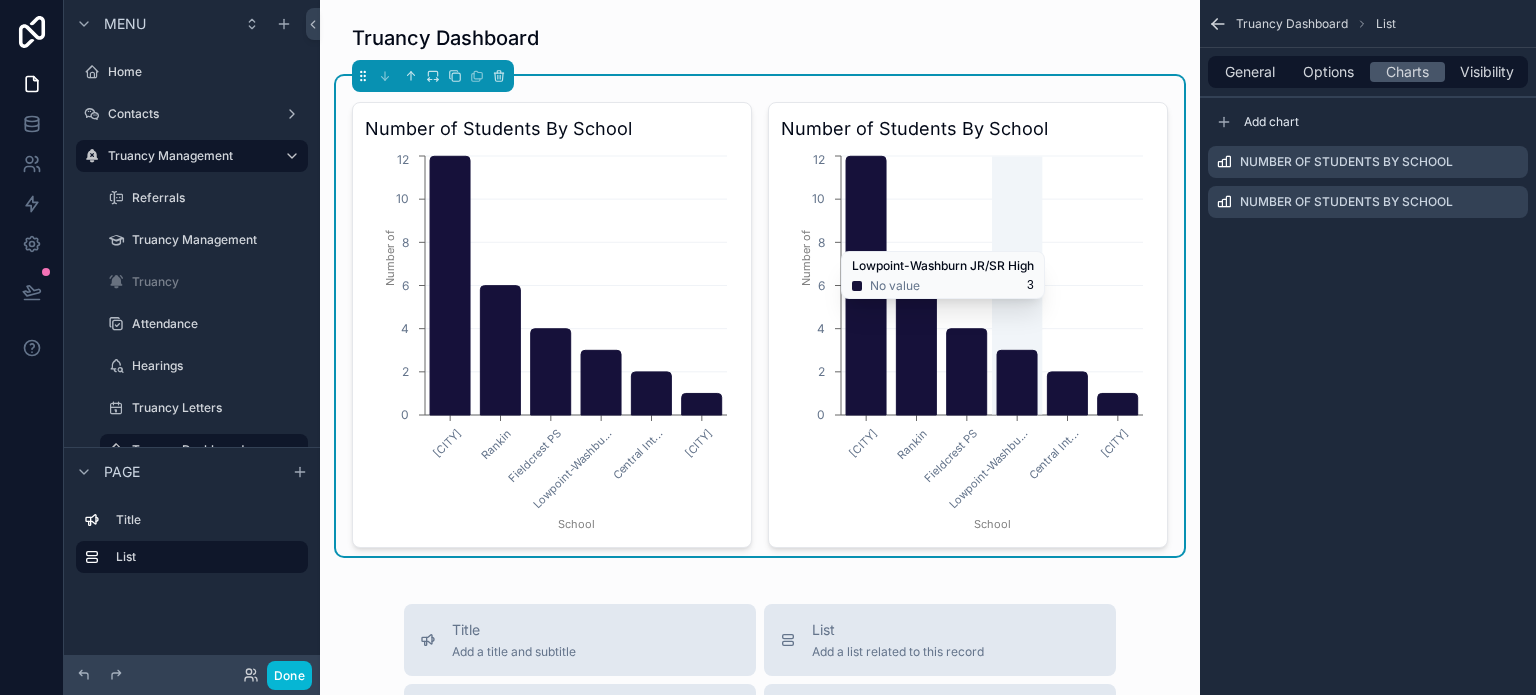 click on "[CITY] [CITY] [CITY] [CITY] [CITY] School 0 2 4 6 8 10 12 Number of" 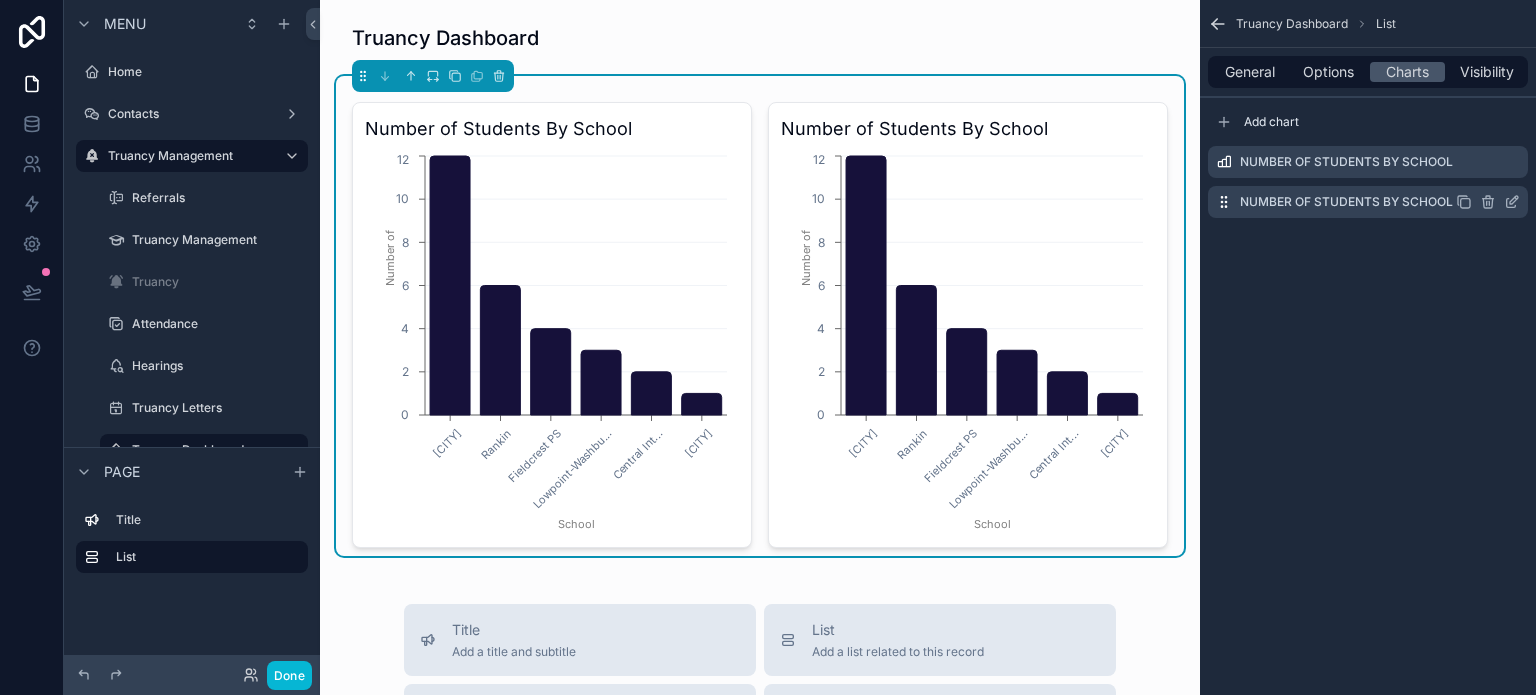 click on "Number of Students By School" at bounding box center [1368, 202] 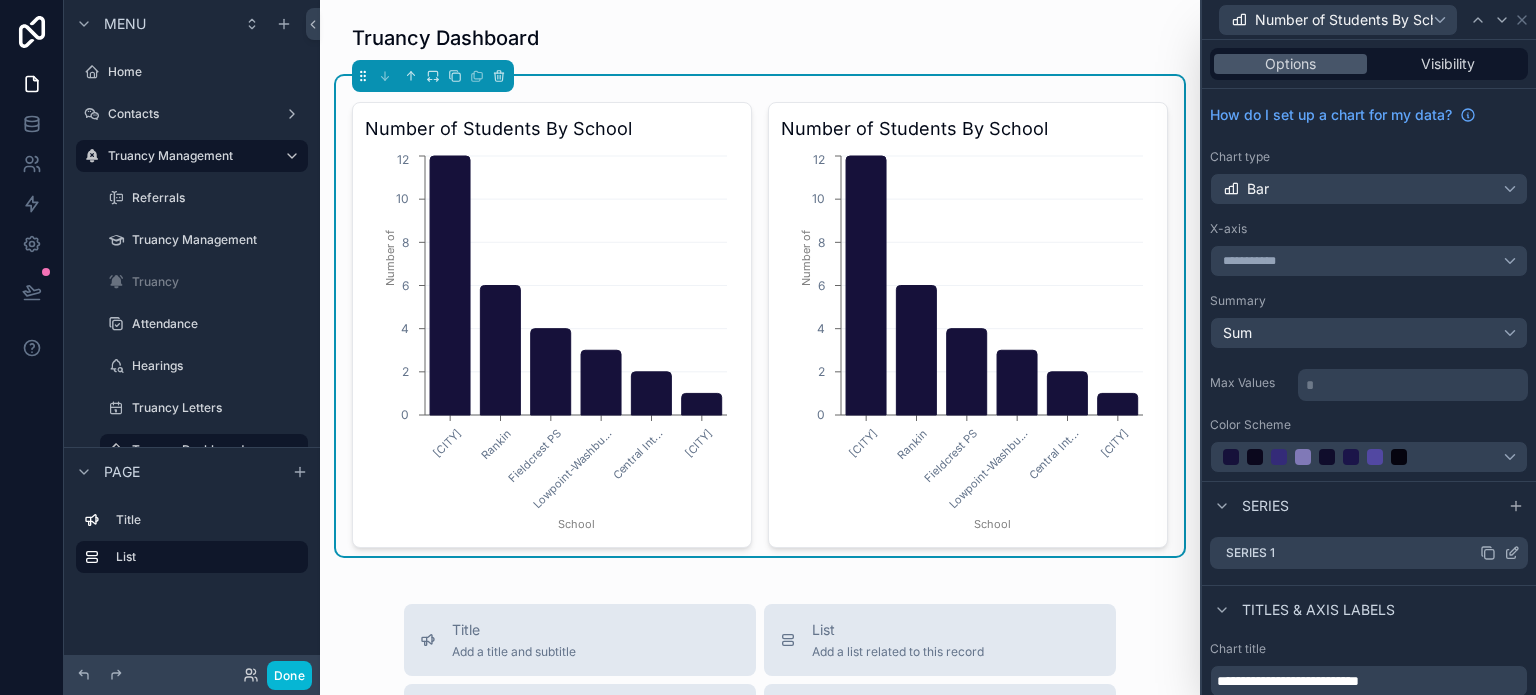 click 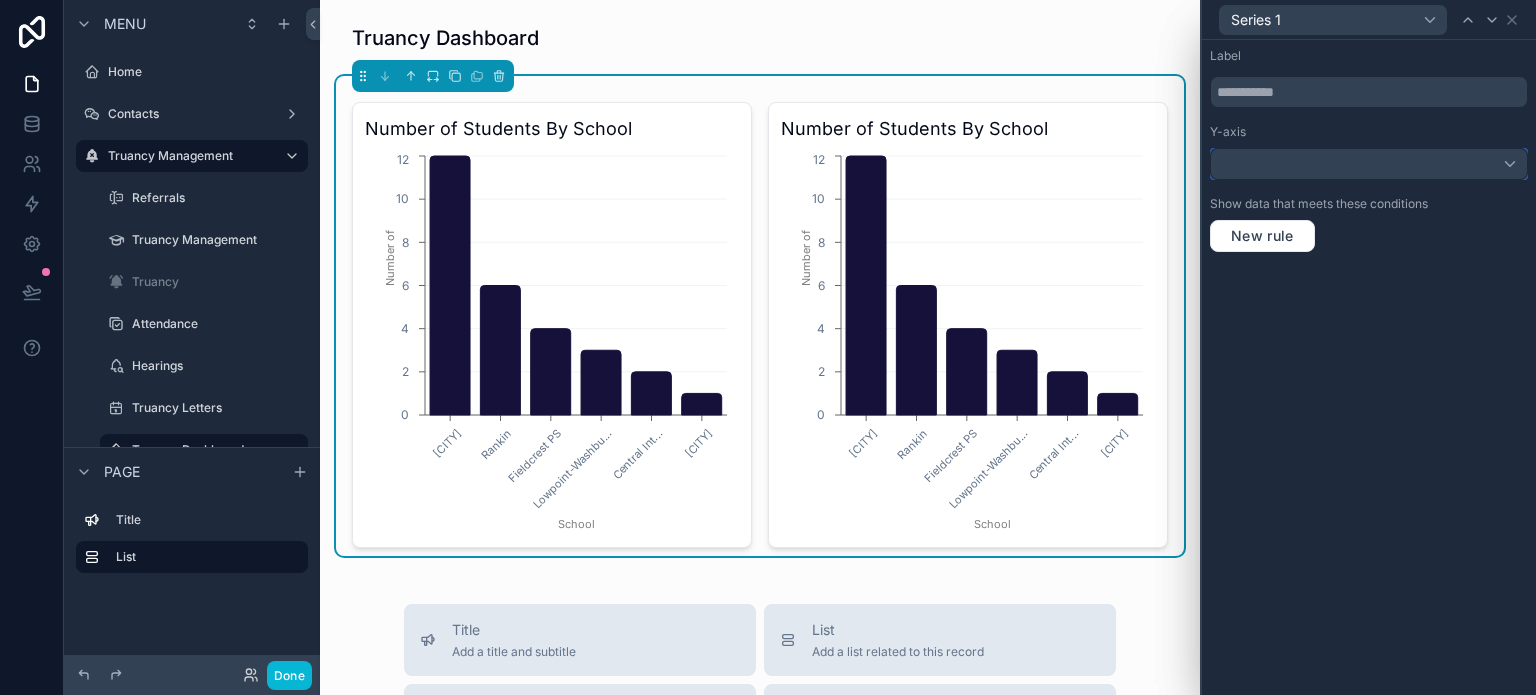 click at bounding box center [1369, 164] 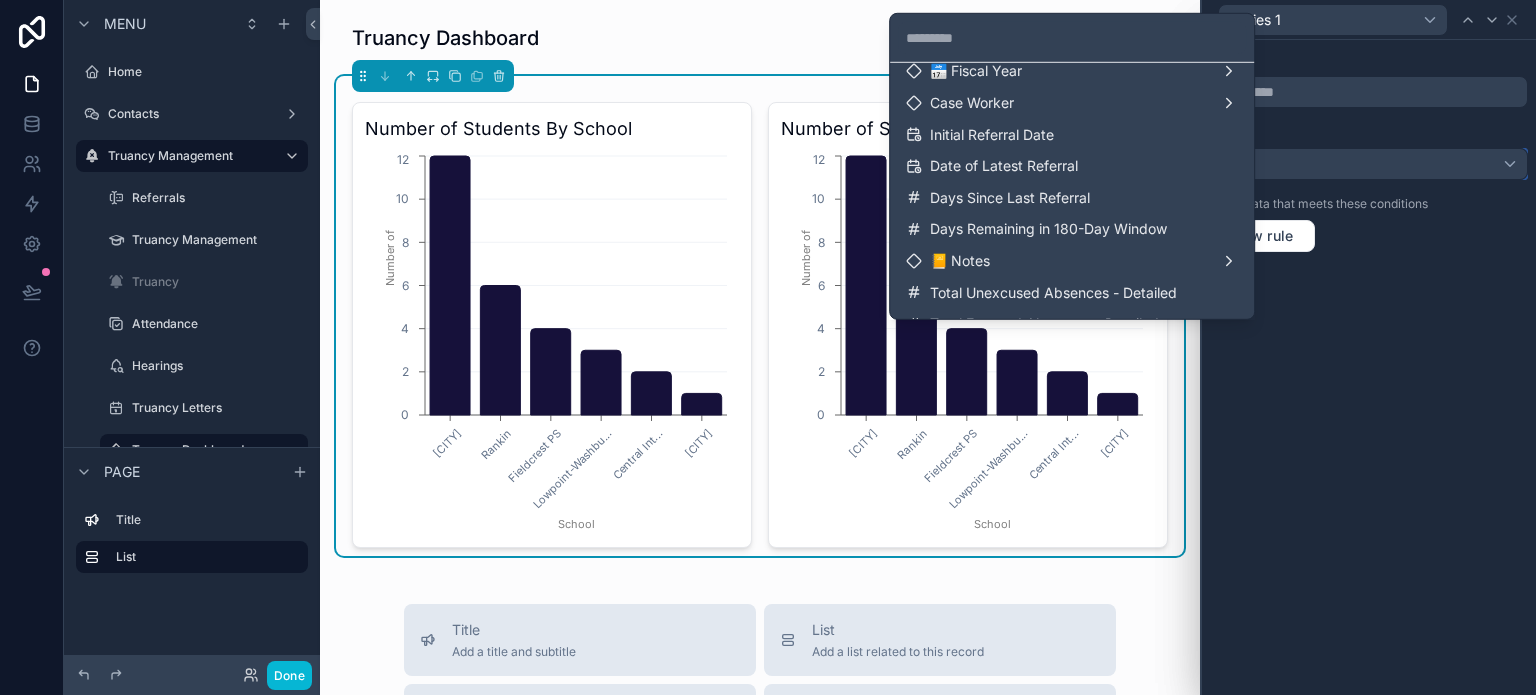 scroll, scrollTop: 1065, scrollLeft: 0, axis: vertical 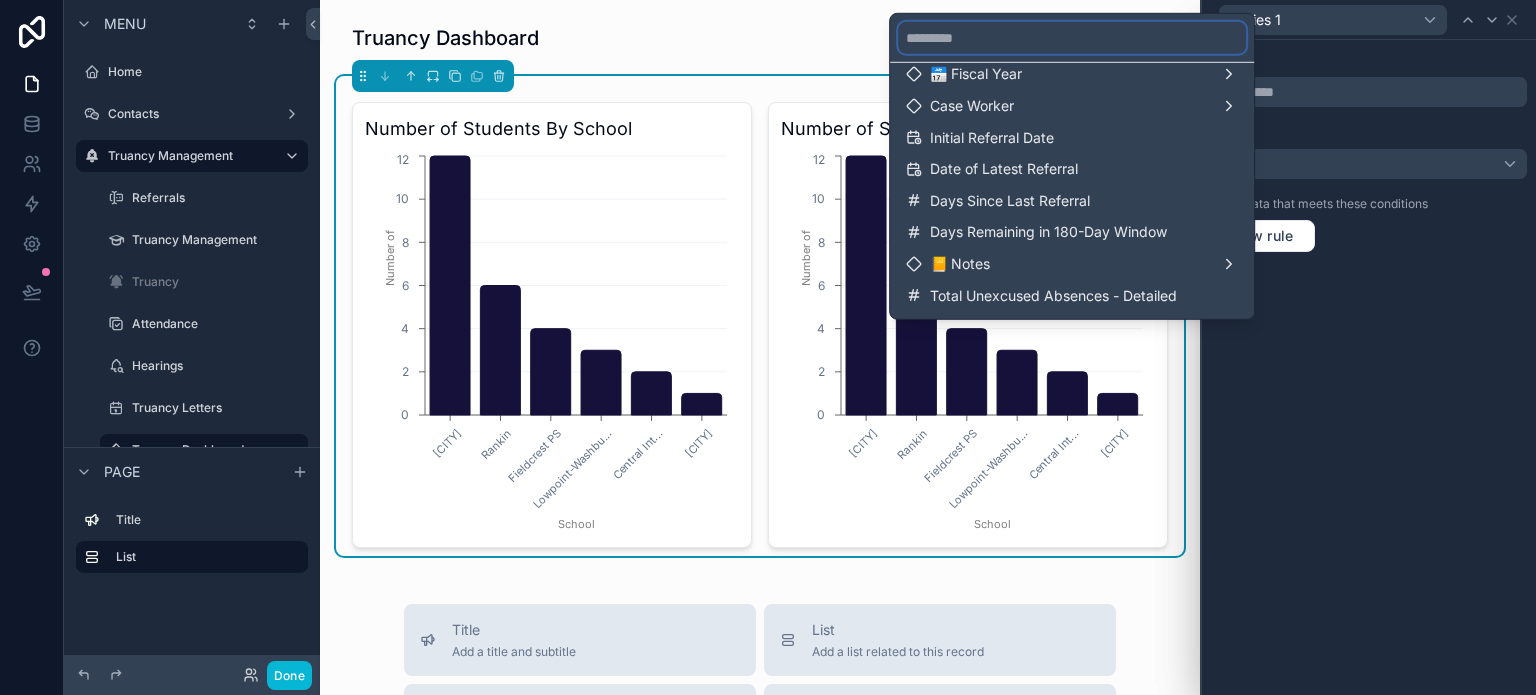 click at bounding box center [1072, 38] 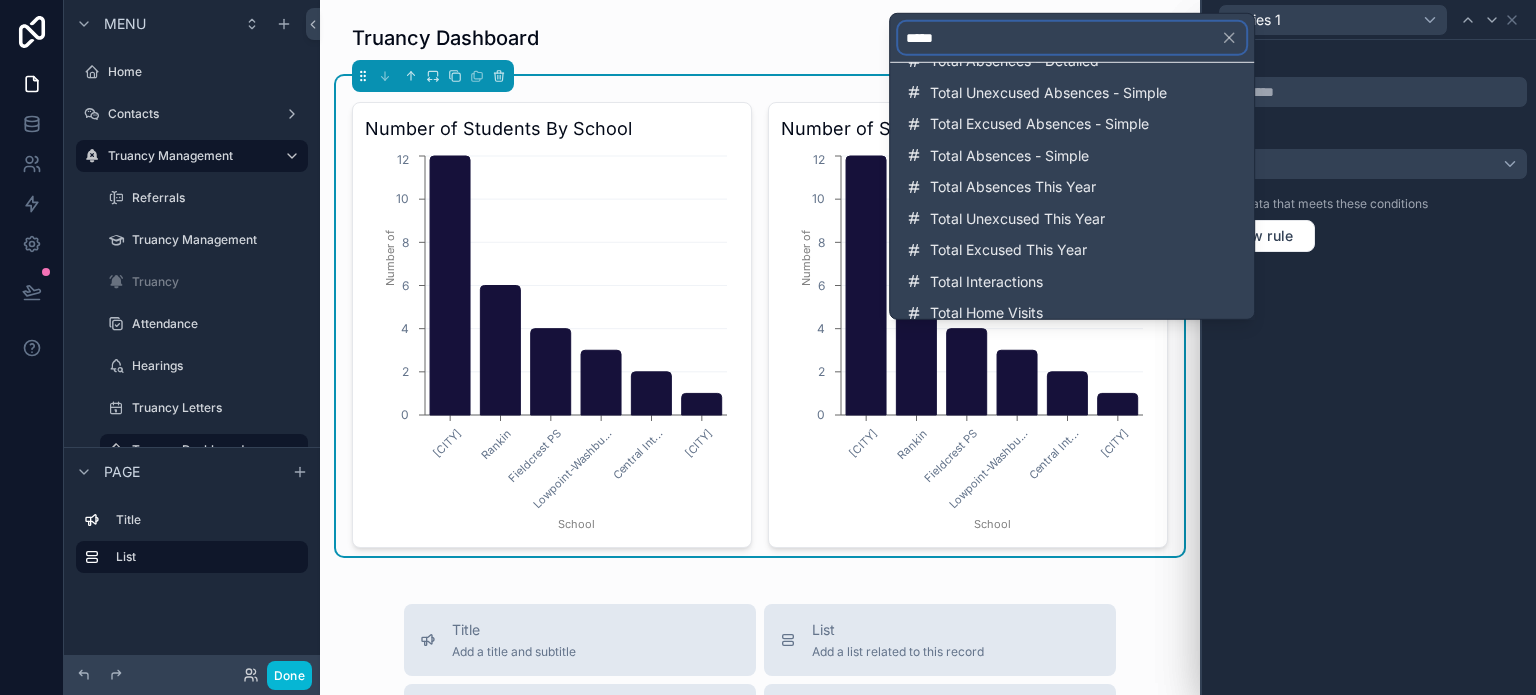 scroll, scrollTop: 100, scrollLeft: 0, axis: vertical 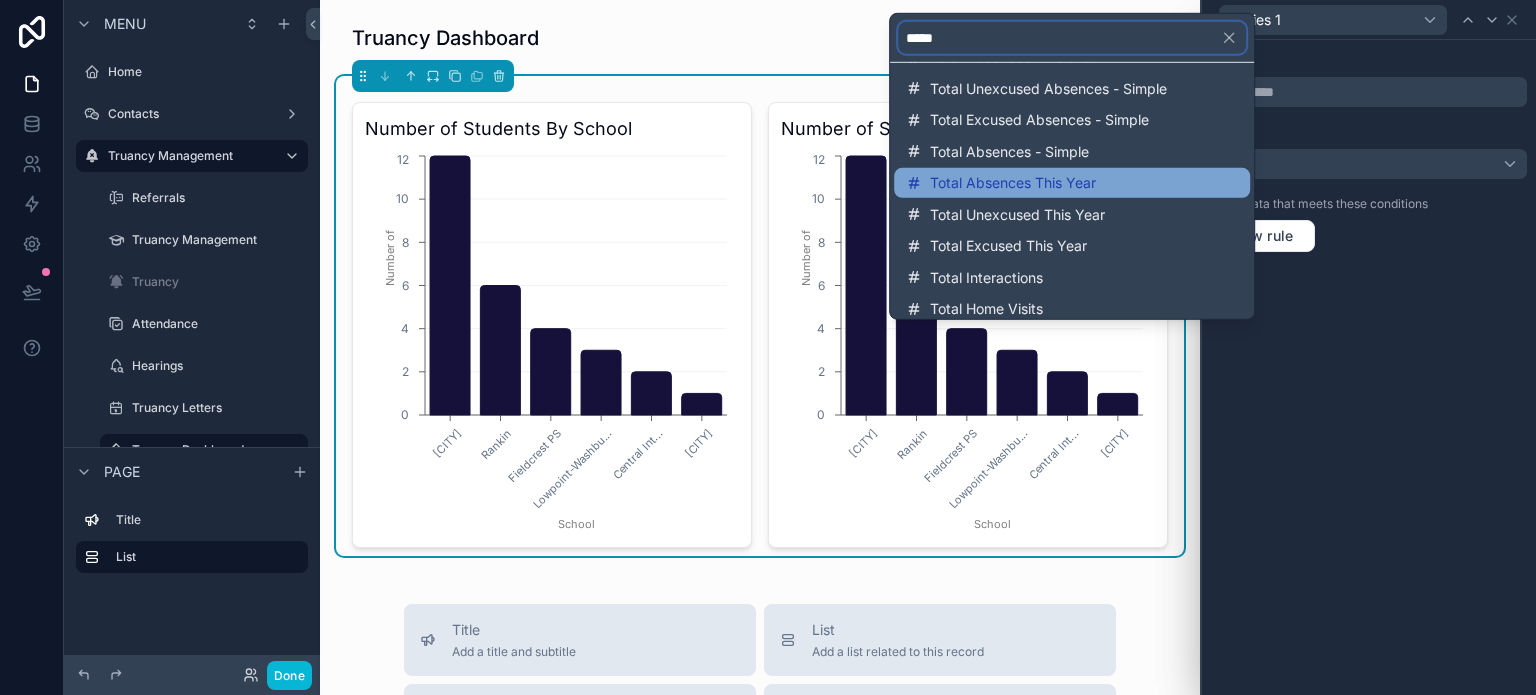 type on "*****" 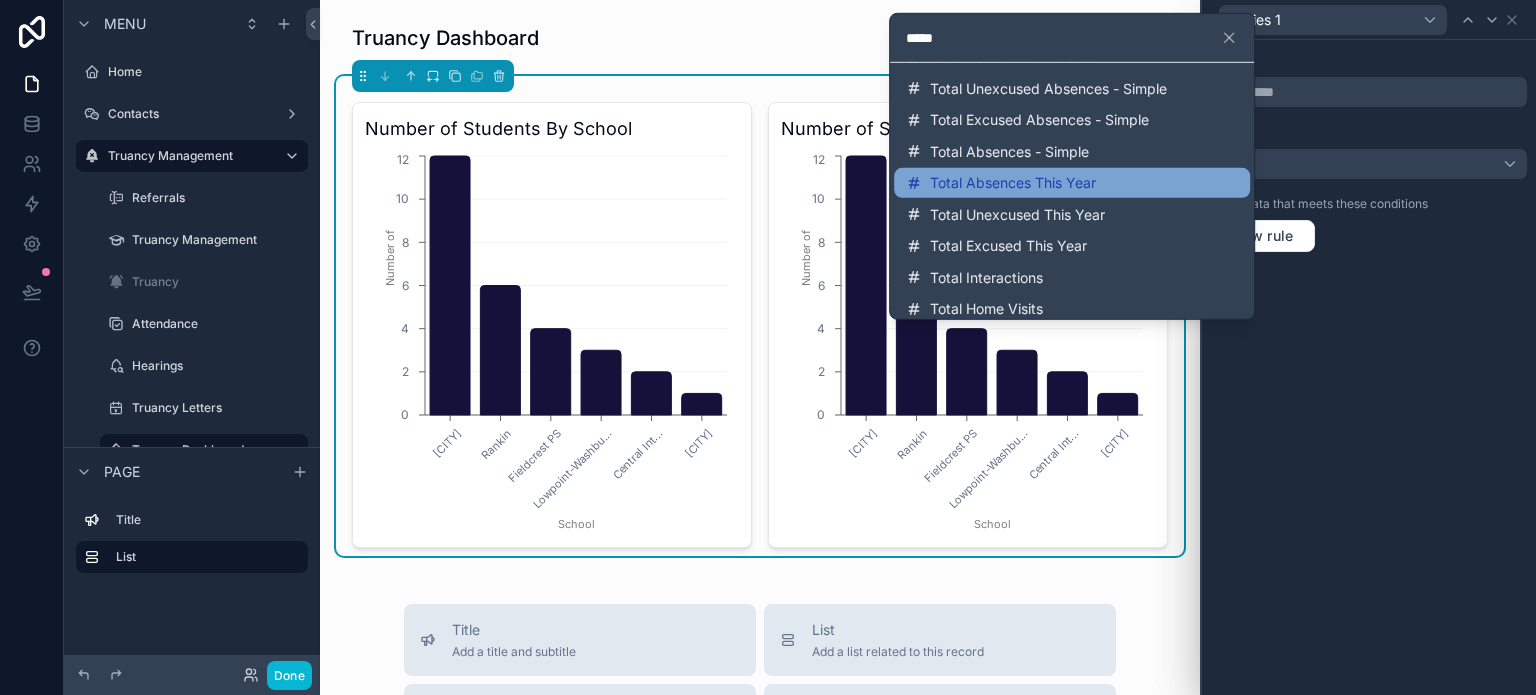 click on "Total Absences This Year" at bounding box center (1013, 183) 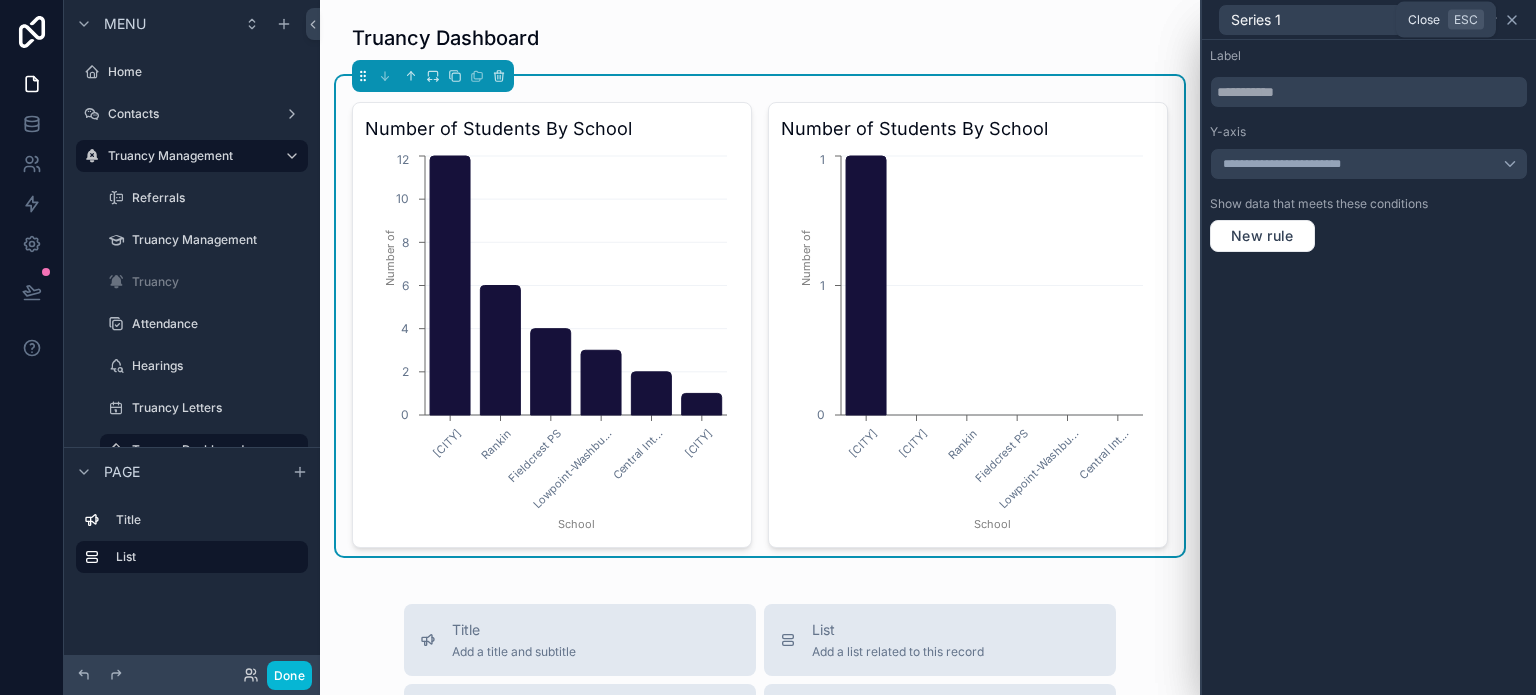click 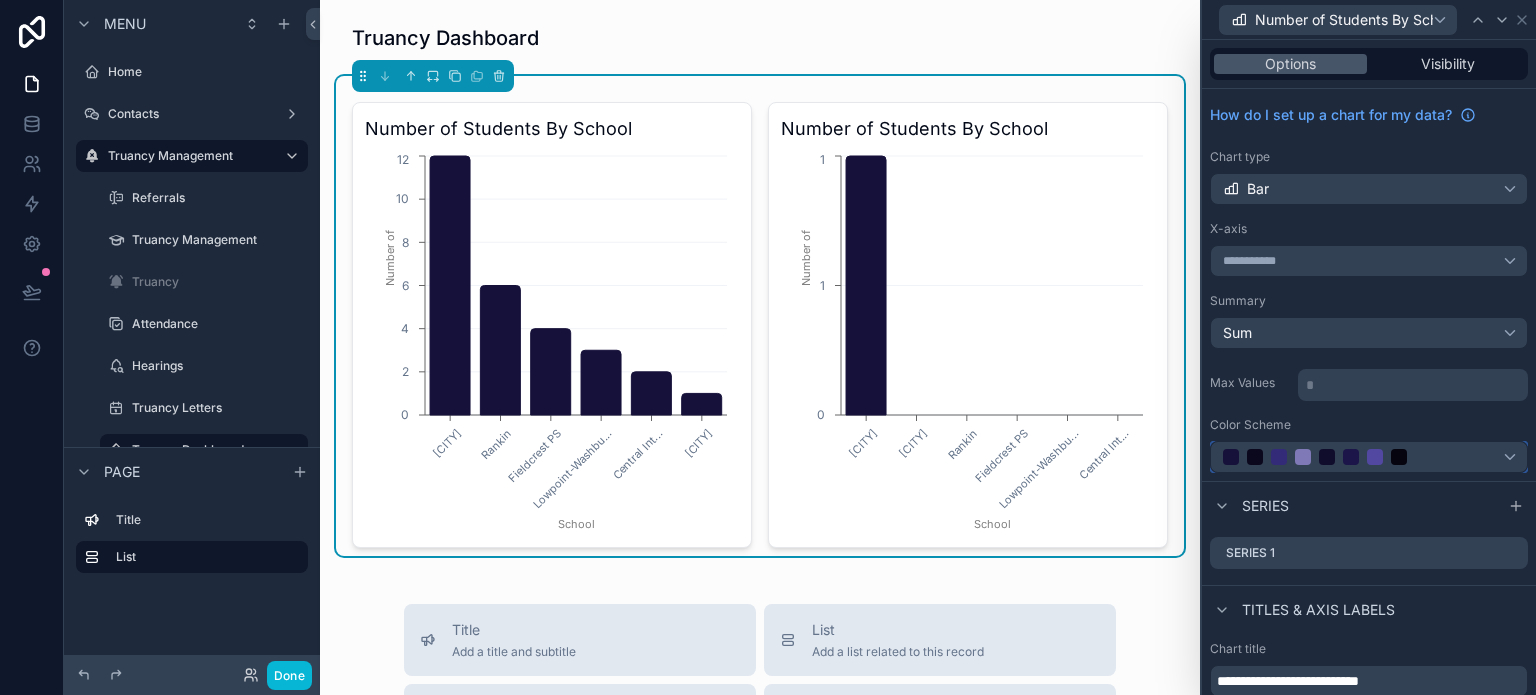 click at bounding box center [1369, 457] 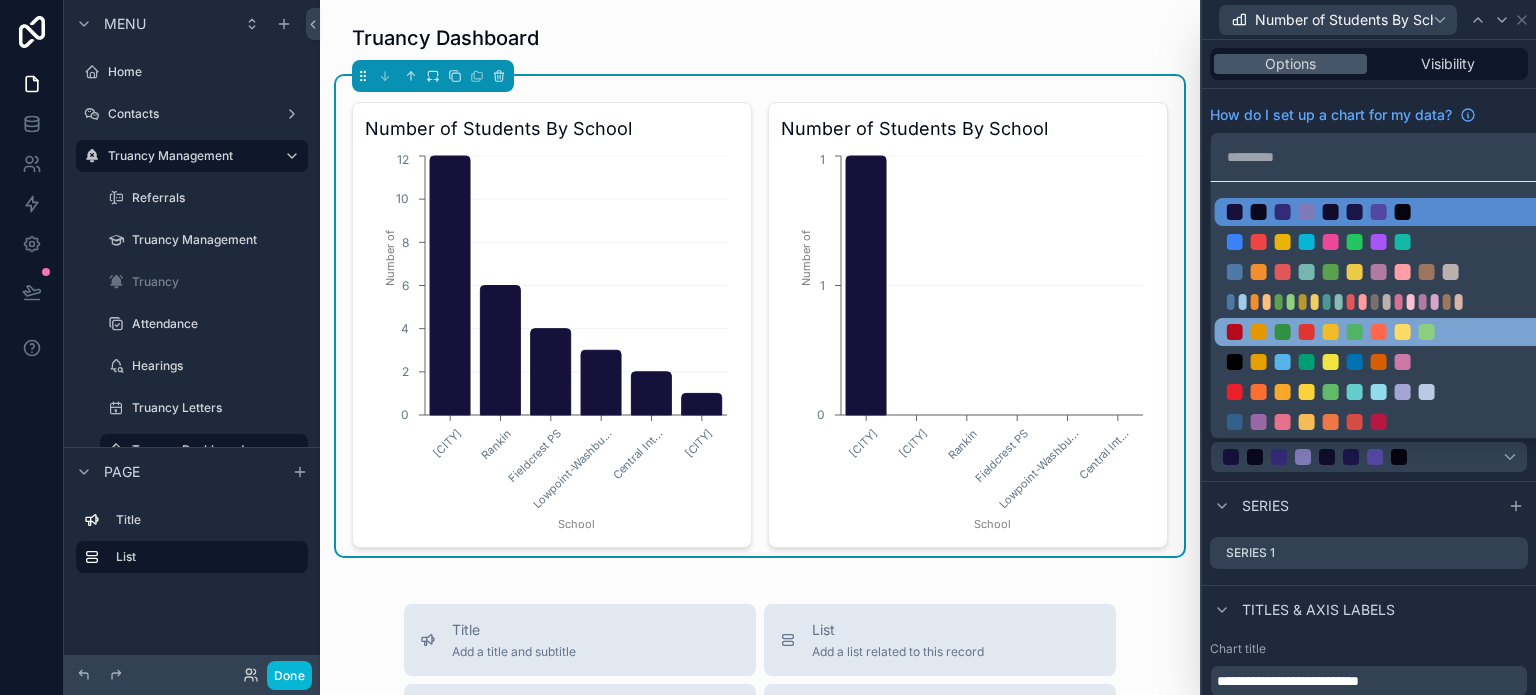 click at bounding box center [1385, 332] 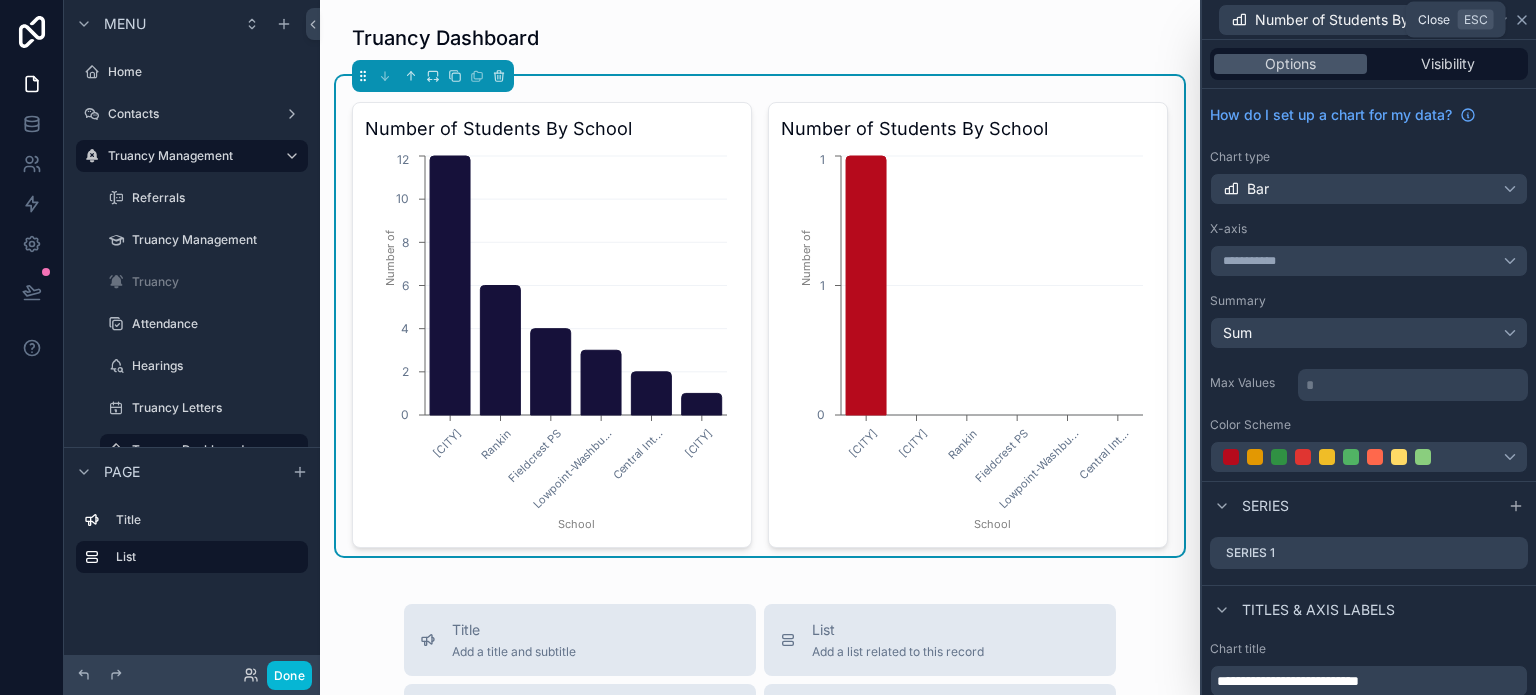 click 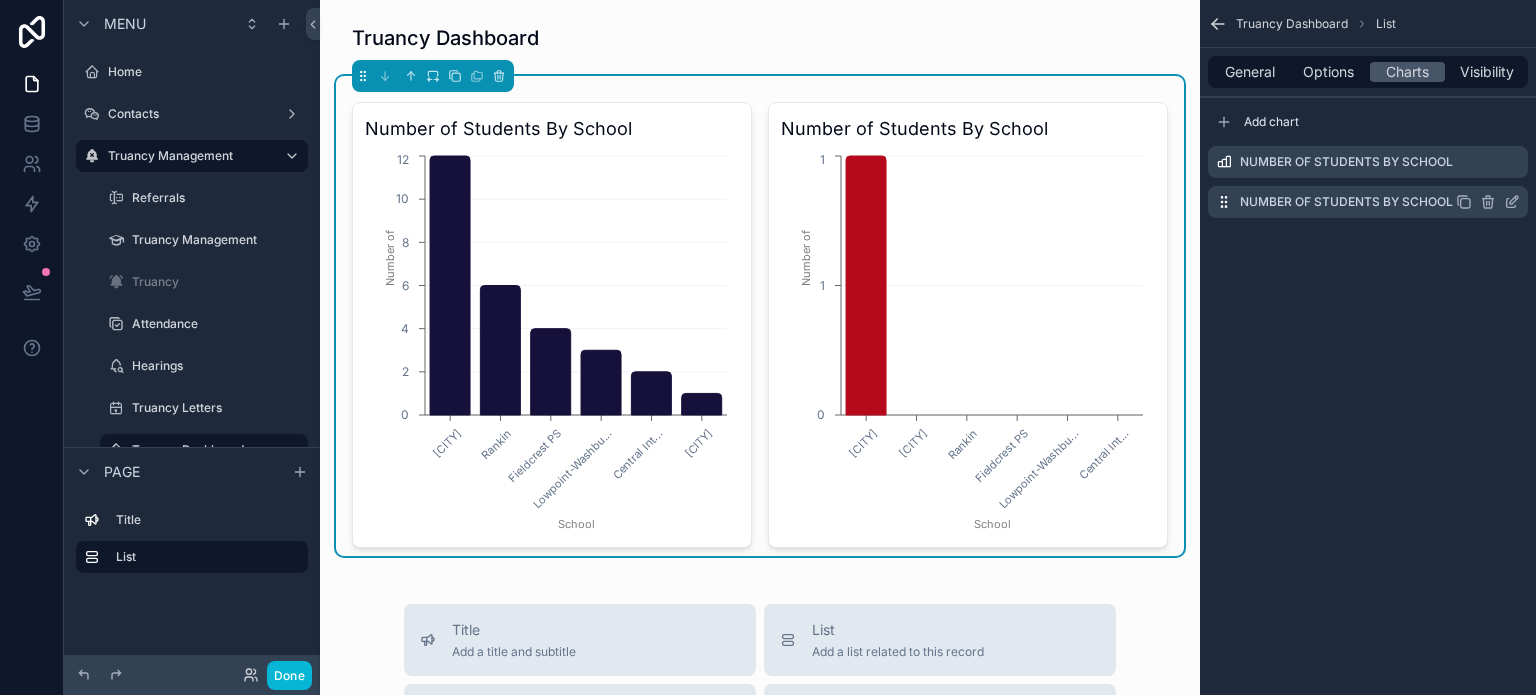 click 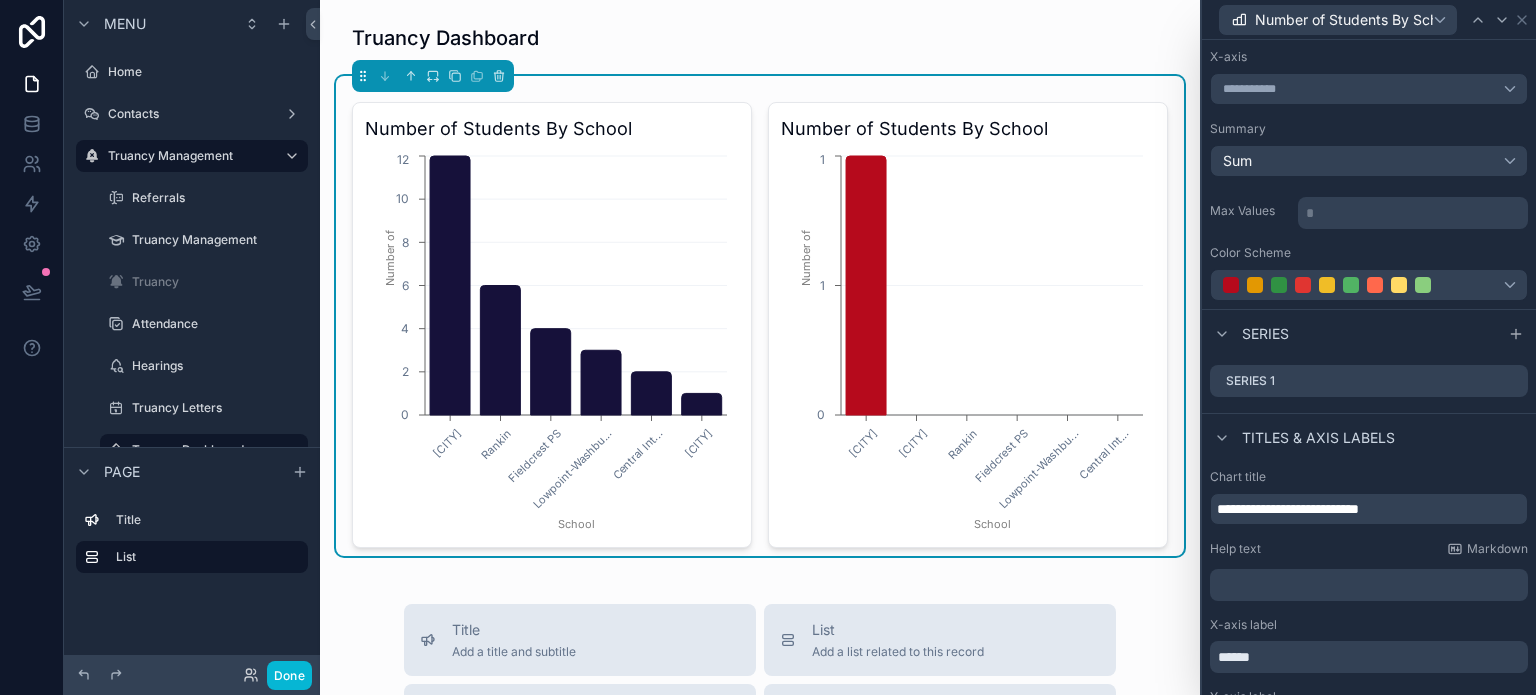 scroll, scrollTop: 200, scrollLeft: 0, axis: vertical 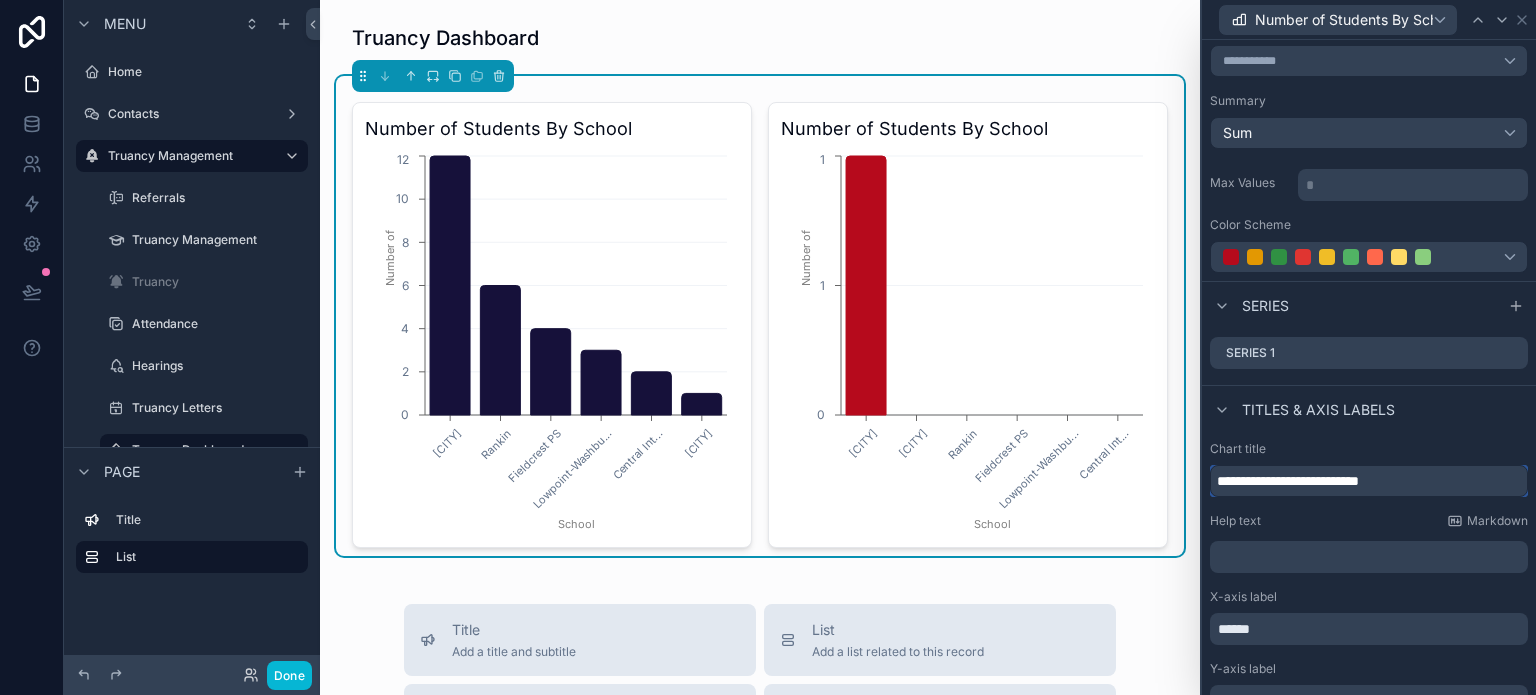 drag, startPoint x: 1293, startPoint y: 480, endPoint x: 1468, endPoint y: 483, distance: 175.02571 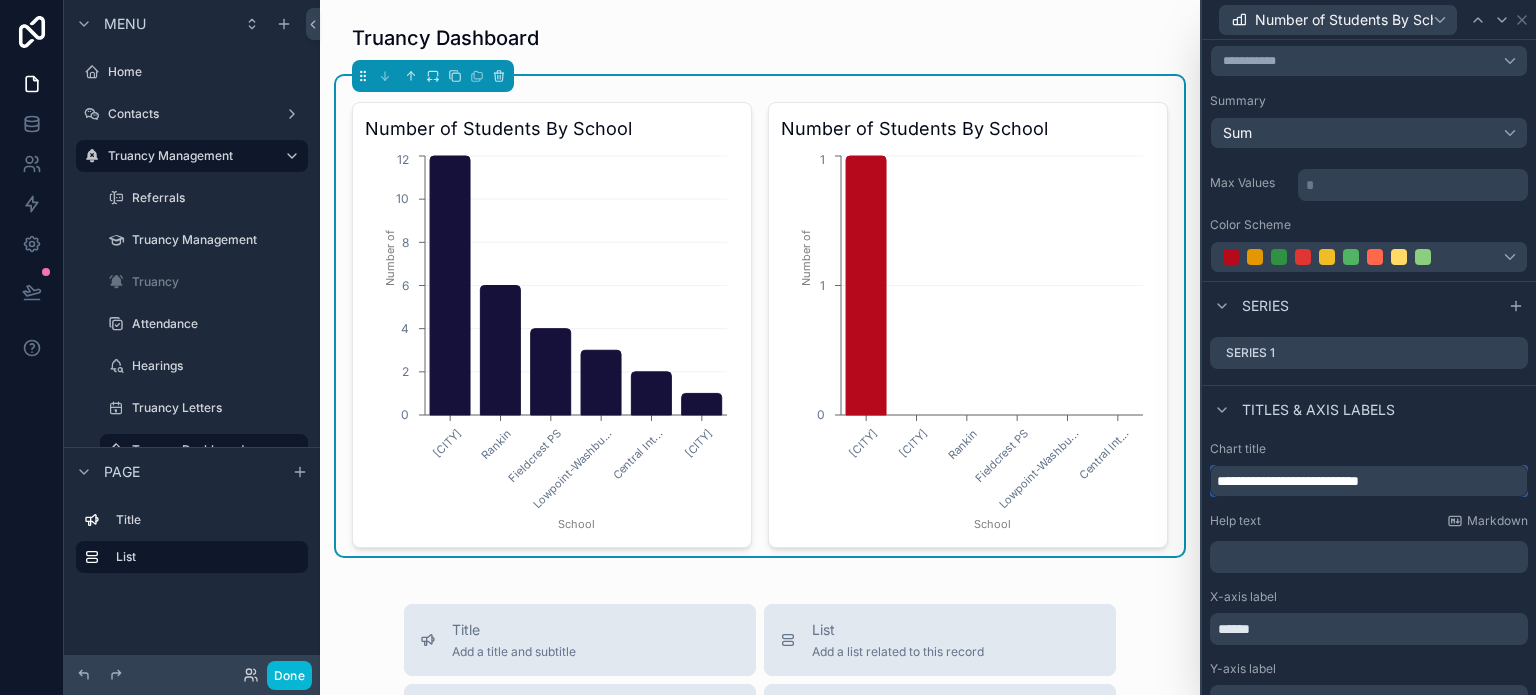 click on "**********" at bounding box center [1369, 481] 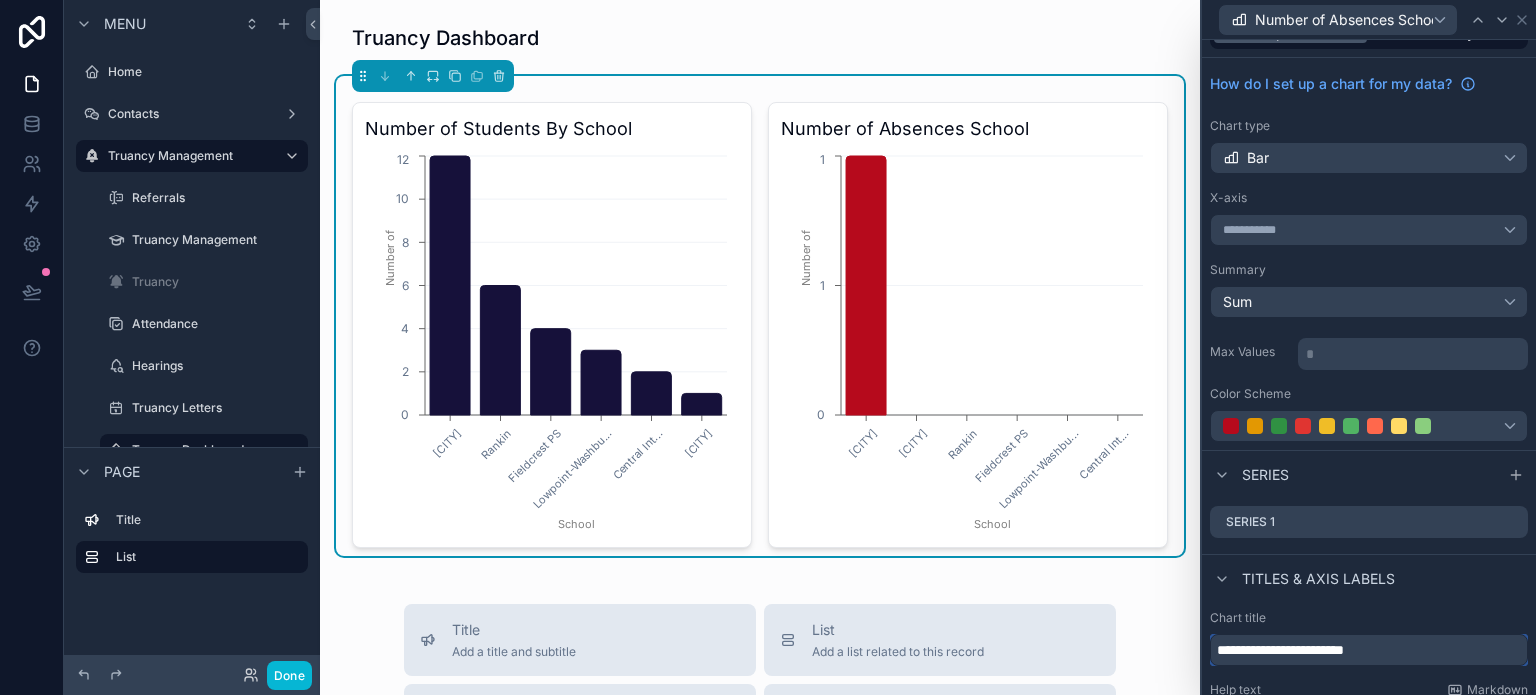 scroll, scrollTop: 0, scrollLeft: 0, axis: both 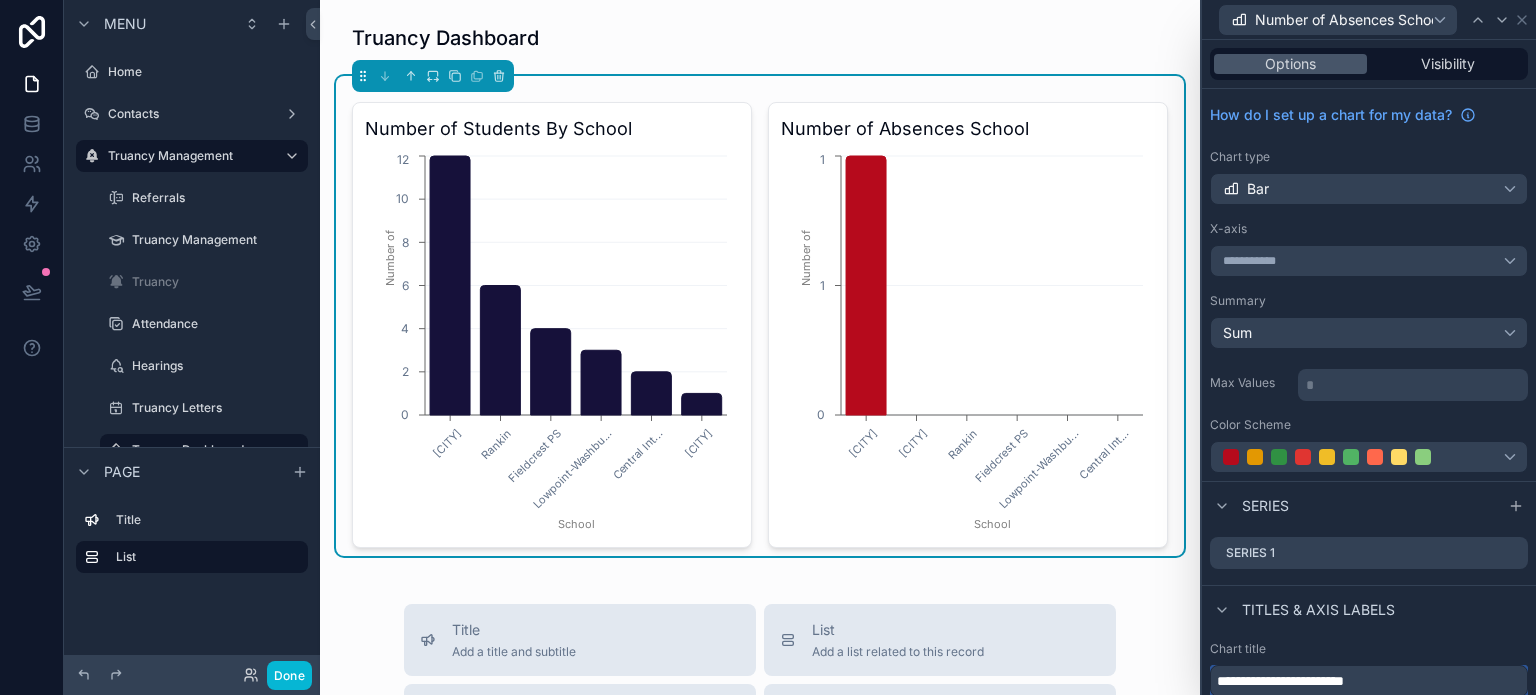 type on "**********" 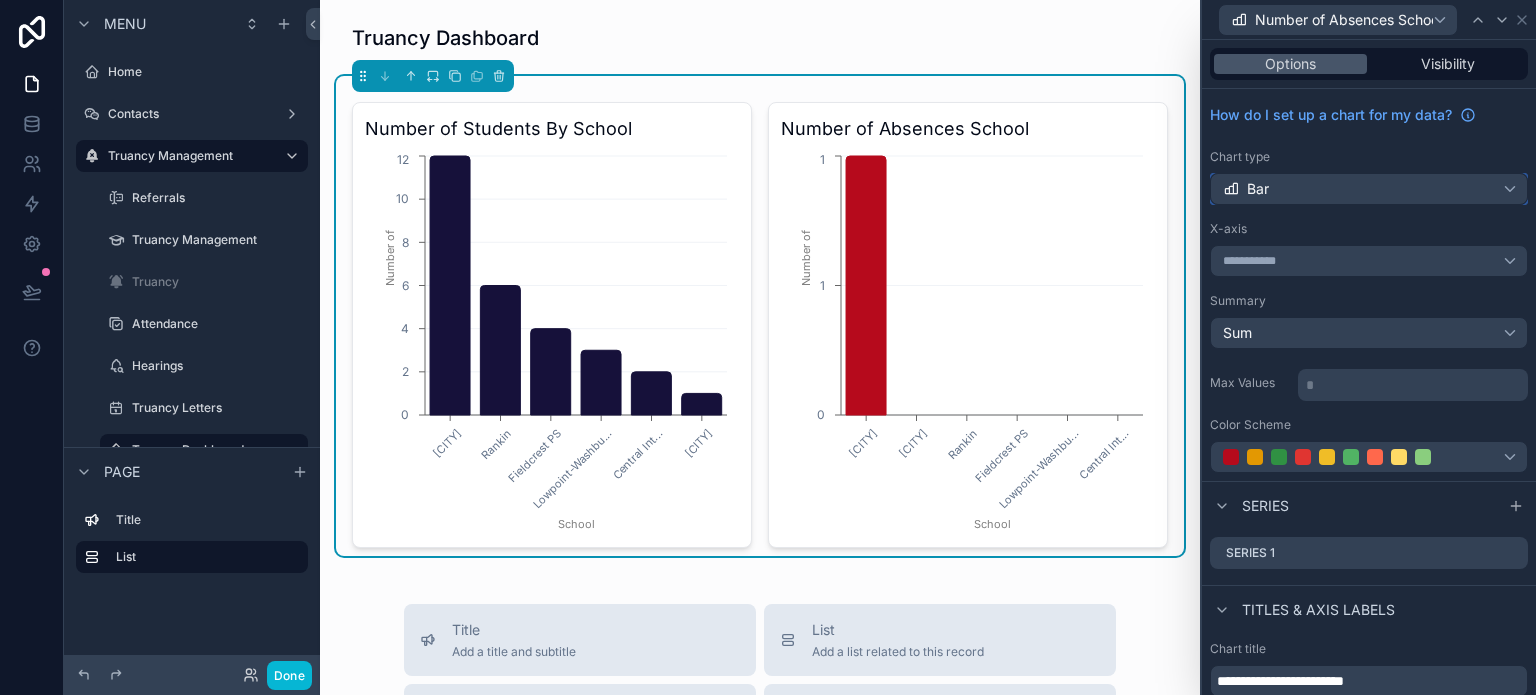 click on "Bar" at bounding box center (1369, 189) 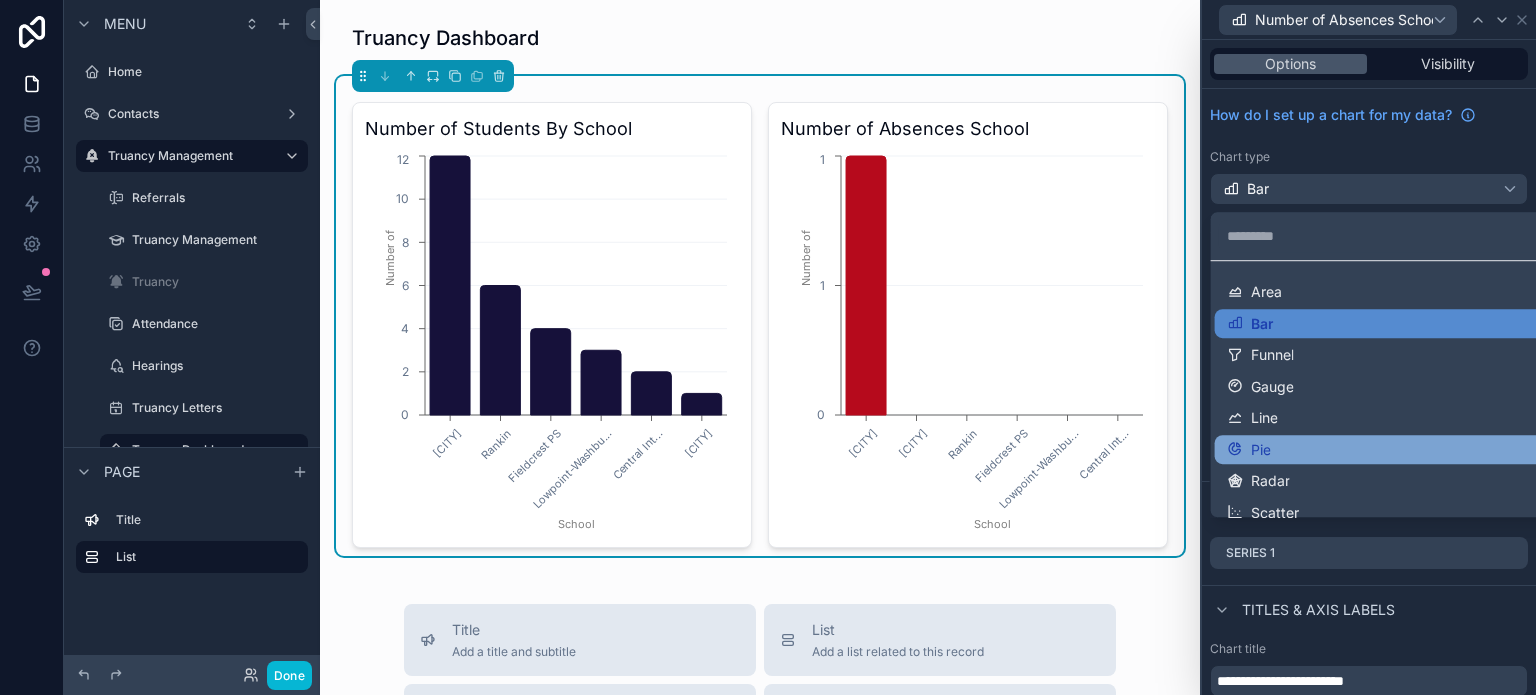 click on "Pie" at bounding box center (1385, 450) 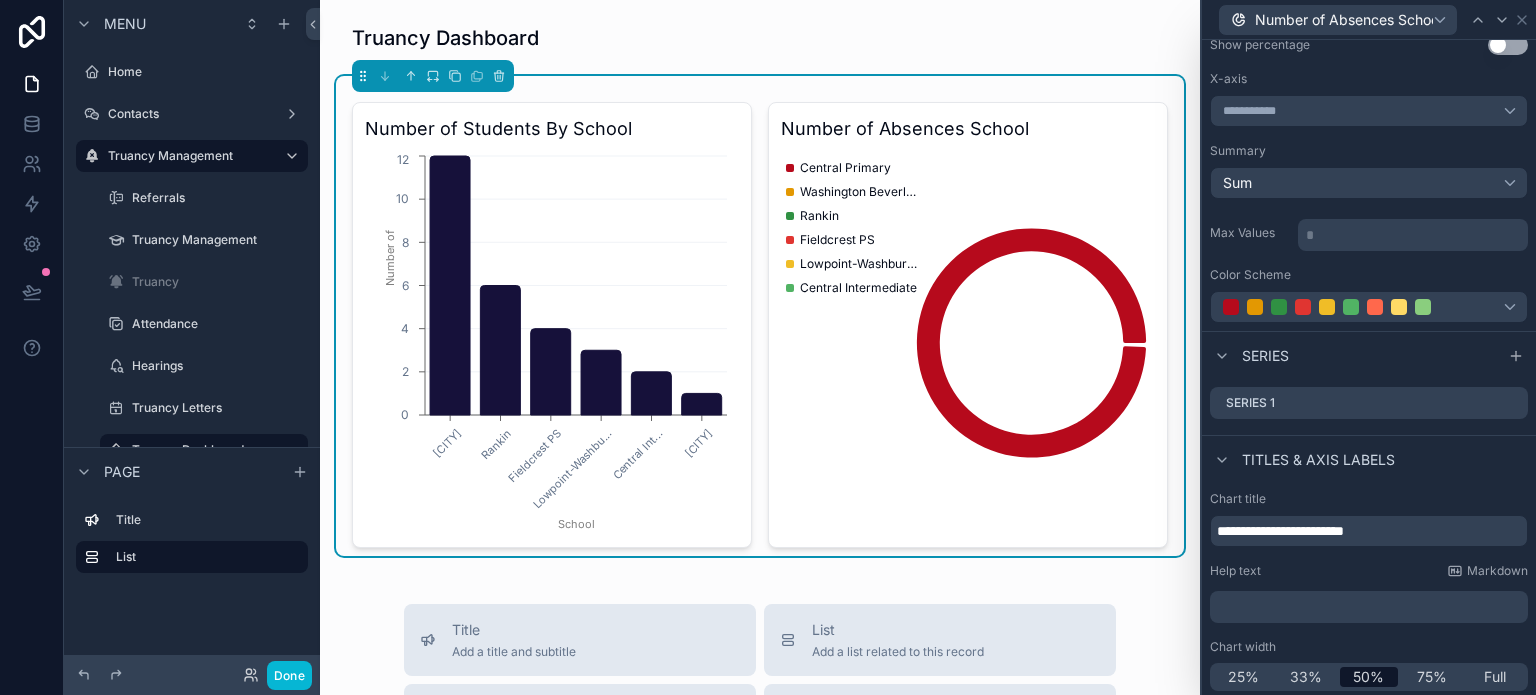 scroll, scrollTop: 188, scrollLeft: 0, axis: vertical 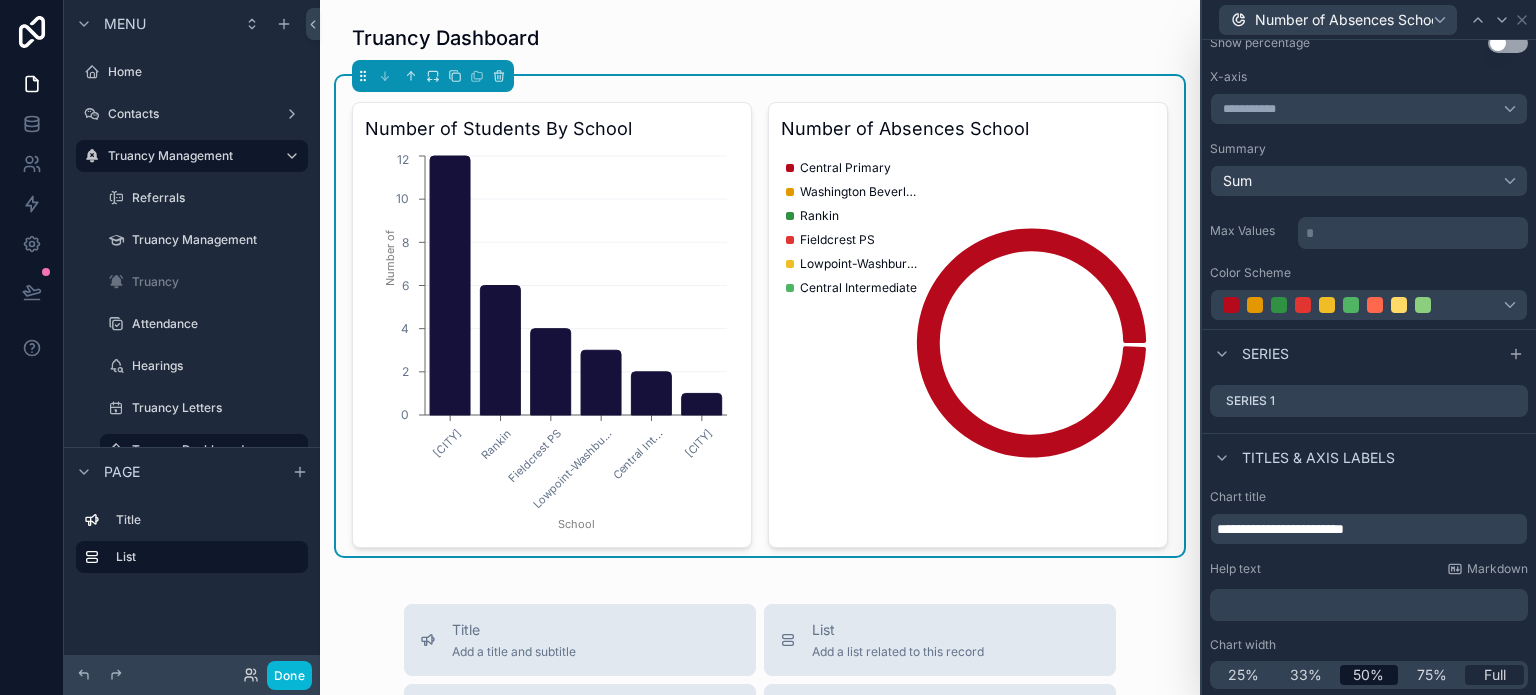 click on "Full" at bounding box center [1495, 675] 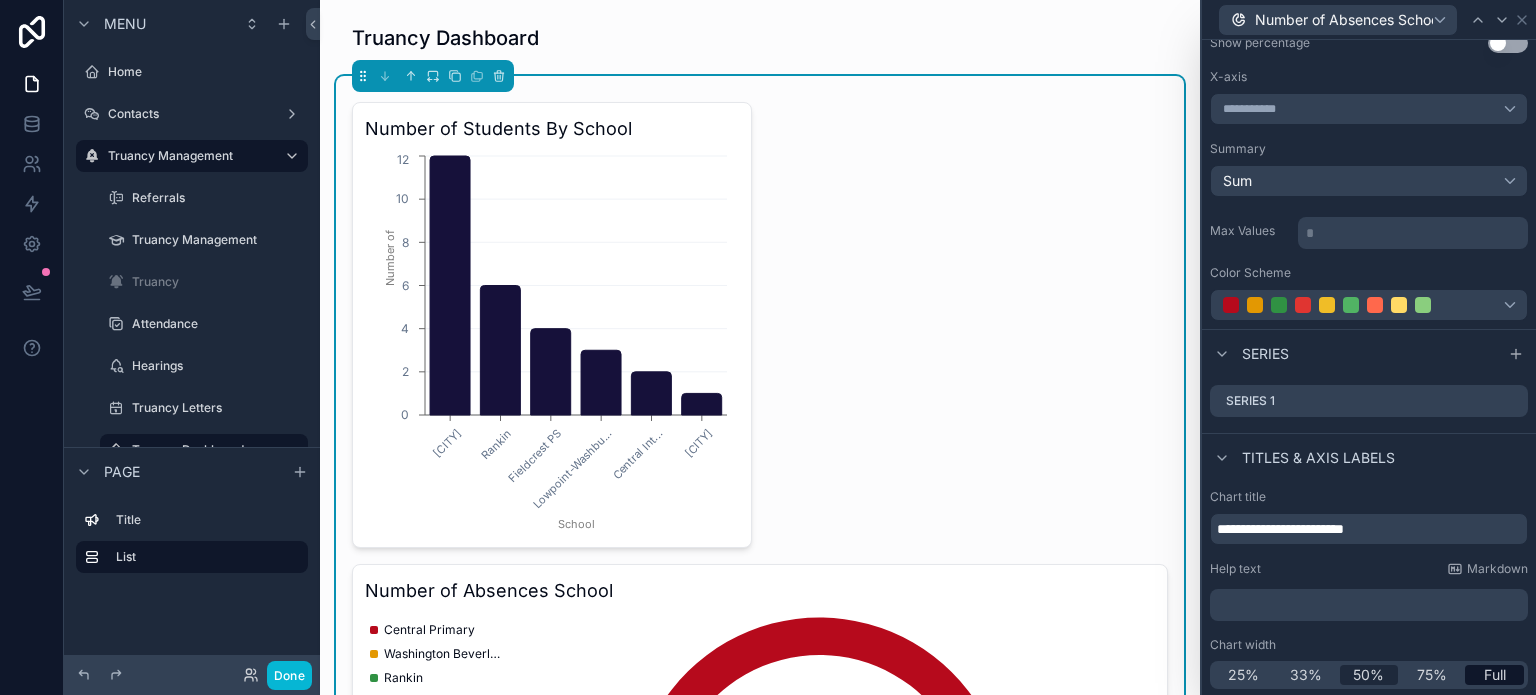 click on "50%" at bounding box center (1368, 675) 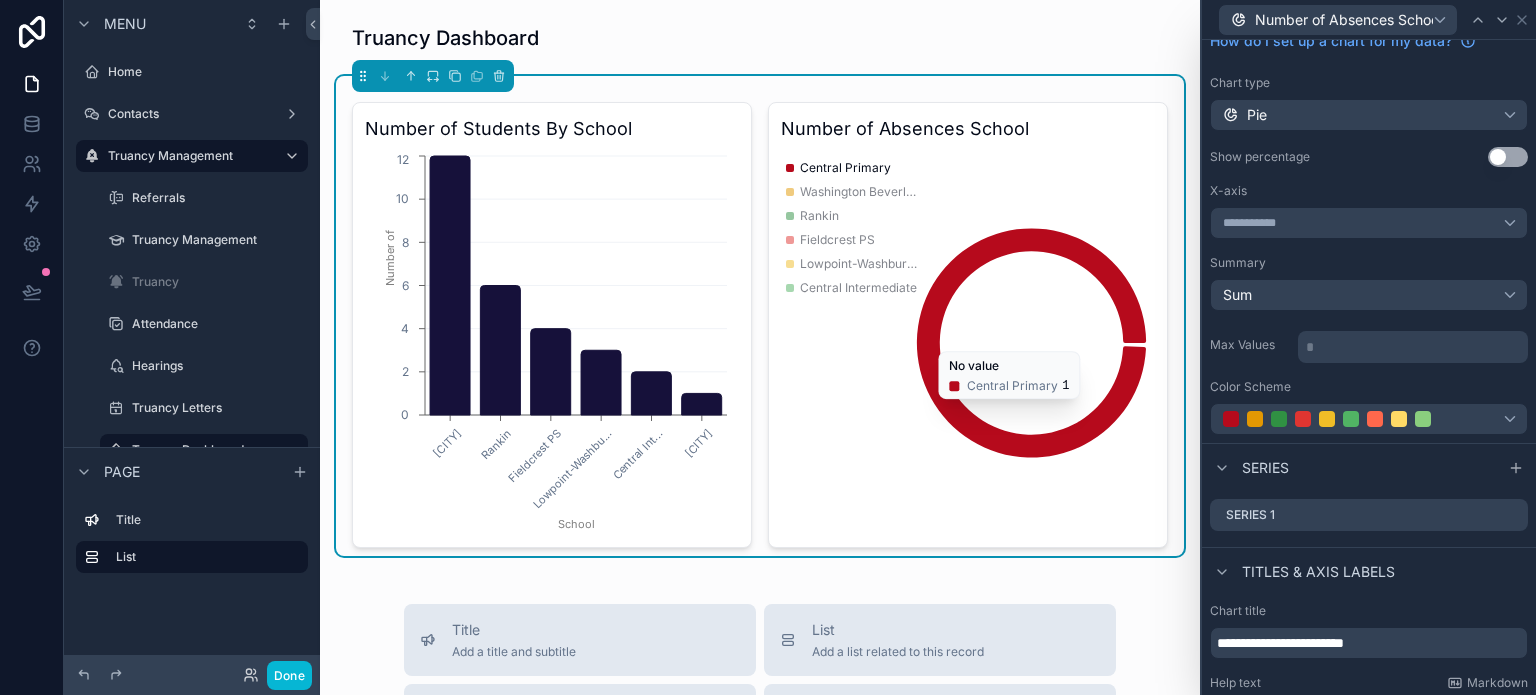 scroll, scrollTop: 0, scrollLeft: 0, axis: both 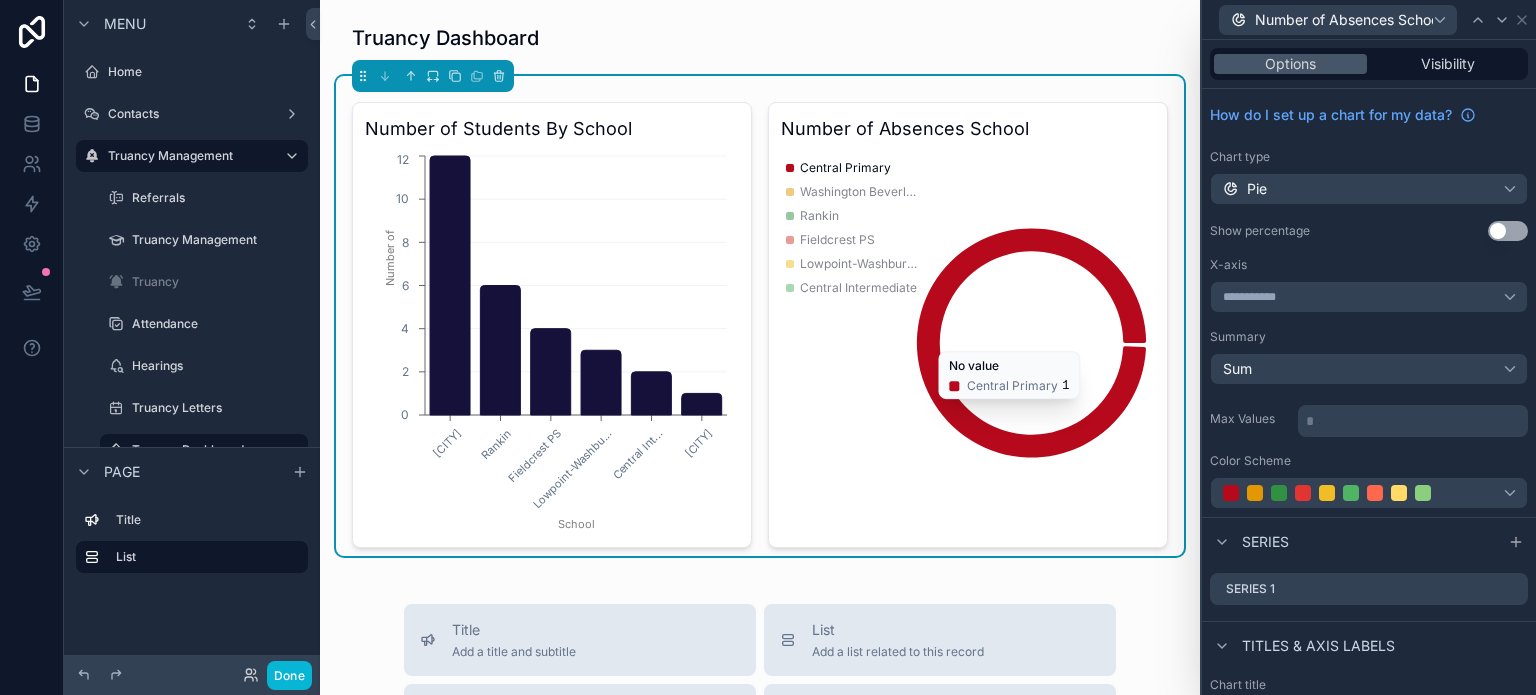 click on "* ﻿" at bounding box center [1415, 421] 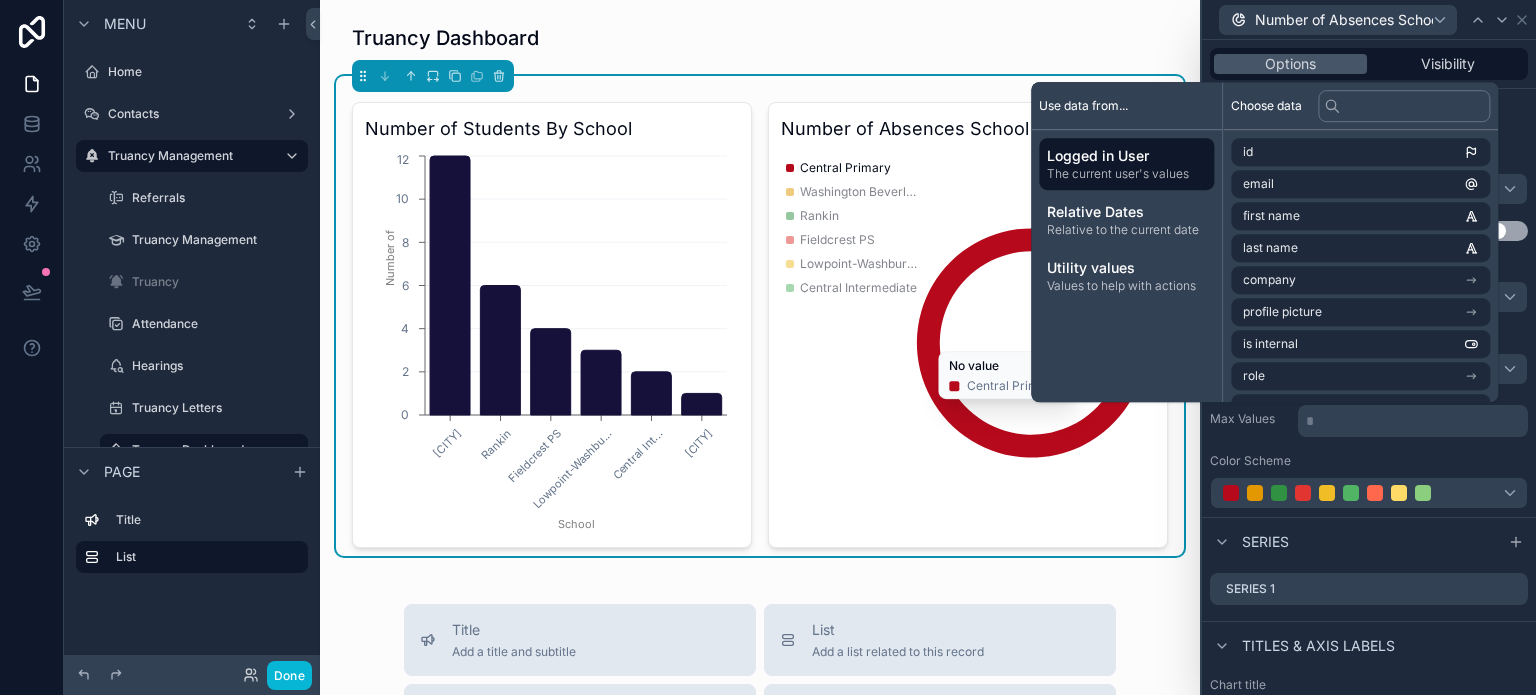 click on "Max Values * ﻿" at bounding box center (1369, 419) 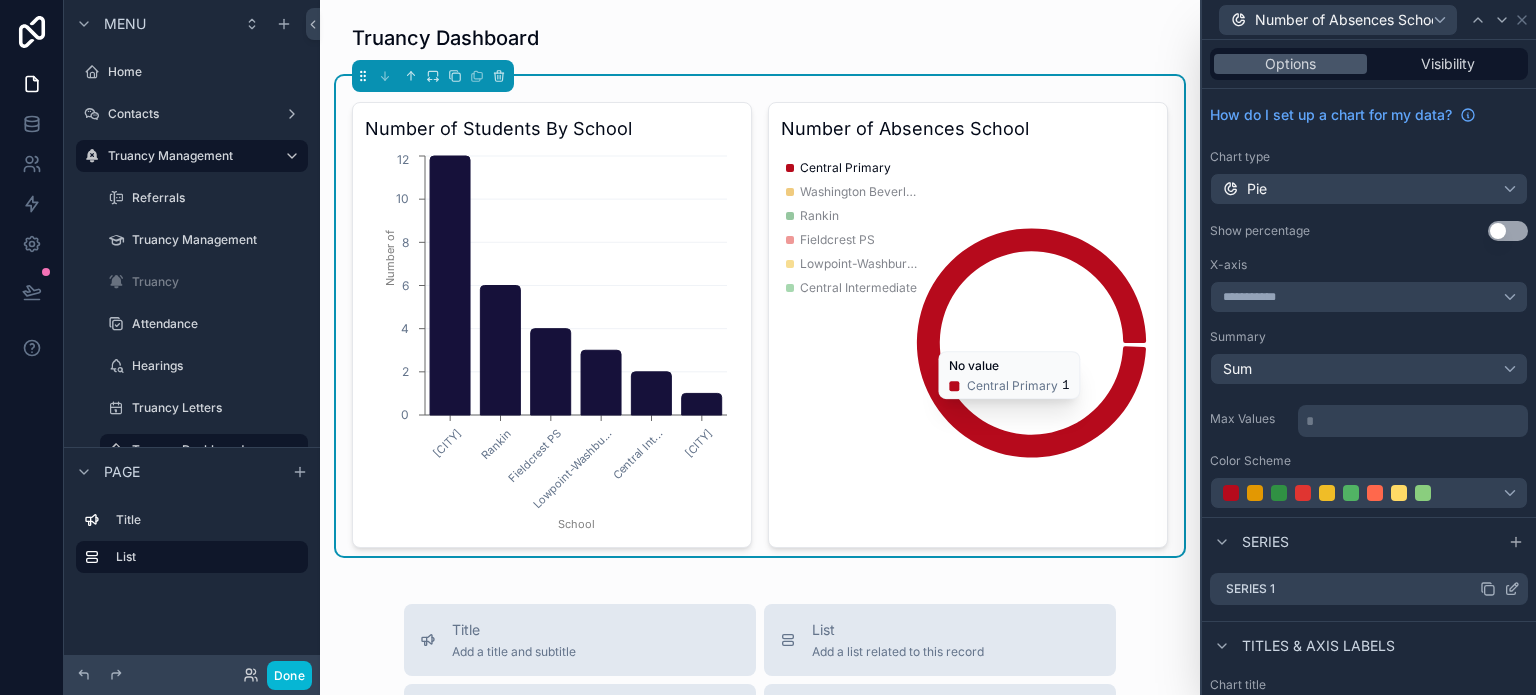 click 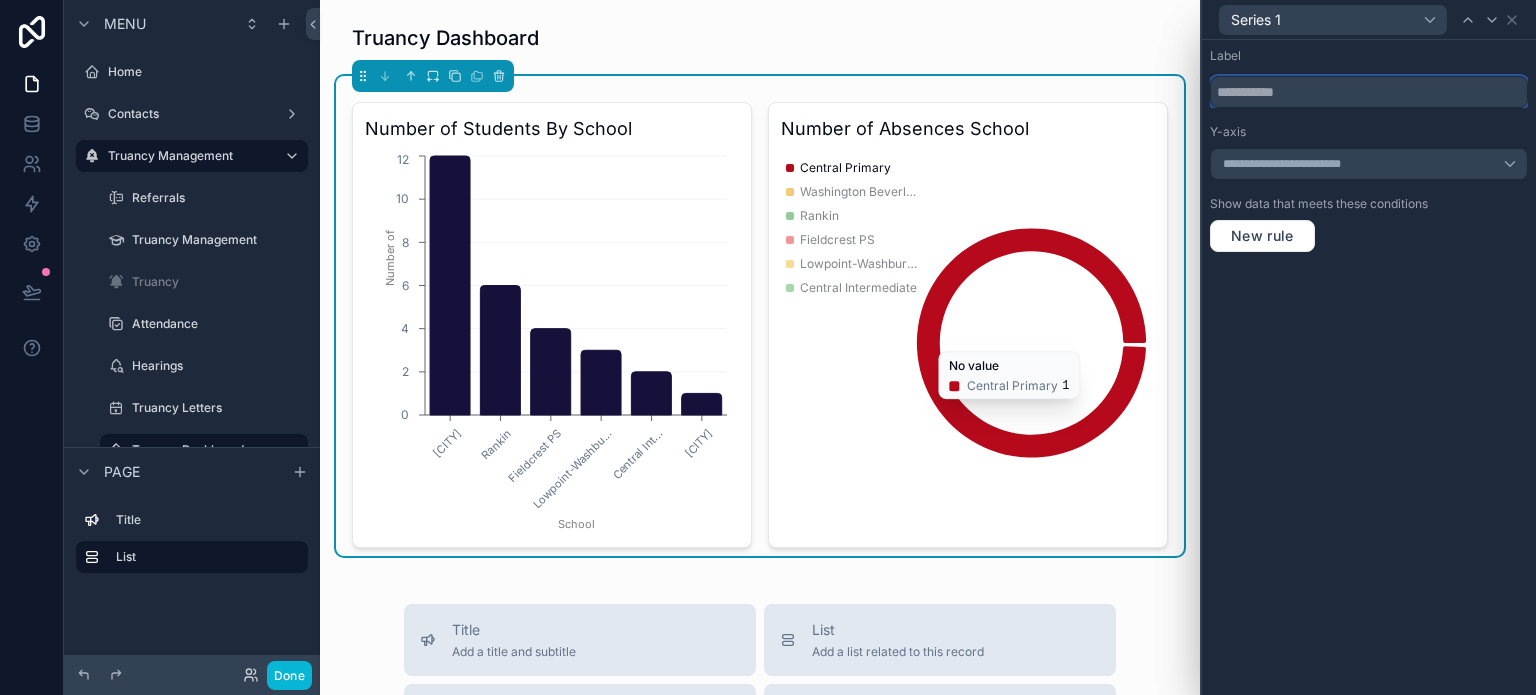 click at bounding box center [1369, 92] 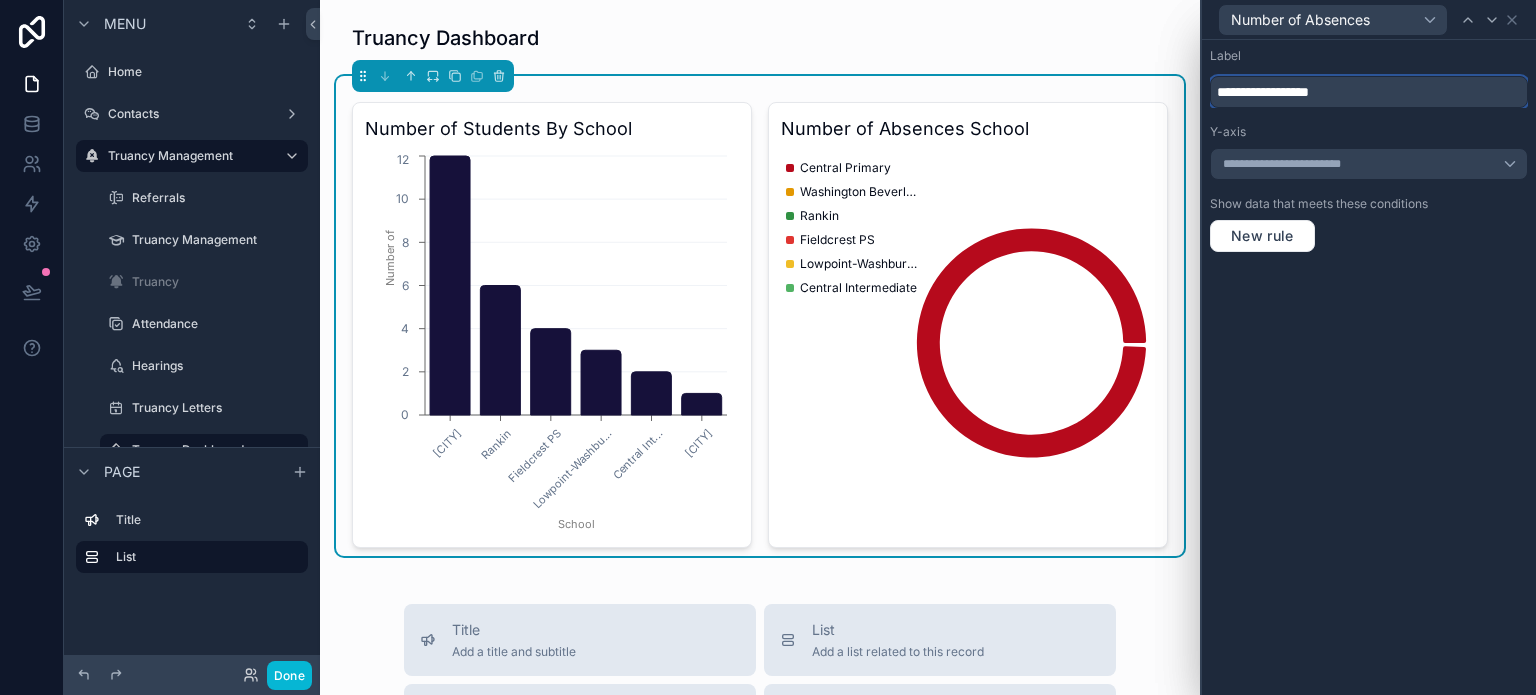 type on "**********" 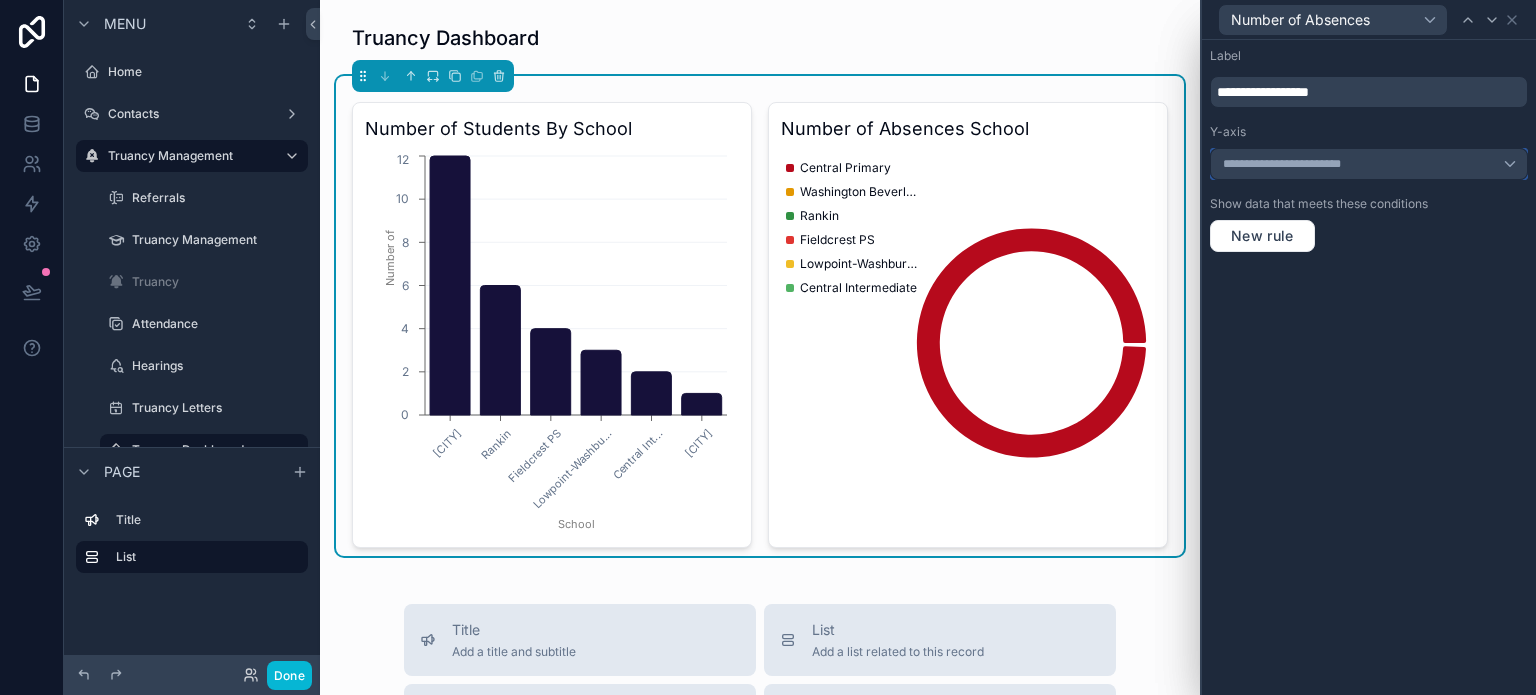 click on "**********" at bounding box center [1369, 164] 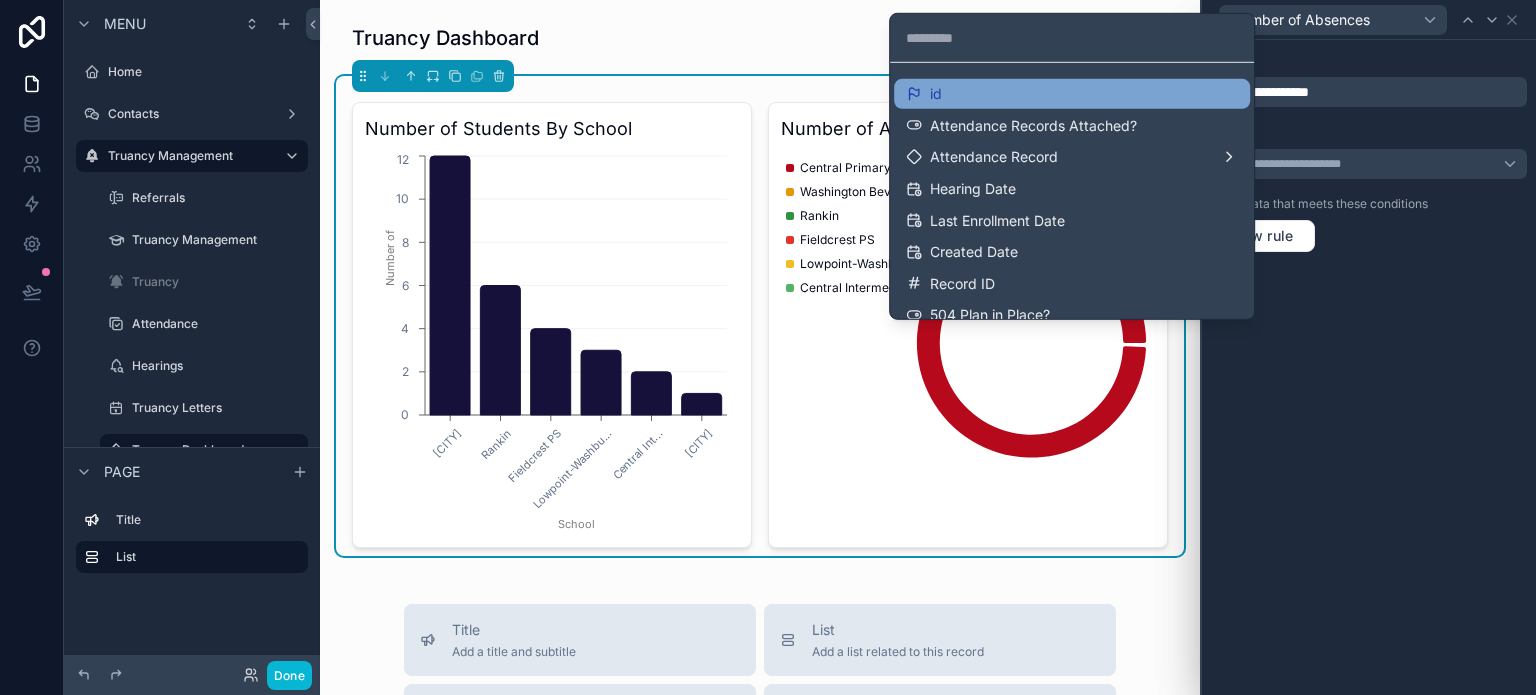 click on "id" at bounding box center [1072, 94] 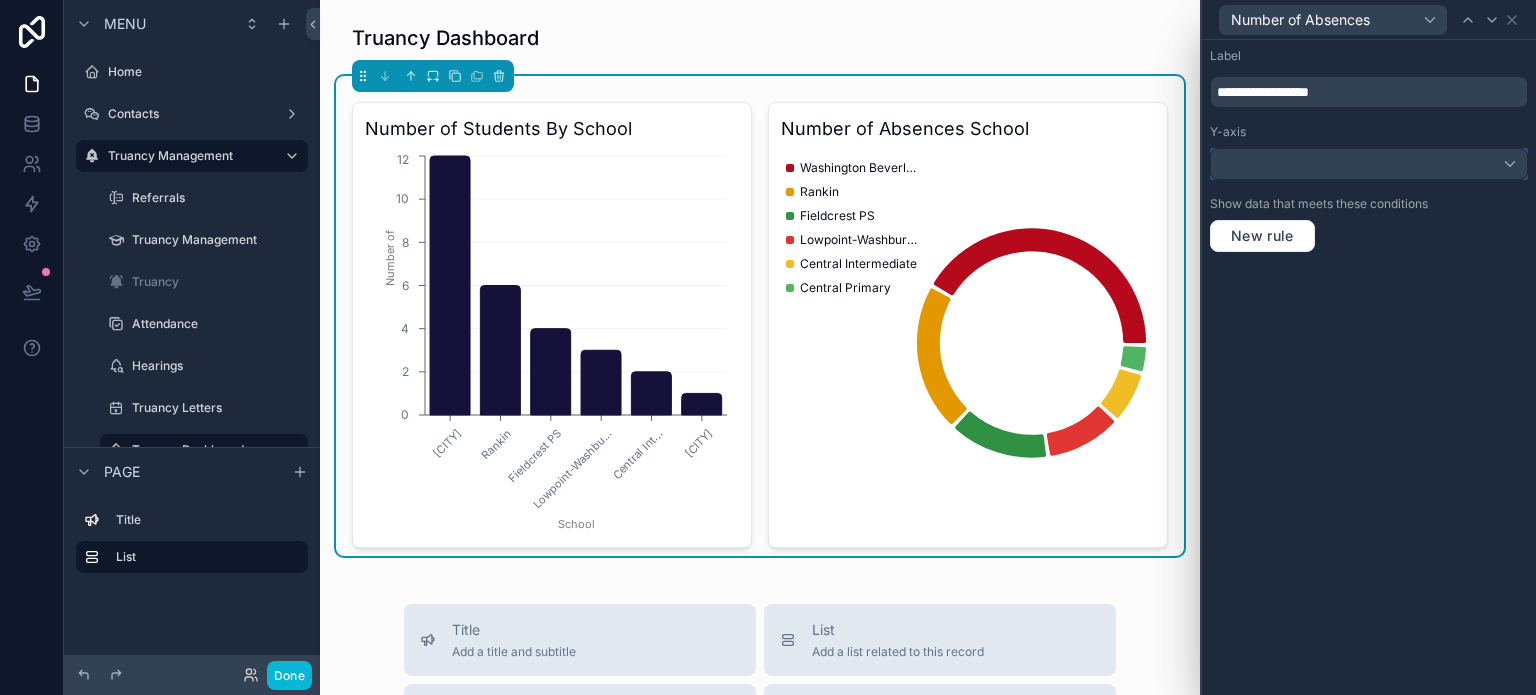 click at bounding box center (1369, 164) 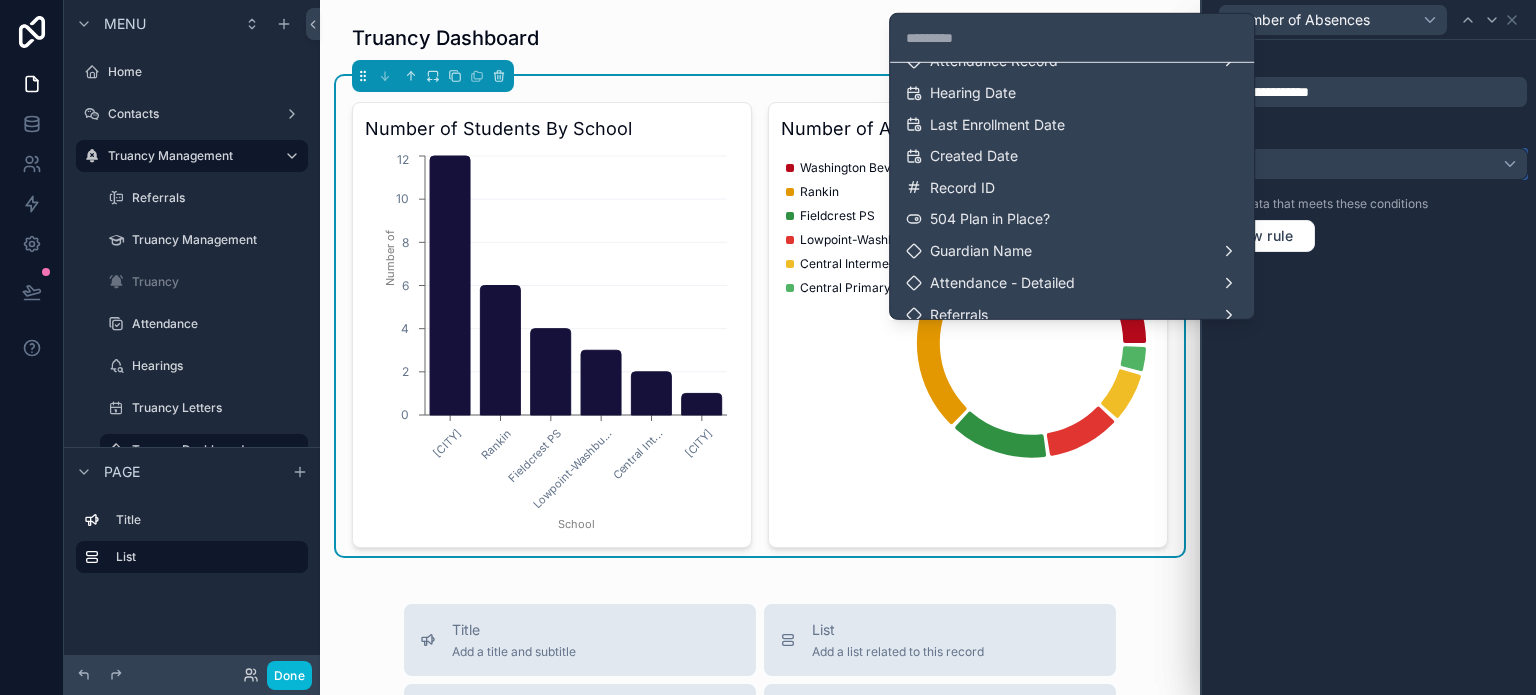 scroll, scrollTop: 100, scrollLeft: 0, axis: vertical 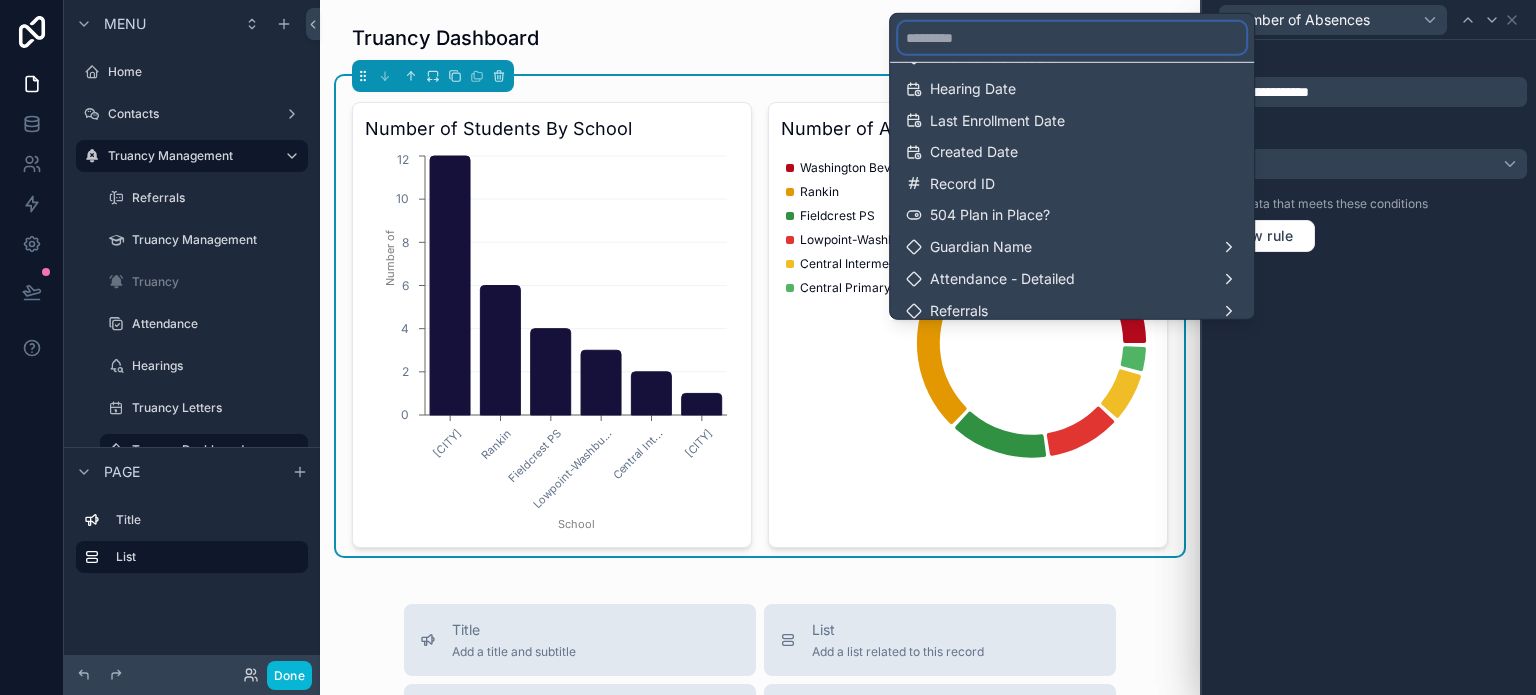 click at bounding box center (1072, 38) 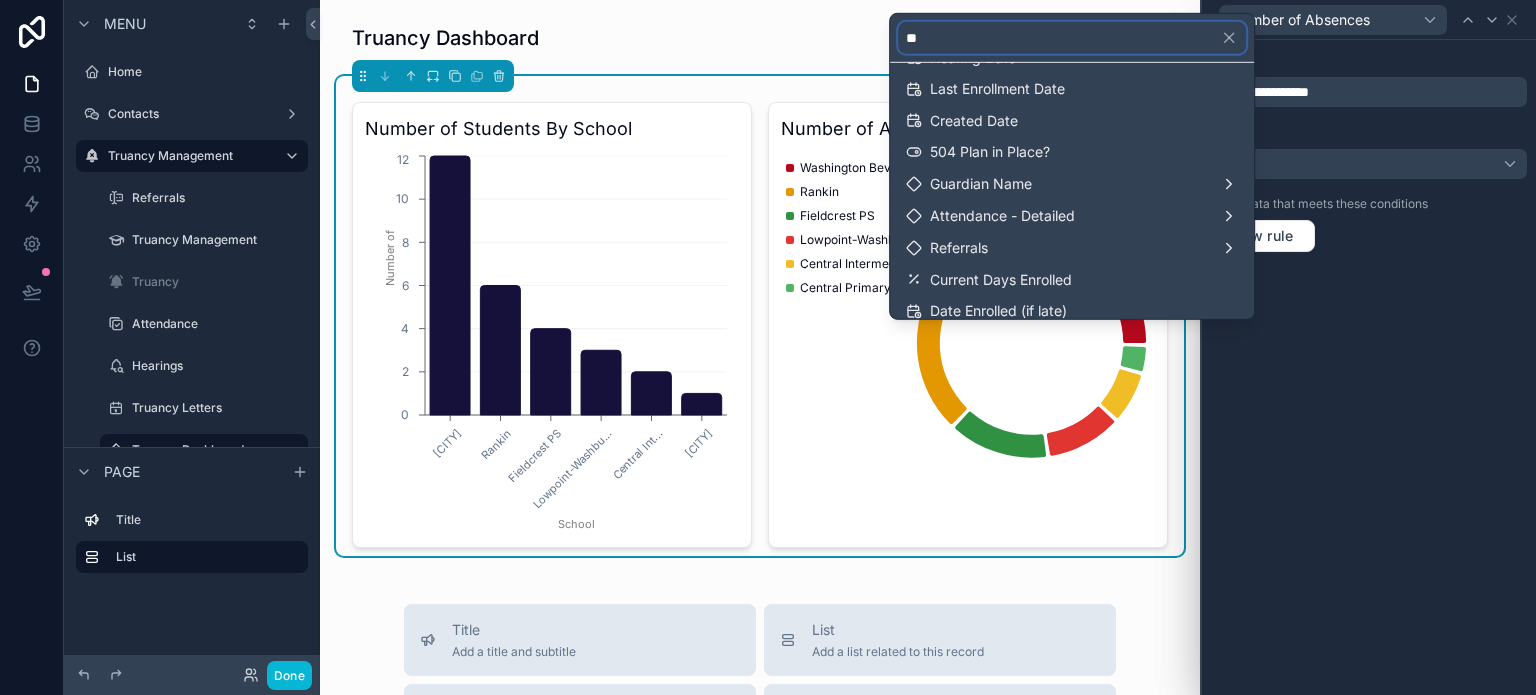 scroll, scrollTop: 0, scrollLeft: 0, axis: both 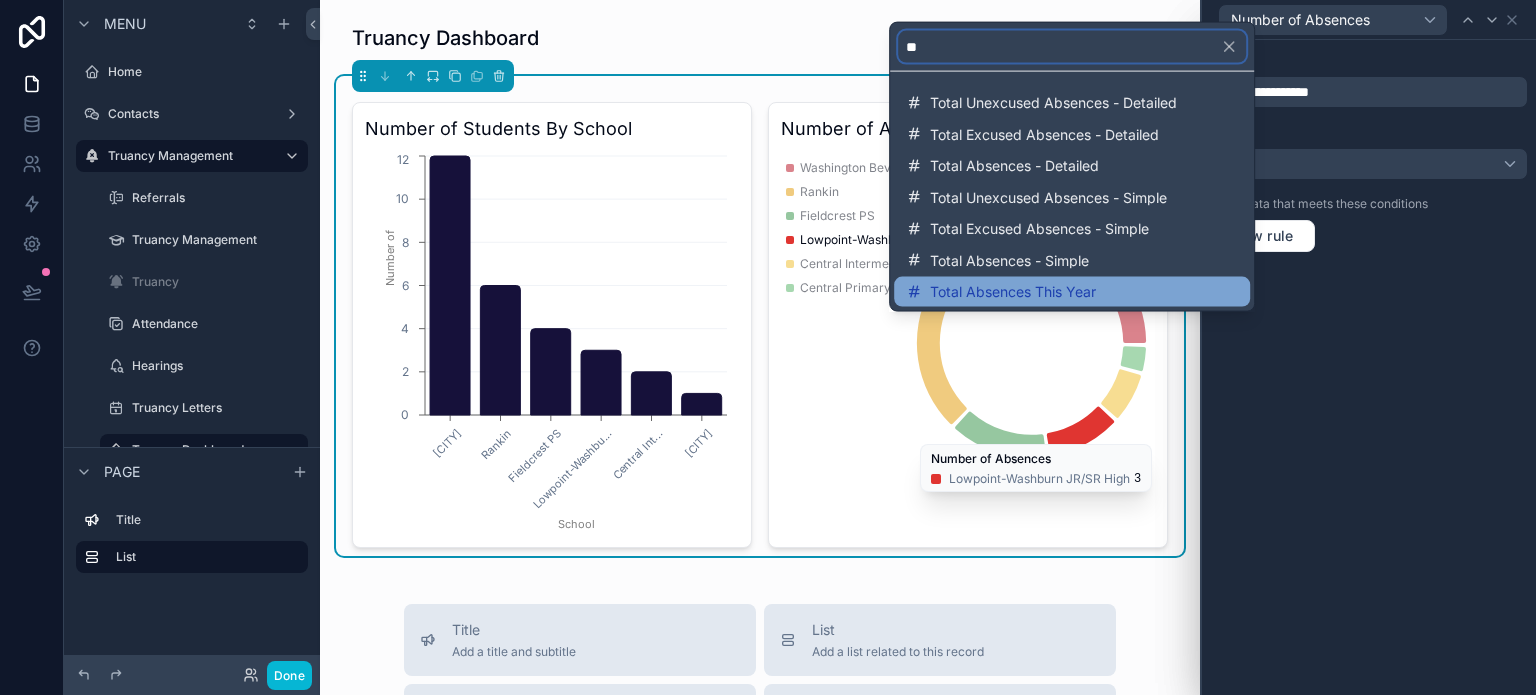 type on "**" 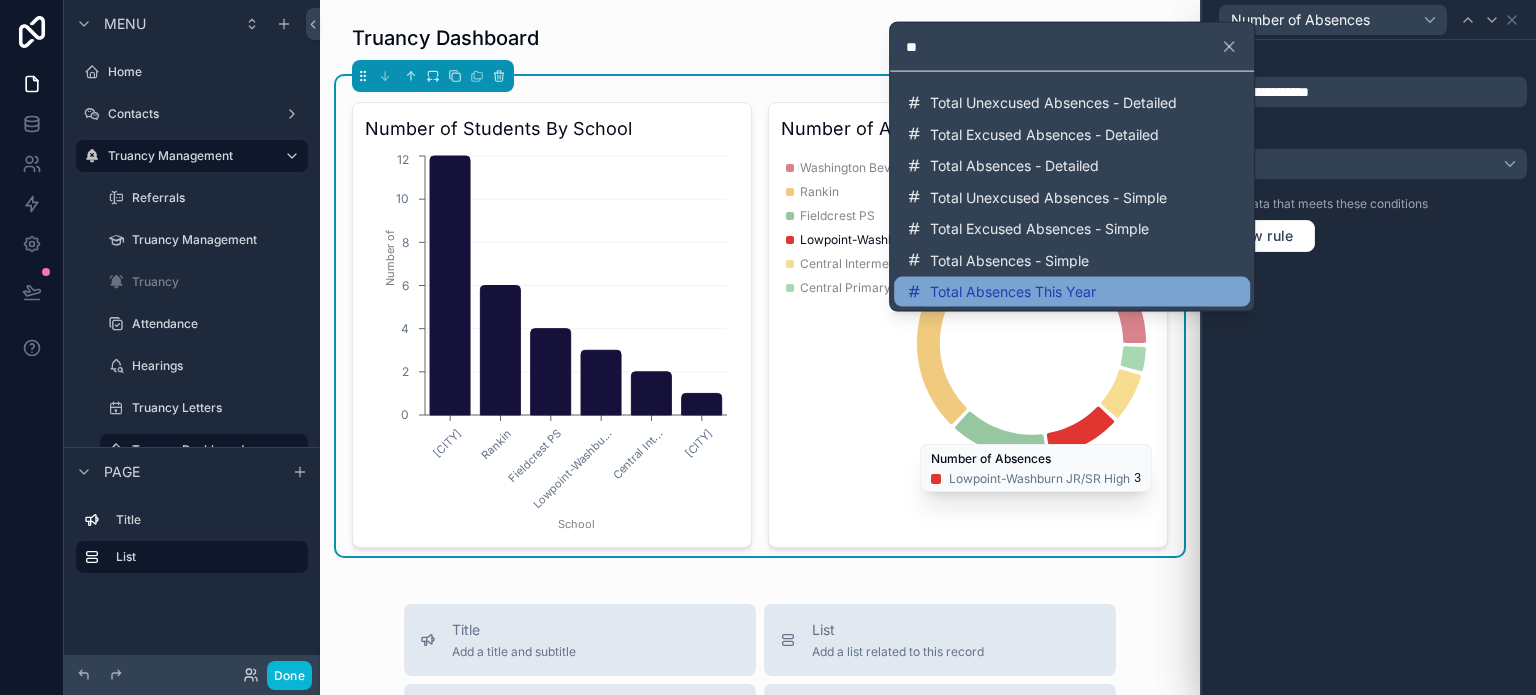 click on "Total Absences This Year" at bounding box center [1072, 292] 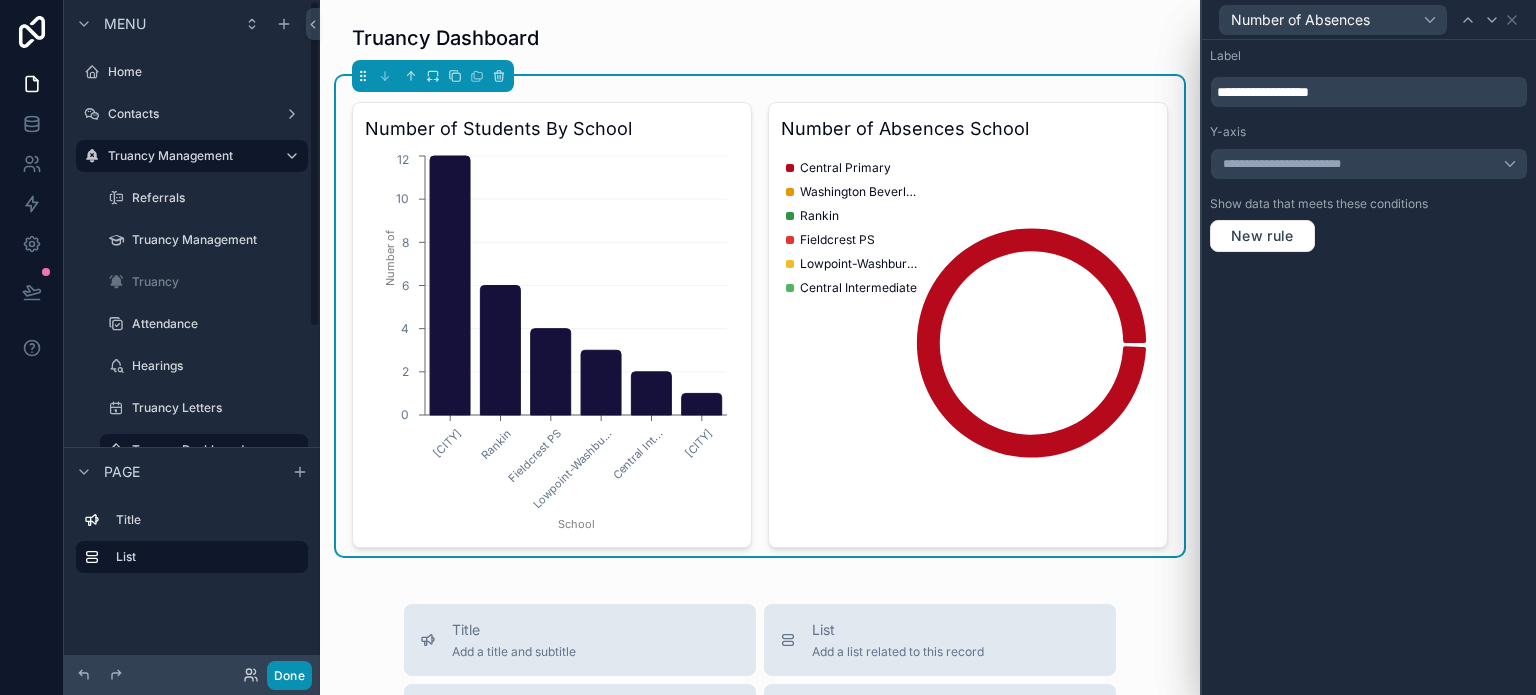 click on "Done" at bounding box center [289, 675] 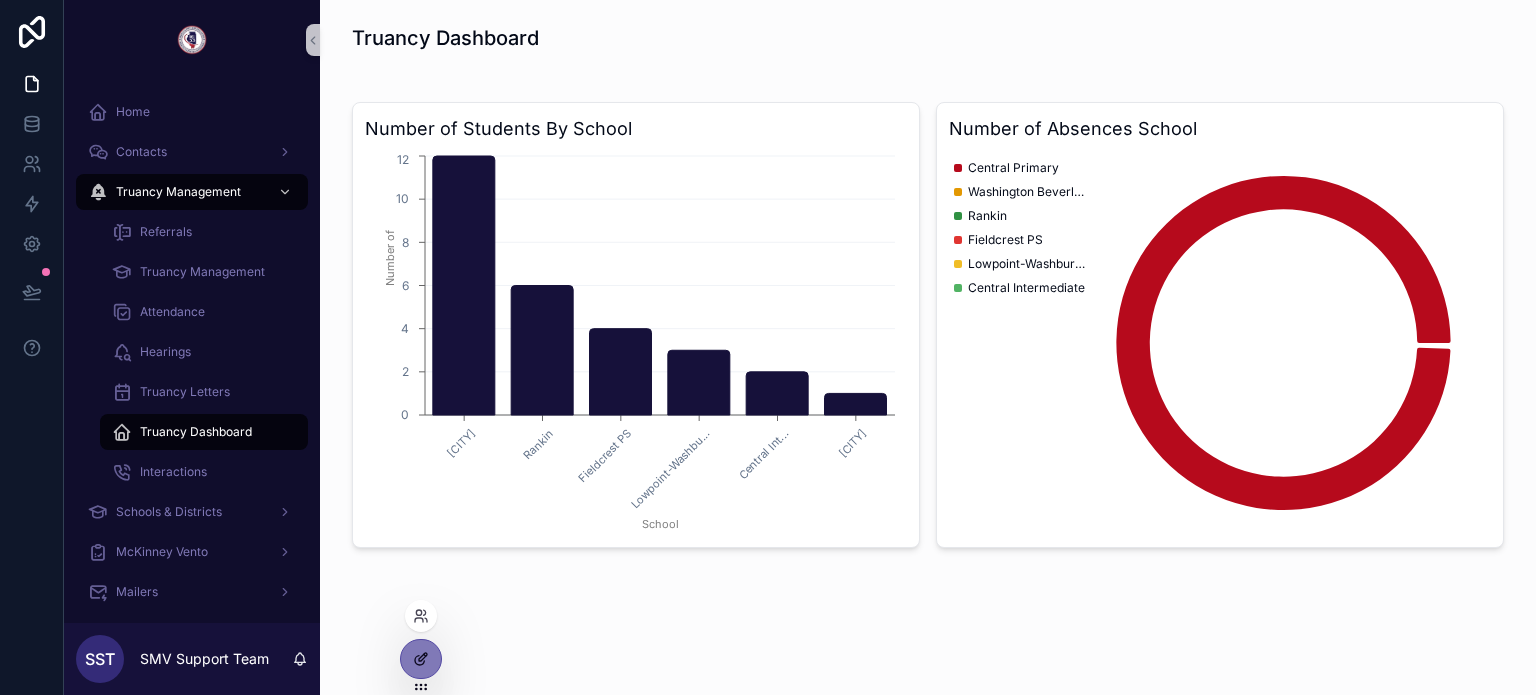 click at bounding box center [421, 659] 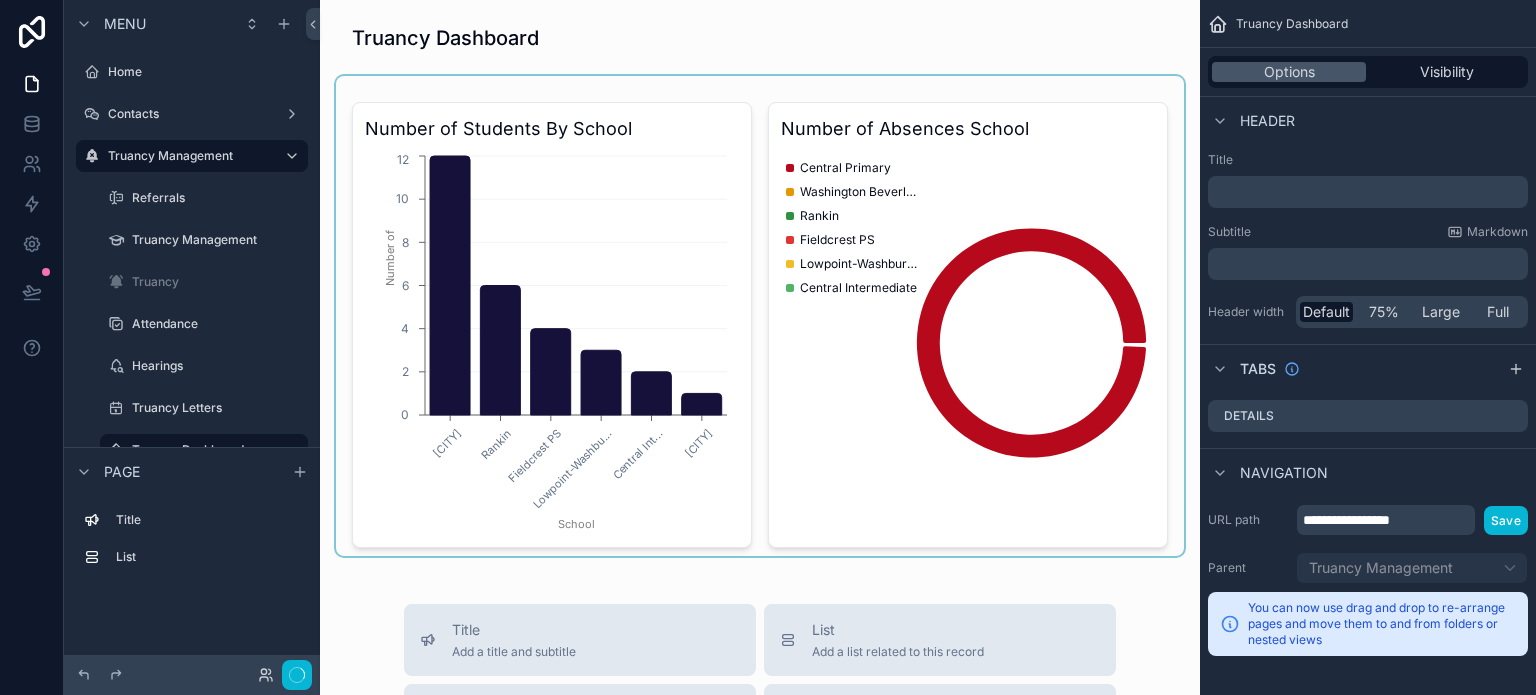 click at bounding box center [760, 316] 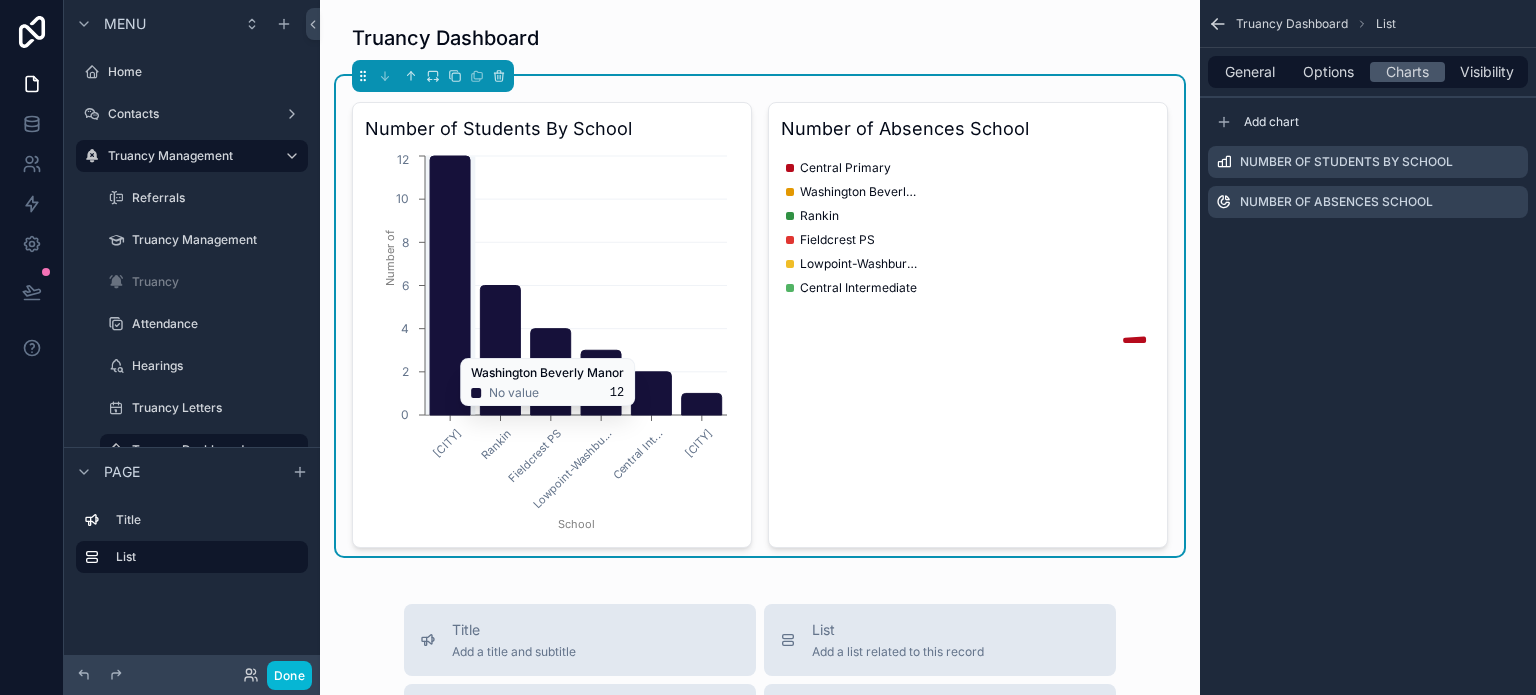 click on "[CITY] [CITY] [CITY] [CITY] [CITY] School 0 2 4 6 8 10 12 Number of" 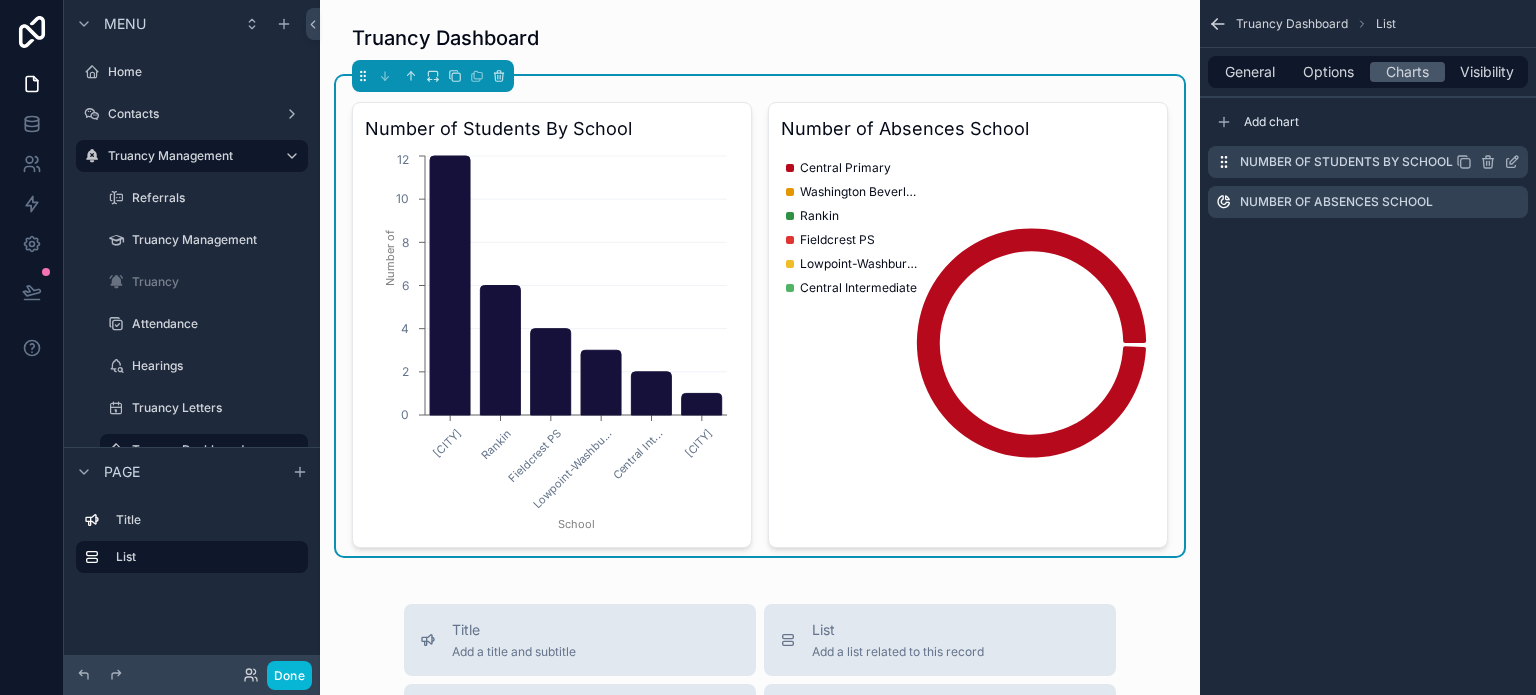 click 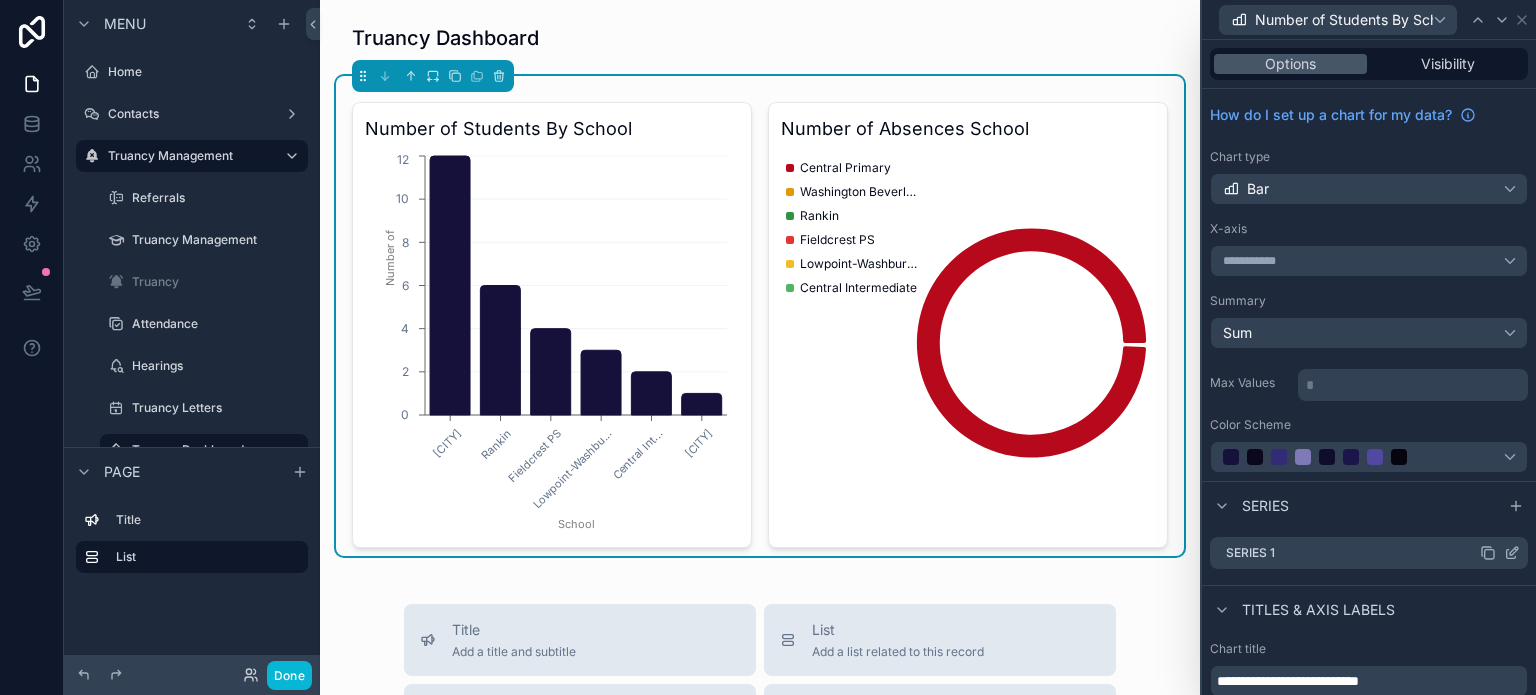 click 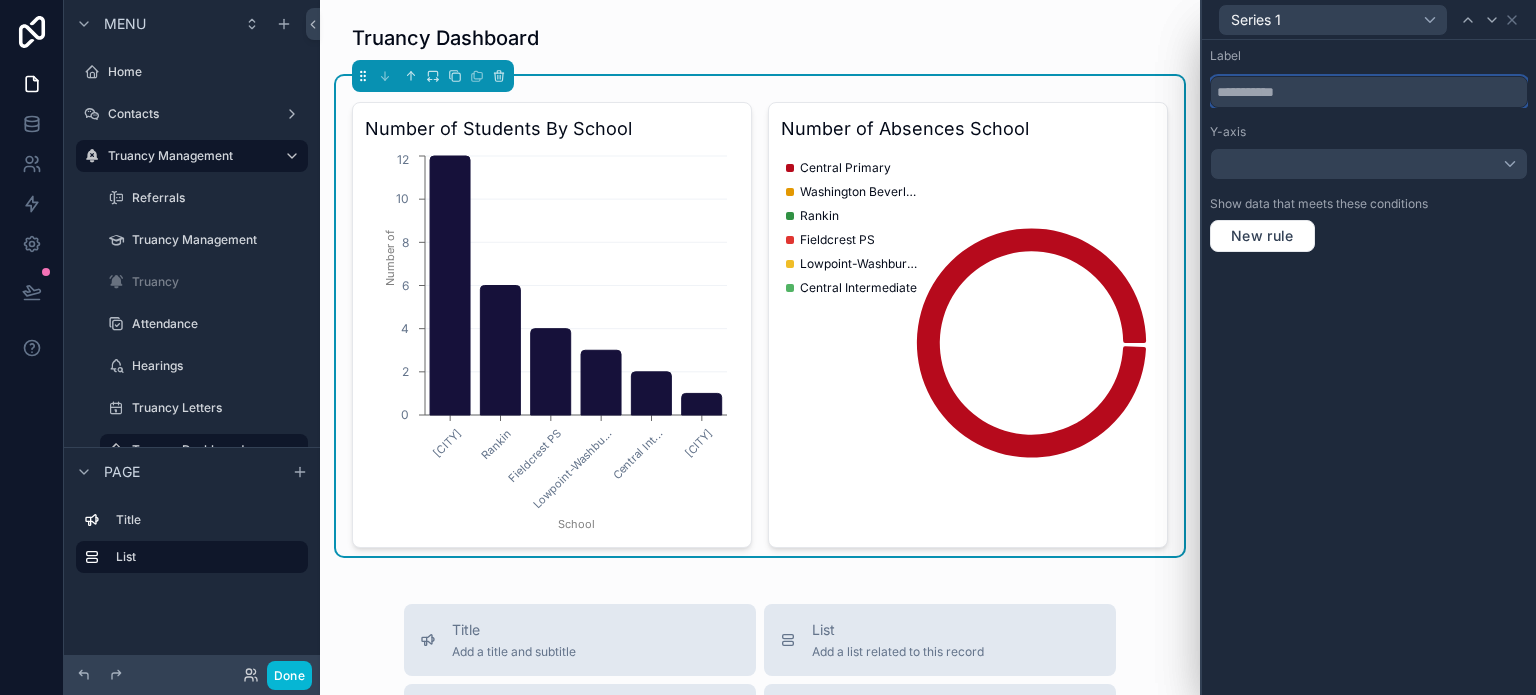 click at bounding box center [1369, 92] 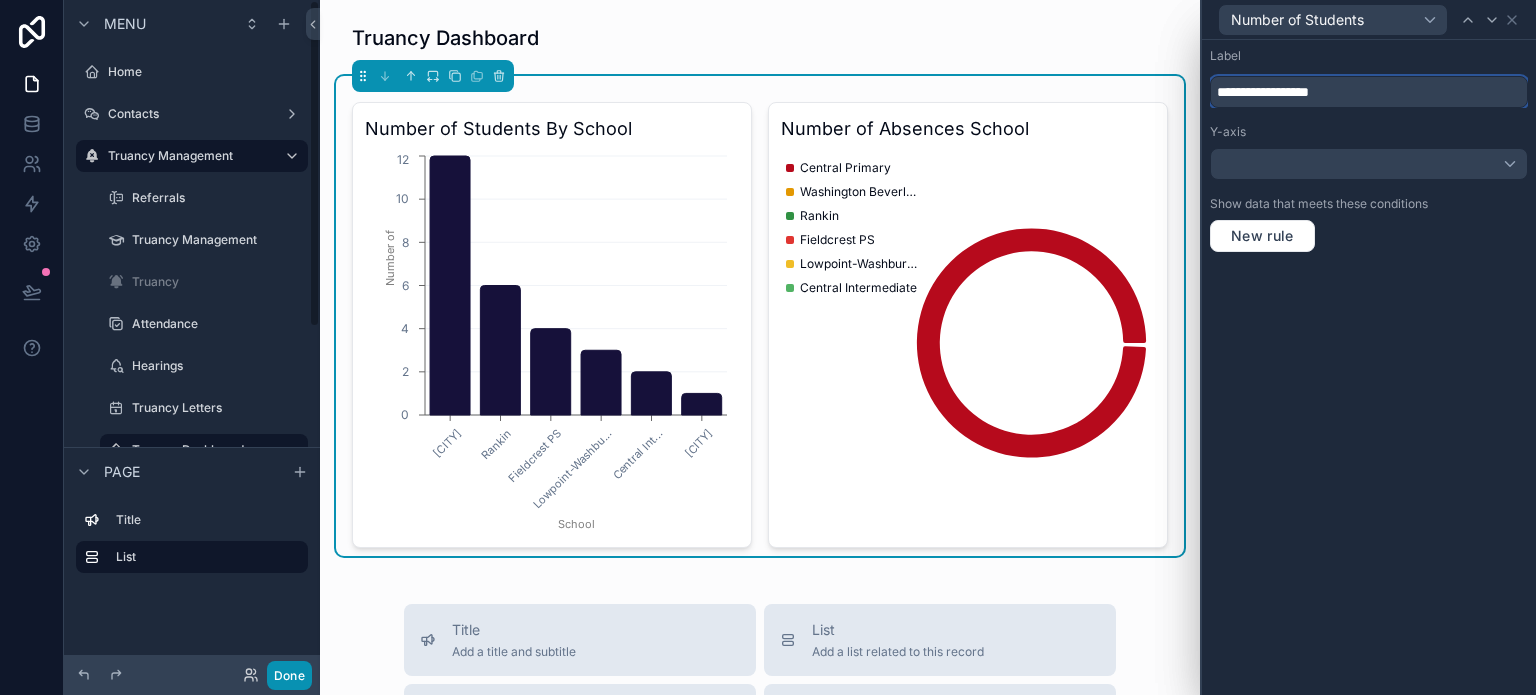 type on "**********" 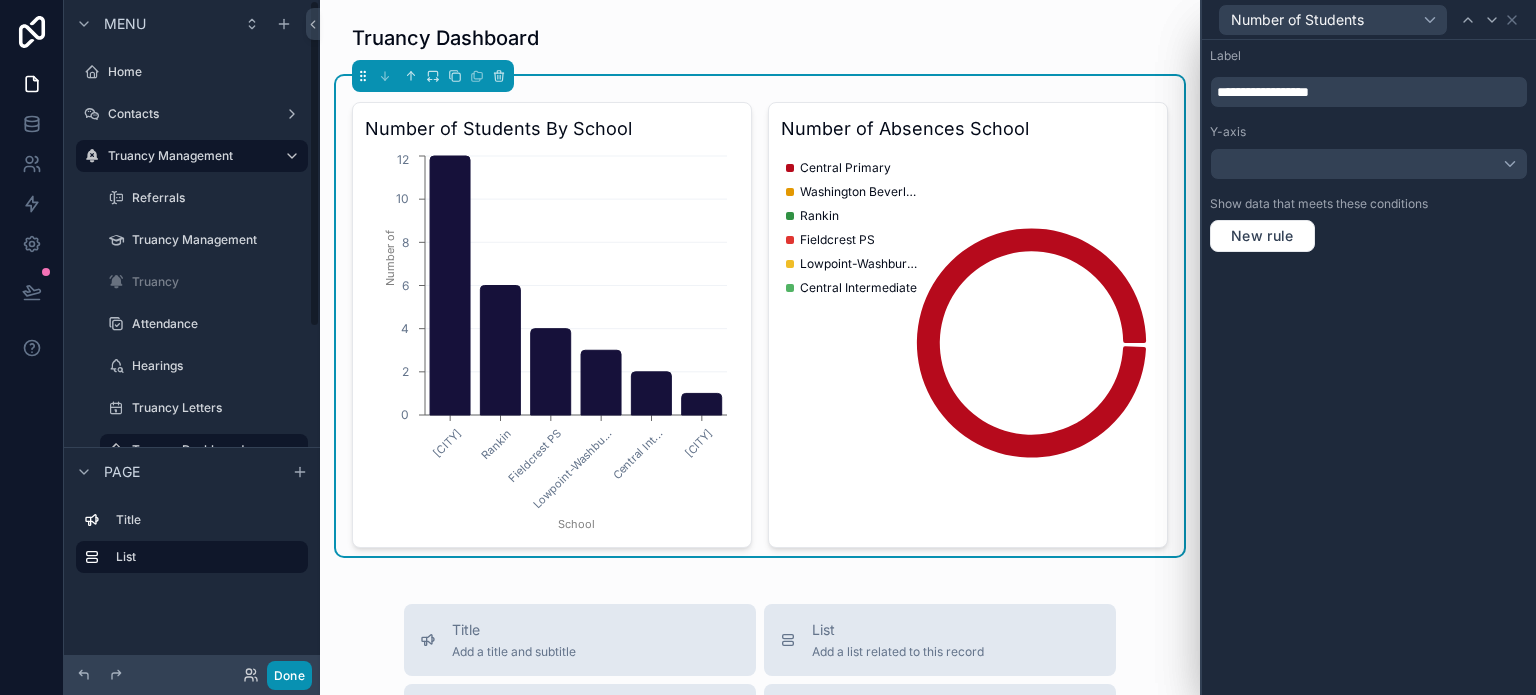 click on "Done" at bounding box center (289, 675) 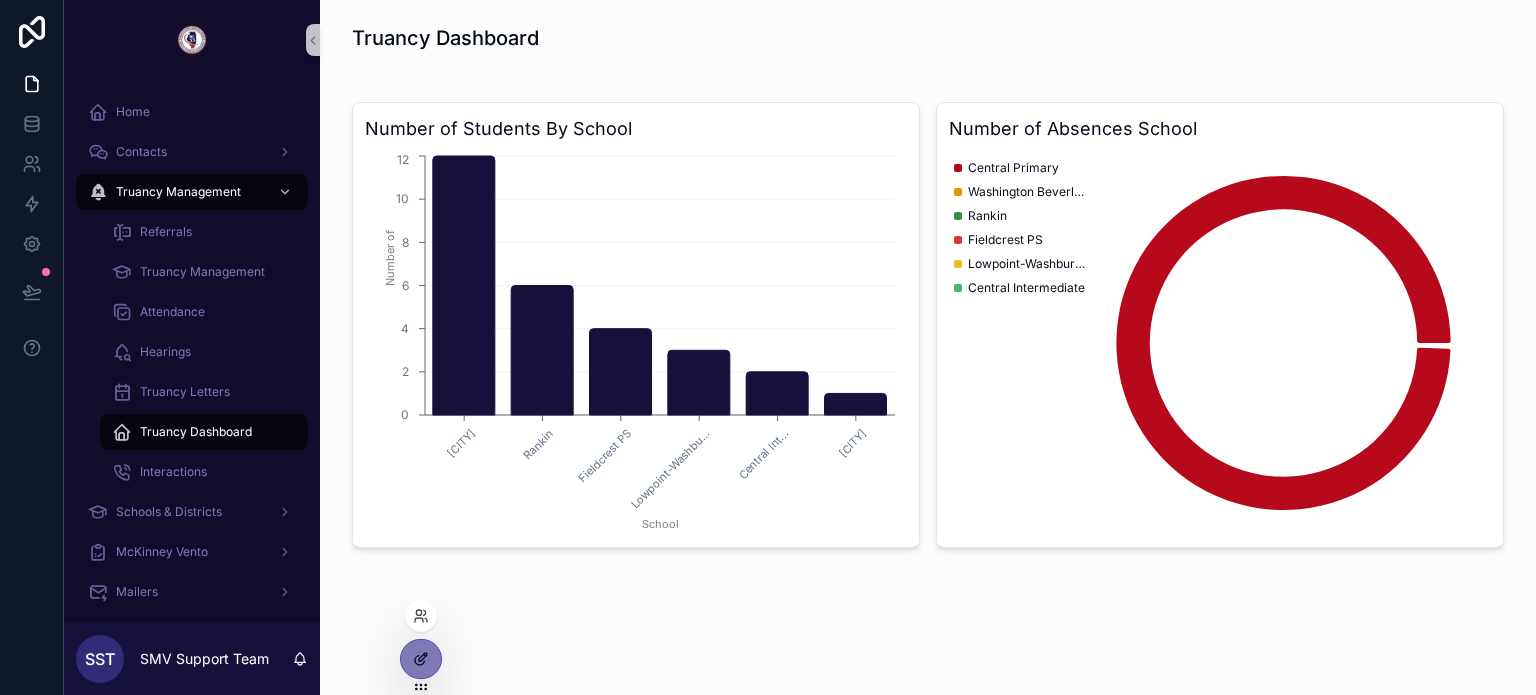 click 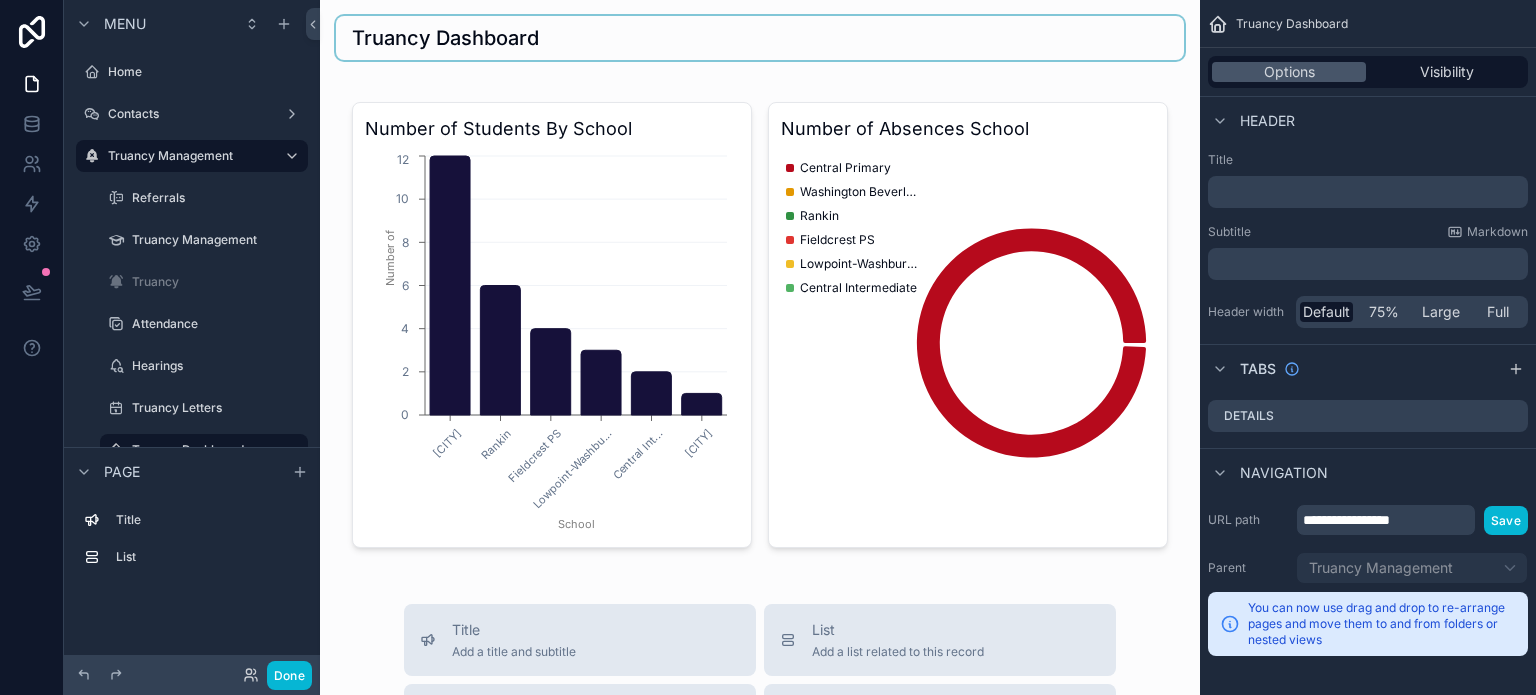 click at bounding box center [760, 38] 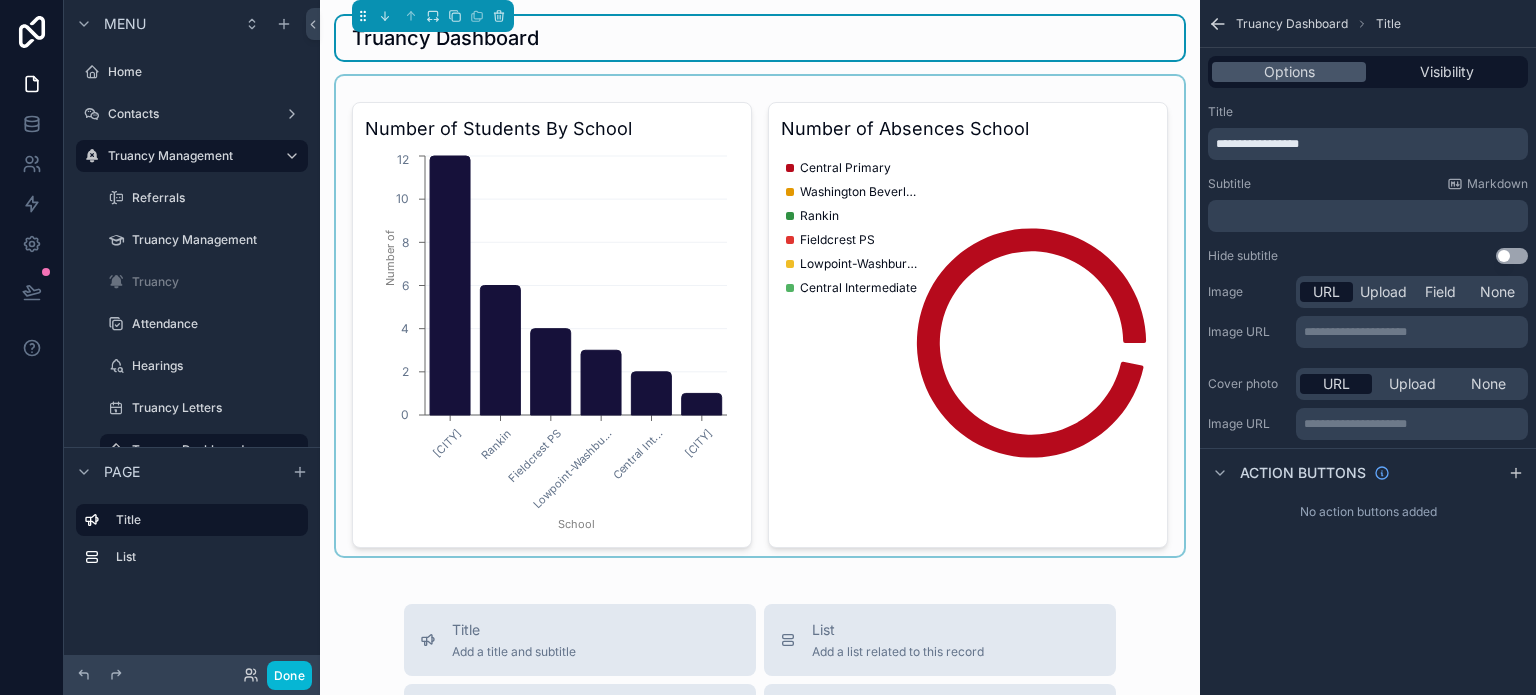 click at bounding box center [760, 316] 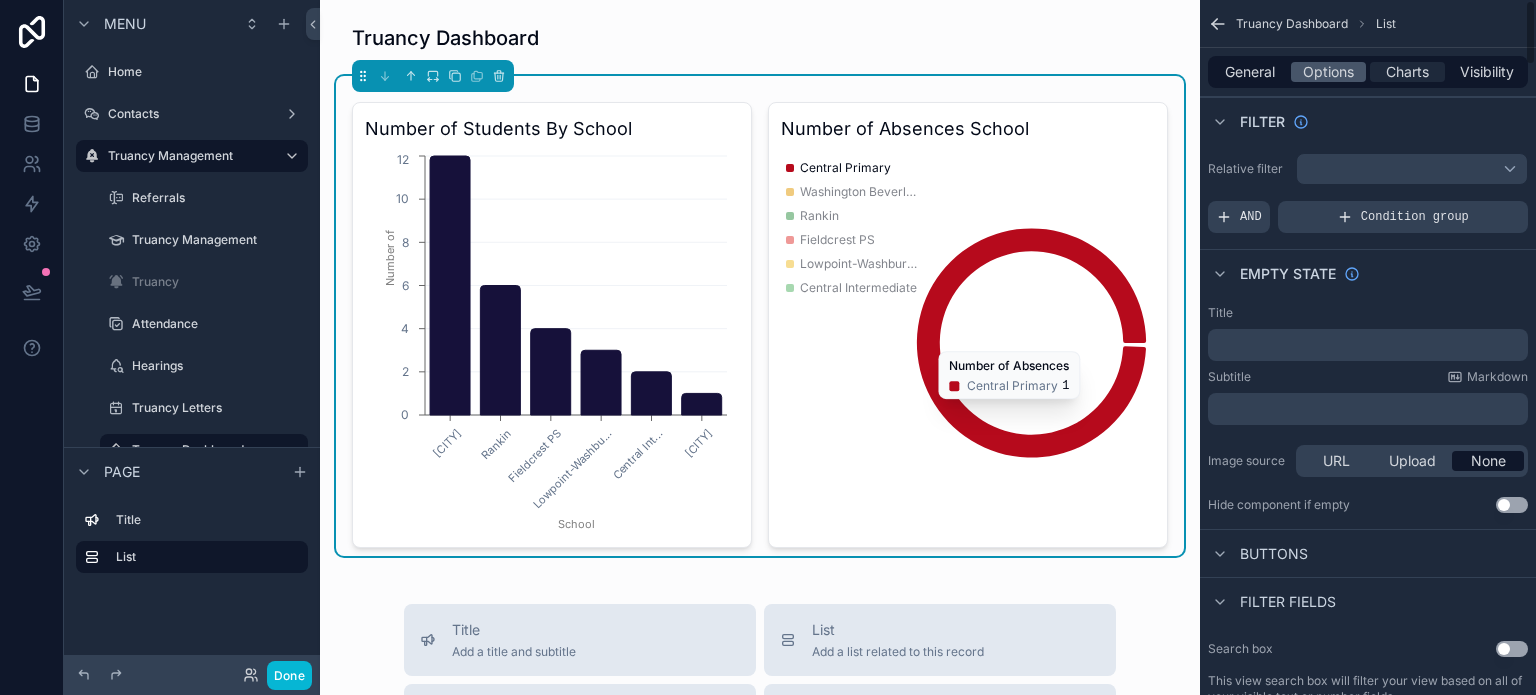 click on "Charts" at bounding box center [1407, 72] 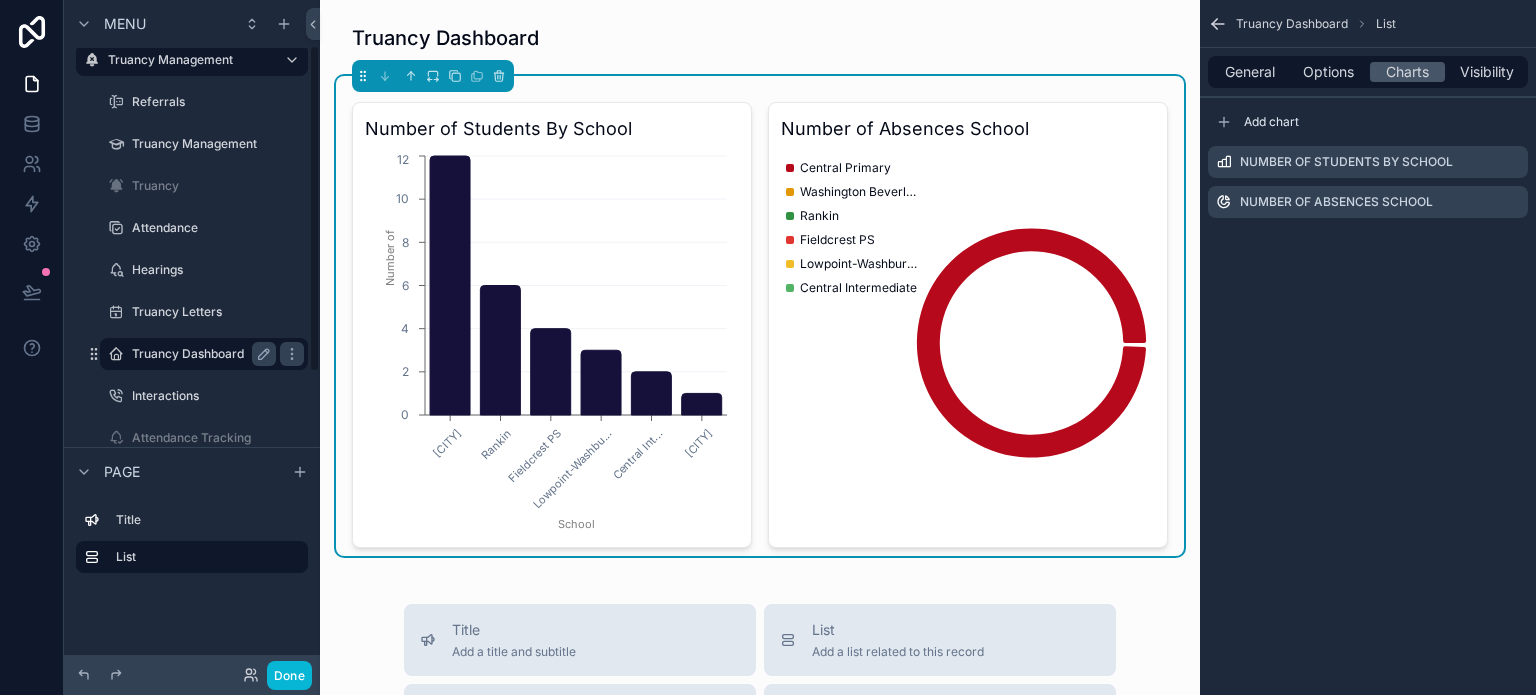 scroll, scrollTop: 100, scrollLeft: 0, axis: vertical 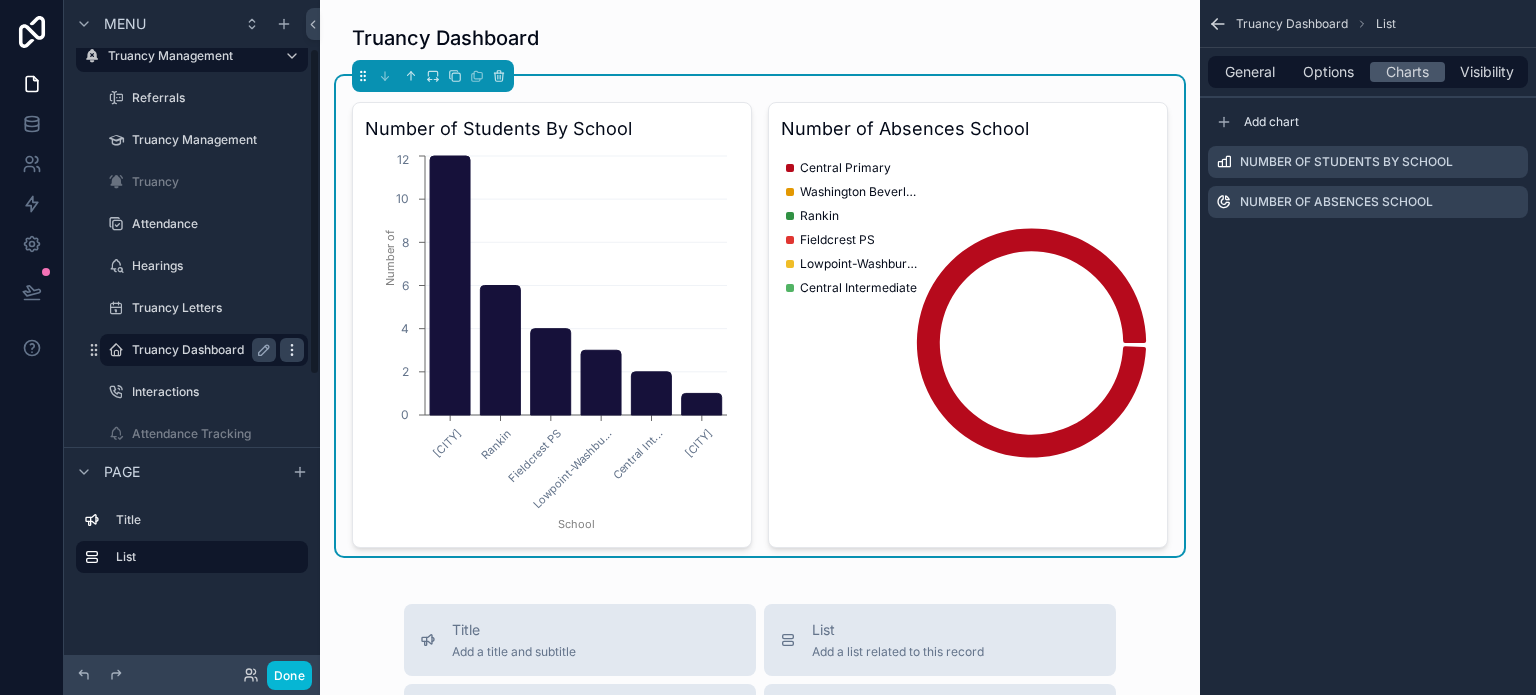 click 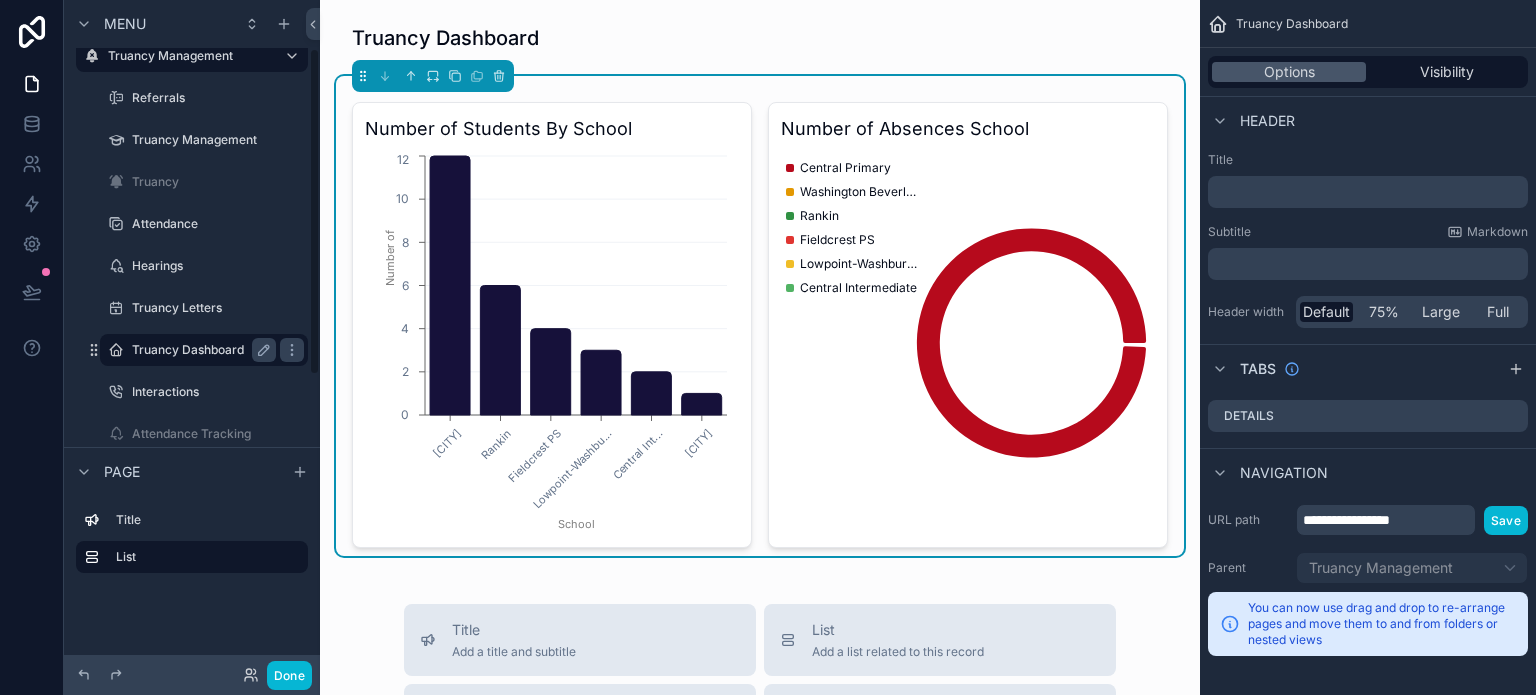 click on "Truancy Dashboard" at bounding box center [200, 350] 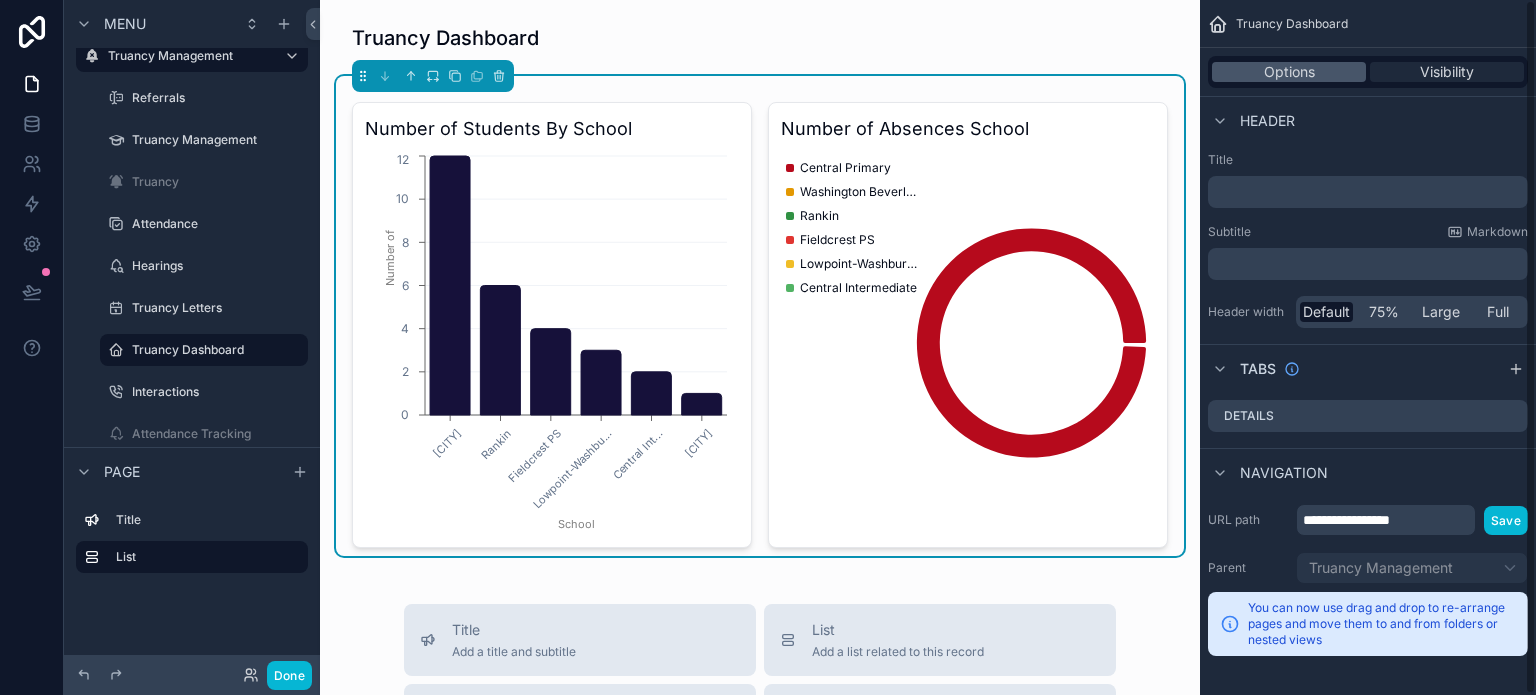 click on "Visibility" at bounding box center (1447, 72) 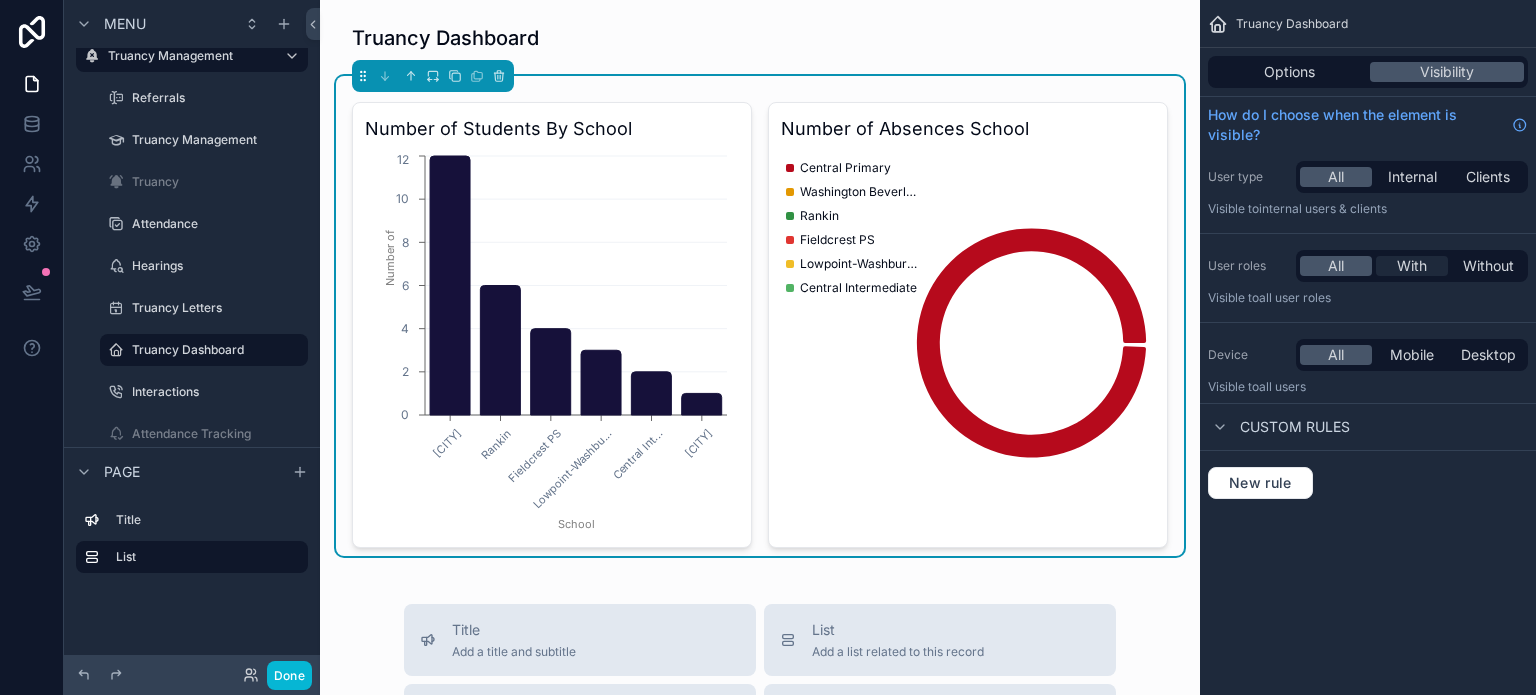 click on "With" at bounding box center (1412, 266) 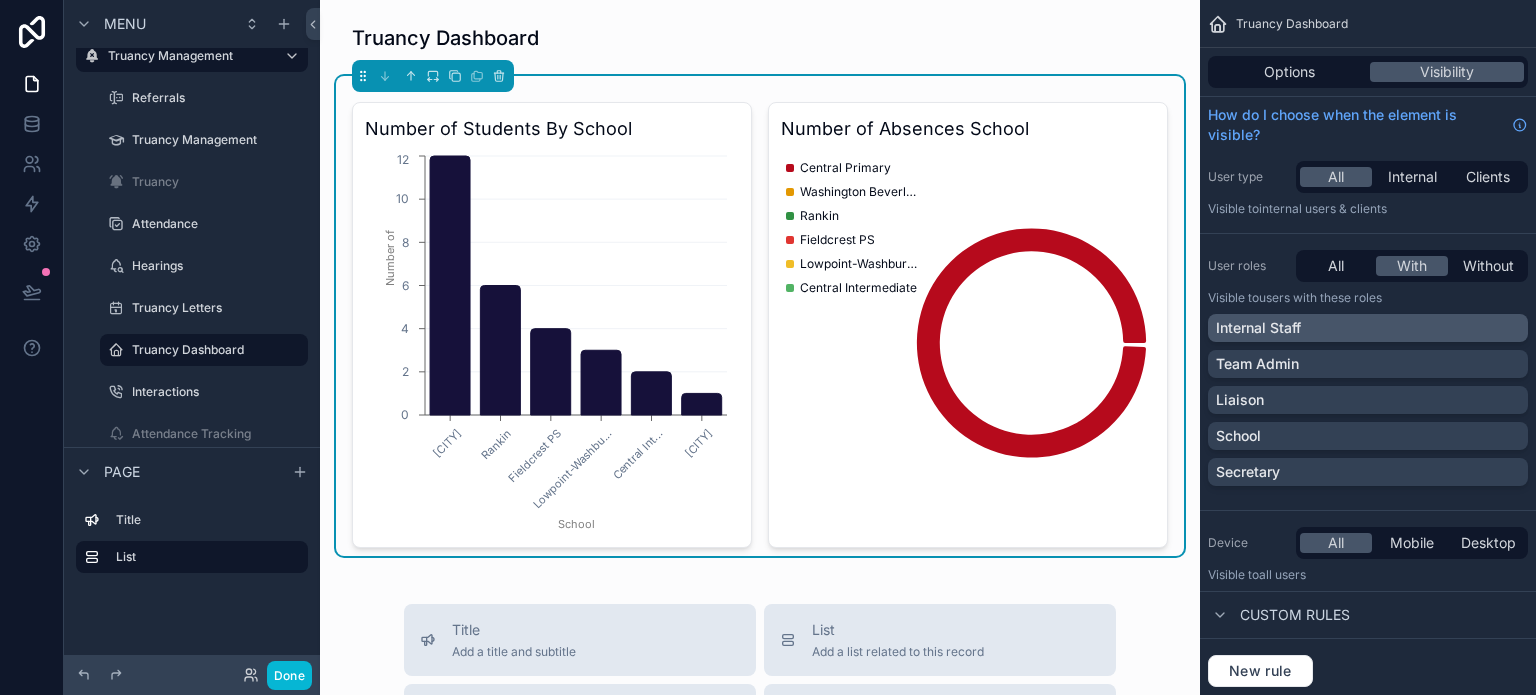 click on "Internal Staff" at bounding box center (1368, 328) 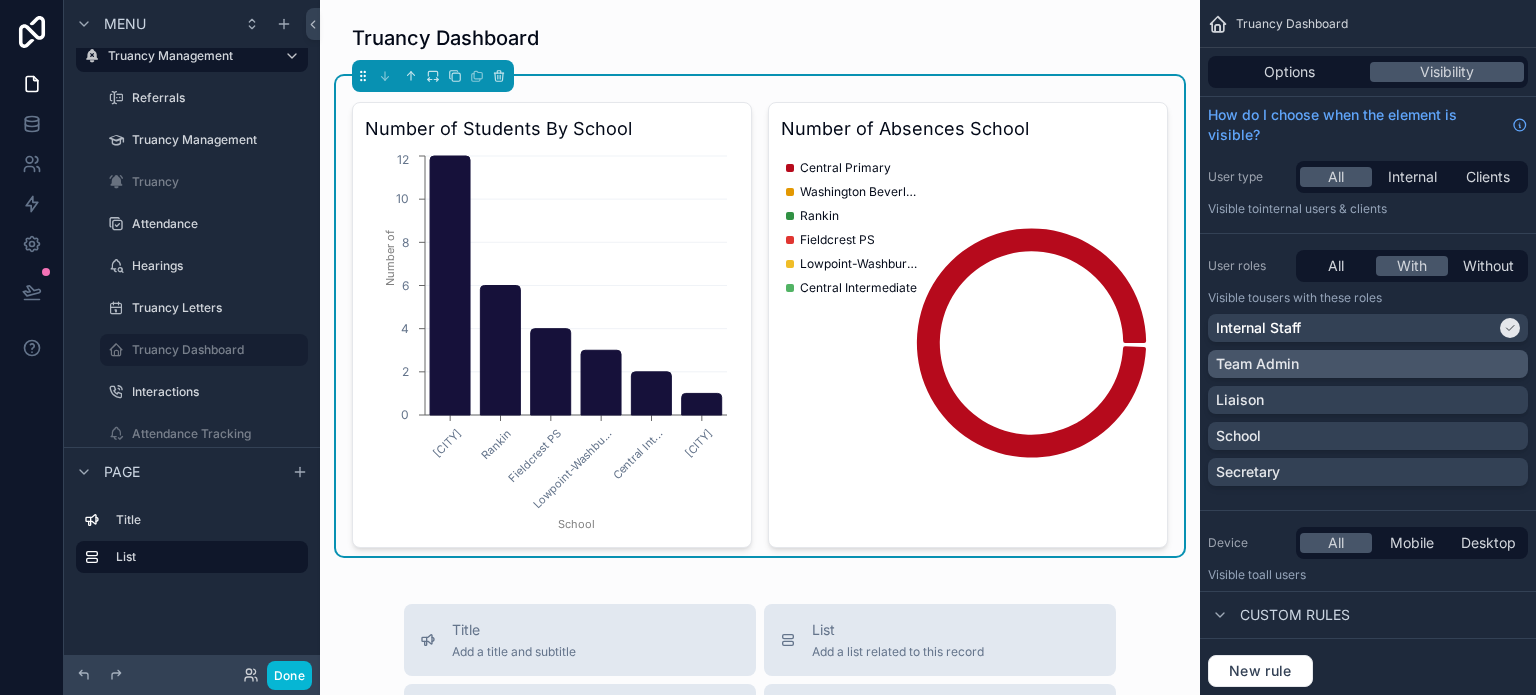 click on "Team Admin" at bounding box center [1368, 364] 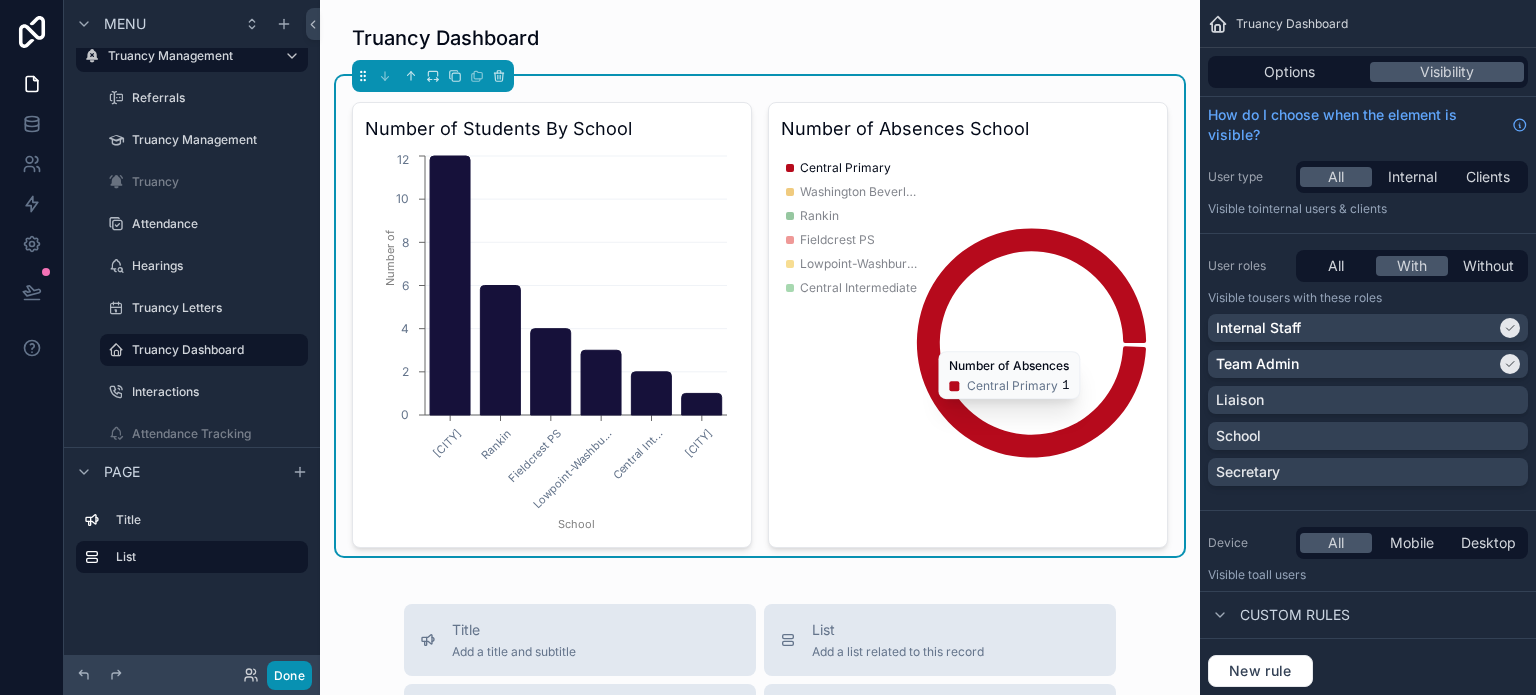 click on "Done" at bounding box center [289, 675] 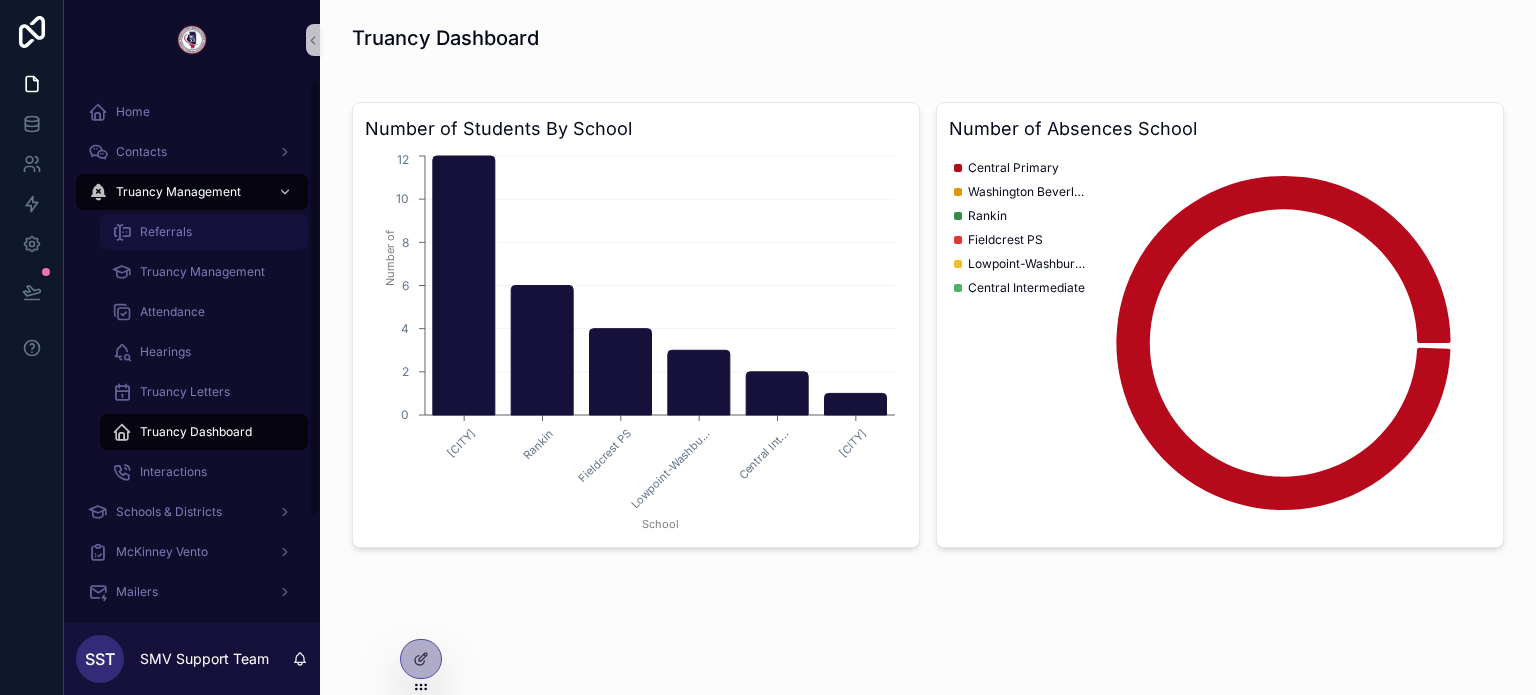 click on "Referrals" at bounding box center [204, 232] 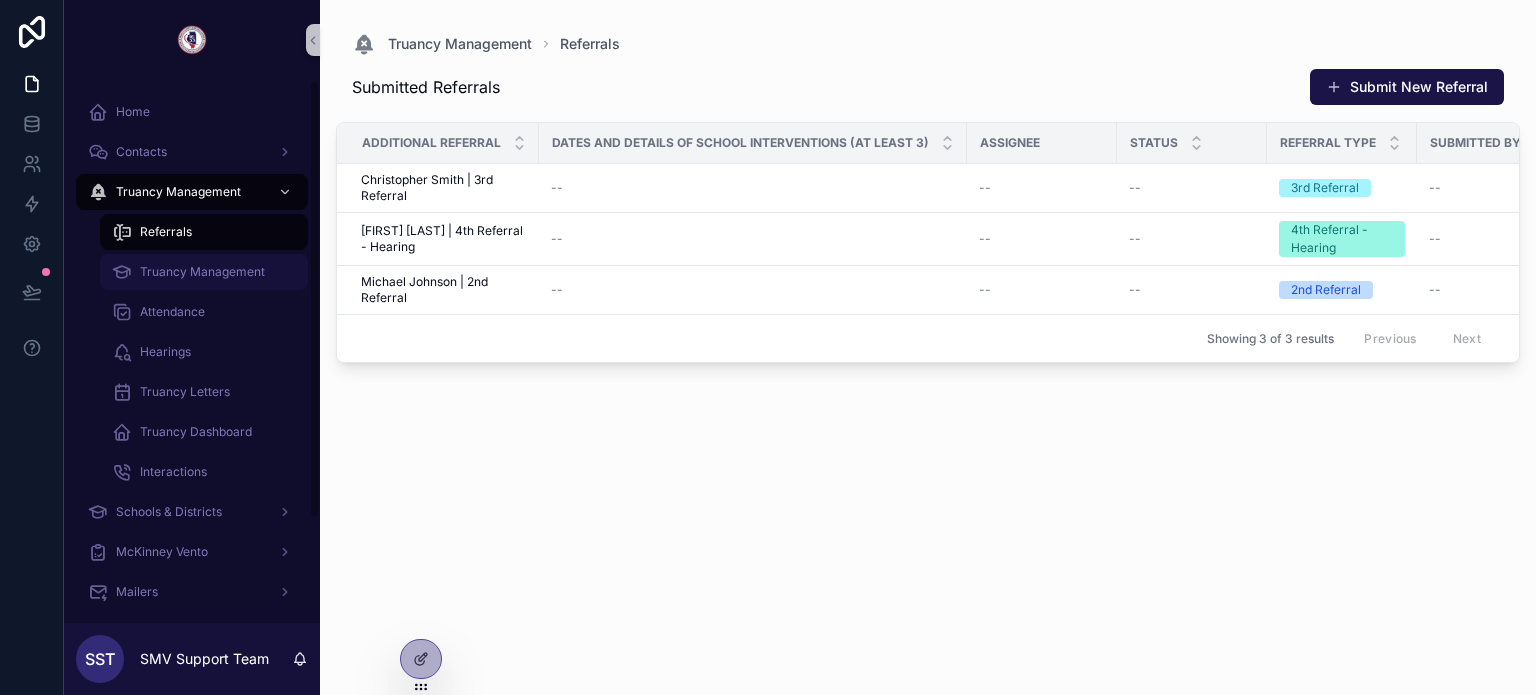 click on "Truancy Management" at bounding box center (202, 272) 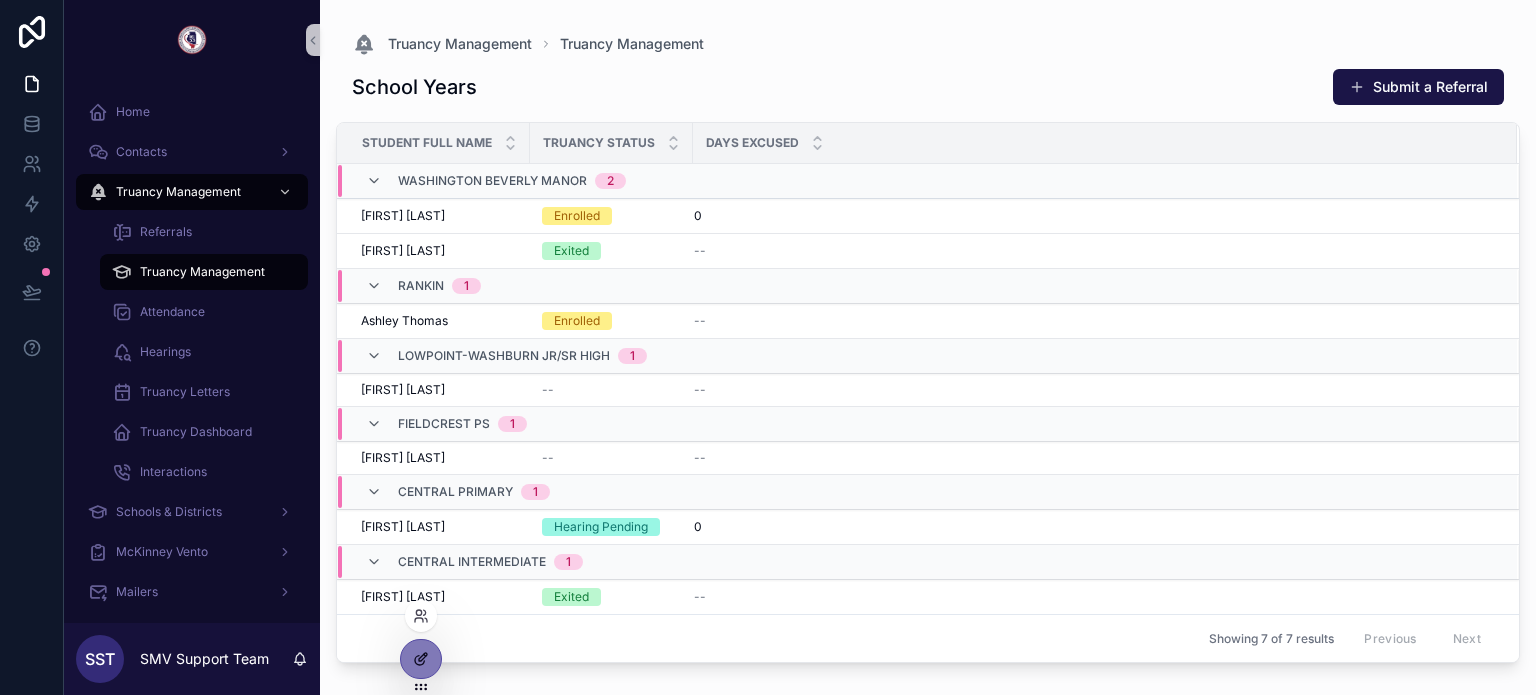 click at bounding box center (421, 659) 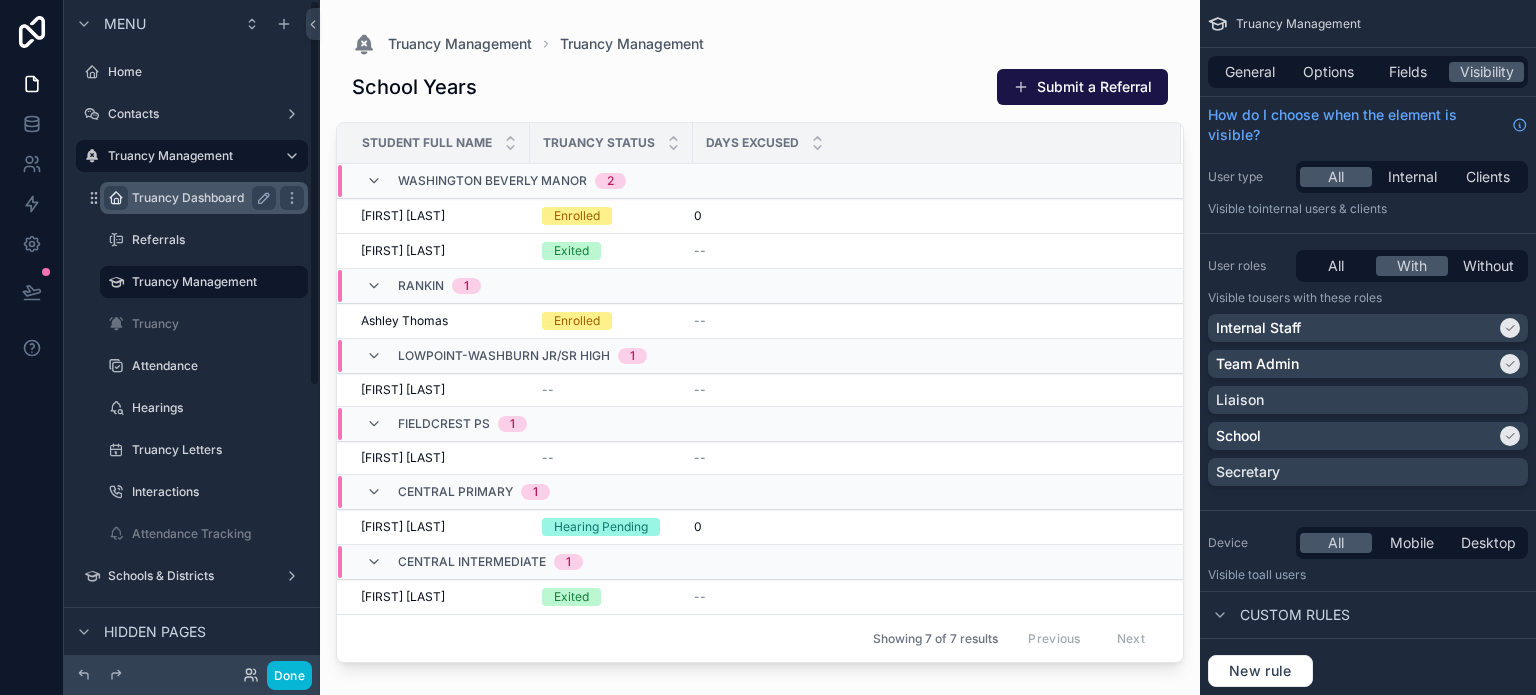 click at bounding box center [116, 198] 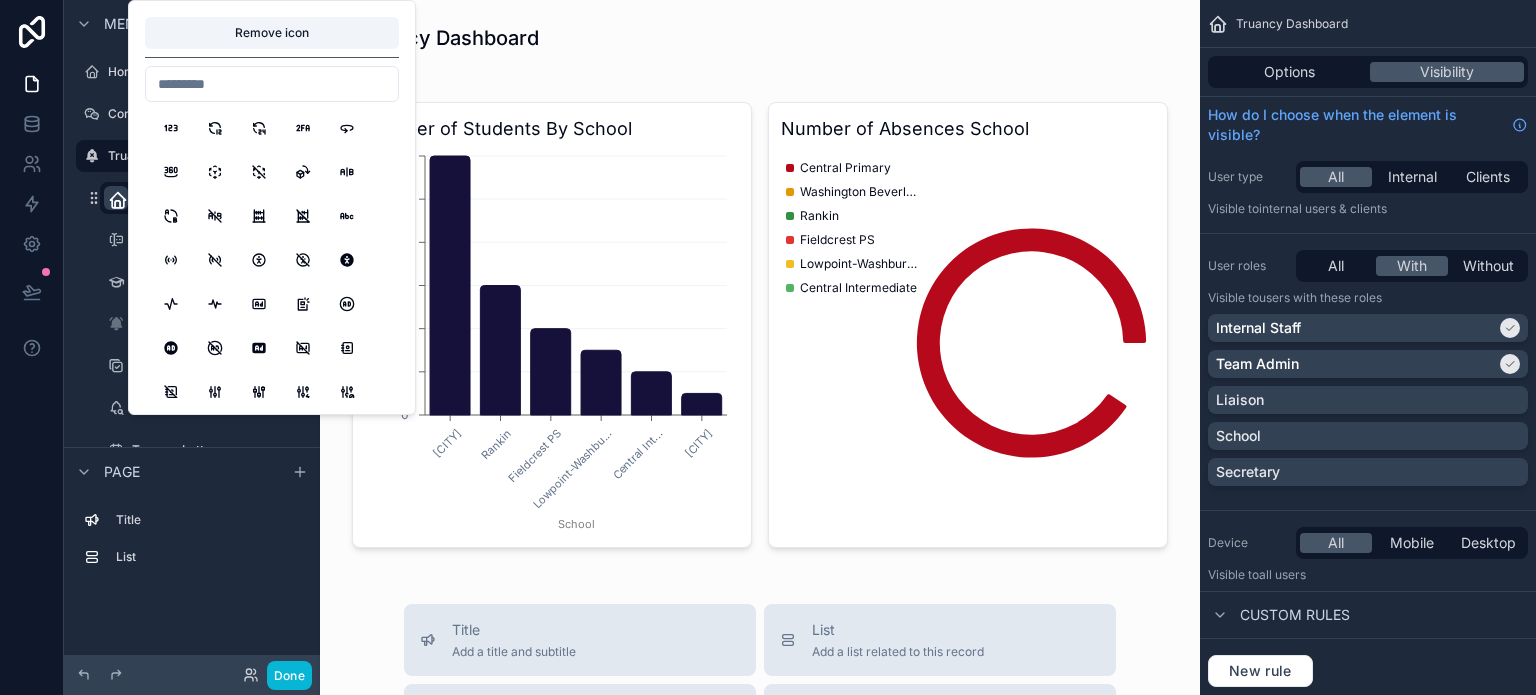 click at bounding box center (272, 84) 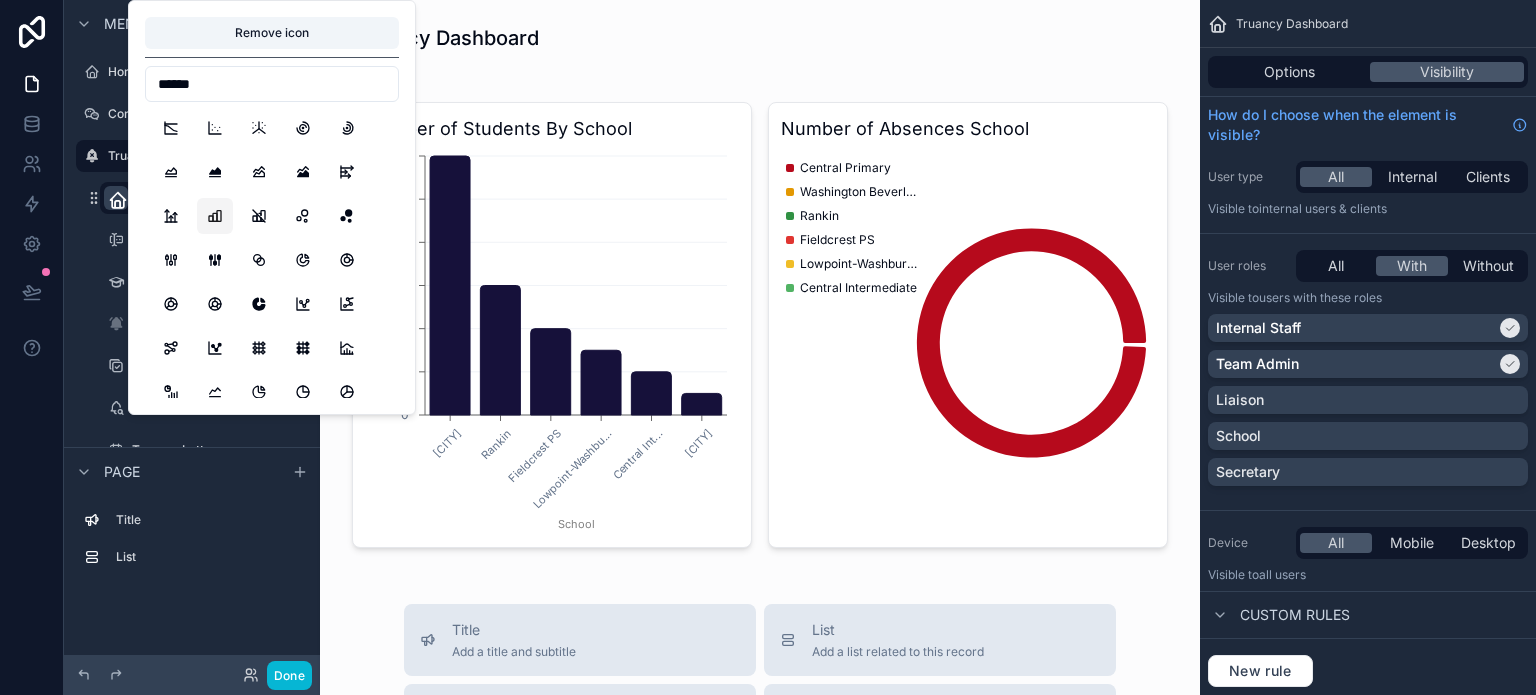 type on "******" 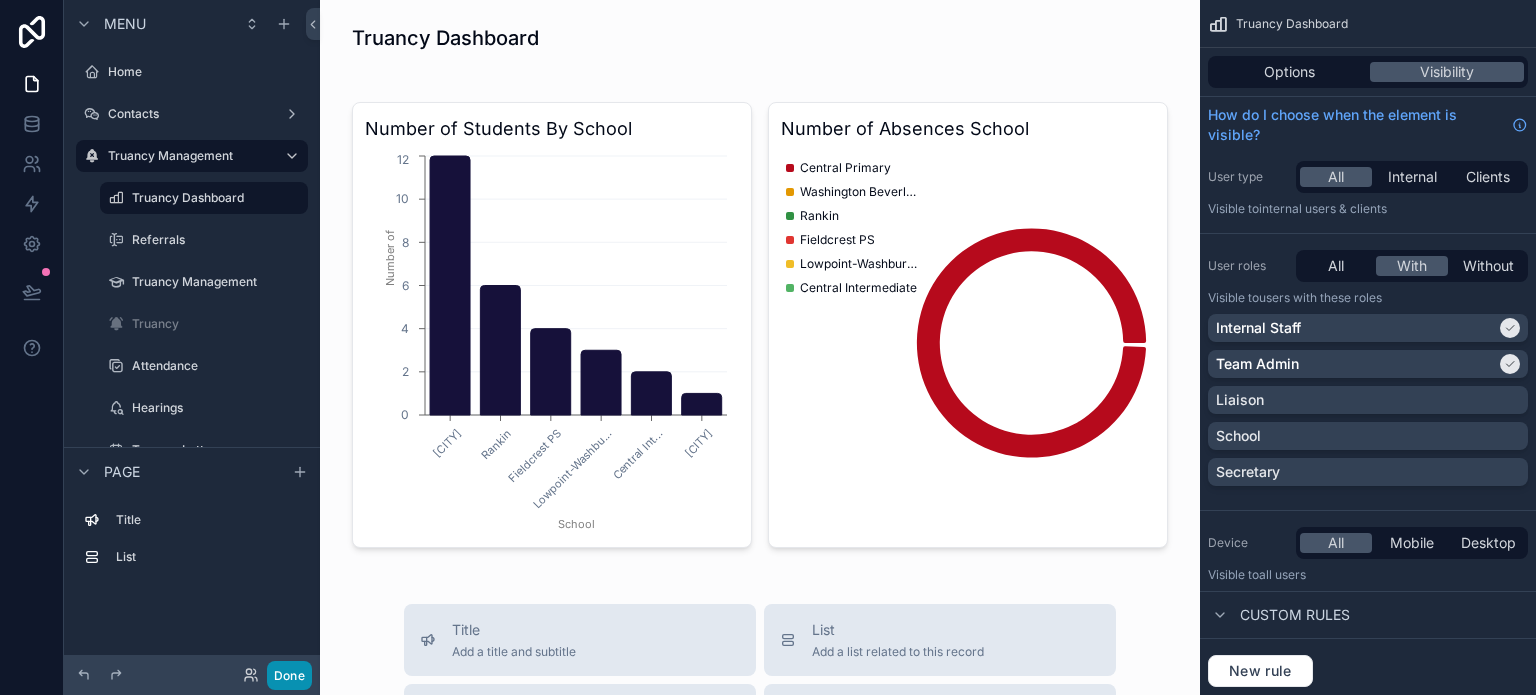 click on "Done" at bounding box center (289, 675) 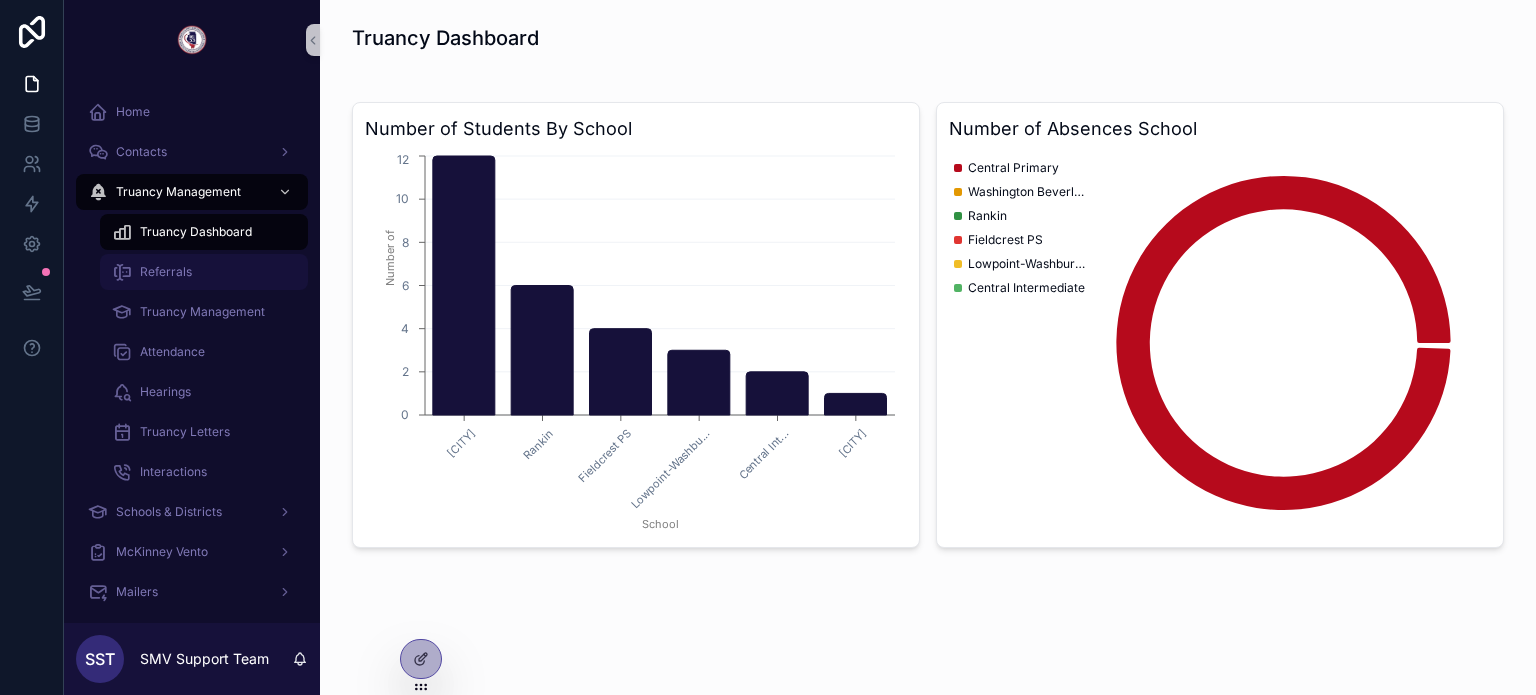 click on "Referrals" at bounding box center (204, 272) 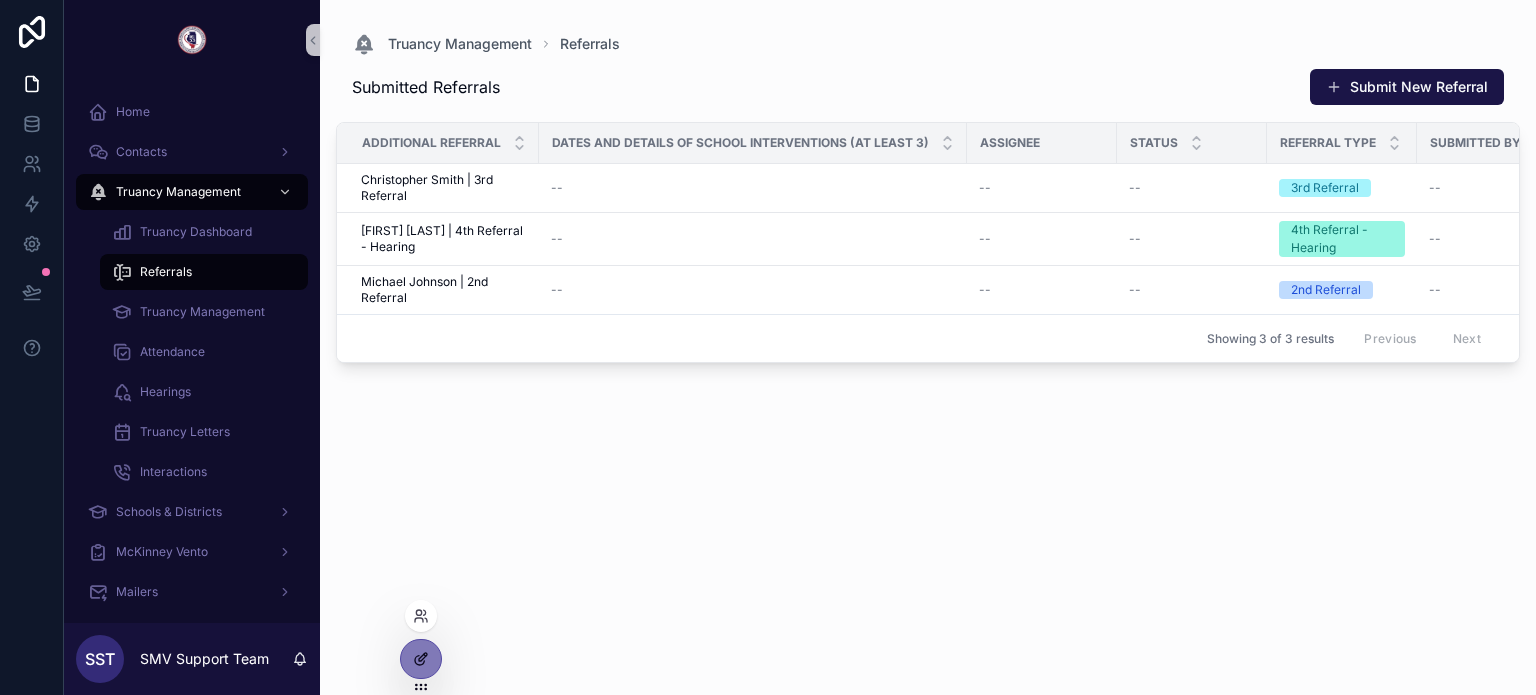 click at bounding box center [421, 659] 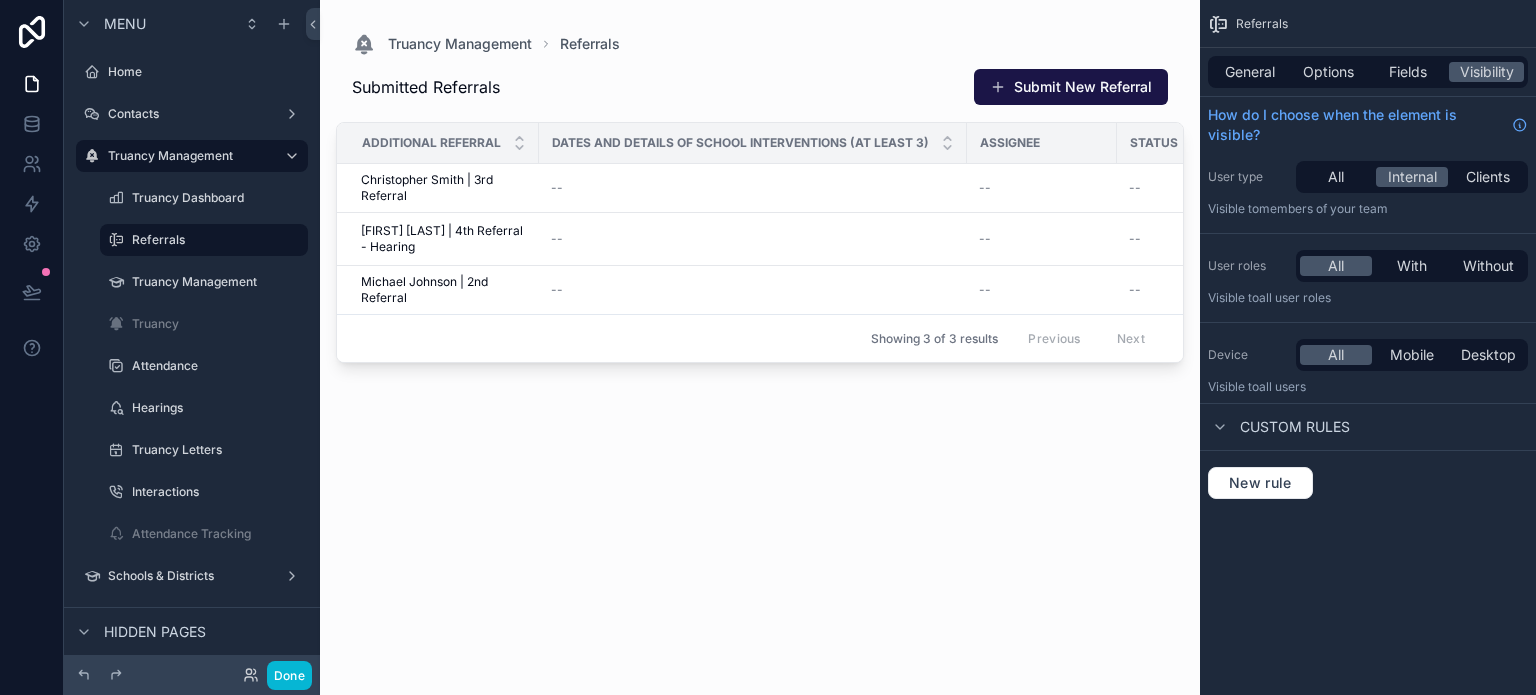 click at bounding box center (760, 335) 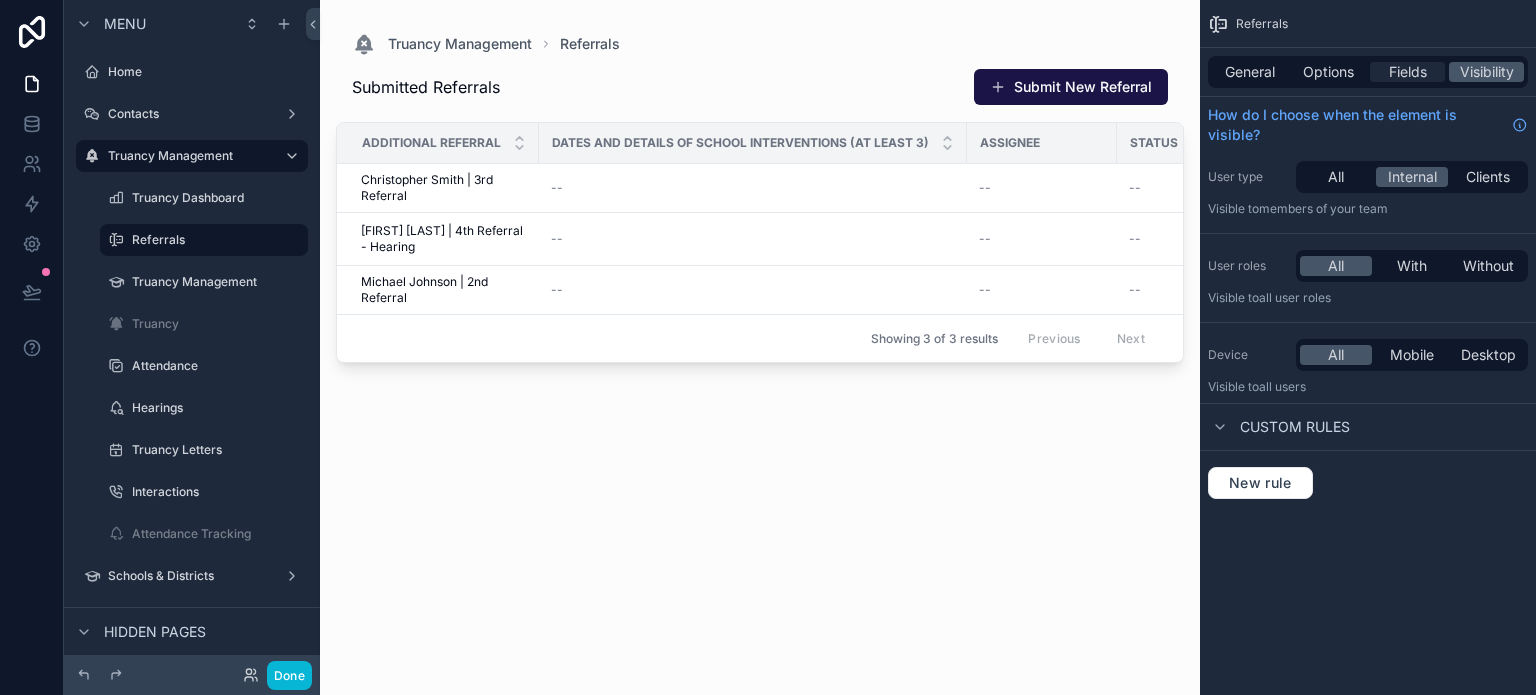 click on "Fields" at bounding box center (1408, 72) 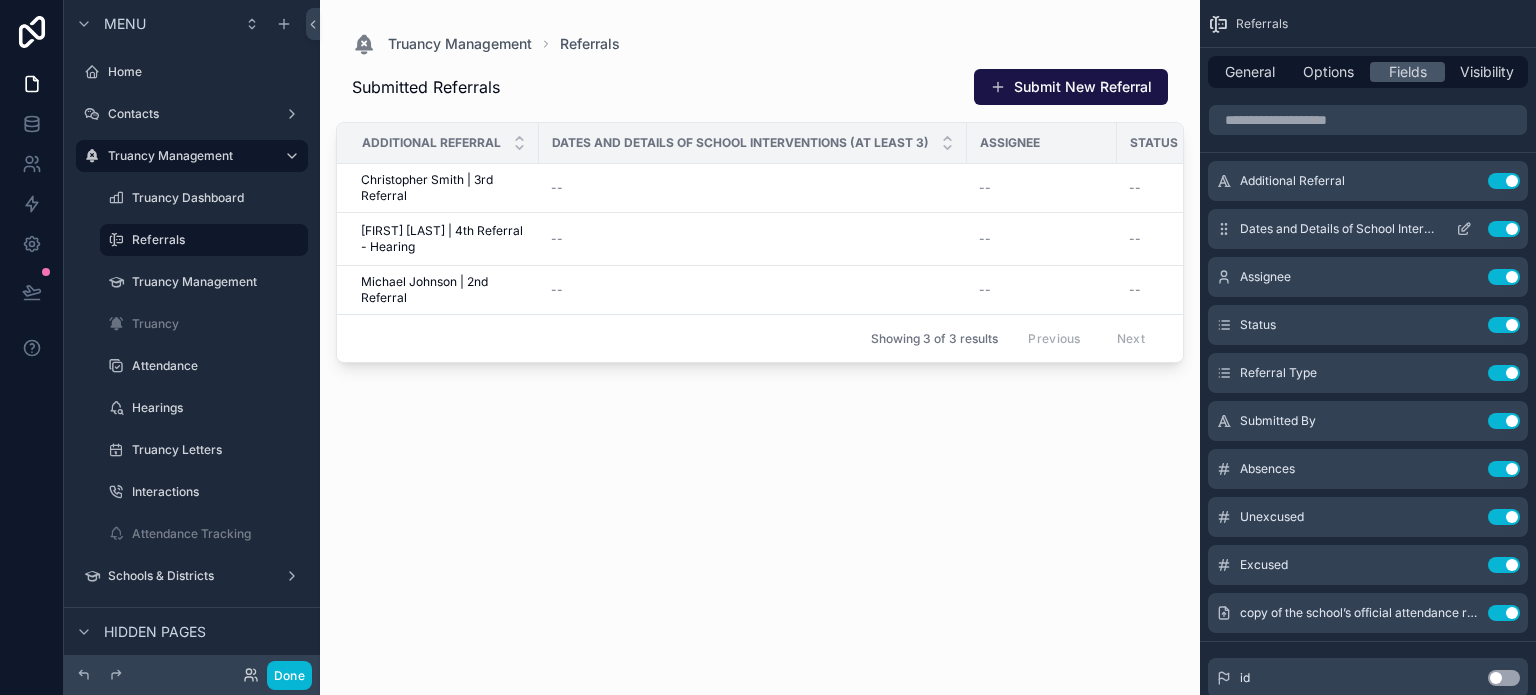 click on "Use setting" at bounding box center (1504, 229) 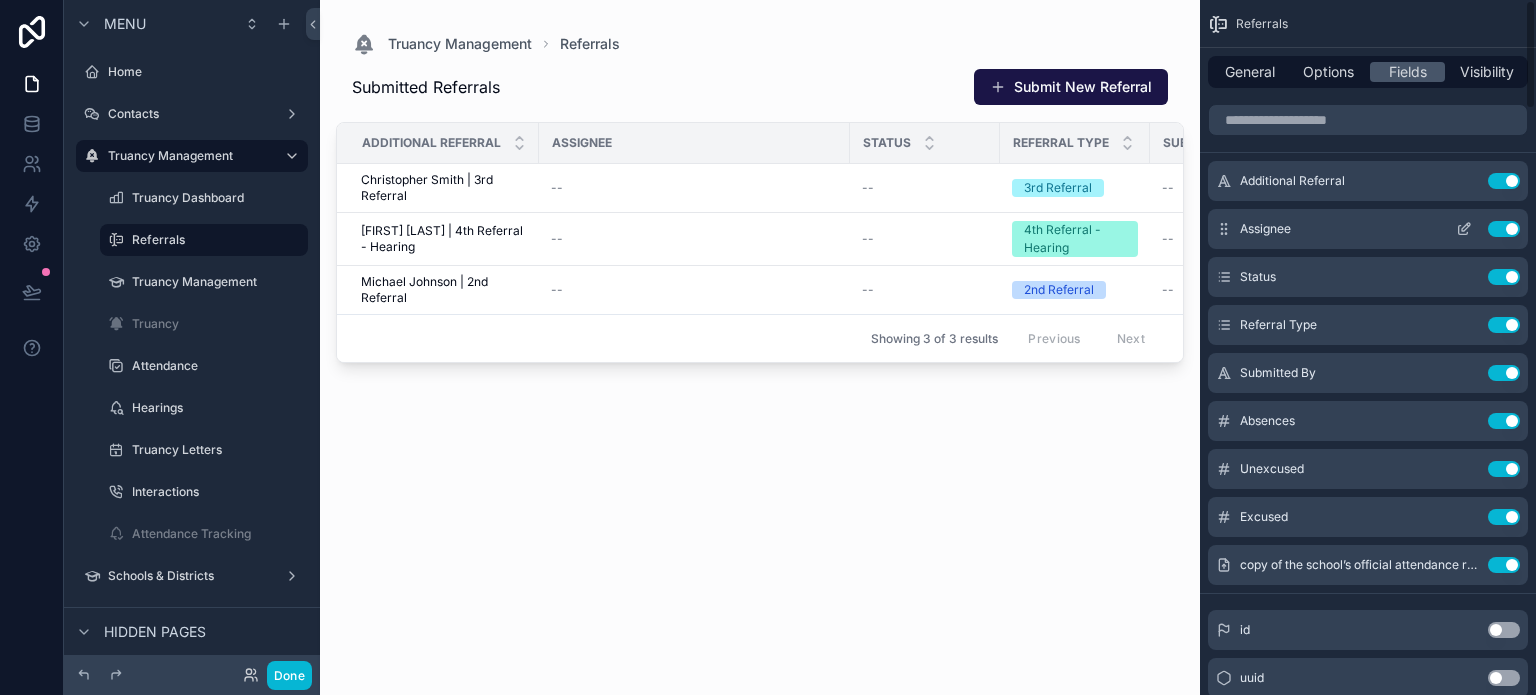 click on "Use setting" at bounding box center [1504, 229] 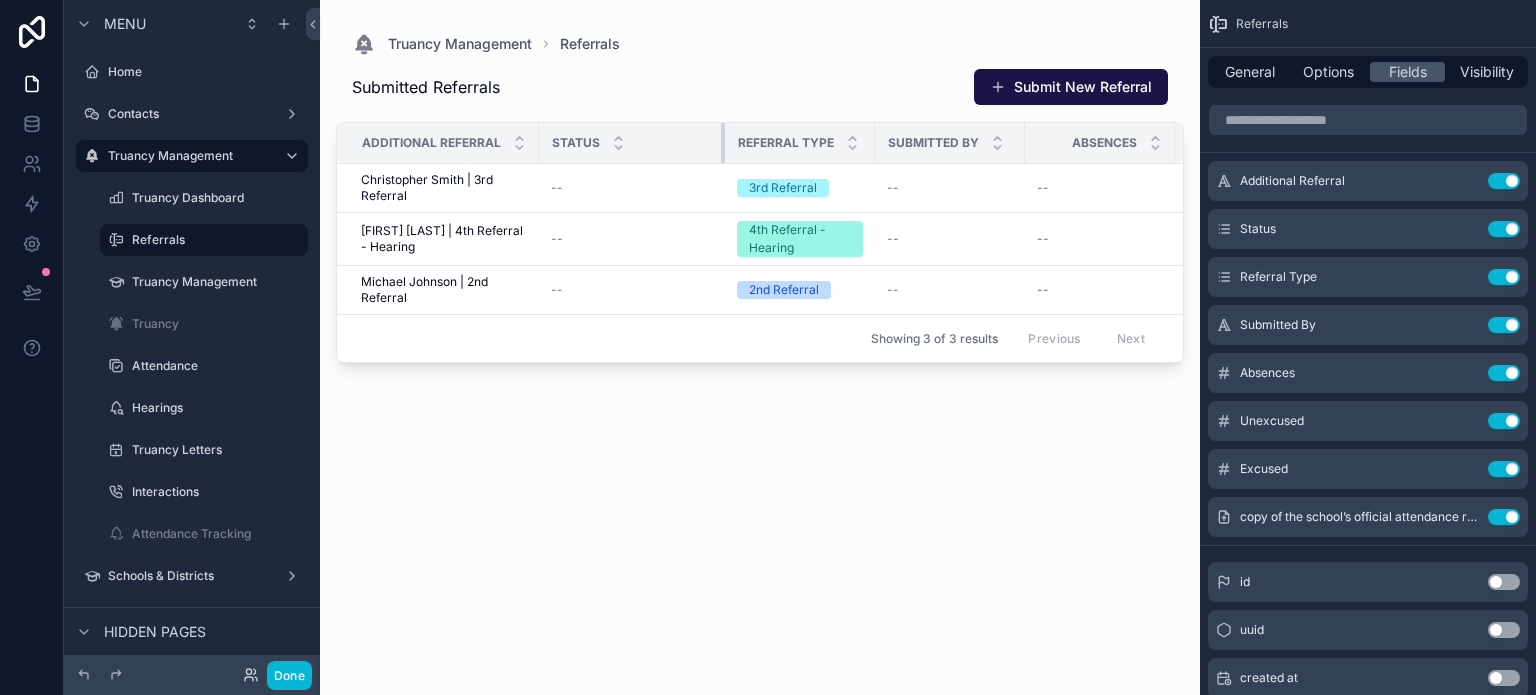drag, startPoint x: 848, startPoint y: 144, endPoint x: 723, endPoint y: 138, distance: 125.14392 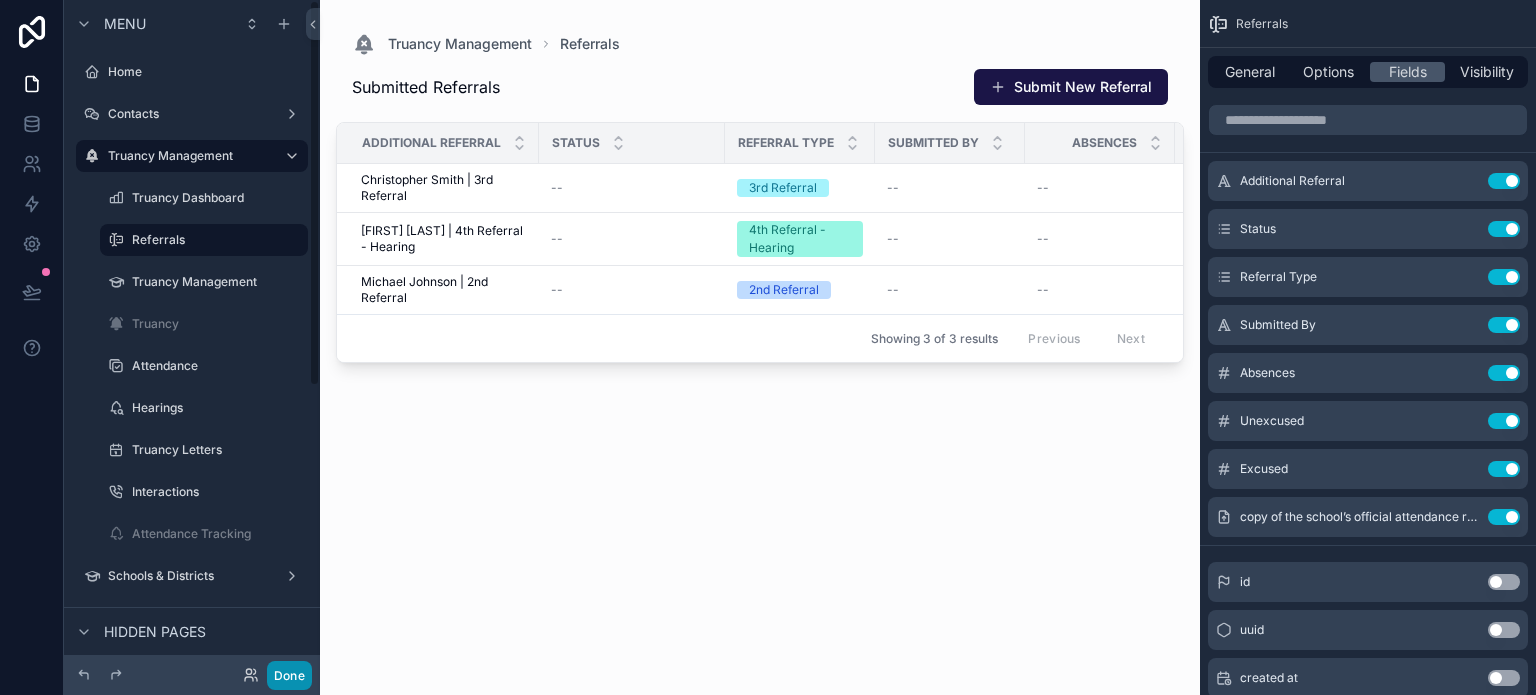 click on "Done" at bounding box center (289, 675) 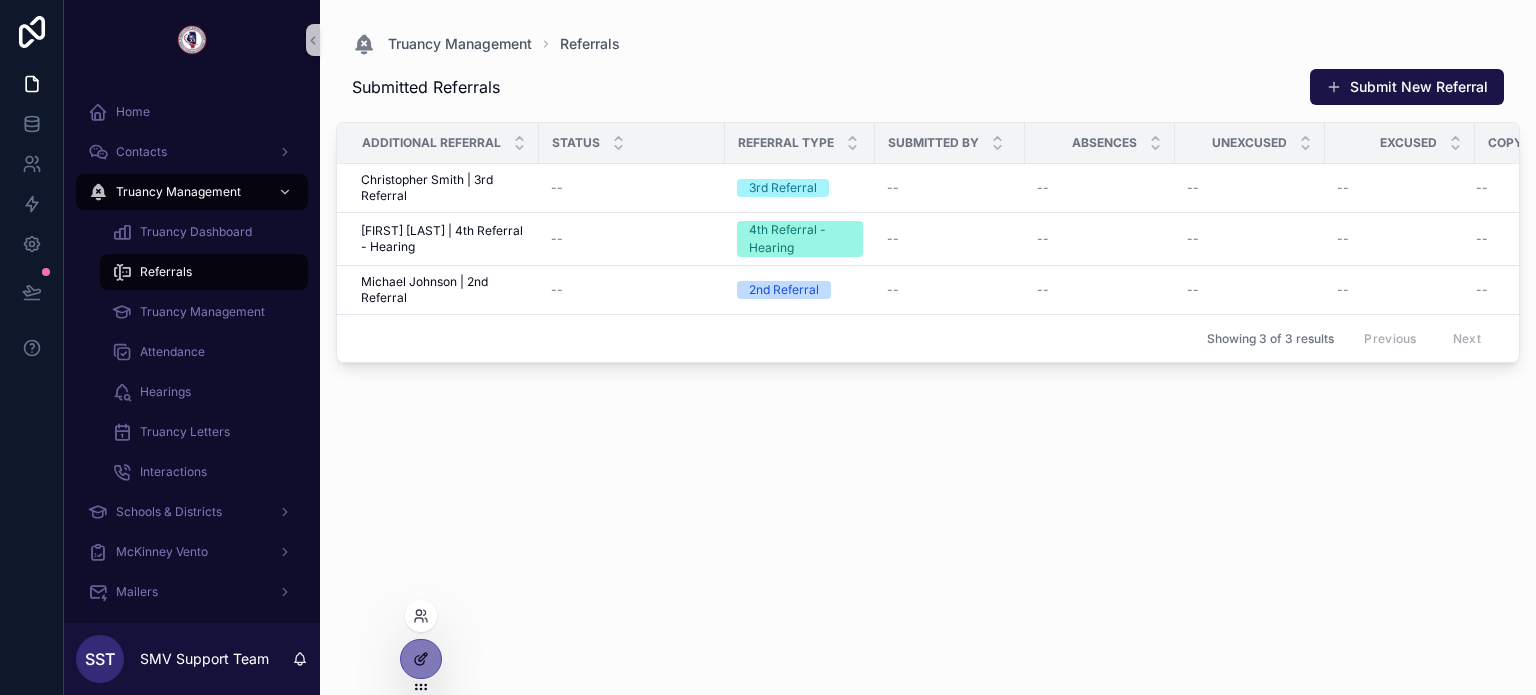 click 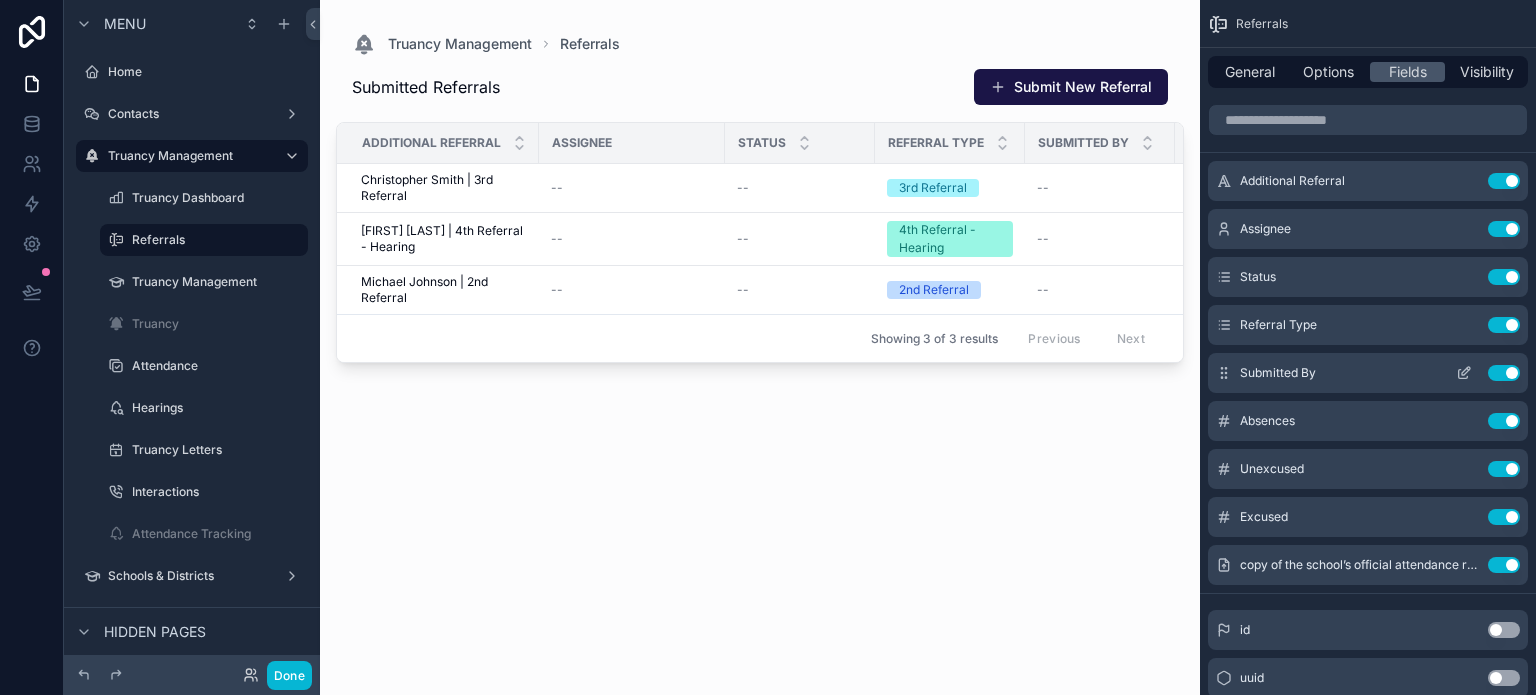 click on "Use setting" at bounding box center (1504, 373) 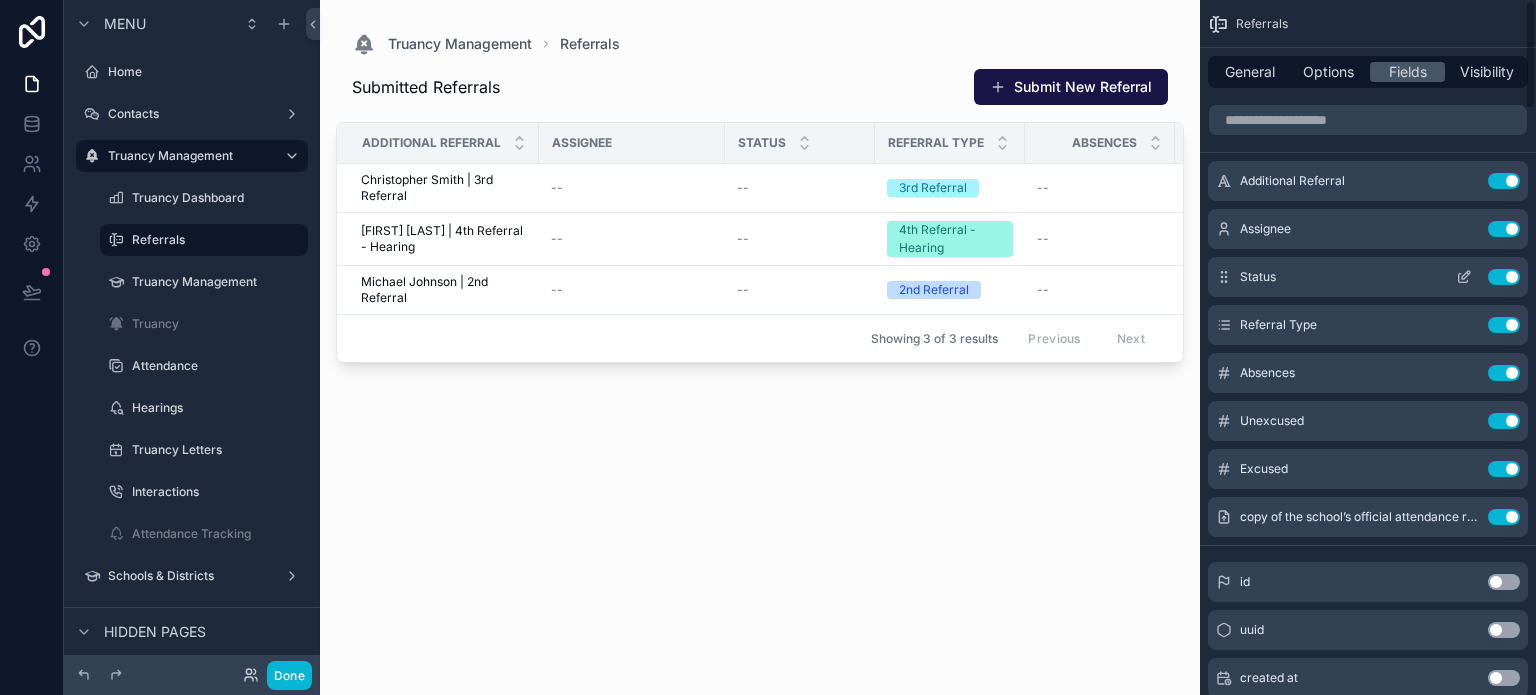 click on "Use setting" at bounding box center (1504, 277) 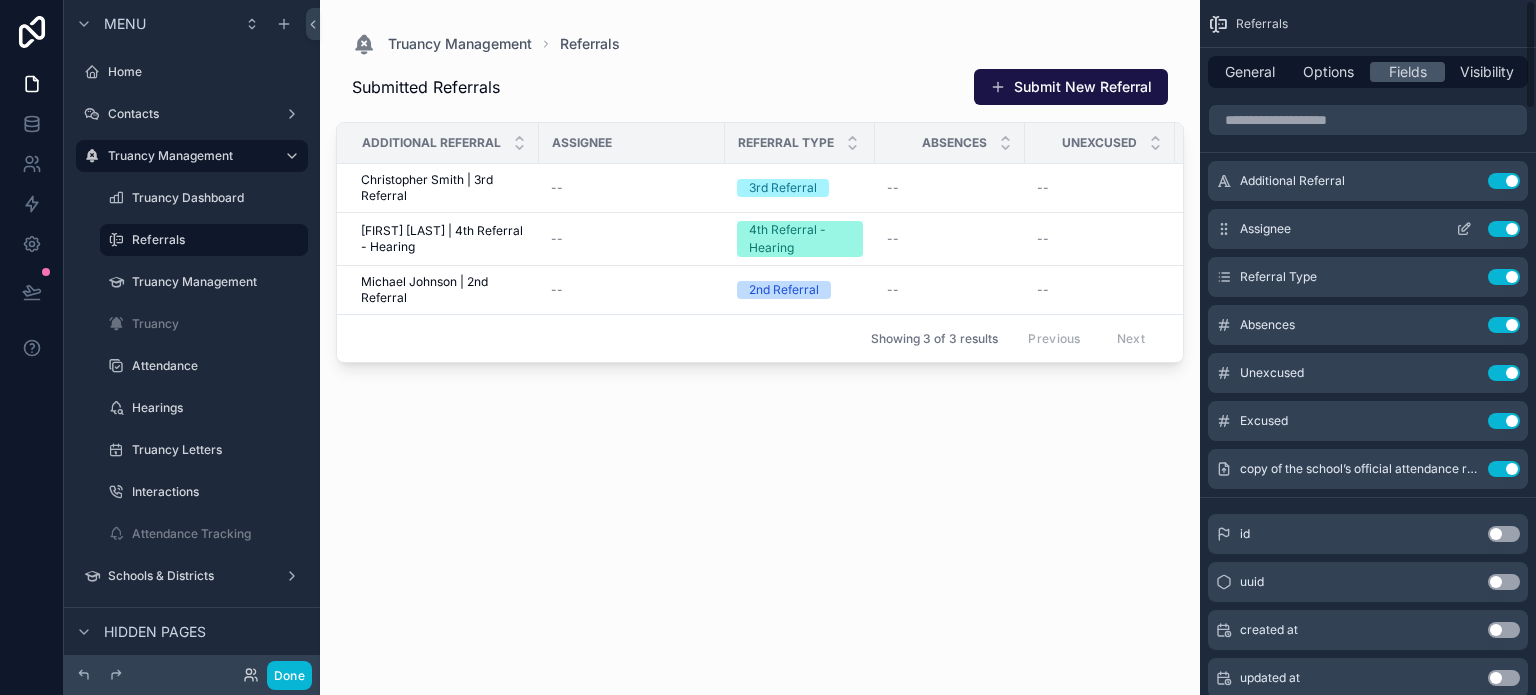 click on "Use setting" at bounding box center (1504, 229) 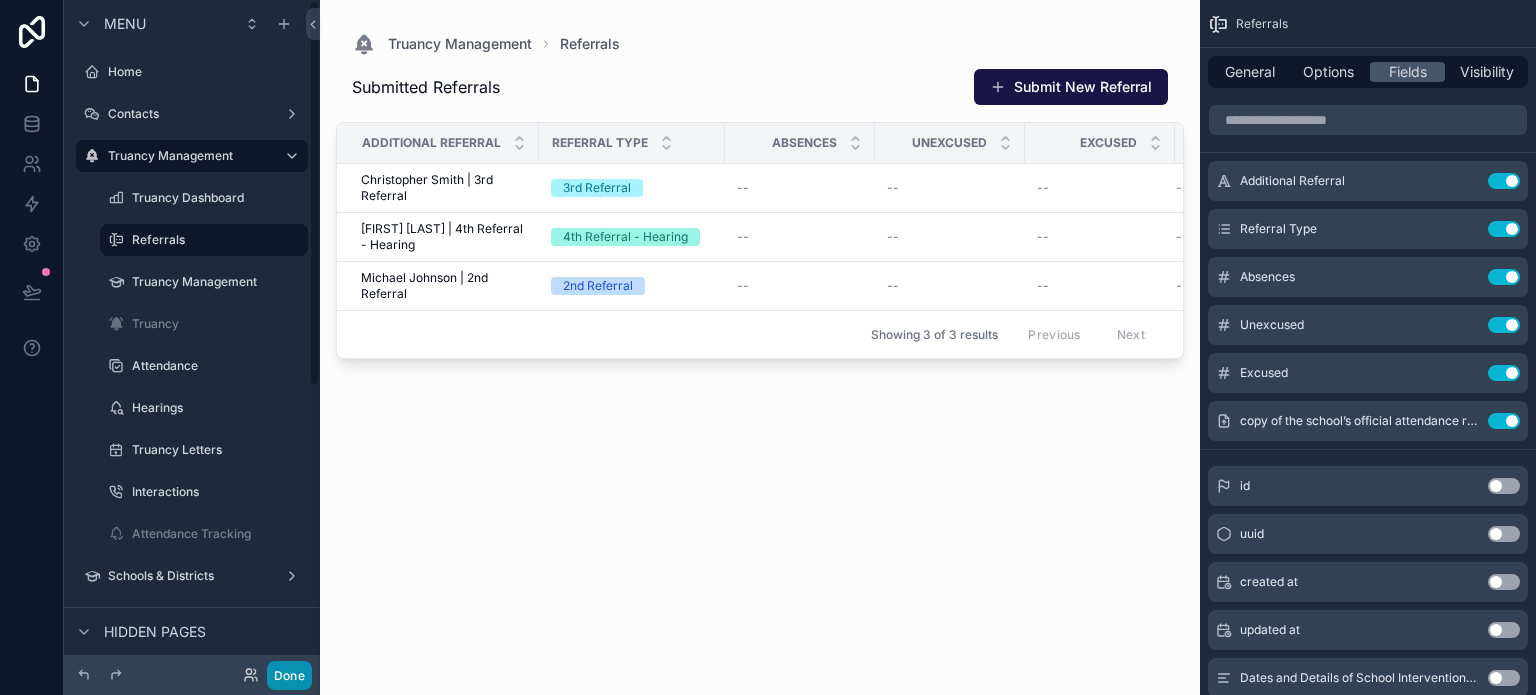 click on "Done" at bounding box center [289, 675] 